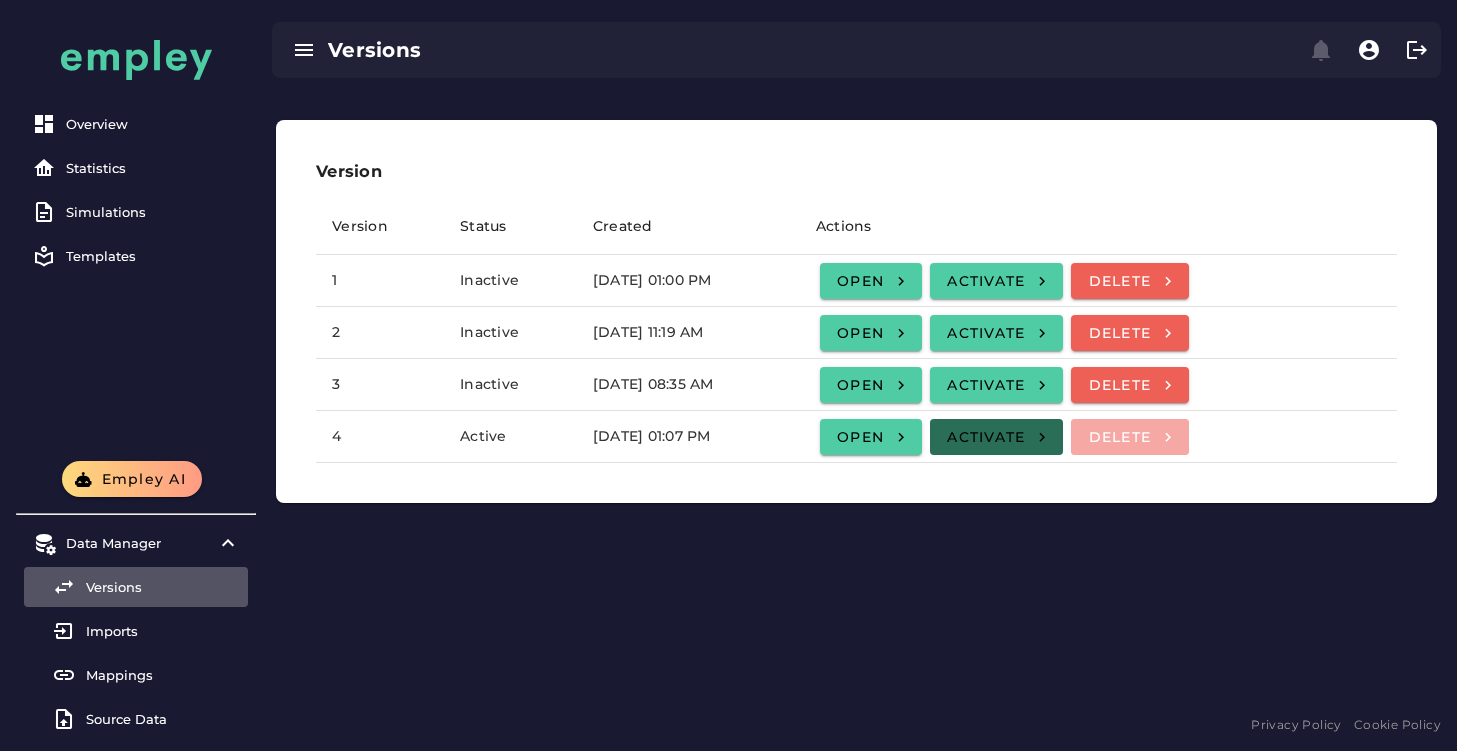 scroll, scrollTop: 0, scrollLeft: 0, axis: both 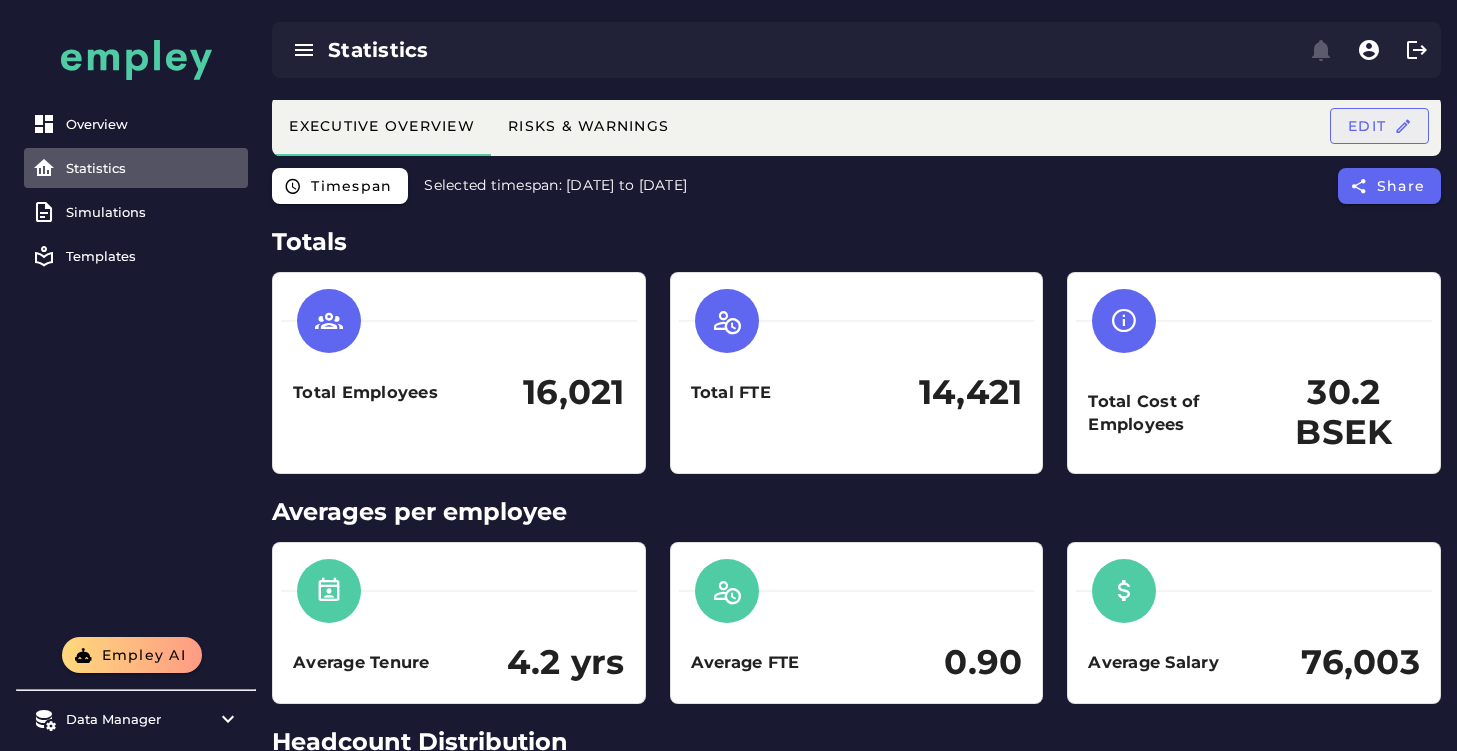 click on "Edit" 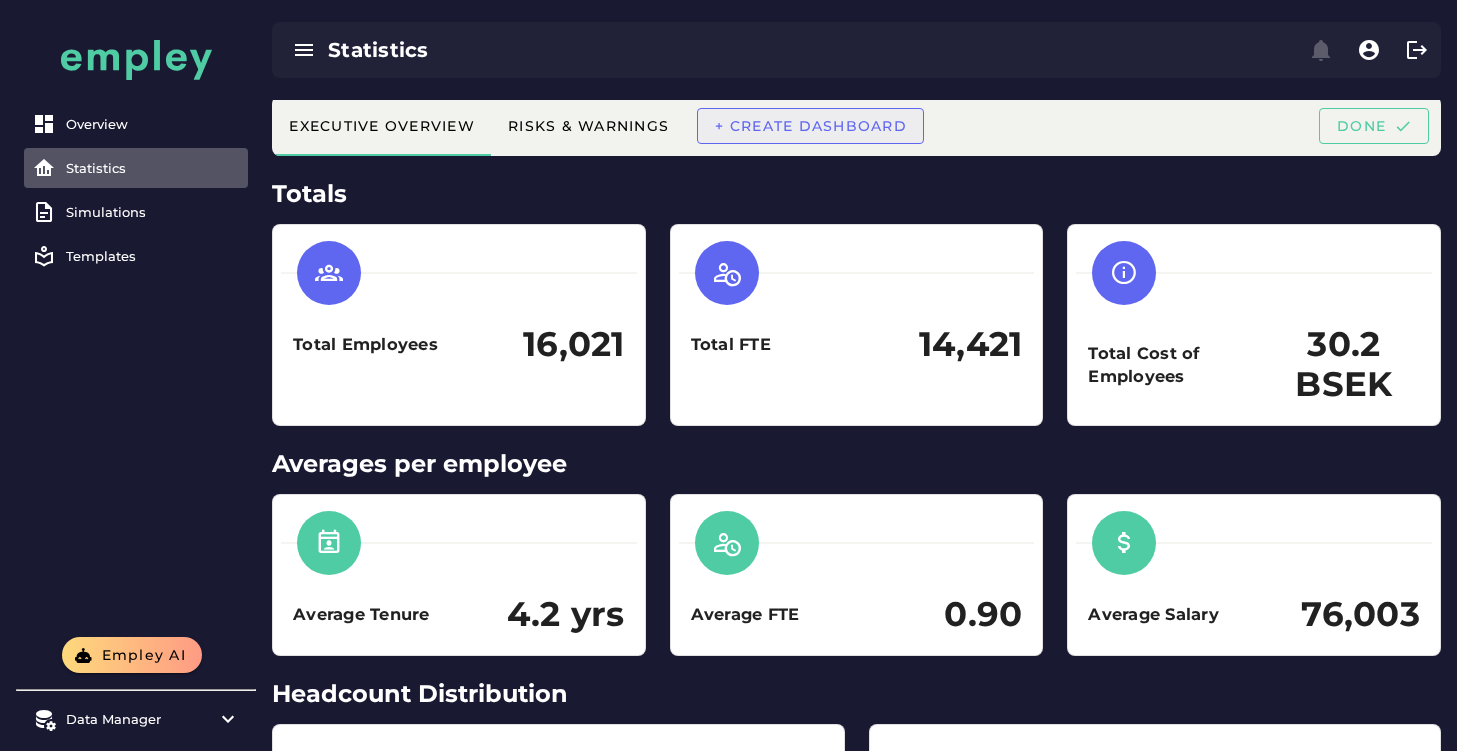 click on "+ Create dashboard" 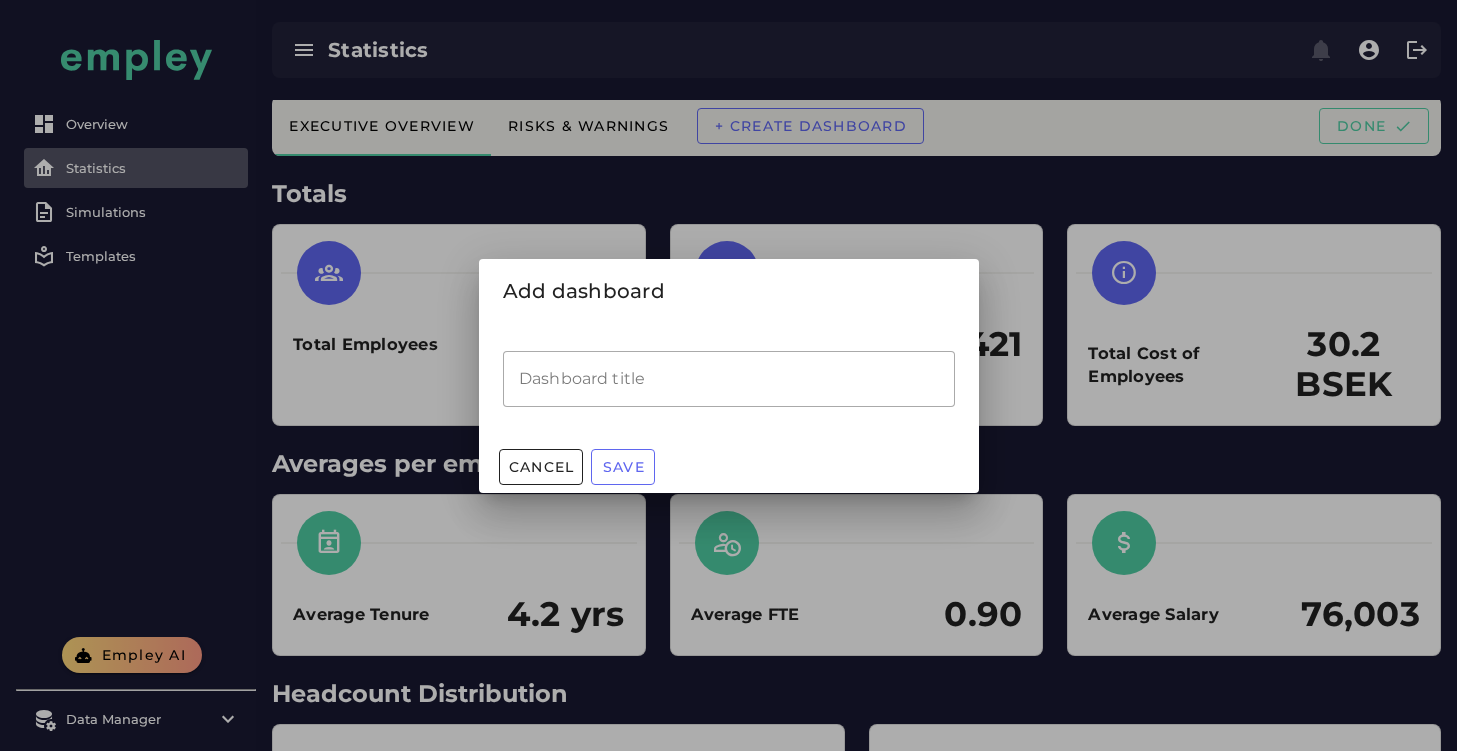click on "Dashboard title" 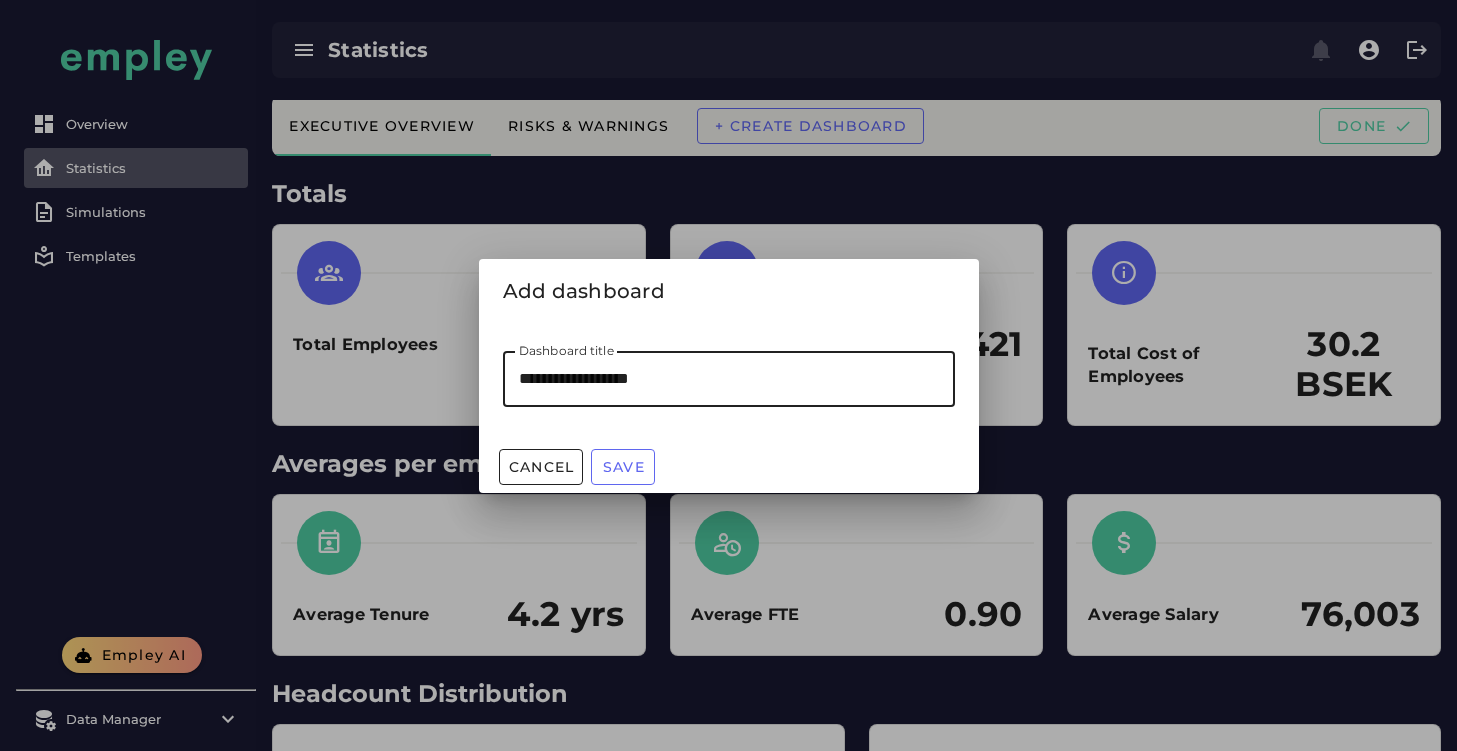 type on "**********" 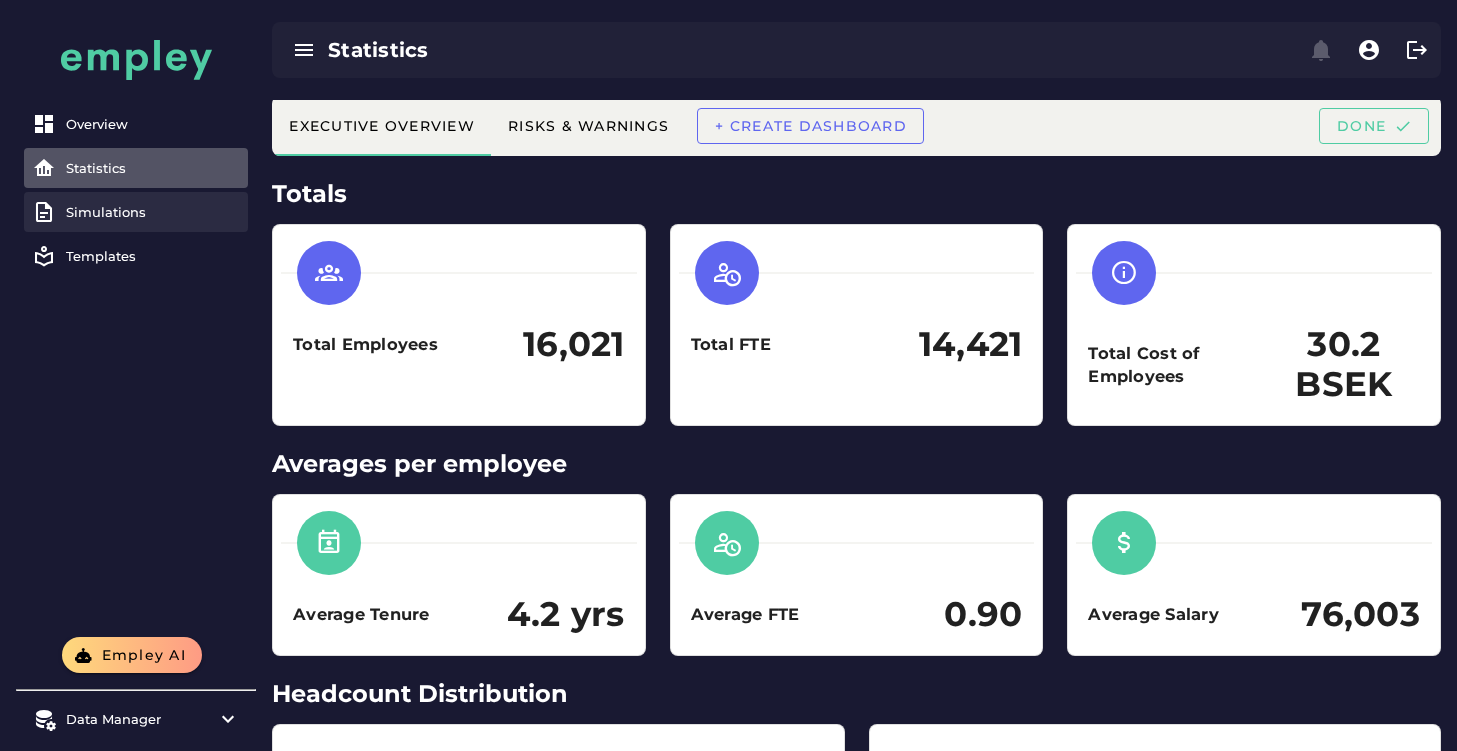 click on "Simulations" at bounding box center [153, 212] 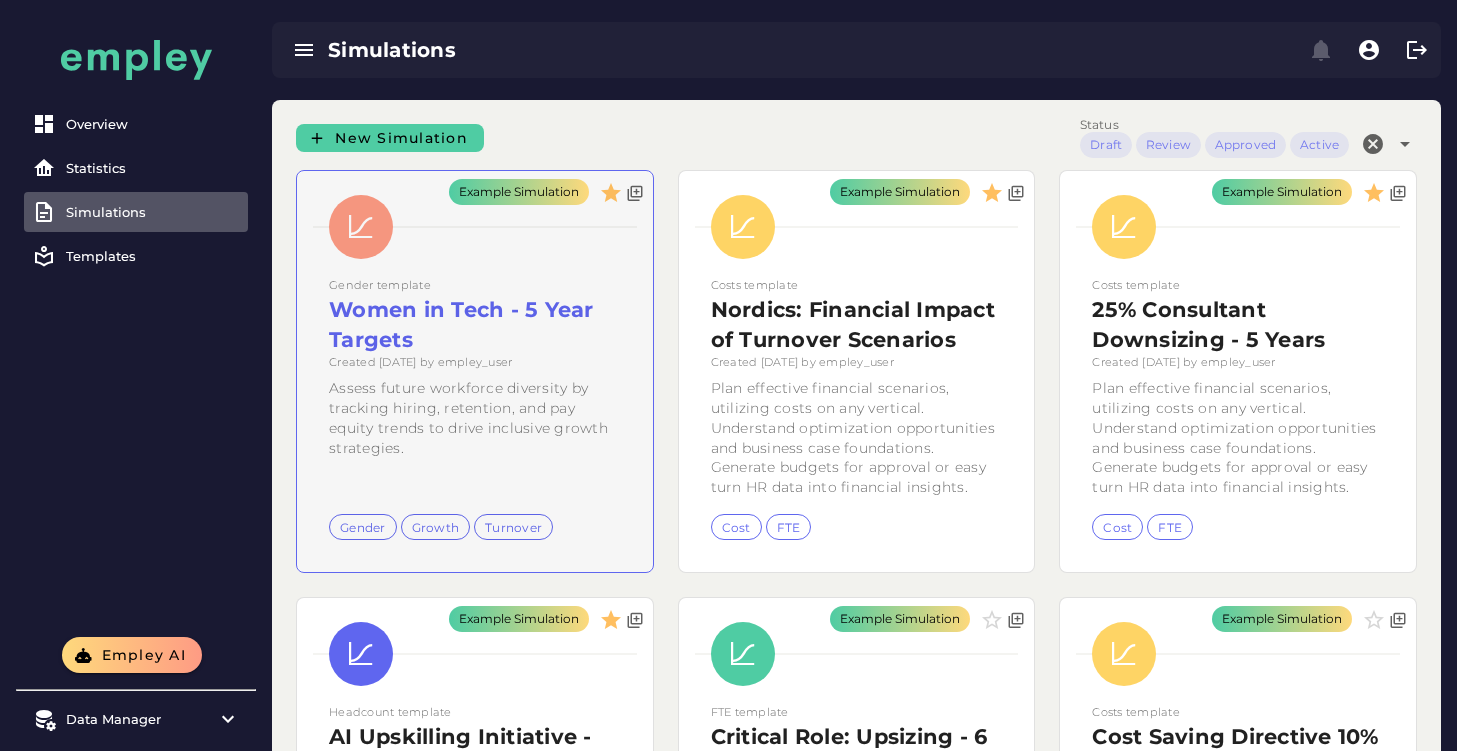 click on "Example Simulation" 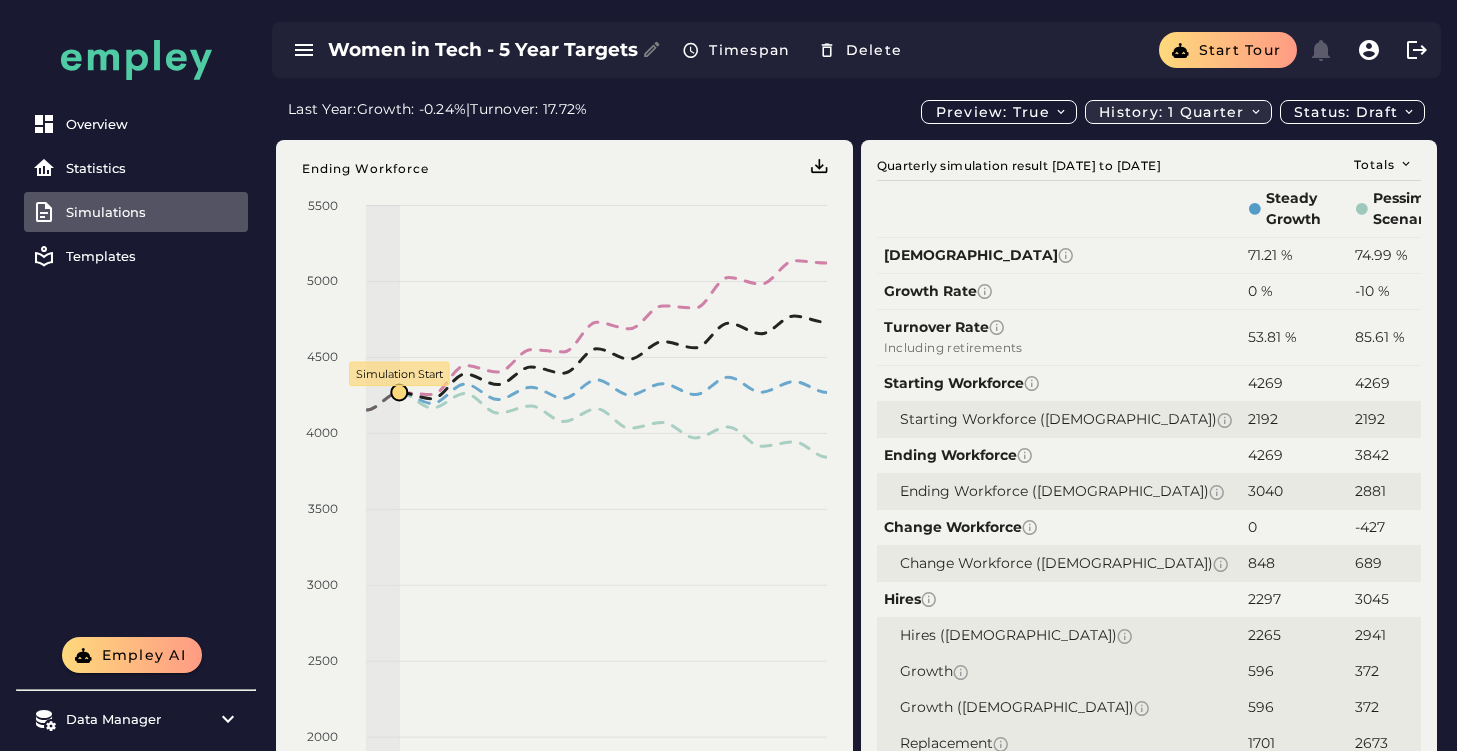 click on "History: 1 quarter" 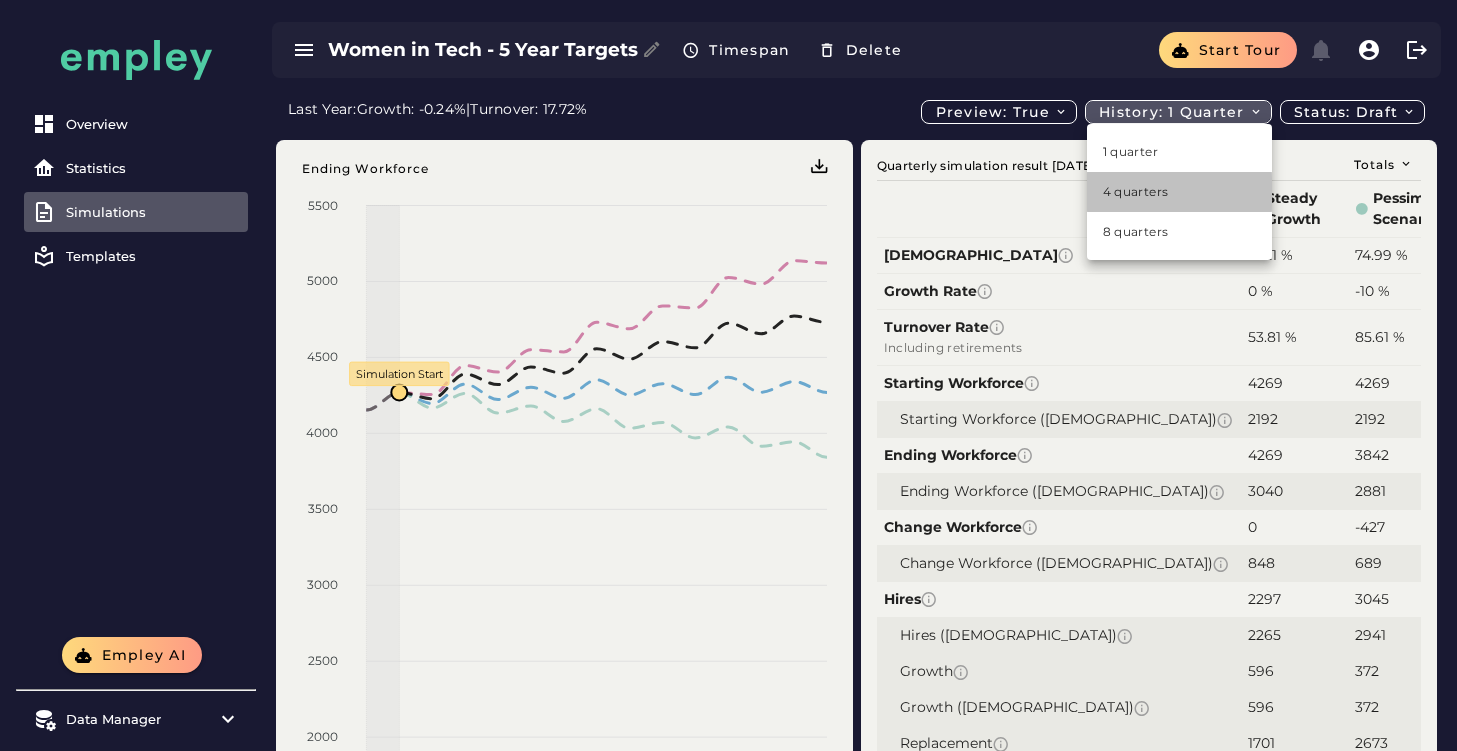 click on "4 quarters" 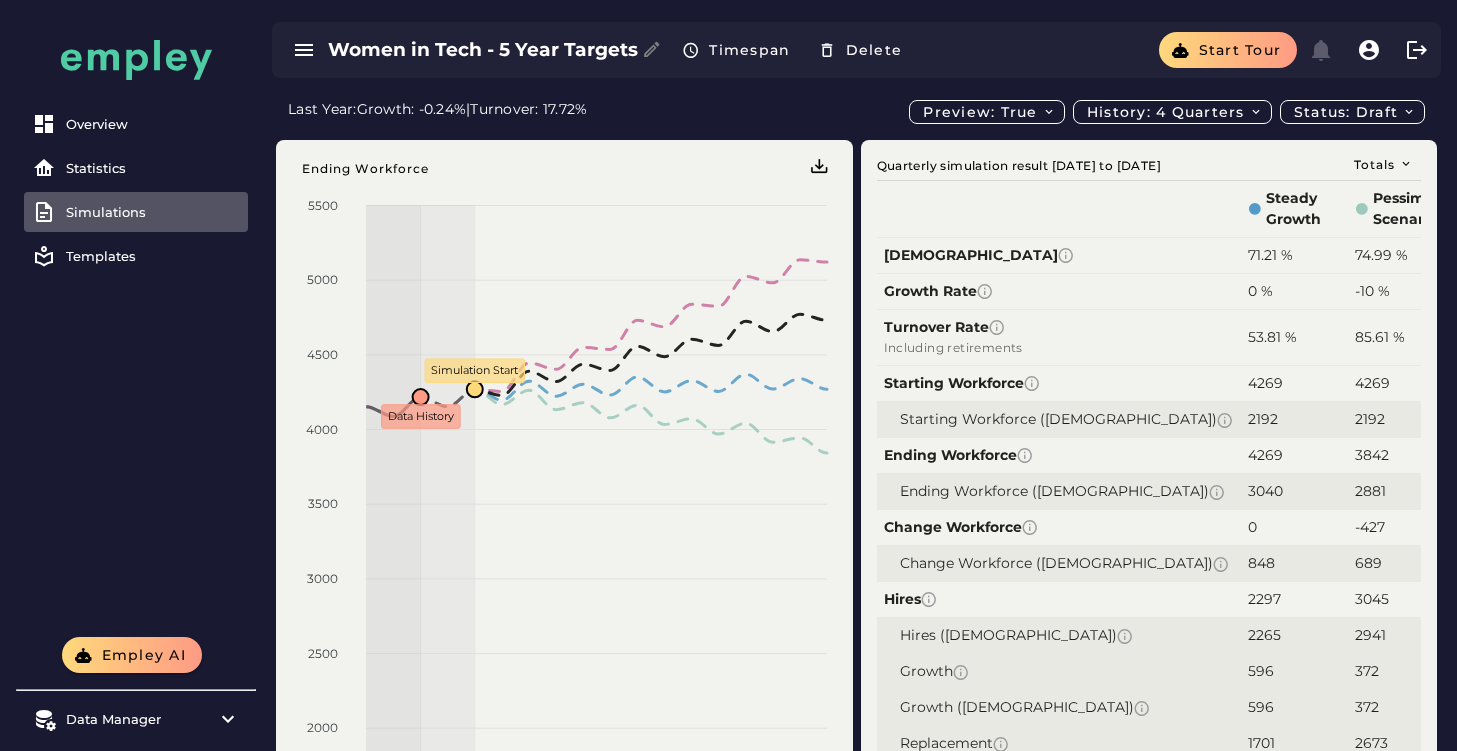click on "Simulations" at bounding box center (153, 212) 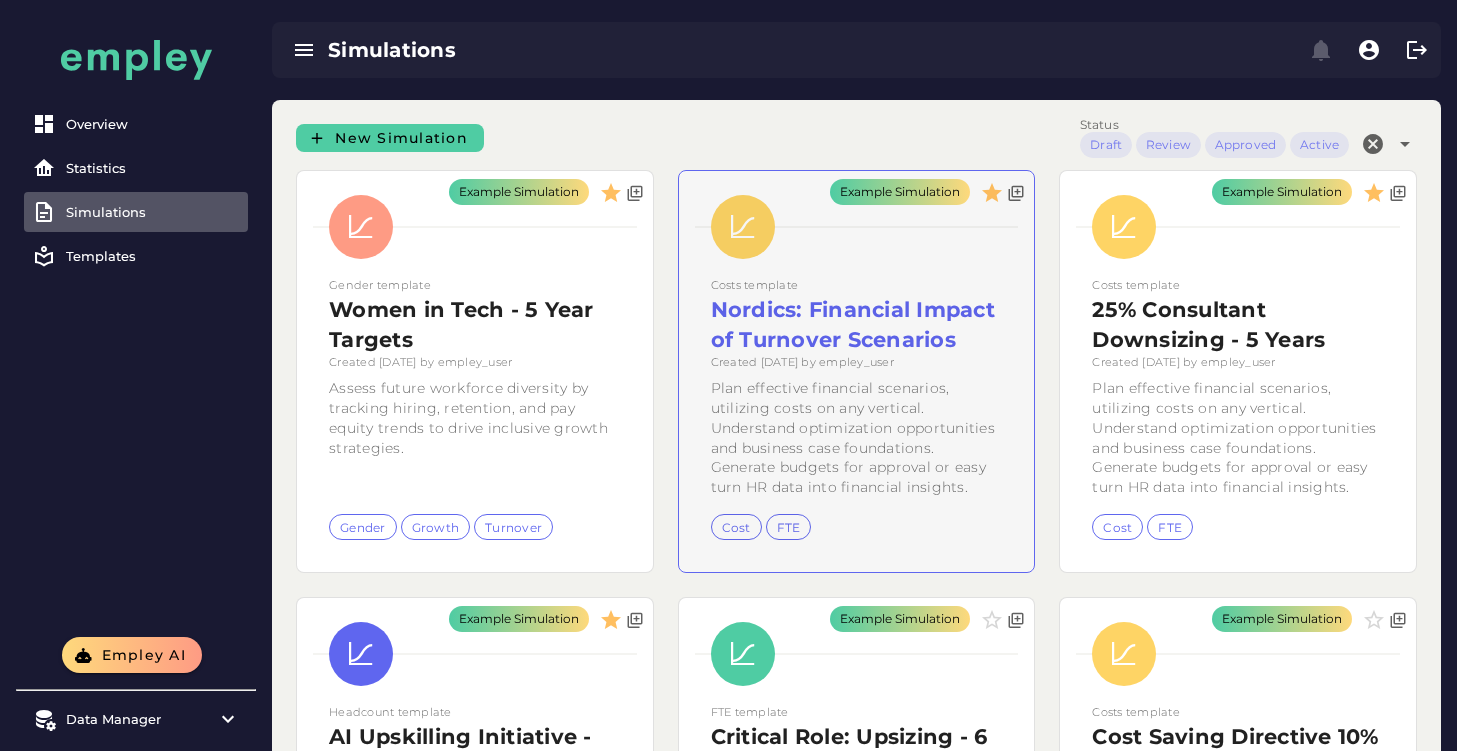 click on "Example Simulation" 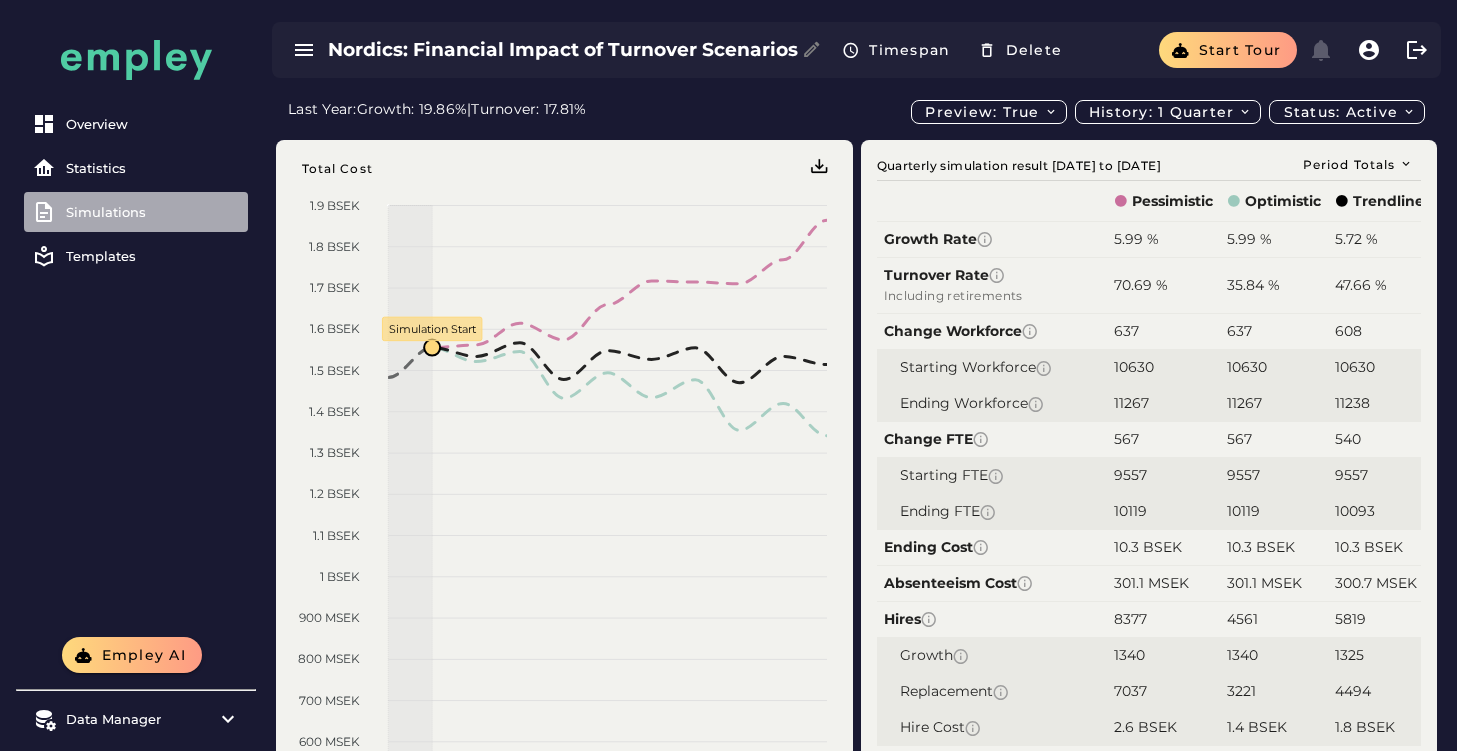 click on "Simulations" at bounding box center (153, 212) 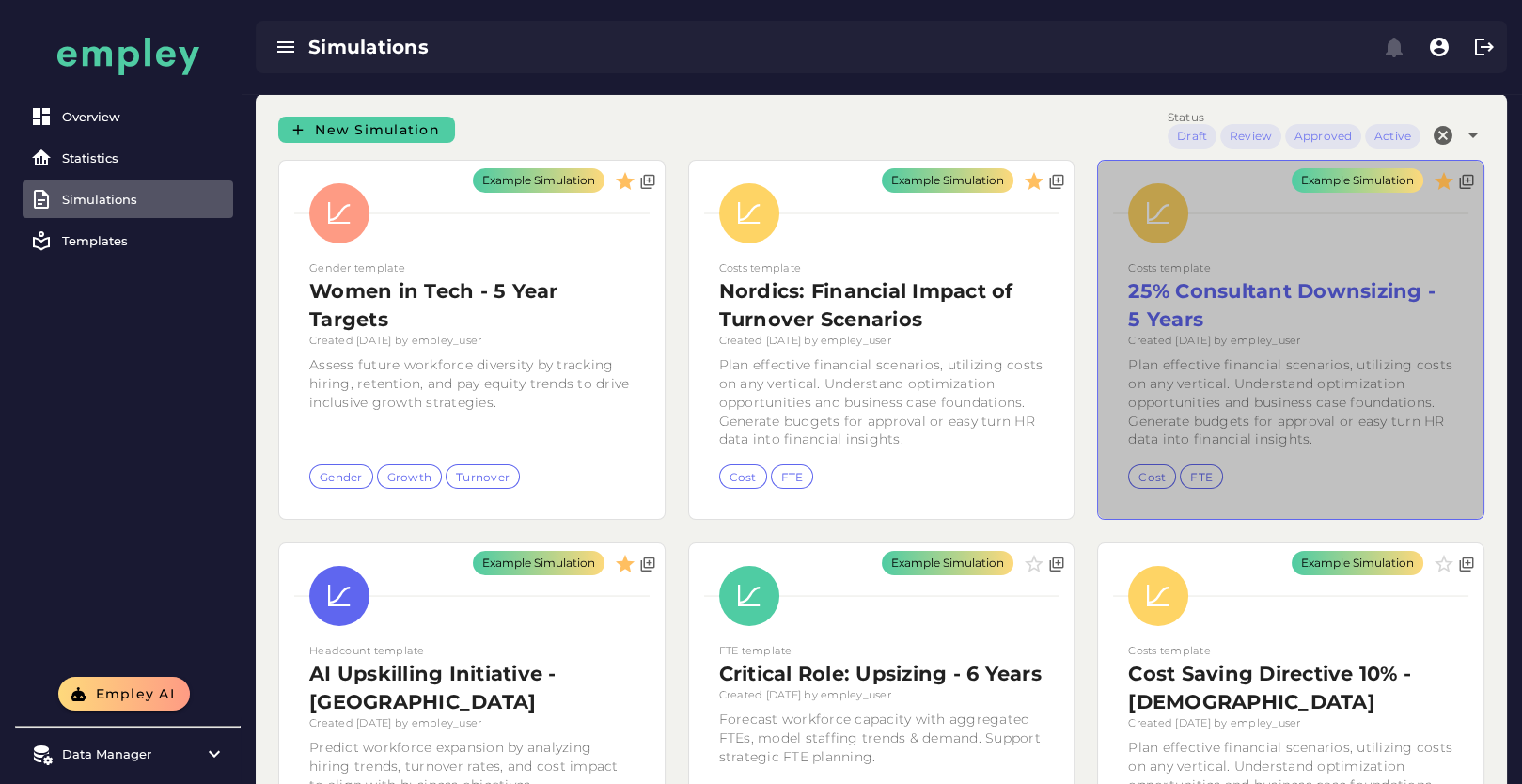 click on "Example Simulation" 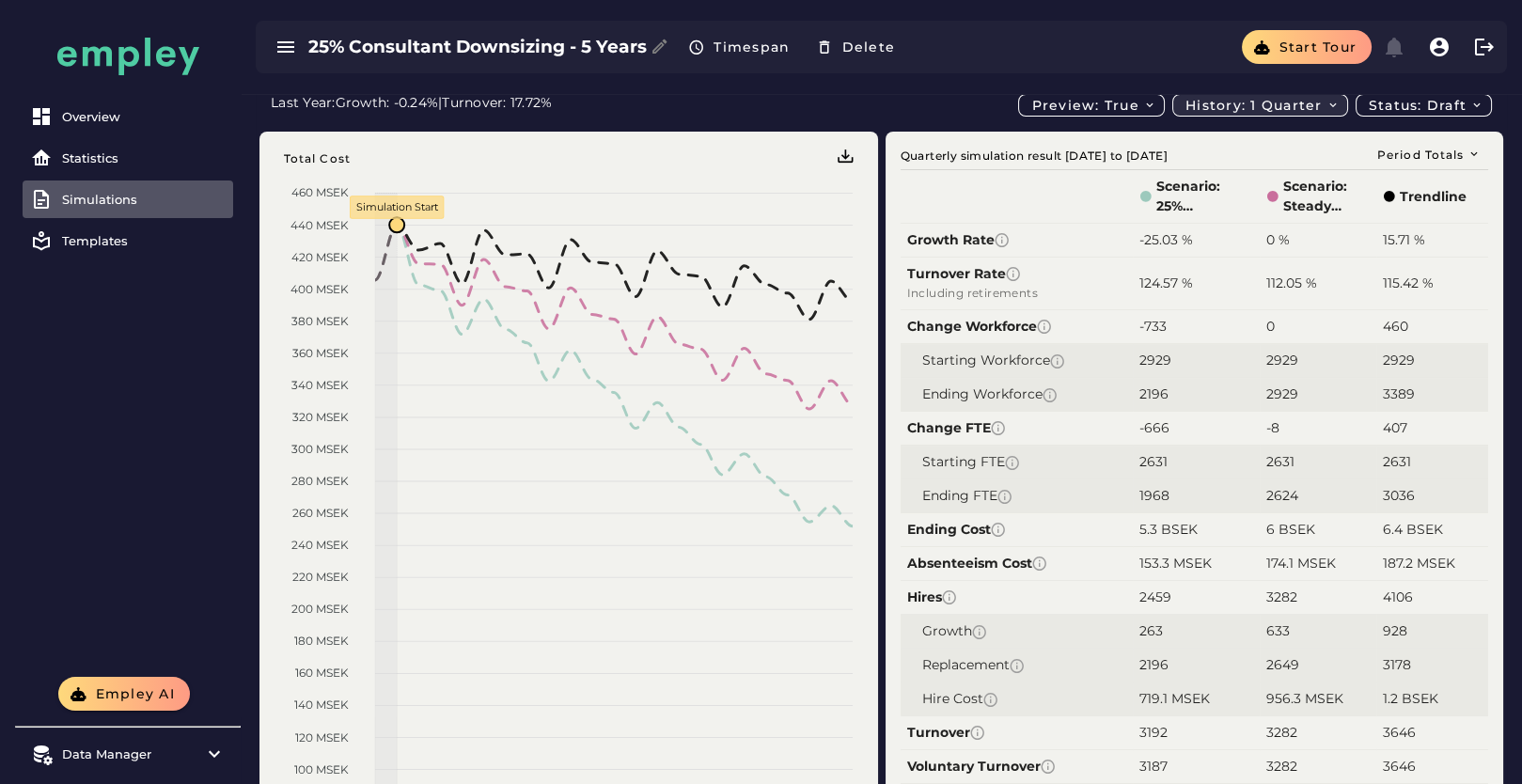 click on "History: 1 quarter" 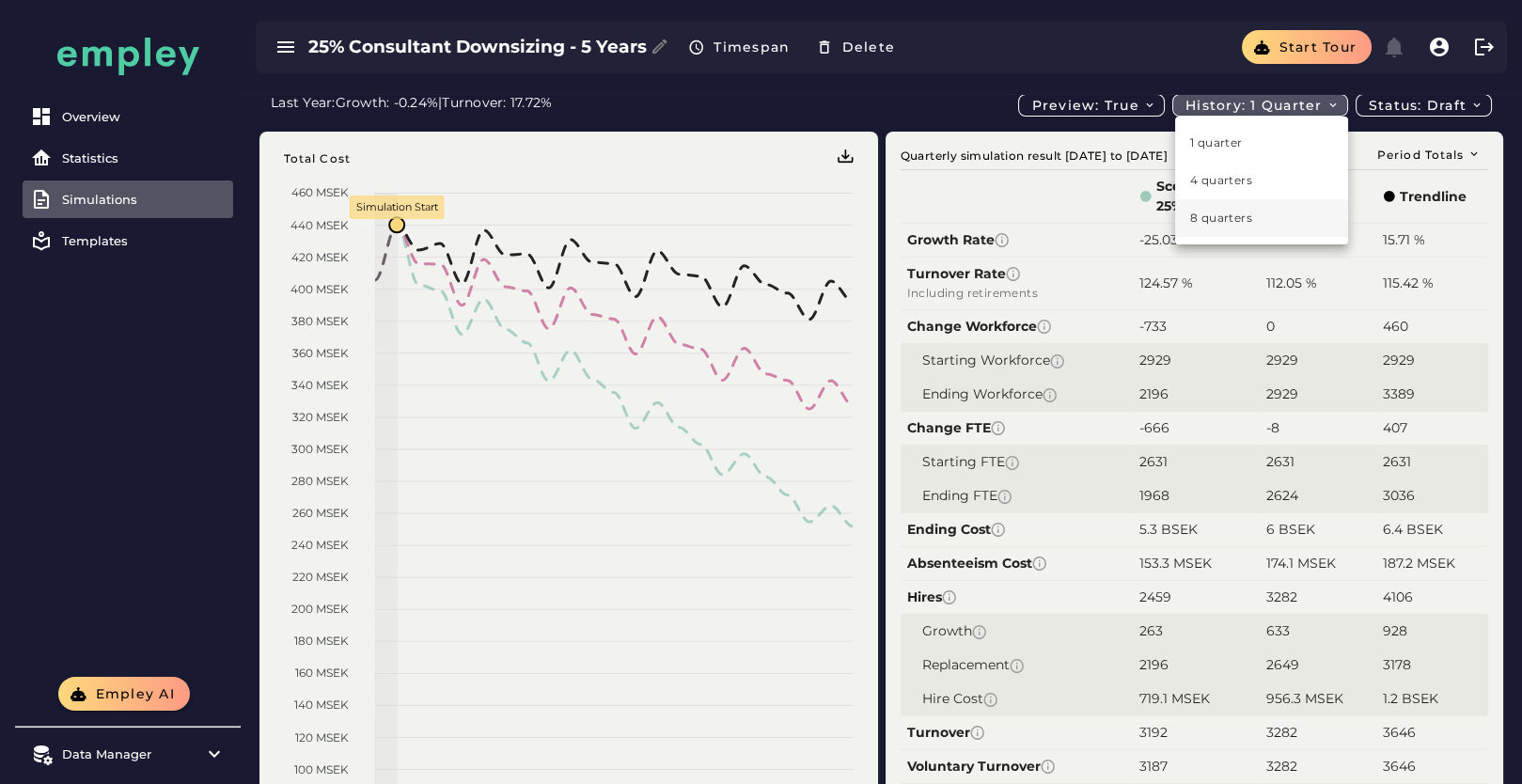 click on "8 quarters" 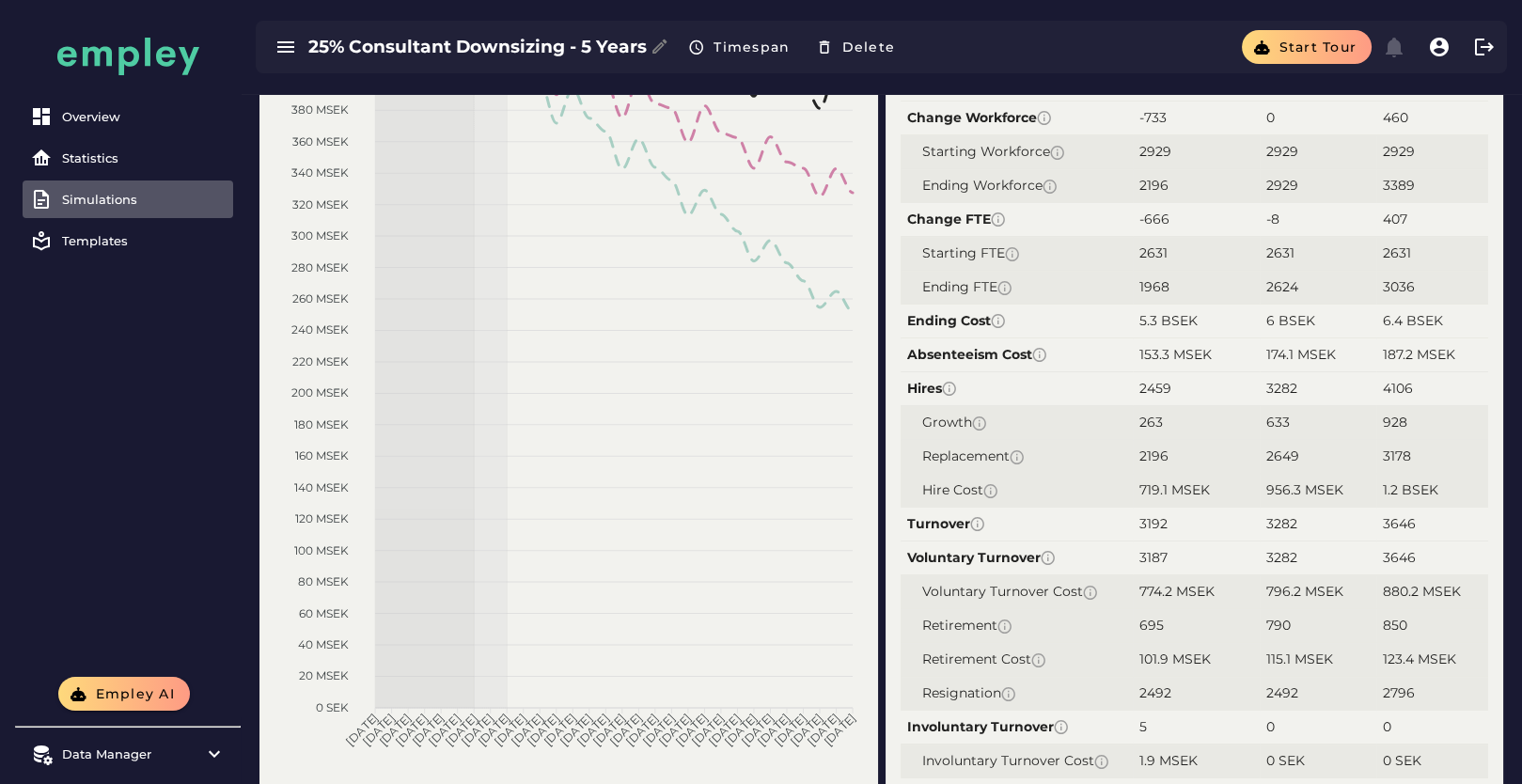 scroll, scrollTop: 0, scrollLeft: 0, axis: both 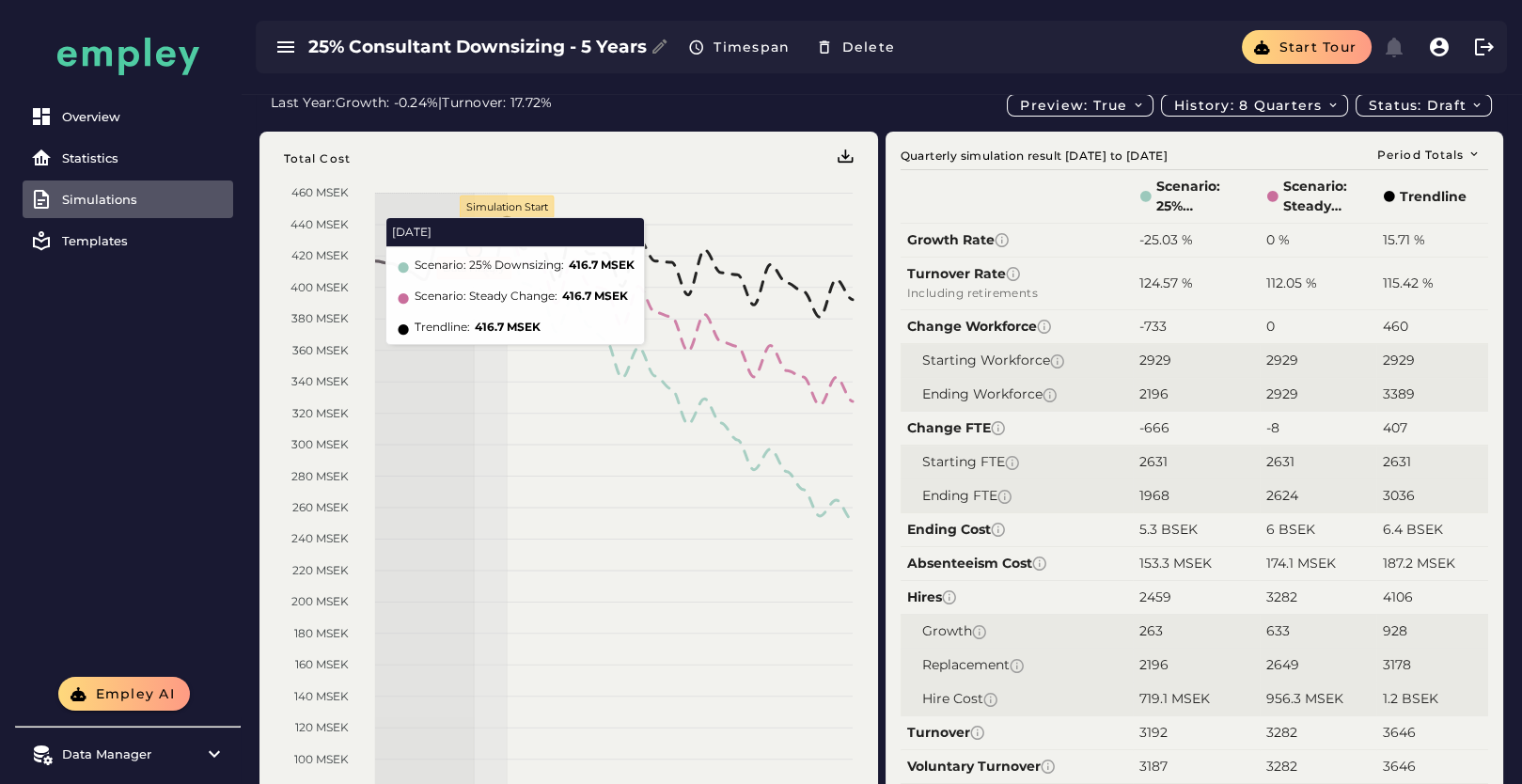 click on "Simulations" 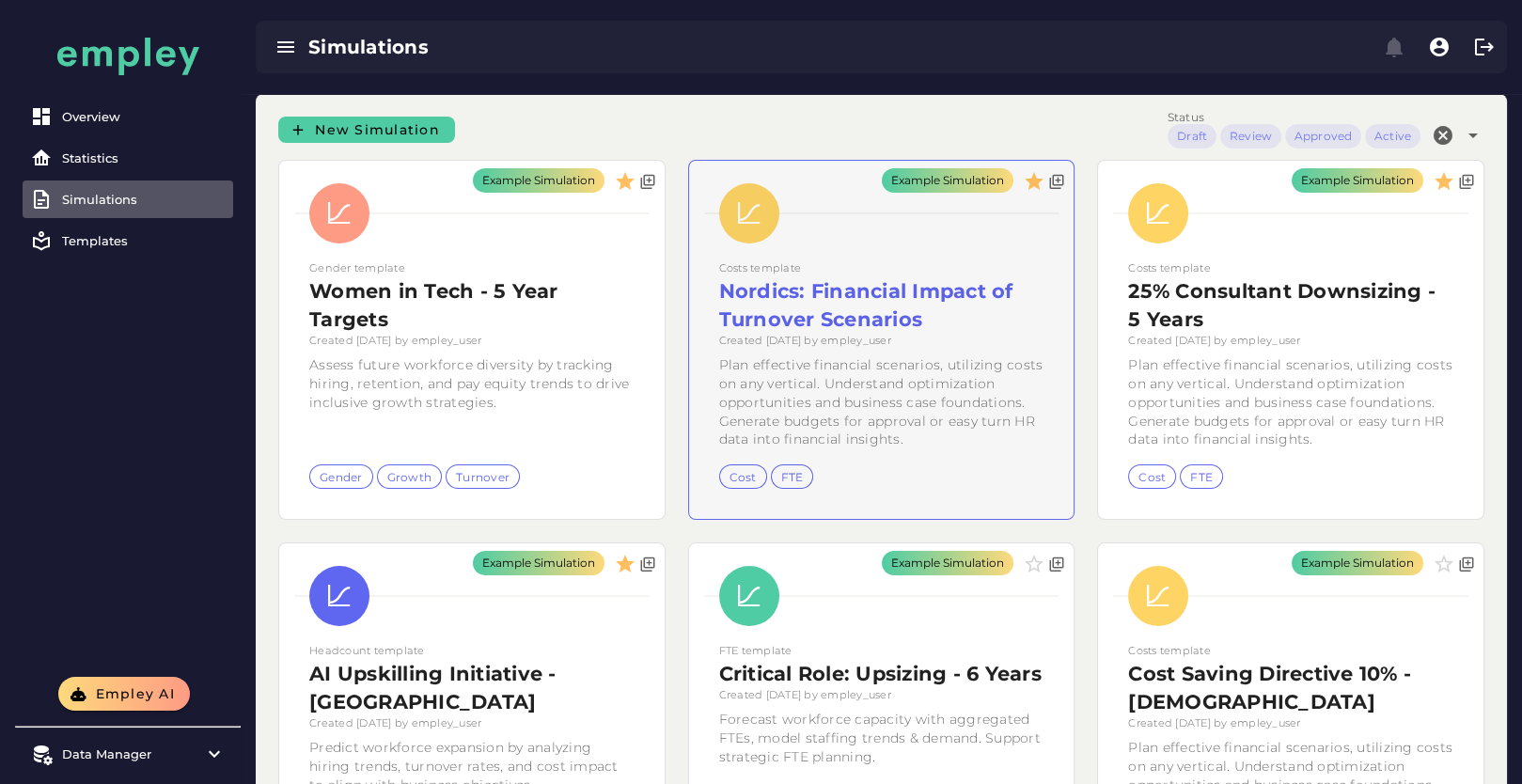 click on "Example Simulation" 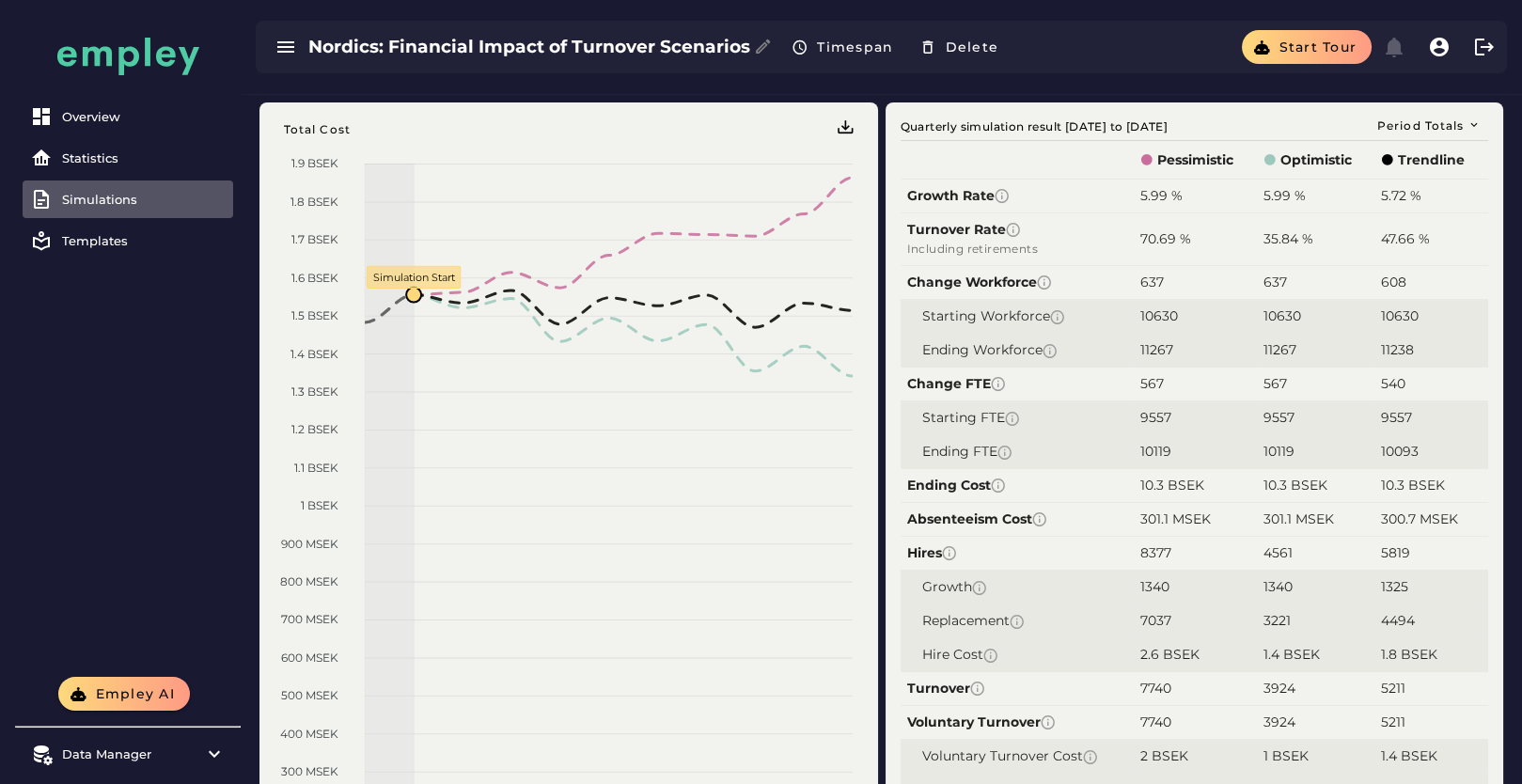 scroll, scrollTop: 0, scrollLeft: 0, axis: both 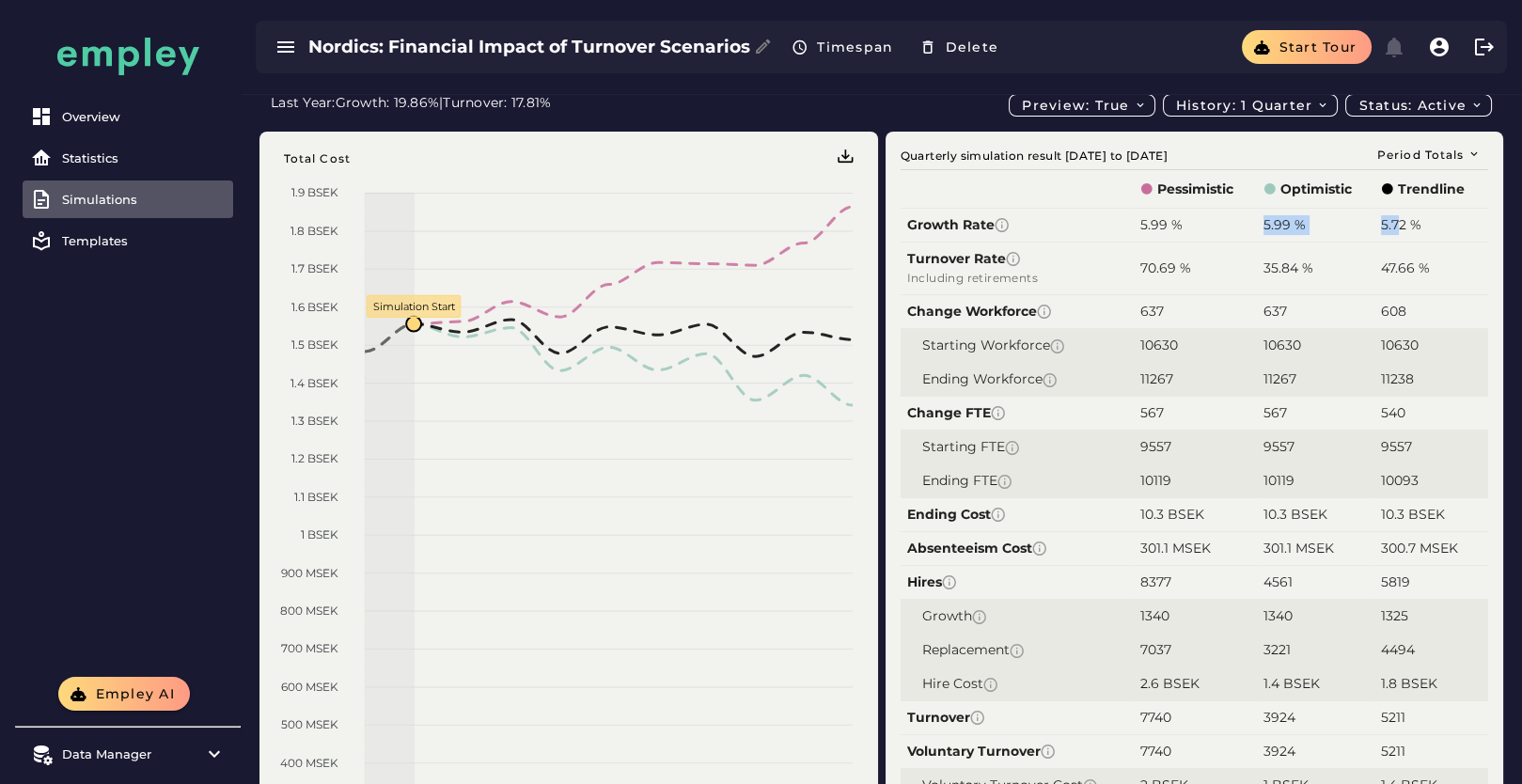drag, startPoint x: 1261, startPoint y: 226, endPoint x: 1401, endPoint y: 233, distance: 140.17489 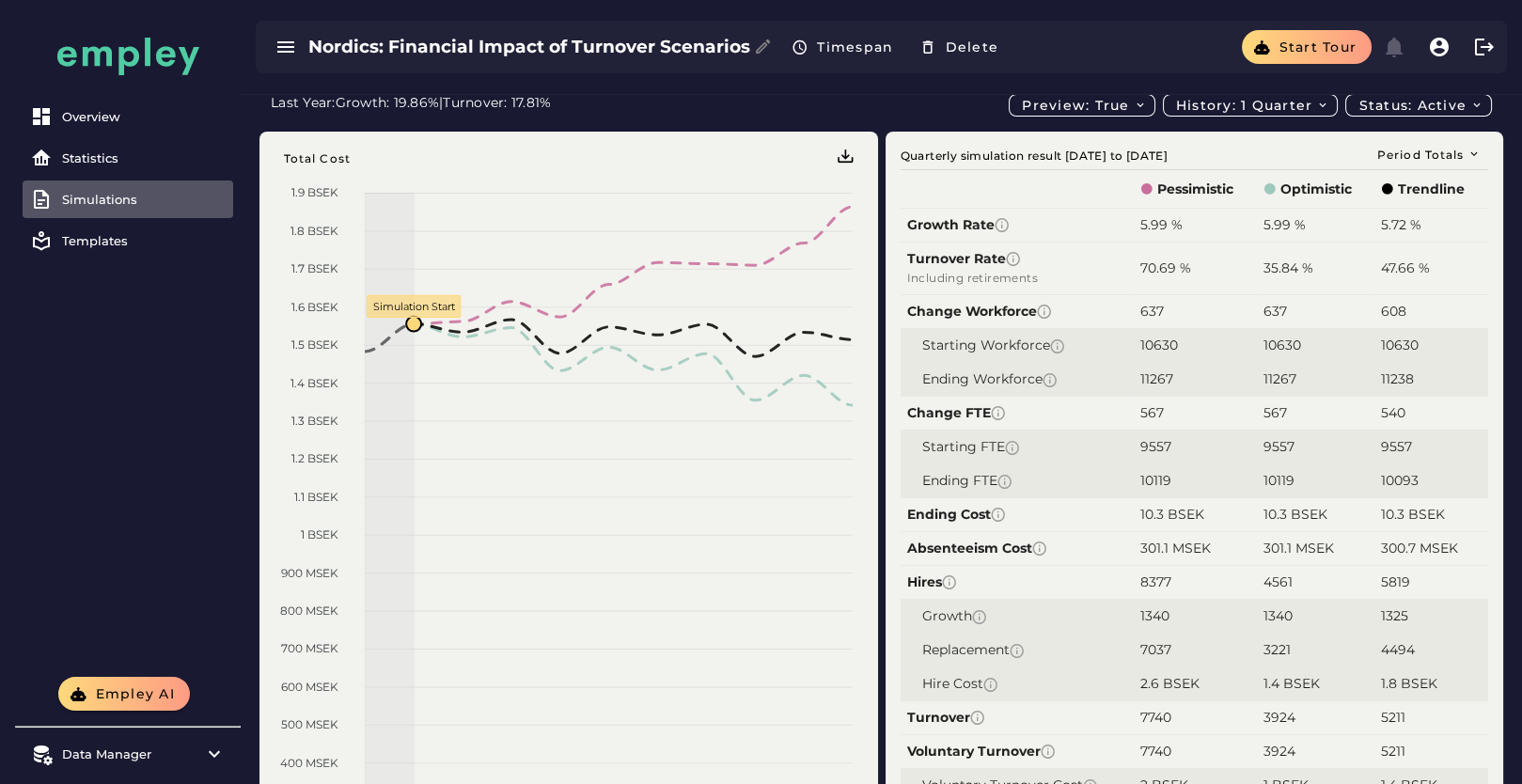 click on "35.84 %" at bounding box center (1288, 268) 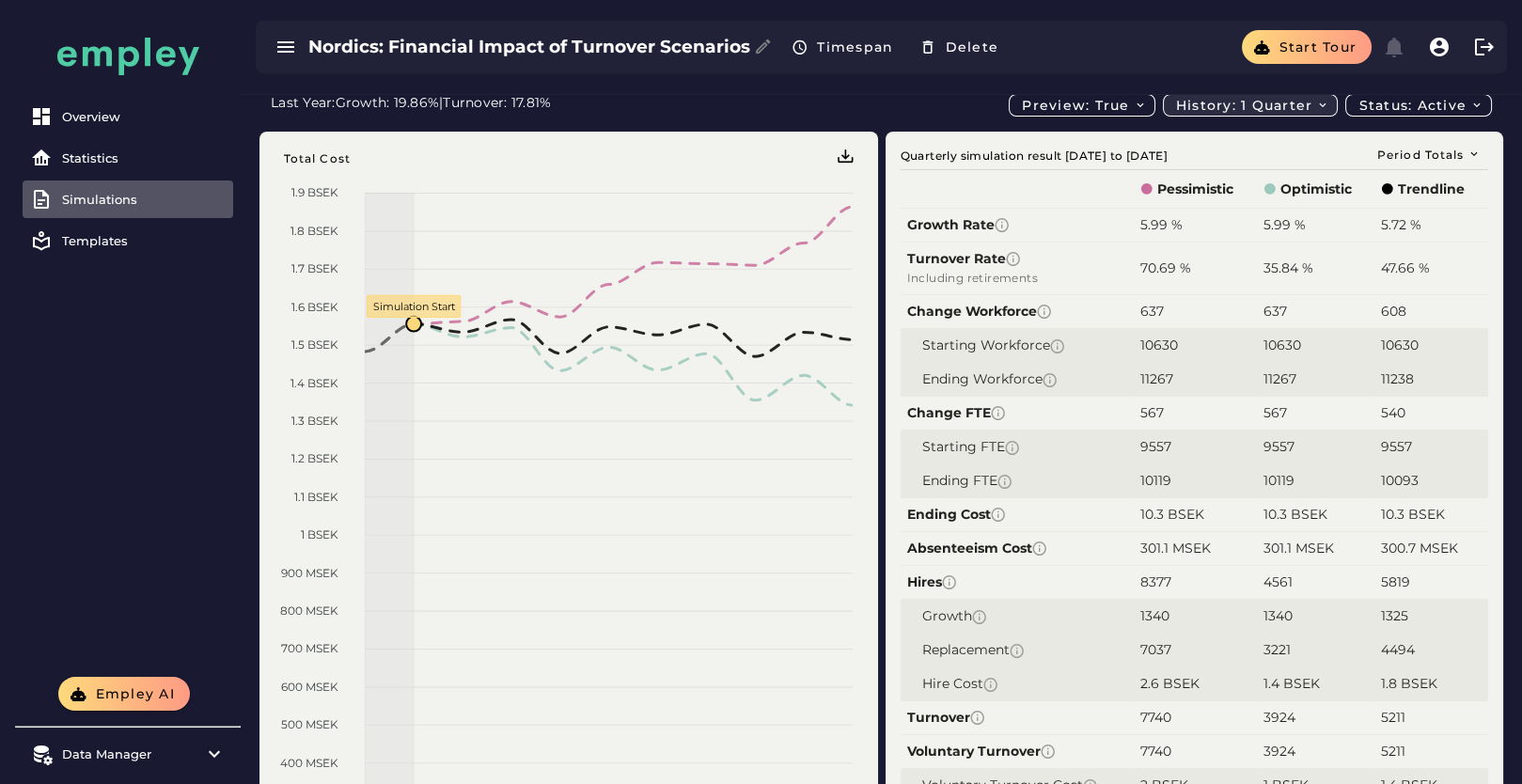 click on "History: 1 quarter" 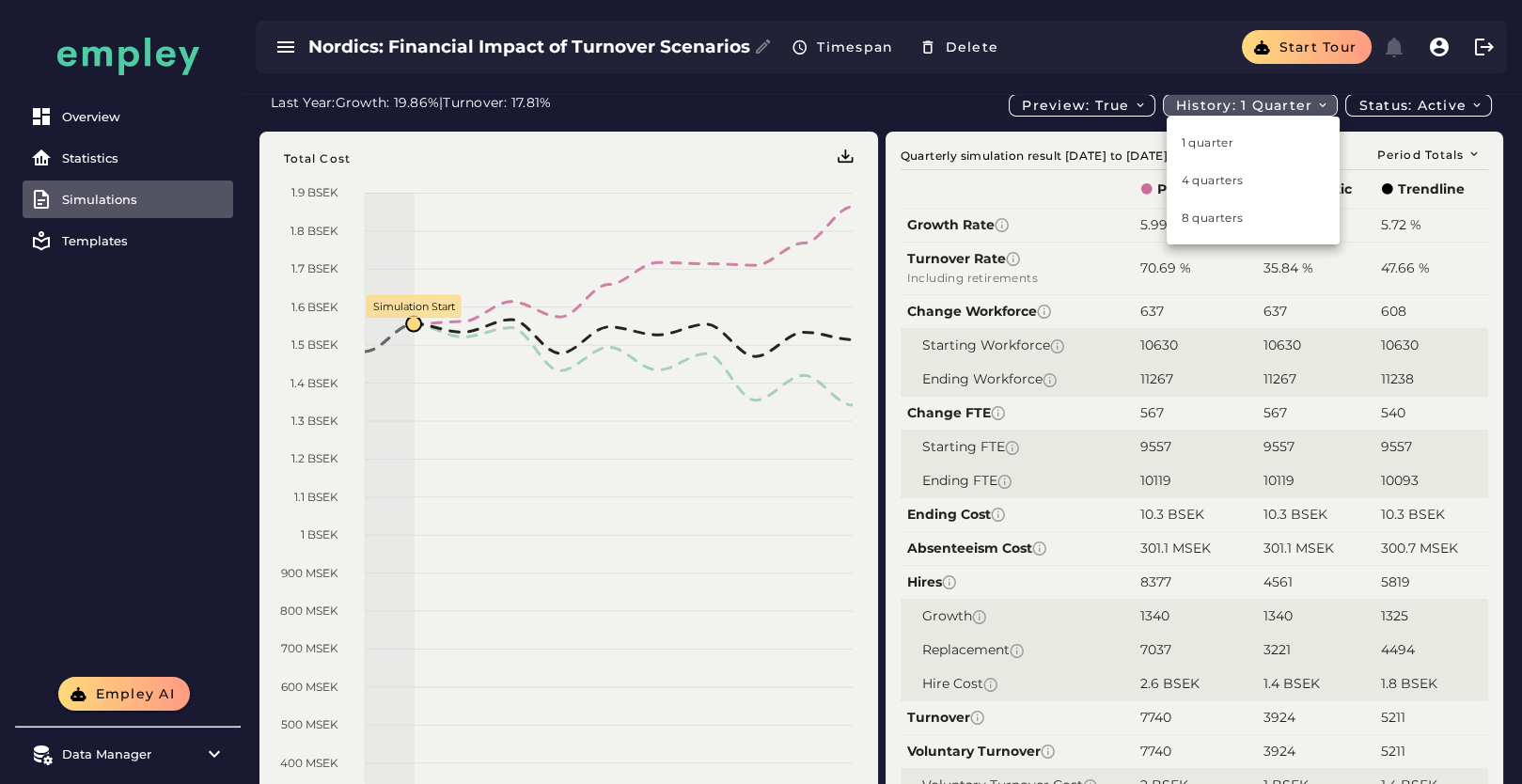 click on "4 quarters" 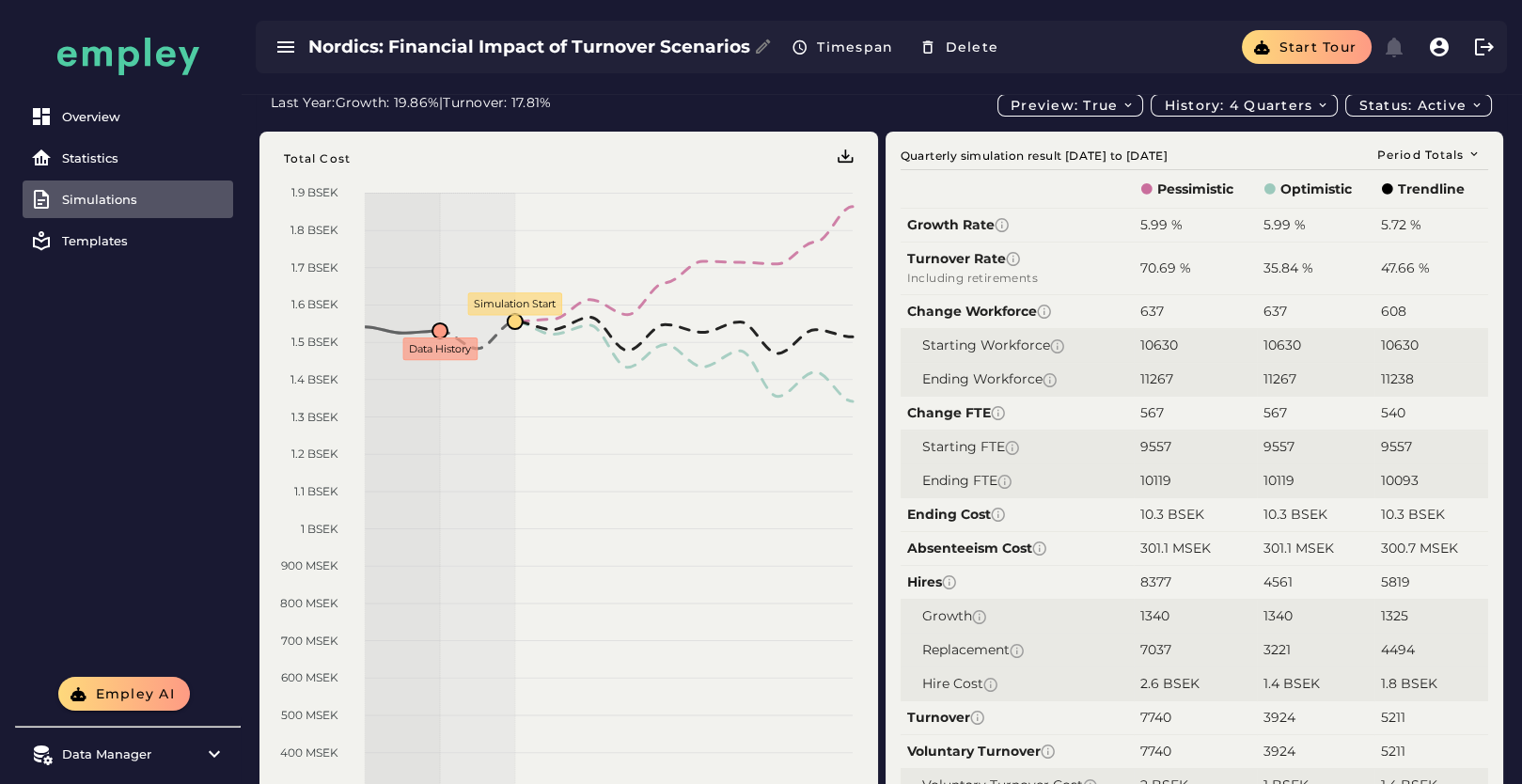 click on "Simulations" 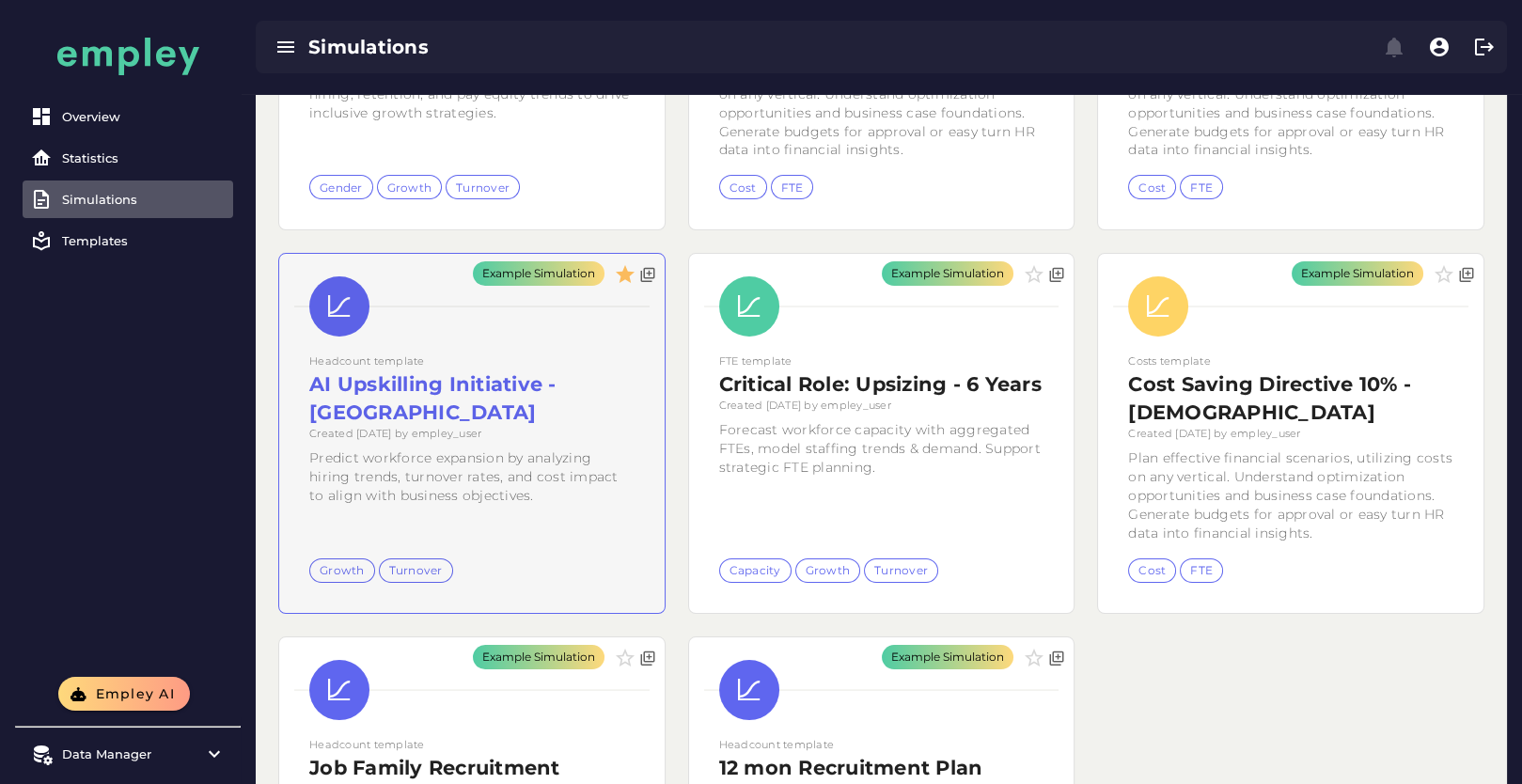 scroll, scrollTop: 313, scrollLeft: 0, axis: vertical 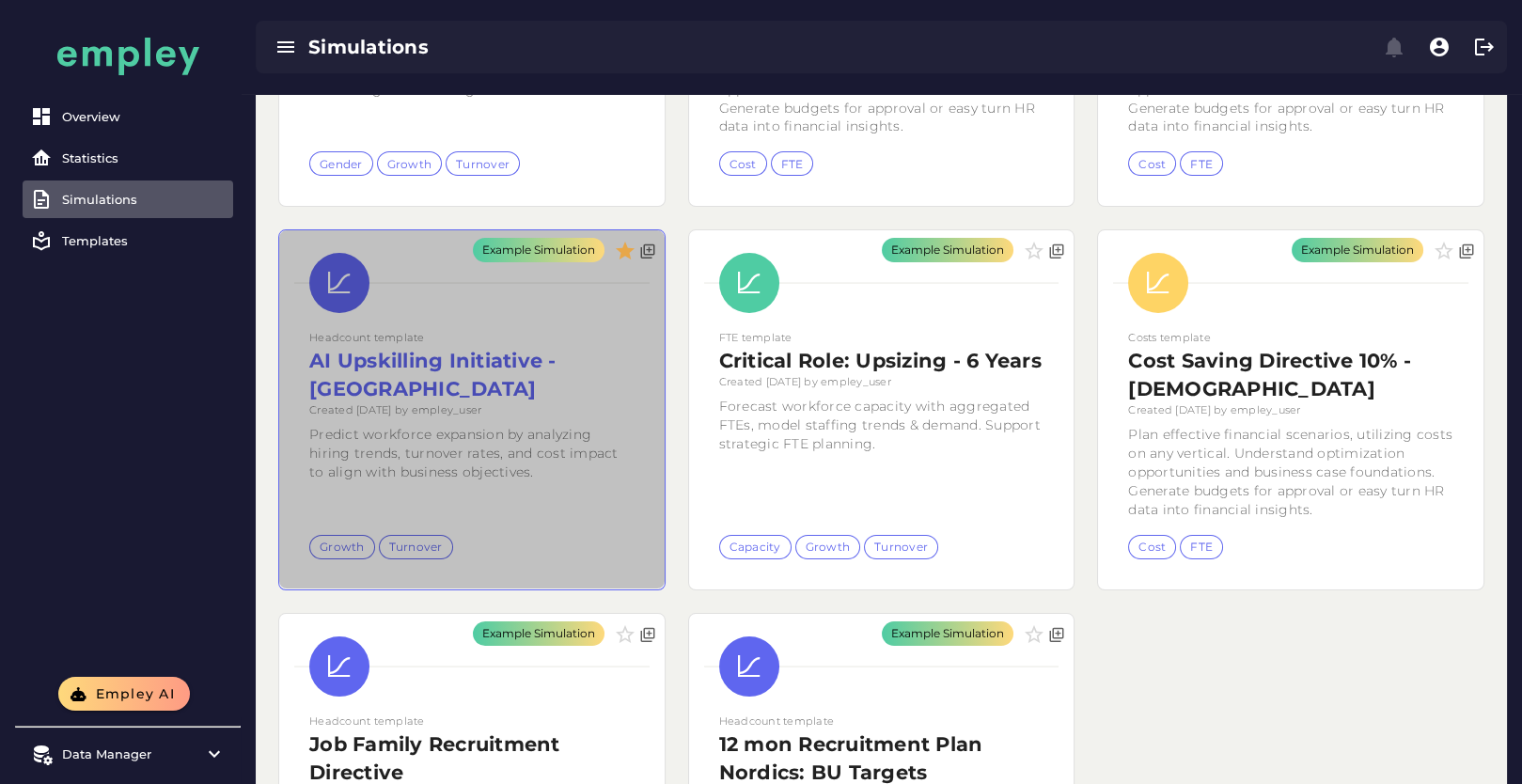 click on "Example Simulation" 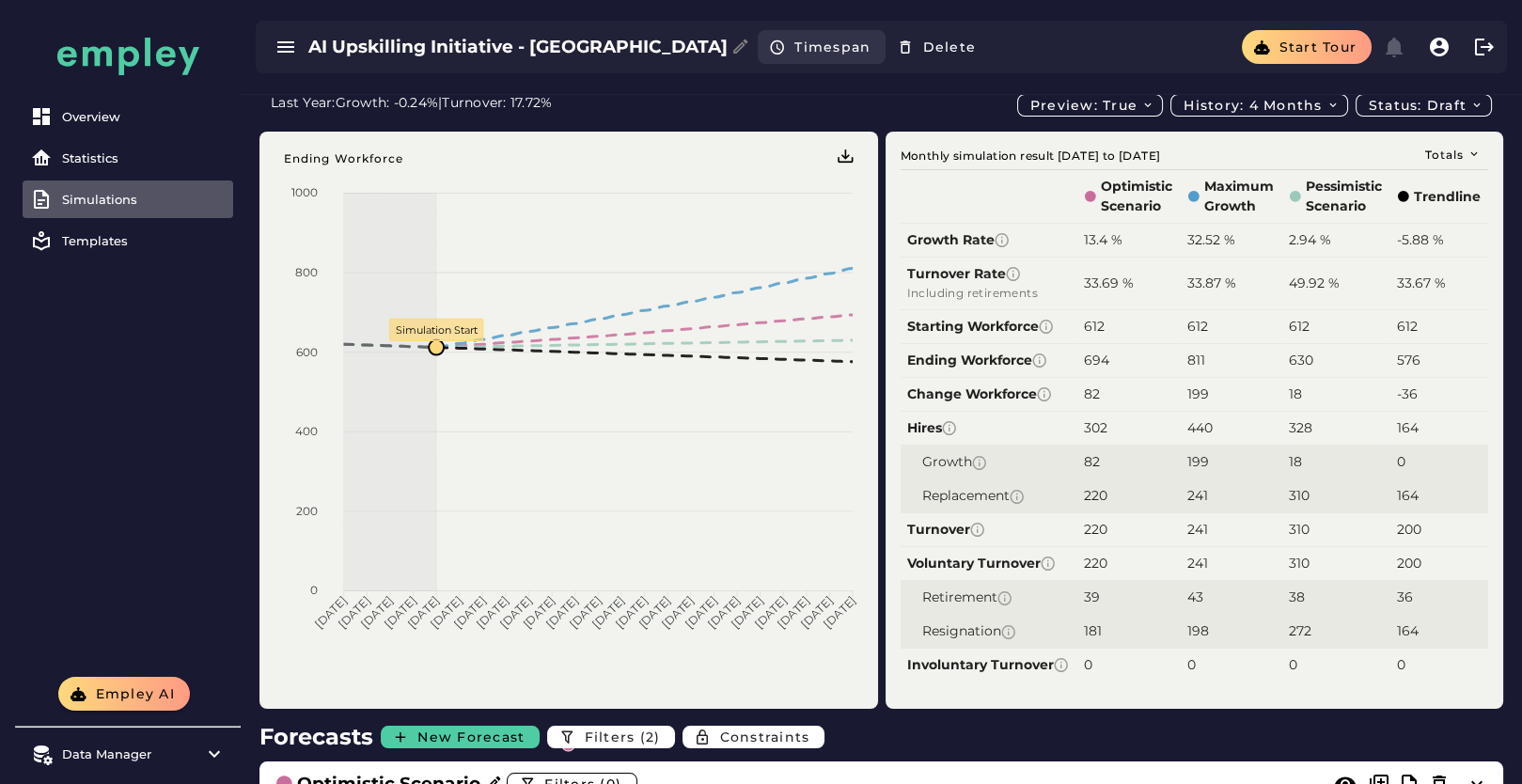 click on "Timespan" 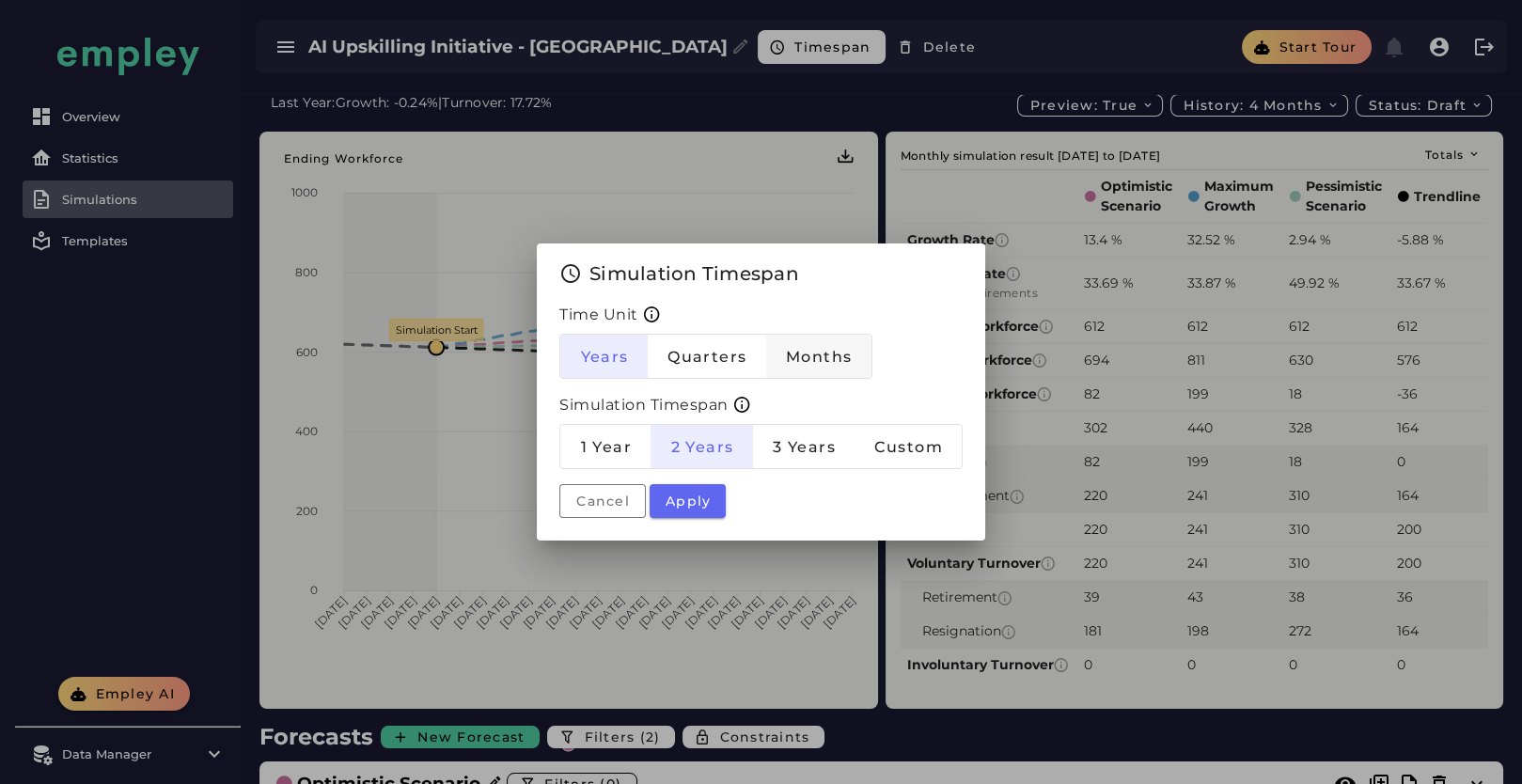 click on "Months" 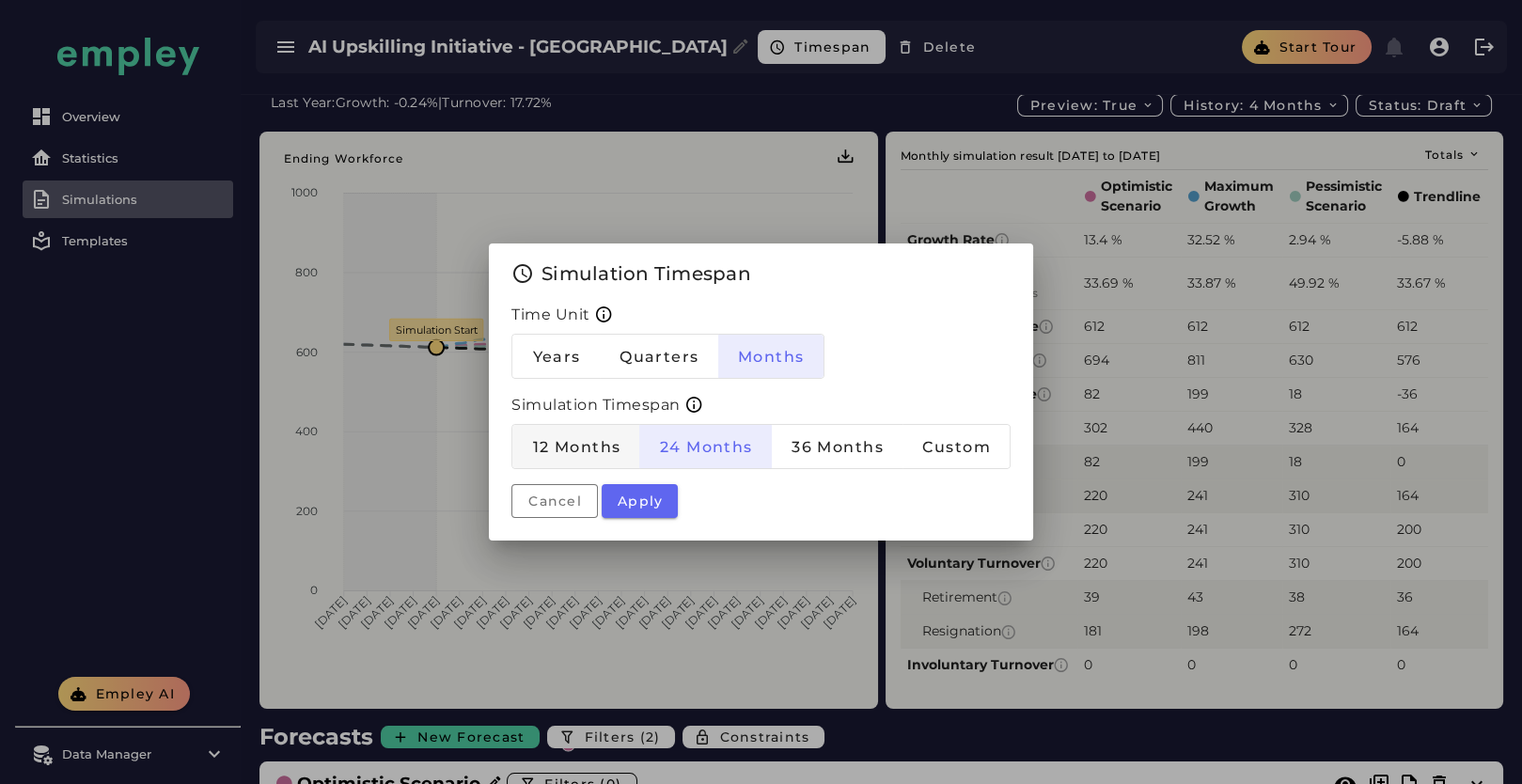 click on "12 Months" 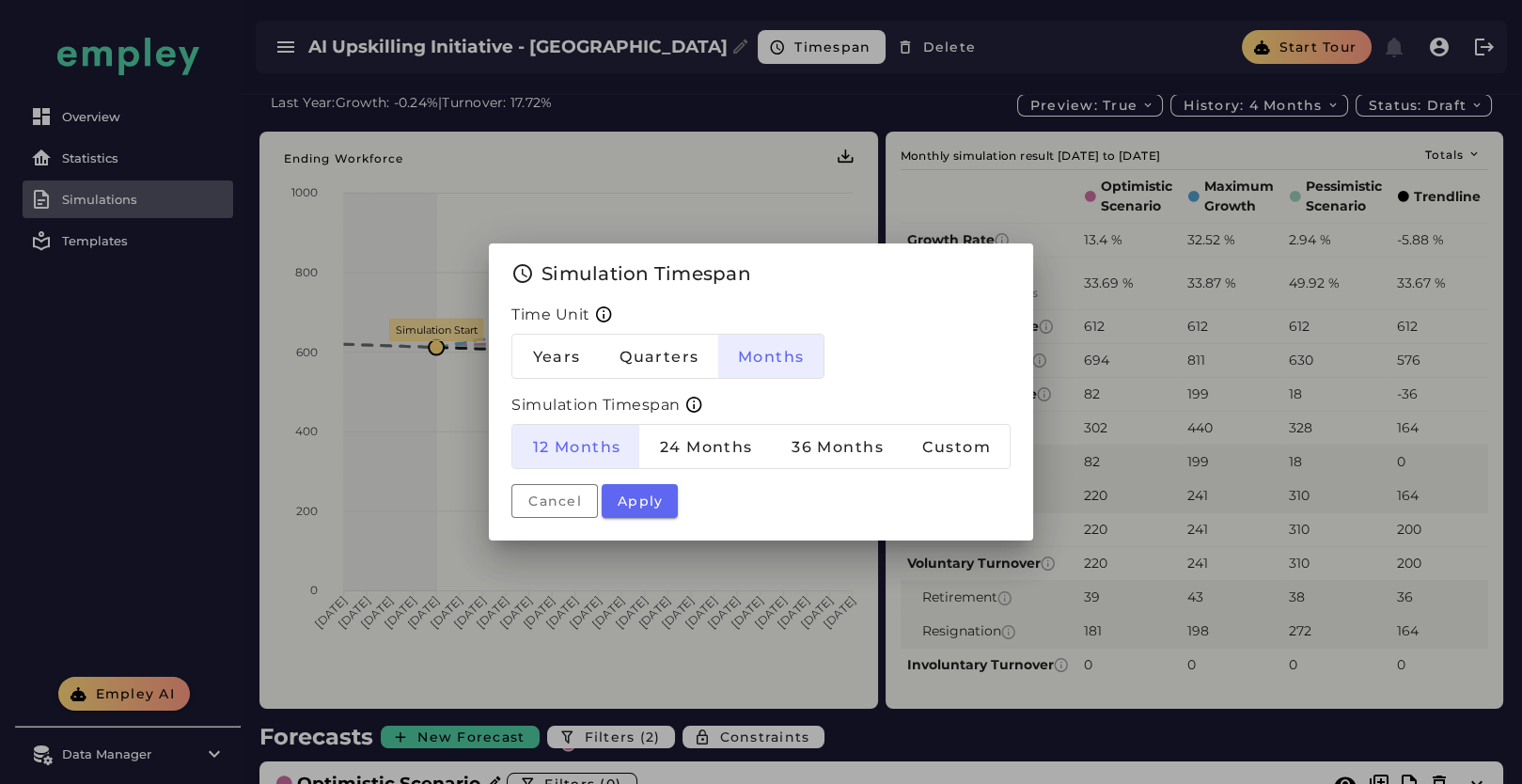 click on "Time Unit Years Quarters Months Simulation Timespan 12 Months 24 Months 36 Months Custom Cancel Apply" at bounding box center (761, 411) 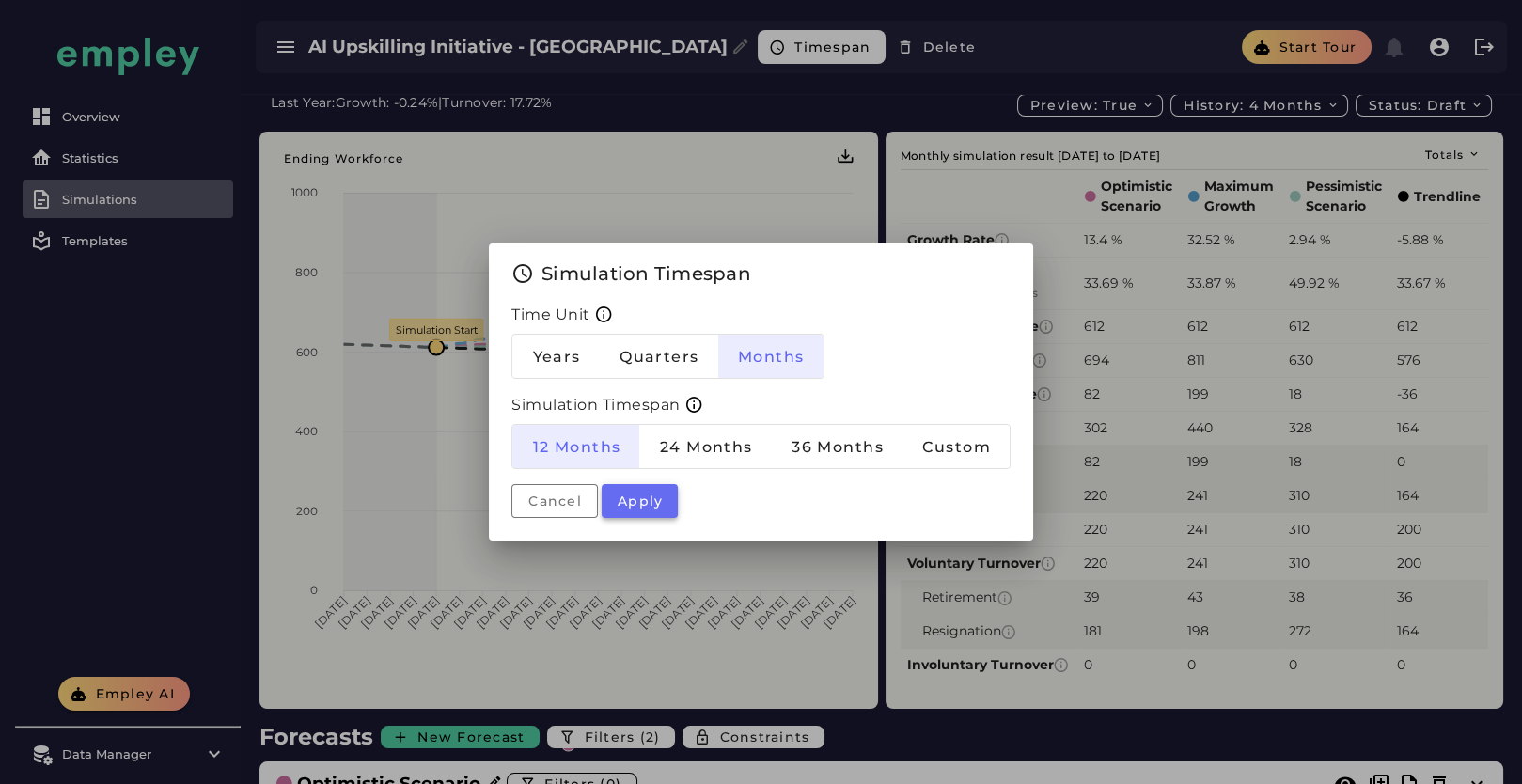 click on "Apply" 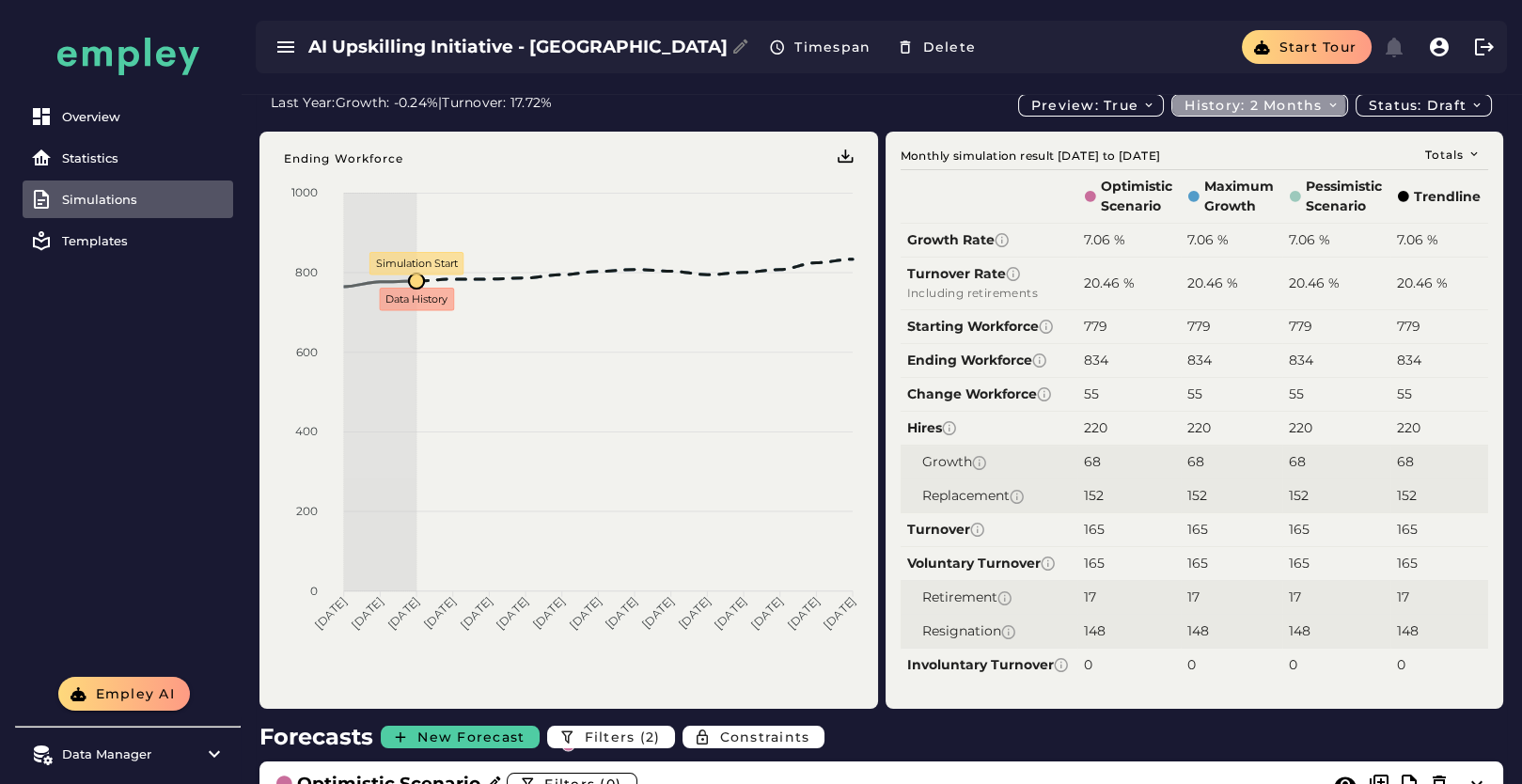 click on "History: 2 months" 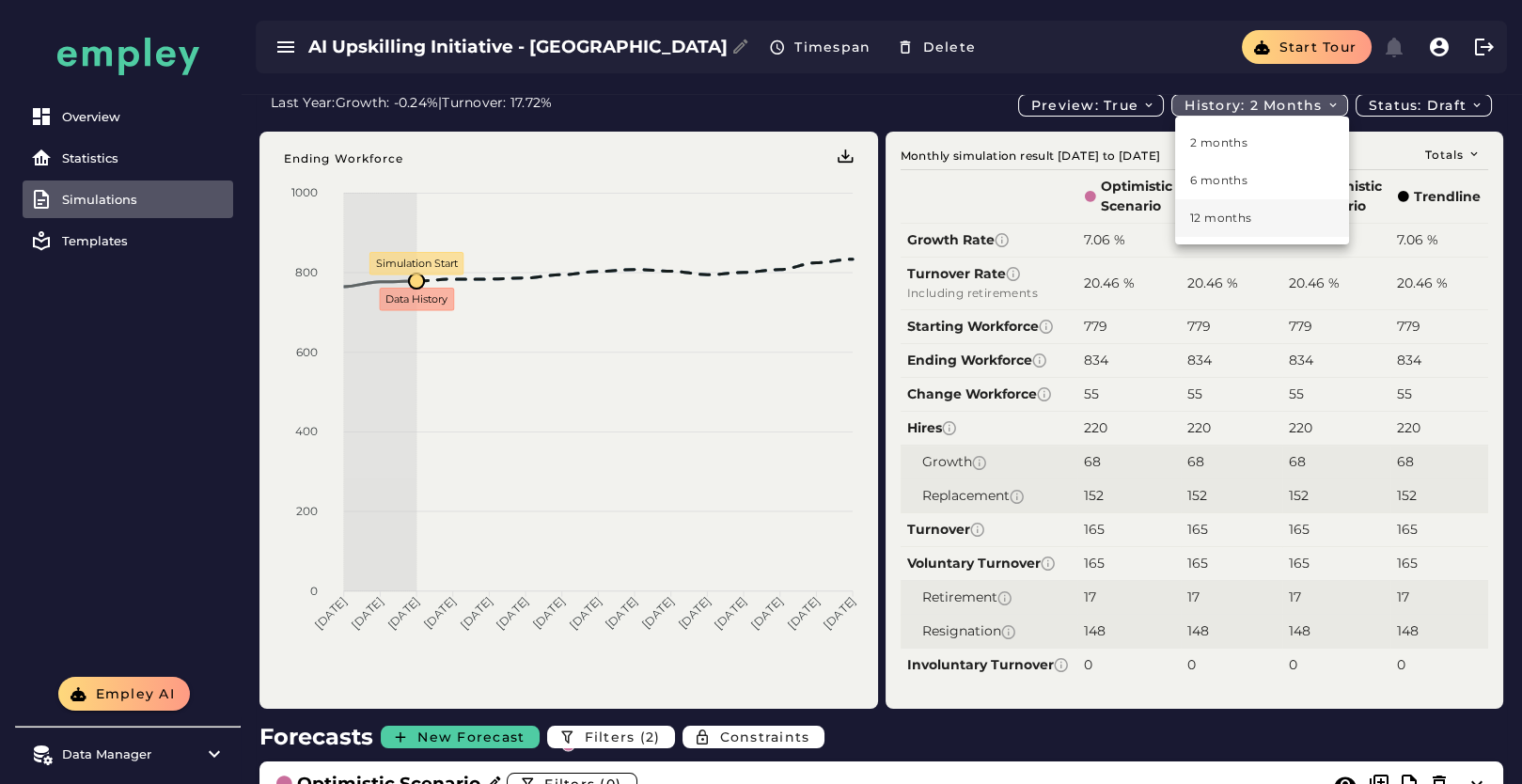 click on "12 months" 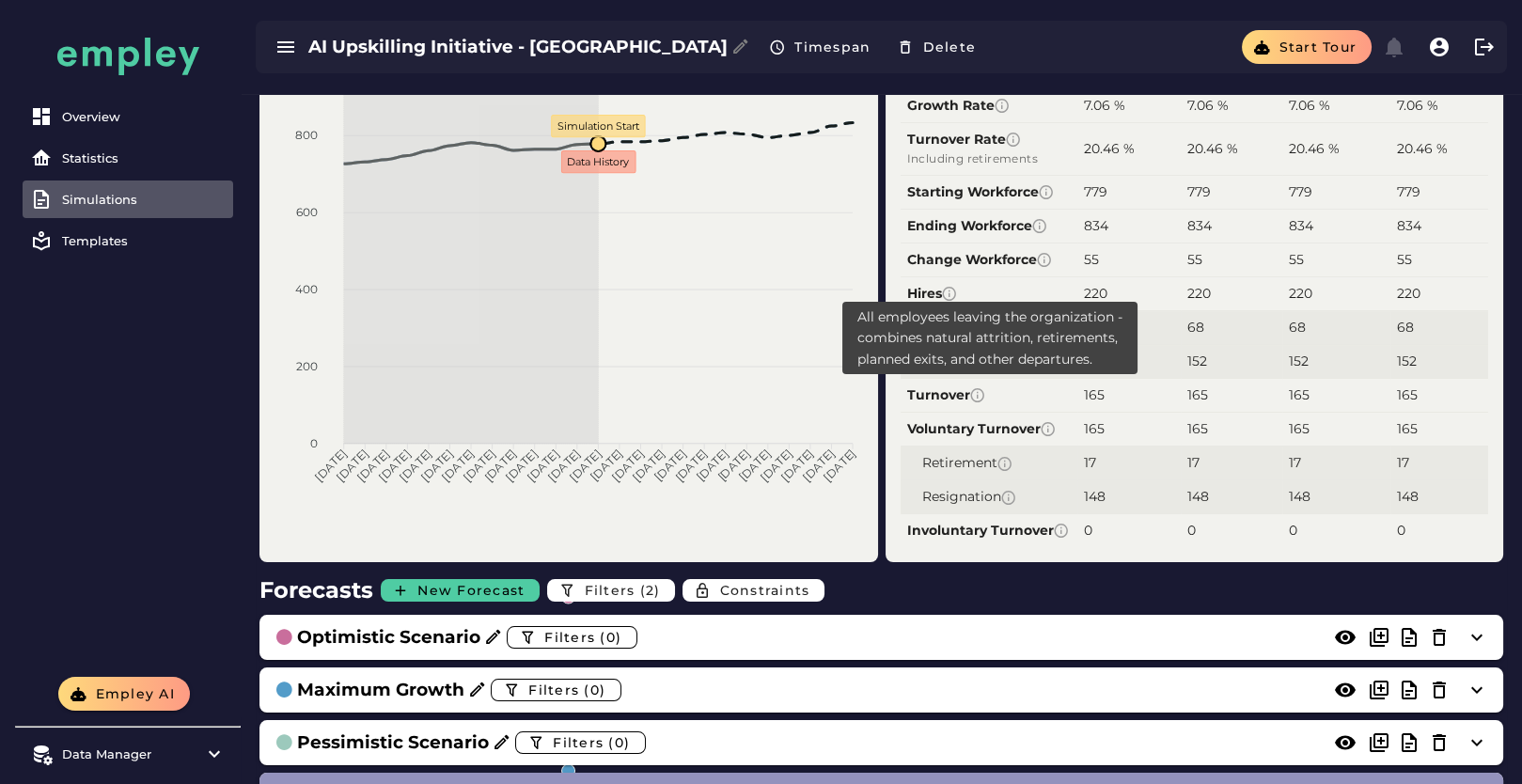 scroll, scrollTop: 209, scrollLeft: 0, axis: vertical 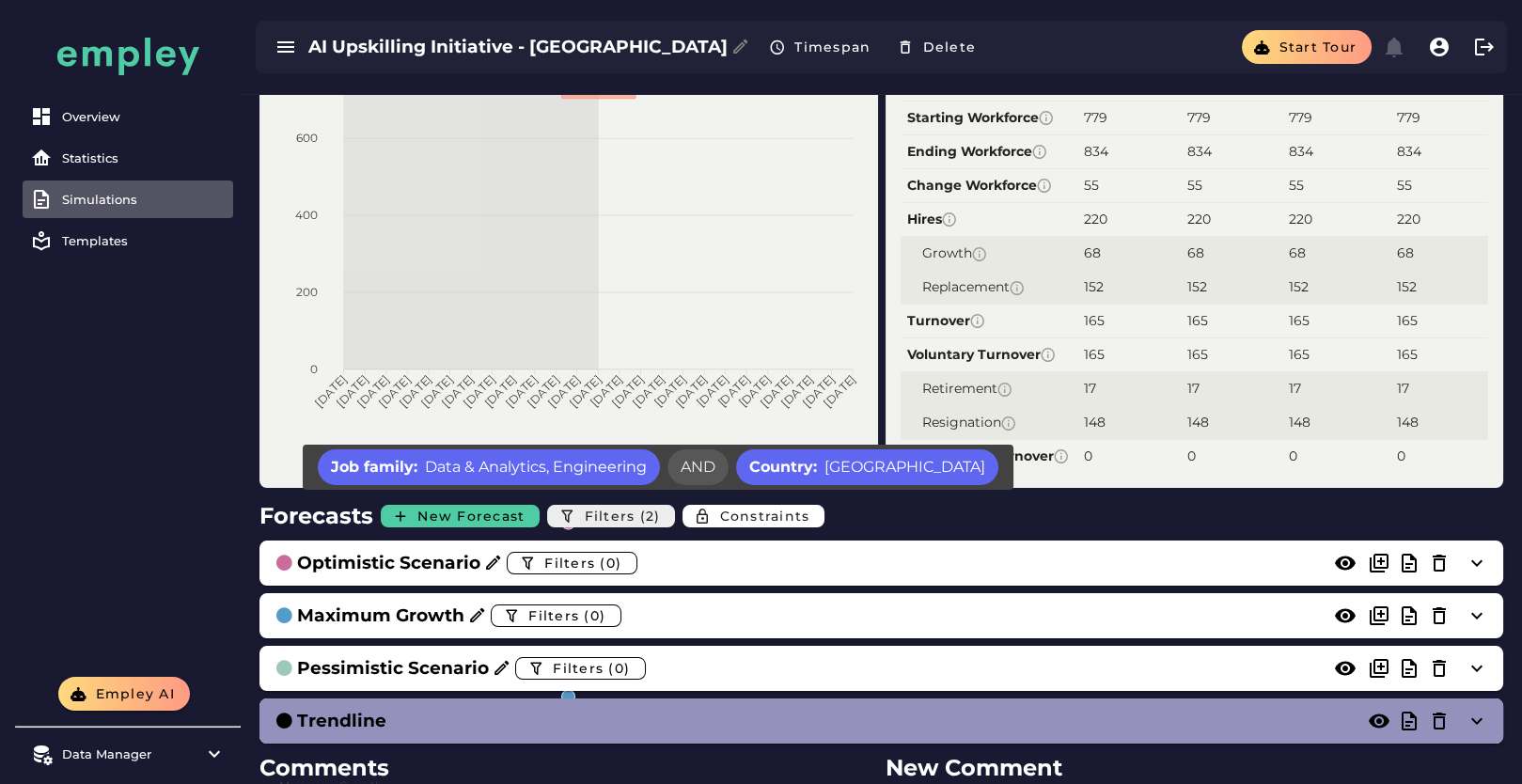 click on "Filters (2)" 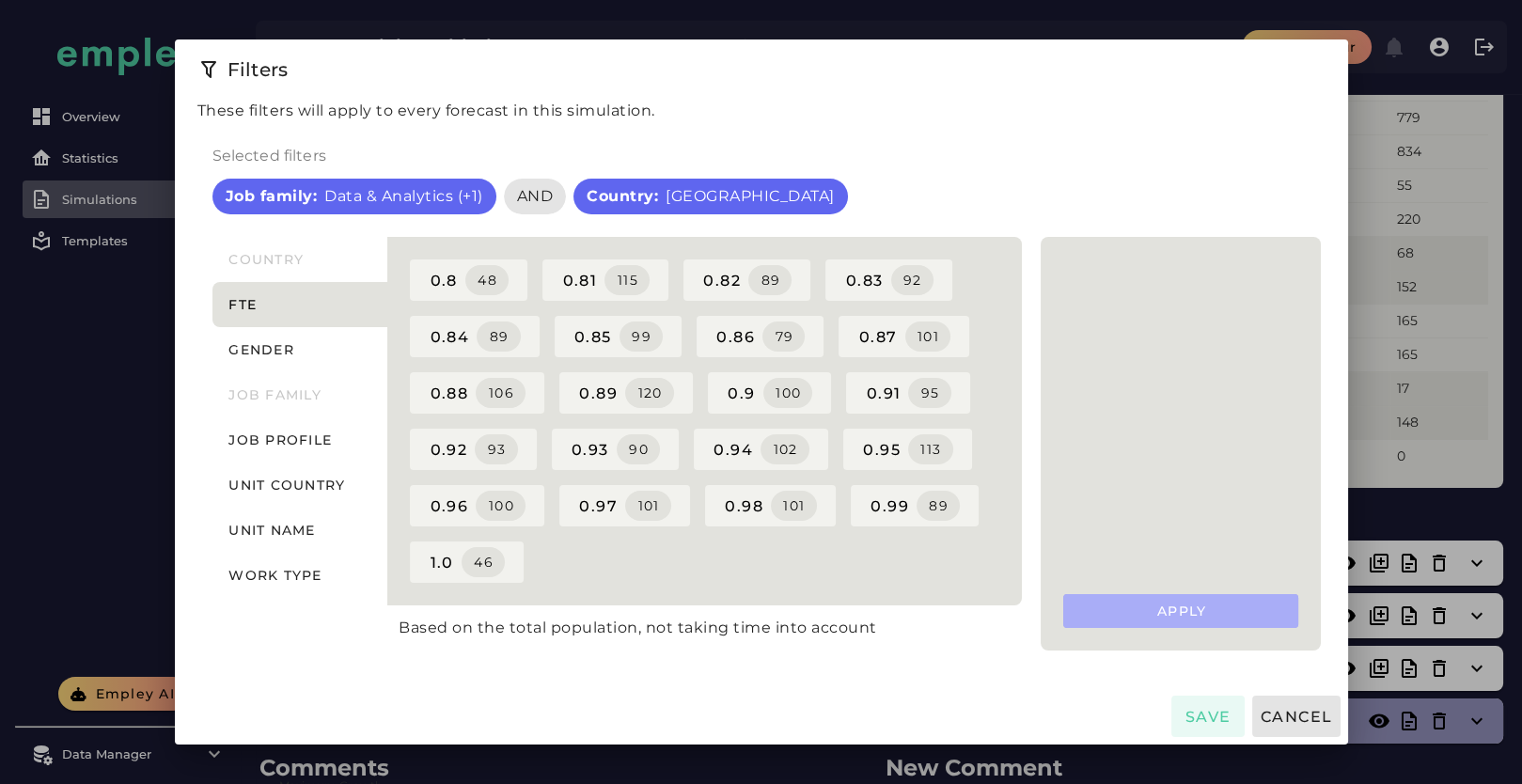 scroll, scrollTop: 0, scrollLeft: 0, axis: both 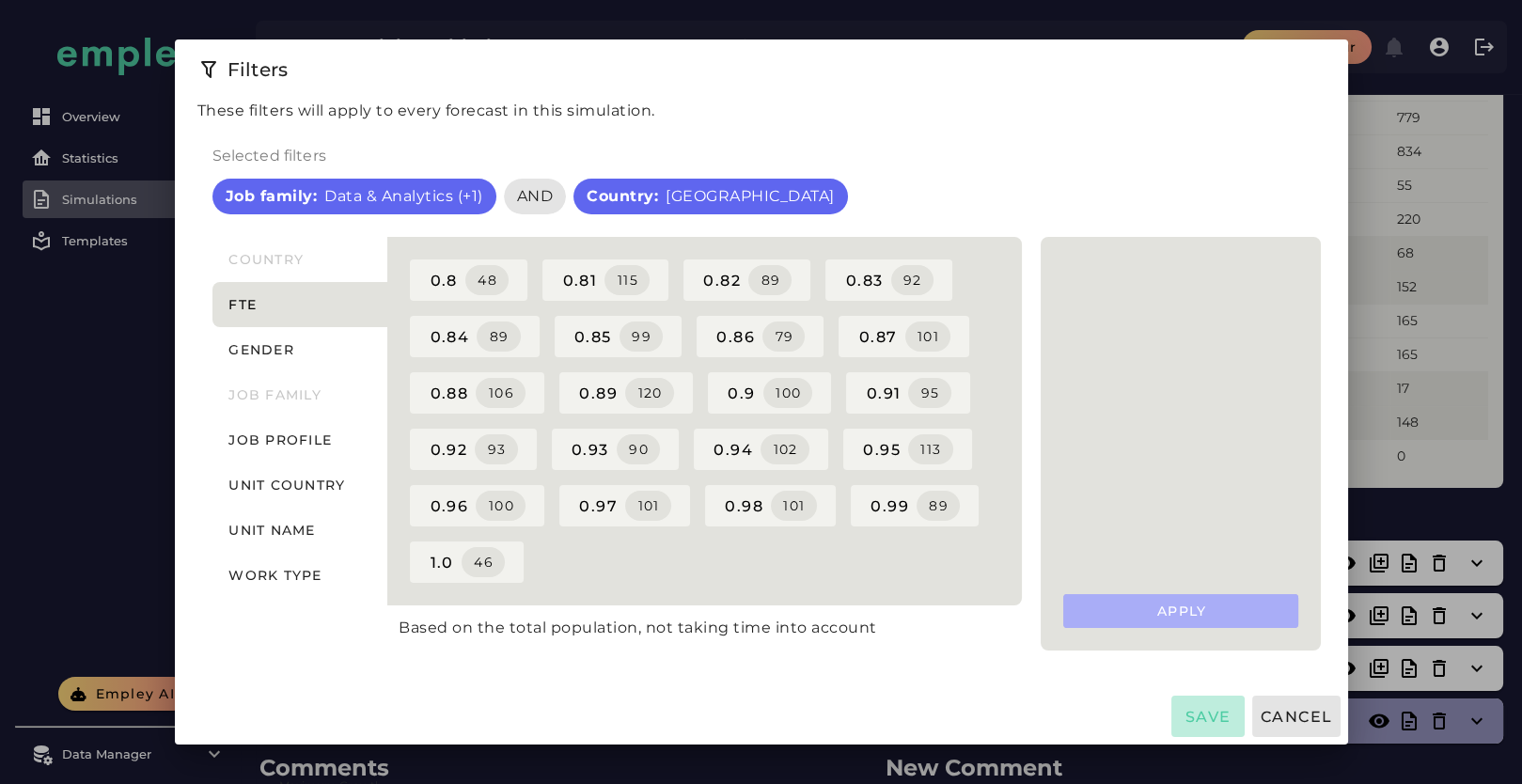 click on "Save" 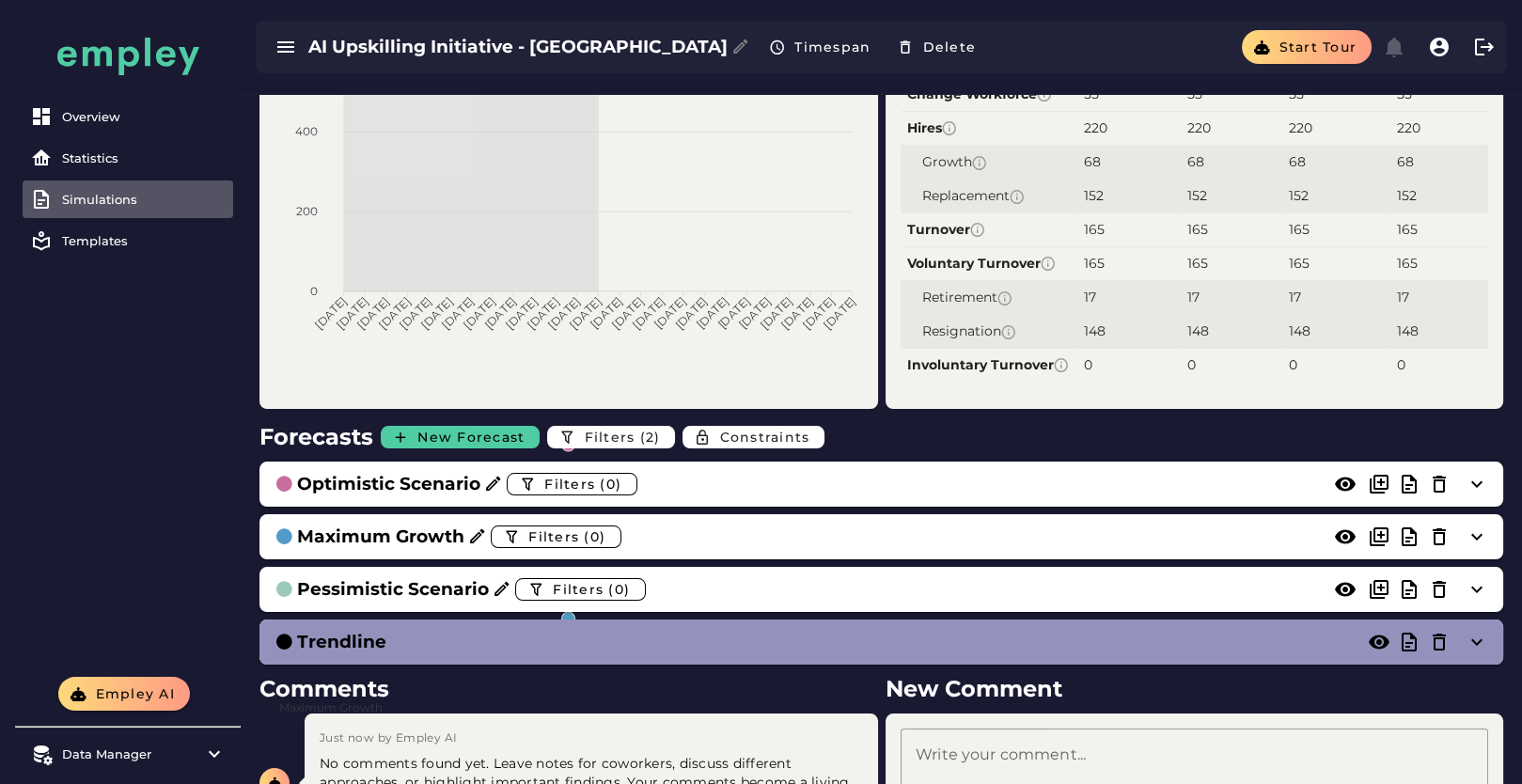 scroll, scrollTop: 313, scrollLeft: 0, axis: vertical 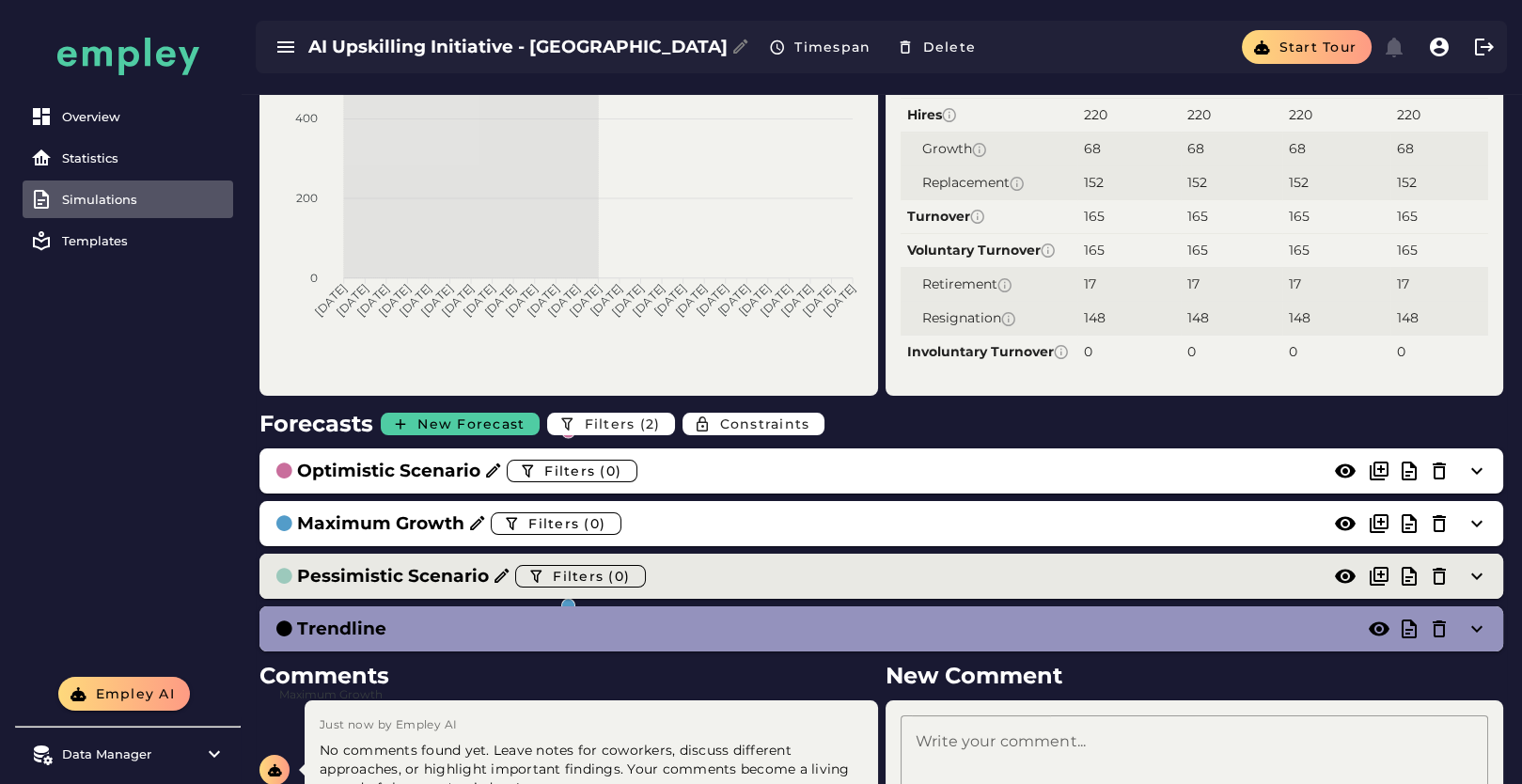 click on "Pessimistic Scenario  Filters (0)" 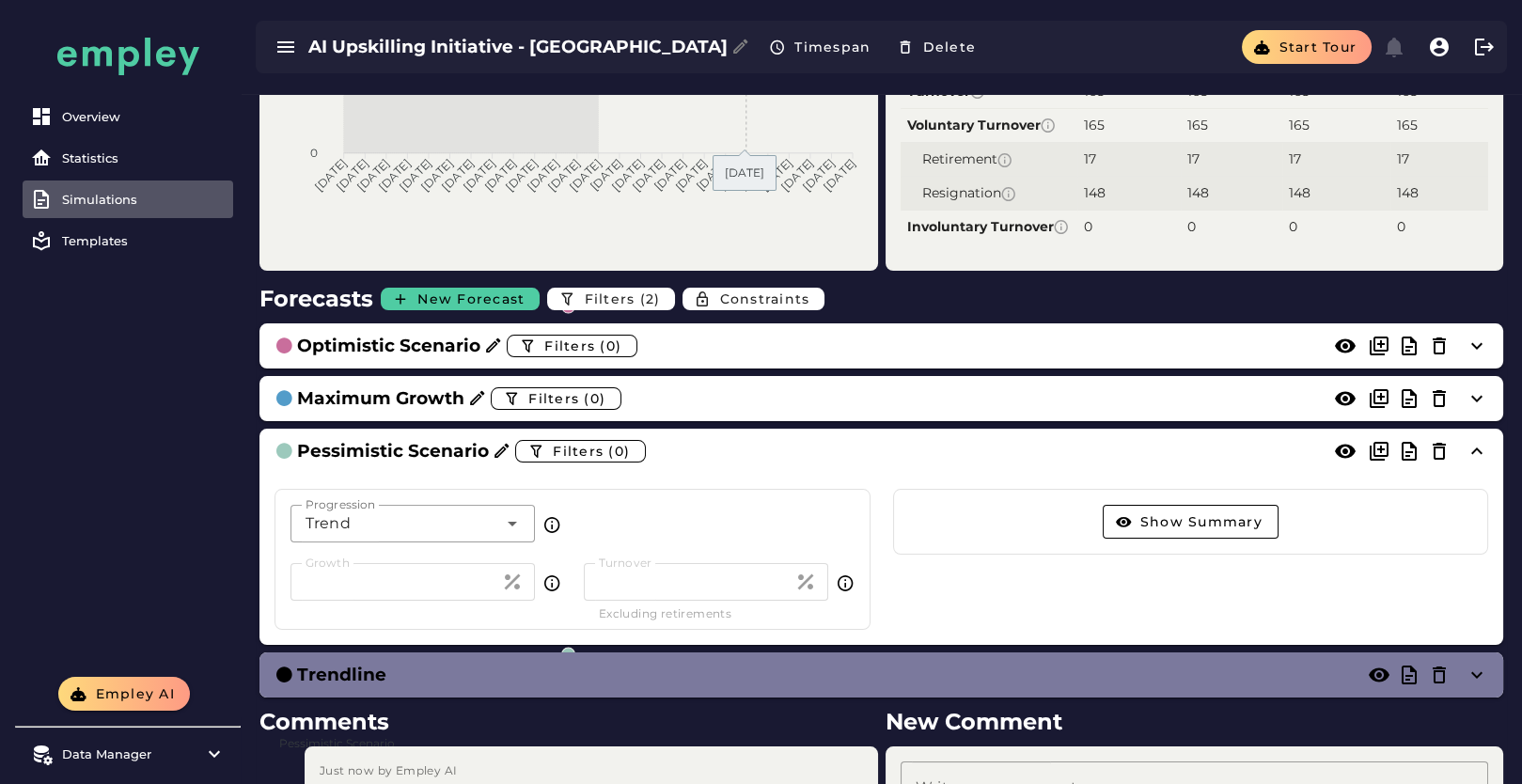 scroll, scrollTop: 611, scrollLeft: 0, axis: vertical 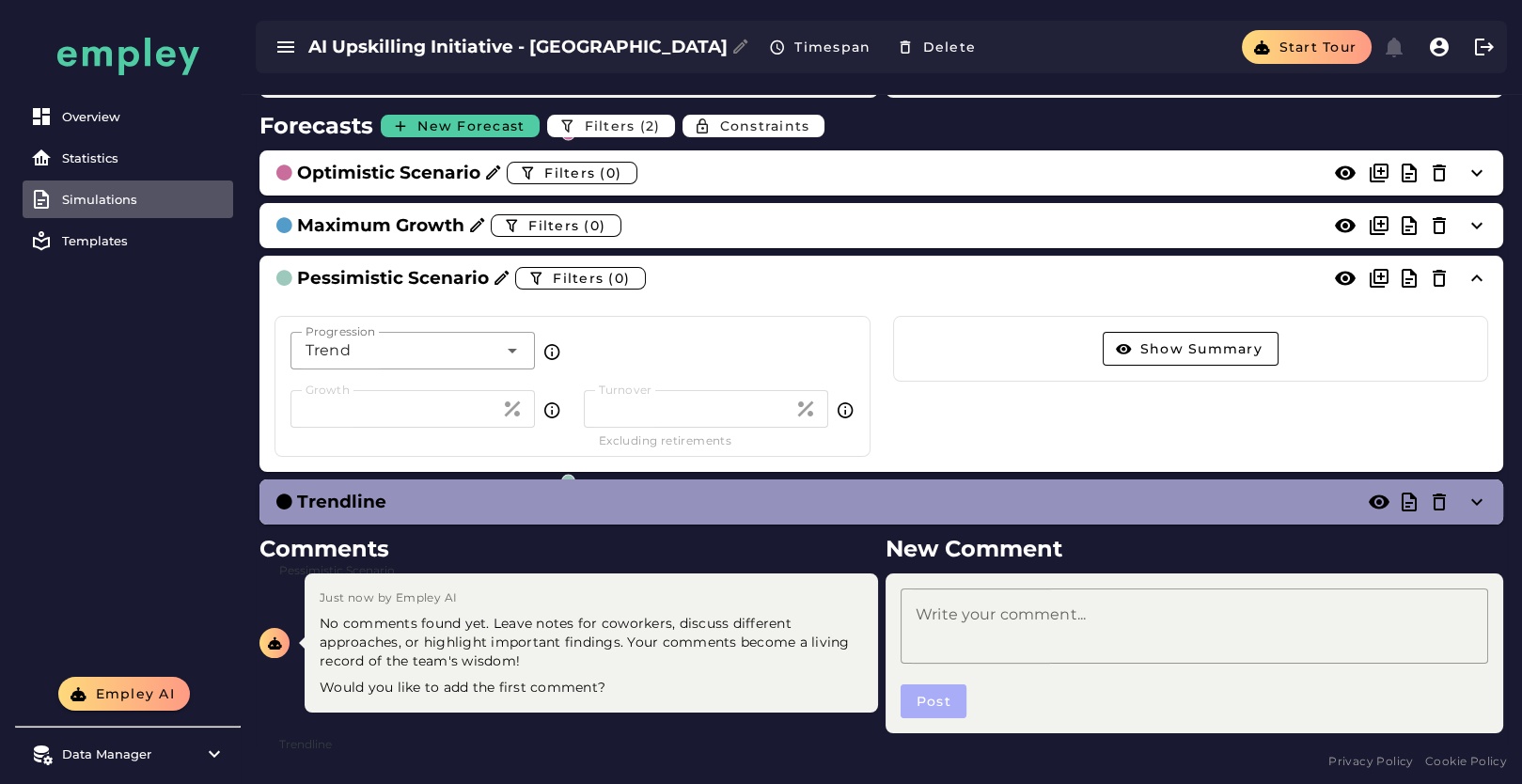 click on "Trend *****" 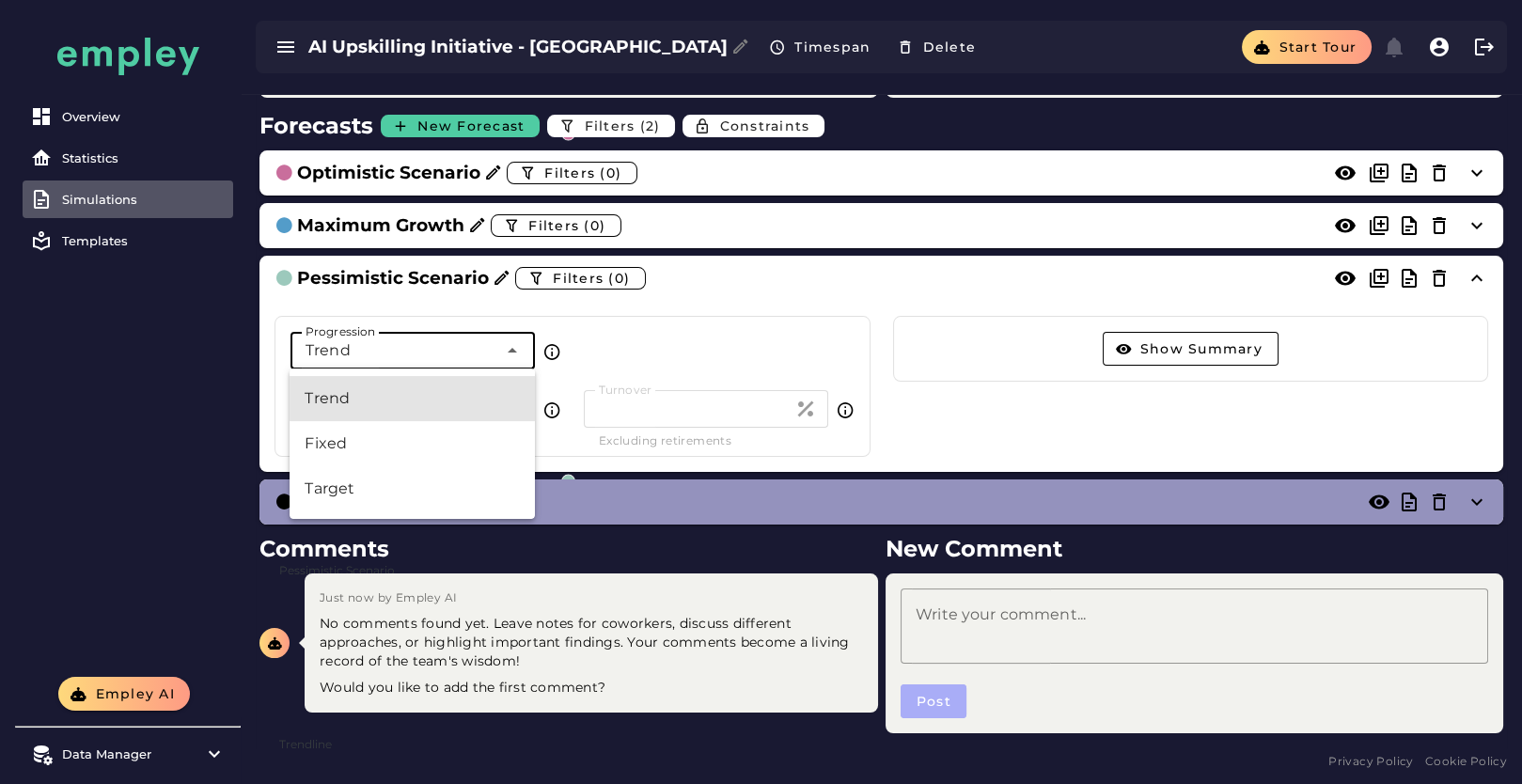 drag, startPoint x: 345, startPoint y: 484, endPoint x: 557, endPoint y: 468, distance: 212.60292 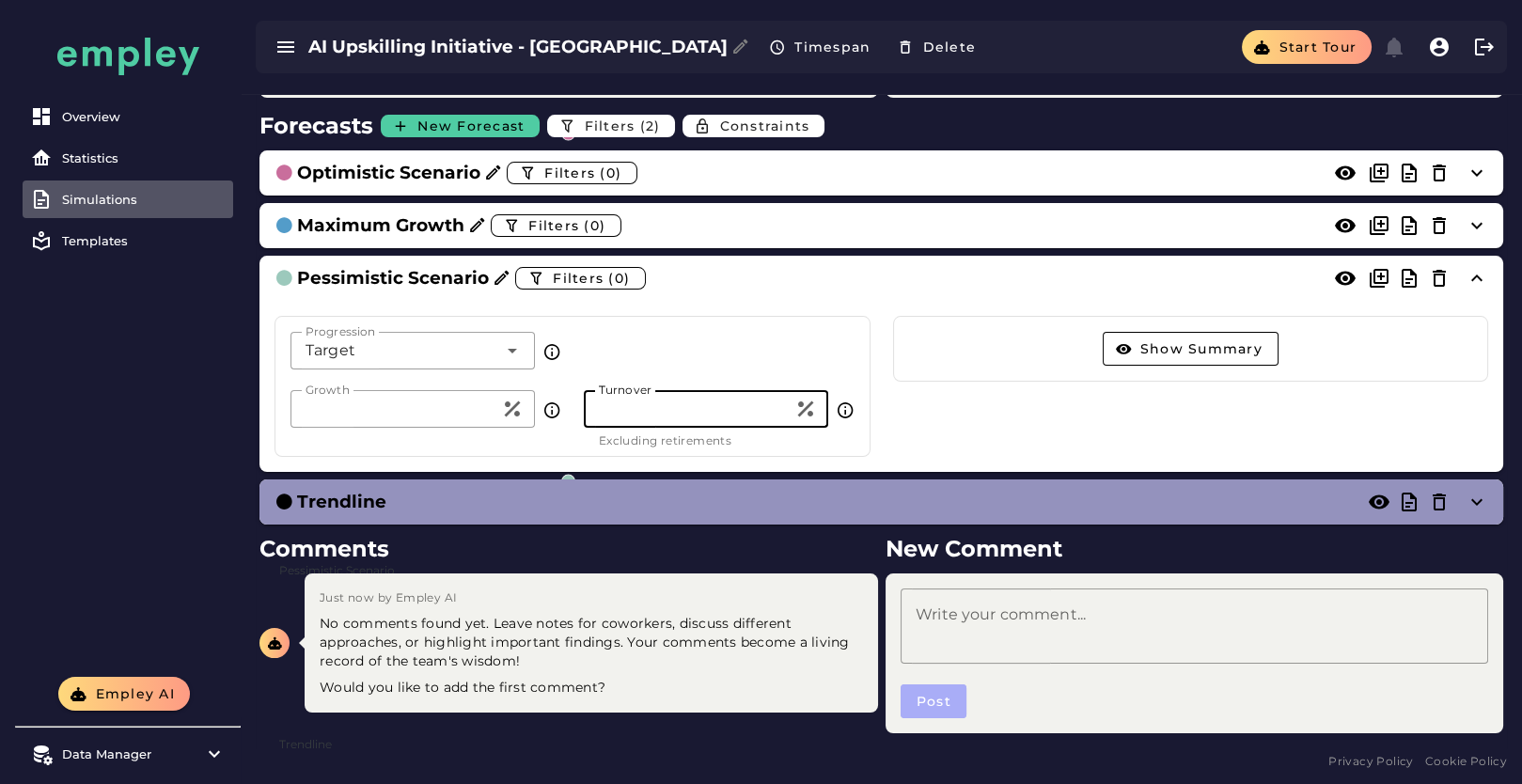 drag, startPoint x: 659, startPoint y: 409, endPoint x: 501, endPoint y: 410, distance: 158.00316 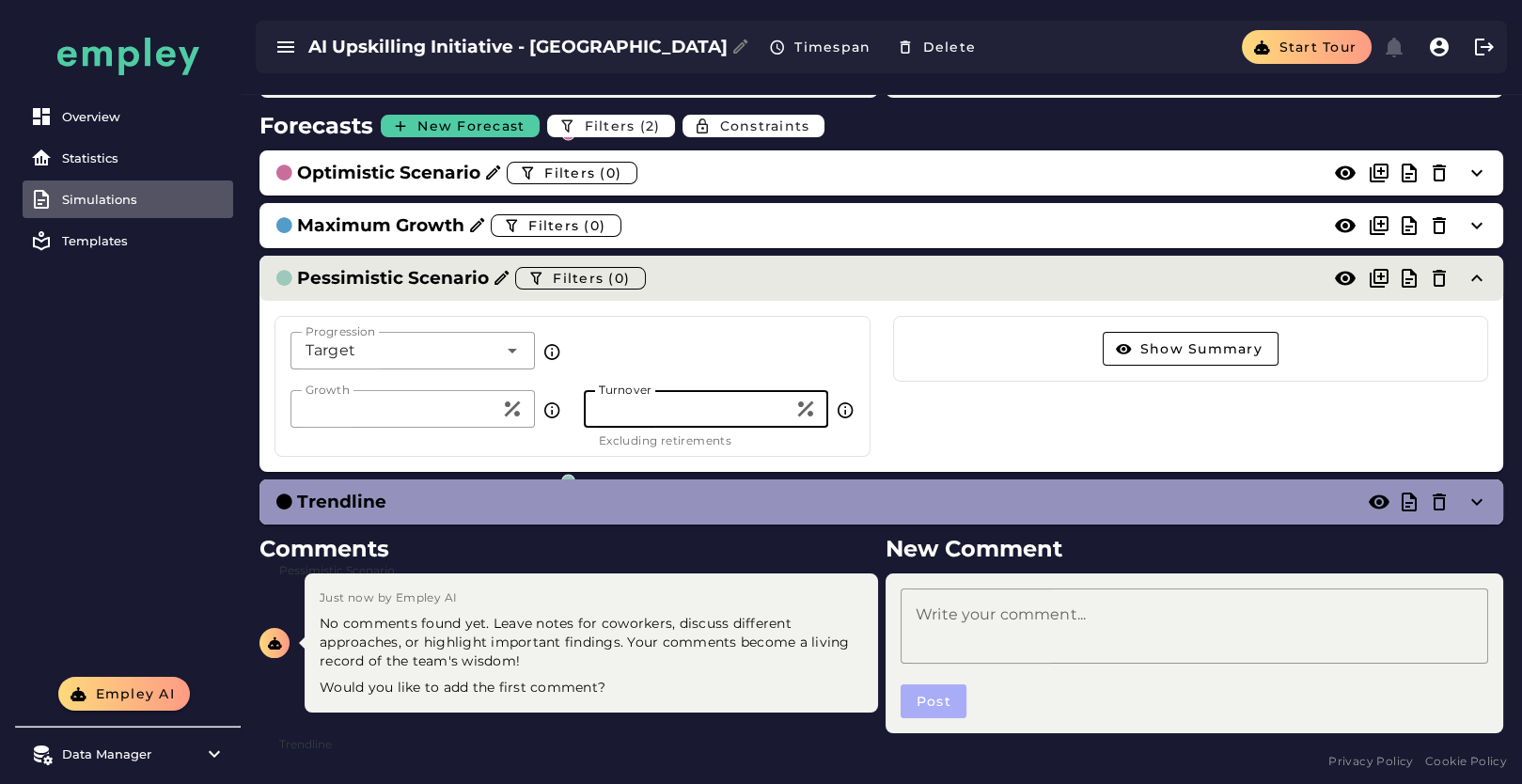 type on "**" 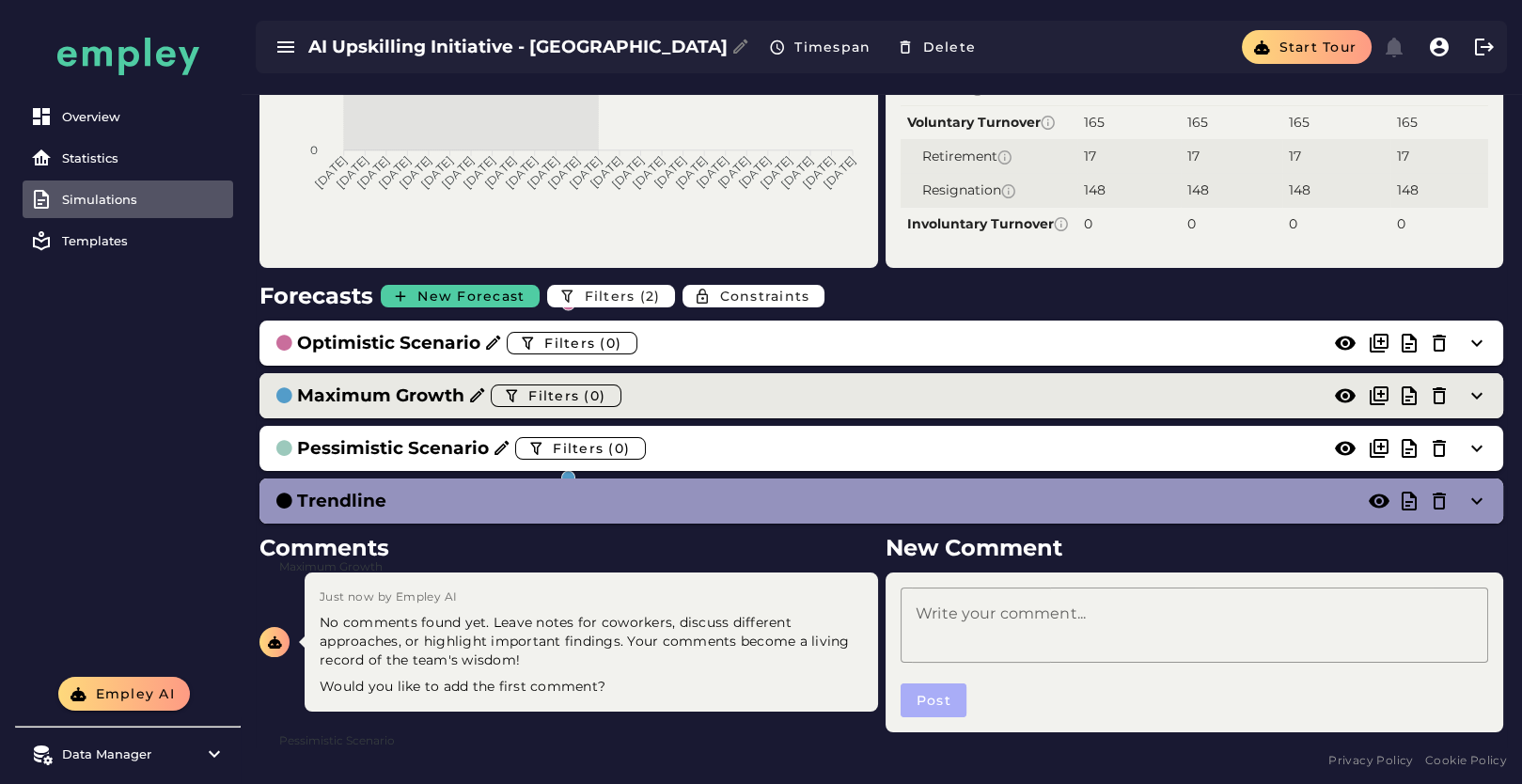 click on "Maximum Growth  Filters (0)" 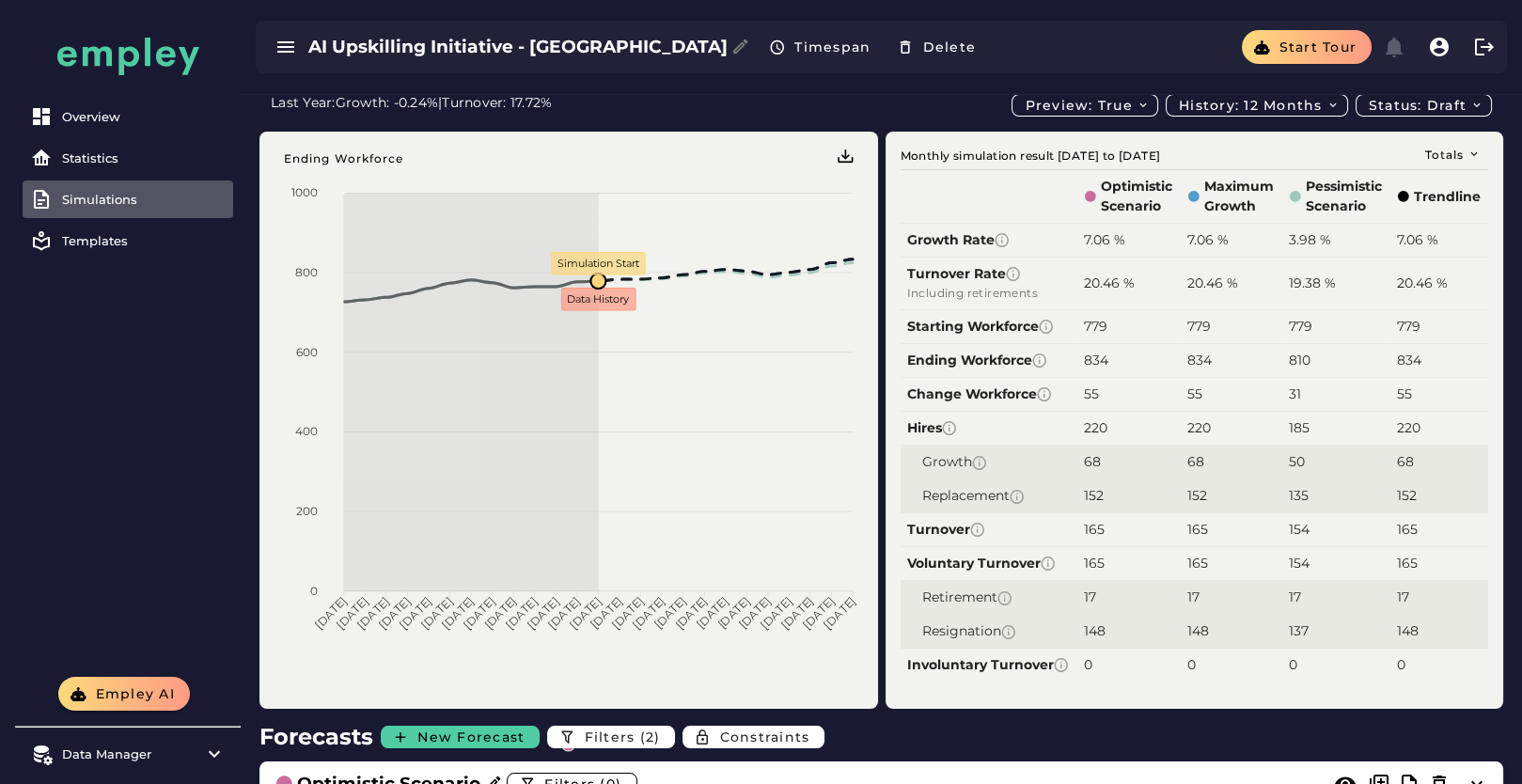 scroll, scrollTop: 507, scrollLeft: 0, axis: vertical 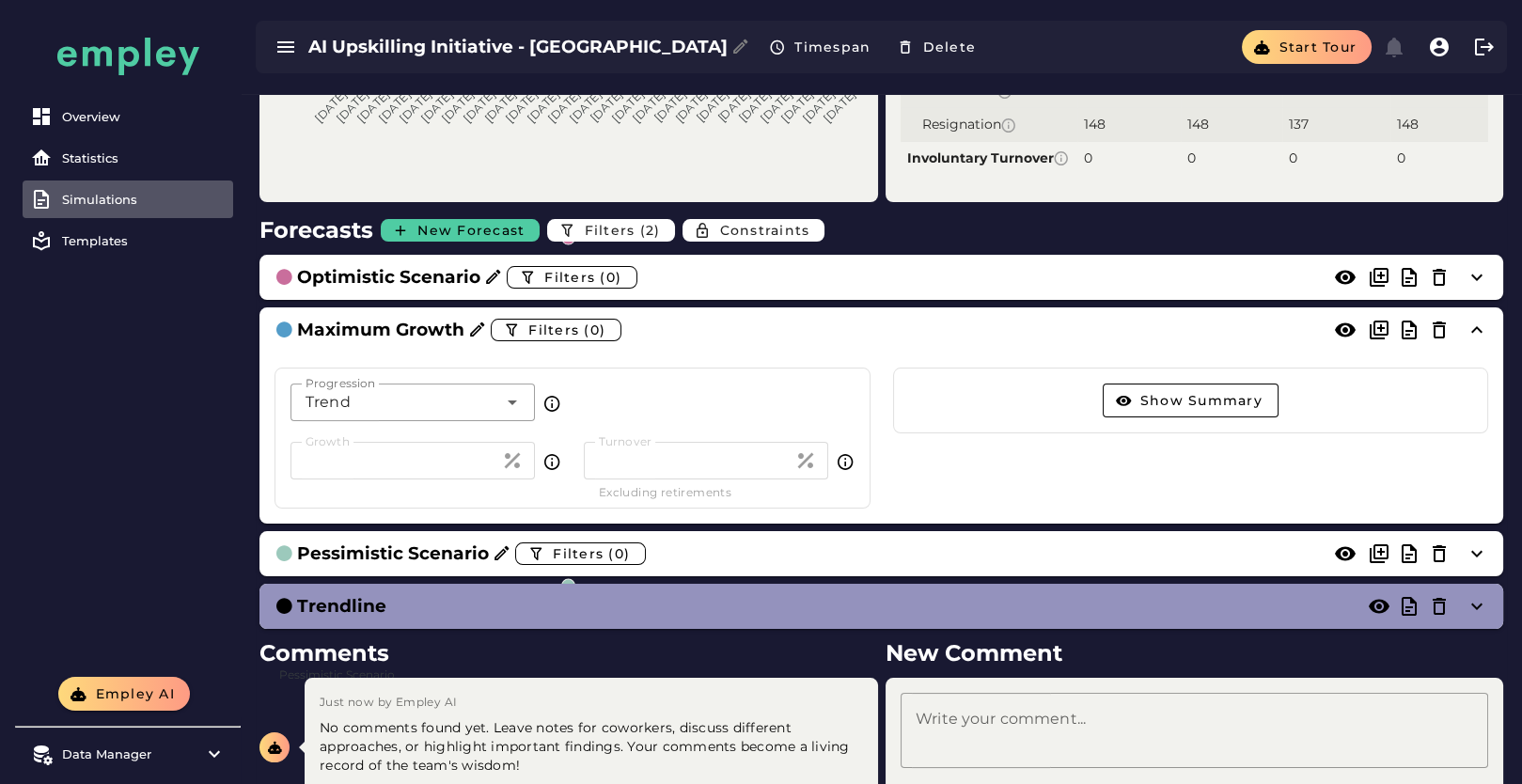 click on "Trend *****" 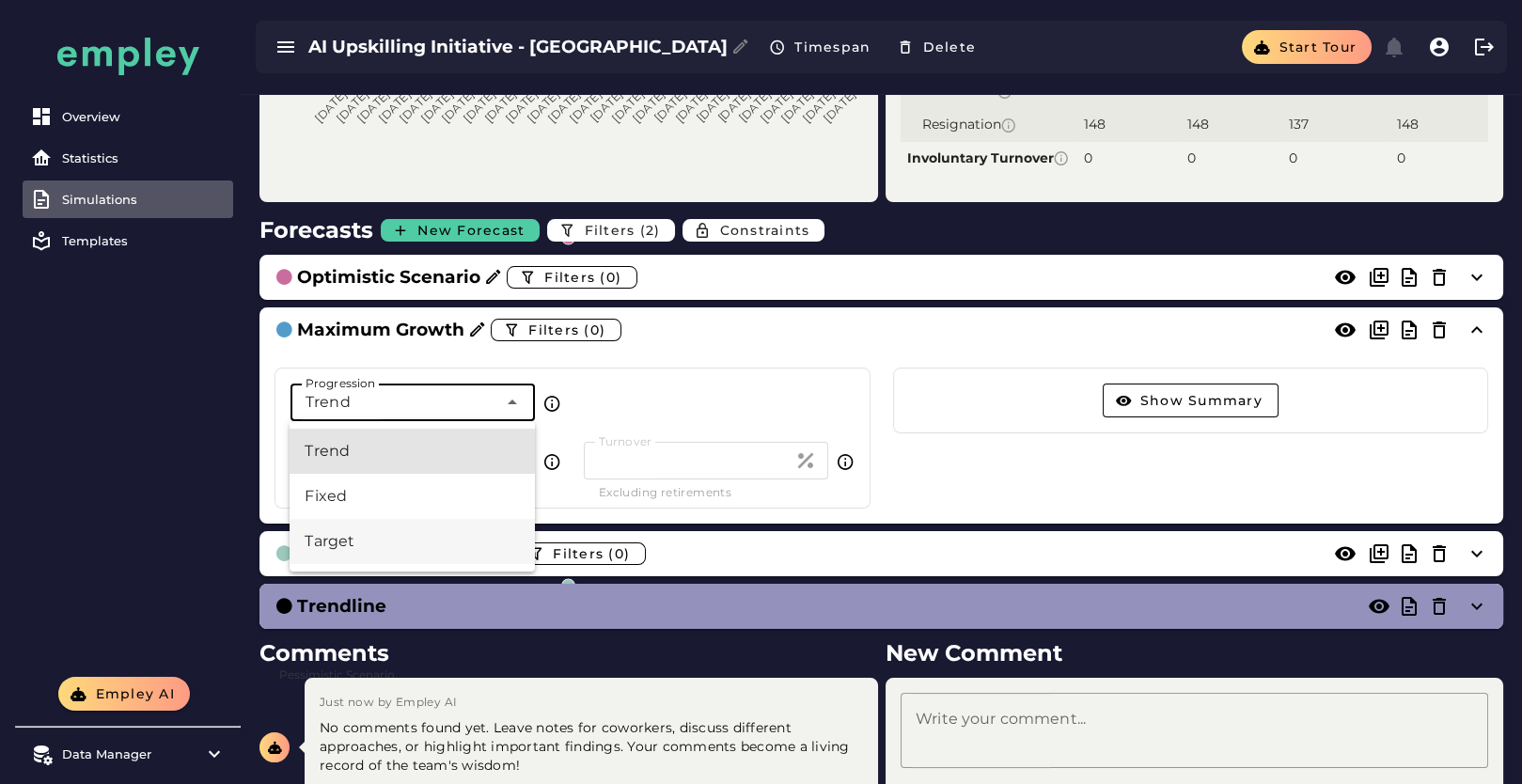 click on "Target" at bounding box center (412, 541) 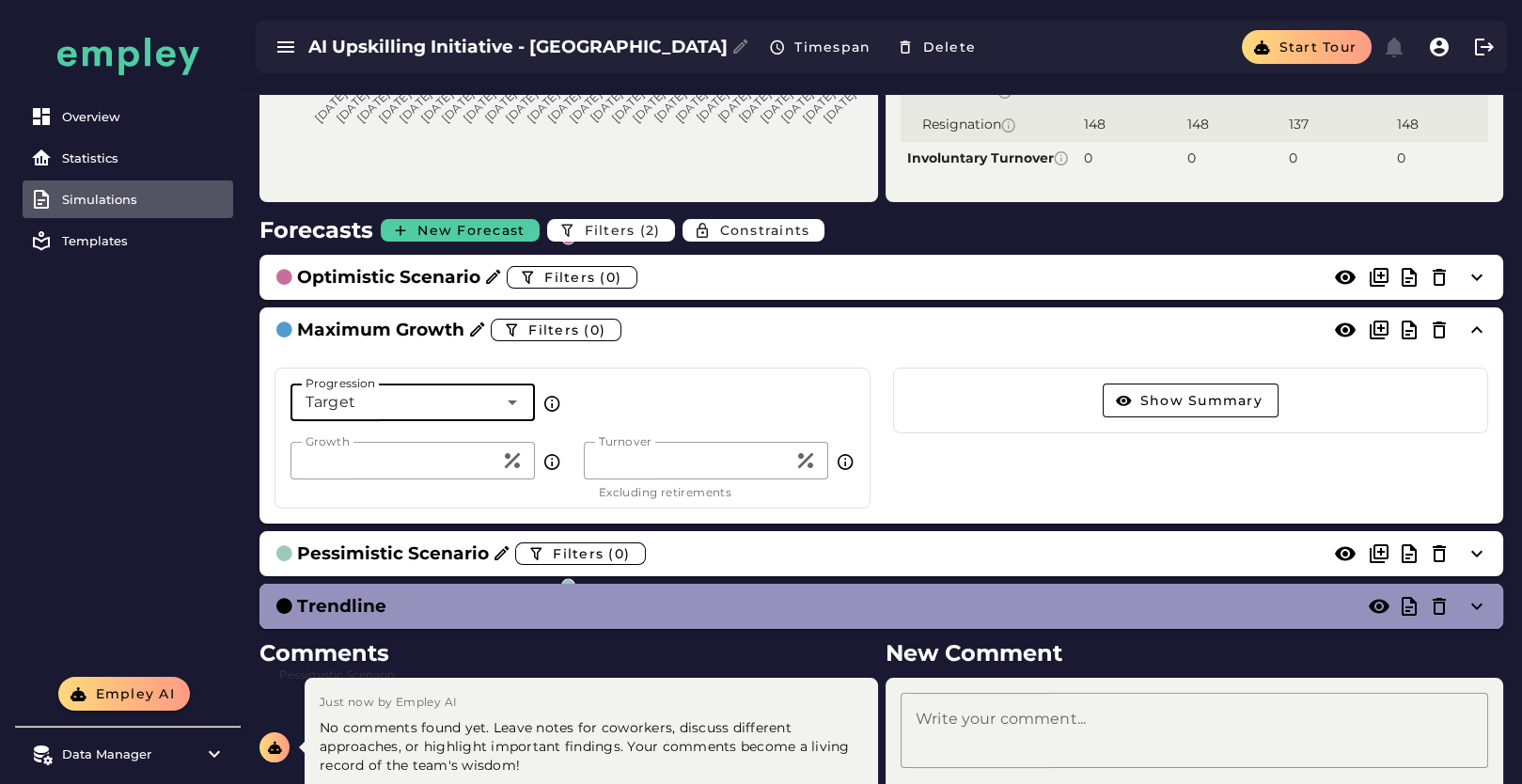 drag, startPoint x: 645, startPoint y: 463, endPoint x: 568, endPoint y: 465, distance: 77.02597 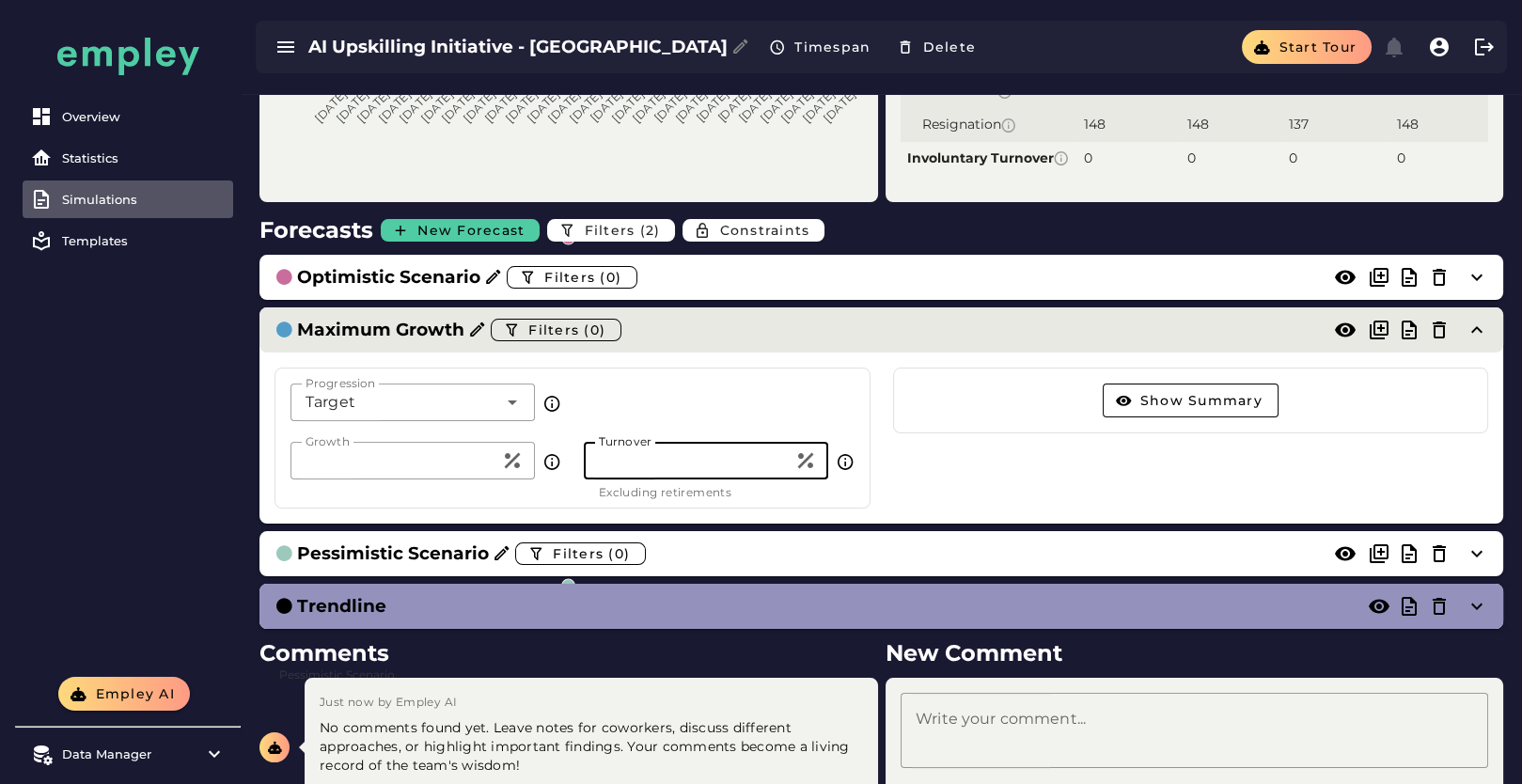 type on "**" 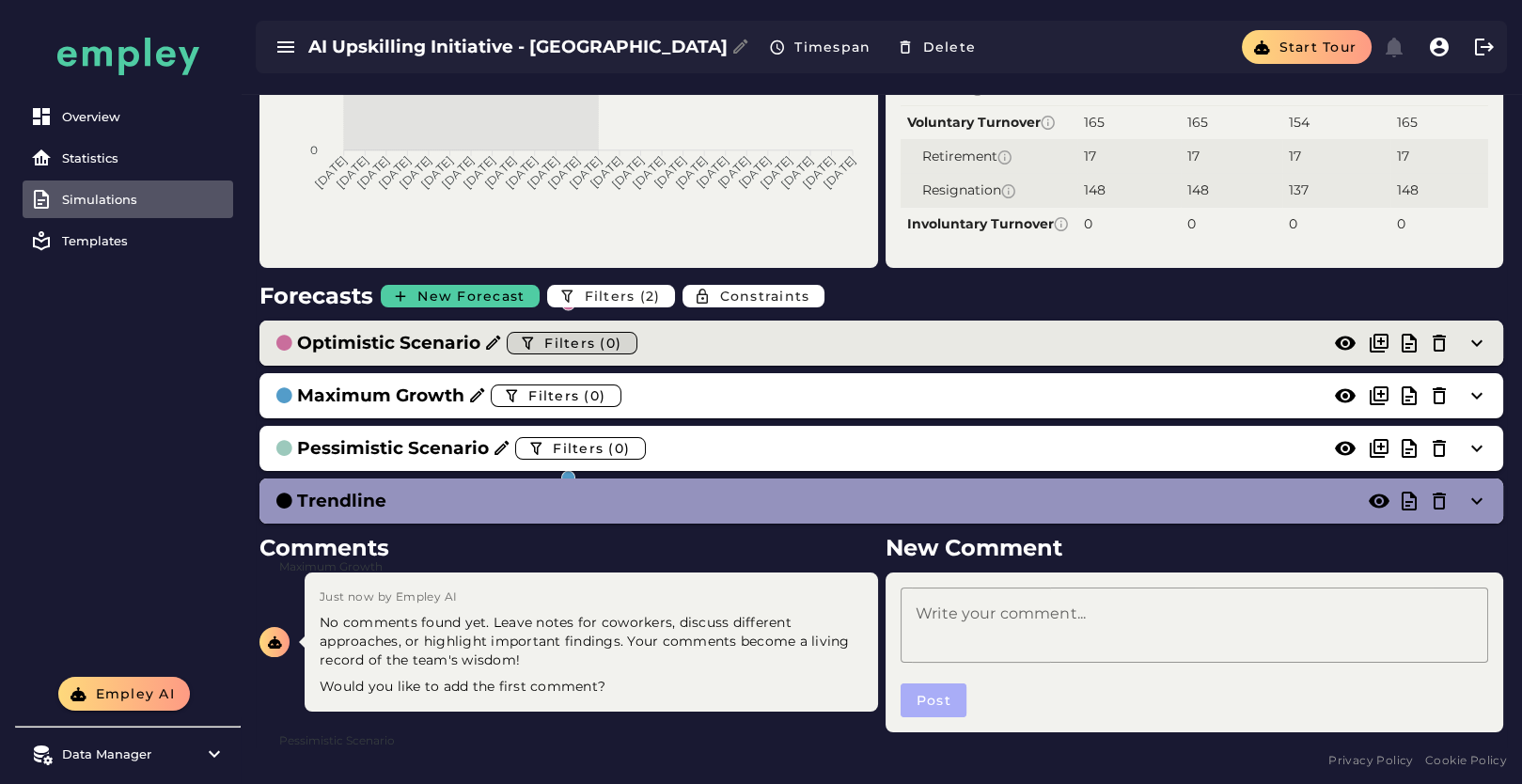 click on "Filters (0)" at bounding box center [572, 343] 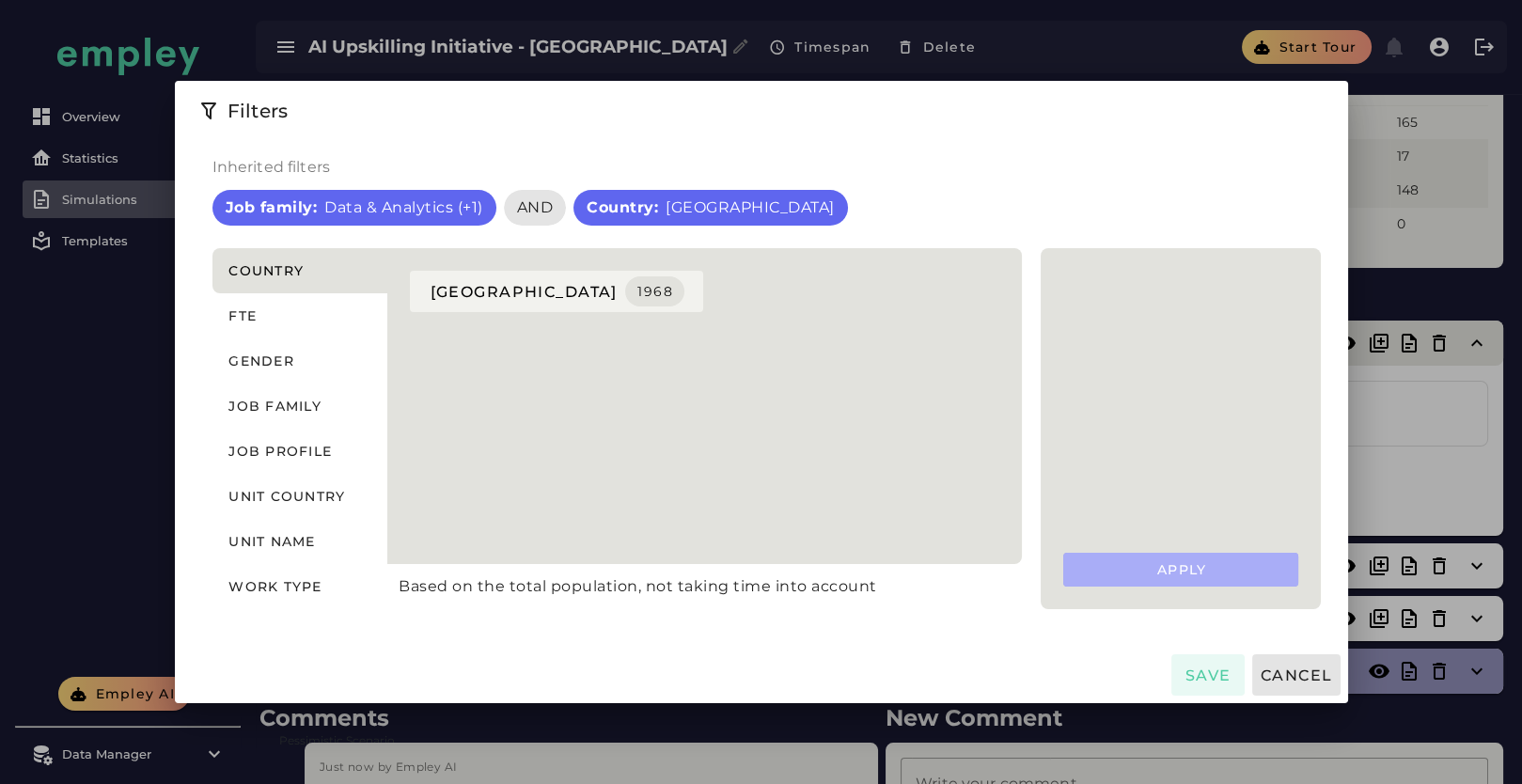 scroll, scrollTop: 0, scrollLeft: 0, axis: both 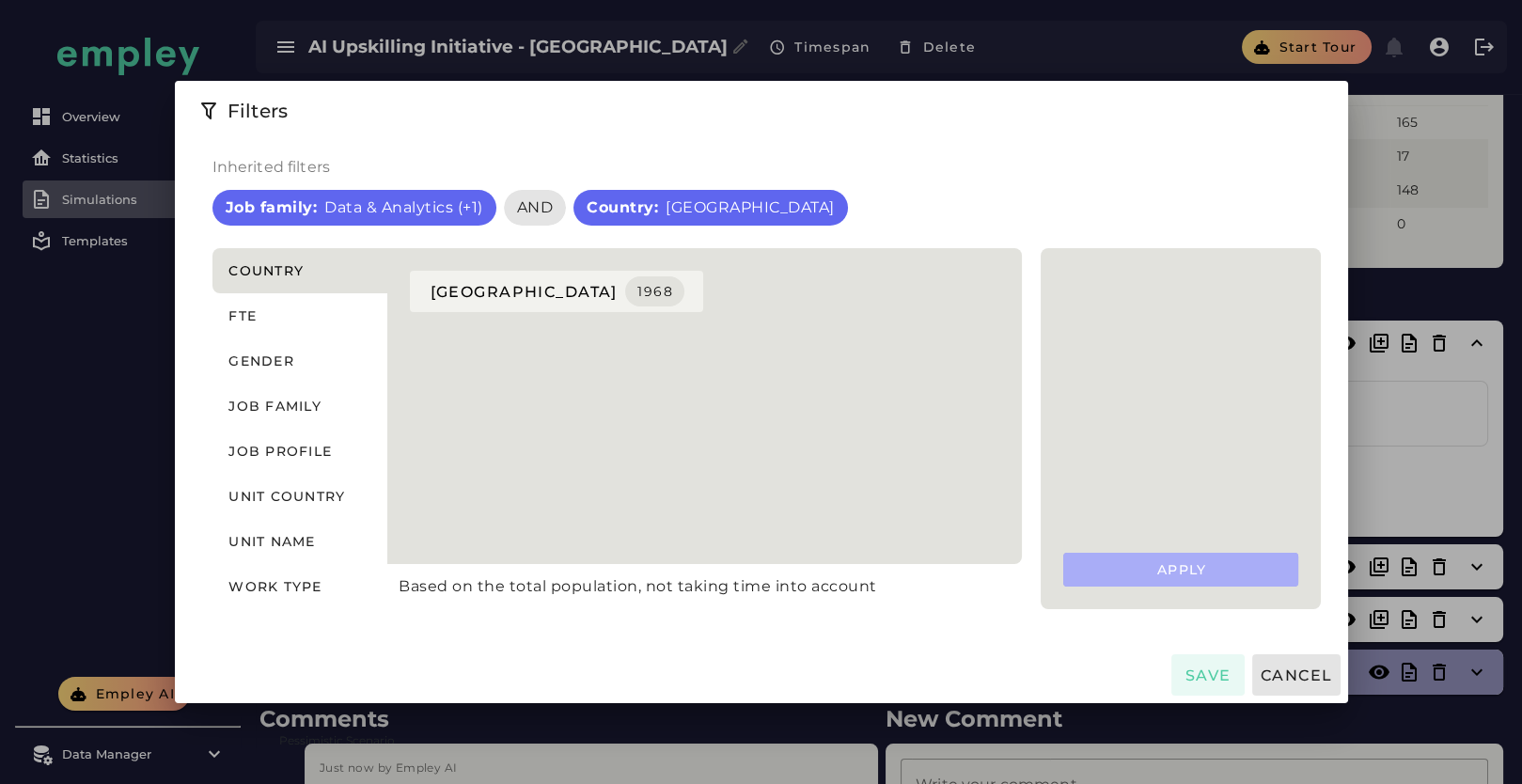 click at bounding box center (761, 392) 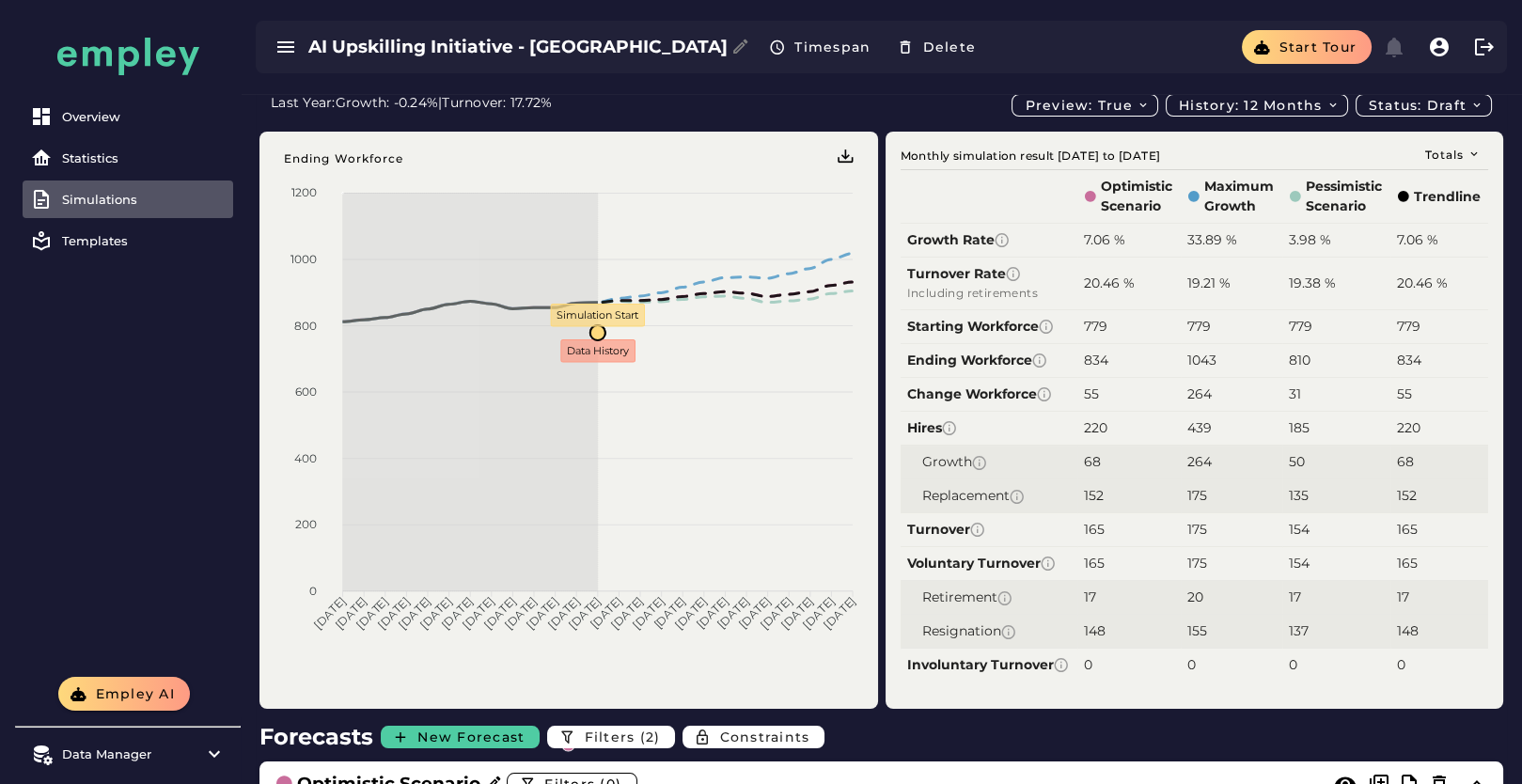 scroll, scrollTop: 441, scrollLeft: 0, axis: vertical 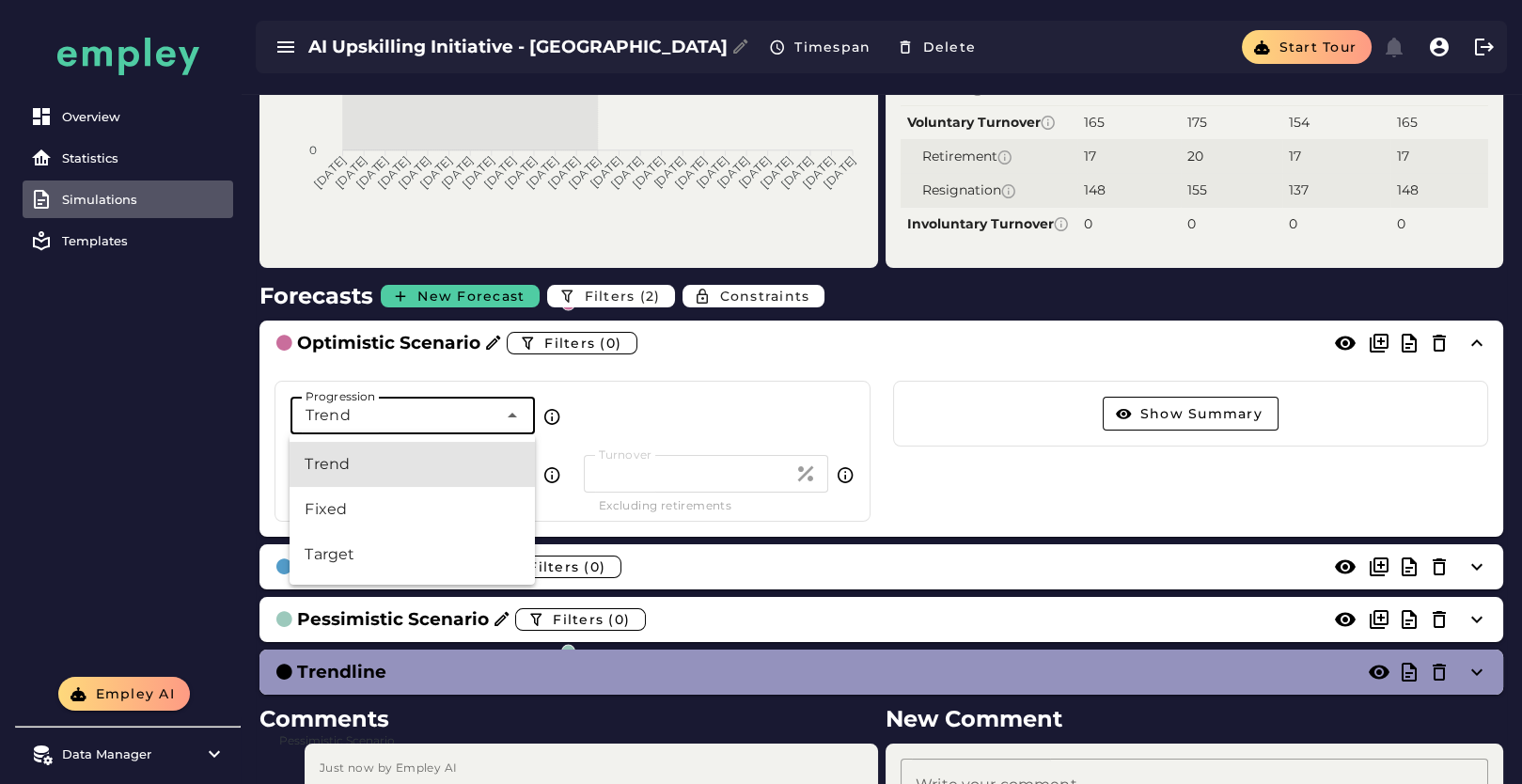 click on "Trend *****" 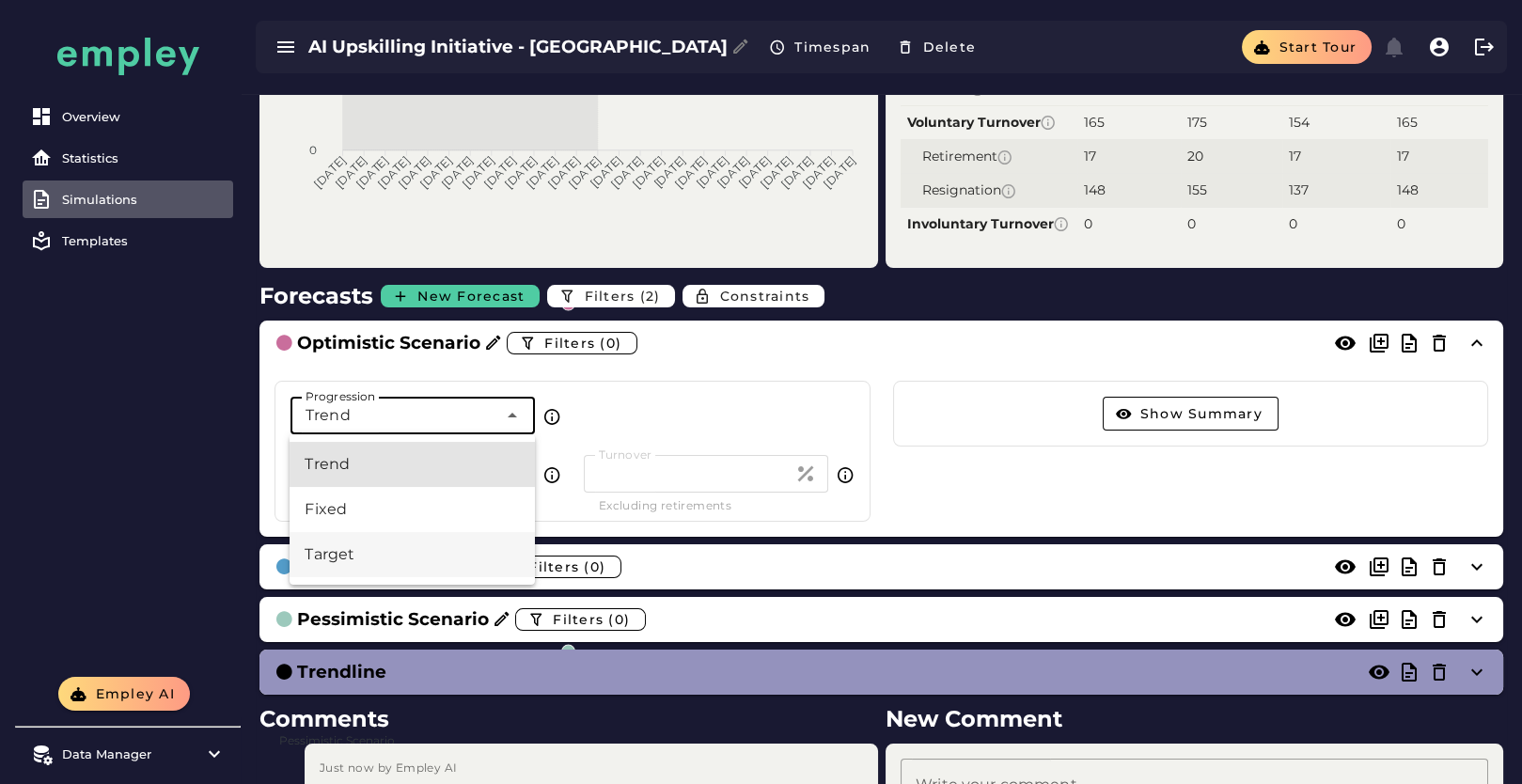 click on "Target" at bounding box center (412, 555) 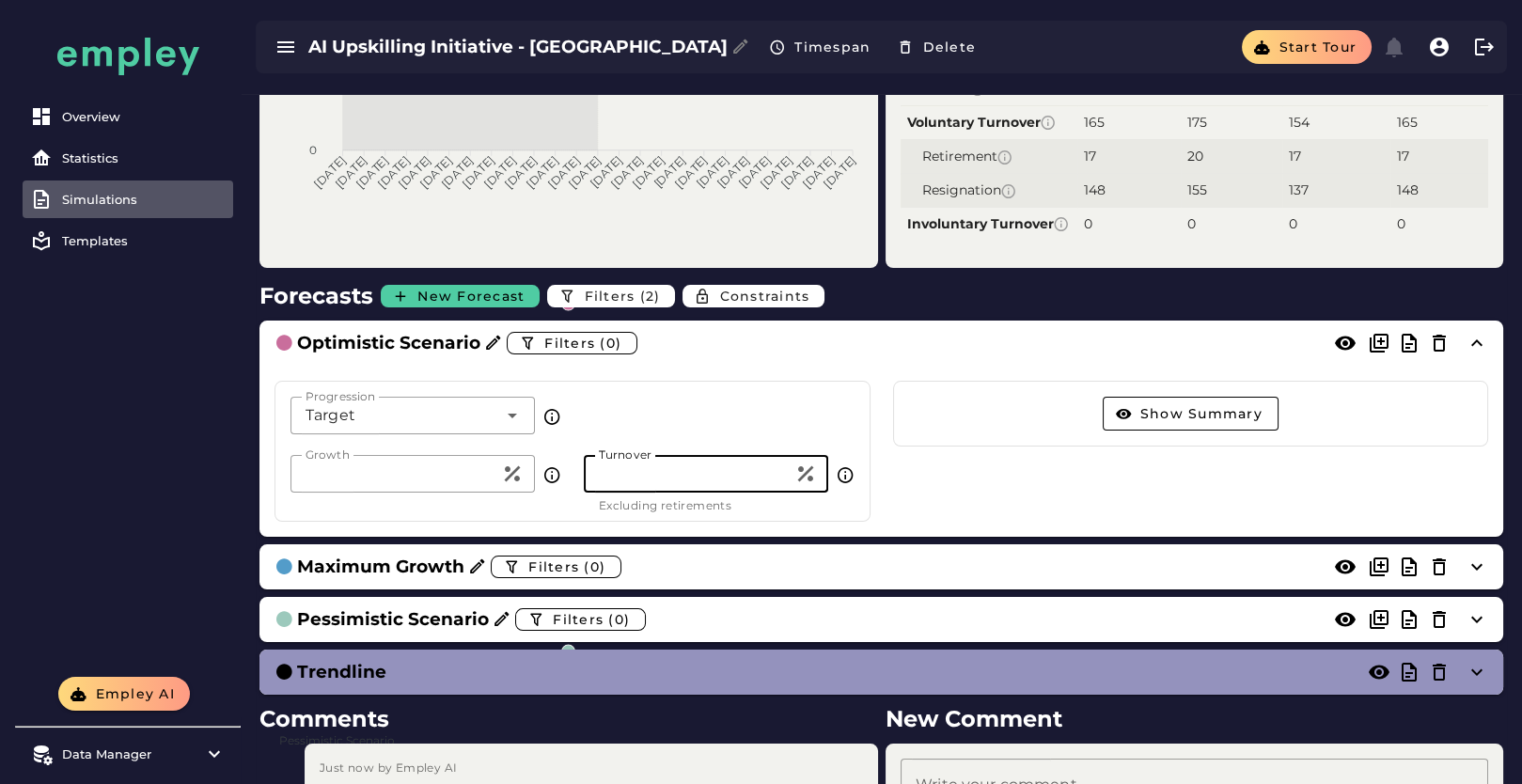 drag, startPoint x: 542, startPoint y: 478, endPoint x: 500, endPoint y: 481, distance: 42.10701 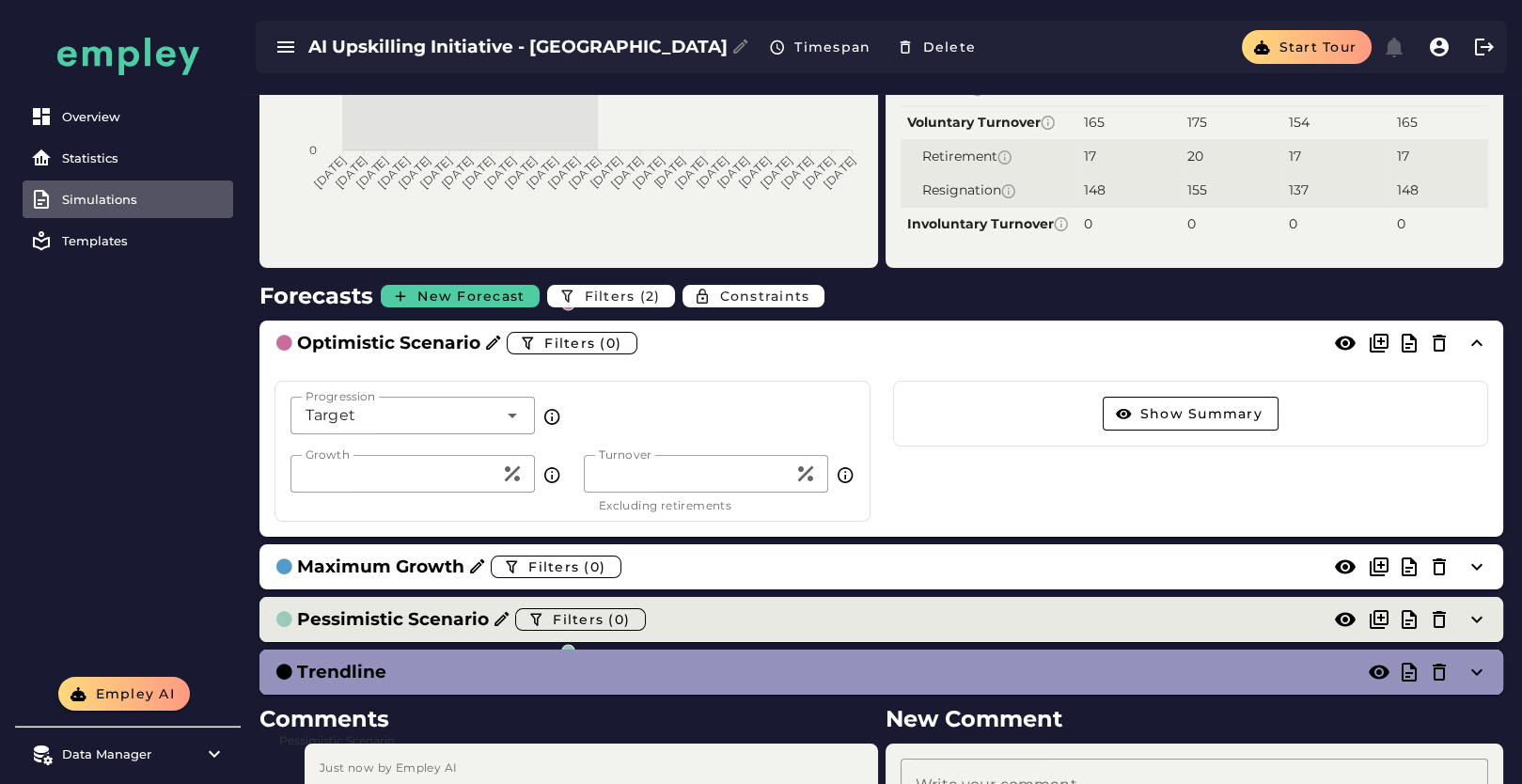 click on "Pessimistic Scenario  Filters (0)" 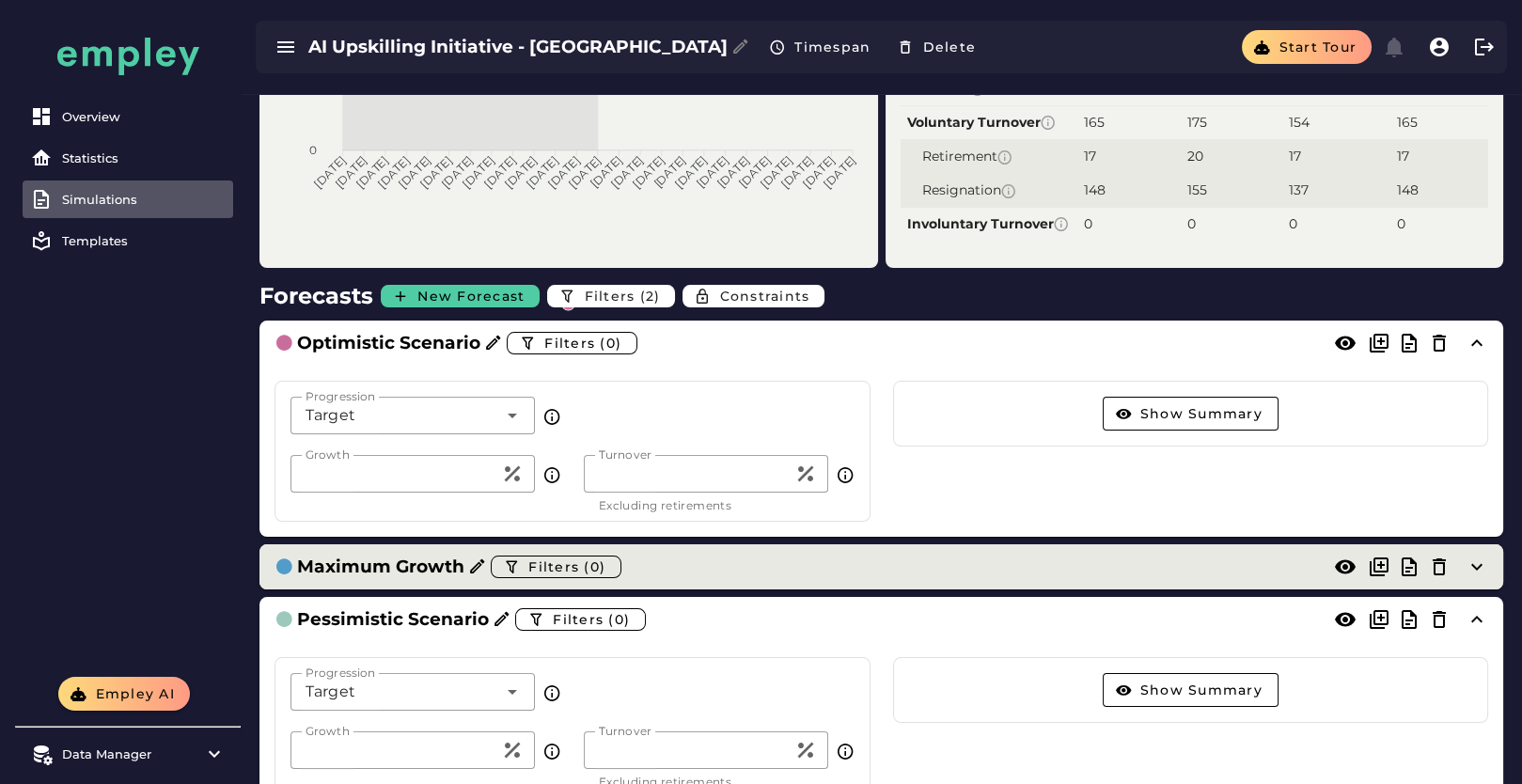 click on "Maximum Growth  Filters (0)" at bounding box center (881, 567) 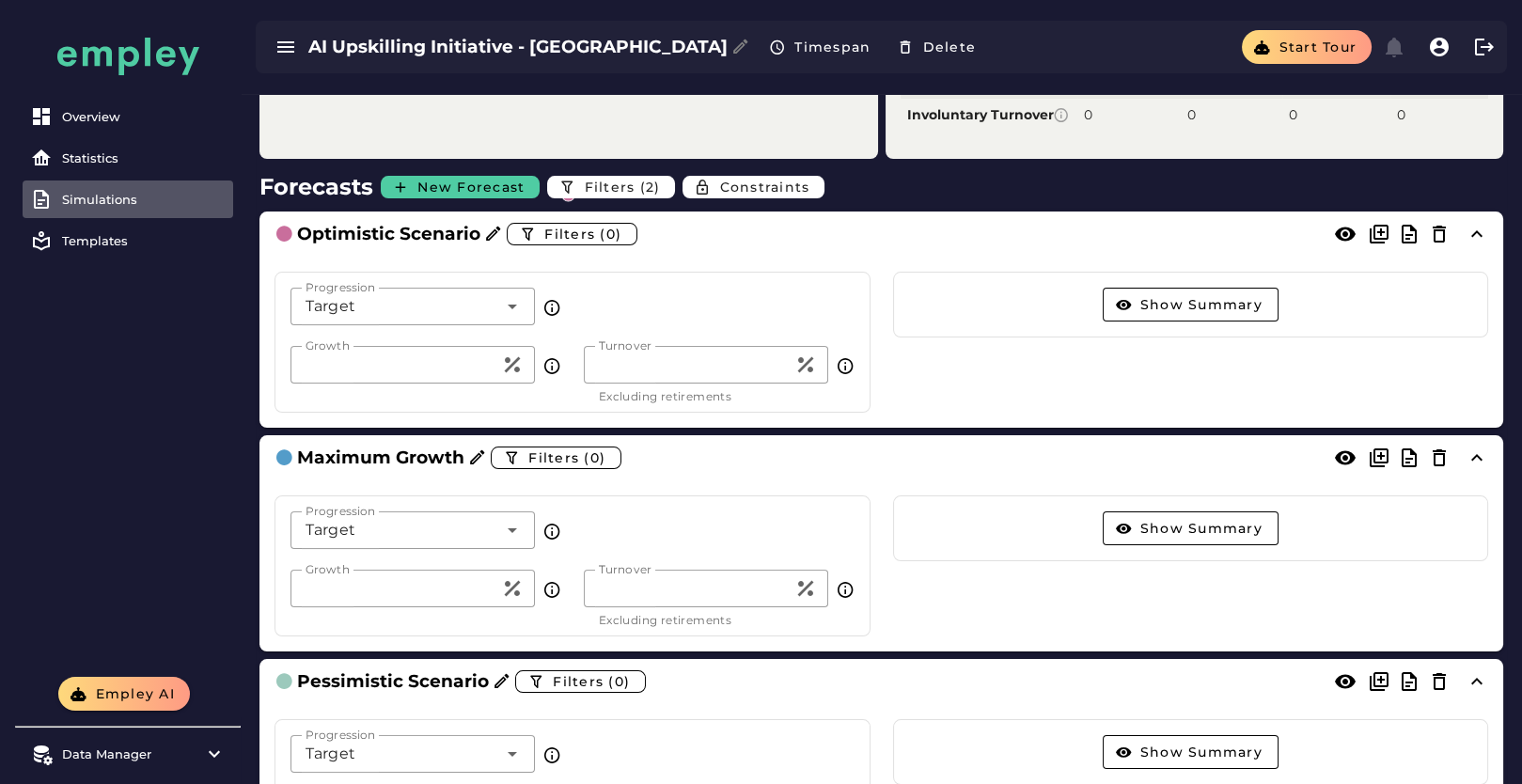 scroll, scrollTop: 441, scrollLeft: 0, axis: vertical 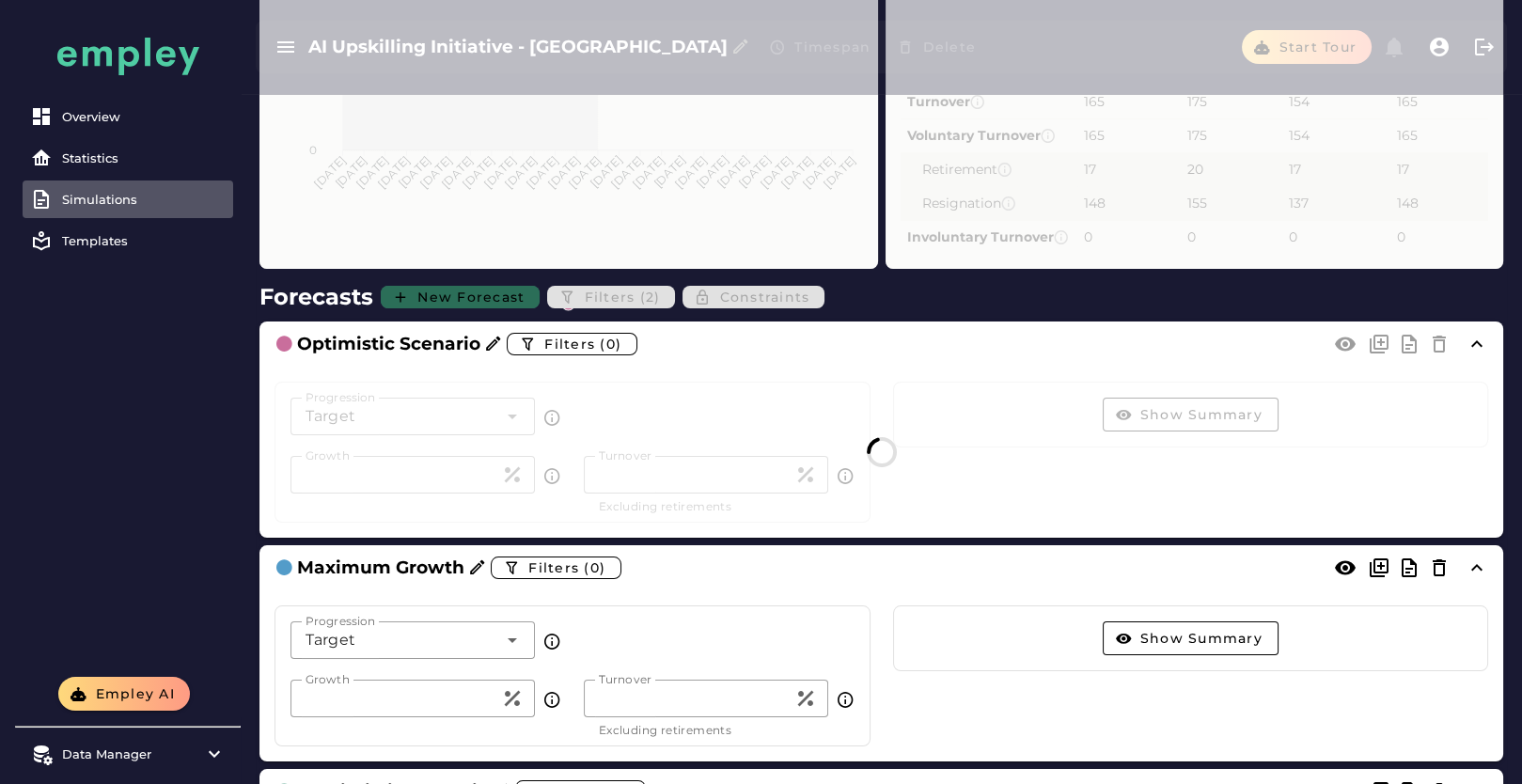 click at bounding box center [881, 452] 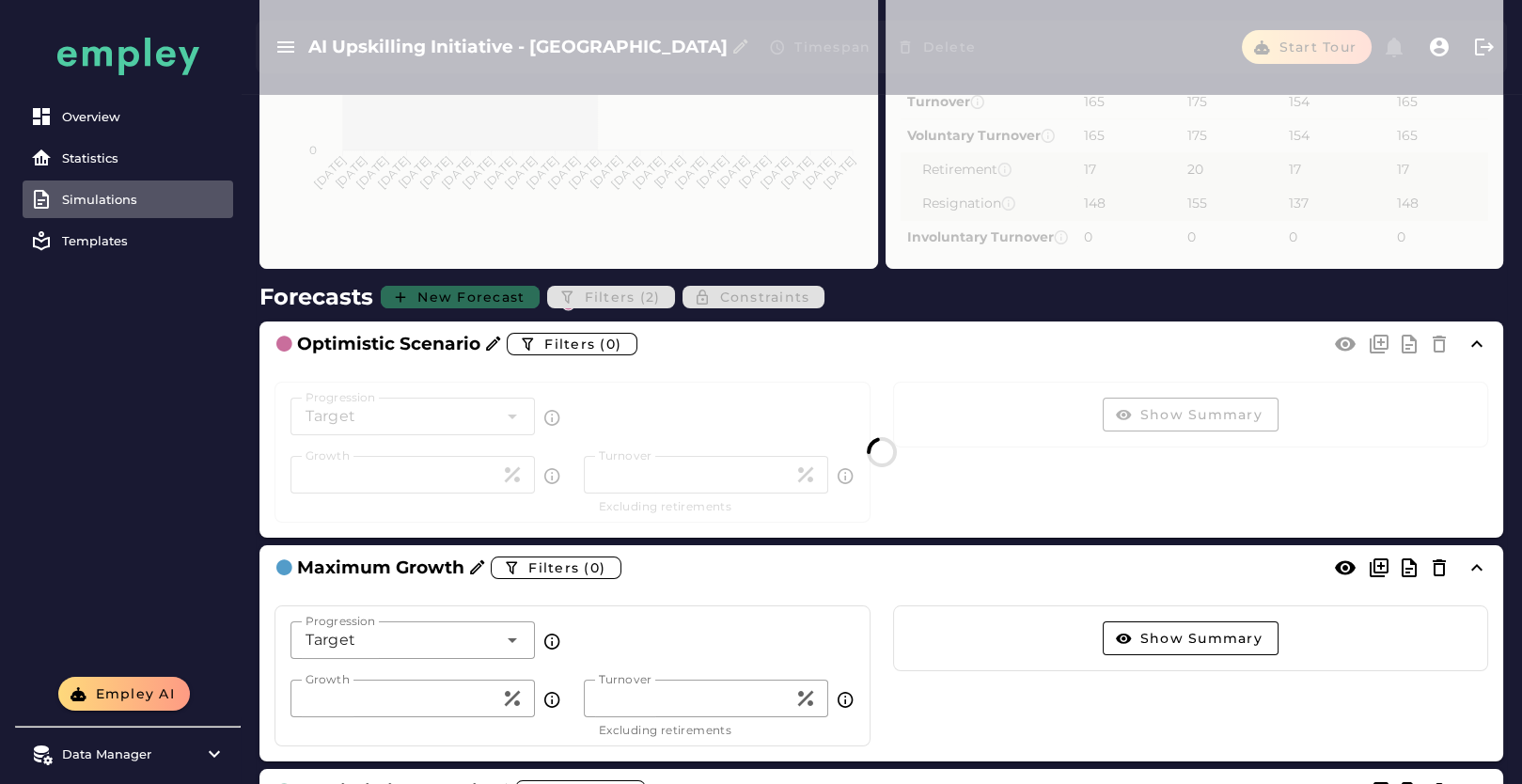 scroll, scrollTop: 0, scrollLeft: 0, axis: both 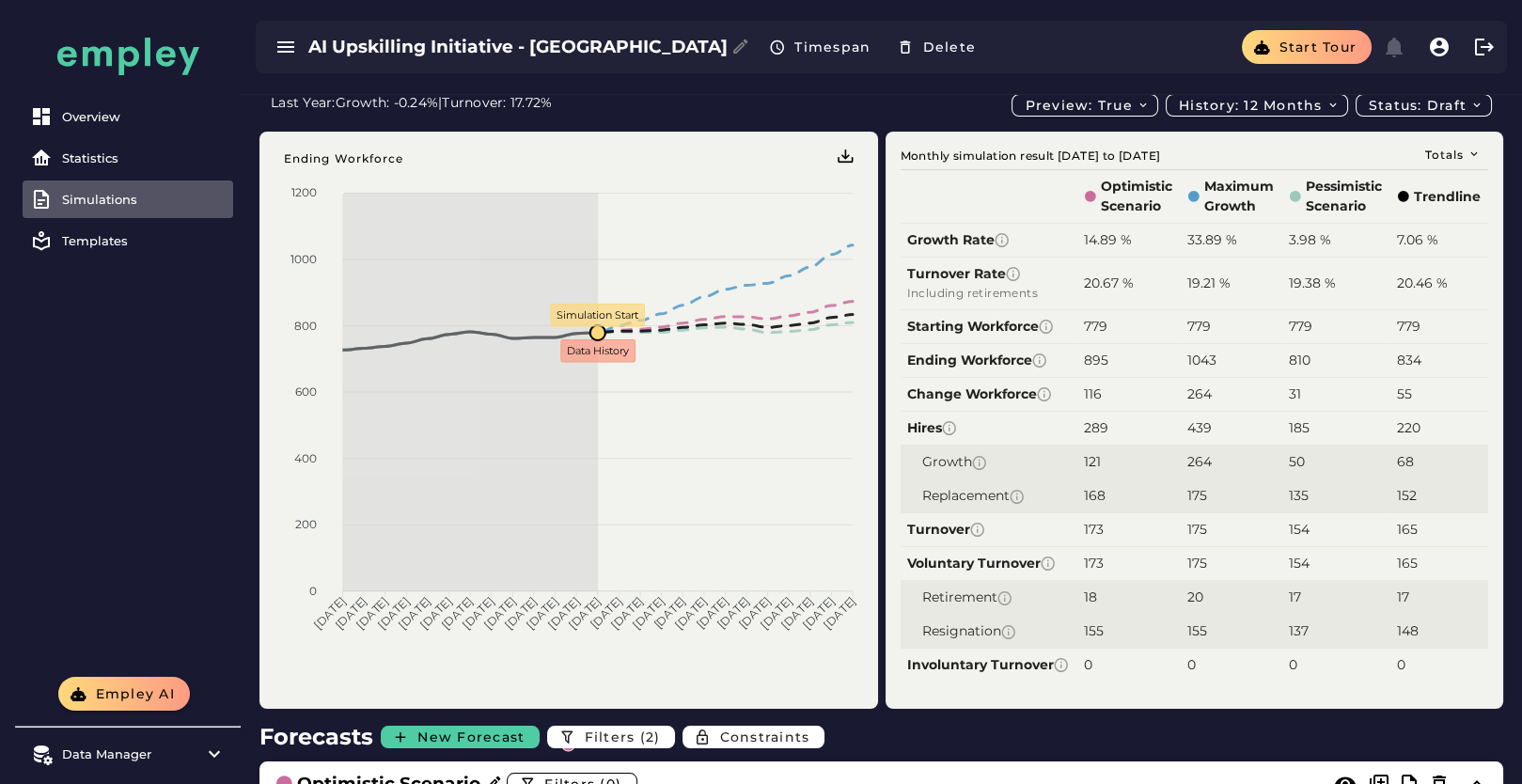 click on "Growth ** Growth Turnover ** Turnover Excluding retirements" at bounding box center (573, 925) 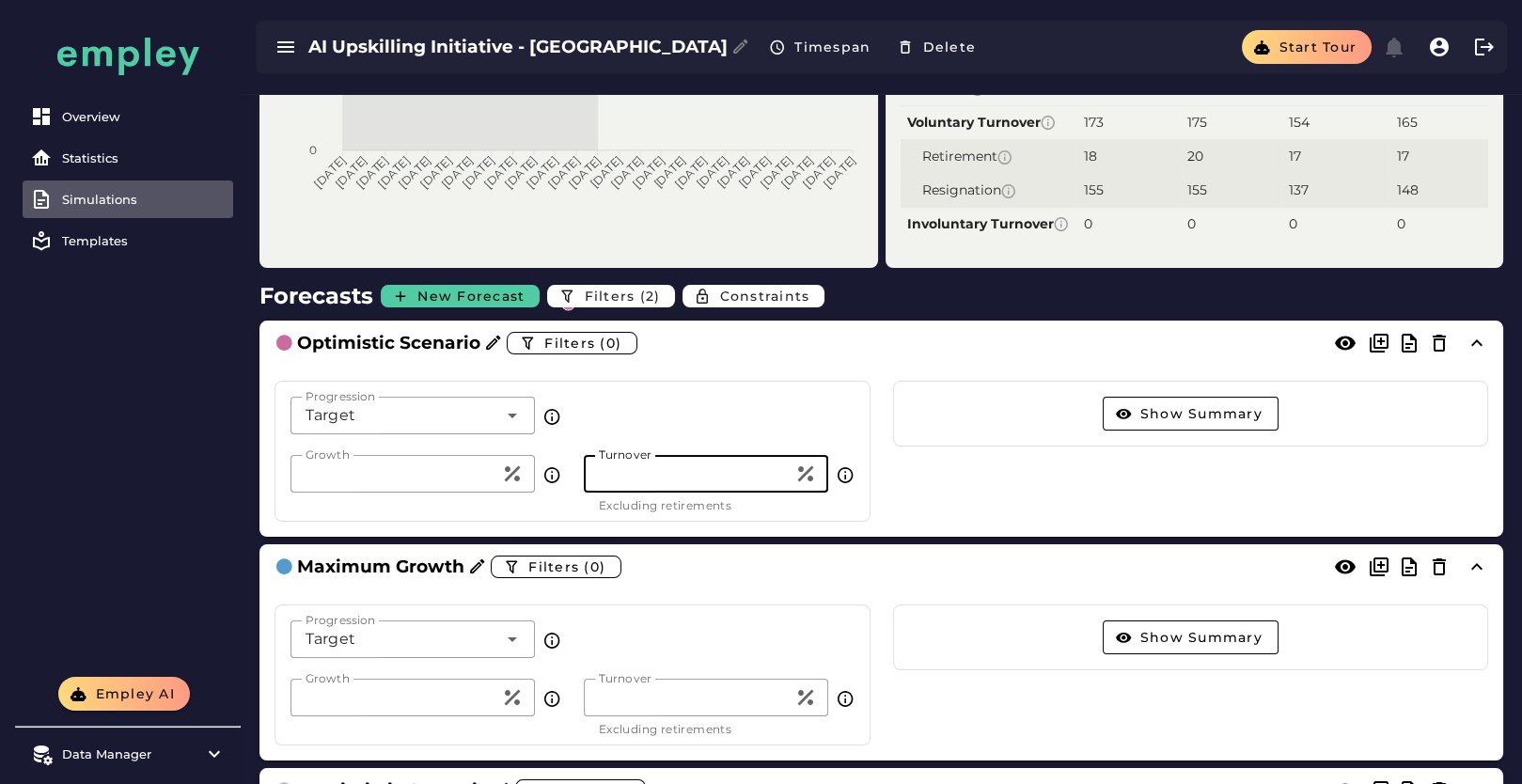 type on "**" 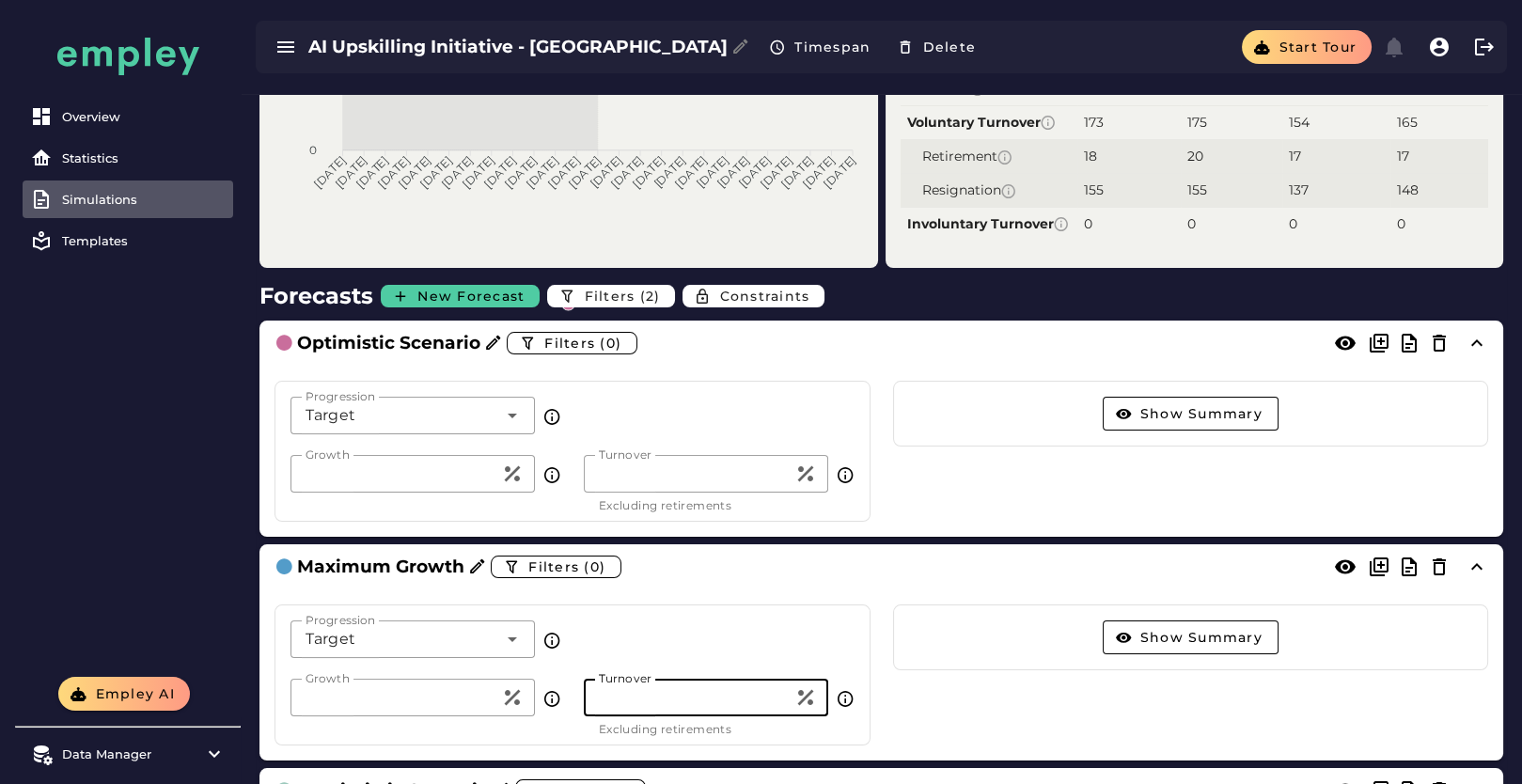 drag, startPoint x: 636, startPoint y: 692, endPoint x: 510, endPoint y: 694, distance: 126.01587 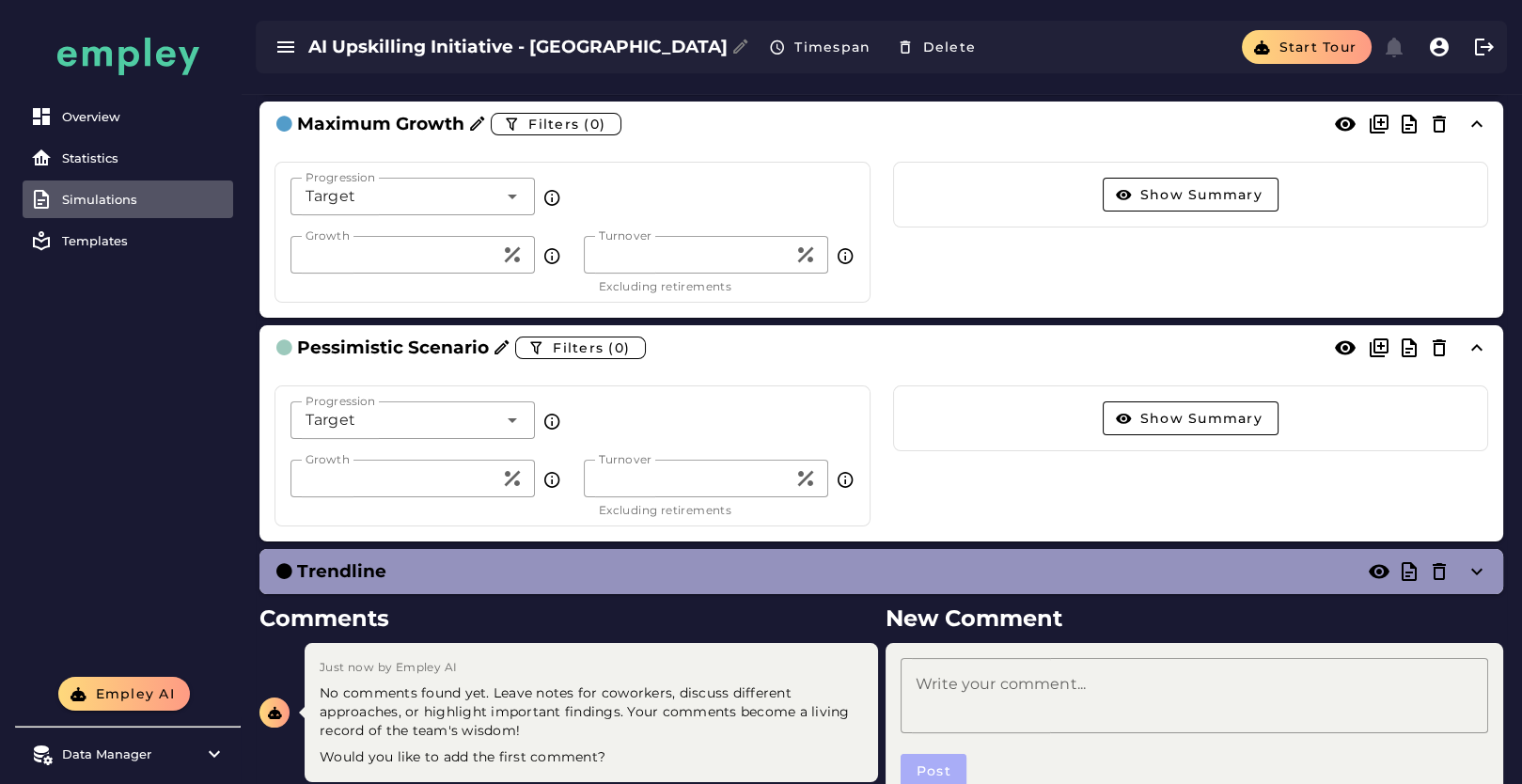 scroll, scrollTop: 951, scrollLeft: 0, axis: vertical 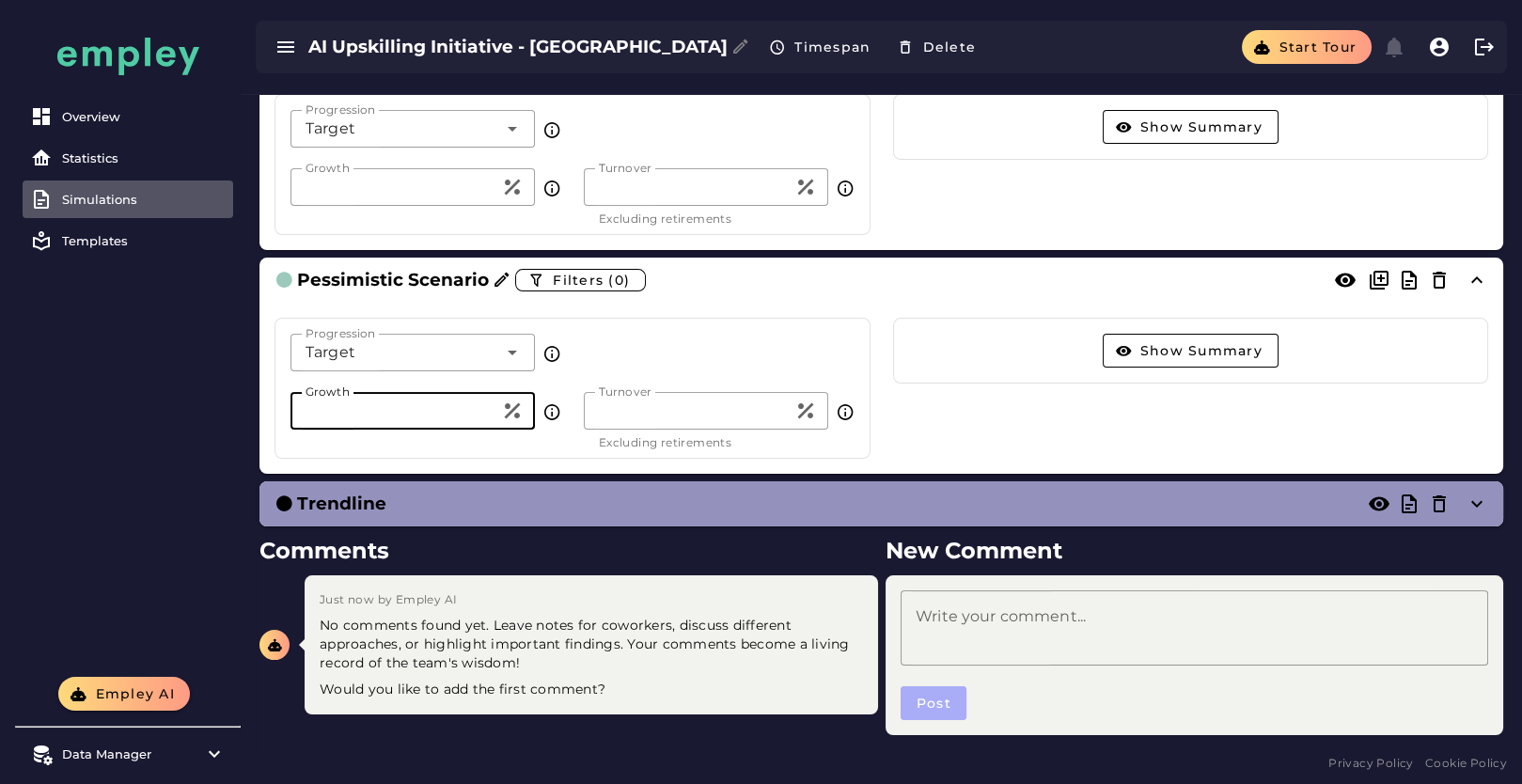 drag, startPoint x: 332, startPoint y: 407, endPoint x: 263, endPoint y: 414, distance: 69.35416 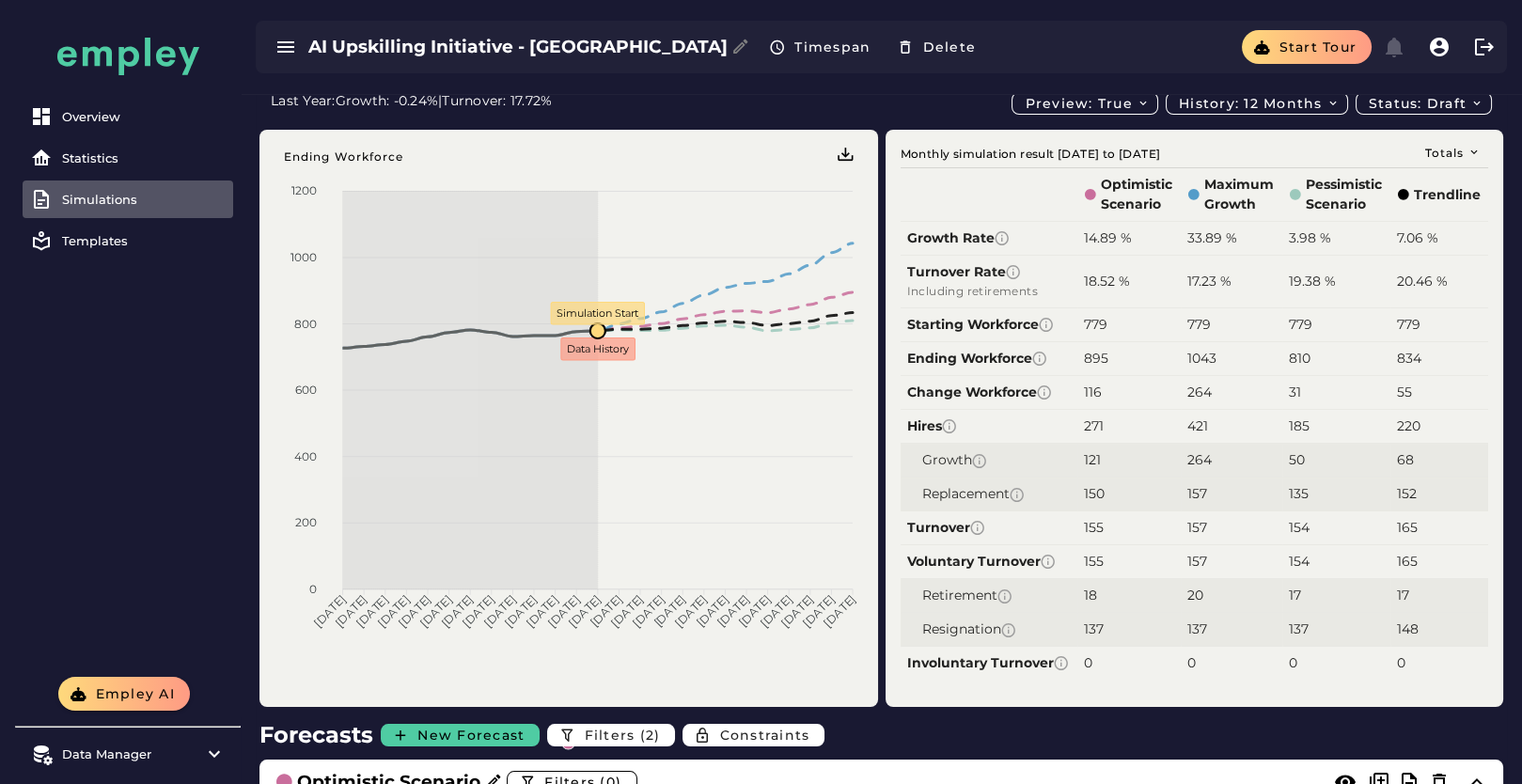 scroll, scrollTop: 0, scrollLeft: 0, axis: both 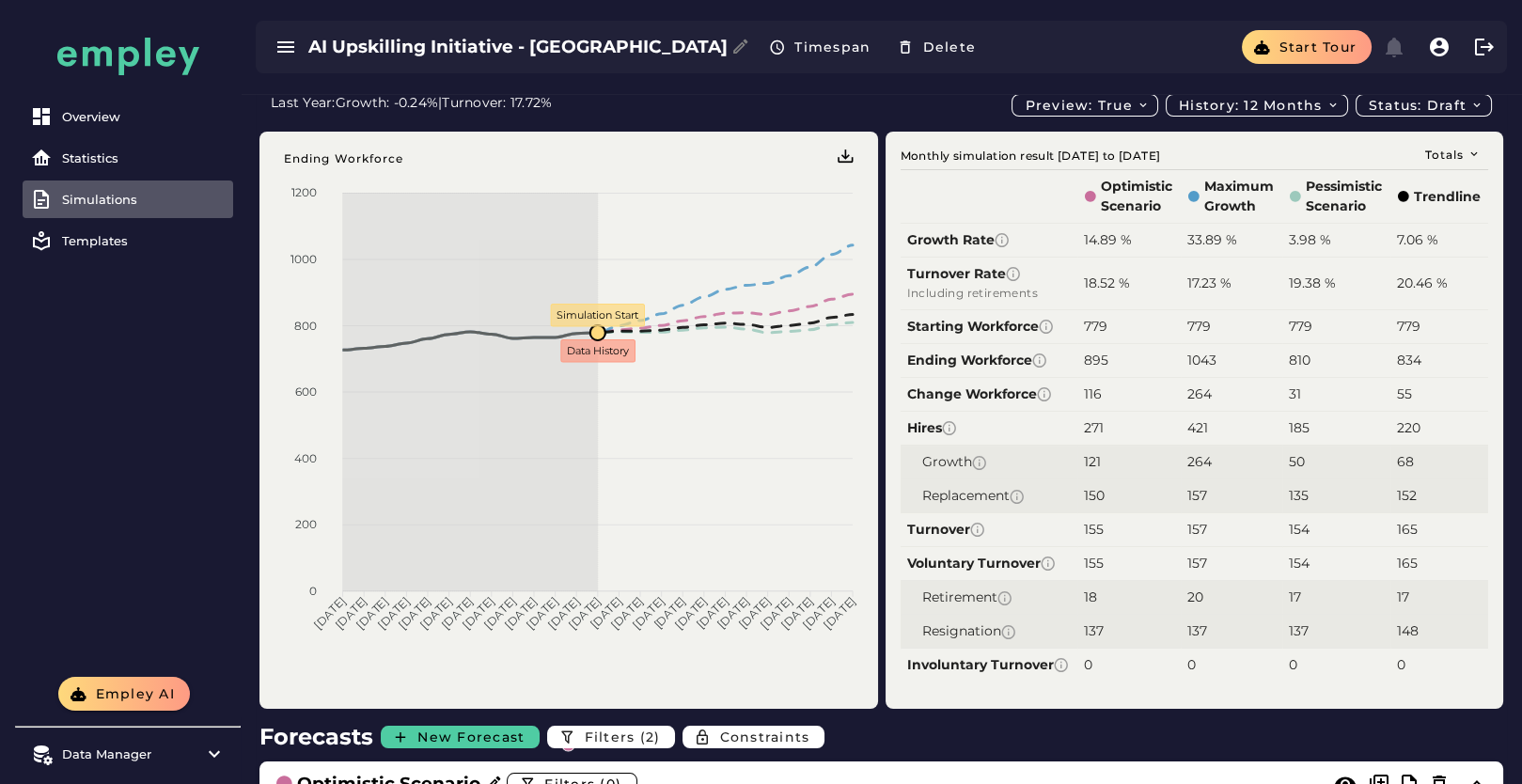 type on "*" 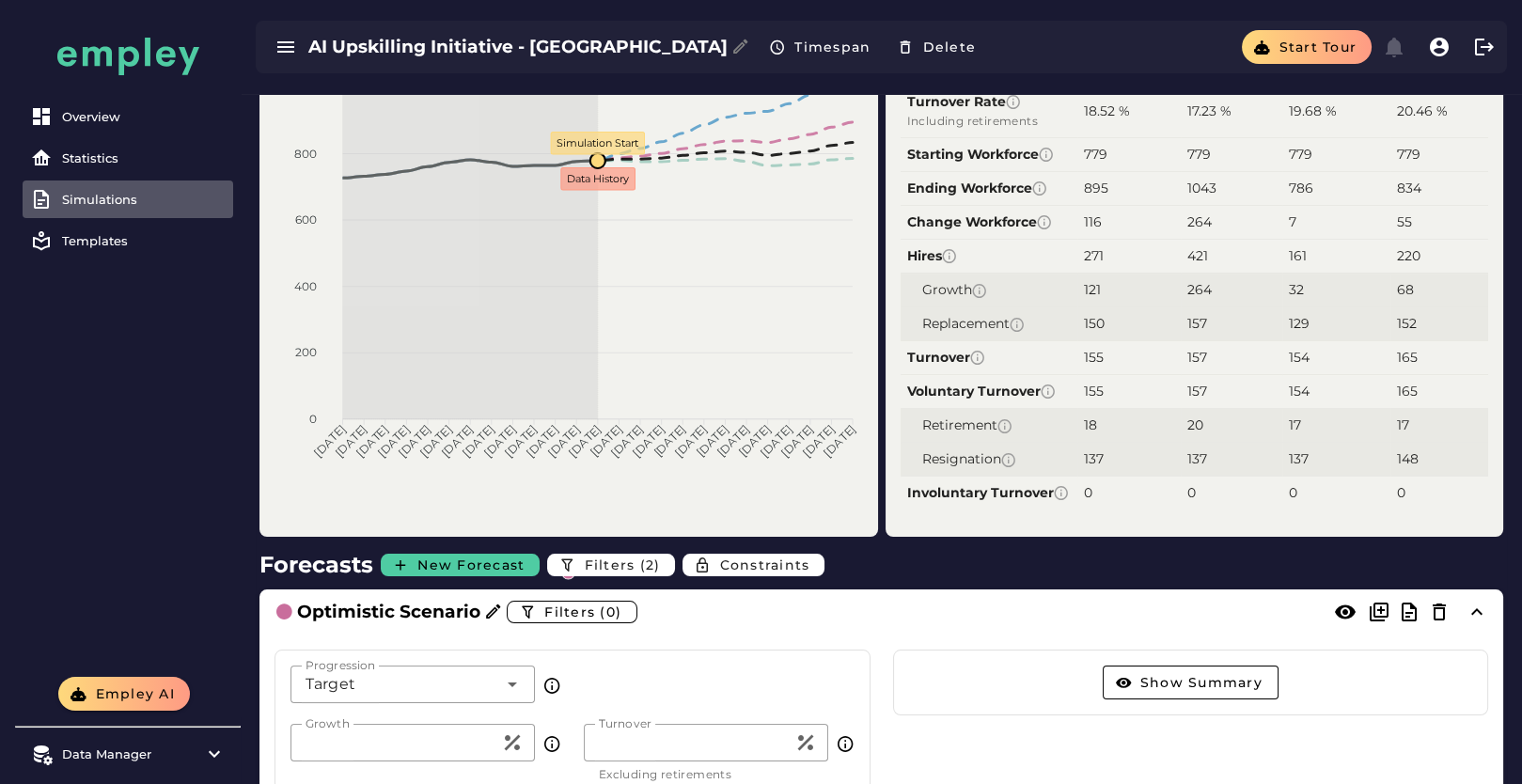 scroll, scrollTop: 0, scrollLeft: 0, axis: both 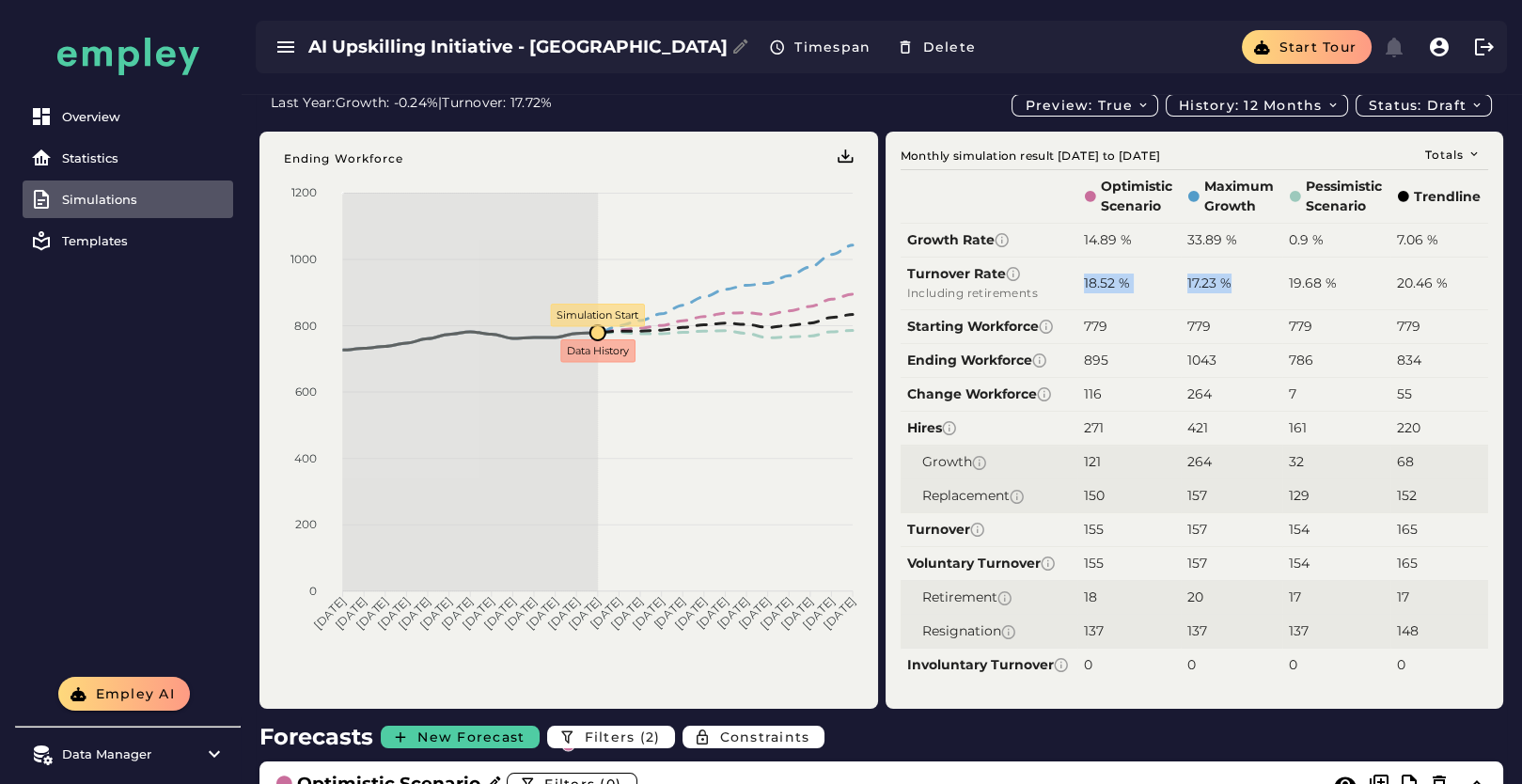 drag, startPoint x: 1276, startPoint y: 276, endPoint x: 1064, endPoint y: 292, distance: 212.60292 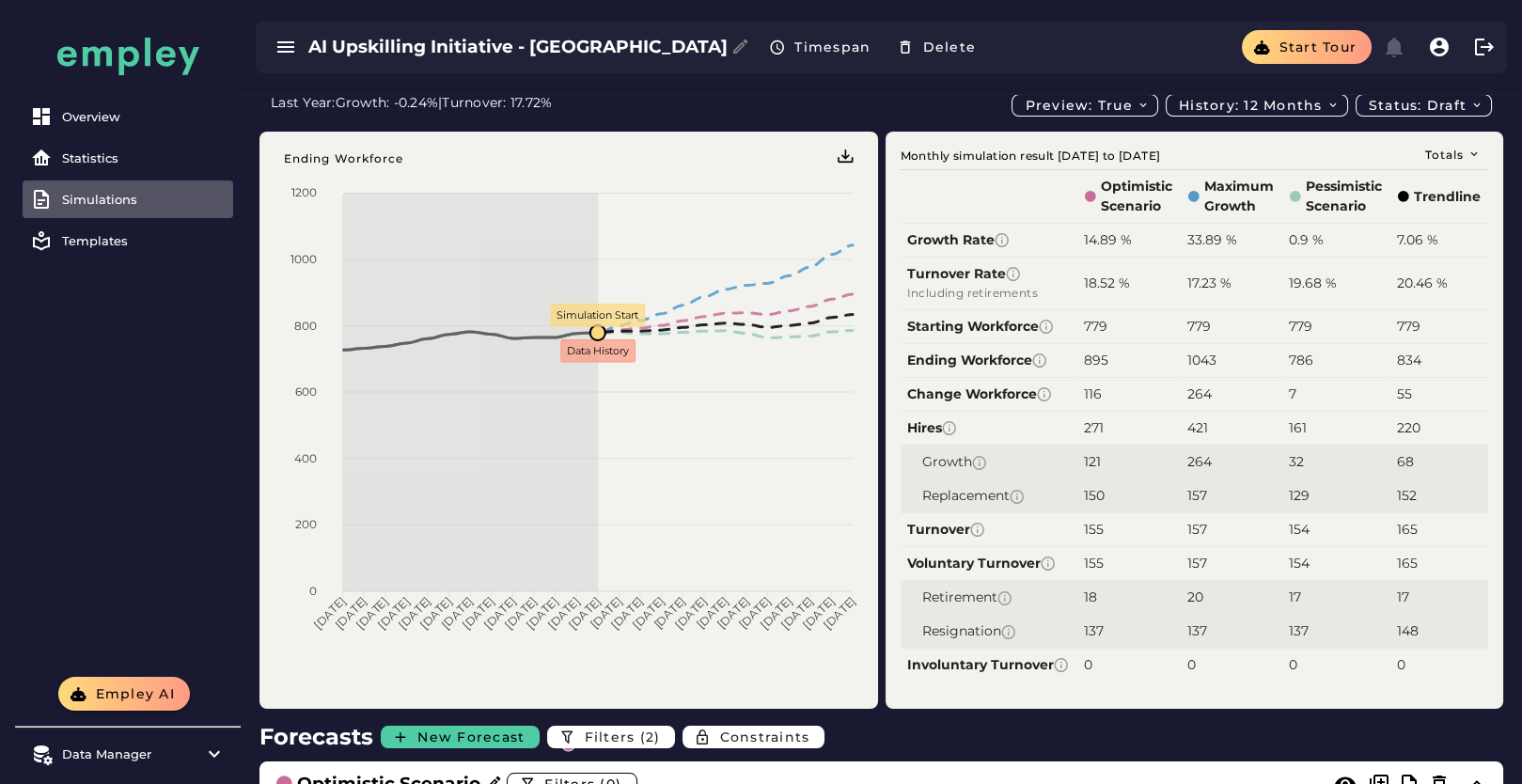 drag, startPoint x: 1412, startPoint y: 292, endPoint x: 1441, endPoint y: 293, distance: 29.017236 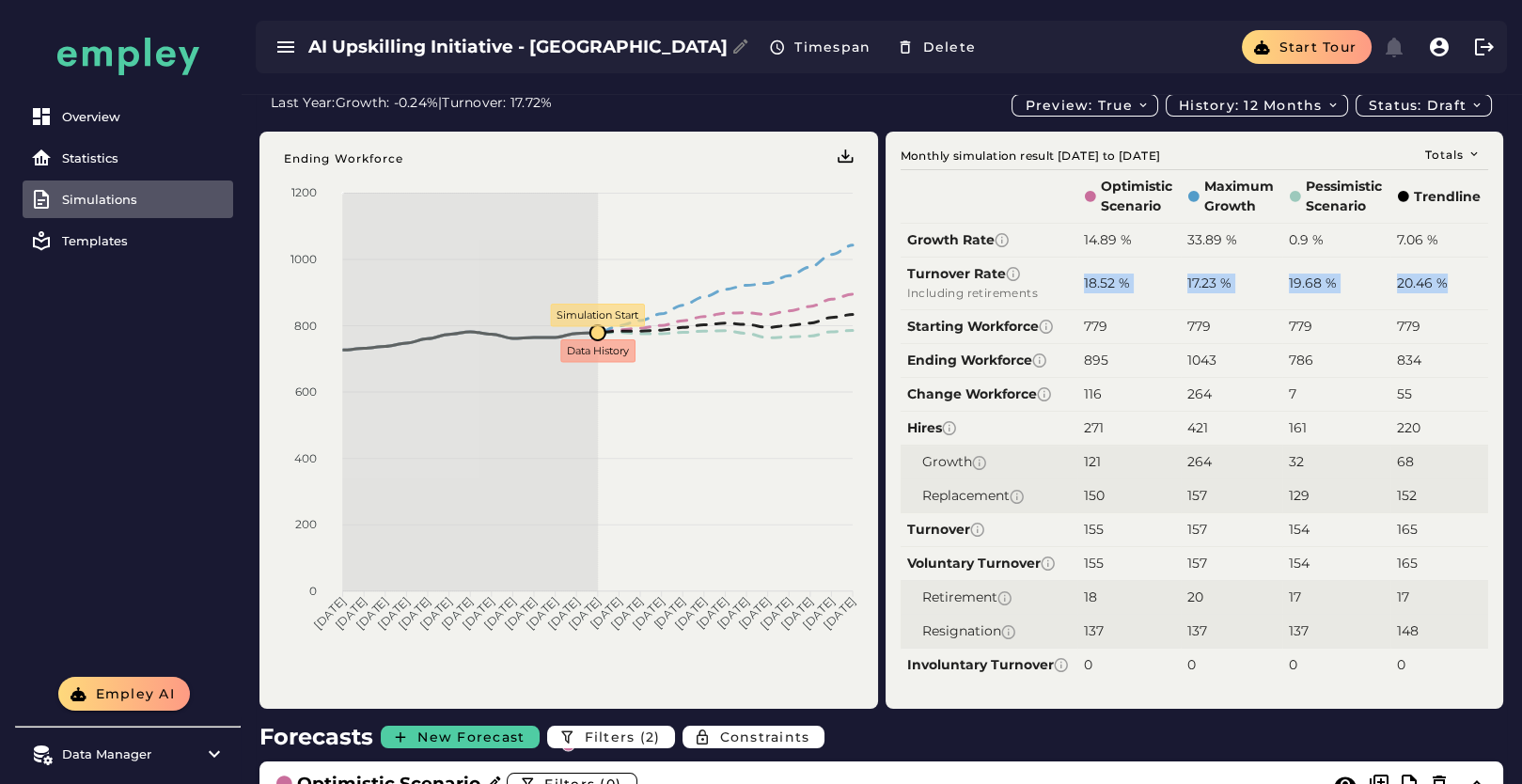 drag, startPoint x: 1456, startPoint y: 281, endPoint x: 1082, endPoint y: 279, distance: 374.00535 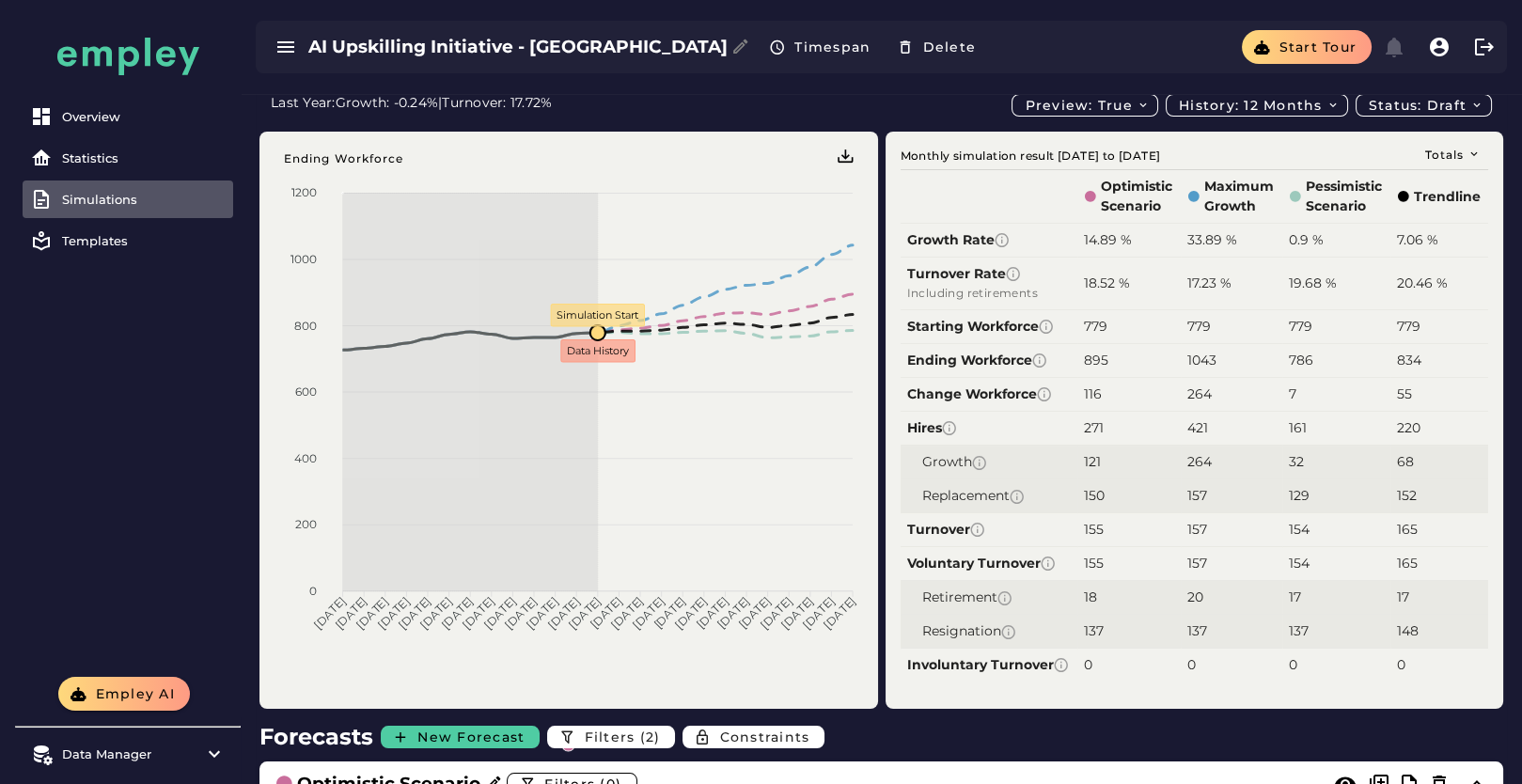 click on "779" 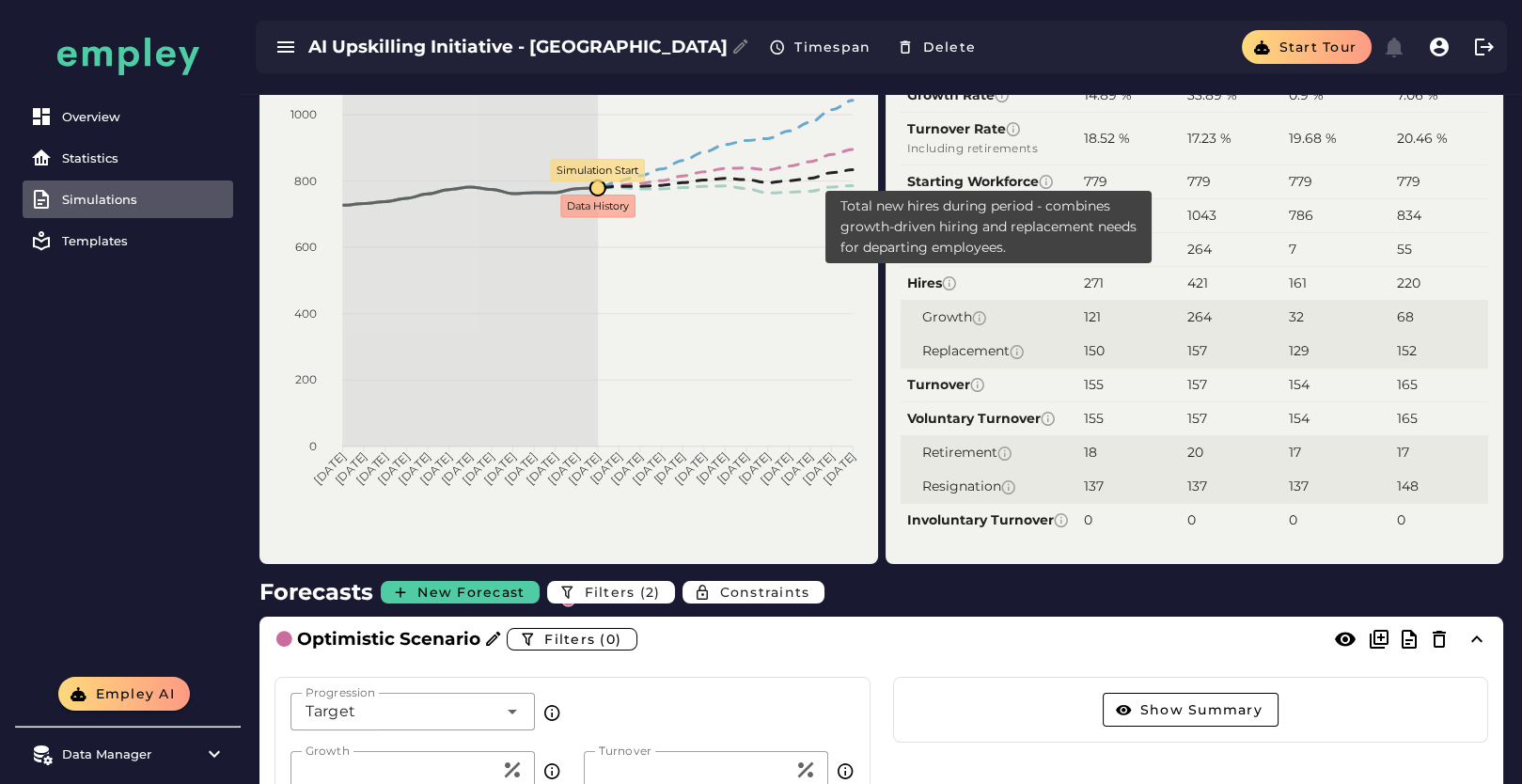 scroll, scrollTop: 209, scrollLeft: 0, axis: vertical 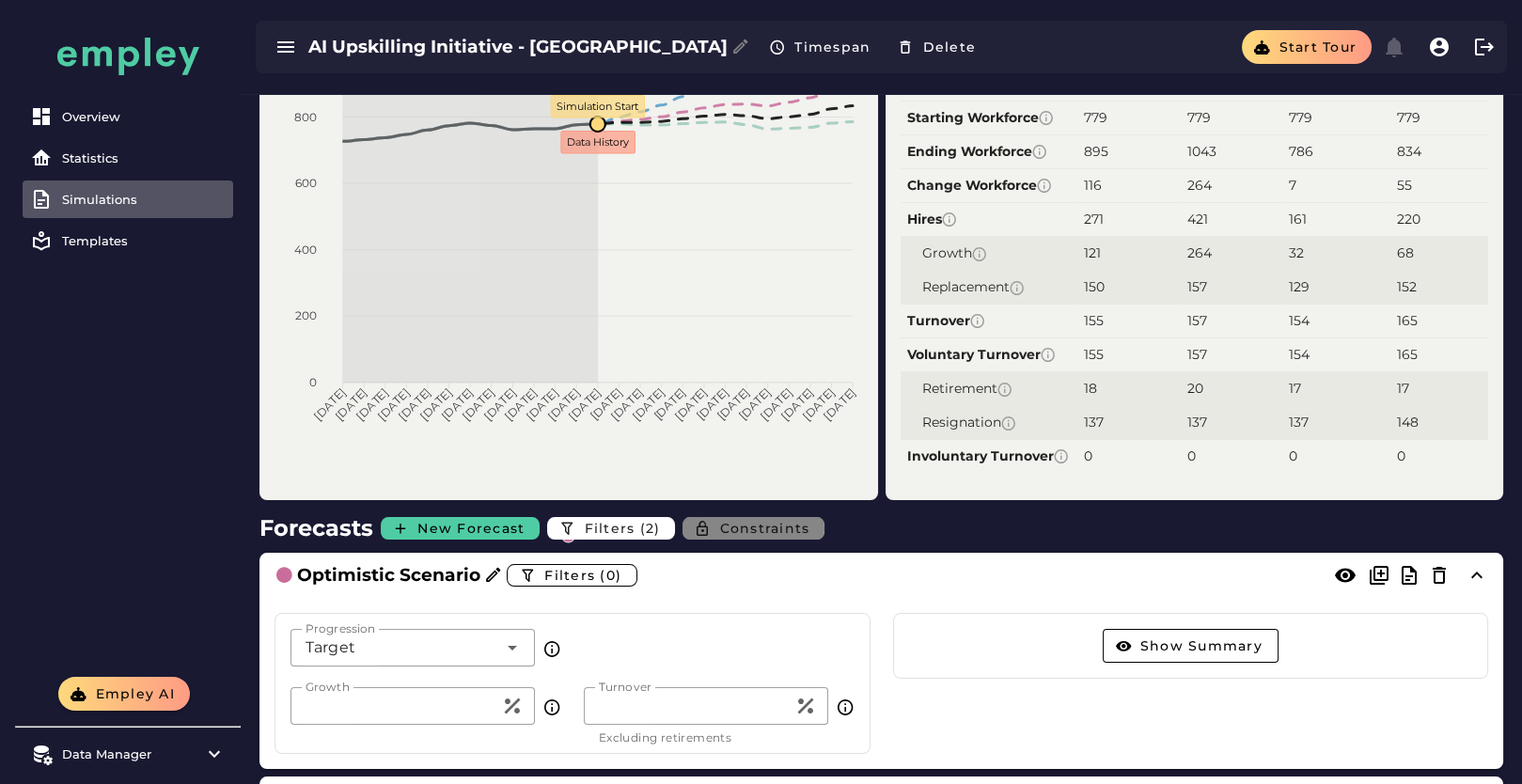 click on "Constraints" 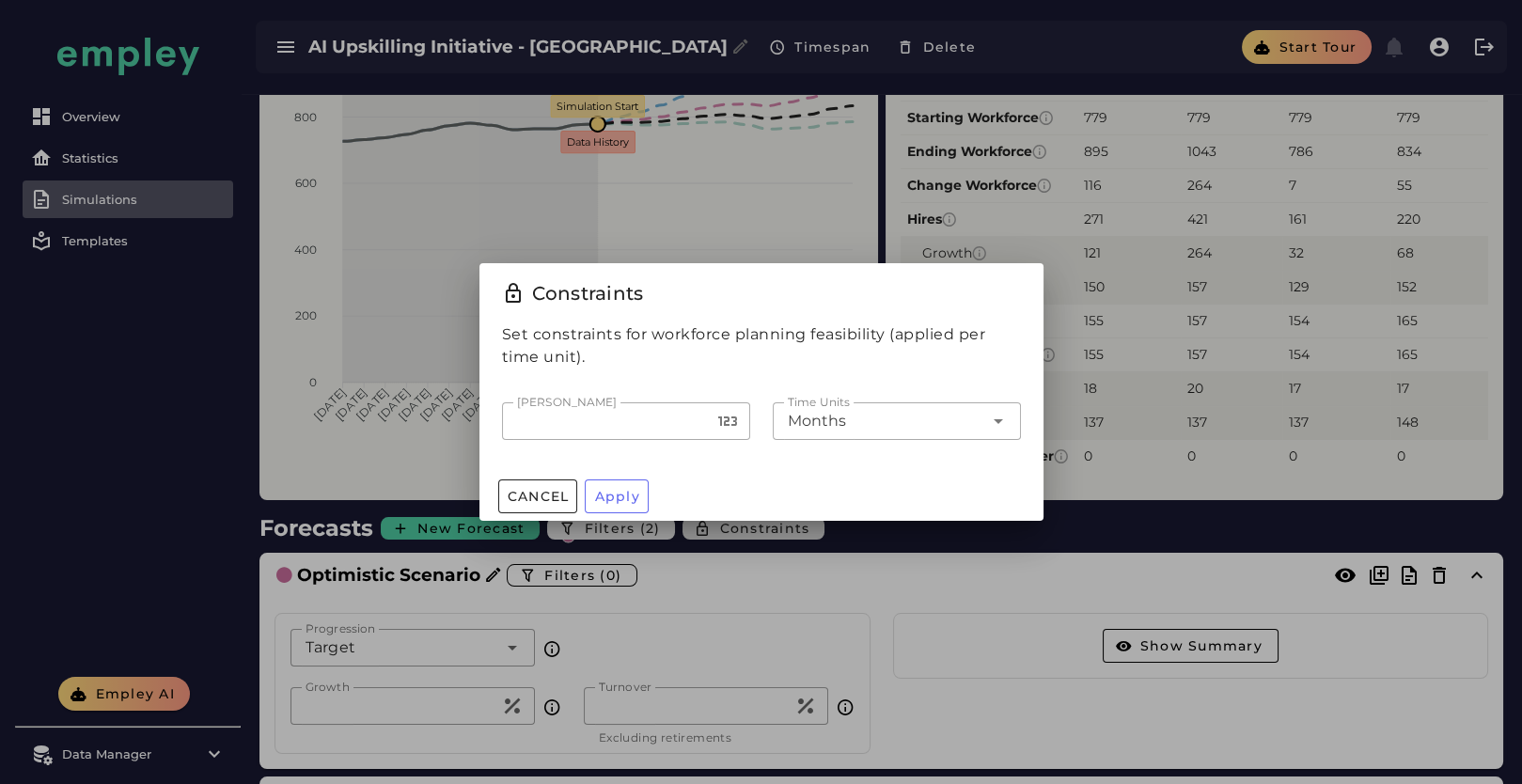 scroll, scrollTop: 0, scrollLeft: 0, axis: both 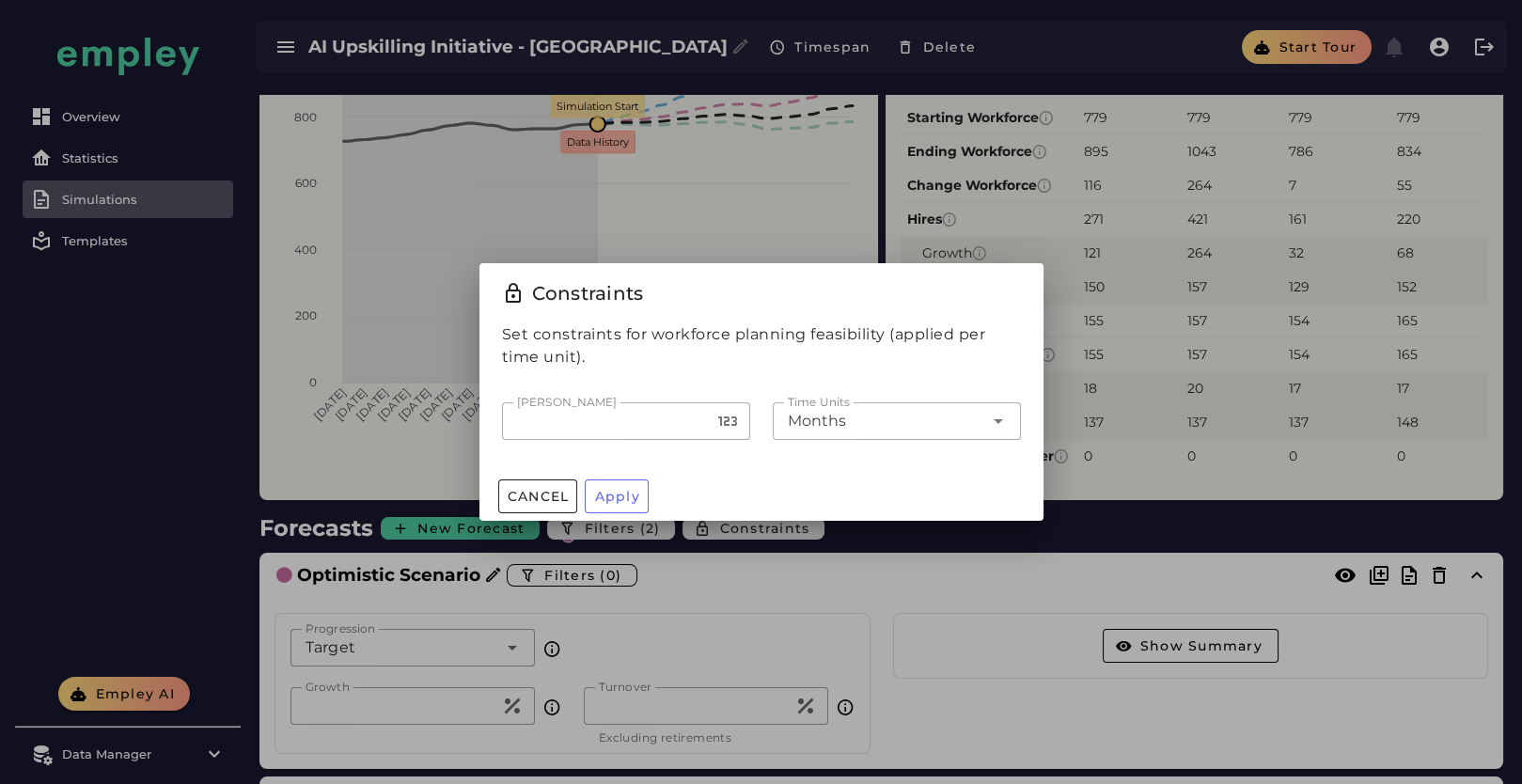 click on "*****" 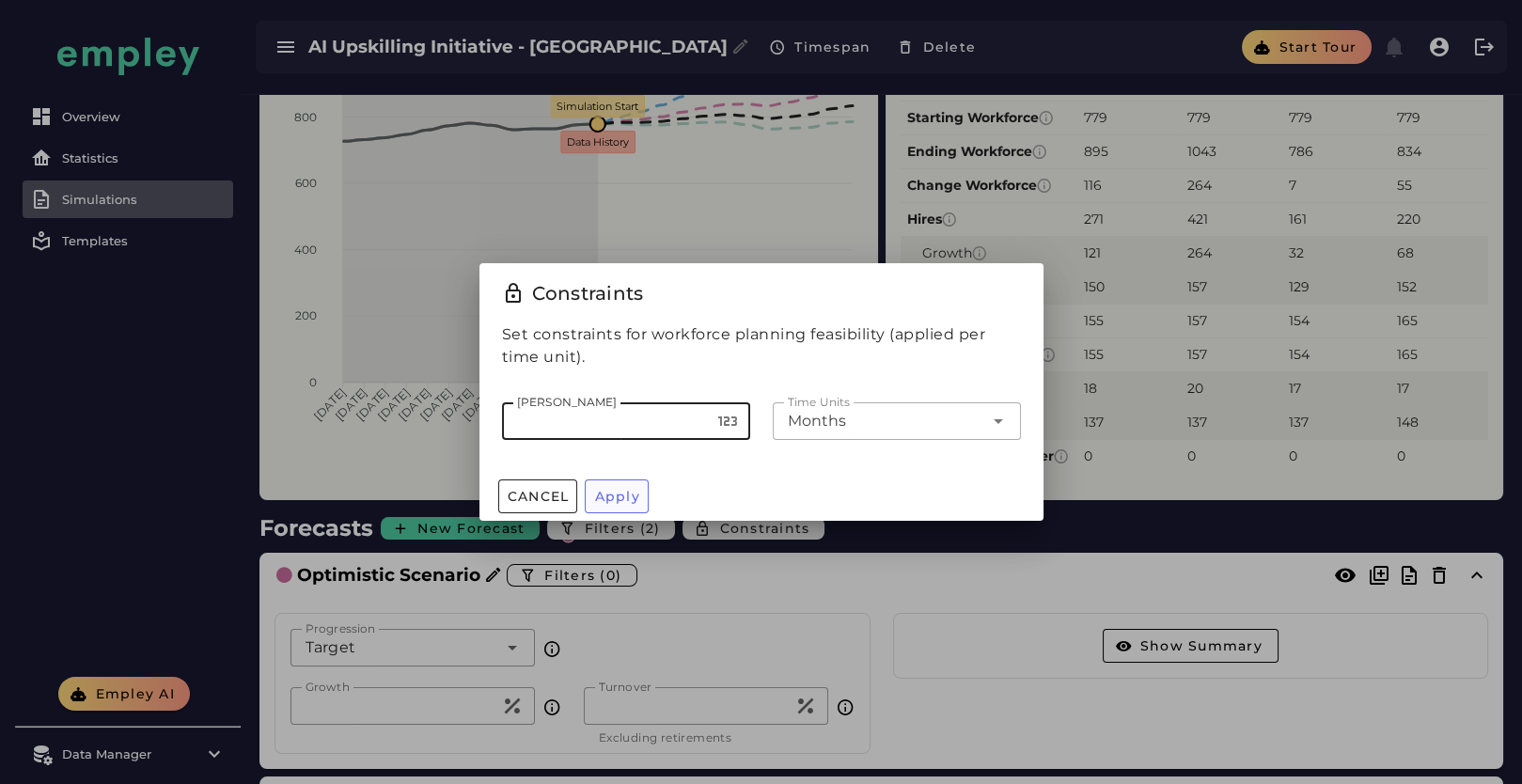 type on "***" 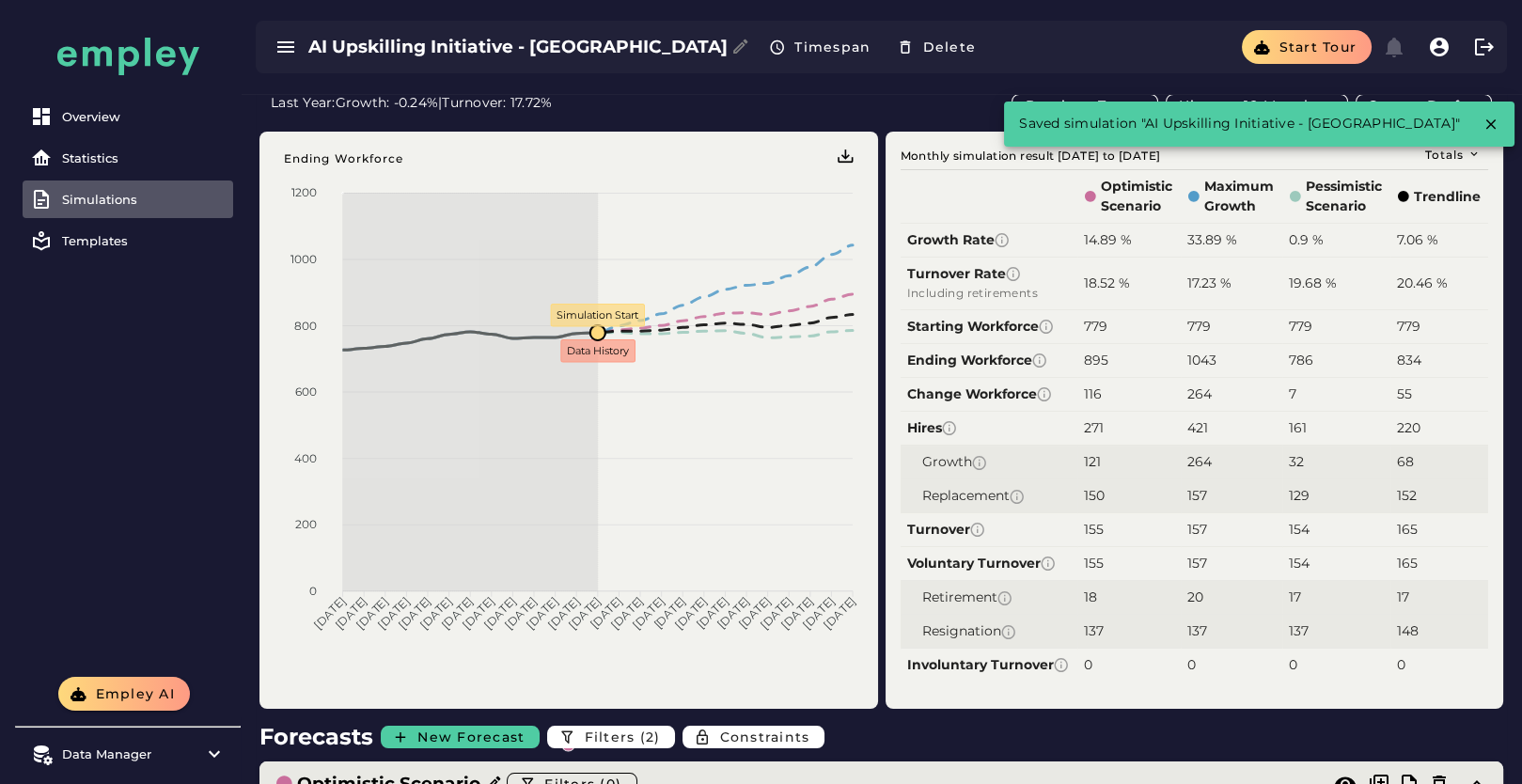 scroll, scrollTop: 209, scrollLeft: 0, axis: vertical 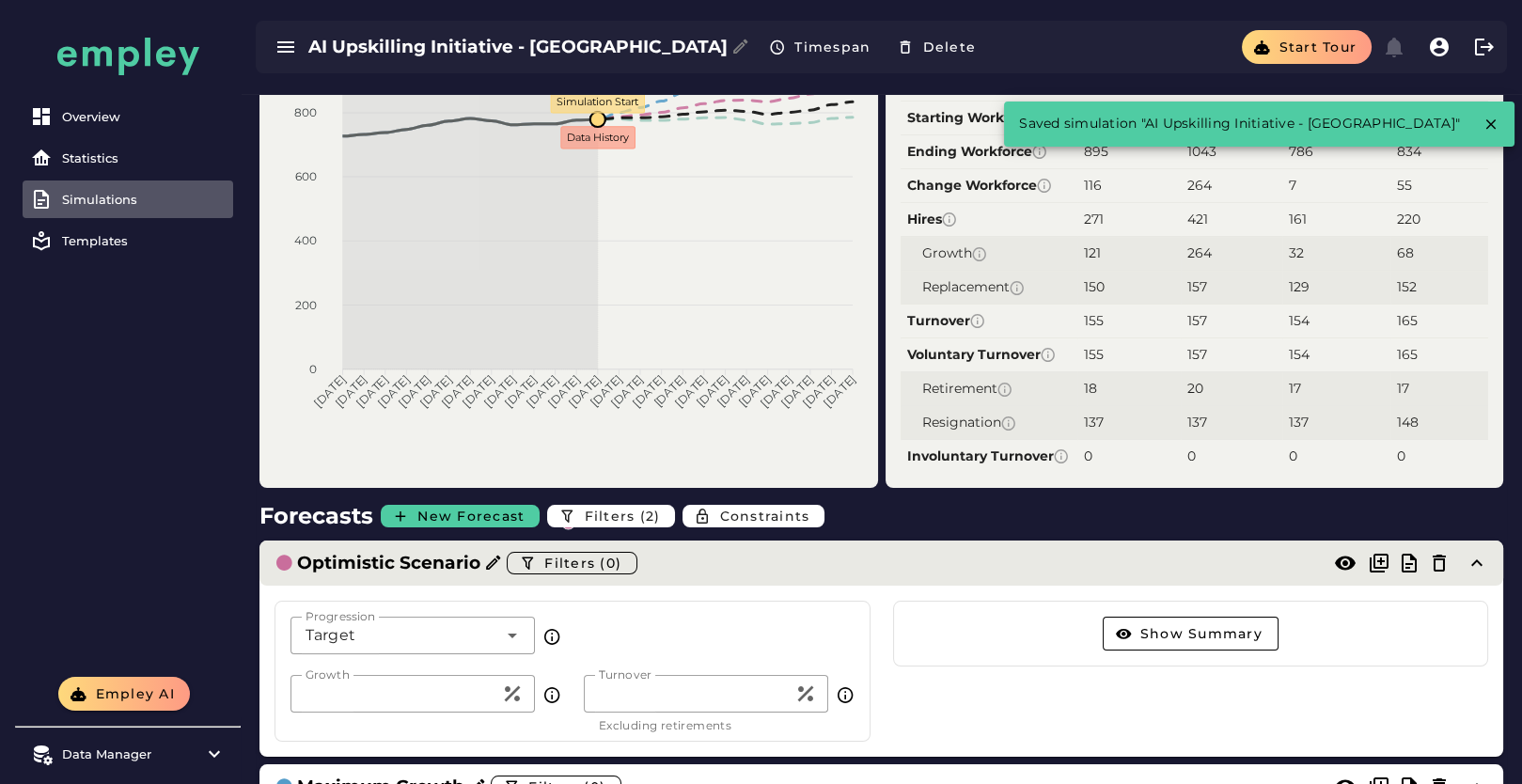 click on "Optimistic Scenario  Filters (0)" 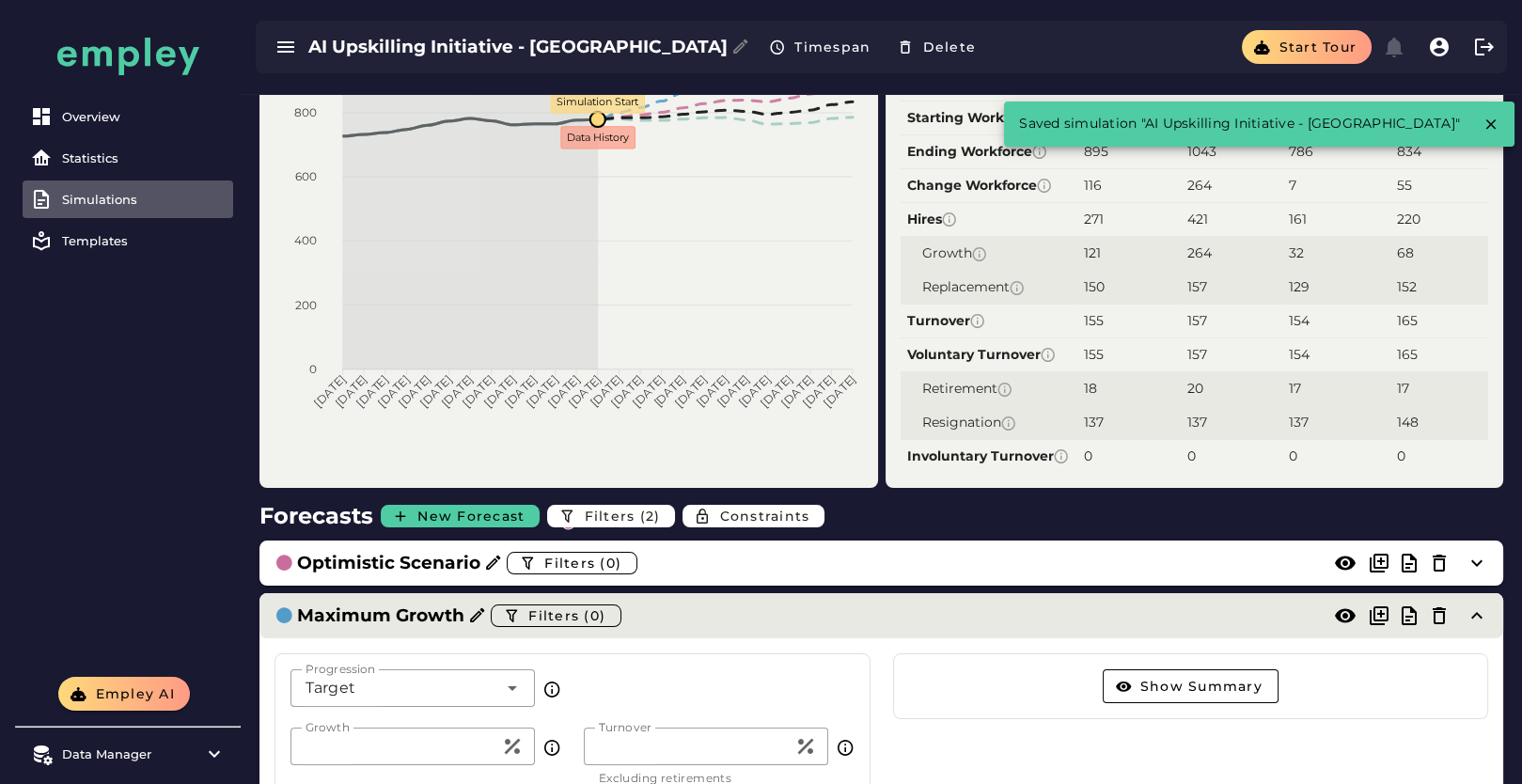 click on "Maximum Growth  Filters (0)" 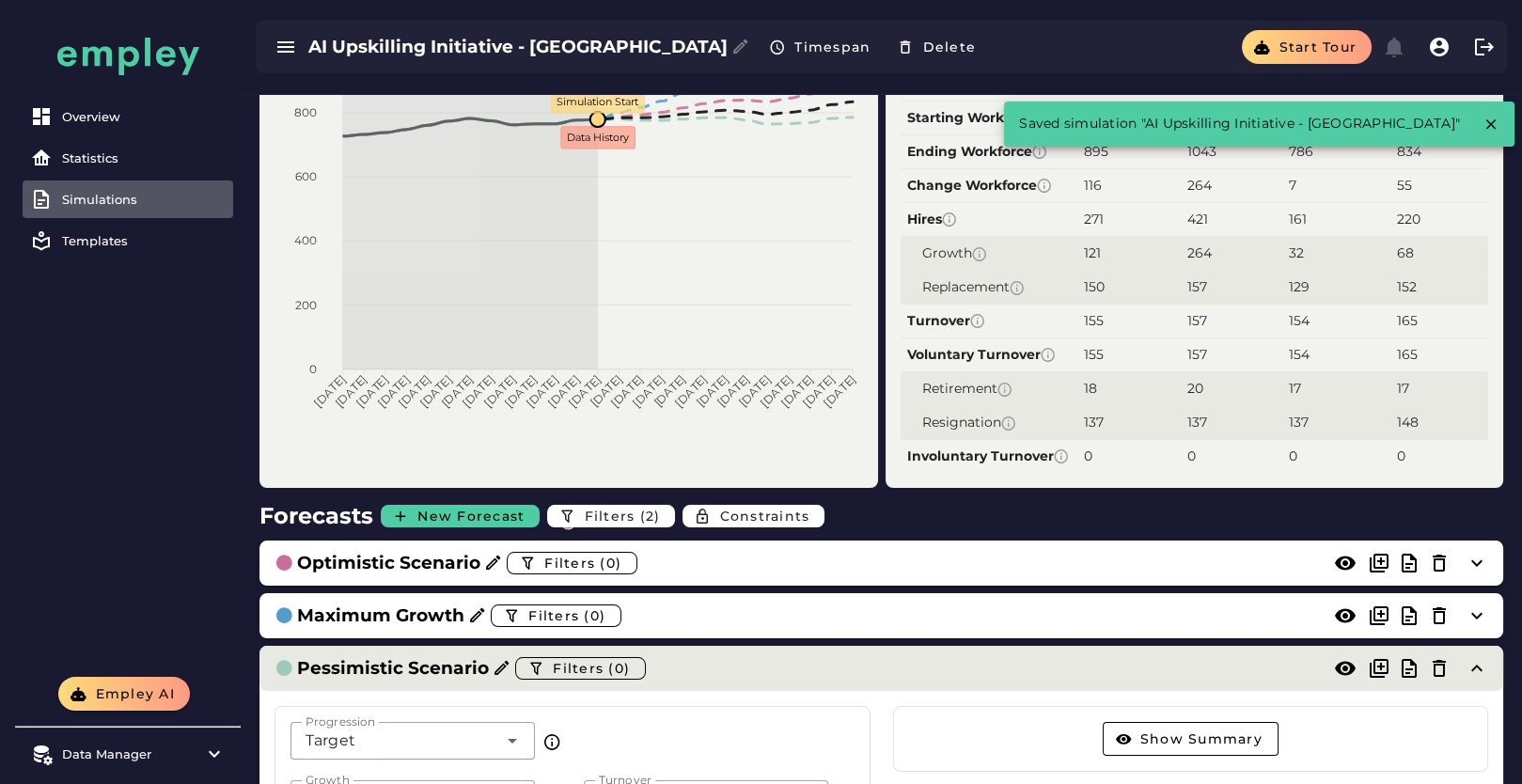 click on "Pessimistic Scenario  Filters (0)" at bounding box center (881, 668) 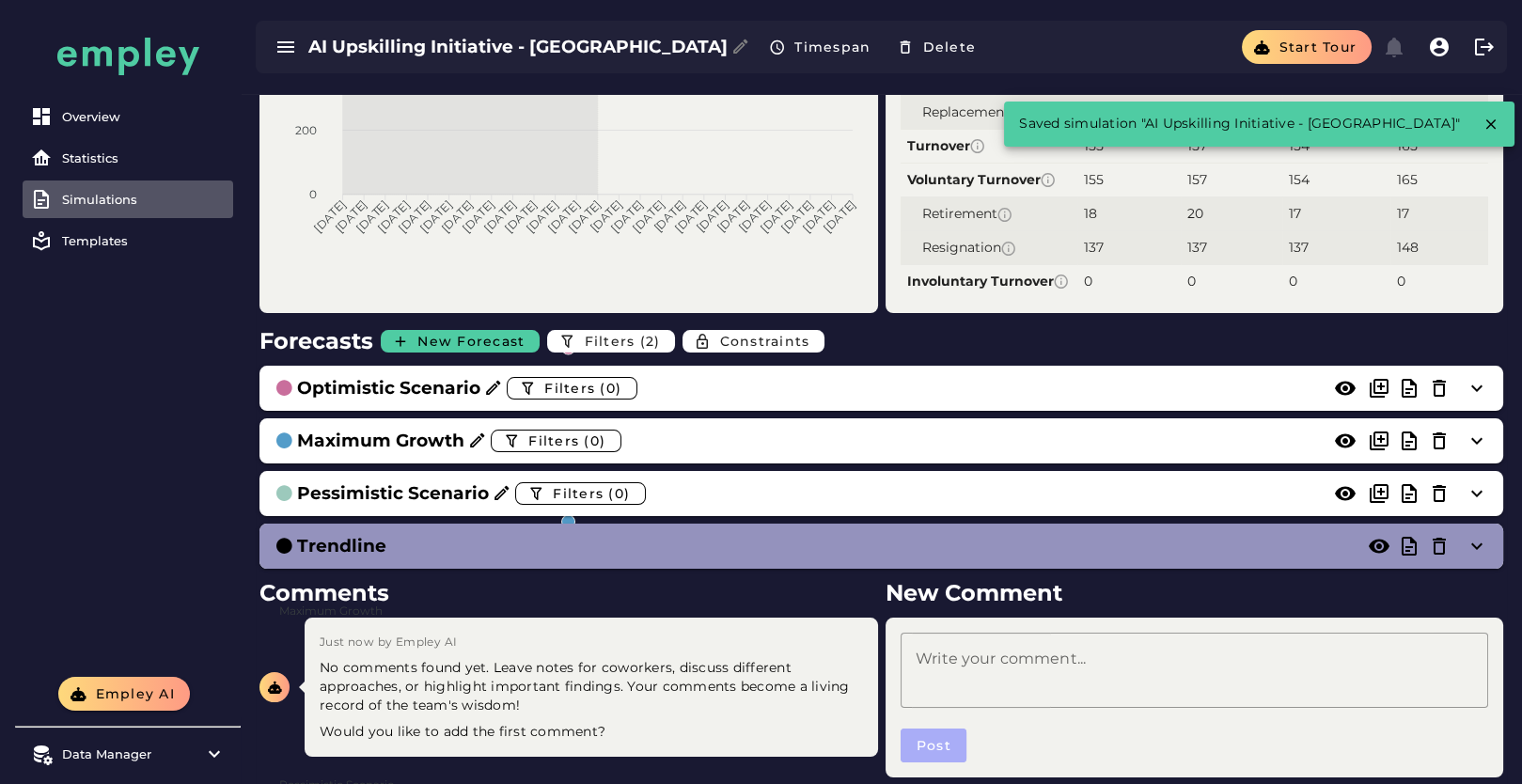 scroll, scrollTop: 219, scrollLeft: 0, axis: vertical 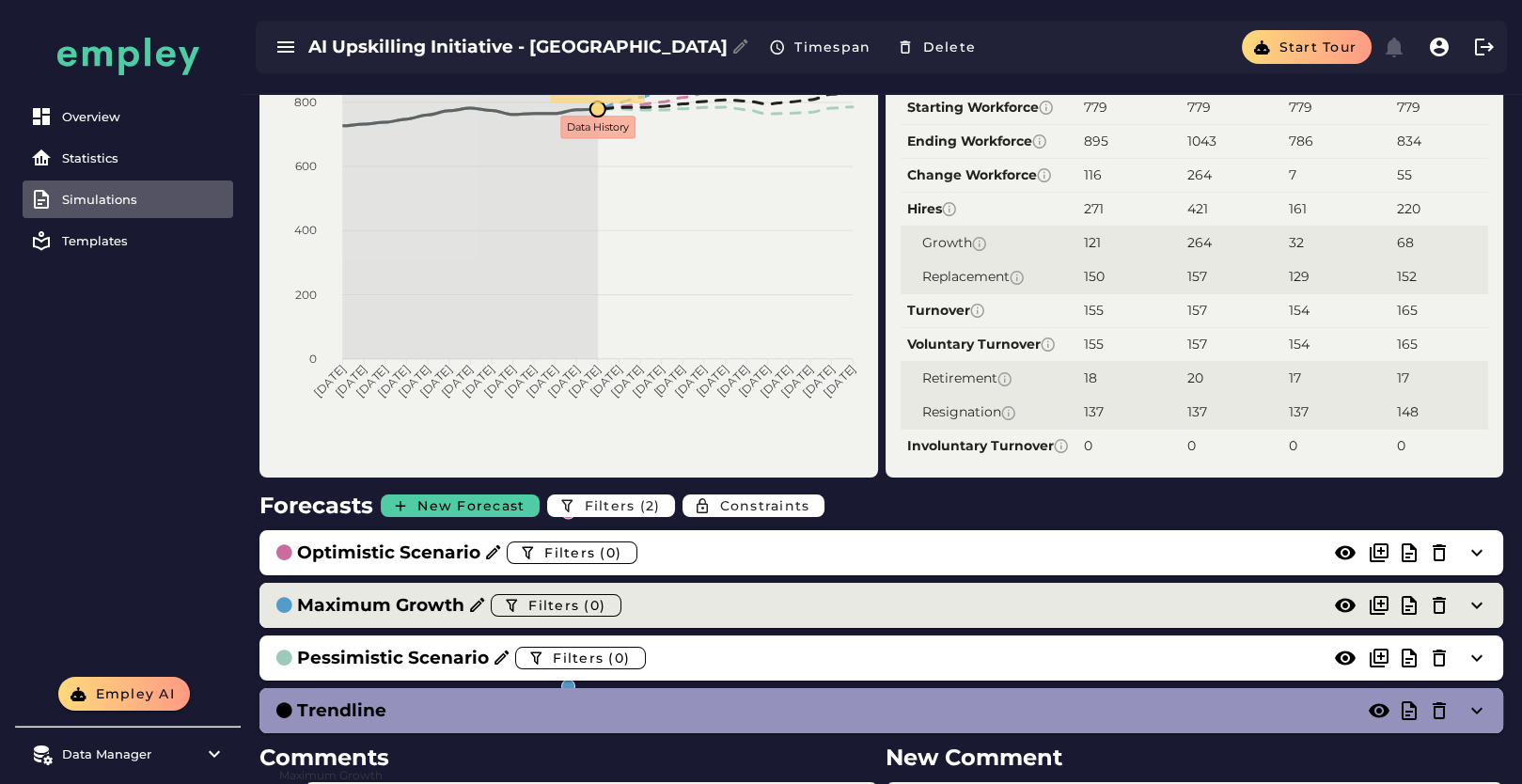 click on "Maximum Growth  Filters (0)" 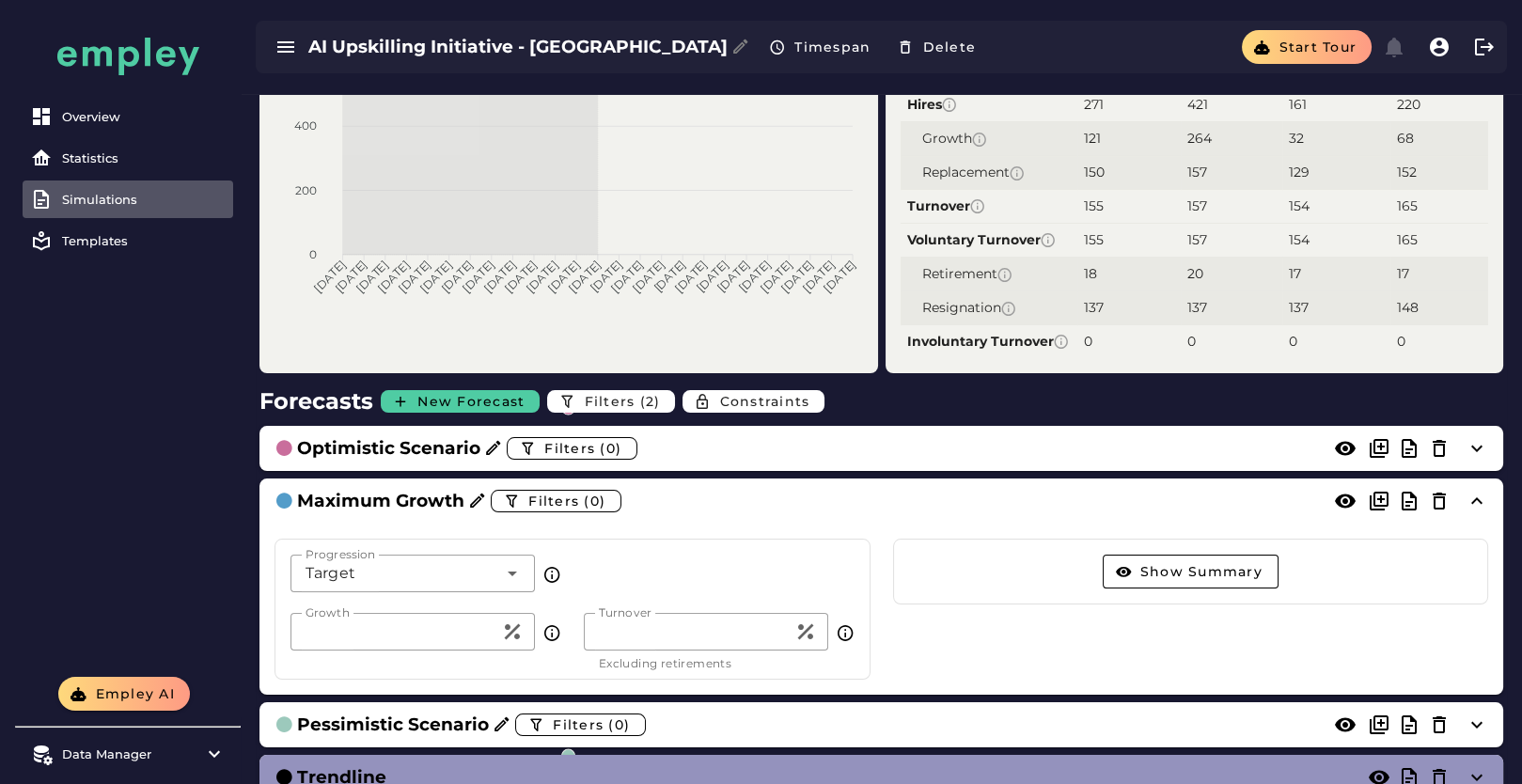 click on "Show Summary" 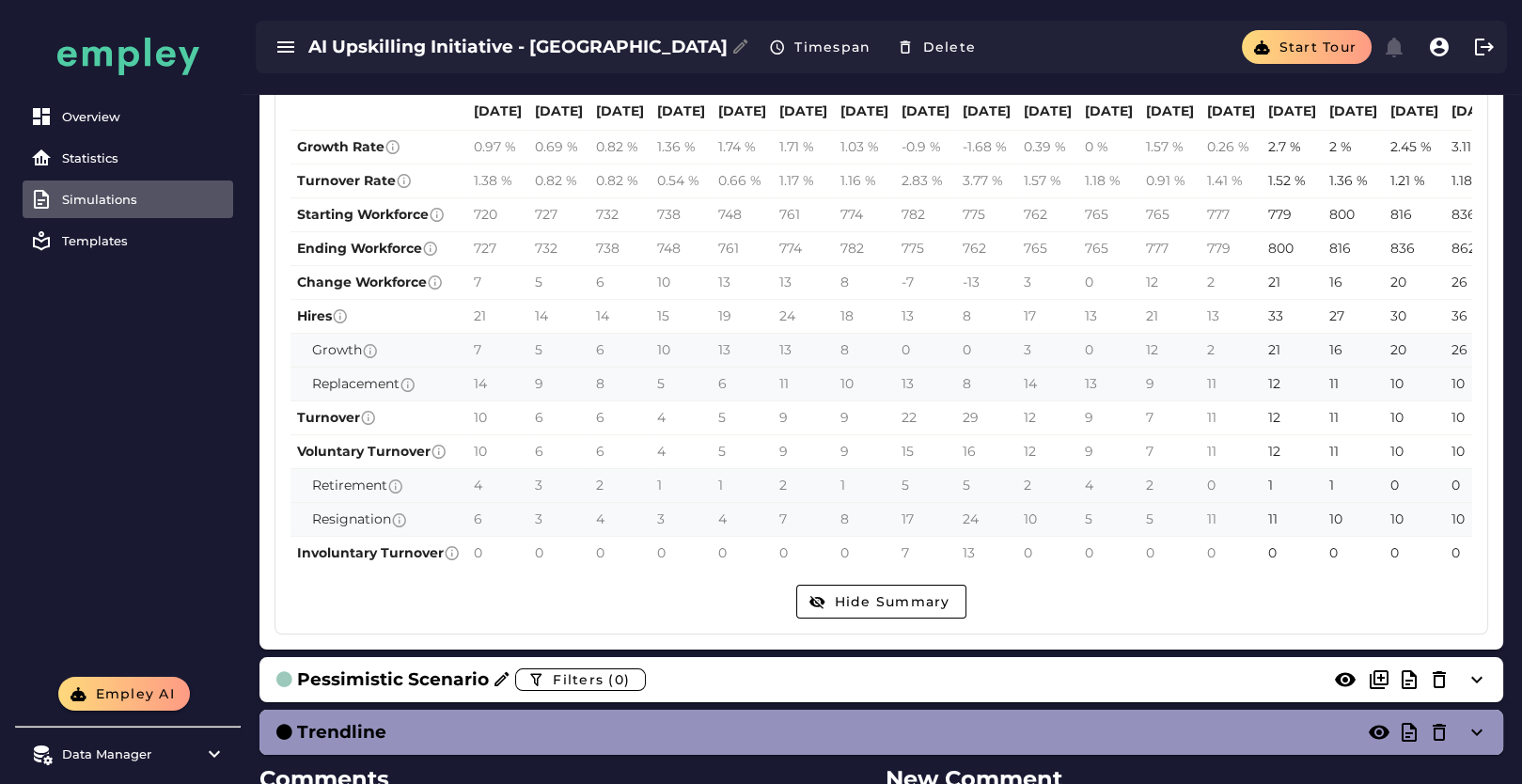 scroll, scrollTop: 950, scrollLeft: 0, axis: vertical 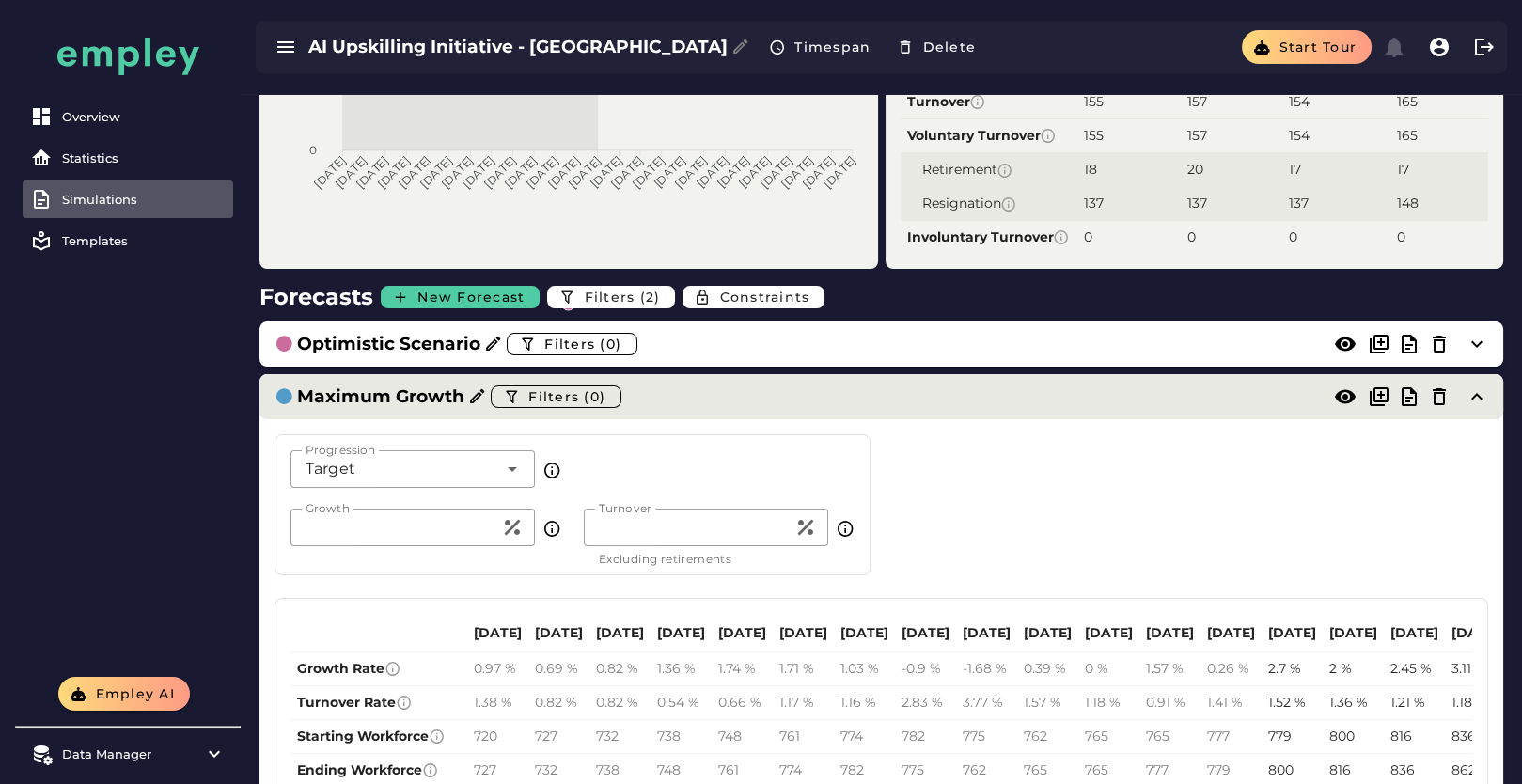 click on "Maximum Growth  Filters (0)" 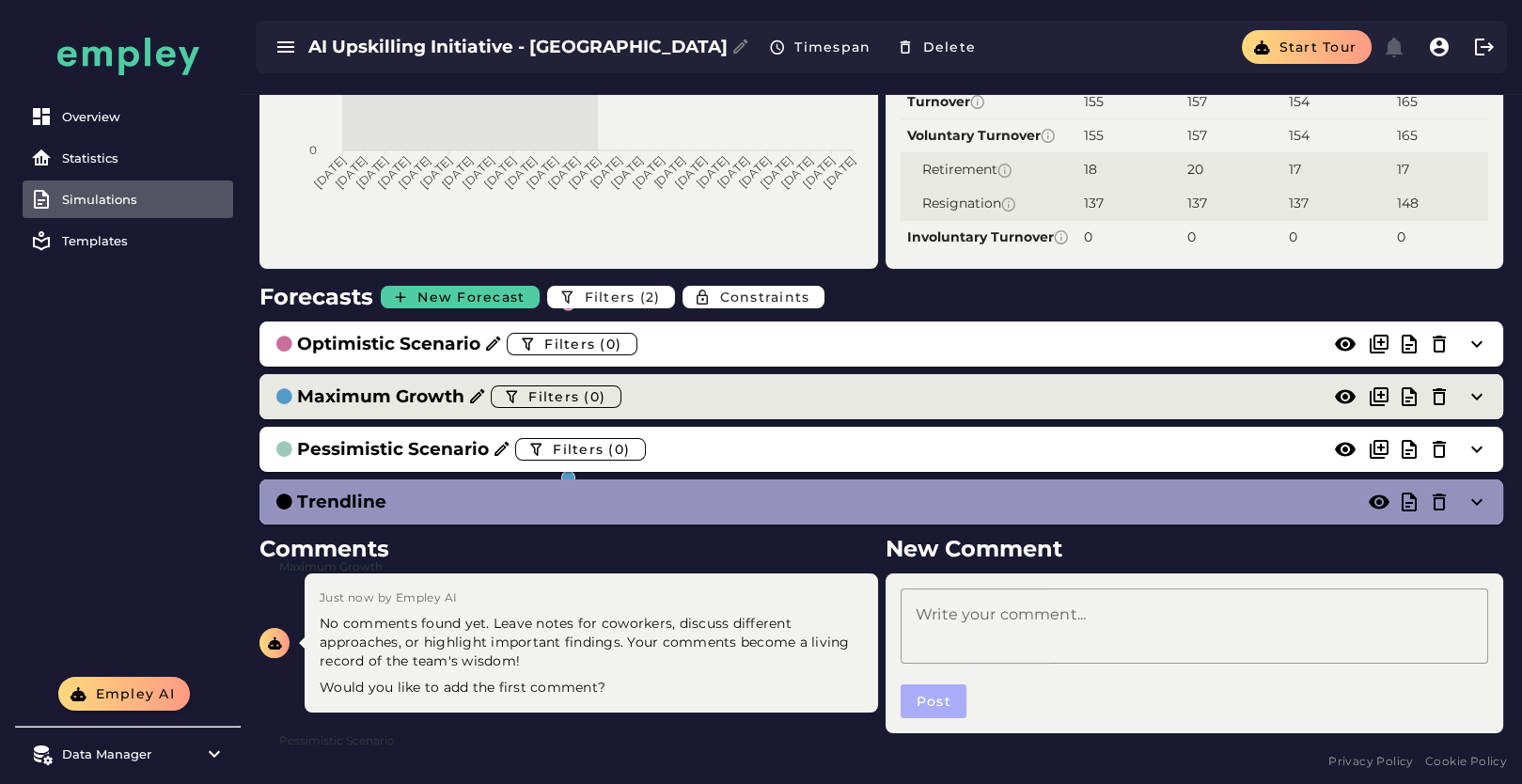 click on "Maximum Growth  Filters (0)" 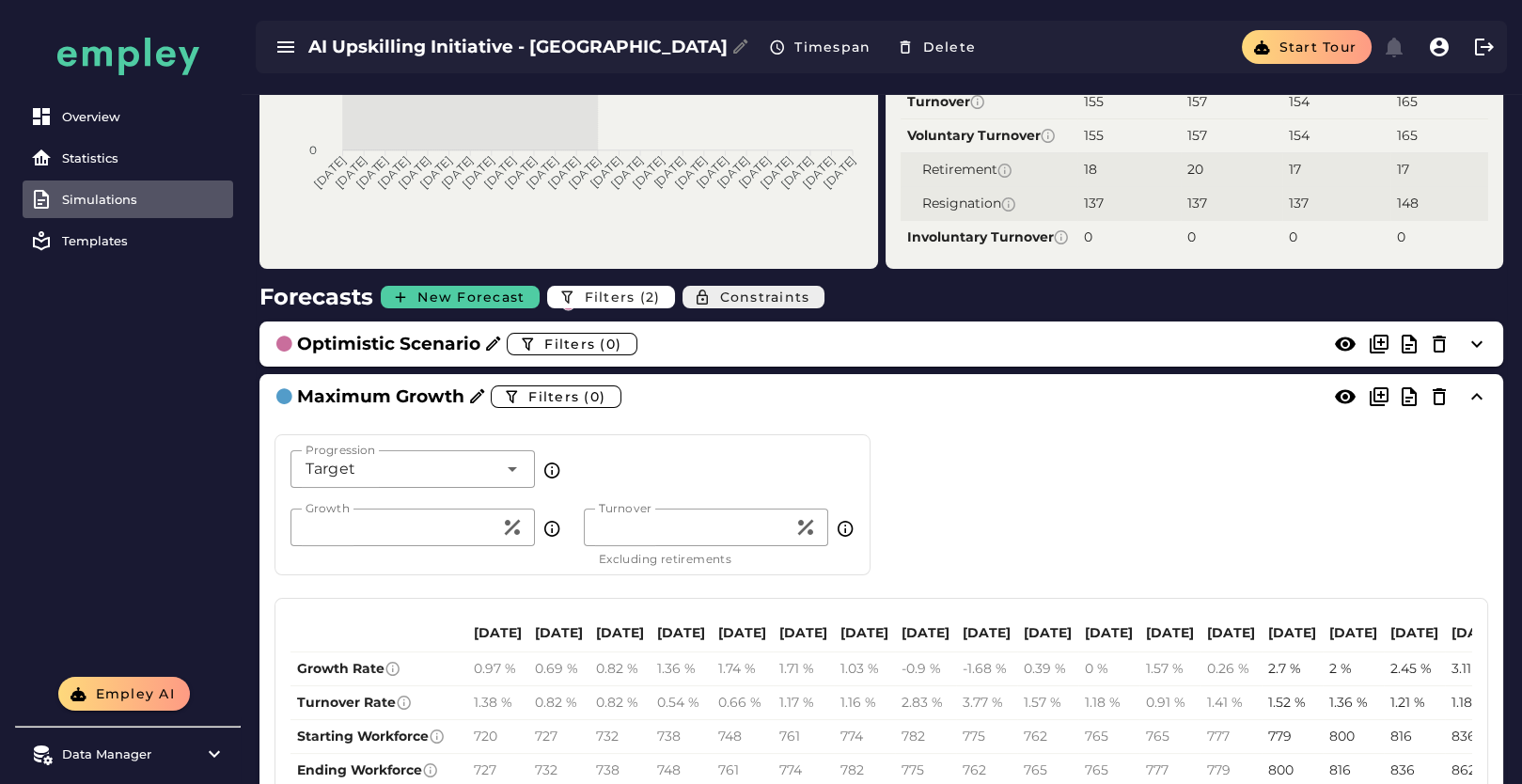 click on "Constraints" 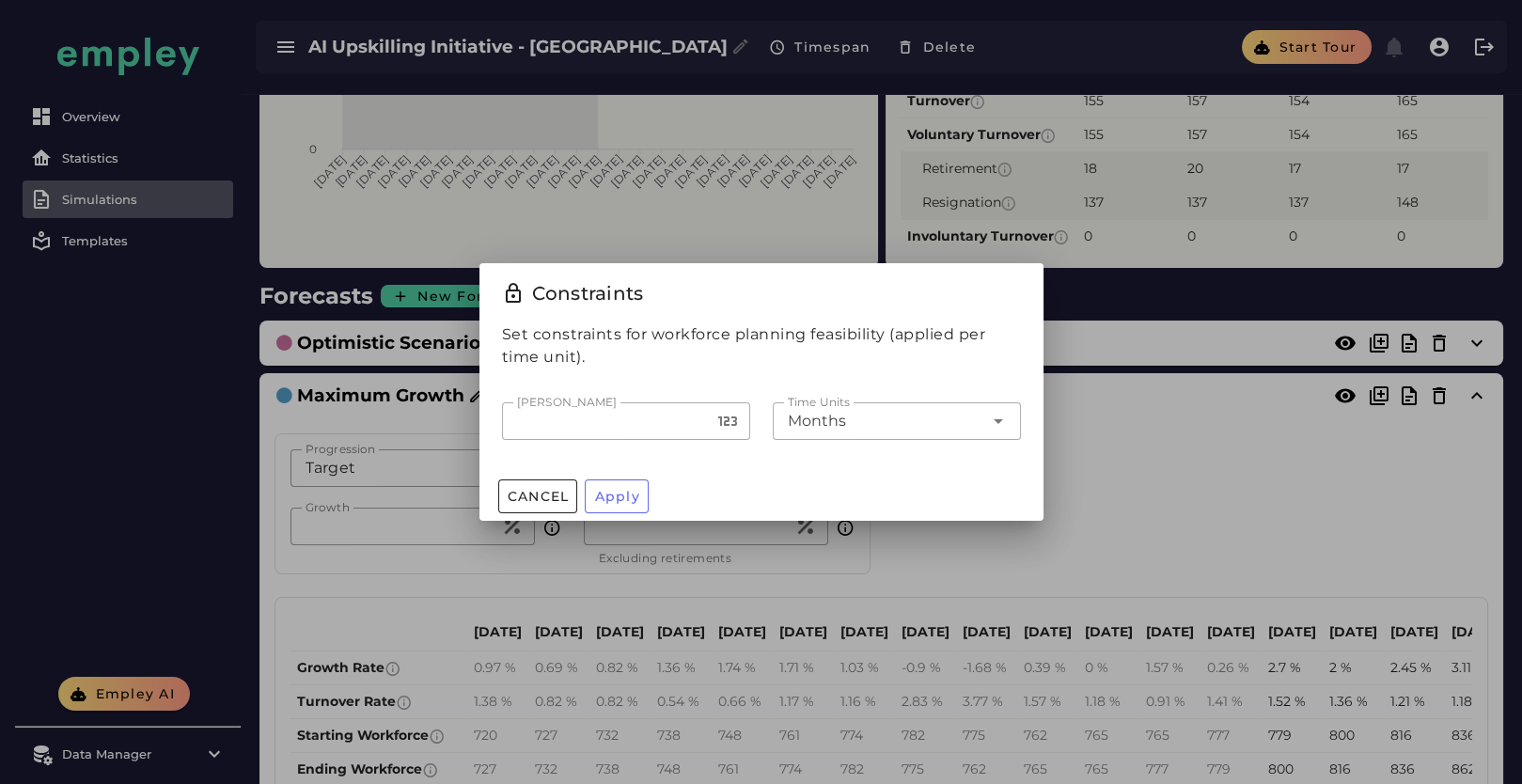 scroll, scrollTop: 0, scrollLeft: 0, axis: both 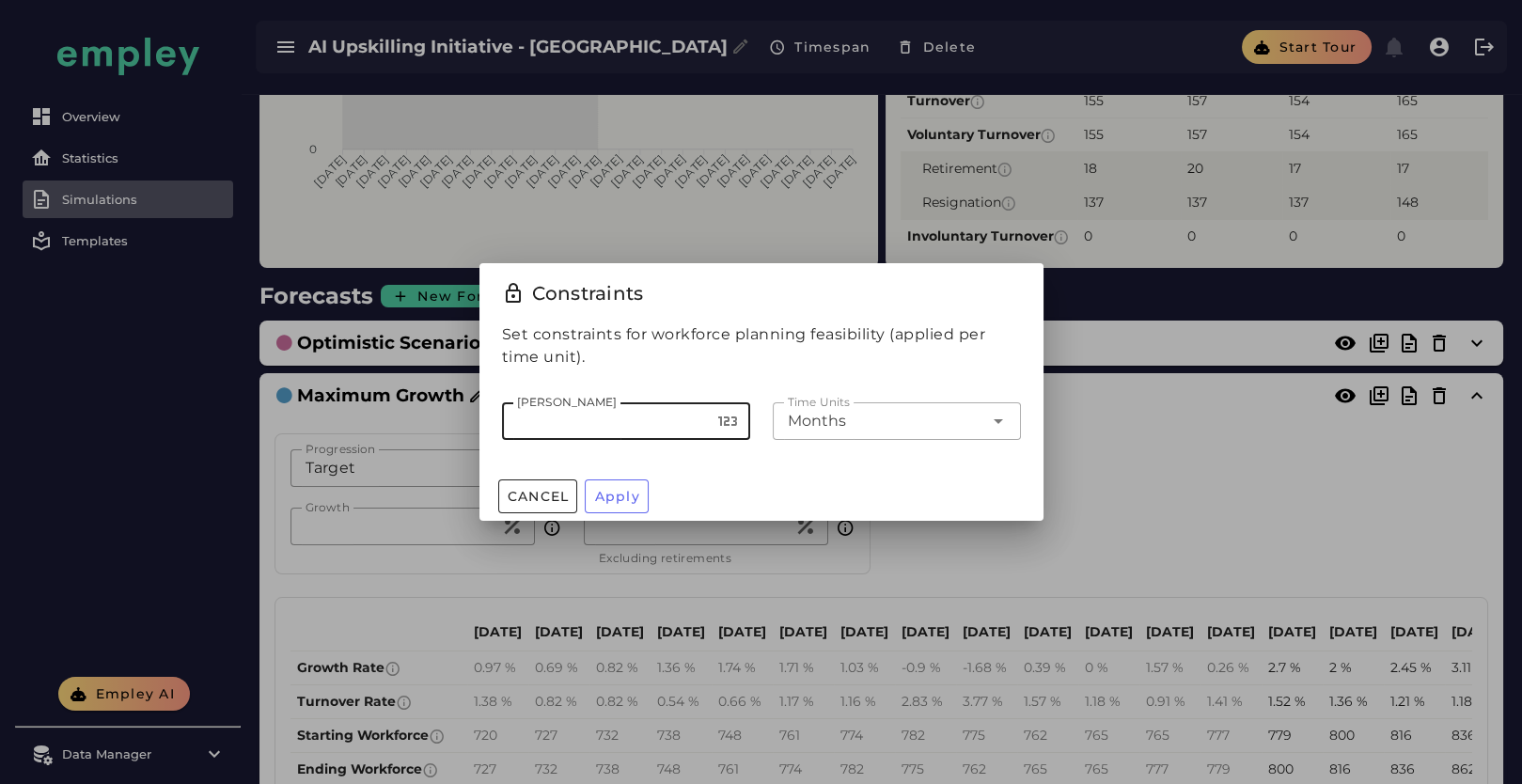 drag, startPoint x: 491, startPoint y: 431, endPoint x: 384, endPoint y: 430, distance: 107.00467 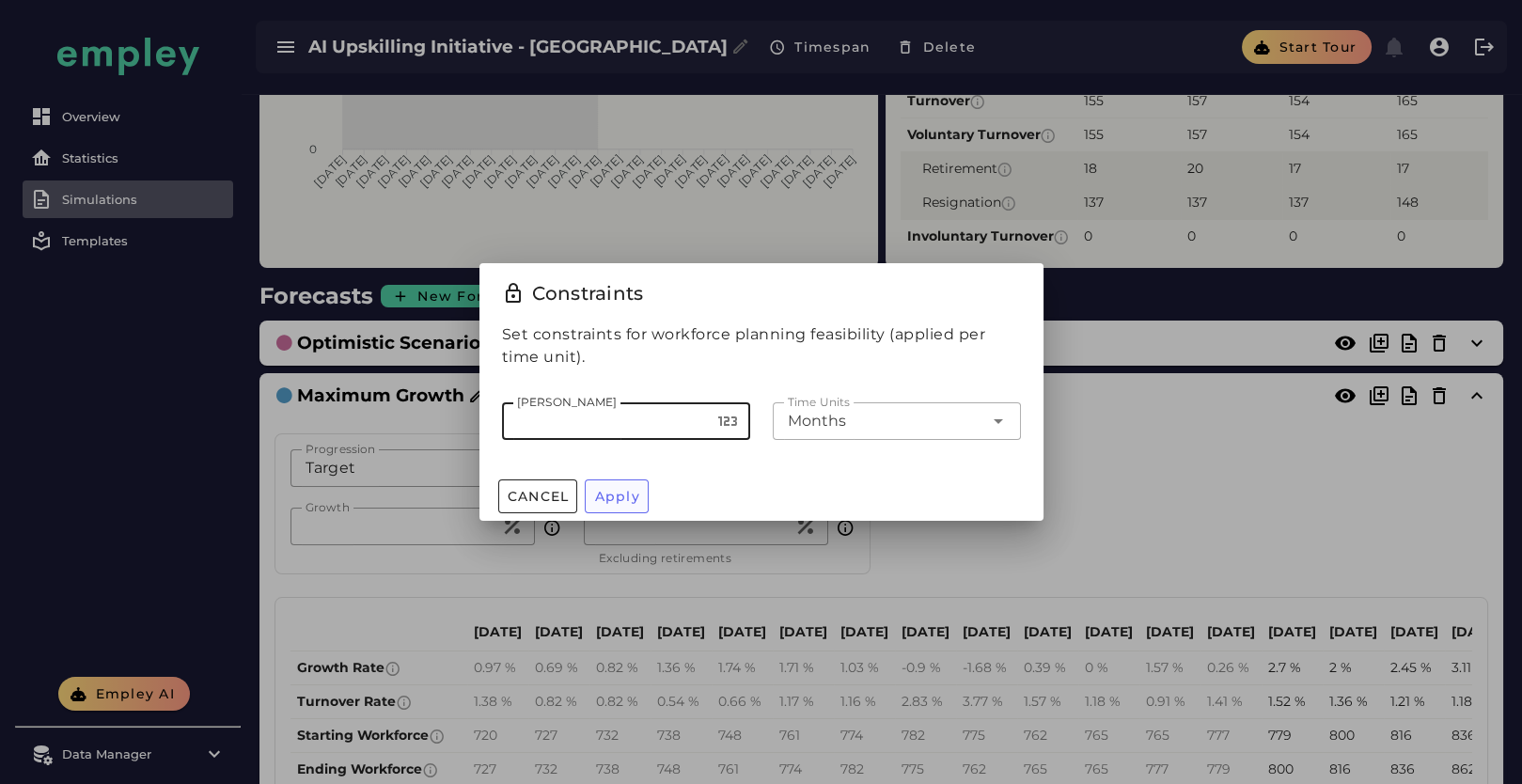 type on "**" 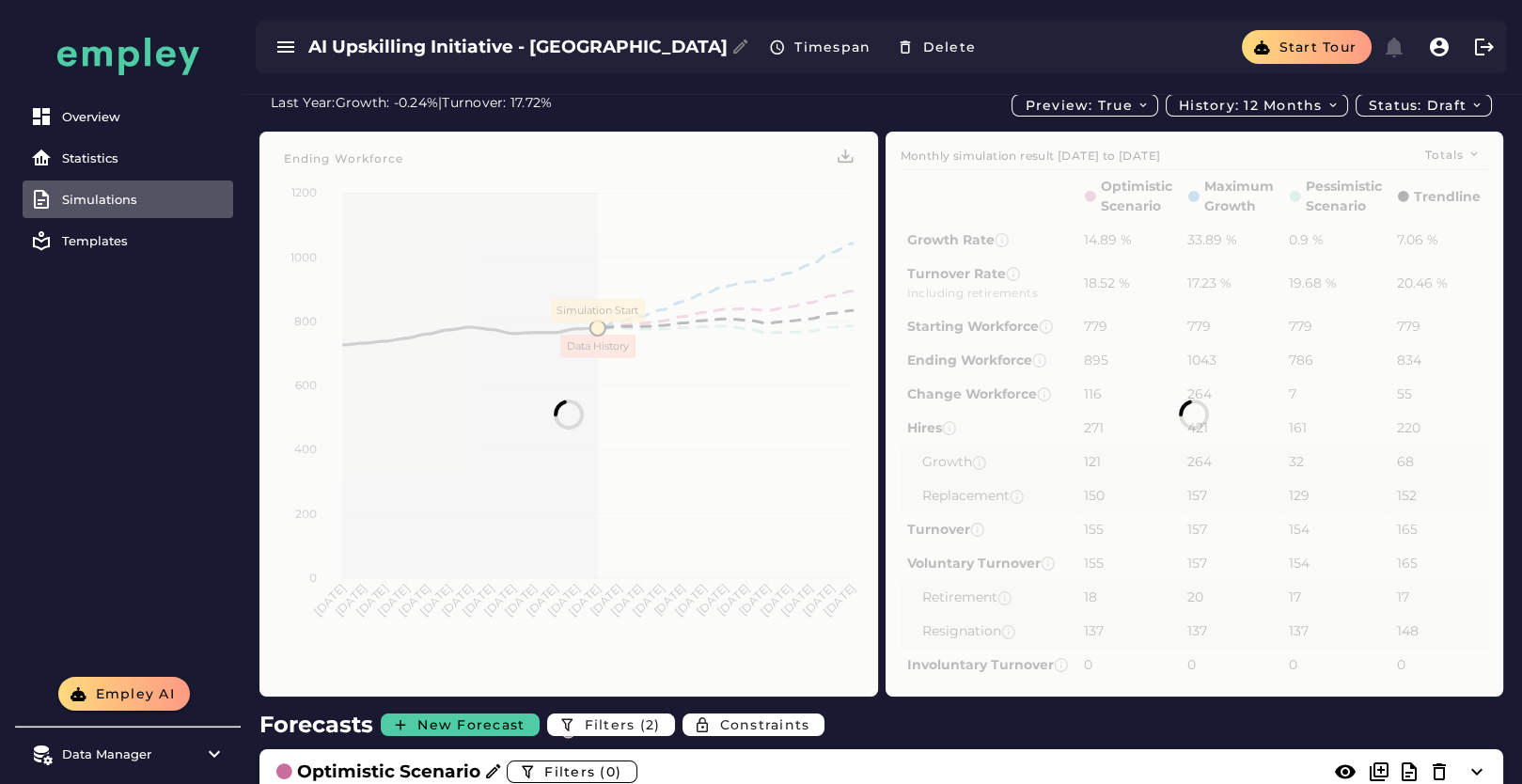 scroll, scrollTop: 428, scrollLeft: 0, axis: vertical 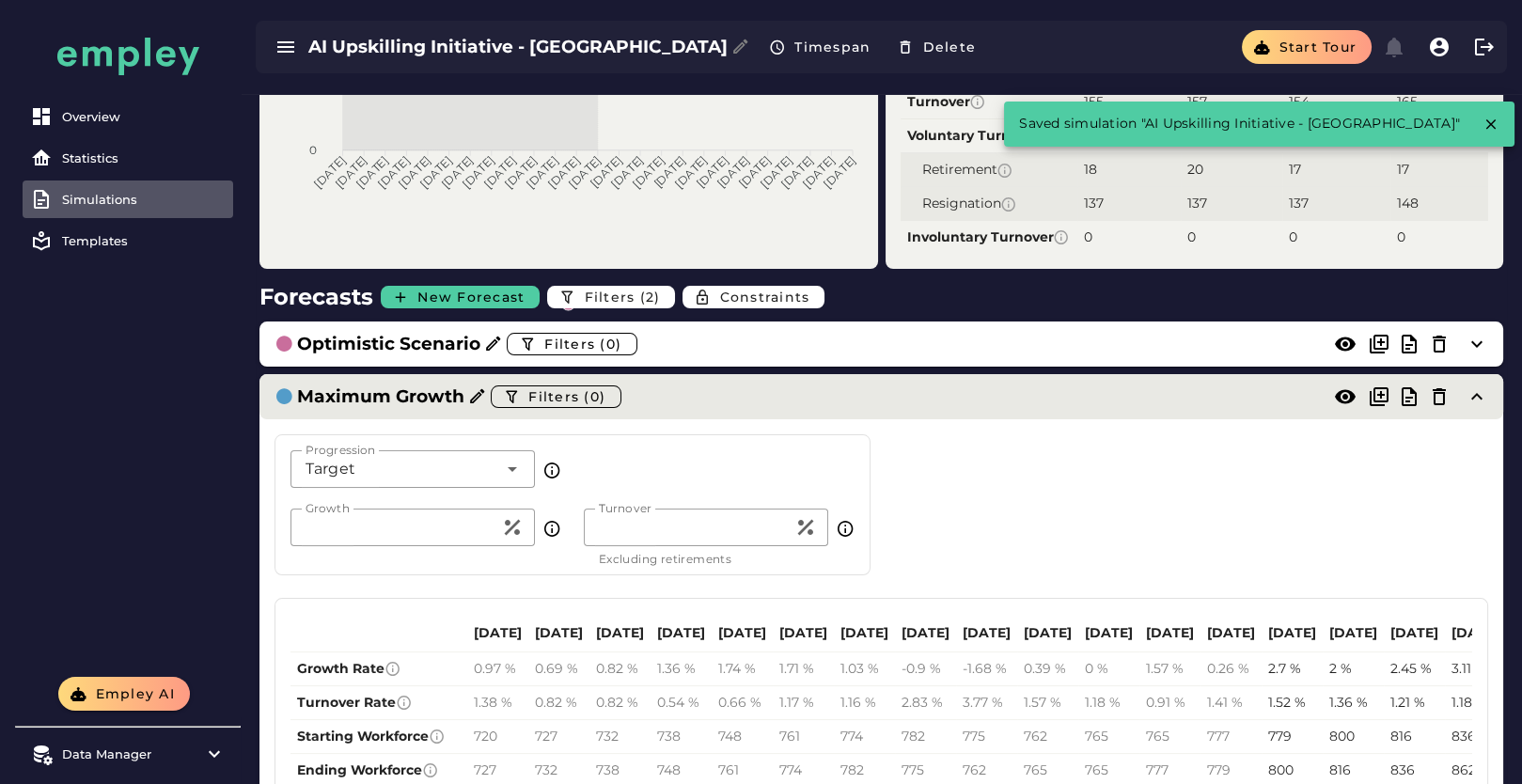 click on "Maximum Growth  Filters (0)" 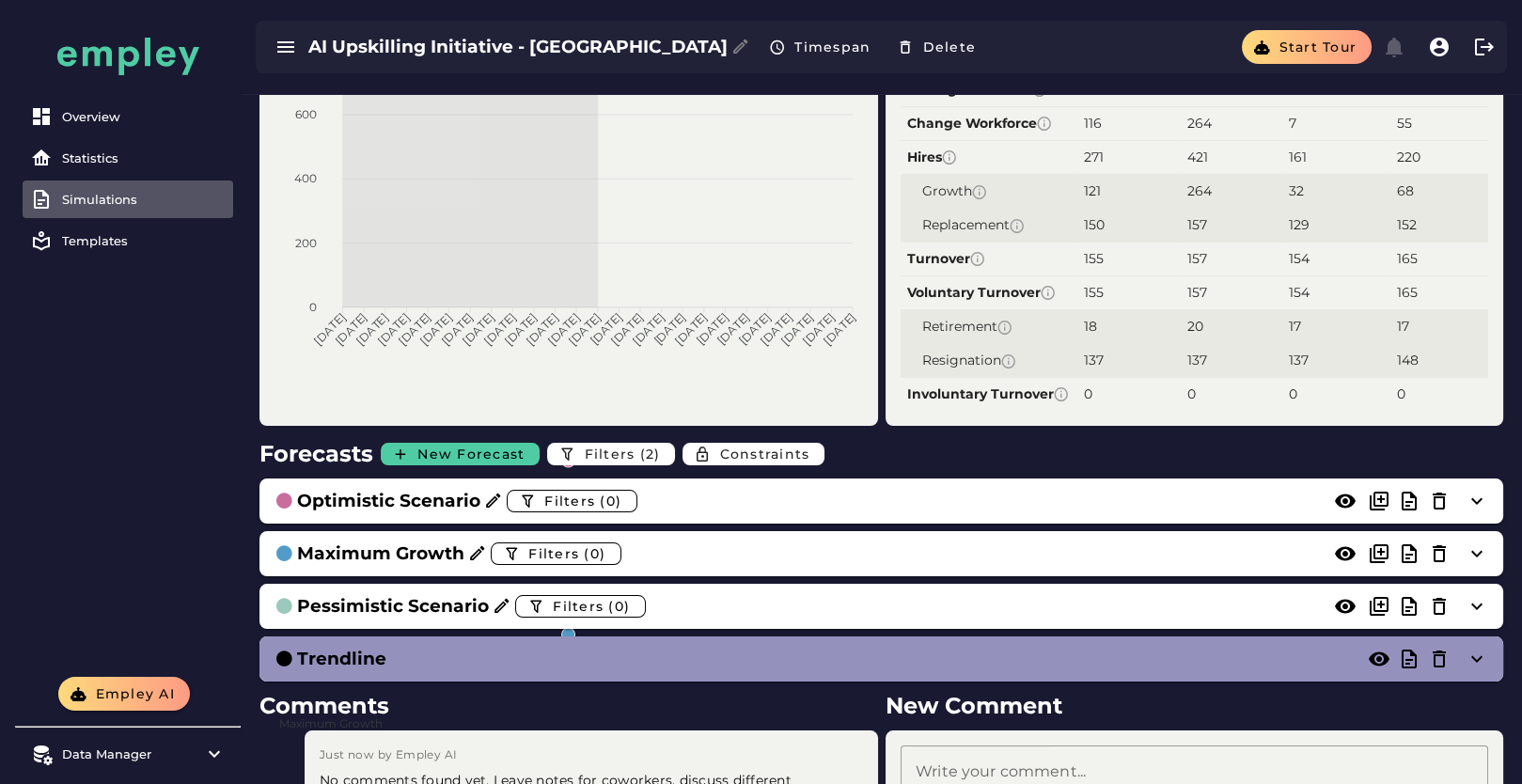 scroll, scrollTop: 417, scrollLeft: 0, axis: vertical 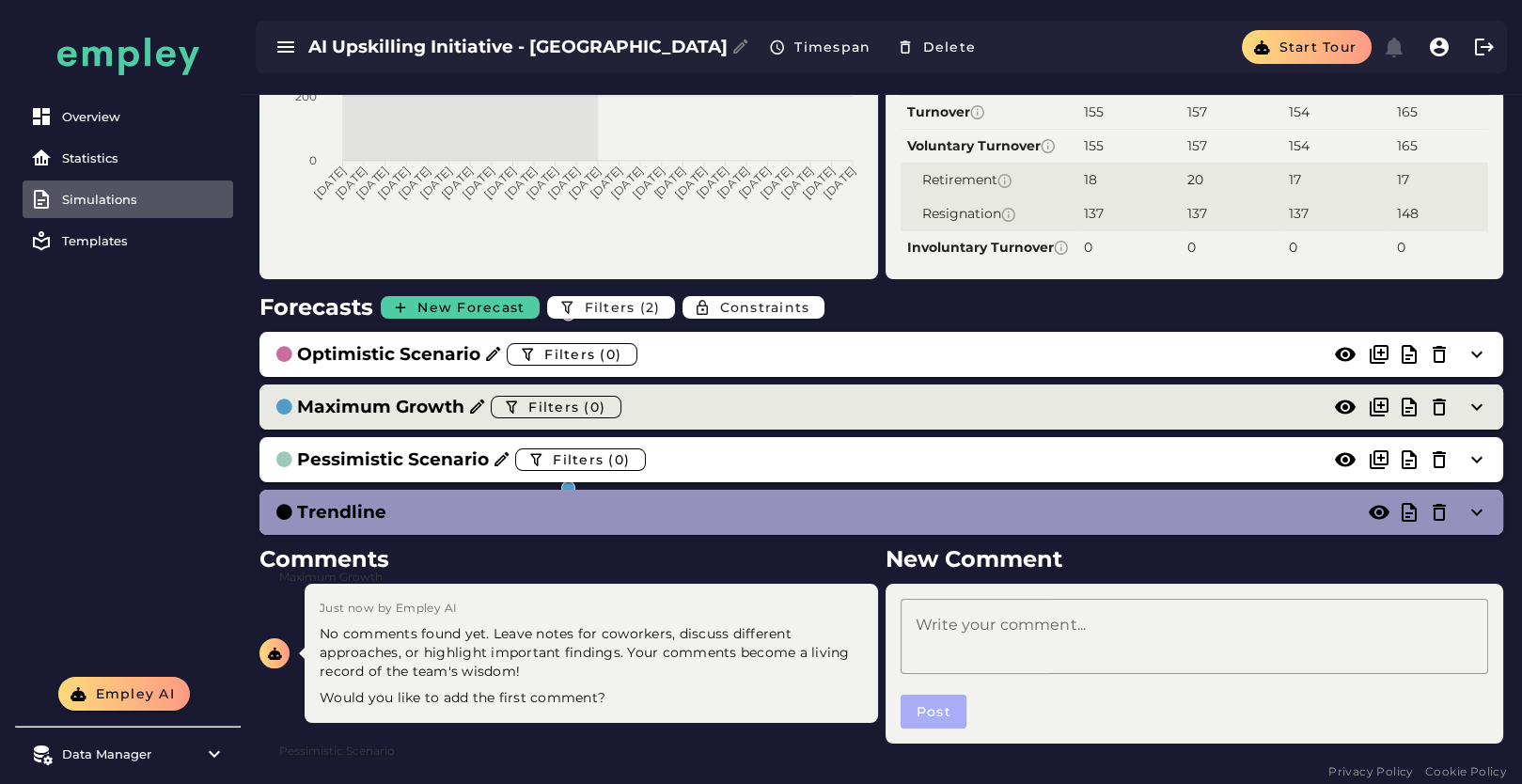 click on "Maximum Growth  Filters (0)" 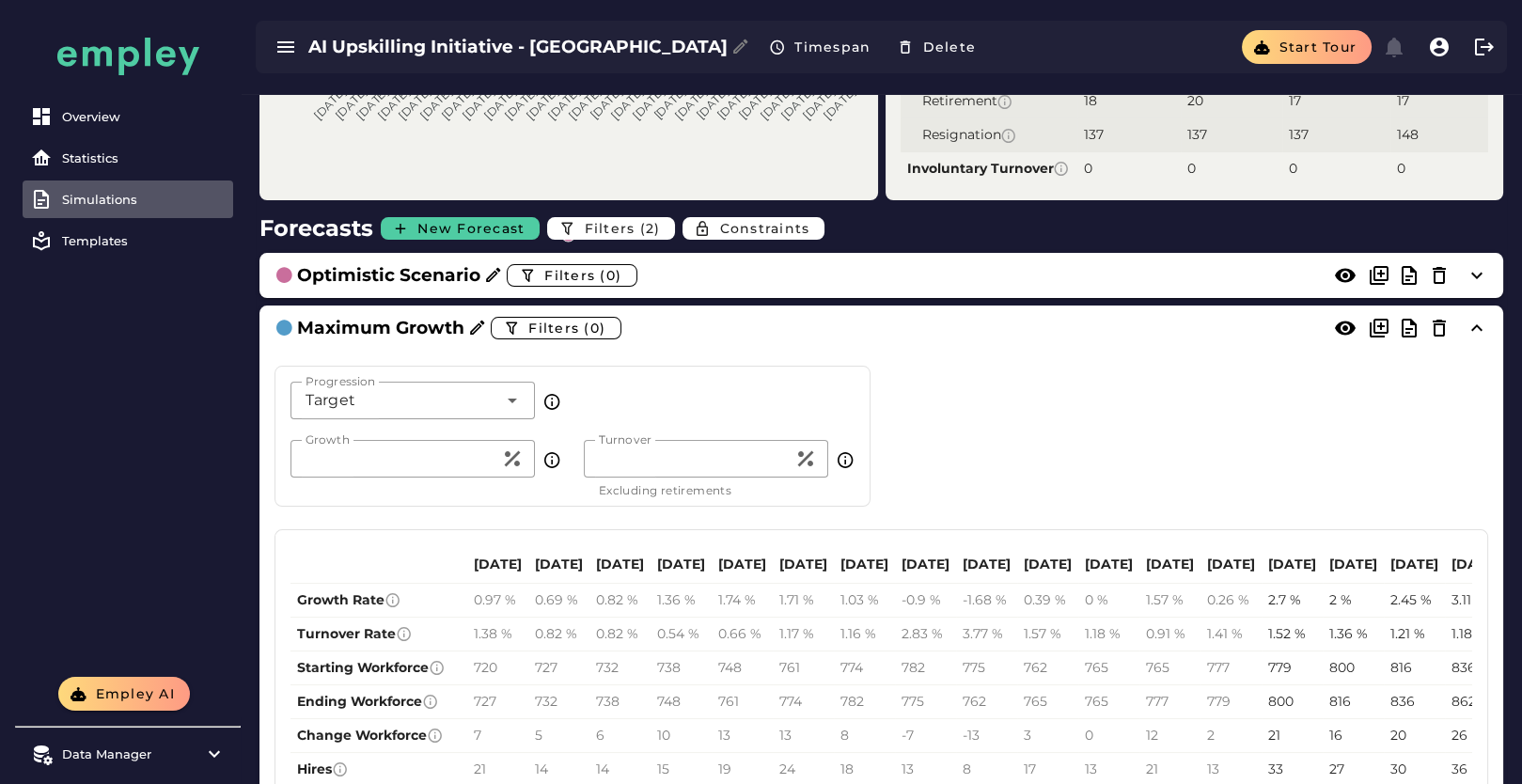 scroll, scrollTop: 522, scrollLeft: 0, axis: vertical 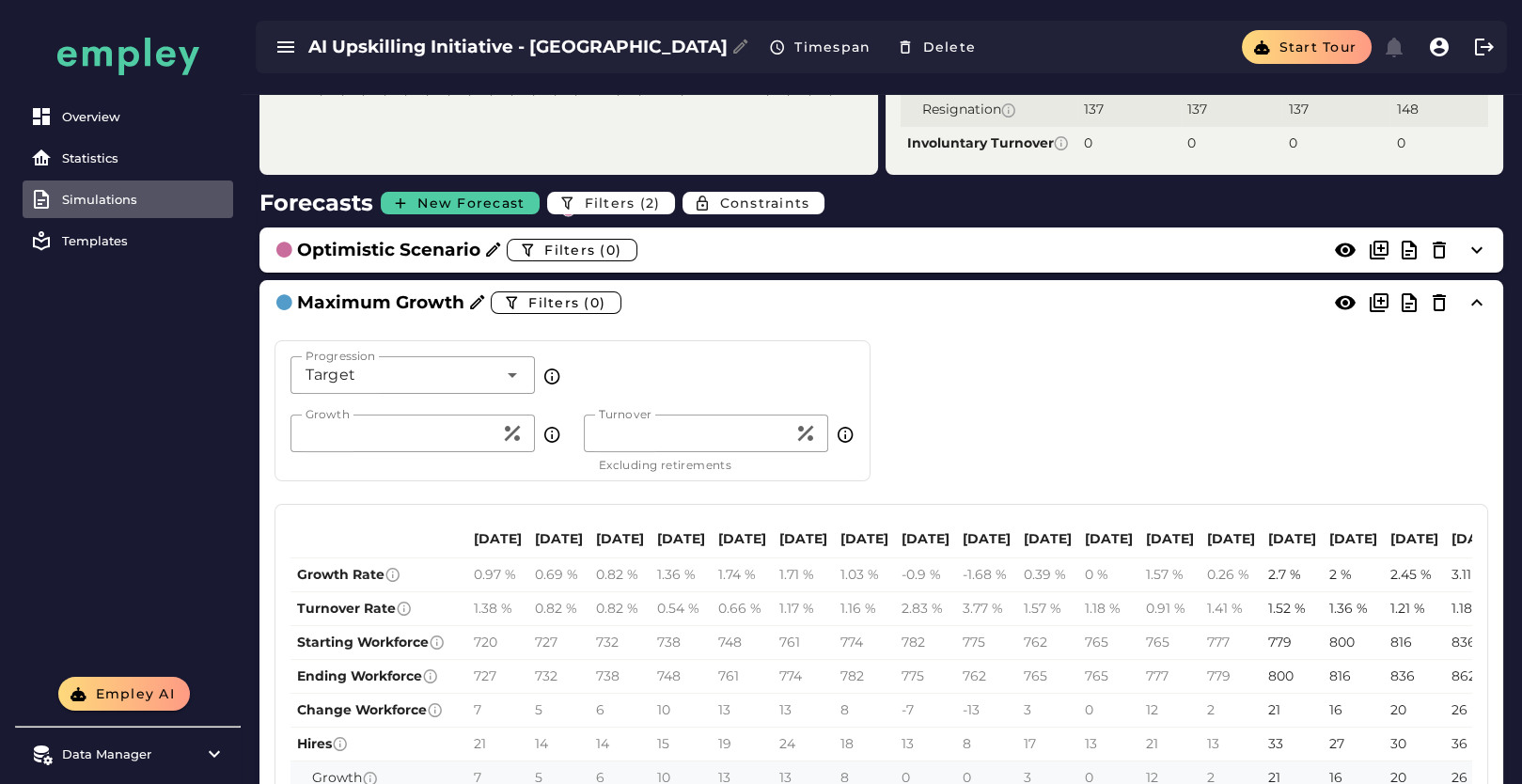 drag, startPoint x: 345, startPoint y: 430, endPoint x: 242, endPoint y: 435, distance: 103.12129 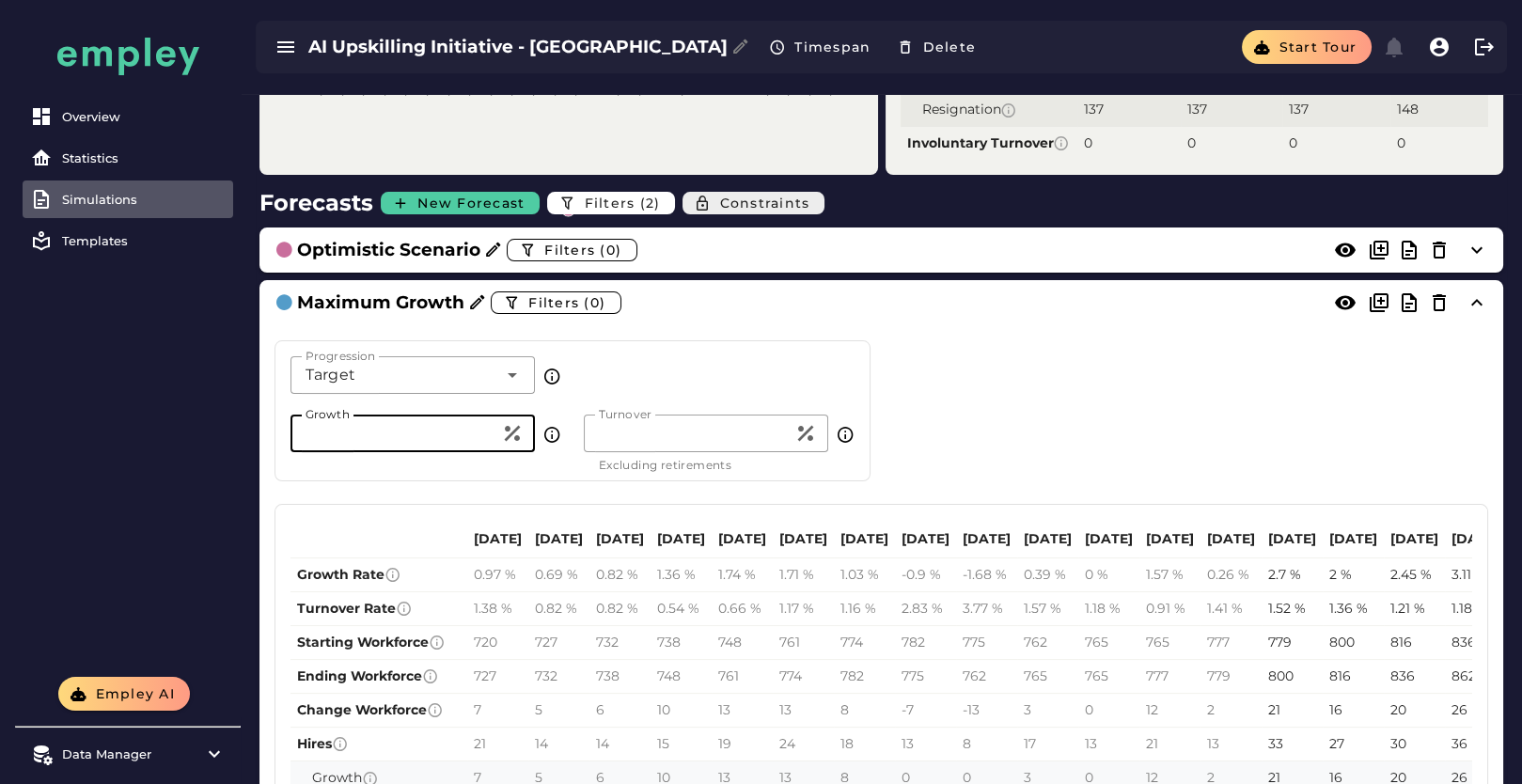 click on "Constraints" 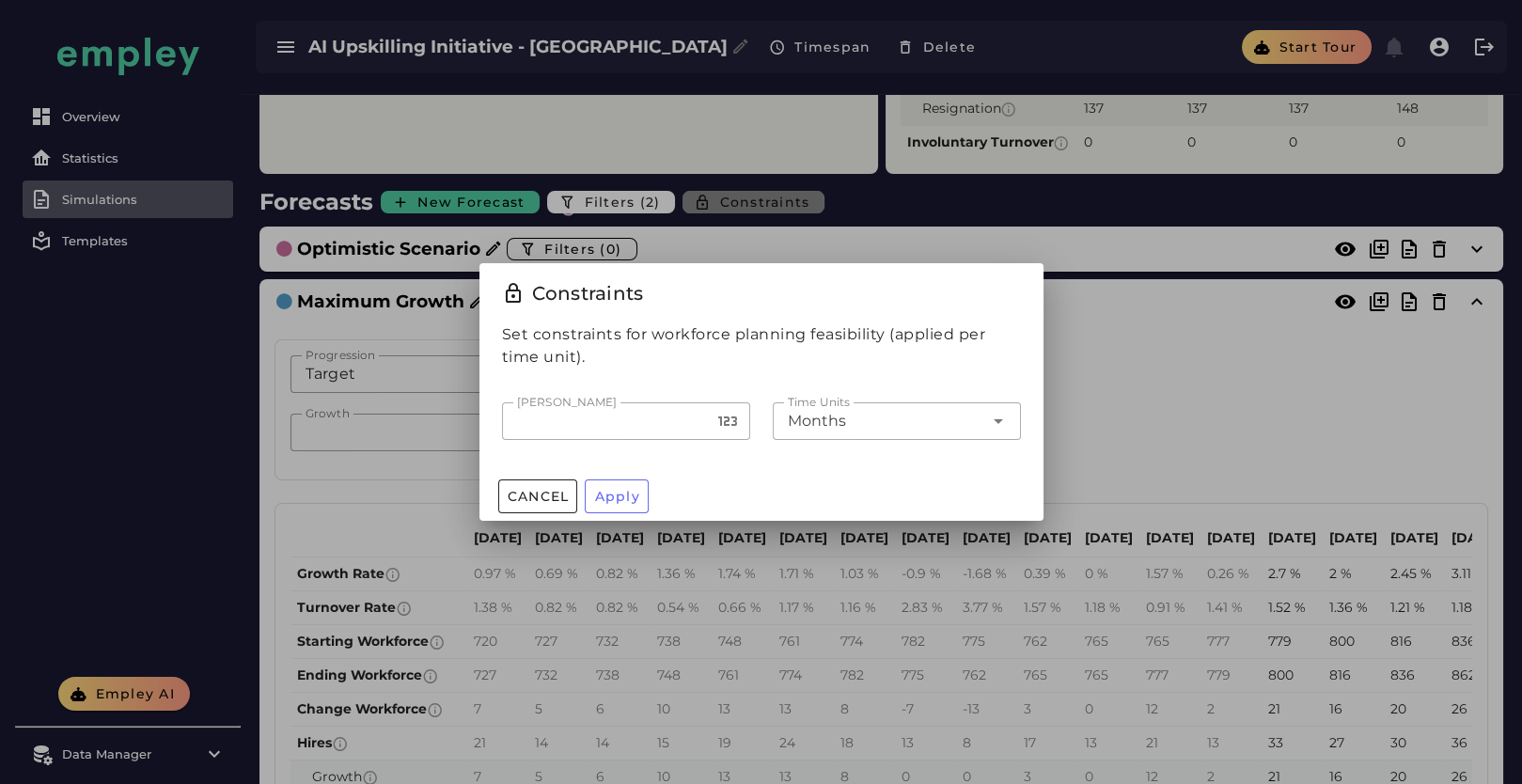 scroll, scrollTop: 0, scrollLeft: 0, axis: both 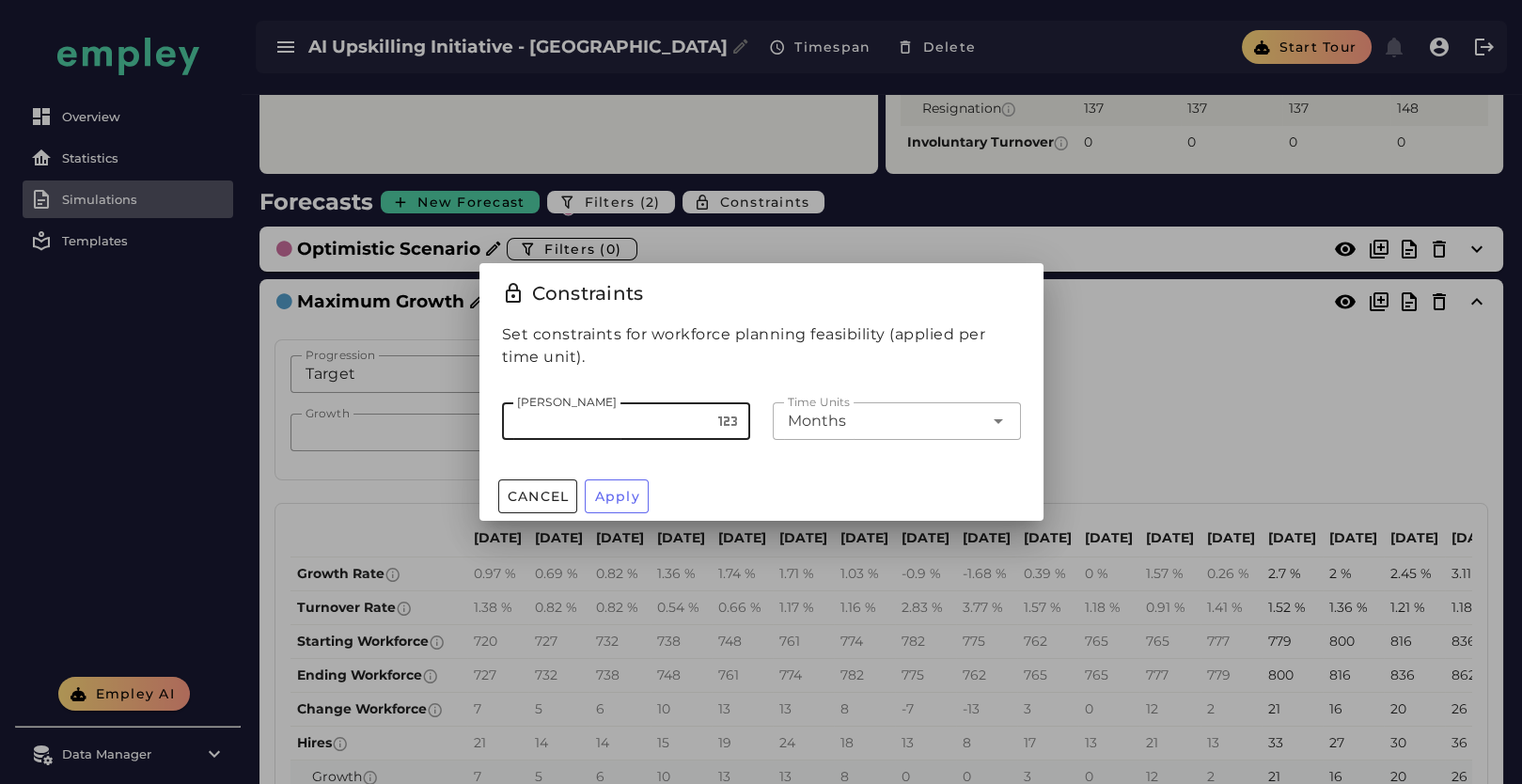 drag, startPoint x: 604, startPoint y: 426, endPoint x: 461, endPoint y: 426, distance: 143 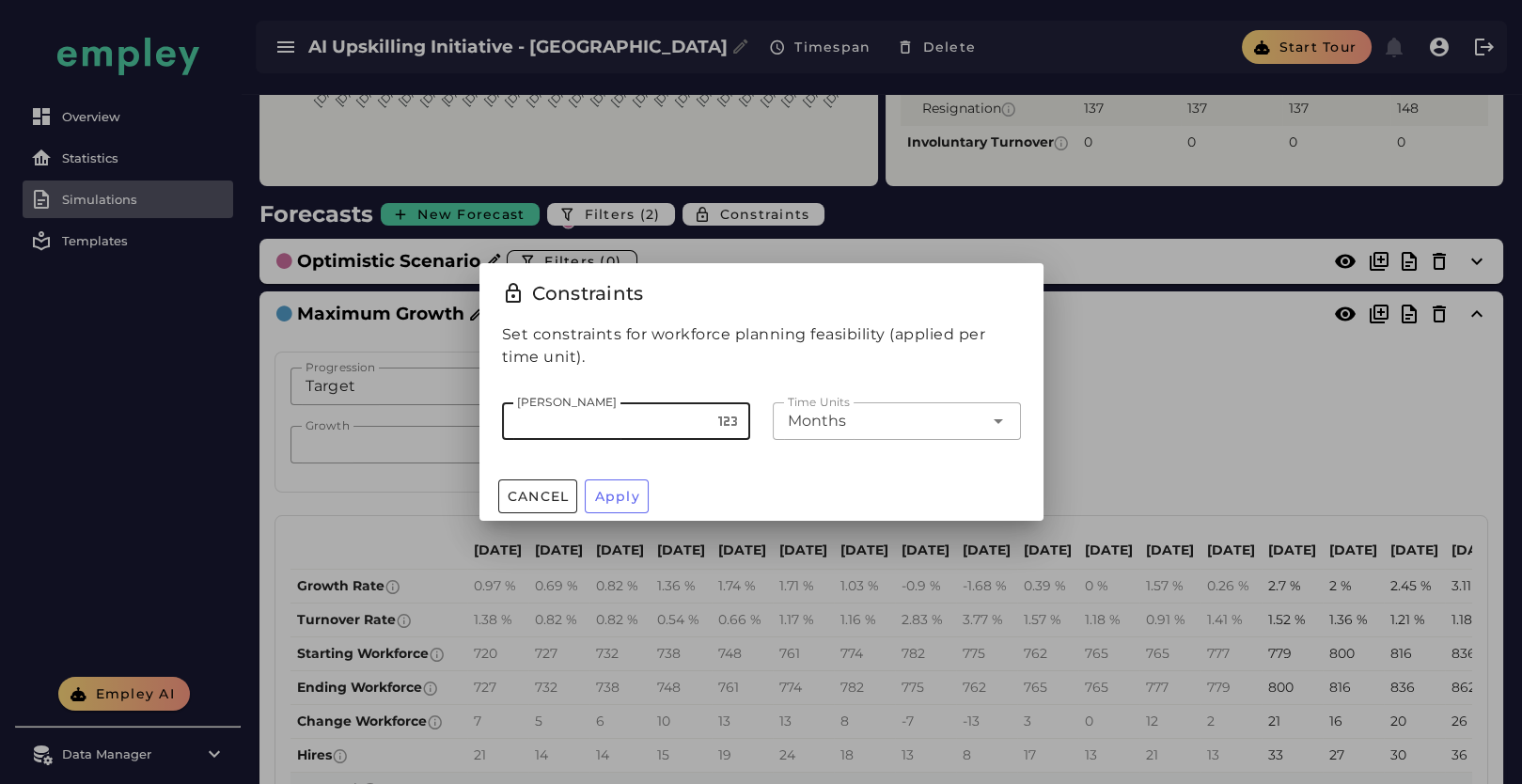 click on "**" 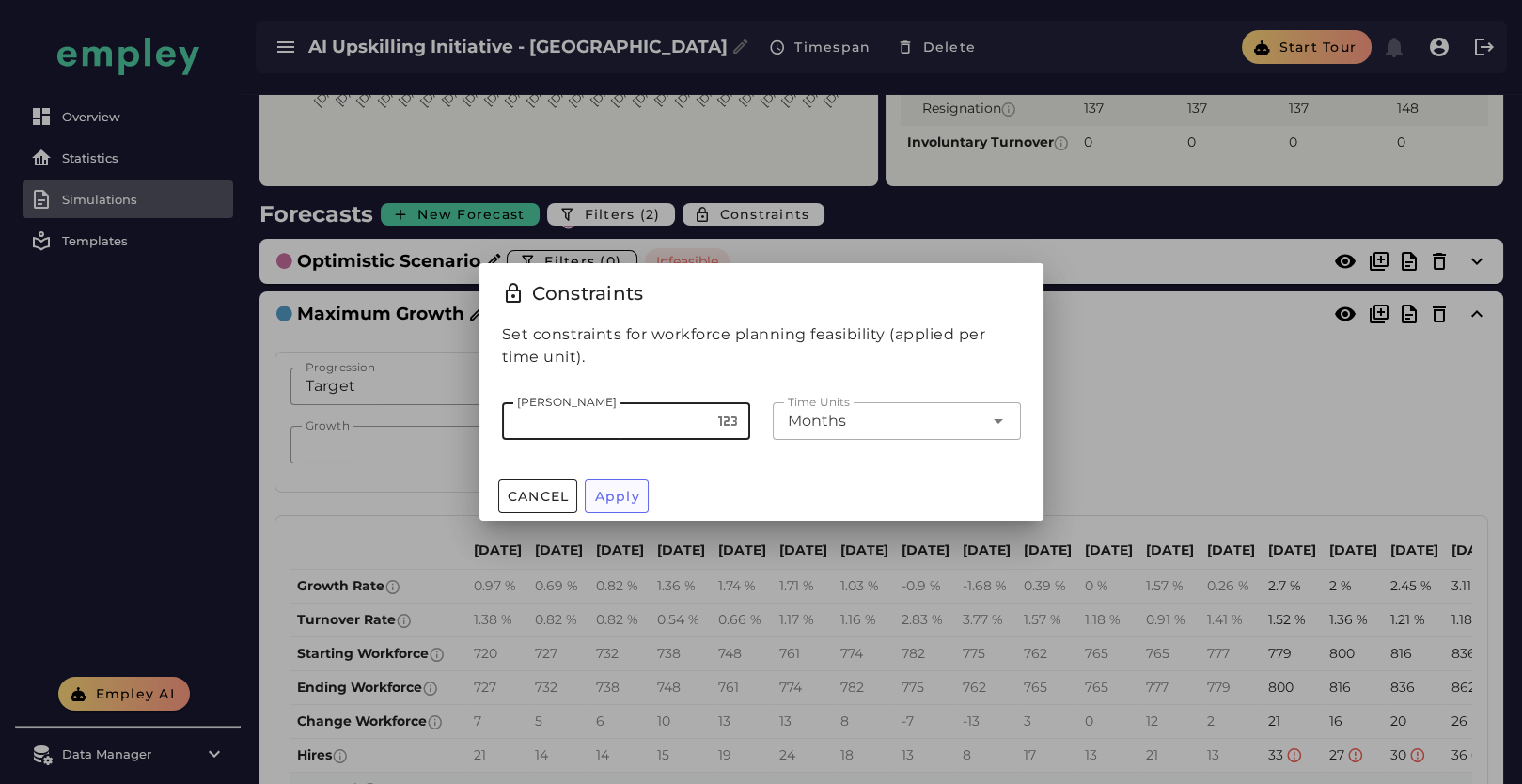 type on "**" 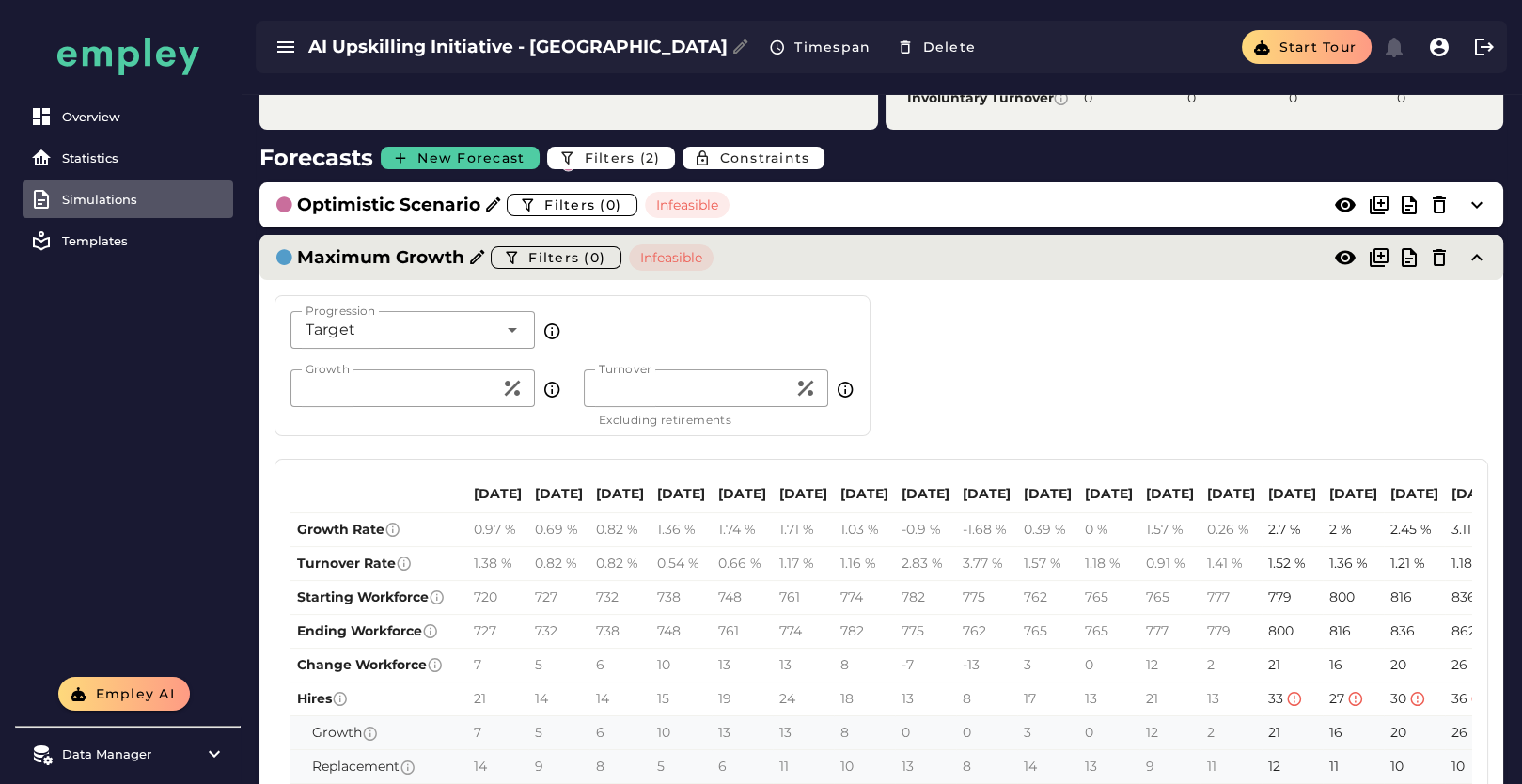 scroll, scrollTop: 358, scrollLeft: 0, axis: vertical 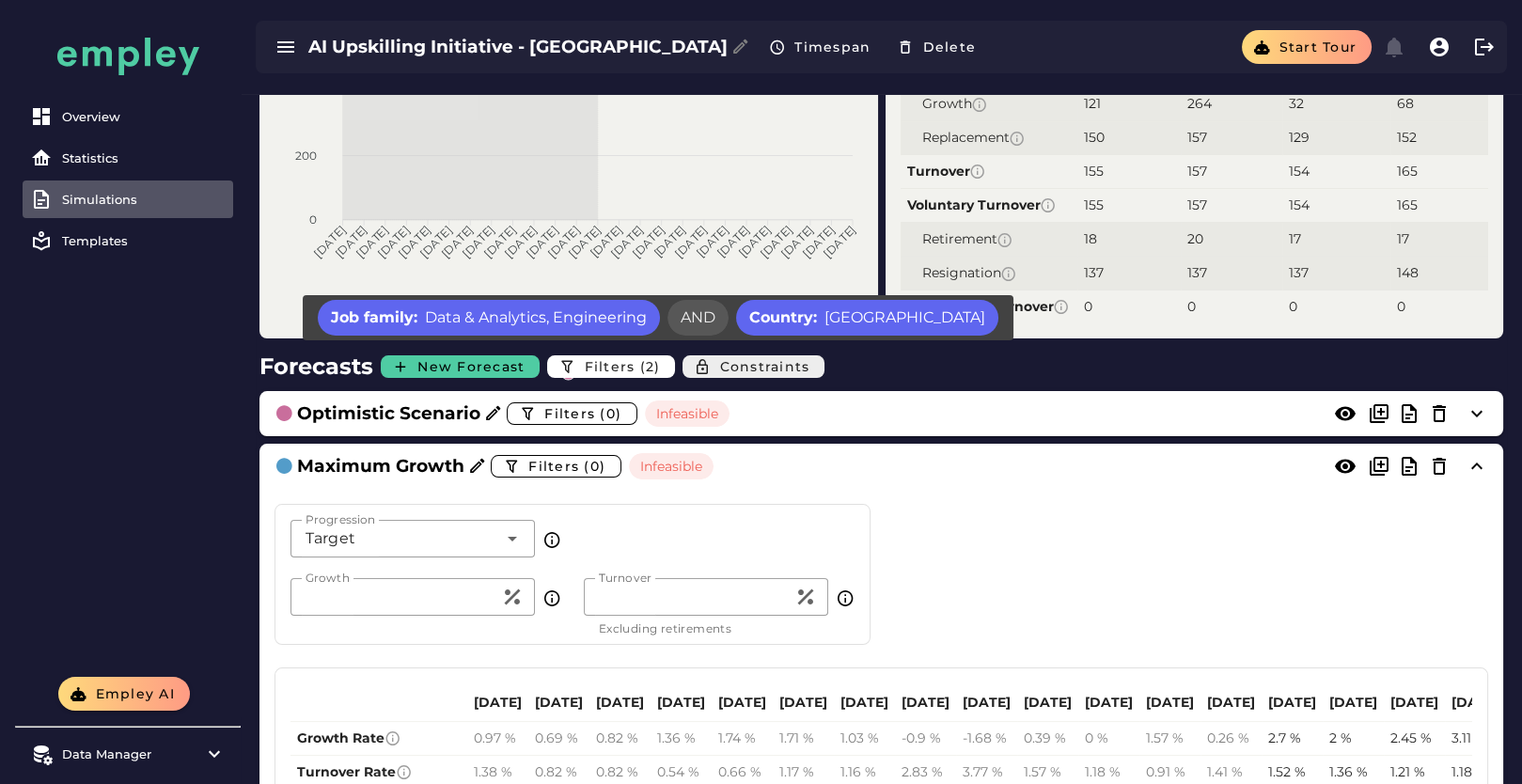 click on "Constraints" 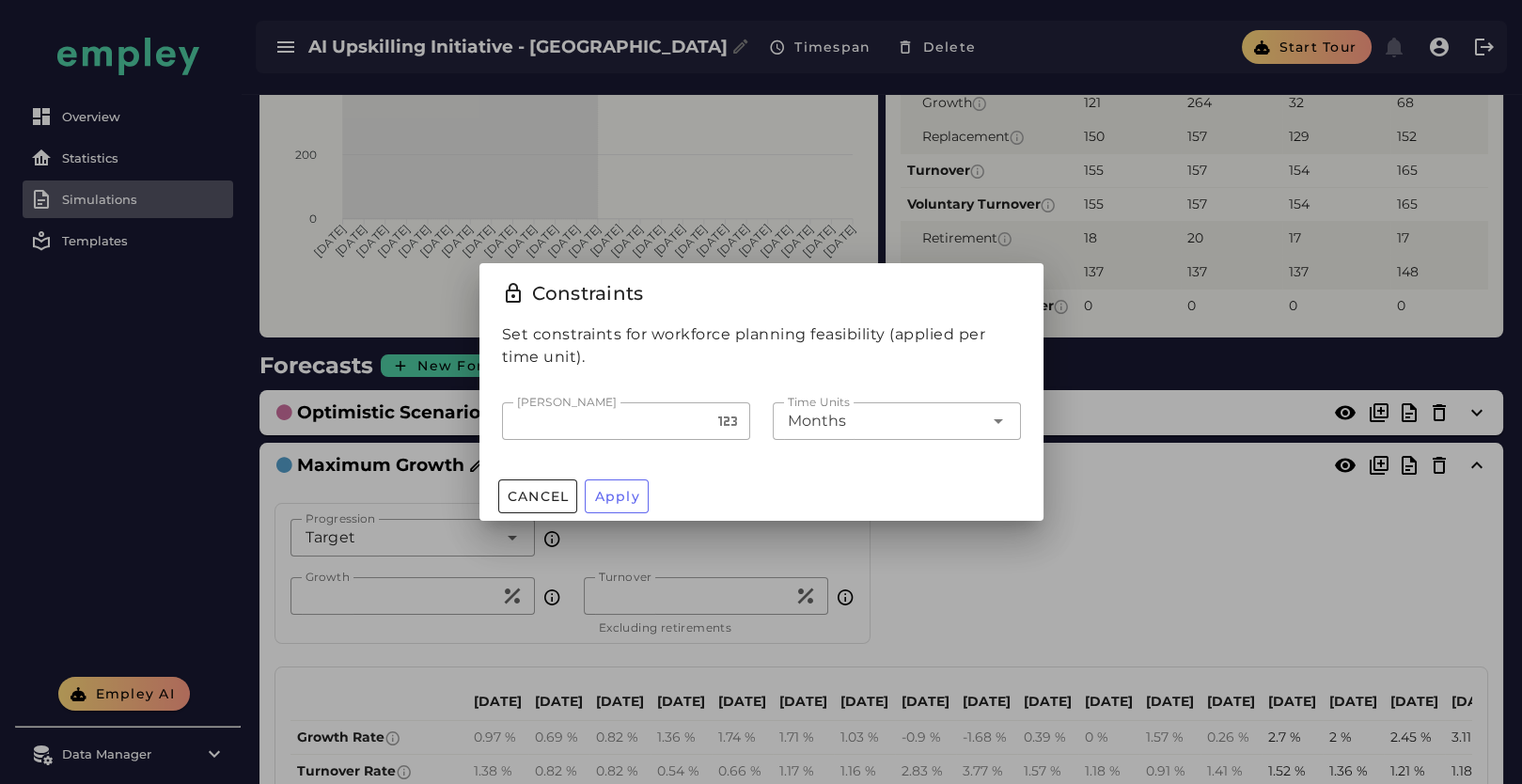 scroll, scrollTop: 0, scrollLeft: 0, axis: both 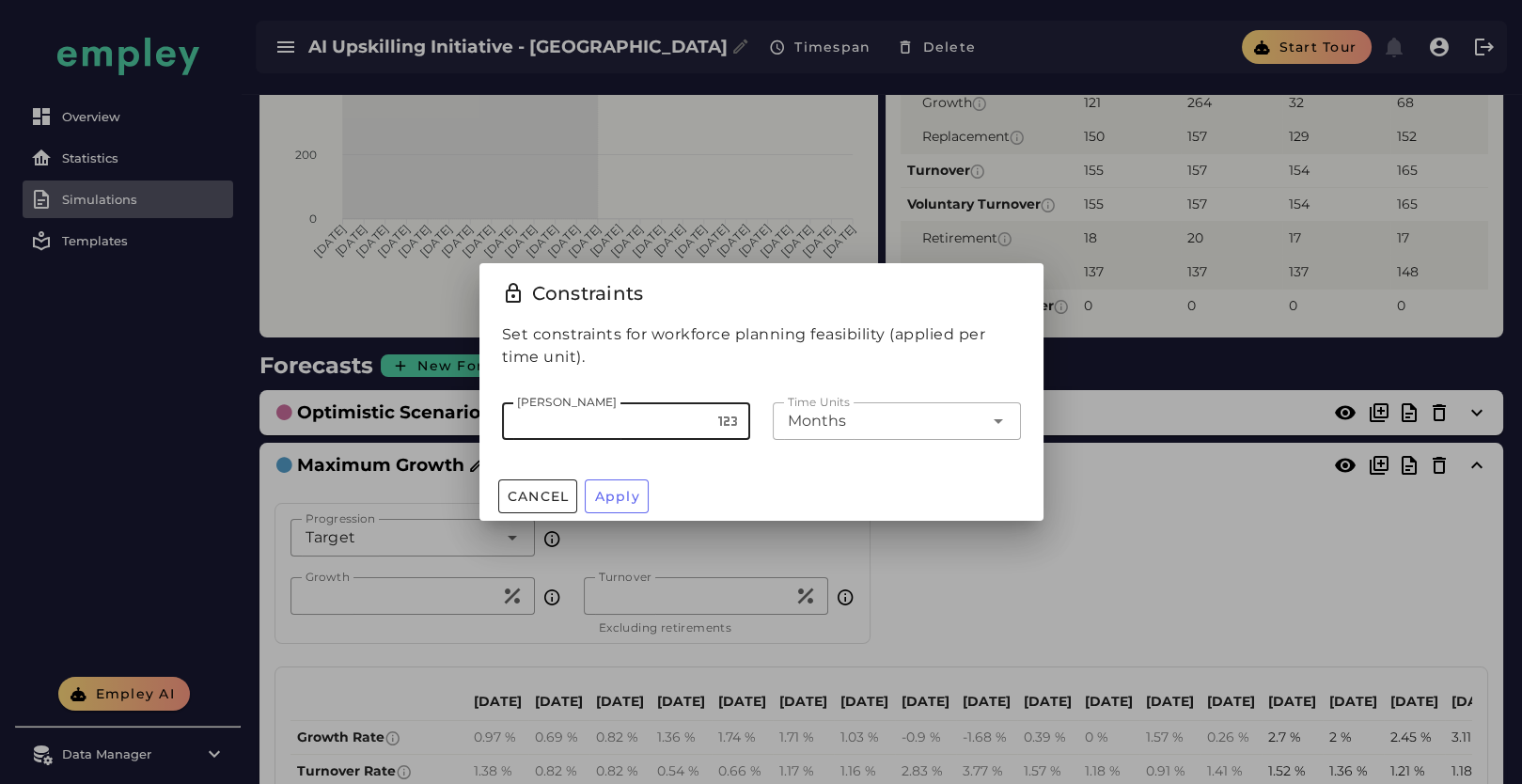 drag, startPoint x: 487, startPoint y: 428, endPoint x: 450, endPoint y: 428, distance: 37 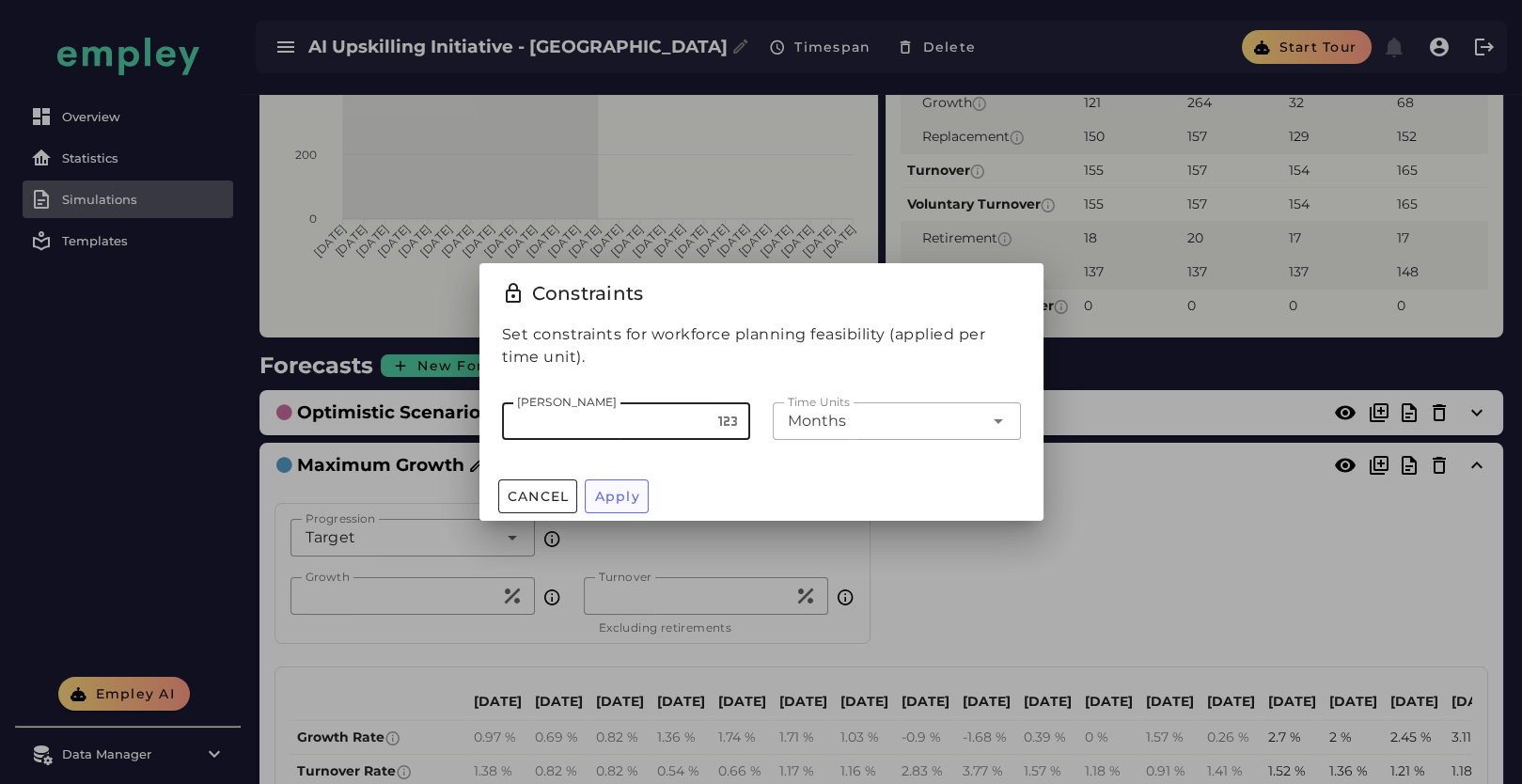 type on "**" 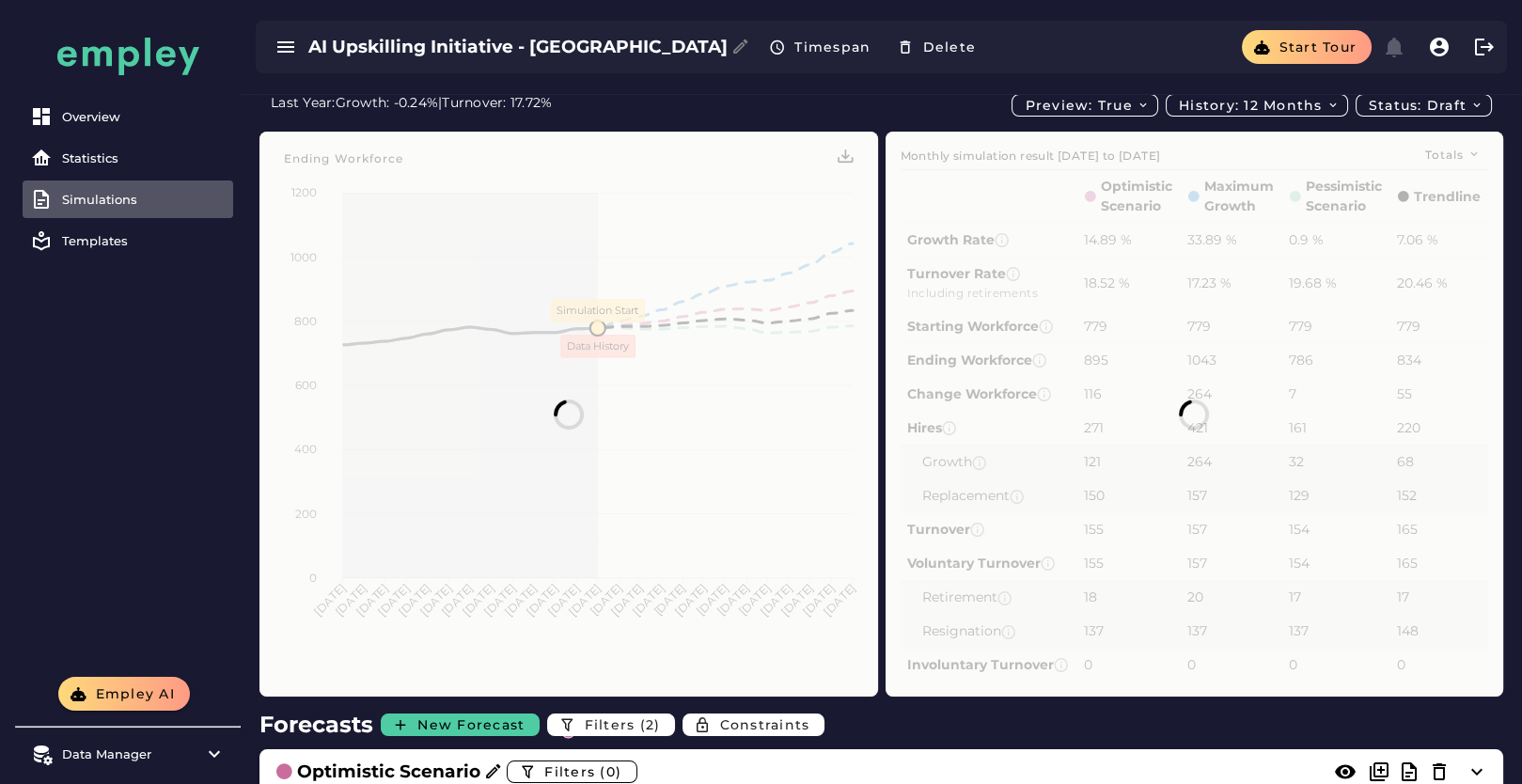 scroll, scrollTop: 358, scrollLeft: 0, axis: vertical 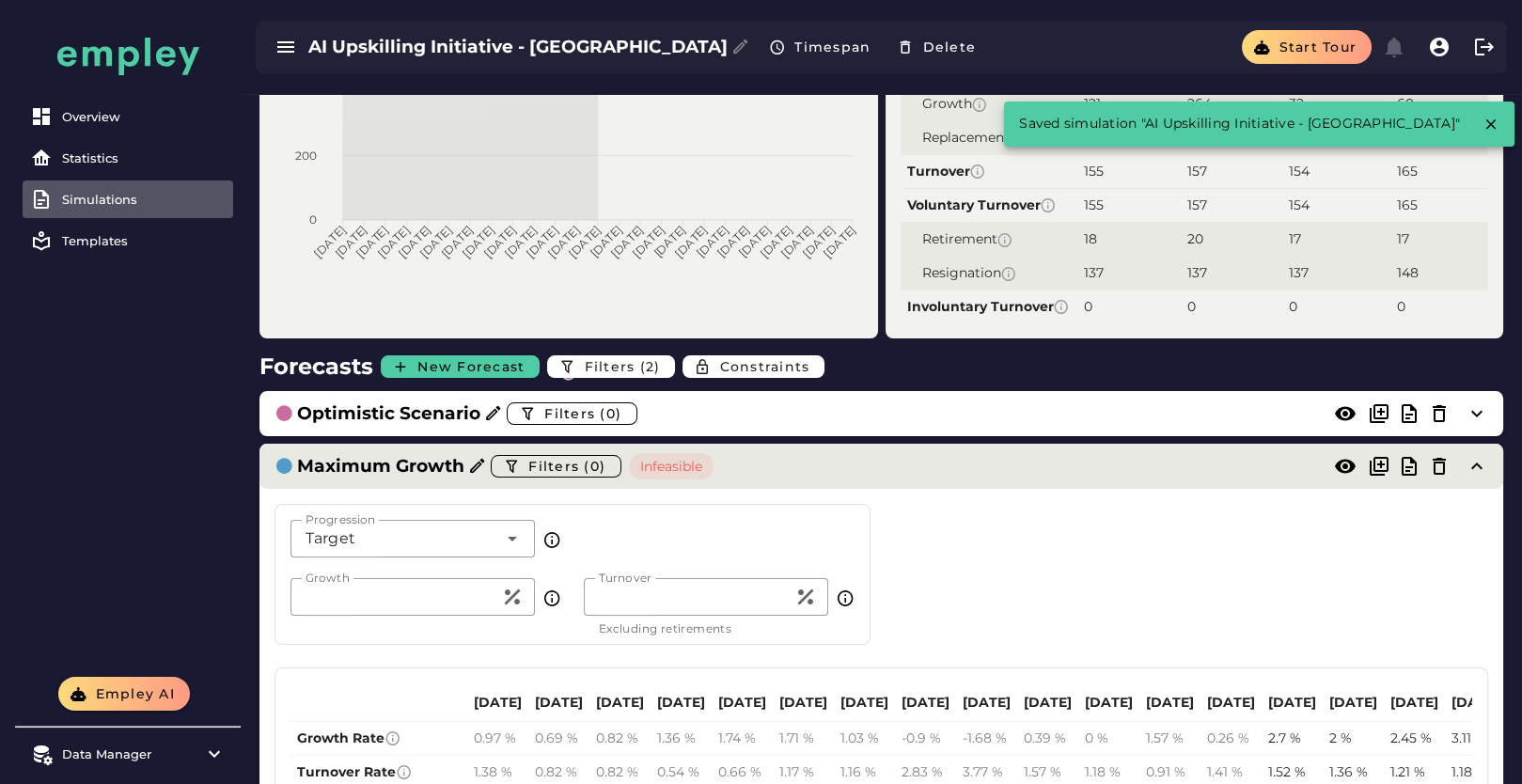 click on "Maximum Growth  Filters (0)  Infeasible" 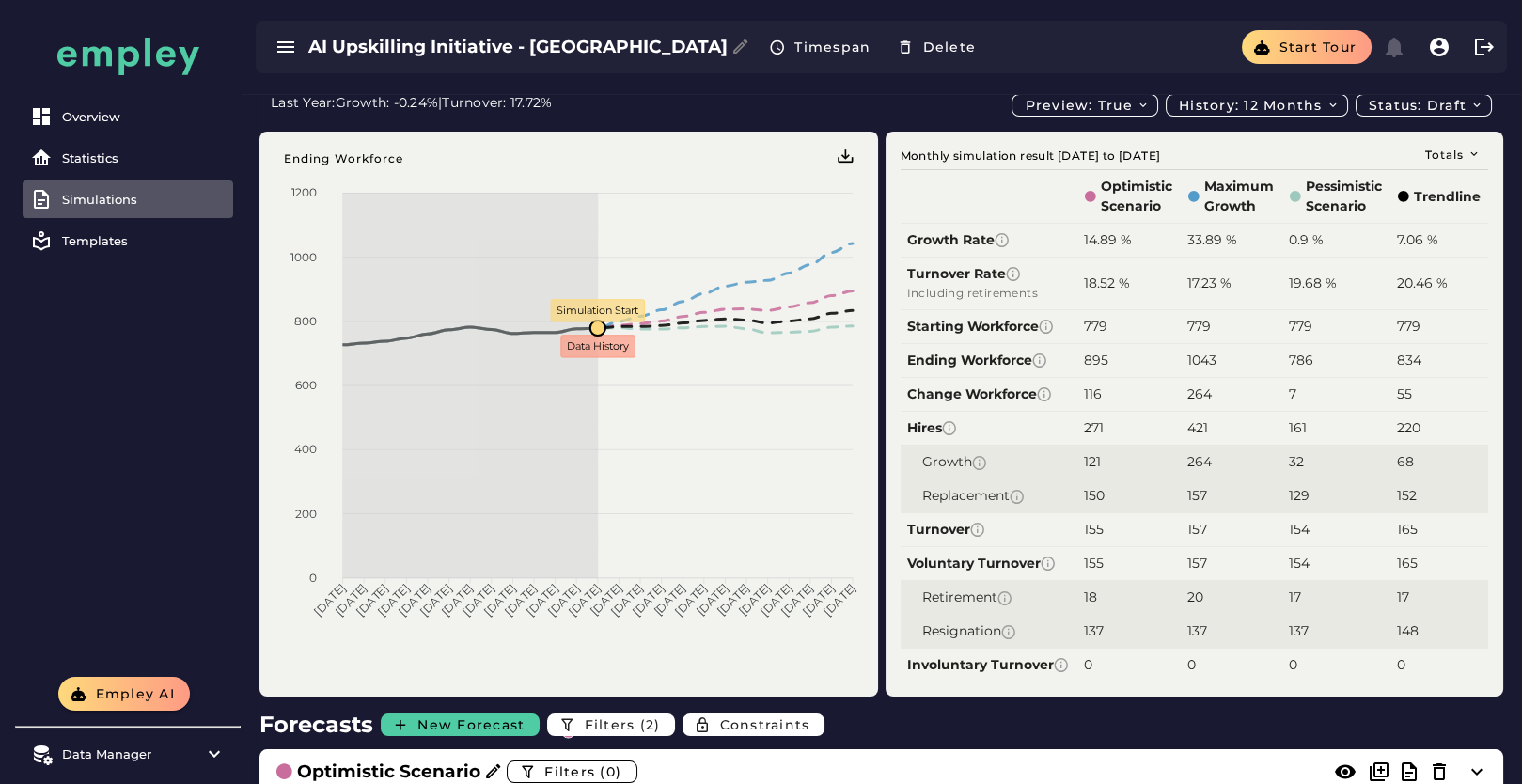scroll, scrollTop: 417, scrollLeft: 0, axis: vertical 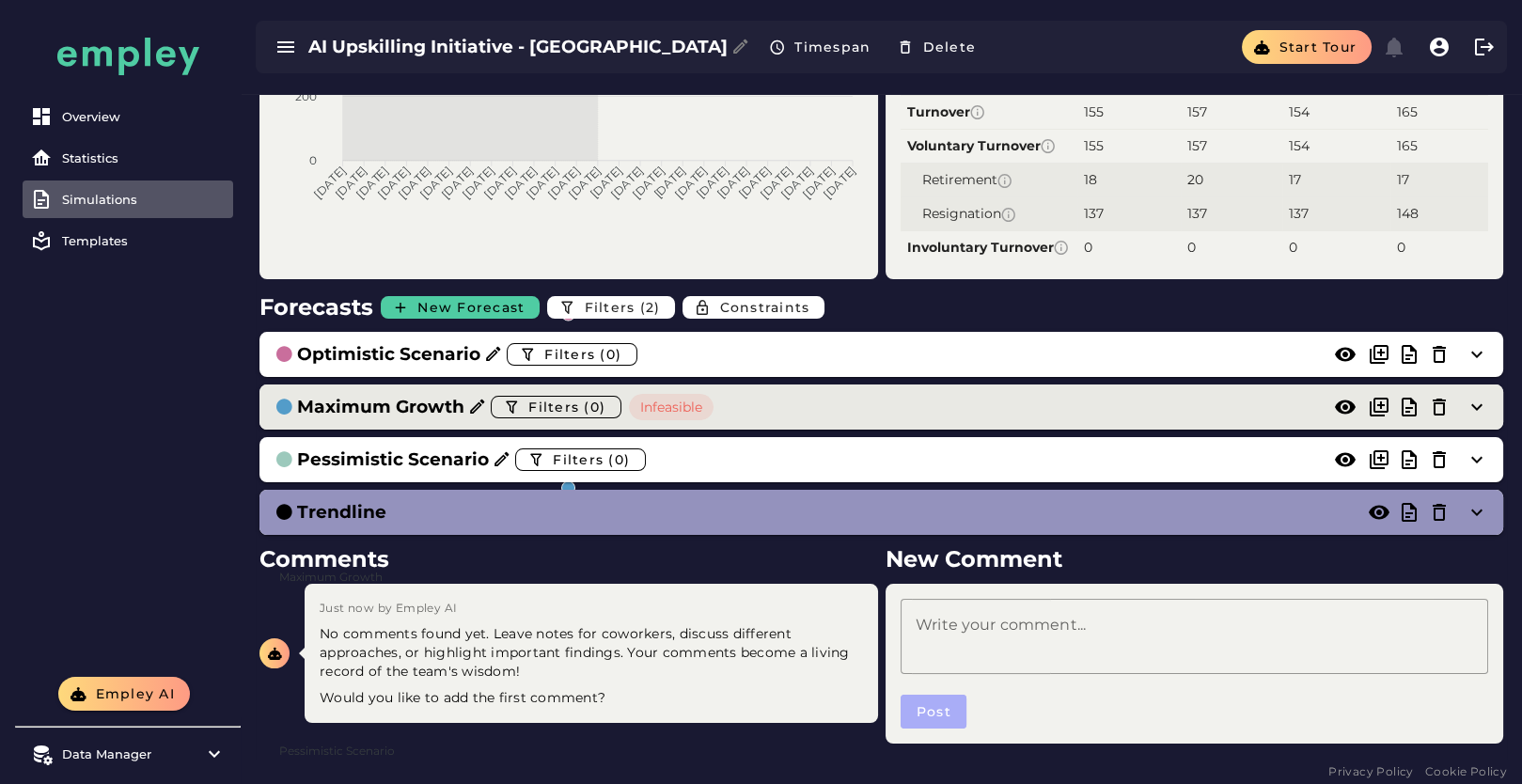 click on "Maximum Growth" at bounding box center (381, 407) 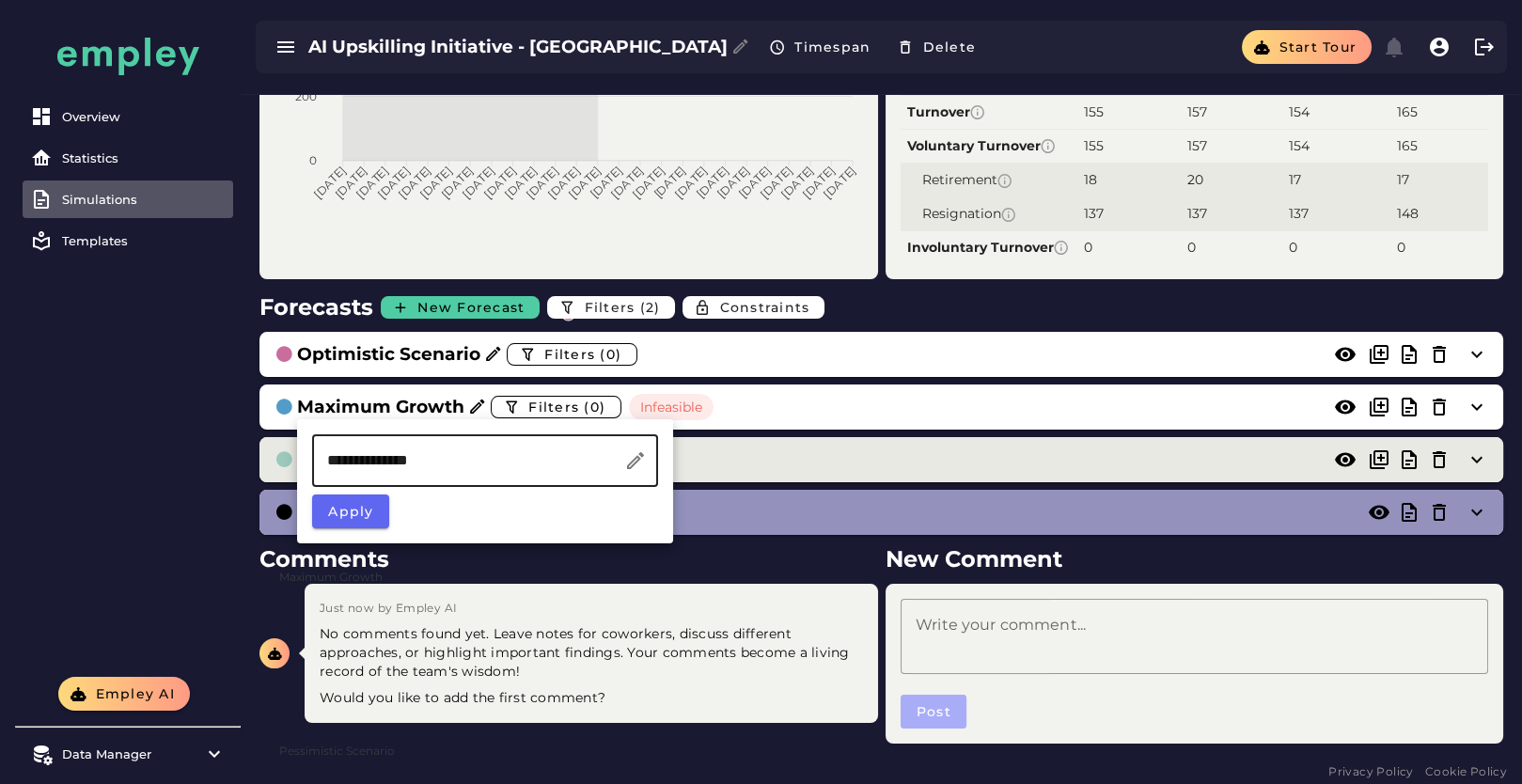 drag, startPoint x: 401, startPoint y: 460, endPoint x: 287, endPoint y: 470, distance: 114.437756 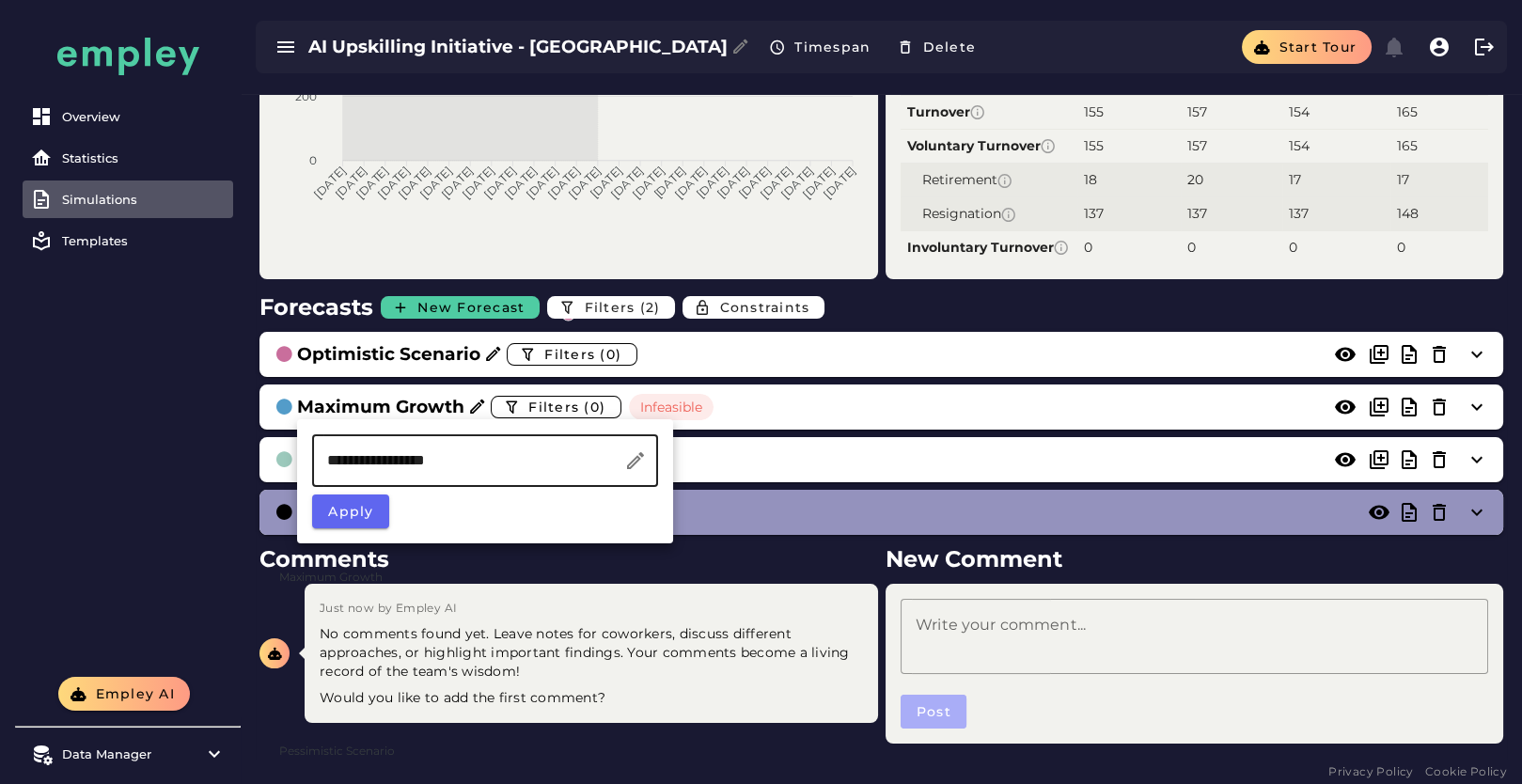 click on "**********" 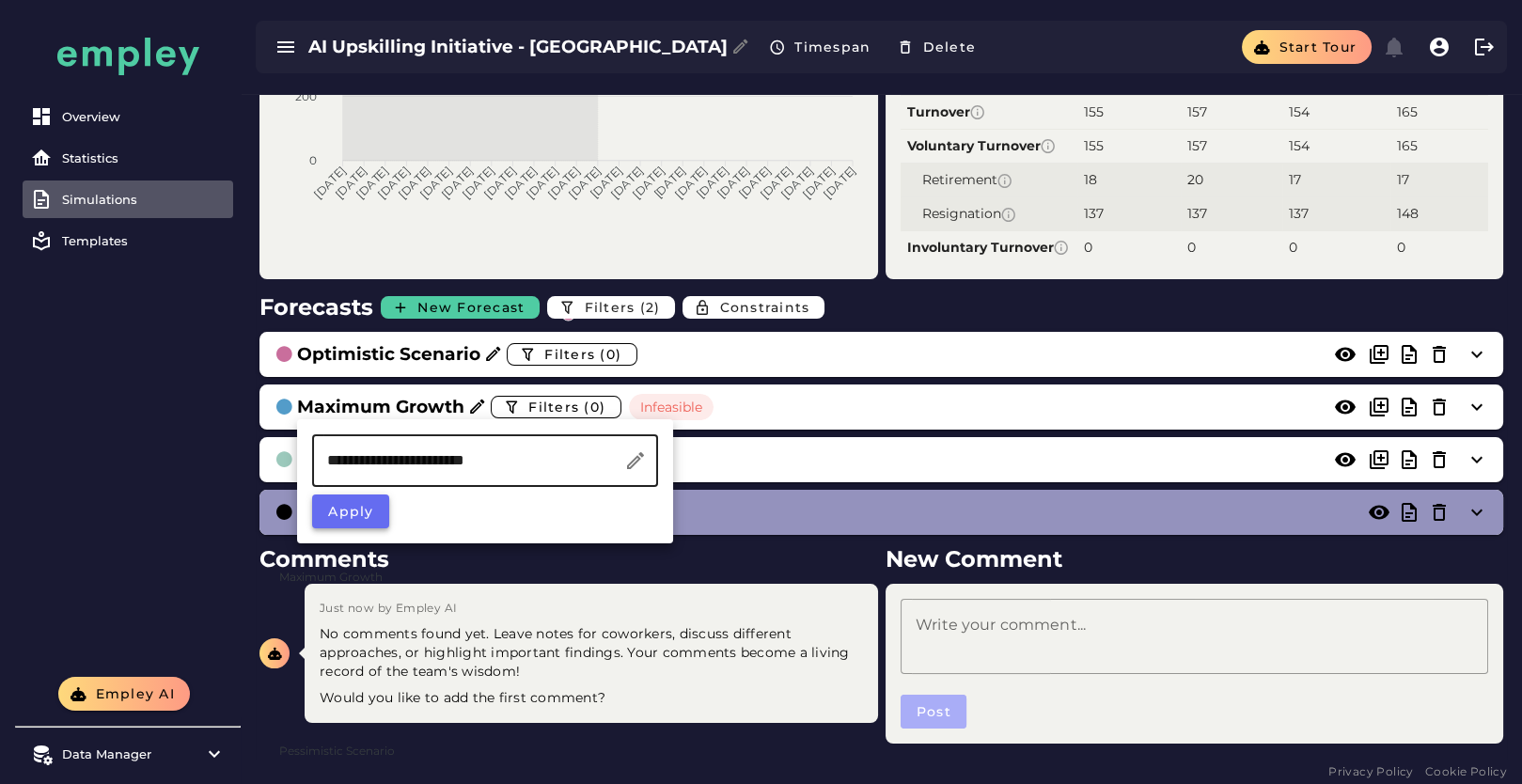 type on "**********" 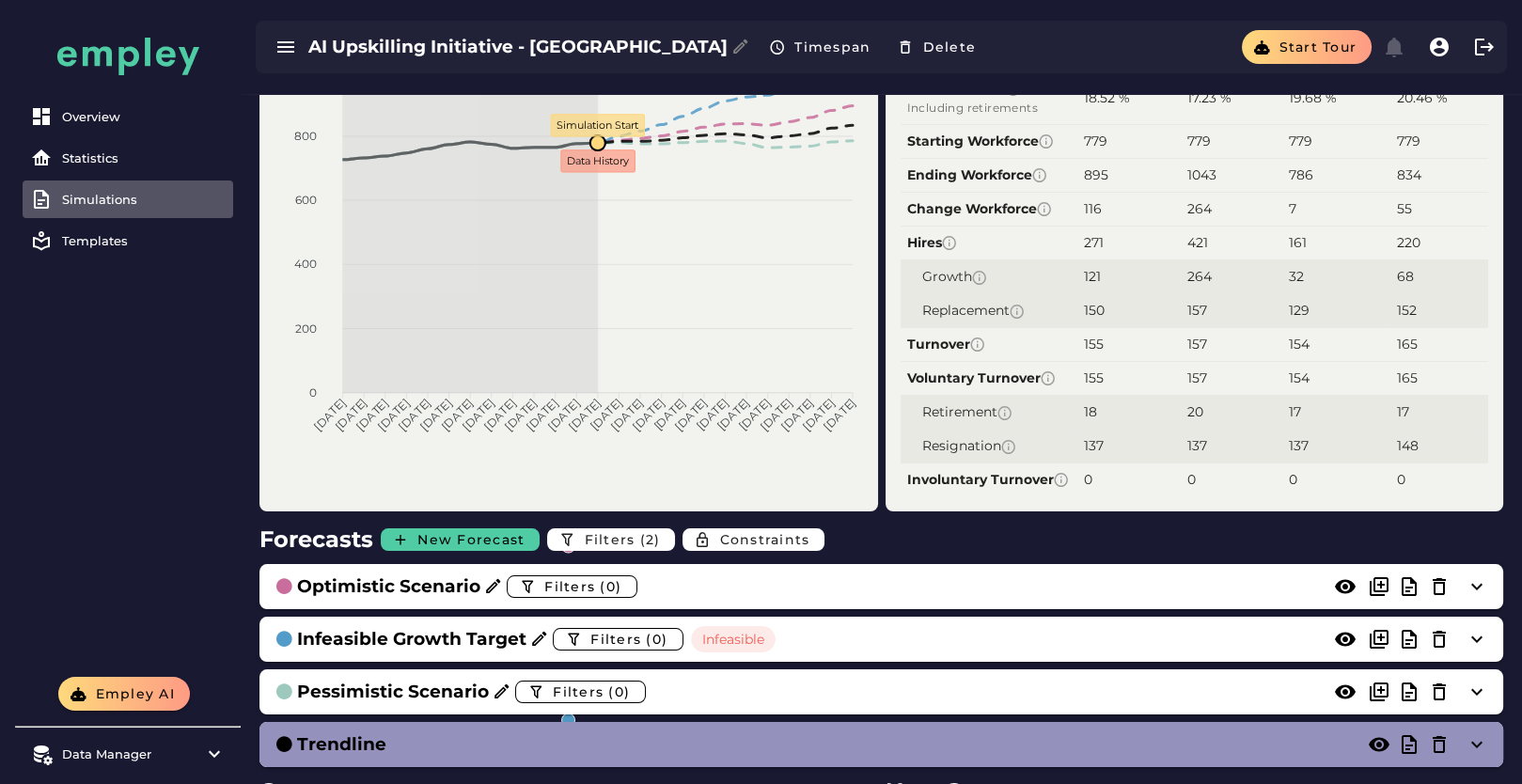 scroll, scrollTop: 313, scrollLeft: 0, axis: vertical 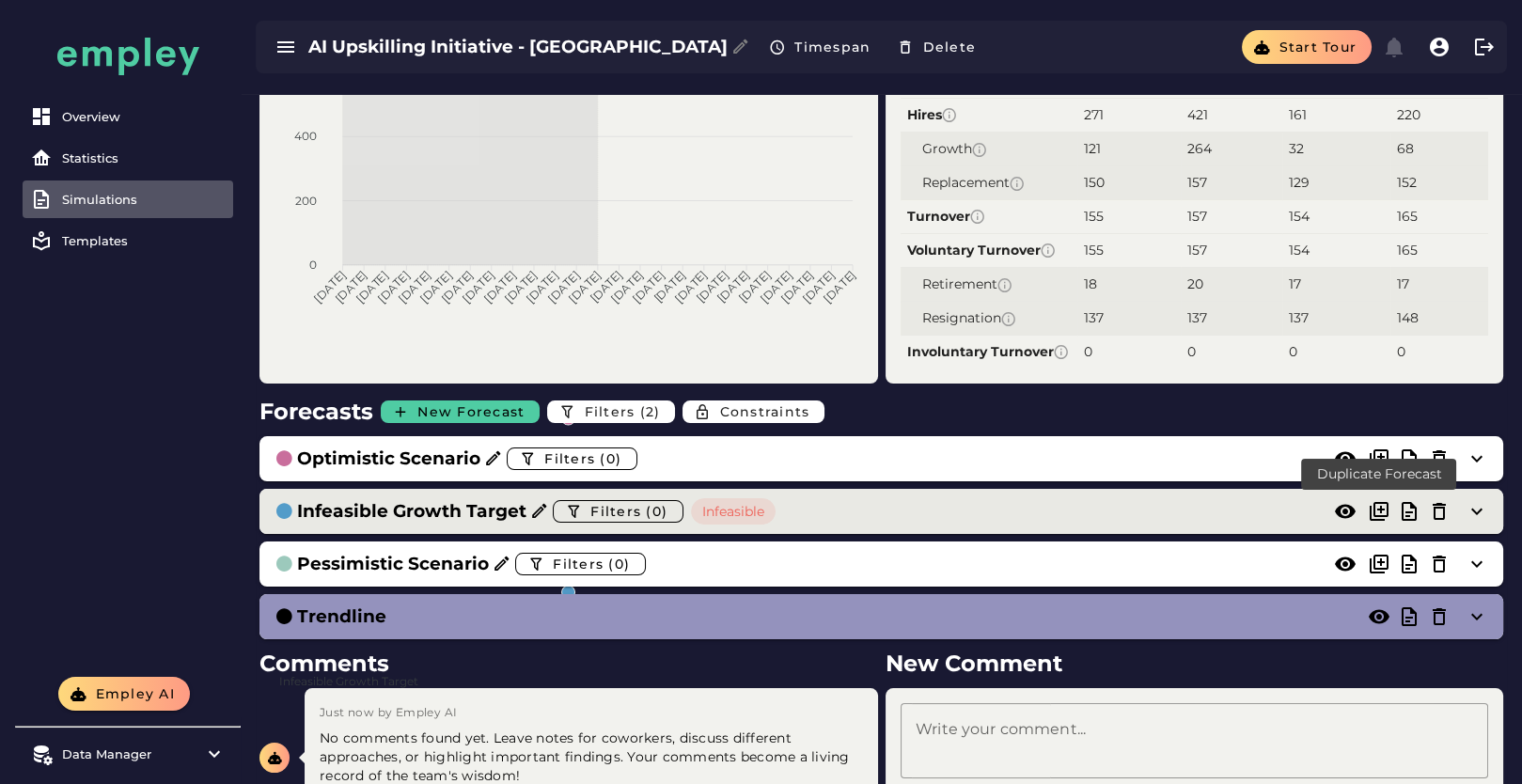 click 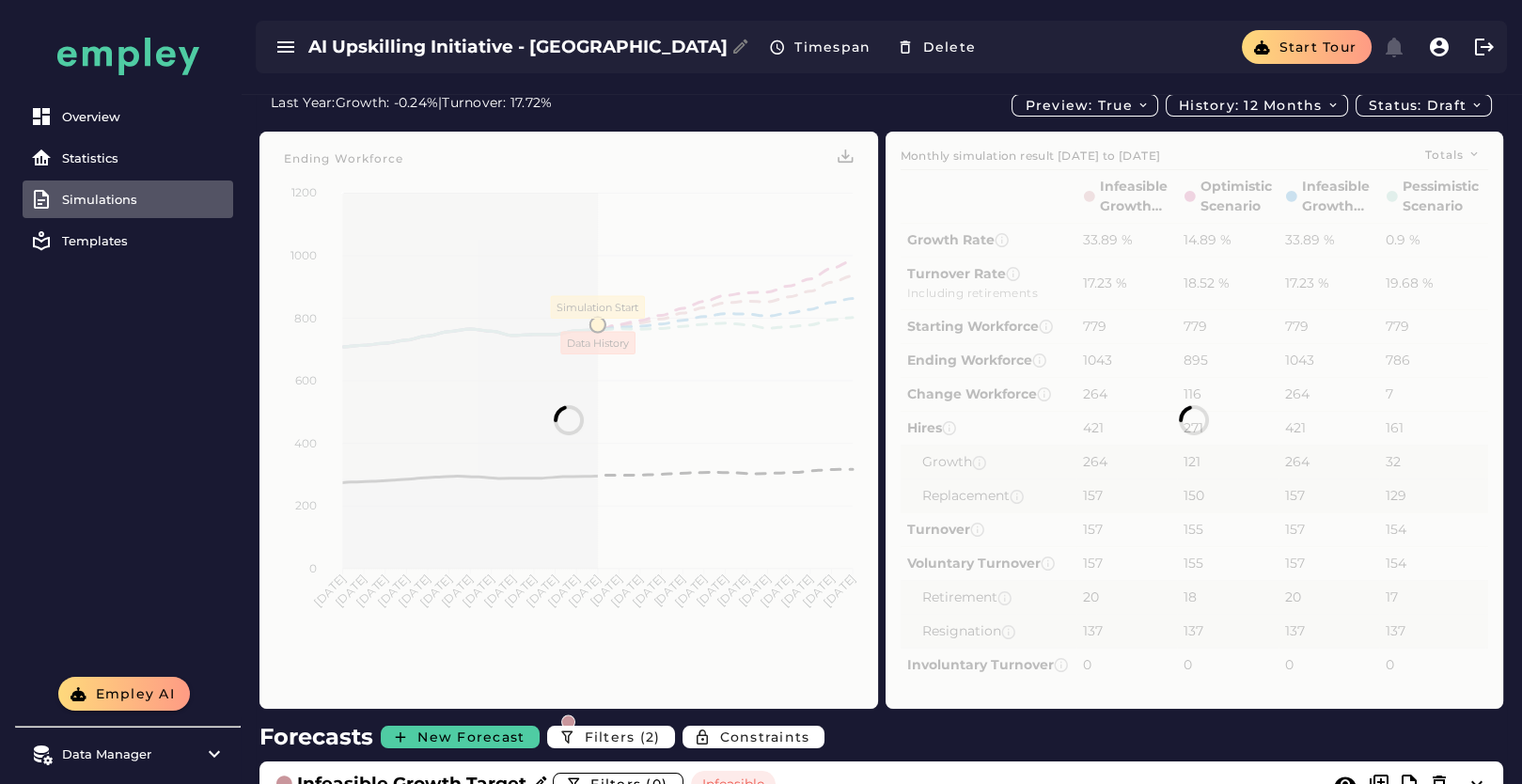scroll, scrollTop: 313, scrollLeft: 0, axis: vertical 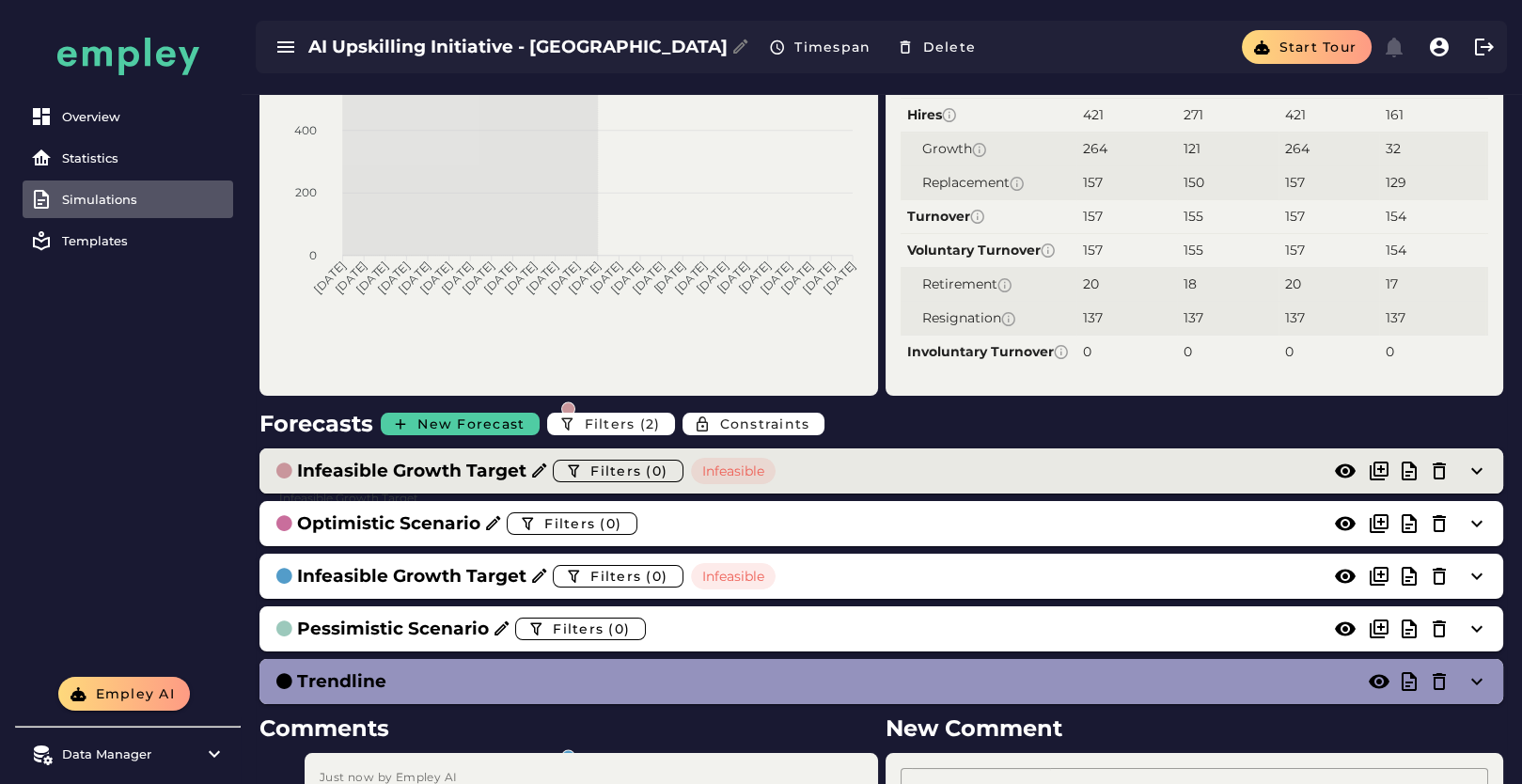 click on "Infeasible Growth Target" at bounding box center [412, 471] 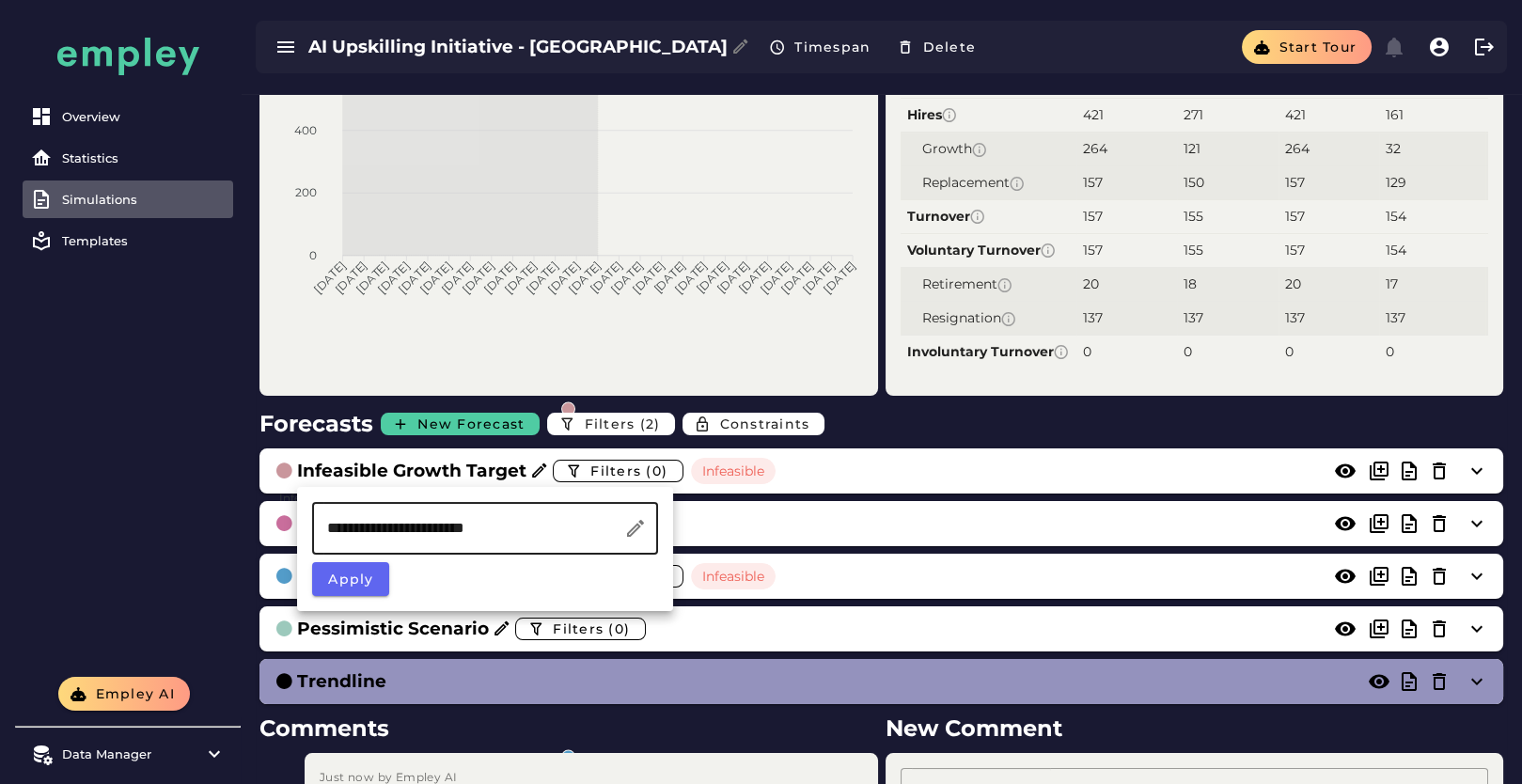 drag, startPoint x: 406, startPoint y: 526, endPoint x: 121, endPoint y: 553, distance: 286.276 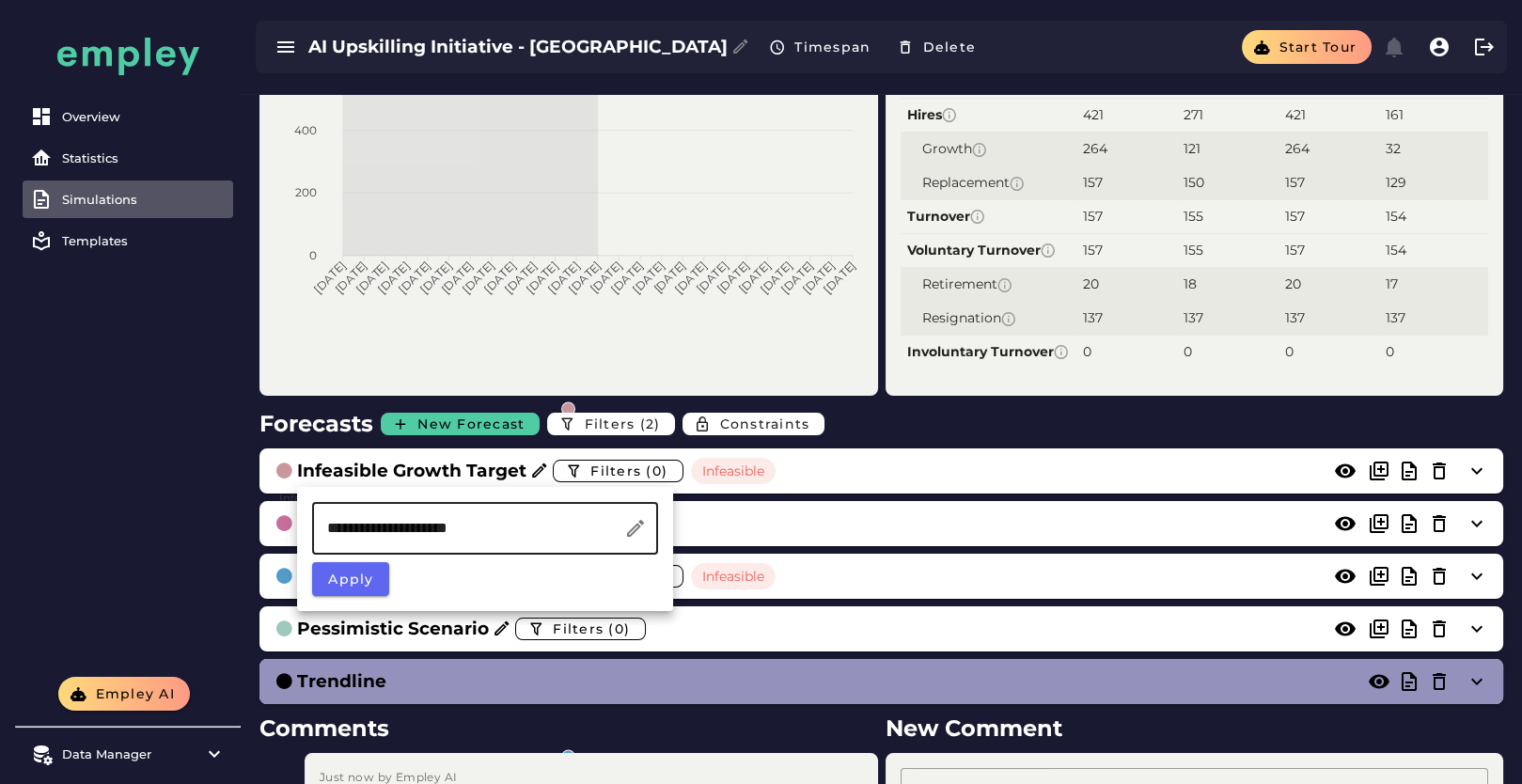 click on "**********" 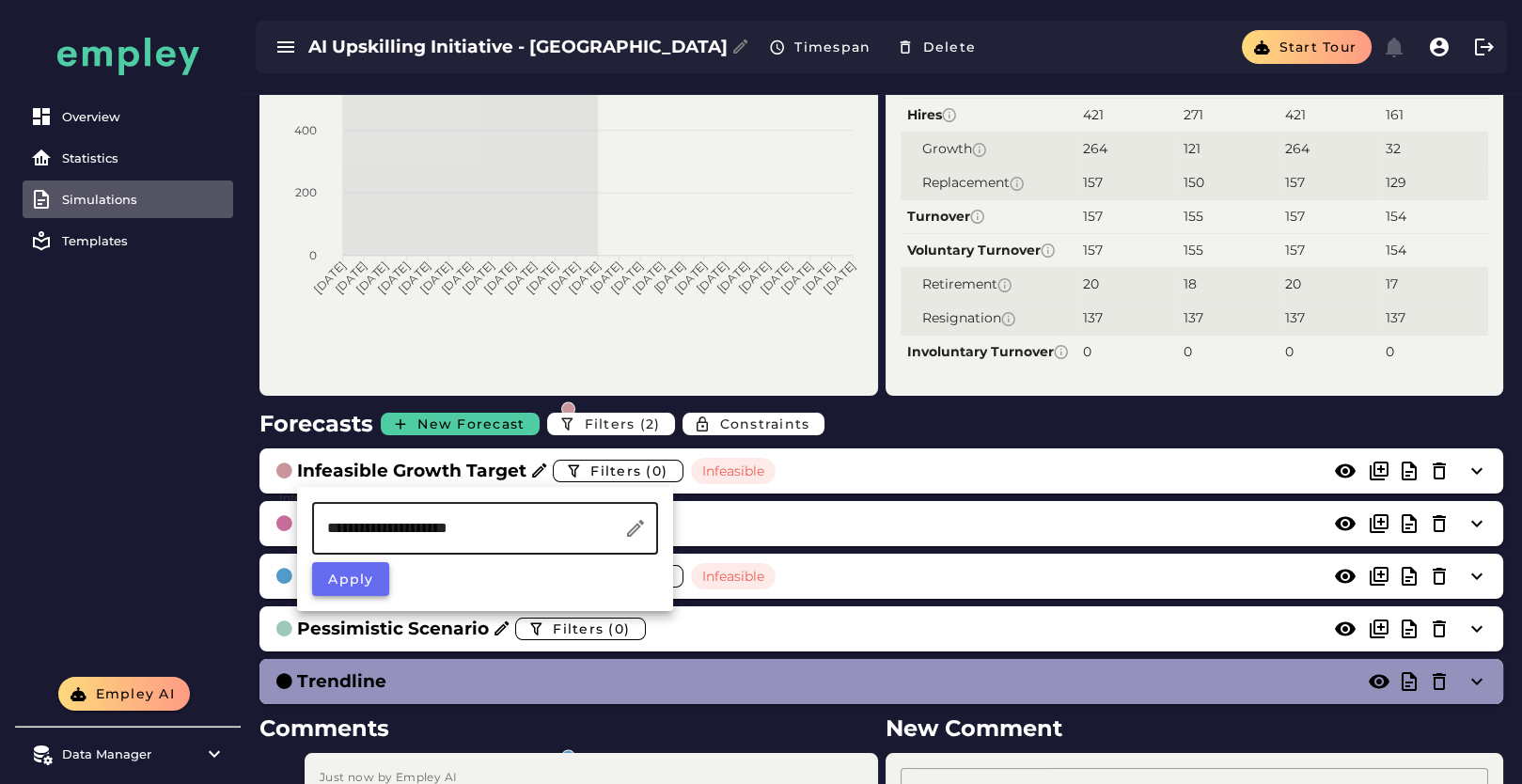 type on "**********" 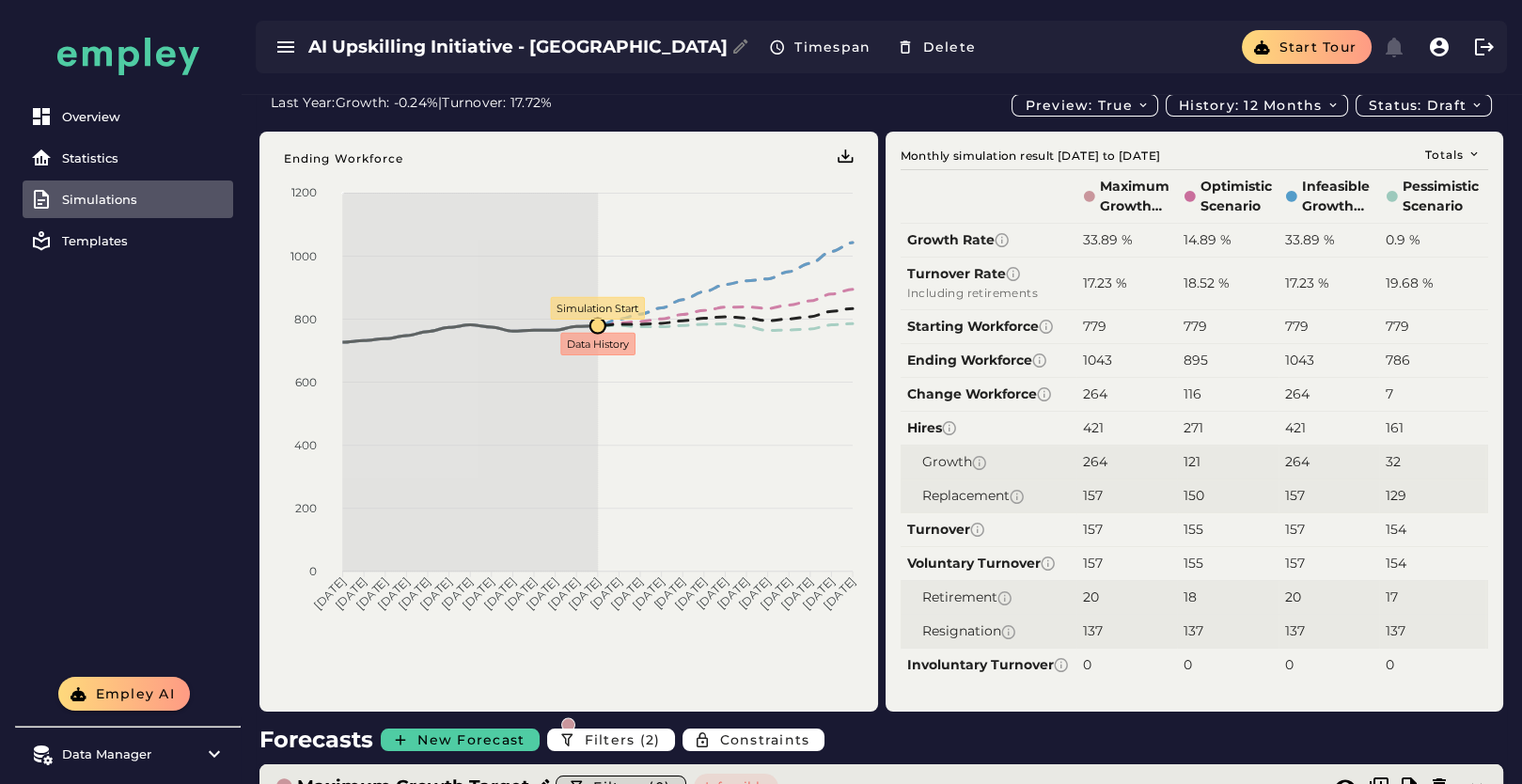 scroll, scrollTop: 313, scrollLeft: 0, axis: vertical 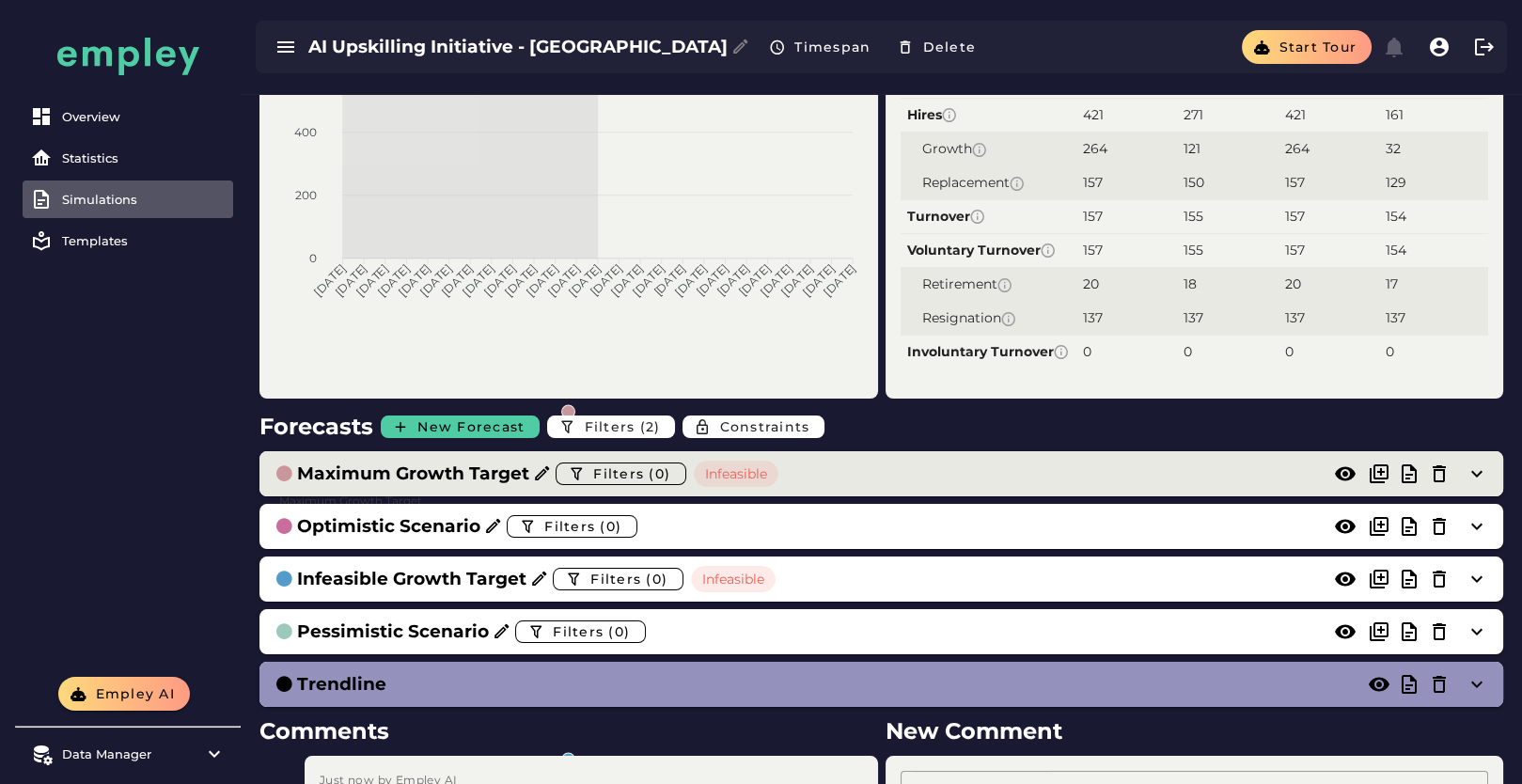 click on "Maximum Growth Target  Filters (0)  Infeasible" at bounding box center (881, 474) 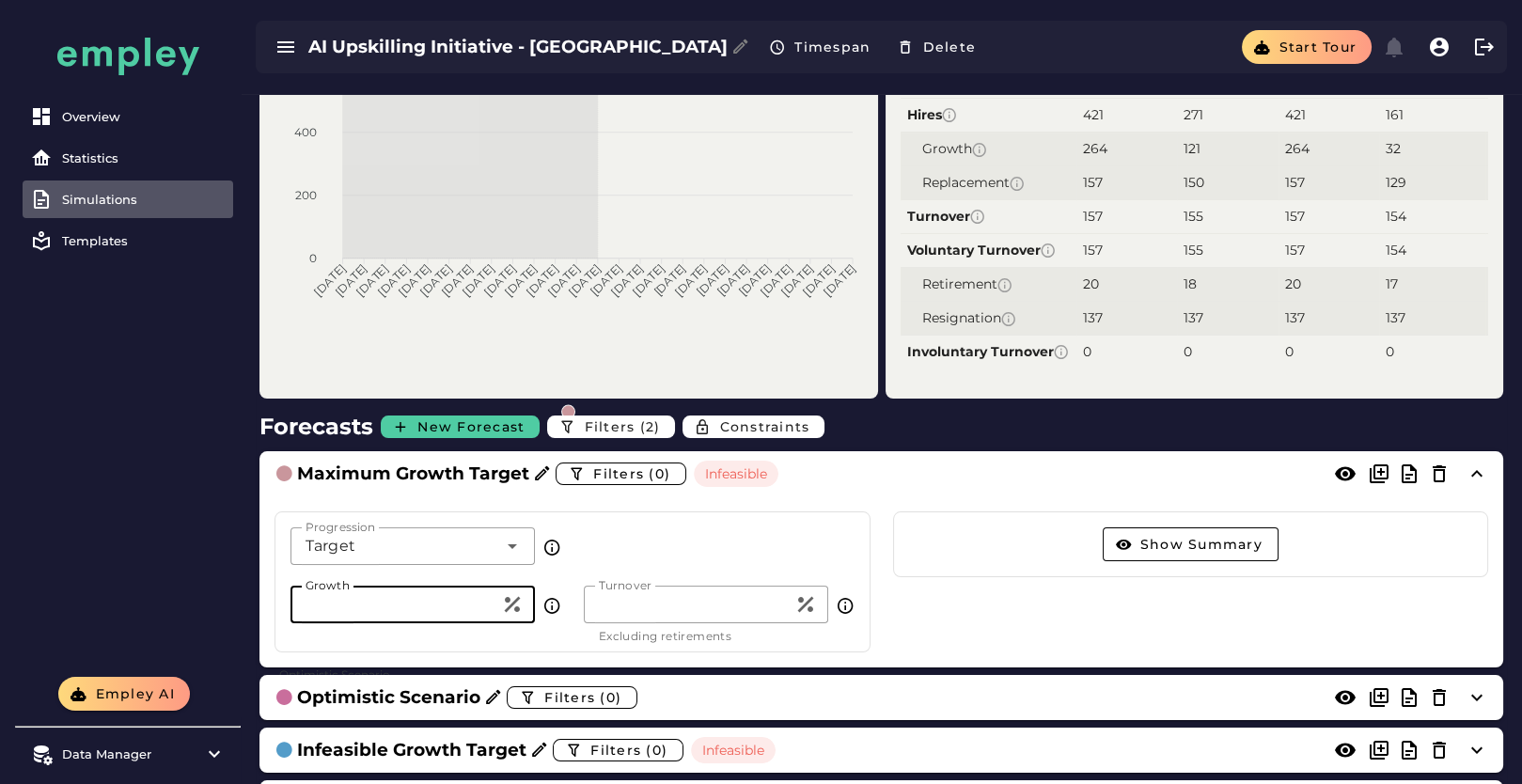 drag, startPoint x: 335, startPoint y: 606, endPoint x: 275, endPoint y: 612, distance: 60.29925 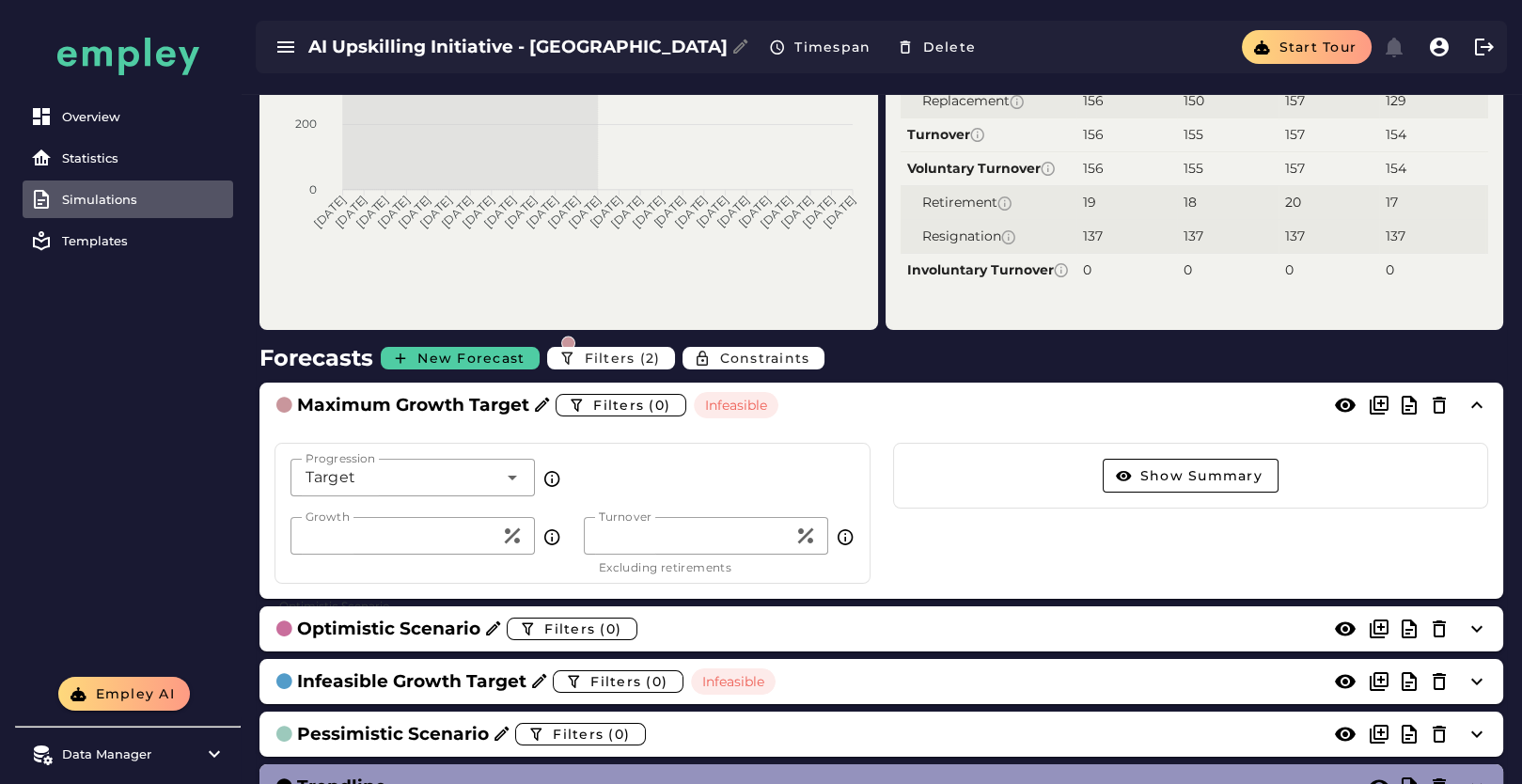 scroll, scrollTop: 417, scrollLeft: 0, axis: vertical 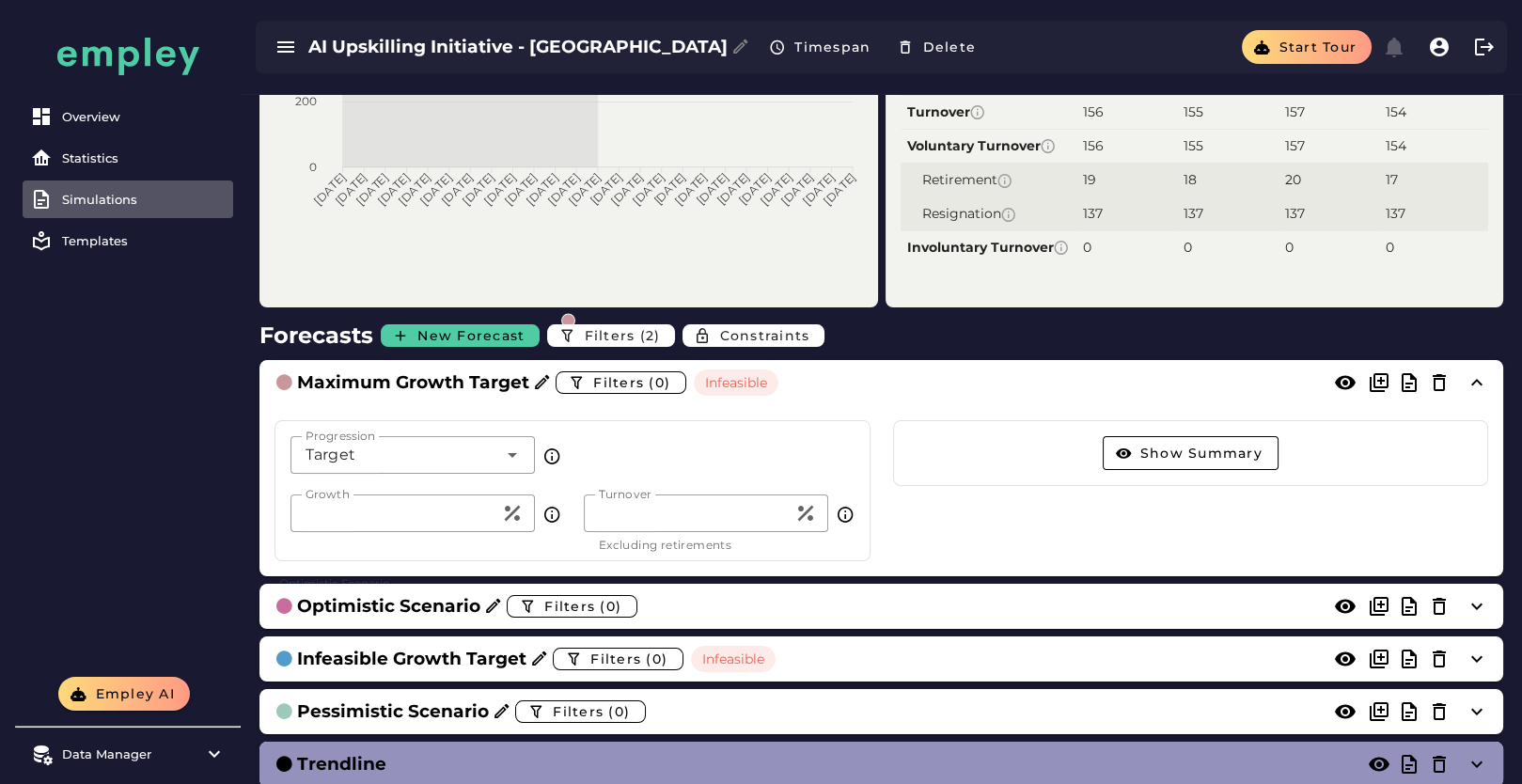 click on "Progression Target ****** Progression Growth ** Growth Turnover ** Turnover Excluding retirements" at bounding box center [573, 491] 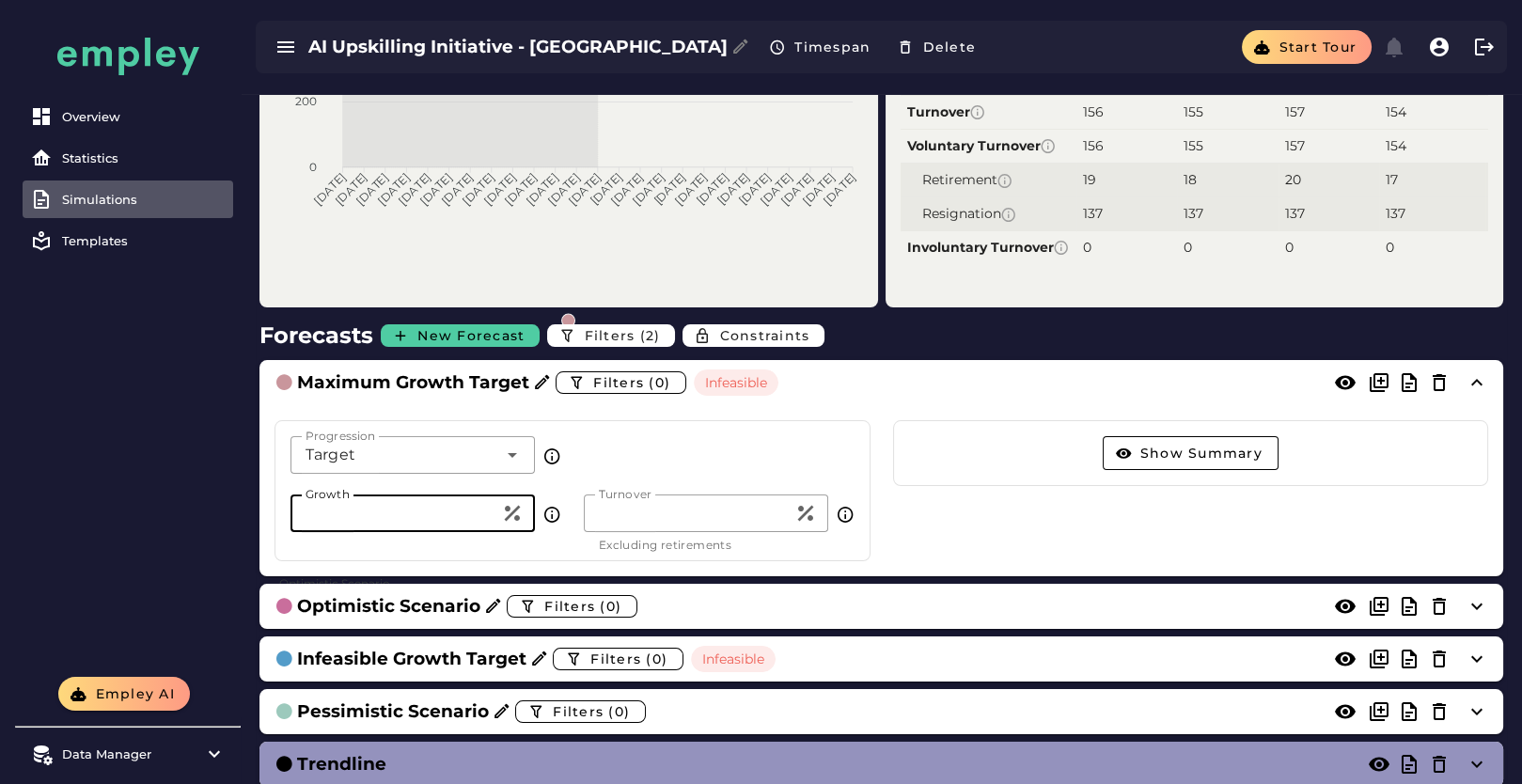 click on "Overview Statistics Simulations Templates" at bounding box center [128, 338] 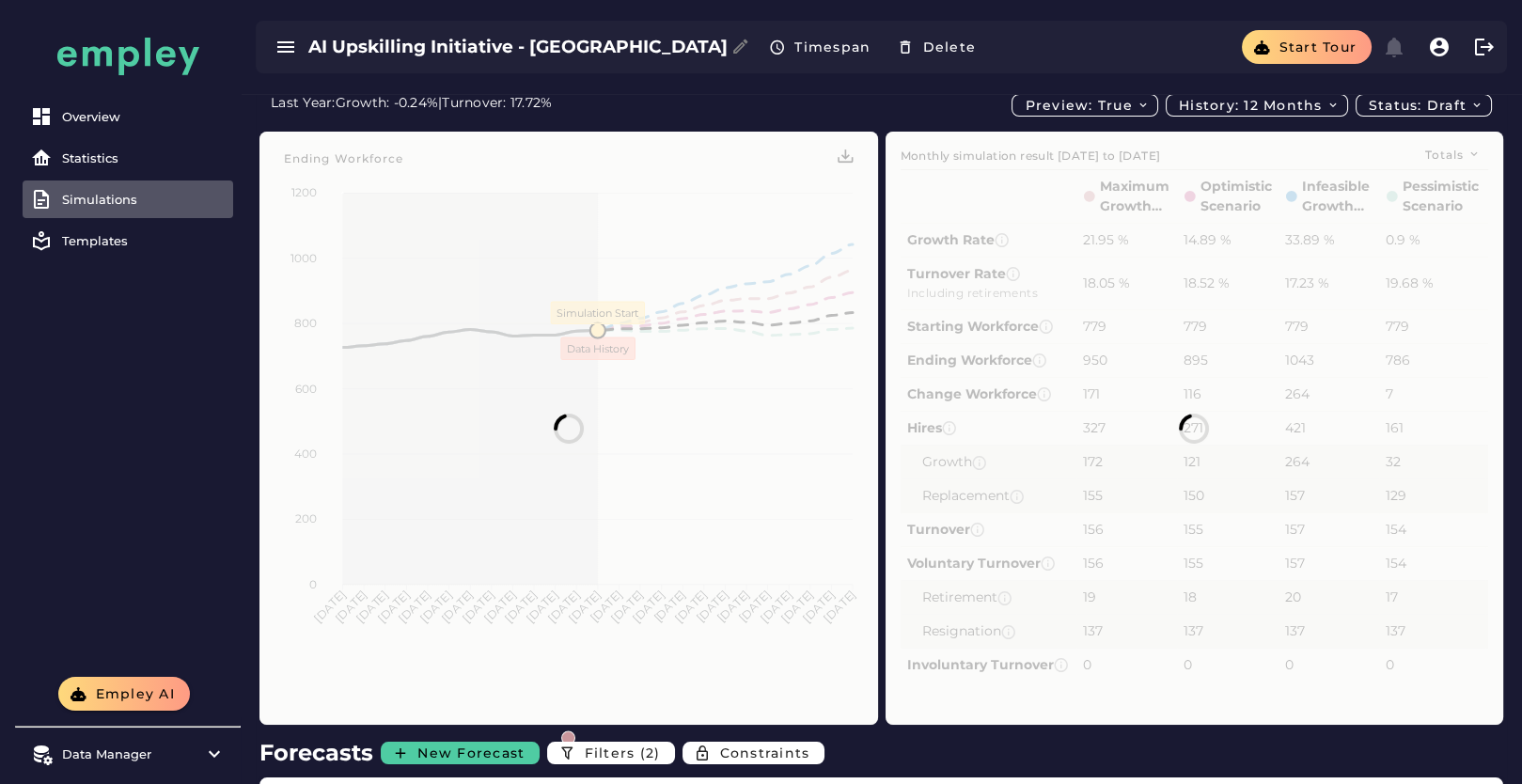 scroll, scrollTop: 417, scrollLeft: 0, axis: vertical 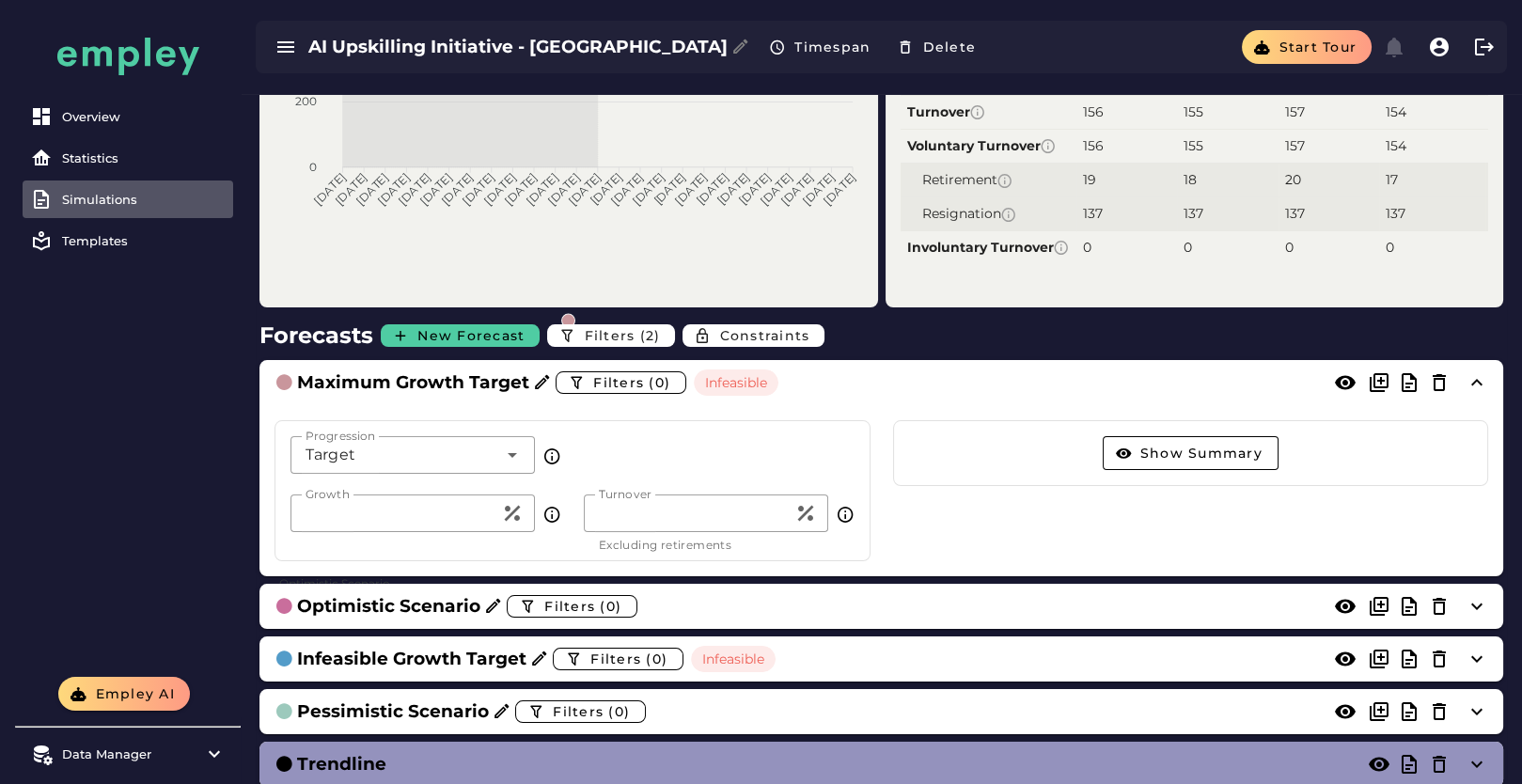 click on "**" 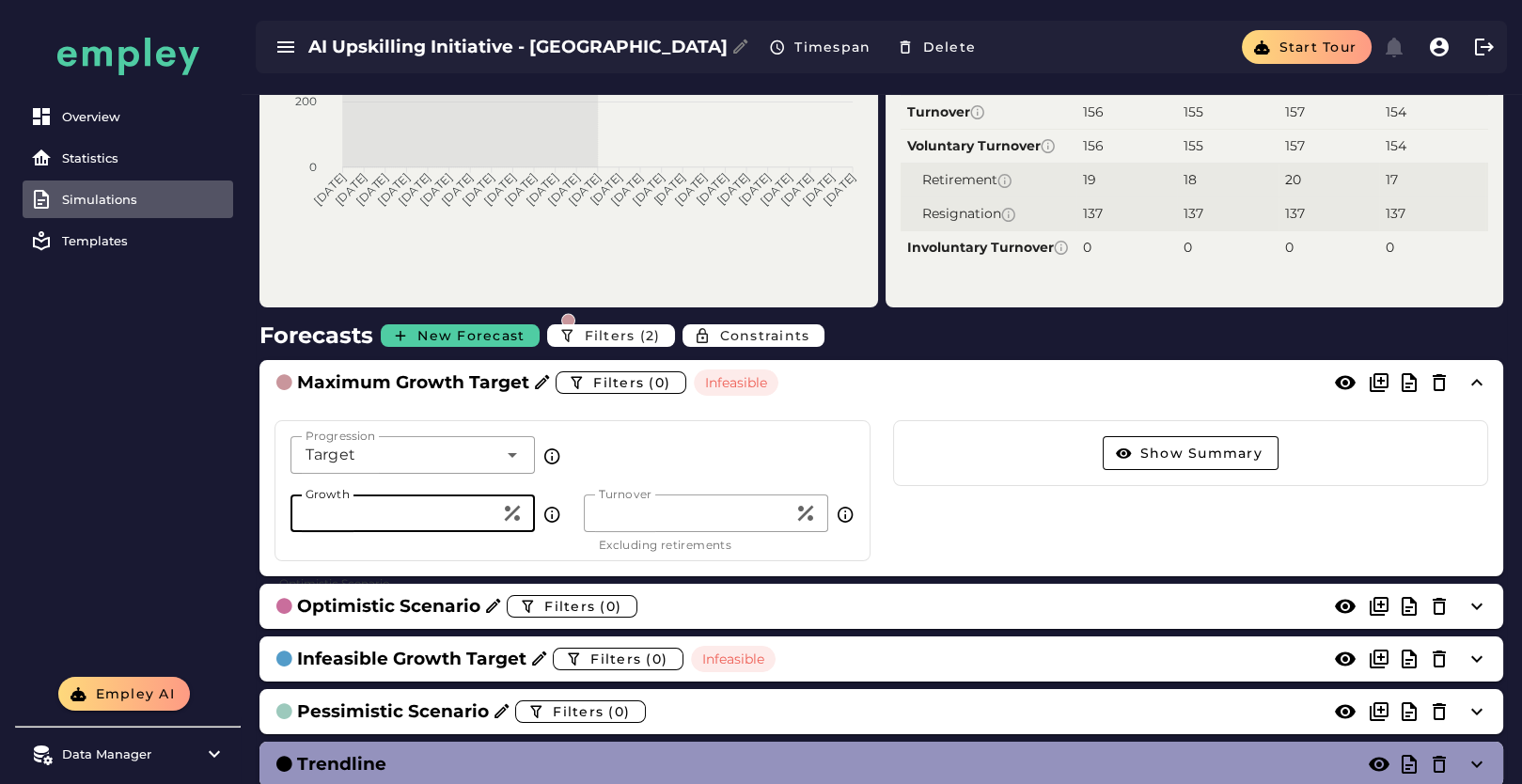 click on "Overview Statistics Simulations Templates" at bounding box center (128, 338) 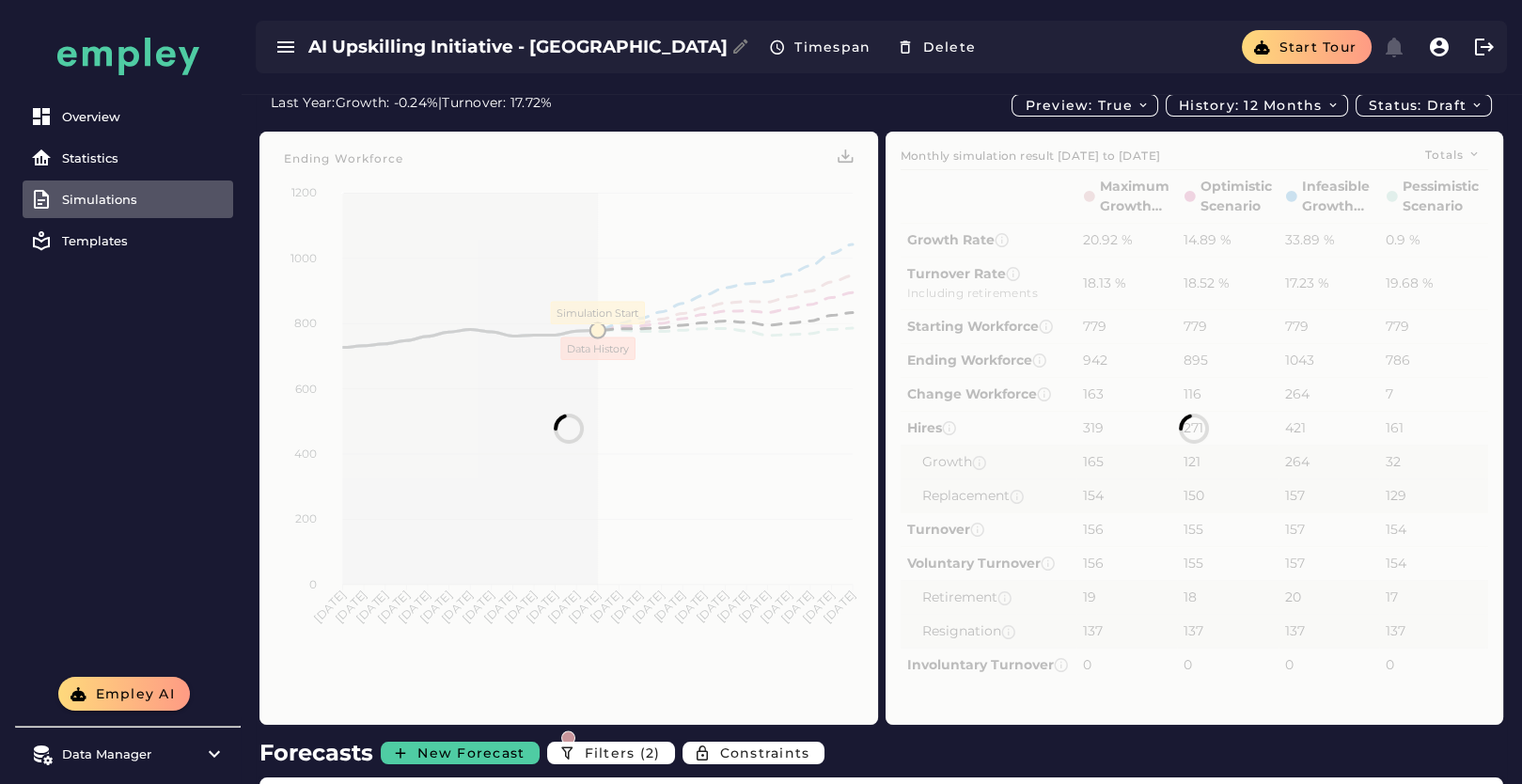 scroll, scrollTop: 417, scrollLeft: 0, axis: vertical 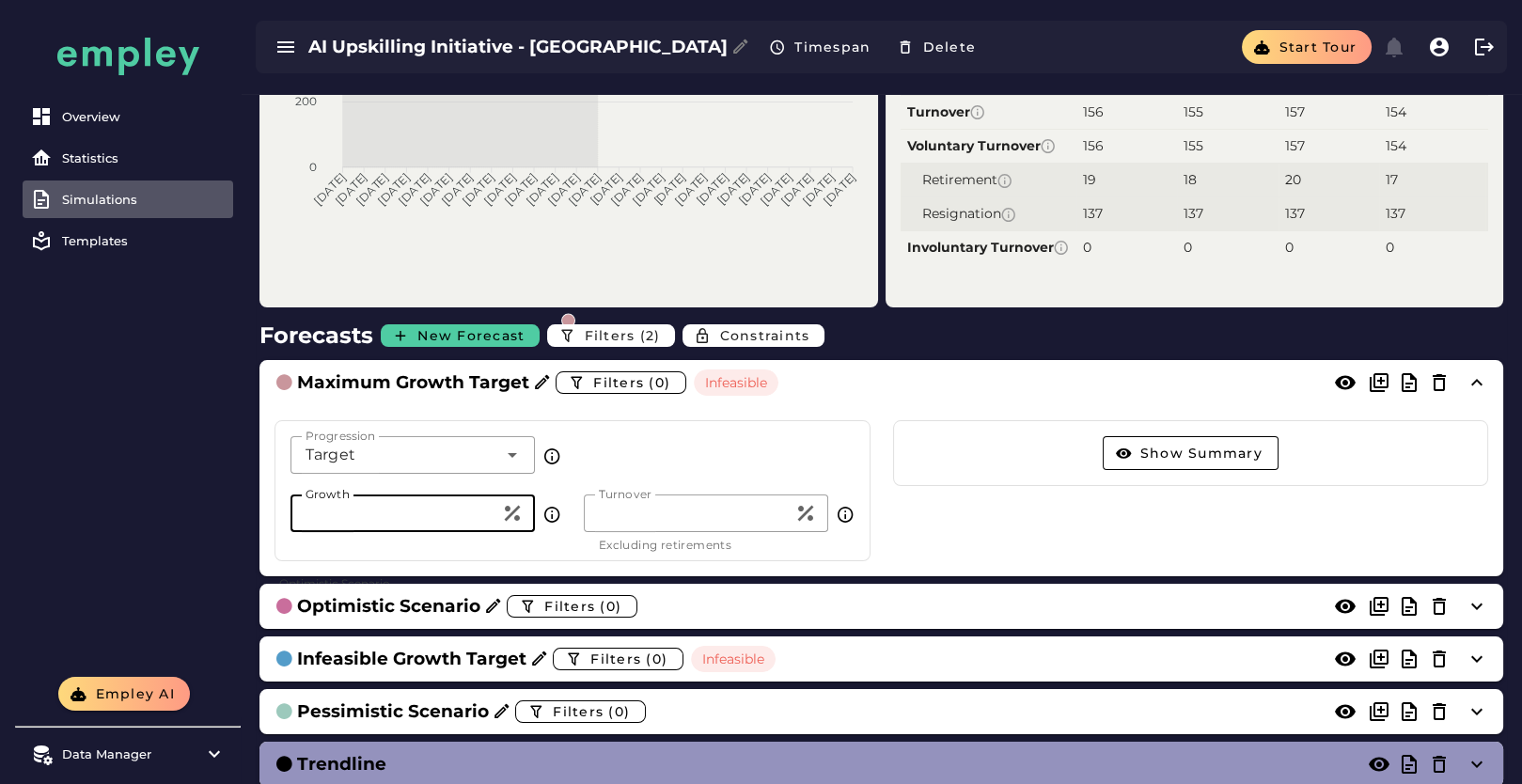 drag, startPoint x: 378, startPoint y: 517, endPoint x: 222, endPoint y: 522, distance: 156.08011 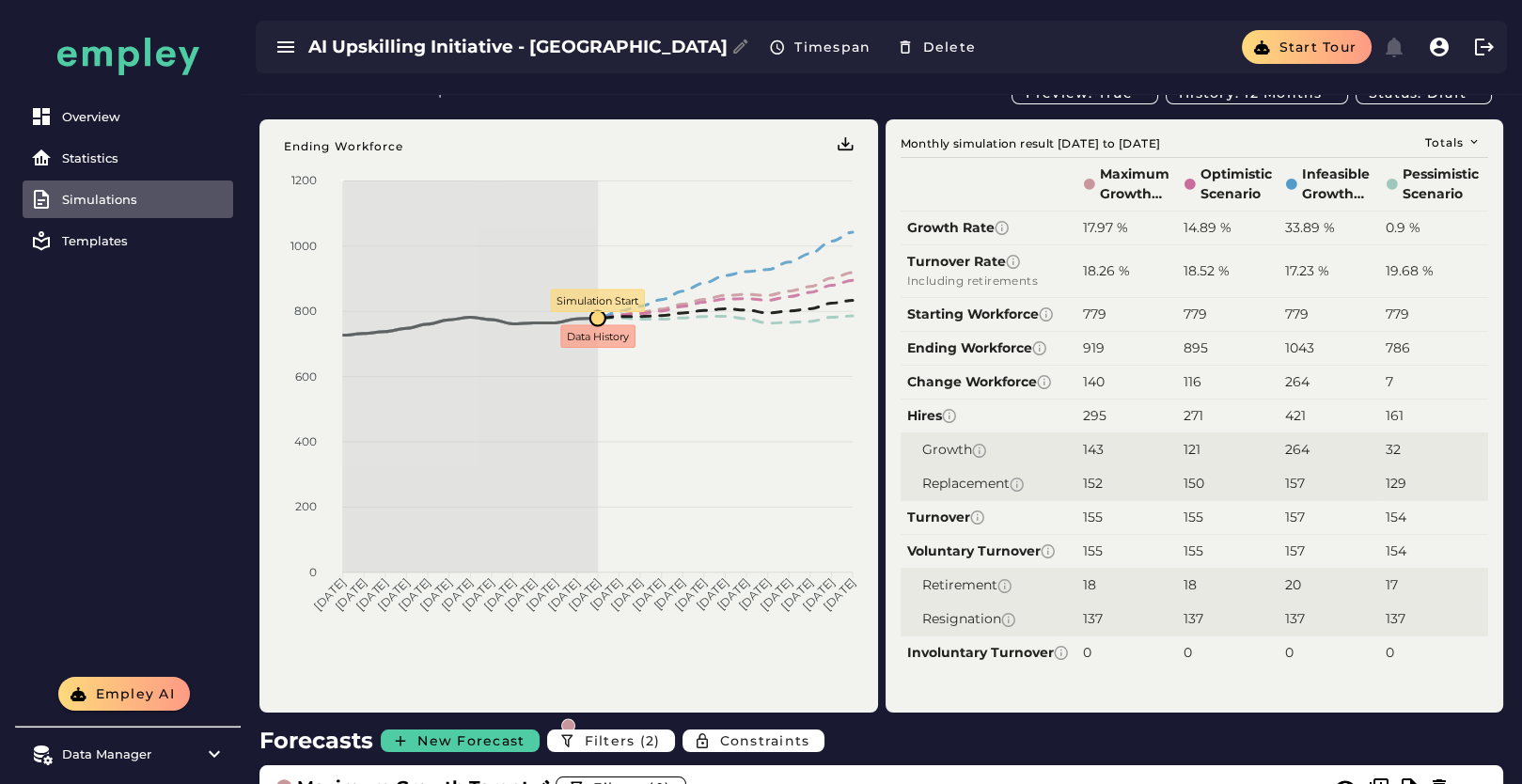 scroll, scrollTop: 0, scrollLeft: 0, axis: both 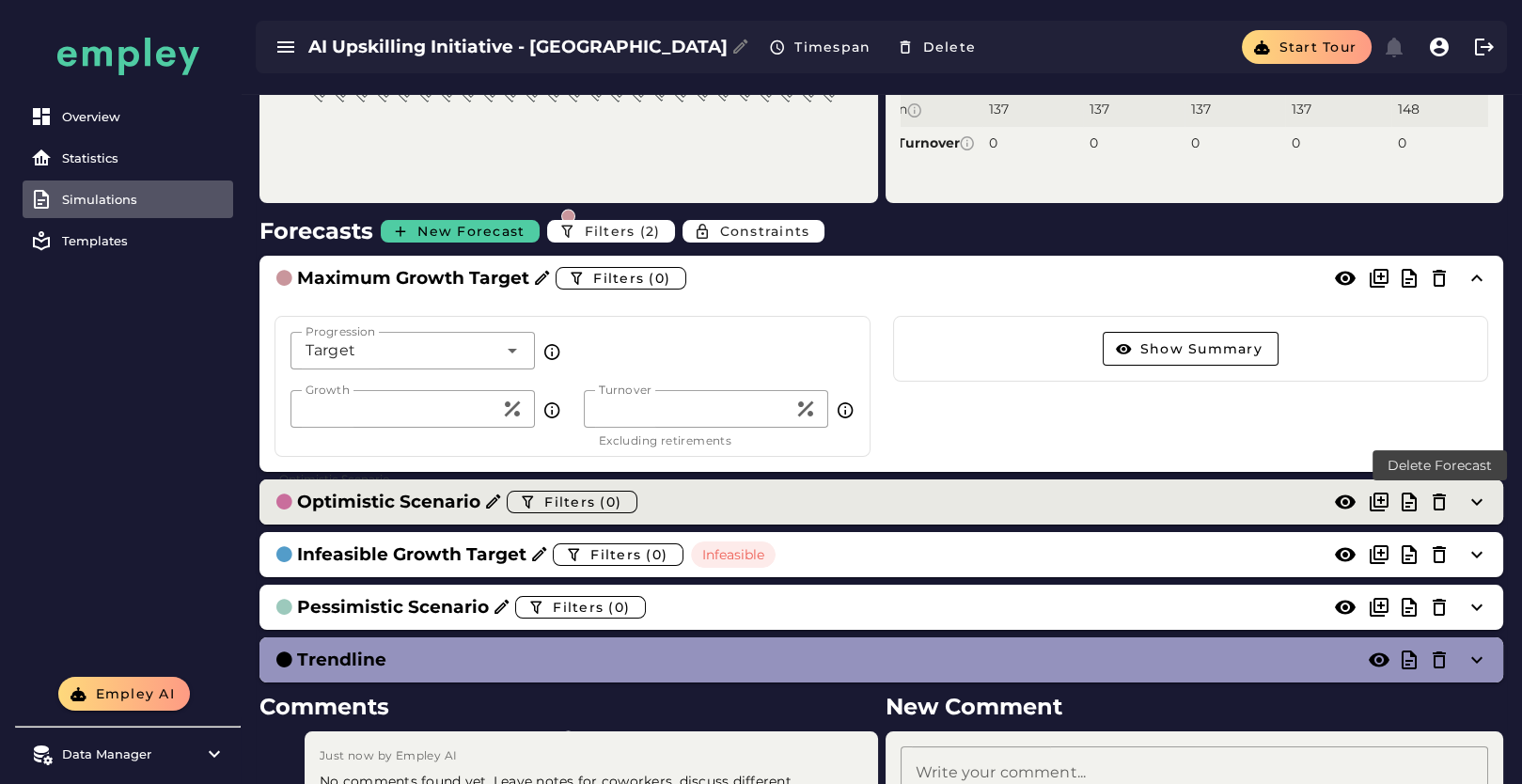 click 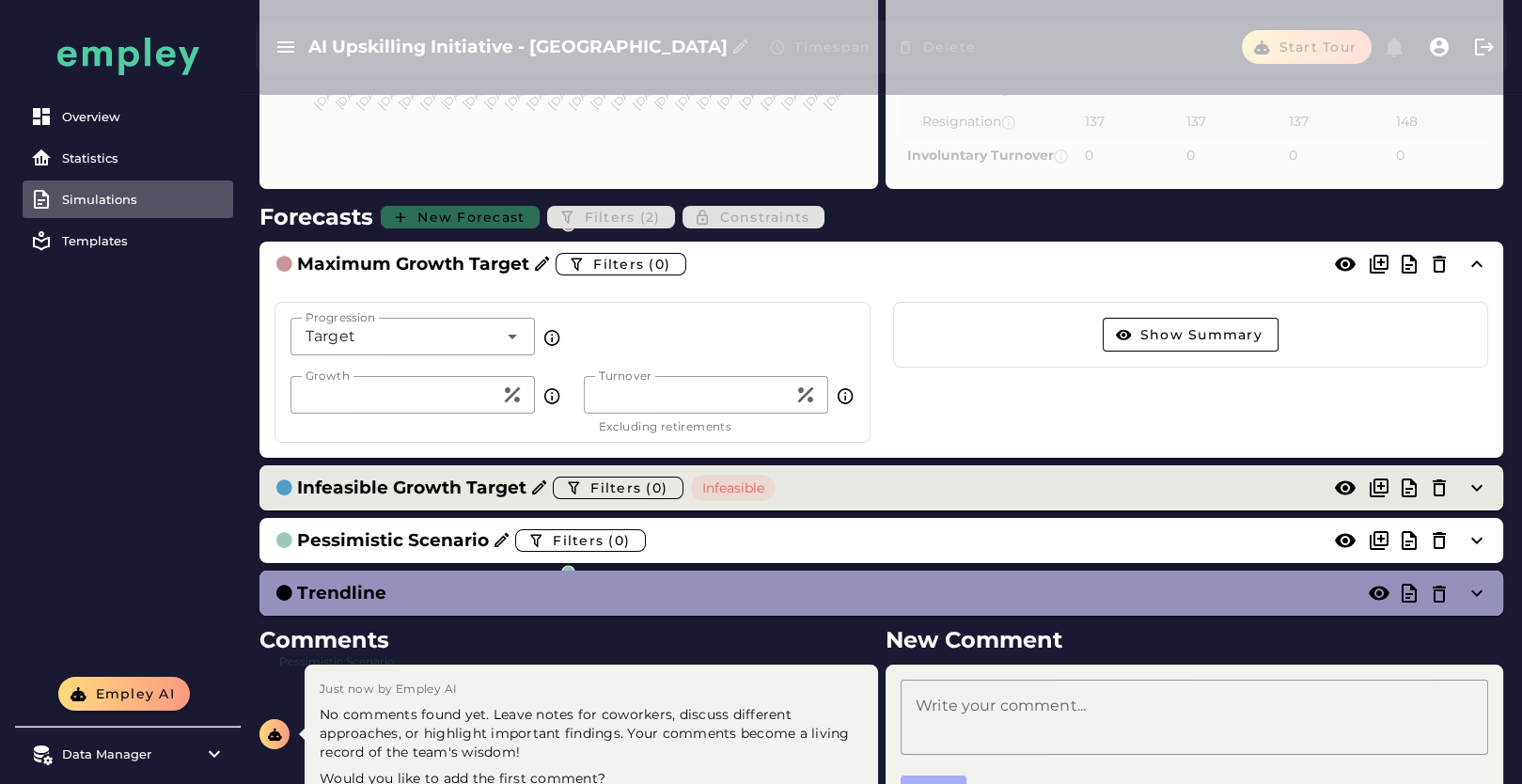scroll, scrollTop: 0, scrollLeft: 0, axis: both 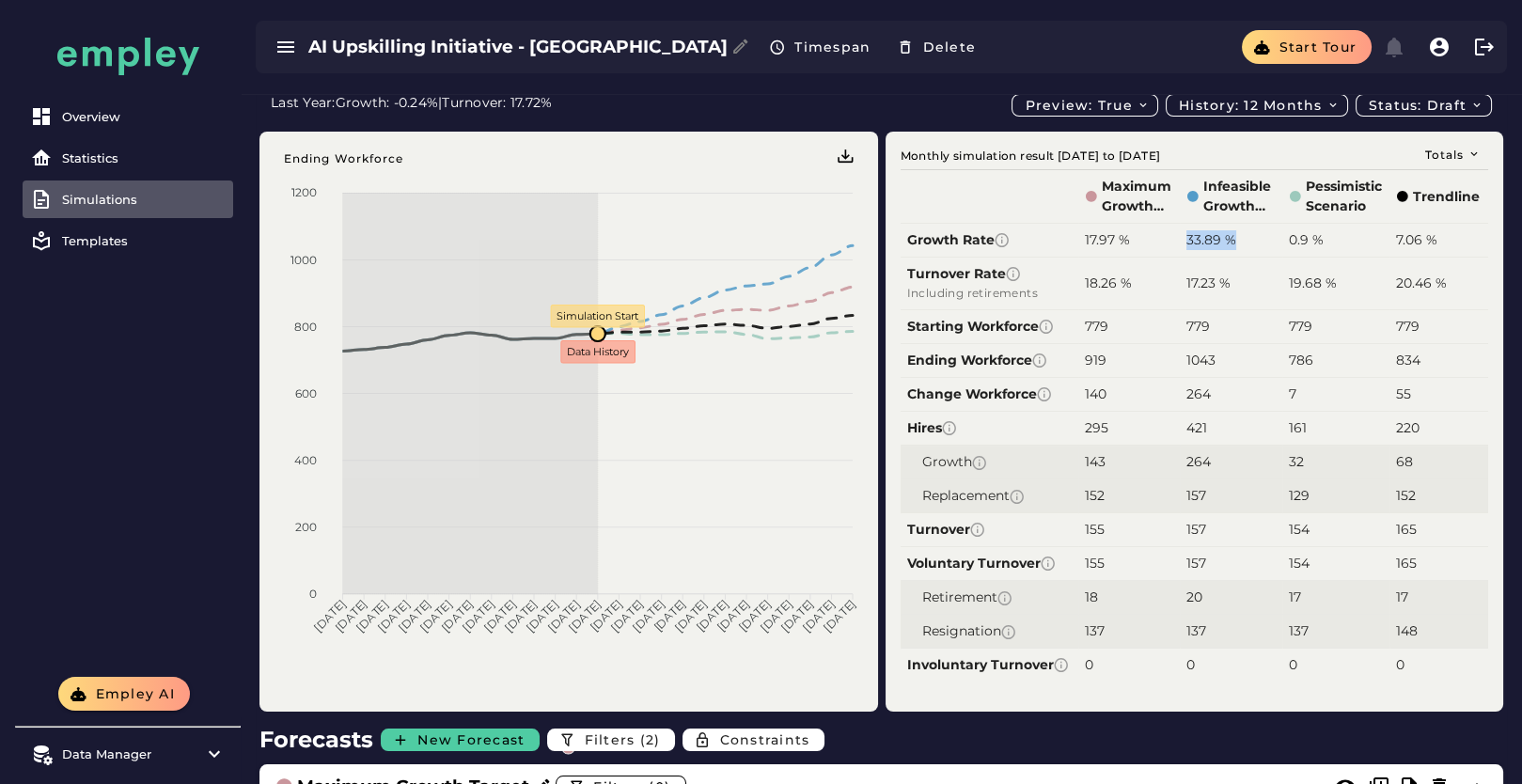 drag, startPoint x: 1238, startPoint y: 236, endPoint x: 1153, endPoint y: 233, distance: 85.05292 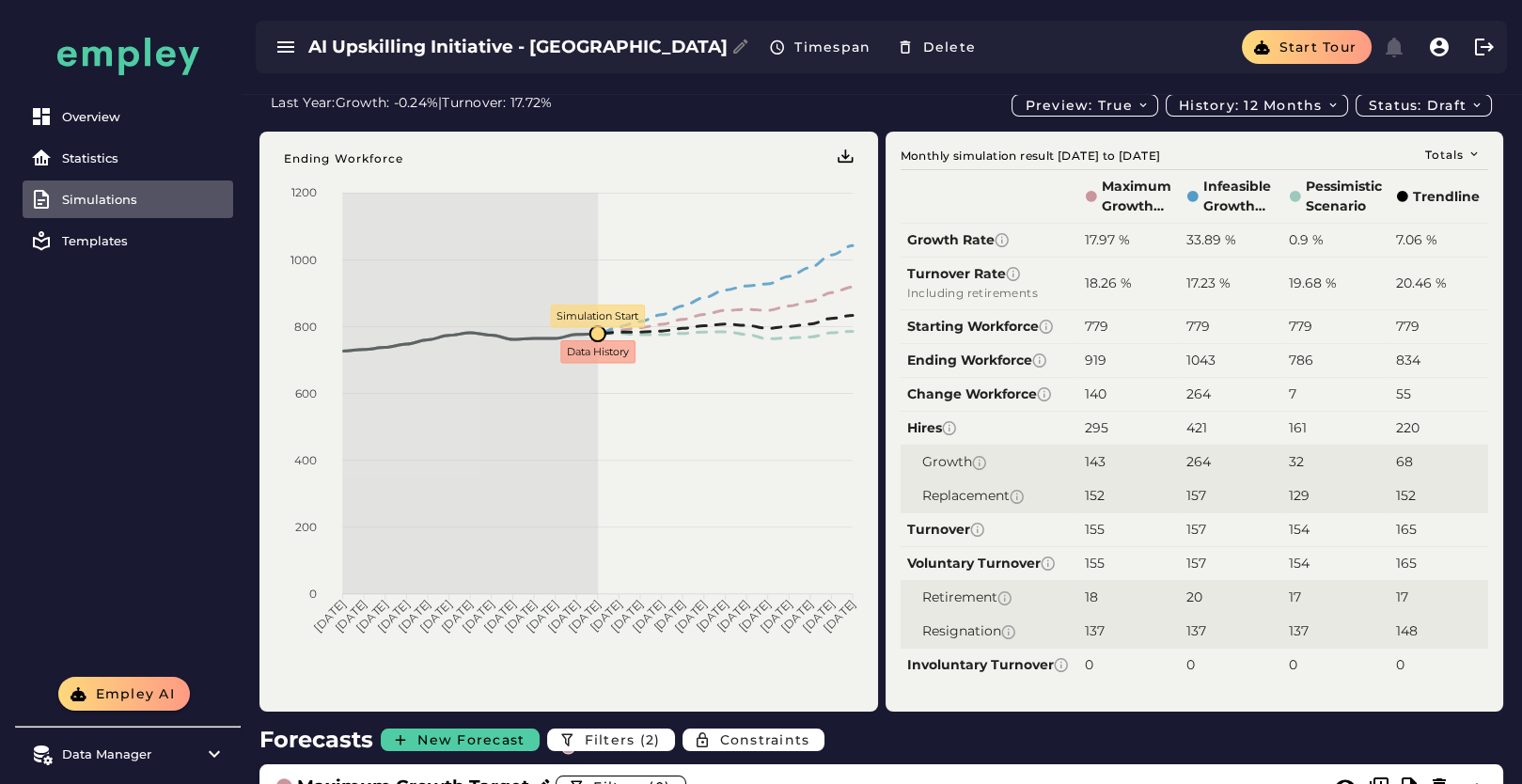 click on "17.23 %" at bounding box center [1208, 283] 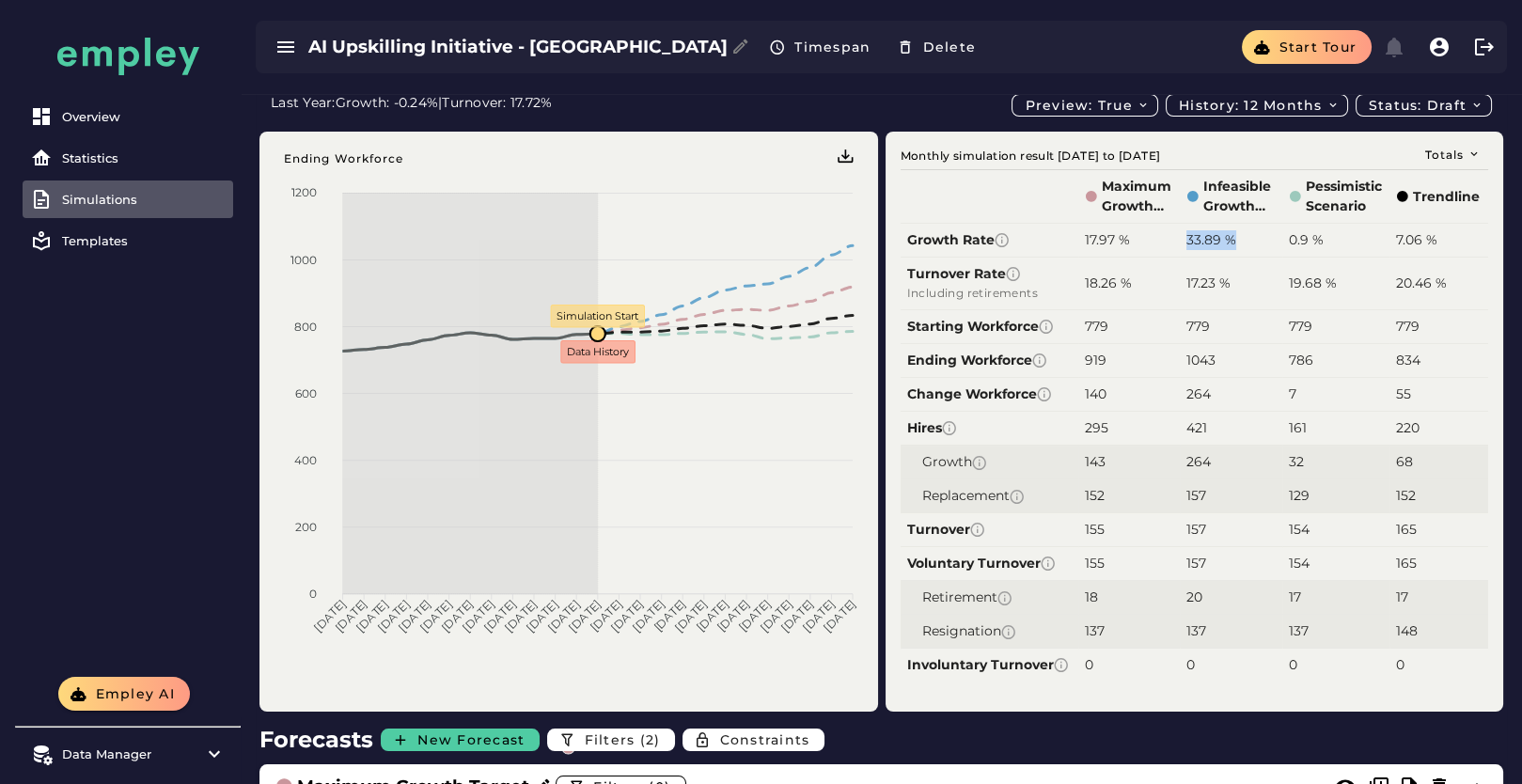 drag, startPoint x: 1246, startPoint y: 244, endPoint x: 1182, endPoint y: 244, distance: 64 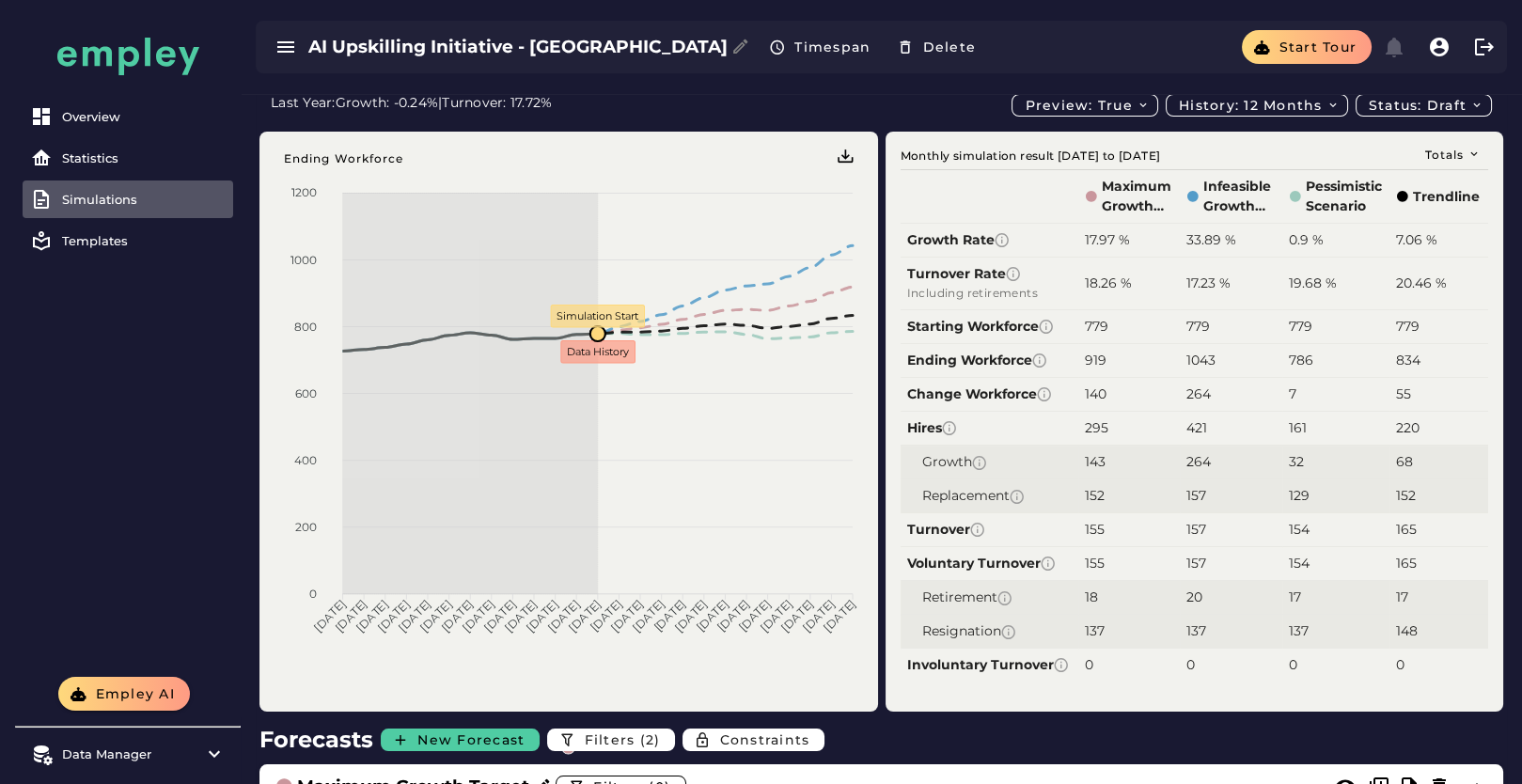 click on "17.23 %" 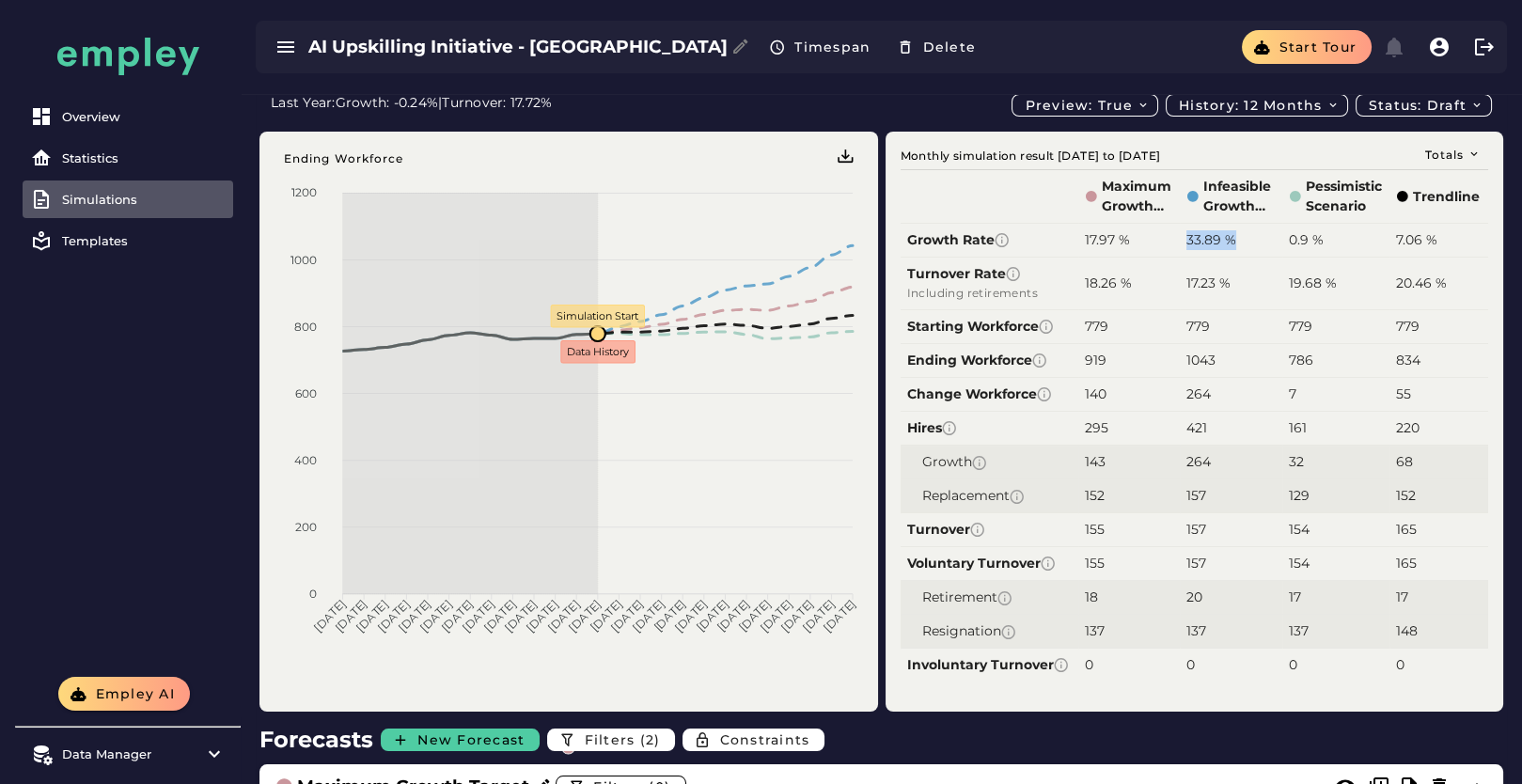 drag, startPoint x: 1228, startPoint y: 235, endPoint x: 1155, endPoint y: 242, distance: 73.33485 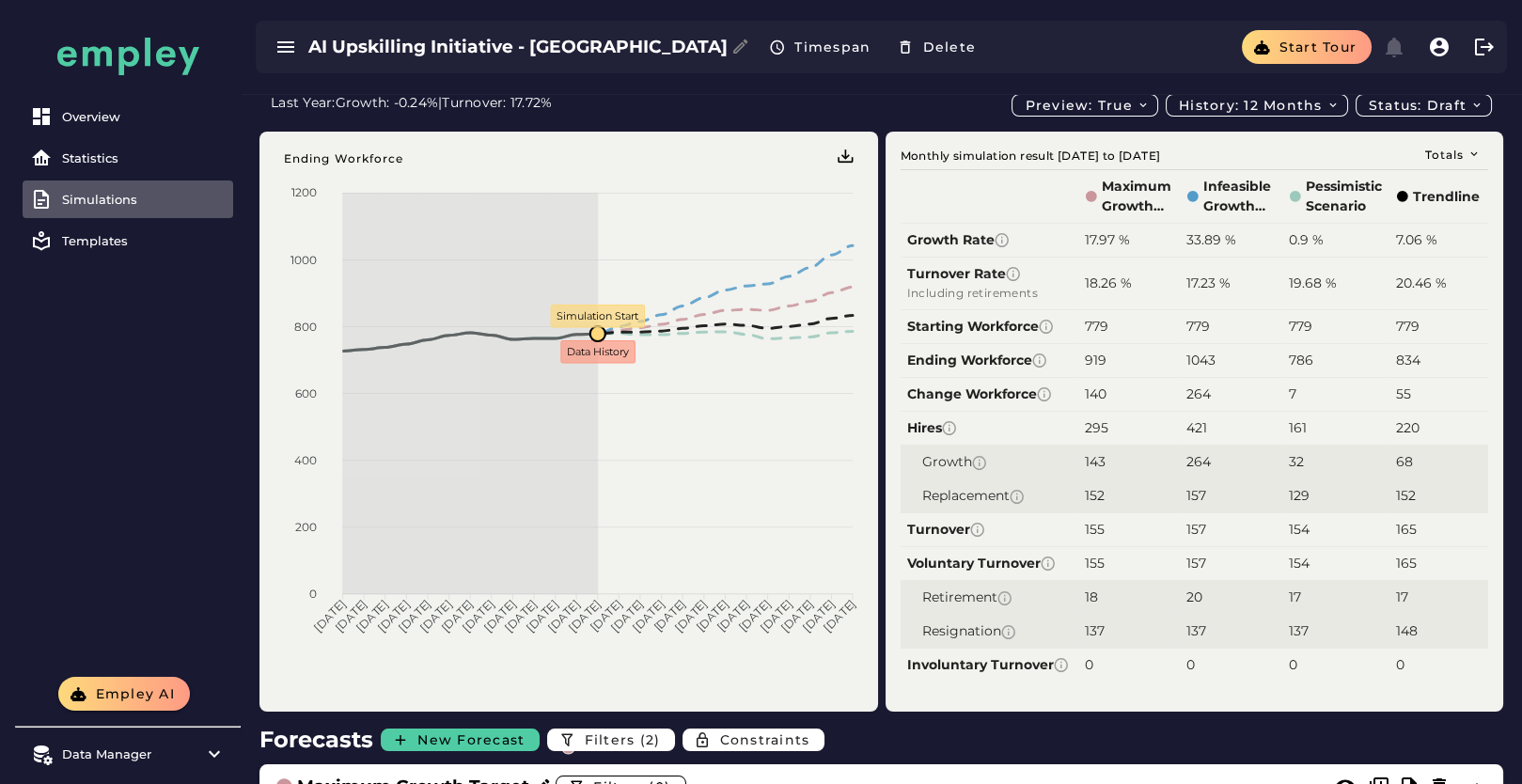 click on "17.23 %" 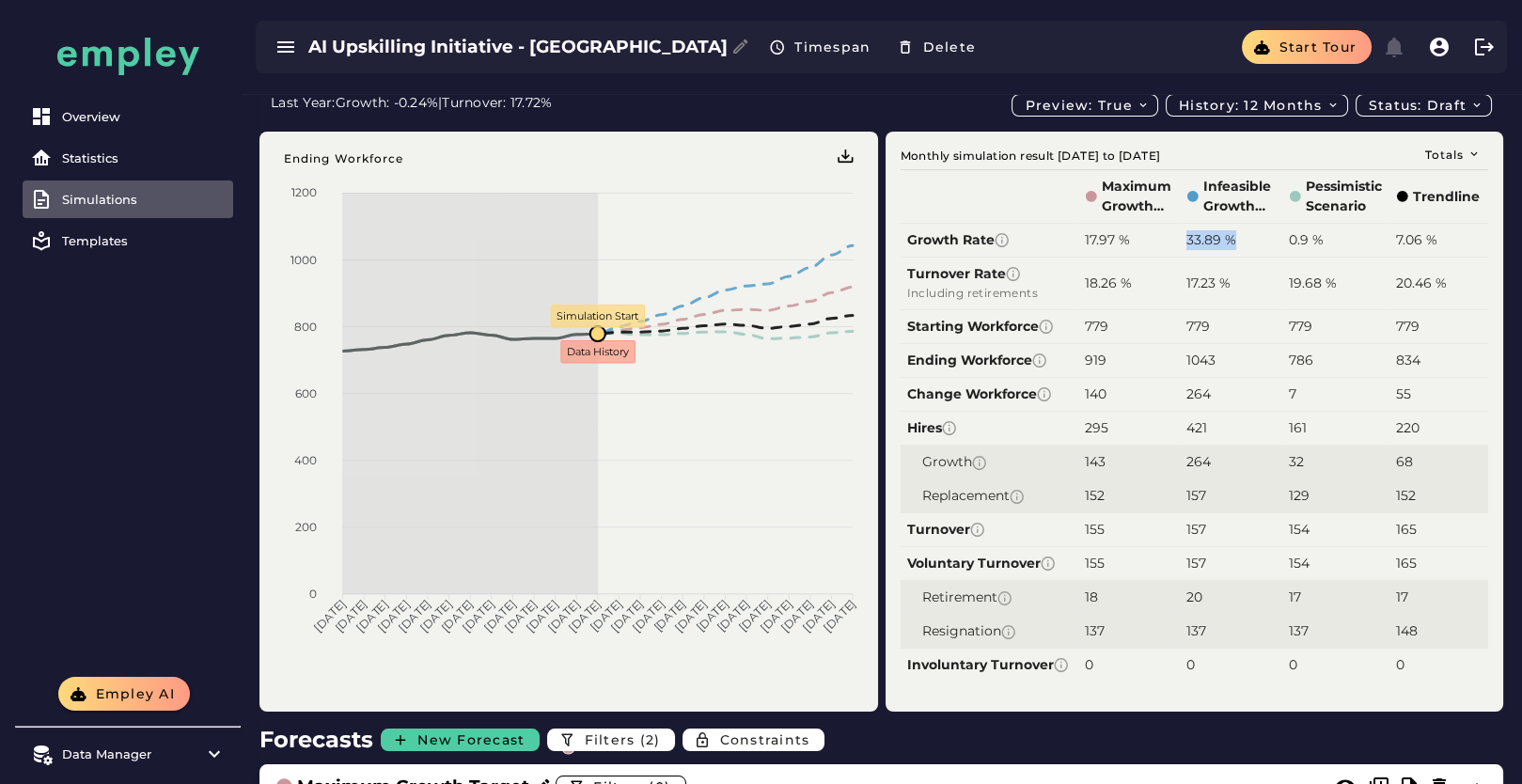 drag, startPoint x: 1243, startPoint y: 242, endPoint x: 1154, endPoint y: 235, distance: 89.27486 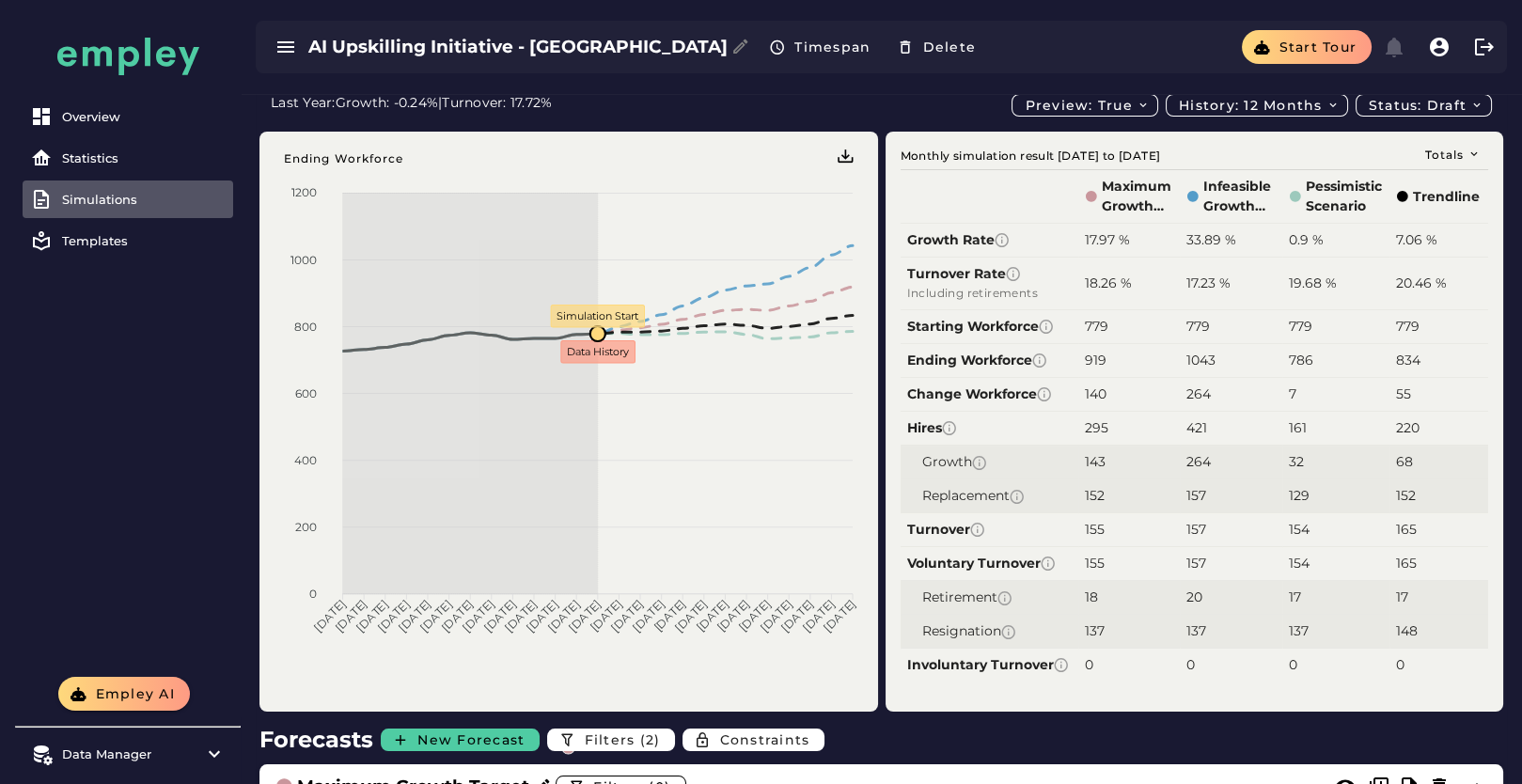click on "17.23 %" 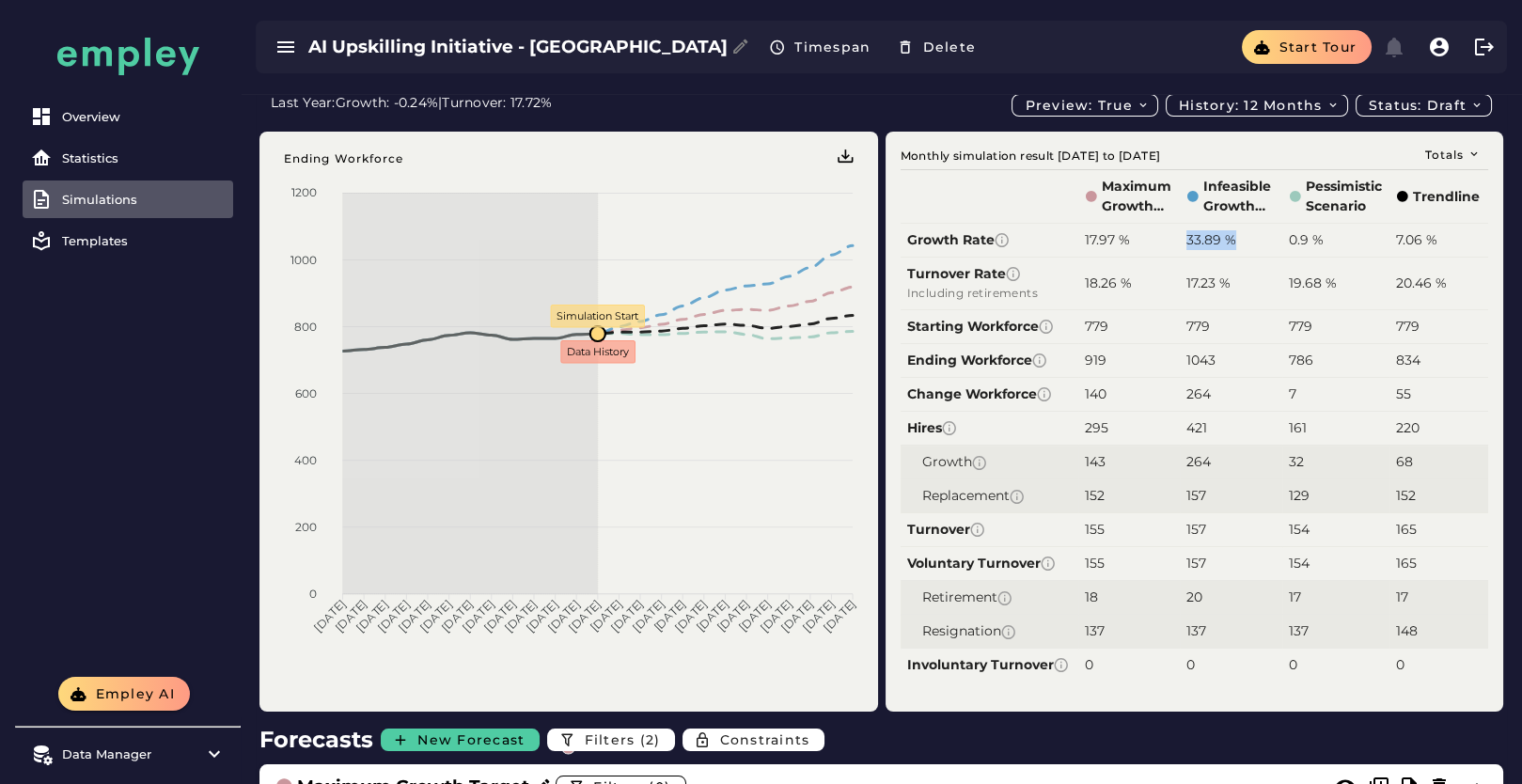 click on "Growth Rate  17.97 % 33.89 % 0.9 % 7.06 %" 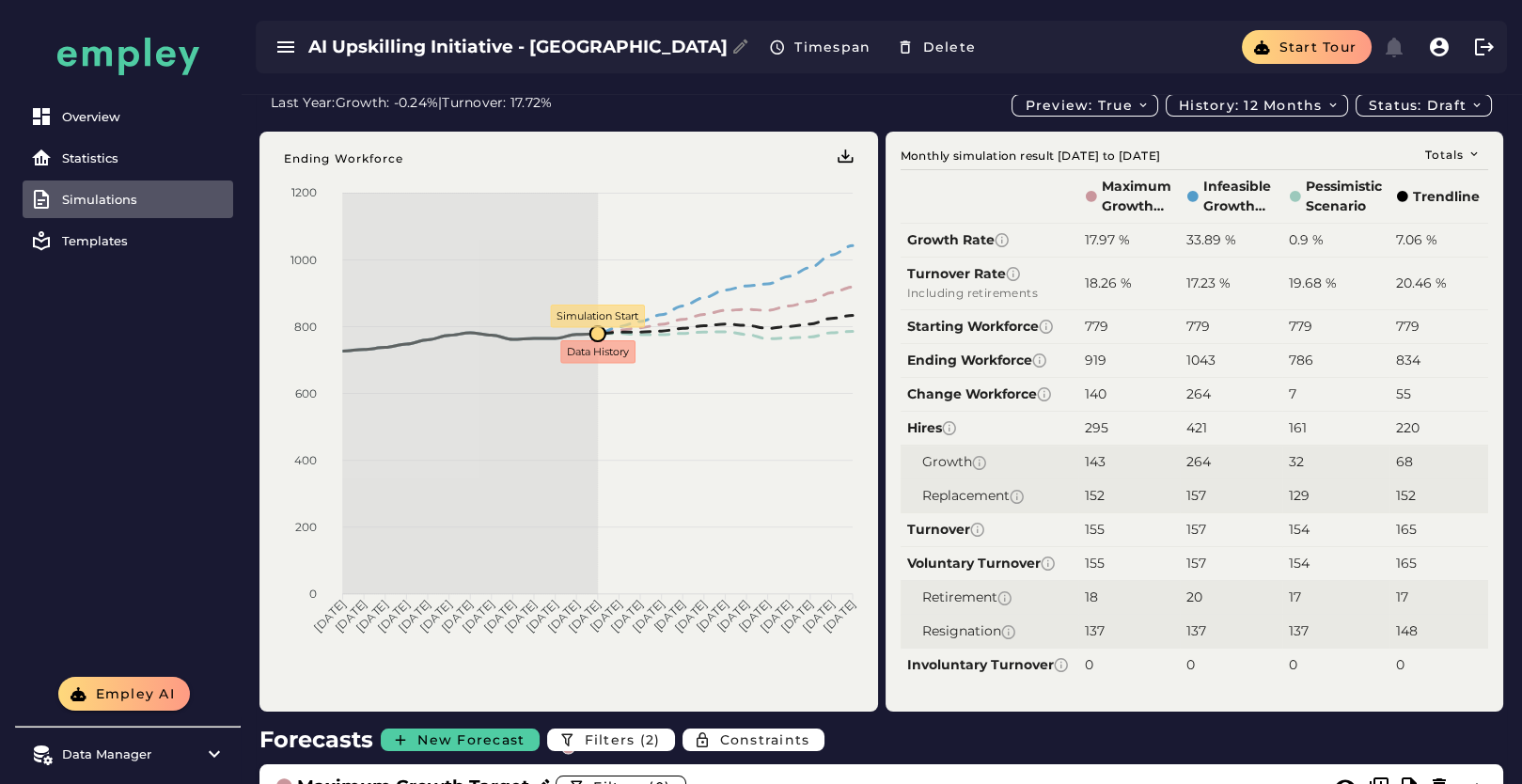click on "17.23 %" 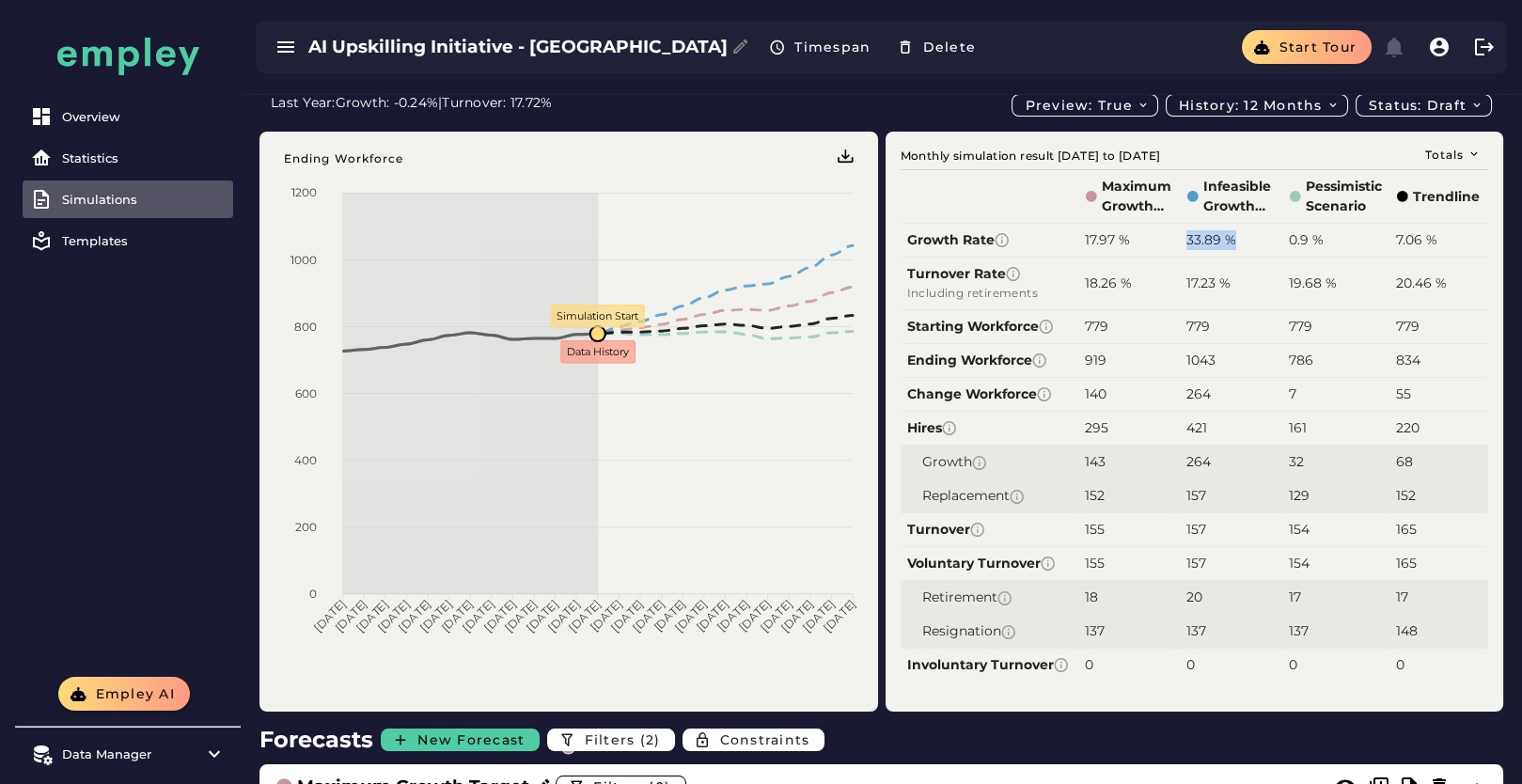 drag, startPoint x: 1247, startPoint y: 231, endPoint x: 1175, endPoint y: 237, distance: 72.24957 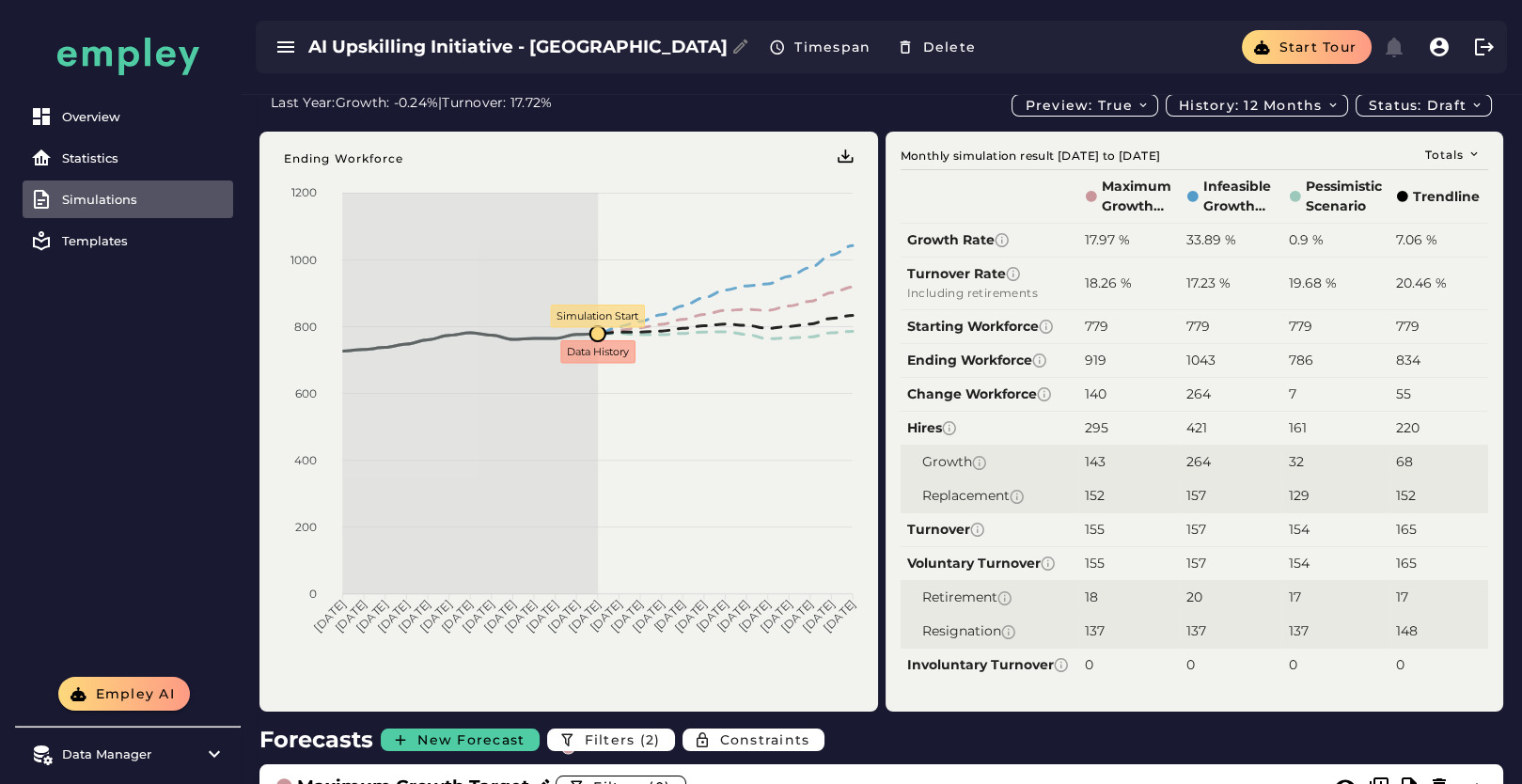 click on "17.23 %" 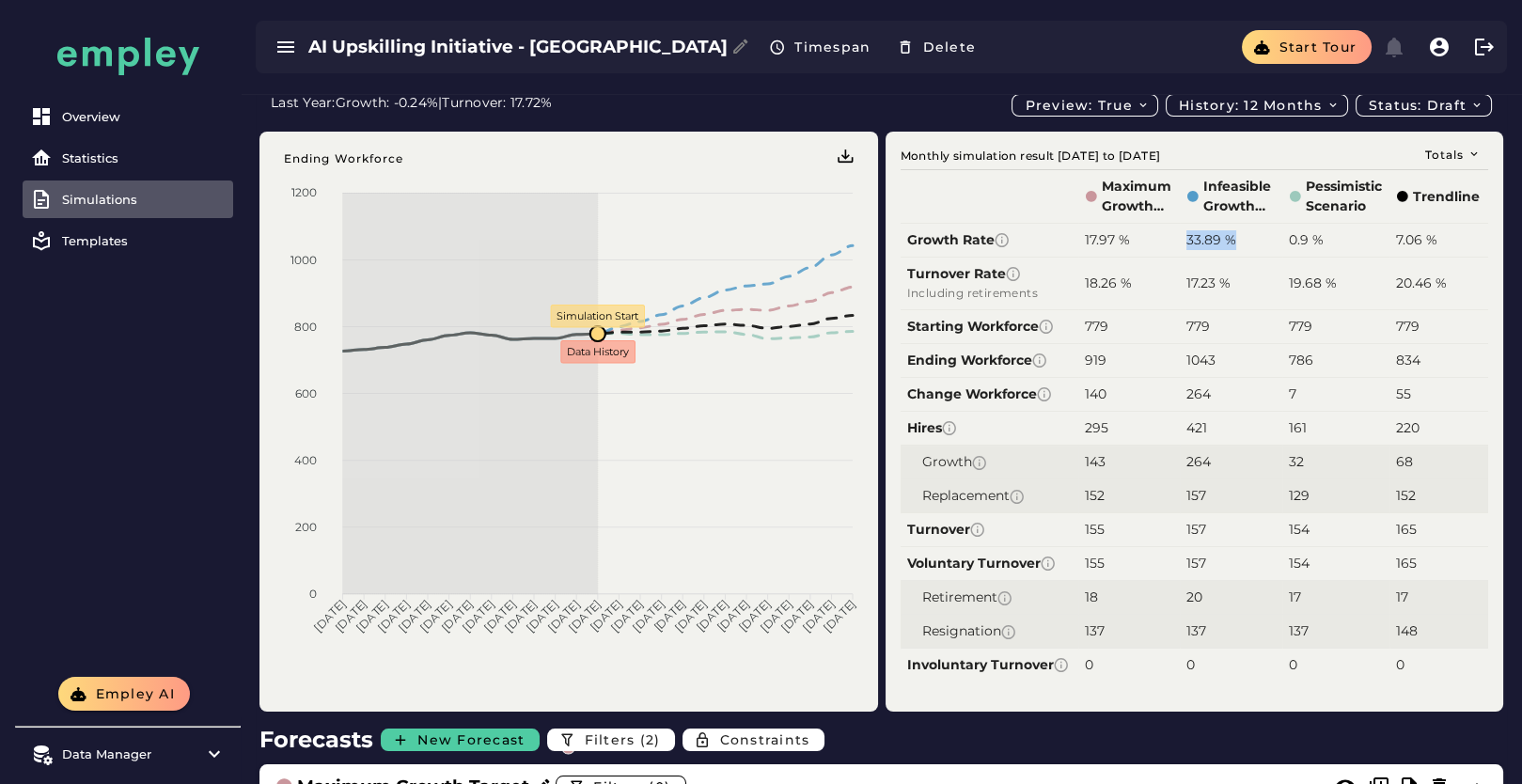 drag, startPoint x: 1227, startPoint y: 231, endPoint x: 1182, endPoint y: 244, distance: 47 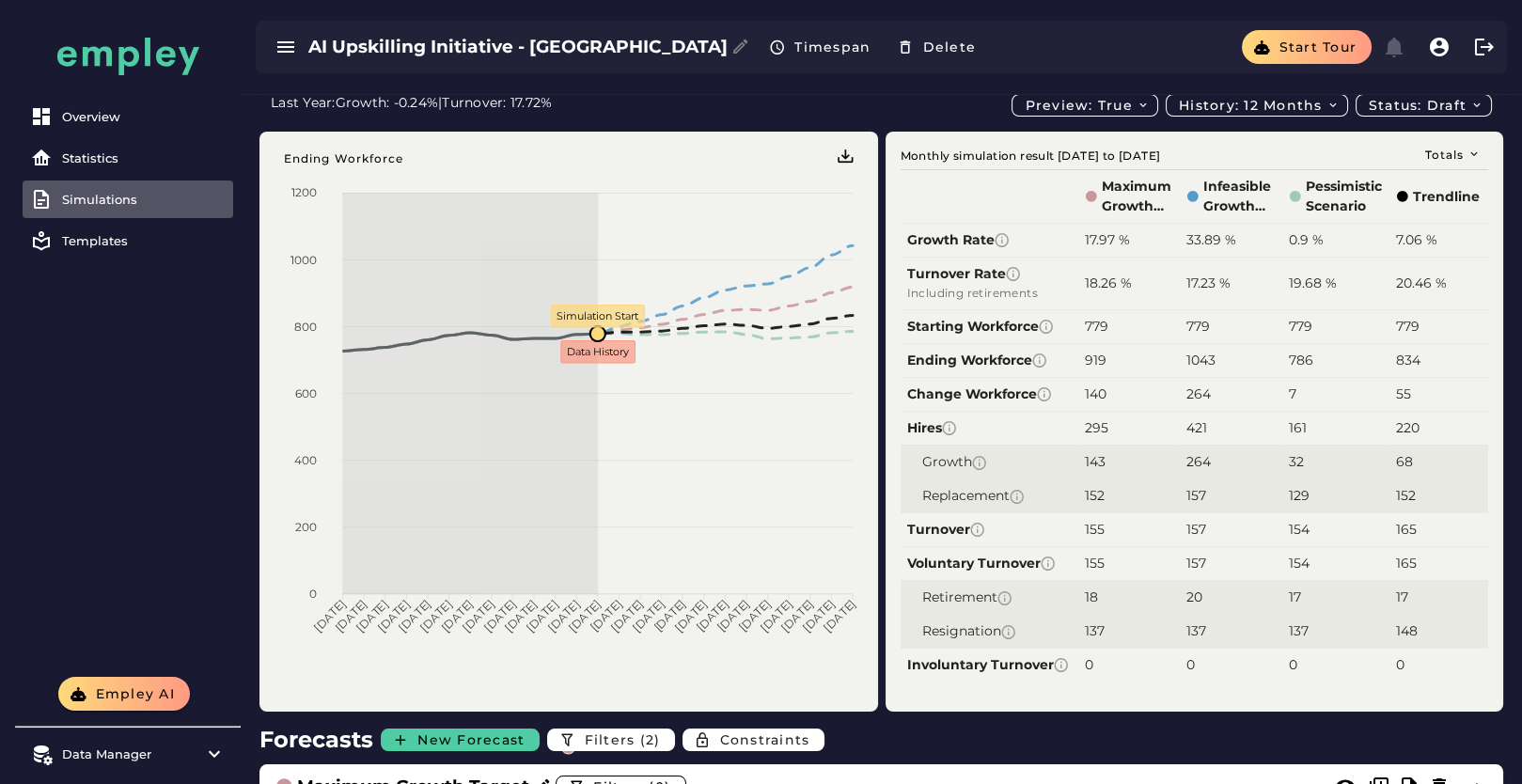 click on "17.23 %" 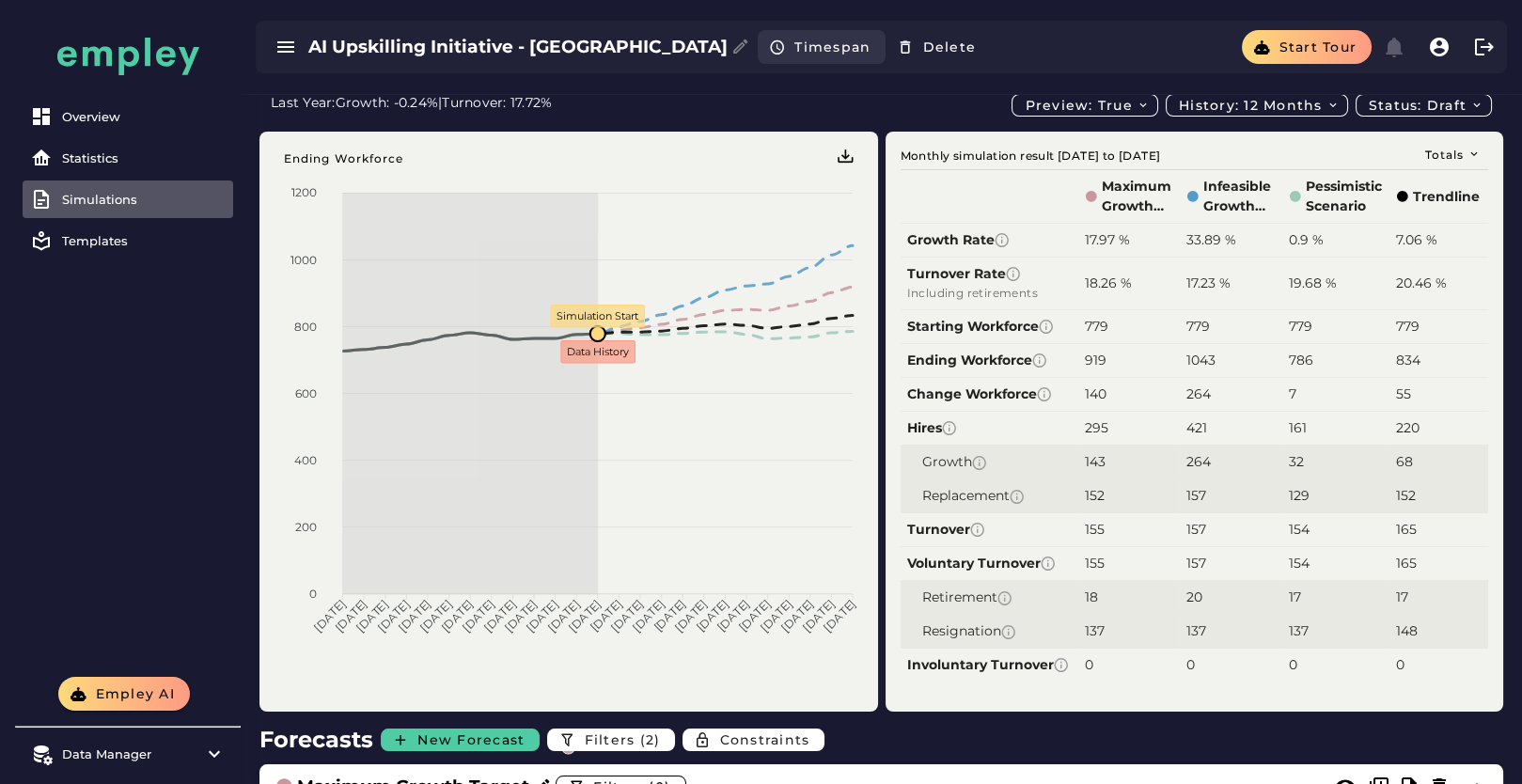 click on "Timespan" 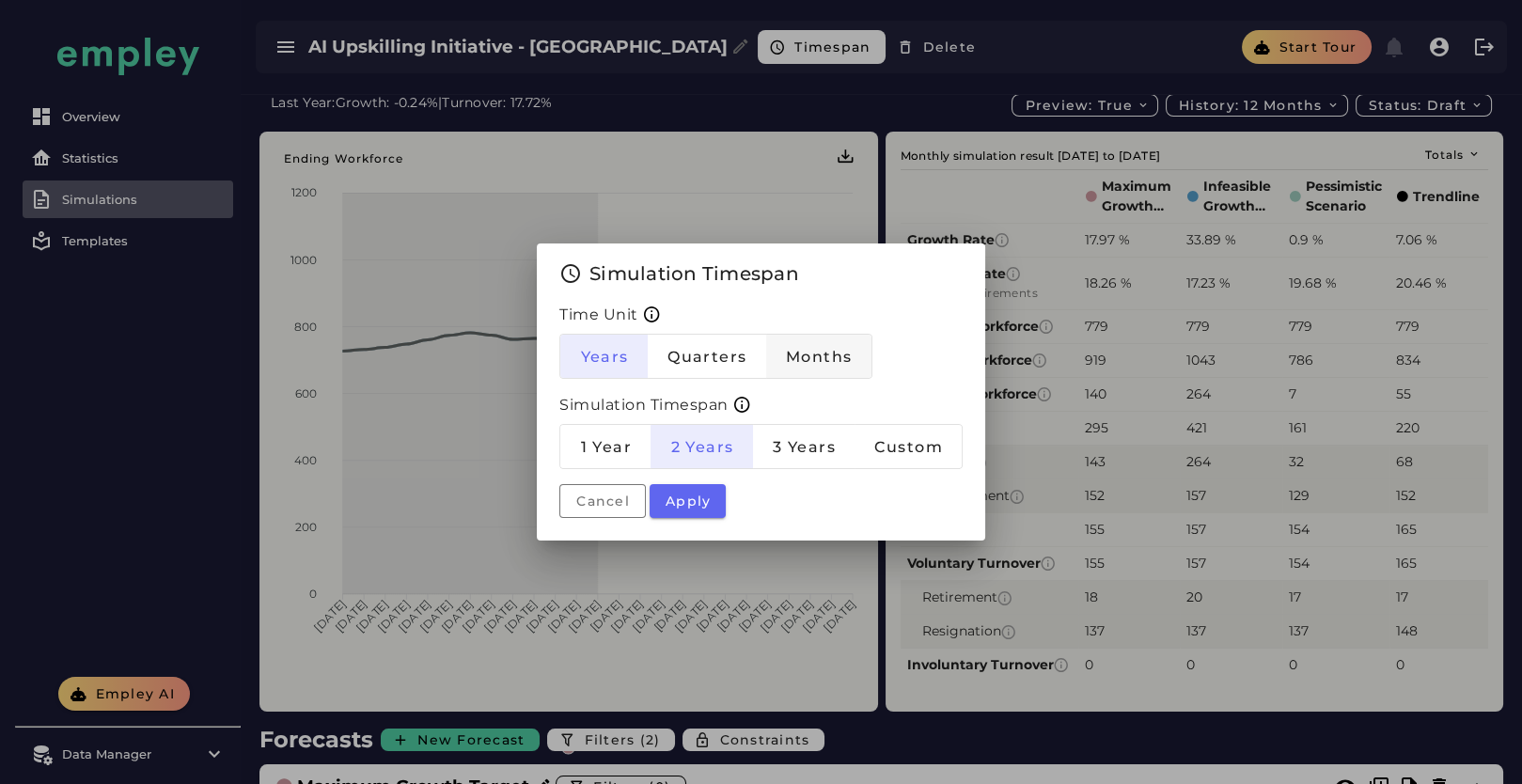click on "Months" 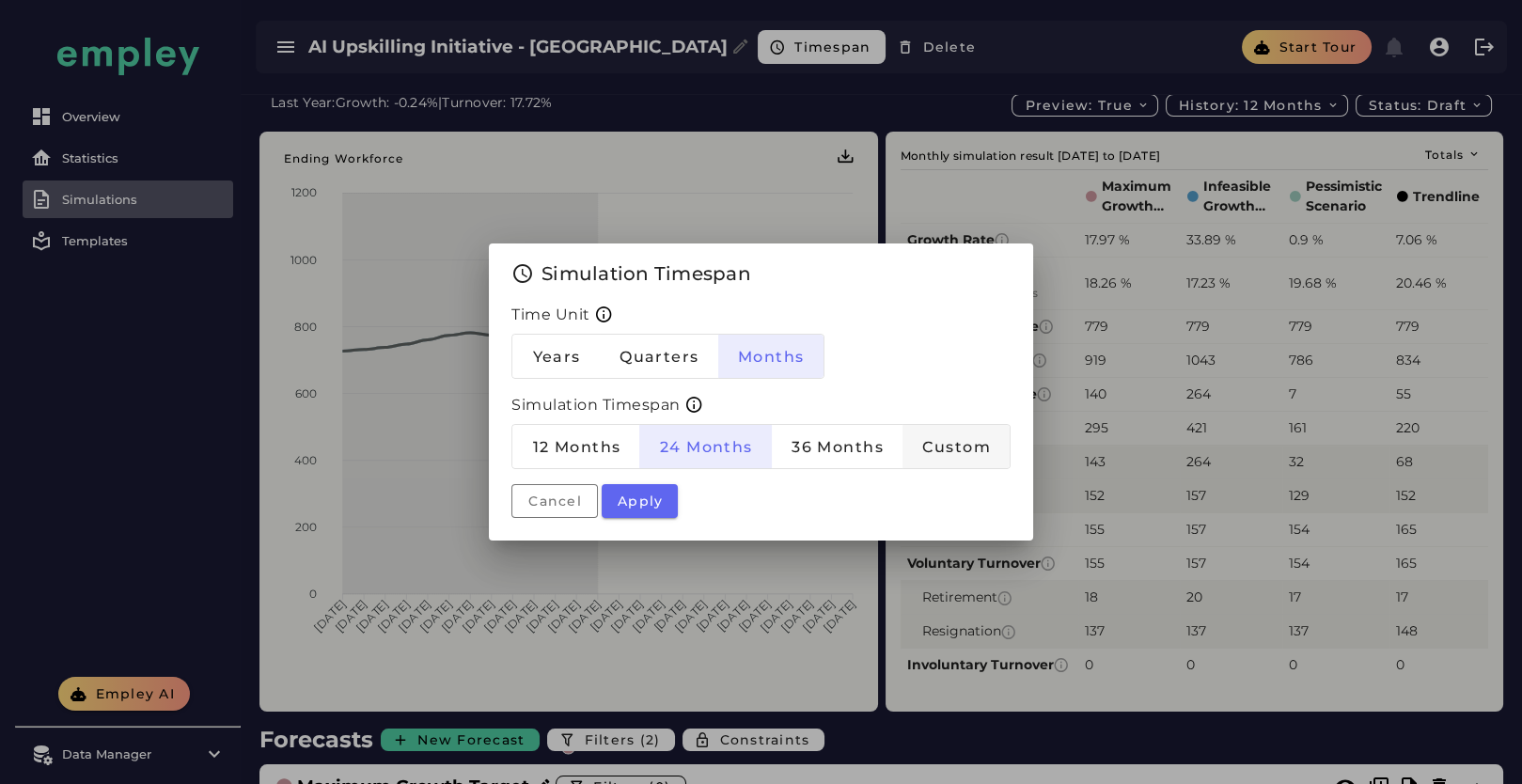 click on "Custom" 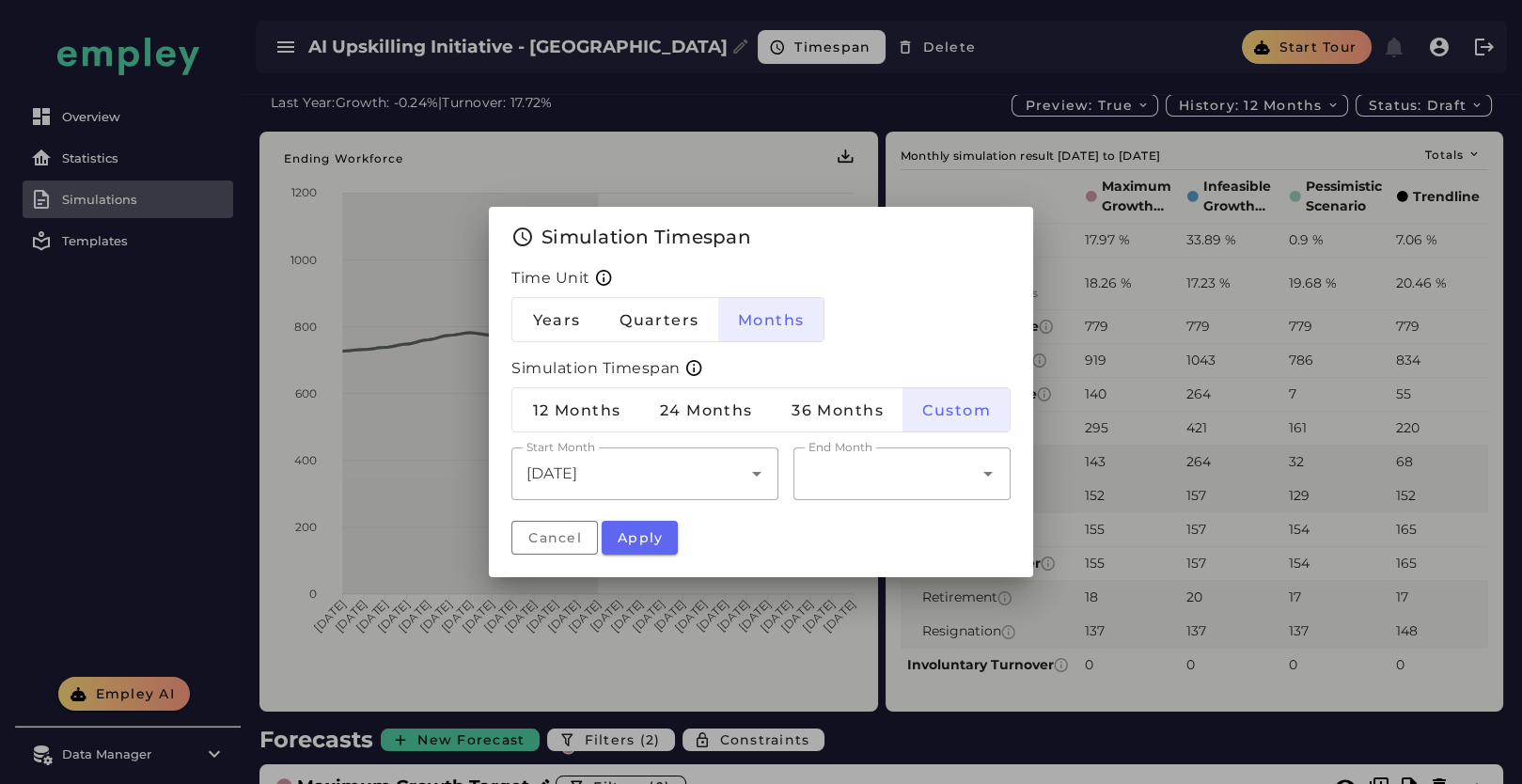 click on "2025 January *******" 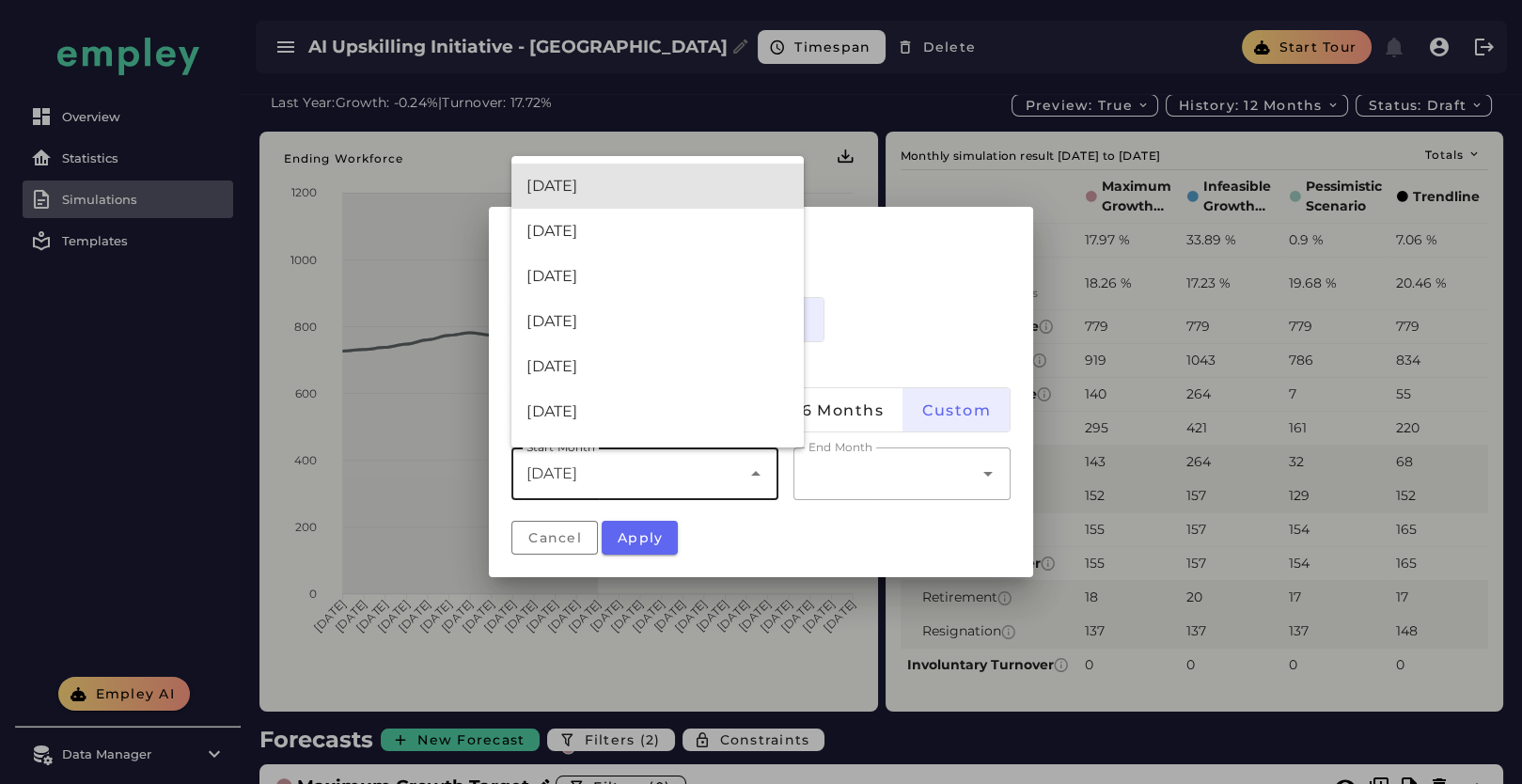 scroll, scrollTop: 209, scrollLeft: 0, axis: vertical 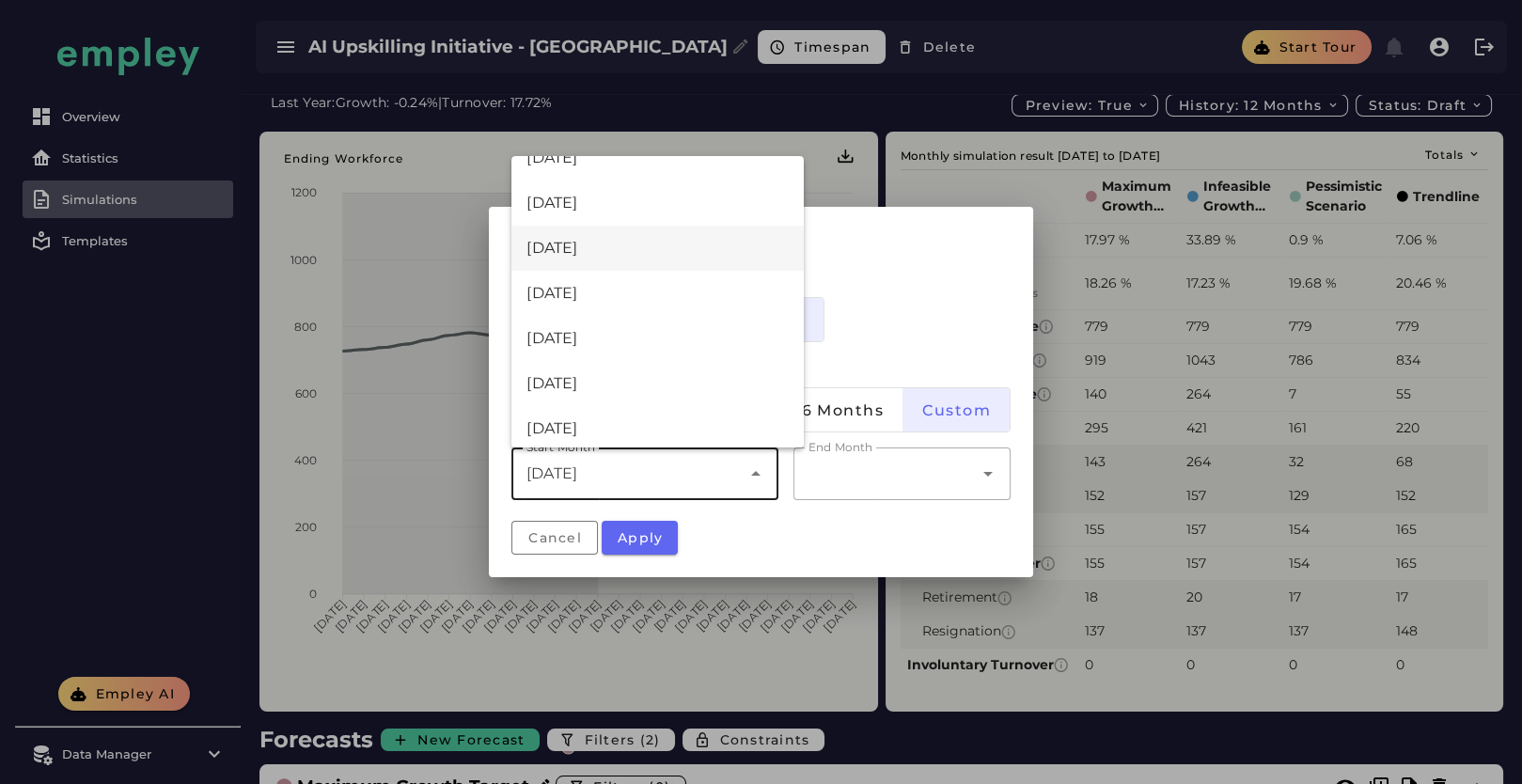 click on "2025 July" at bounding box center [657, 248] 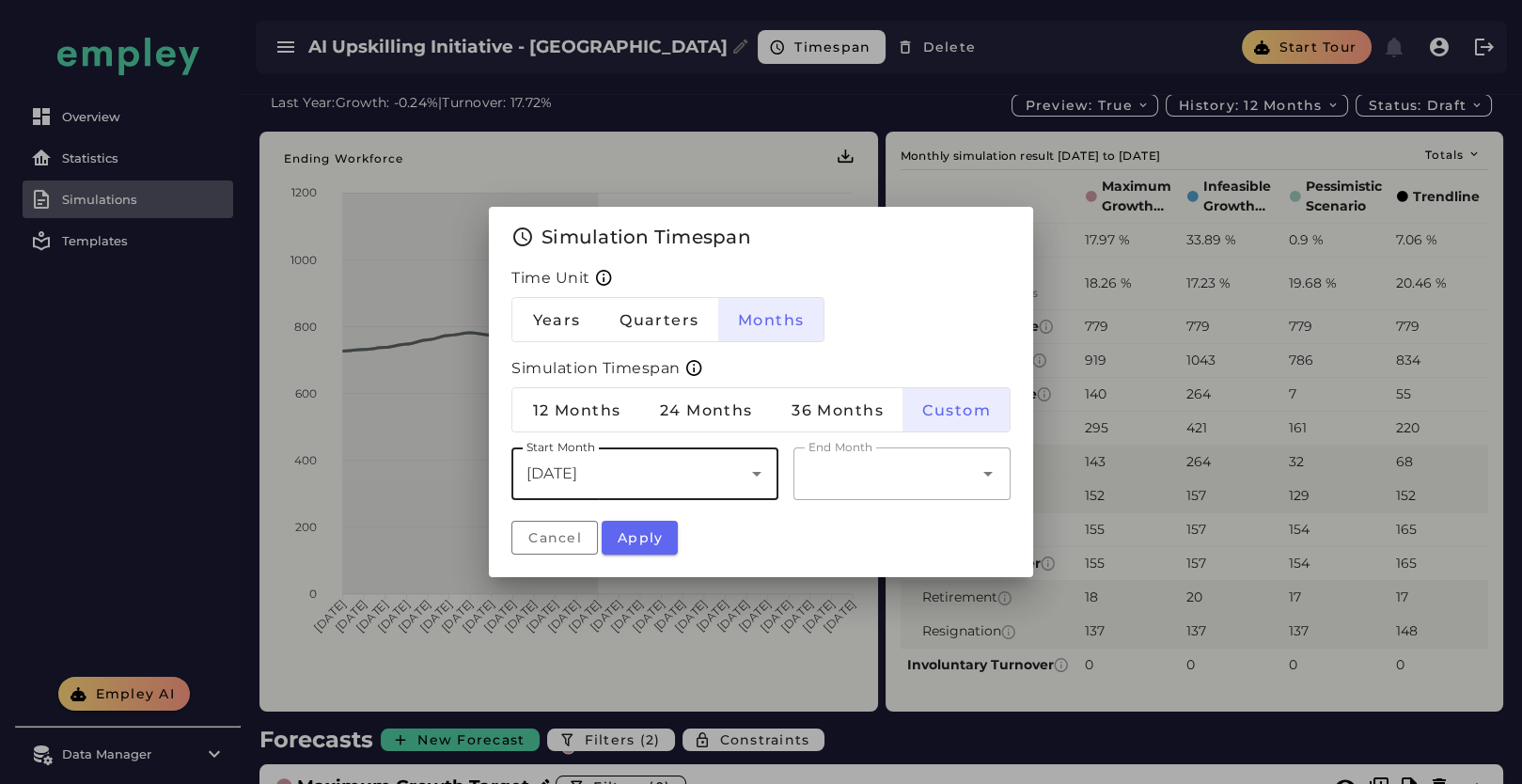 click 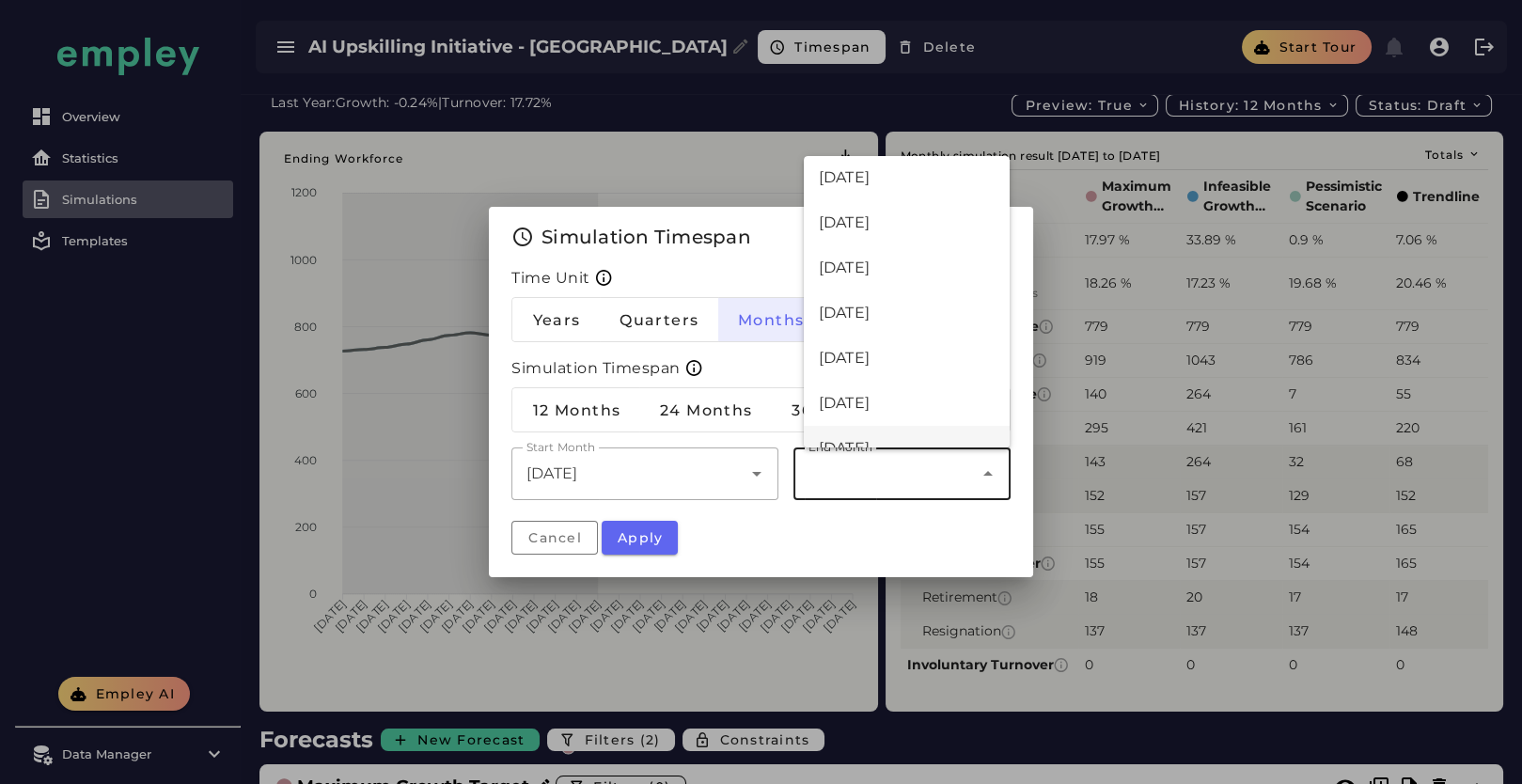 scroll, scrollTop: 417, scrollLeft: 0, axis: vertical 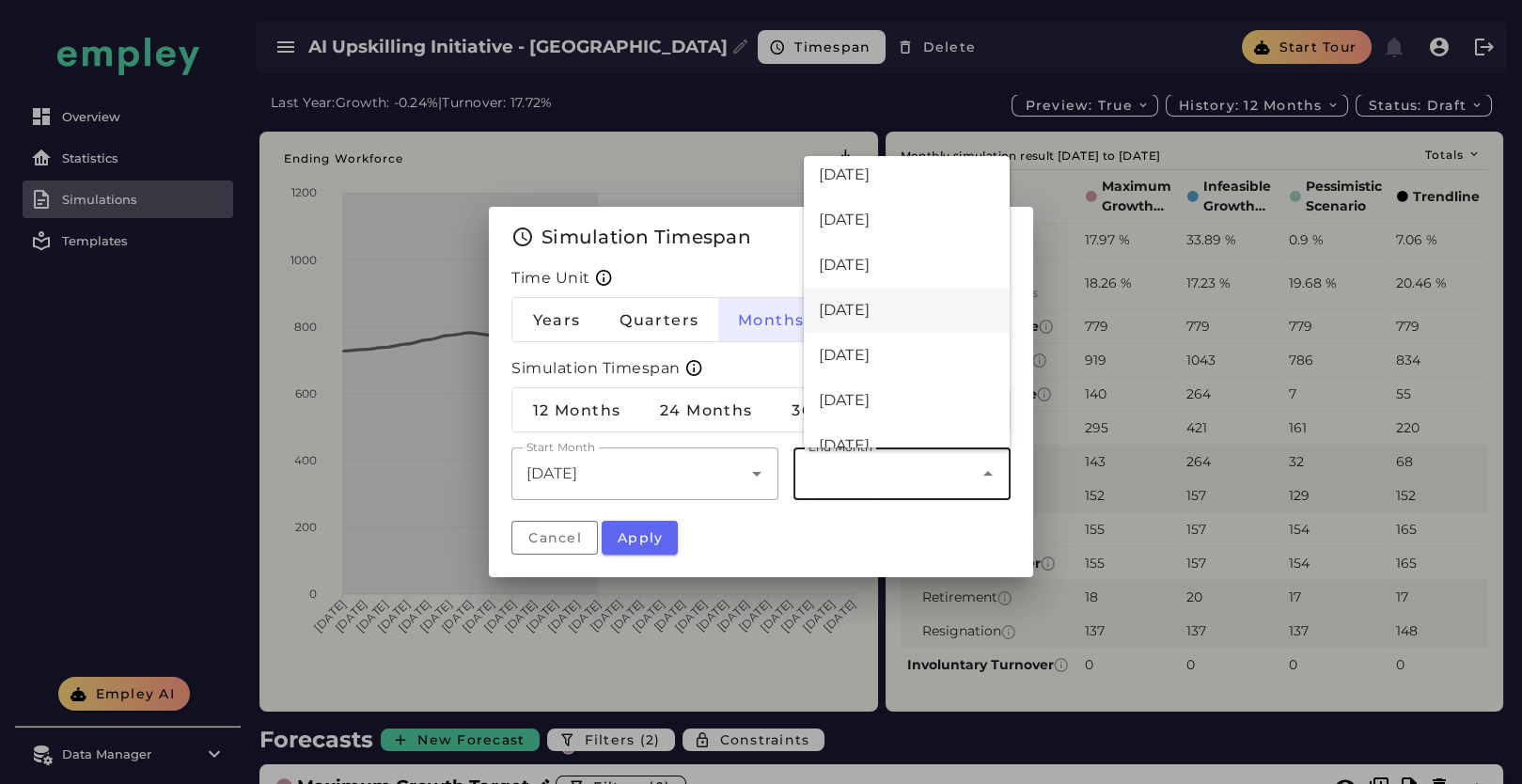 click on "2026 July" at bounding box center (906, 310) 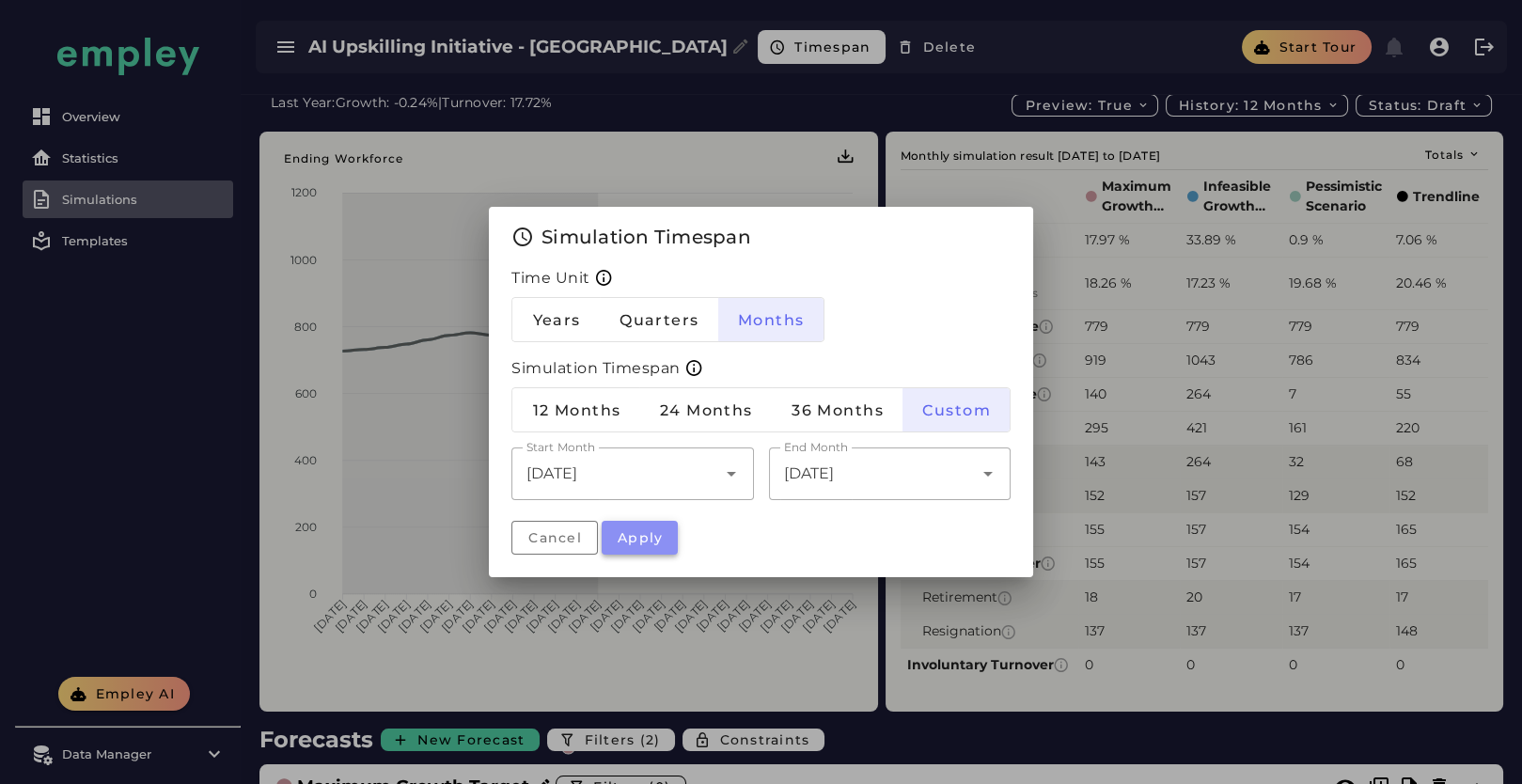 click on "Apply" 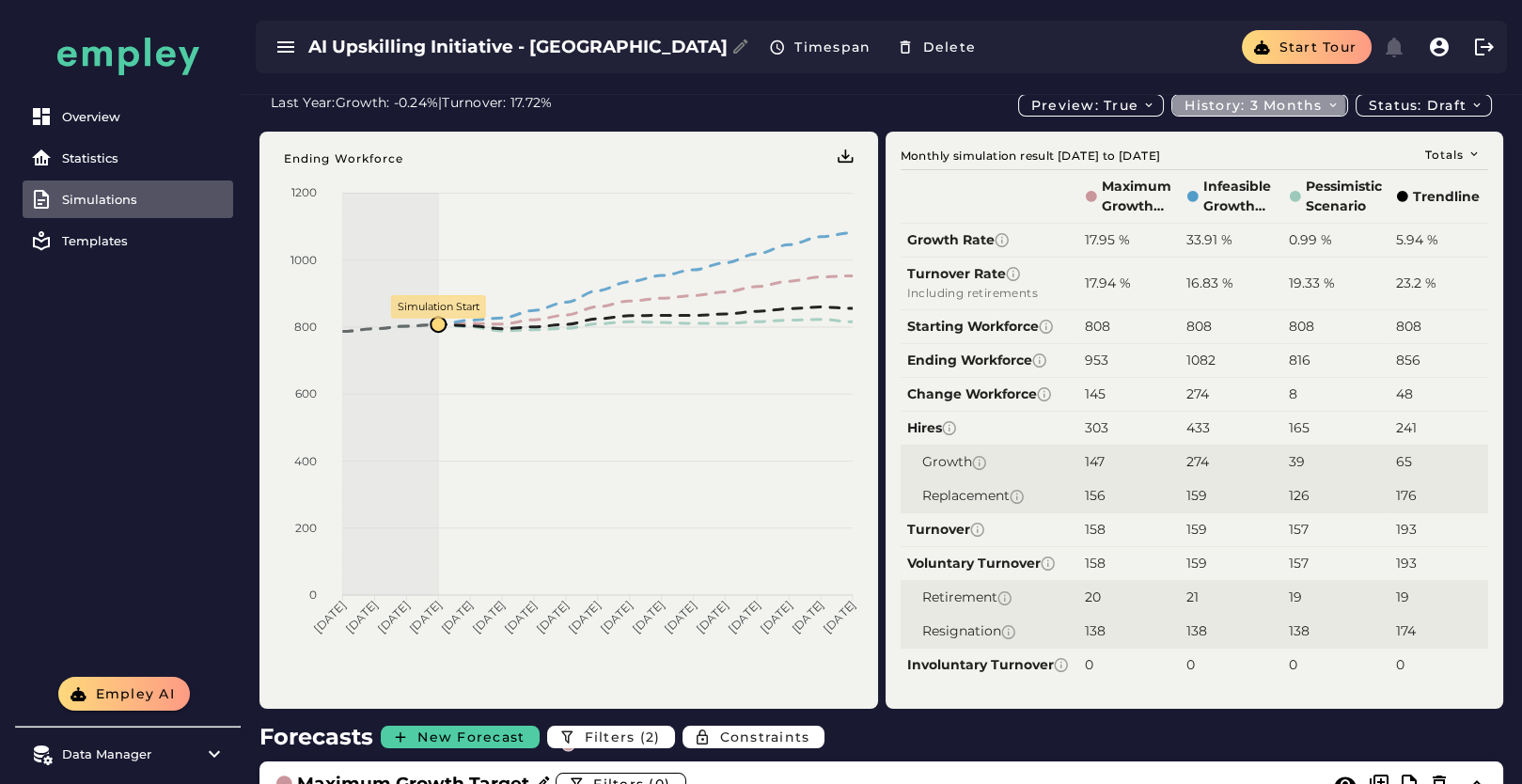 click on "History: 3 months" 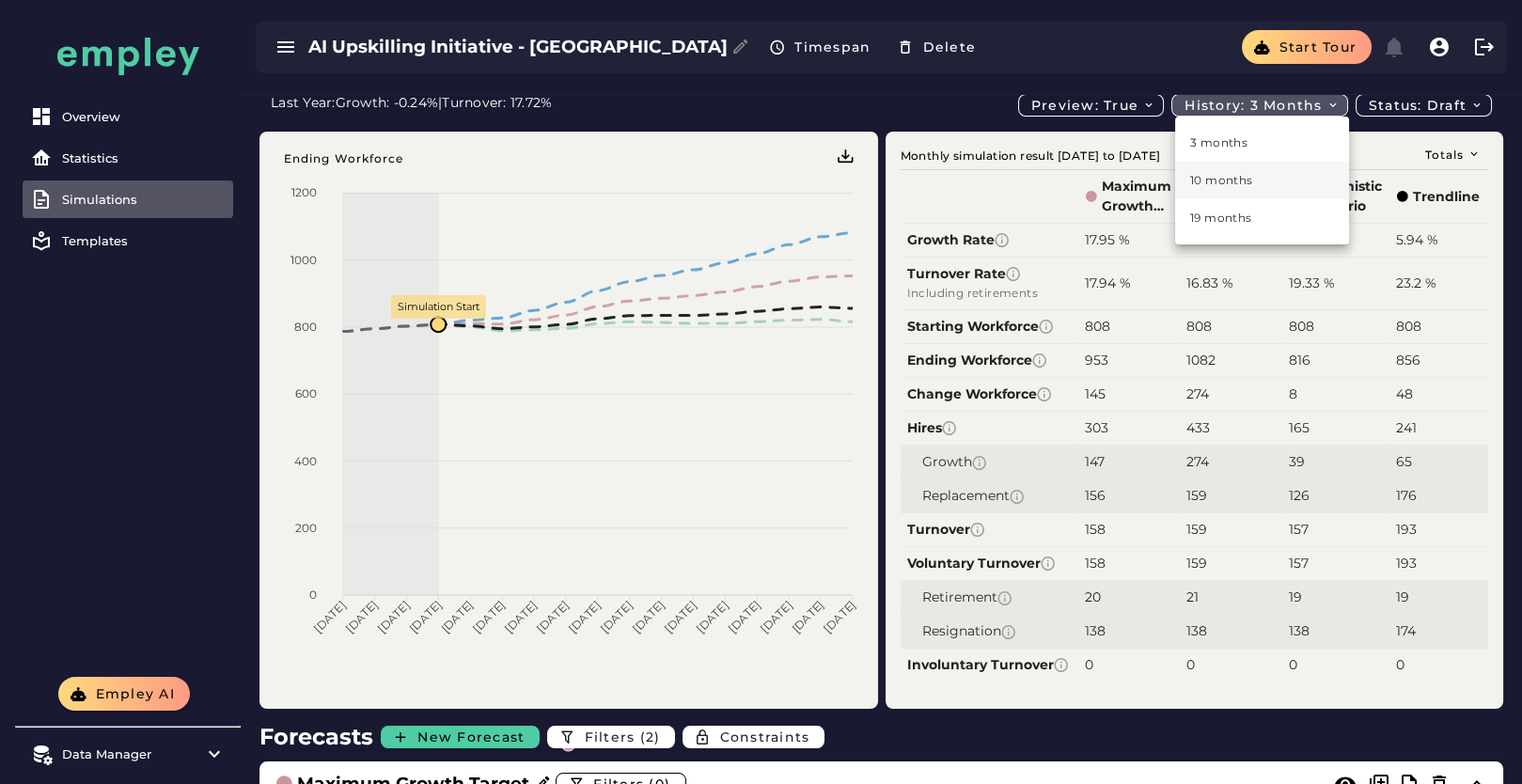 click on "10 months" 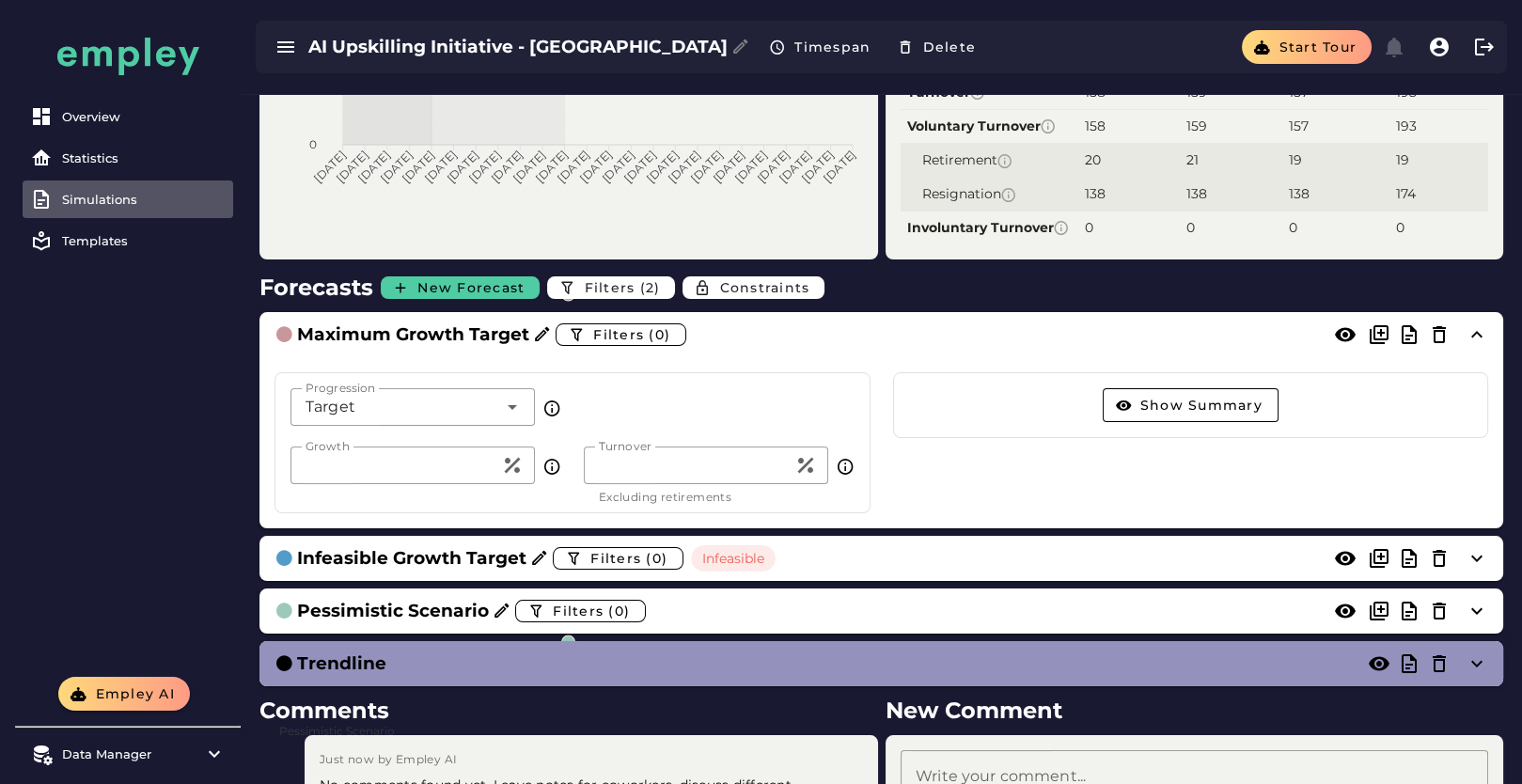 scroll, scrollTop: 522, scrollLeft: 0, axis: vertical 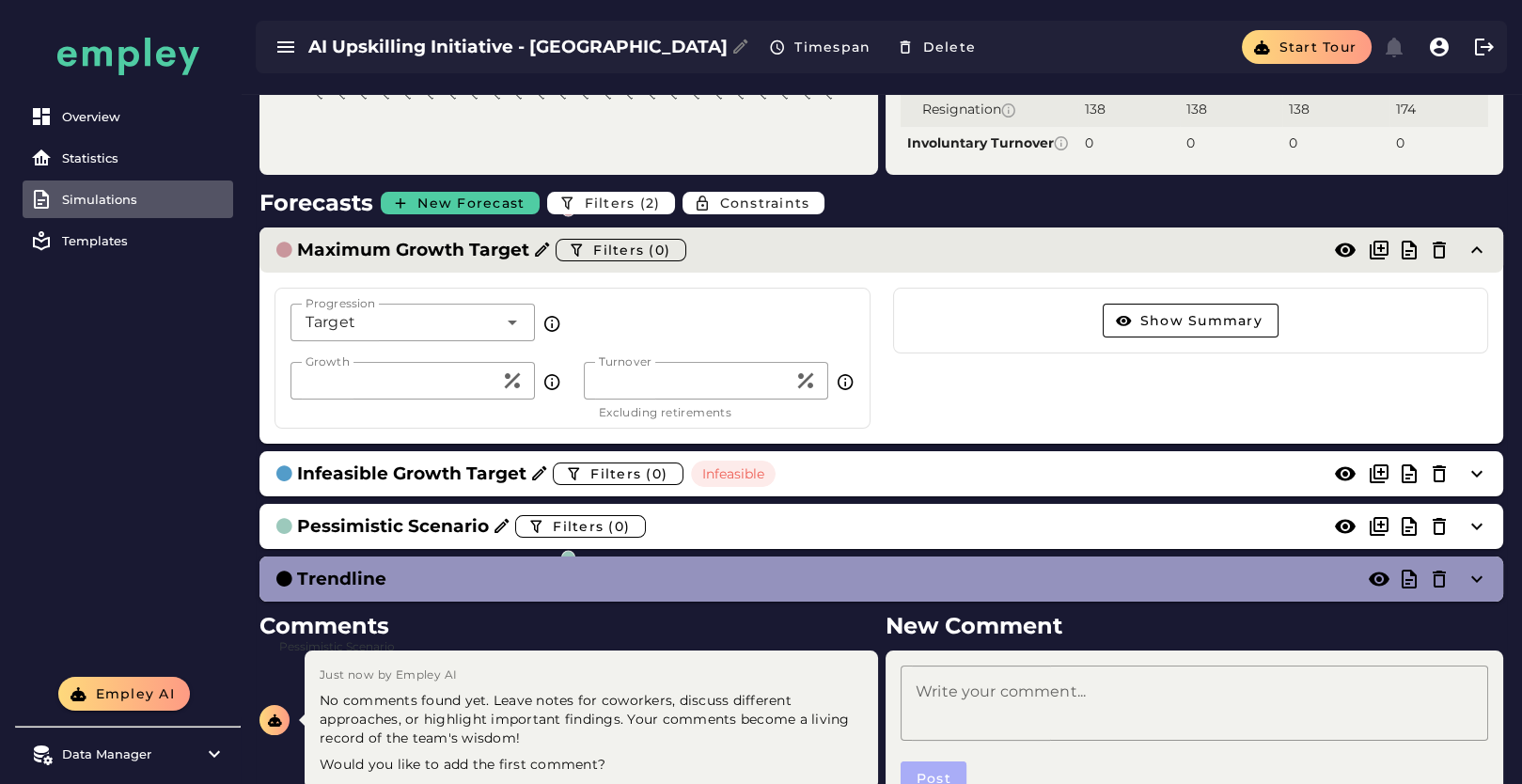 click on "Maximum Growth Target  Filters (0)" 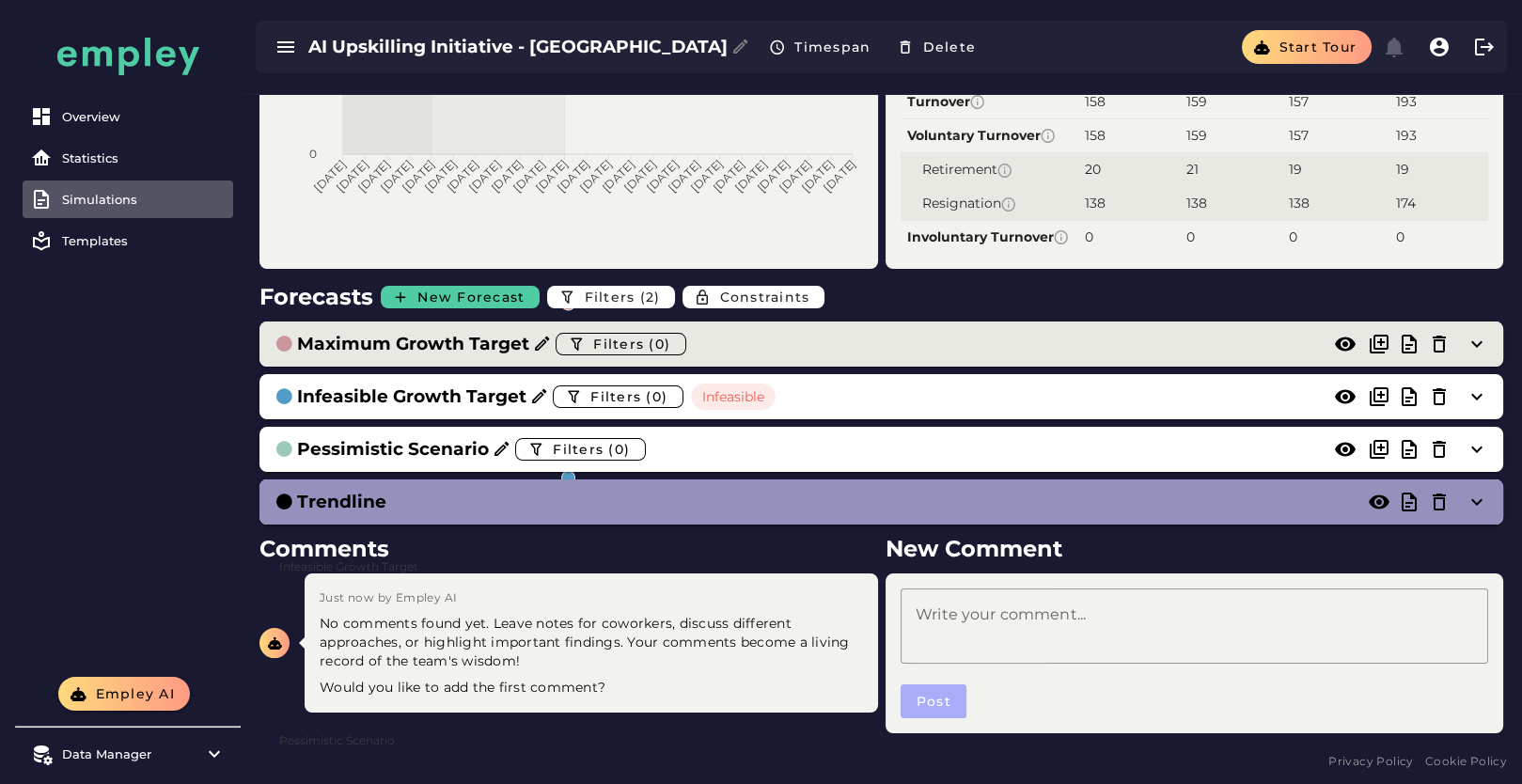 click on "Maximum Growth Target  Filters (0)" 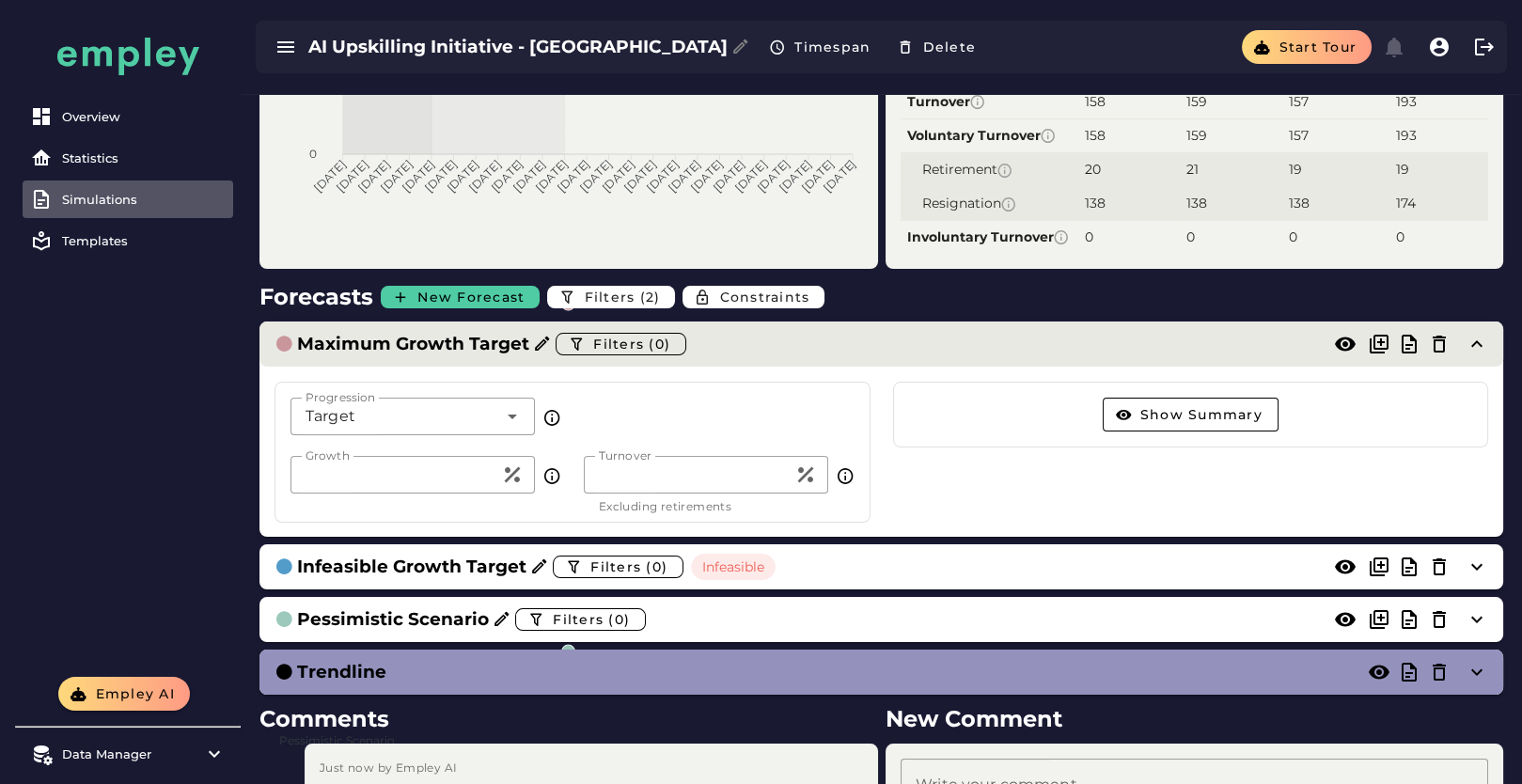 scroll, scrollTop: 522, scrollLeft: 0, axis: vertical 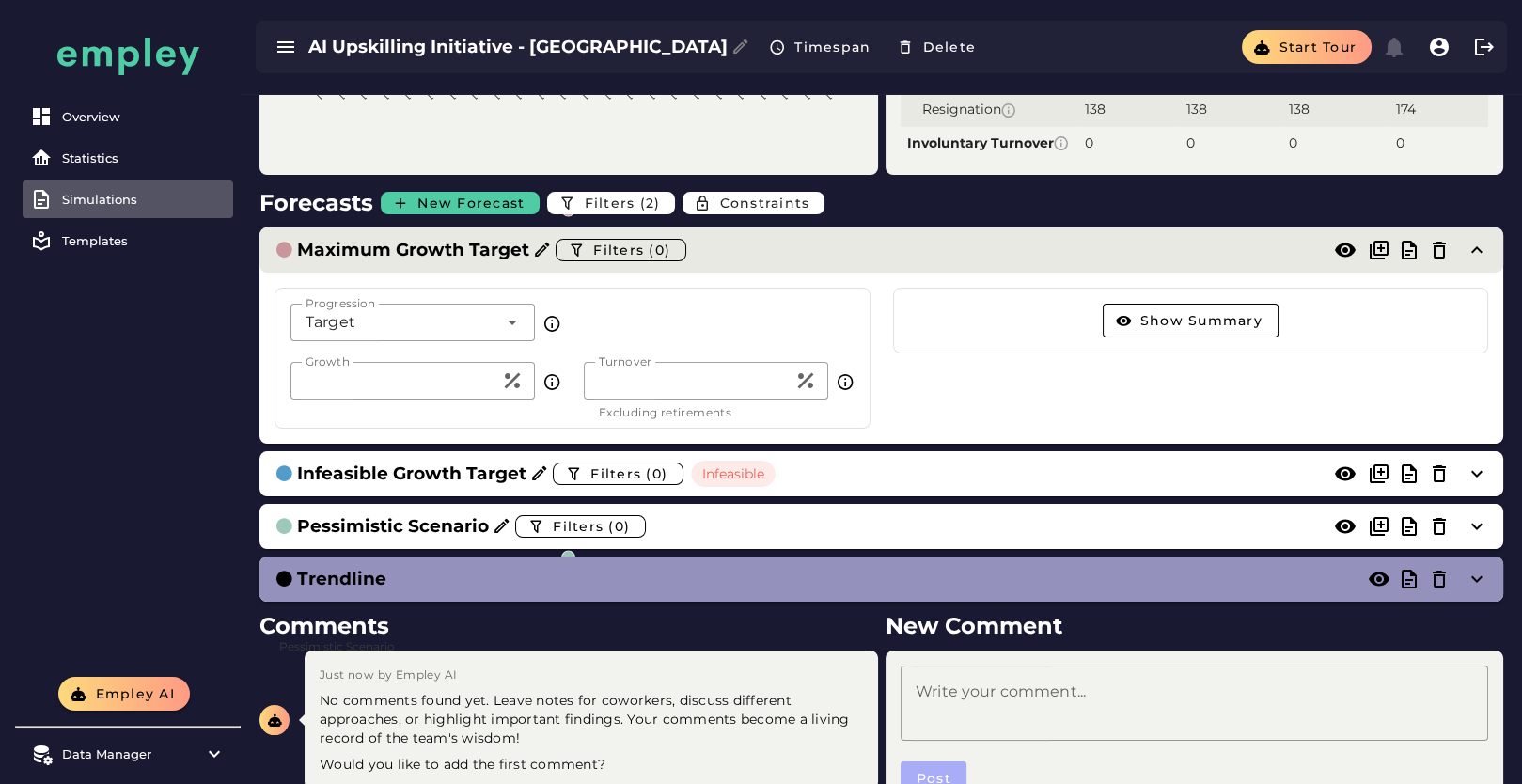 click on "Maximum Growth Target  Filters (0)" 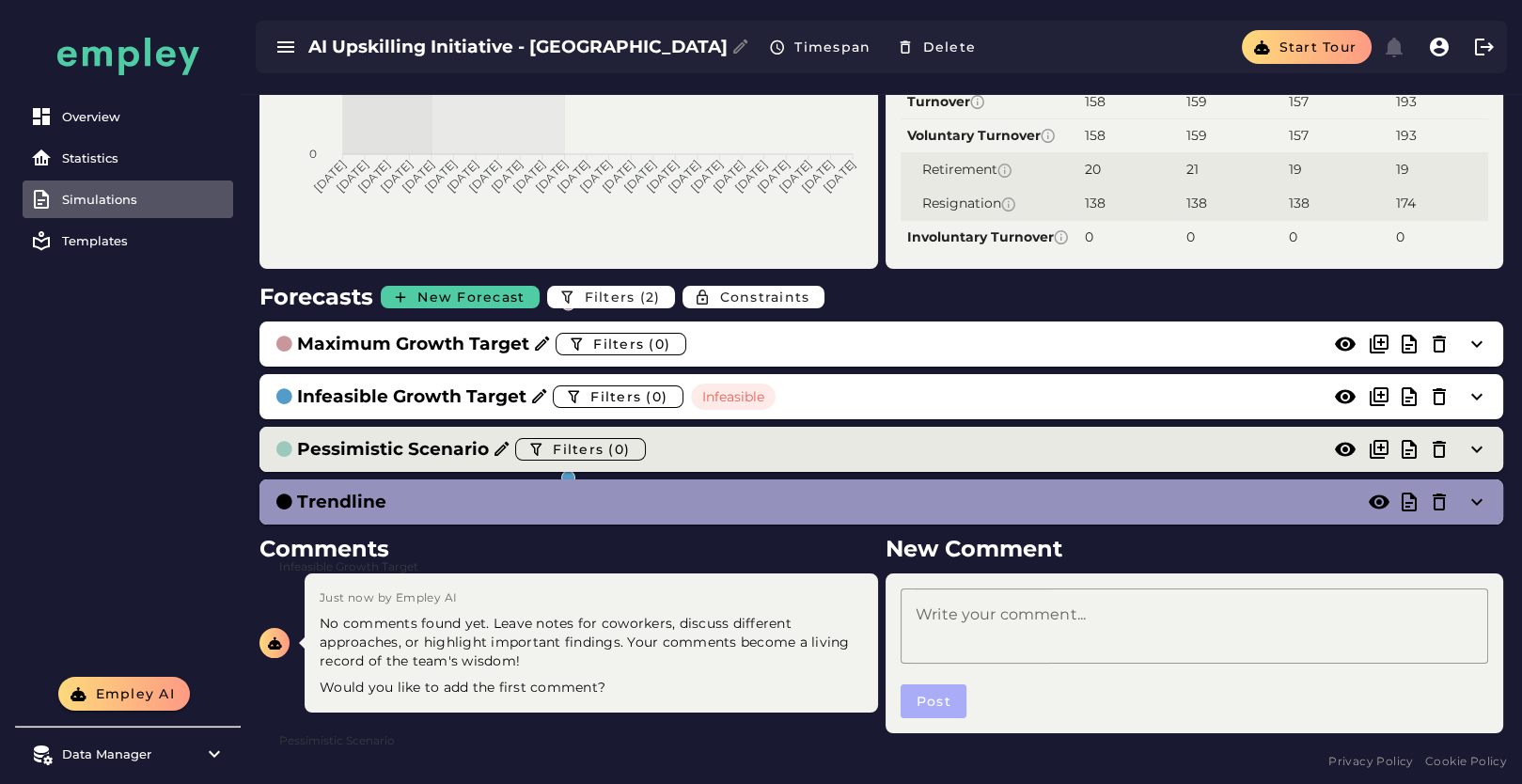 click on "Pessimistic Scenario  Filters (0)" 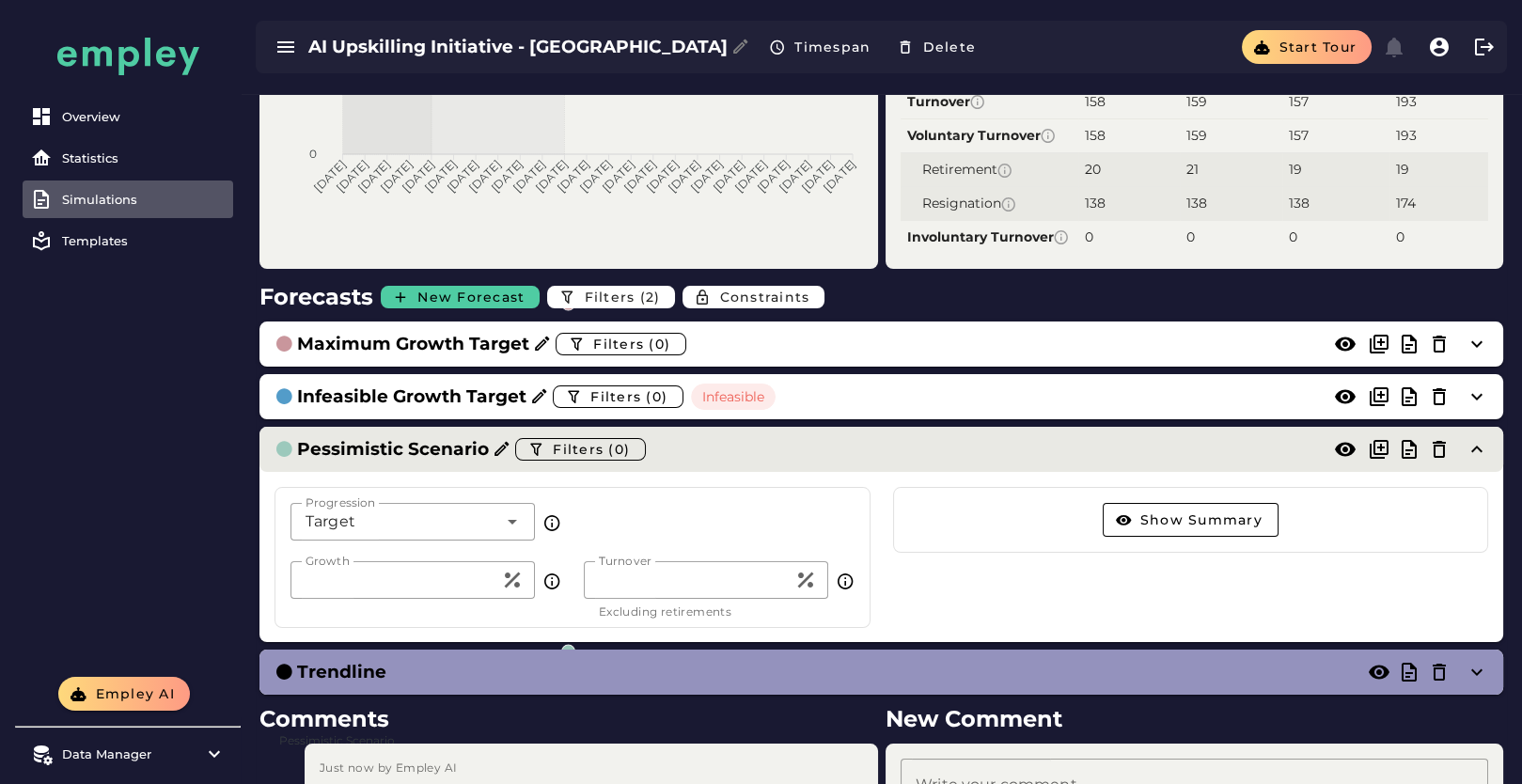 scroll, scrollTop: 522, scrollLeft: 0, axis: vertical 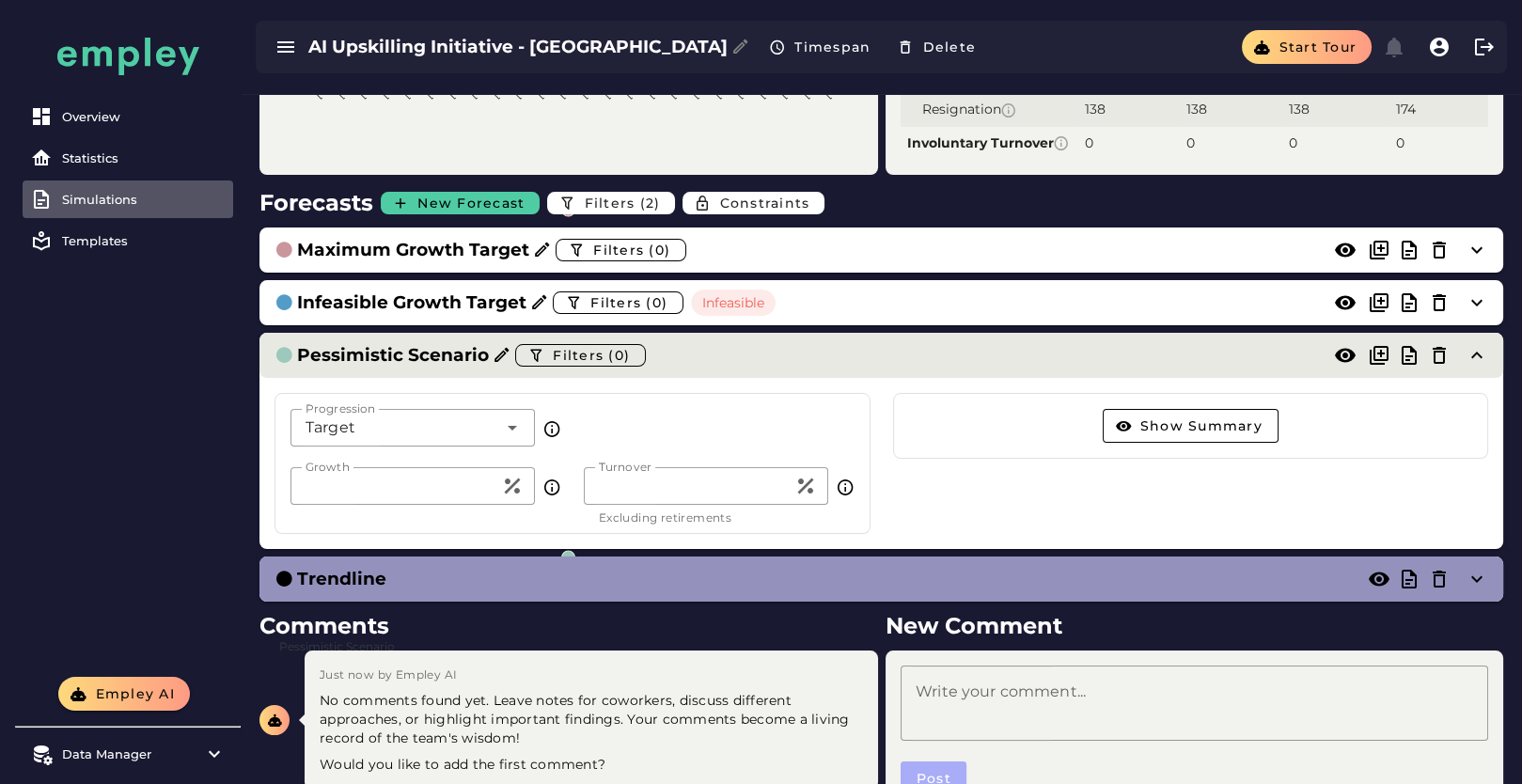 click on "Pessimistic Scenario  Filters (0)" 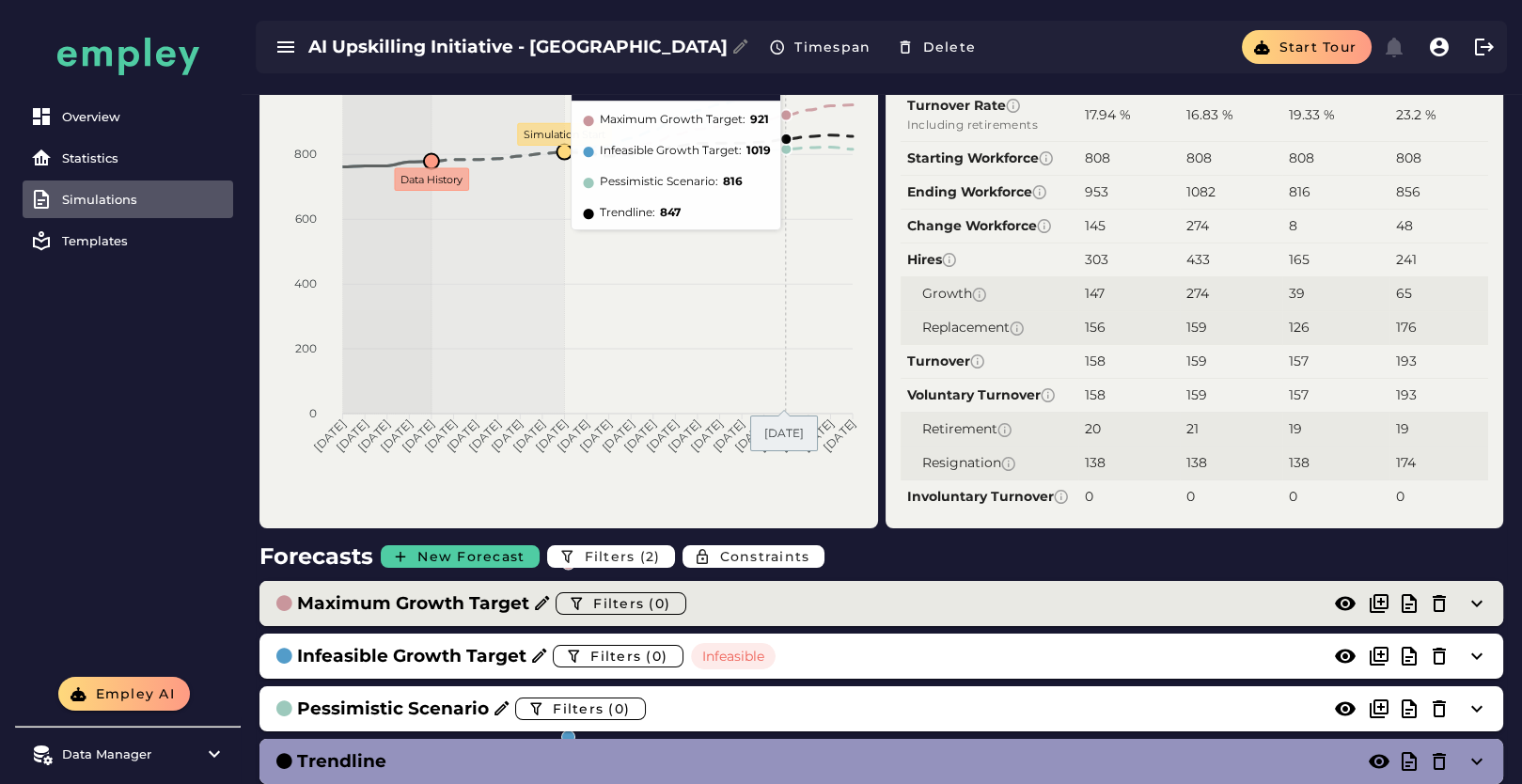 scroll, scrollTop: 313, scrollLeft: 0, axis: vertical 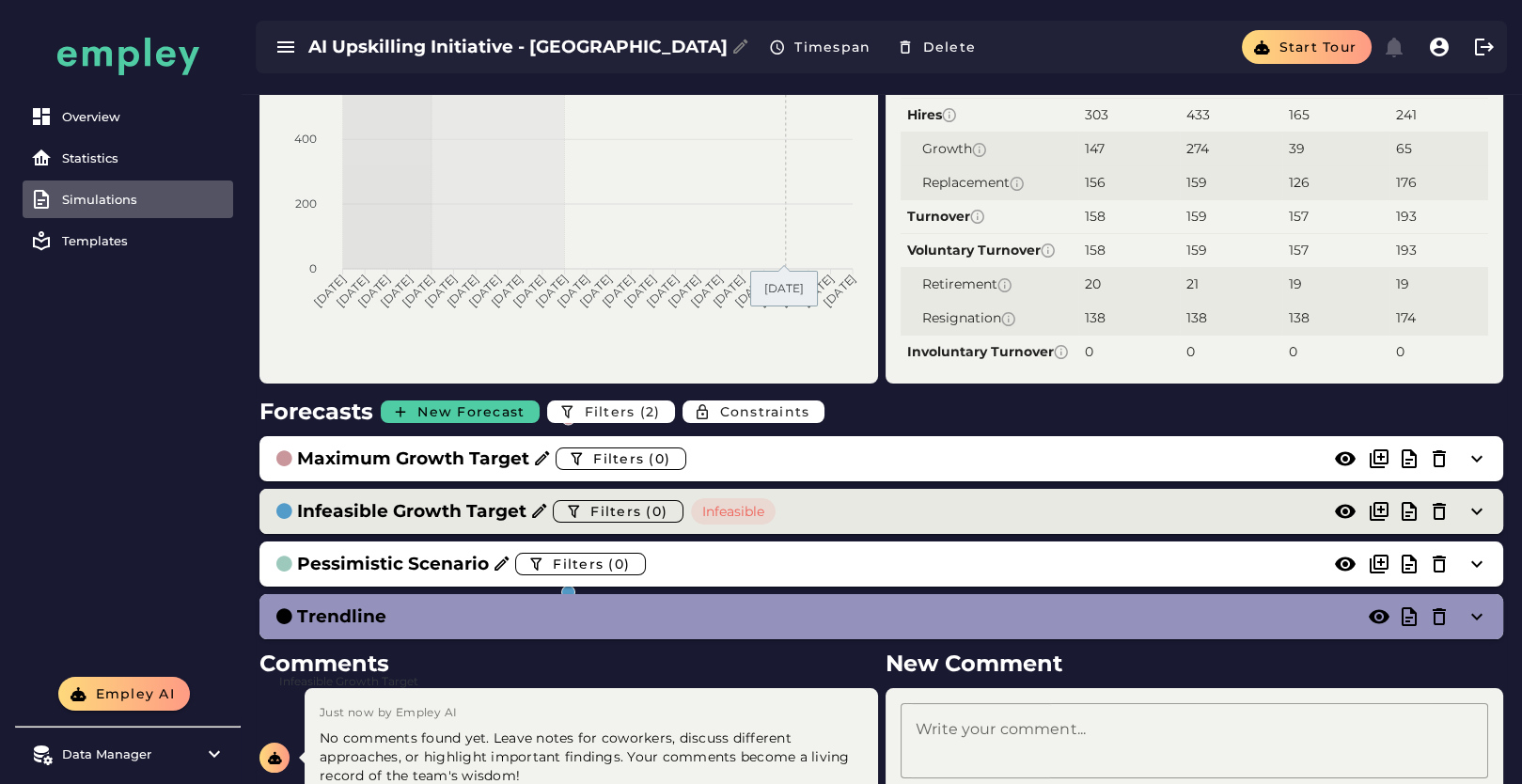 click on "Infeasible Growth Target  Filters (0)  Infeasible" 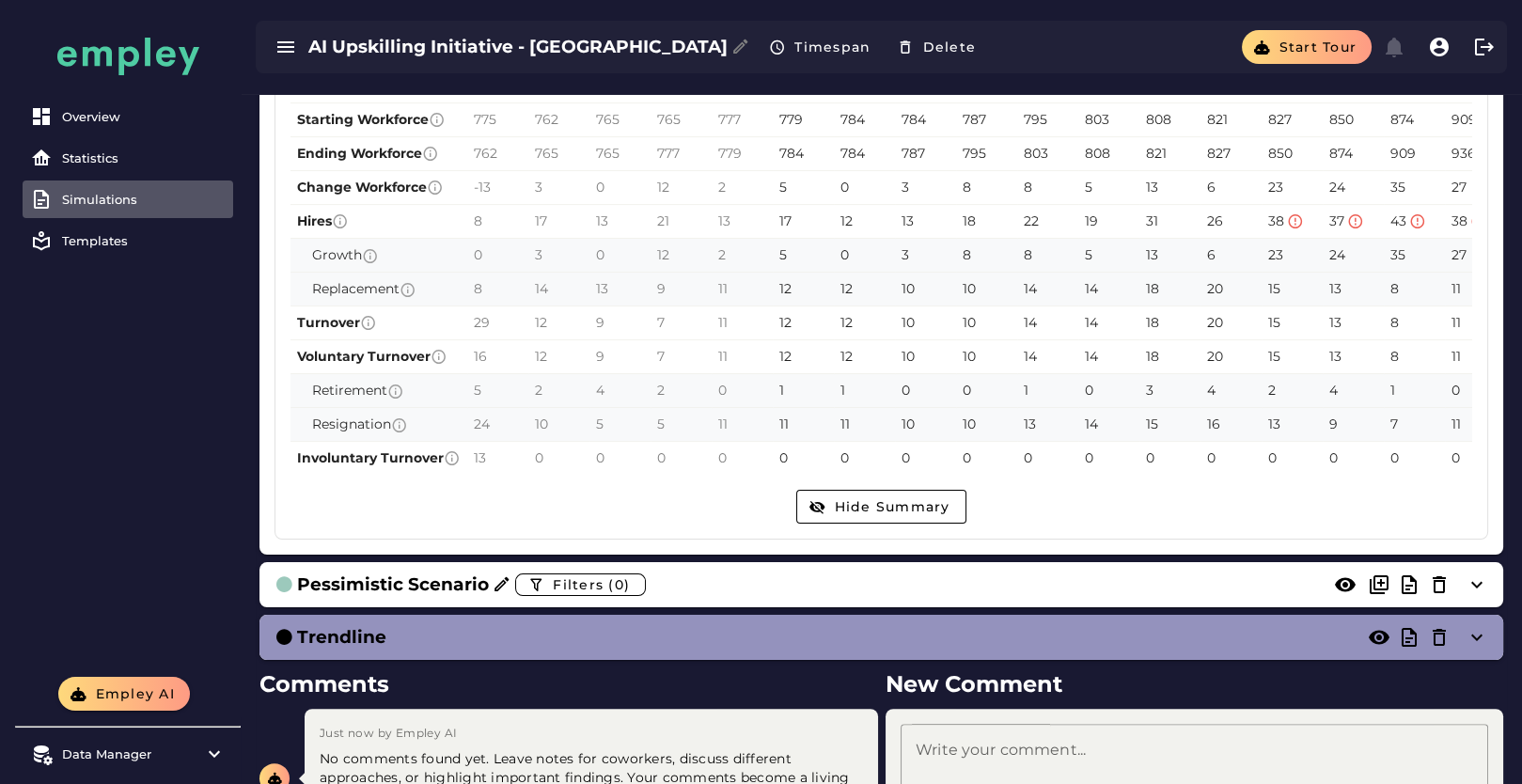 scroll, scrollTop: 835, scrollLeft: 0, axis: vertical 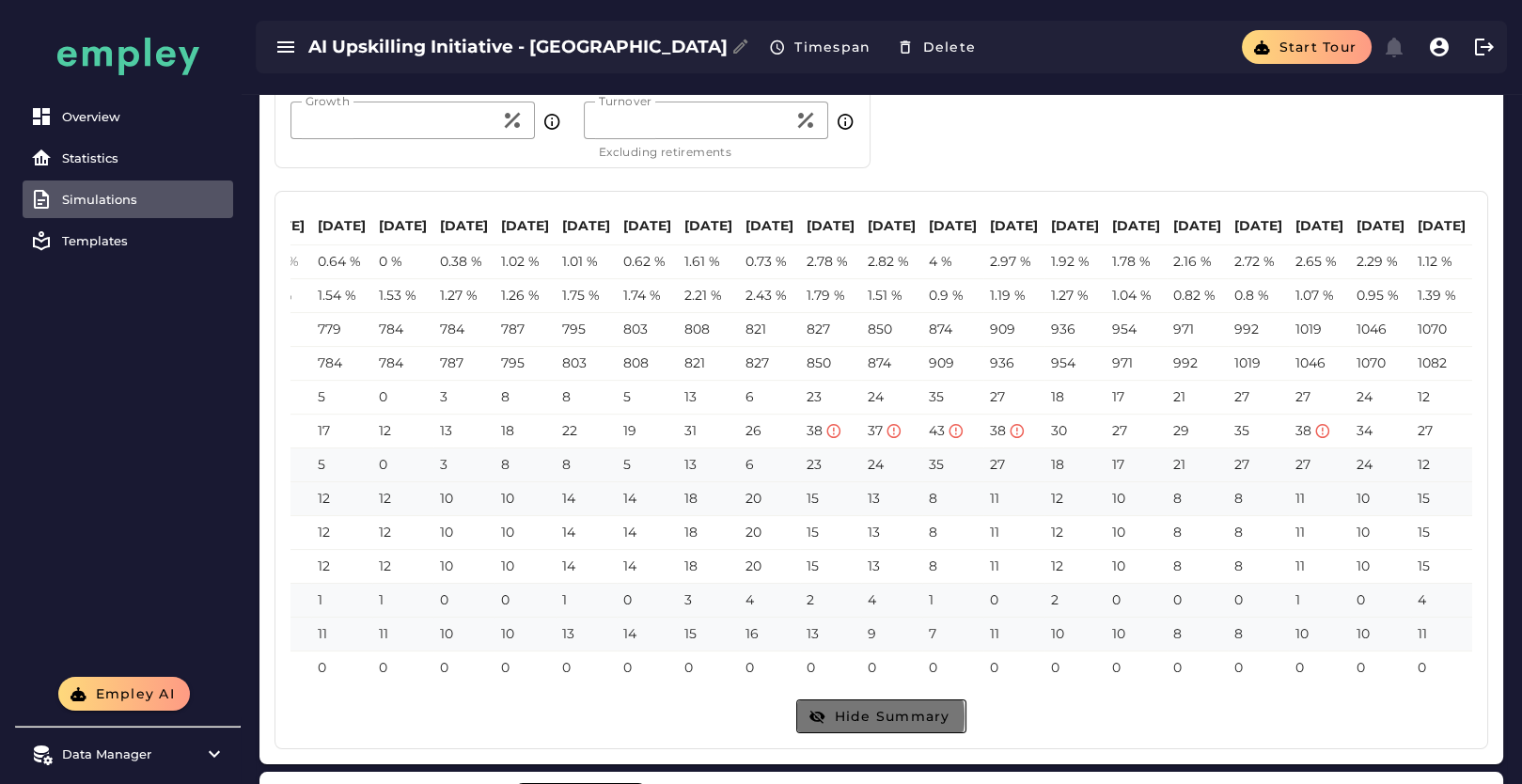 click on "Hide Summary" 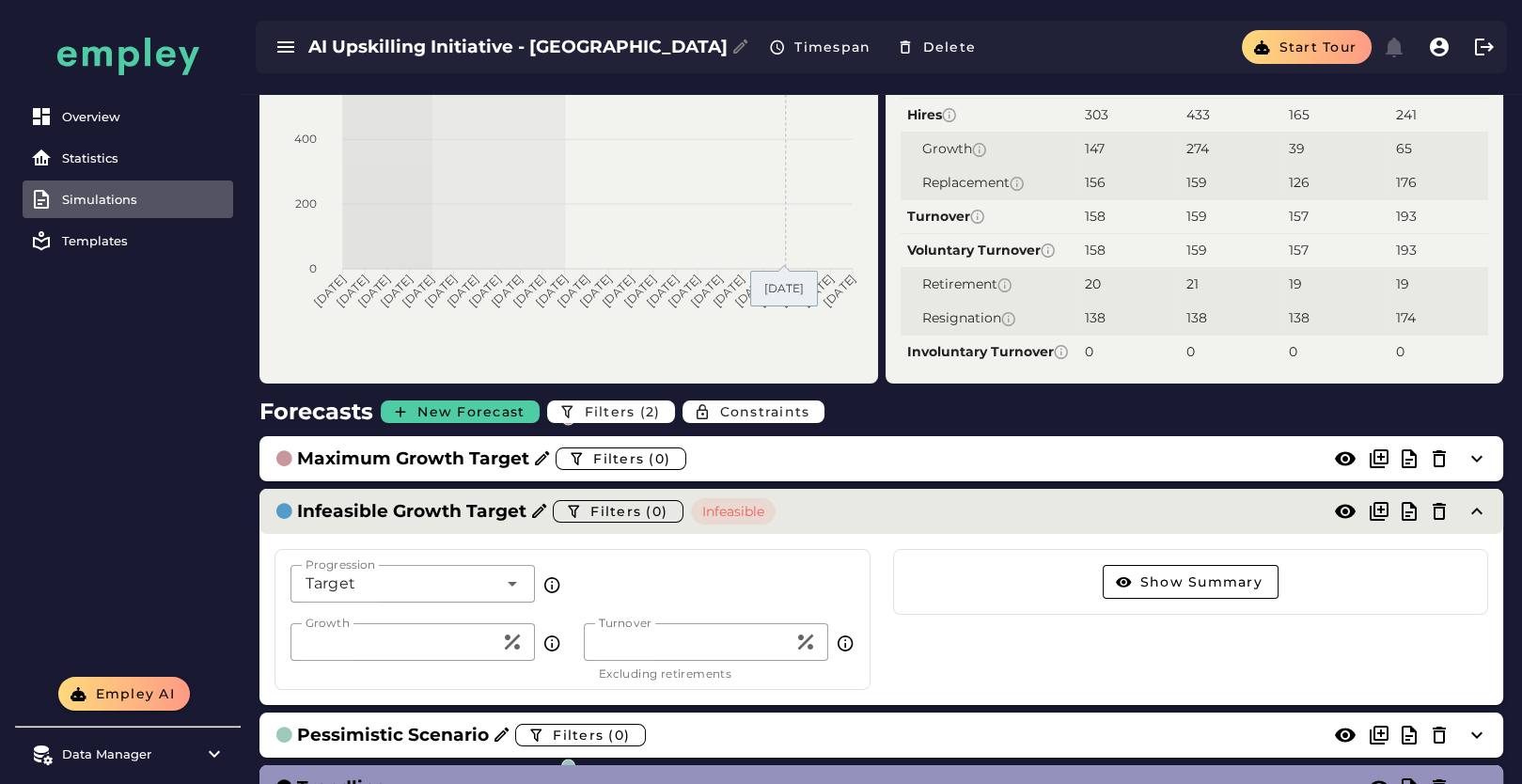 scroll, scrollTop: 522, scrollLeft: 0, axis: vertical 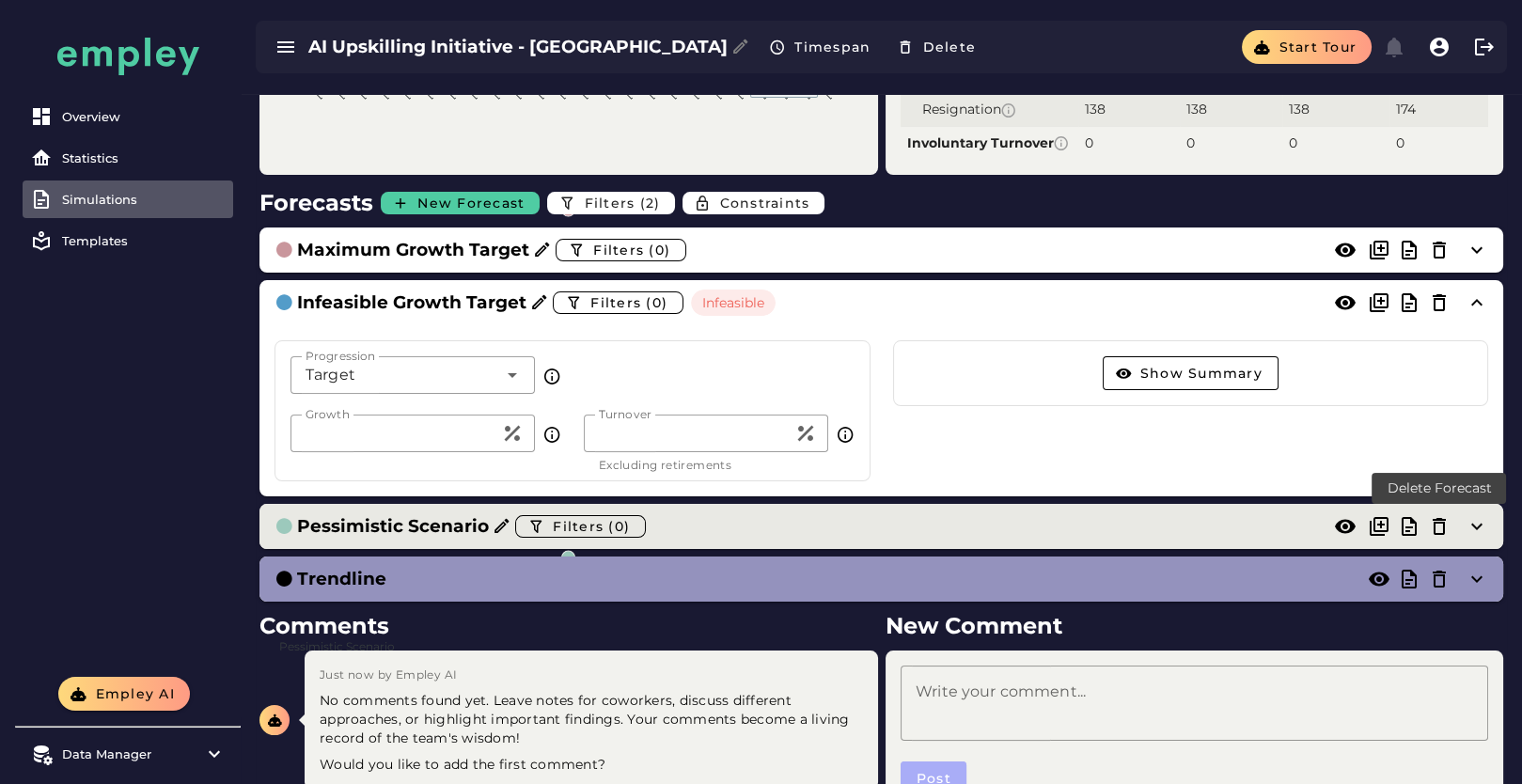 click 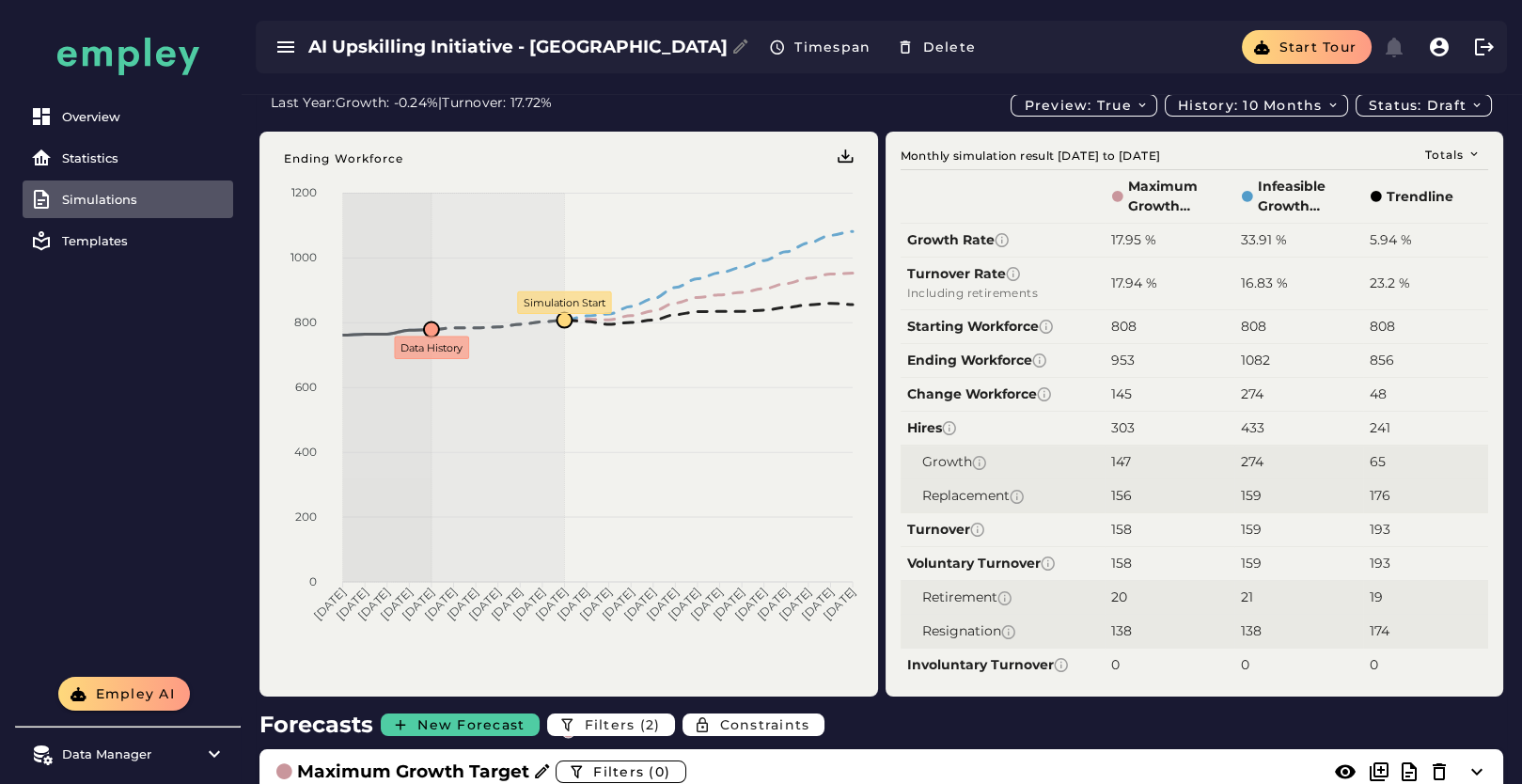 scroll, scrollTop: 313, scrollLeft: 0, axis: vertical 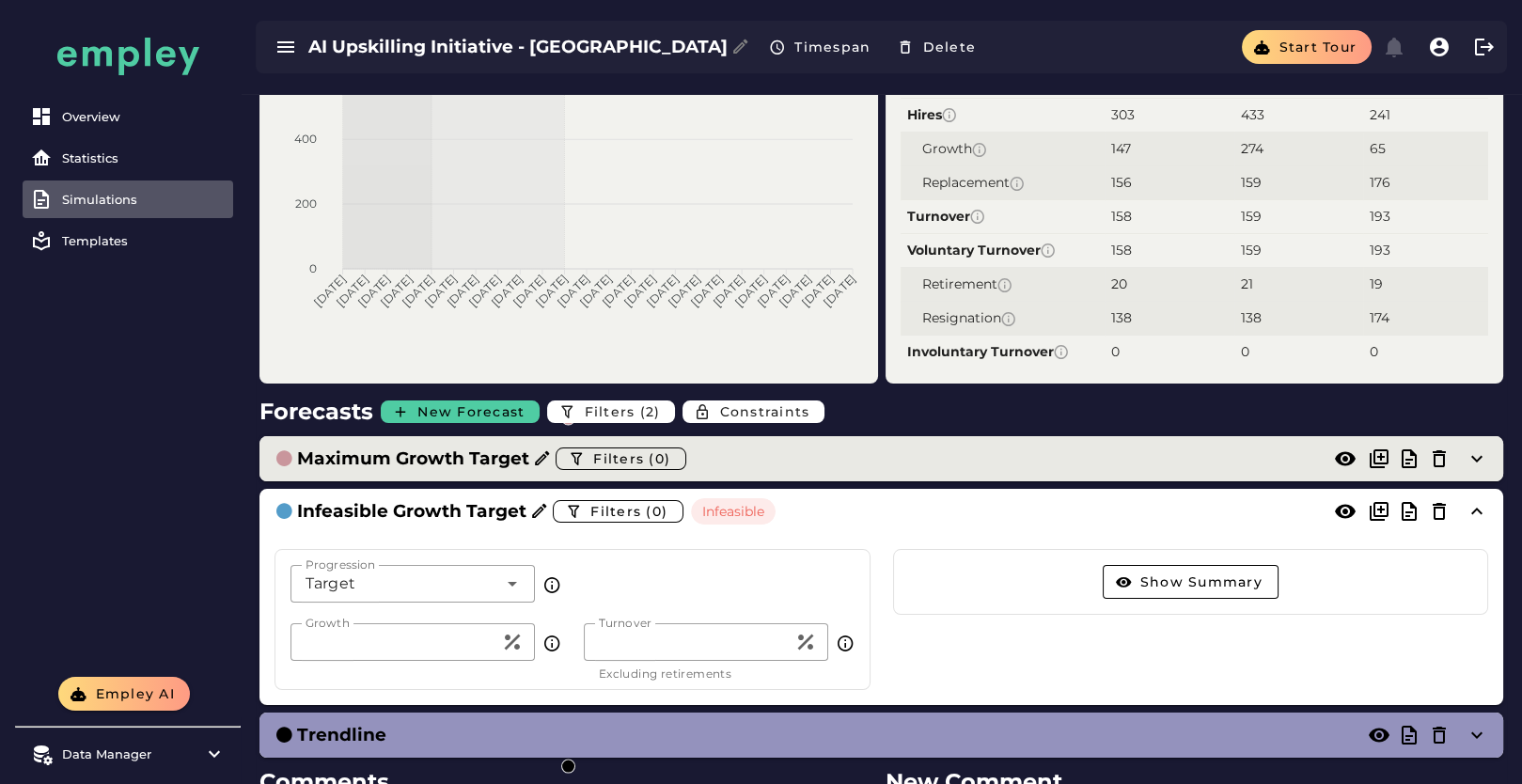 click on "Maximum Growth Target  Filters (0)" 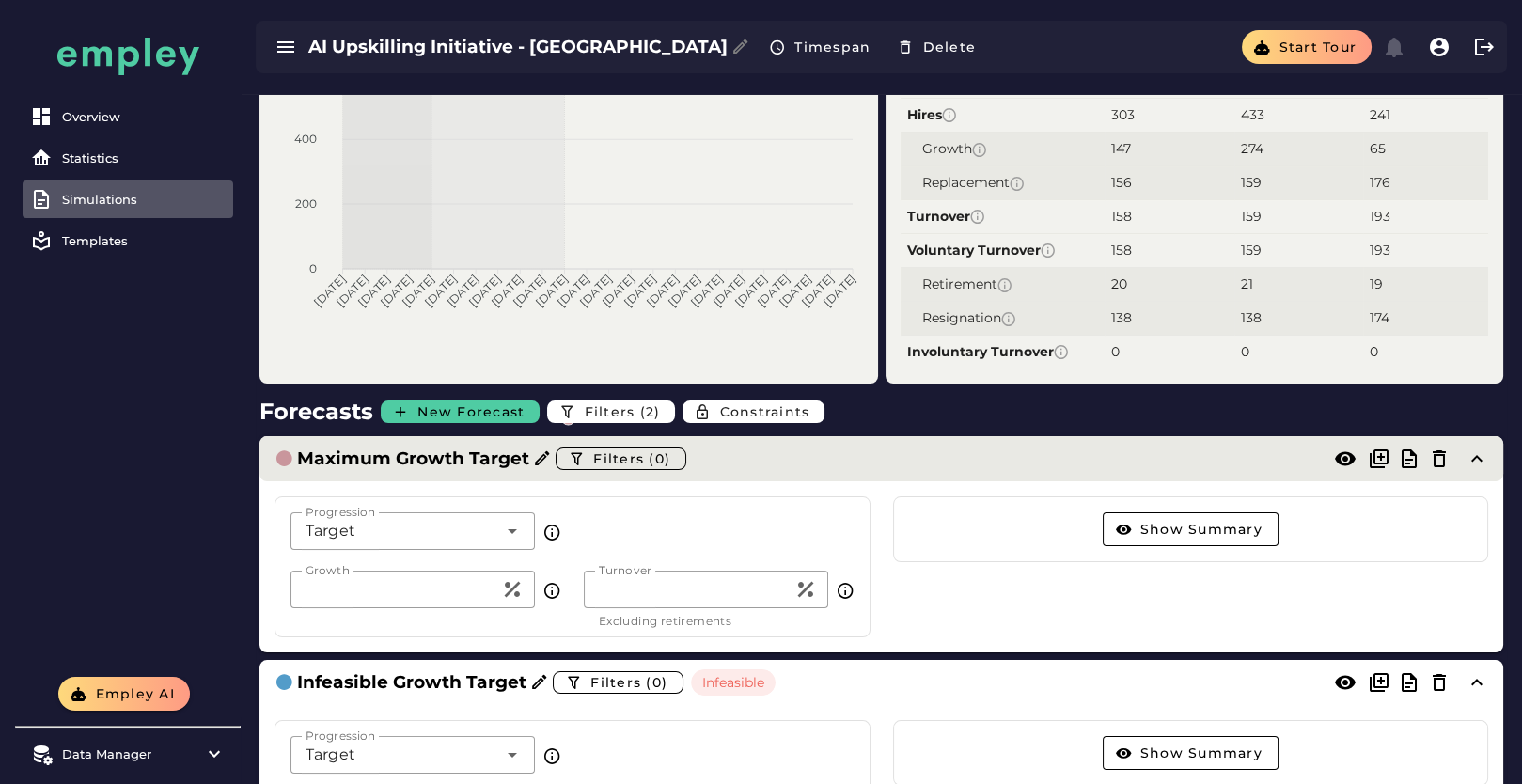 click on "Maximum Growth Target  Filters (0)" 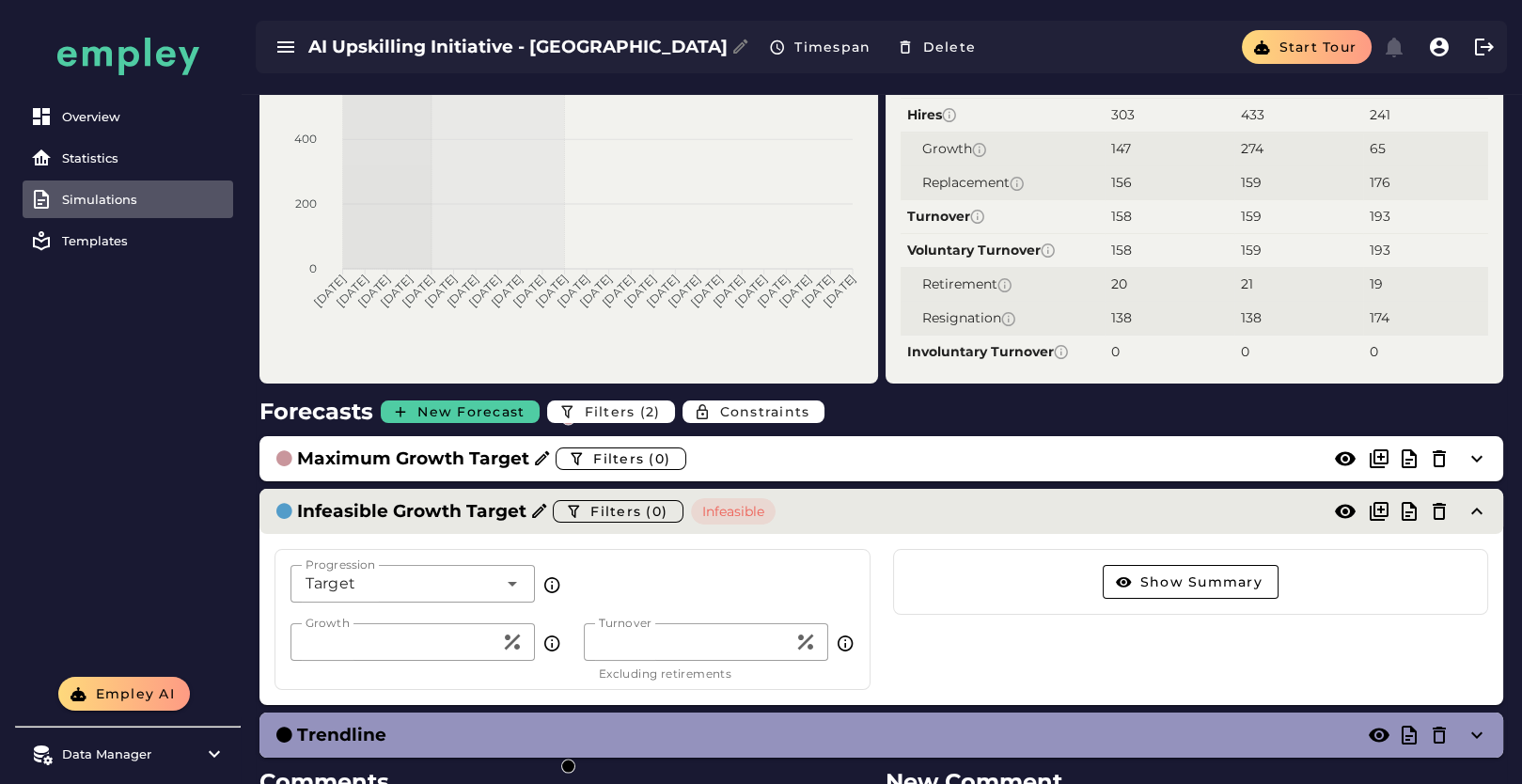 click on "Infeasible Growth Target  Filters (0)  Infeasible" 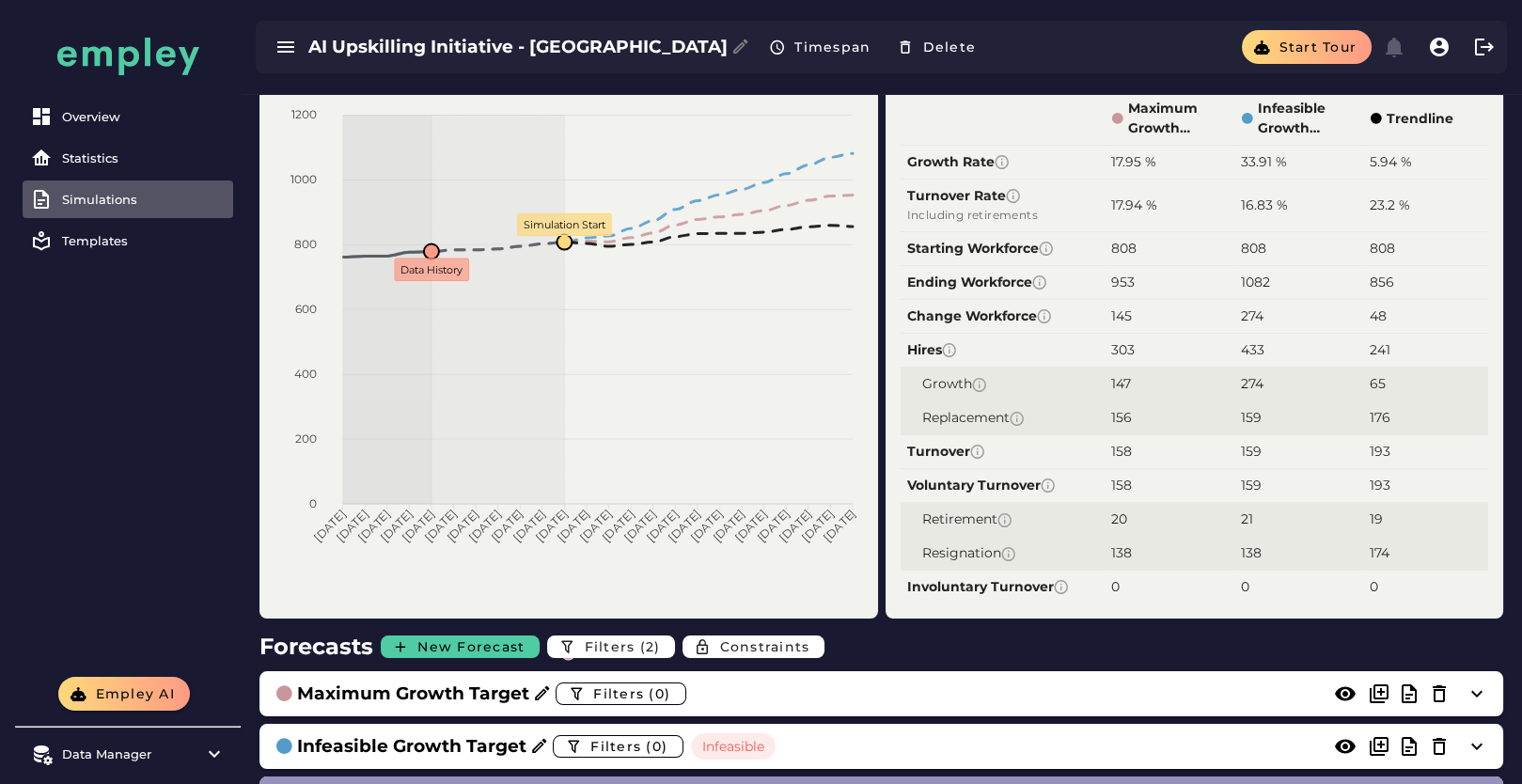 scroll, scrollTop: 104, scrollLeft: 0, axis: vertical 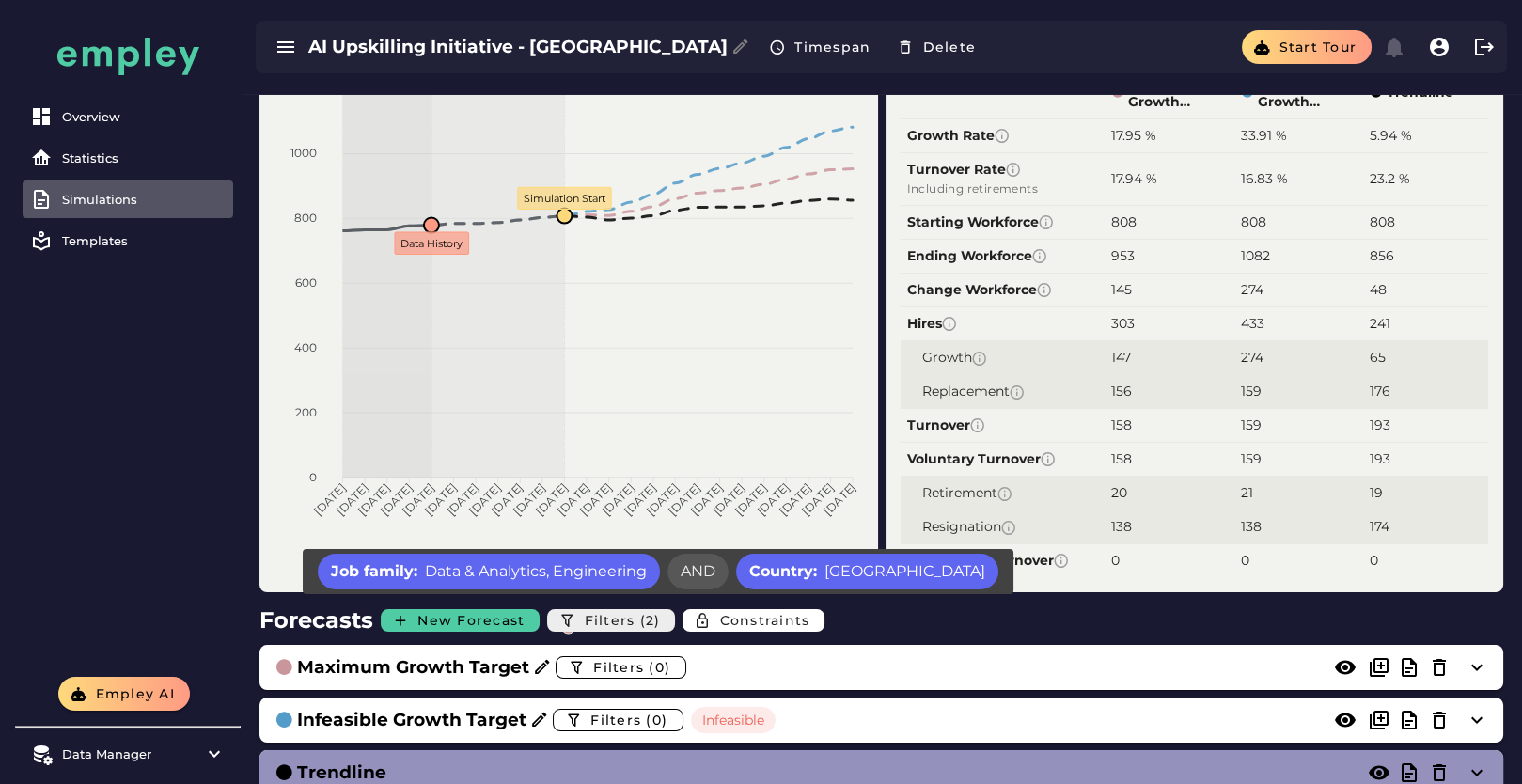 click on "Filters (2)" 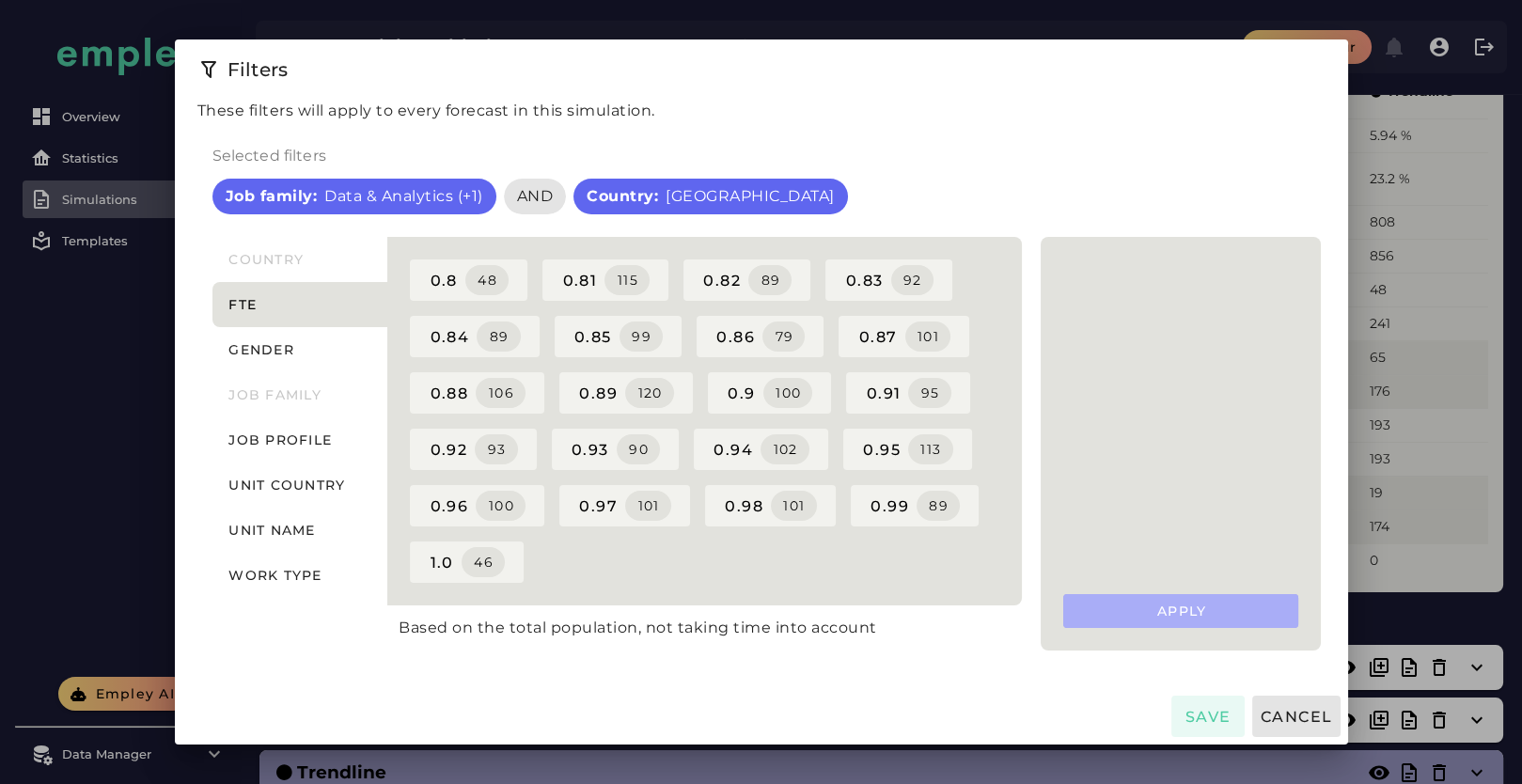 scroll, scrollTop: 0, scrollLeft: 0, axis: both 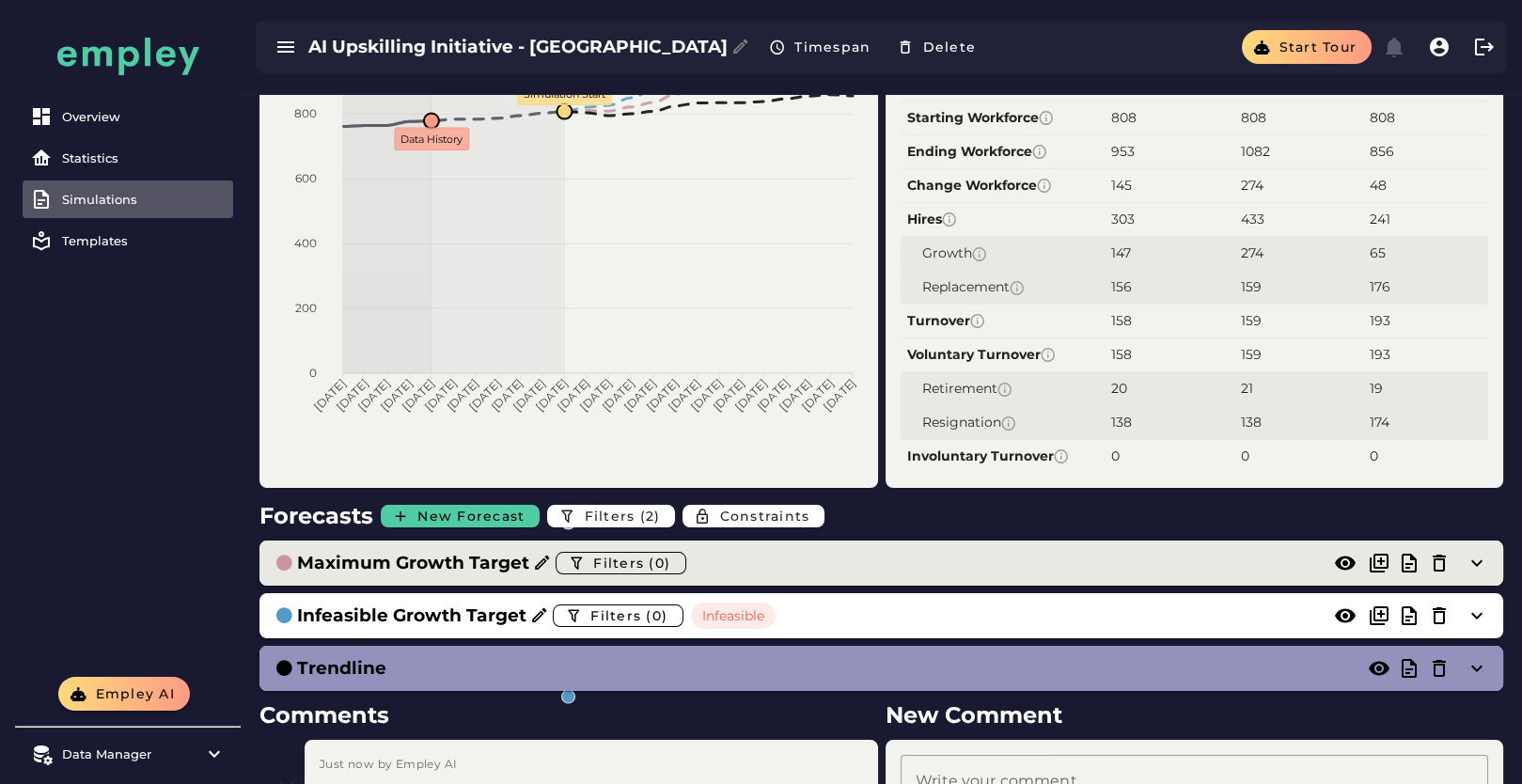 click on "Maximum Growth Target  Filters (0)" 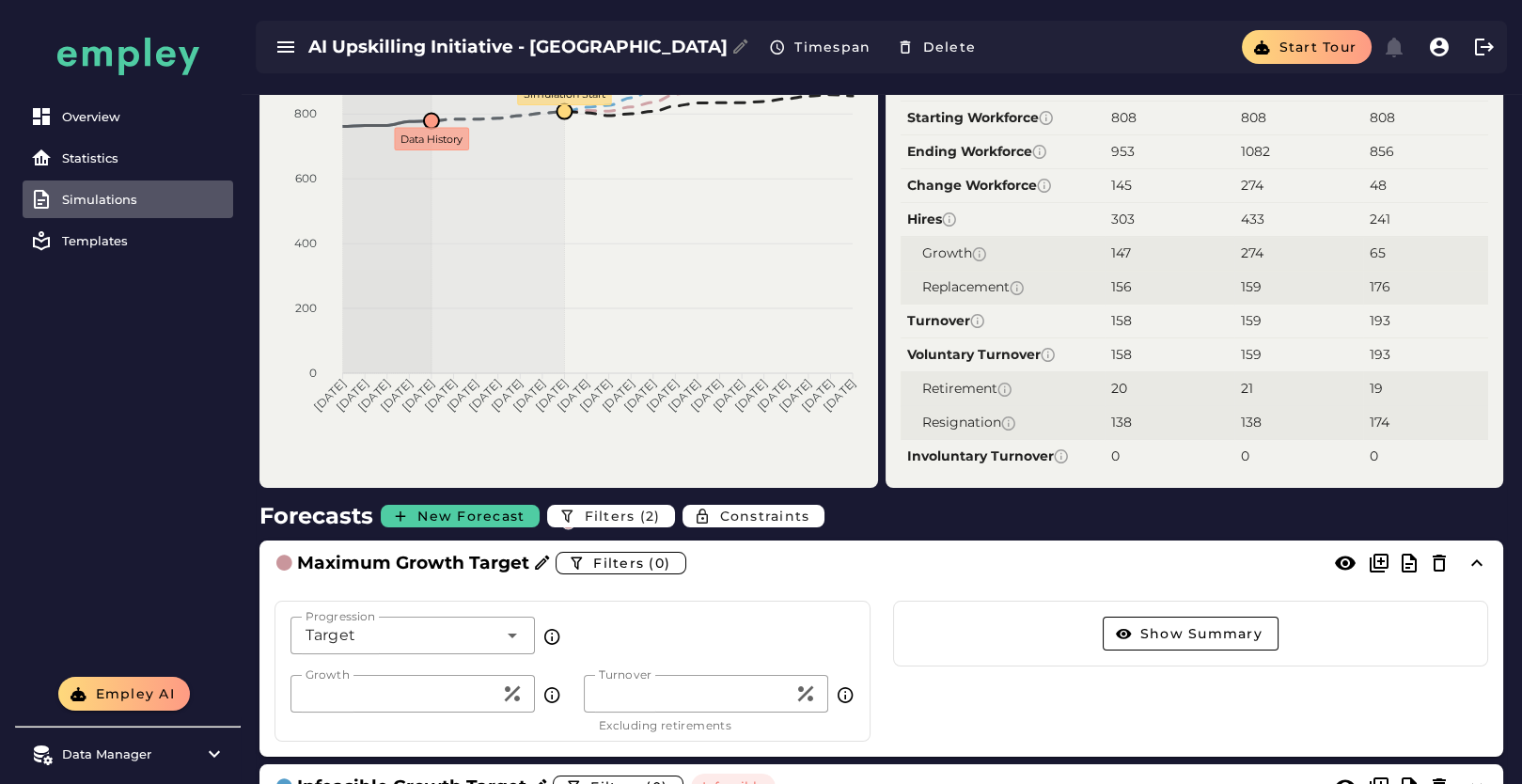 click on "**" 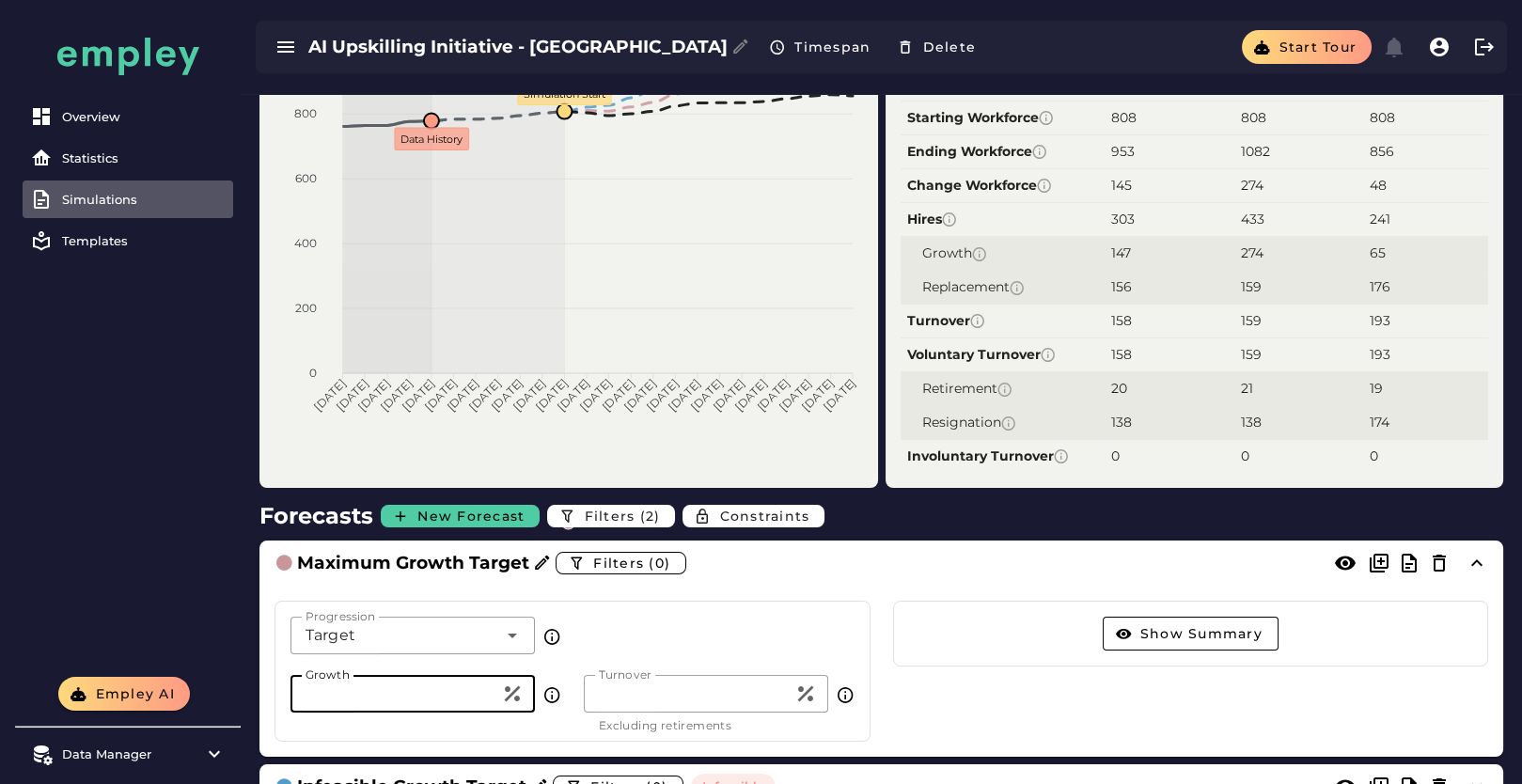 click on "Overview Statistics Simulations Templates" at bounding box center [128, 338] 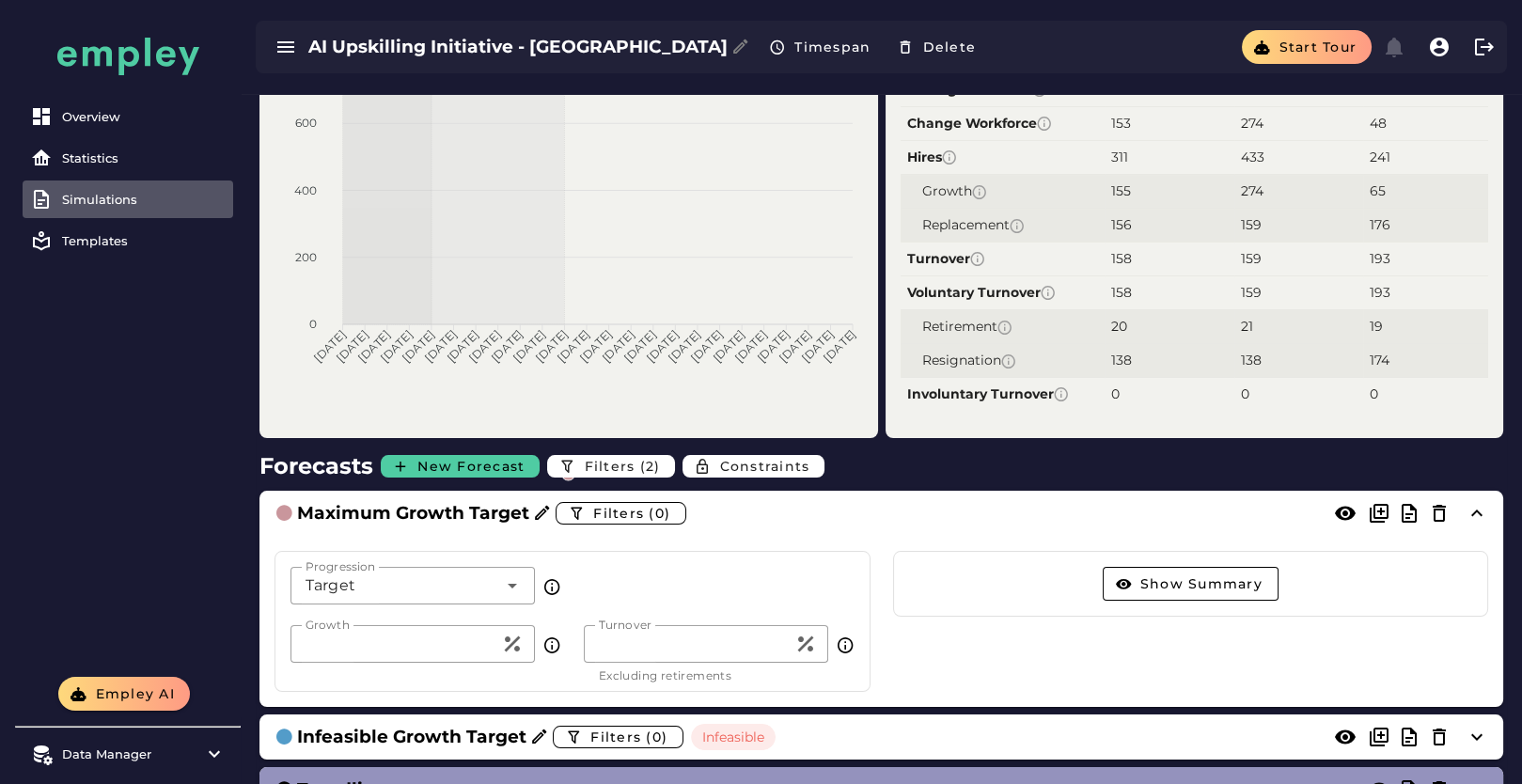 scroll, scrollTop: 313, scrollLeft: 0, axis: vertical 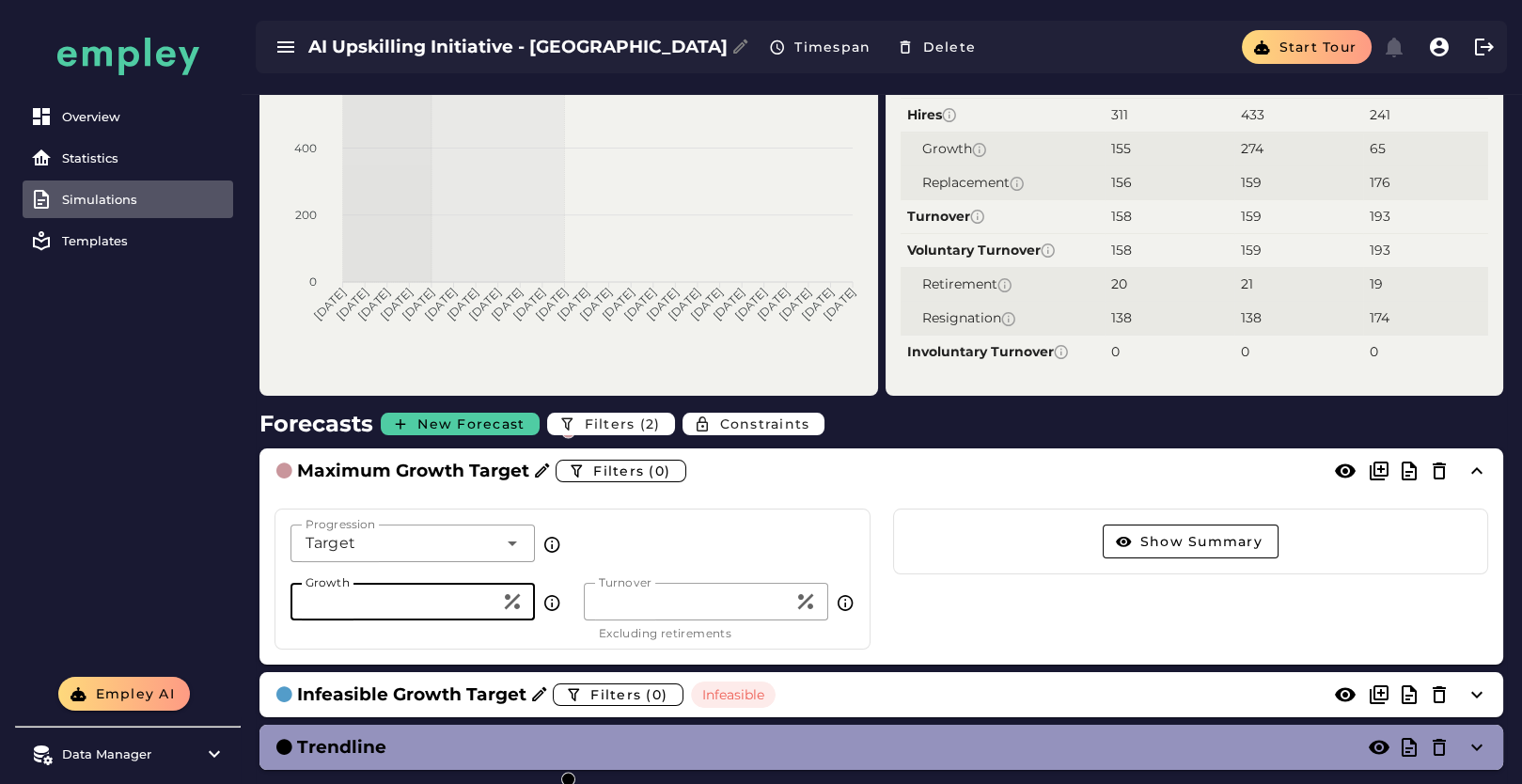 click on "**" 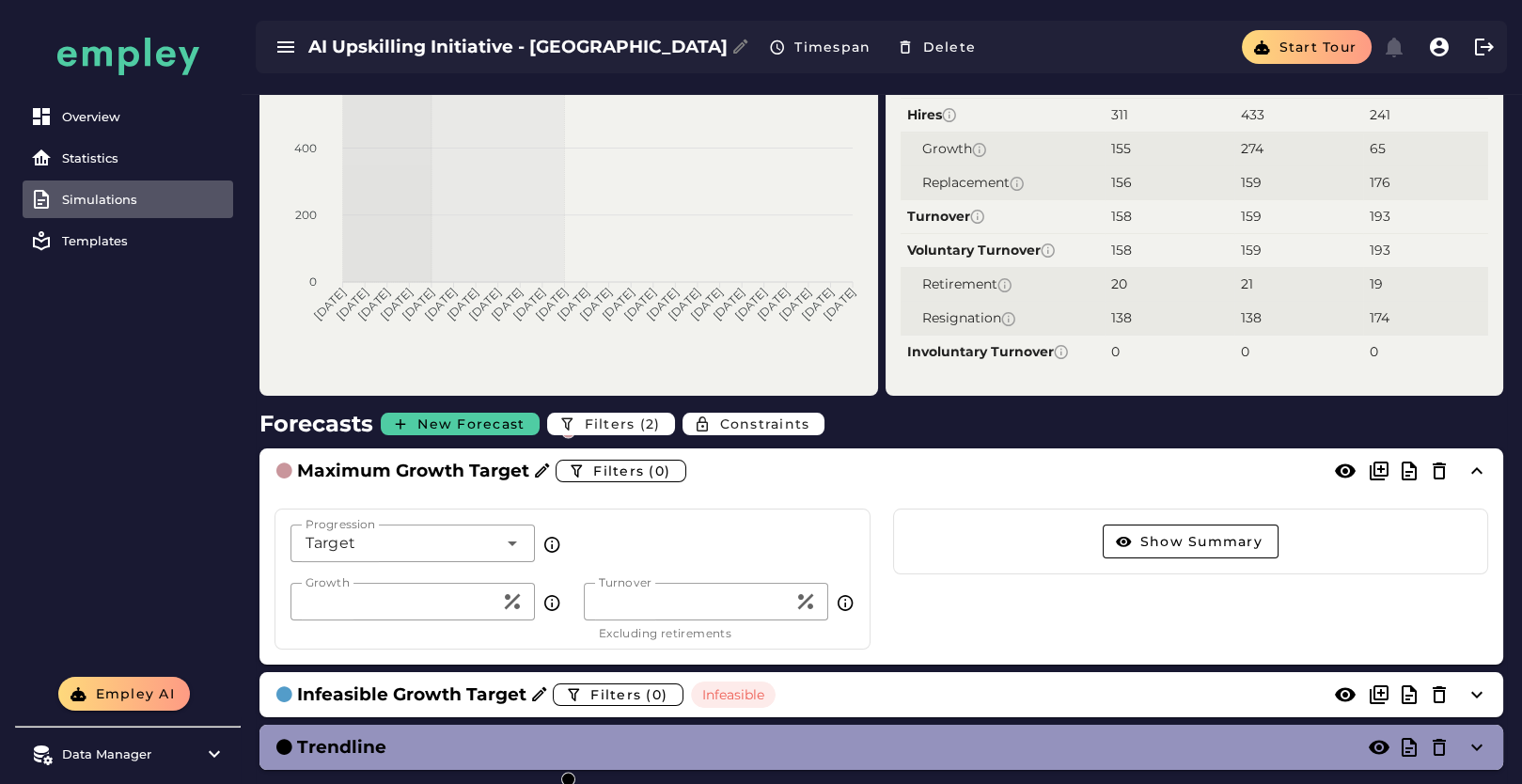 click on "Overview Statistics Simulations Templates" at bounding box center [128, 338] 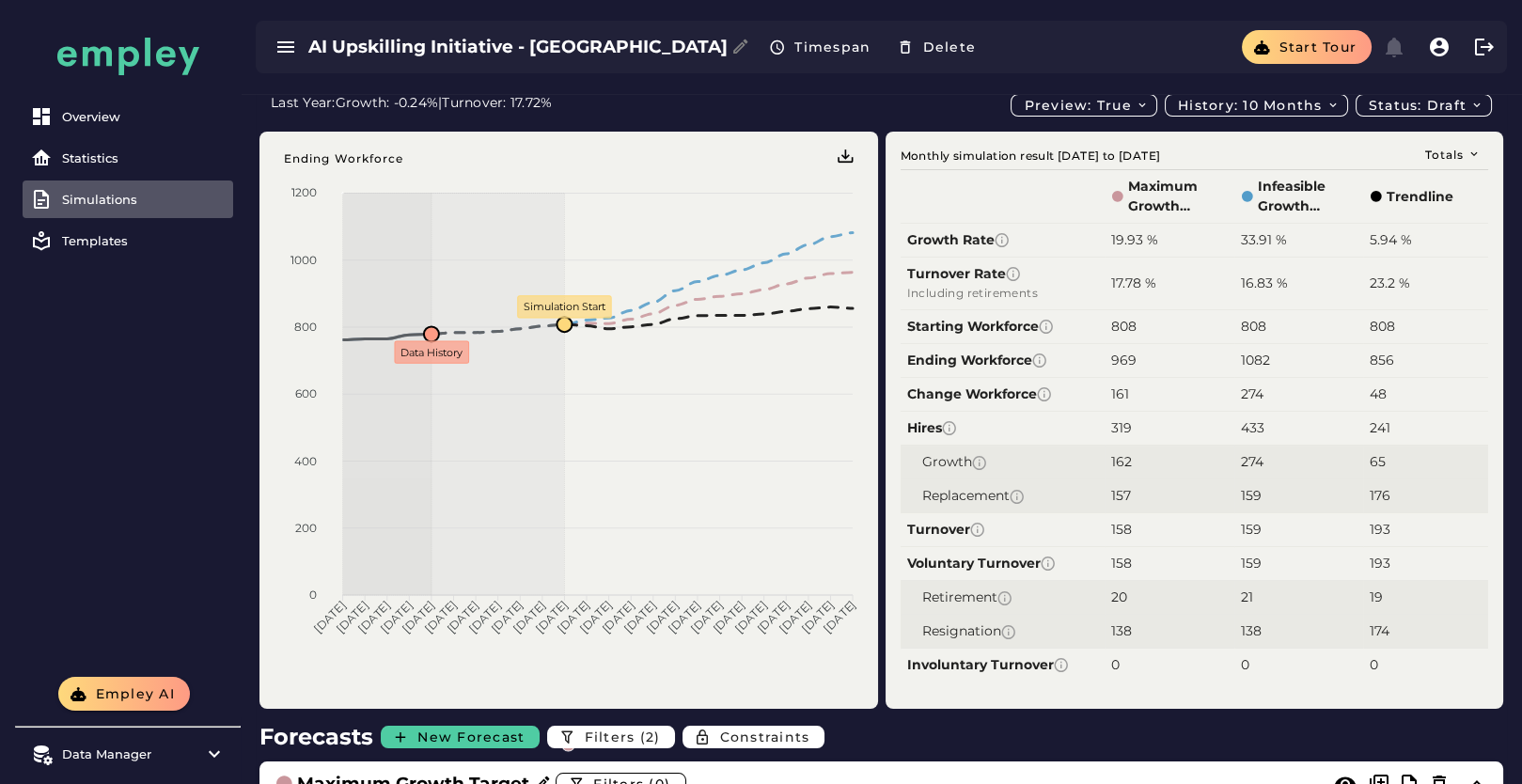 scroll, scrollTop: 313, scrollLeft: 0, axis: vertical 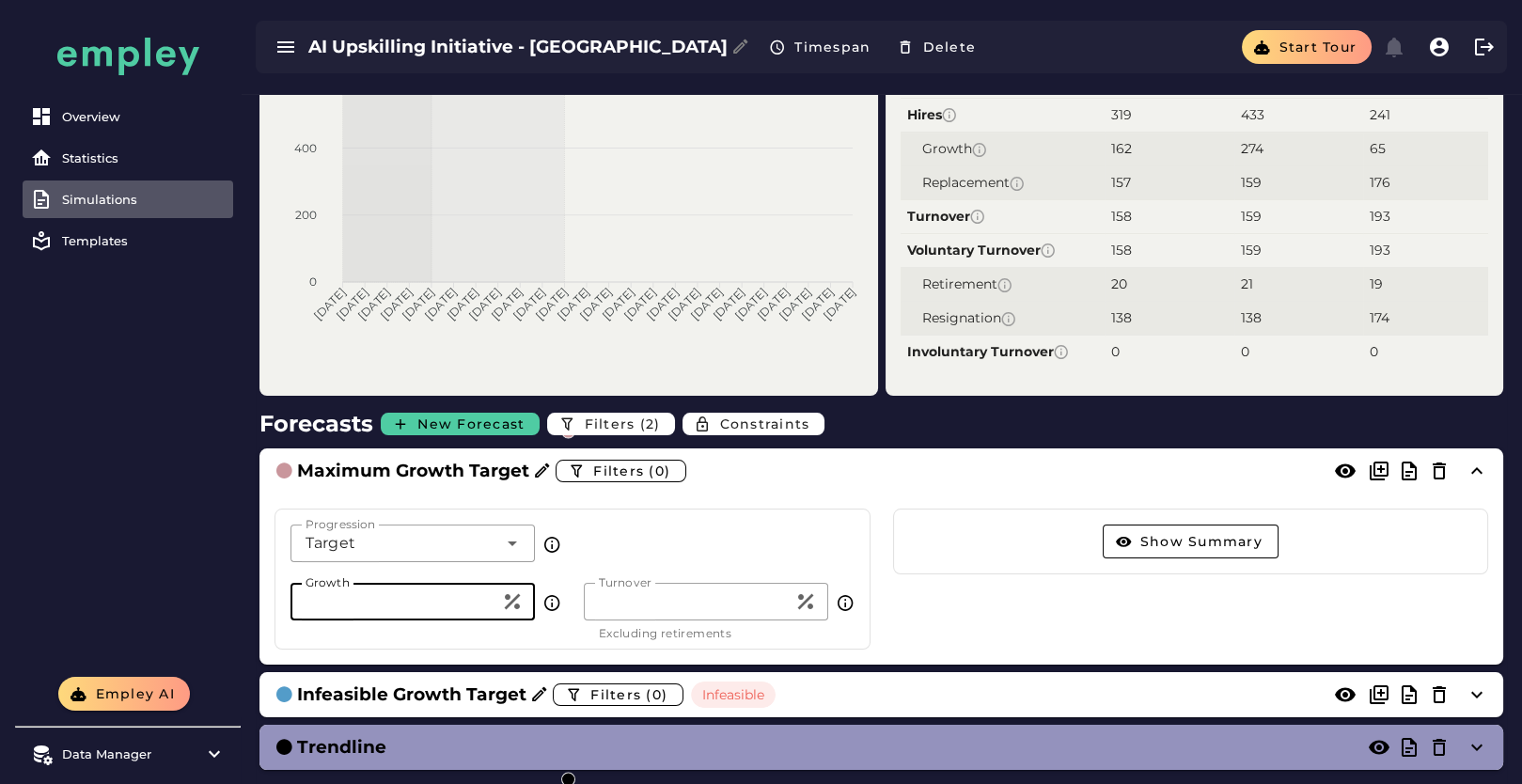 click on "**" 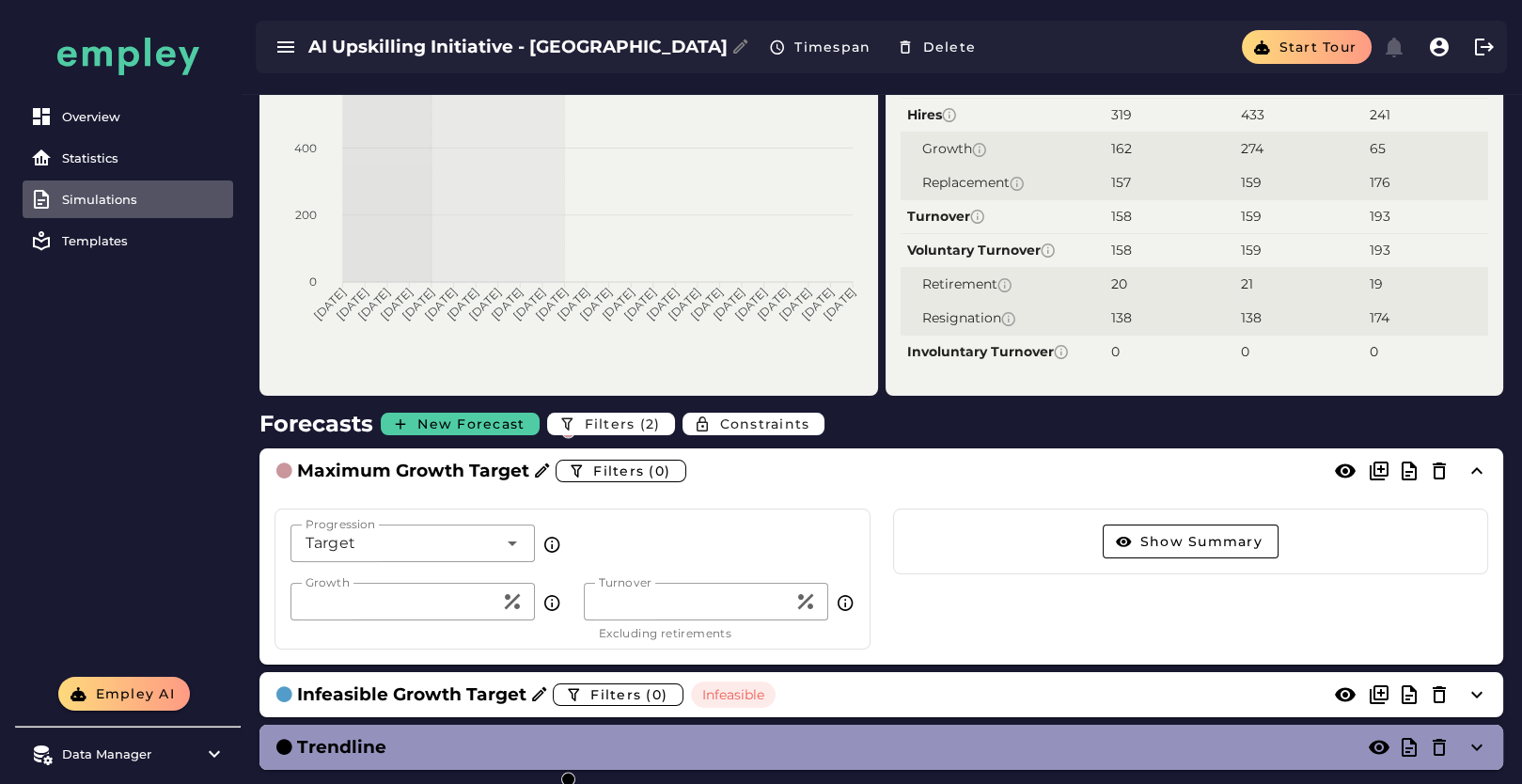 click on "Overview Statistics Simulations Templates" at bounding box center [128, 338] 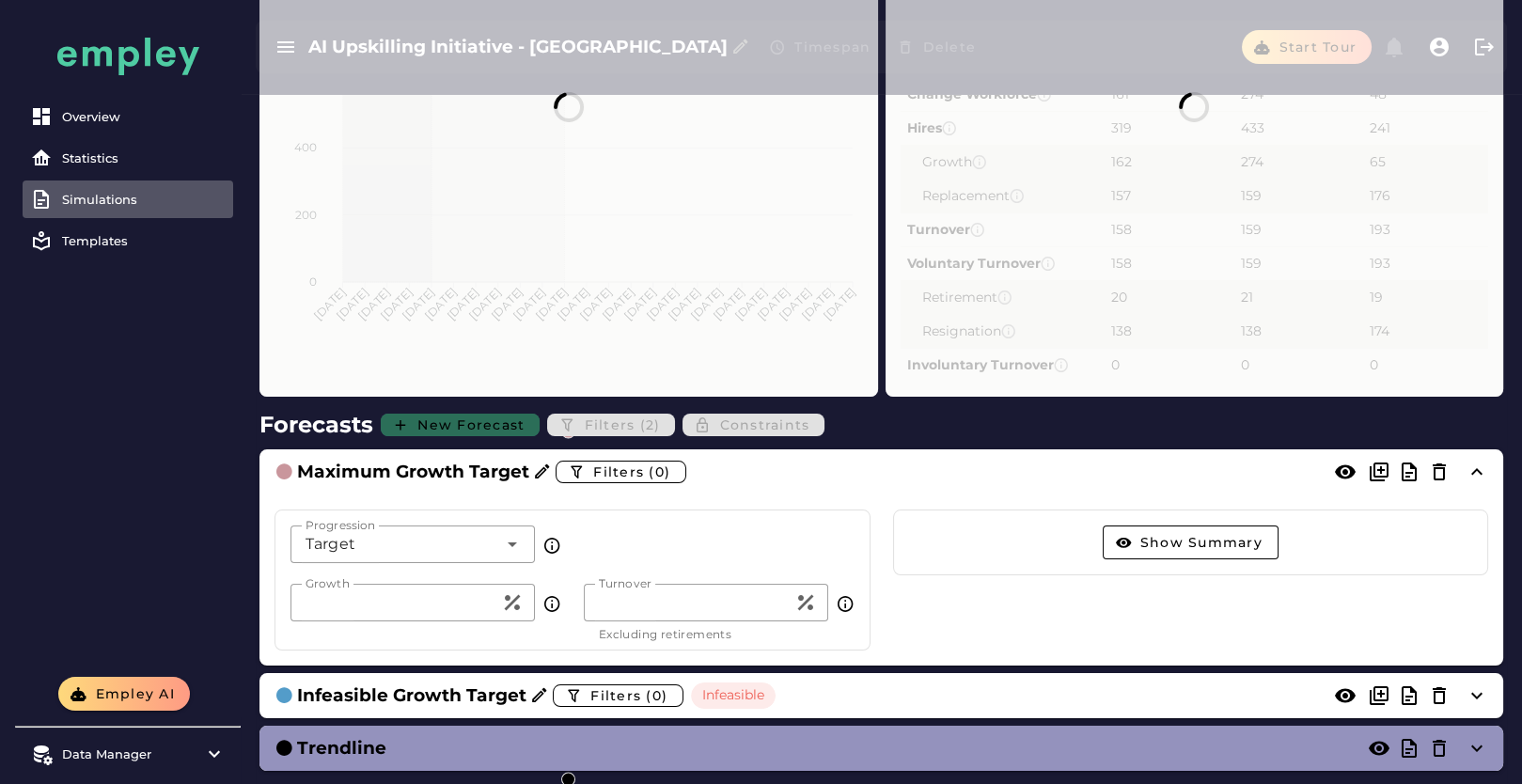 scroll, scrollTop: 313, scrollLeft: 0, axis: vertical 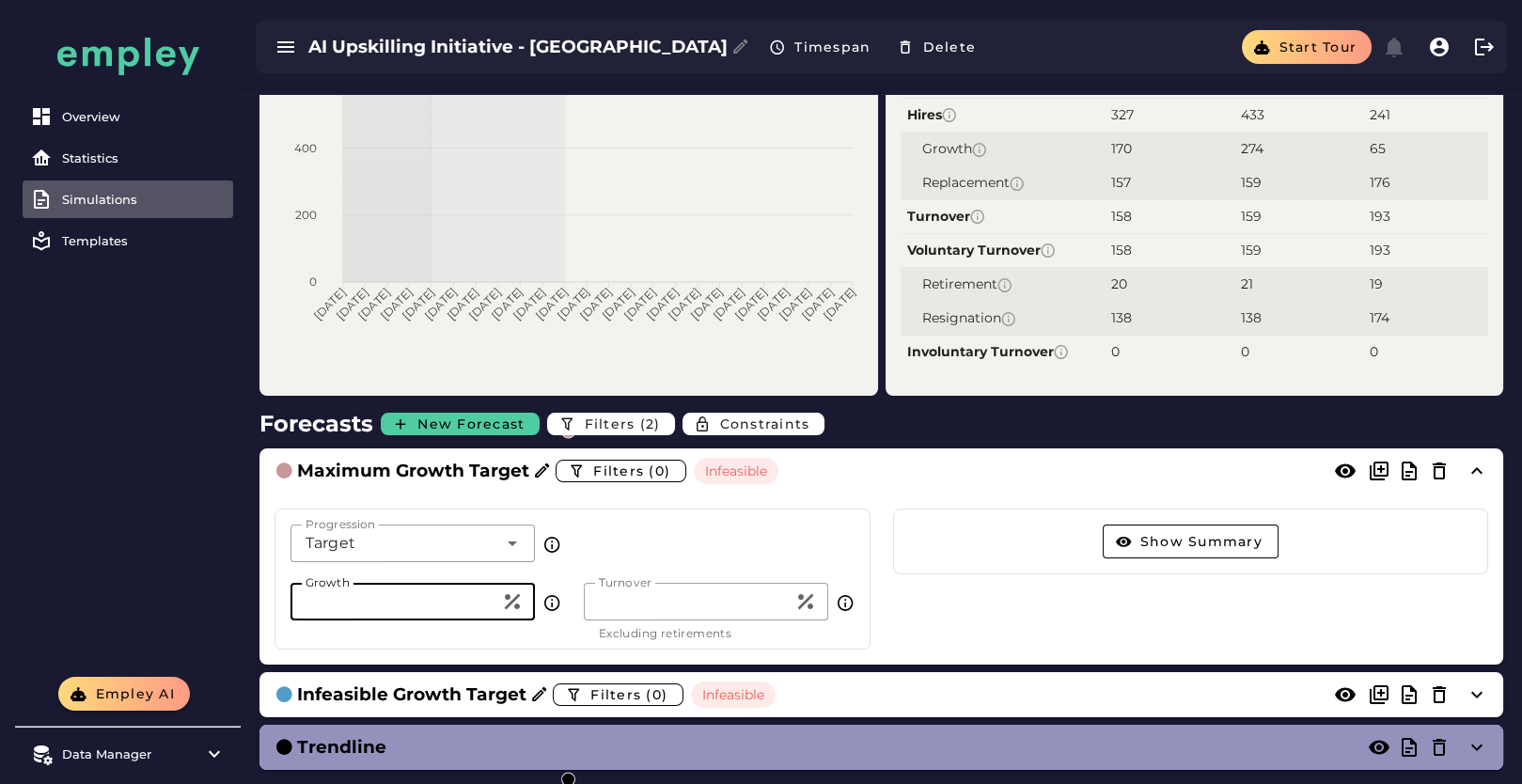 type on "**" 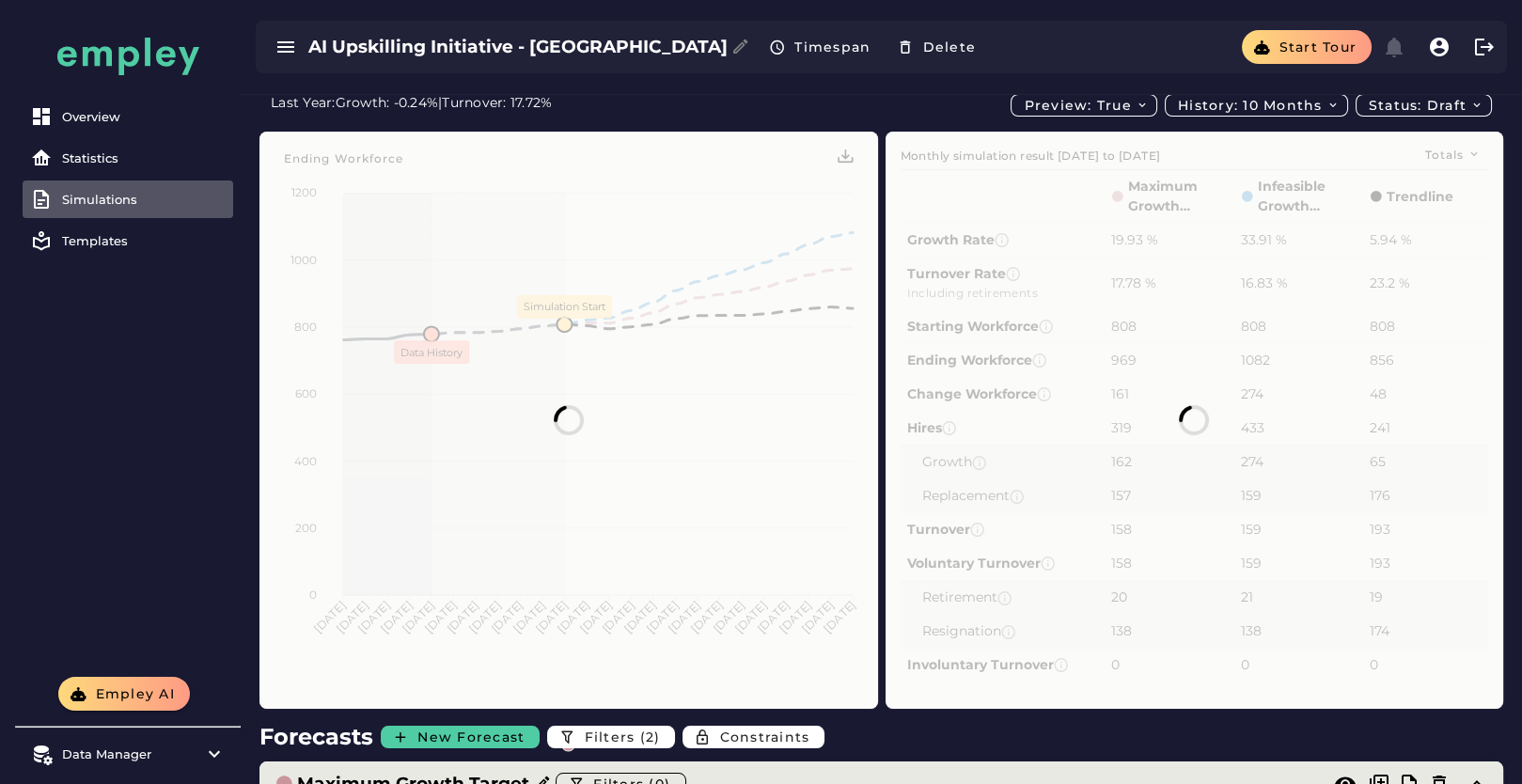 scroll, scrollTop: 313, scrollLeft: 0, axis: vertical 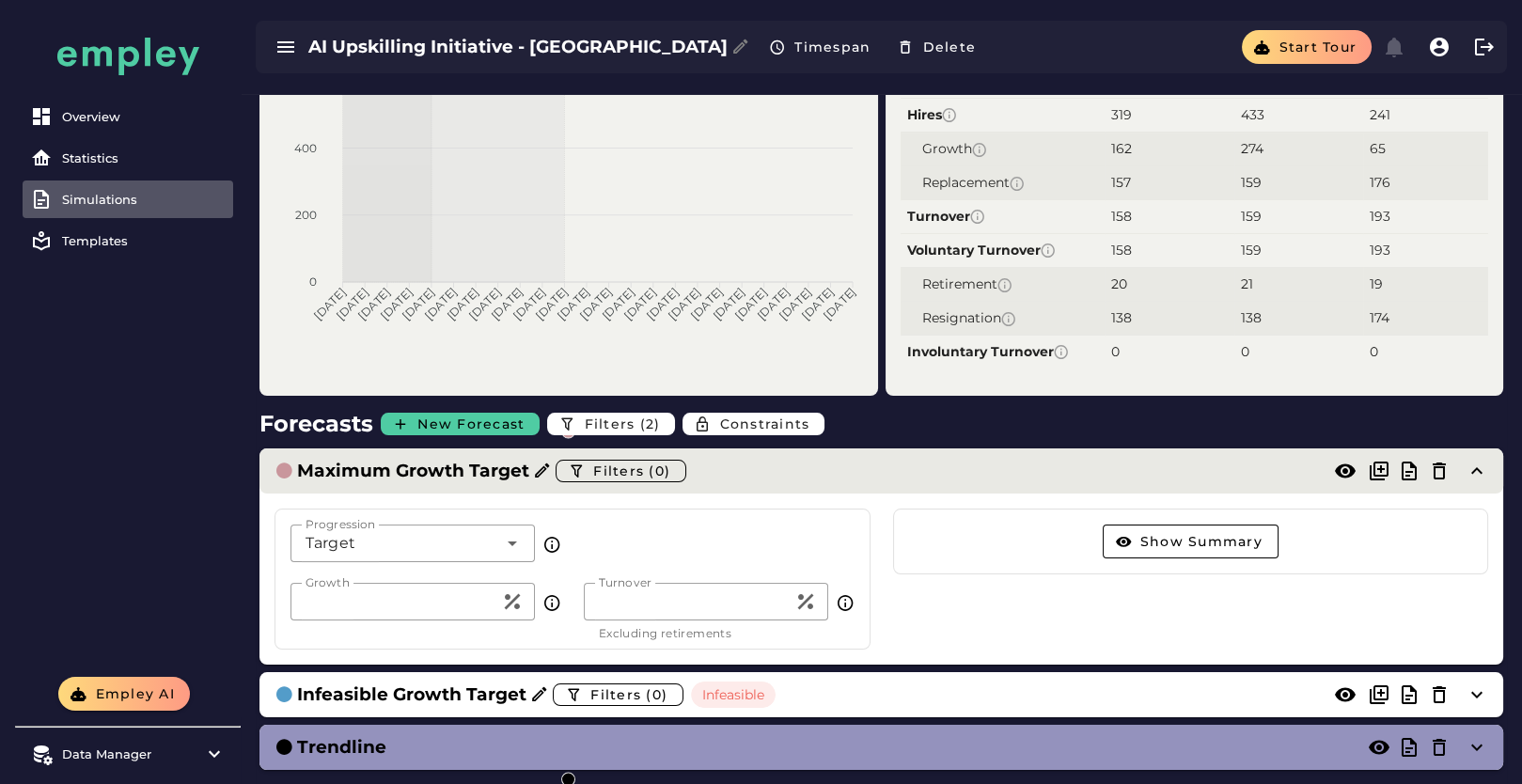 click on "Maximum Growth Target  Filters (0)" 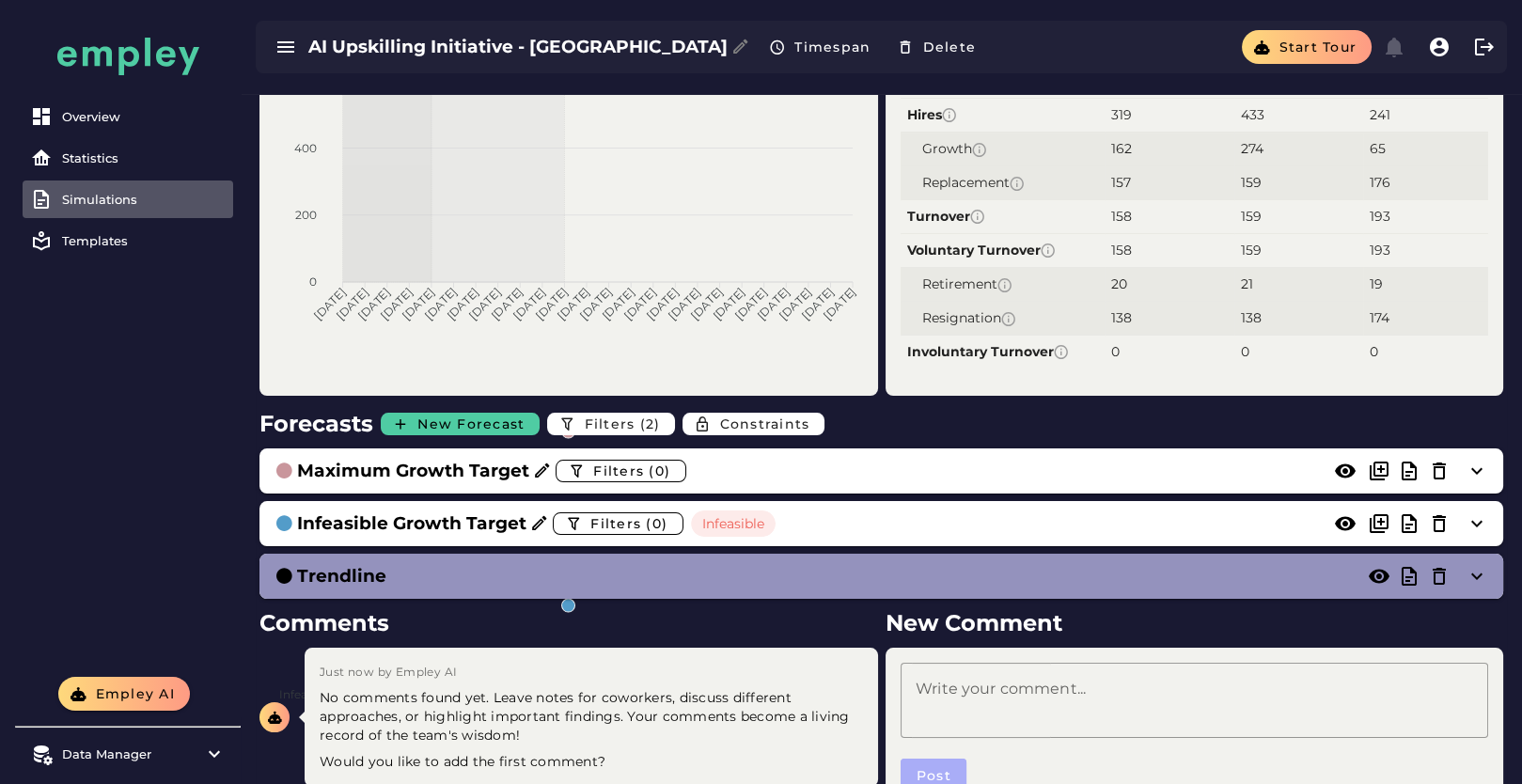 scroll, scrollTop: 0, scrollLeft: 0, axis: both 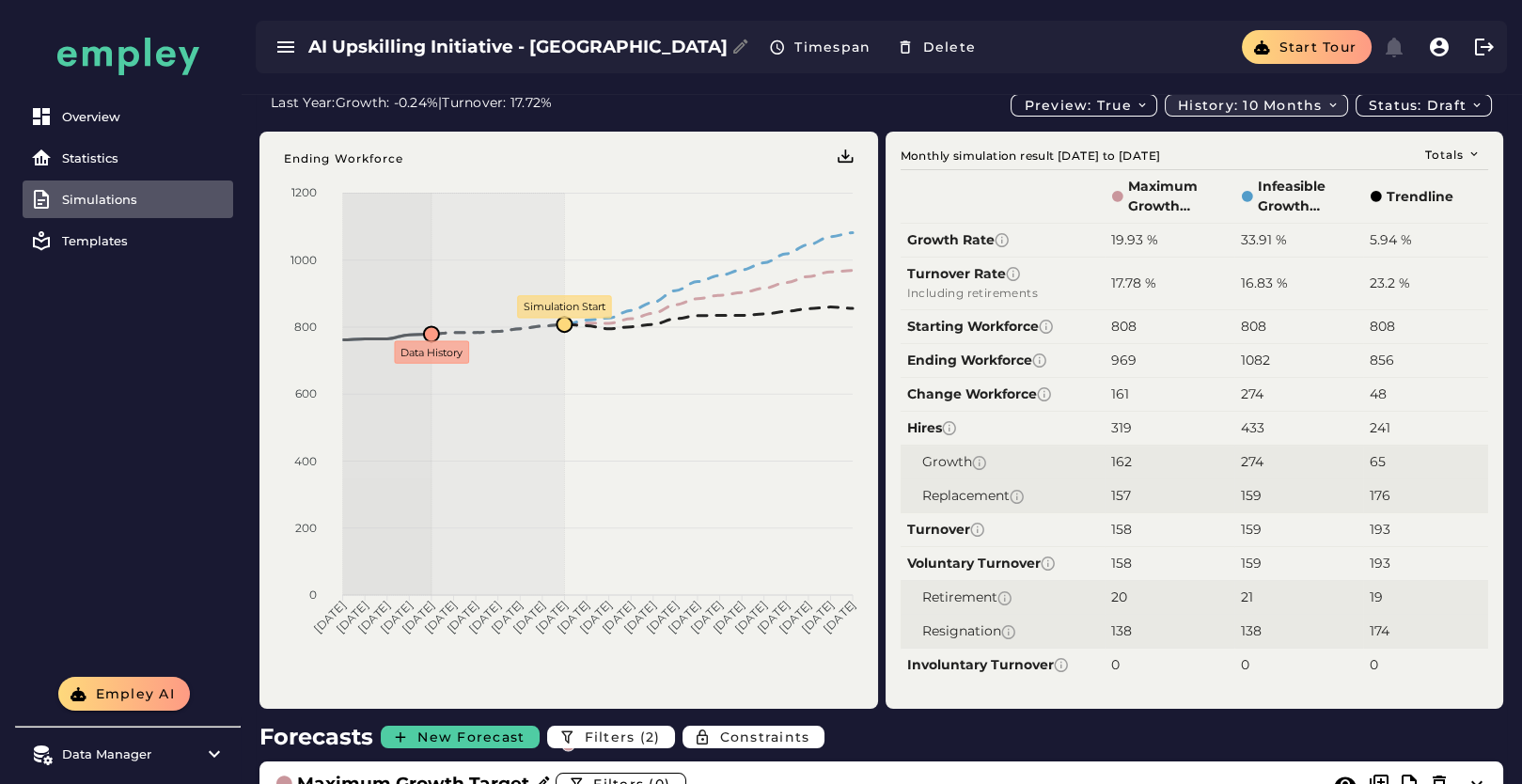 click on "History: 10 months" 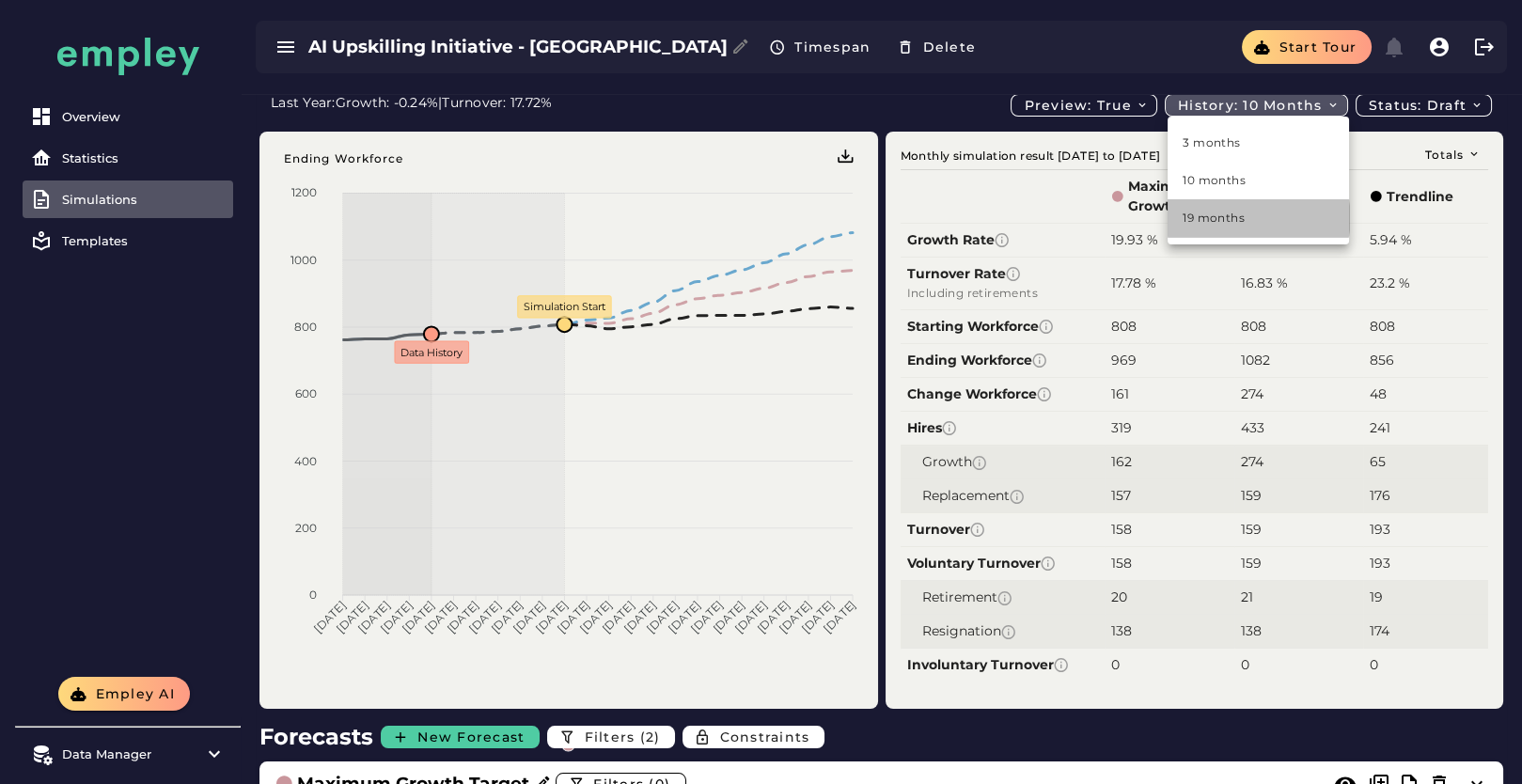 click on "19 months" 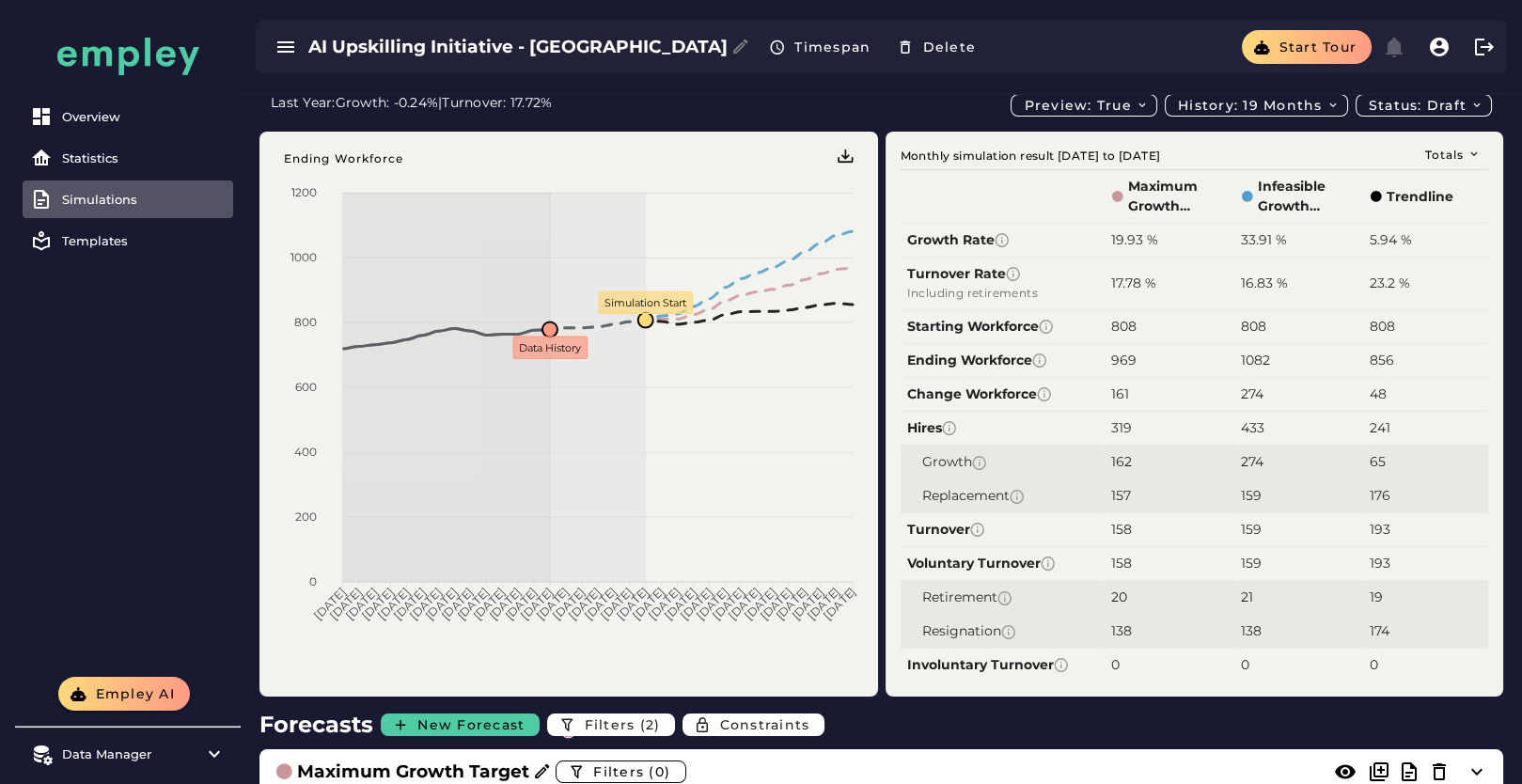 click on "Simulations" at bounding box center (144, 199) 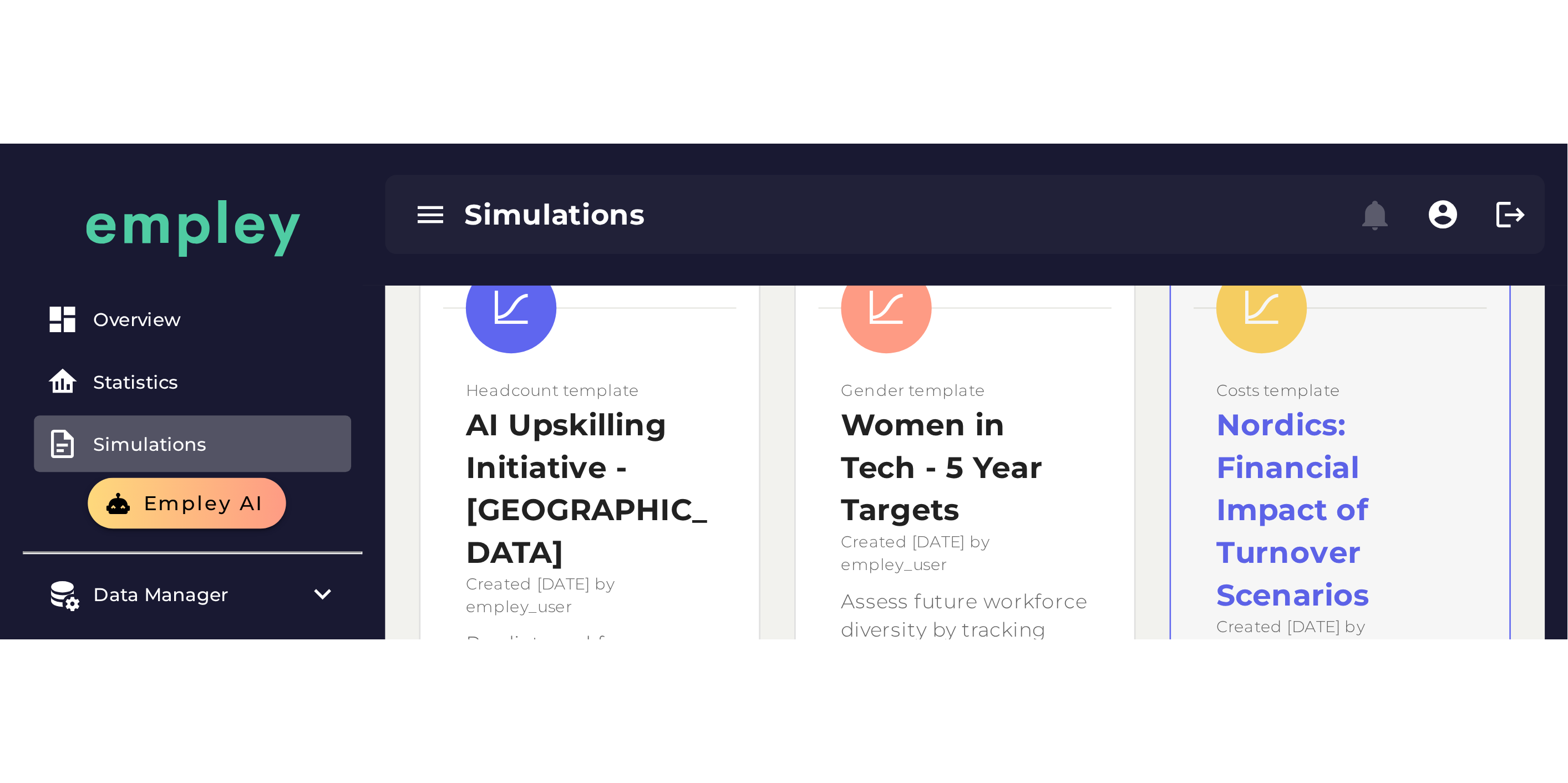 scroll, scrollTop: 0, scrollLeft: 0, axis: both 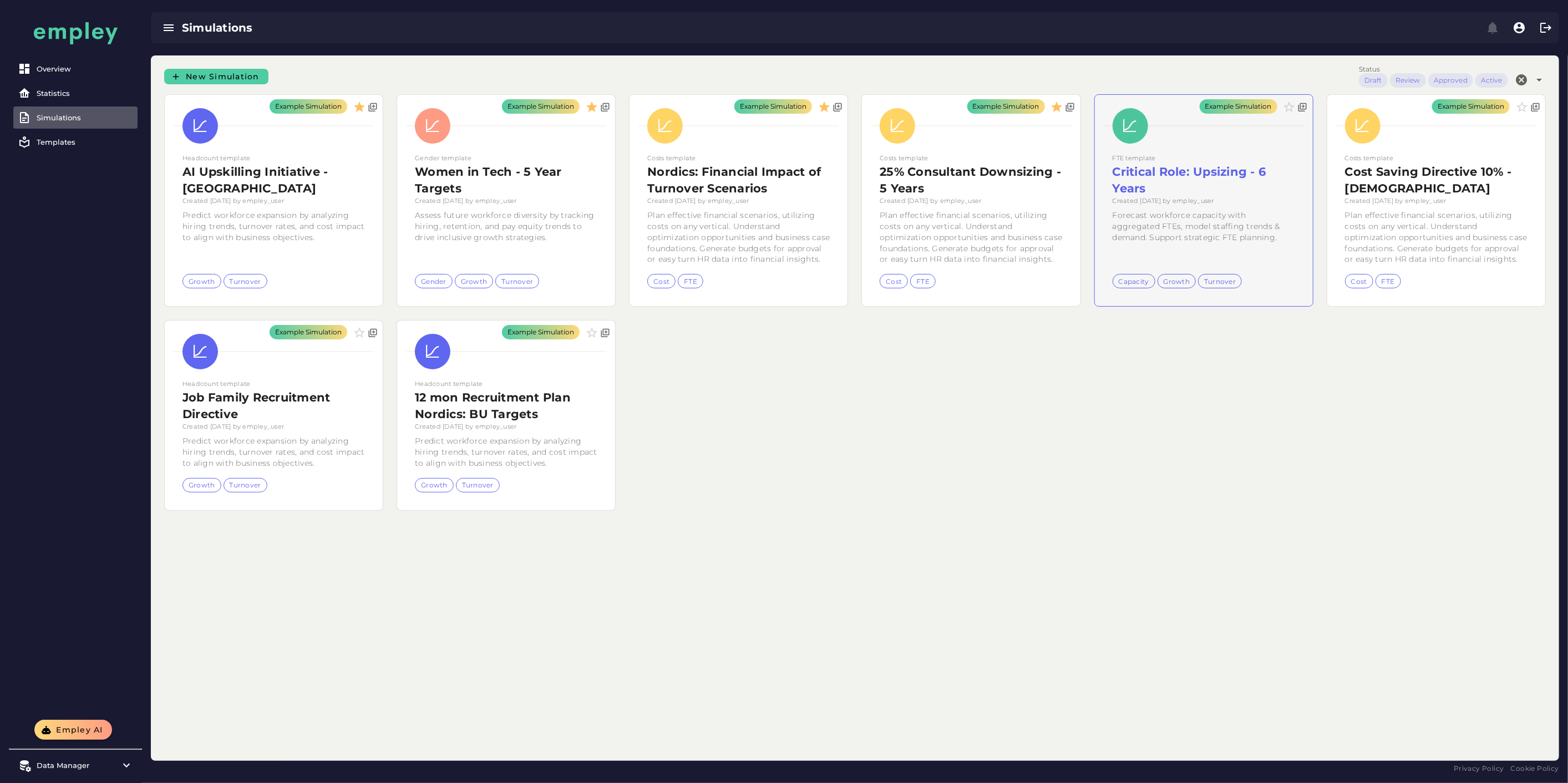 click on "Example Simulation" 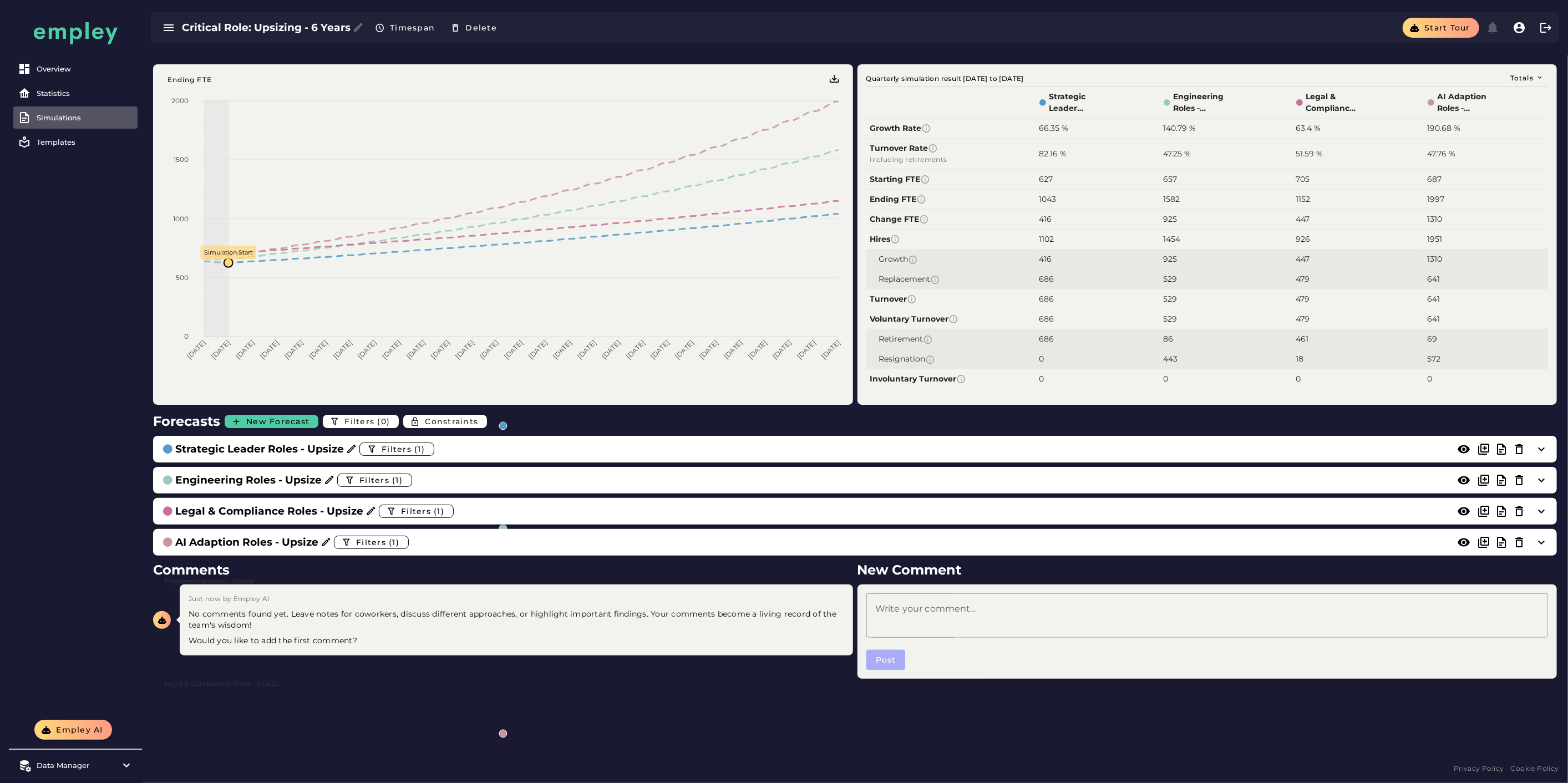 click on "Simulations" at bounding box center [85, 118] 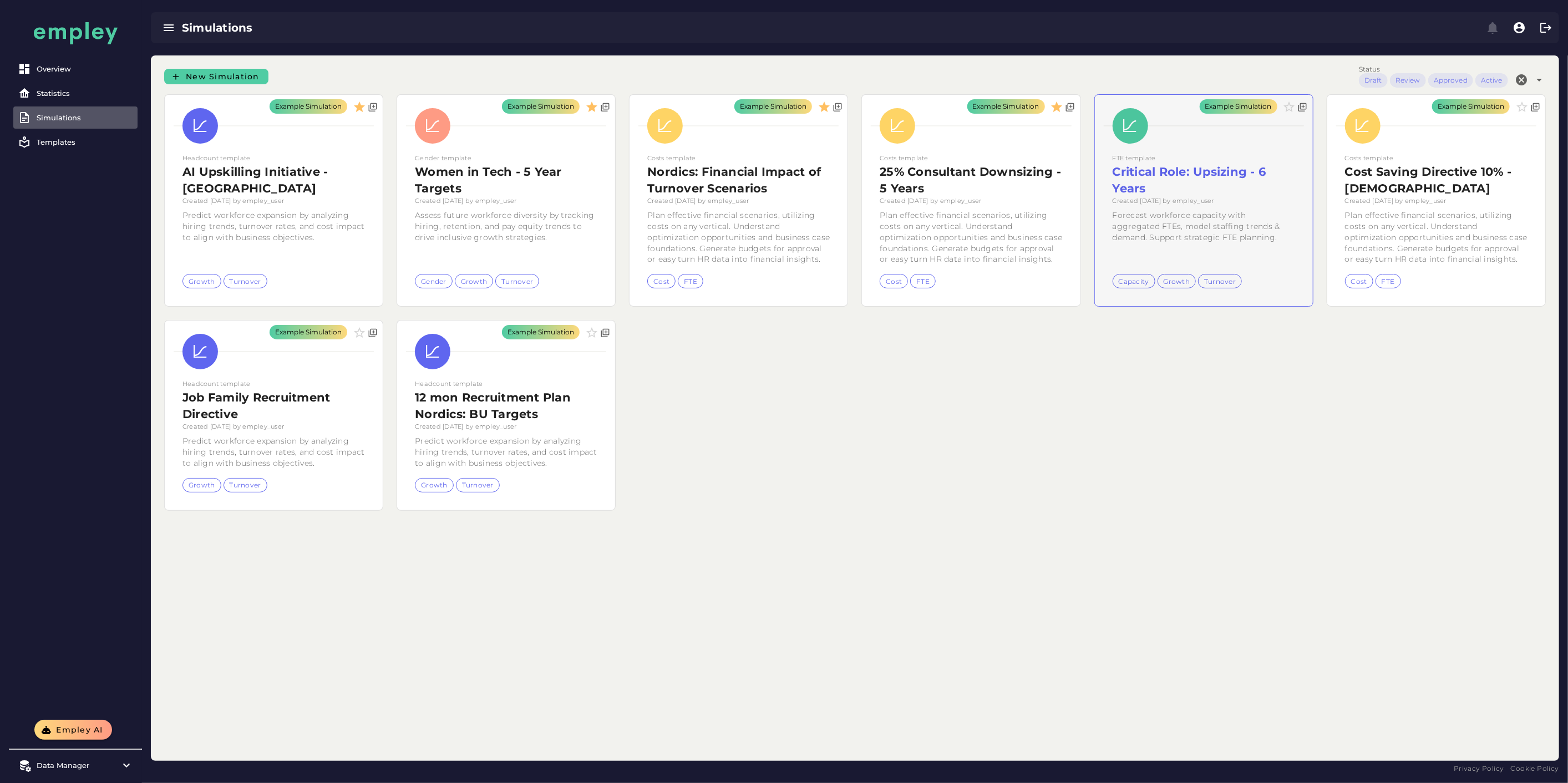 click on "Example Simulation" 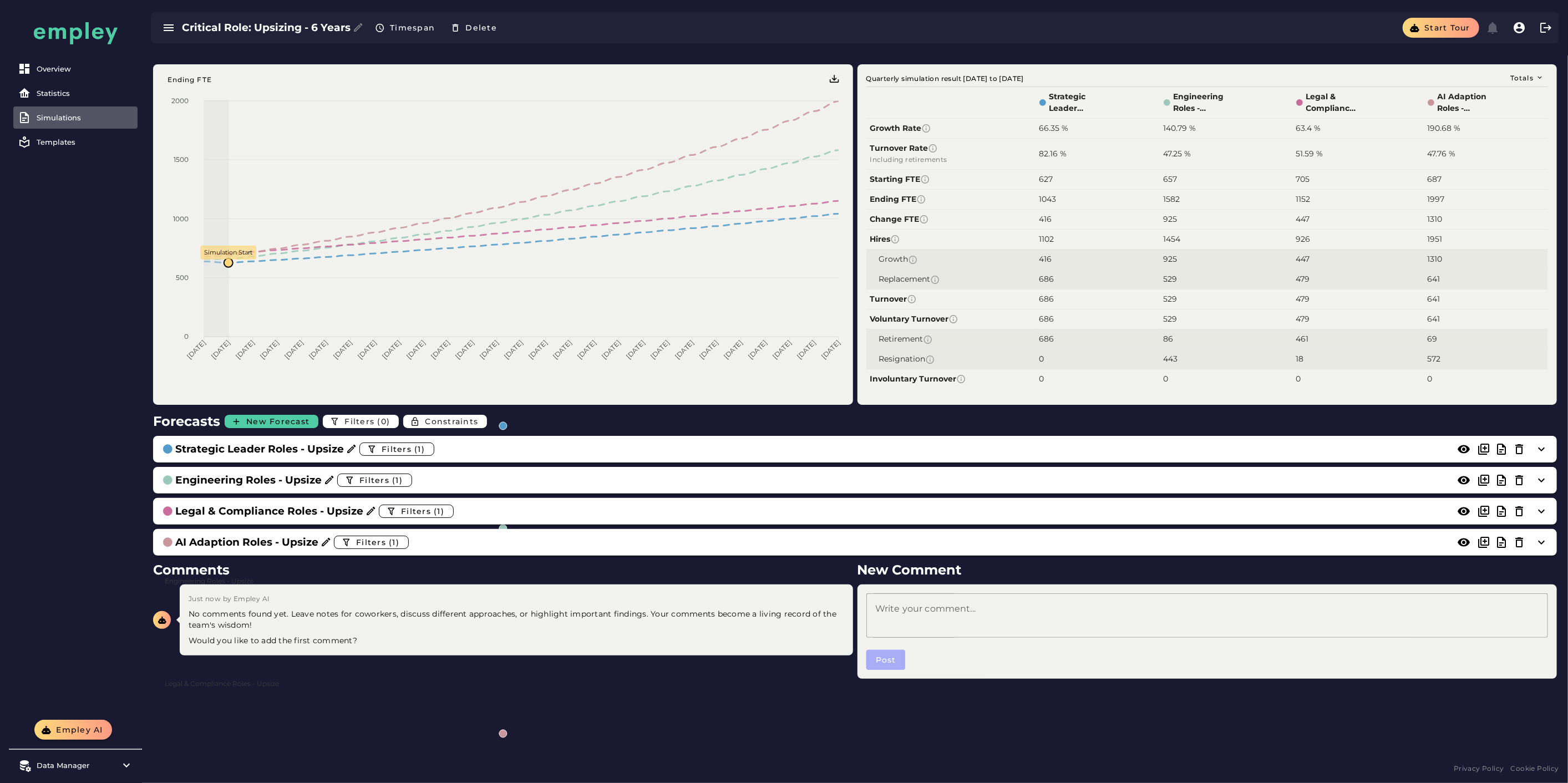 click on "Simulations" at bounding box center (85, 118) 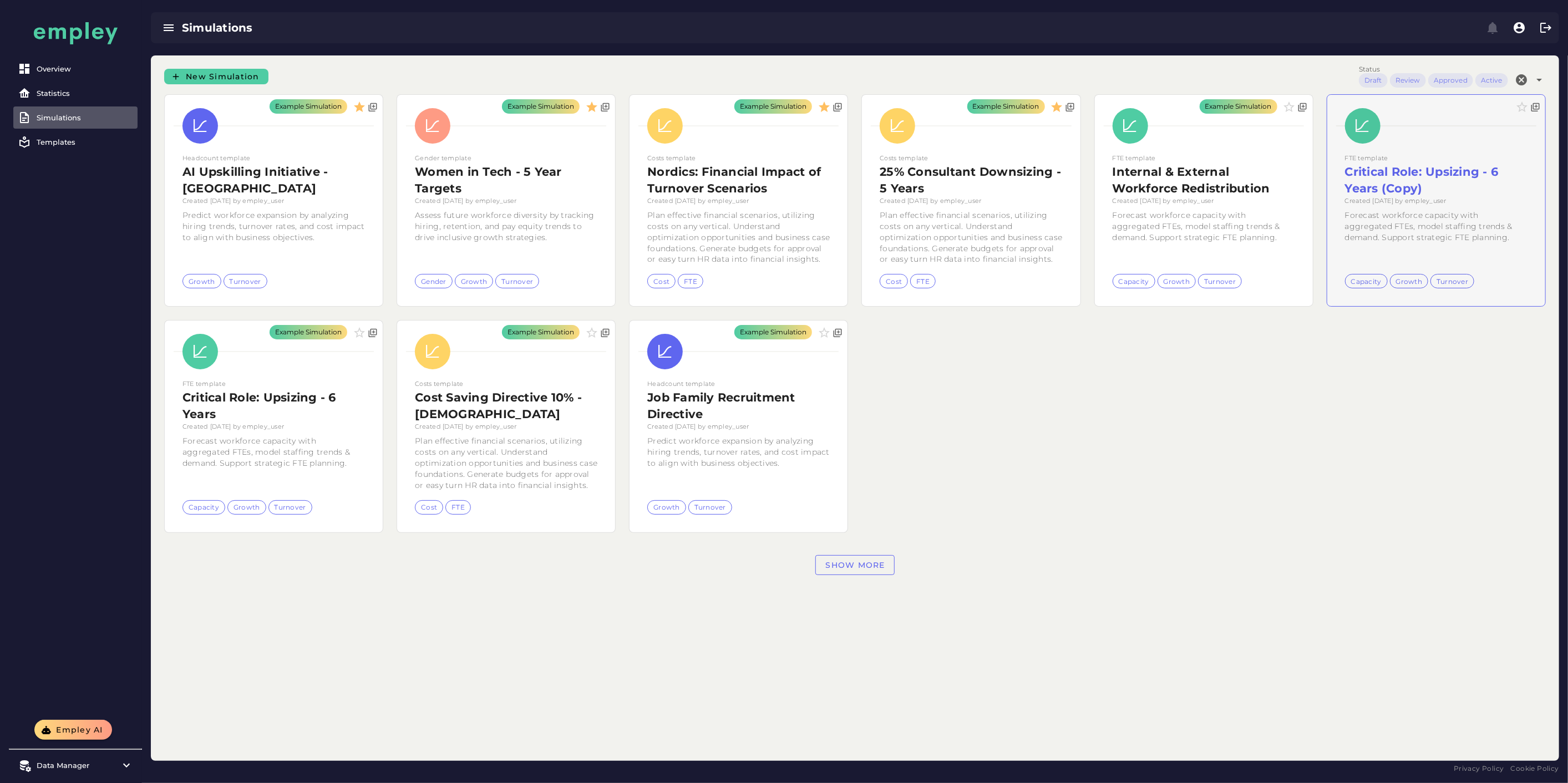 click 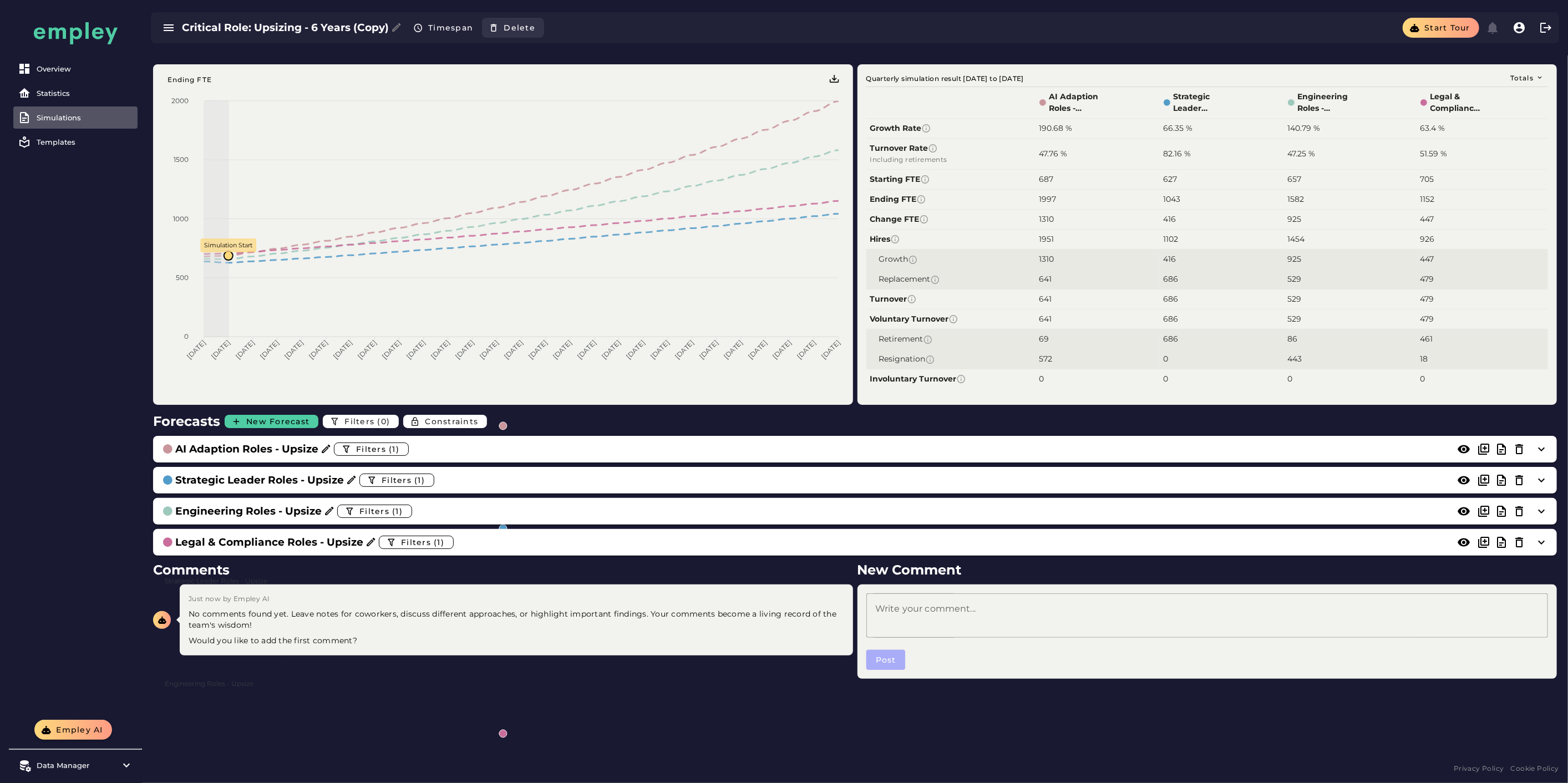 click on "Delete" 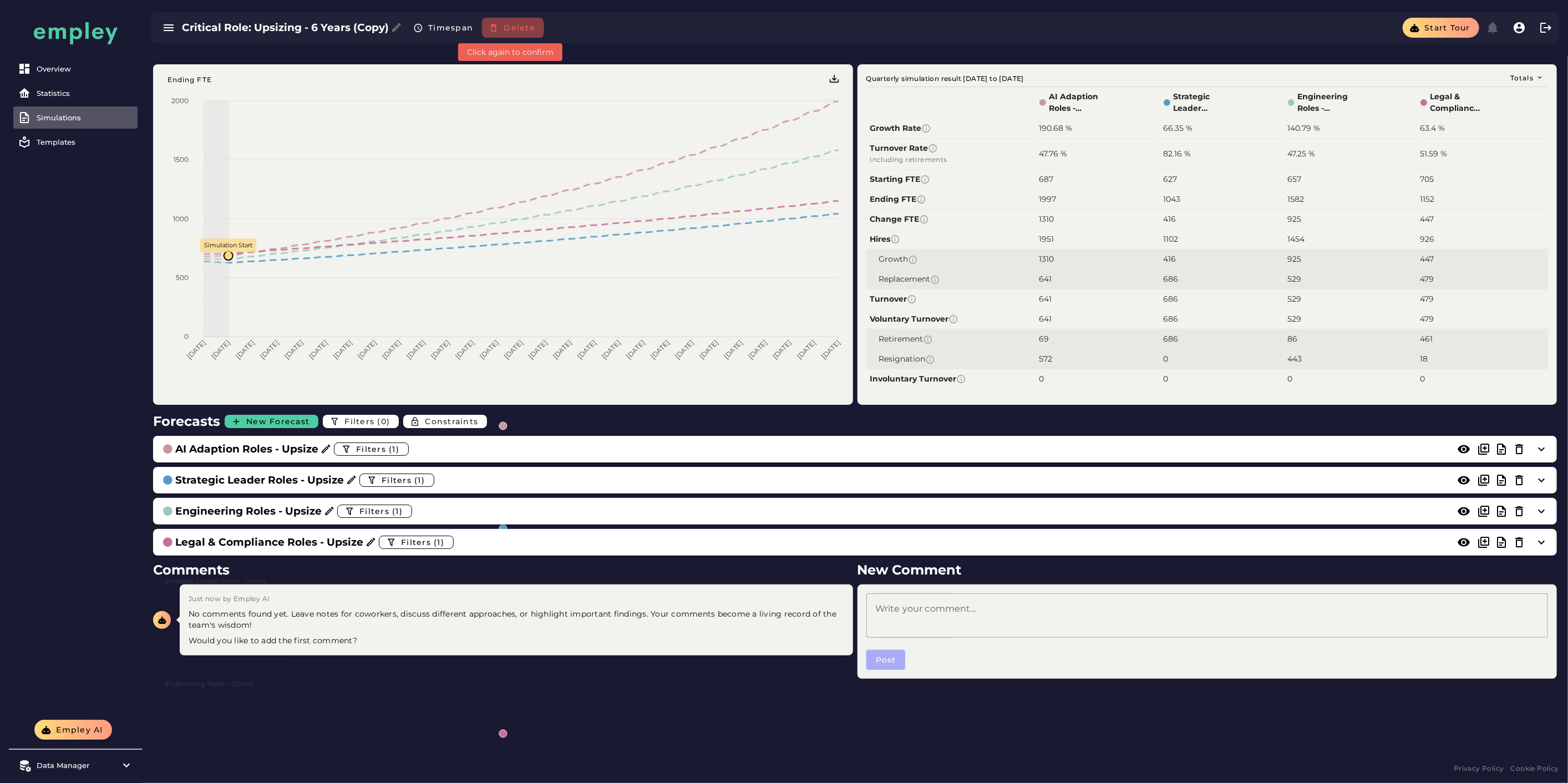 click on "Delete" 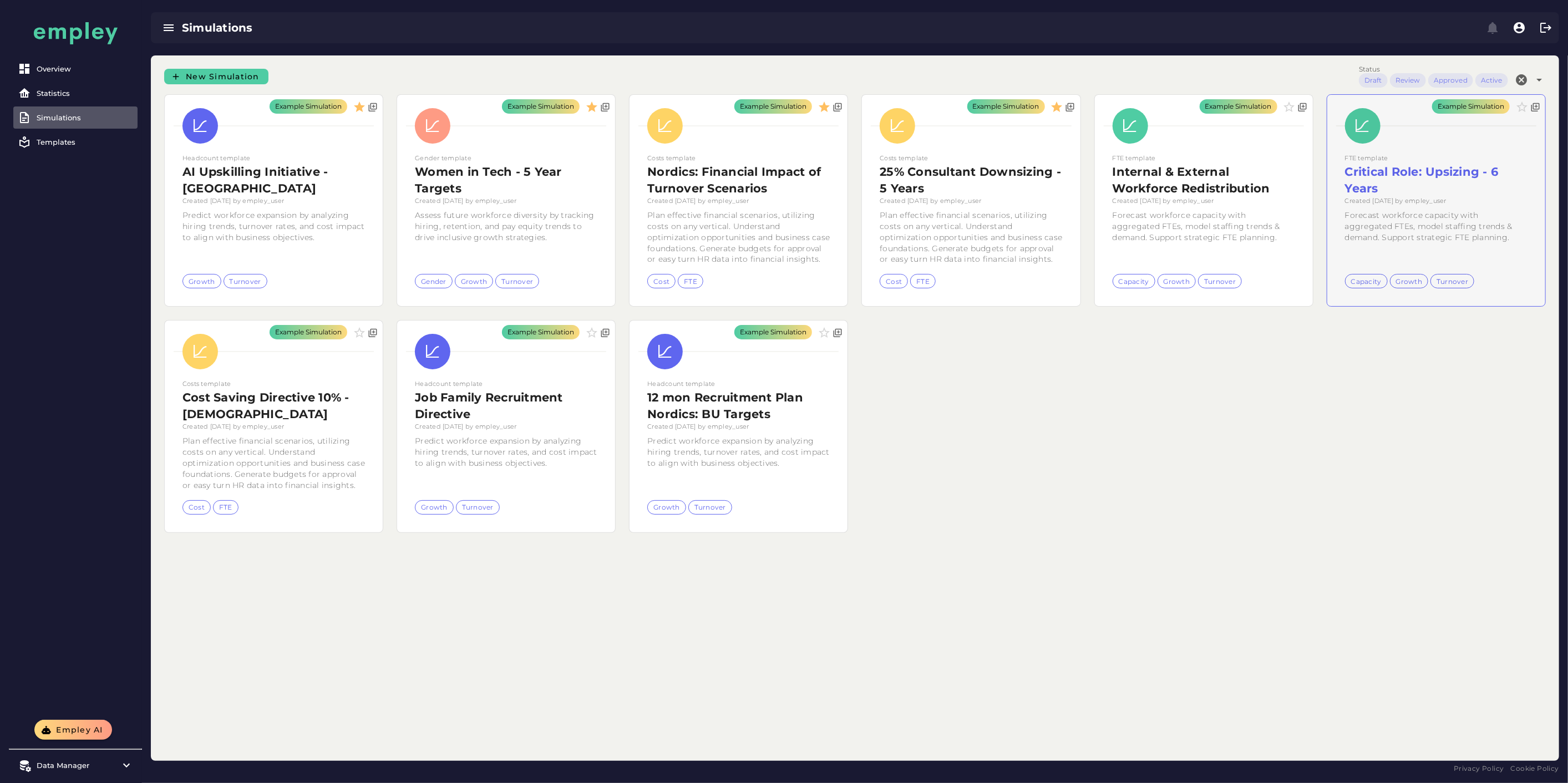 click on "Example Simulation" 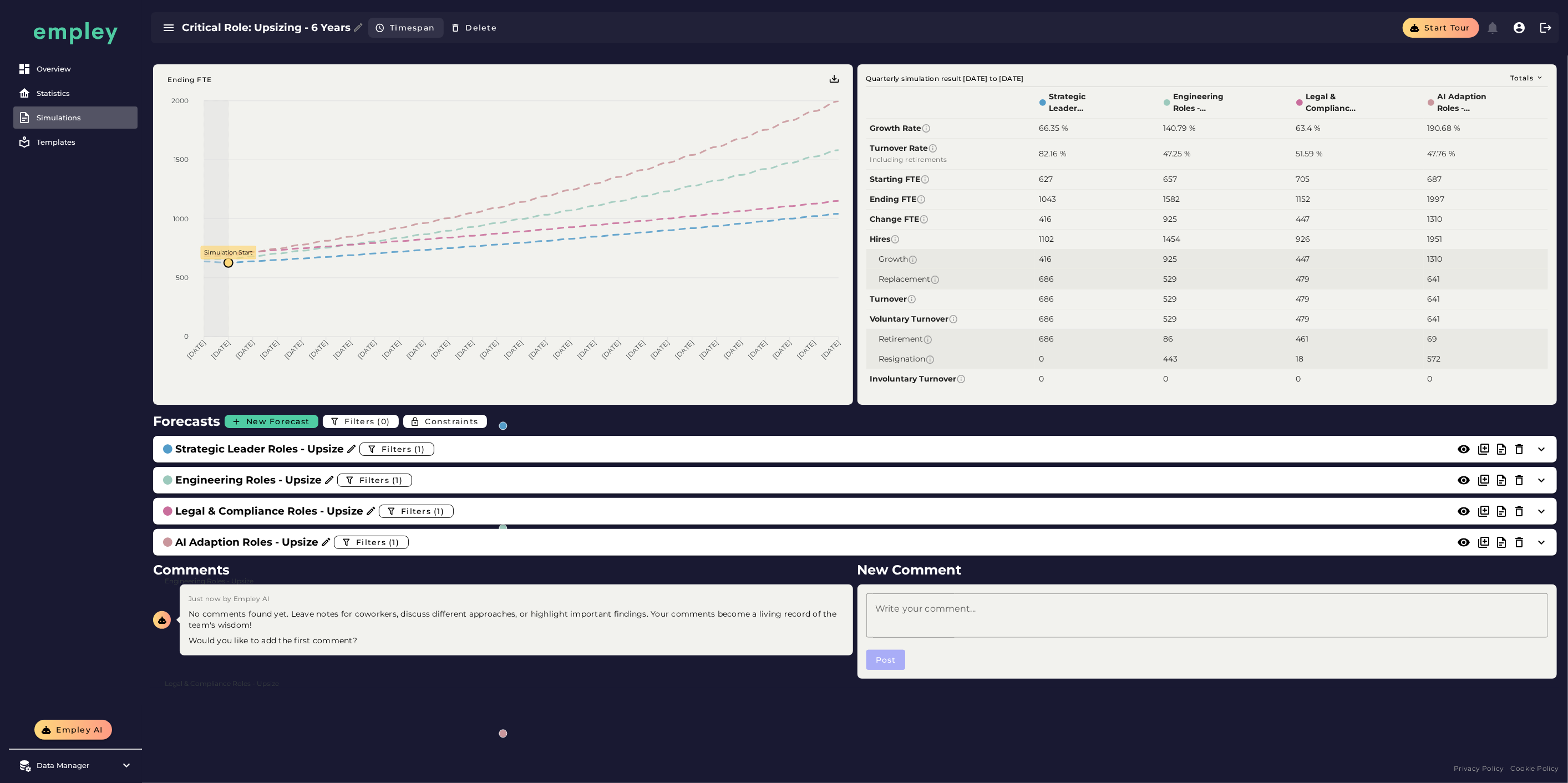 click on "Timespan" 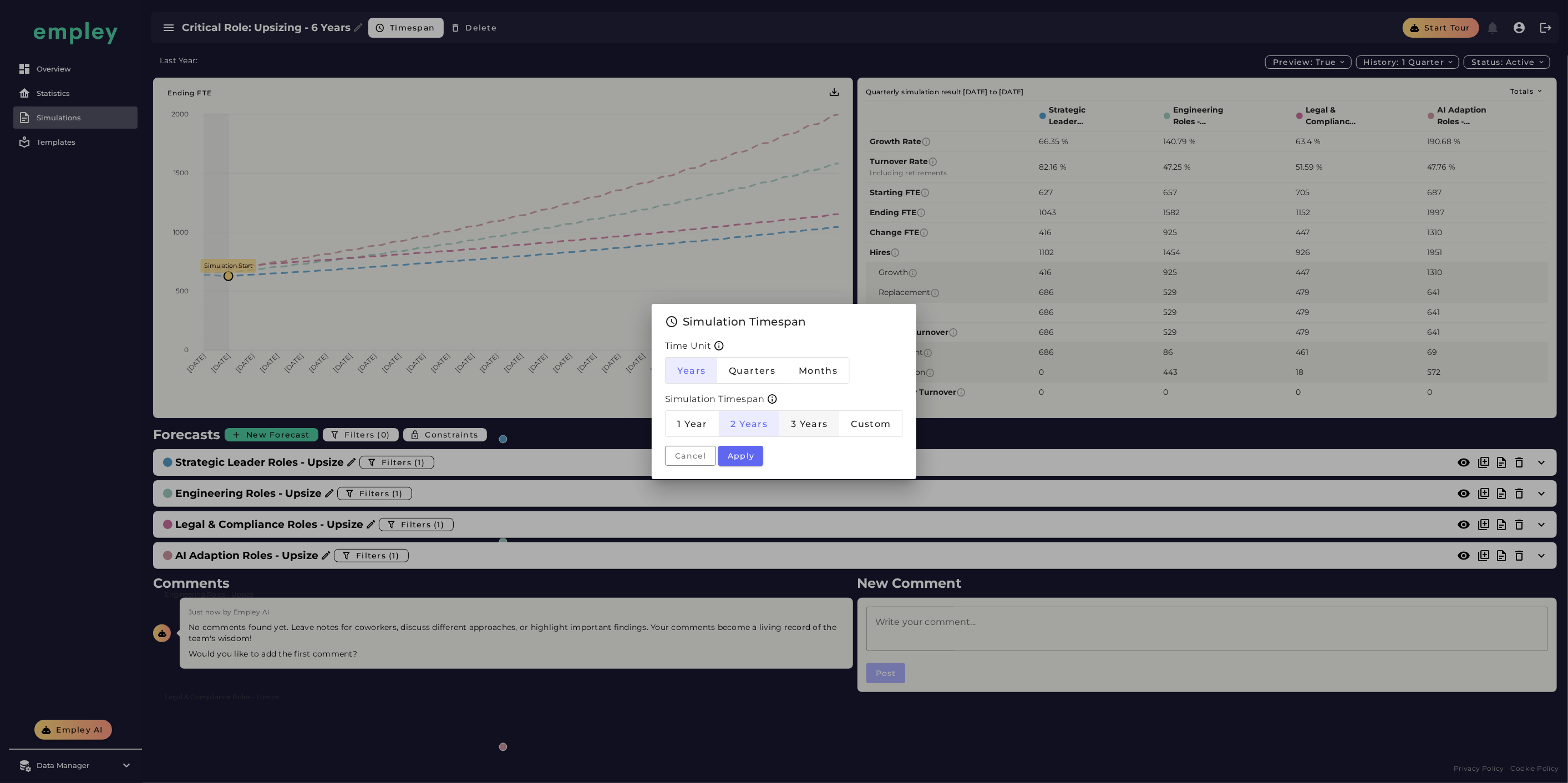 click on "3 Years" 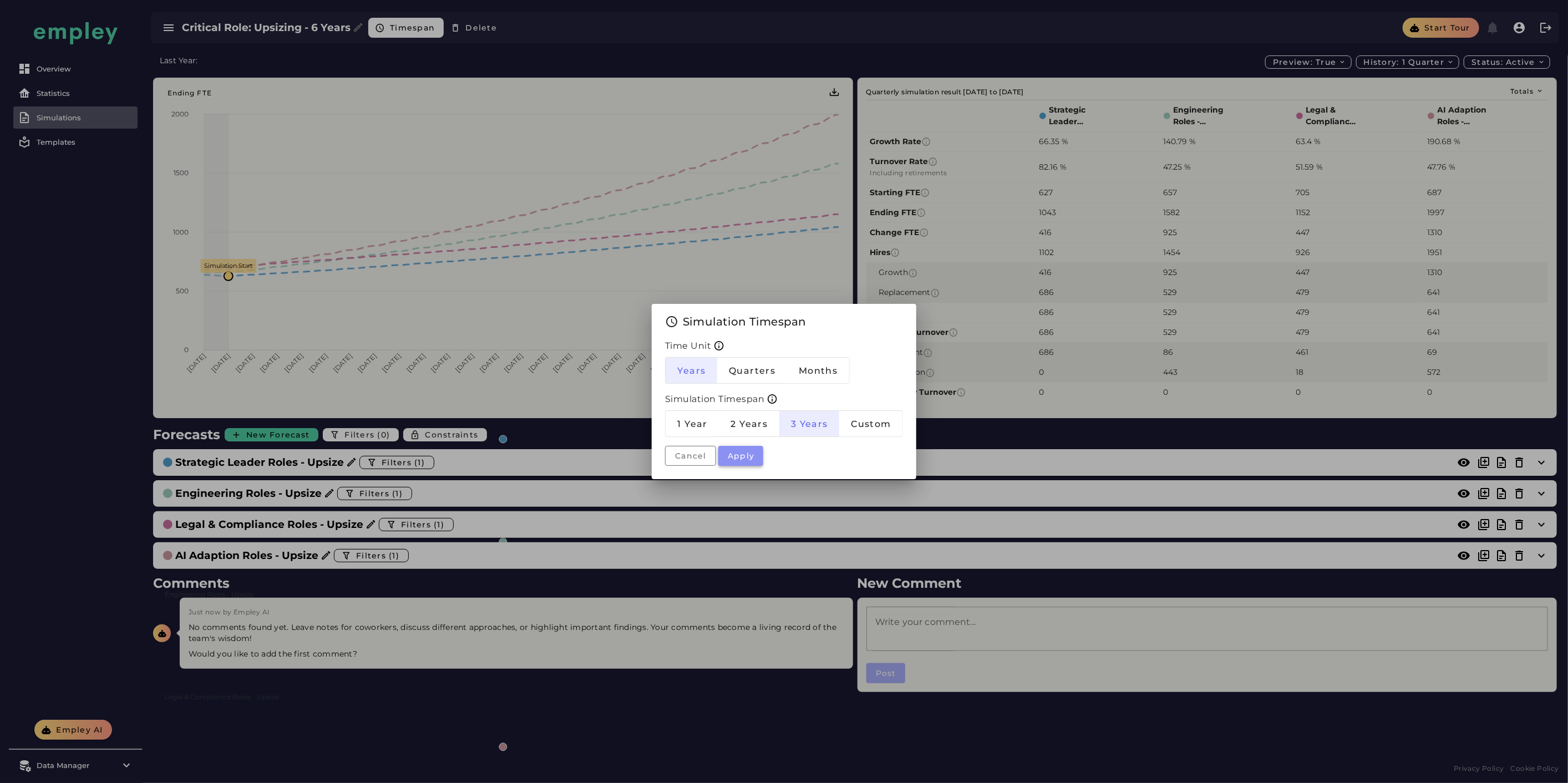 click on "Apply" 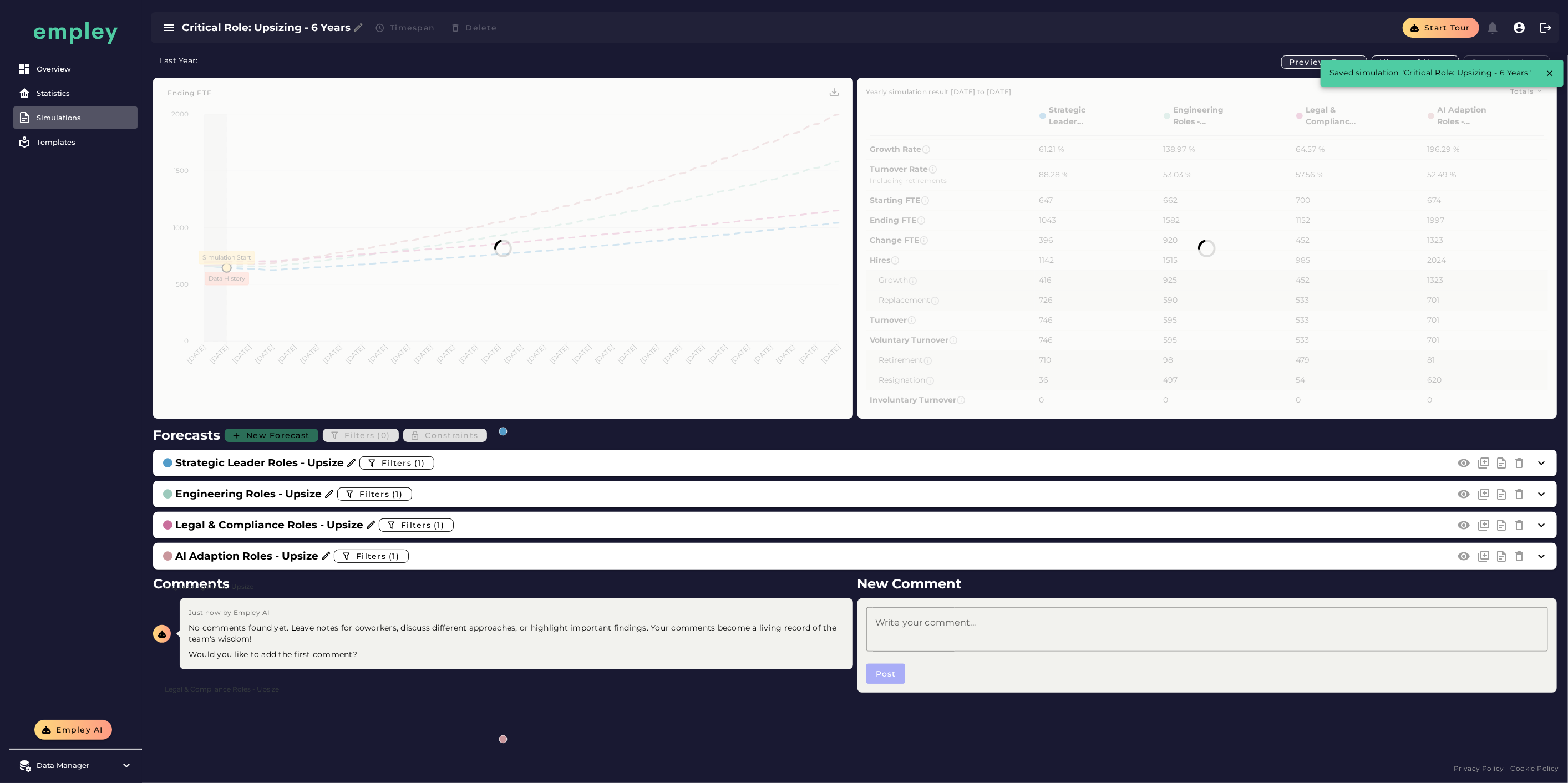 click on "Preview: true" 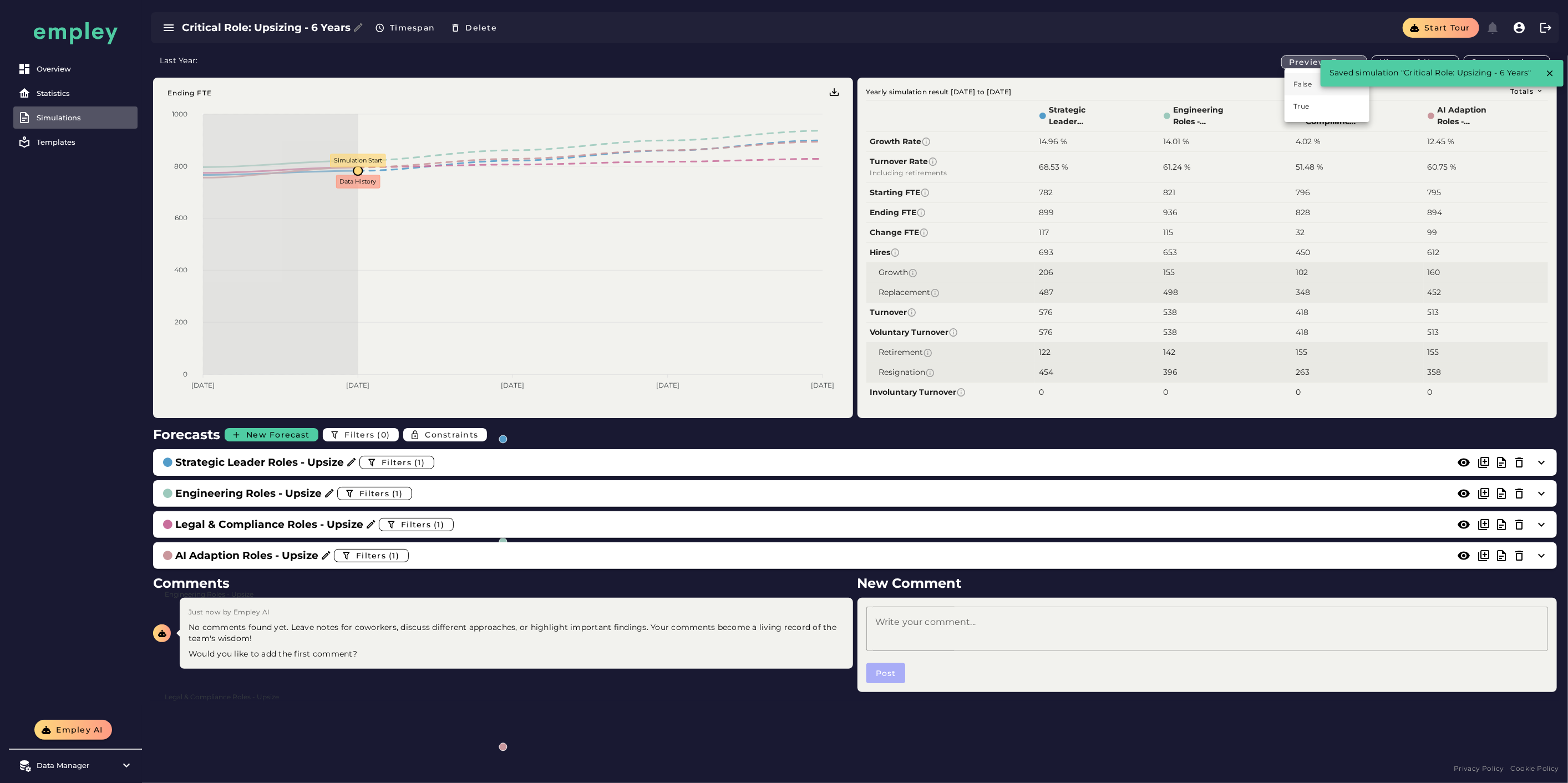 click on "False" 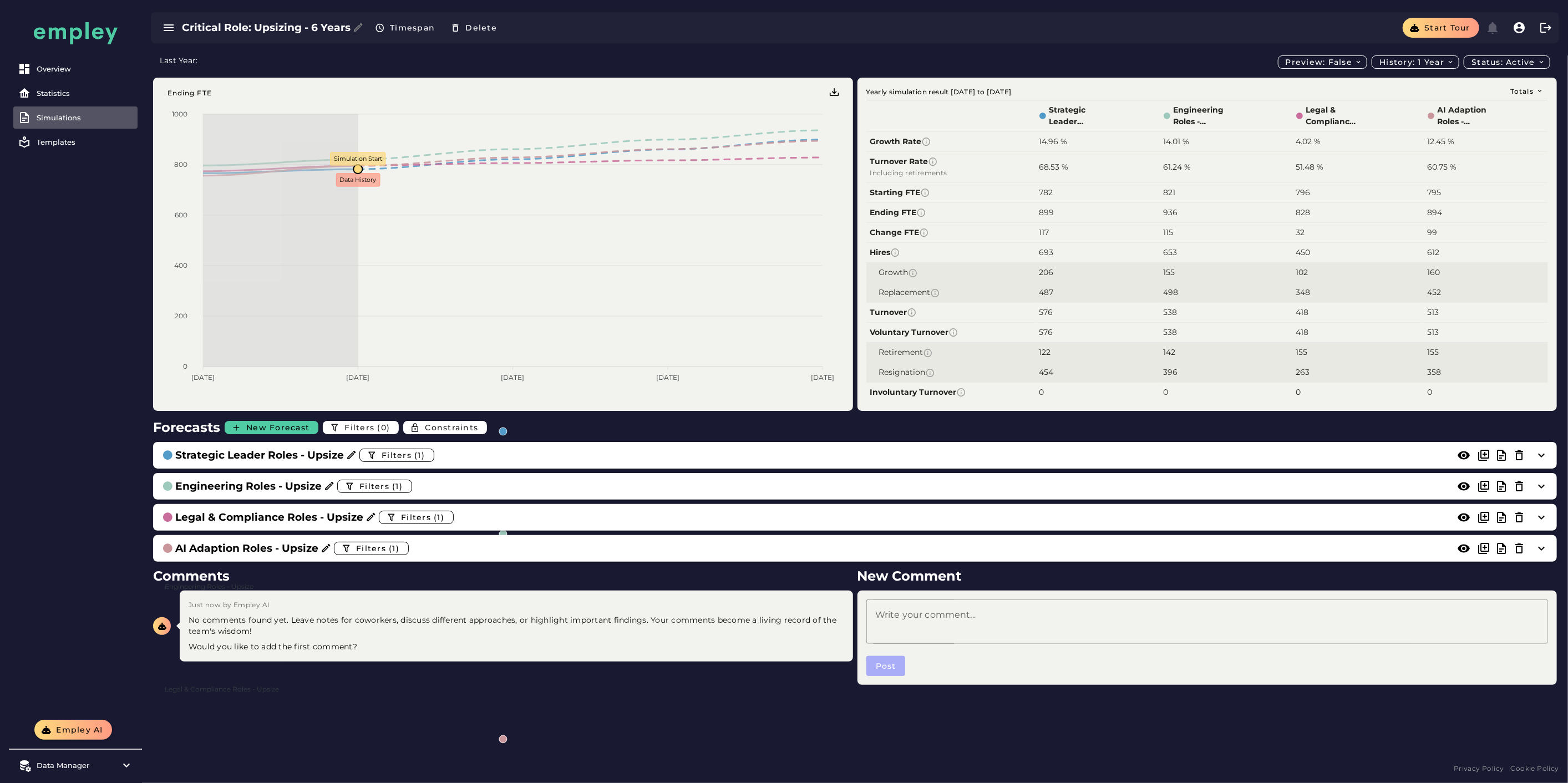 click on "Simulations" at bounding box center (85, 118) 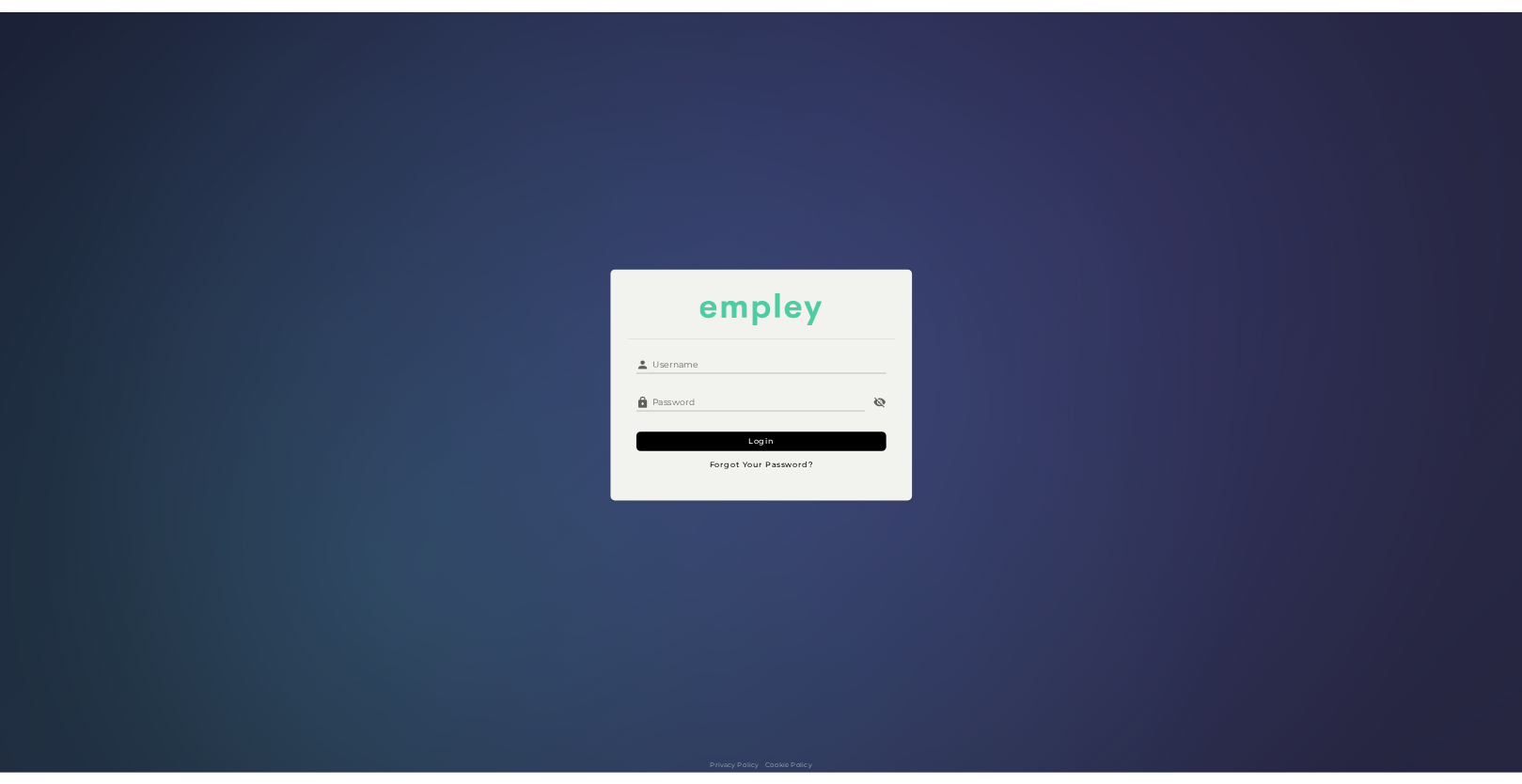 scroll, scrollTop: 0, scrollLeft: 0, axis: both 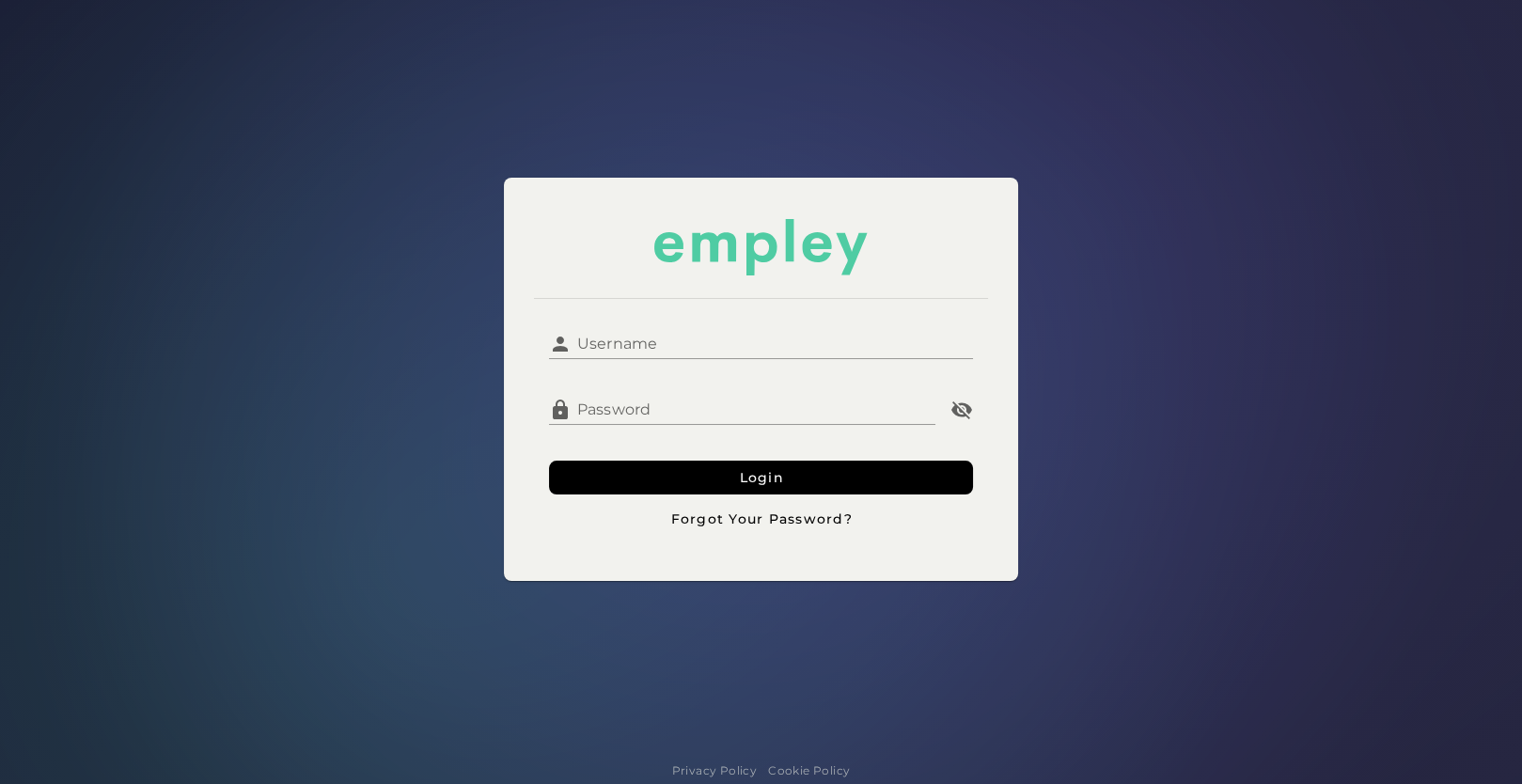 click on "Username" 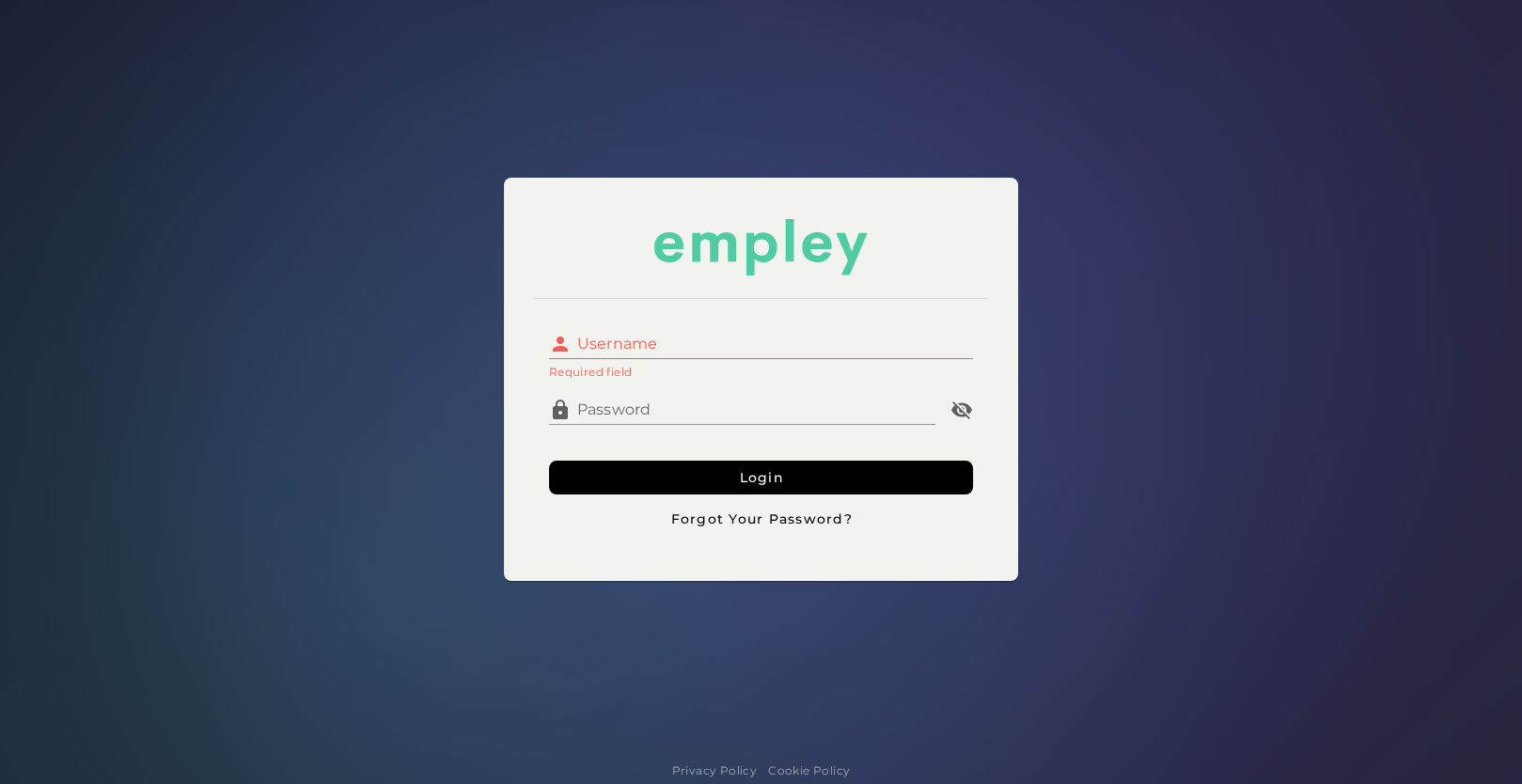 type on "**********" 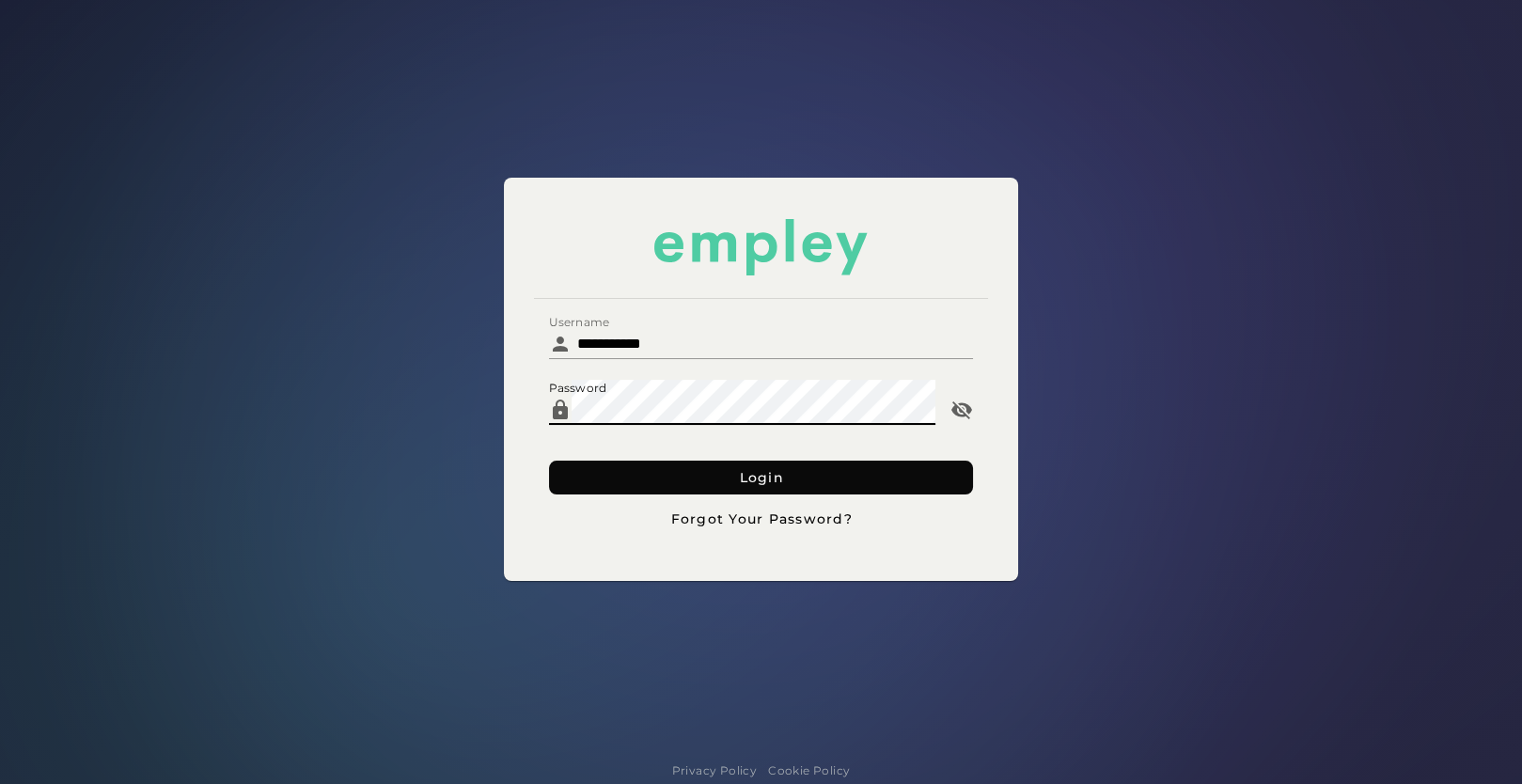 click on "Login" 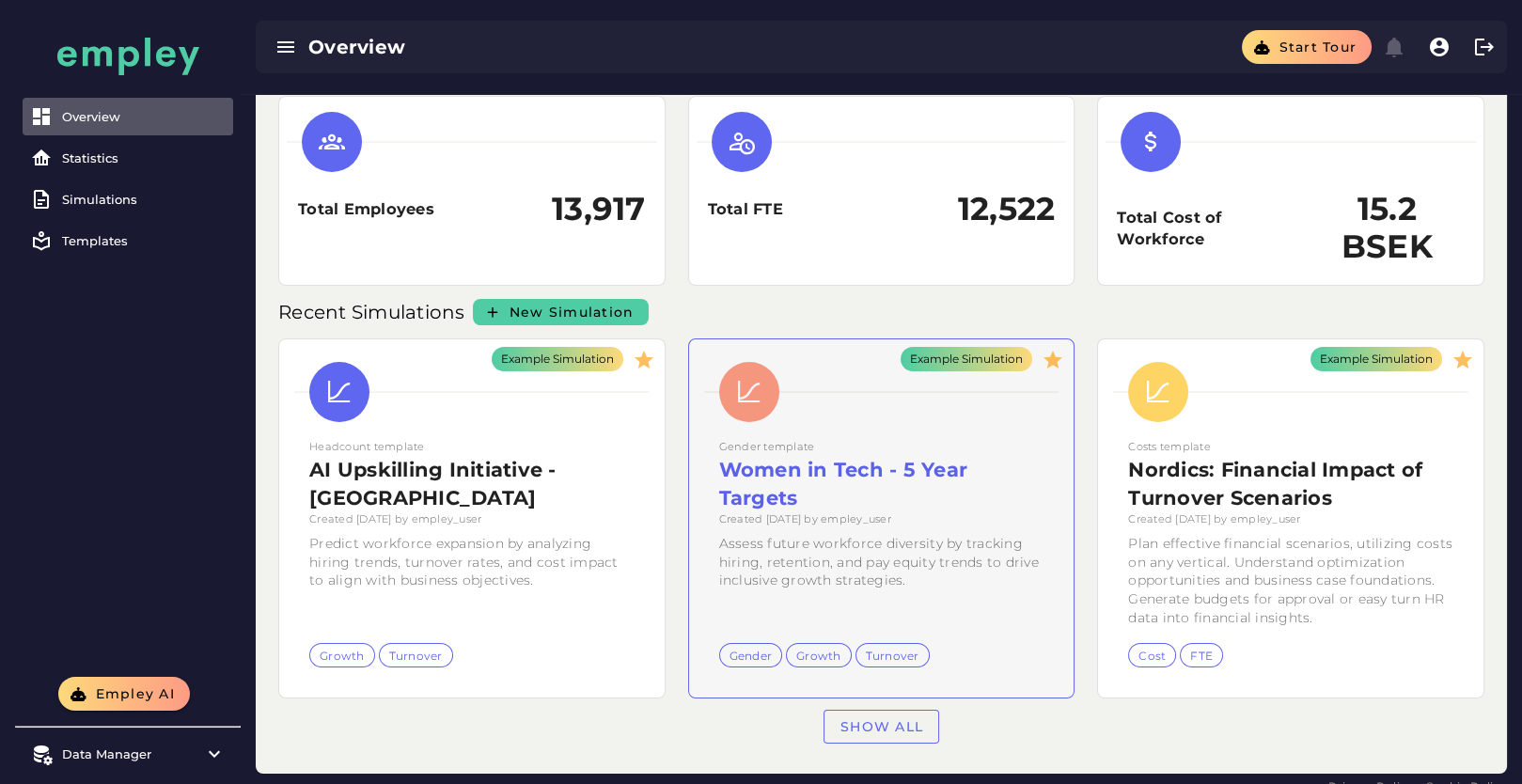scroll, scrollTop: 87, scrollLeft: 0, axis: vertical 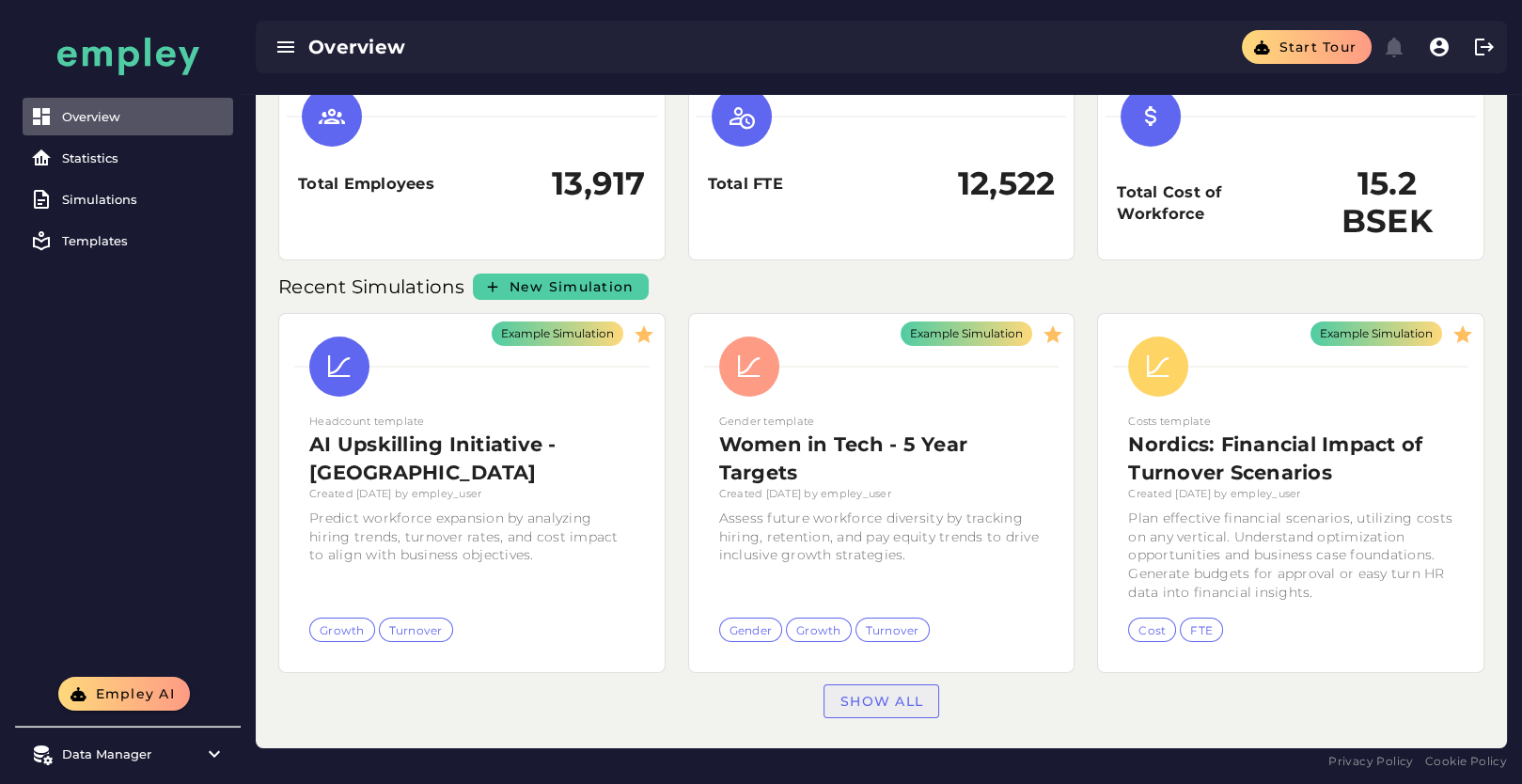 click on "Show all" 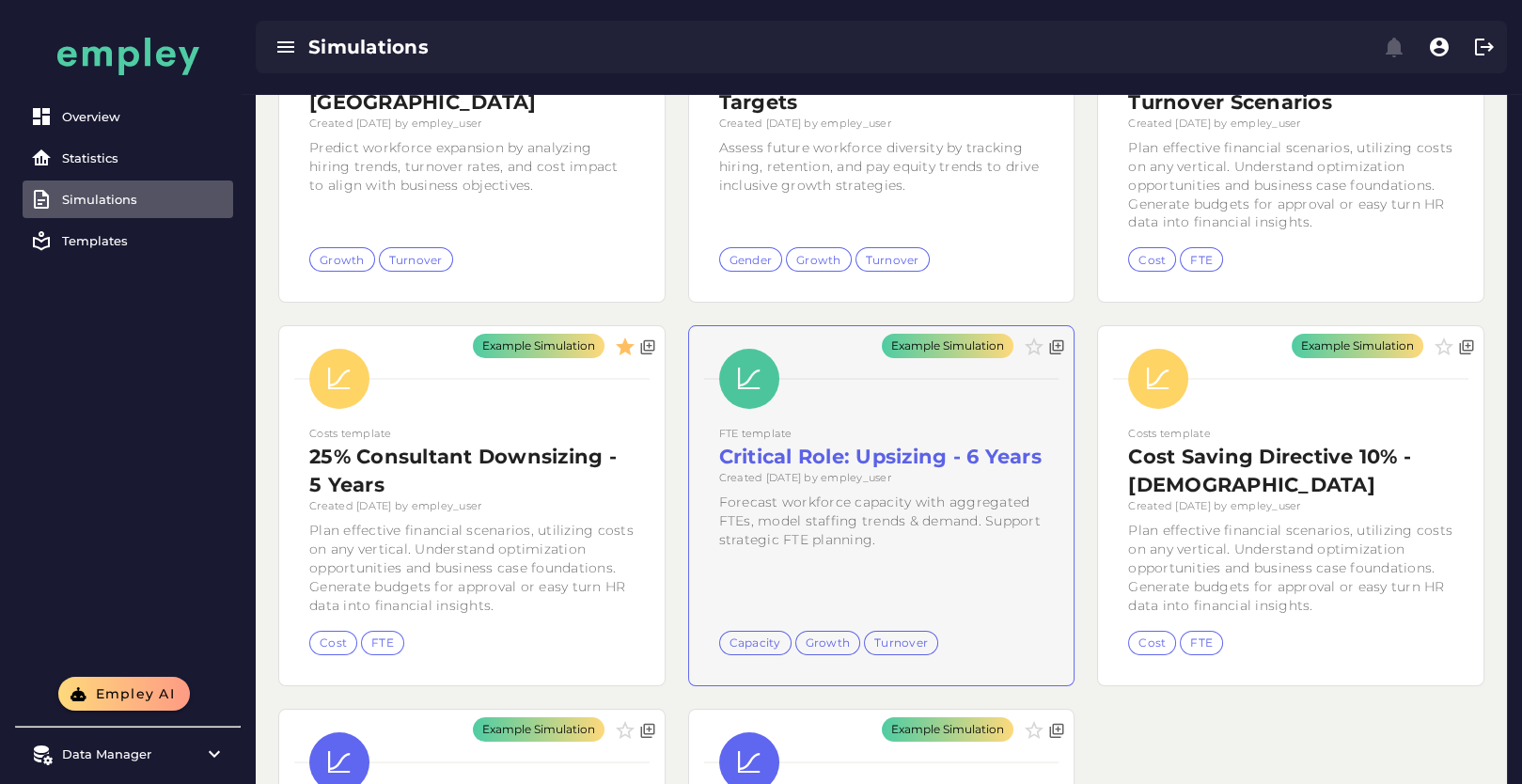 scroll, scrollTop: 313, scrollLeft: 0, axis: vertical 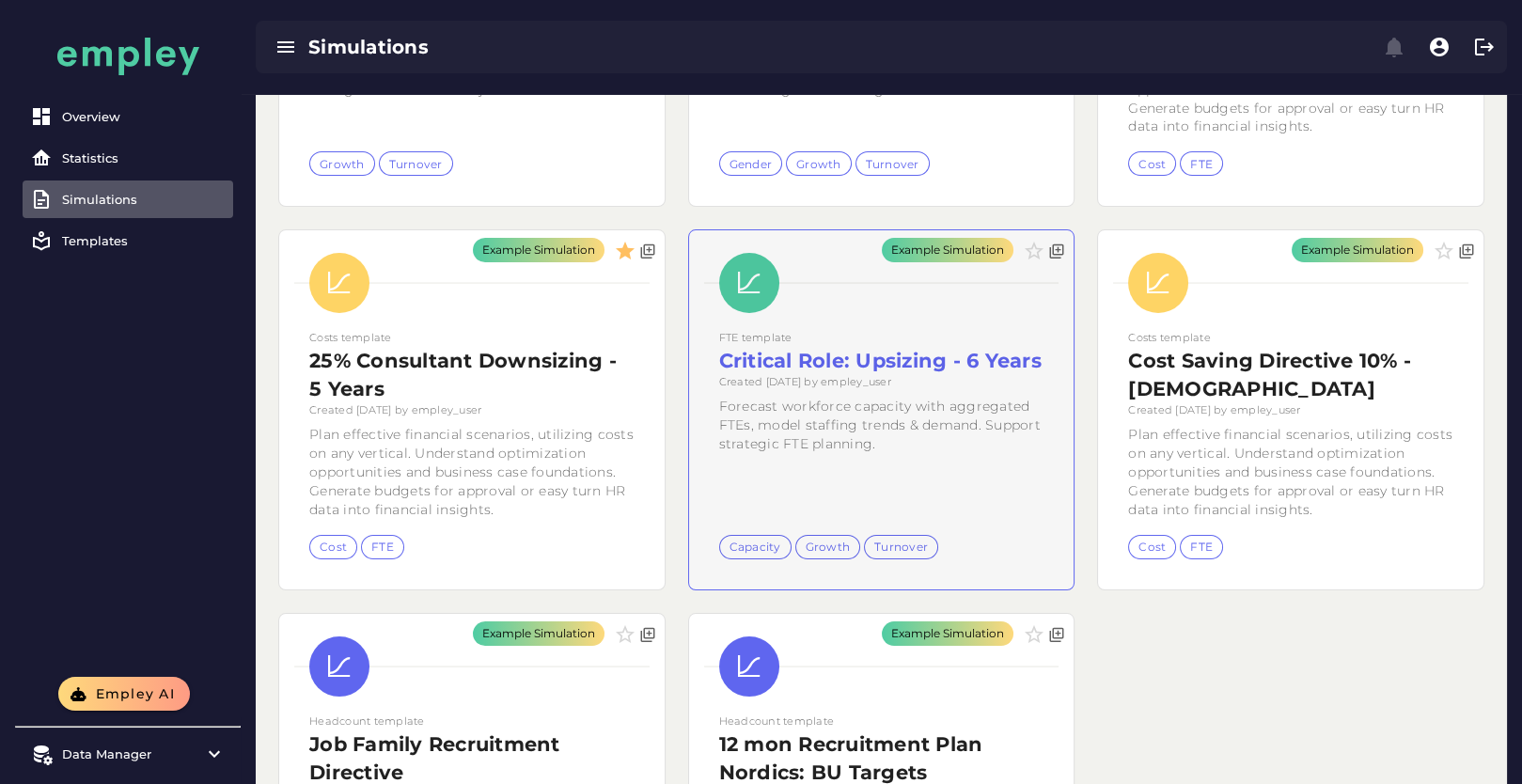 click on "Example Simulation" 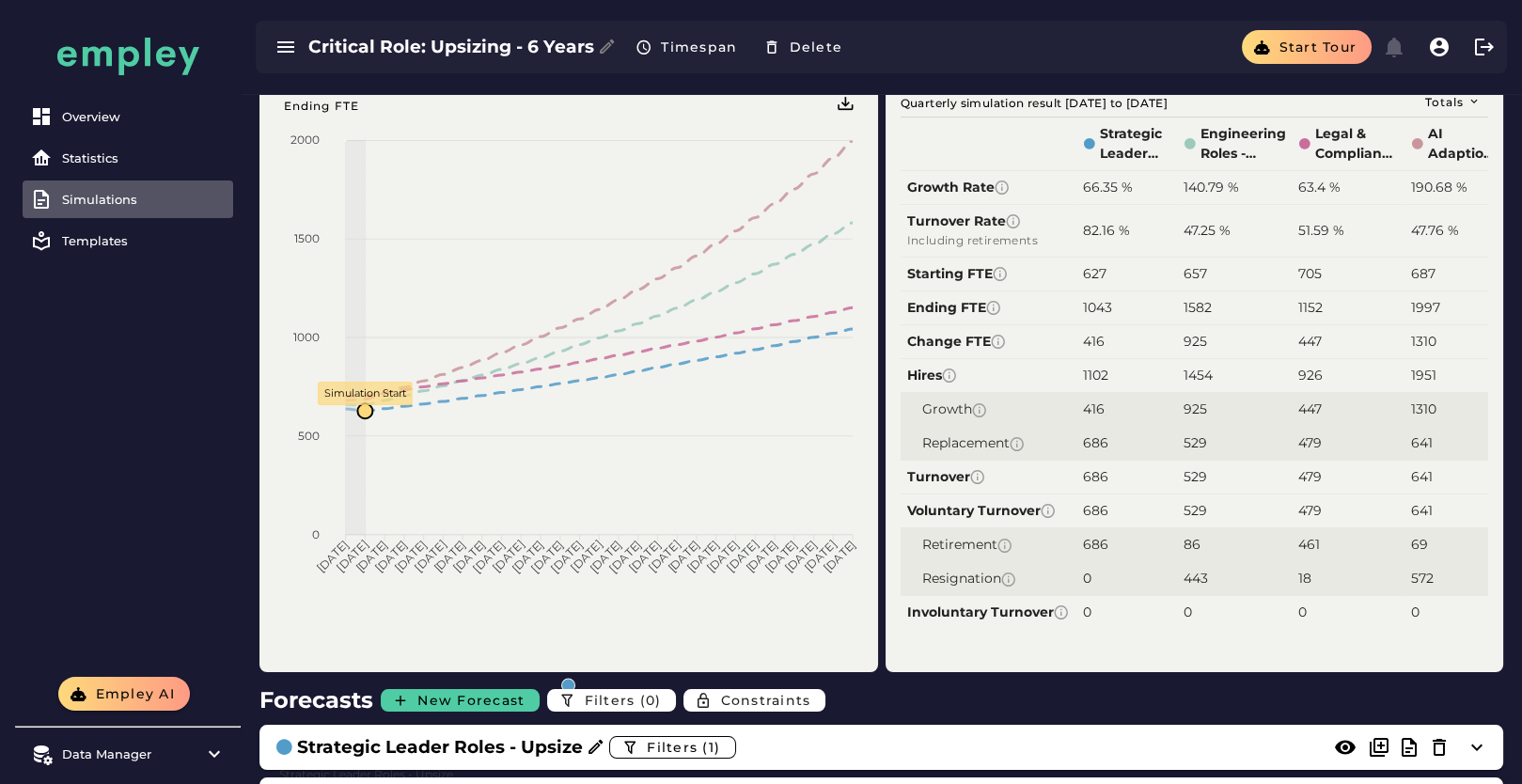 scroll, scrollTop: 0, scrollLeft: 0, axis: both 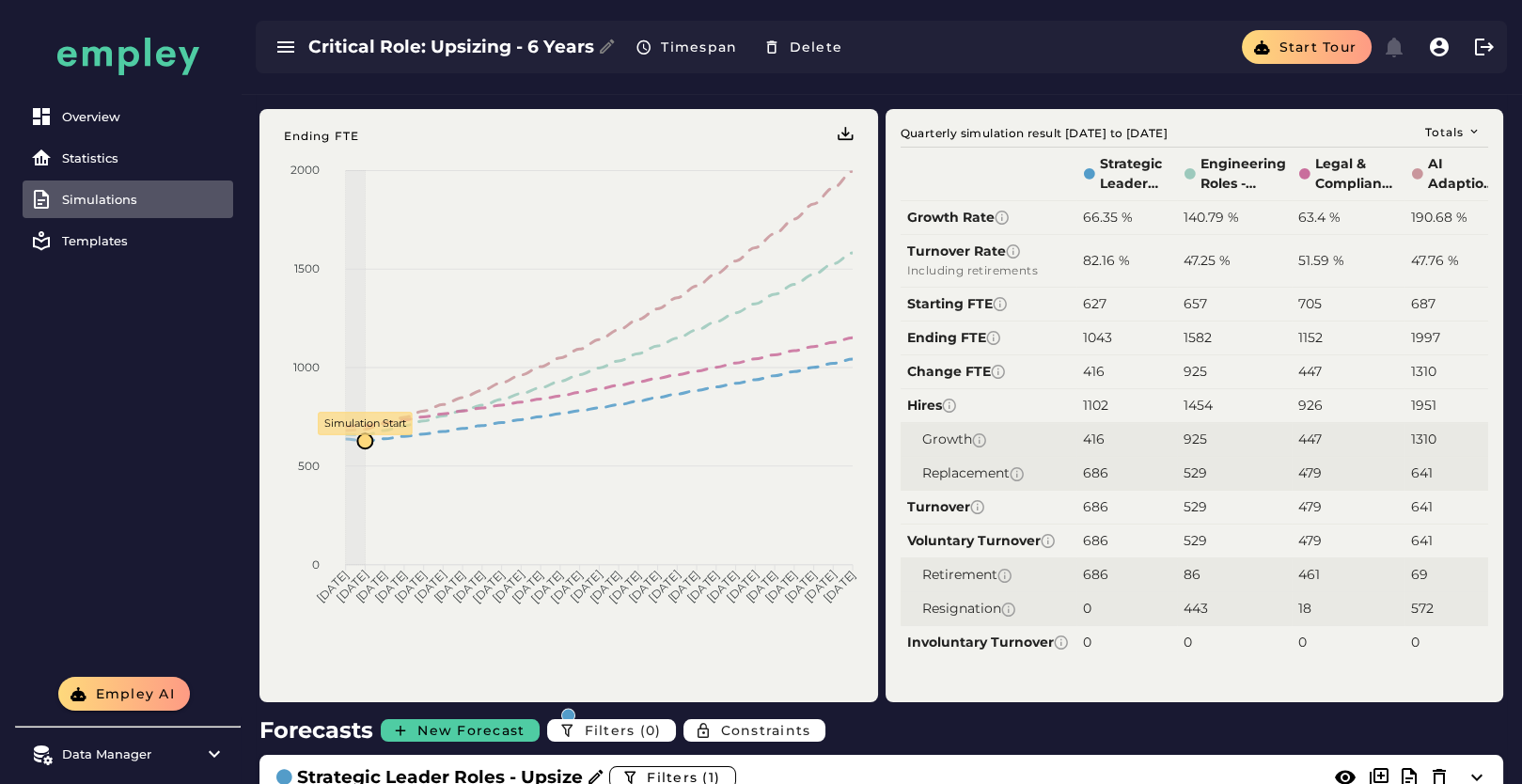 click on "Simulations" at bounding box center [144, 199] 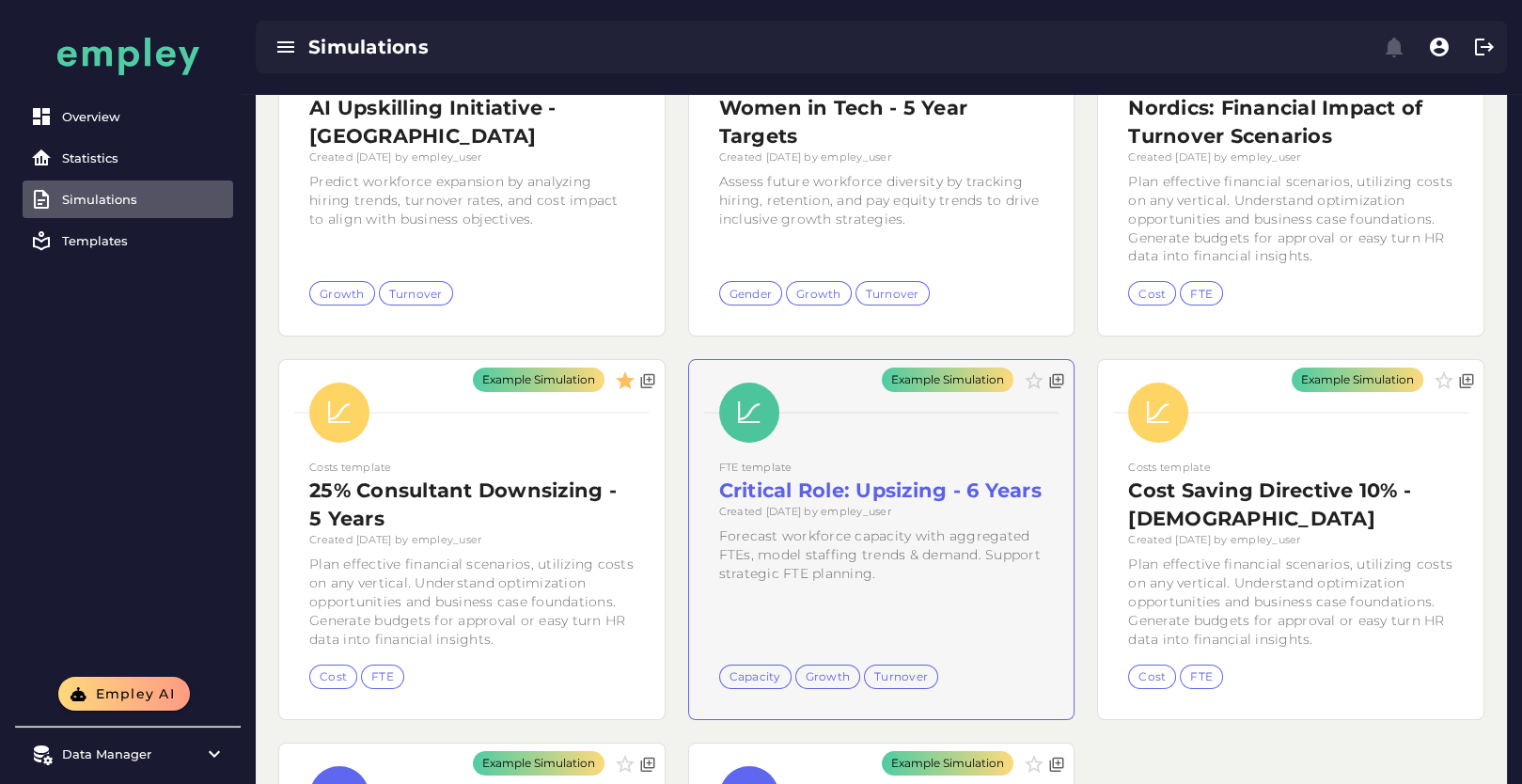scroll, scrollTop: 209, scrollLeft: 0, axis: vertical 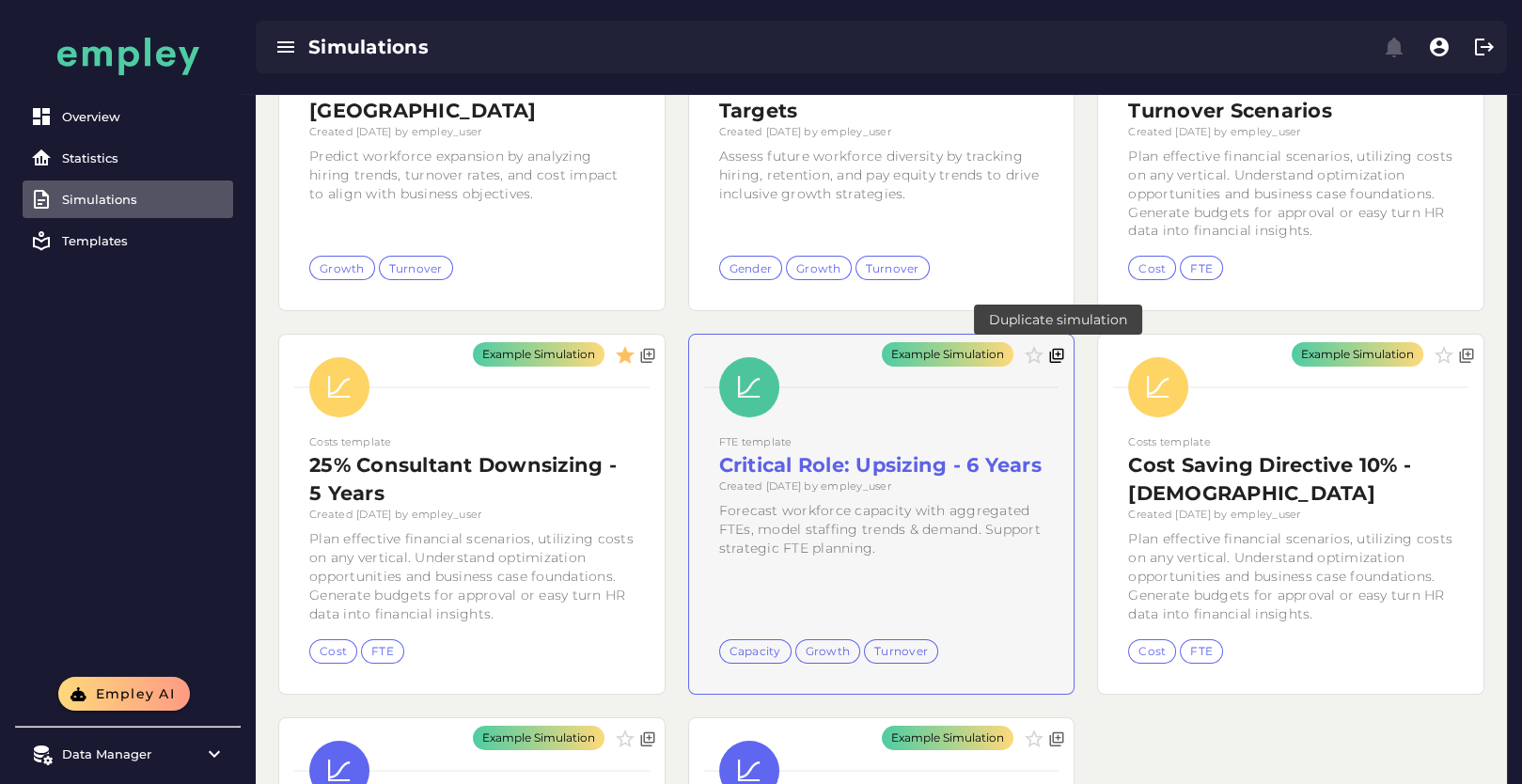 click 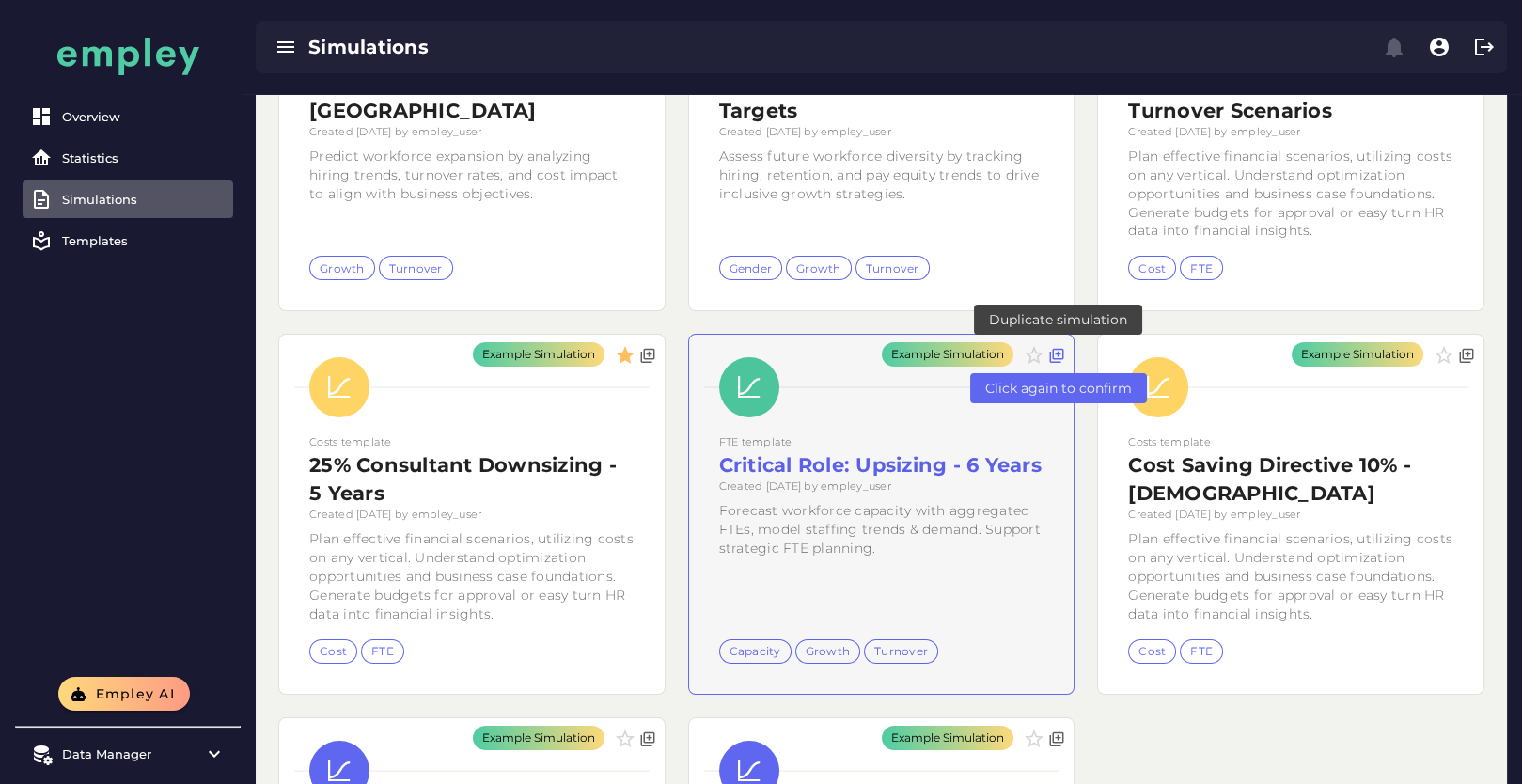 click 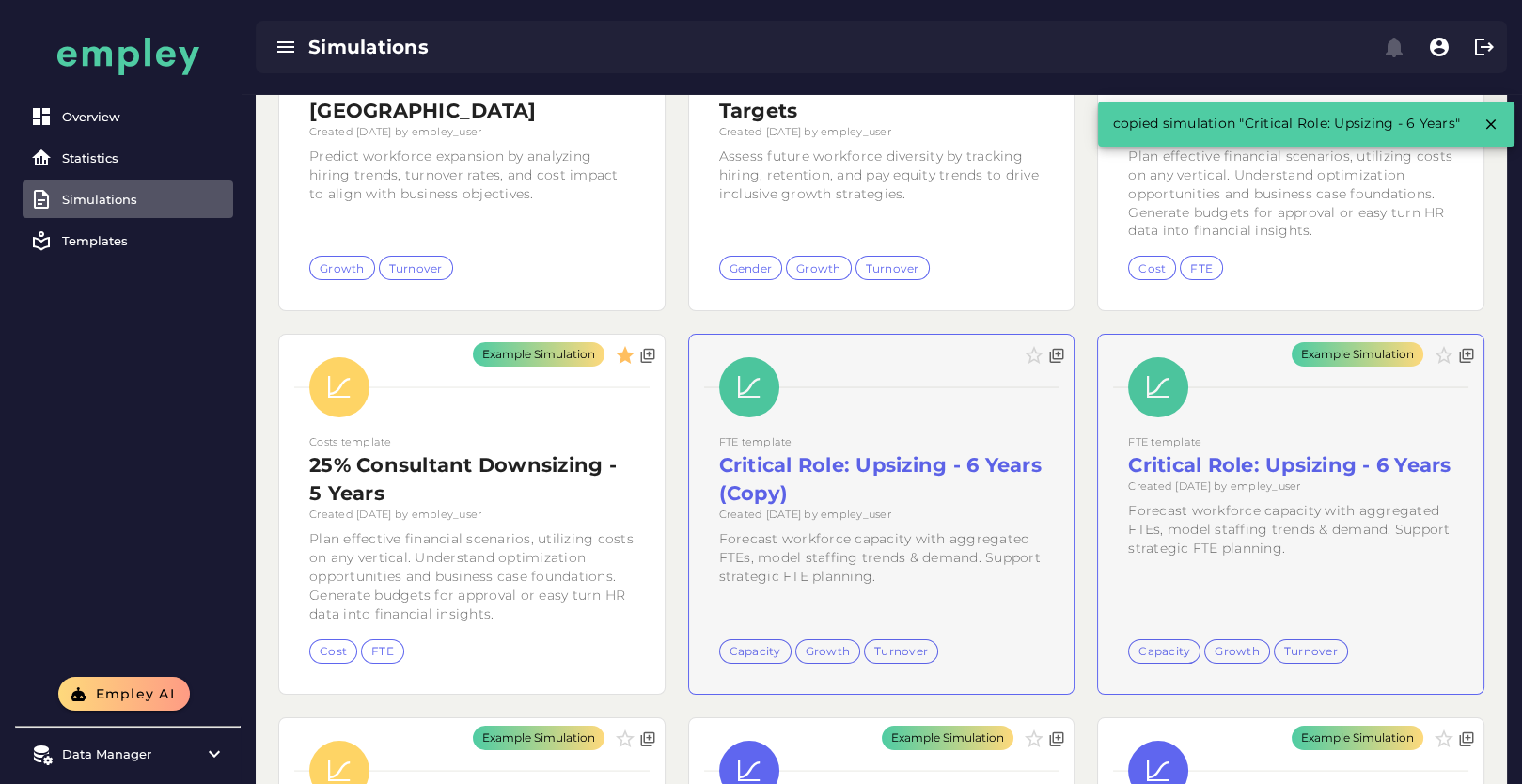 click 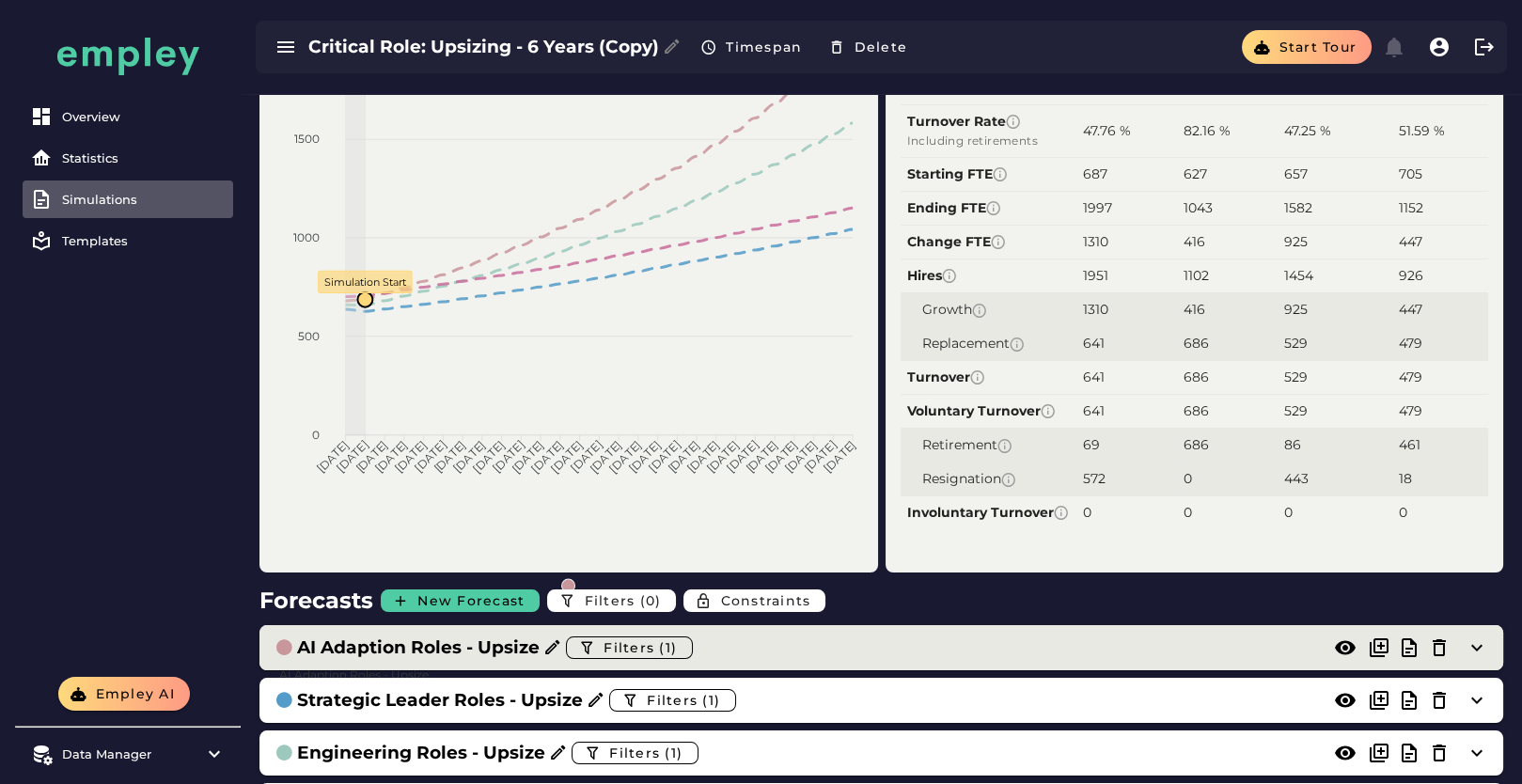 scroll, scrollTop: 0, scrollLeft: 0, axis: both 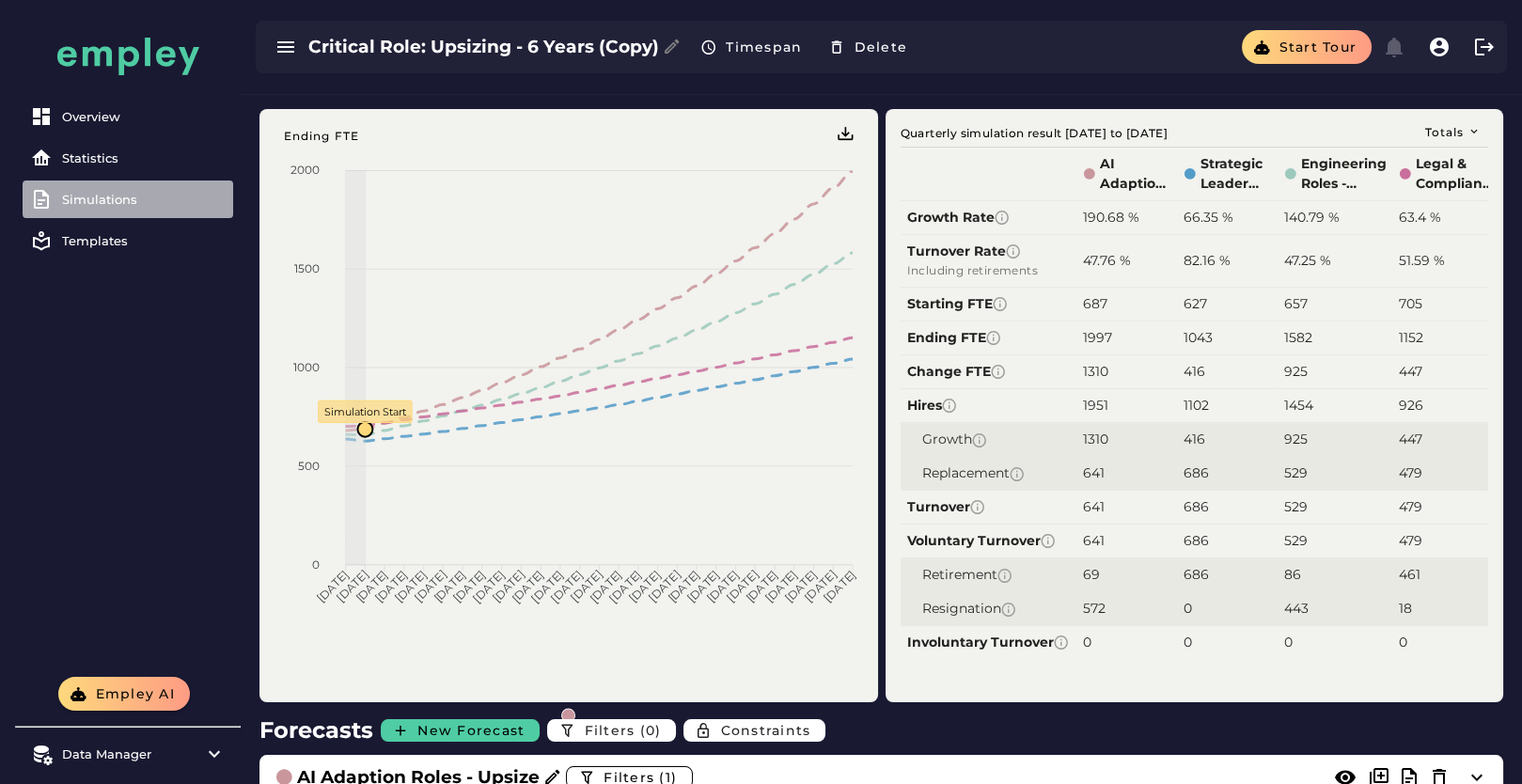 click on "Simulations" at bounding box center [144, 199] 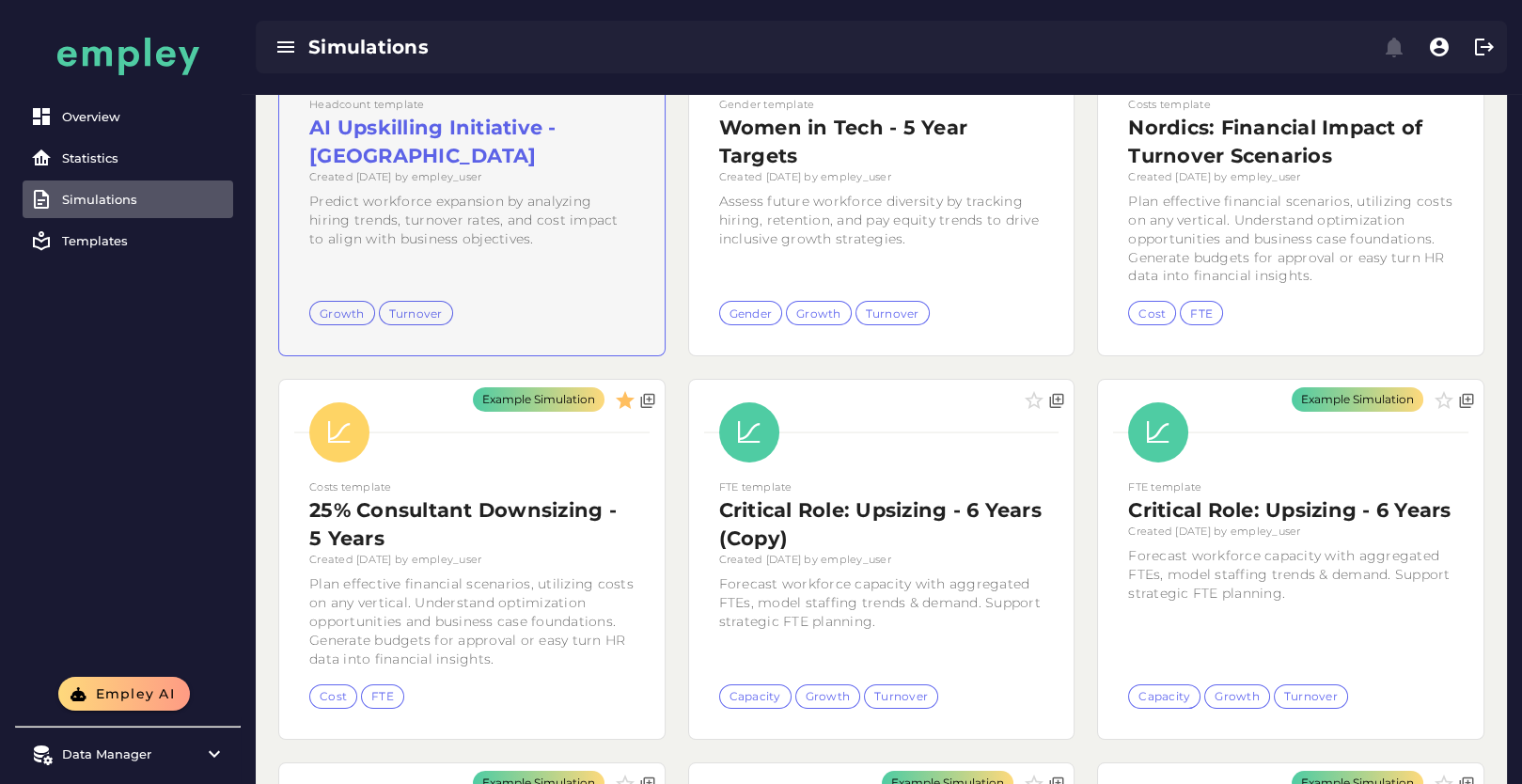 scroll, scrollTop: 0, scrollLeft: 0, axis: both 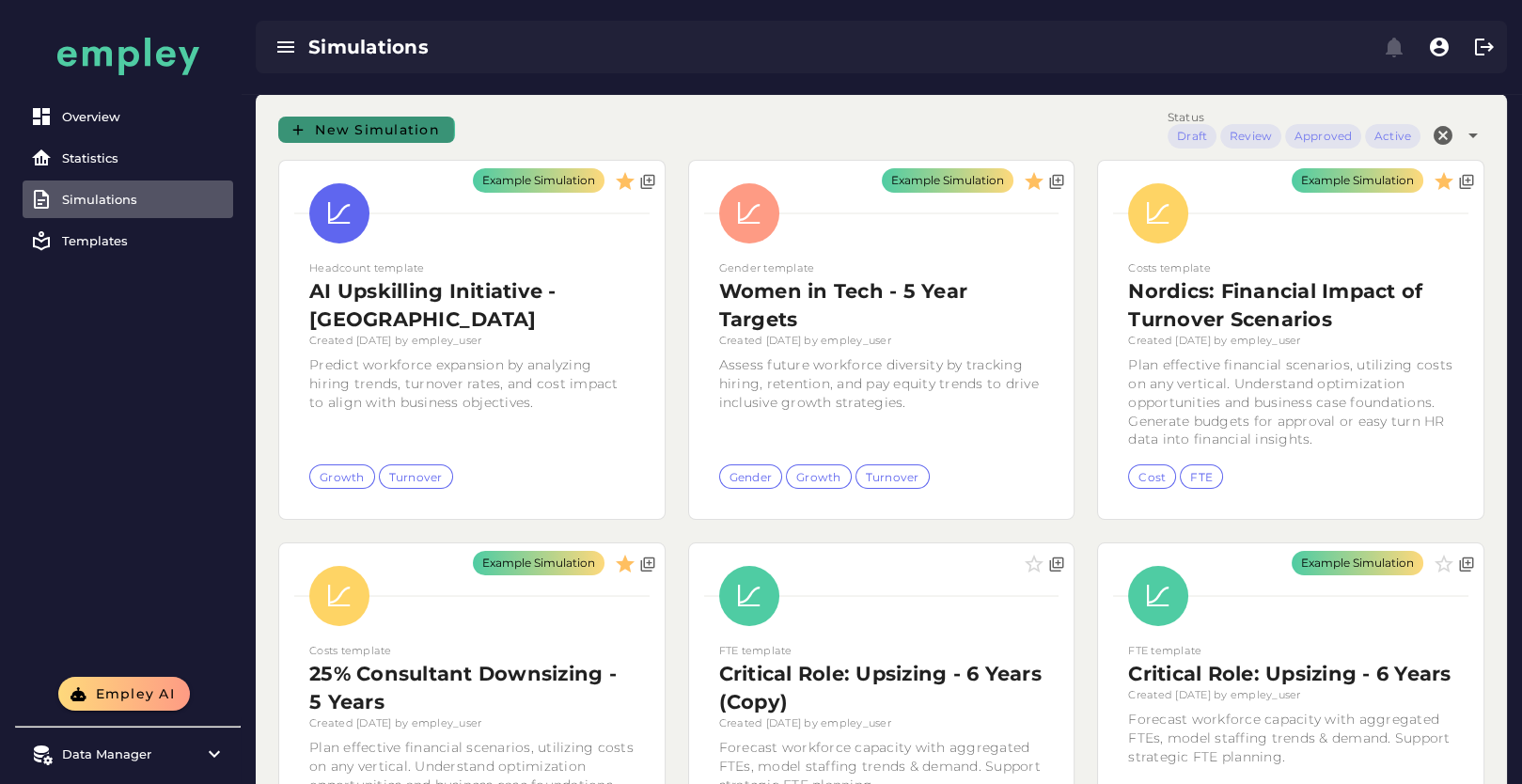 click on "New Simulation" at bounding box center [367, 130] 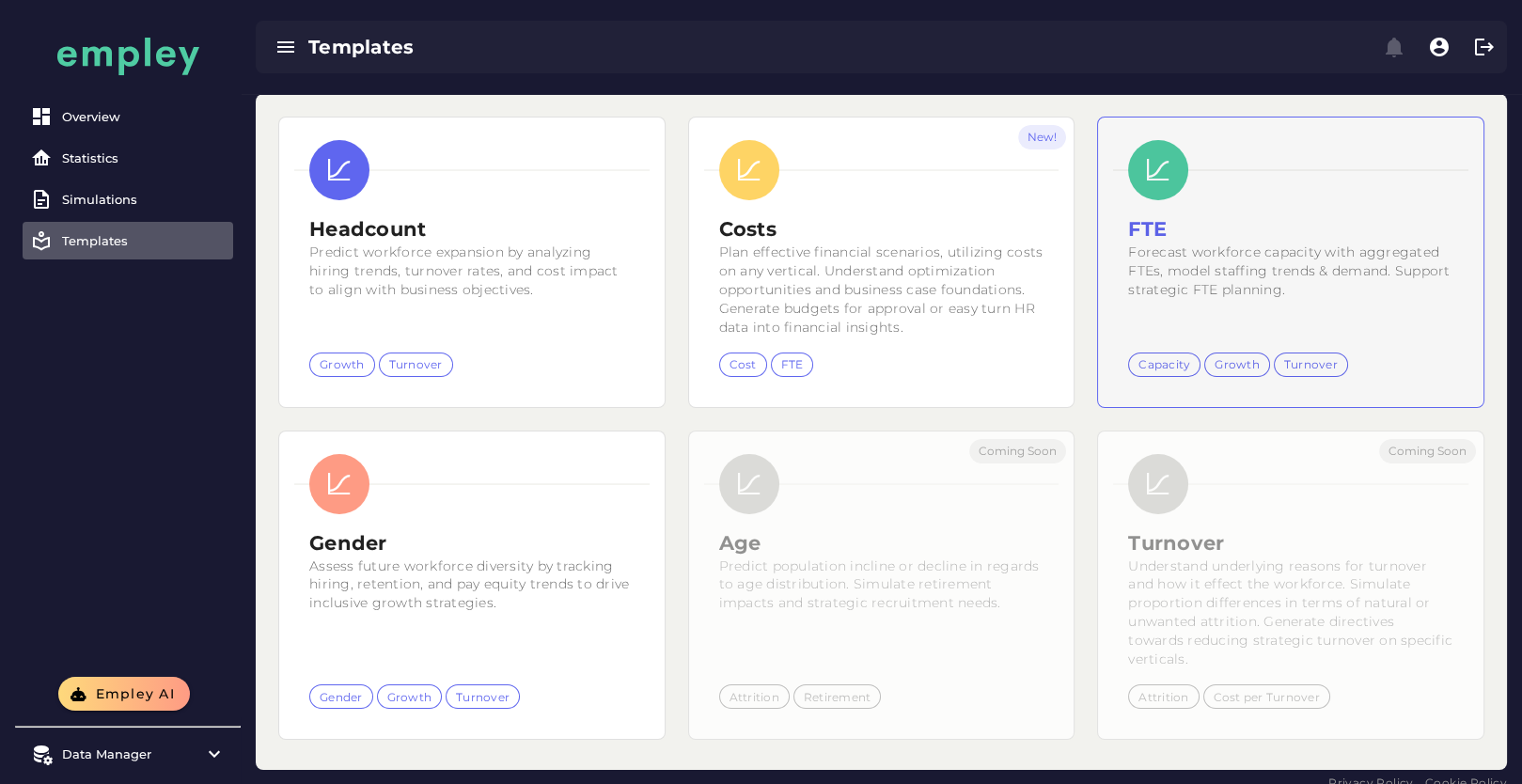 click on "FTE Forecast workforce capacity with aggregated FTEs, model staffing trends & demand. Support strategic FTE planning. Capacity Growth Turnover" 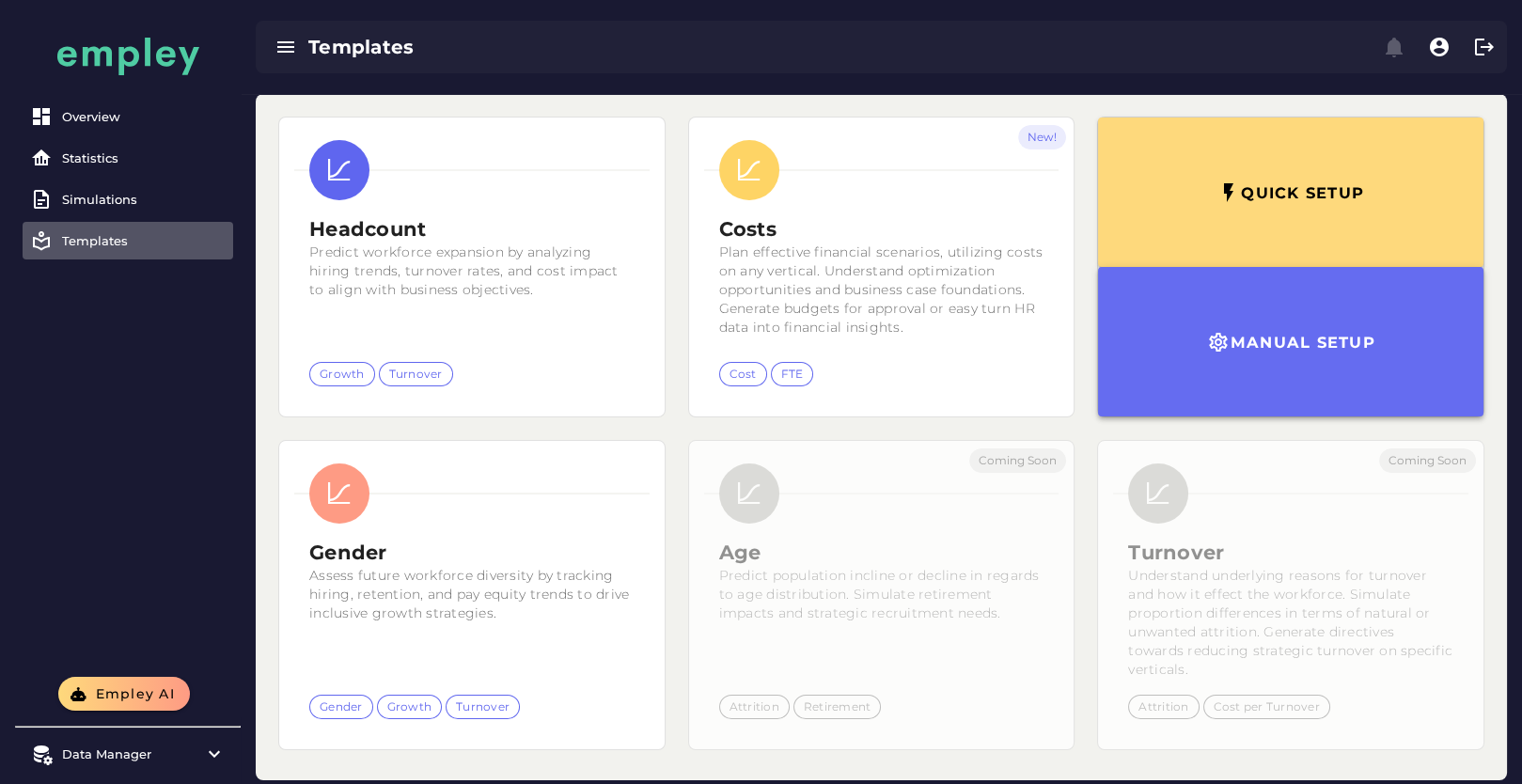 click on "Manual setup" at bounding box center [1291, 341] 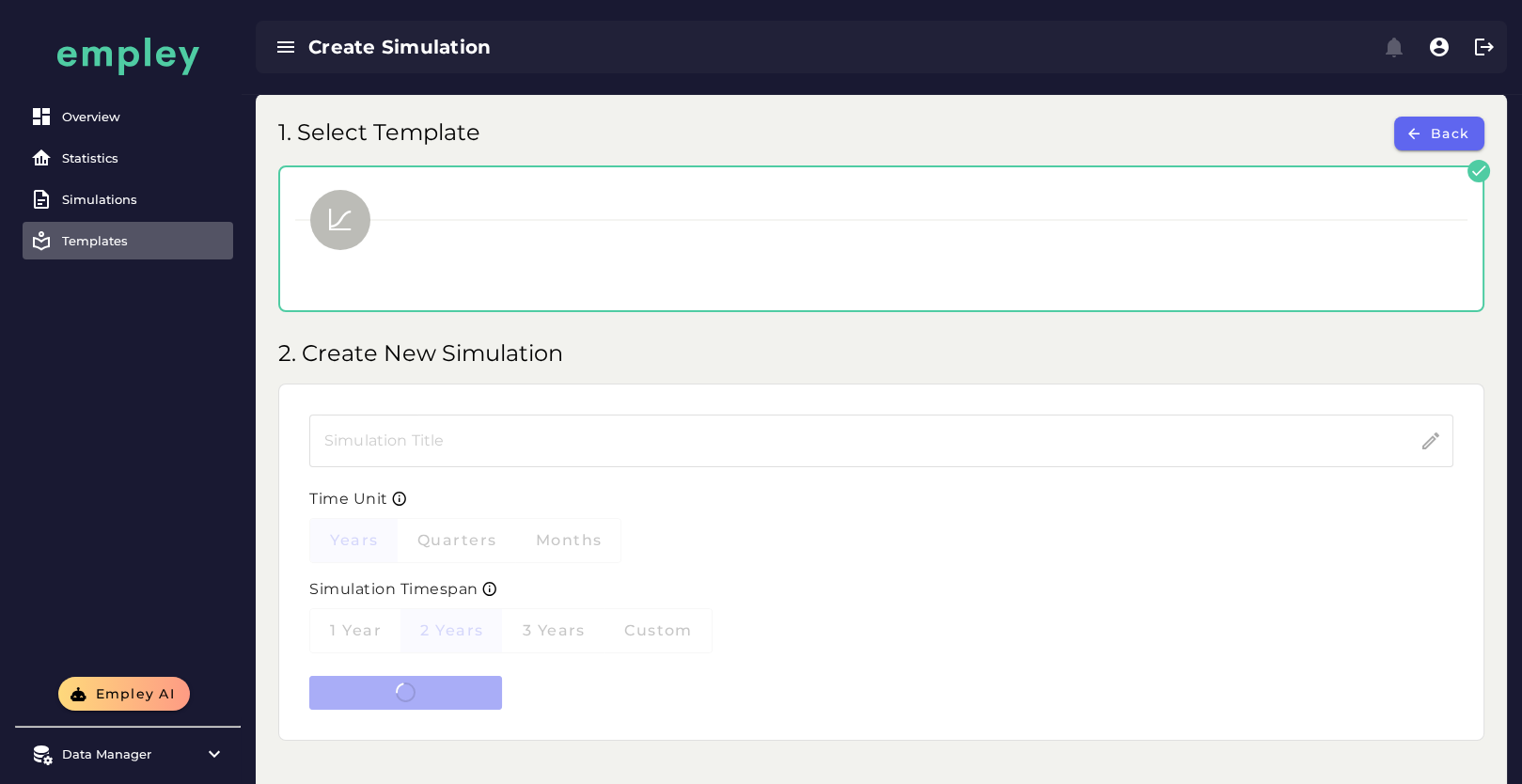type on "***" 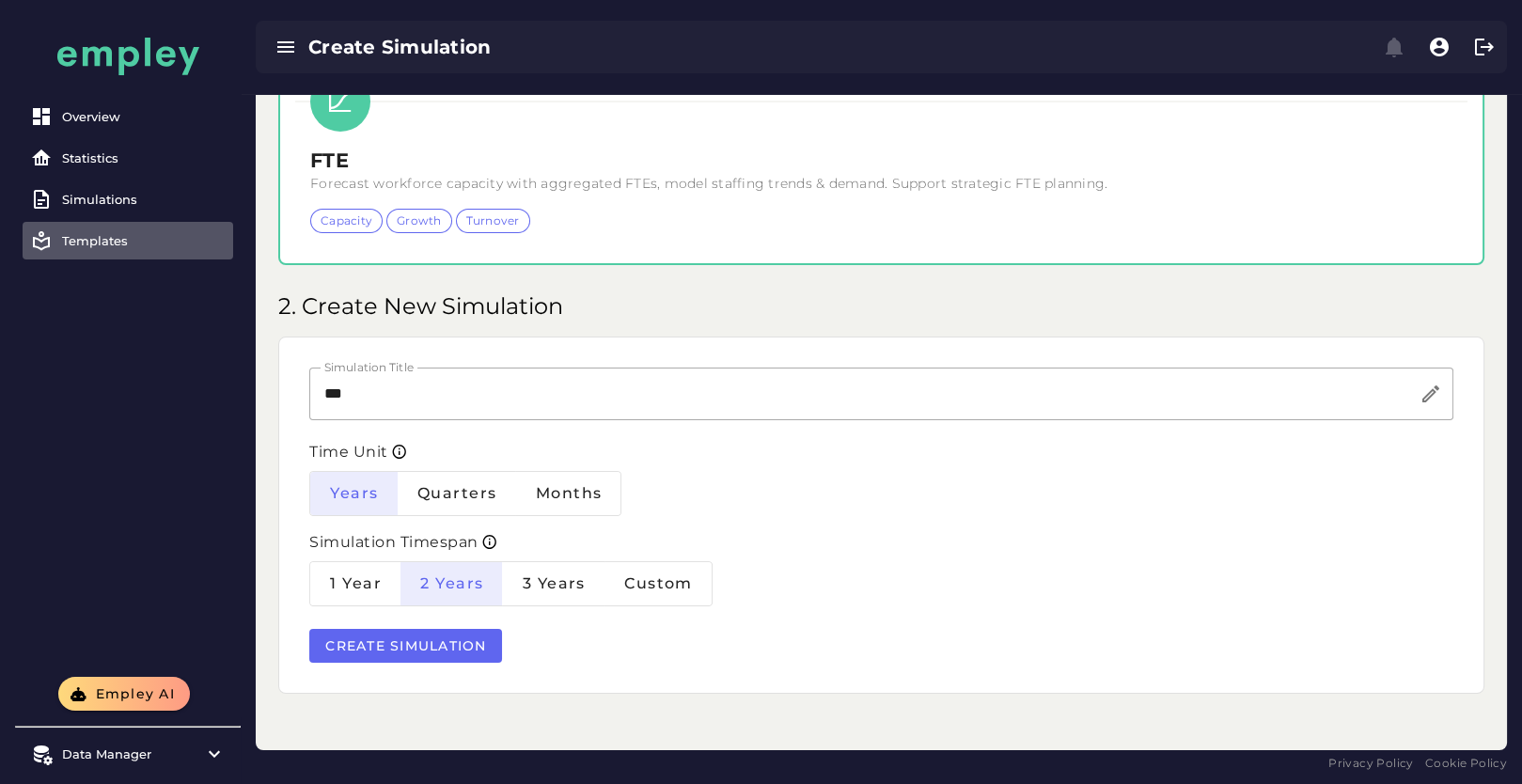 scroll, scrollTop: 119, scrollLeft: 0, axis: vertical 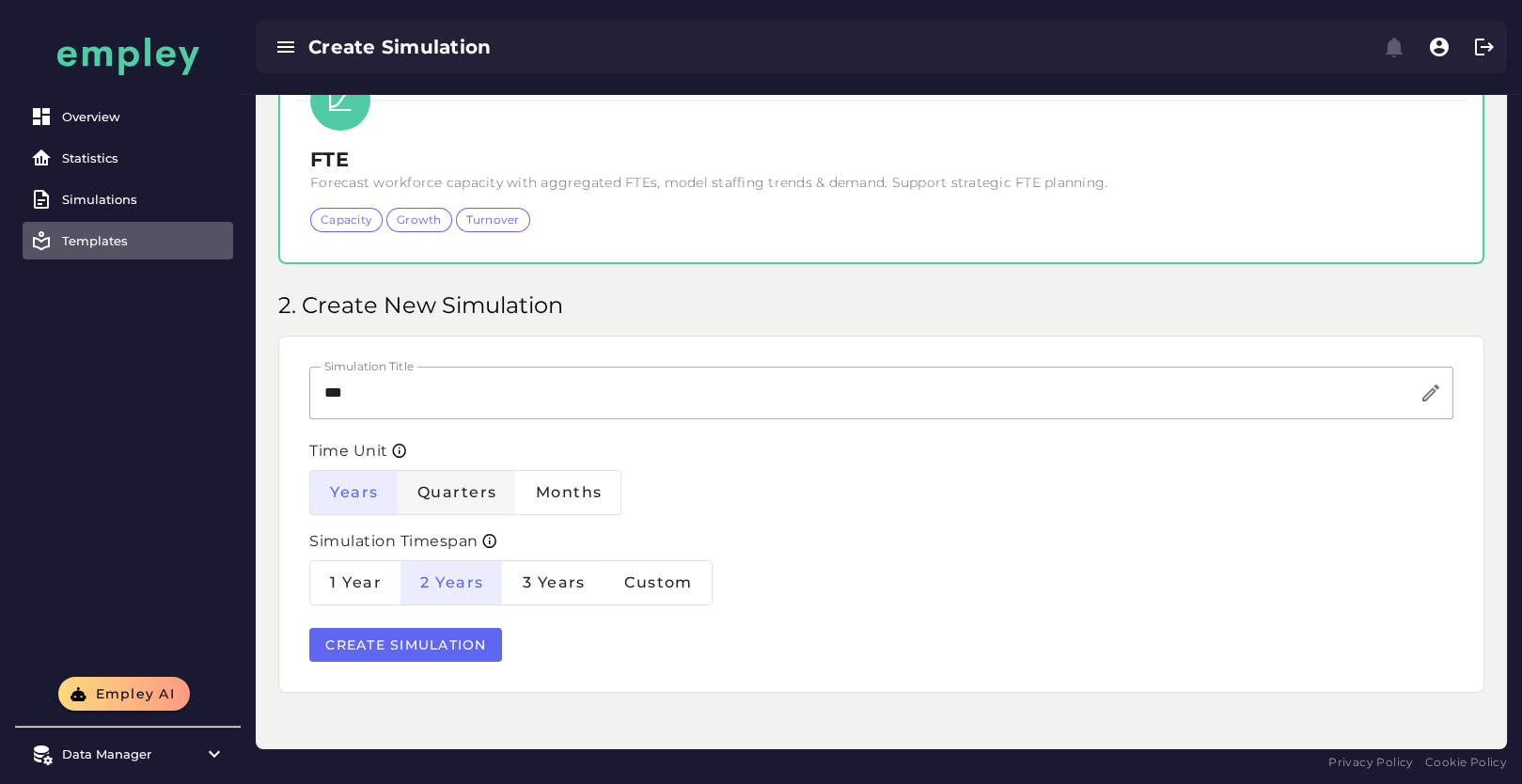 click on "Quarters" 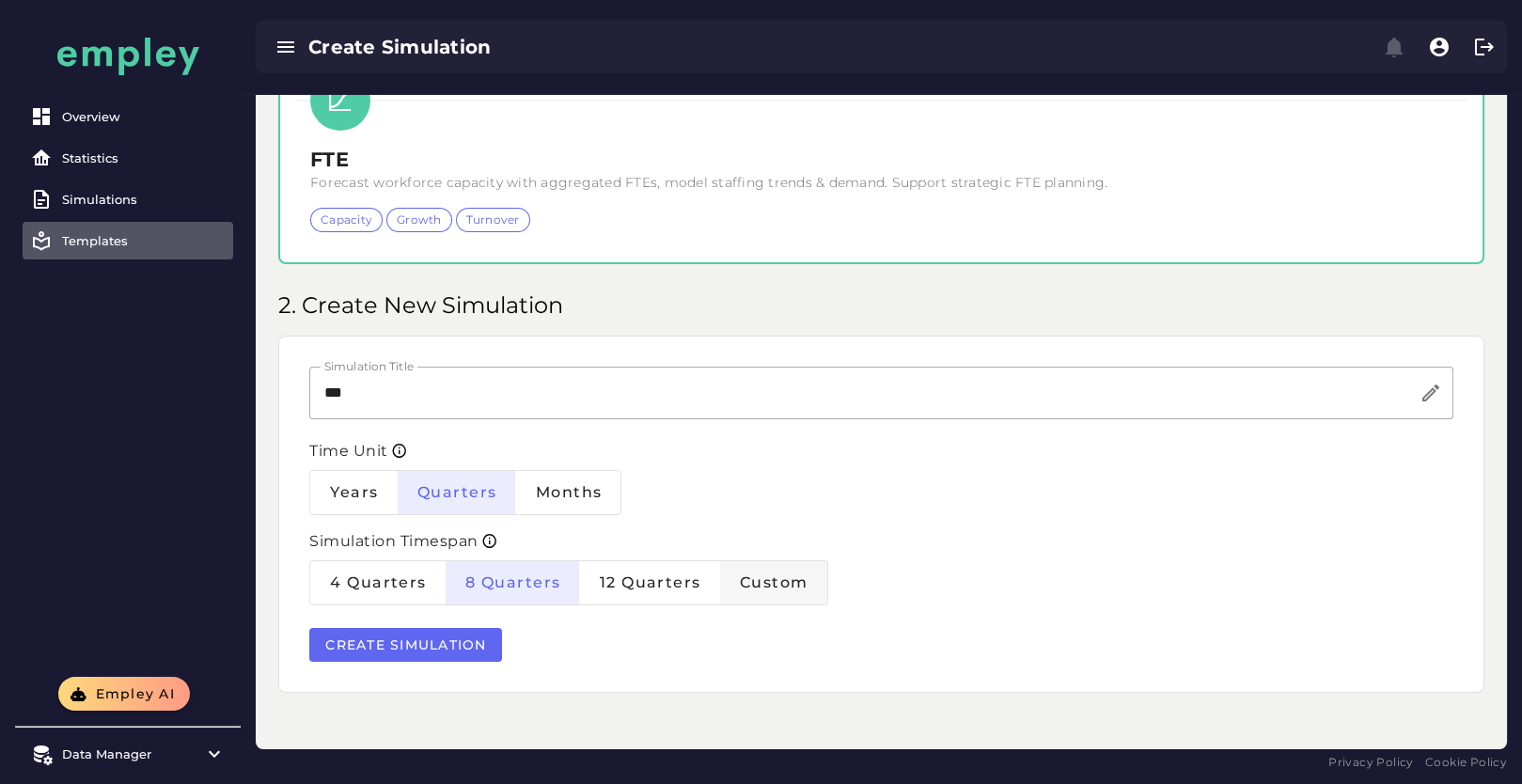 click on "Custom" 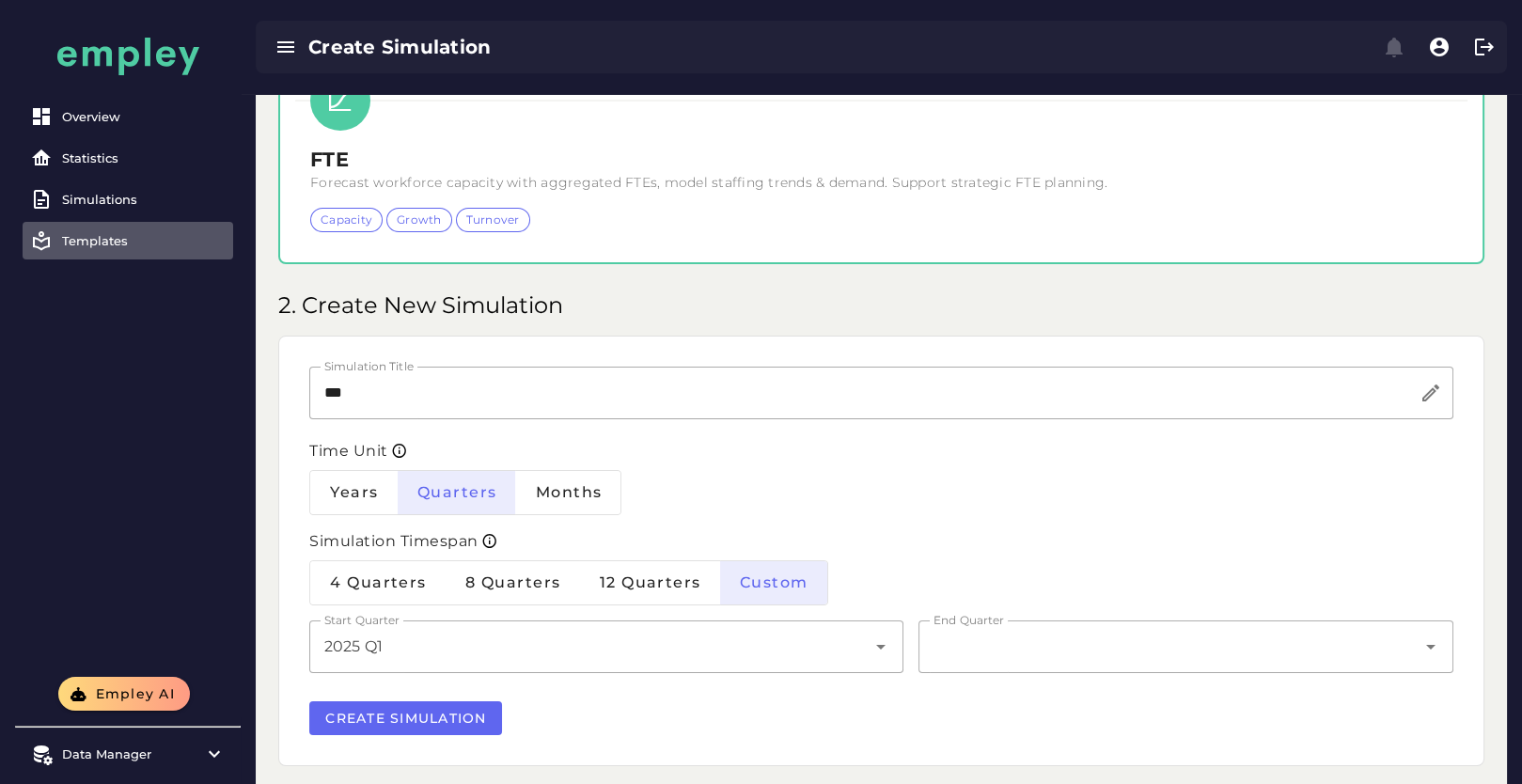 click on "2025 Q1 *******" 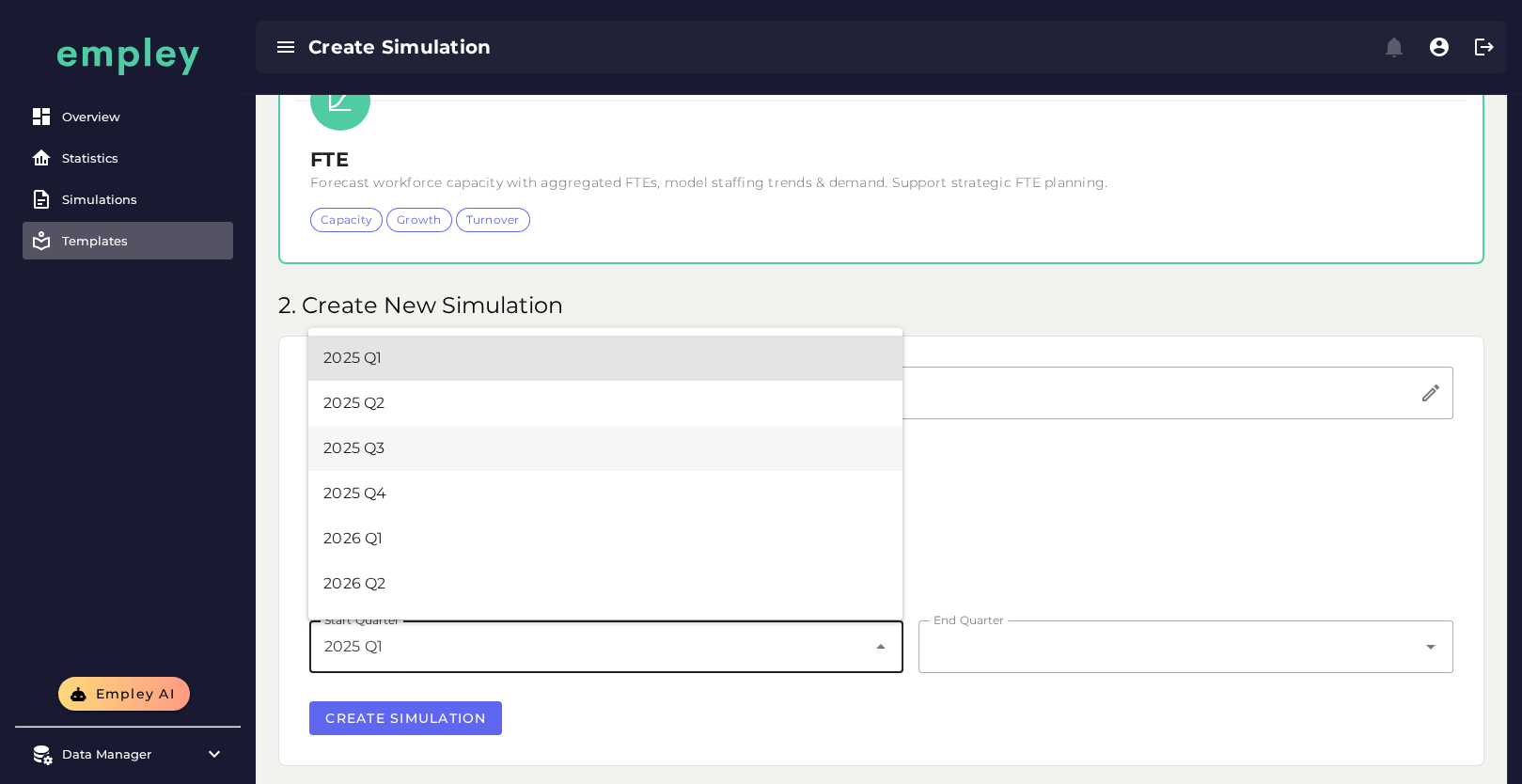 click on "2025 Q3" at bounding box center [605, 448] 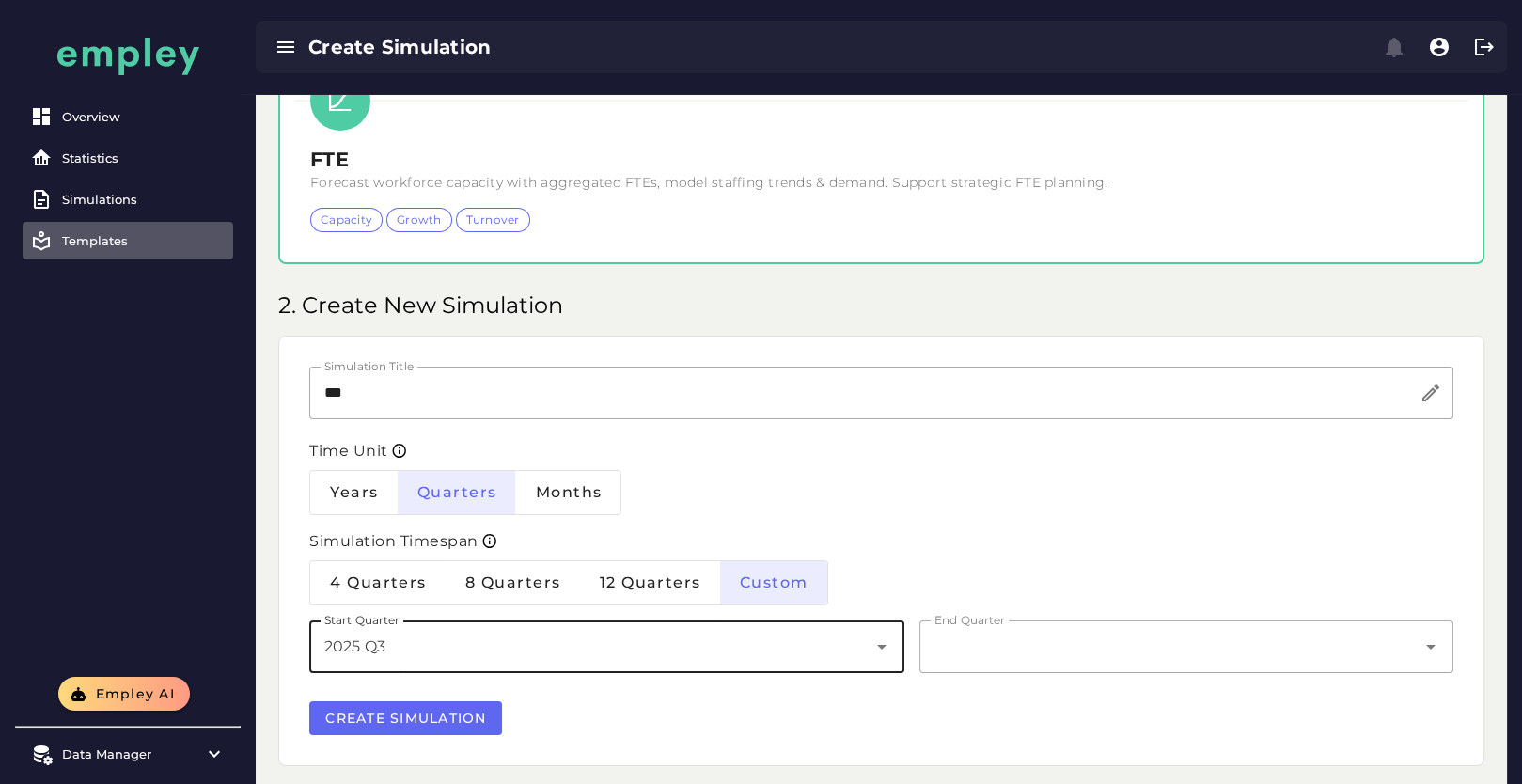 click 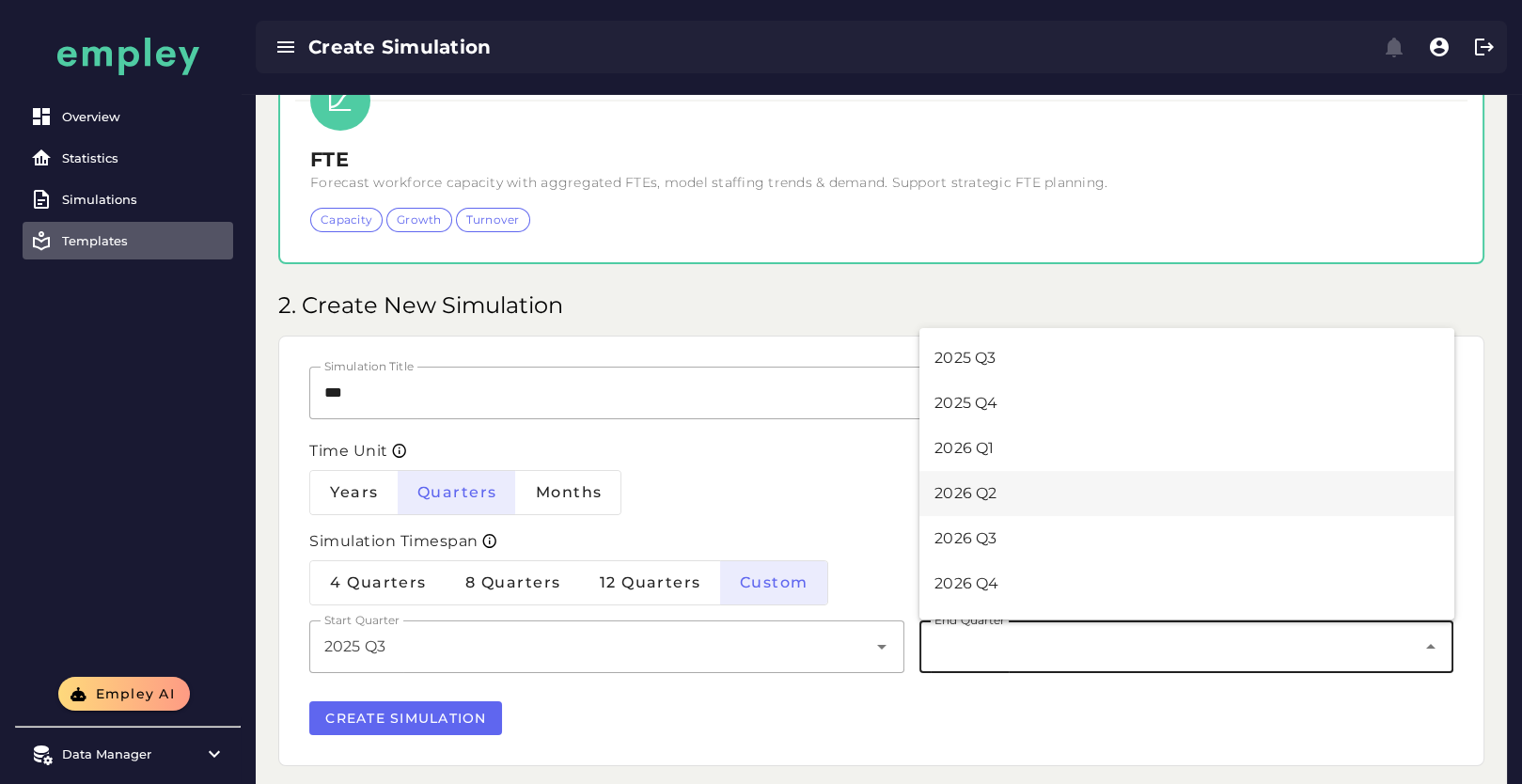 scroll, scrollTop: 209, scrollLeft: 0, axis: vertical 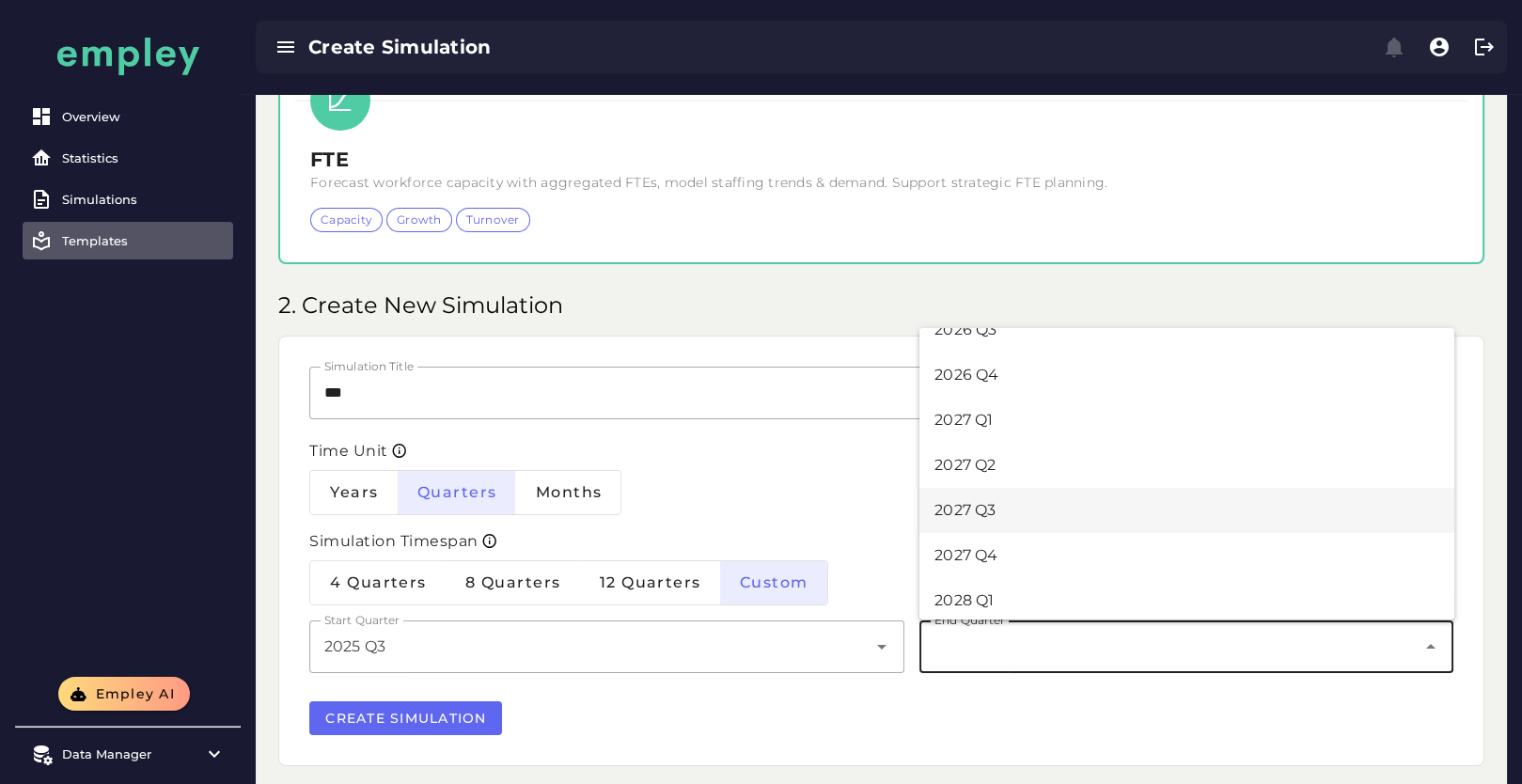 click on "2027 Q3" at bounding box center [1186, 510] 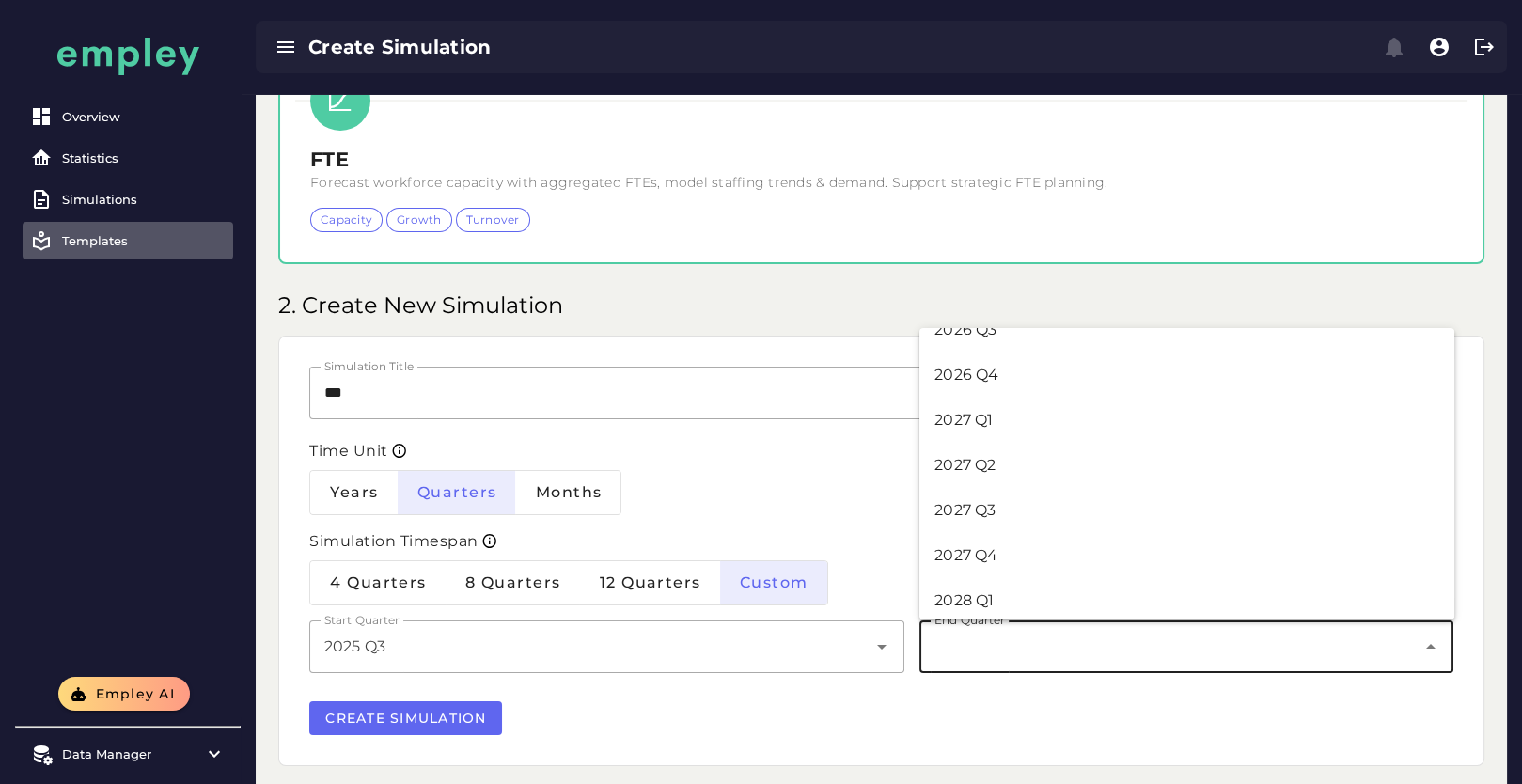 type on "*******" 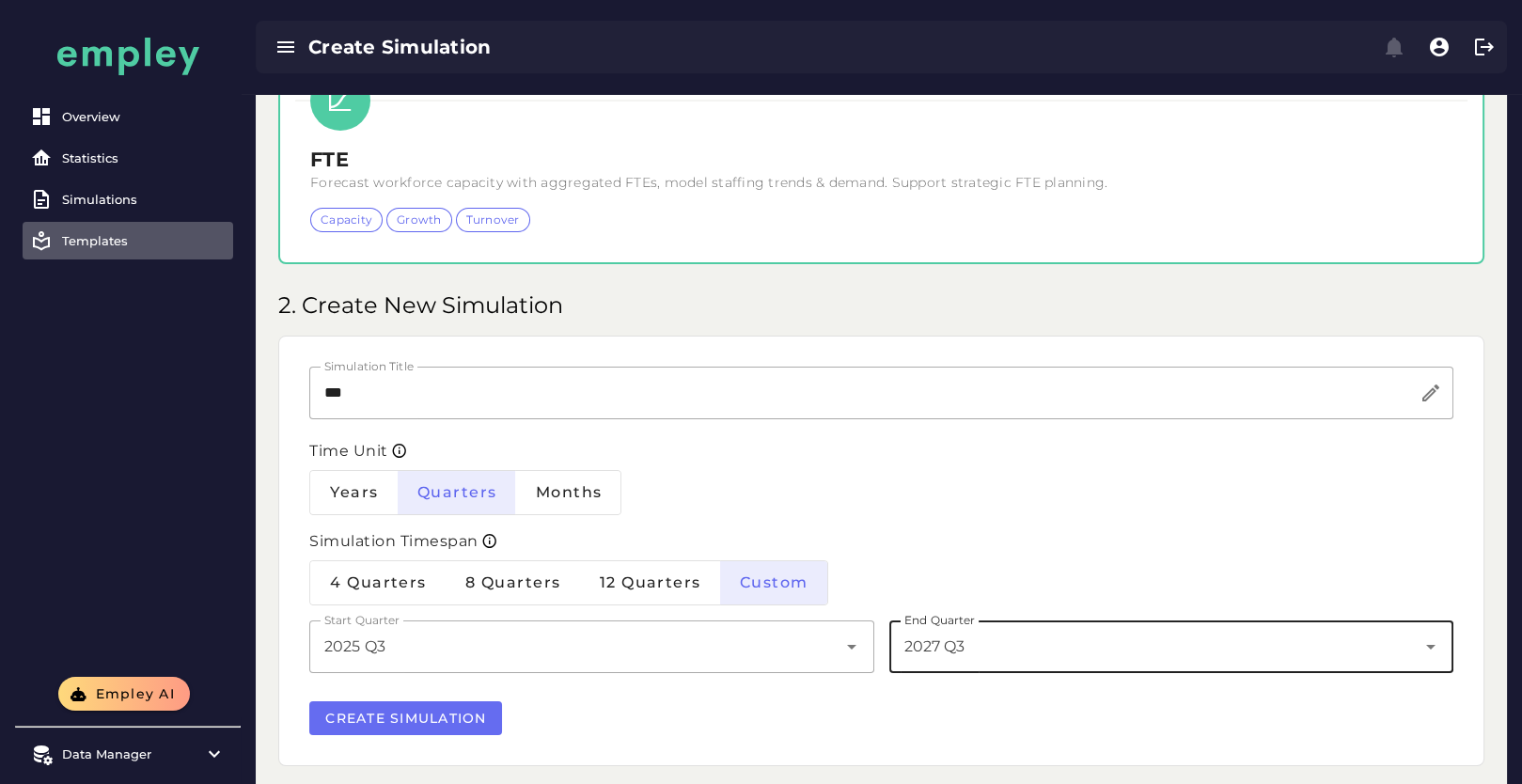 click on "Create Simulation" at bounding box center [405, 718] 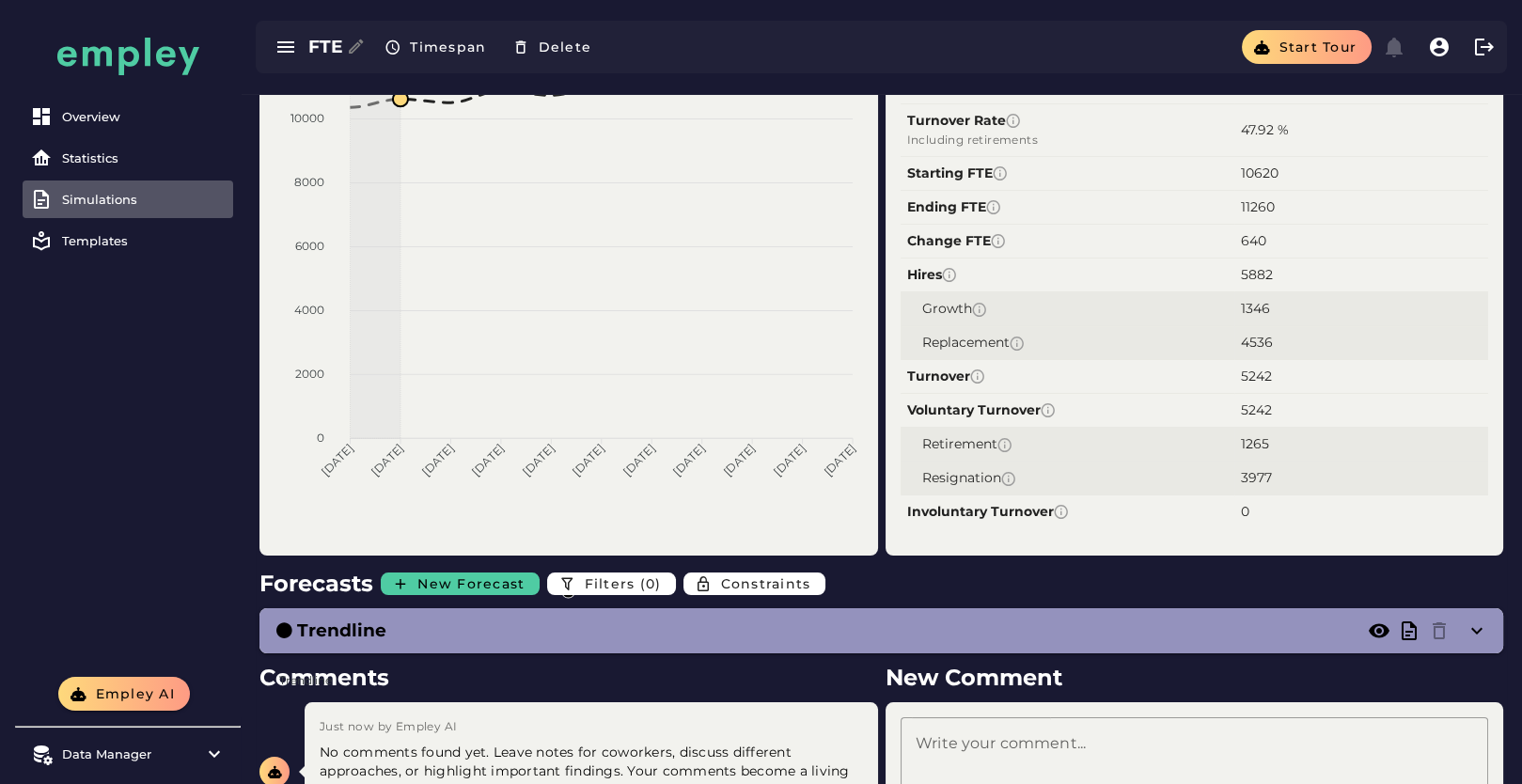 scroll, scrollTop: 209, scrollLeft: 0, axis: vertical 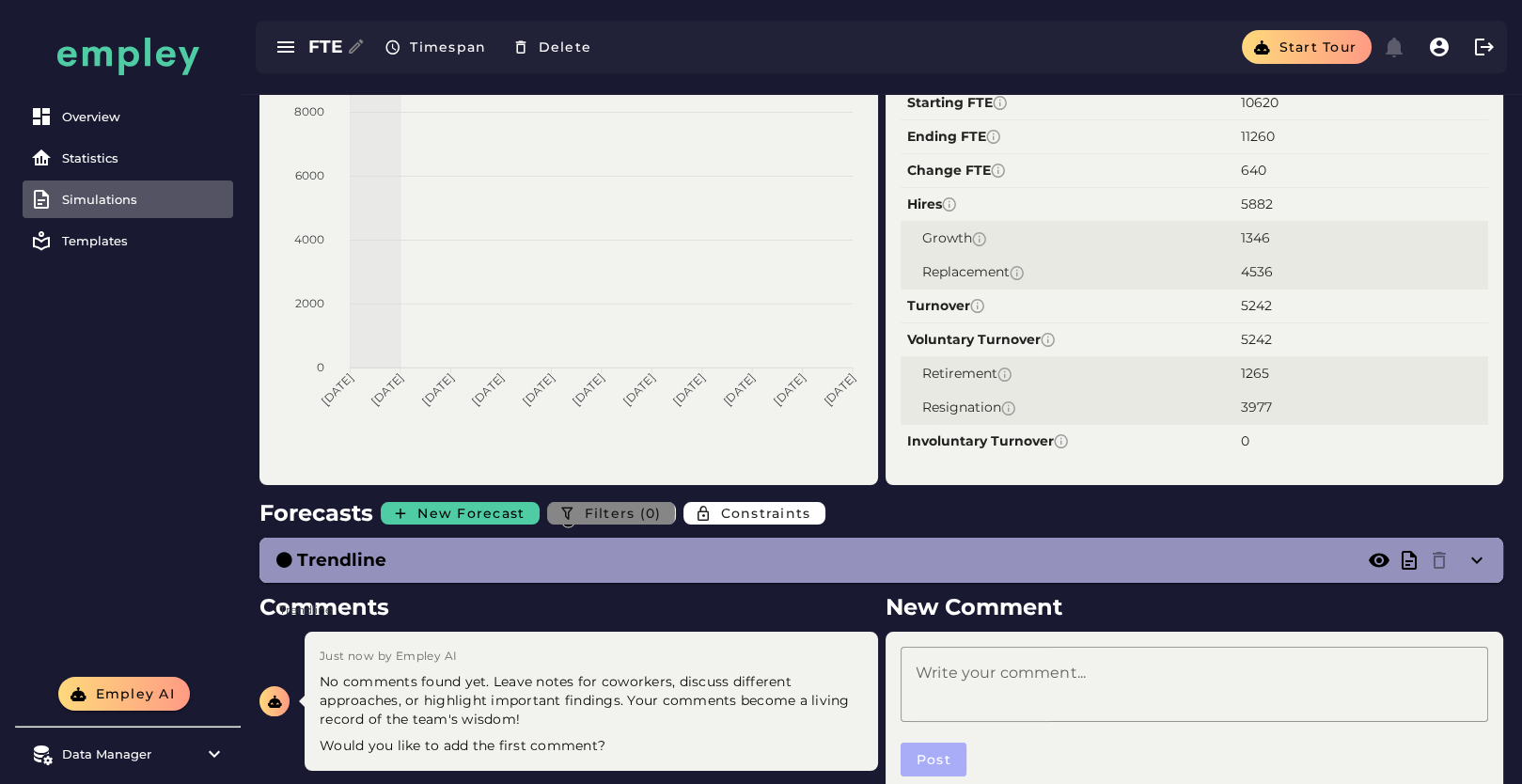 click on "Filters (0)" 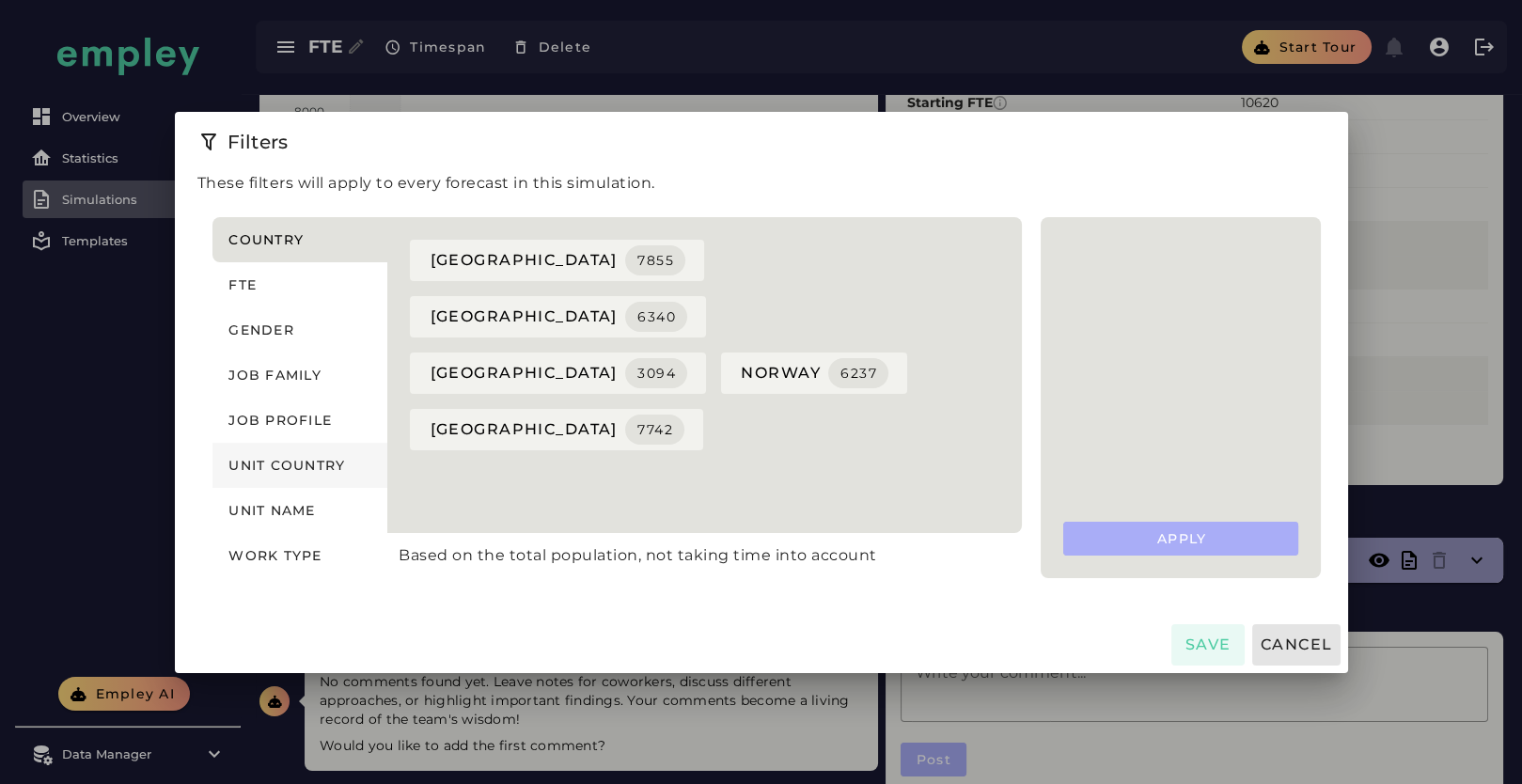 click on "Unit country" 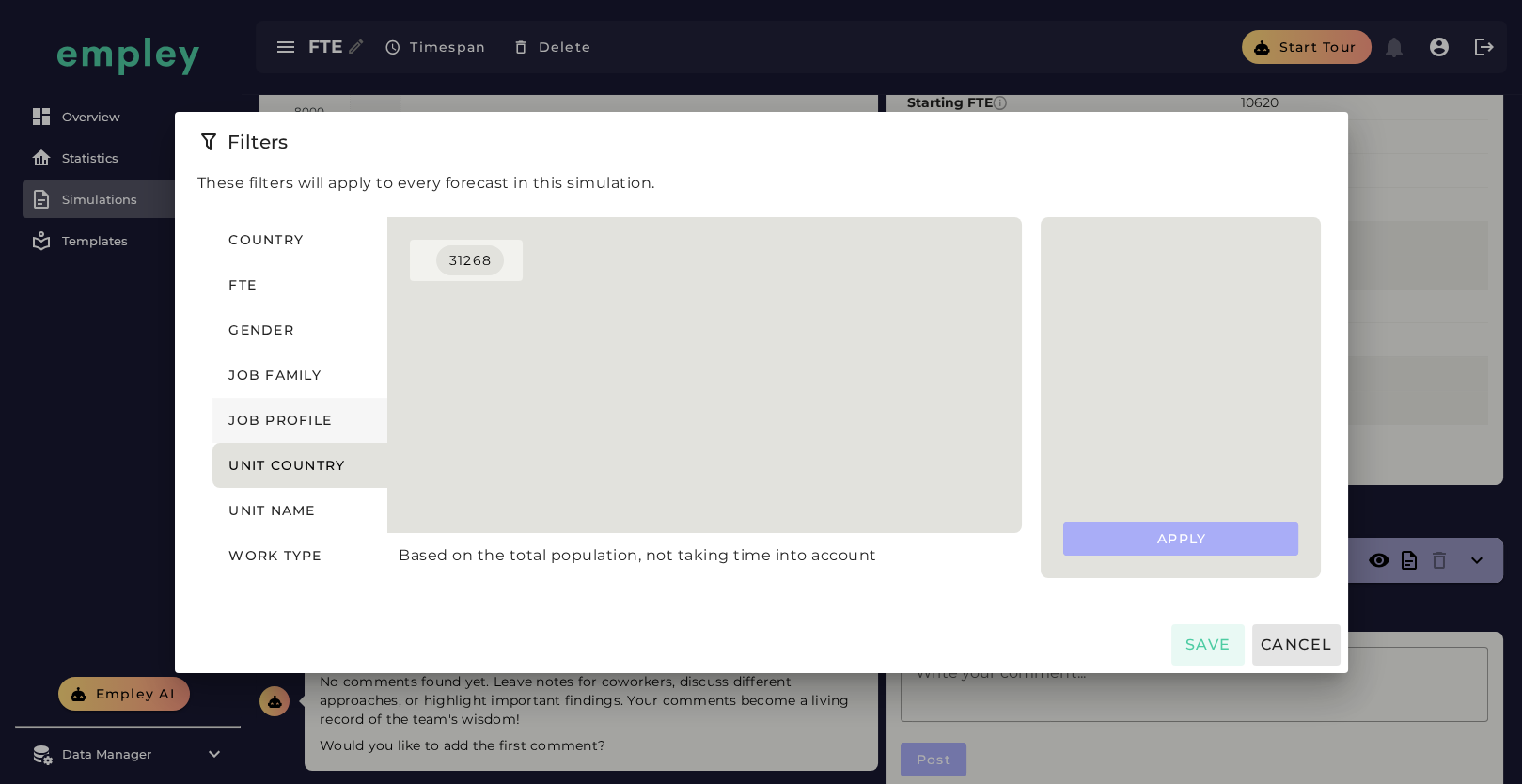 click on "Job profile" 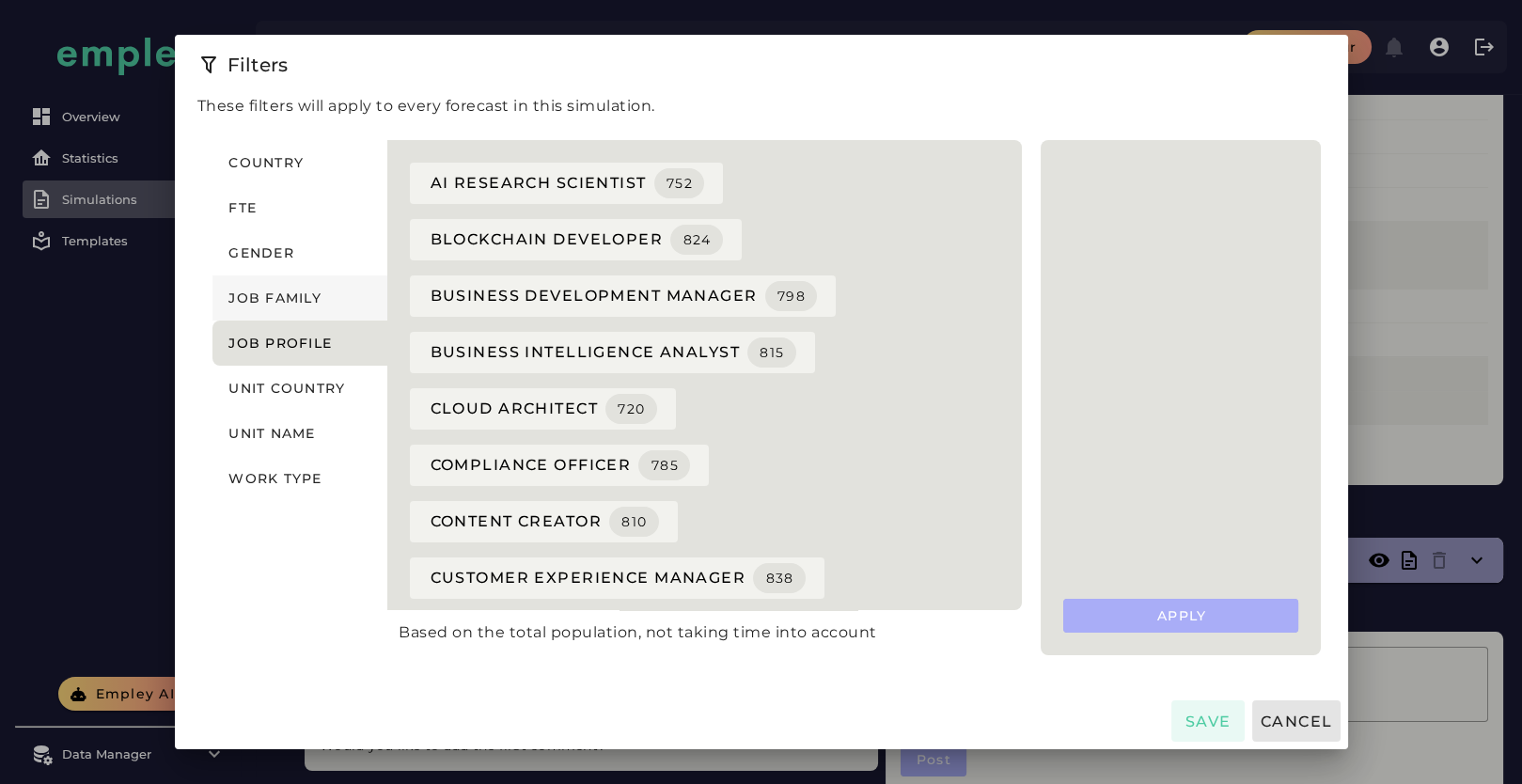 click on "Job family" 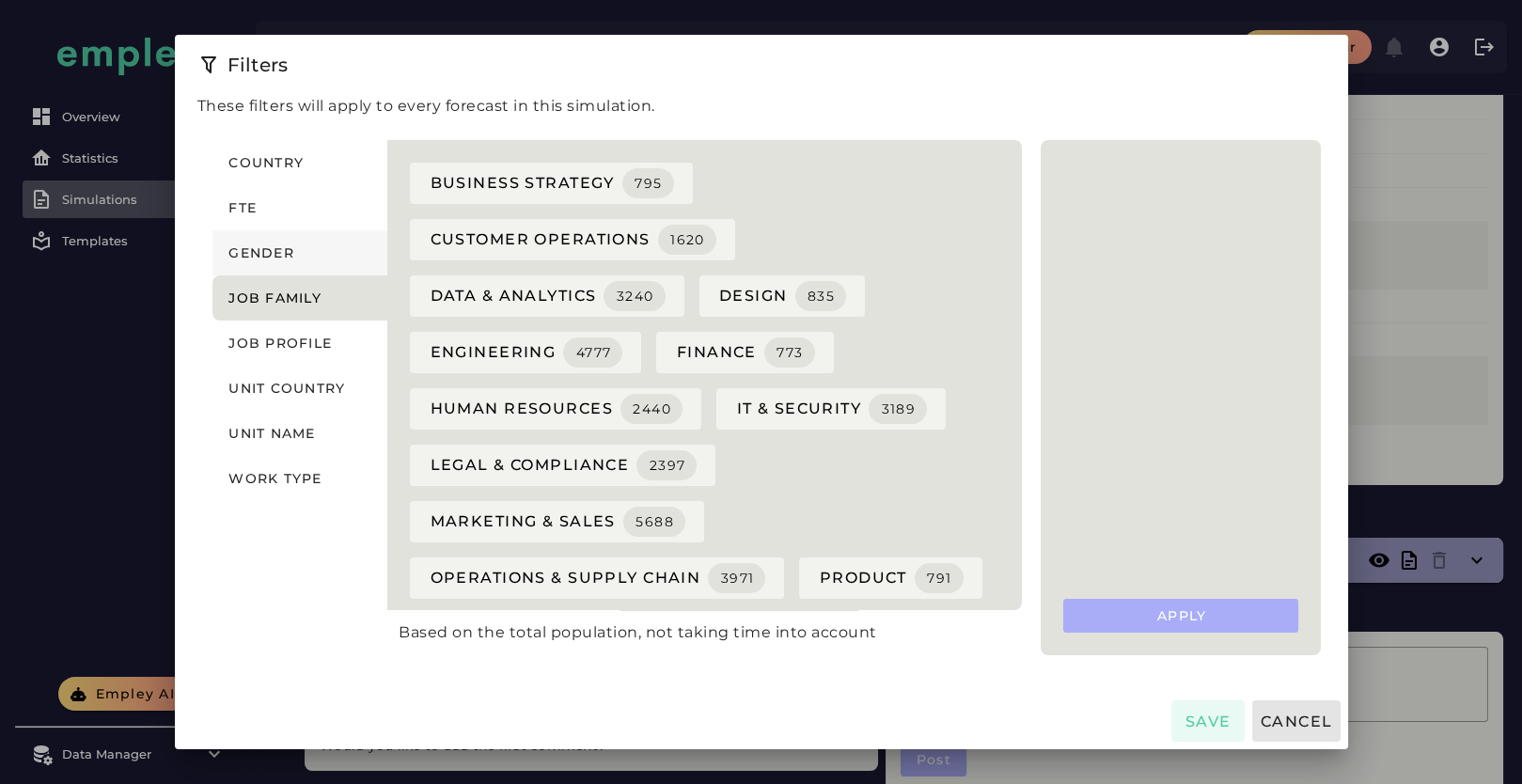 click on "Gender" 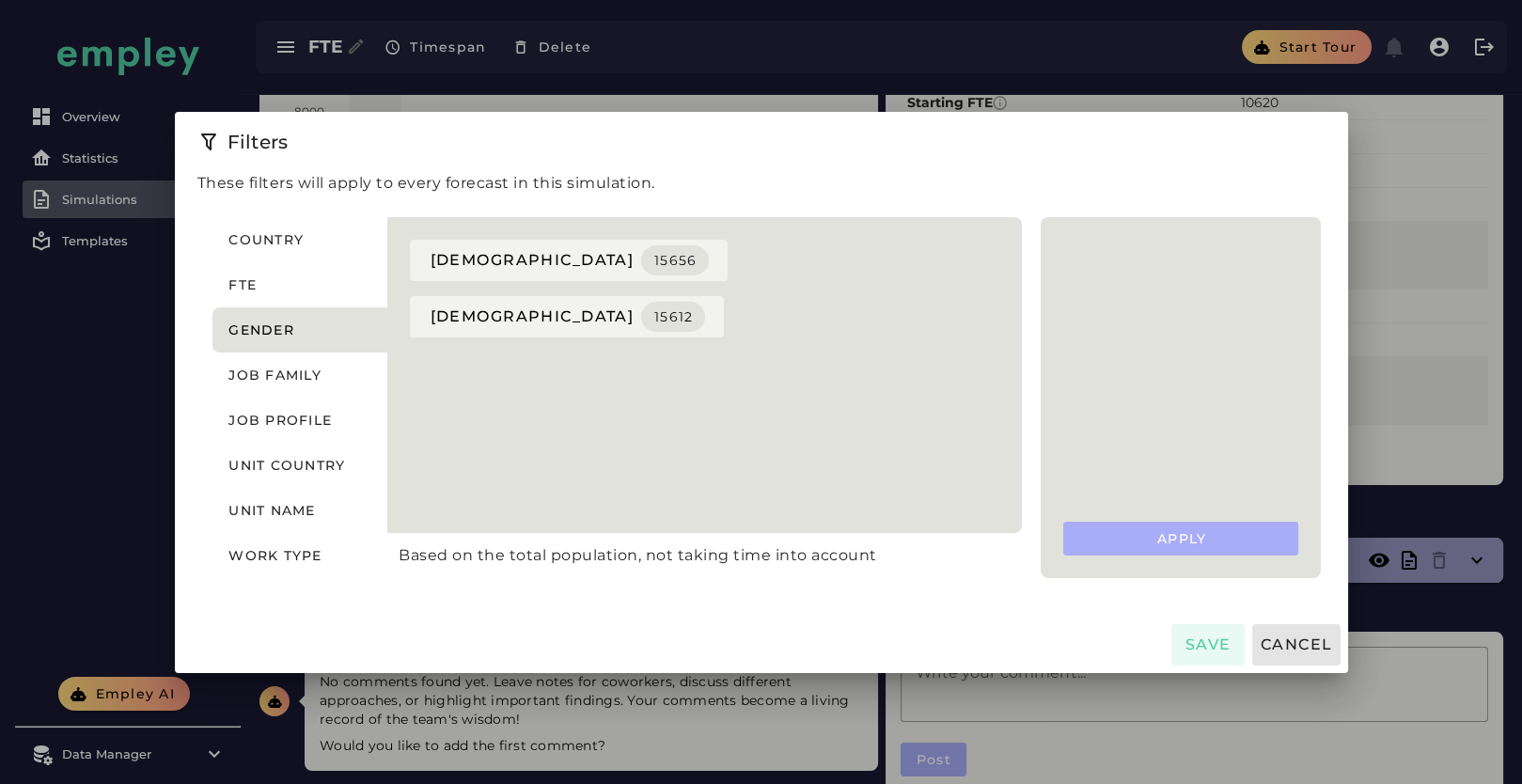 click at bounding box center [761, 392] 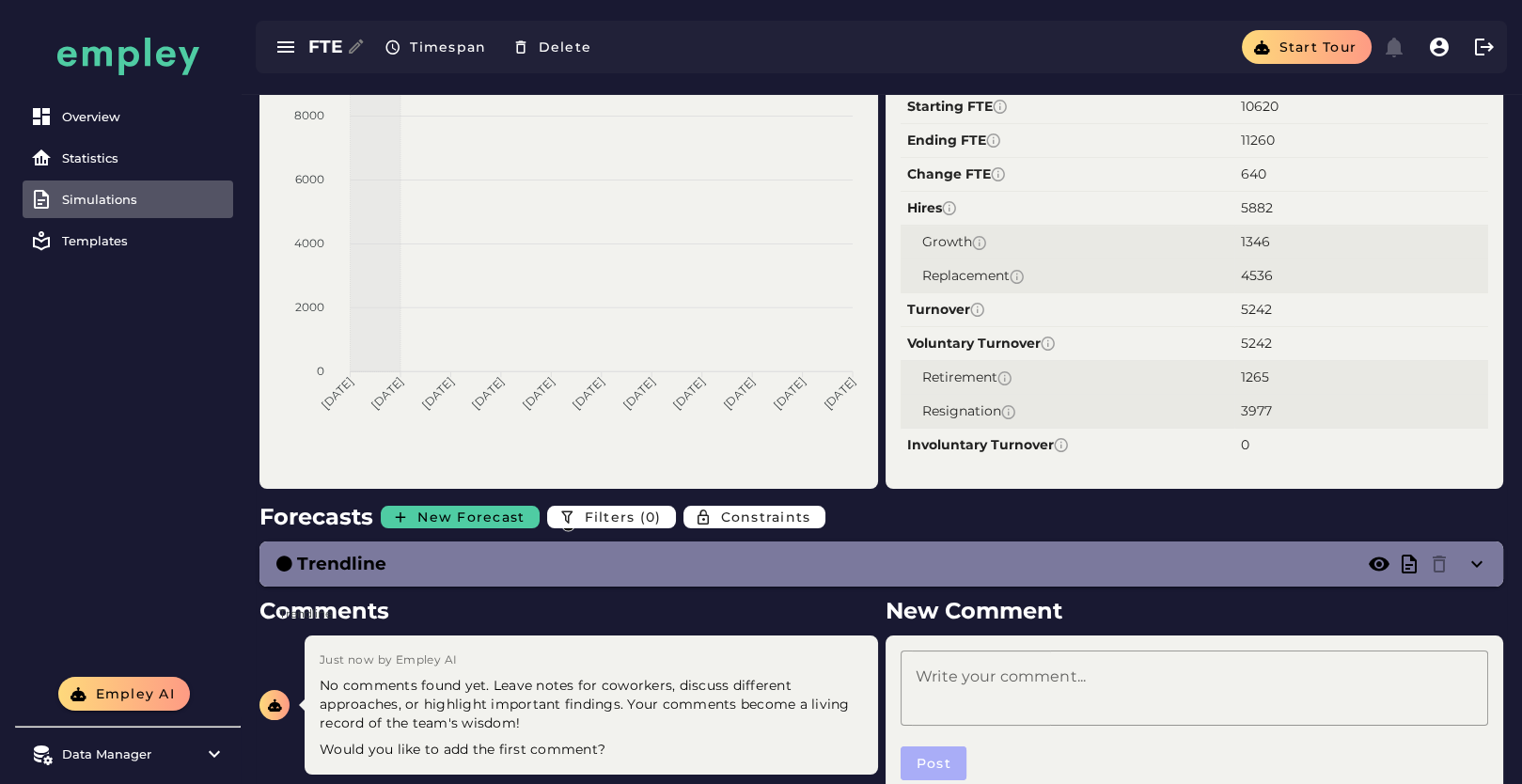 scroll, scrollTop: 59, scrollLeft: 0, axis: vertical 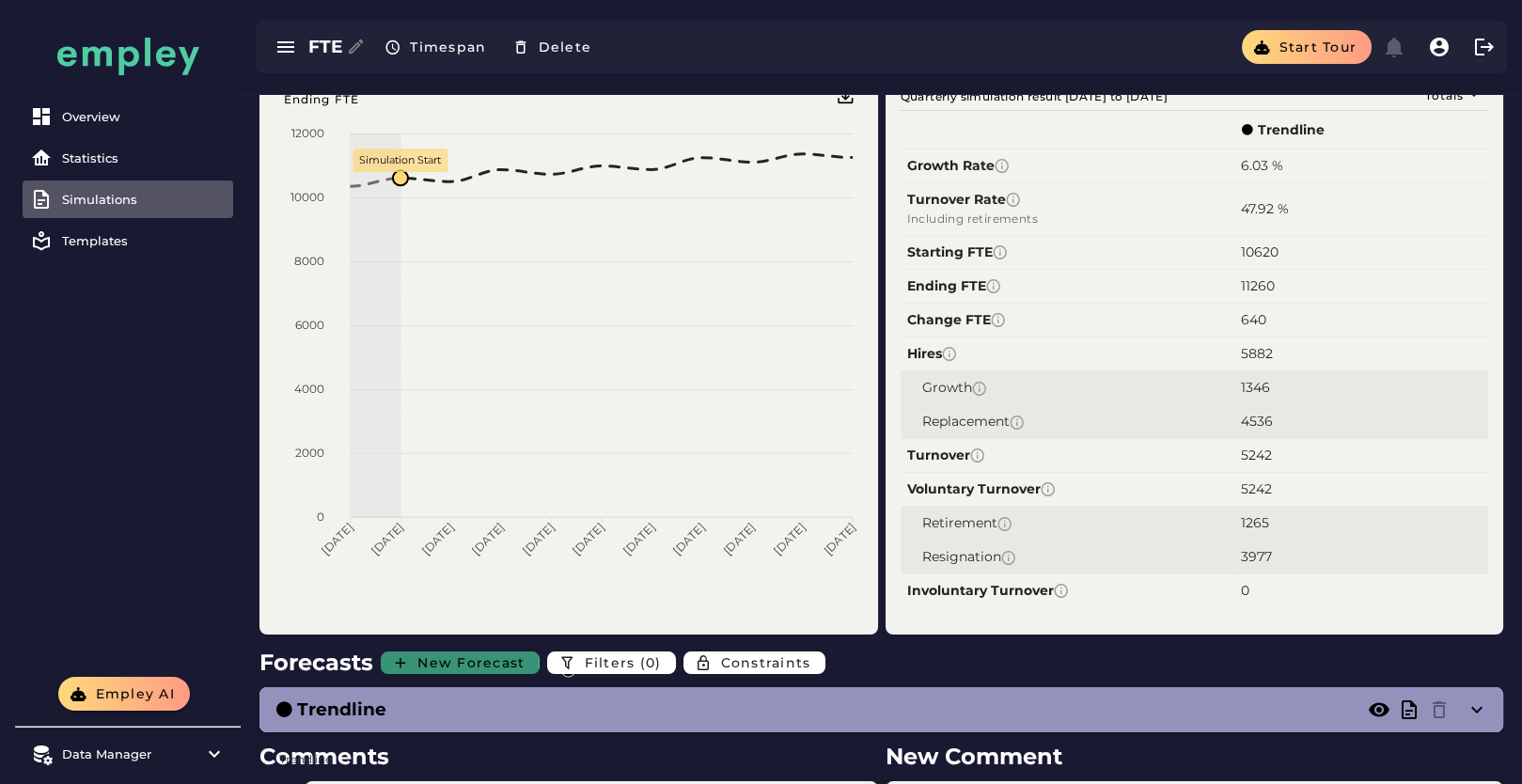 click on "New Forecast" 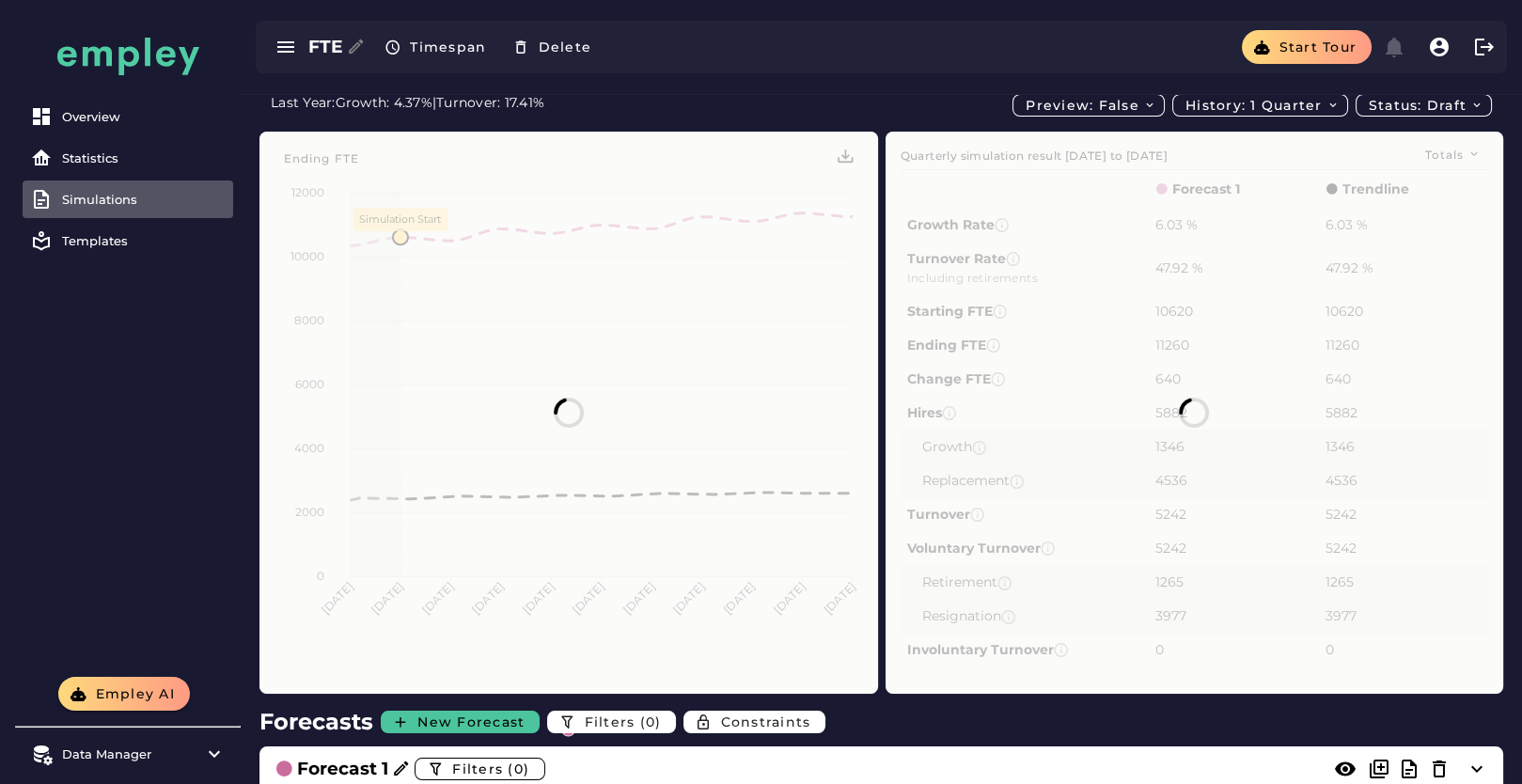 scroll, scrollTop: 59, scrollLeft: 0, axis: vertical 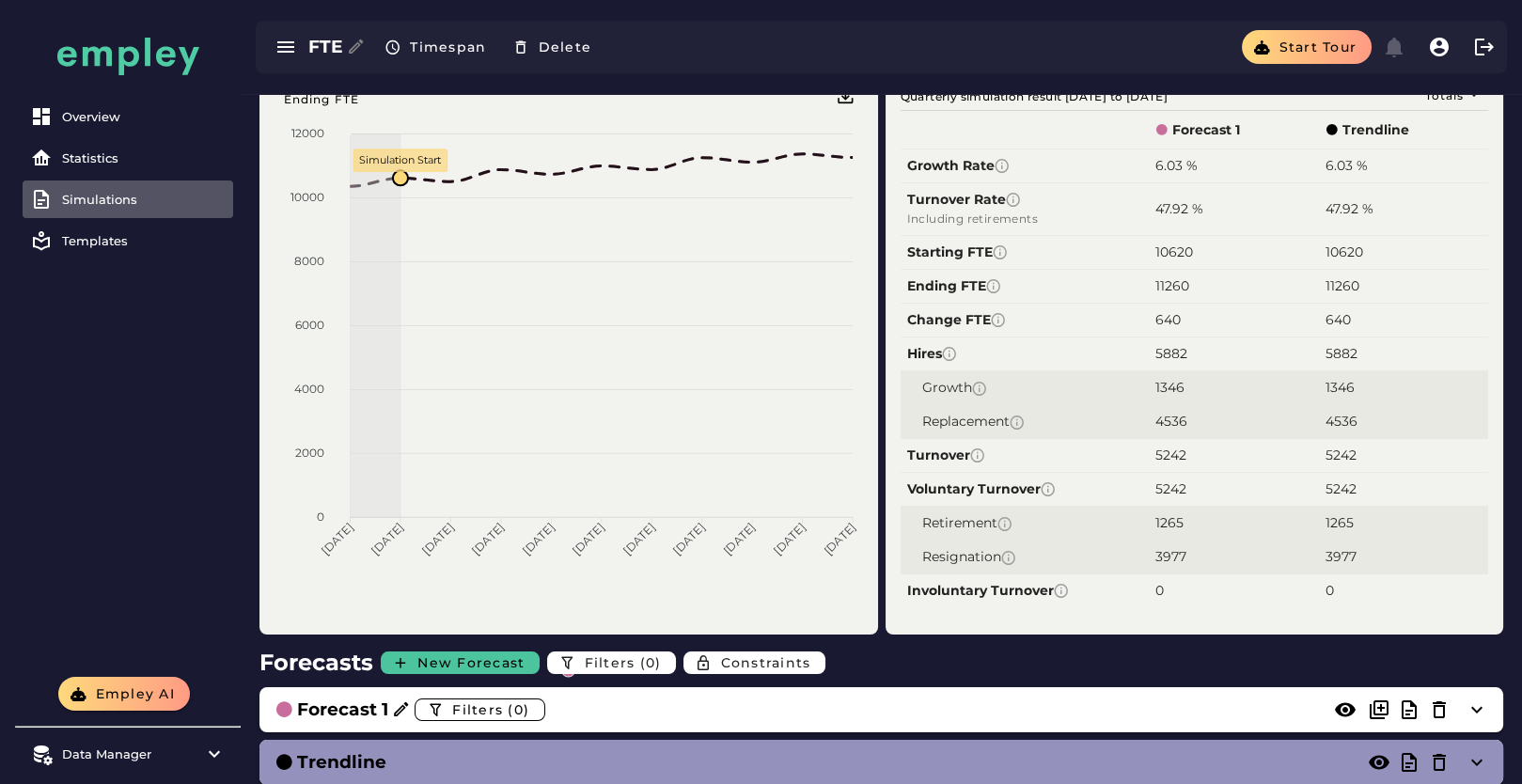 click on "New Forecast" 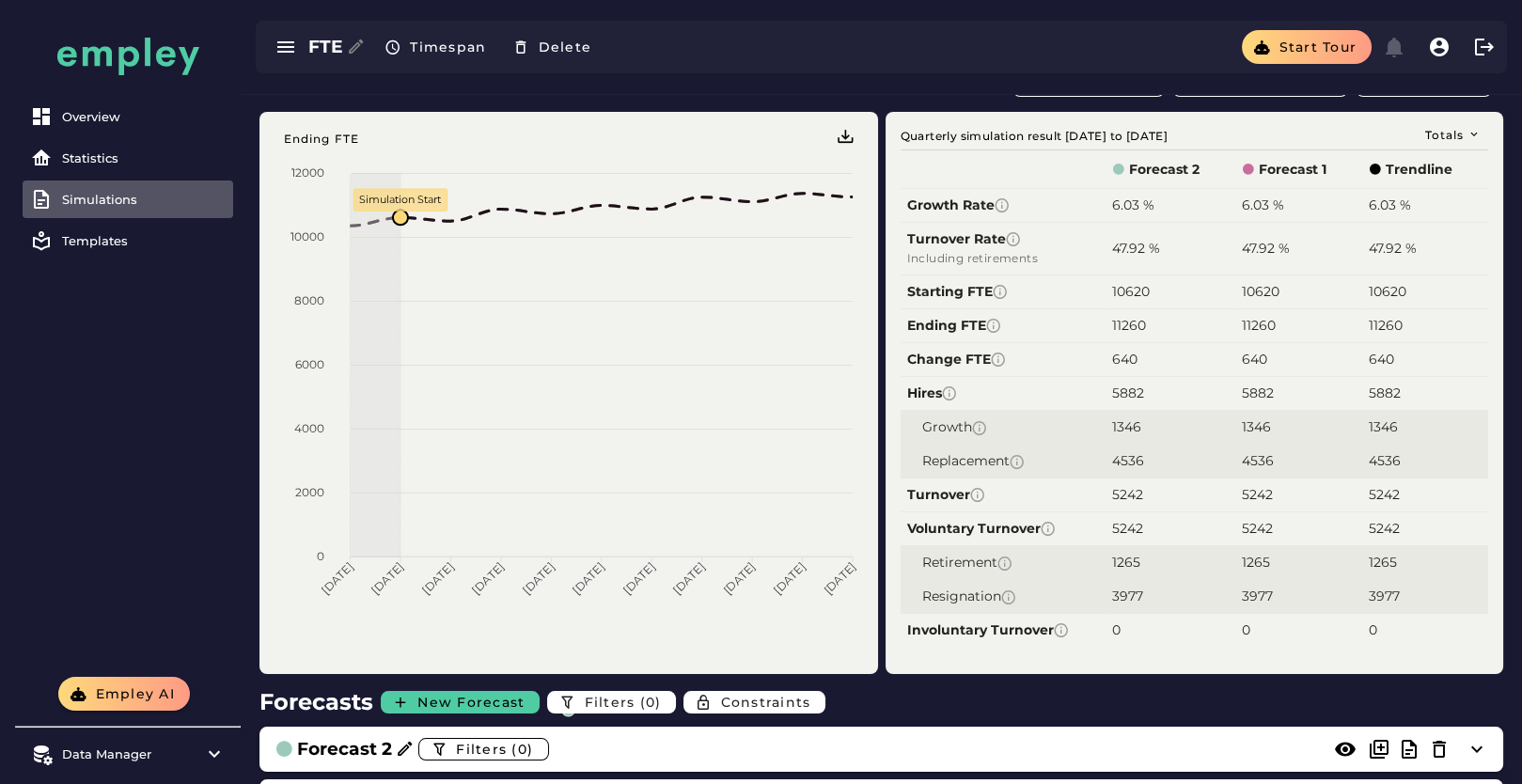 scroll, scrollTop: 0, scrollLeft: 0, axis: both 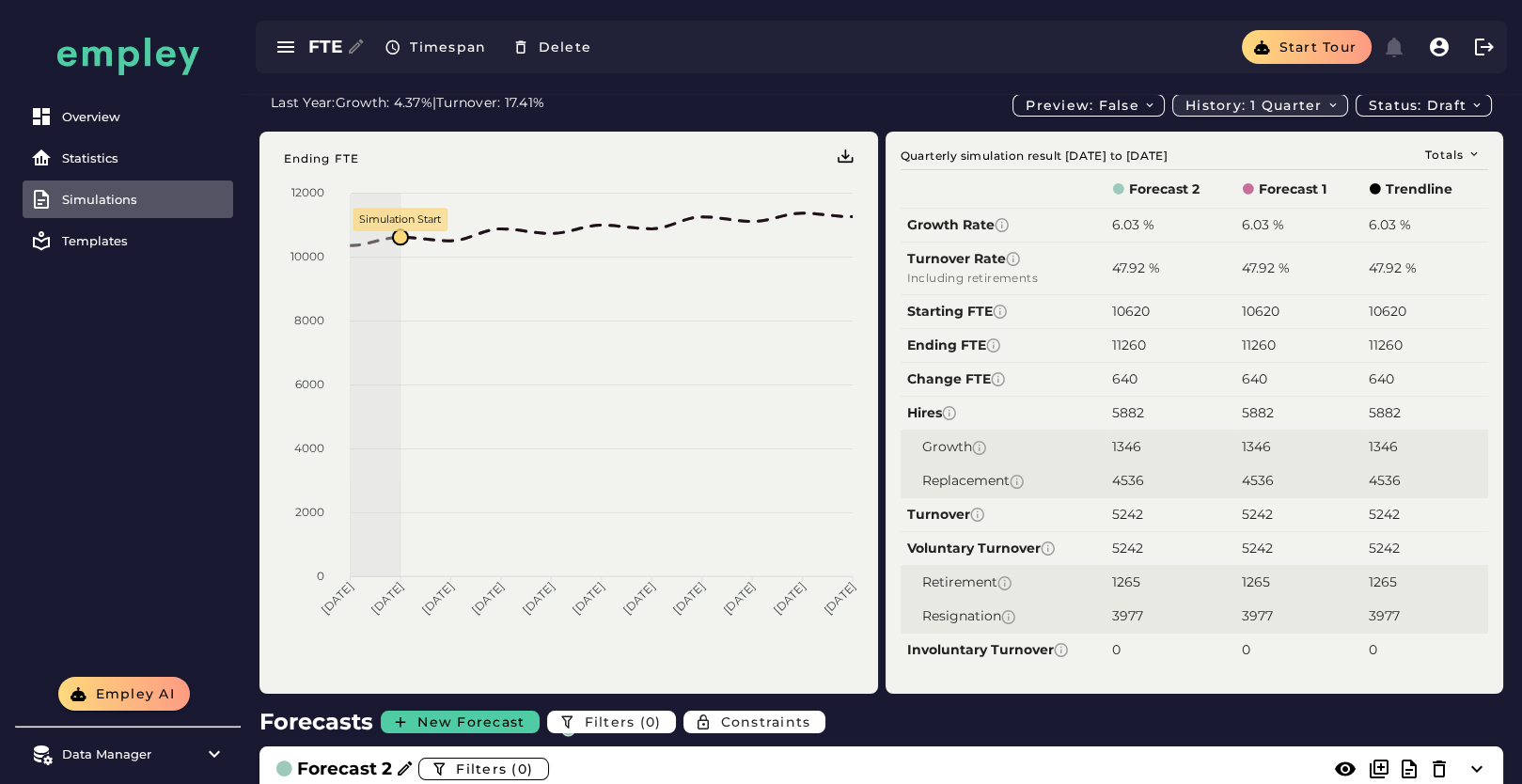 click on "History: 1 quarter" 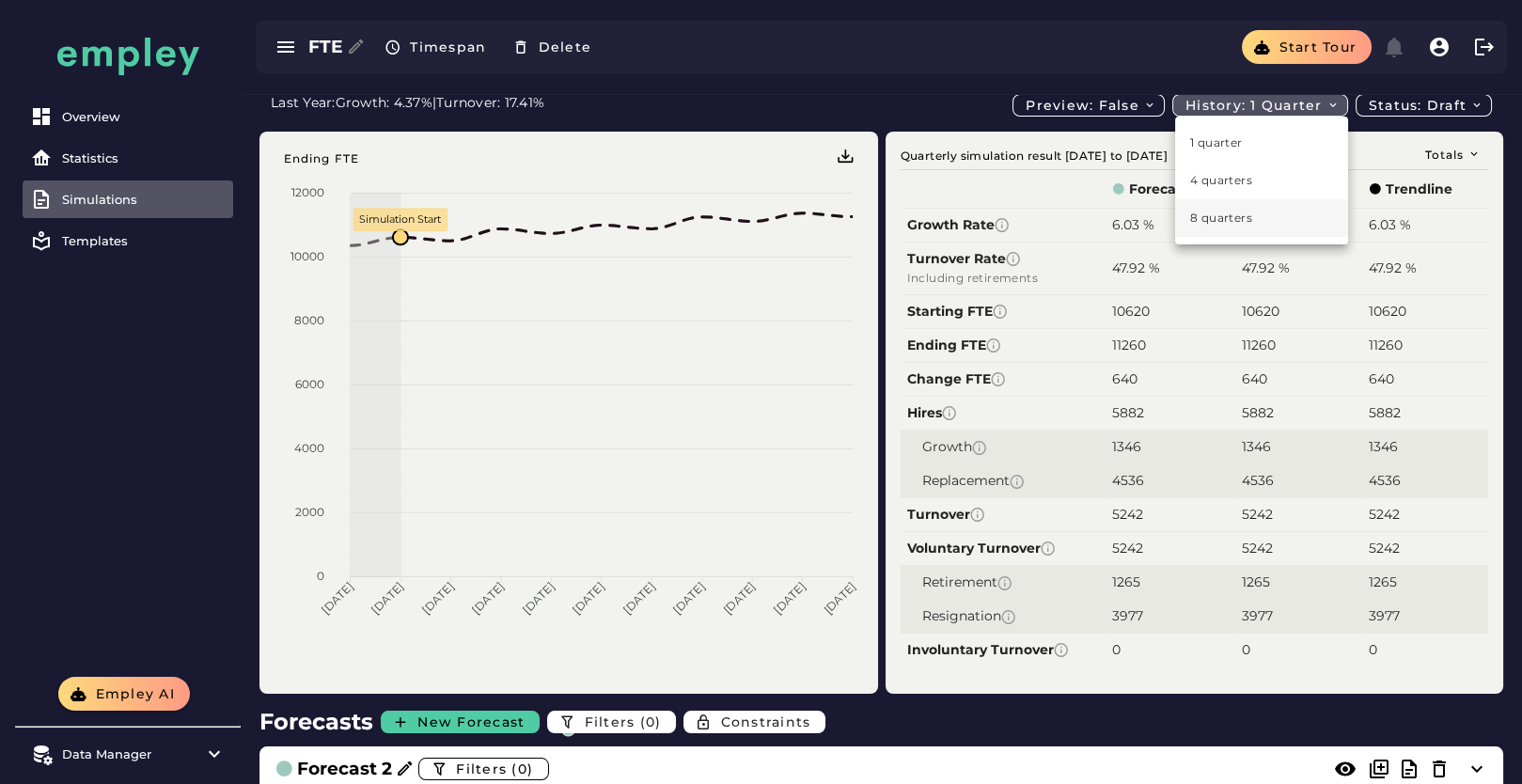 click on "8 quarters" 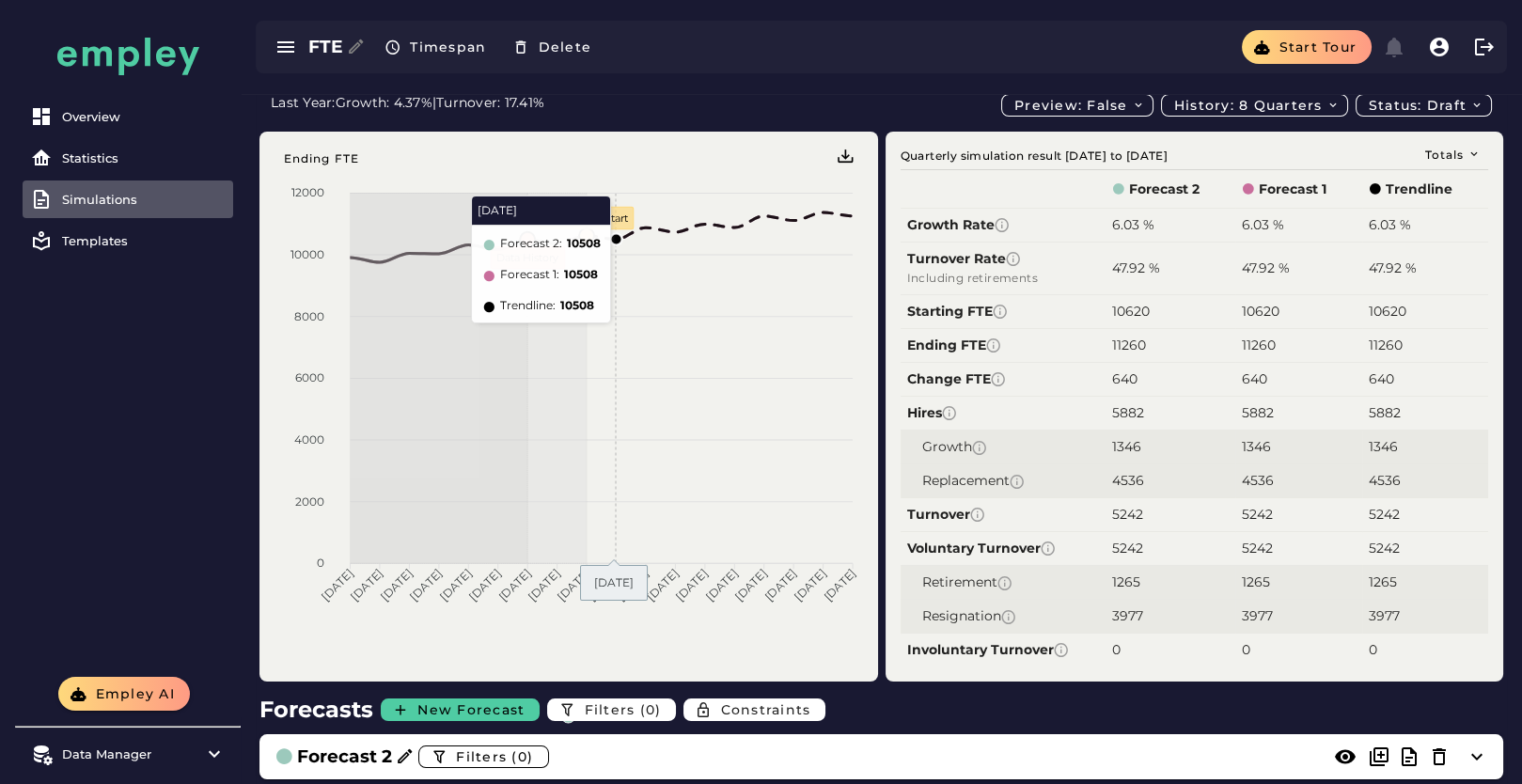 scroll, scrollTop: 313, scrollLeft: 0, axis: vertical 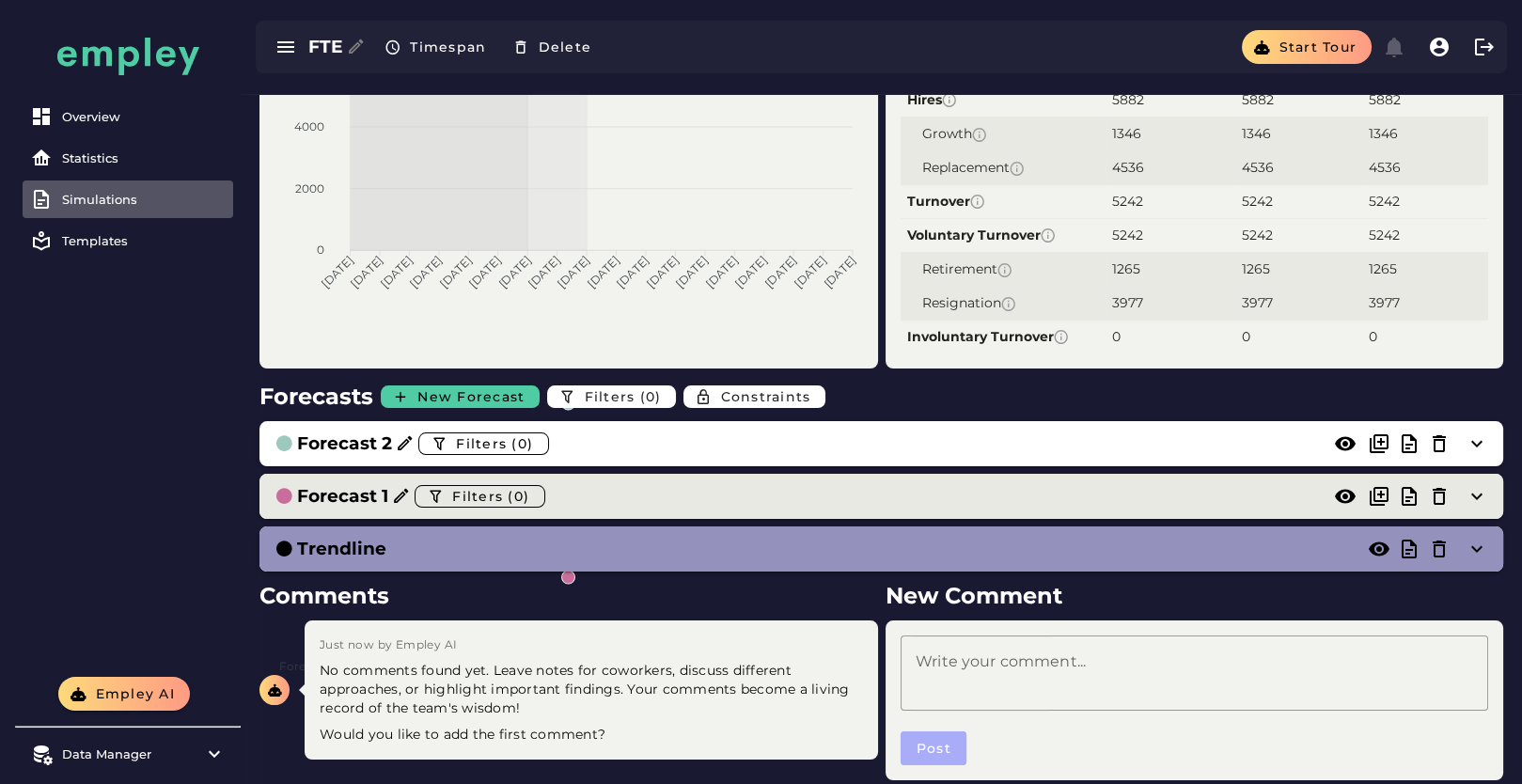 click on "Forecast 1  Filters (0)" 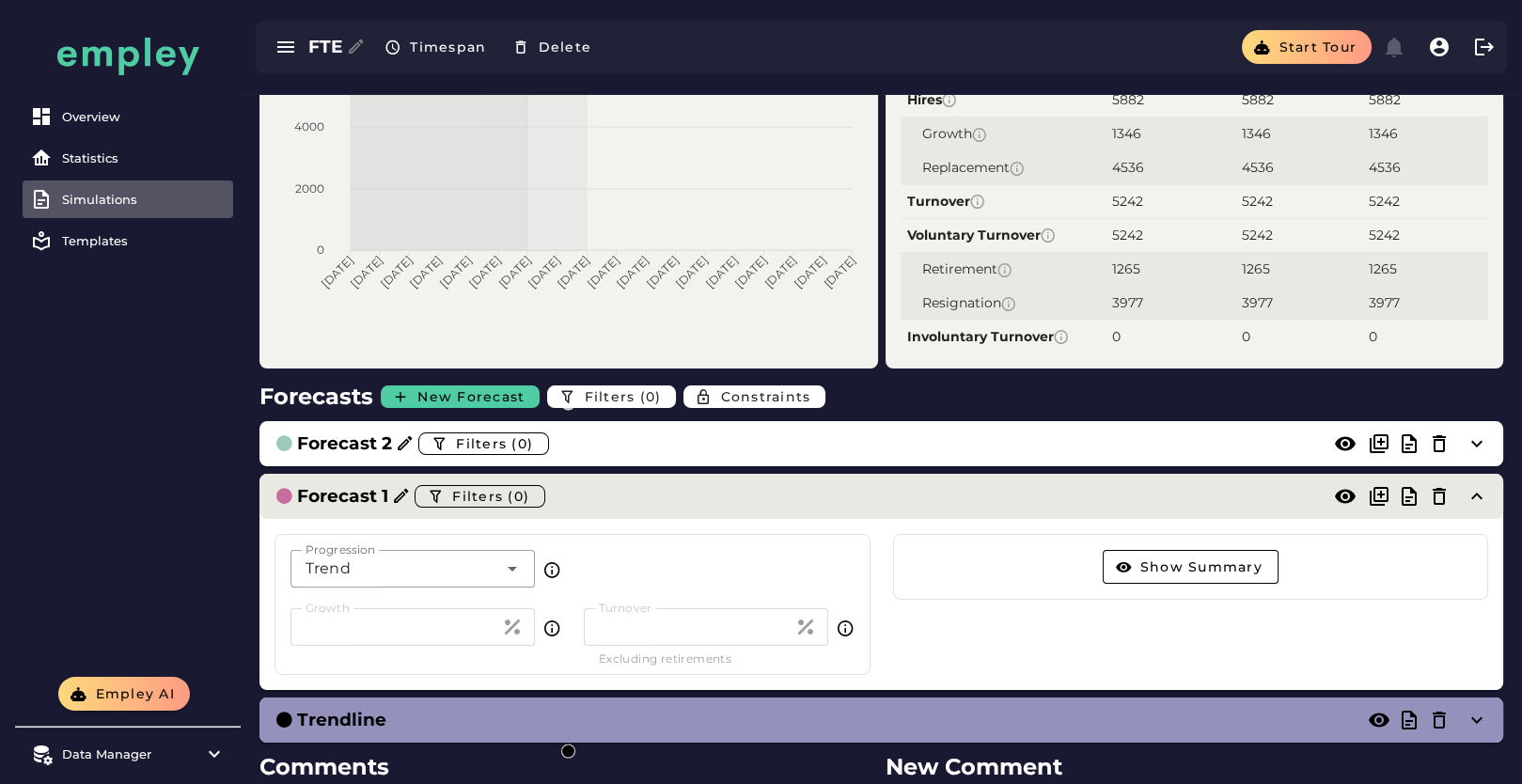 click on "Forecast 1  Filters (0)" 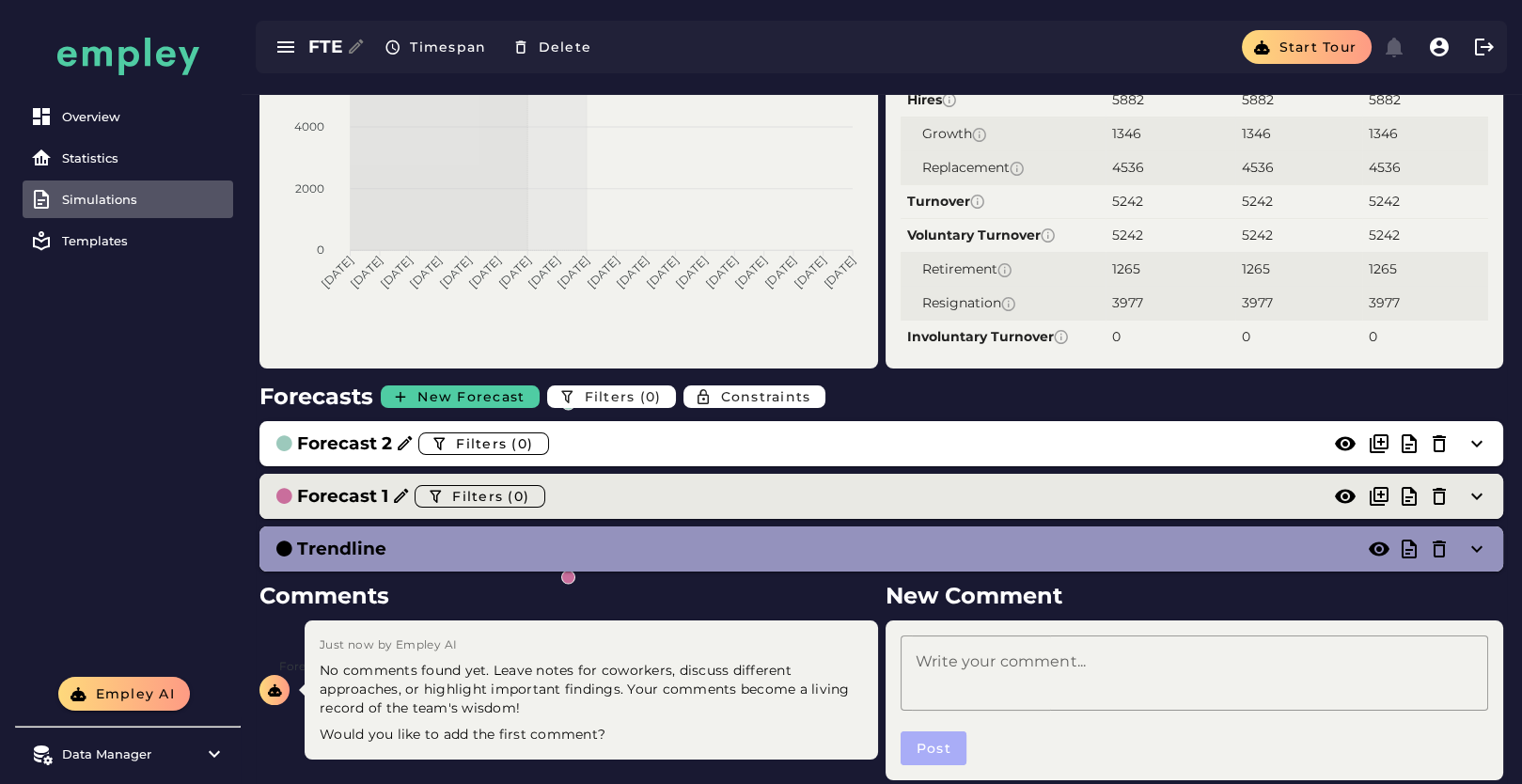 click on "Forecast 1" at bounding box center [342, 496] 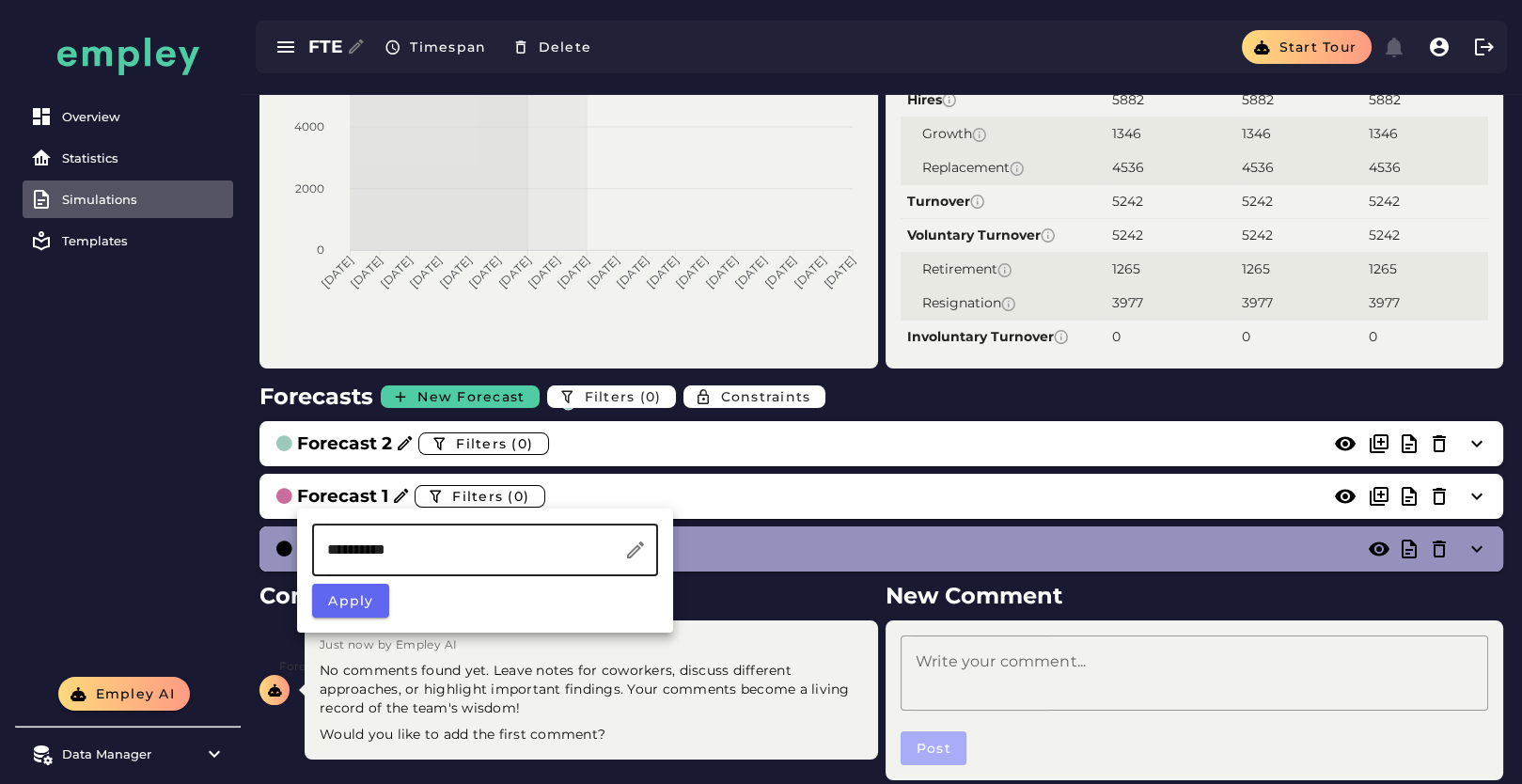 drag, startPoint x: 462, startPoint y: 553, endPoint x: 235, endPoint y: 523, distance: 228.9738 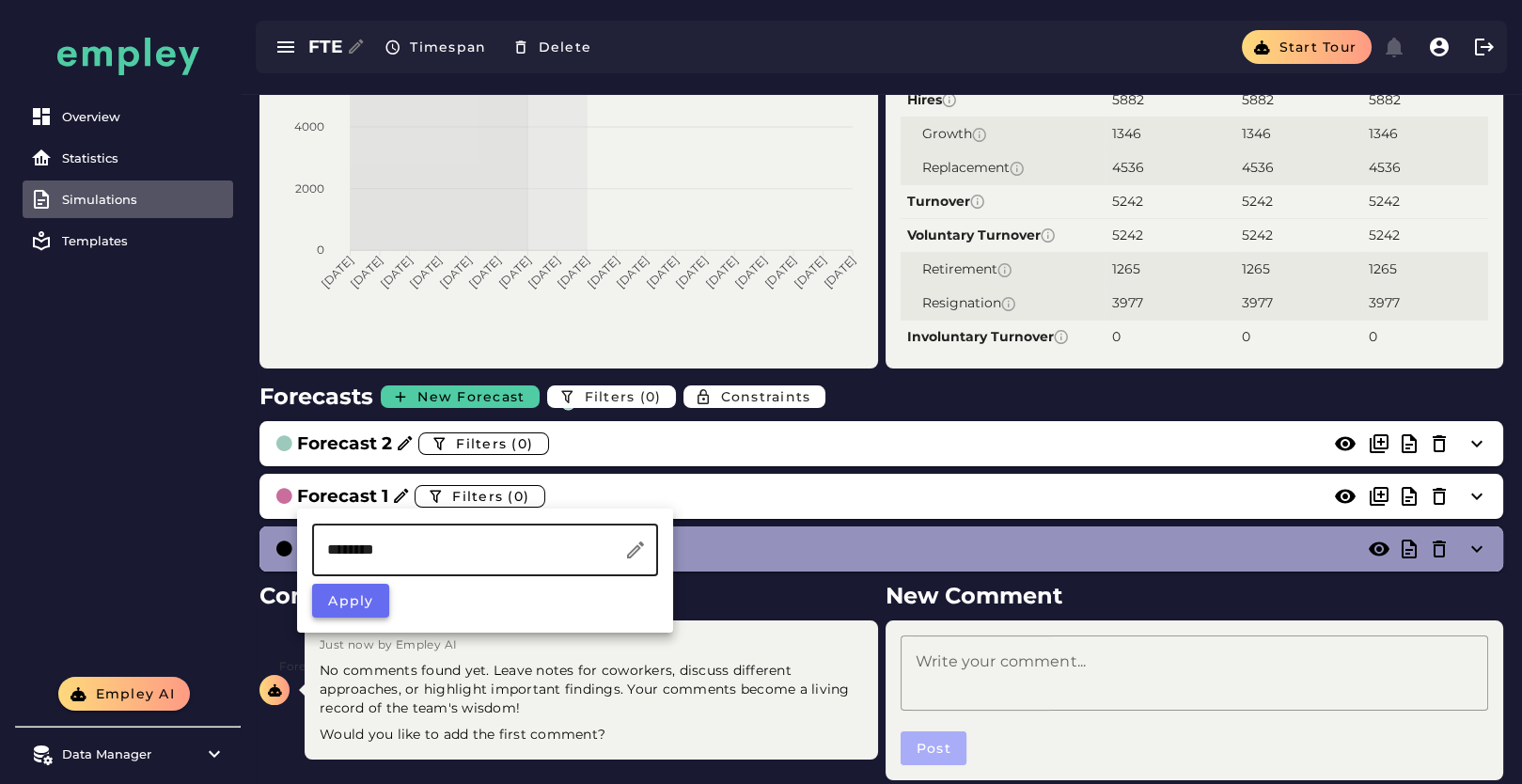type on "********" 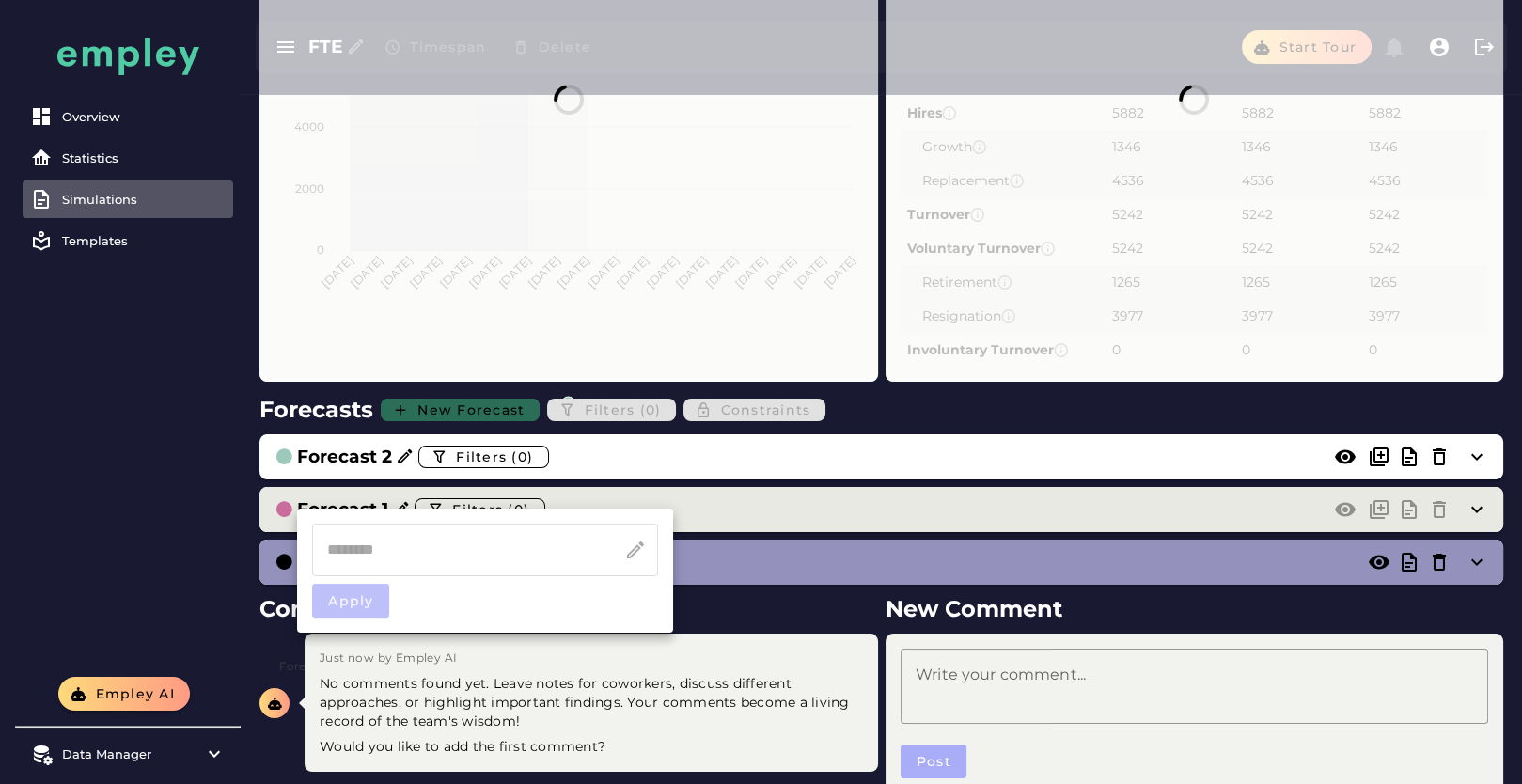 scroll, scrollTop: 313, scrollLeft: 0, axis: vertical 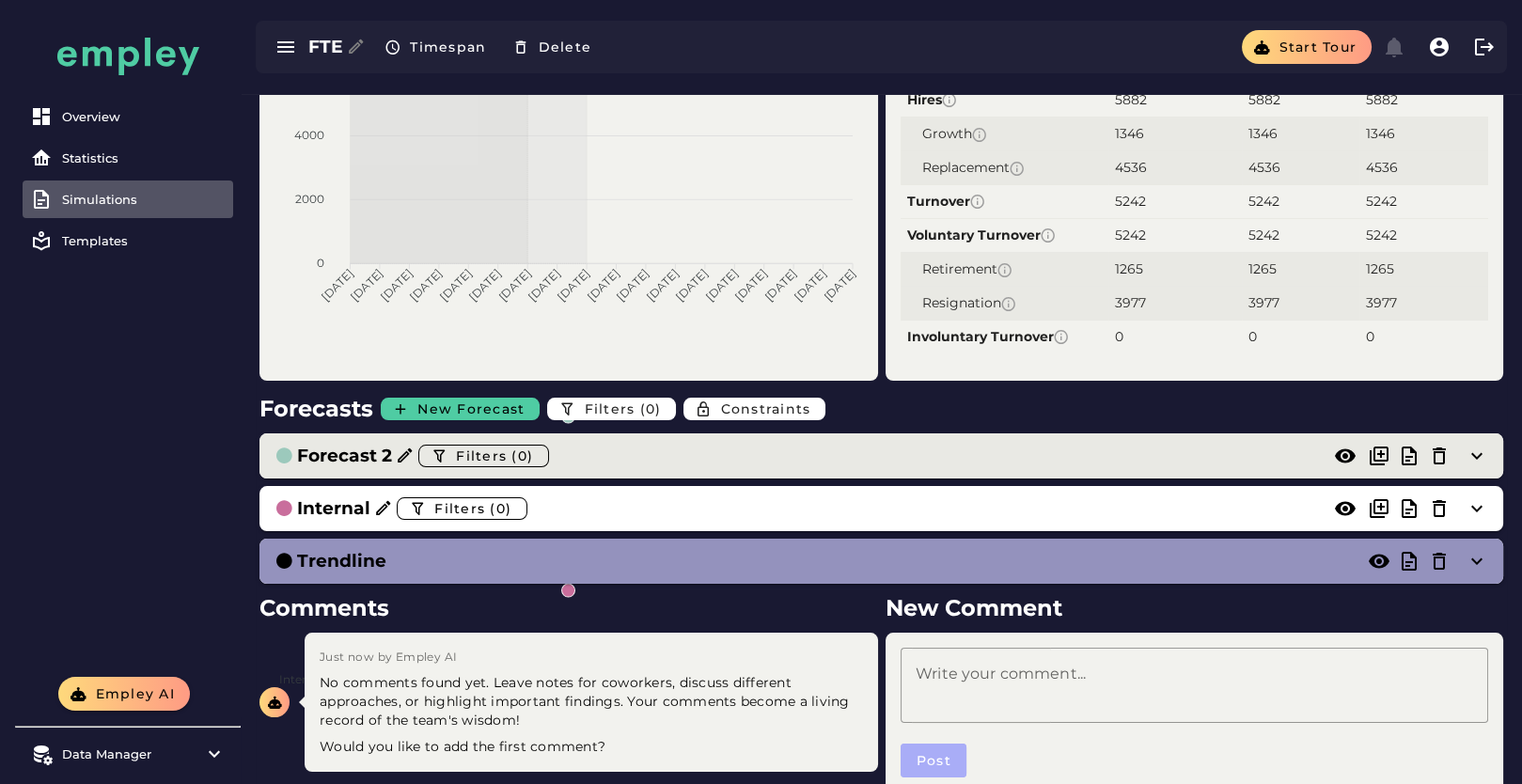 click on "Forecast 2" at bounding box center [344, 456] 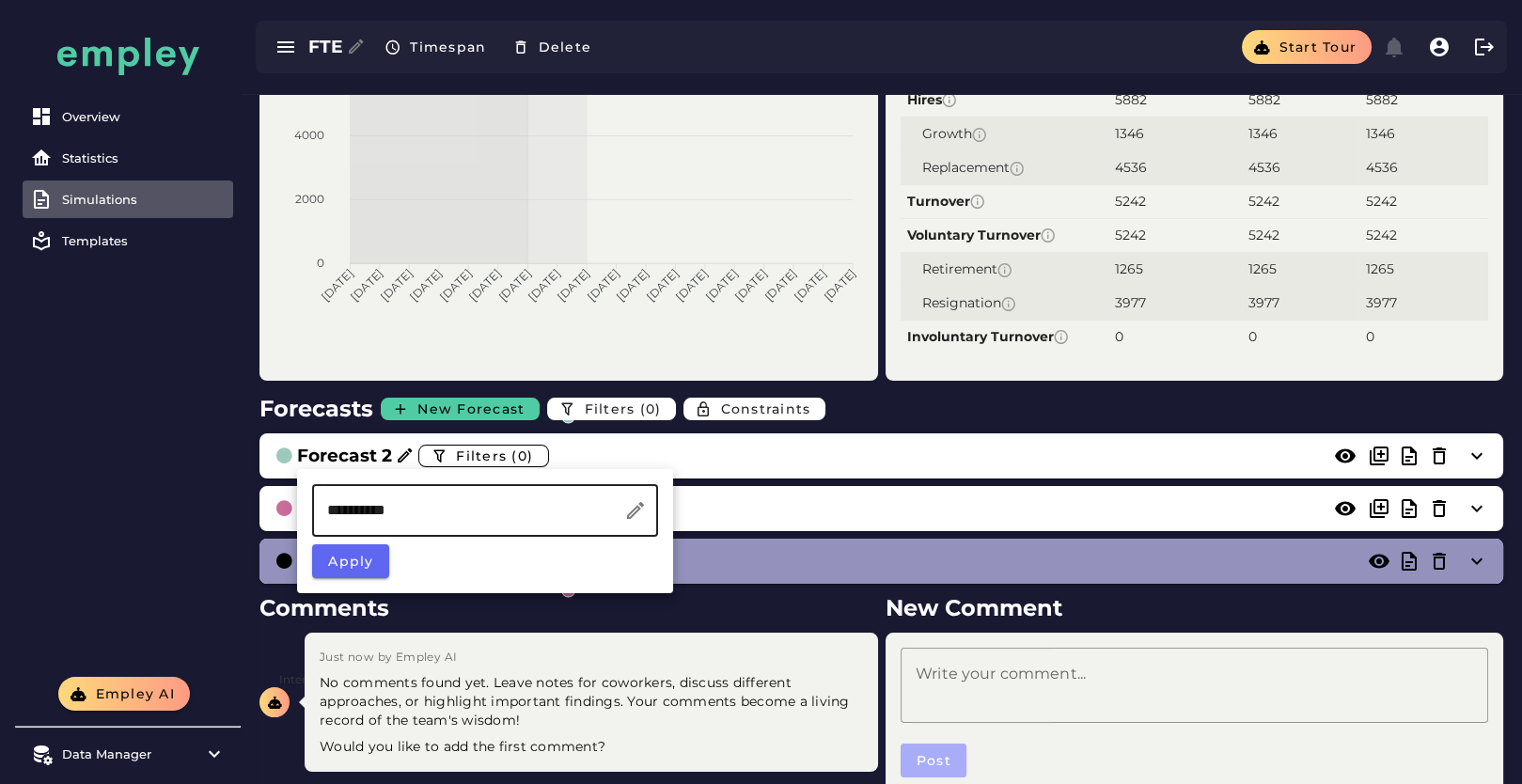 click on "**********" 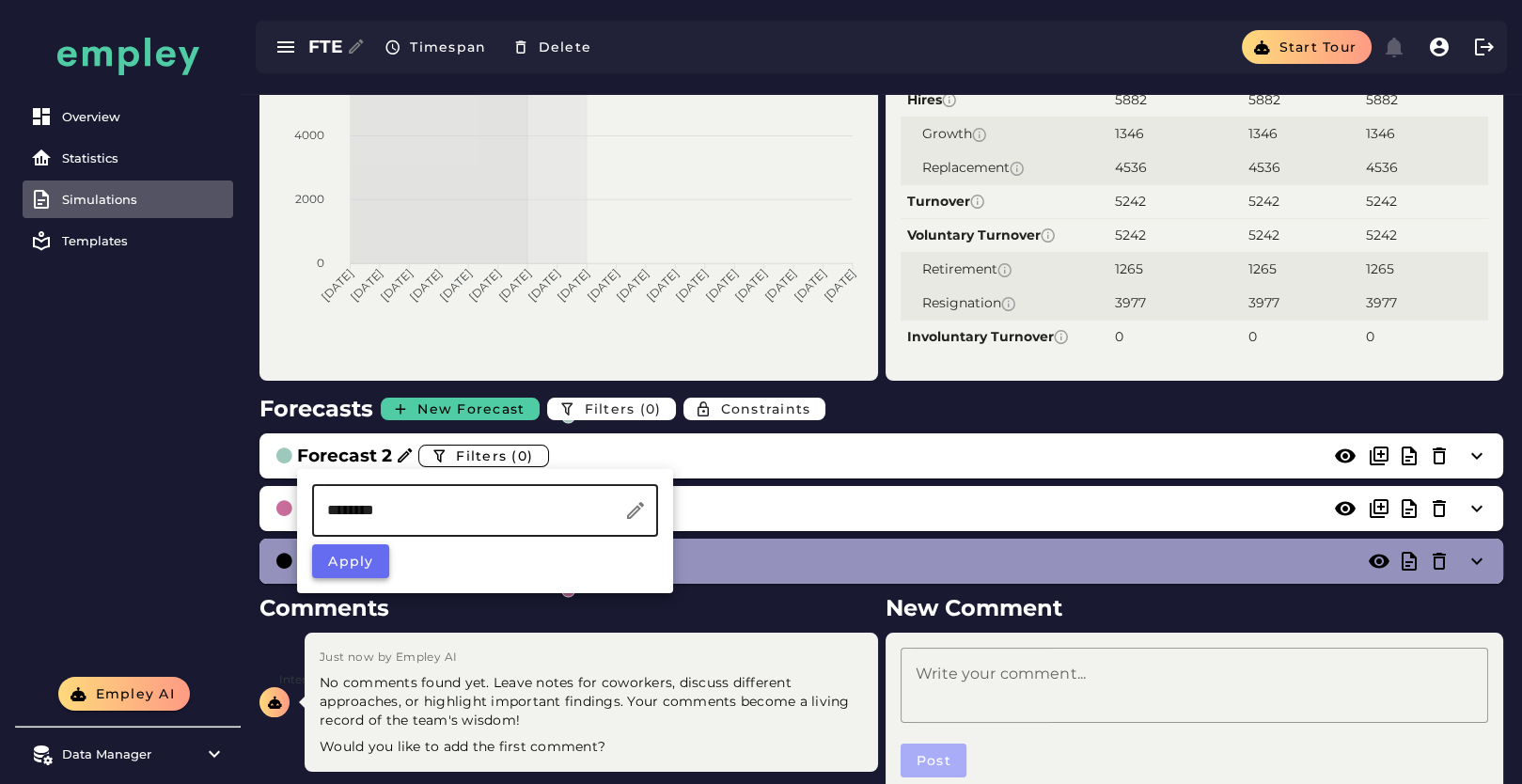 type on "********" 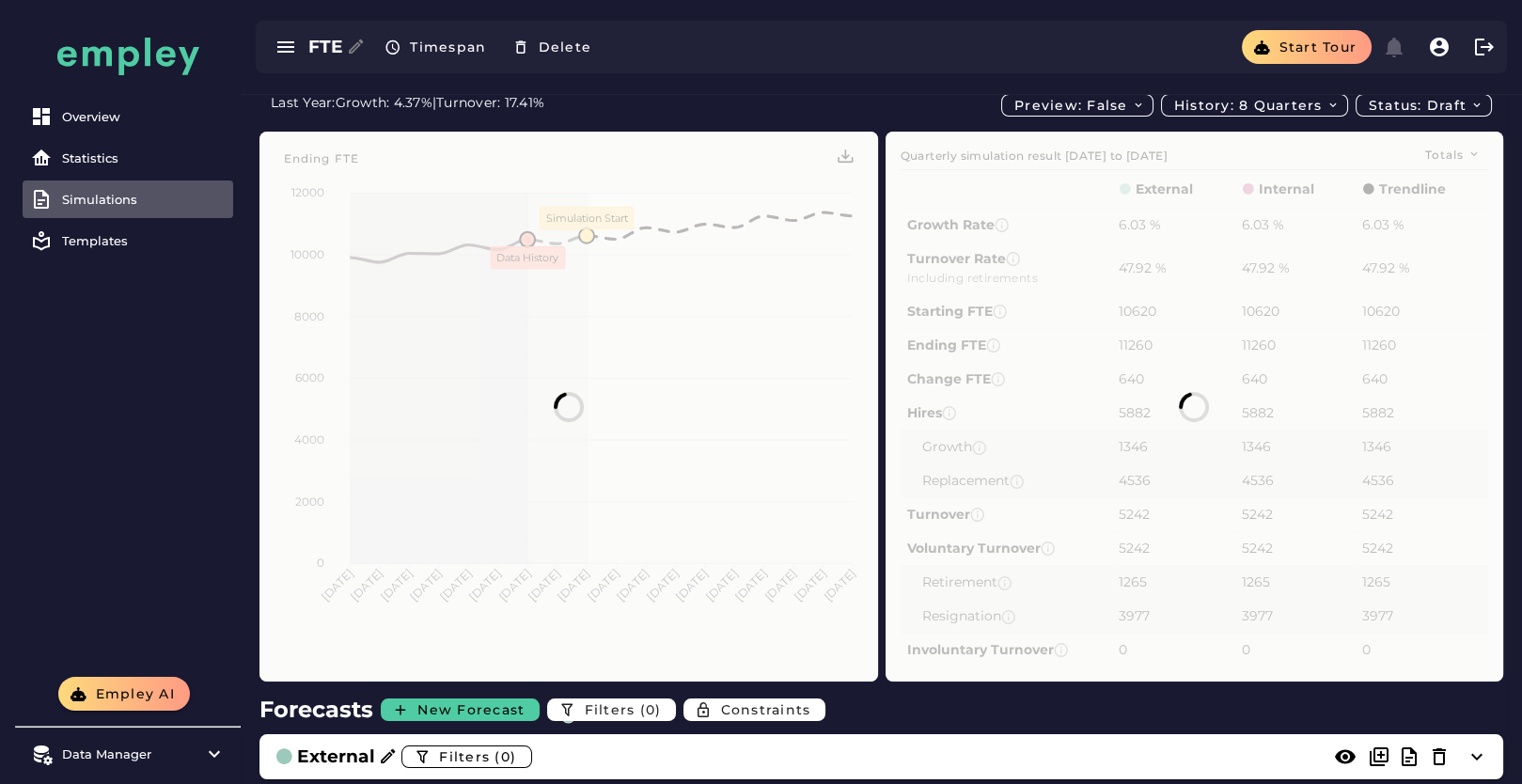 scroll, scrollTop: 313, scrollLeft: 0, axis: vertical 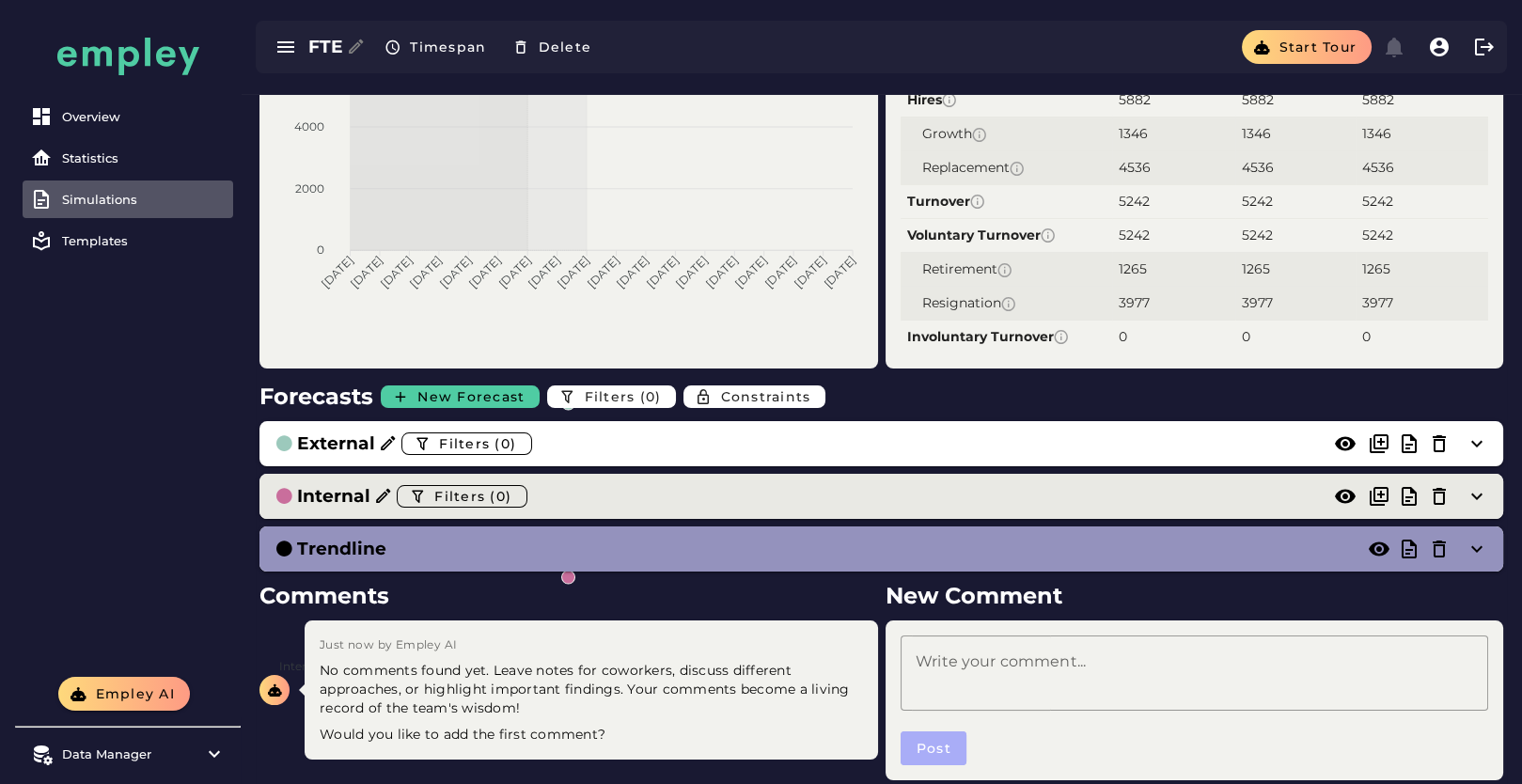 click on "Internal  Filters (0)" 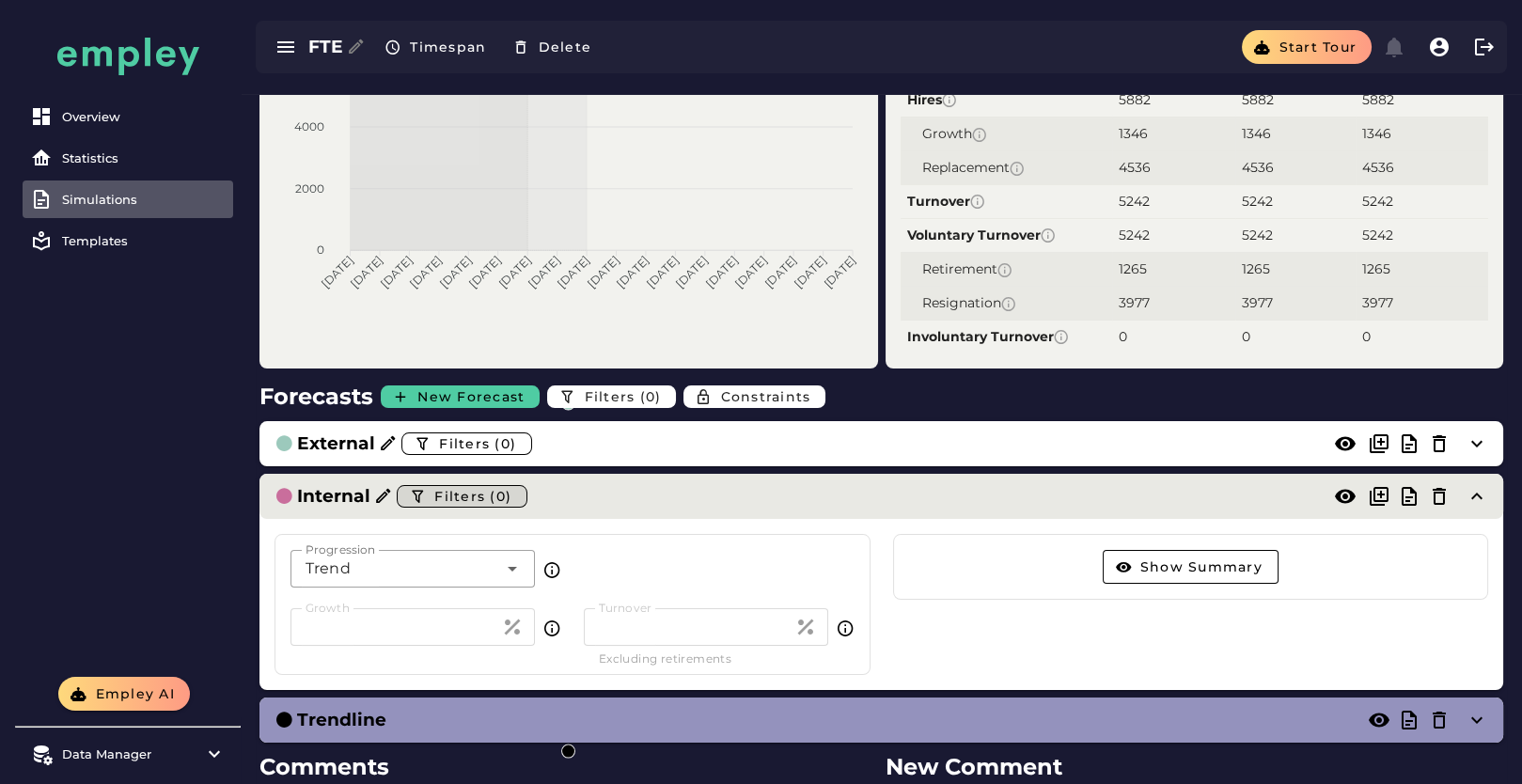 click on "Filters (0)" 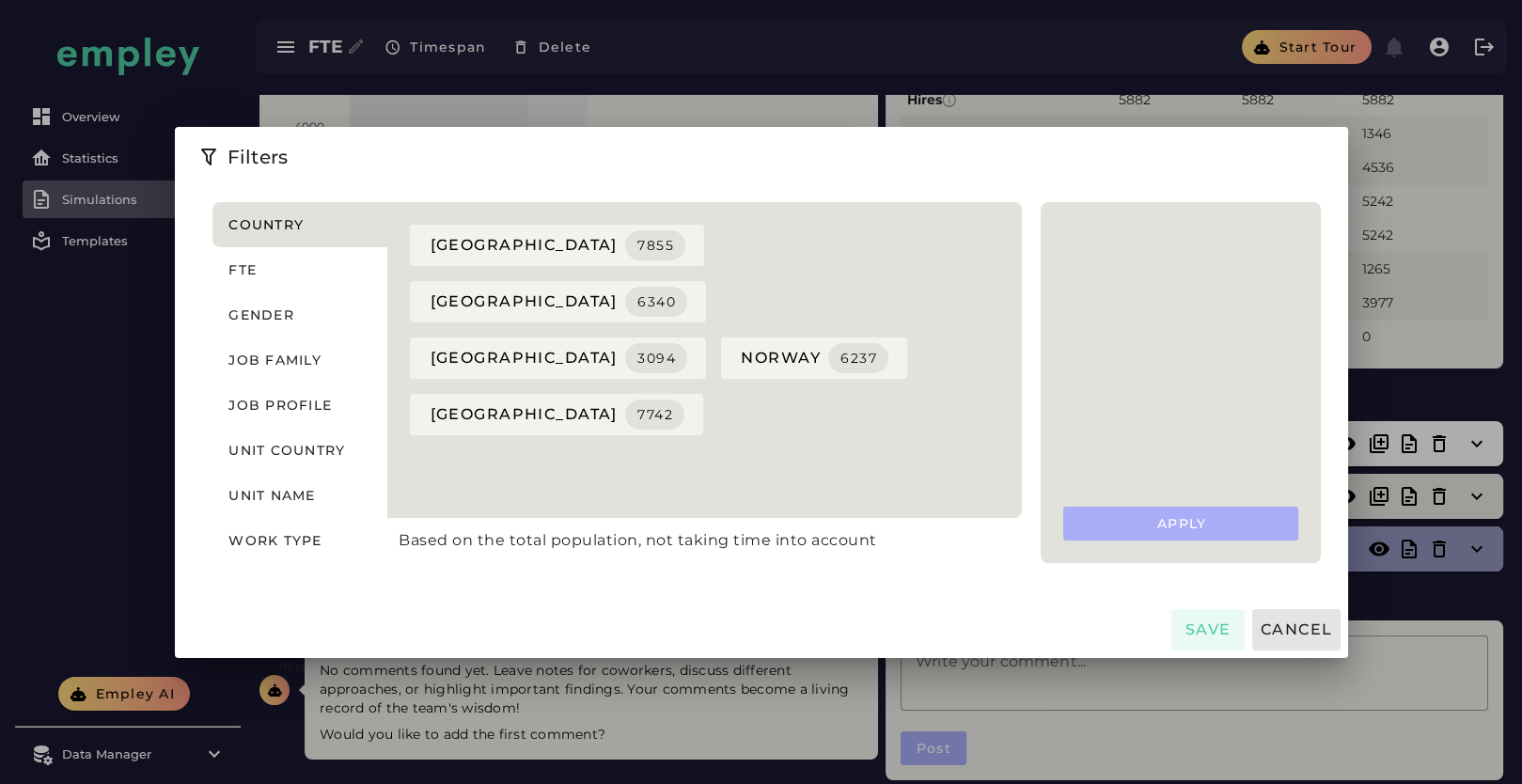 scroll, scrollTop: 0, scrollLeft: 0, axis: both 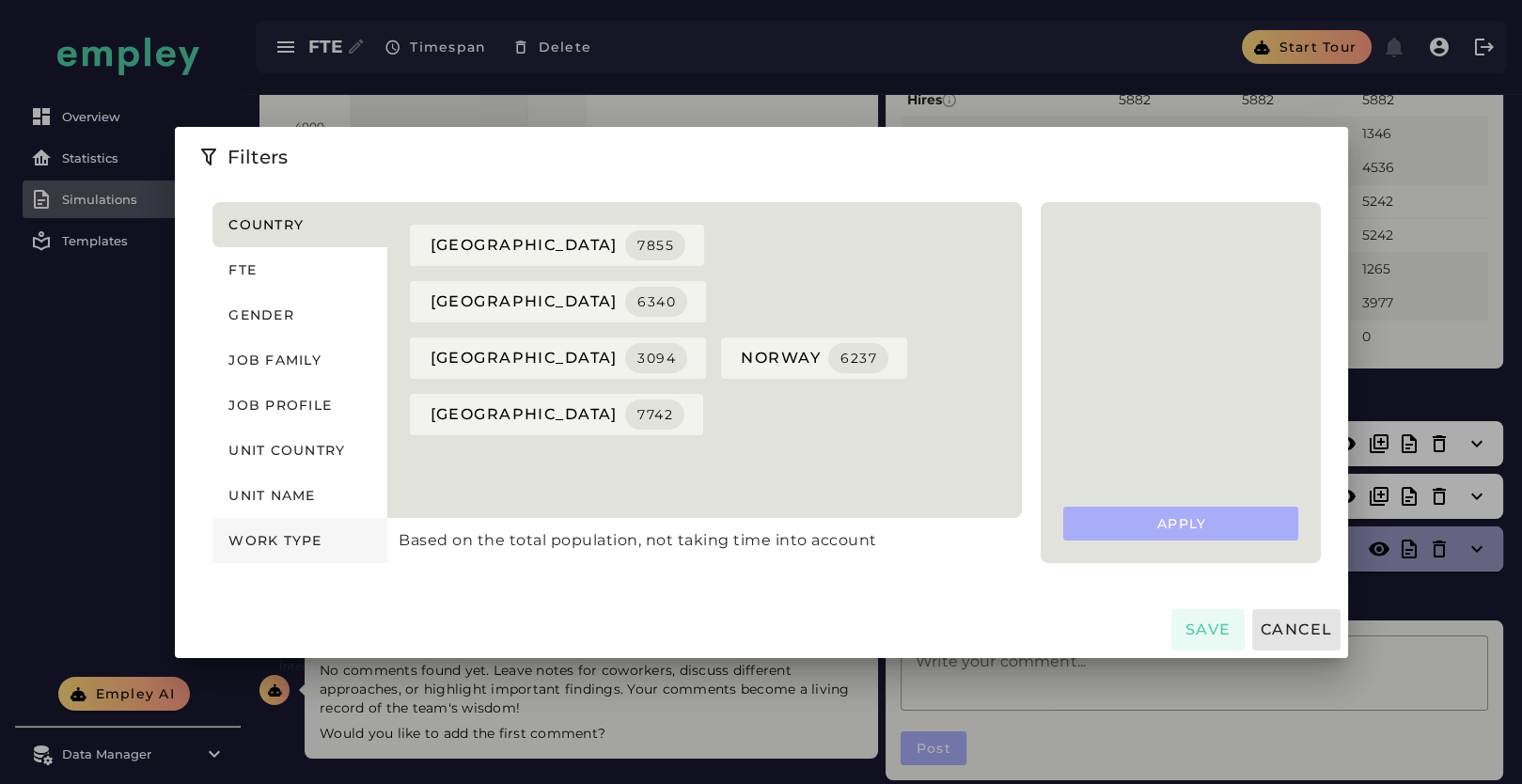 click on "Work type" 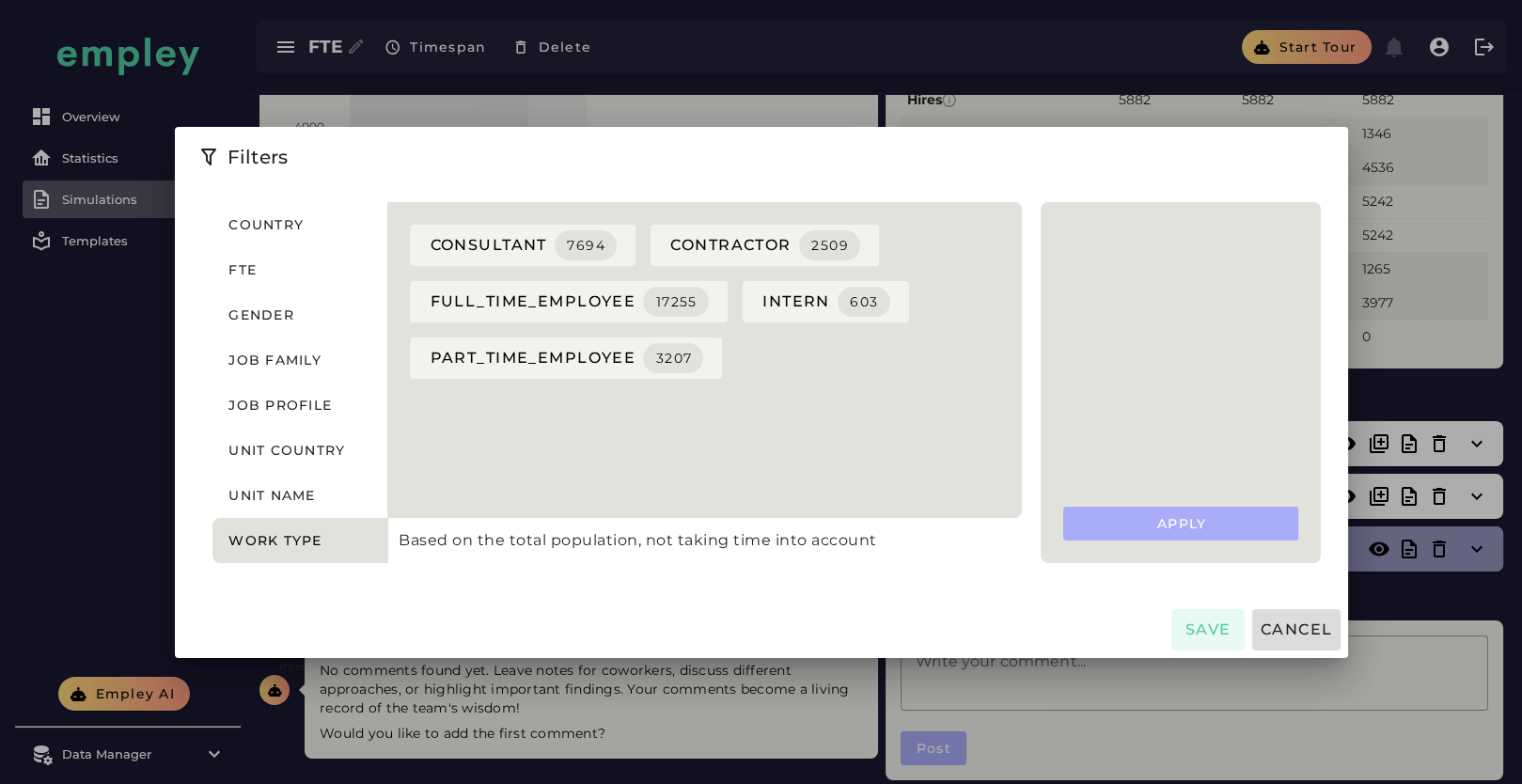click on "Cancel" 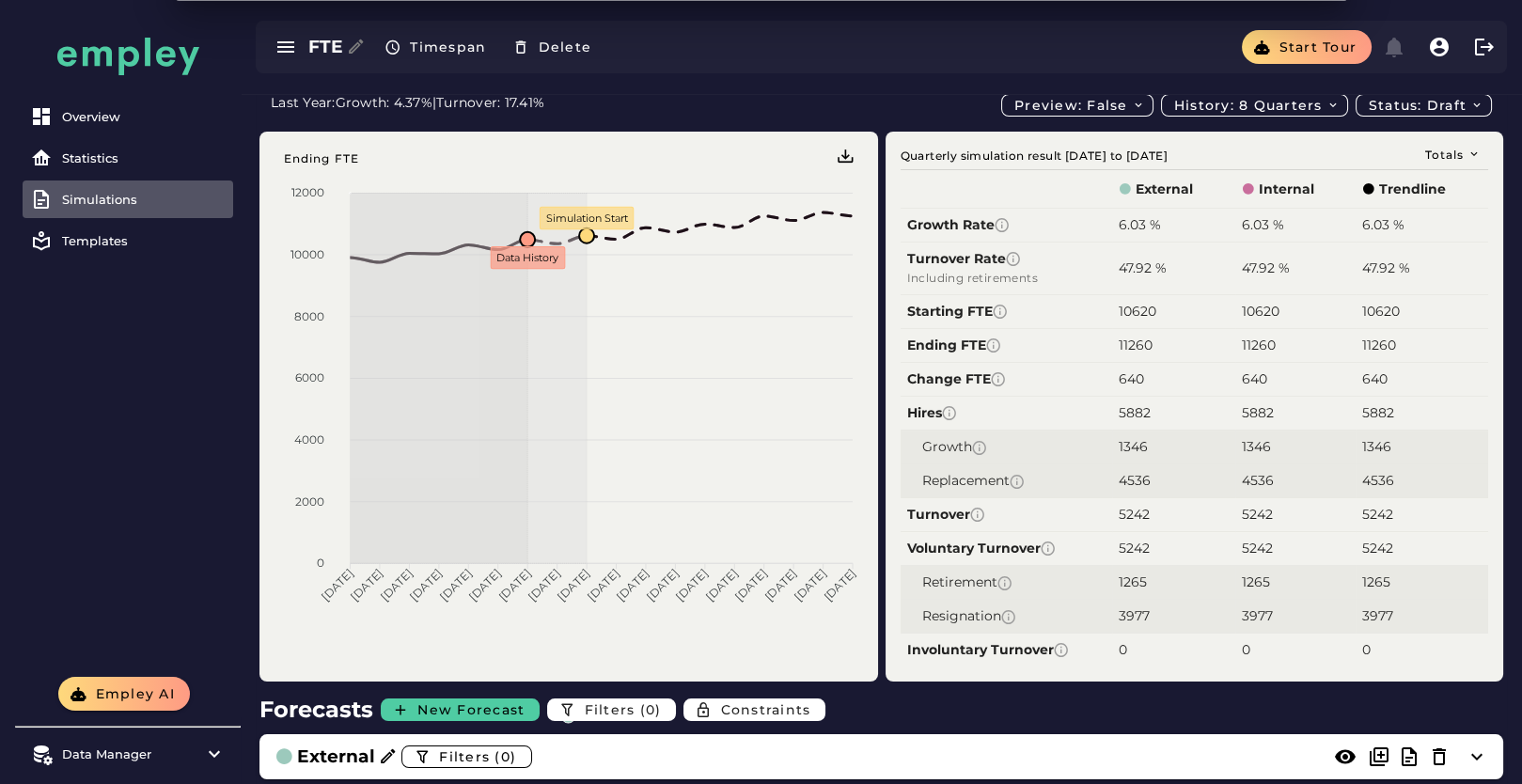 scroll, scrollTop: 313, scrollLeft: 0, axis: vertical 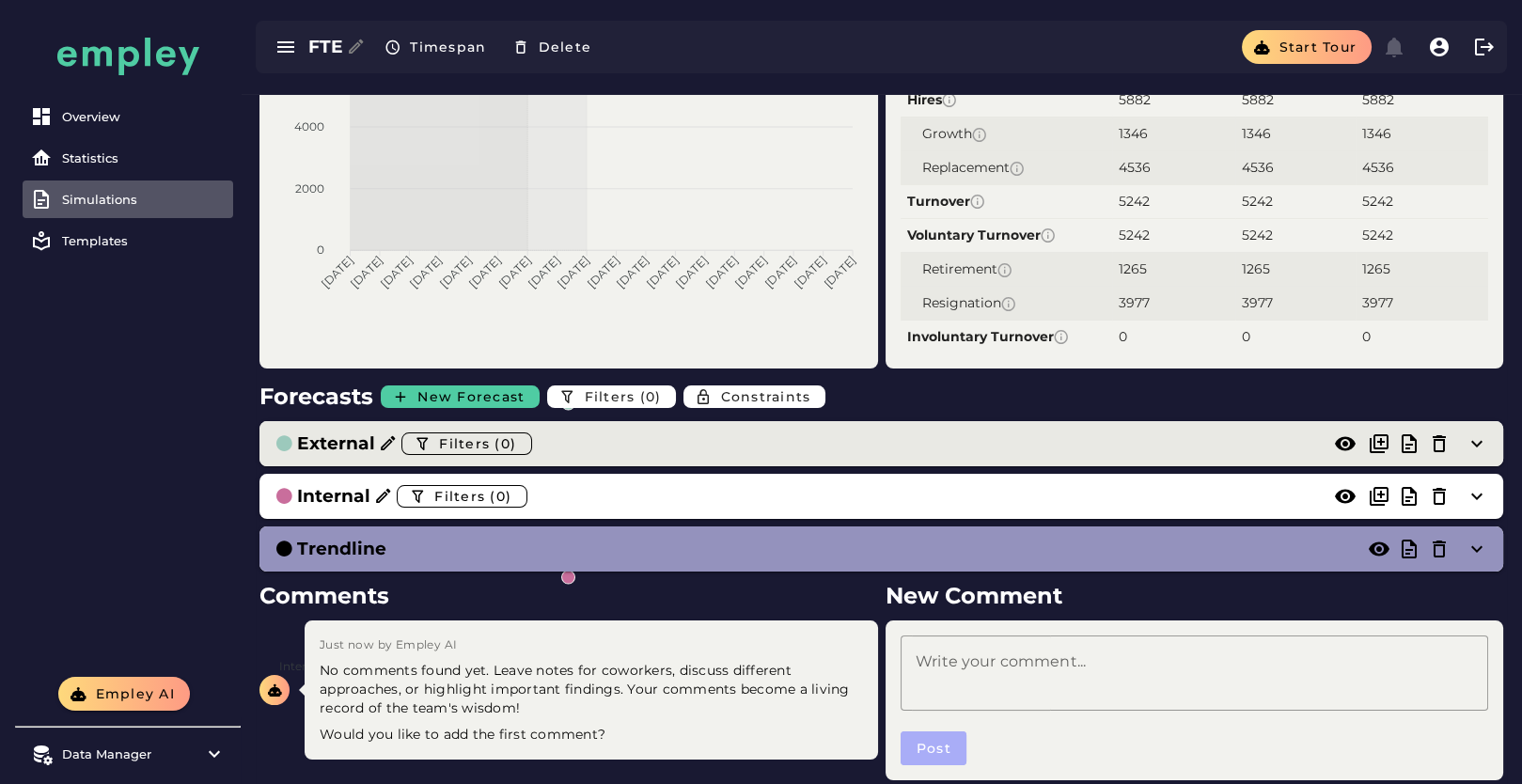 click on "External  Filters (0)" 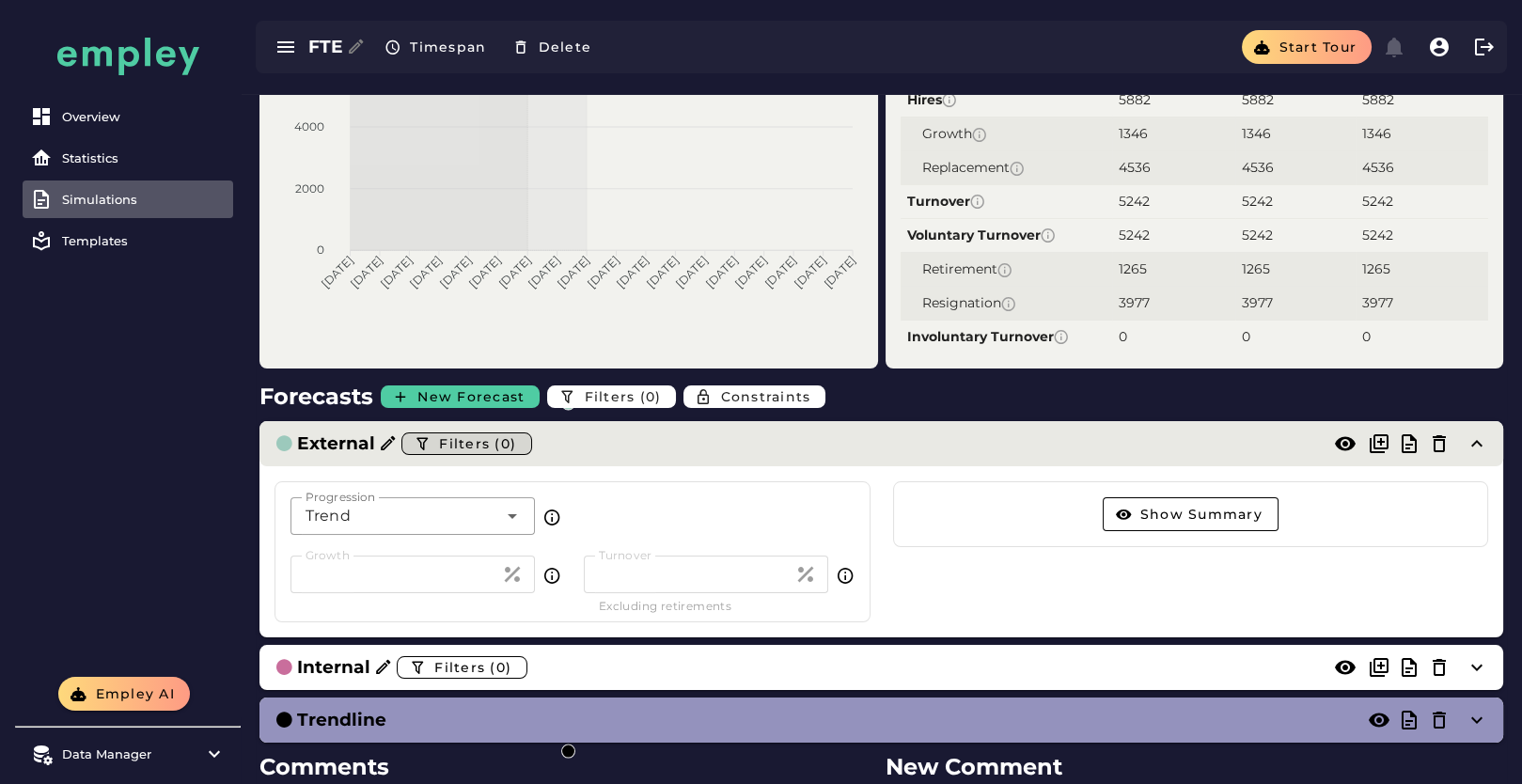 click on "Filters (0)" 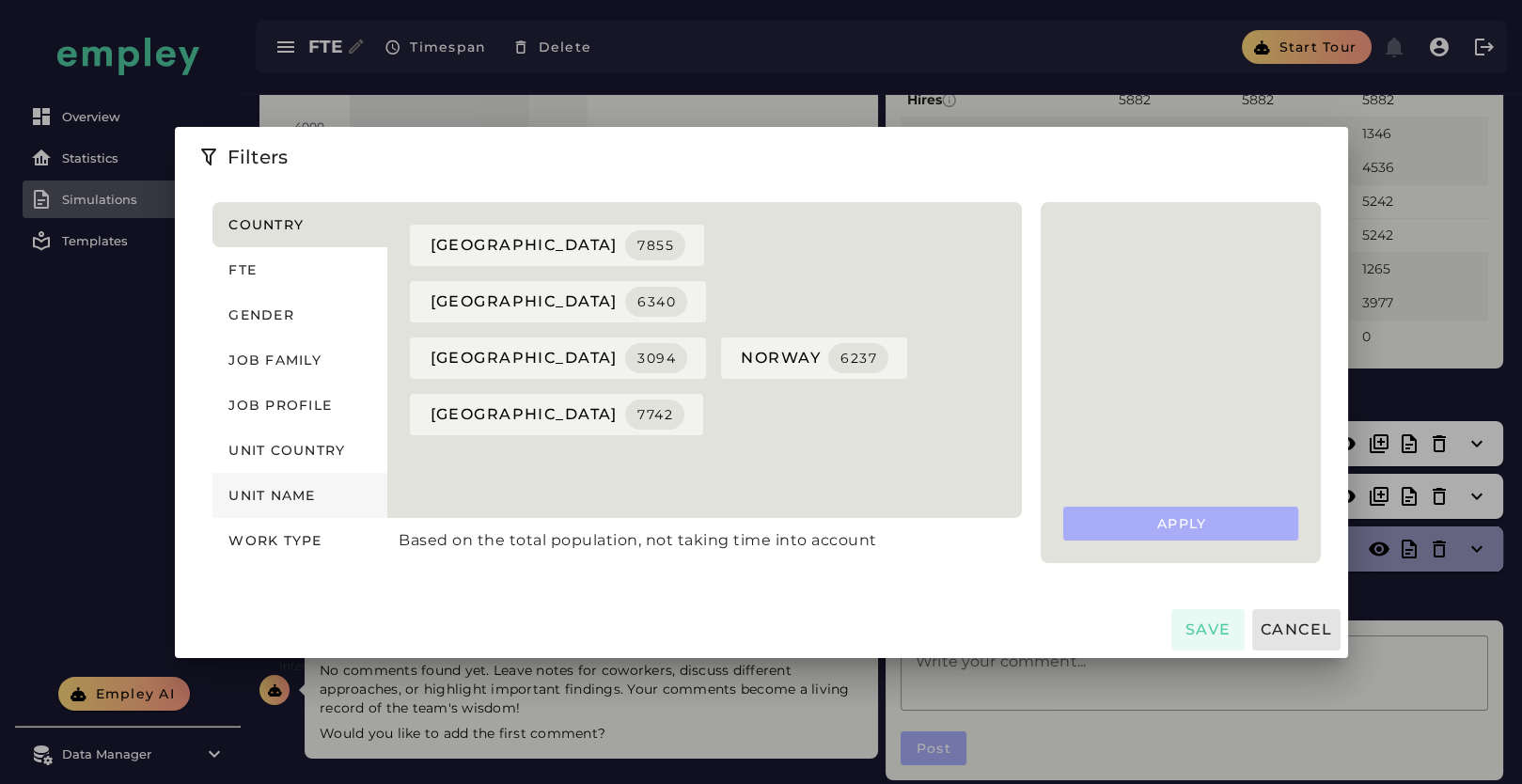 click on "Unit name" 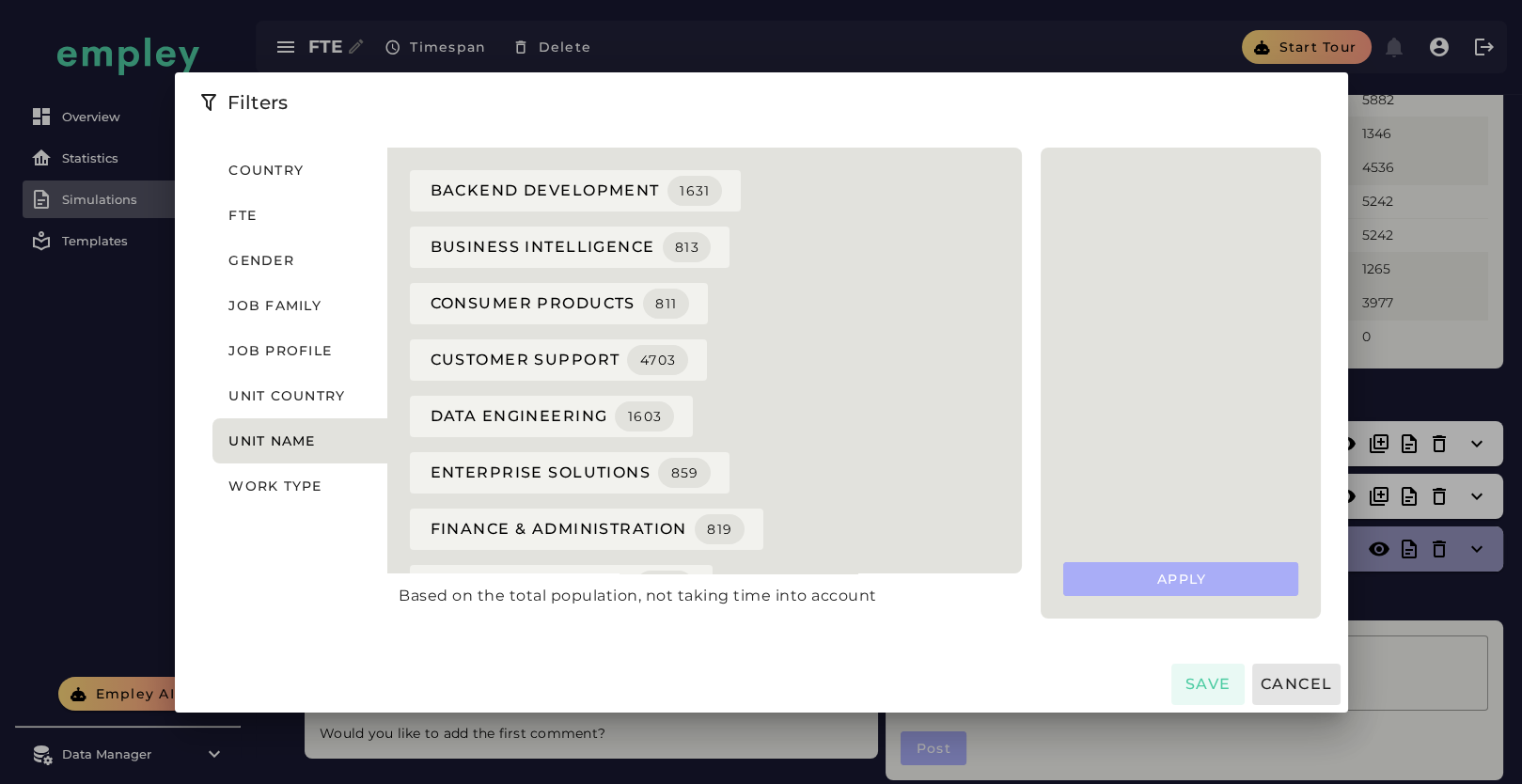 click on "Country FTE Gender Job family Job profile Unit country Unit name Work type" at bounding box center (294, 383) 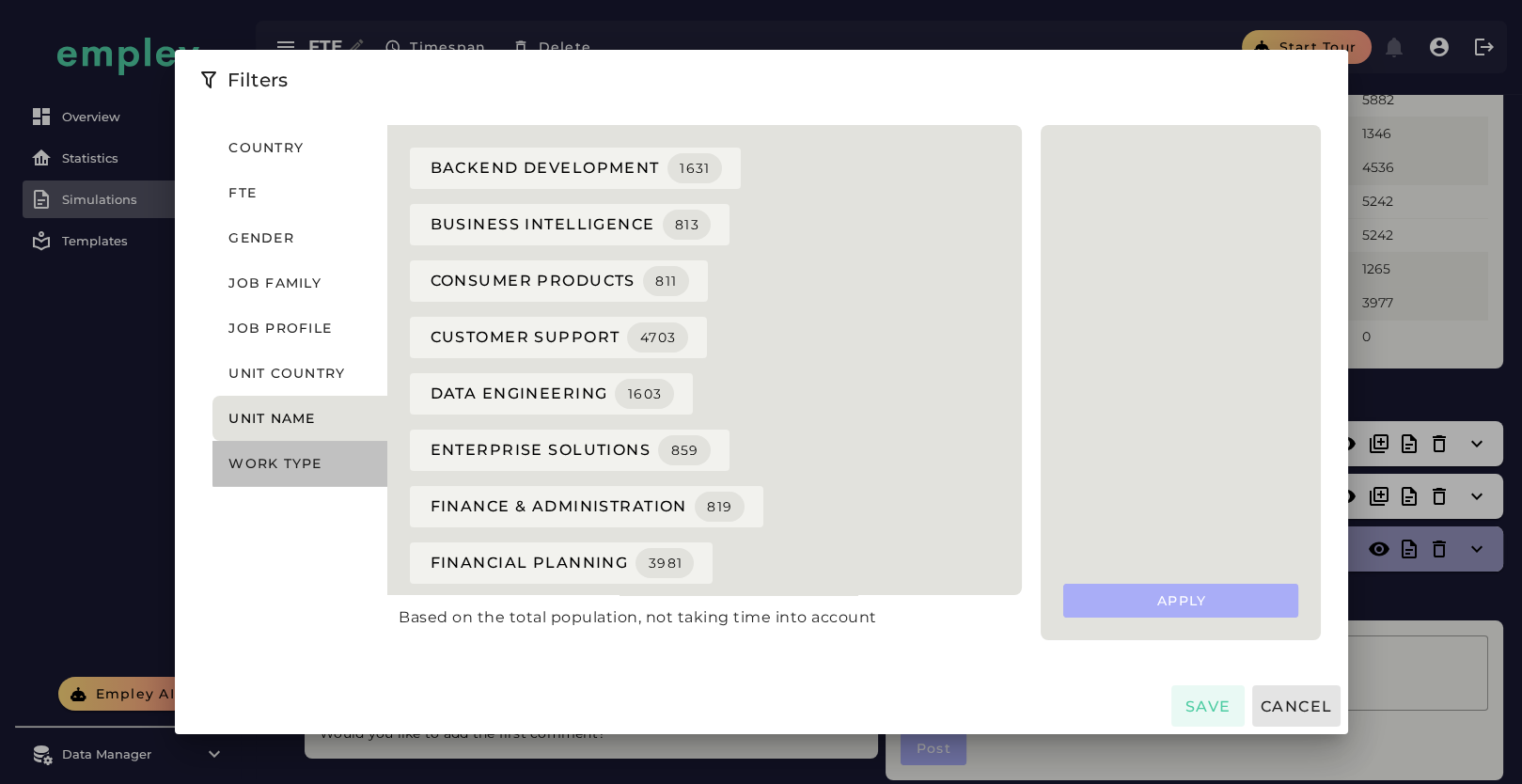 click on "Work type" 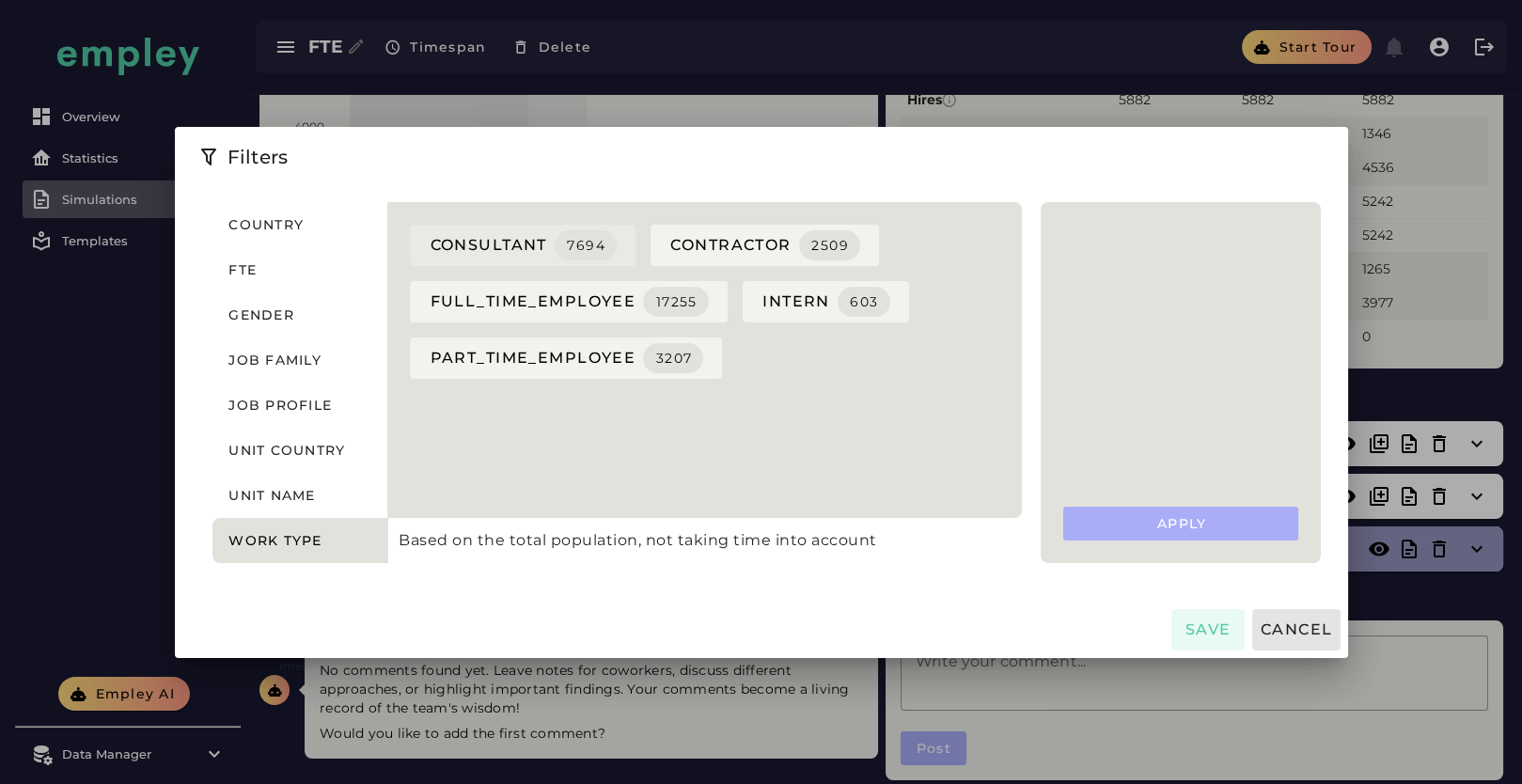 click on "7694" 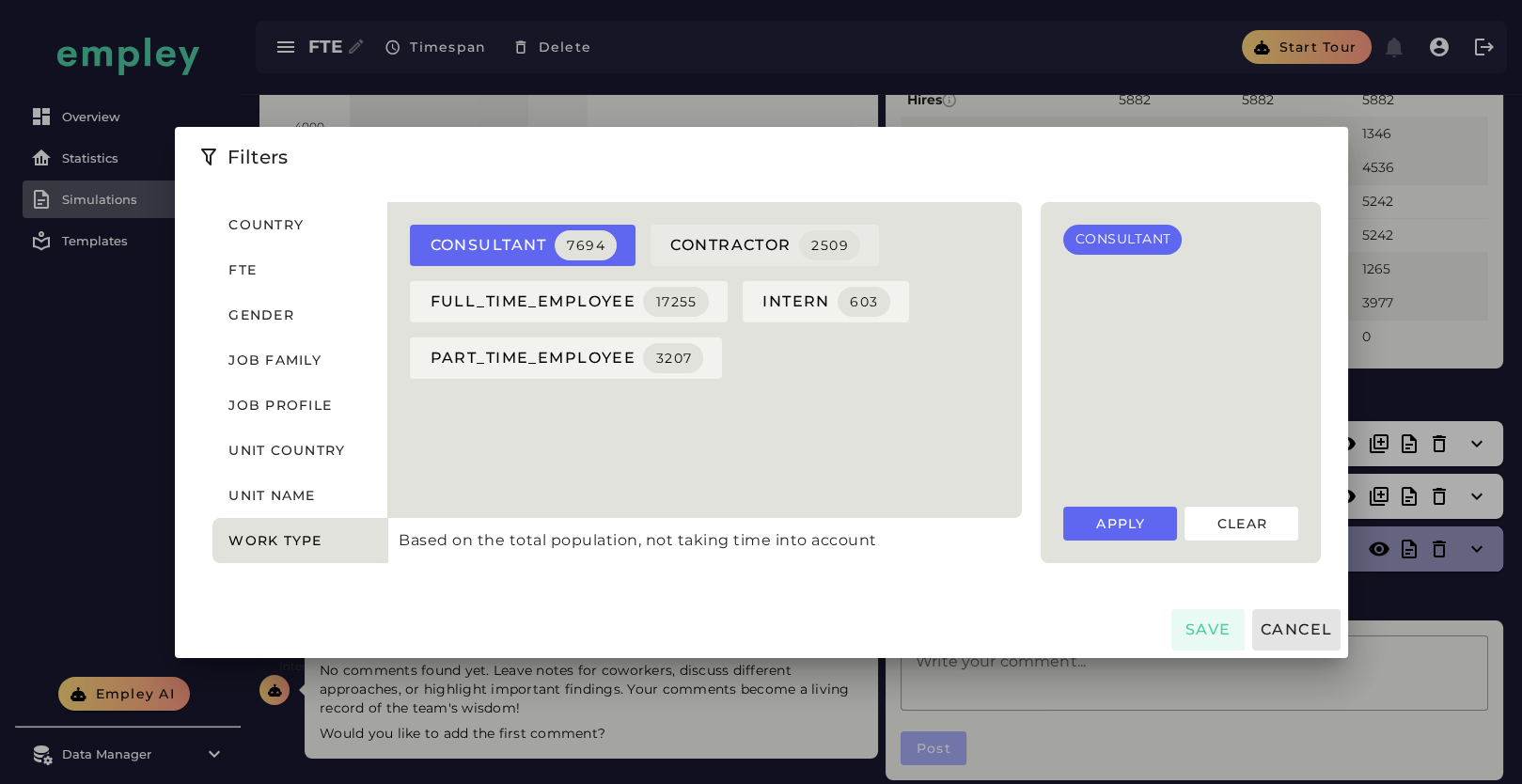 click on "CONTRACTOR  2509" 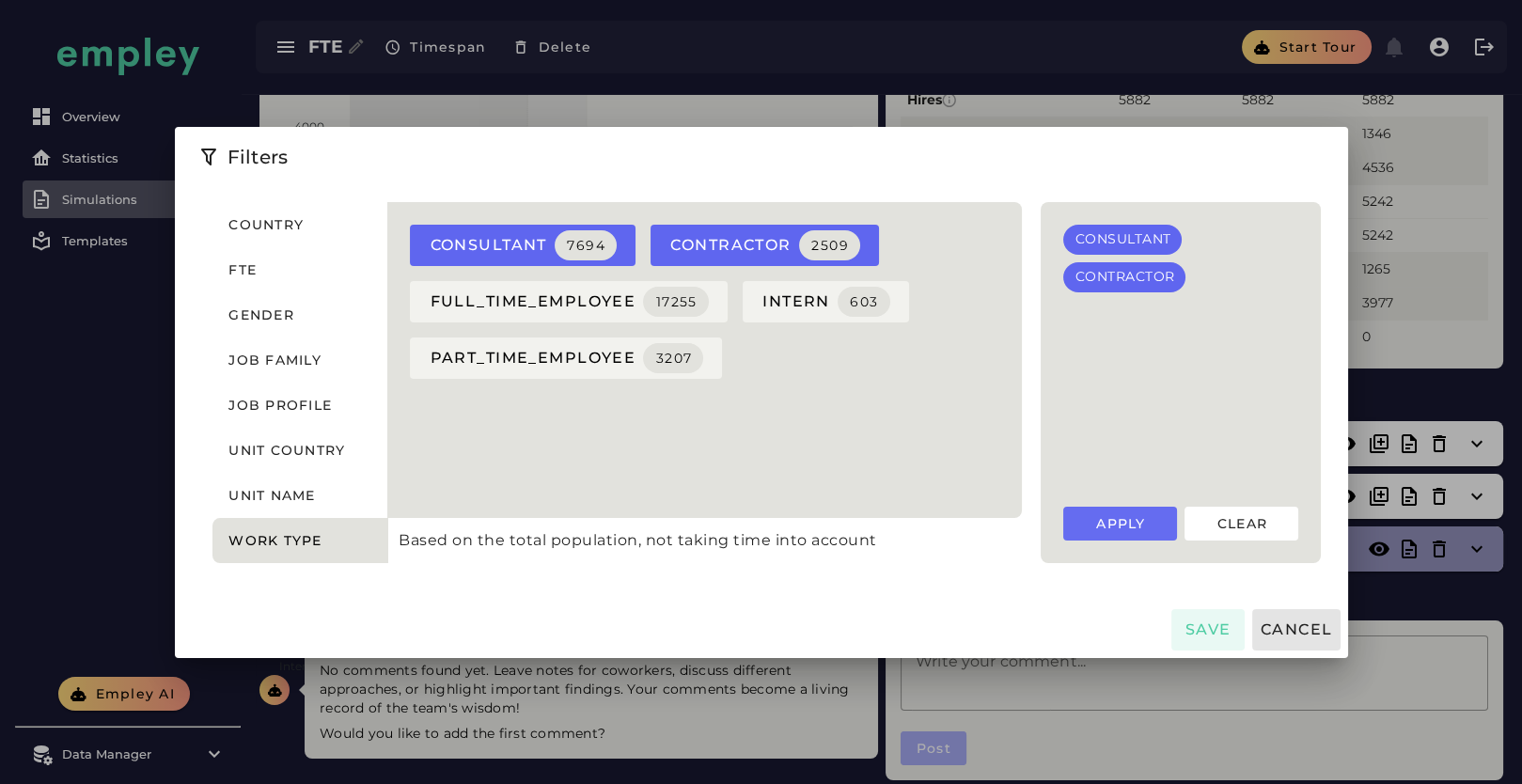 click on "Apply" 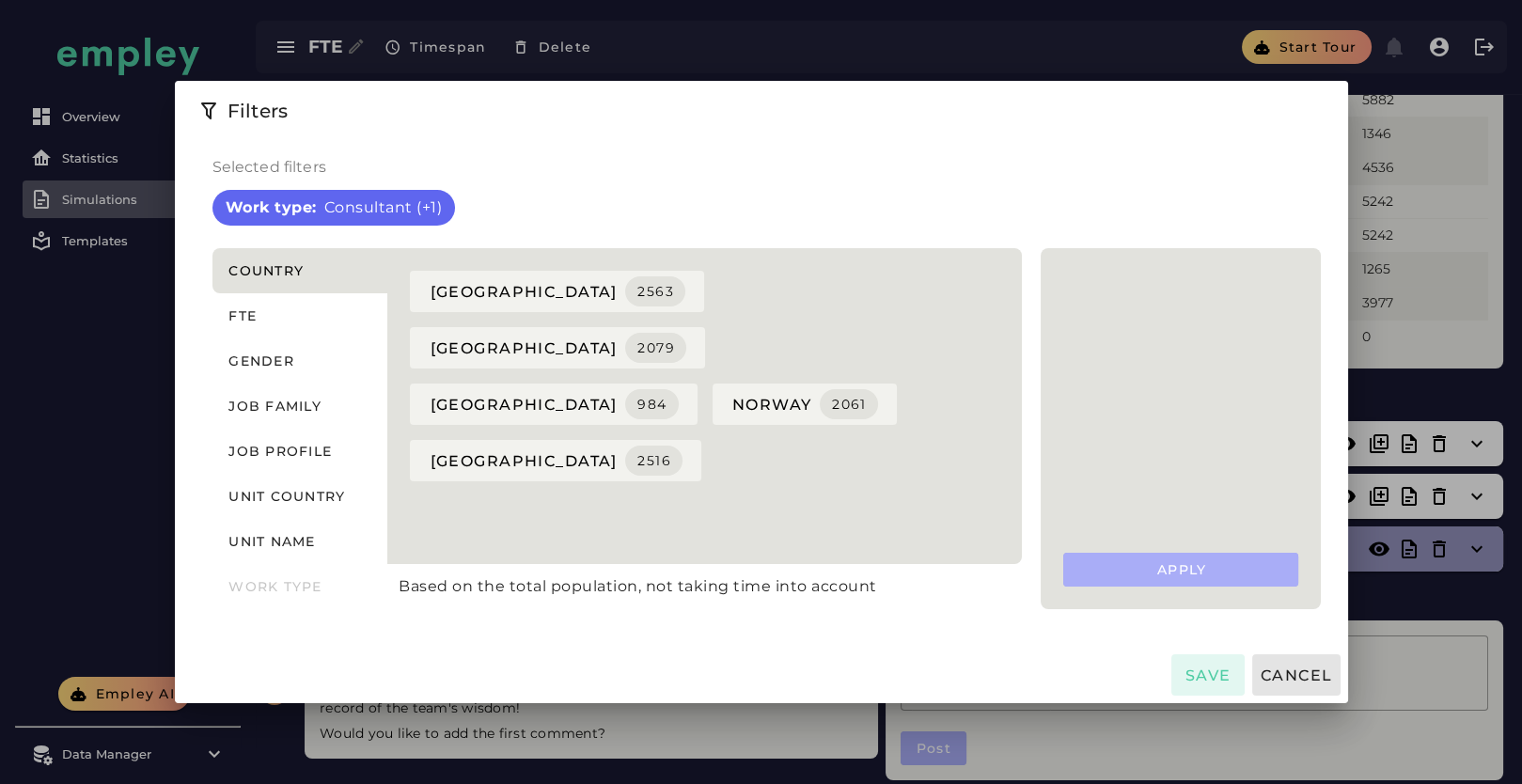 click on "Save" 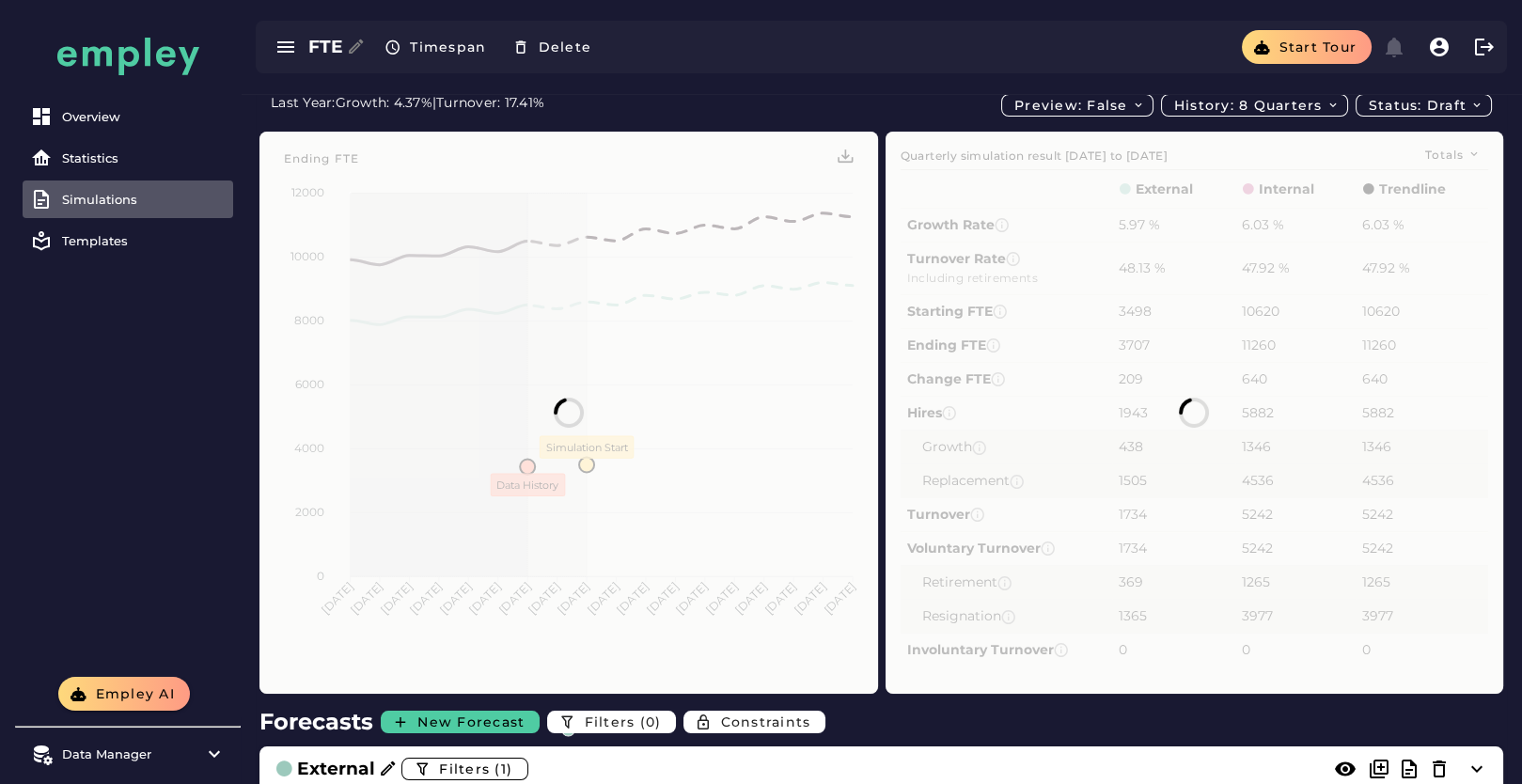 scroll, scrollTop: 313, scrollLeft: 0, axis: vertical 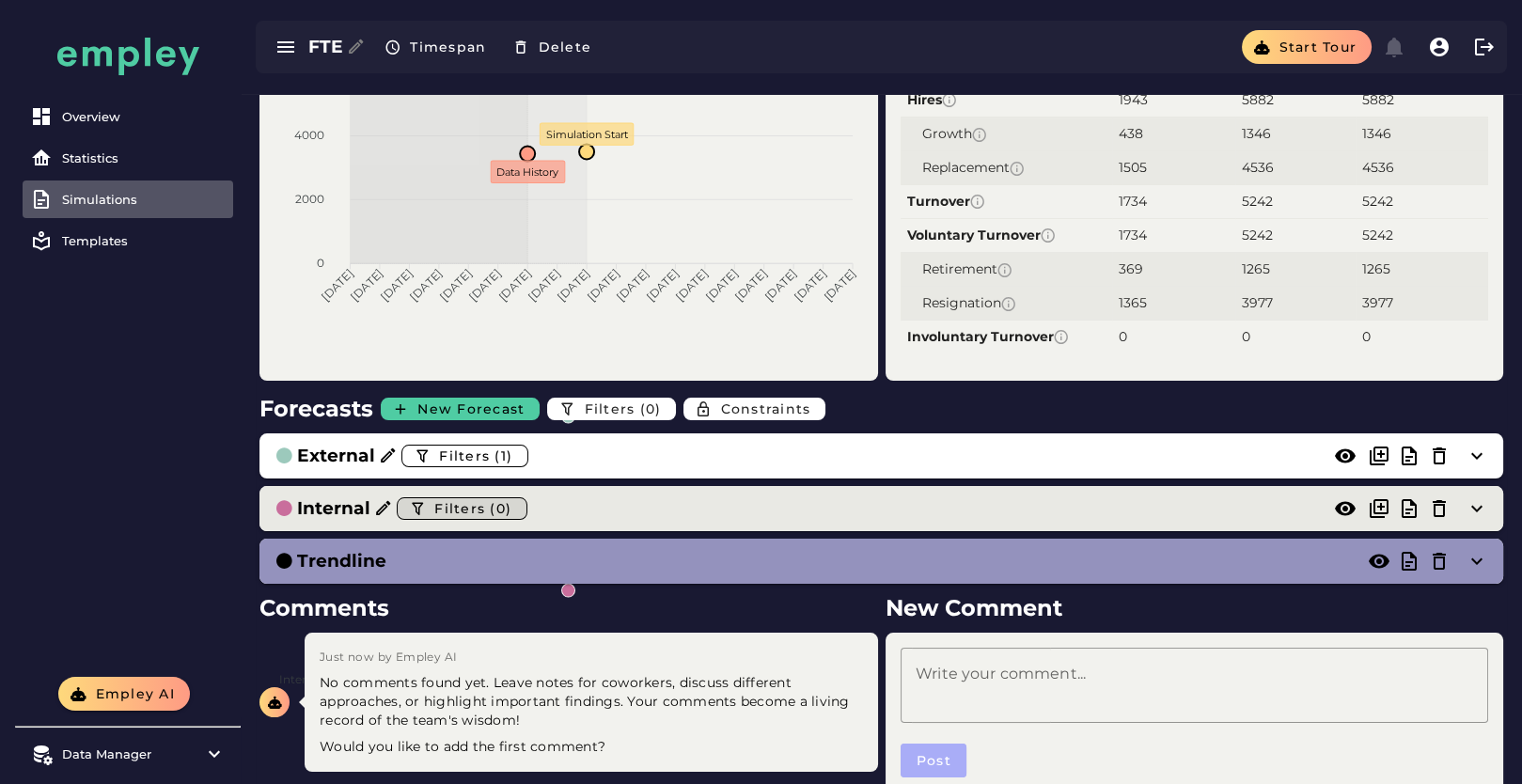click on "Filters (0)" 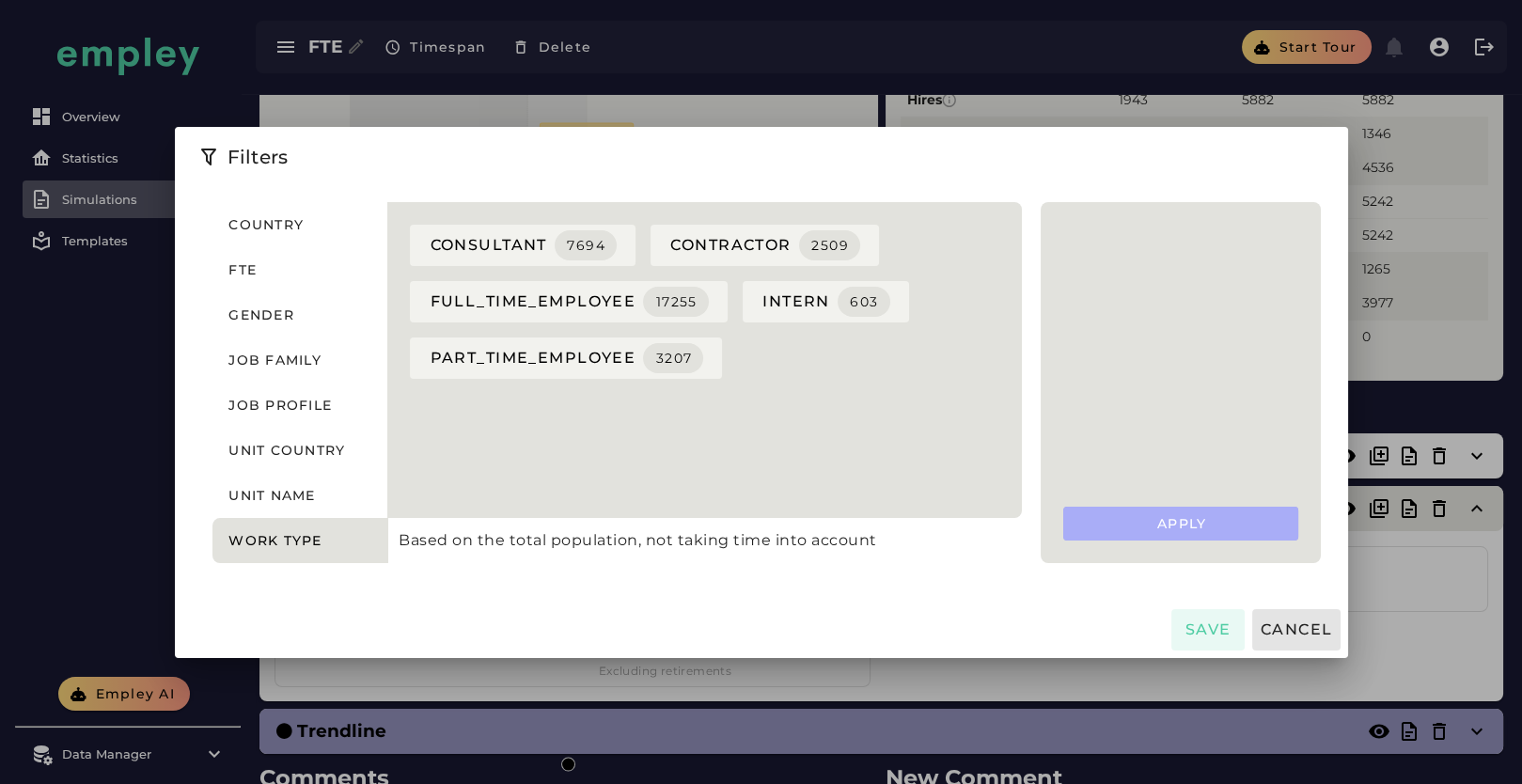 scroll, scrollTop: 0, scrollLeft: 0, axis: both 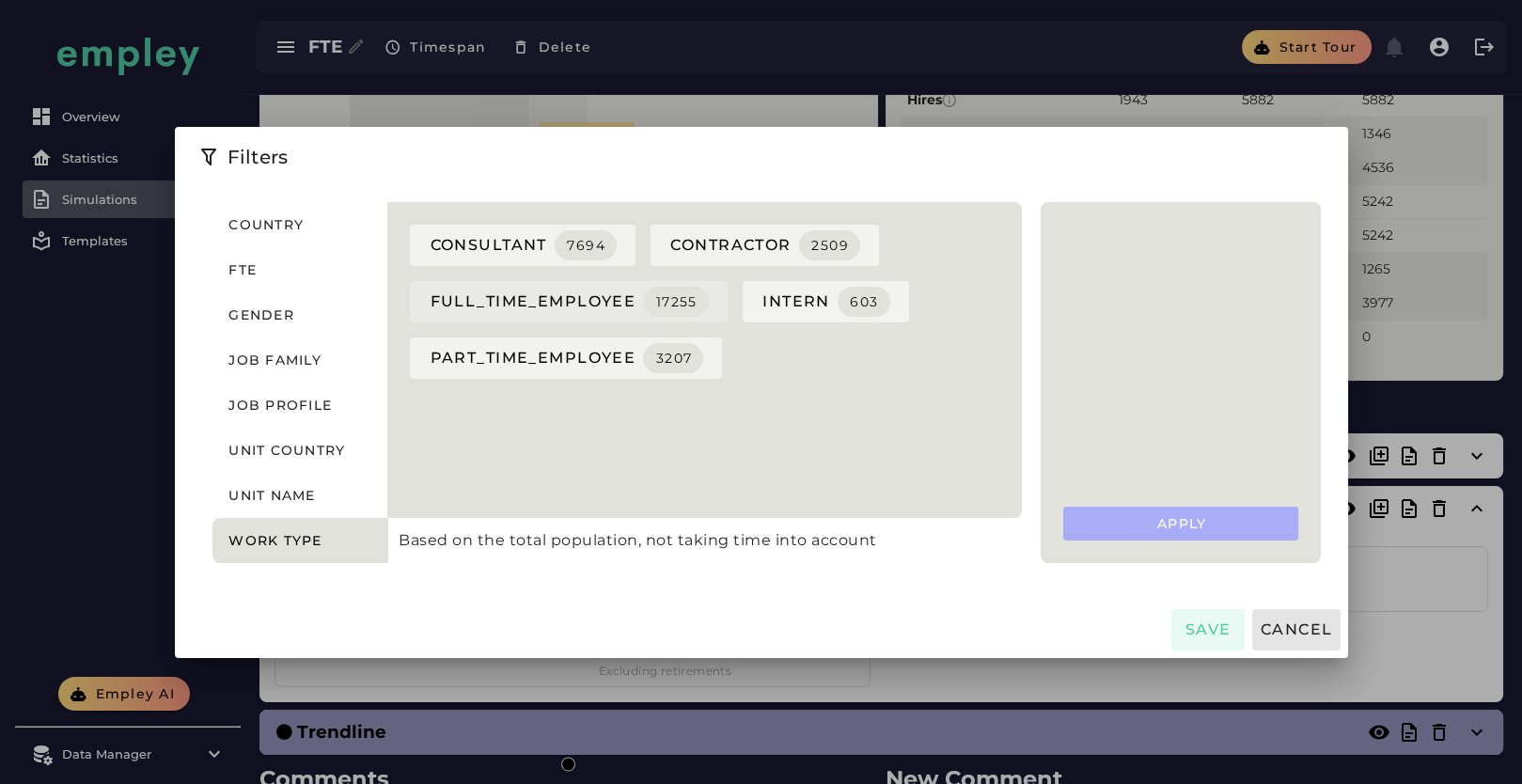 click on "FULL_TIME_EMPLOYEE  17255" 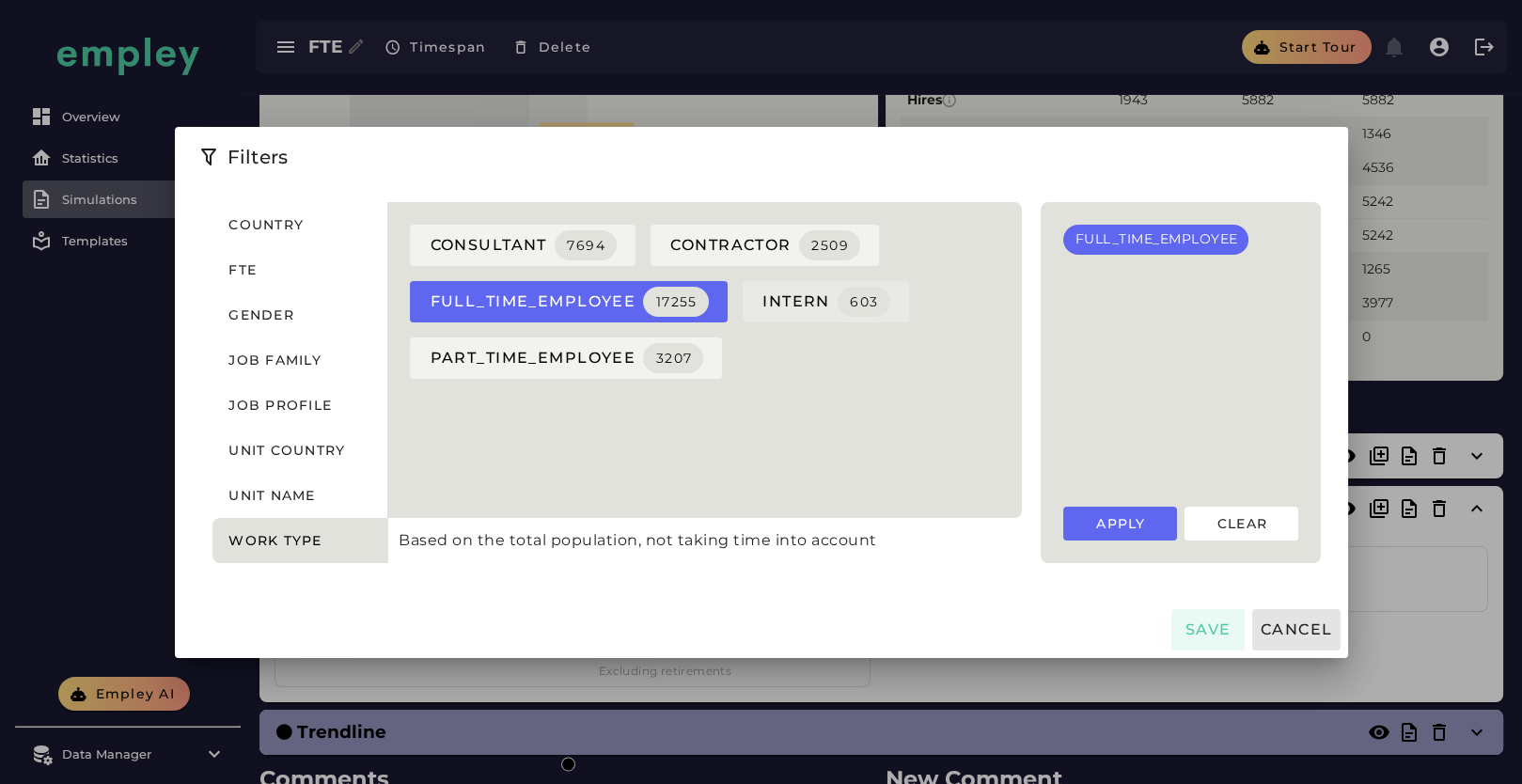 click on "INTERN  603" 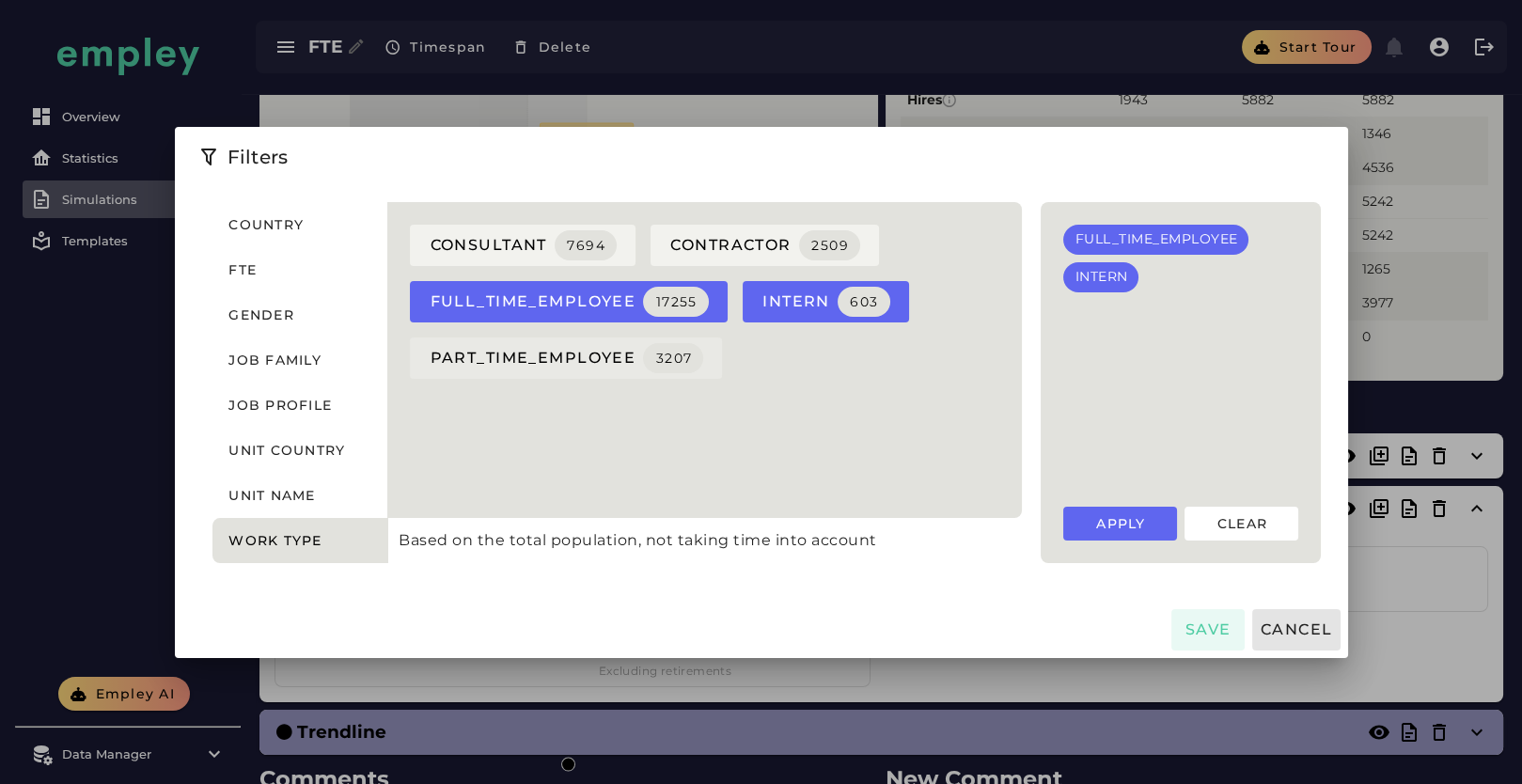 click on "PART_TIME_EMPLOYEE  3207" 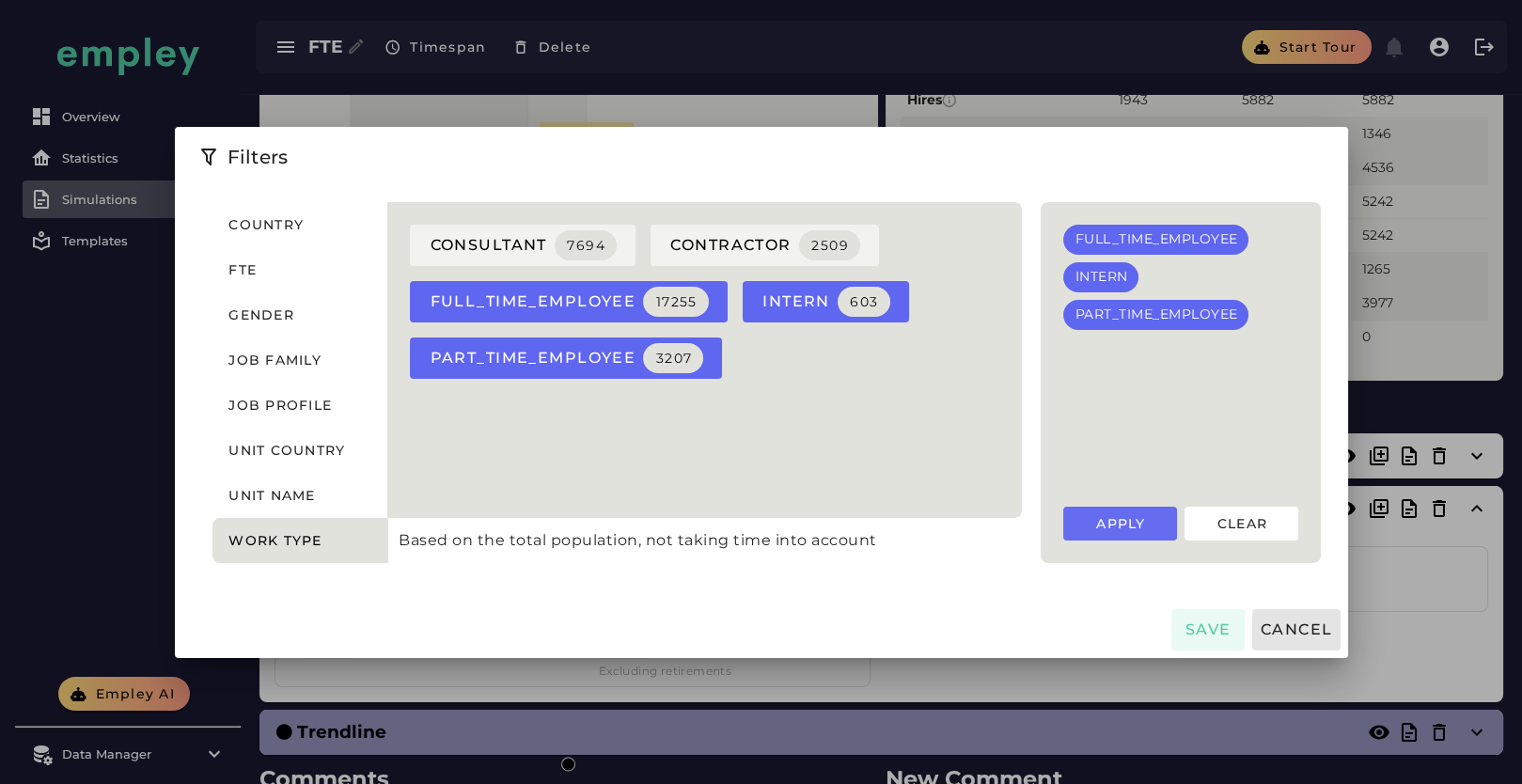 click on "Apply" 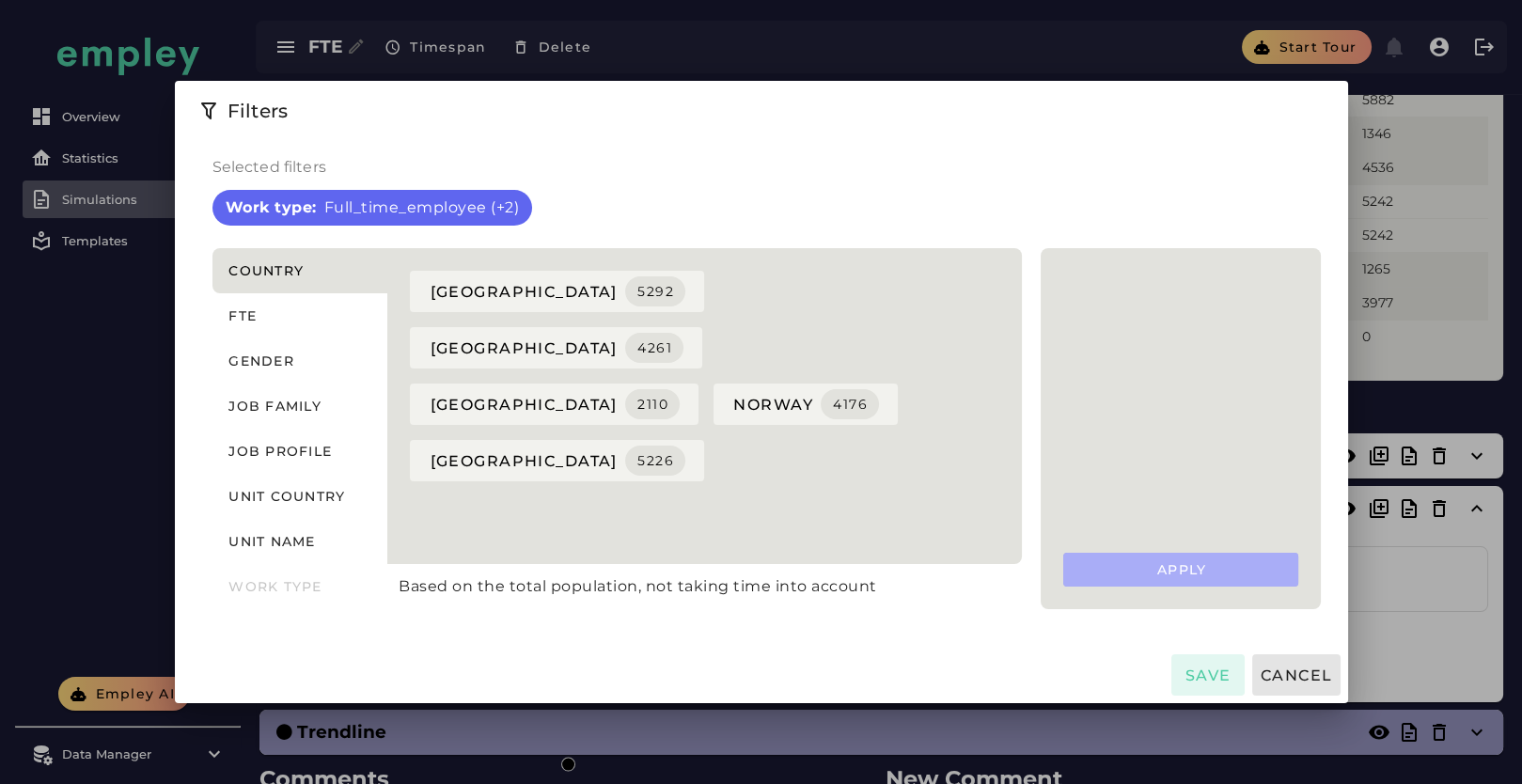 click on "Save" 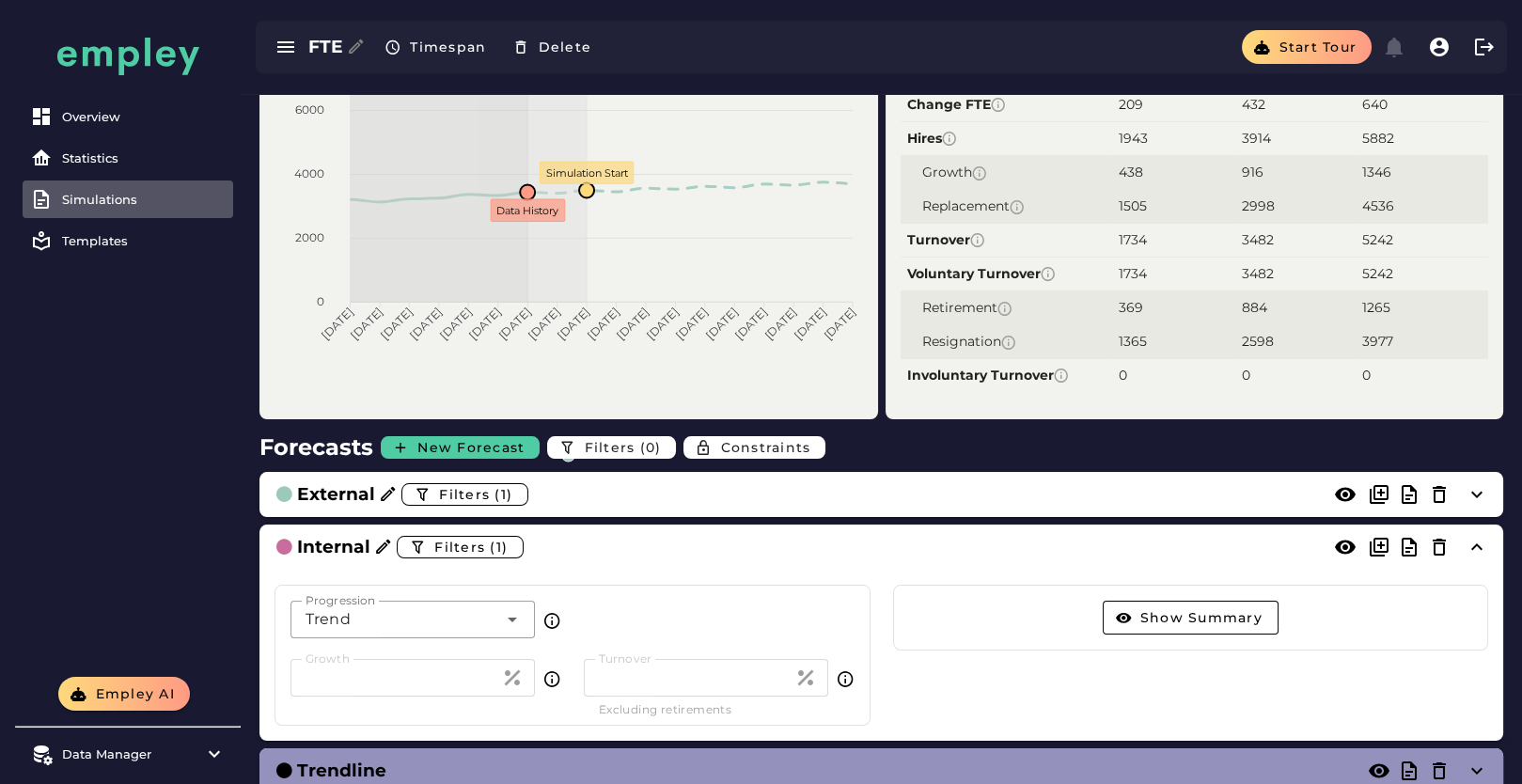 scroll, scrollTop: 313, scrollLeft: 0, axis: vertical 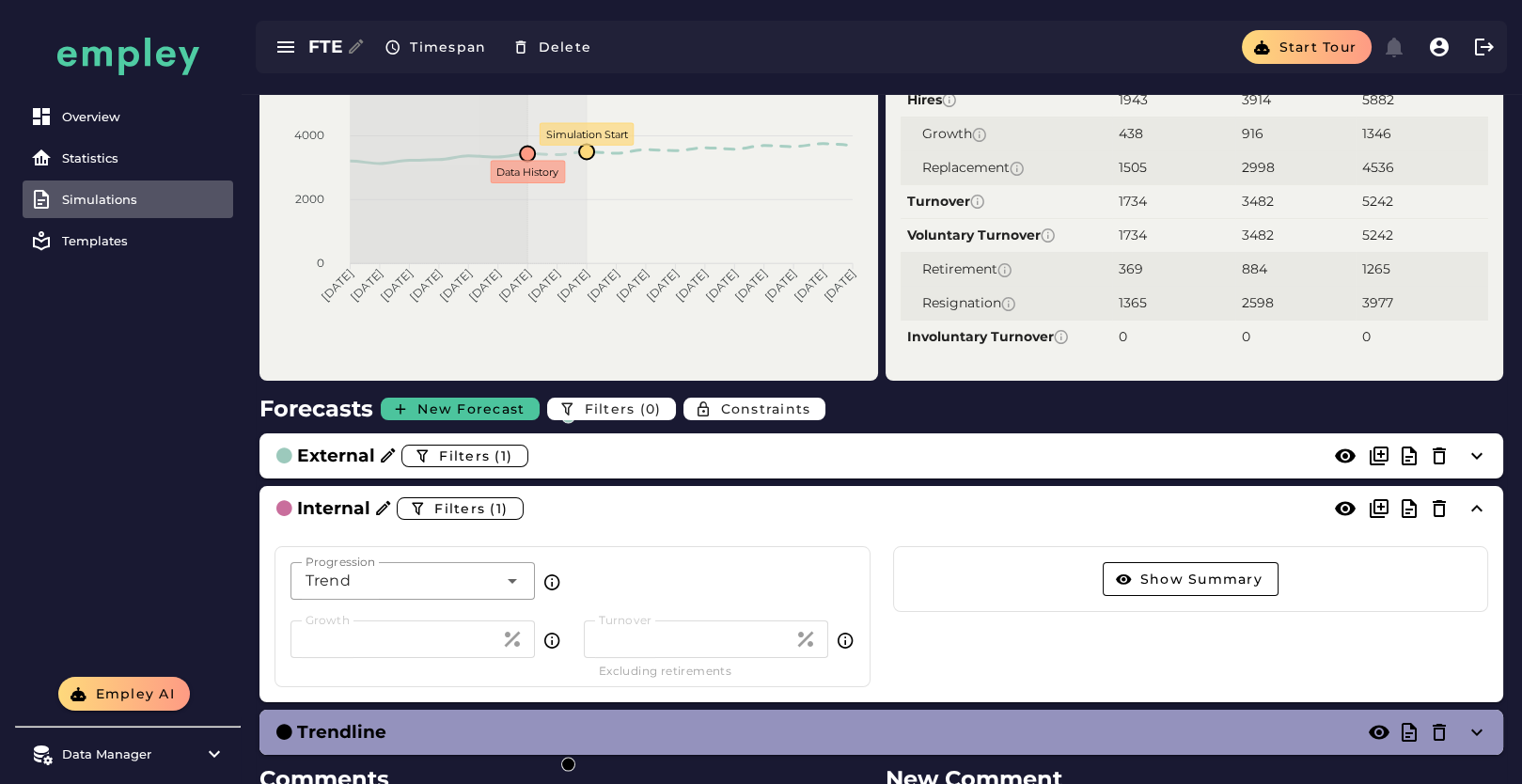 click on "New Forecast" 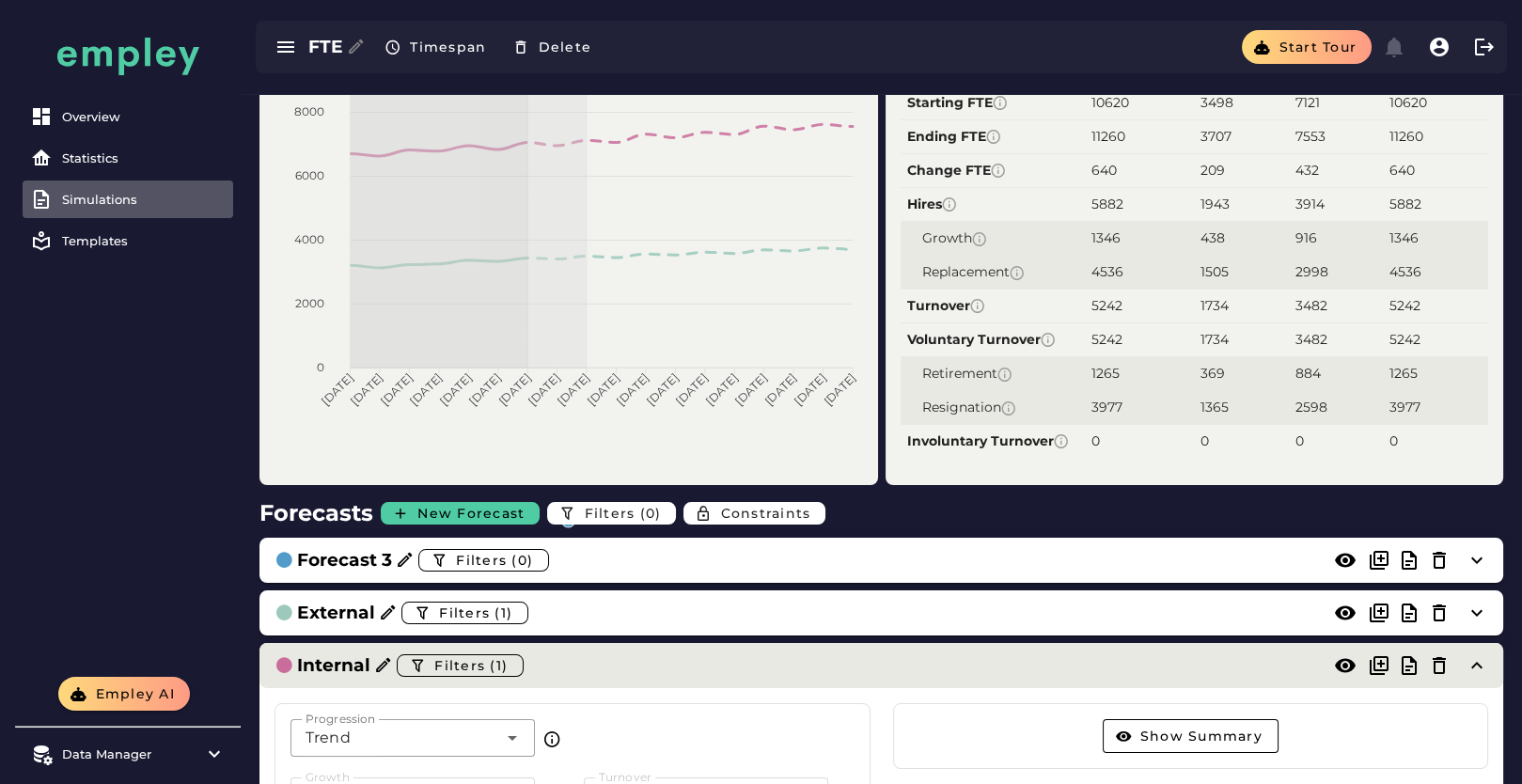 scroll, scrollTop: 313, scrollLeft: 0, axis: vertical 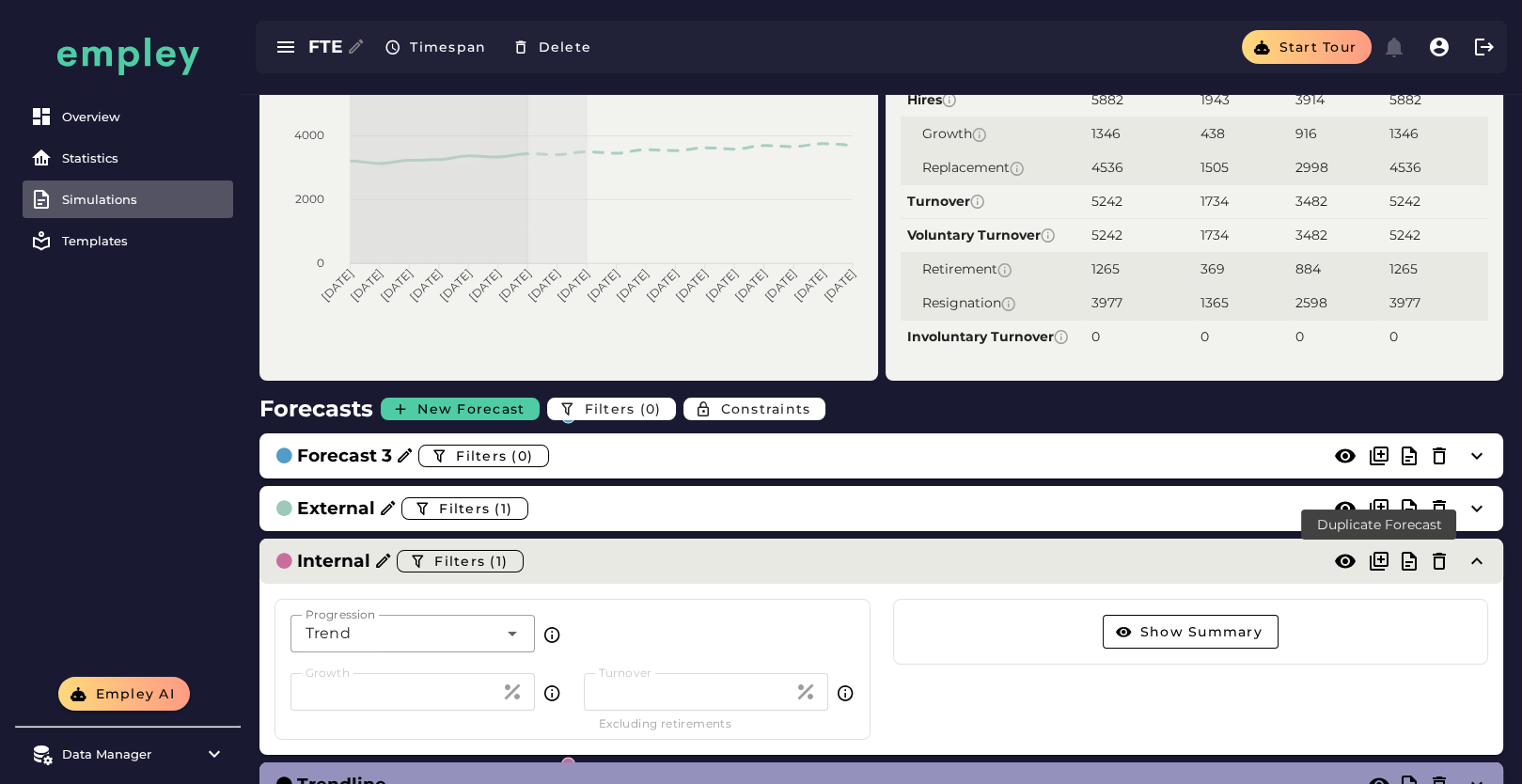 click 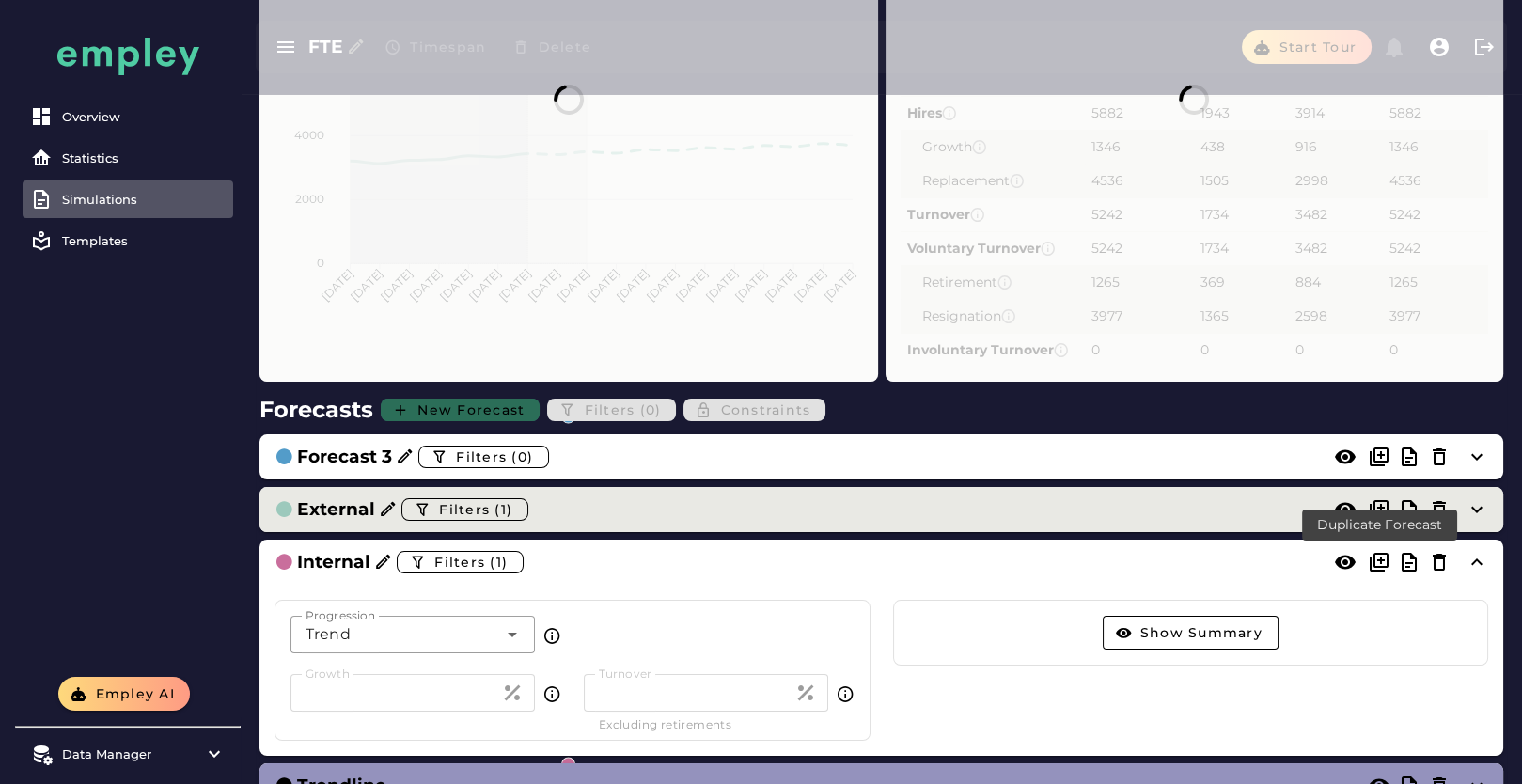 scroll, scrollTop: 313, scrollLeft: 0, axis: vertical 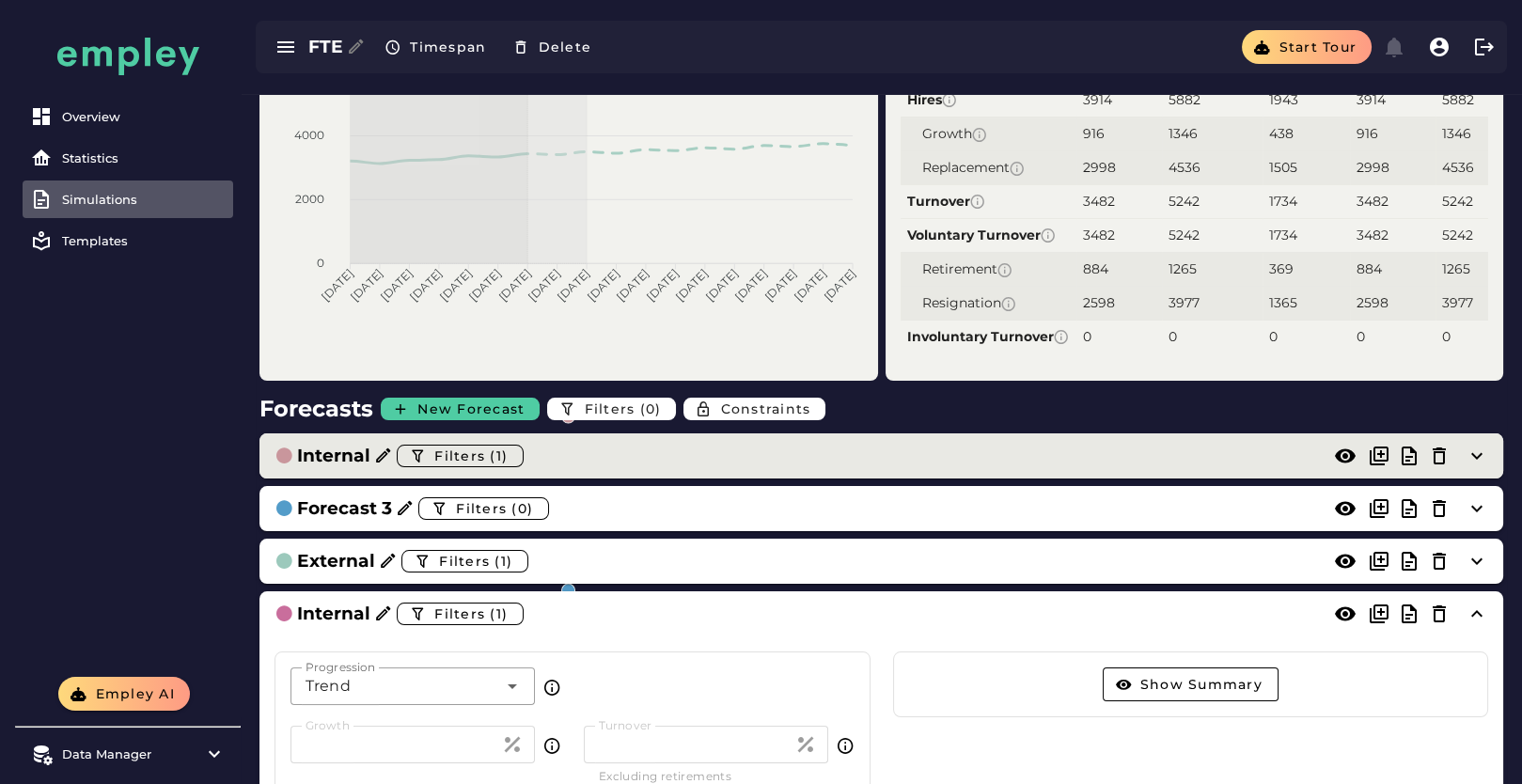 click on "Internal  Filters (1)" 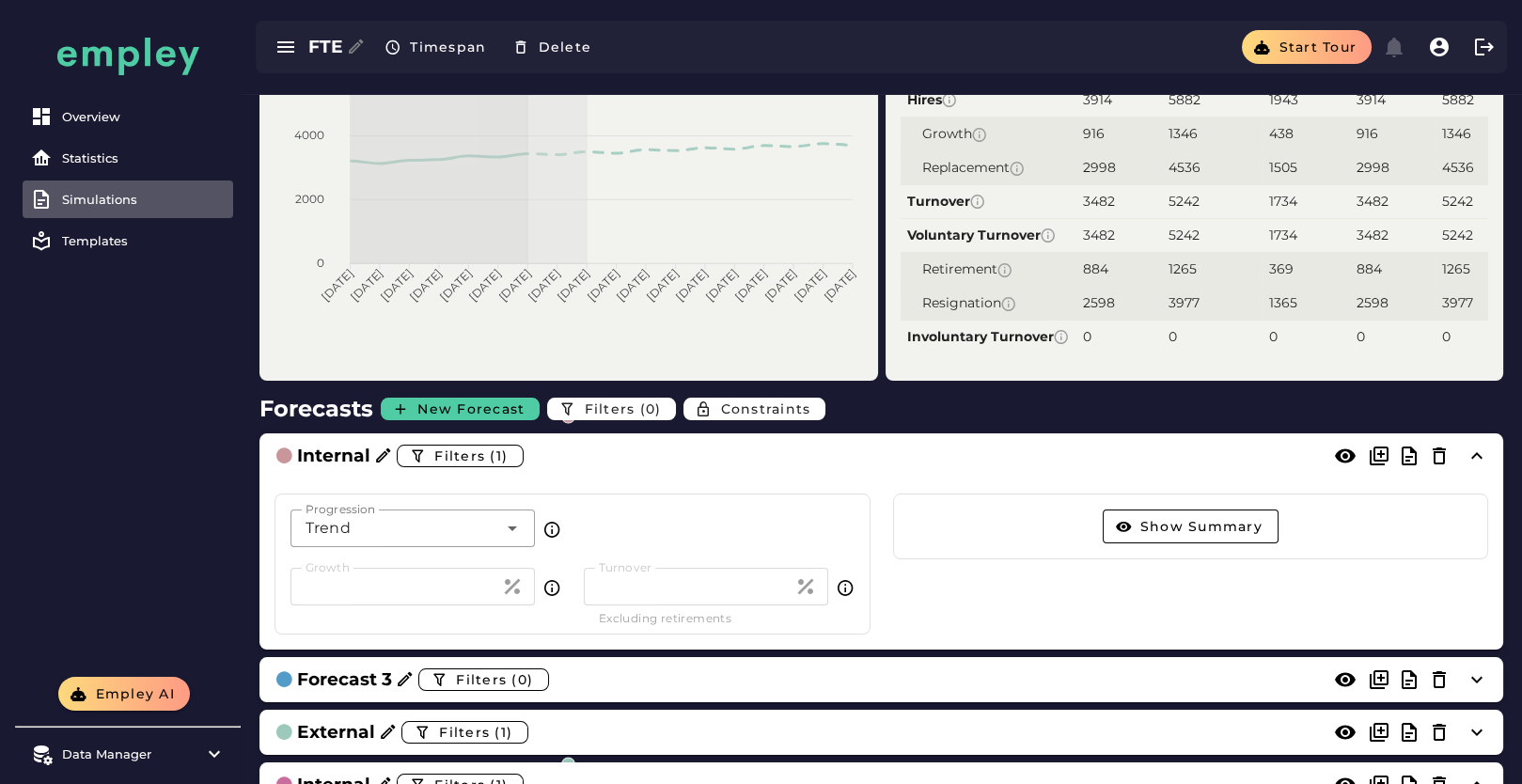 click on "Trend *****" 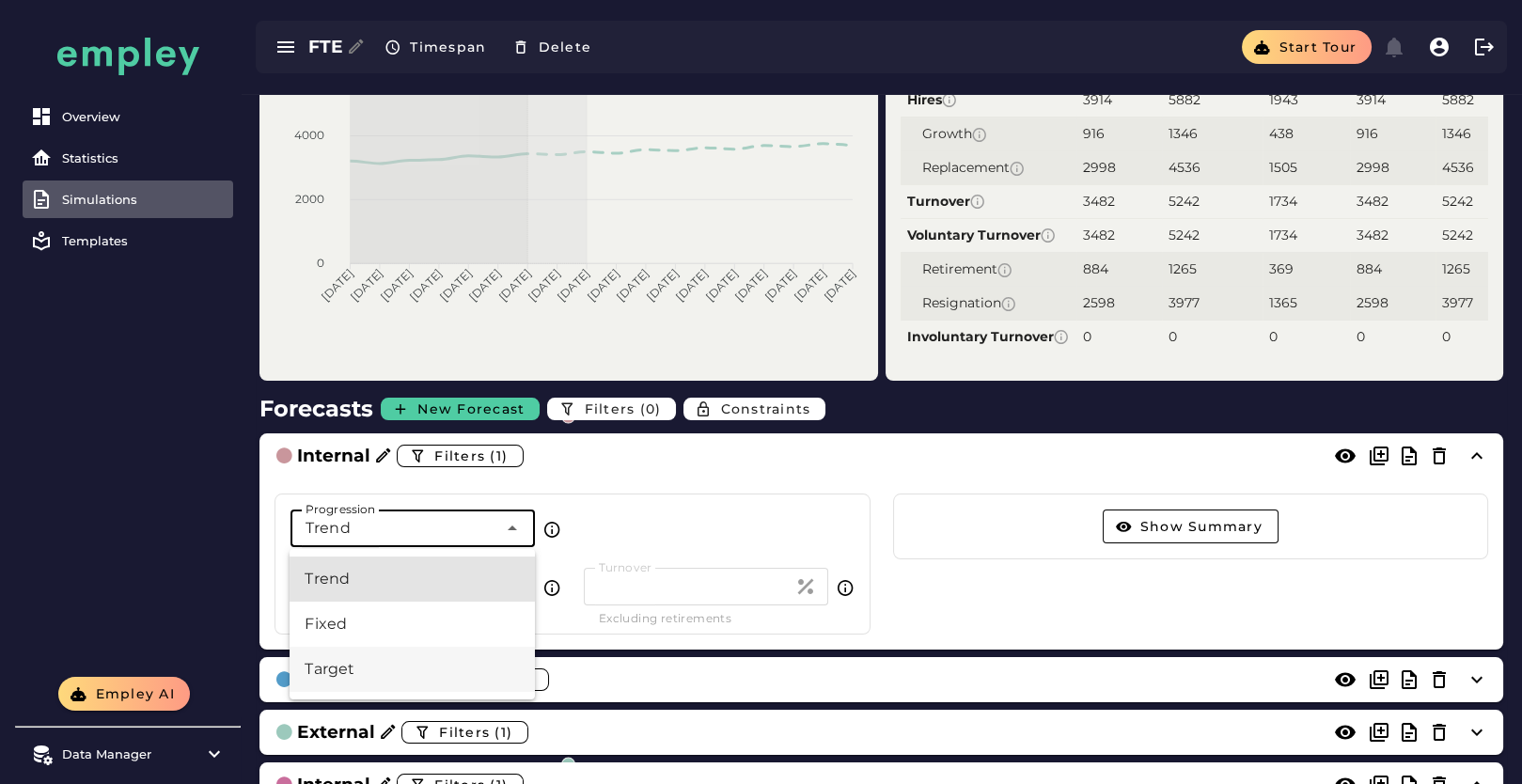 click on "Target" at bounding box center (412, 669) 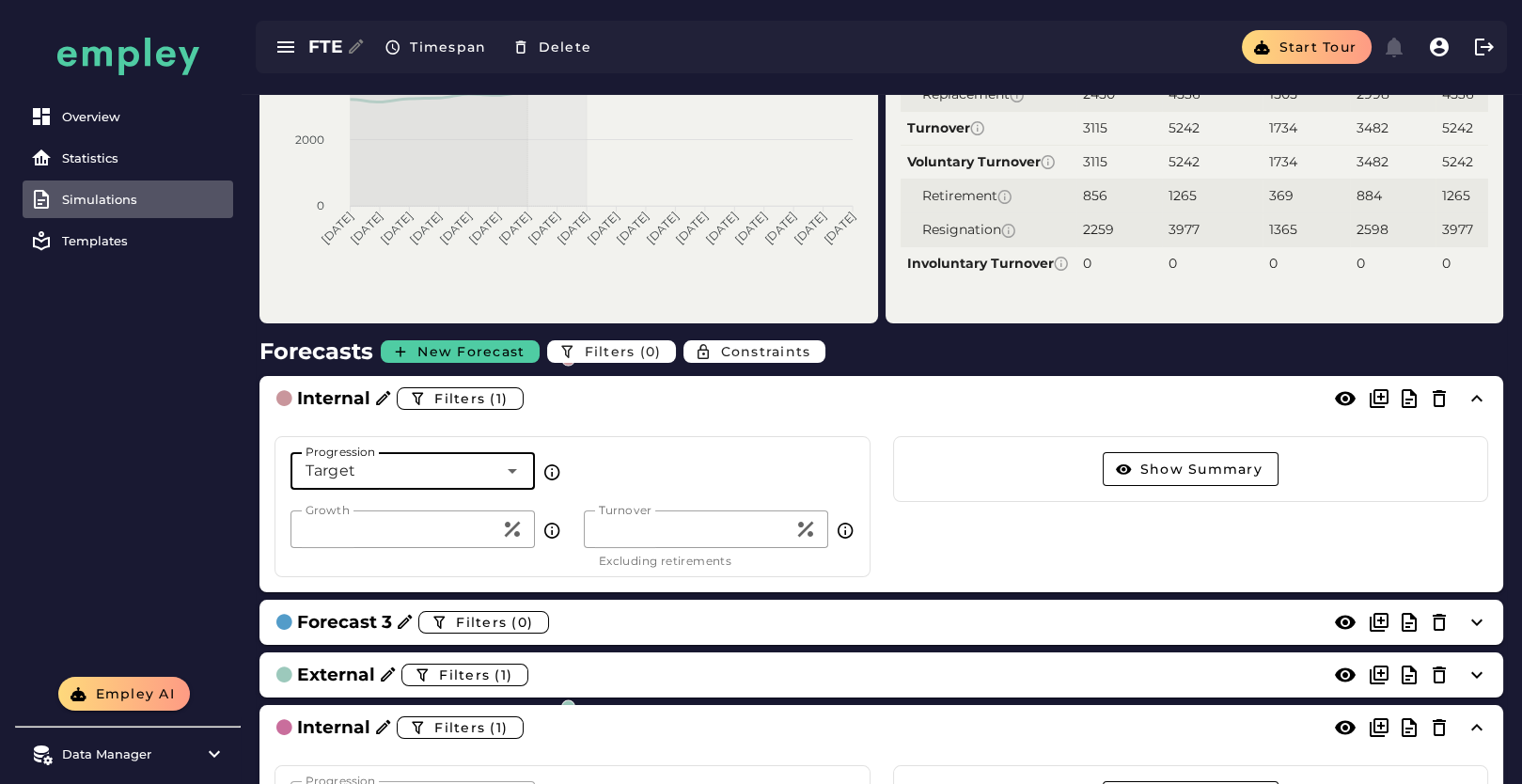 scroll, scrollTop: 522, scrollLeft: 0, axis: vertical 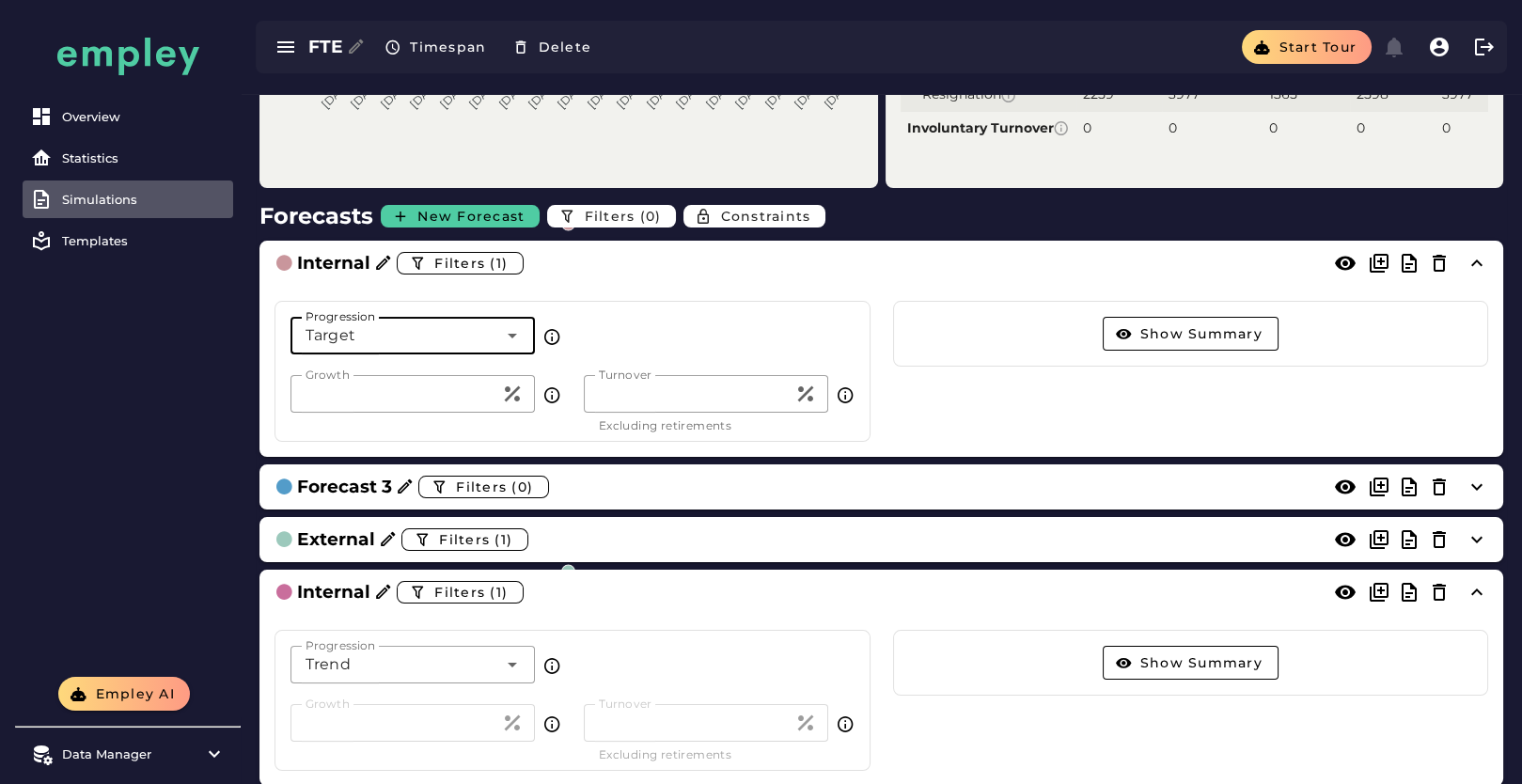 drag, startPoint x: 372, startPoint y: 397, endPoint x: 195, endPoint y: 397, distance: 177 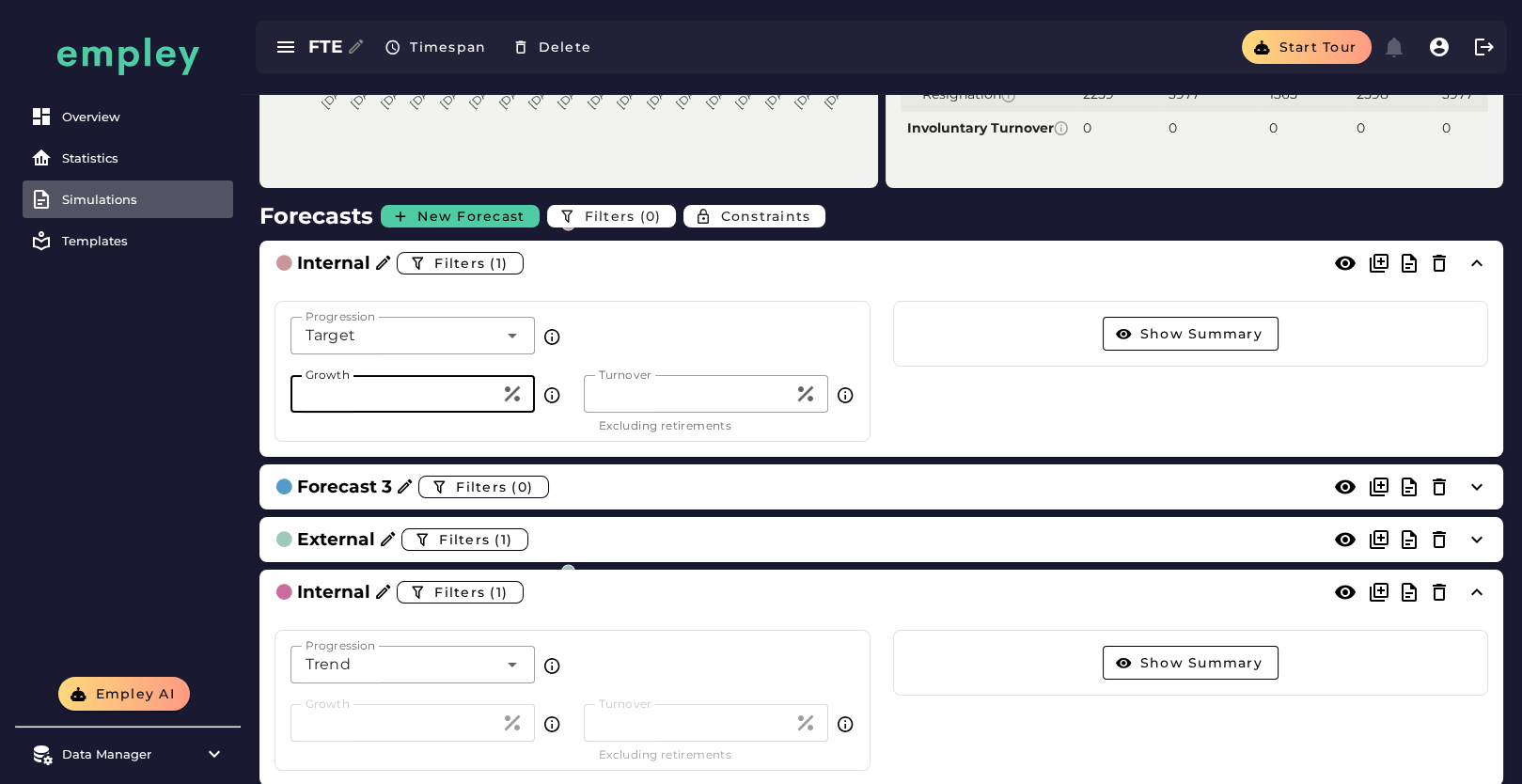 type on "**" 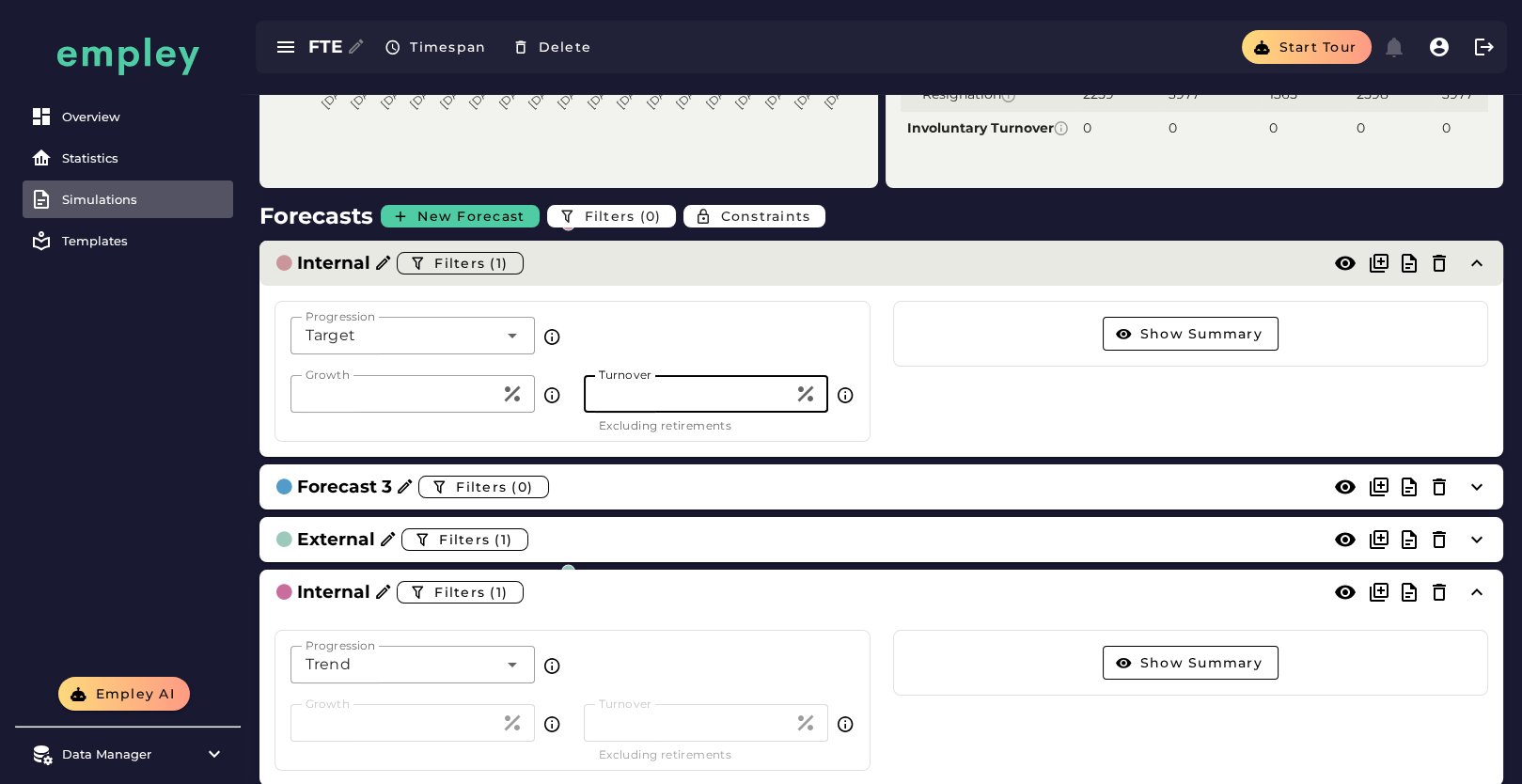 type on "**" 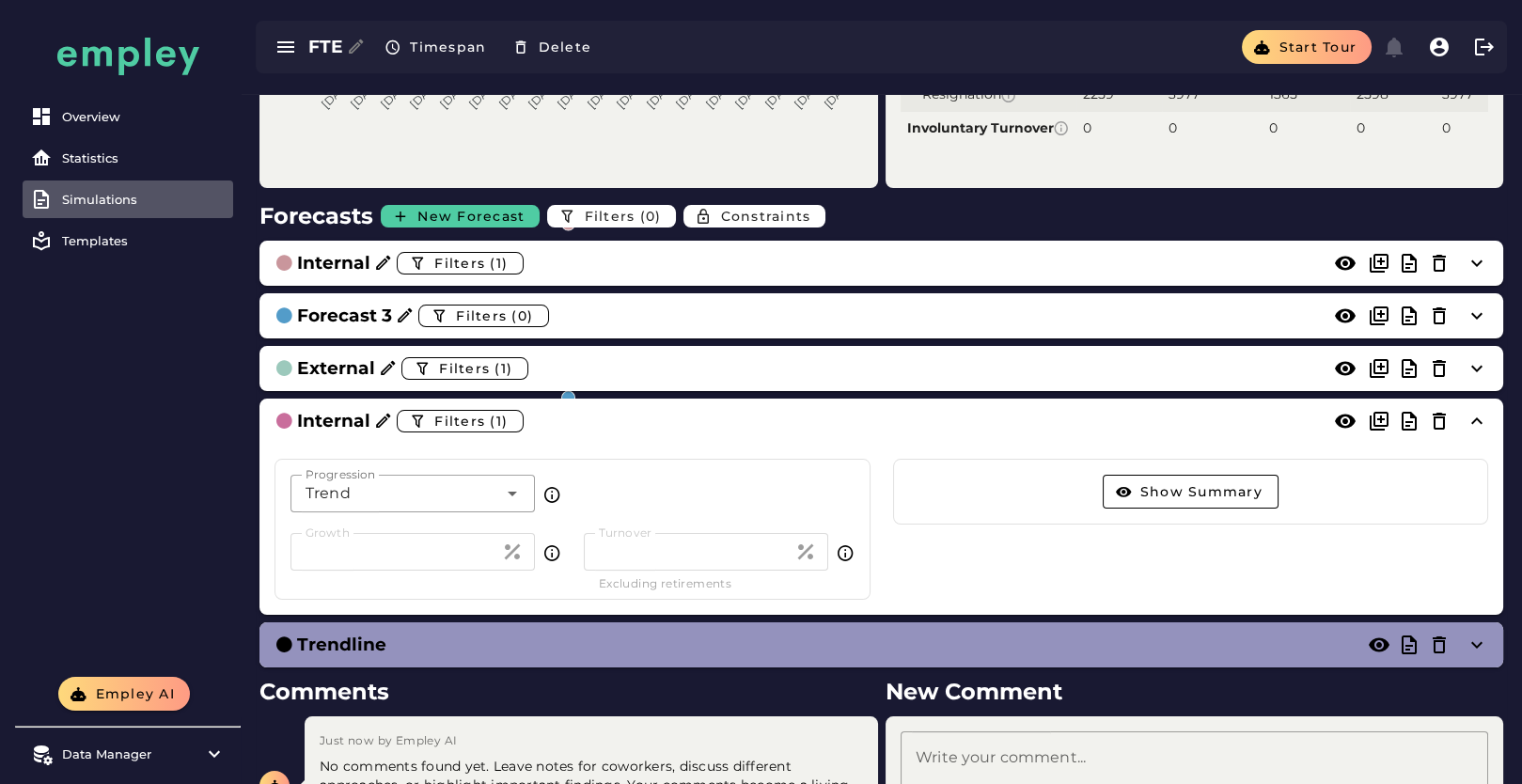 click on "Overview Statistics Simulations Templates" at bounding box center [128, 338] 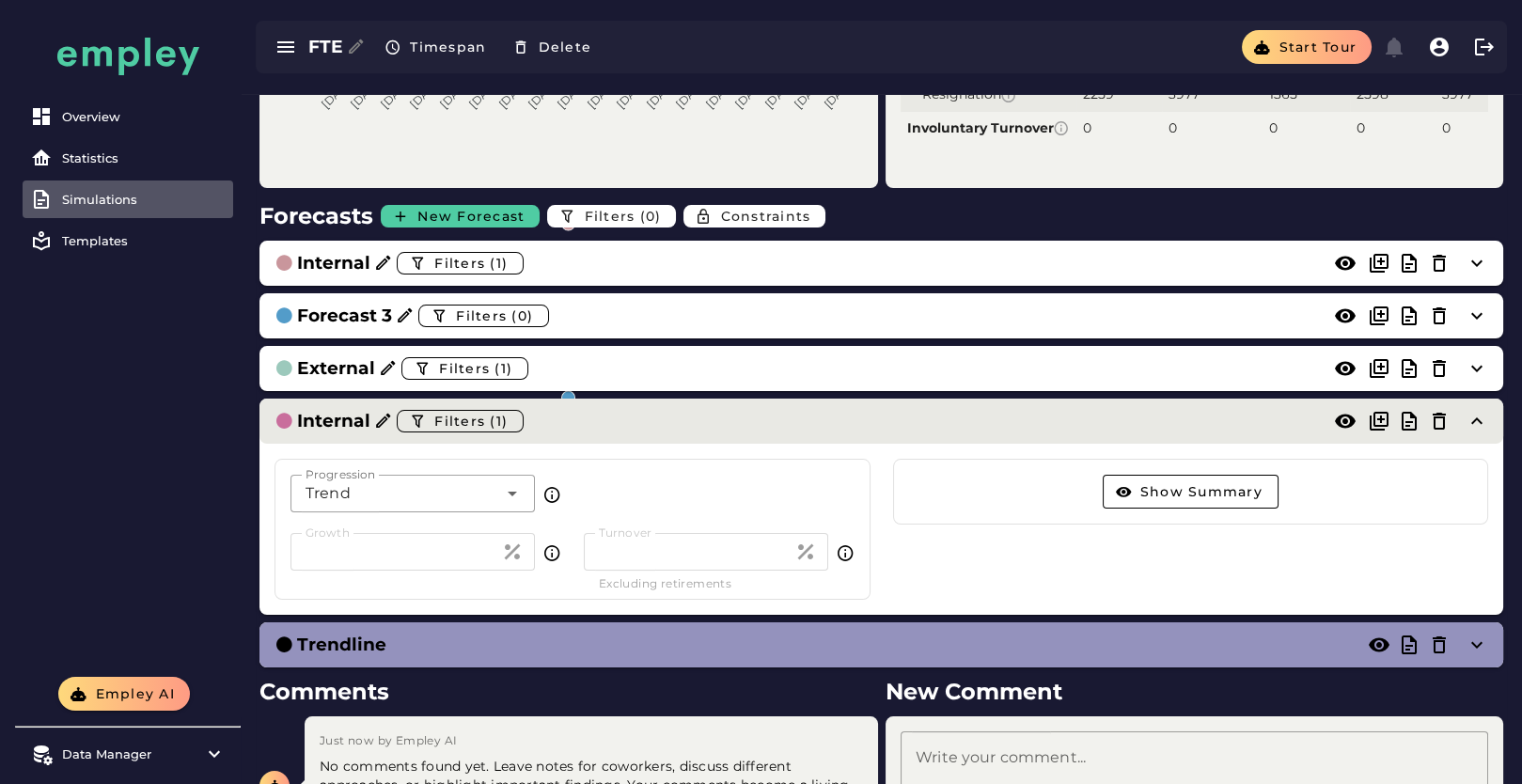 click on "Internal  Filters (1)" at bounding box center [881, 421] 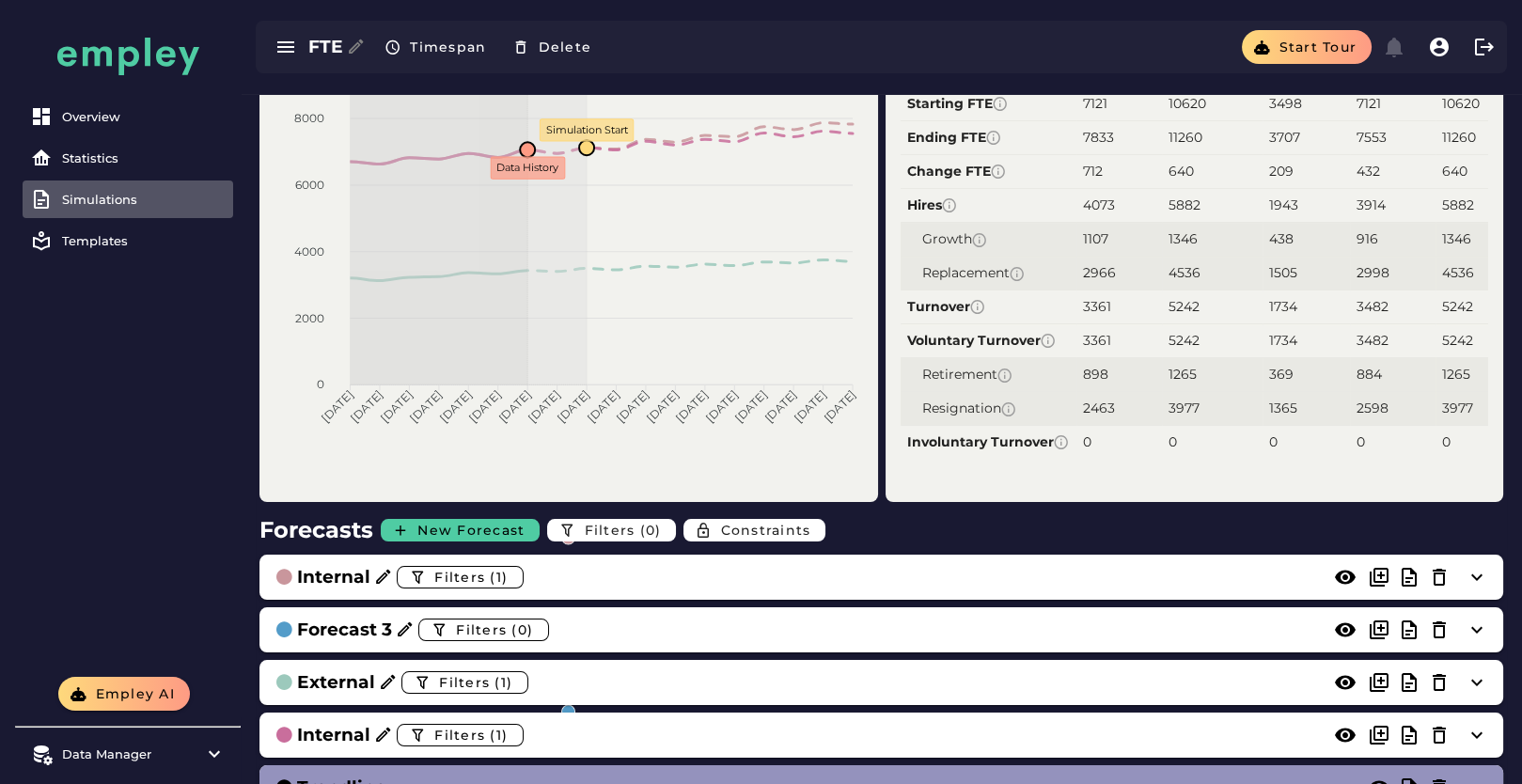 scroll, scrollTop: 417, scrollLeft: 0, axis: vertical 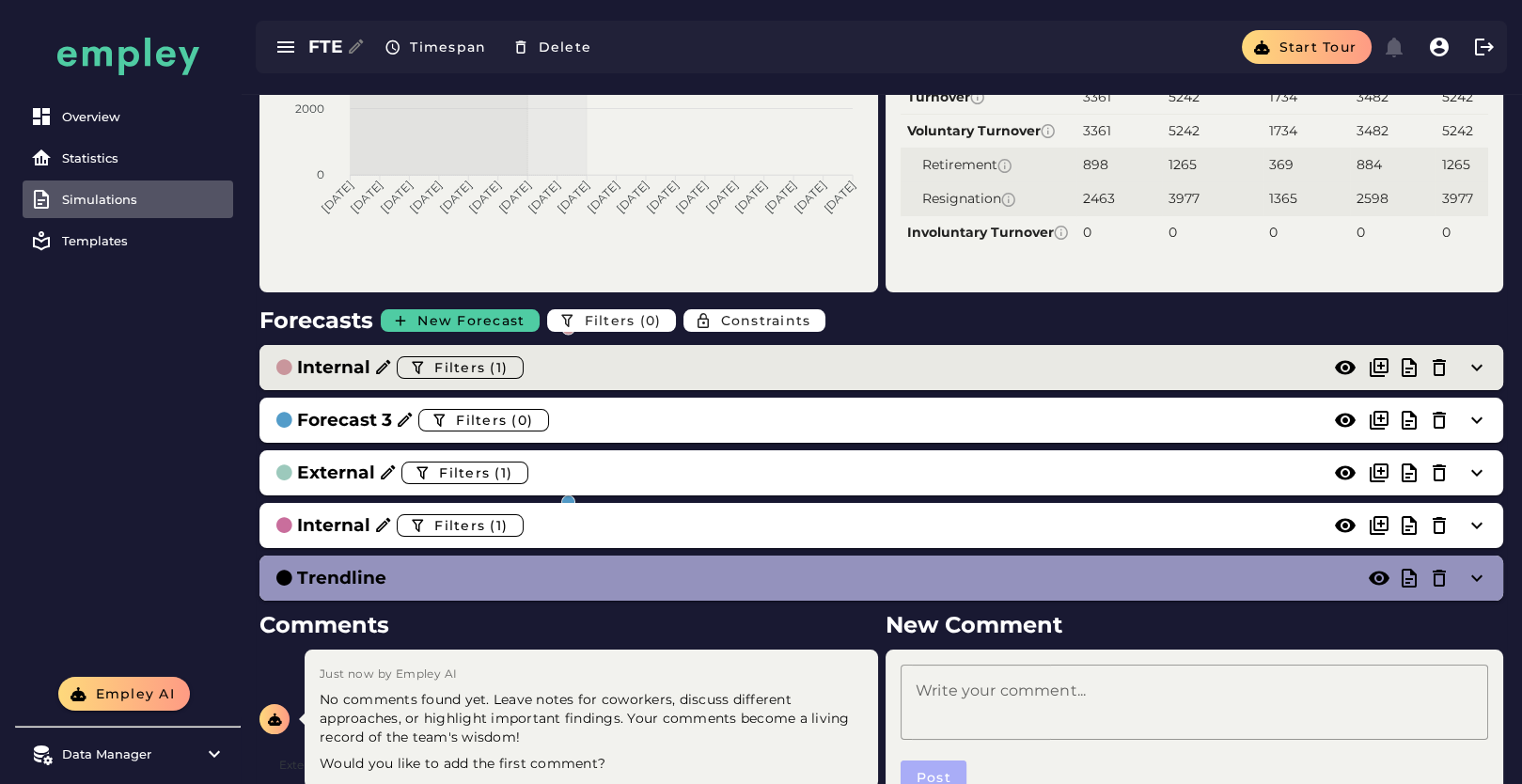 click on "Internal  Filters (1)" 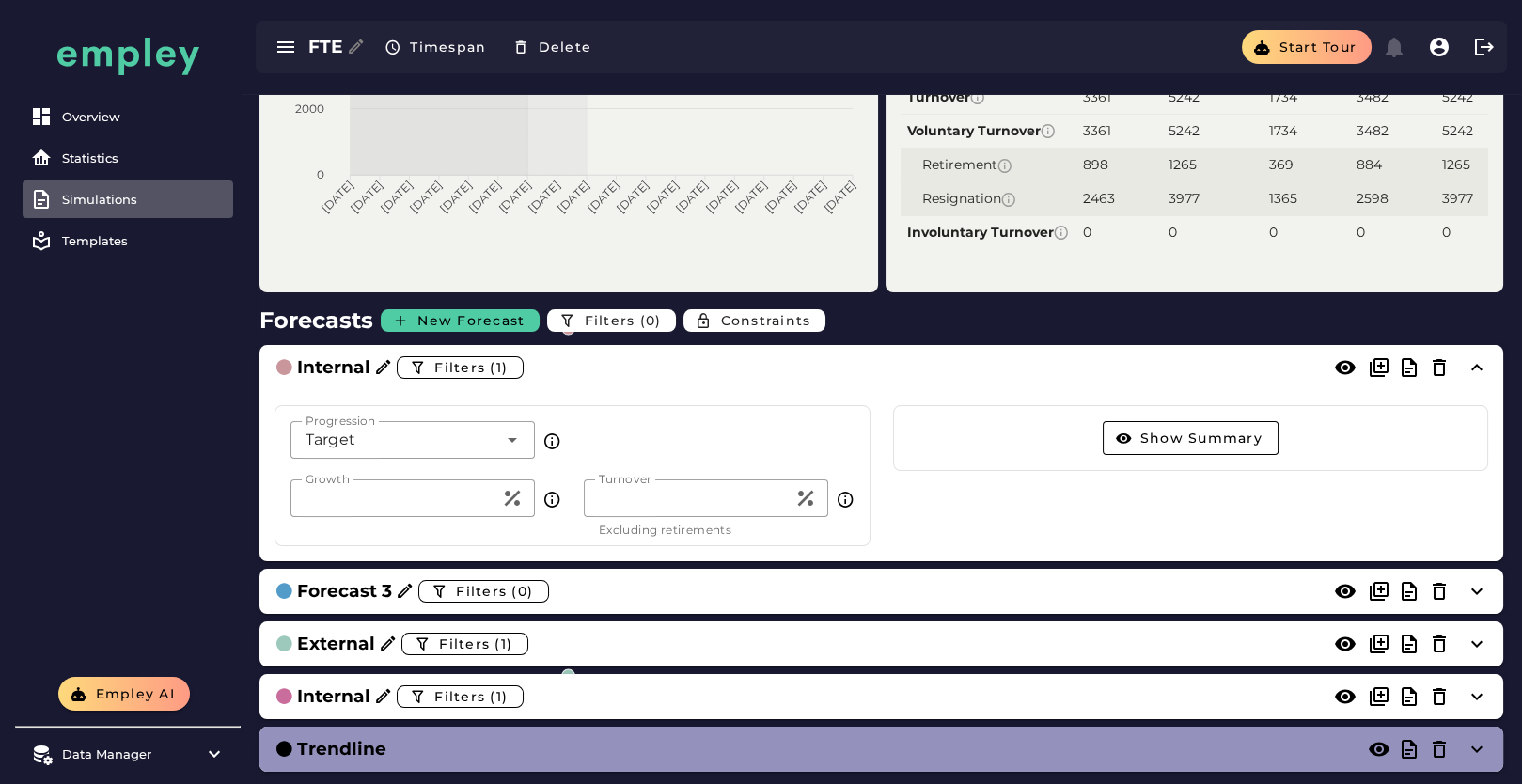 click on "Overview Statistics Simulations Templates  Empley AI  Data Manager Versions Imports Mappings Source Data FTE  Timespan   Delete  Start tour  Last Year:  Growth: 4.37%  |  Turnover: 17.41%   Preview: false   History: 8 quarters   Status: Draft  Ending FTE 12000 12000 10000 10000 8000 8000 6000 6000 4000 4000 2000 2000 0 0 Jun 2023 Jun 2023 Sep 2023 Sep 2023 Dec 2023 Dec 2023 Mar 2024 Mar 2024 Jun 2024 Jun 2024 Sep 2024 Sep 2024 Dec 2024 Dec 2024 Mar 2025 Mar 2025 Jun 2025 Jun 2025 Sep 2025 Sep 2025 Dec 2025 Dec 2025 Mar 2026 Mar 2026 Jun 2026 Jun 2026 Sep 2026 Sep 2026 Dec 2026 Dec 2026 Mar 2027 Mar 2027 Jun 2027 Jun 2027 Sep 2027 Sep 2027 Data History Simulation Start Internal Forecast 3 External Internal Trendline Download SVG Download PNG Download CSV Totals  Quarterly simulation result 2025-07-01 to 2027-09-30 Internal Forecast 3 External Internal Trendline Growth Rate  10 % 6.03 % 5.97 % 6.07 % 6.03 % Turnover Rate  Including retirements 44.95 % 47.92 % 48.13 % 47.46 % 47.92 % Starting FTE  7121 10620 712" at bounding box center [761, 307] 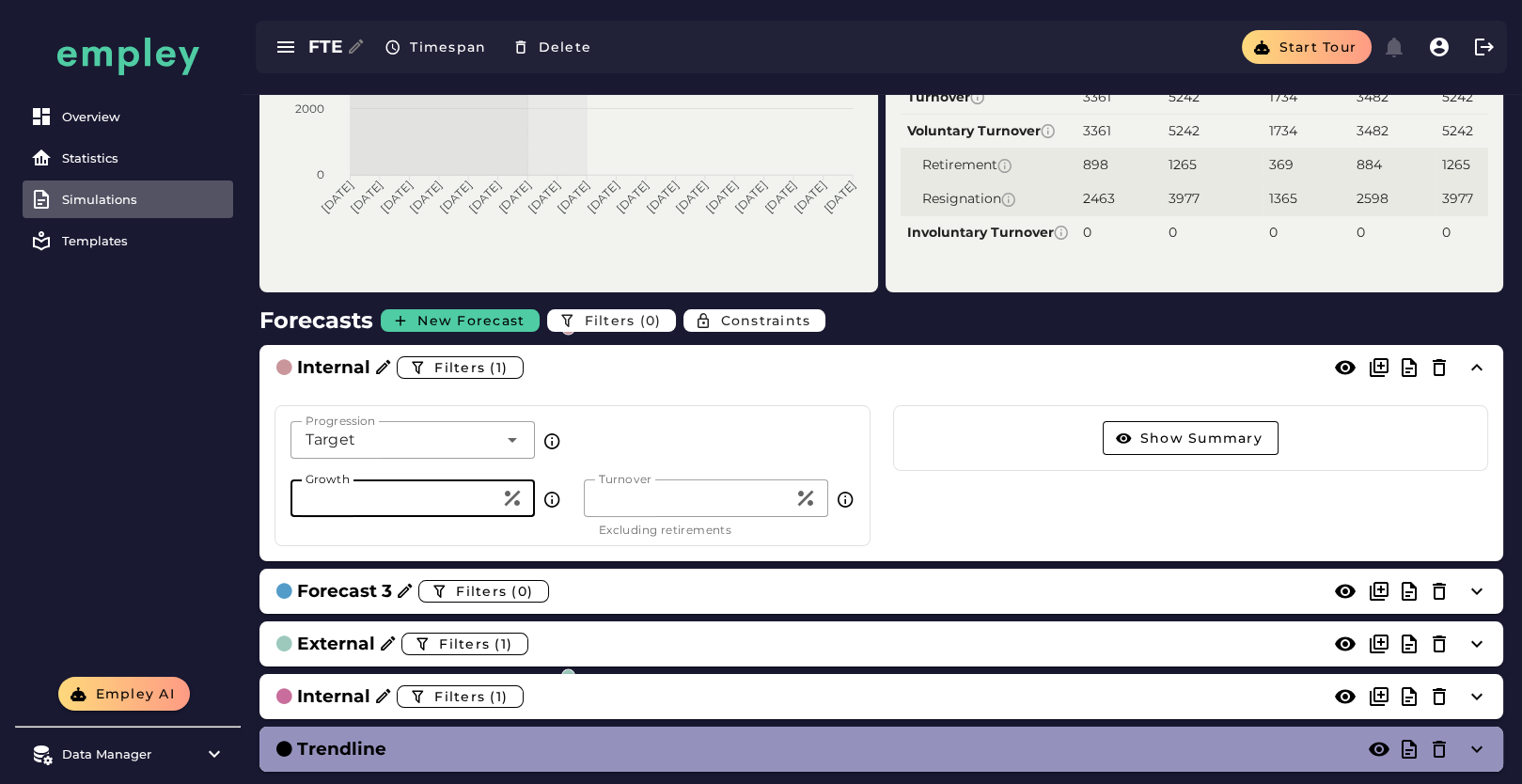 type on "**" 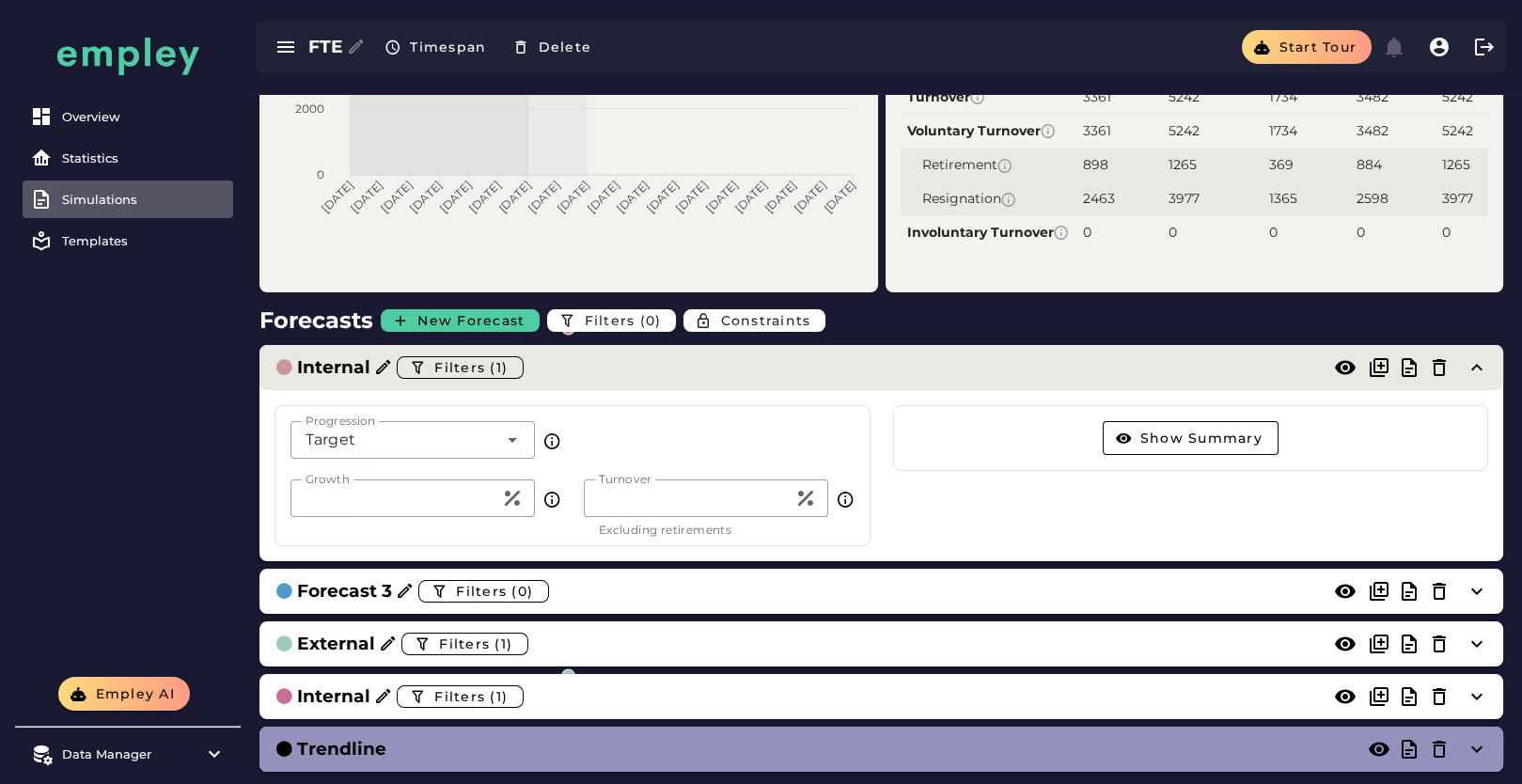 click on "Internal  Filters (1)" 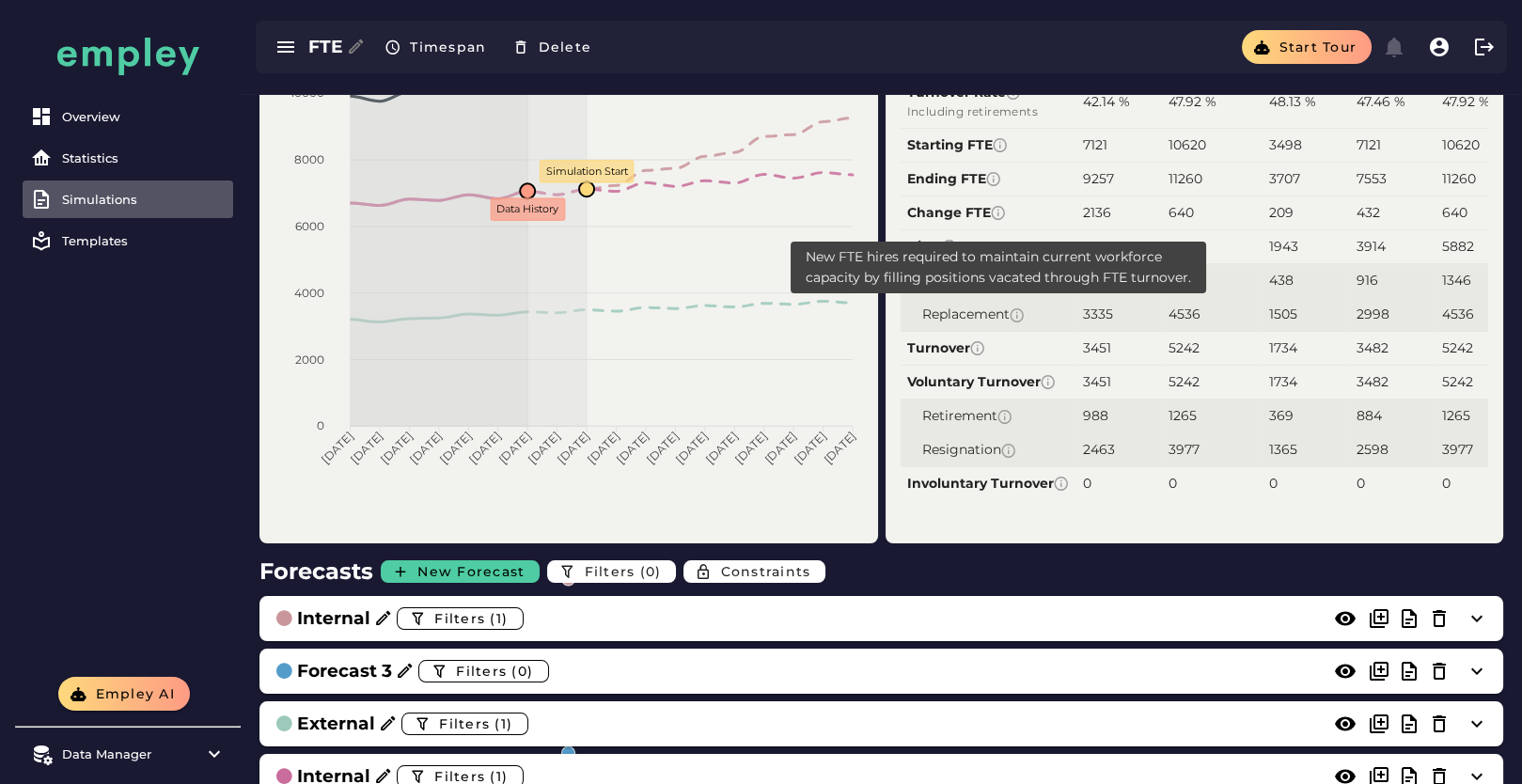 scroll, scrollTop: 209, scrollLeft: 0, axis: vertical 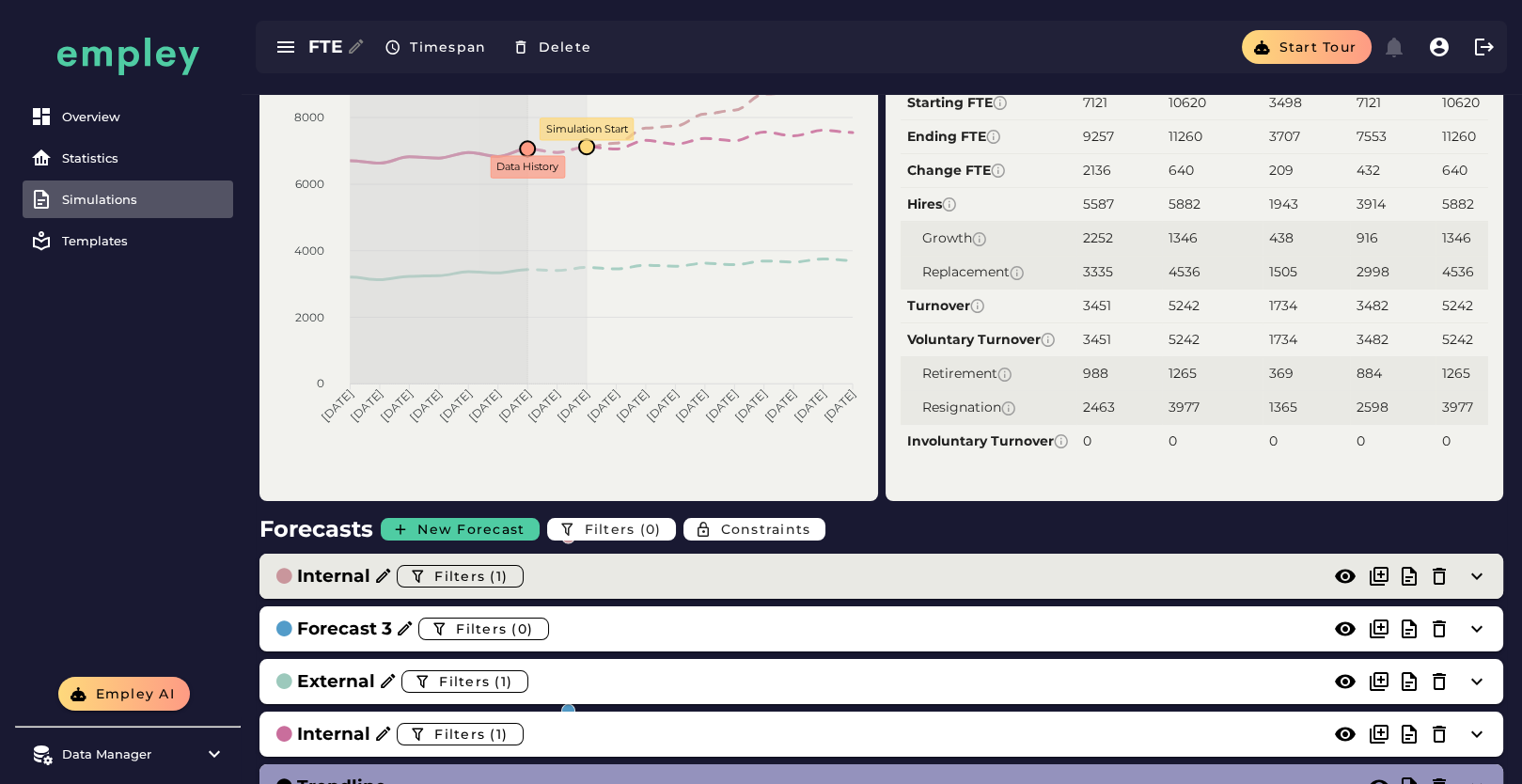 click on "Internal" at bounding box center (334, 576) 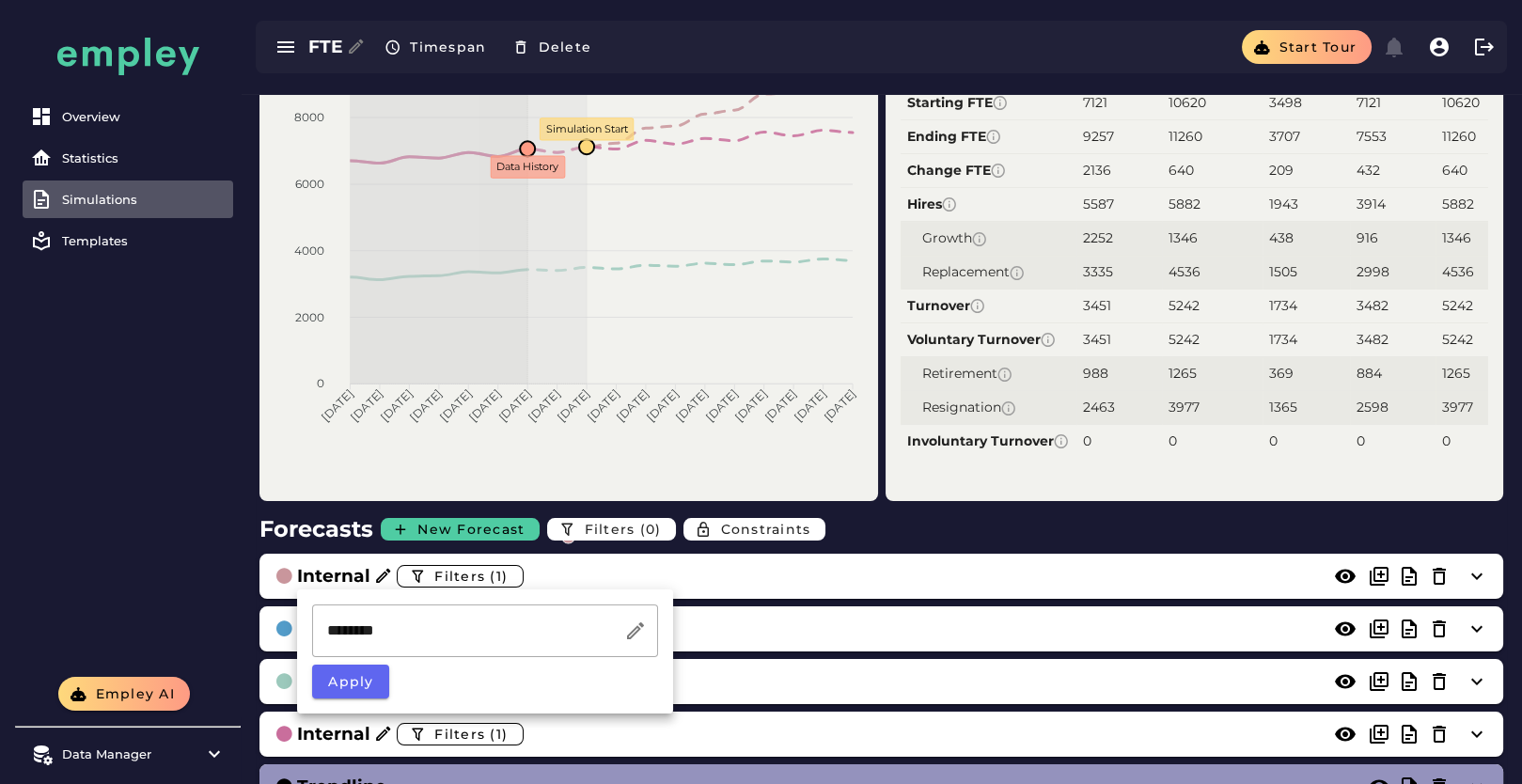 click on "********" 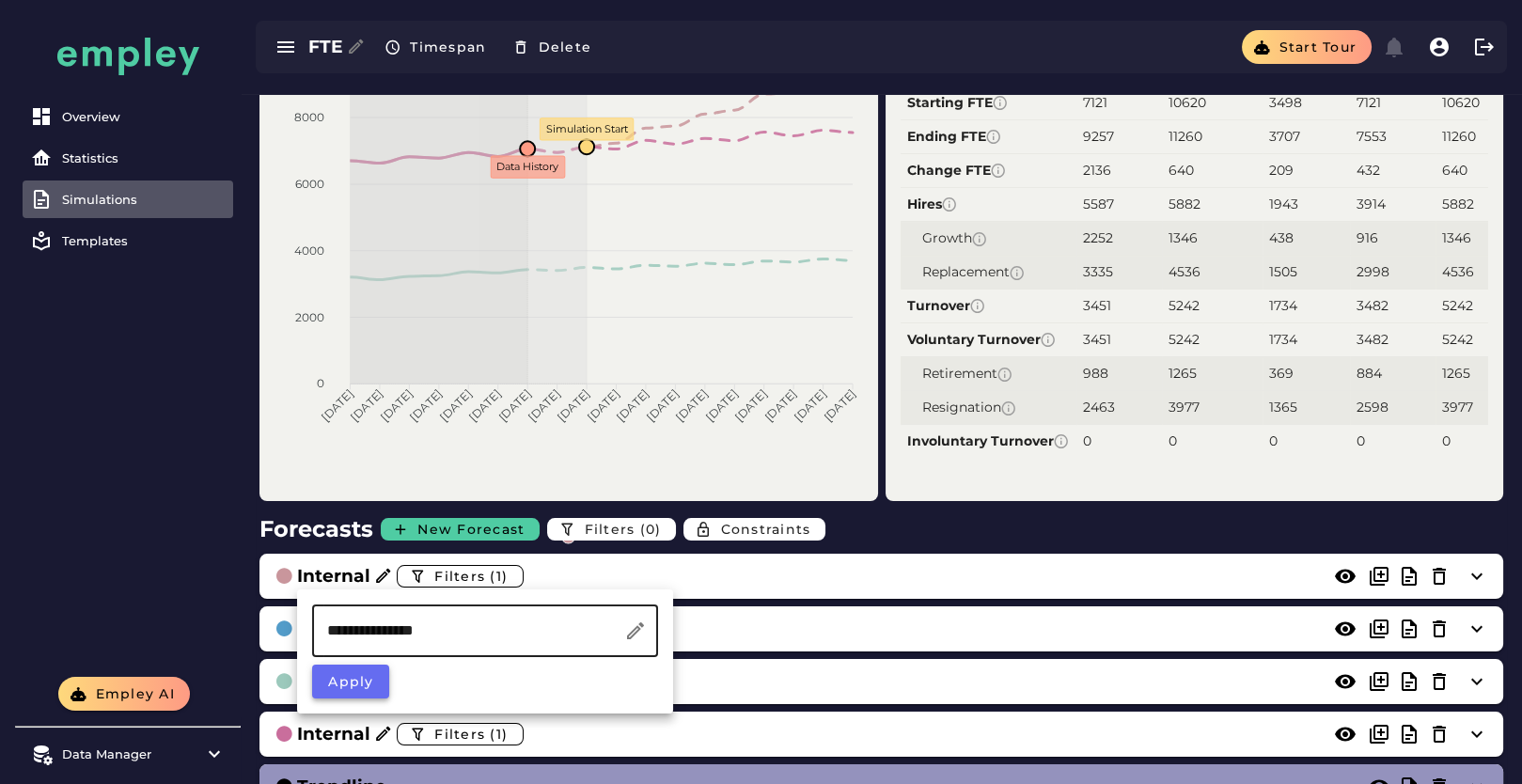 type on "**********" 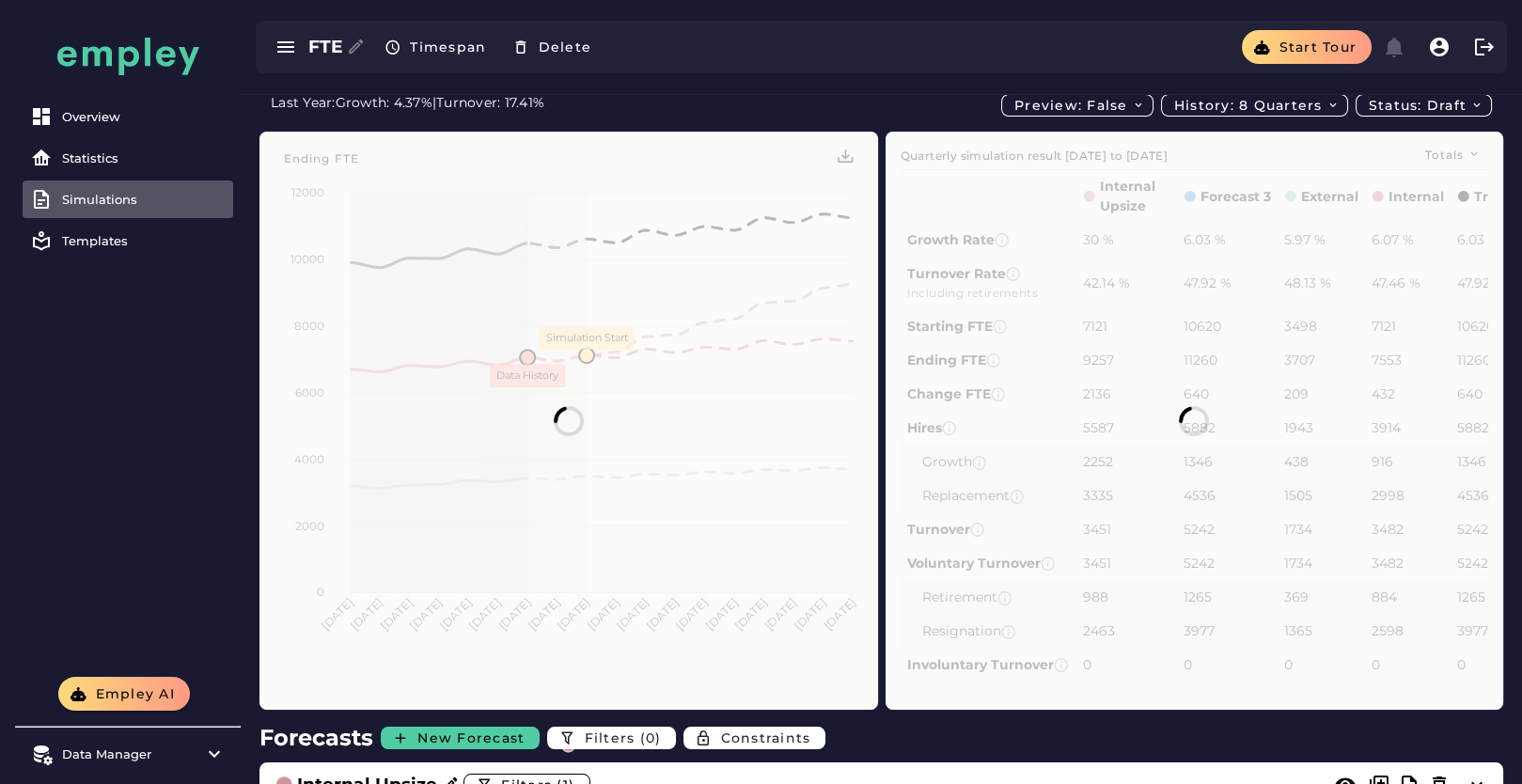 scroll, scrollTop: 209, scrollLeft: 0, axis: vertical 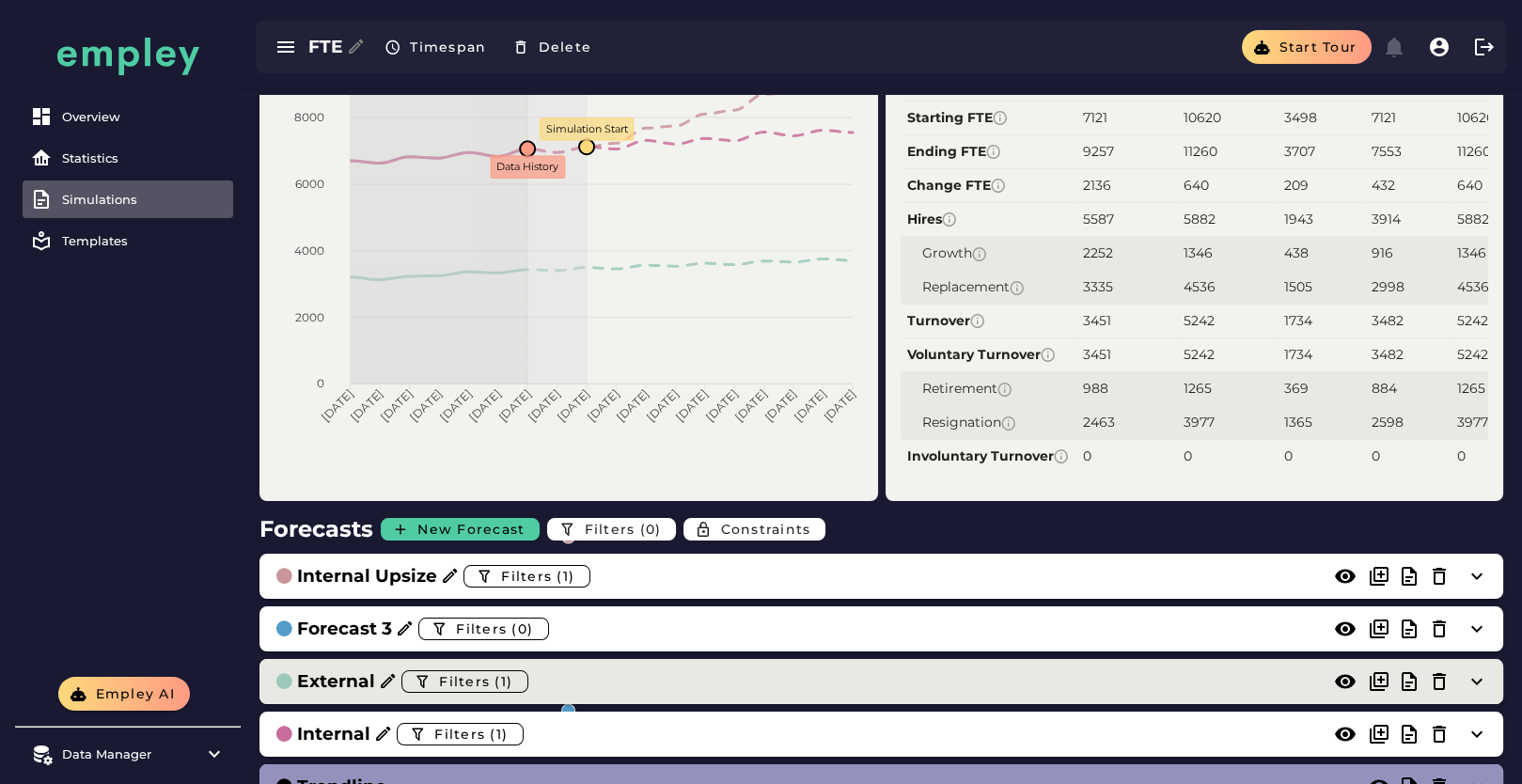 click on "External" at bounding box center [336, 682] 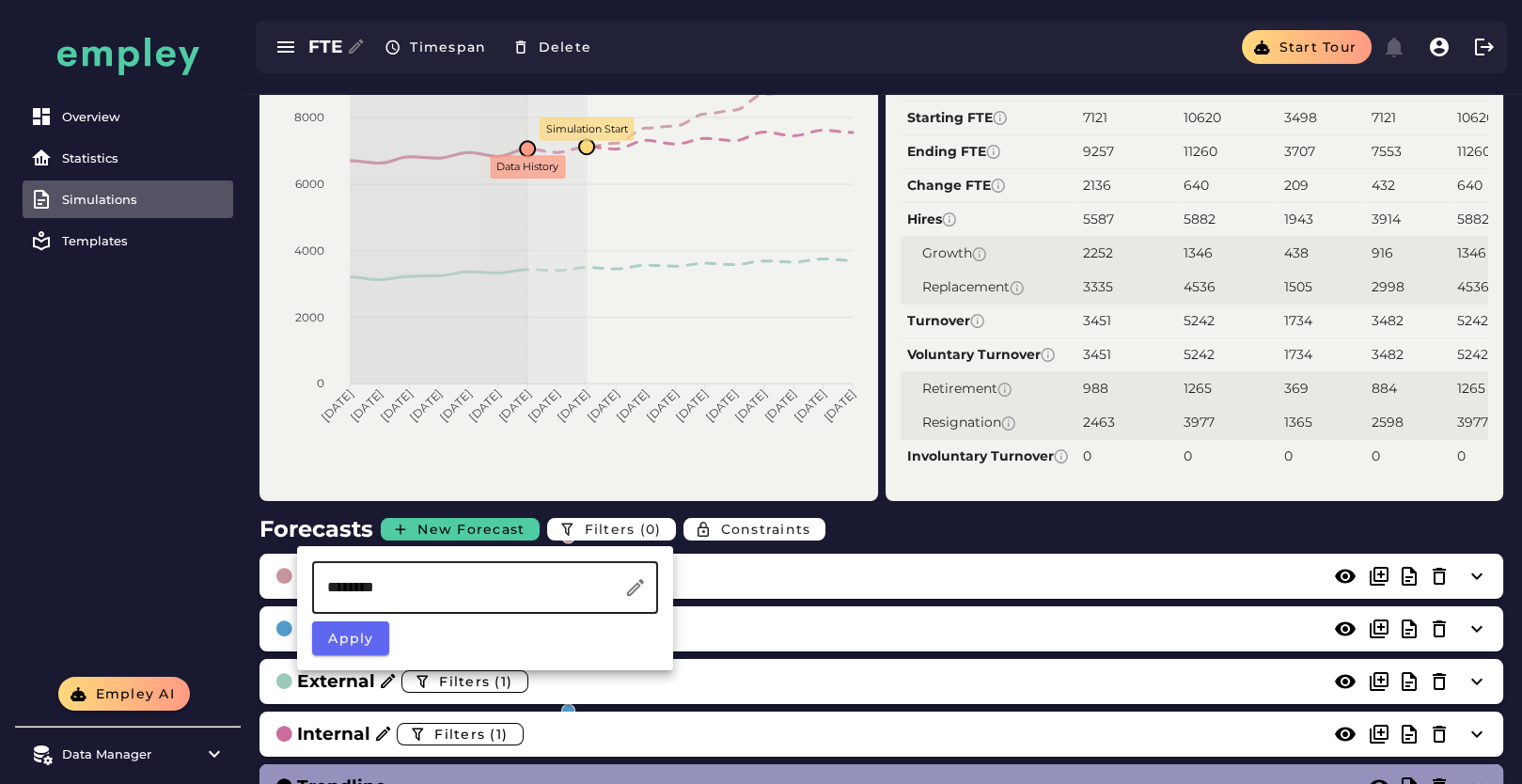 click on "********" 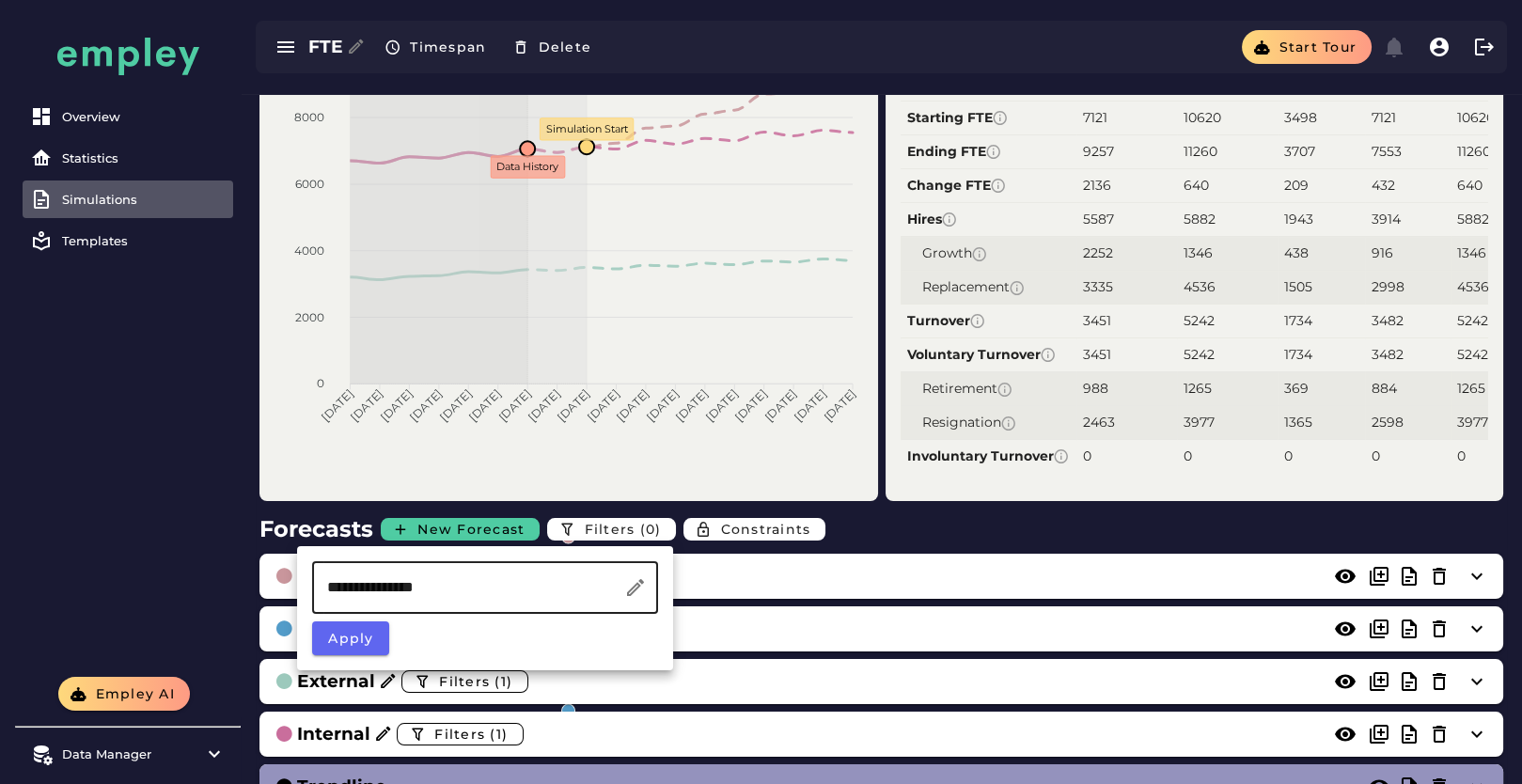 drag, startPoint x: 467, startPoint y: 579, endPoint x: 396, endPoint y: 584, distance: 71.1758 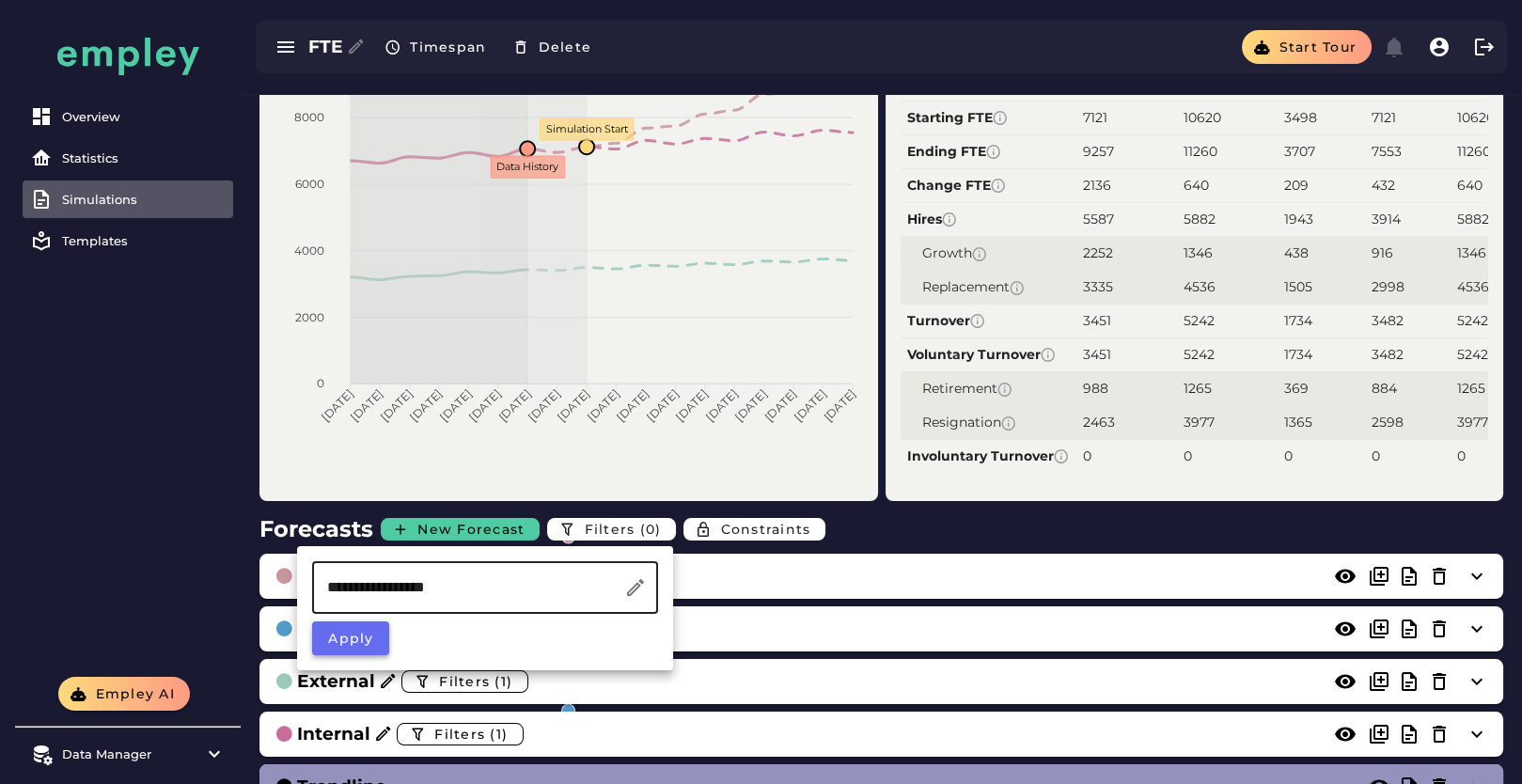 type on "**********" 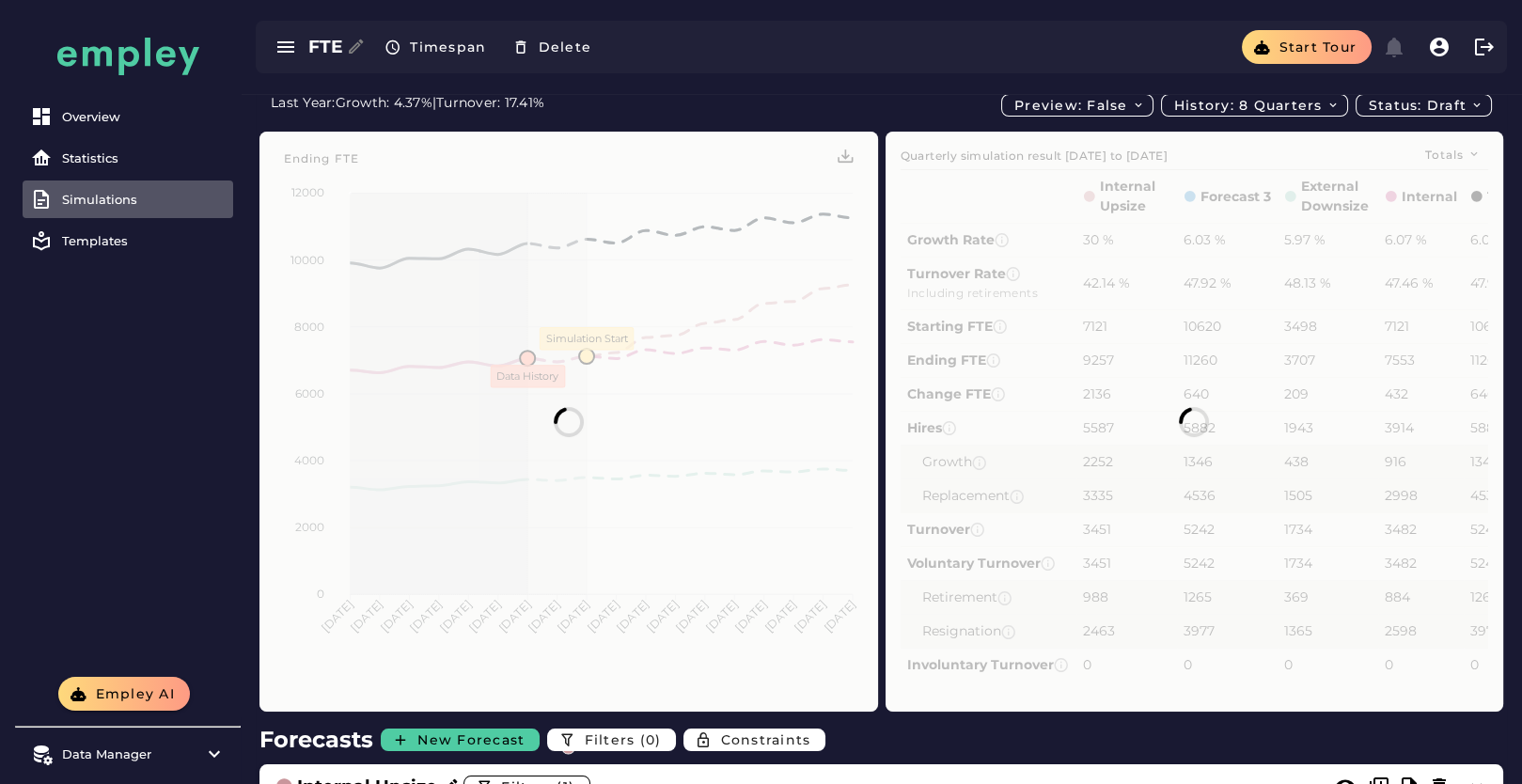 scroll, scrollTop: 209, scrollLeft: 0, axis: vertical 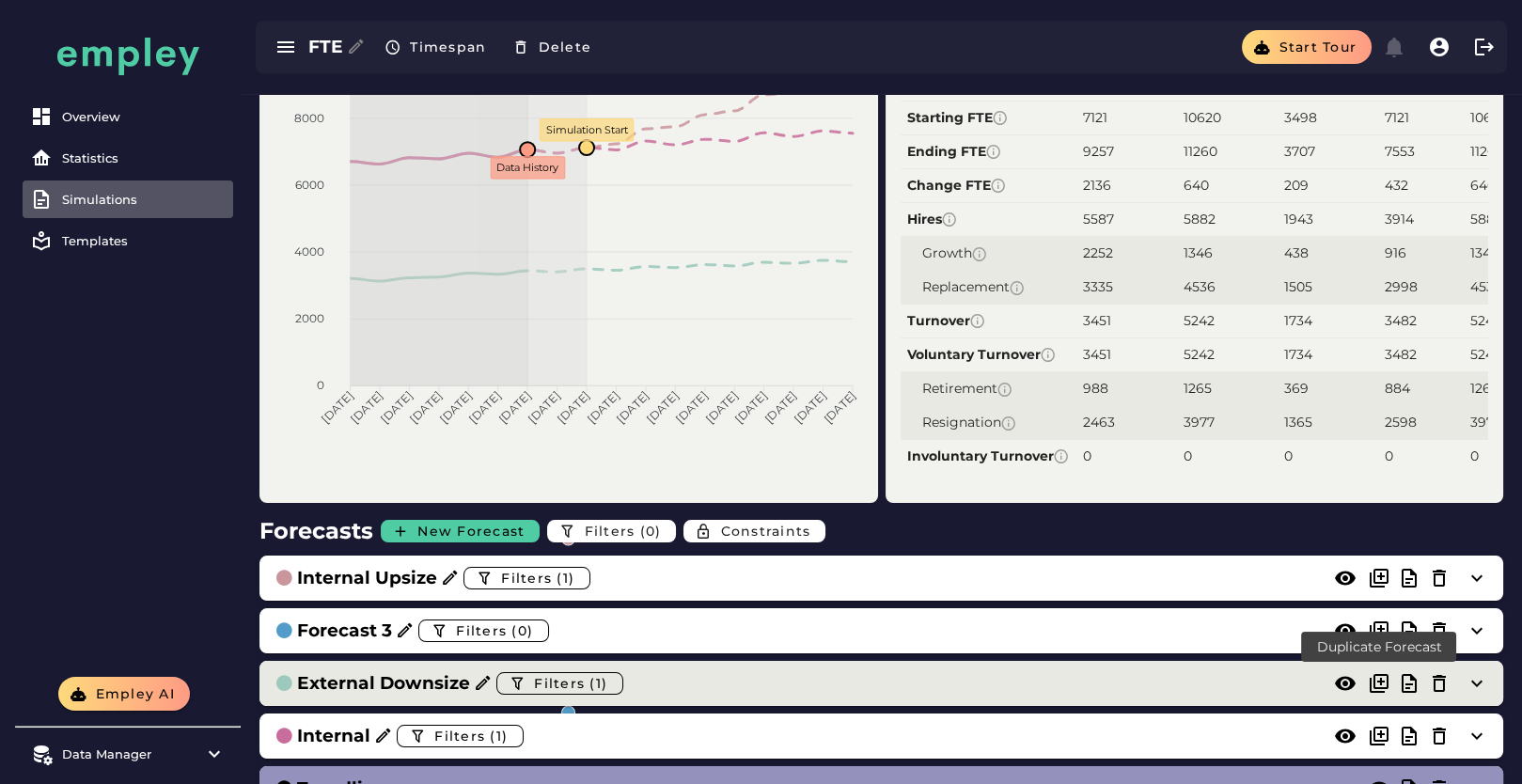 click 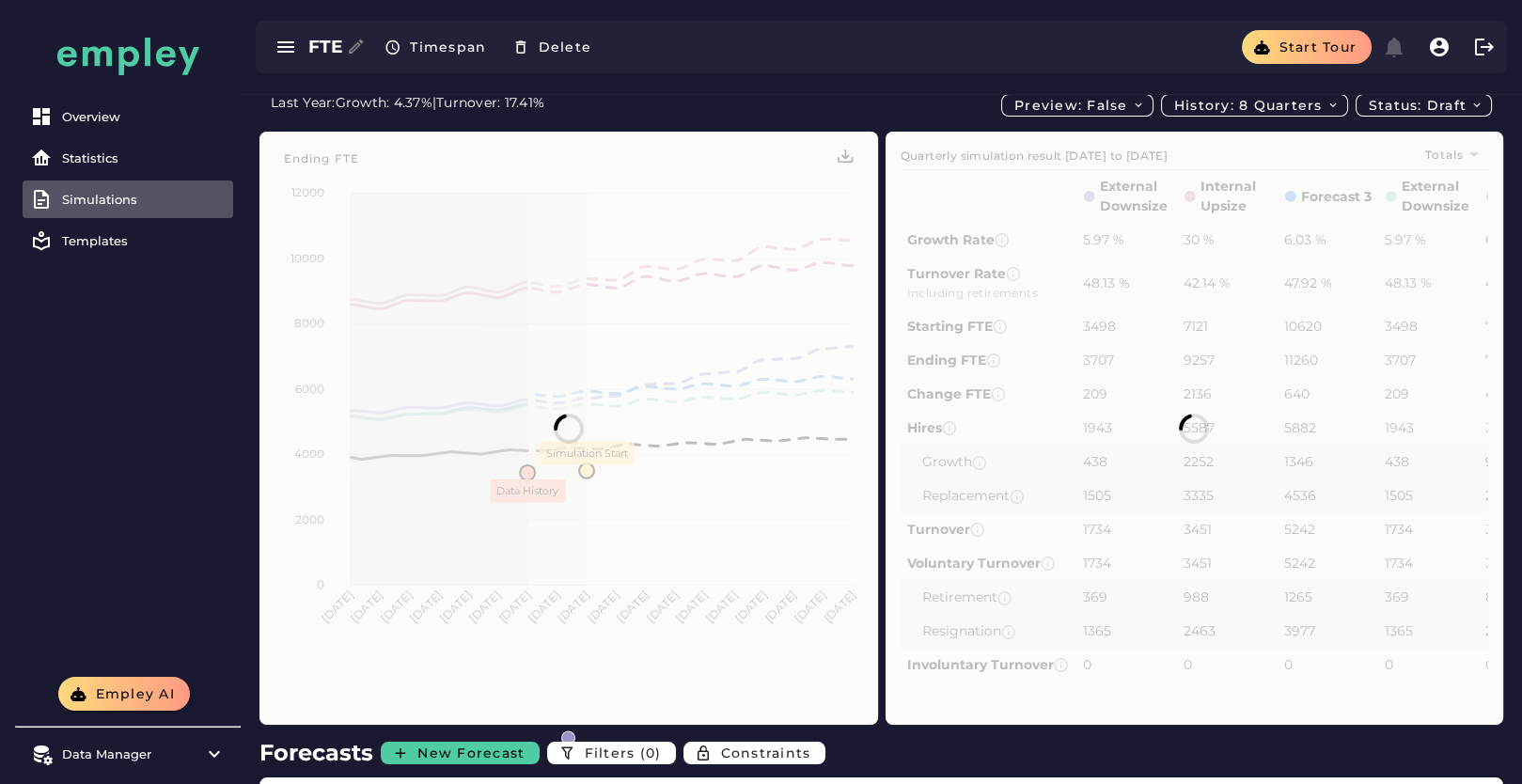 scroll, scrollTop: 209, scrollLeft: 0, axis: vertical 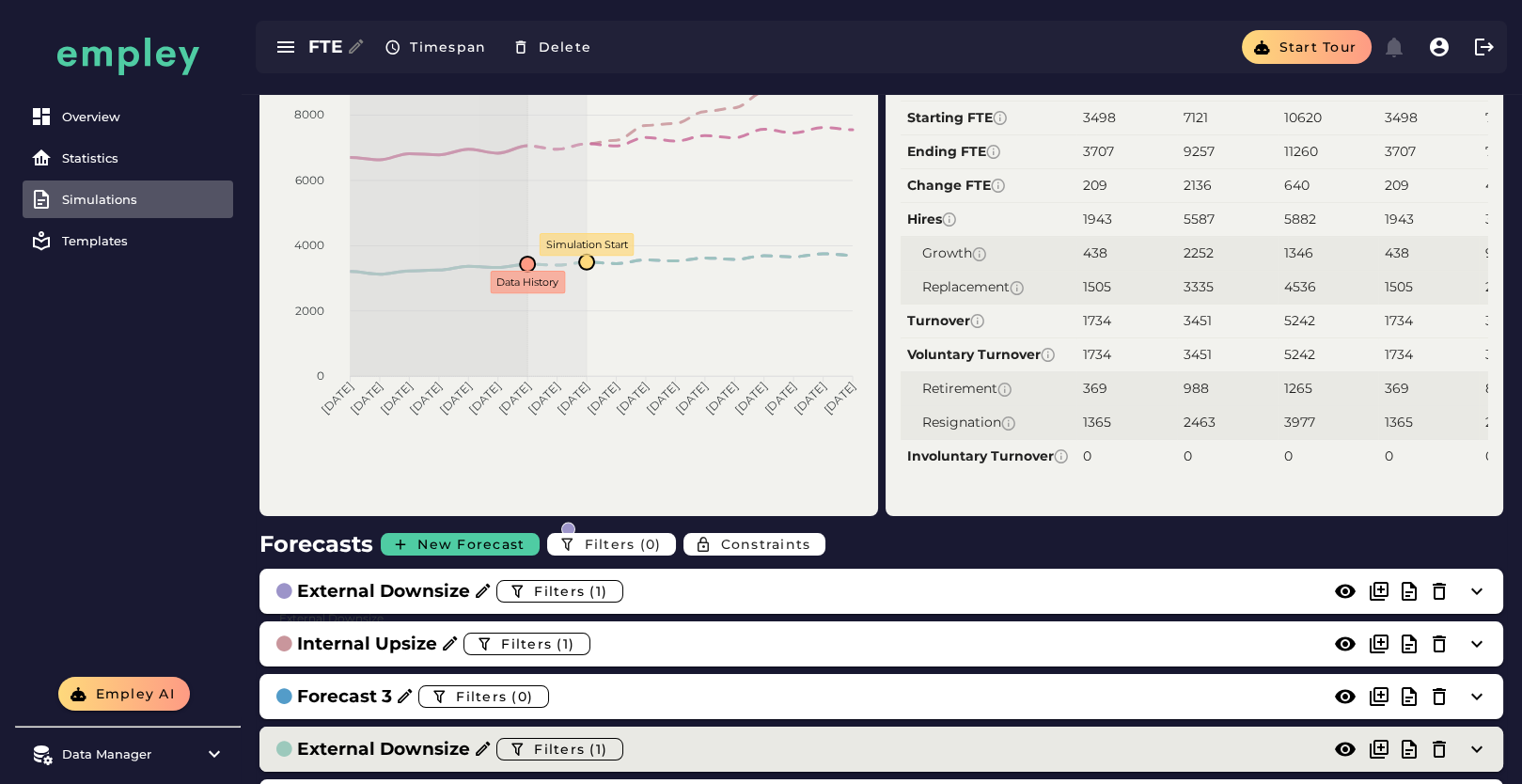click on "External Downsize" at bounding box center [384, 749] 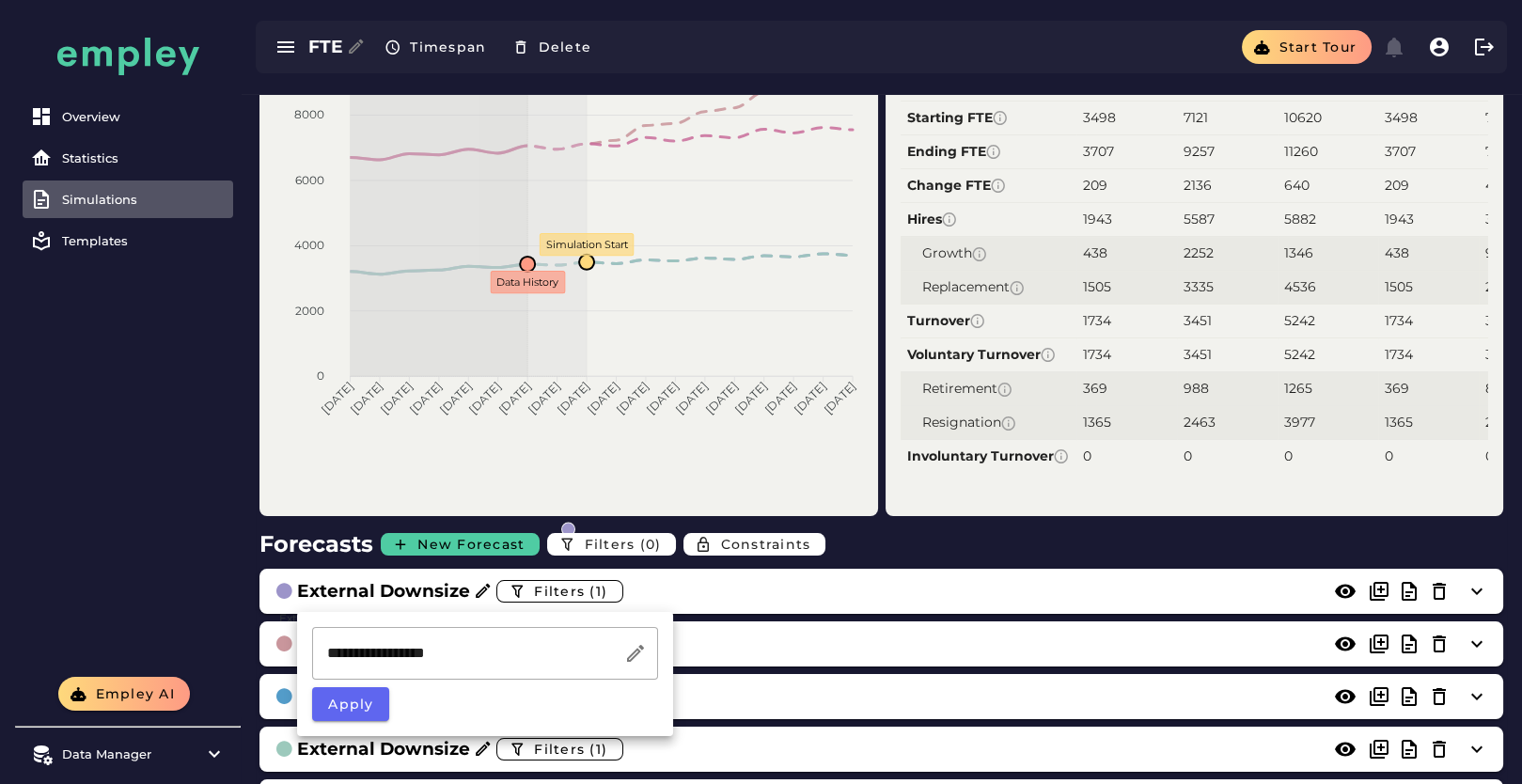 click on "**********" 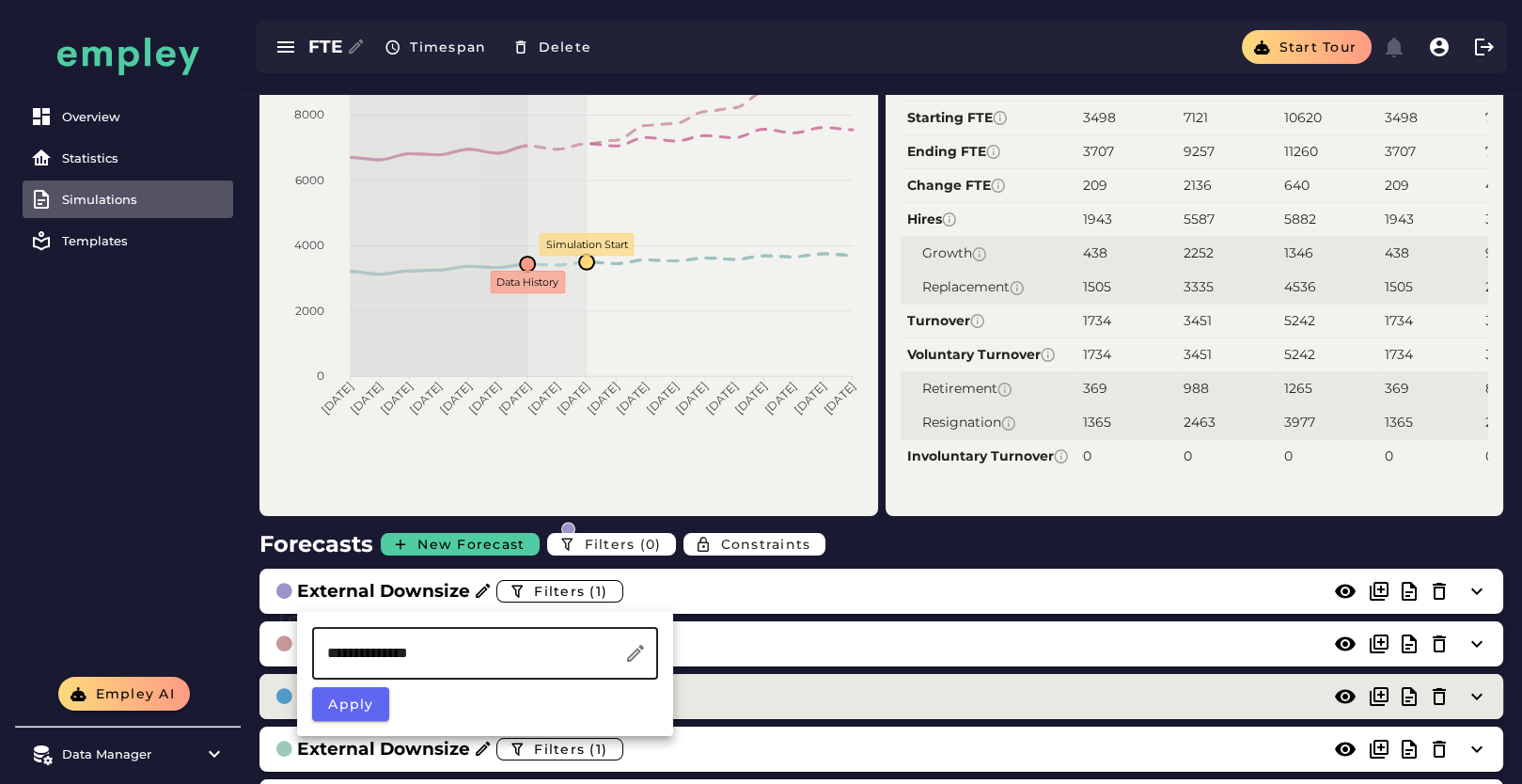 type on "**********" 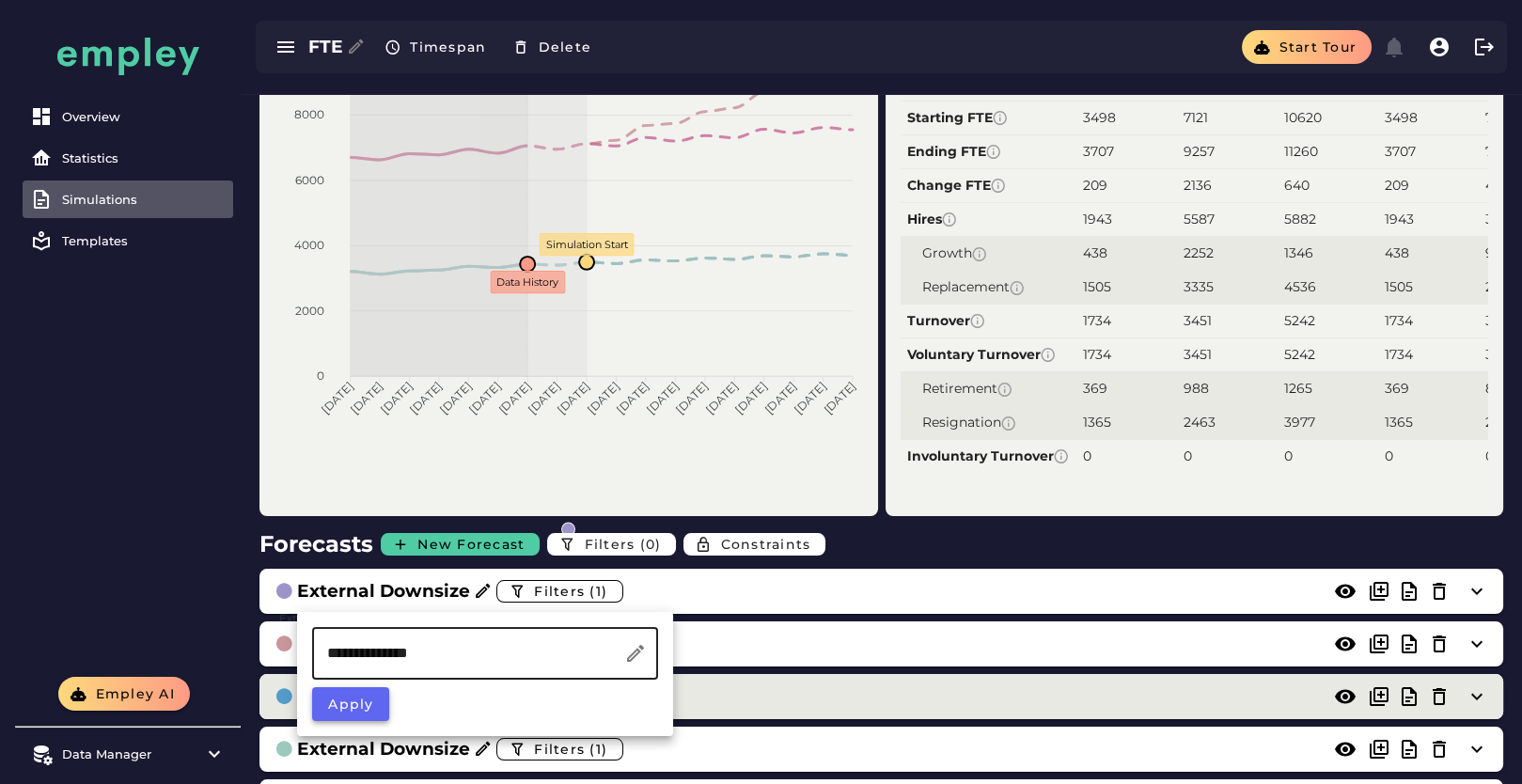 click on "Apply" 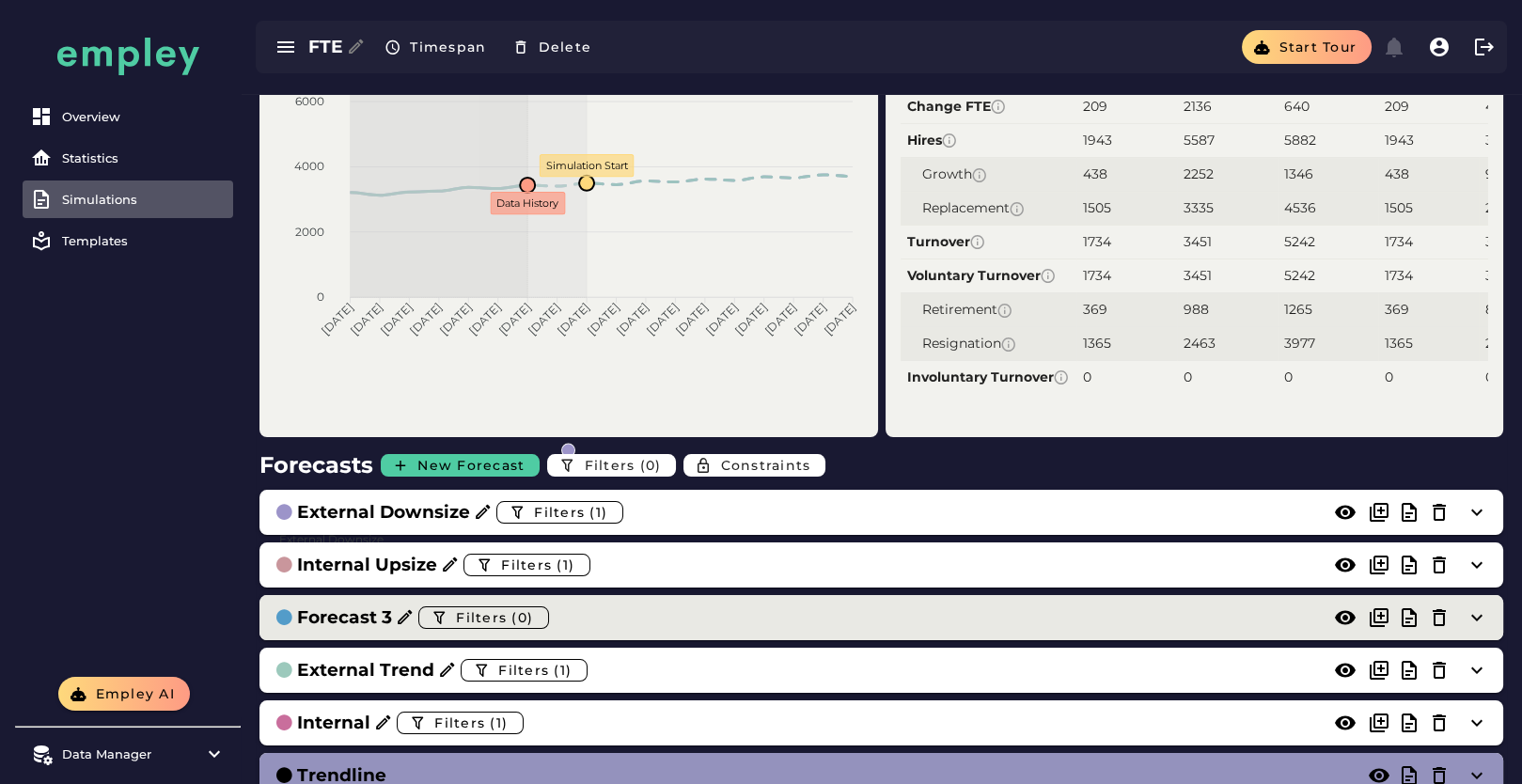 scroll, scrollTop: 313, scrollLeft: 0, axis: vertical 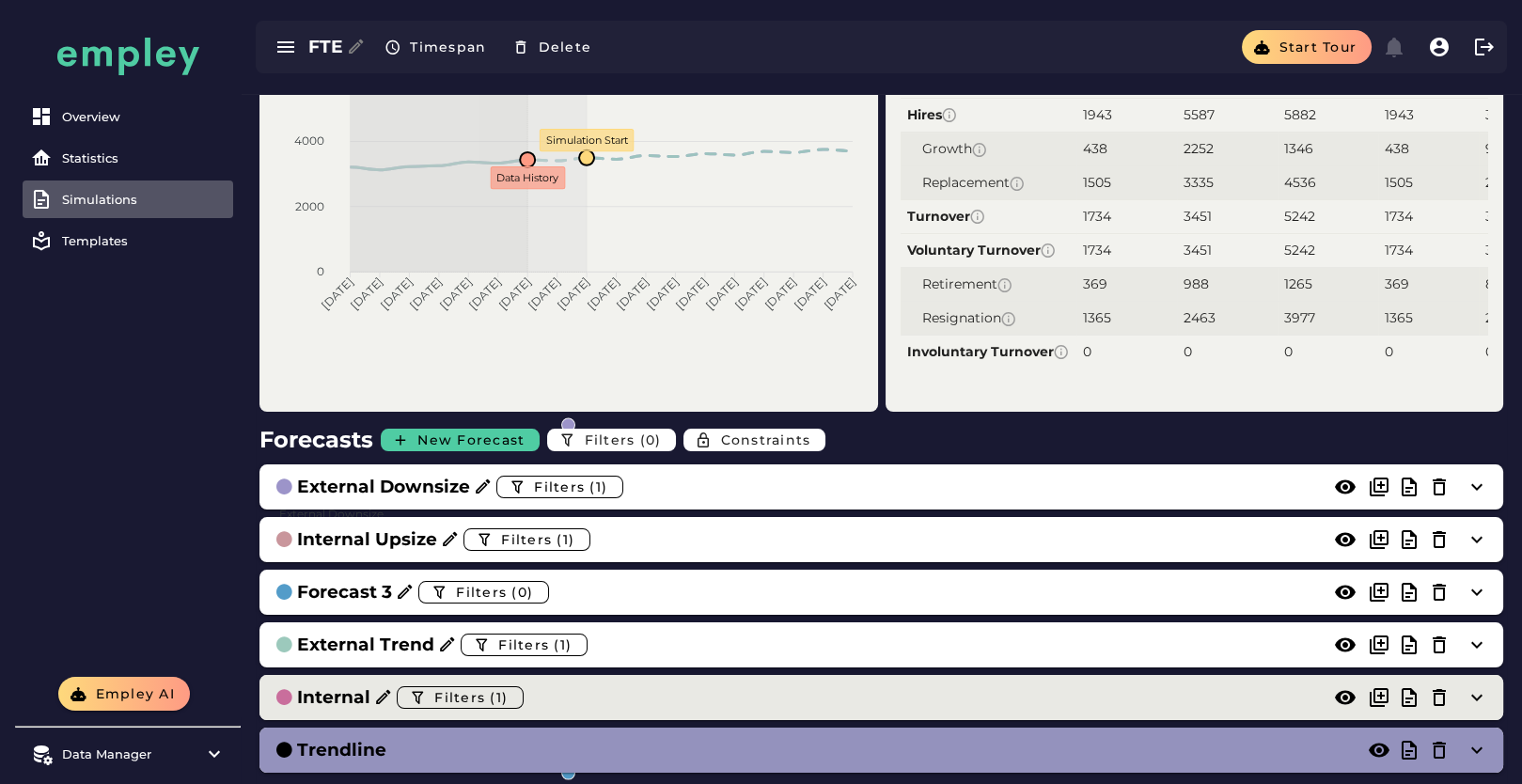 click on "Internal" at bounding box center [334, 698] 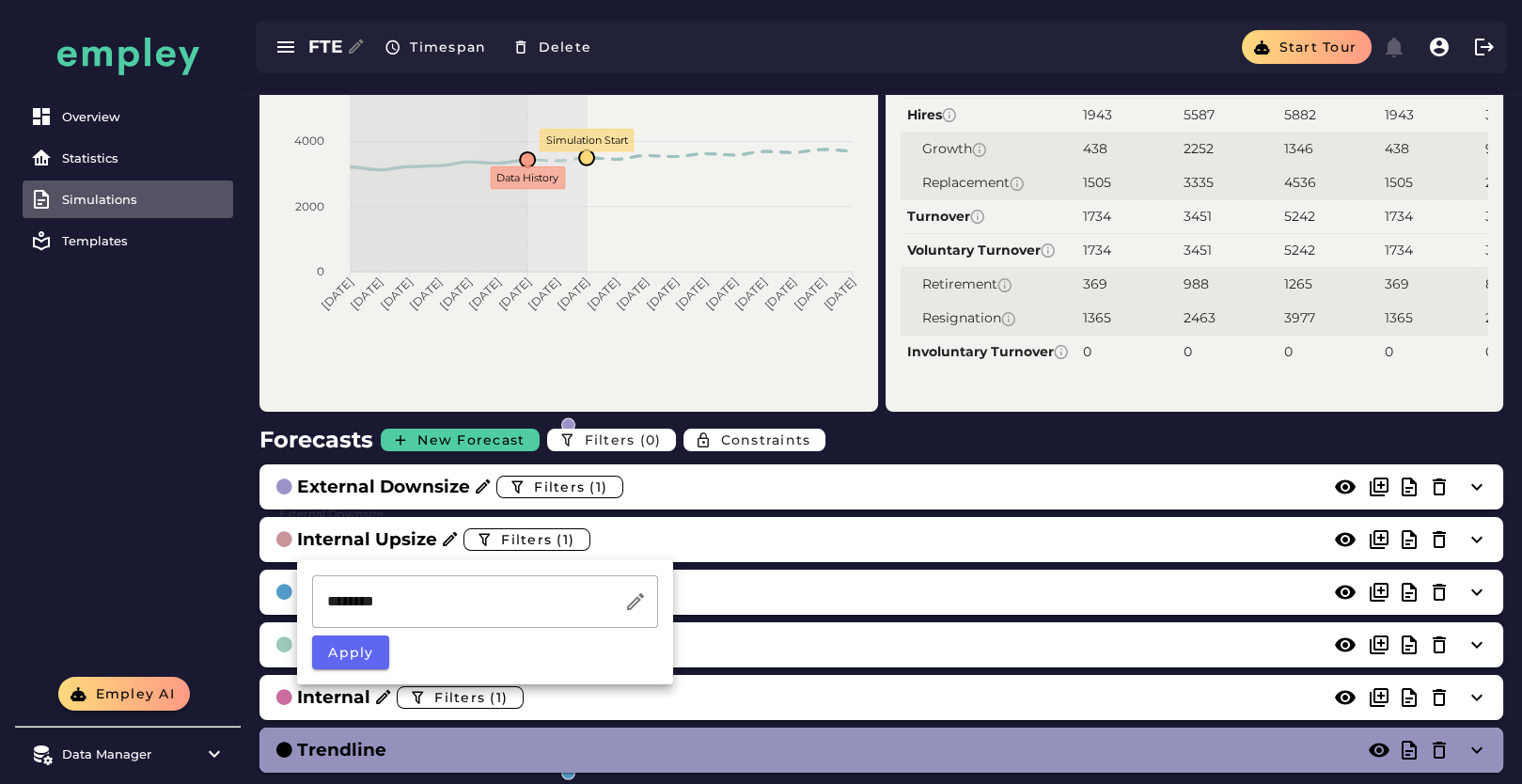 click on "********" 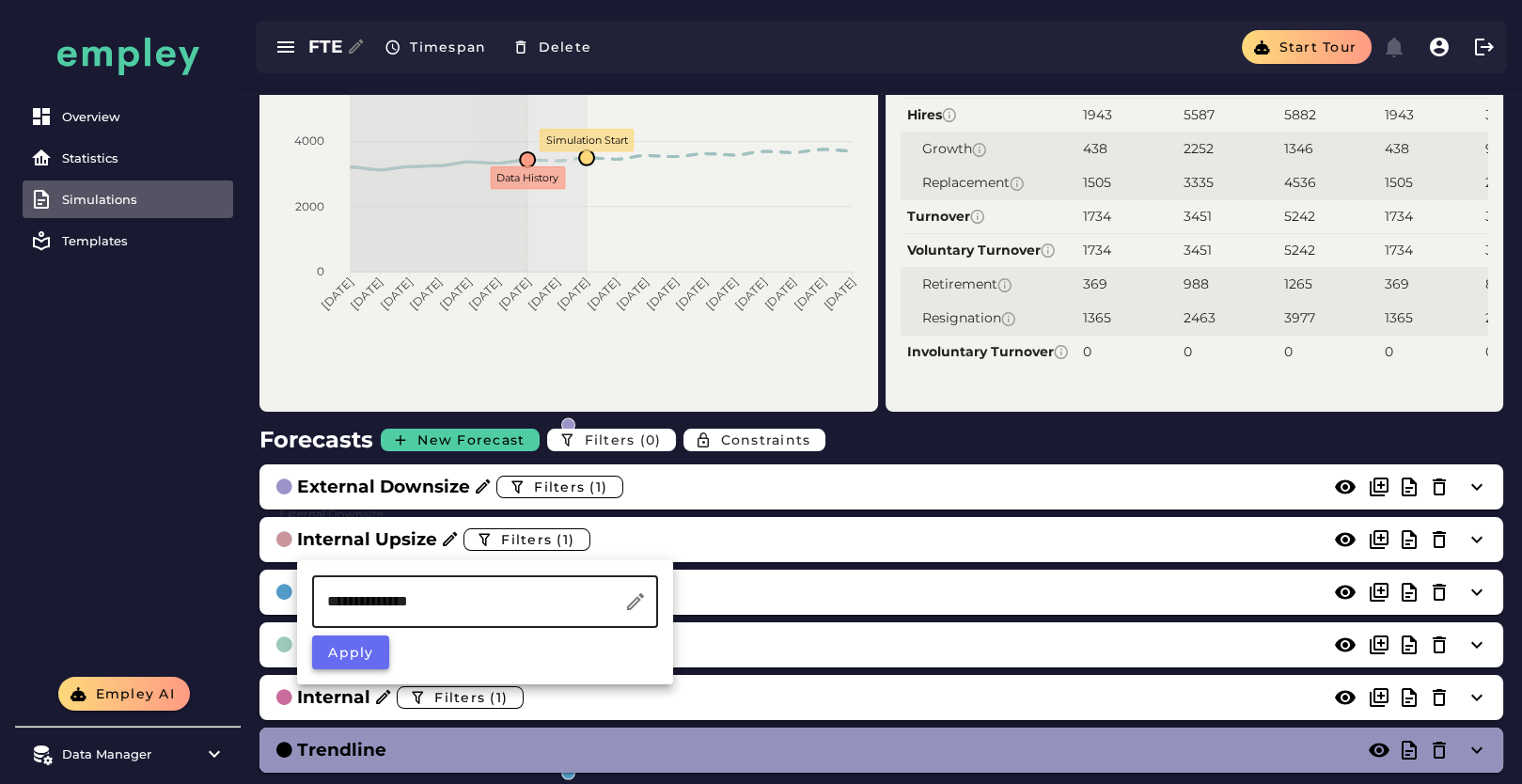 type on "**********" 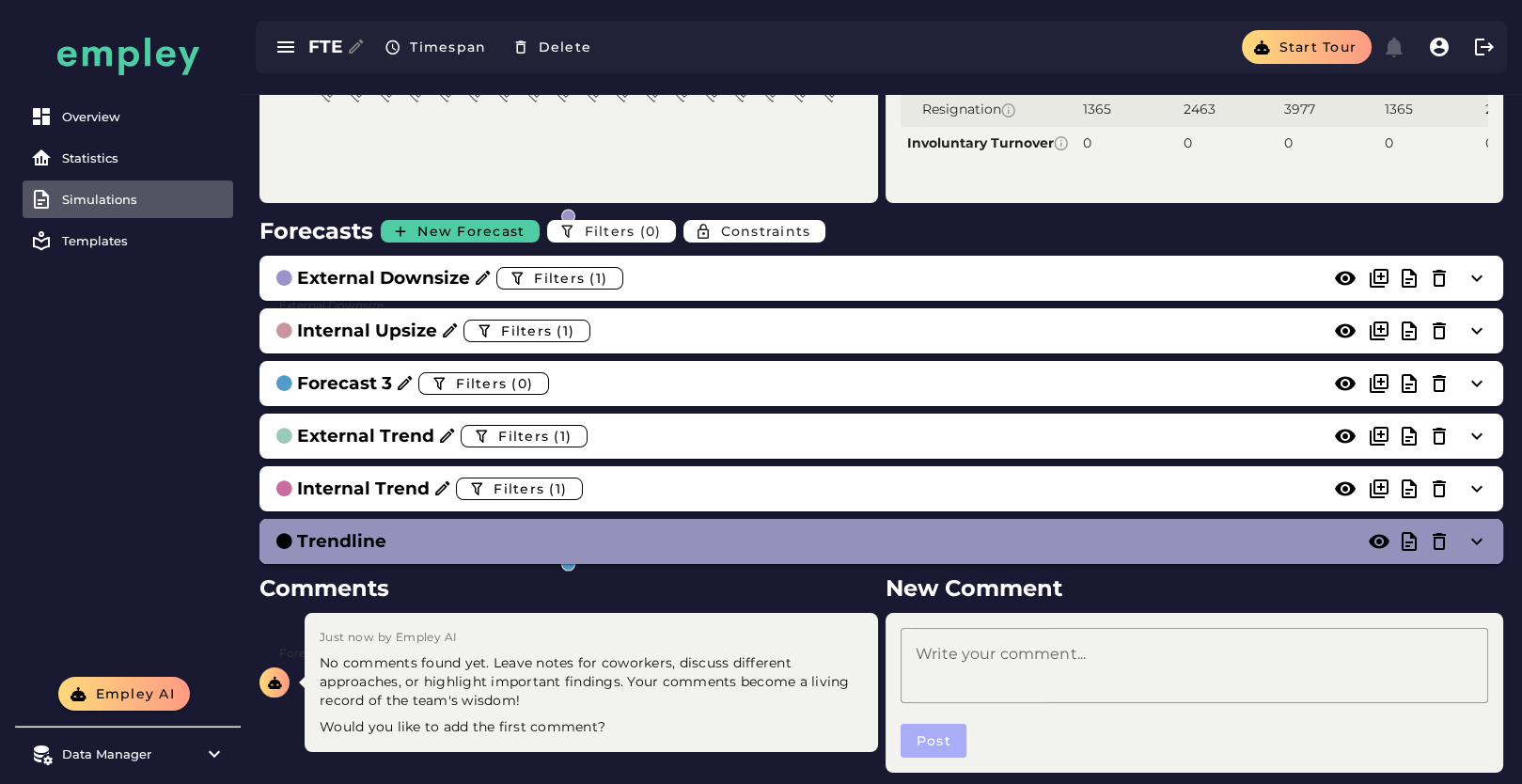 scroll, scrollTop: 417, scrollLeft: 0, axis: vertical 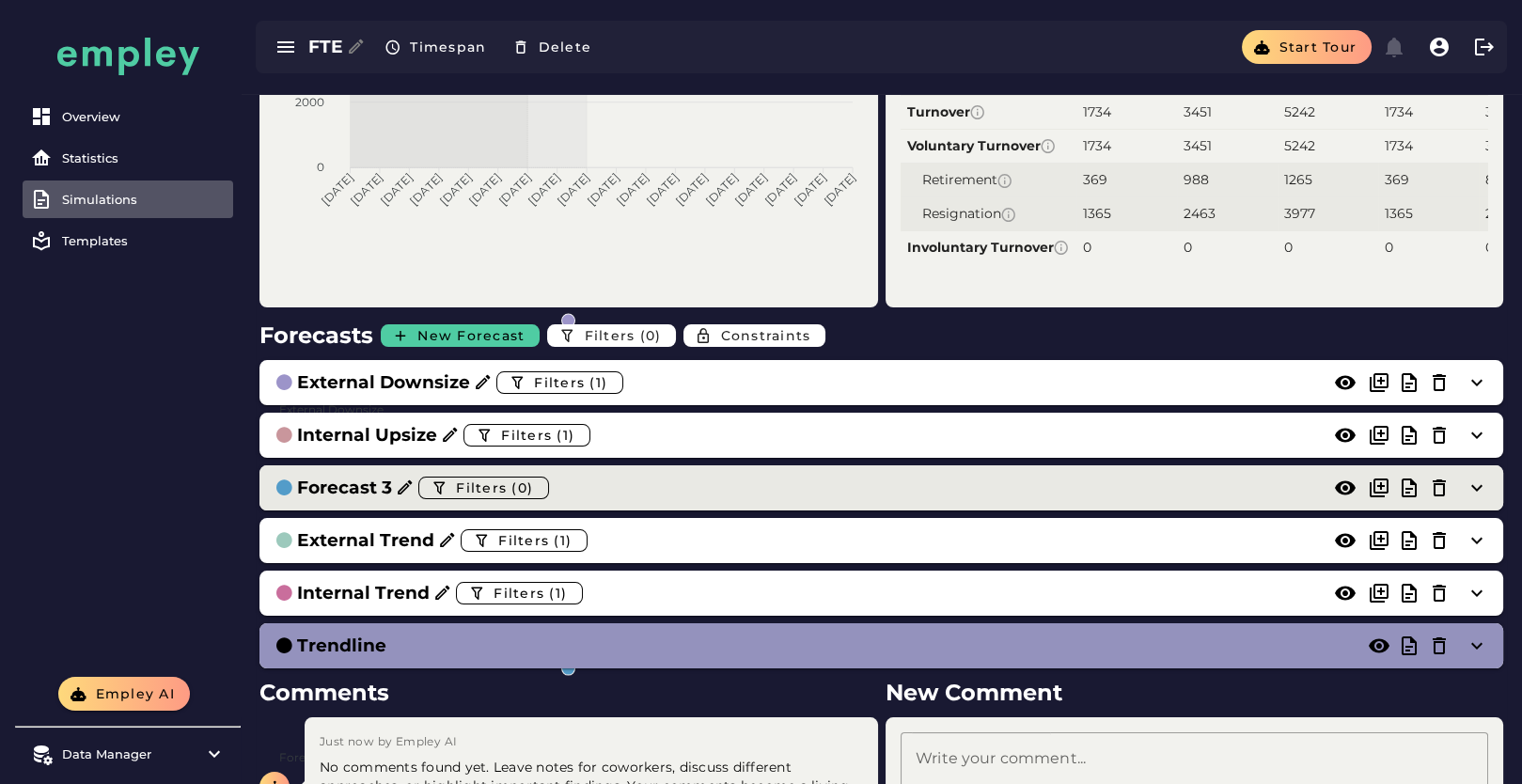 click on "Forecast 3" at bounding box center (344, 488) 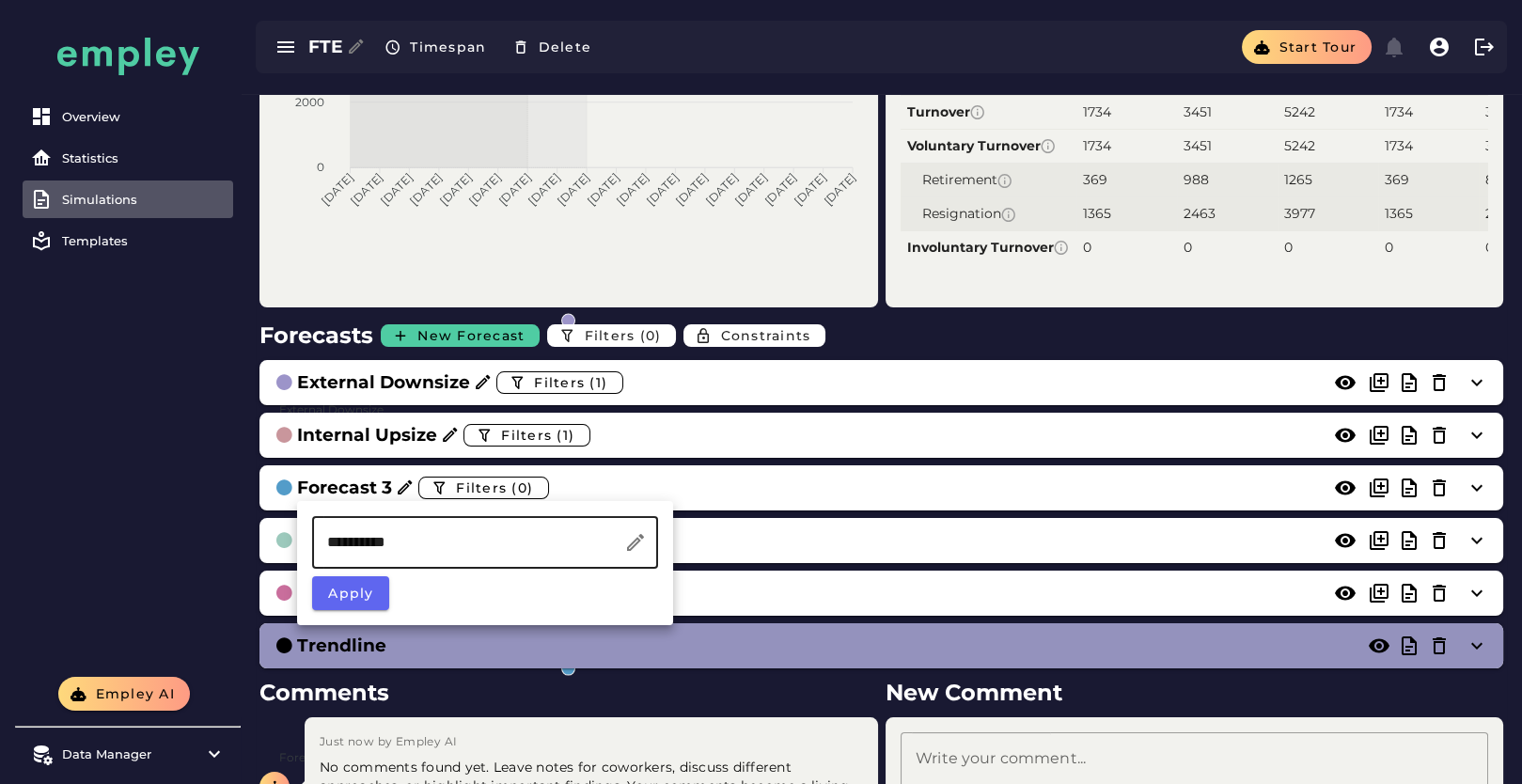 drag, startPoint x: 443, startPoint y: 539, endPoint x: 240, endPoint y: 539, distance: 203 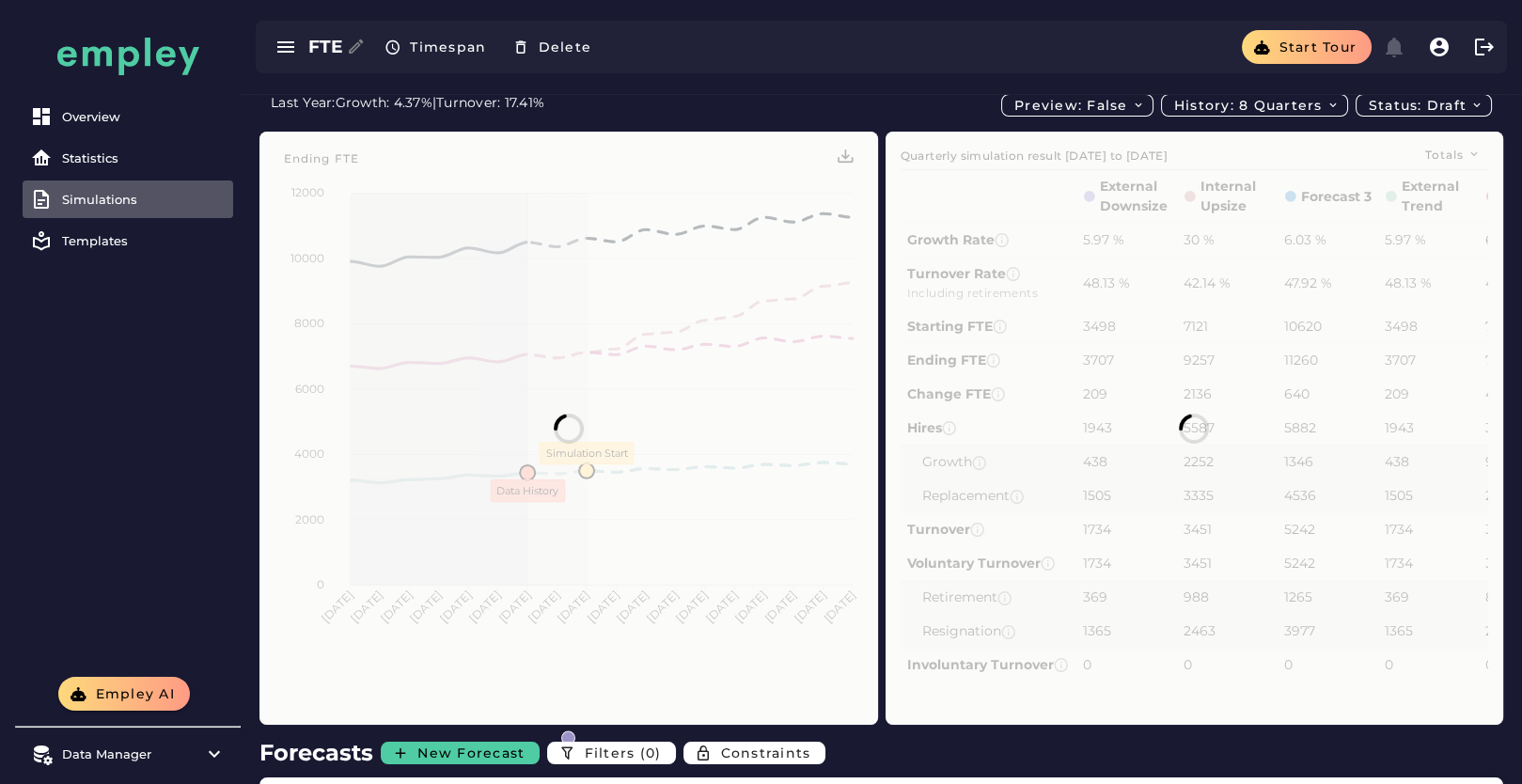 scroll, scrollTop: 417, scrollLeft: 0, axis: vertical 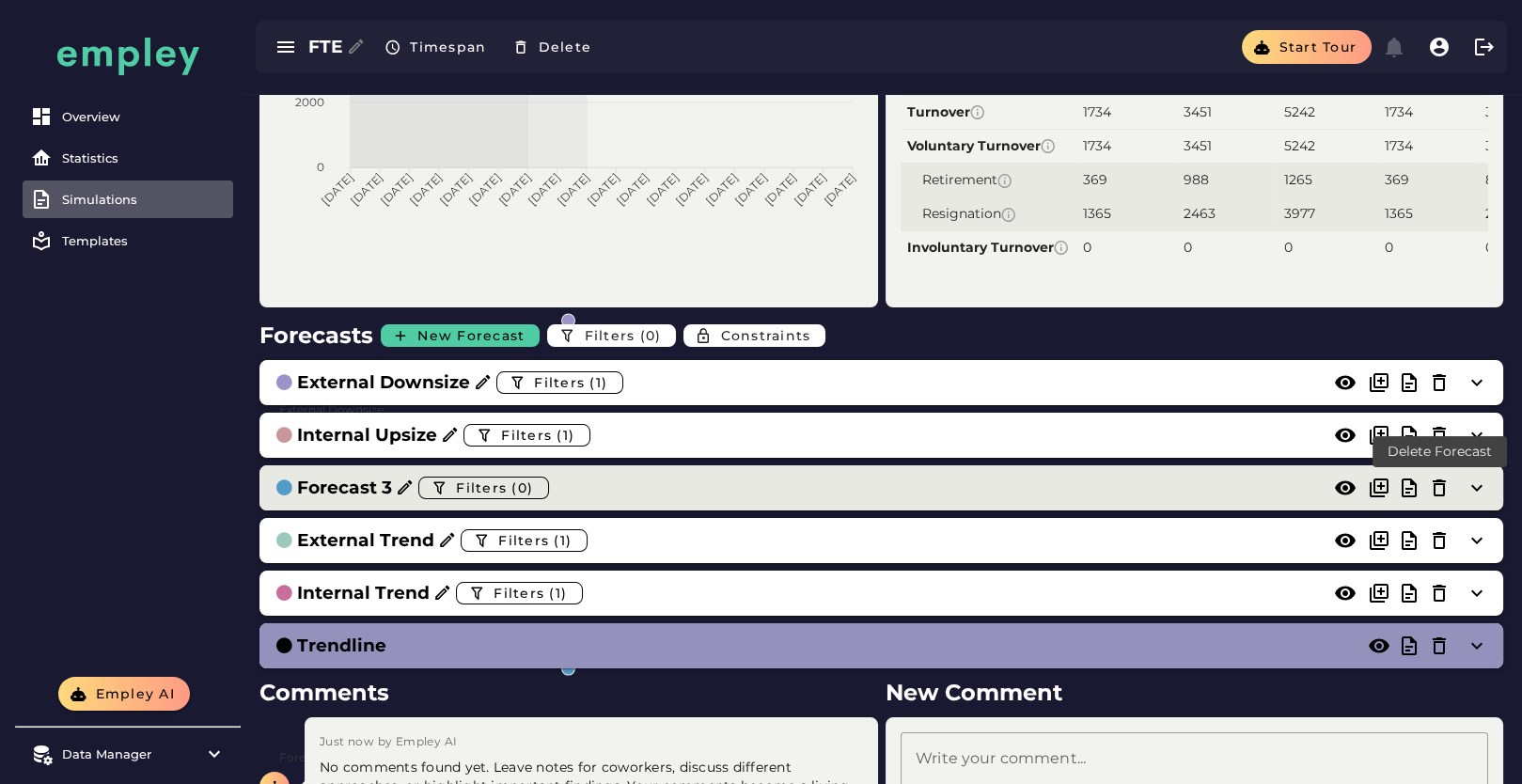 click 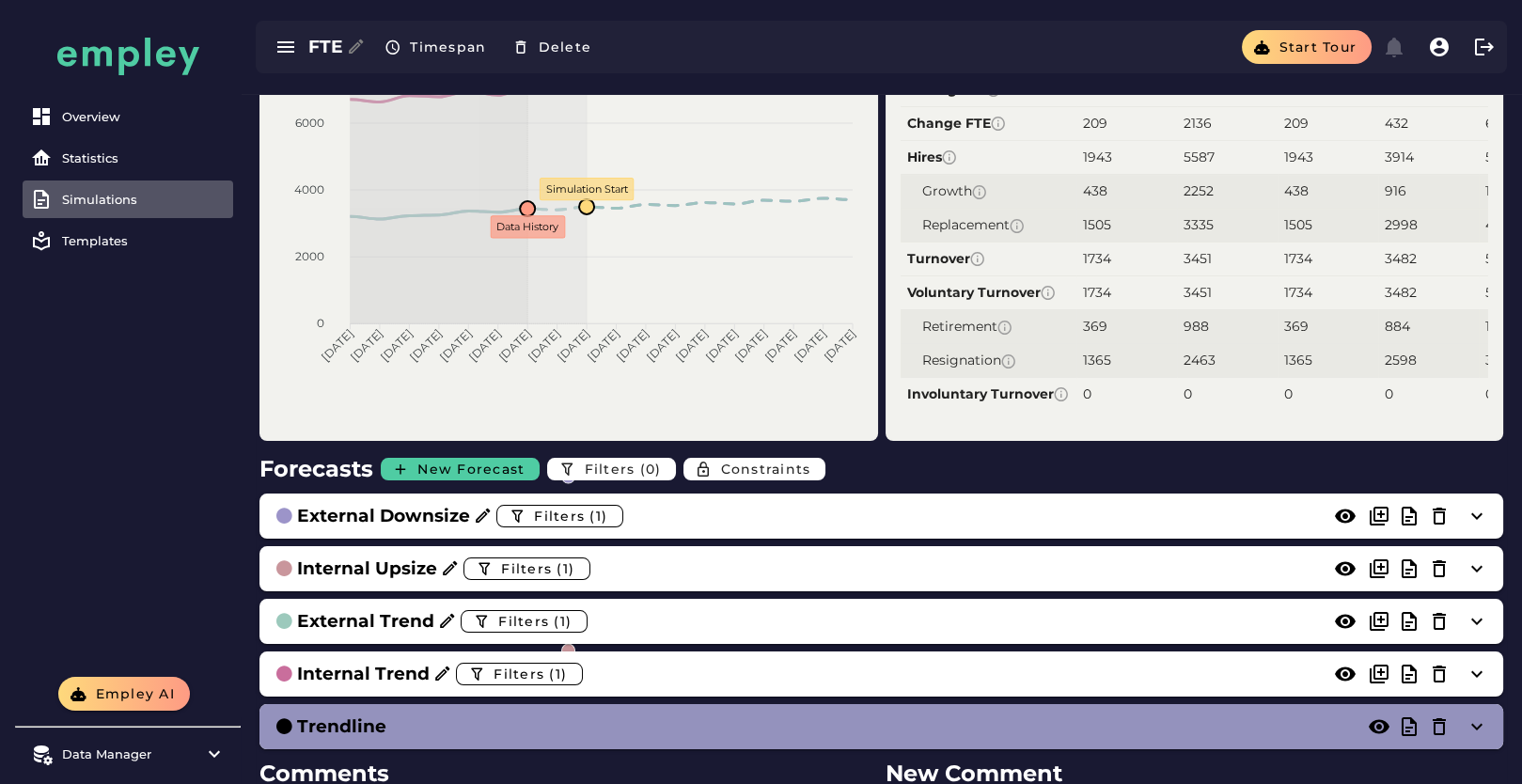 scroll, scrollTop: 313, scrollLeft: 0, axis: vertical 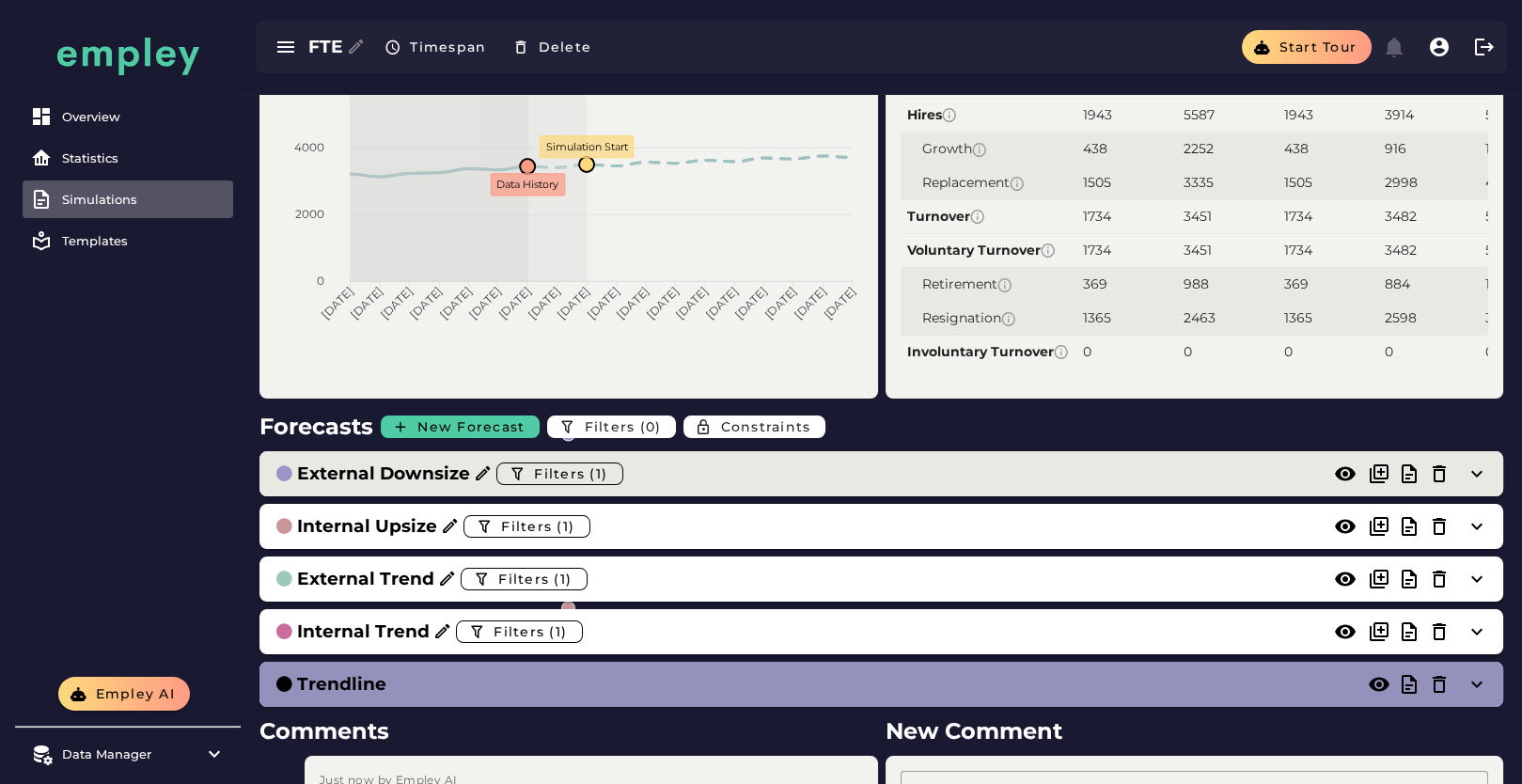 click on "External Downsize  Filters (1)" 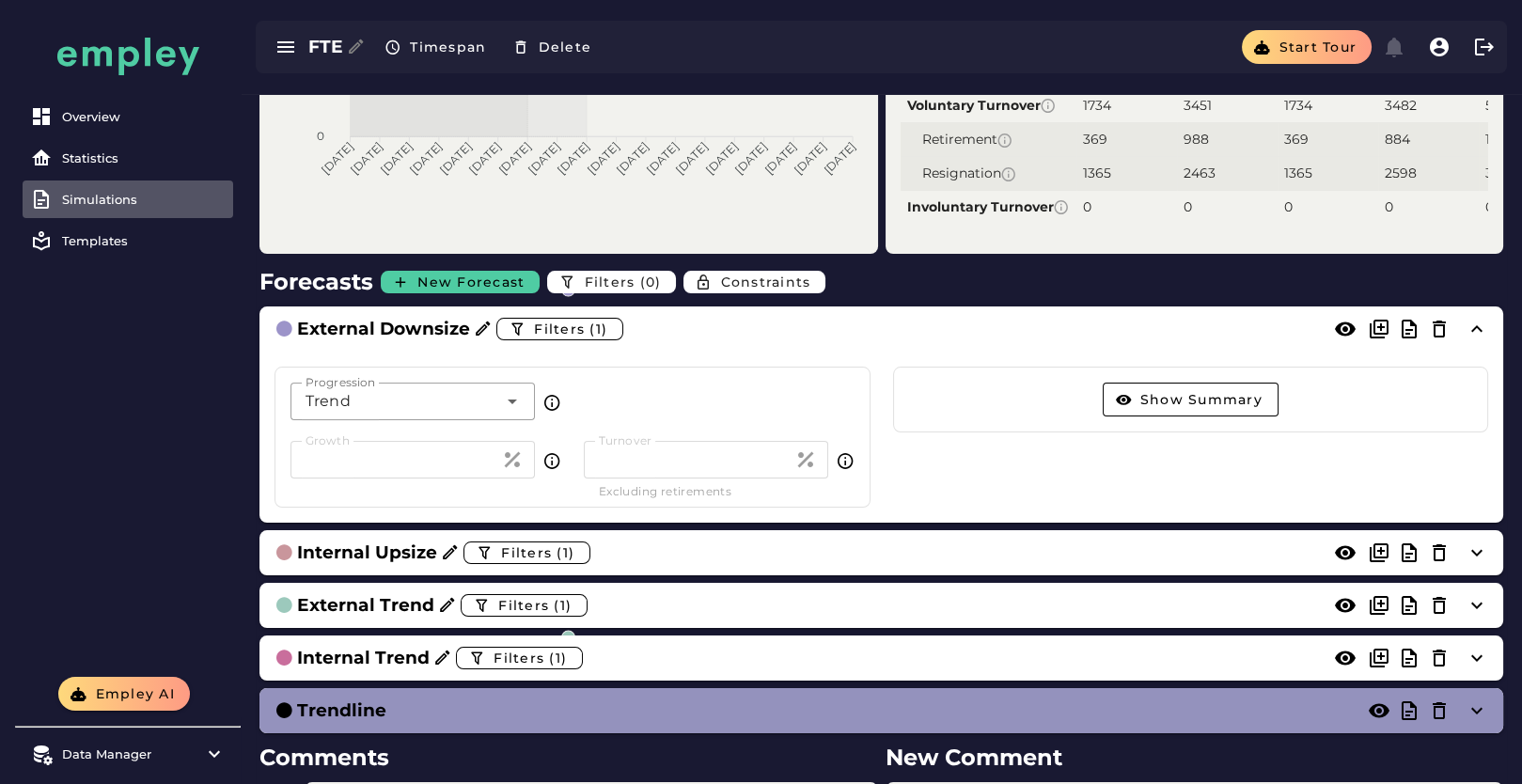 scroll, scrollTop: 562, scrollLeft: 0, axis: vertical 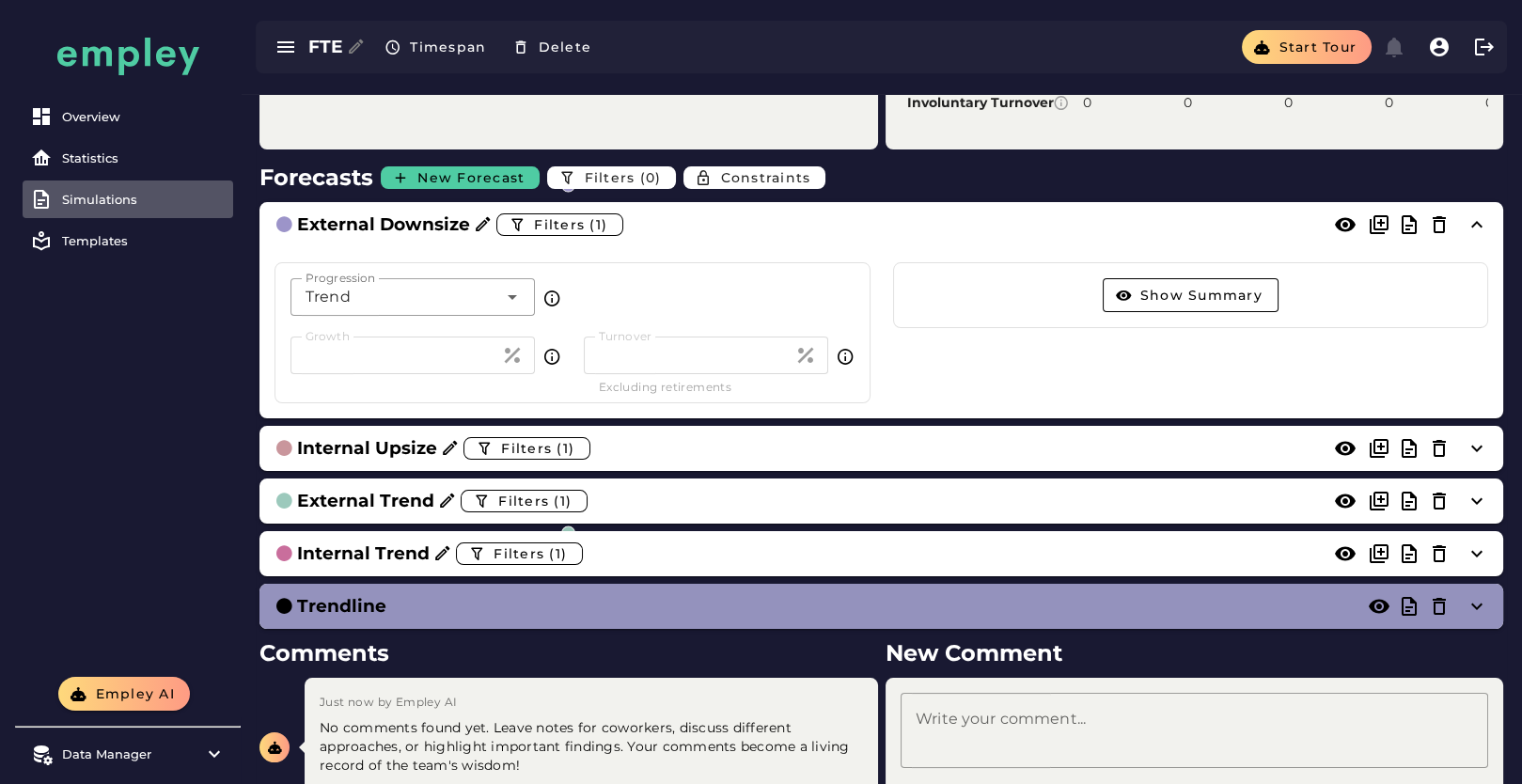 click on "Trend *****" 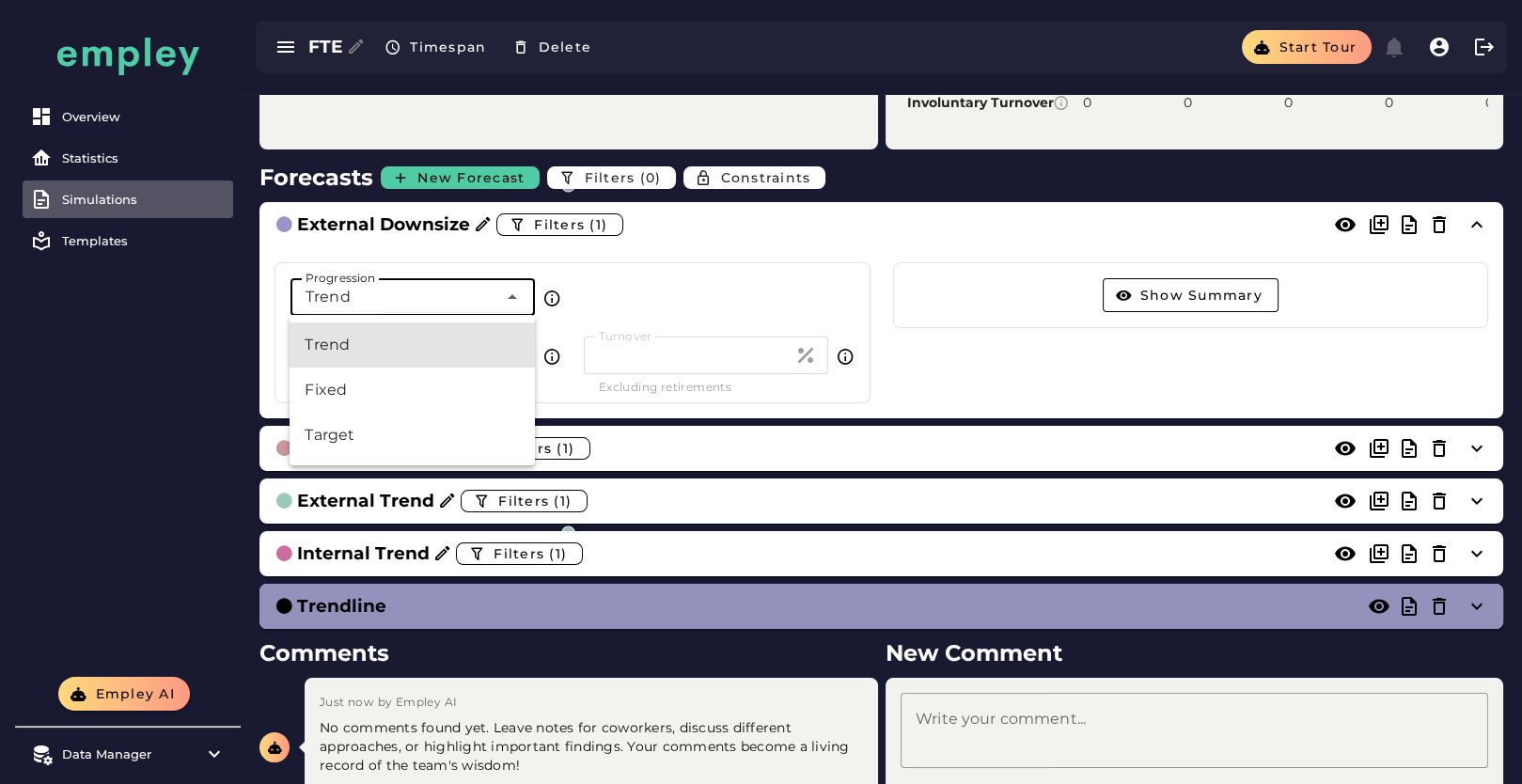 click on "Trend *****" 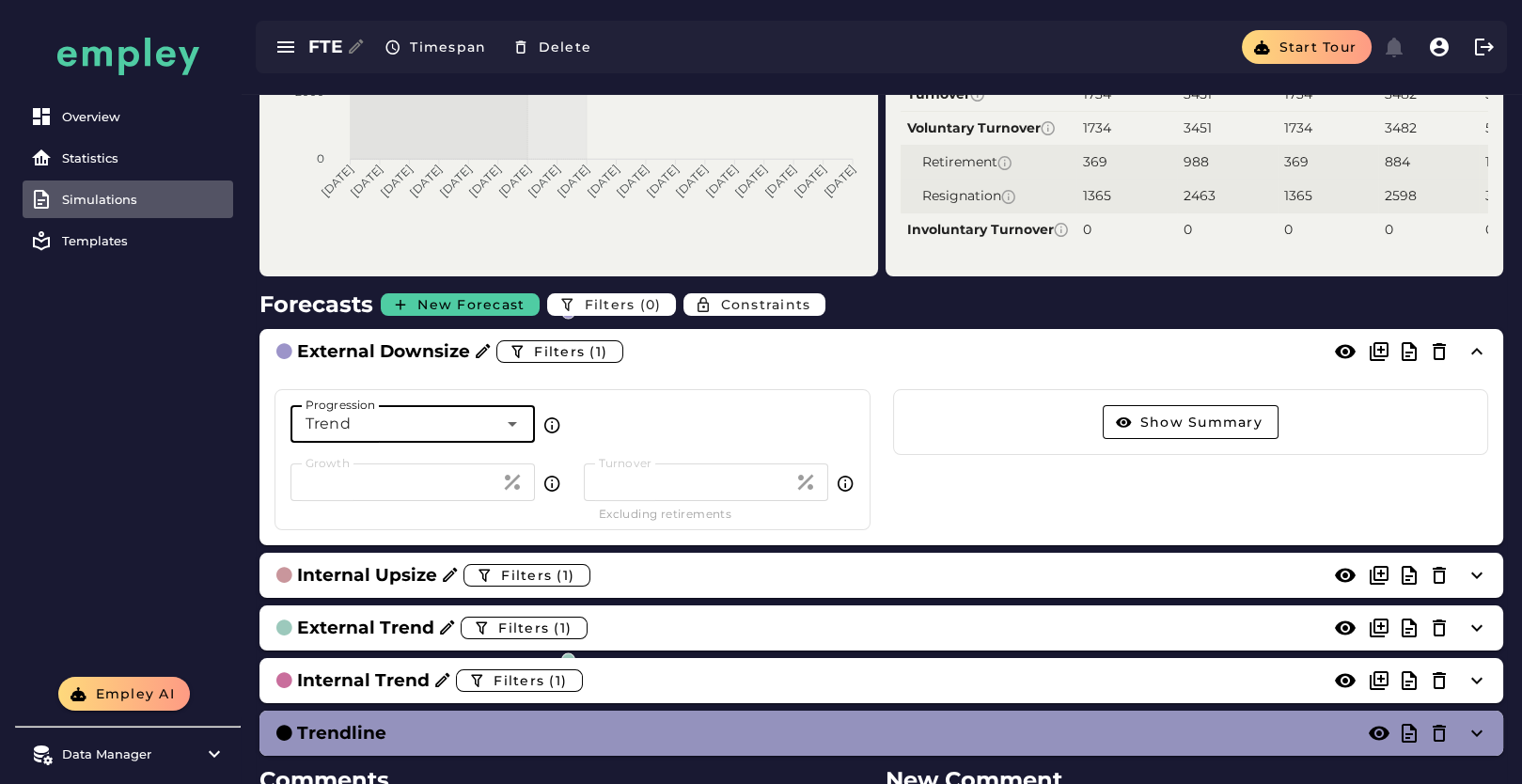 scroll, scrollTop: 562, scrollLeft: 0, axis: vertical 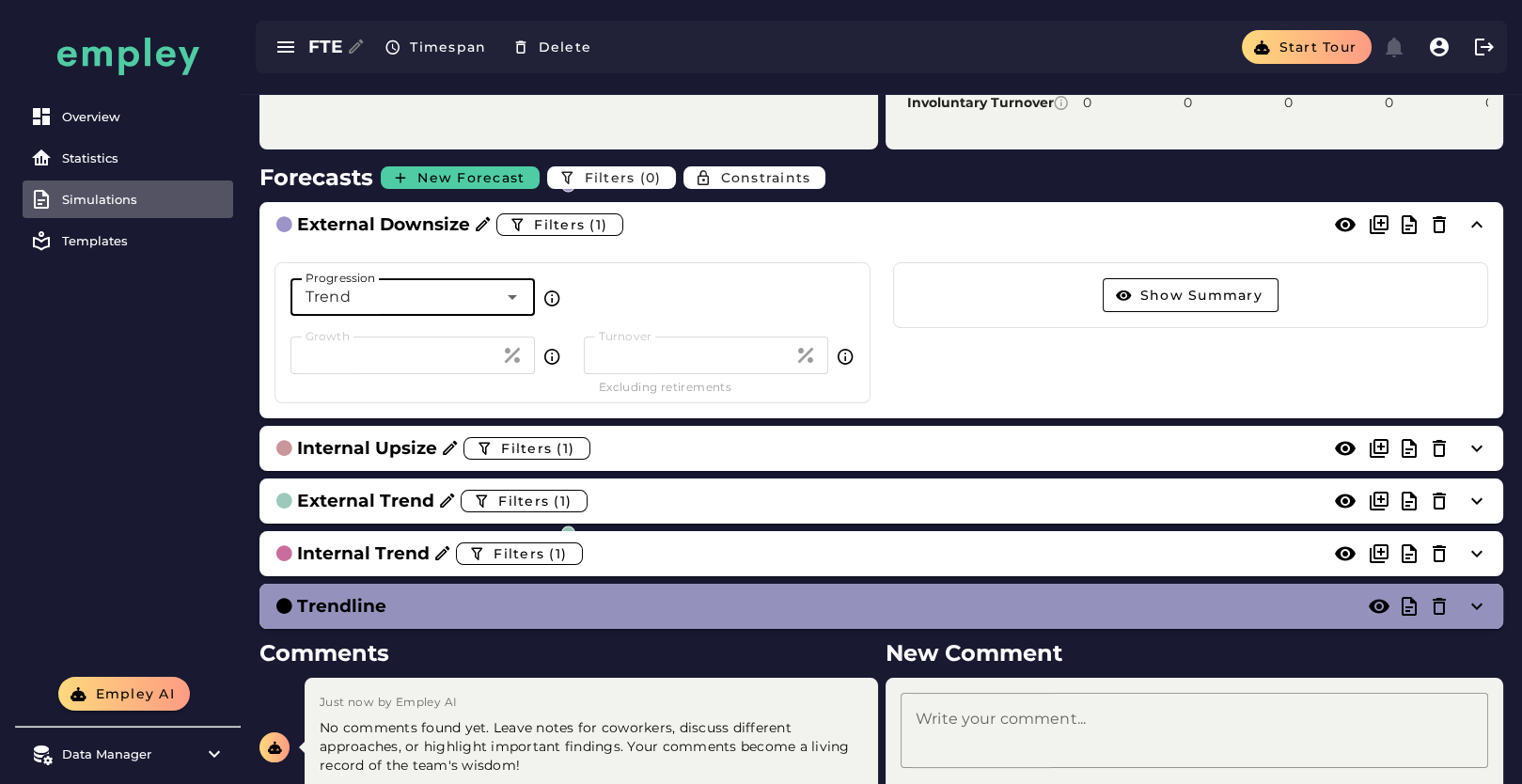 click on "Trend *****" 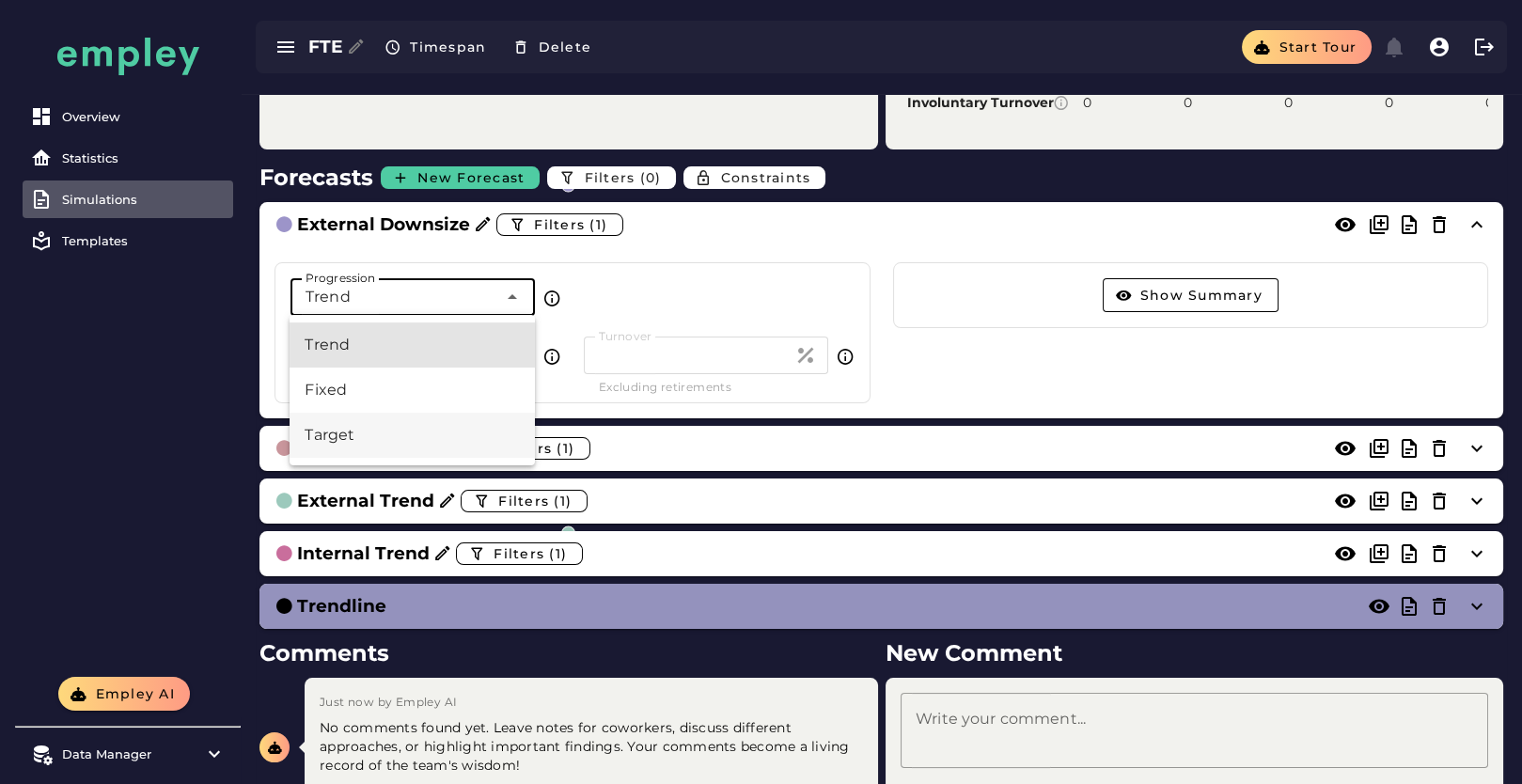 click on "Target" at bounding box center (412, 435) 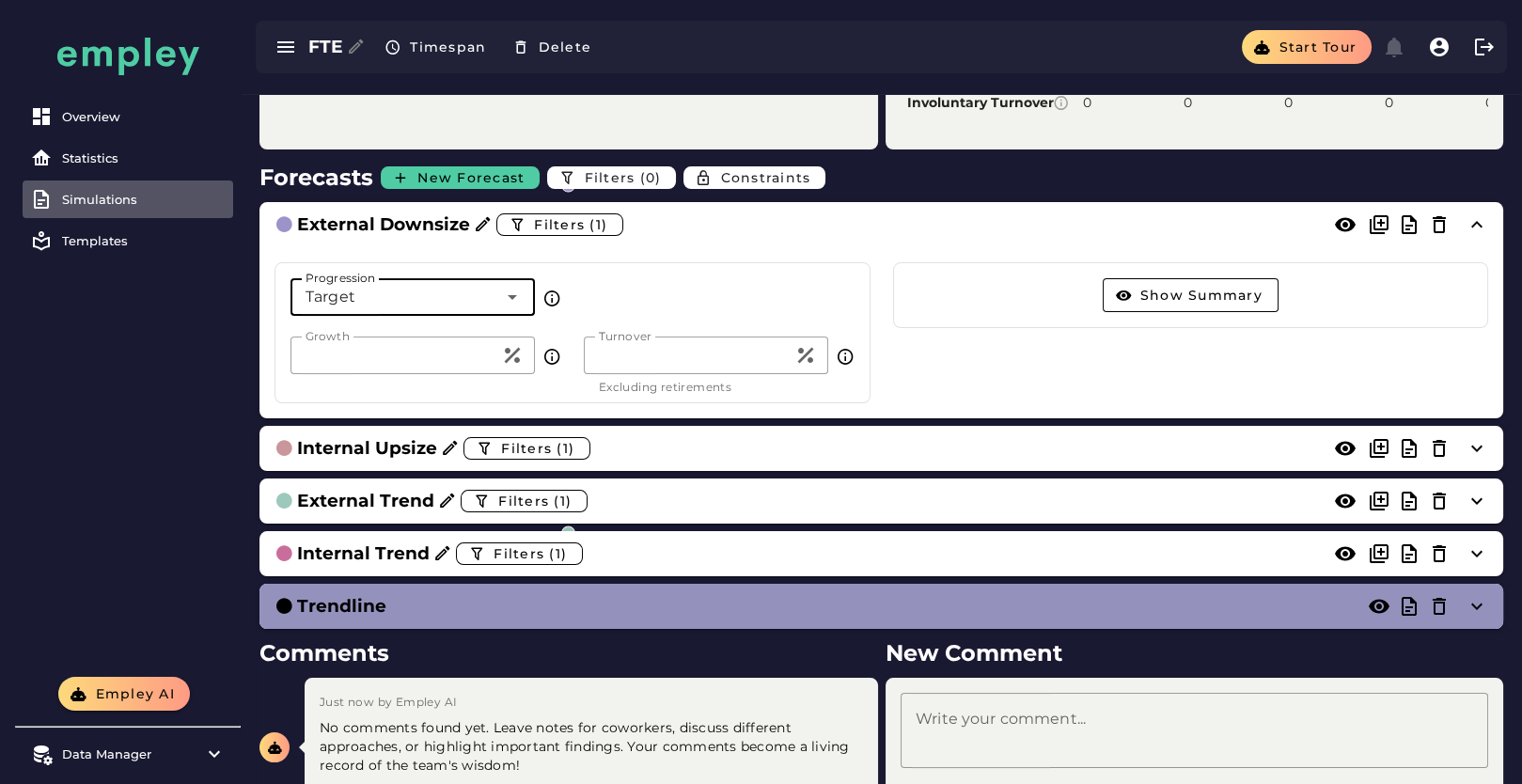 click on "Overview Statistics Simulations Templates  Empley AI  Data Manager Versions Imports Mappings Source Data FTE  Timespan   Delete  Start tour  Last Year:  Growth: 4.37%  |  Turnover: 17.41%   Preview: false   History: 8 quarters   Status: Draft  Ending FTE 12000 12000 10000 10000 8000 8000 6000 6000 4000 4000 2000 2000 0 0 Jun 2023 Jun 2023 Sep 2023 Sep 2023 Dec 2023 Dec 2023 Mar 2024 Mar 2024 Jun 2024 Jun 2024 Sep 2024 Sep 2024 Dec 2024 Dec 2024 Mar 2025 Mar 2025 Jun 2025 Jun 2025 Sep 2025 Sep 2025 Dec 2025 Dec 2025 Mar 2026 Mar 2026 Jun 2026 Jun 2026 Sep 2026 Sep 2026 Dec 2026 Dec 2026 Mar 2027 Mar 2027 Jun 2027 Jun 2027 Sep 2027 Sep 2027 Data History Simulation Start External Downsize Internal Upsize External Trend Internal Trend Trendline Mar 2027 External Downsize:  3660 Internal Upsize:  8760 External Trend:  3660 Internal Trend:  7453 Trendline:  11114 Mar 2027 Download SVG Download PNG Download CSV Totals  Quarterly simulation result 2025-07-01 to 2027-09-30 External Downsize Internal Upsize Trendline 0" at bounding box center (761, 164) 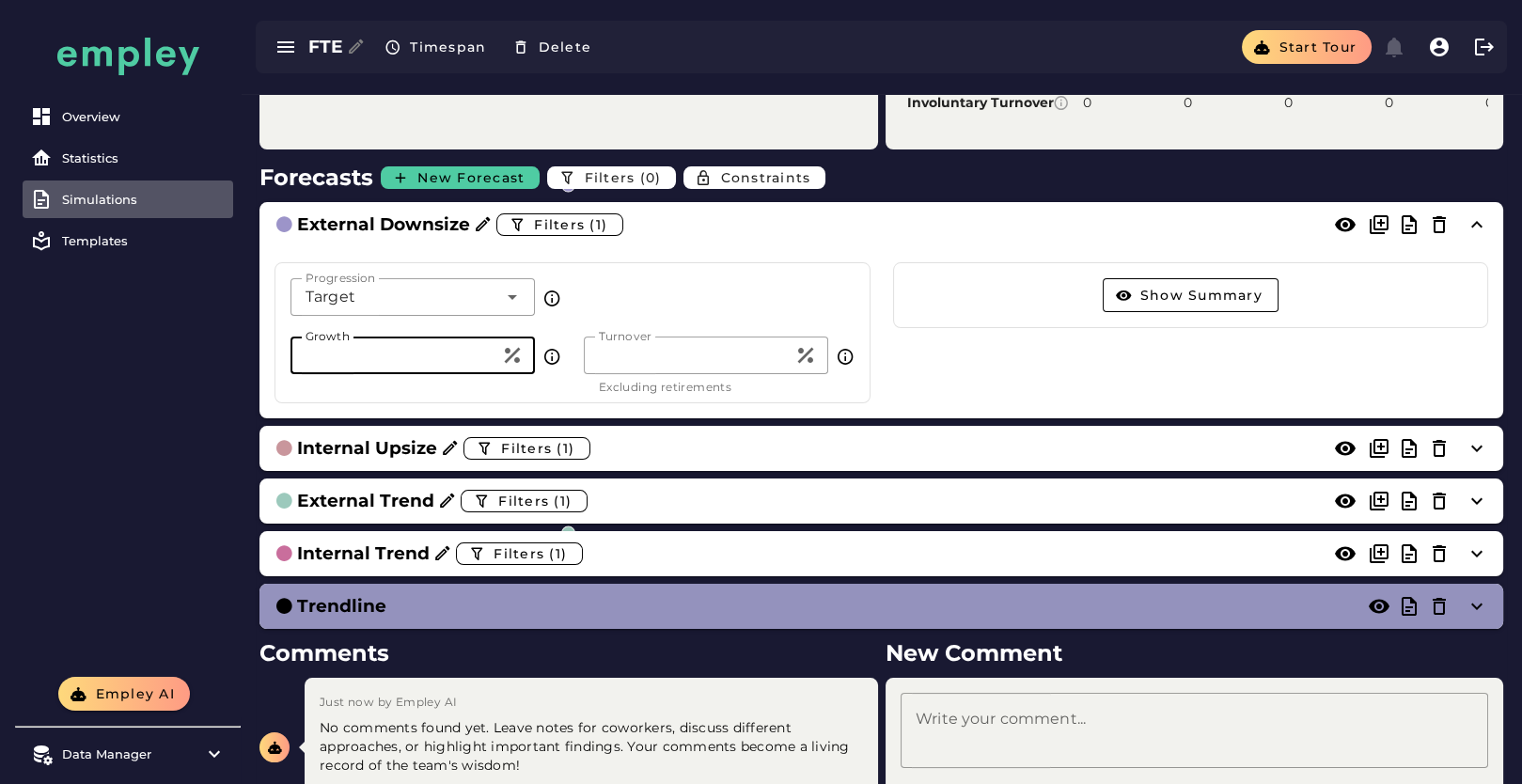 type on "***" 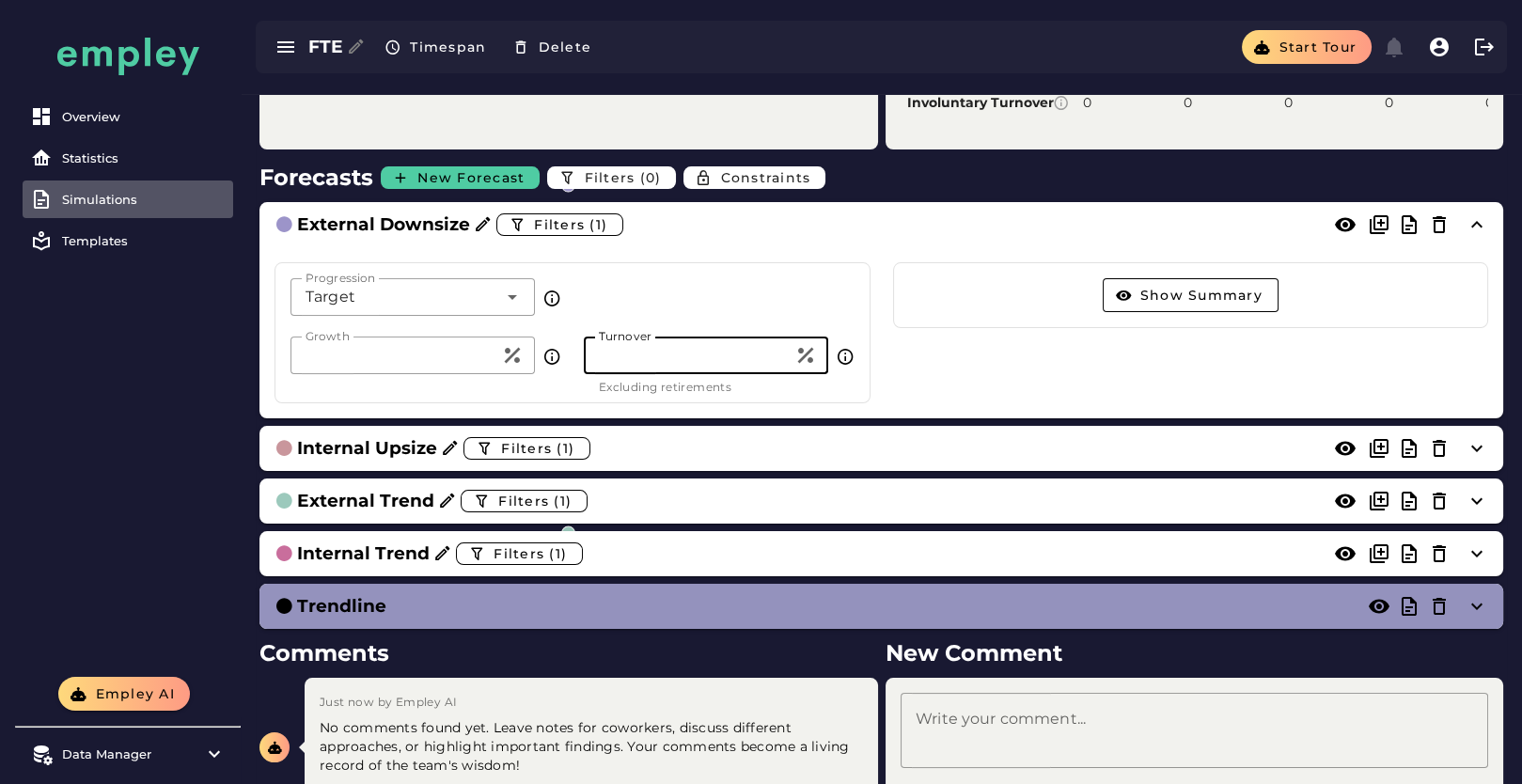 type on "**" 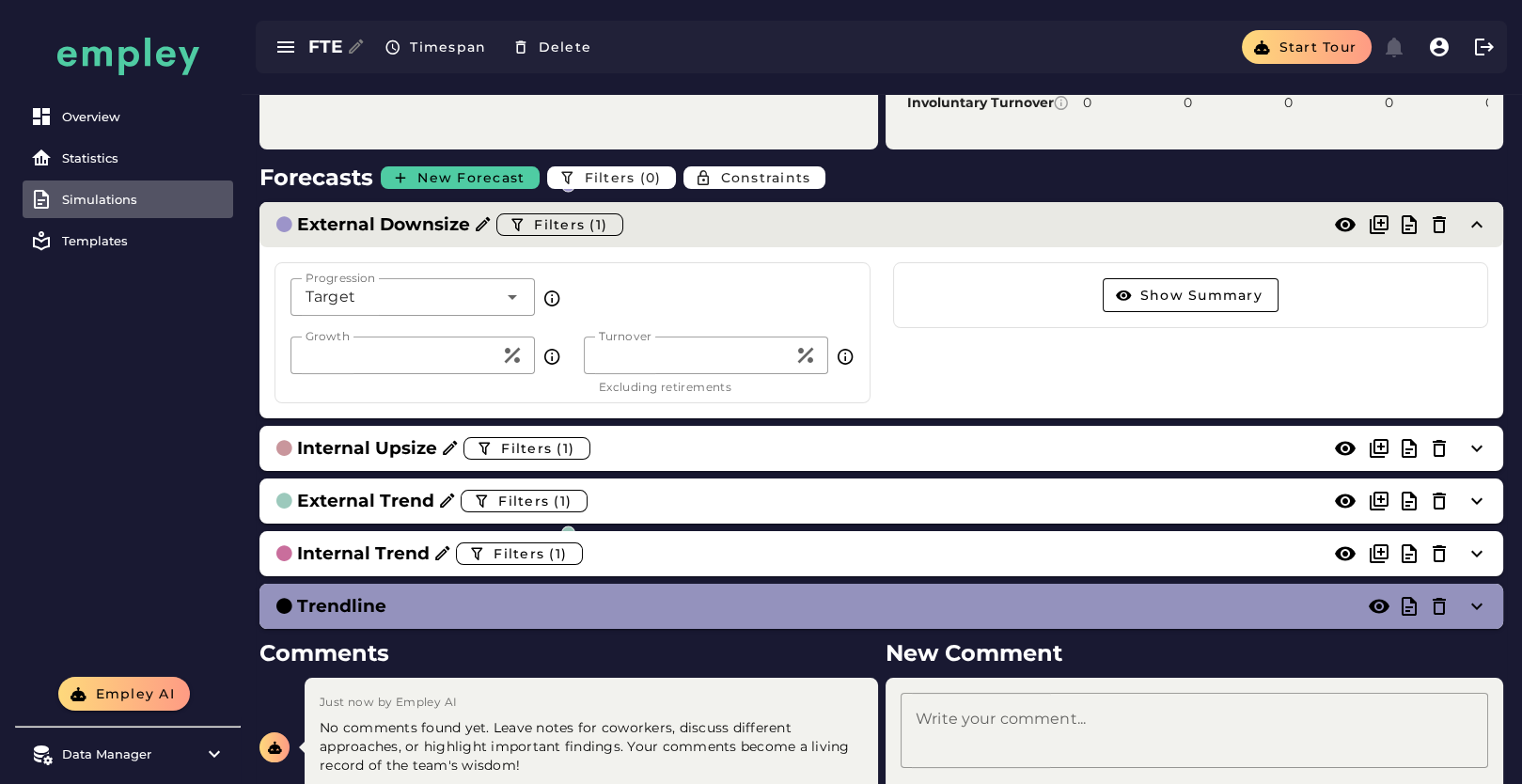 click on "External Downsize  Filters (1)" 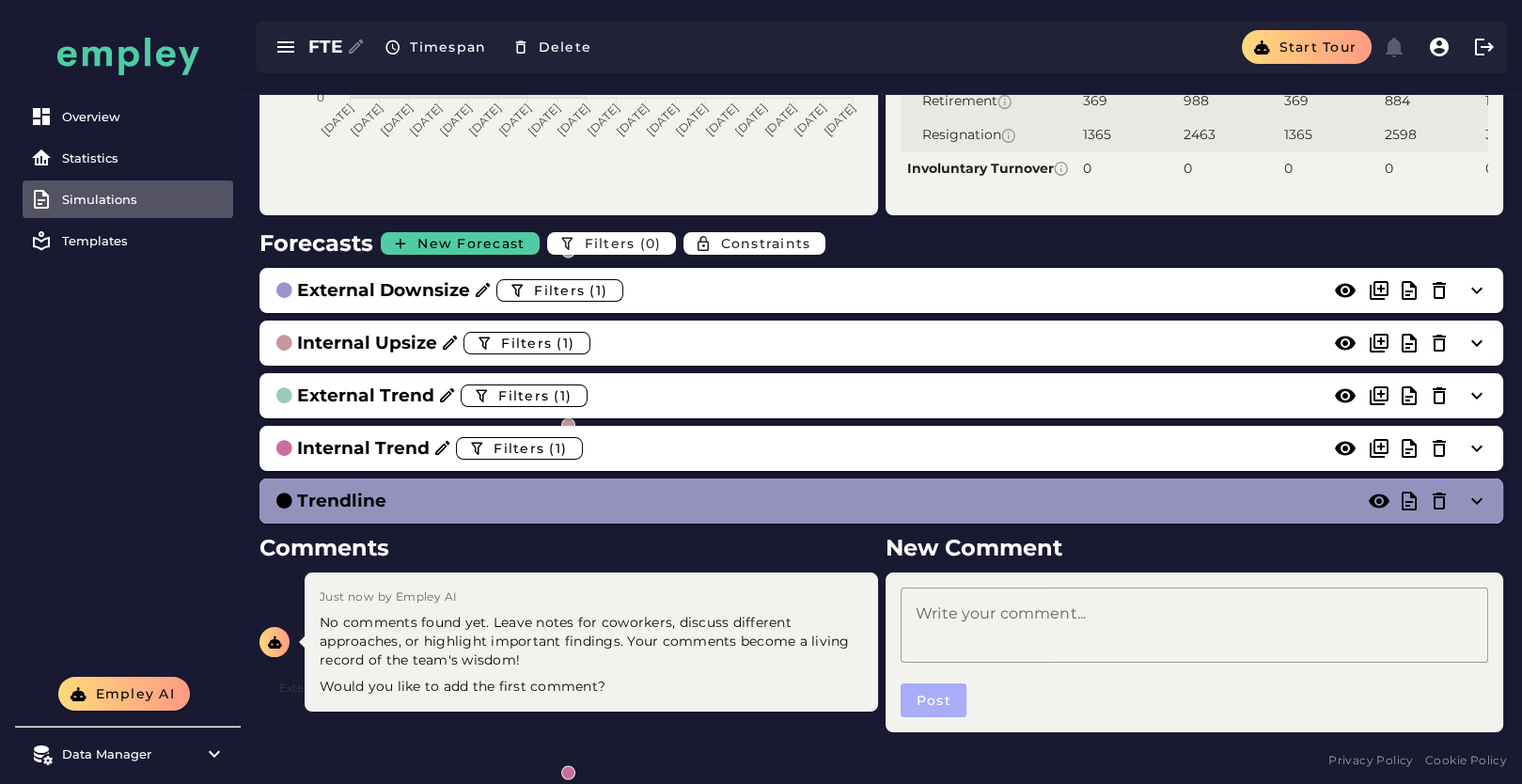 click on "Overview Statistics Simulations Templates" at bounding box center (128, 338) 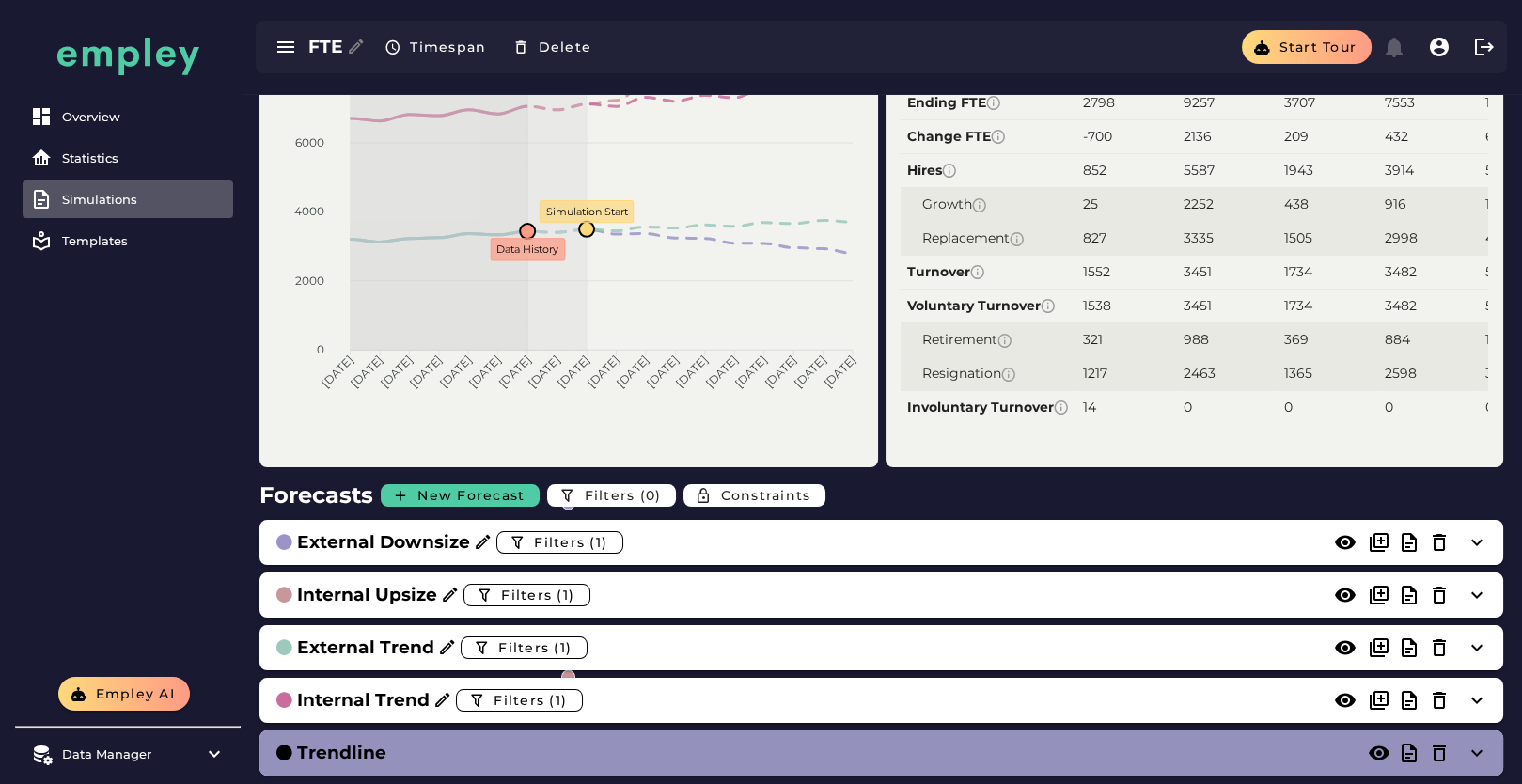scroll, scrollTop: 313, scrollLeft: 0, axis: vertical 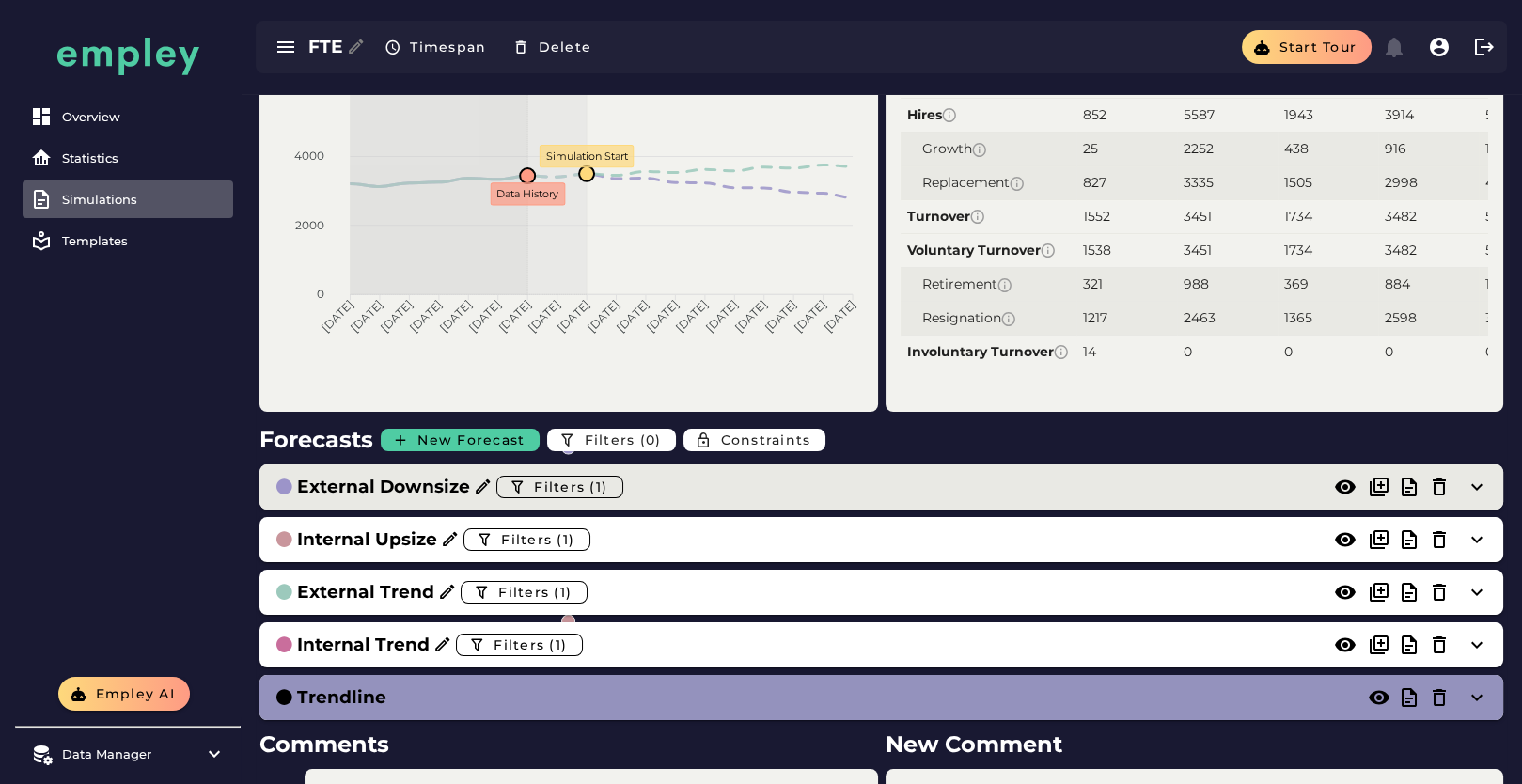 click on "External Downsize  Filters (1)" 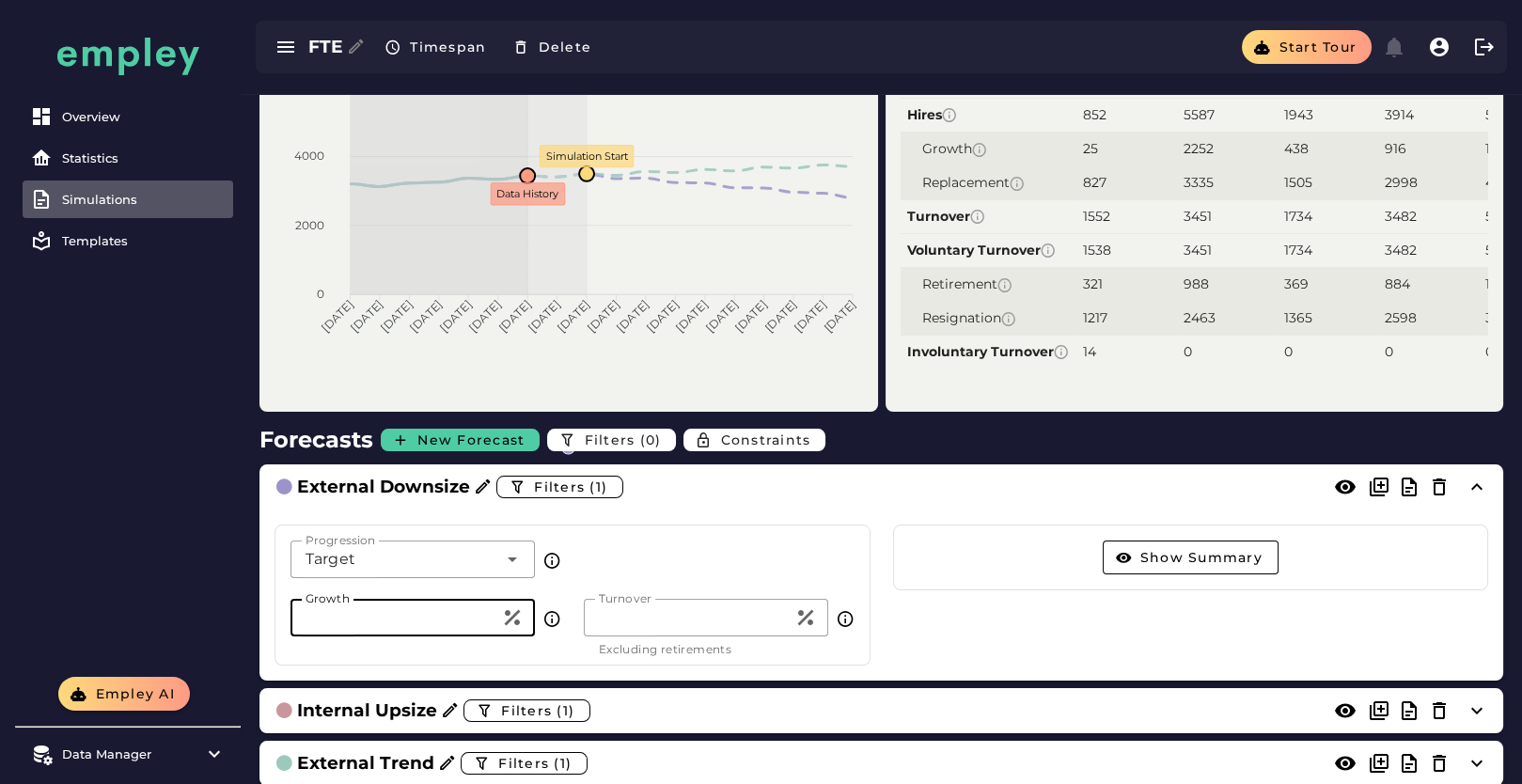 drag, startPoint x: 337, startPoint y: 623, endPoint x: 310, endPoint y: 623, distance: 27 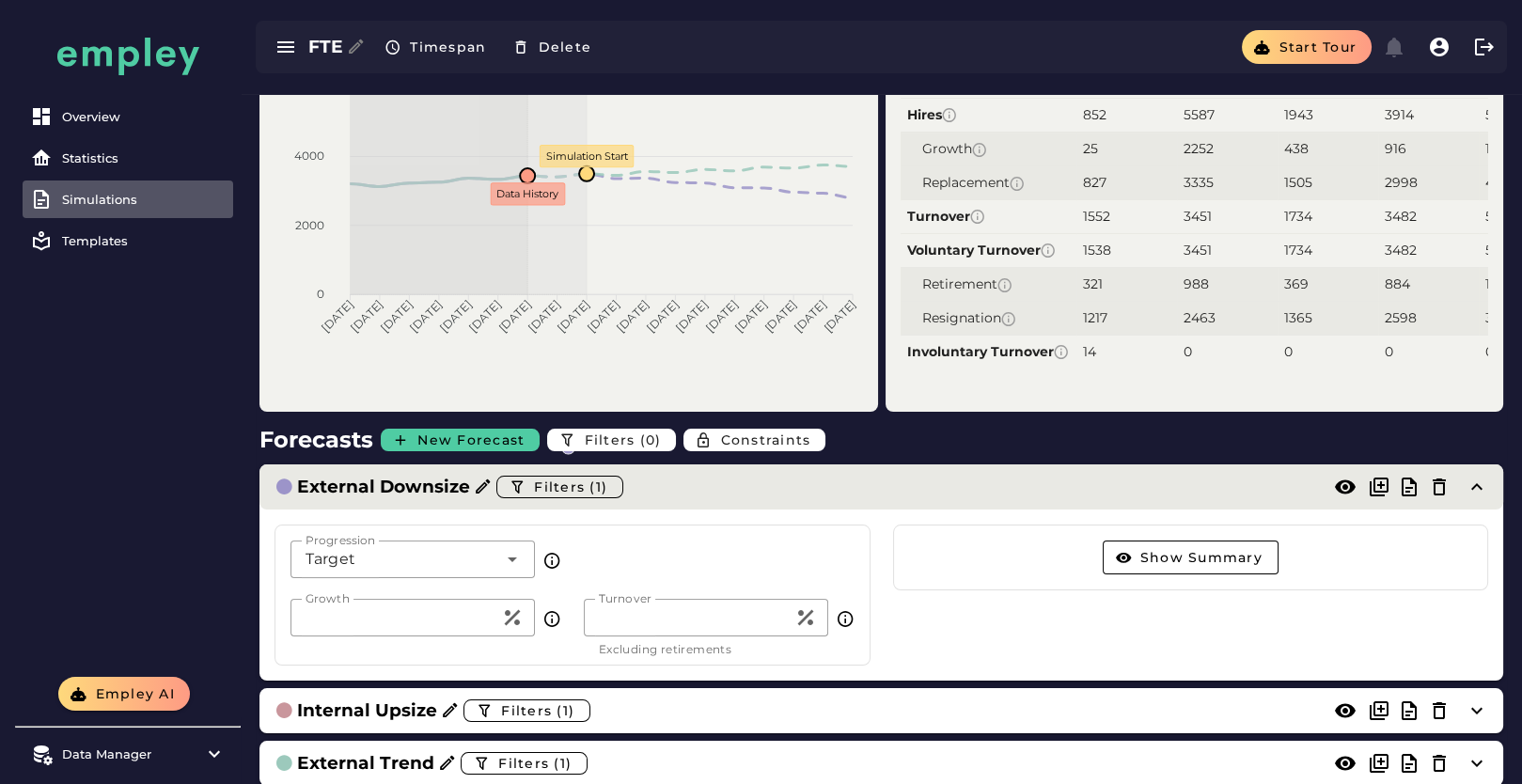 click on "External Downsize  Filters (1)" 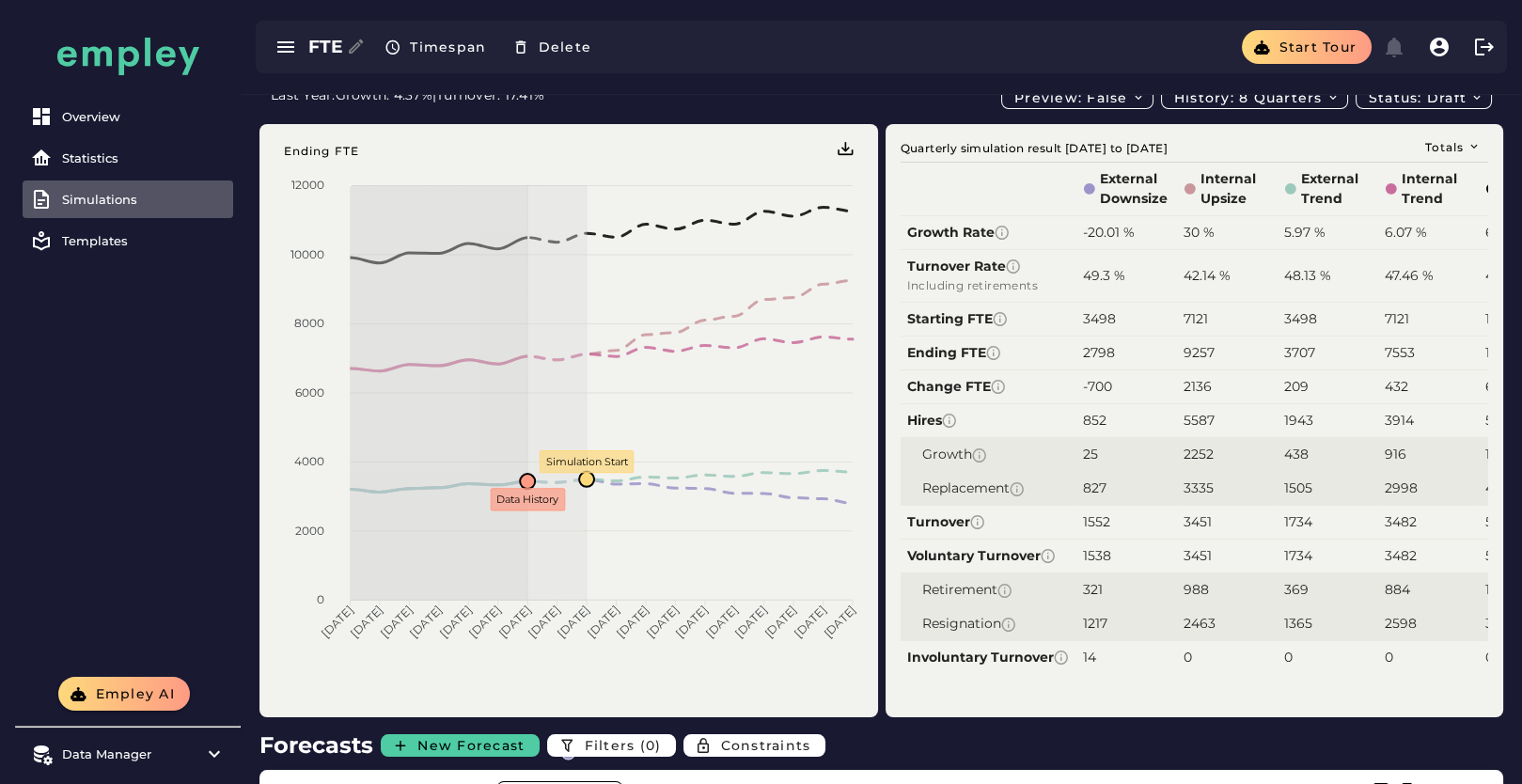 scroll, scrollTop: 0, scrollLeft: 0, axis: both 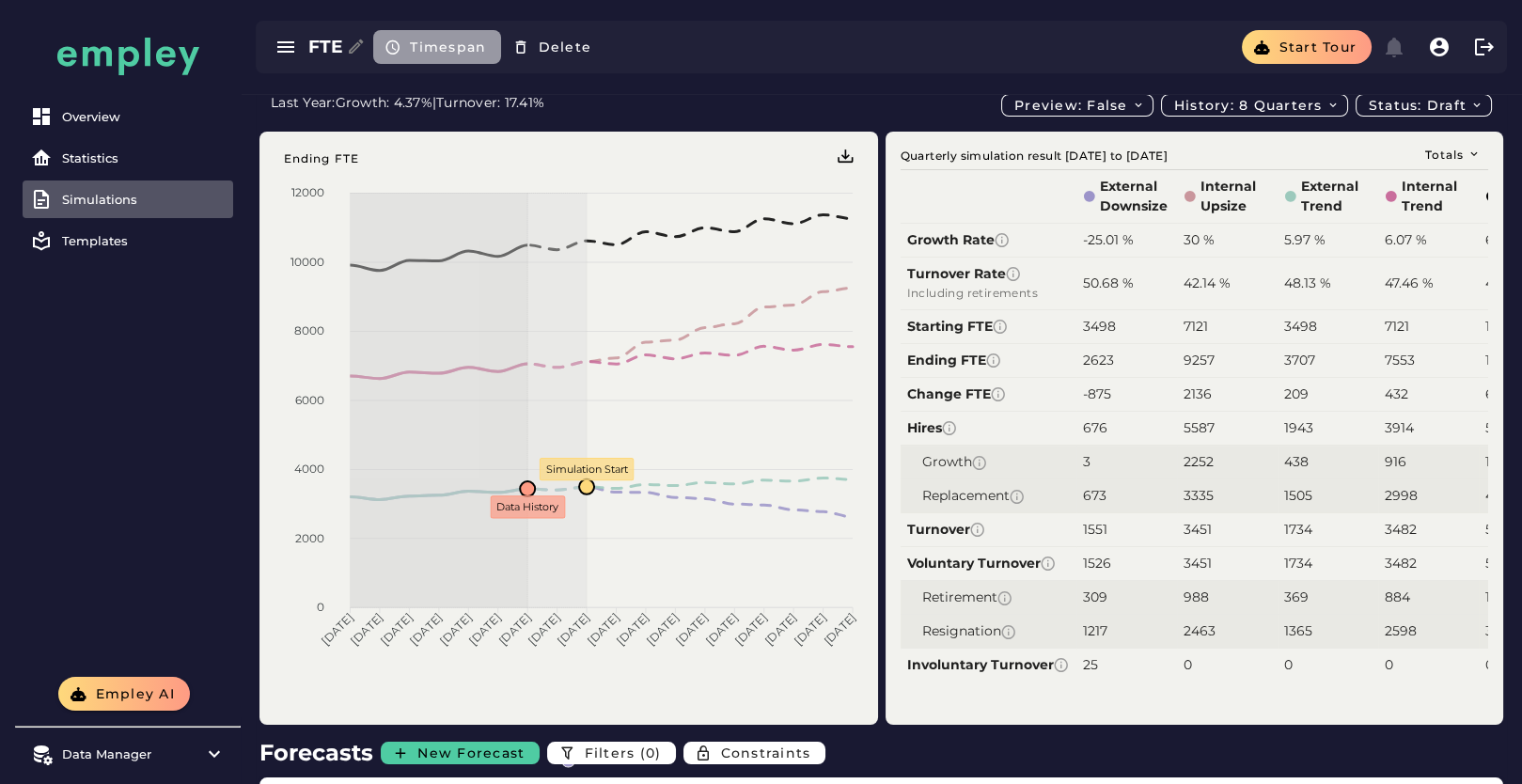 click on "Timespan" 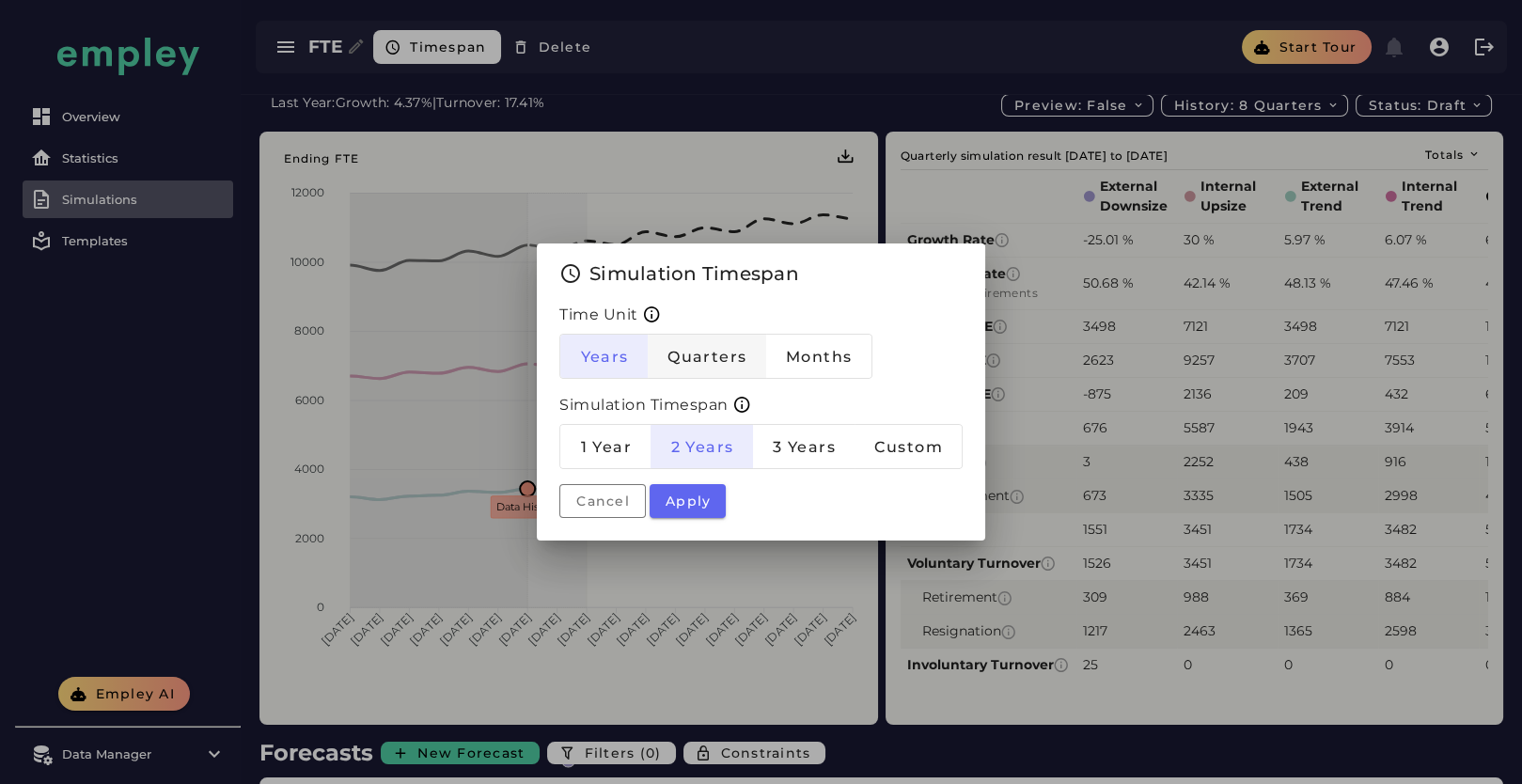 click on "Quarters" 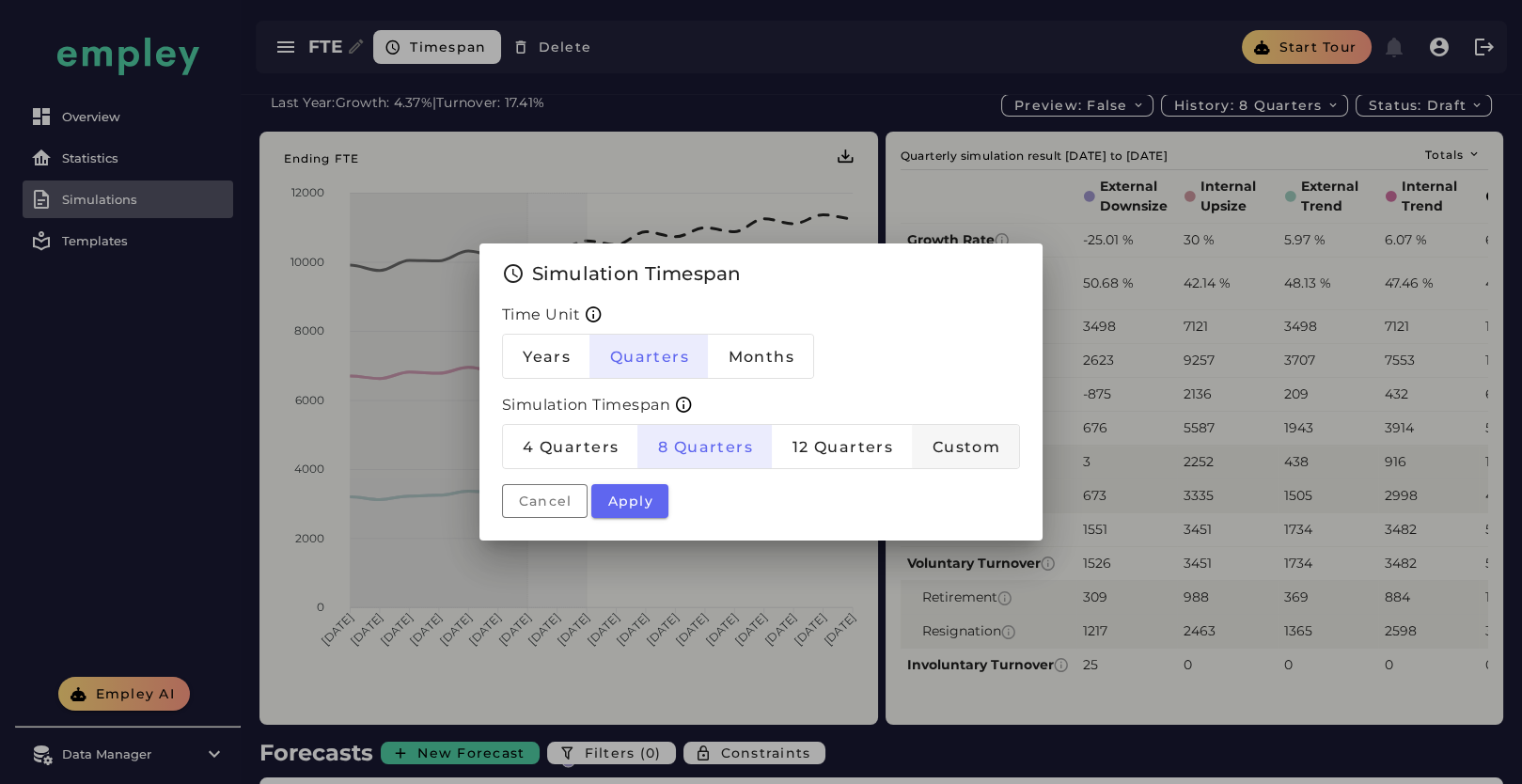 click on "Custom" 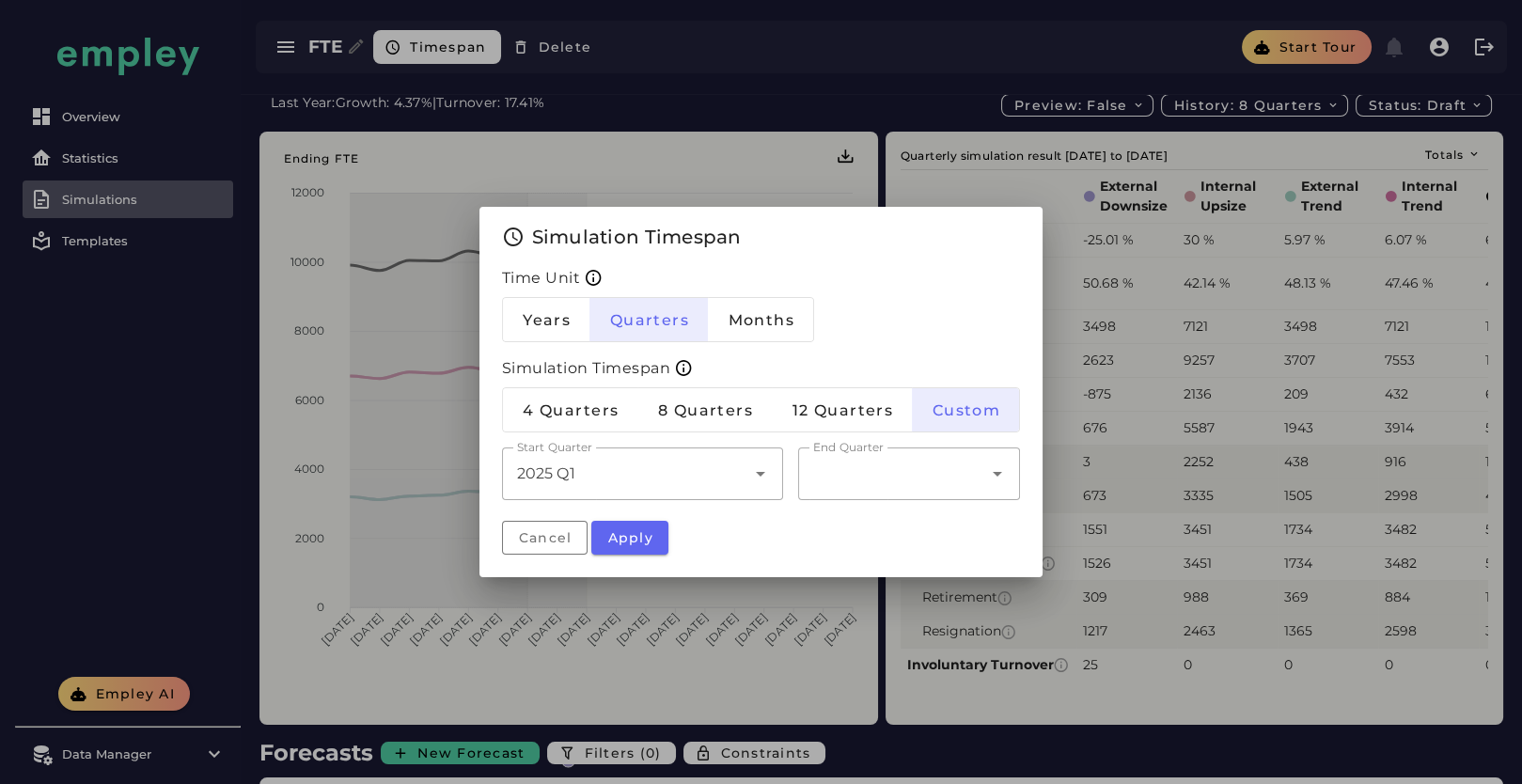 click on "2025 Q1 *******" 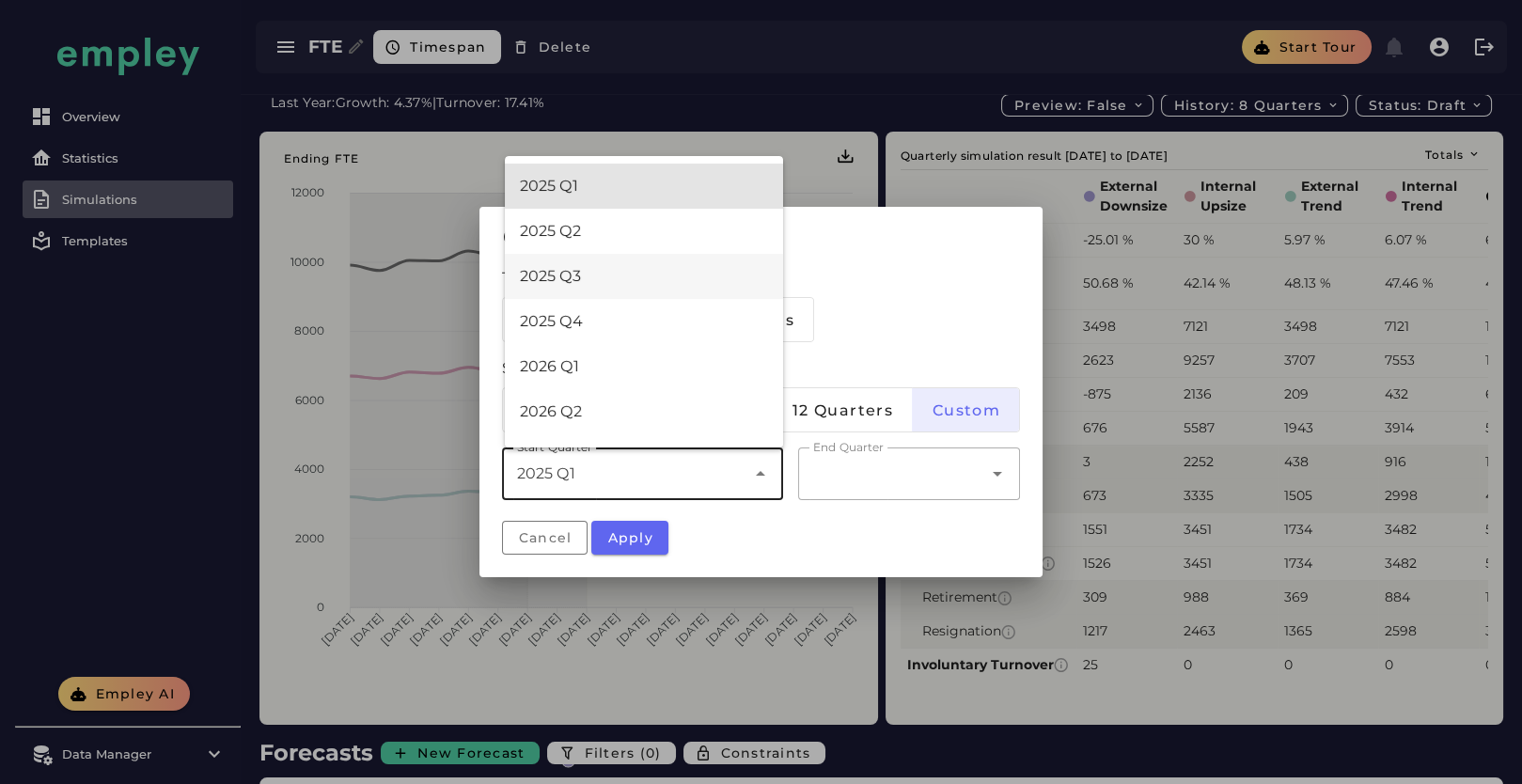 click on "2025 Q3" at bounding box center [644, 276] 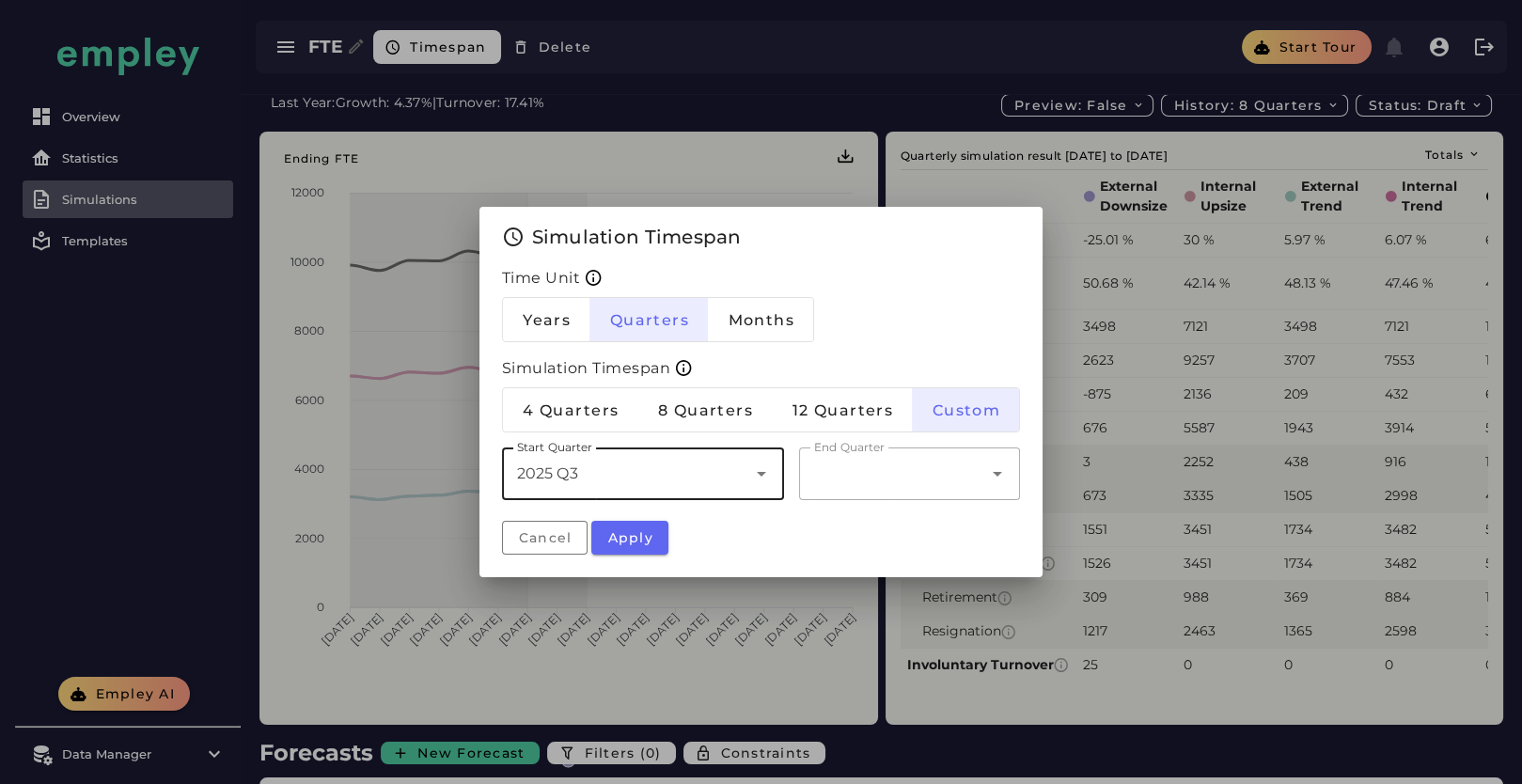 click 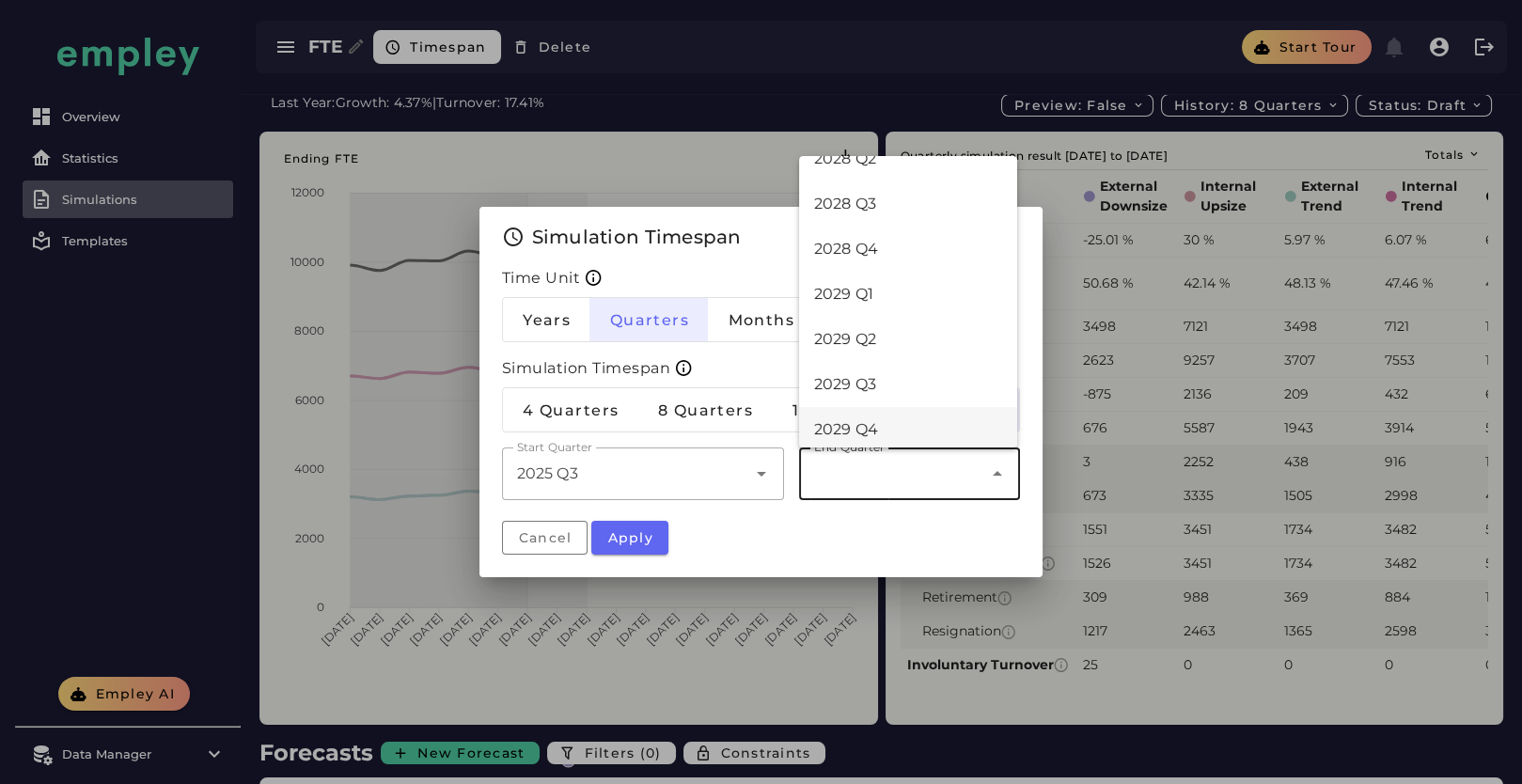 scroll, scrollTop: 626, scrollLeft: 0, axis: vertical 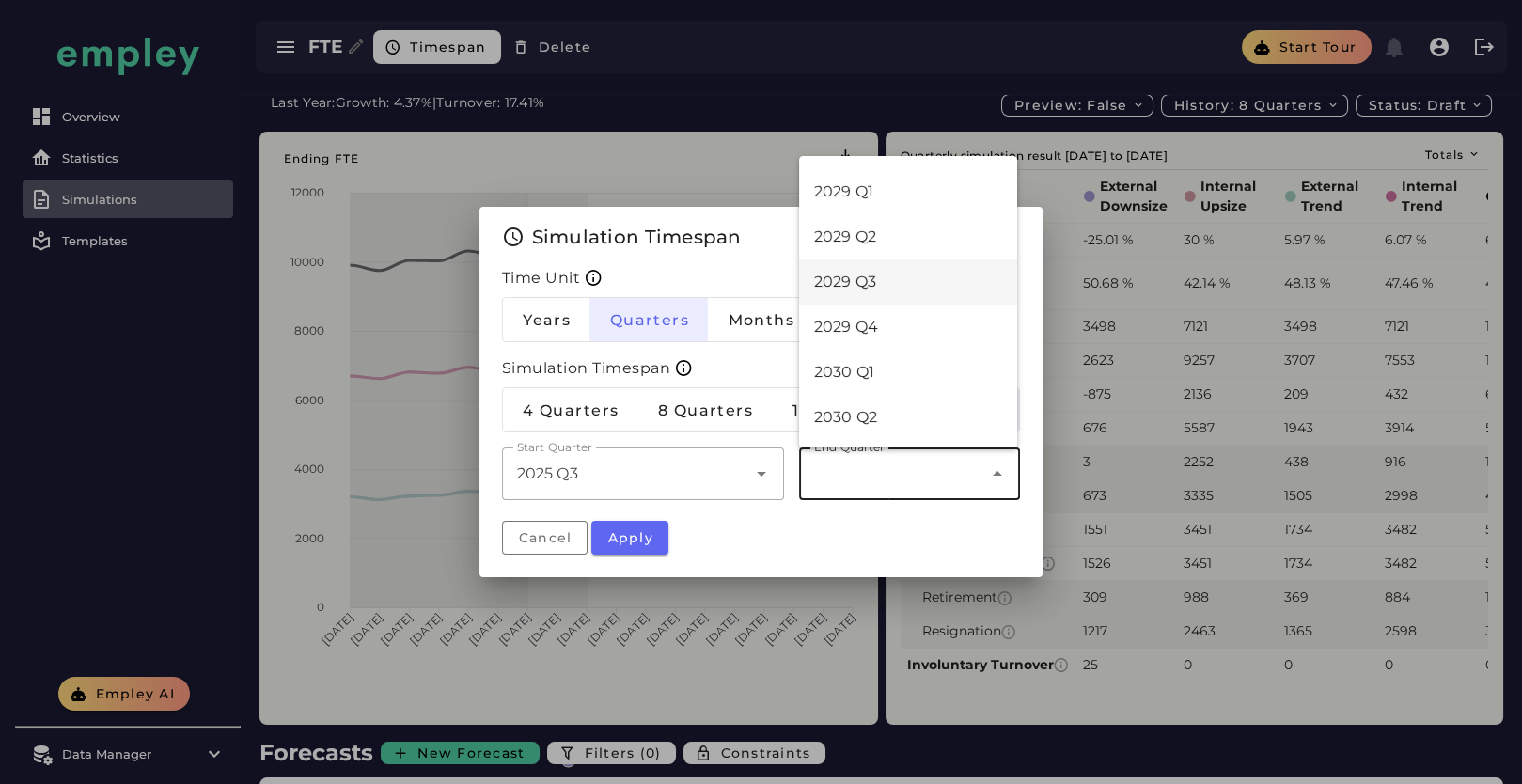 click on "2029 Q3" at bounding box center (908, 282) 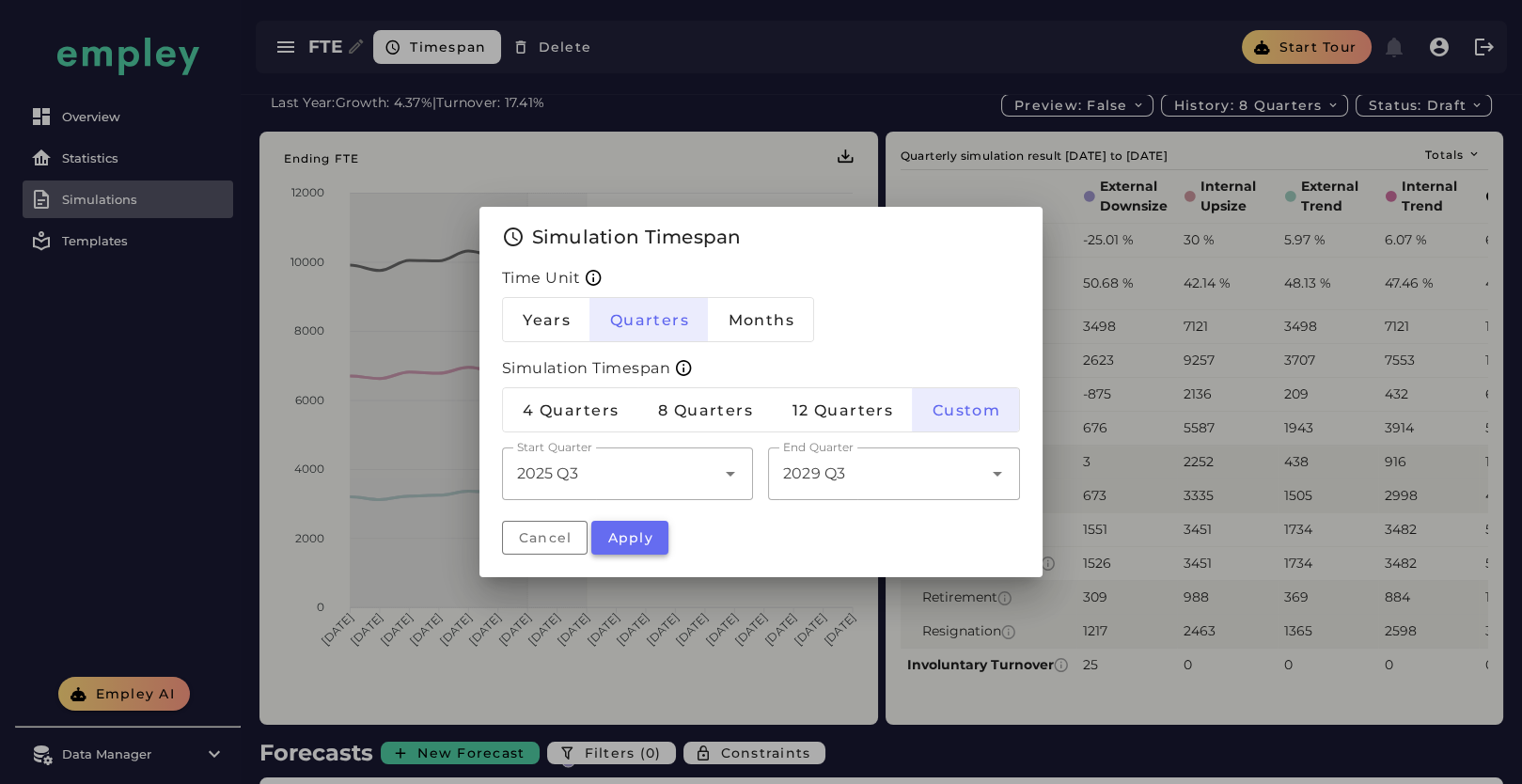 click on "Apply" 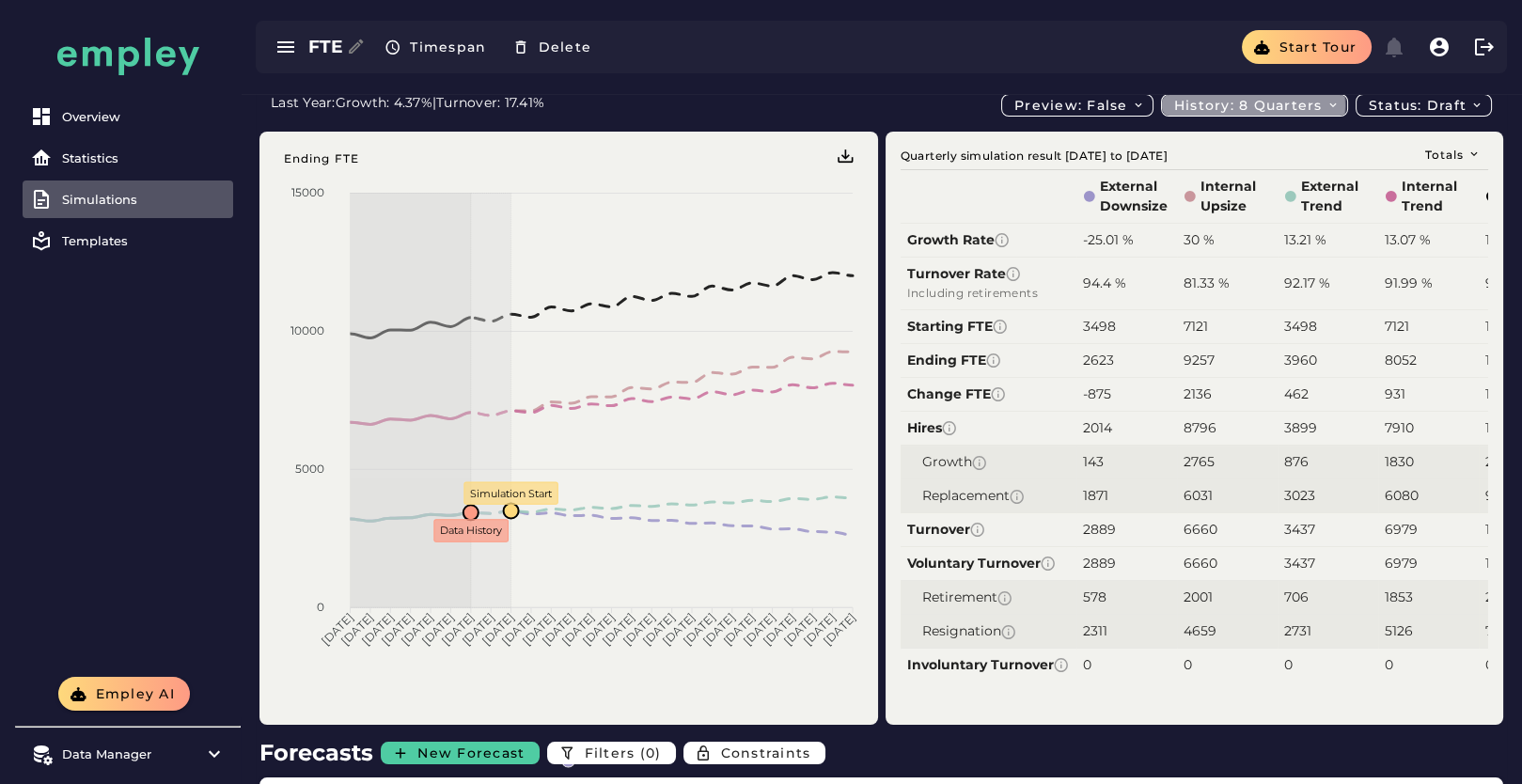 click on "History: 8 quarters" 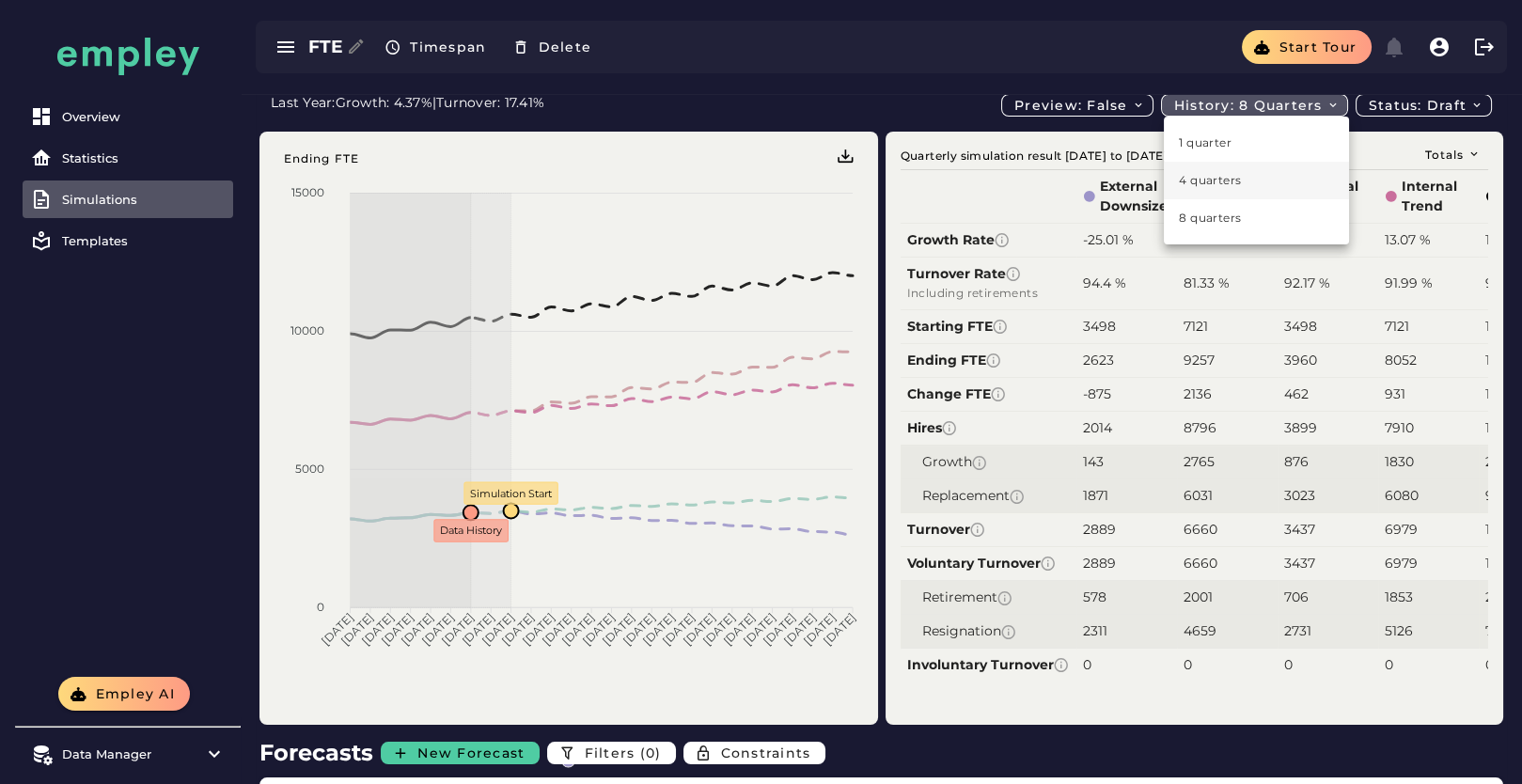 click on "4 quarters" 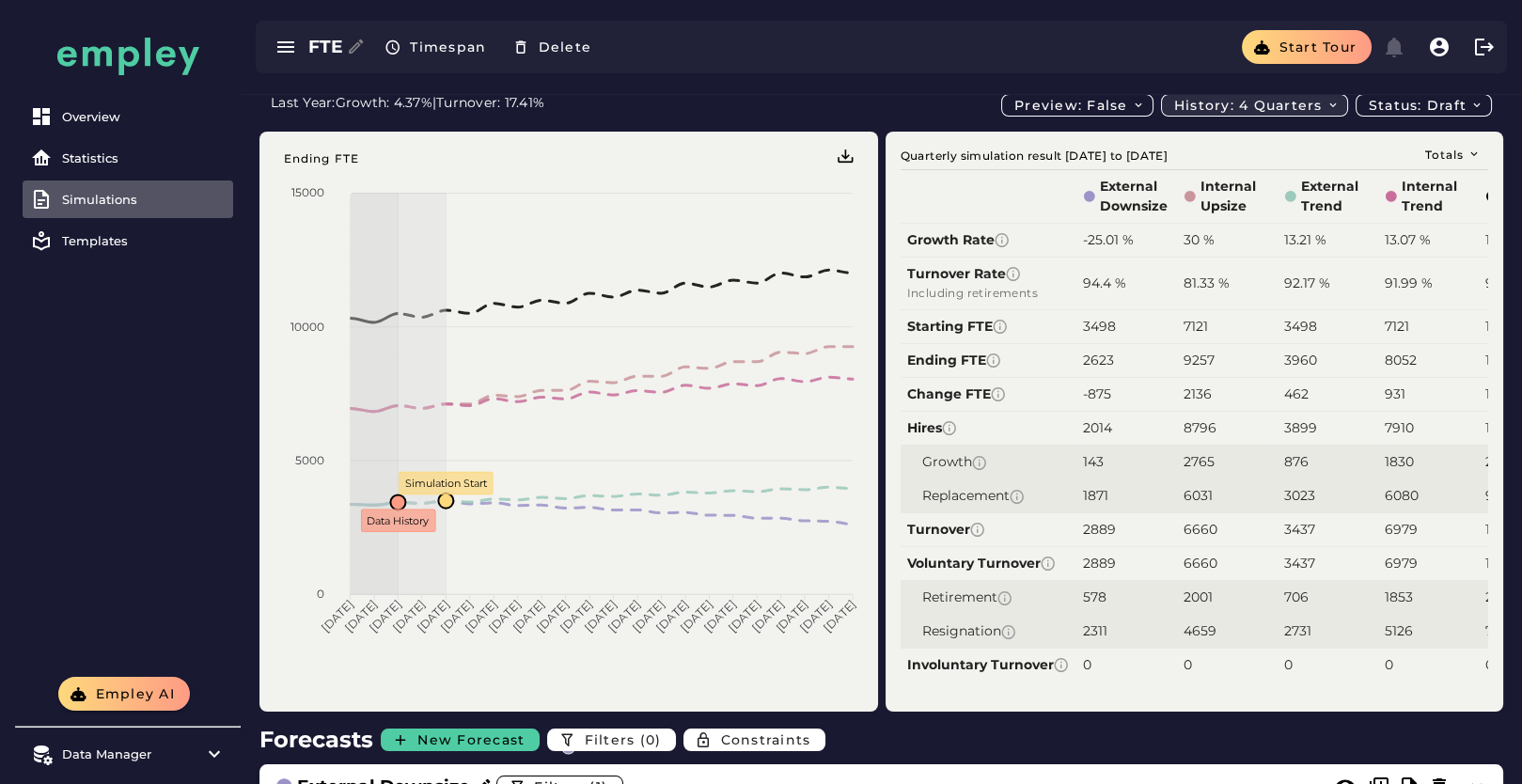 click on "History: 4 quarters" 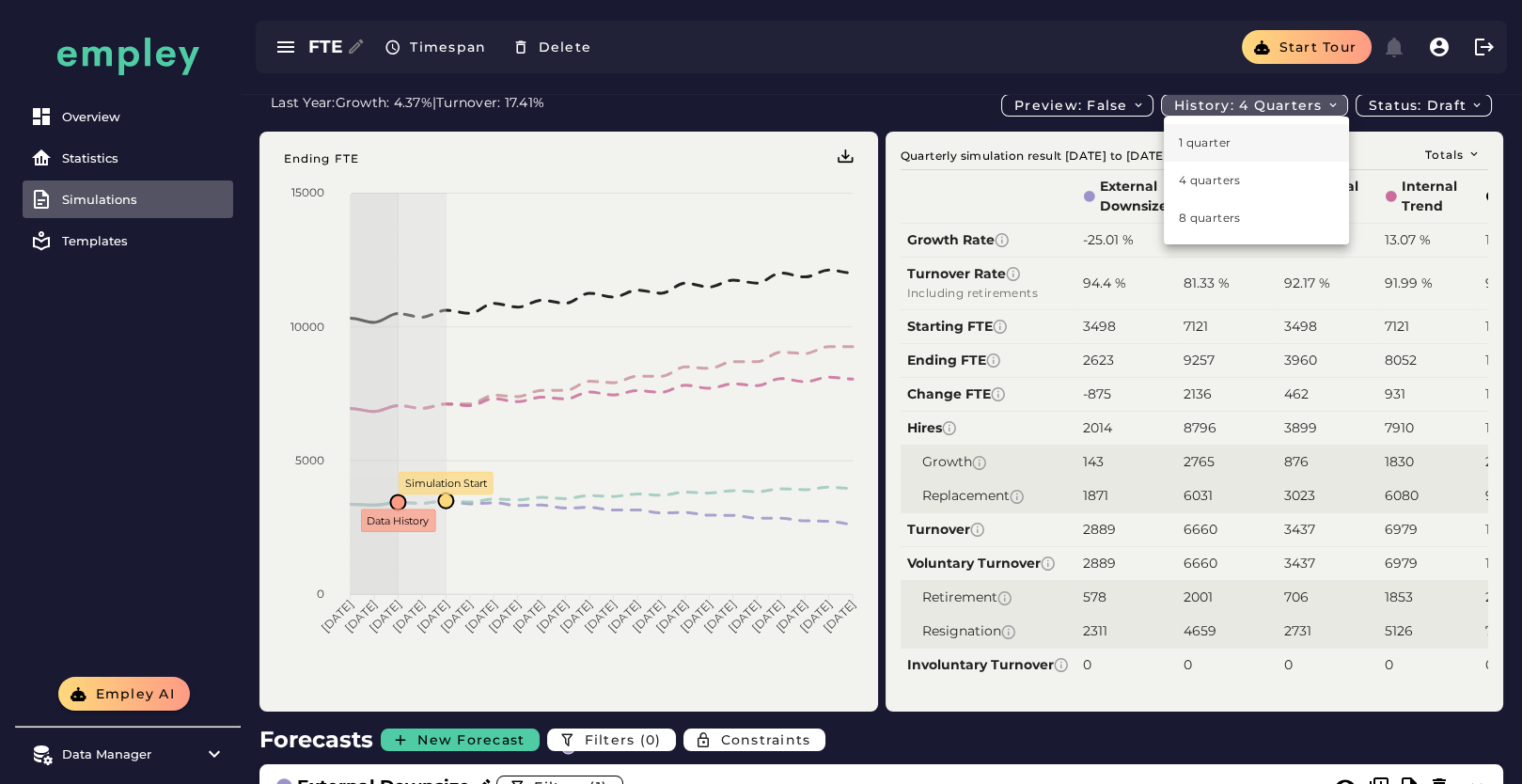click on "1 quarter" 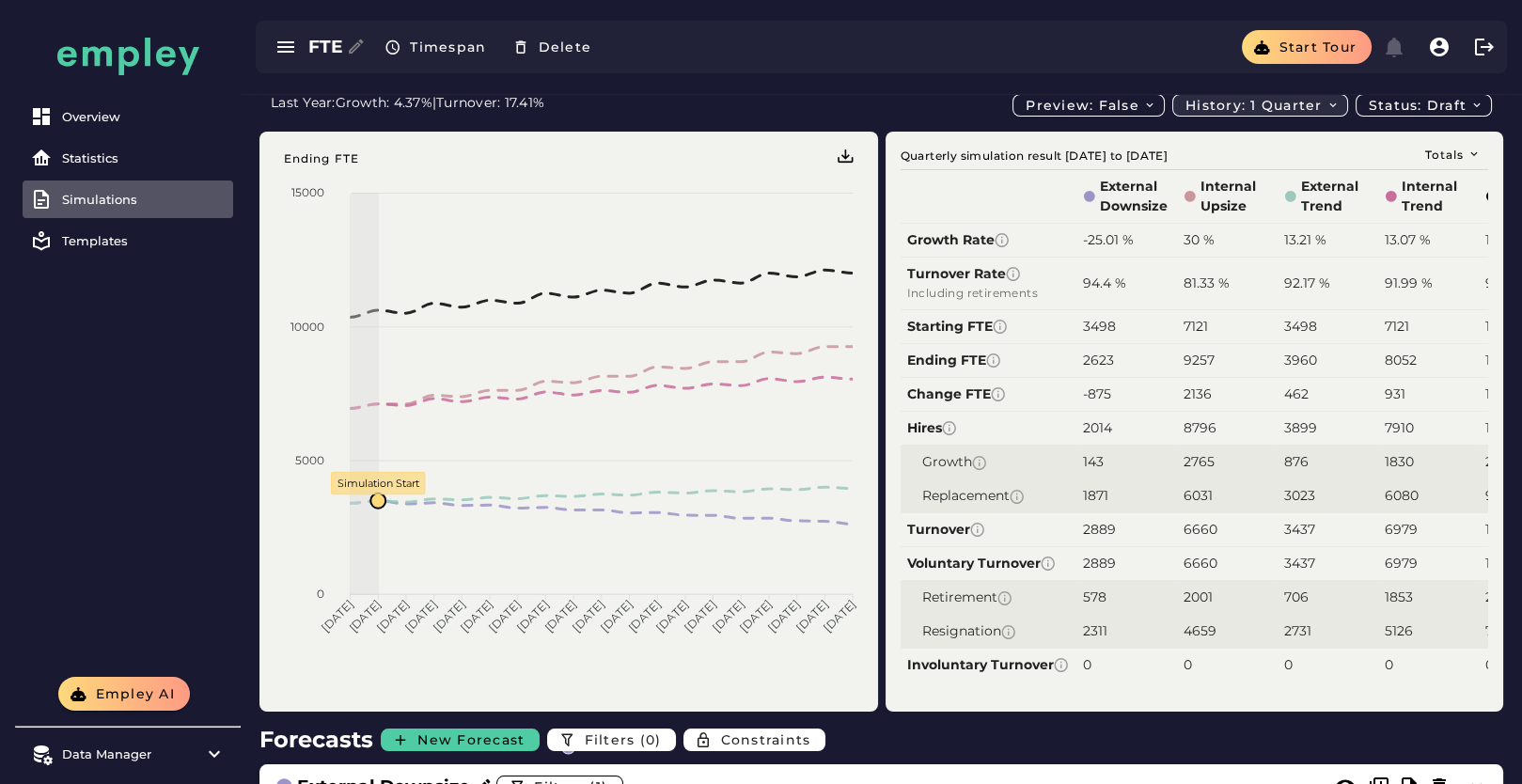 click on "History: 1 quarter" 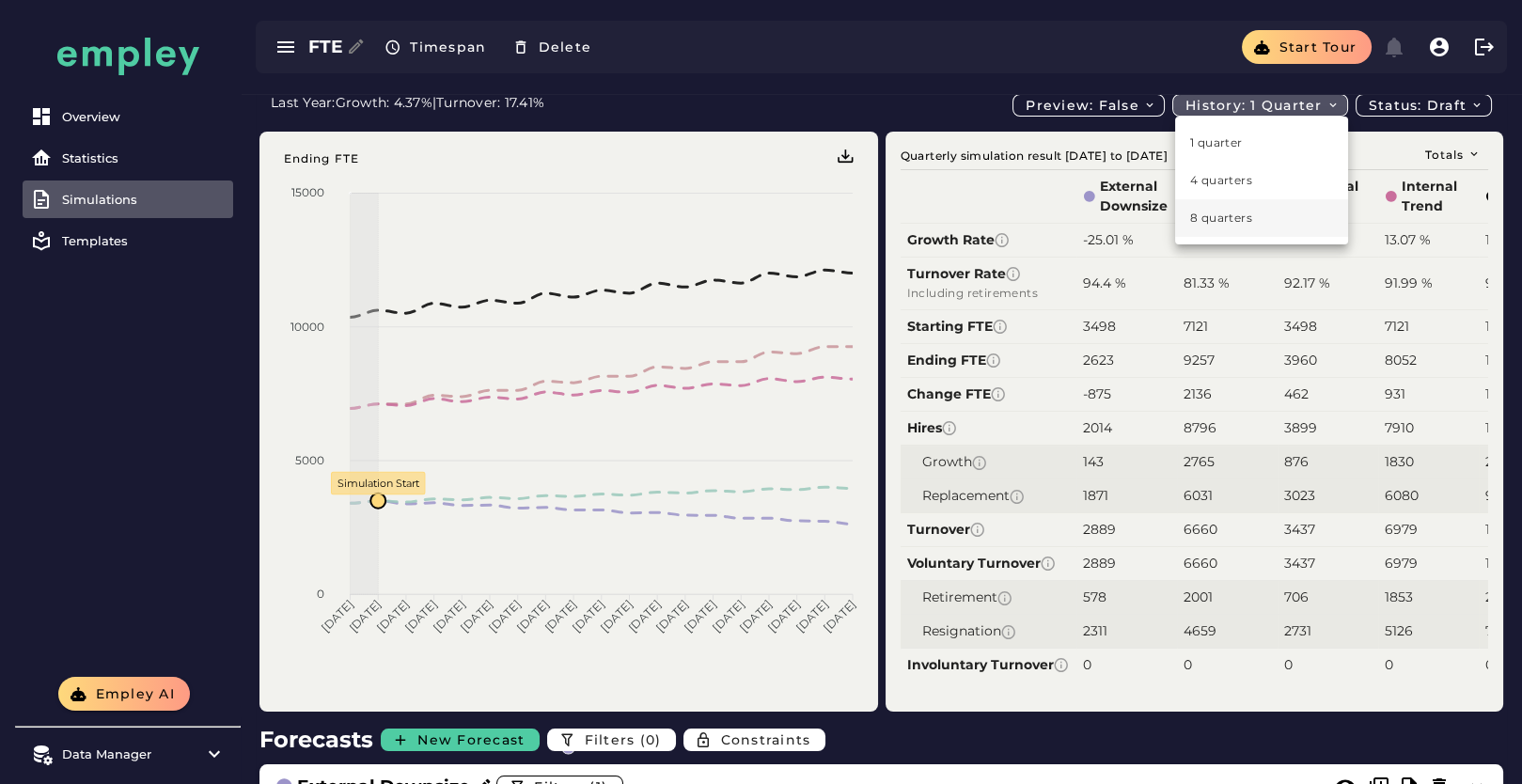 click on "8 quarters" 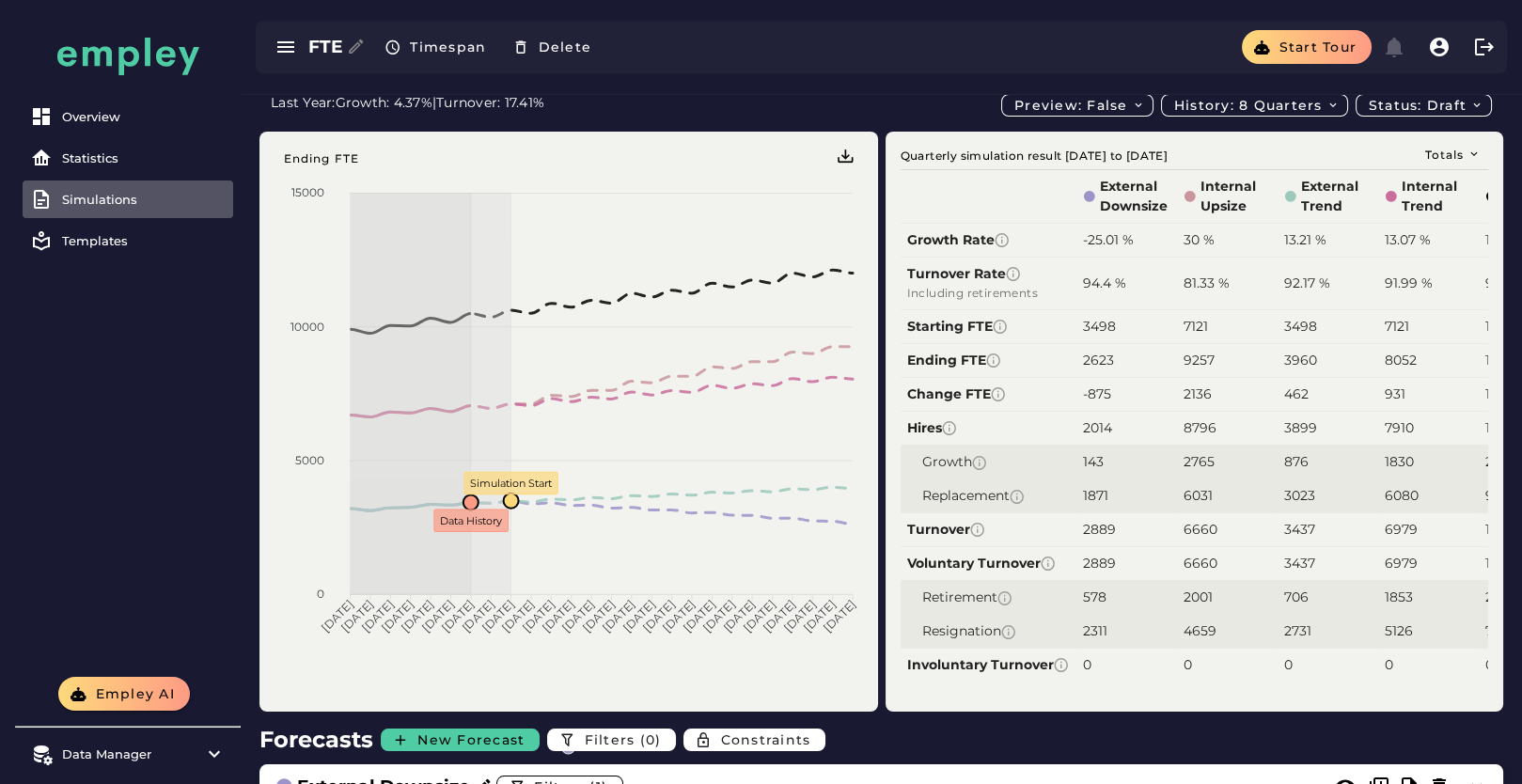 click on "Last Year:  Growth: 4.37%  |  Turnover: 17.41%   Preview: false   History: 8 quarters   Status: Draft" at bounding box center [881, 105] 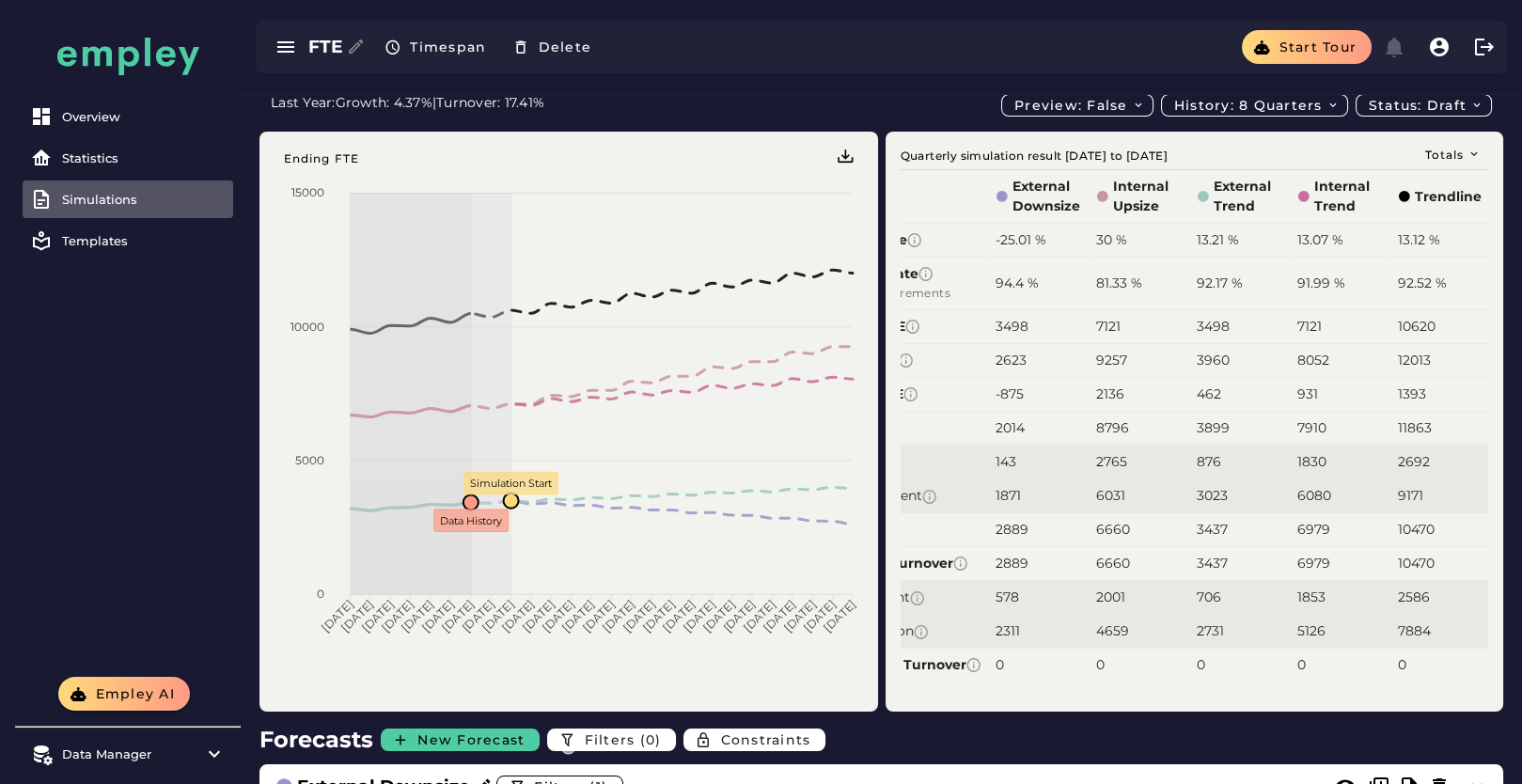 scroll, scrollTop: 0, scrollLeft: 0, axis: both 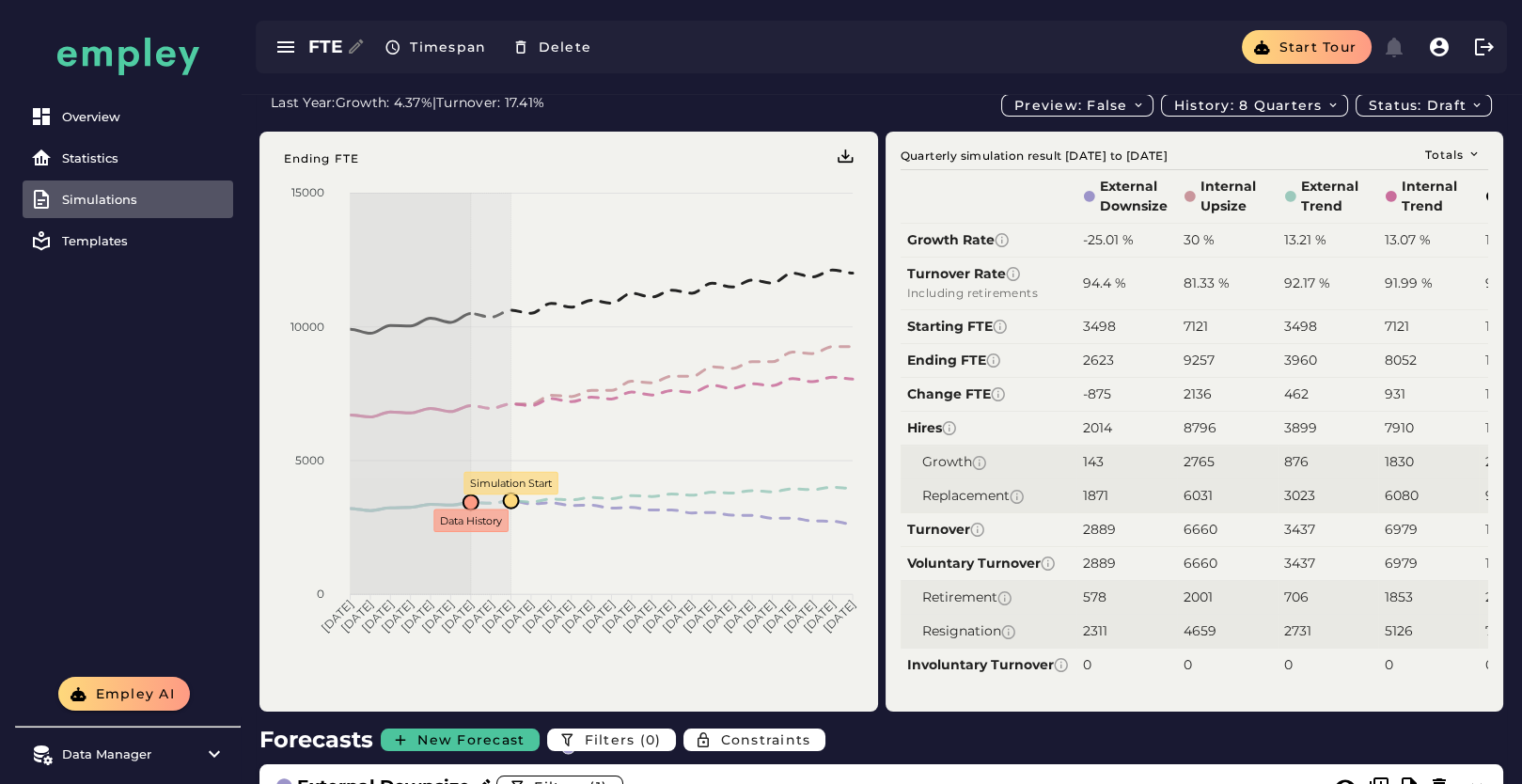 click on "New Forecast" at bounding box center [460, 740] 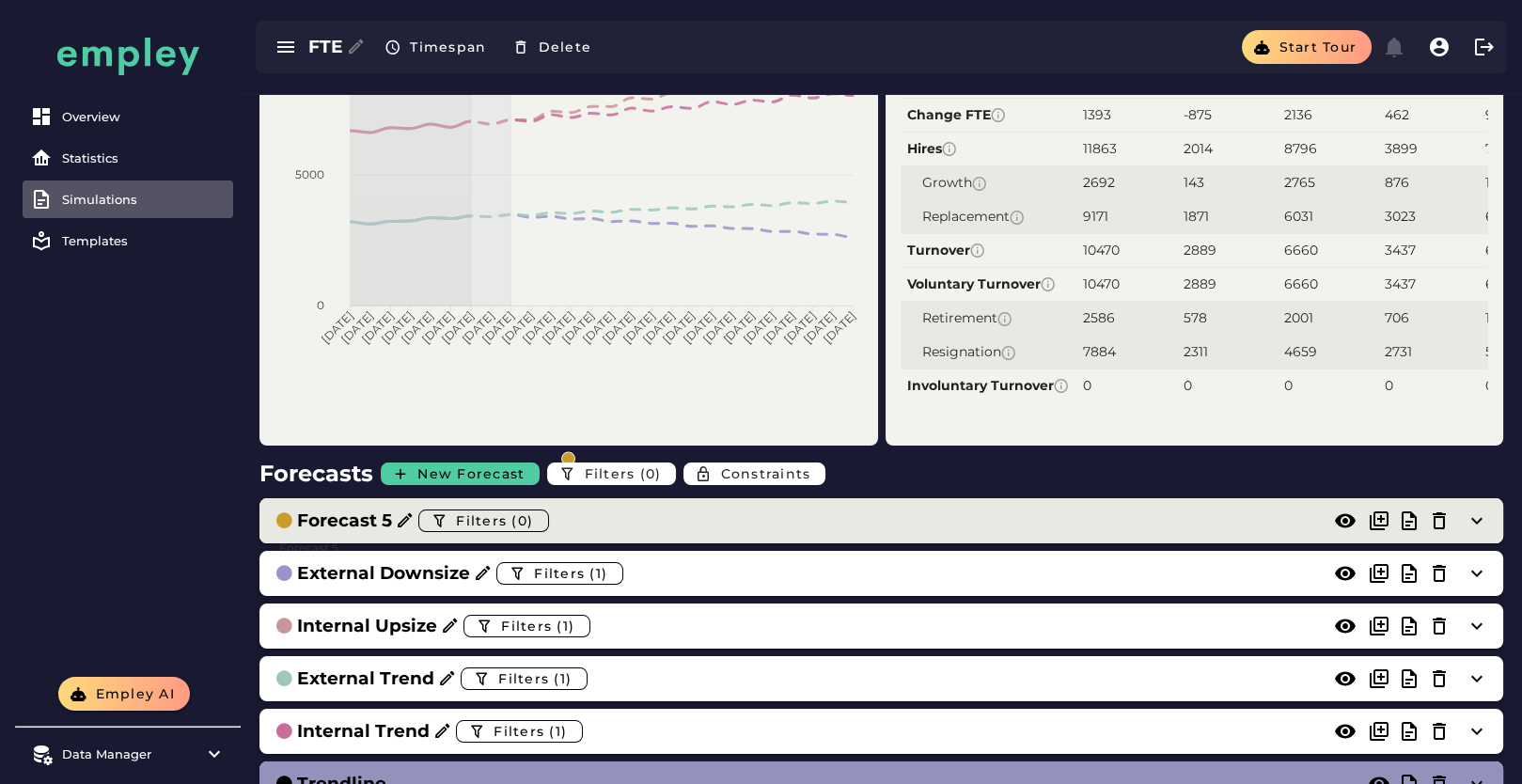 scroll, scrollTop: 522, scrollLeft: 0, axis: vertical 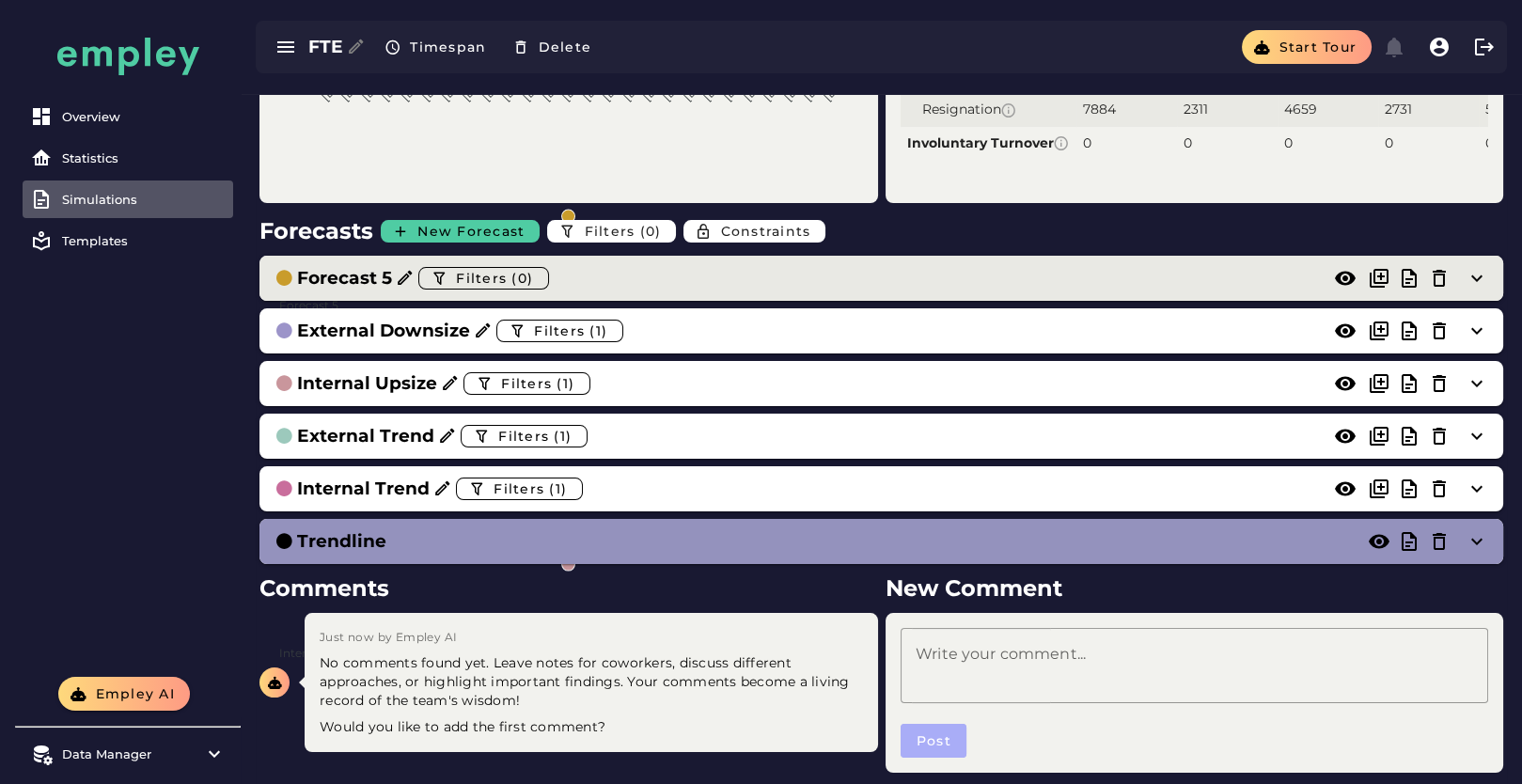 click on "Forecast 5  Filters (0)" 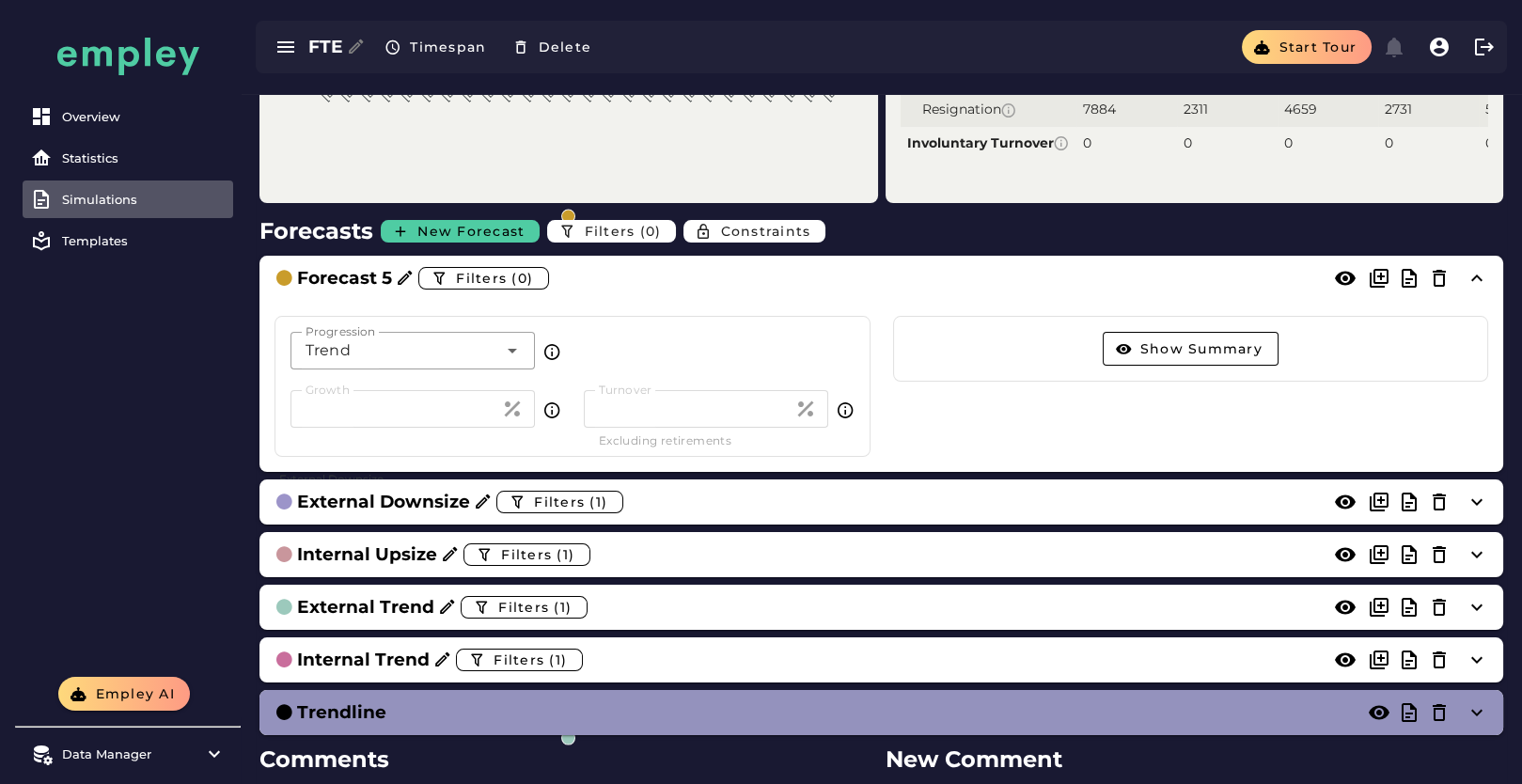 click on "Trend *****" 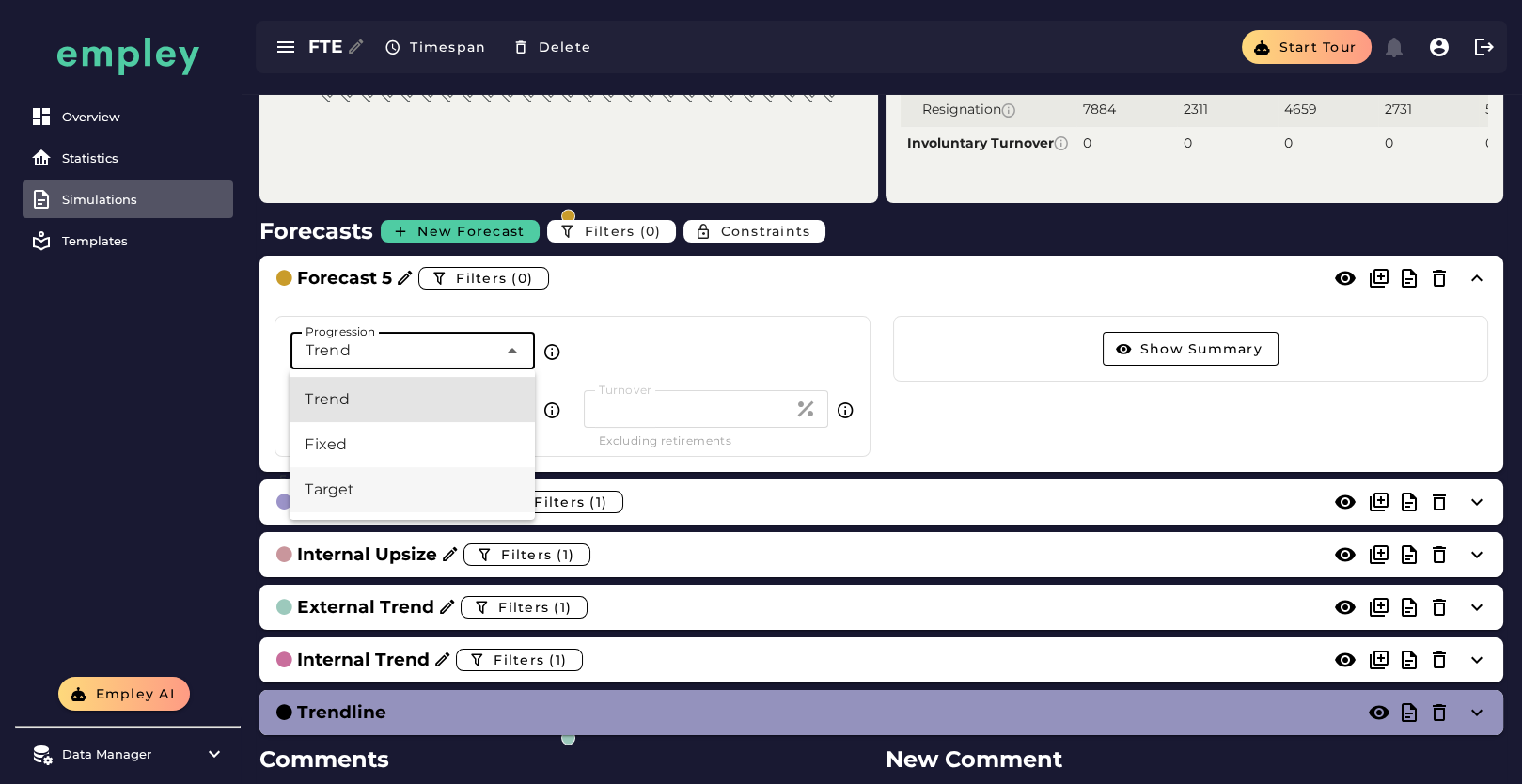 click on "Target" at bounding box center (412, 490) 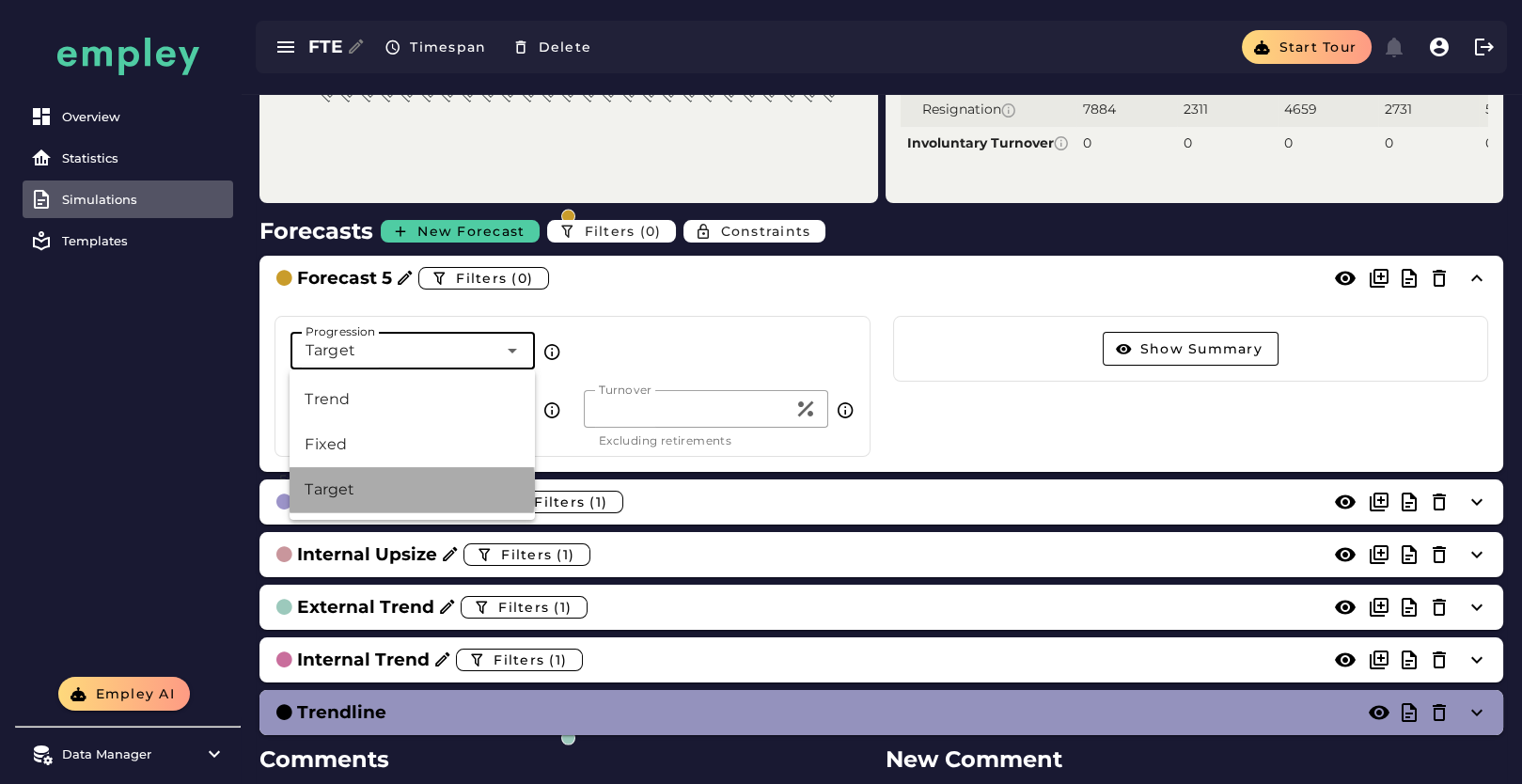 type on "******" 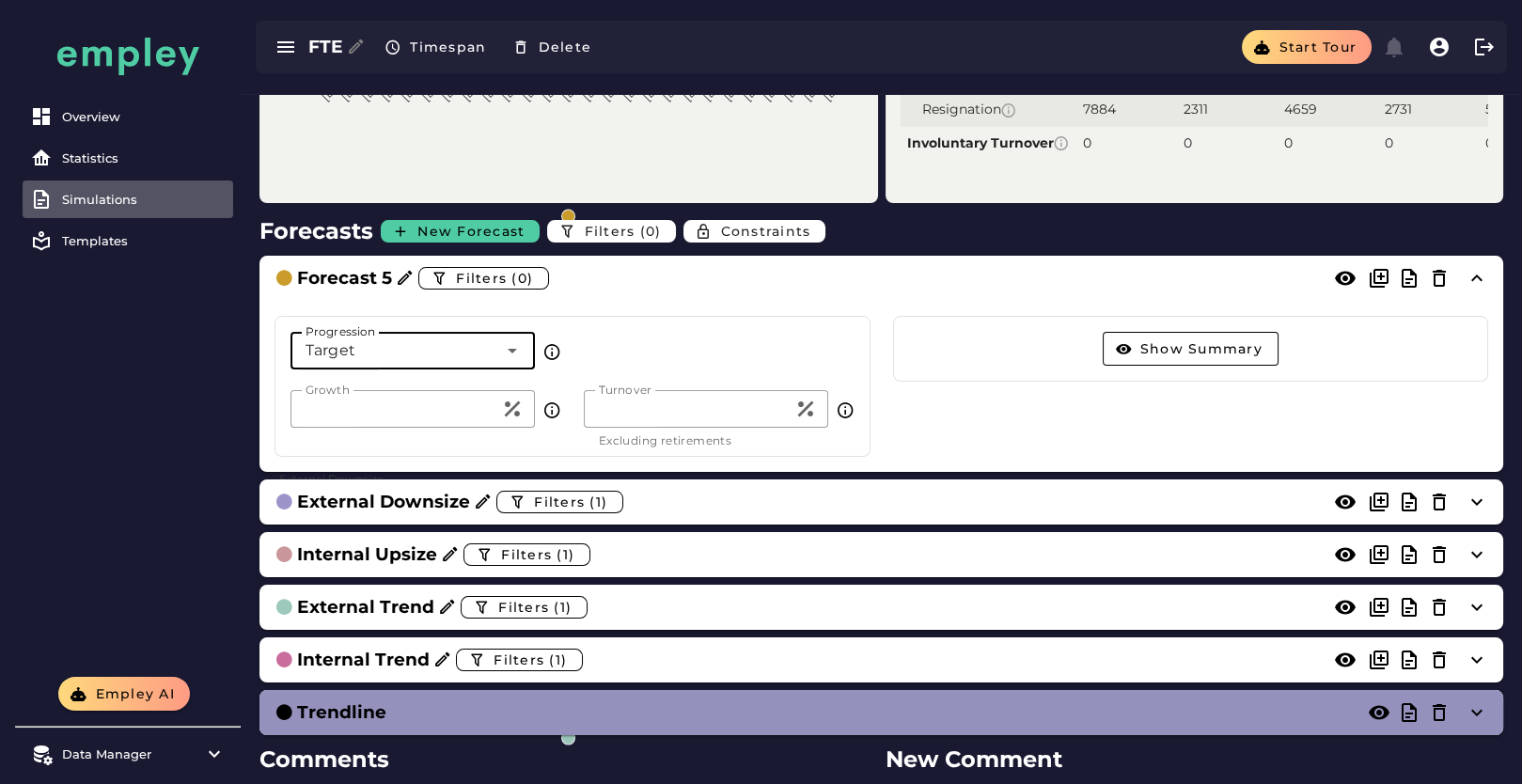 drag, startPoint x: 280, startPoint y: 424, endPoint x: 229, endPoint y: 420, distance: 51.156622 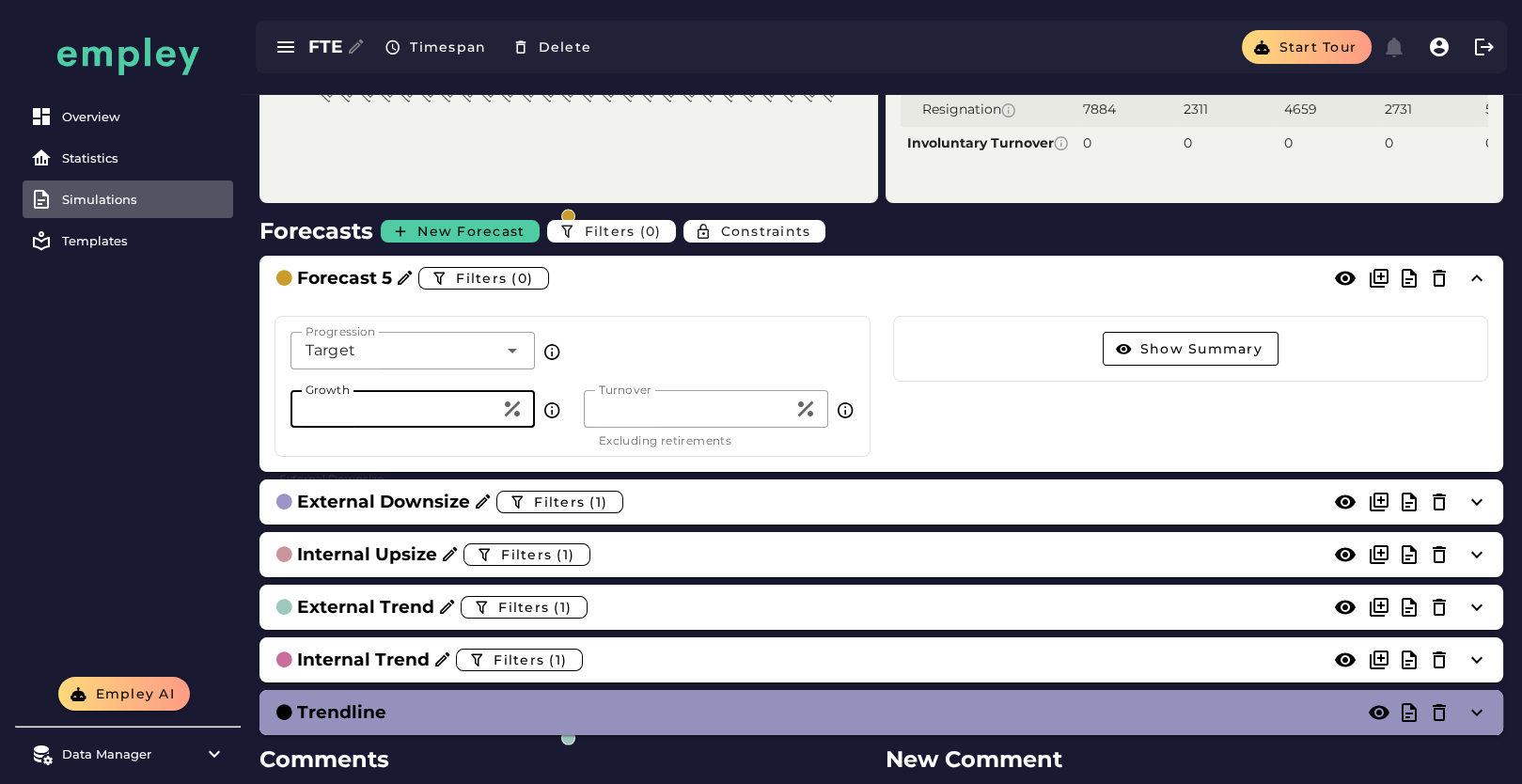 type on "*" 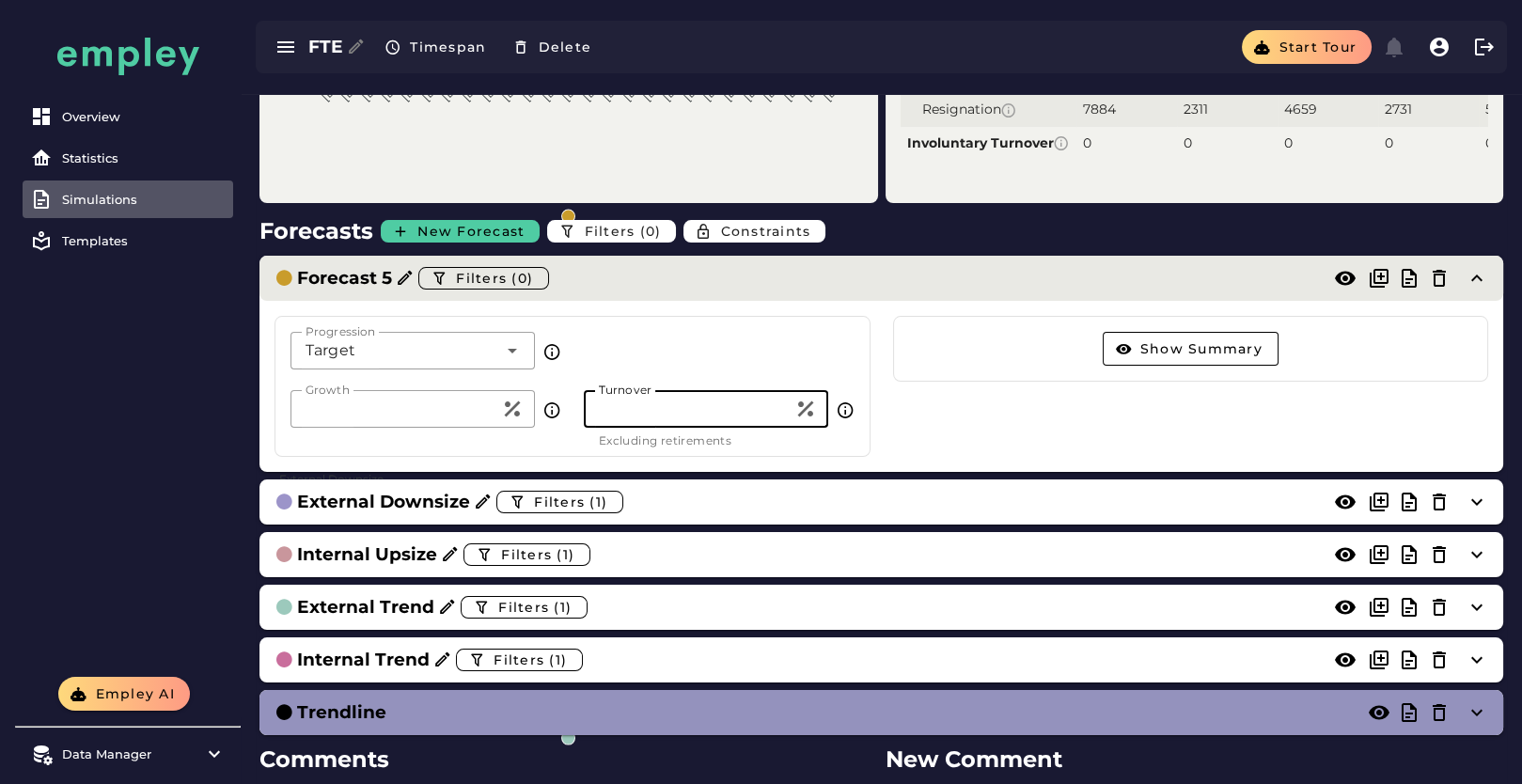 type on "**" 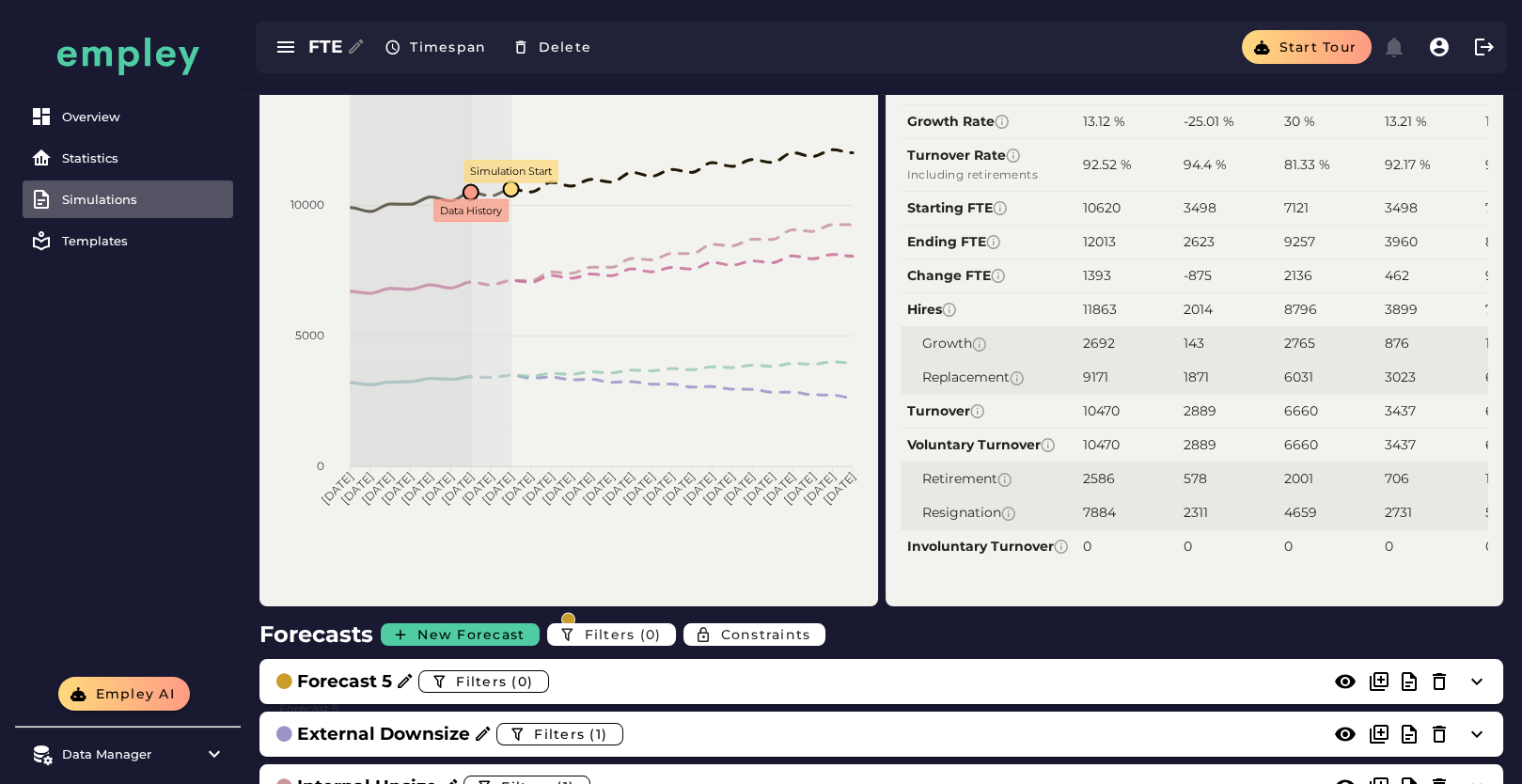 scroll, scrollTop: 0, scrollLeft: 0, axis: both 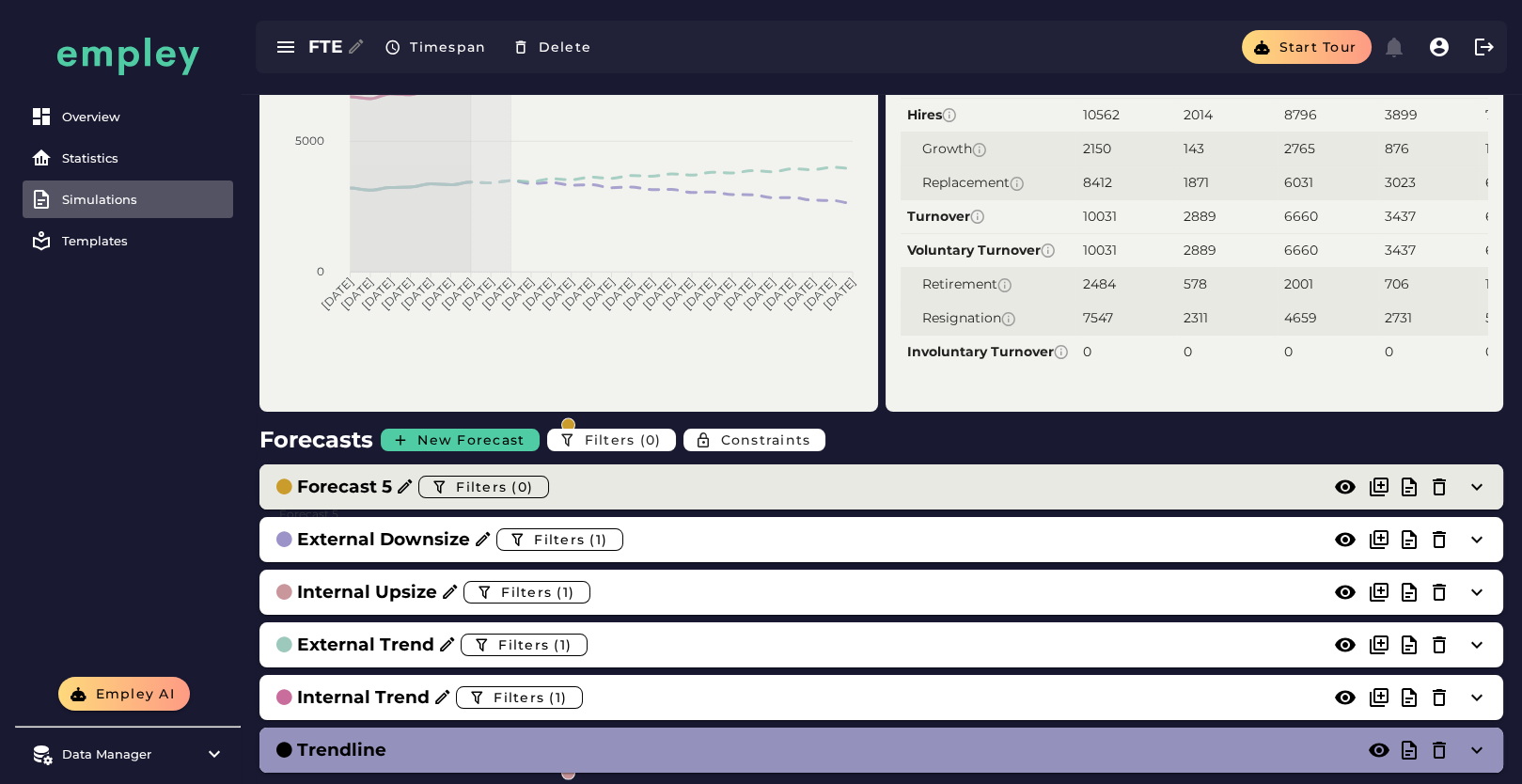 click on "Forecast 5  Filters (0)" at bounding box center [881, 487] 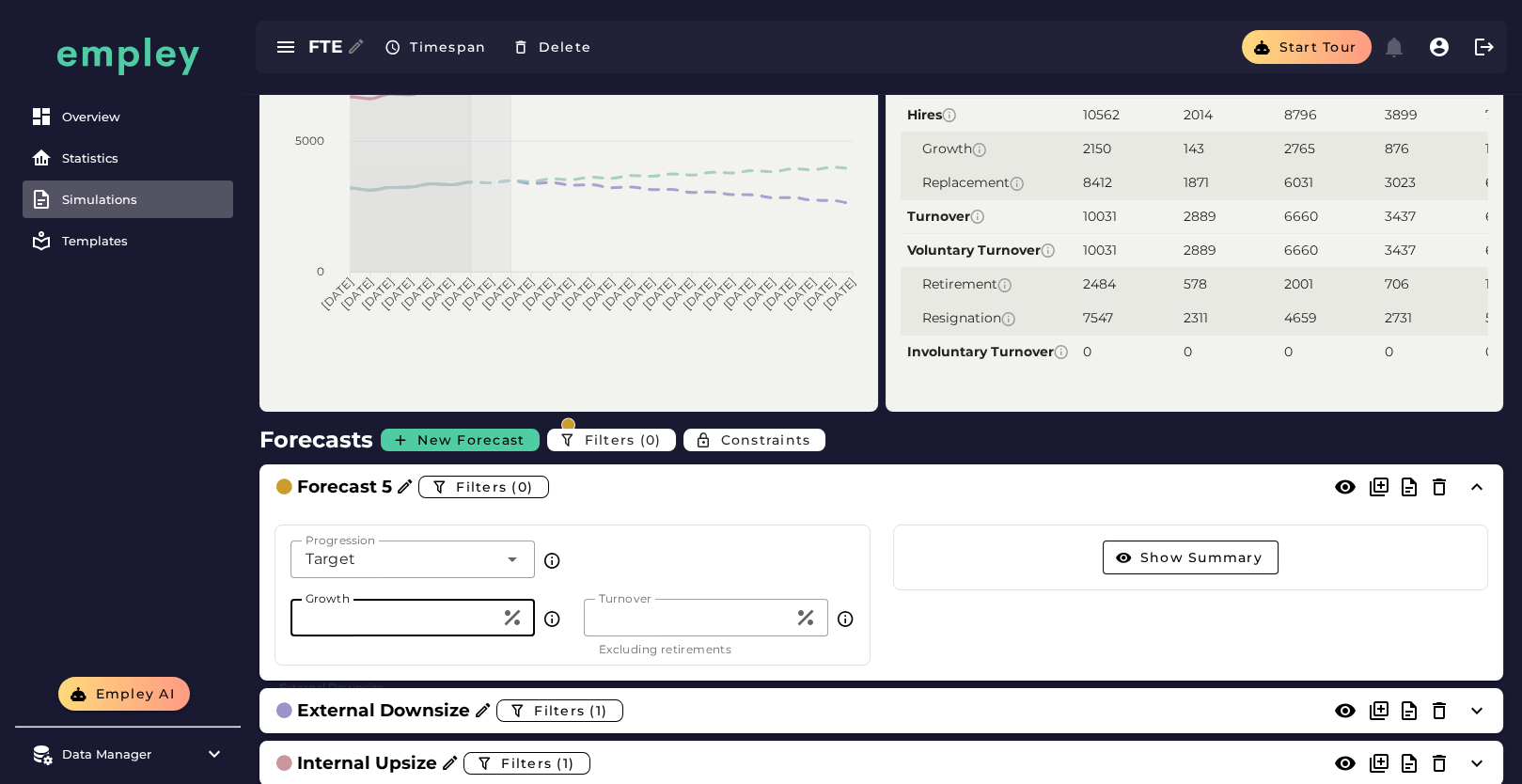drag, startPoint x: 318, startPoint y: 616, endPoint x: 278, endPoint y: 616, distance: 40 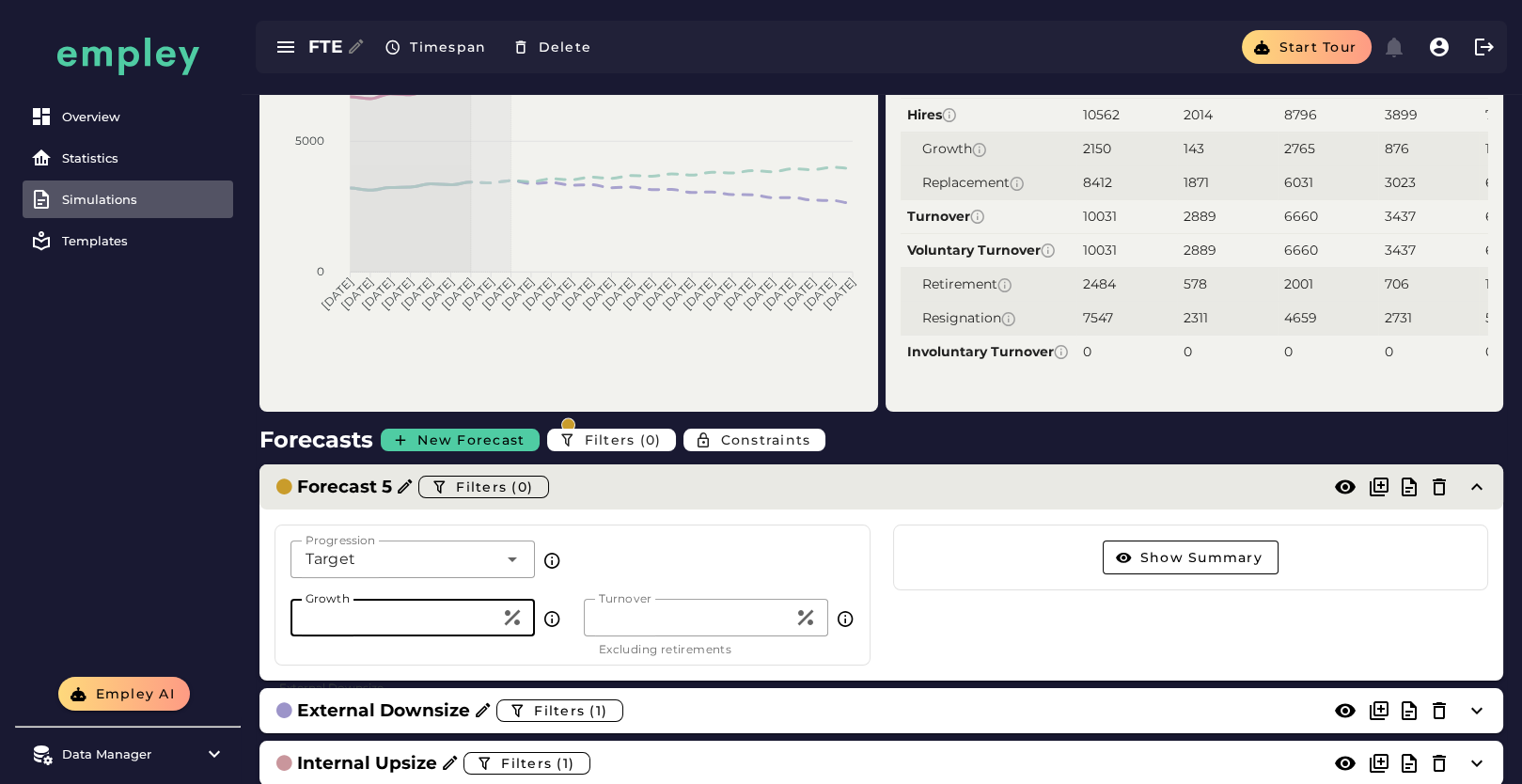 type on "**" 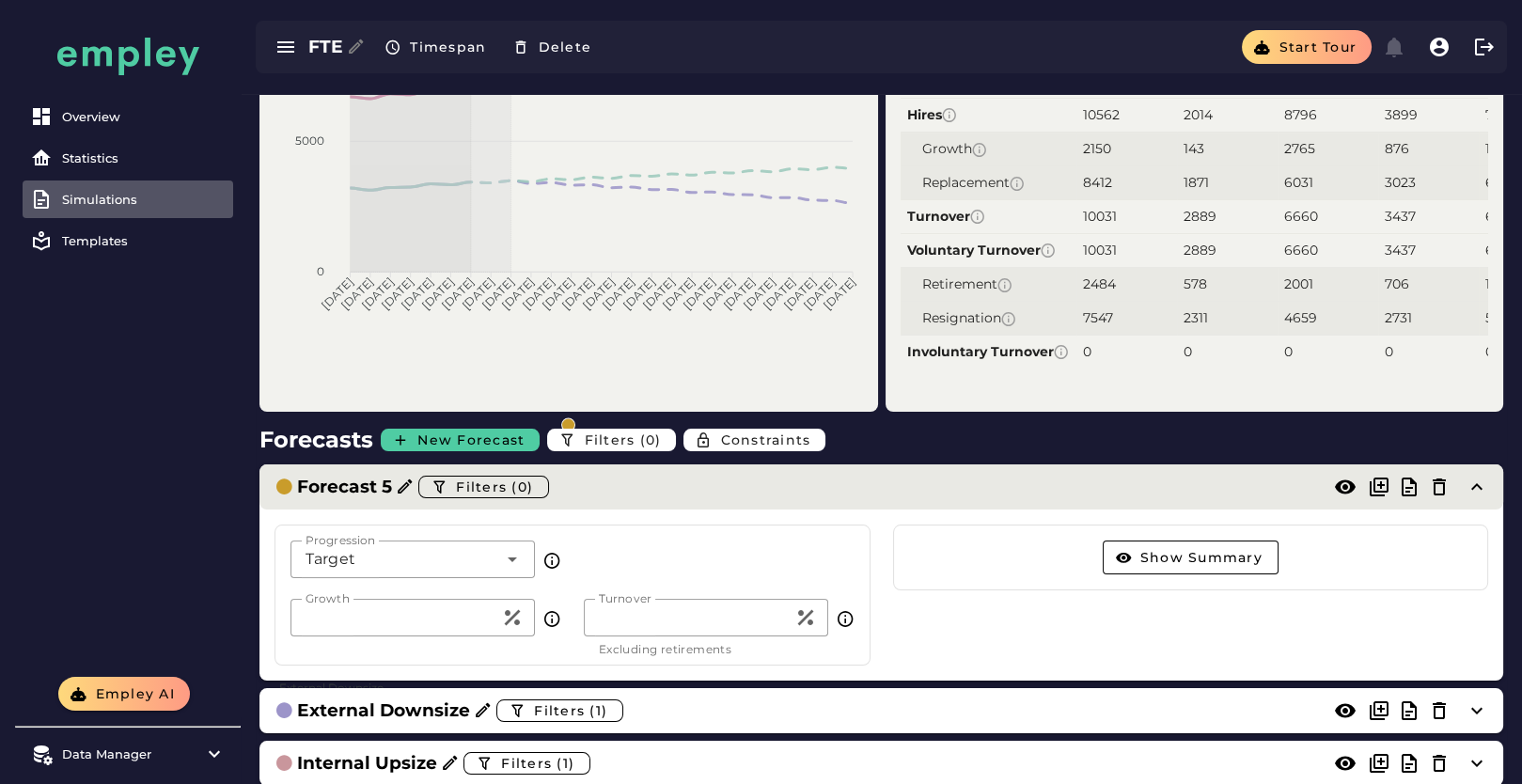 click on "Forecast 5  Filters (0)" 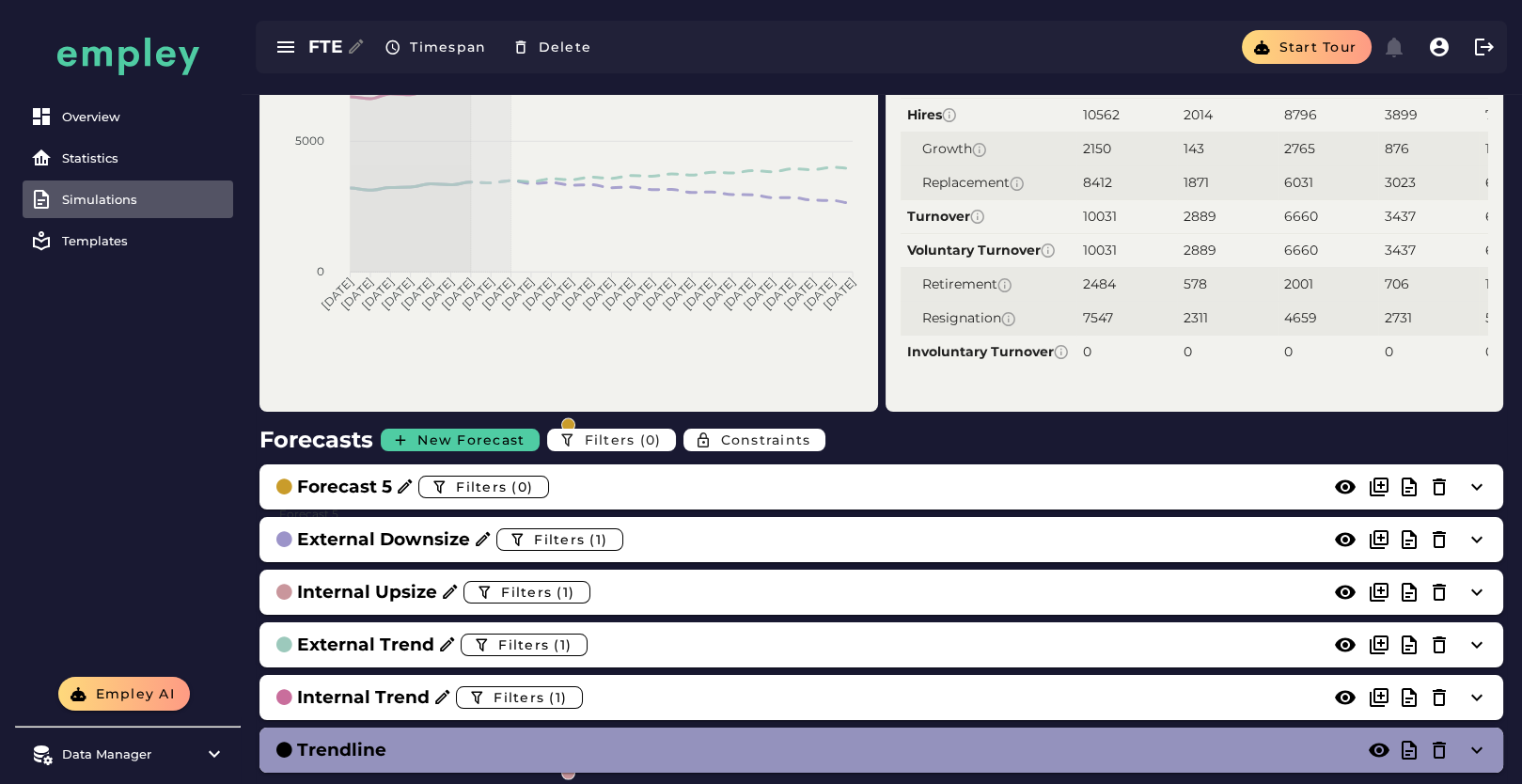 click on "Overview Statistics Simulations Templates" at bounding box center [128, 338] 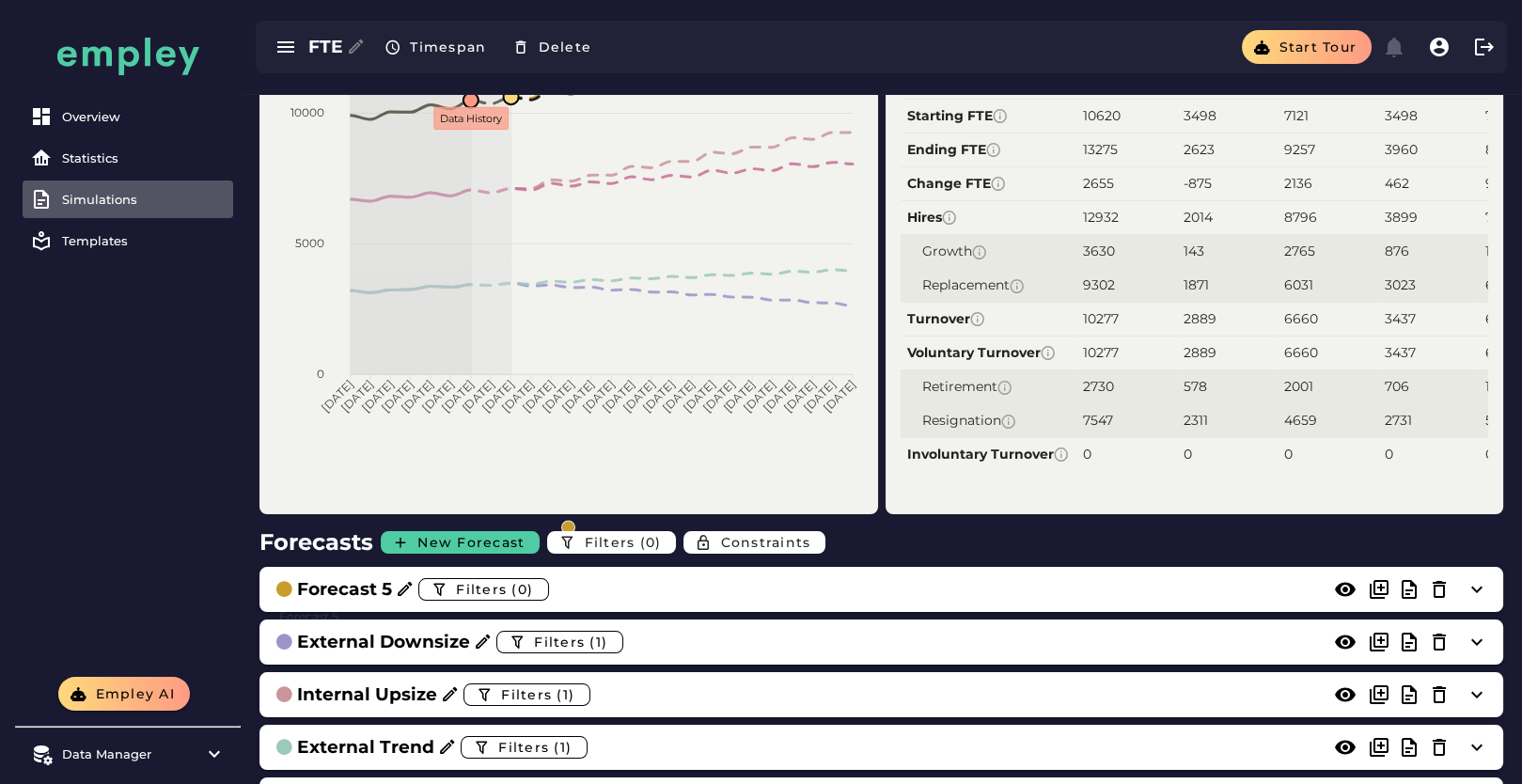 scroll, scrollTop: 313, scrollLeft: 0, axis: vertical 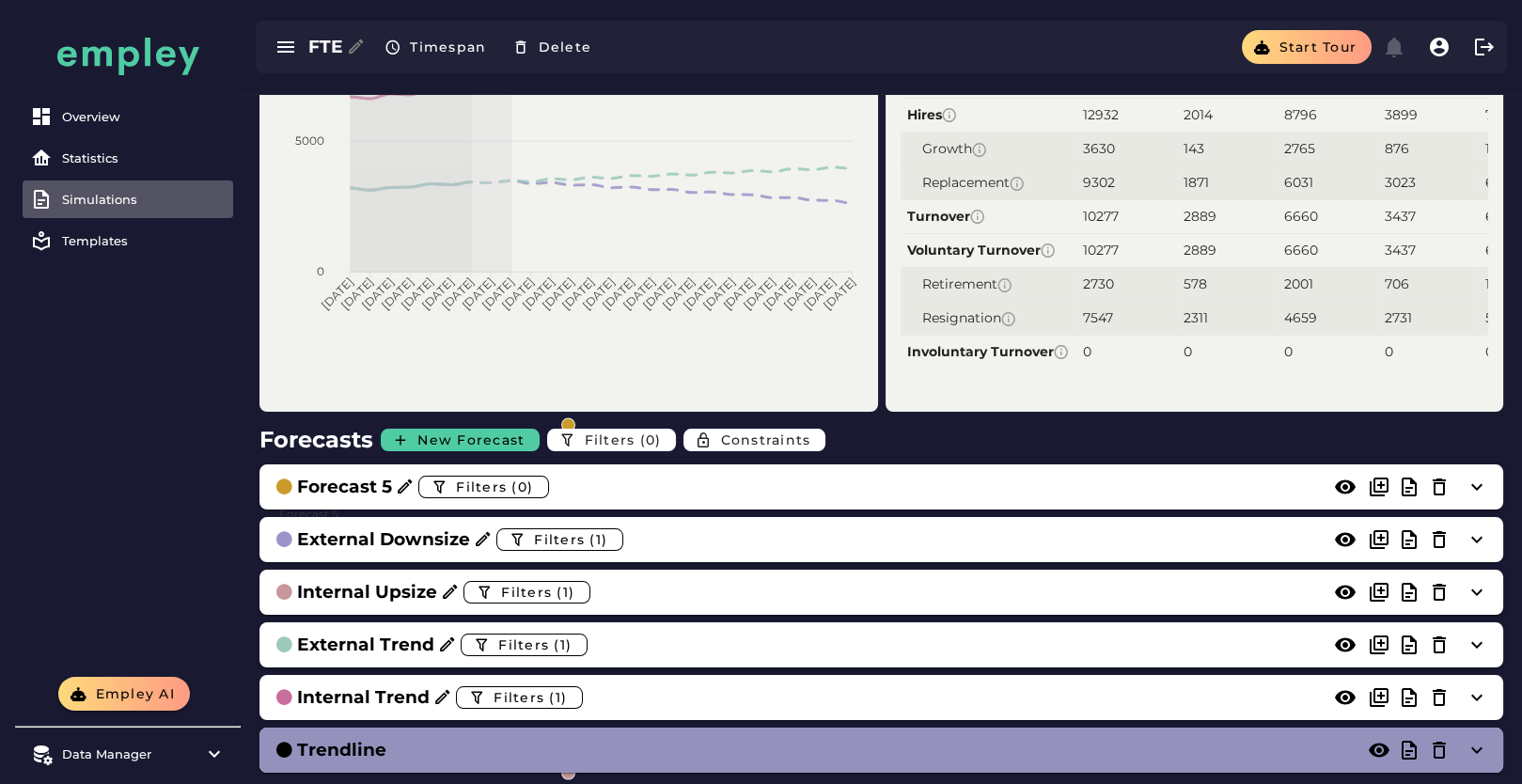 click on "FTE" at bounding box center [325, 47] 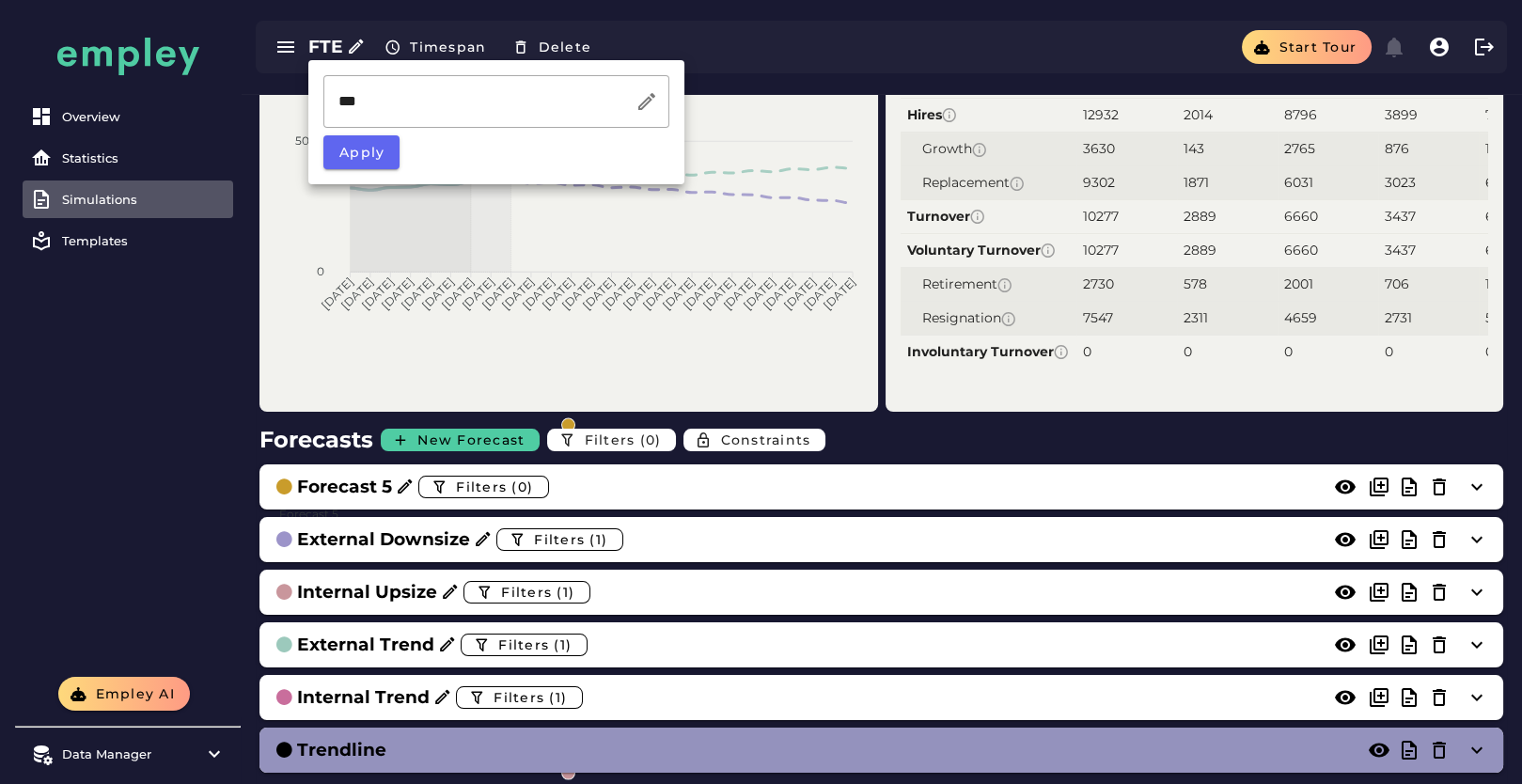 click on "***" 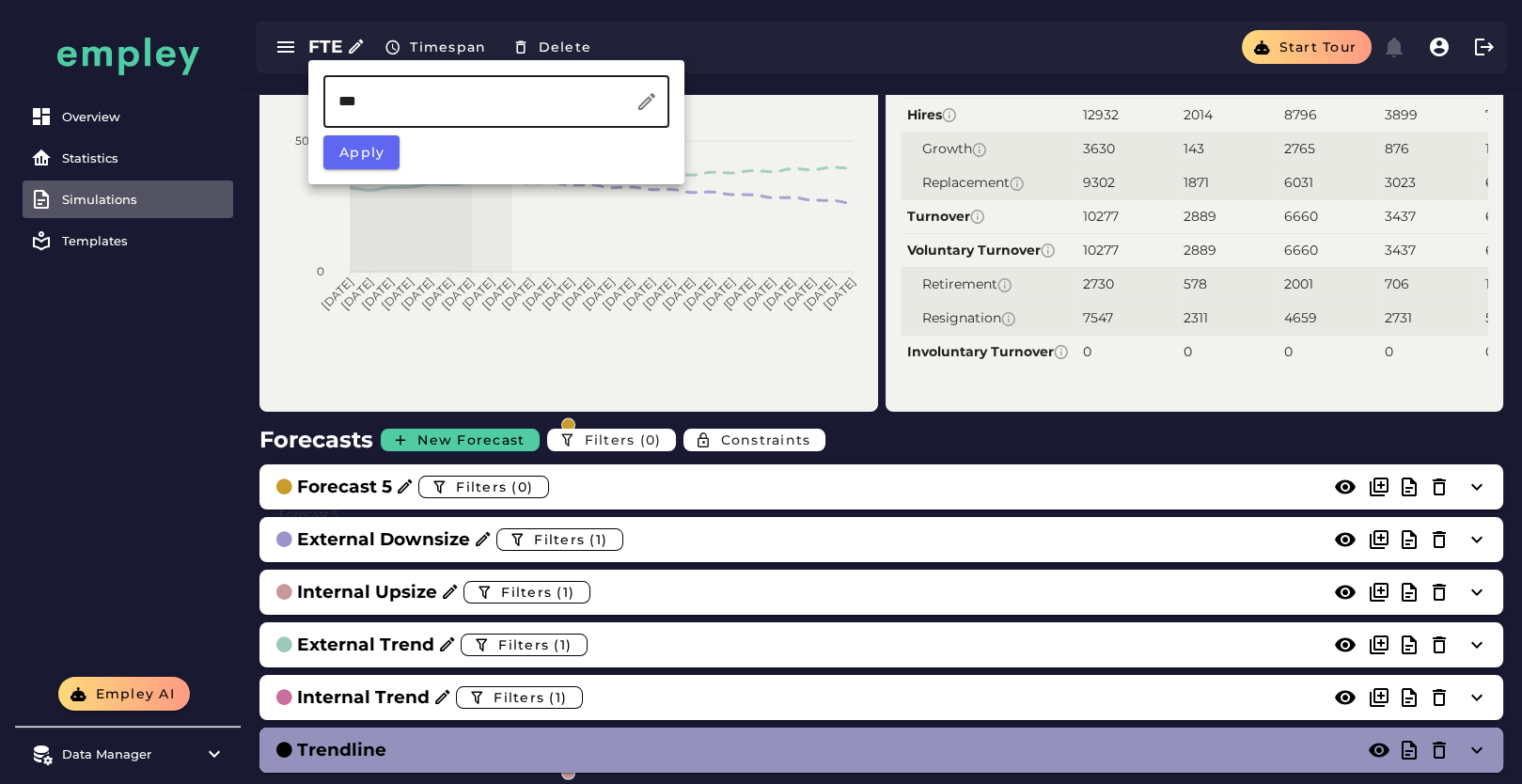 drag, startPoint x: 378, startPoint y: 101, endPoint x: 308, endPoint y: 99, distance: 70.02857 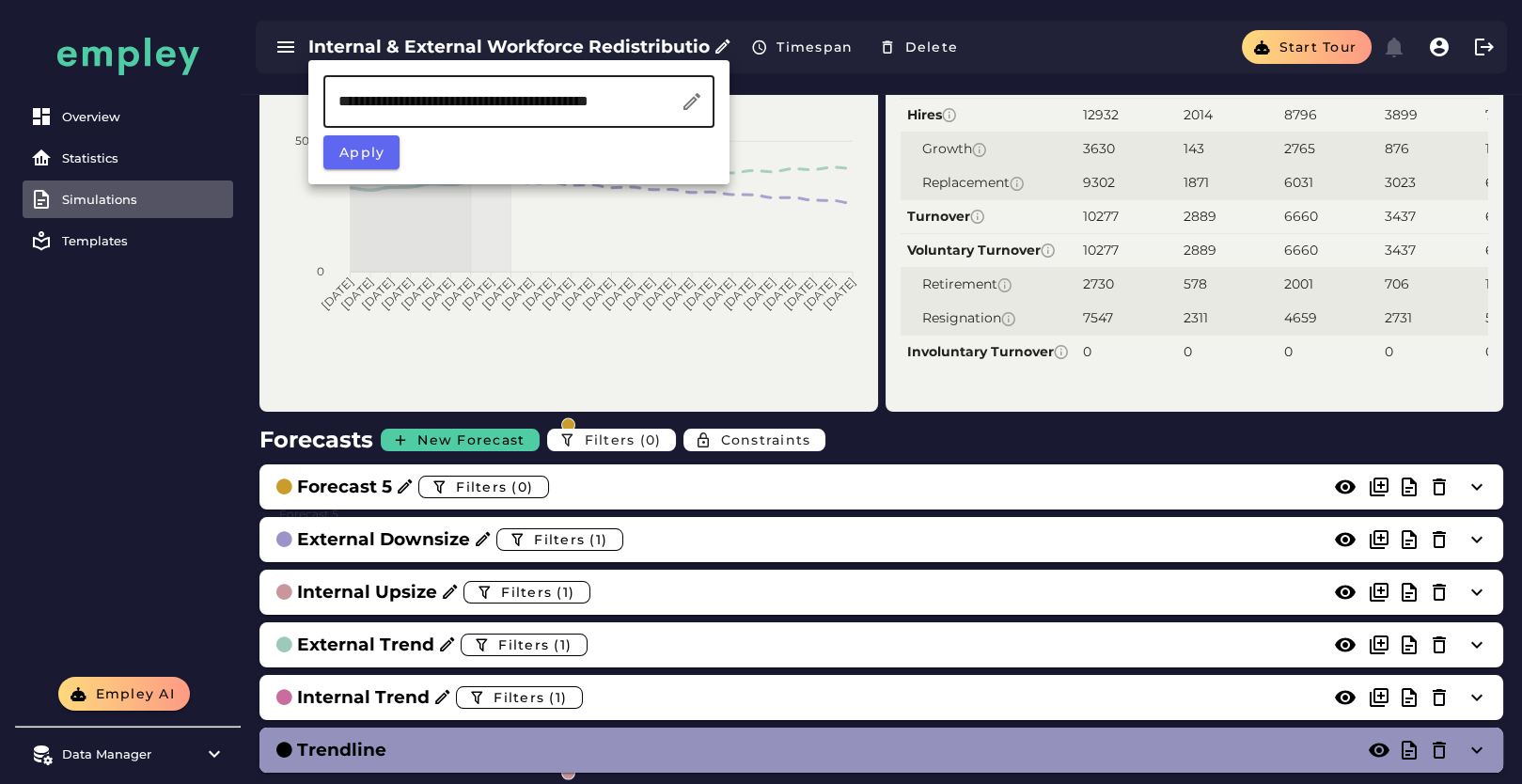 scroll, scrollTop: 0, scrollLeft: 0, axis: both 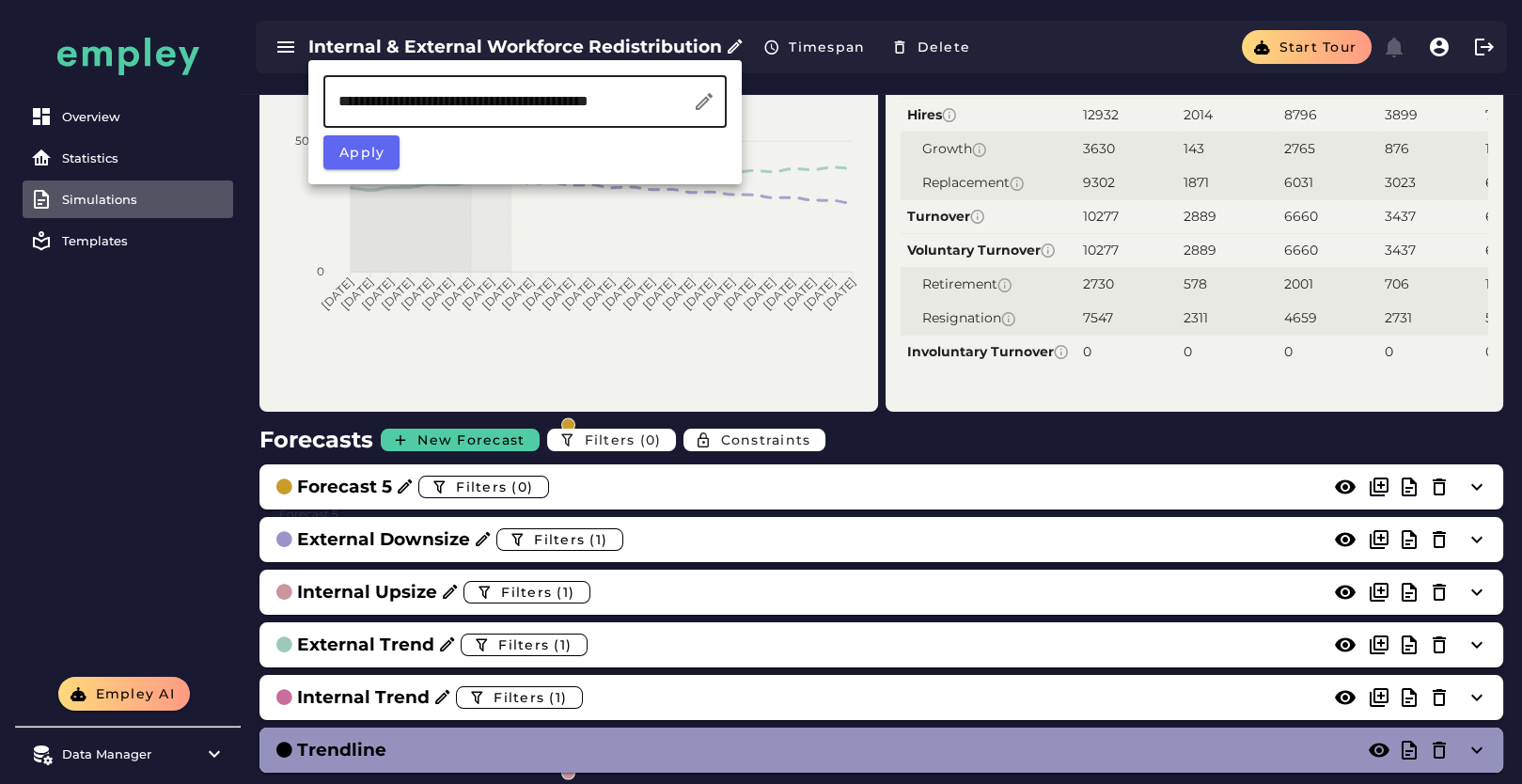 click on "**********" 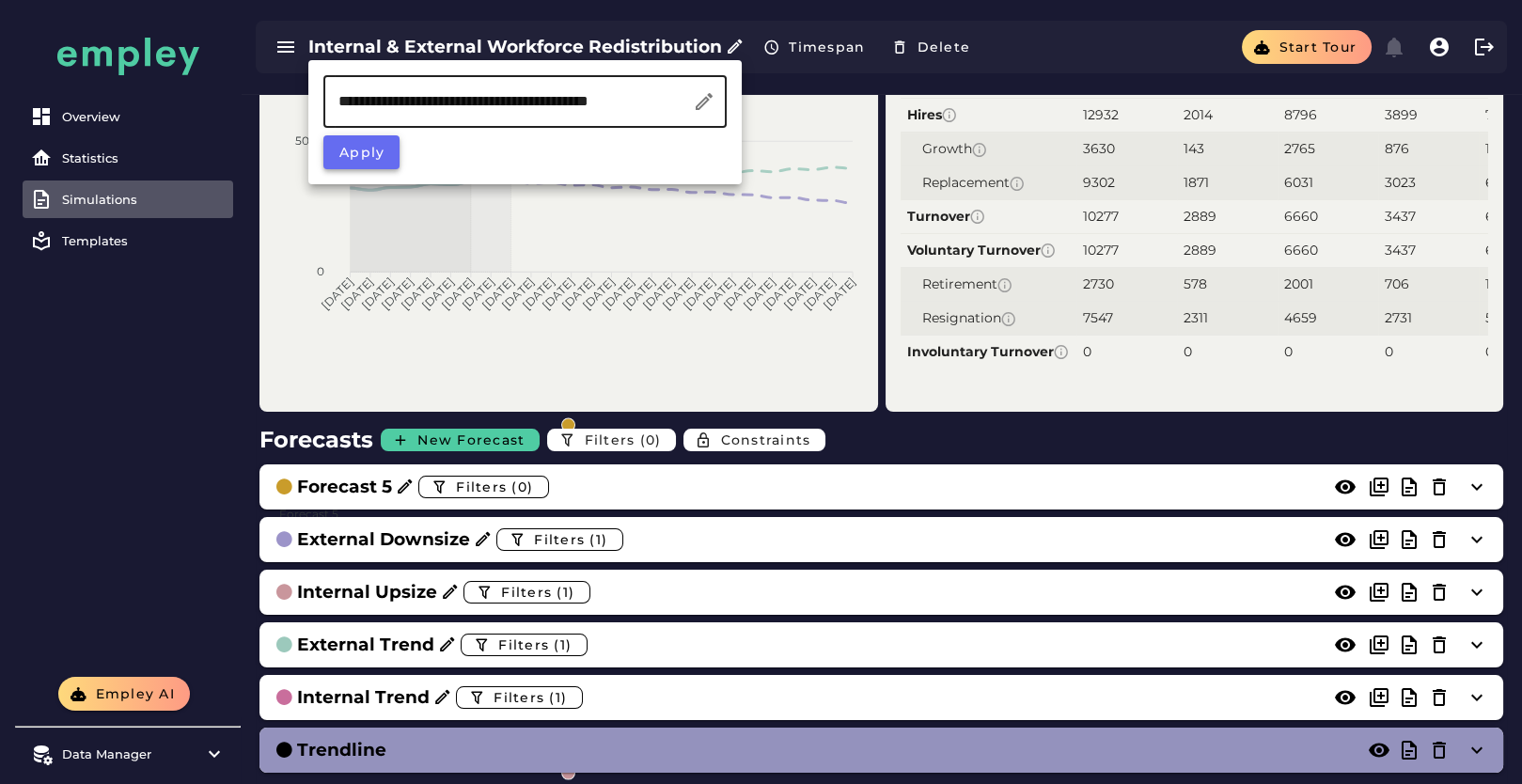 type on "**********" 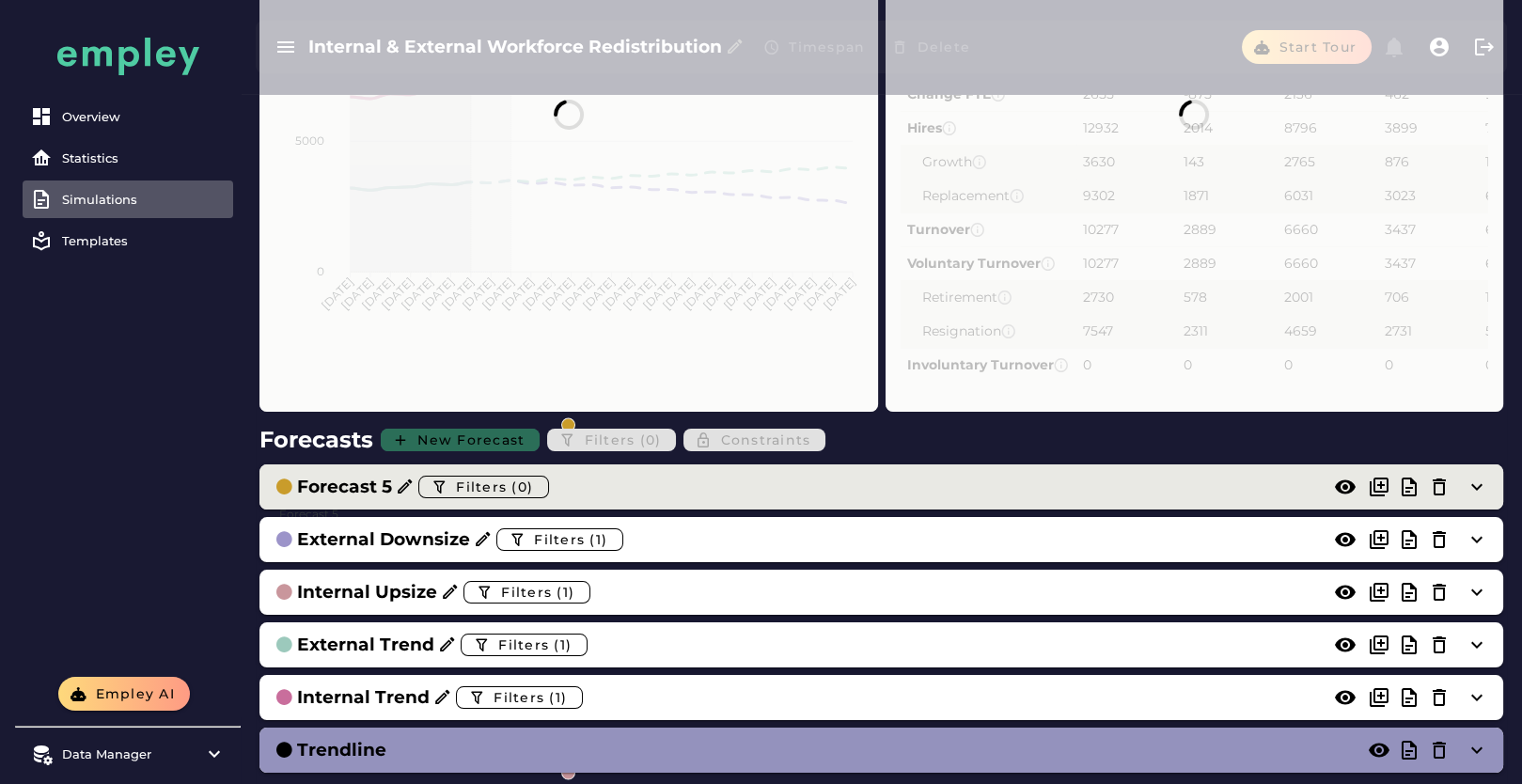 scroll, scrollTop: 313, scrollLeft: 0, axis: vertical 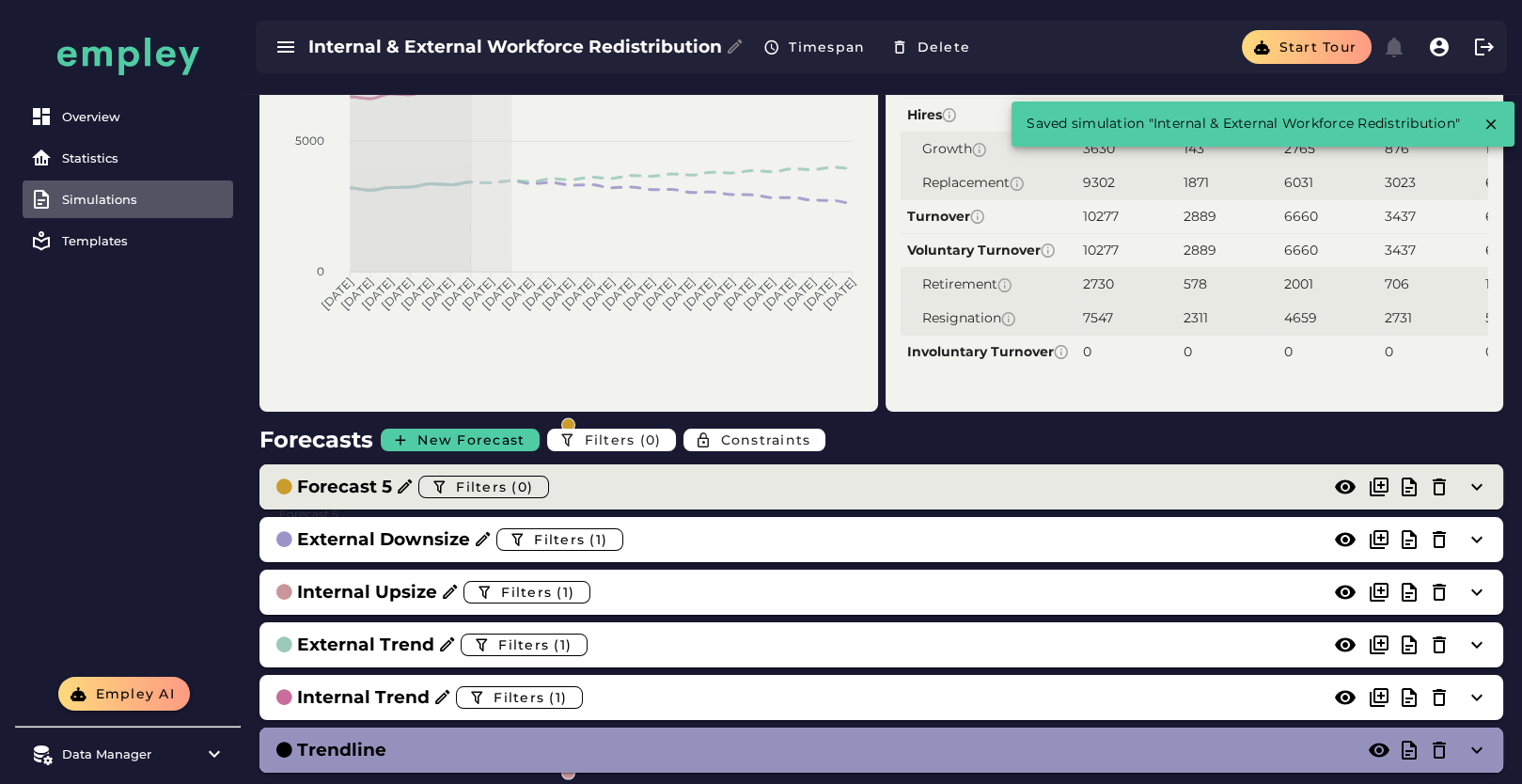 click on "Forecast 5" at bounding box center [344, 487] 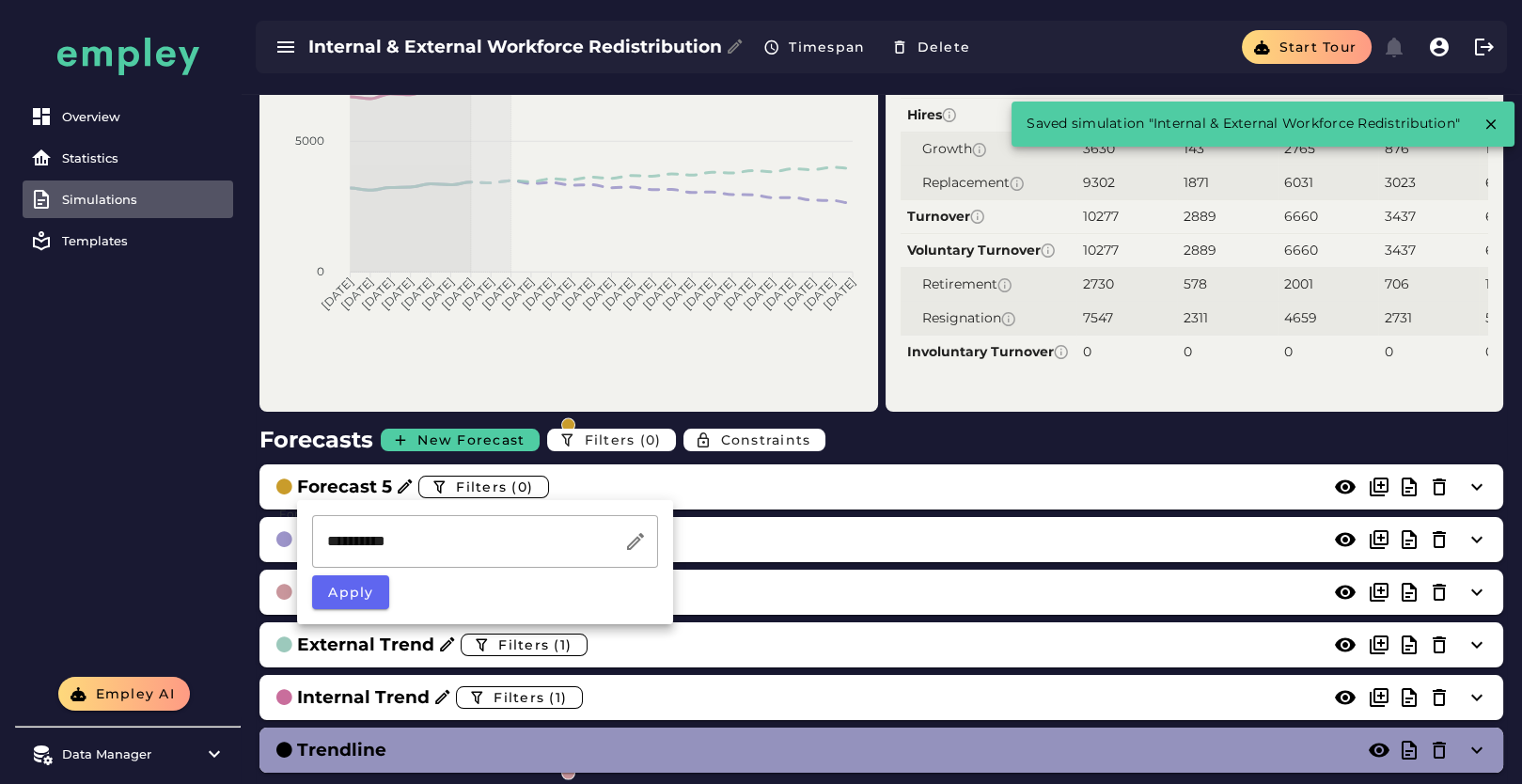 click on "**********" 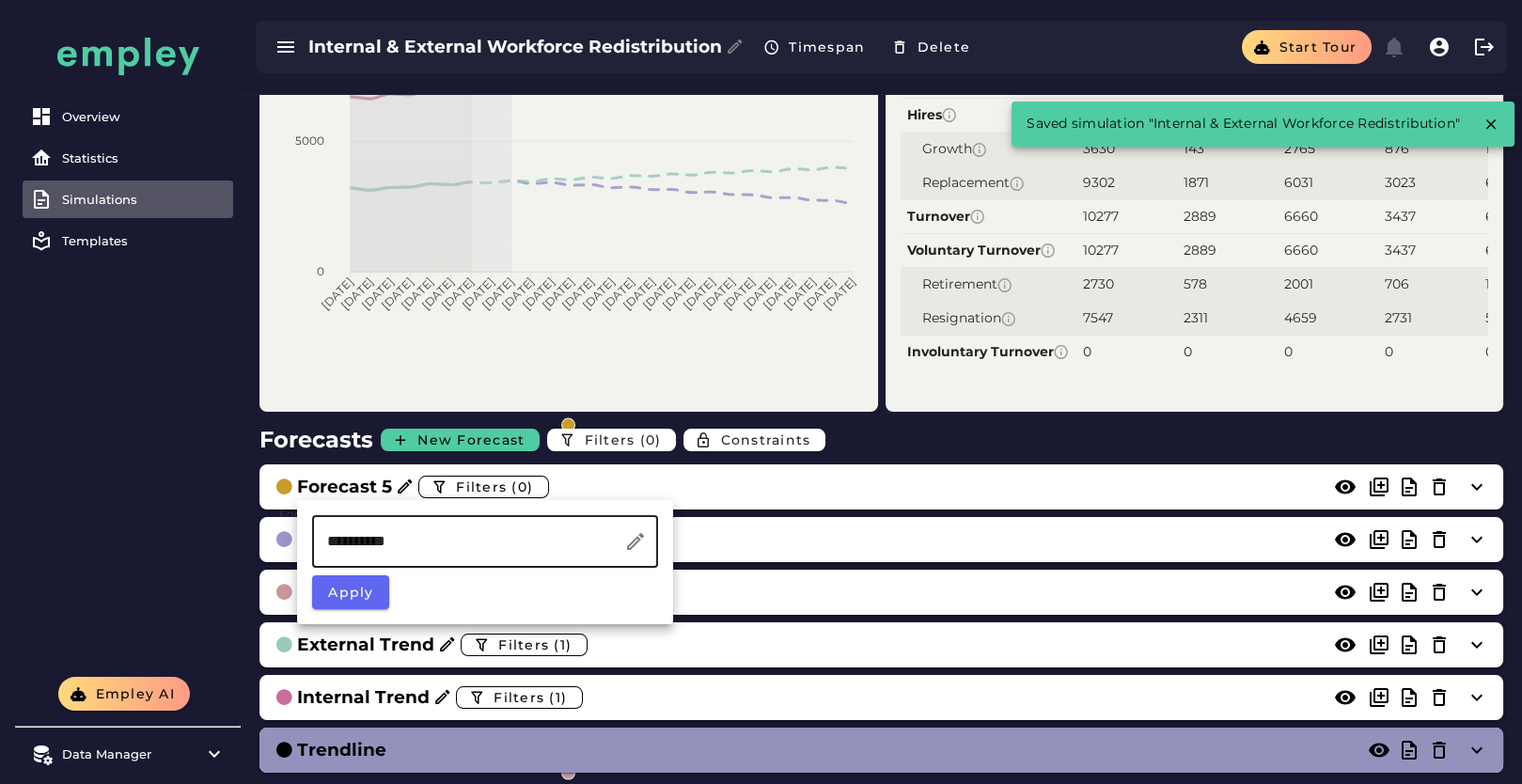 drag, startPoint x: 383, startPoint y: 541, endPoint x: 121, endPoint y: 541, distance: 262 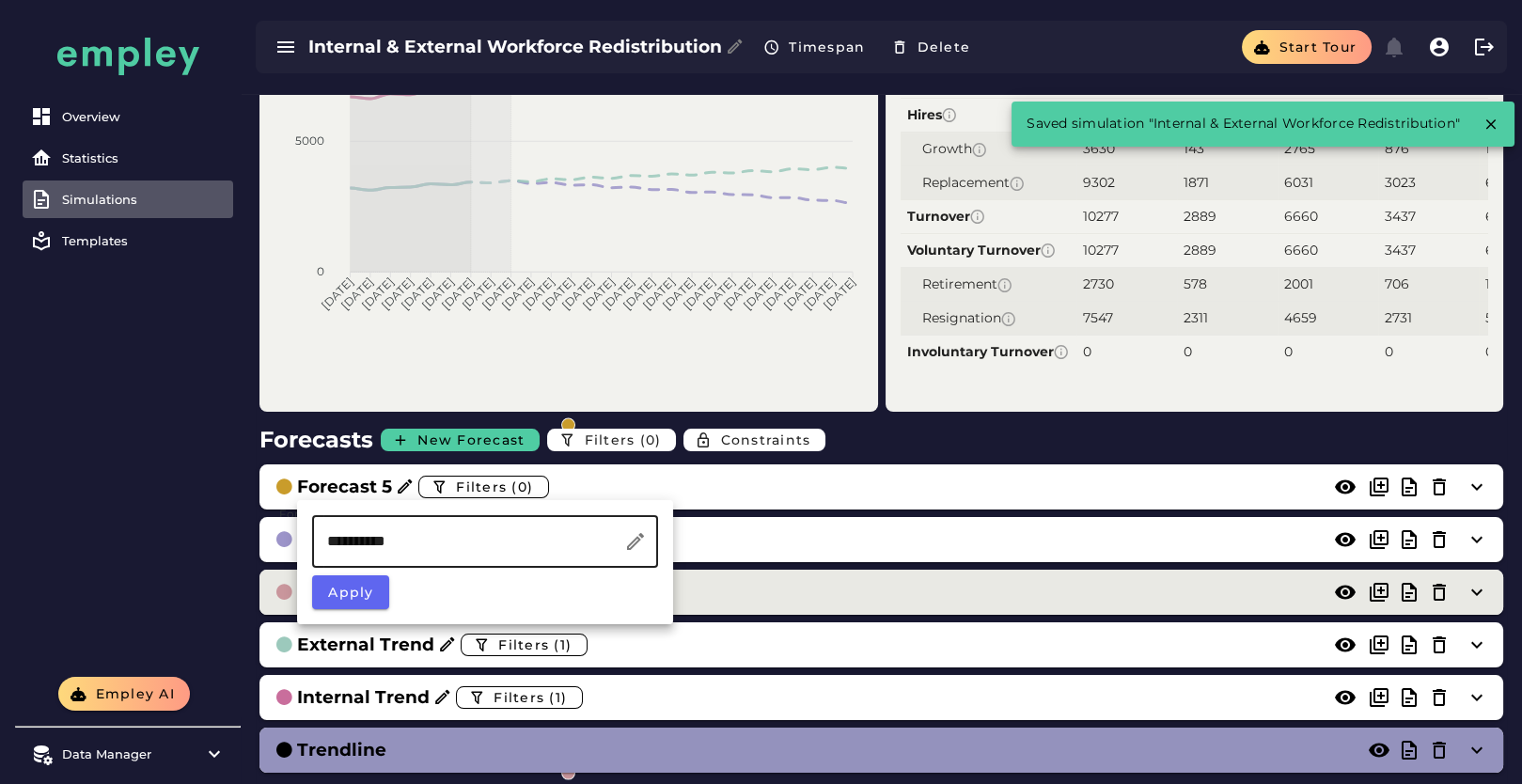 paste on "**********" 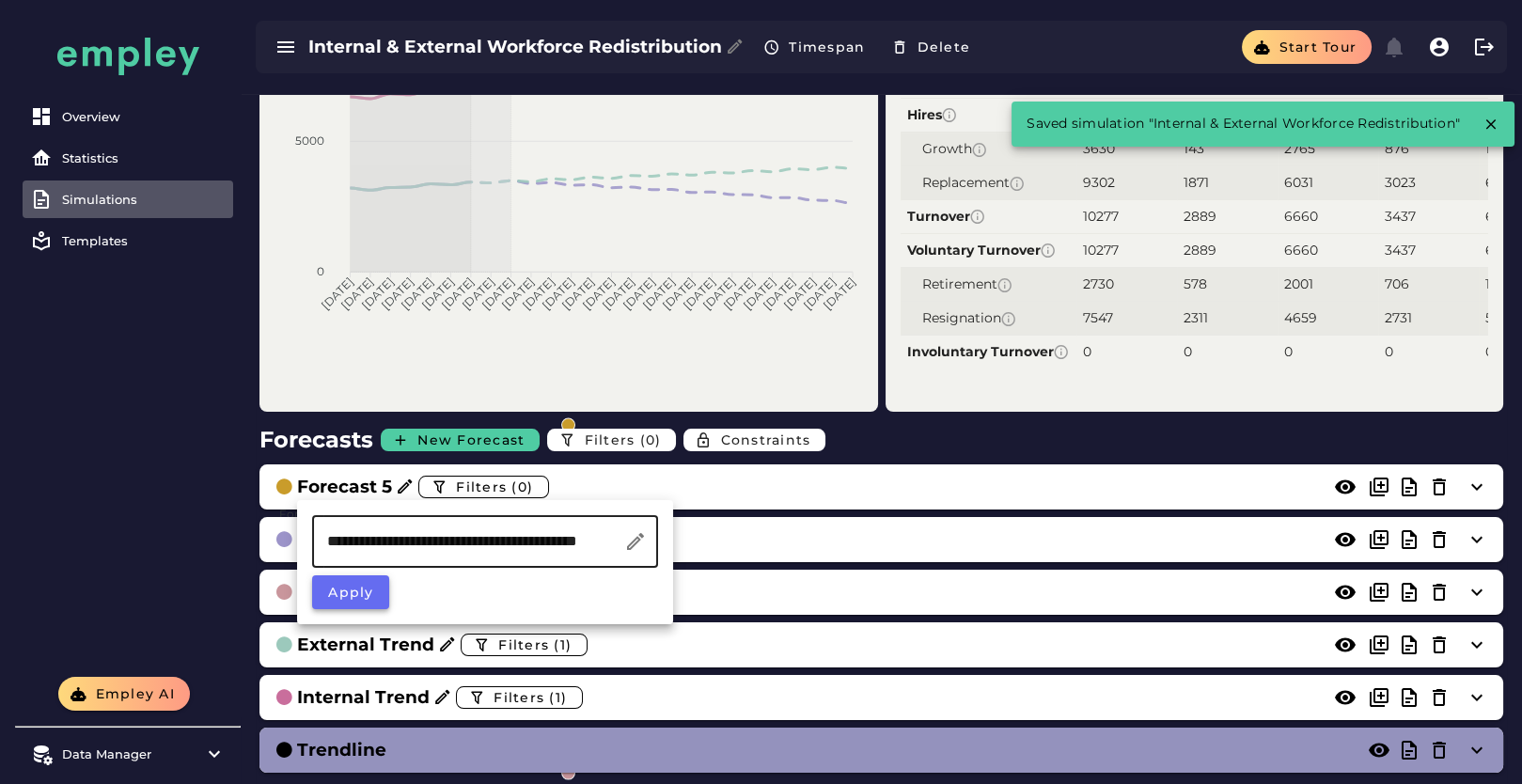 scroll, scrollTop: 0, scrollLeft: 46, axis: horizontal 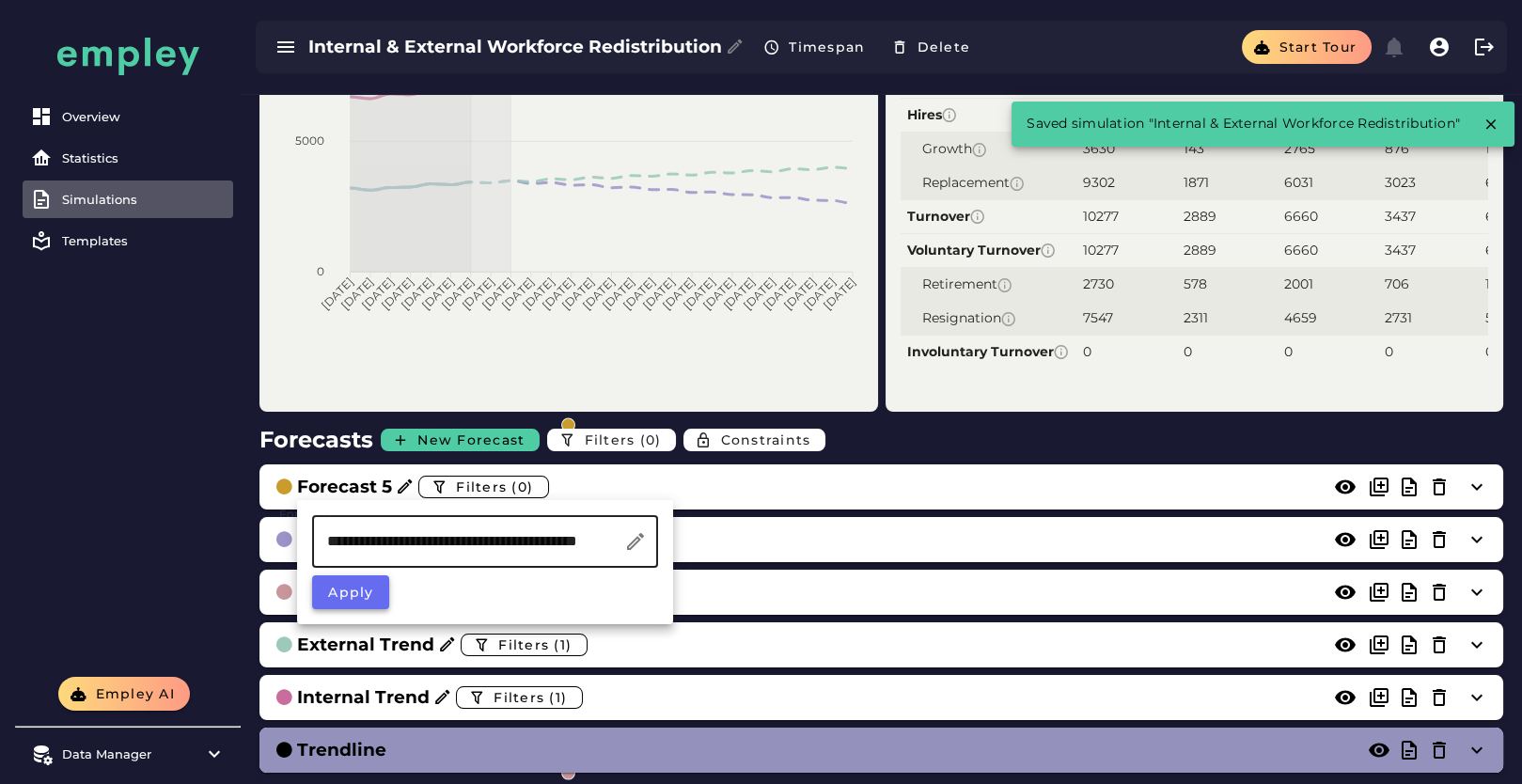 type on "**********" 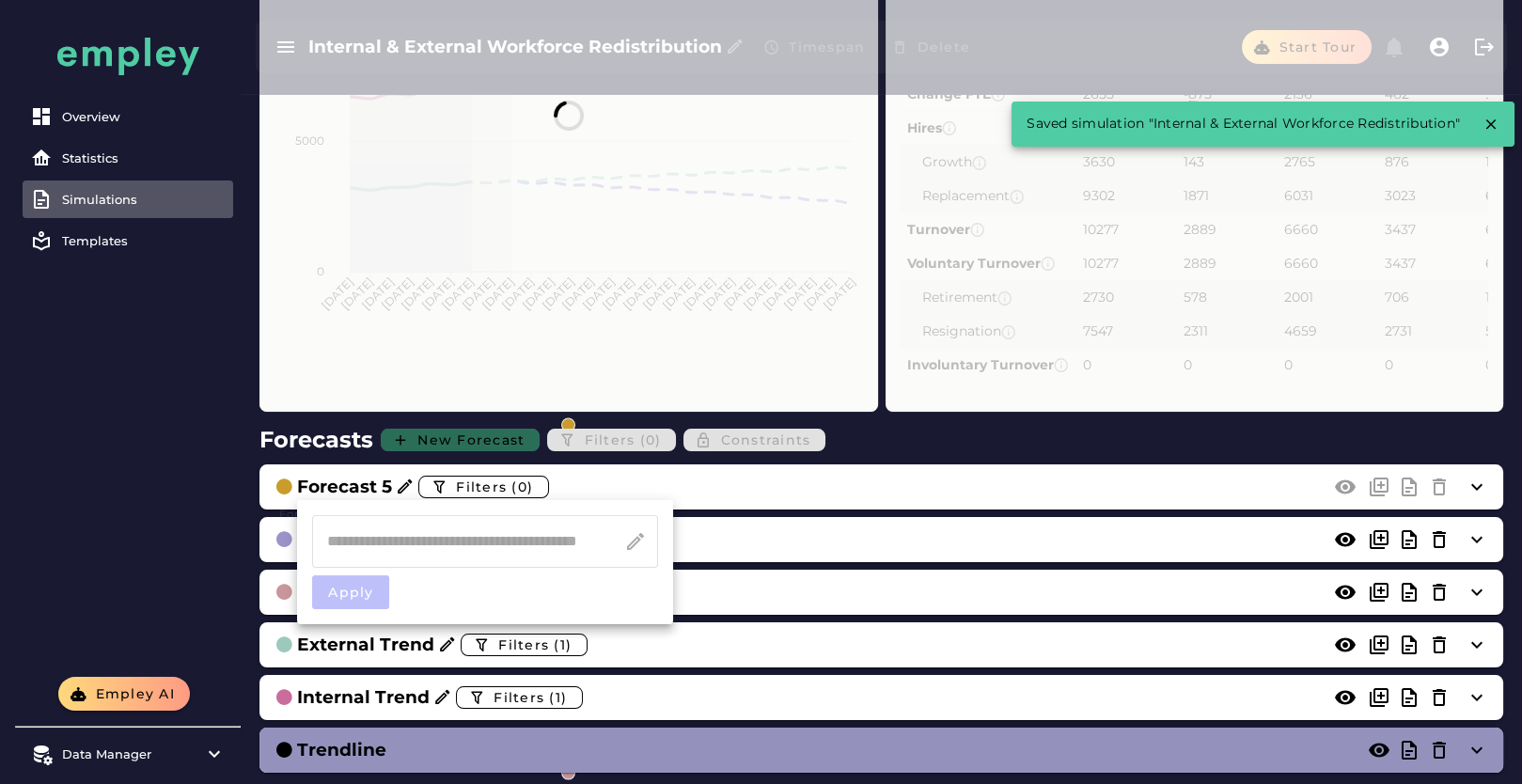 scroll, scrollTop: 0, scrollLeft: 0, axis: both 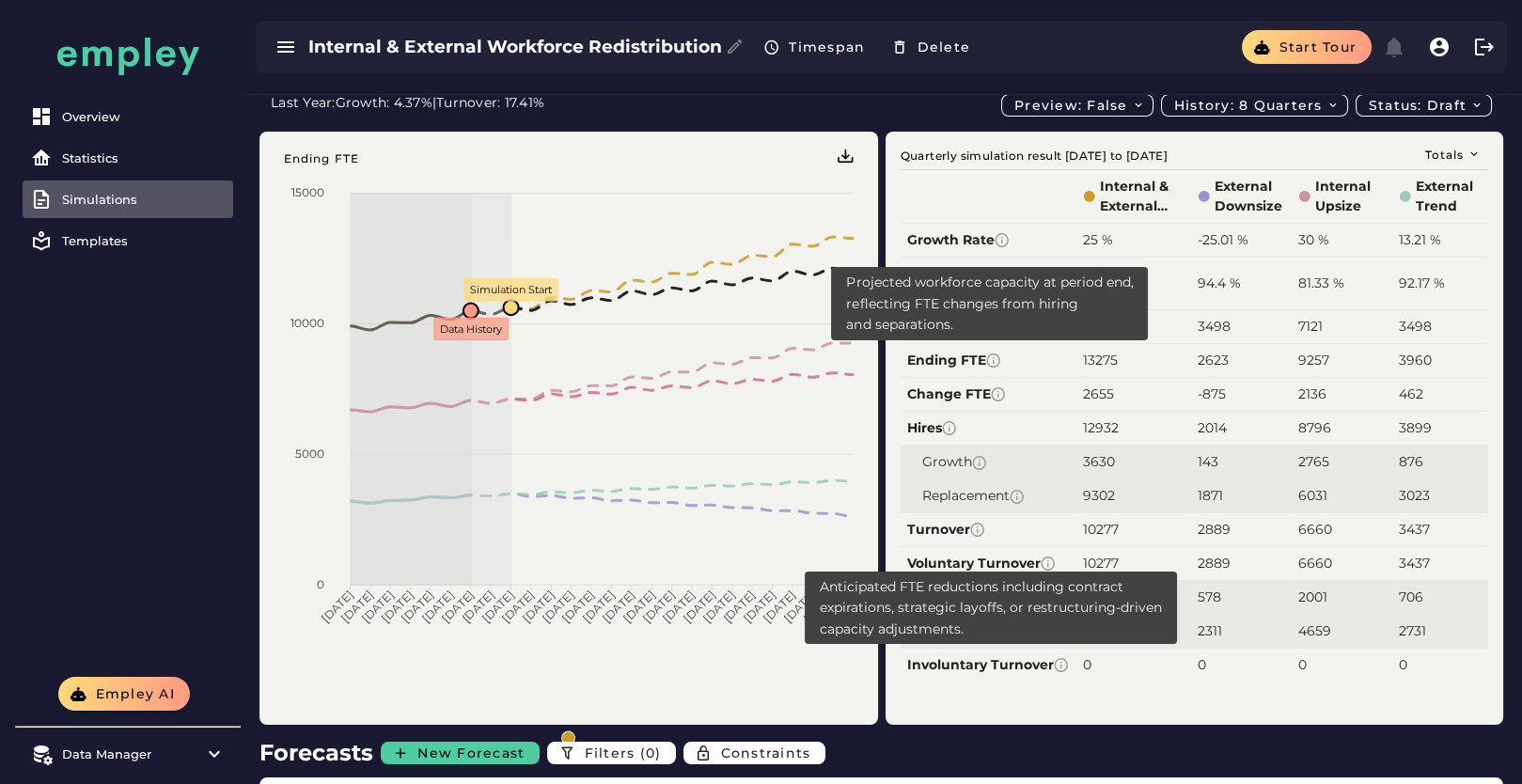 click on "10277" at bounding box center [1134, 563] 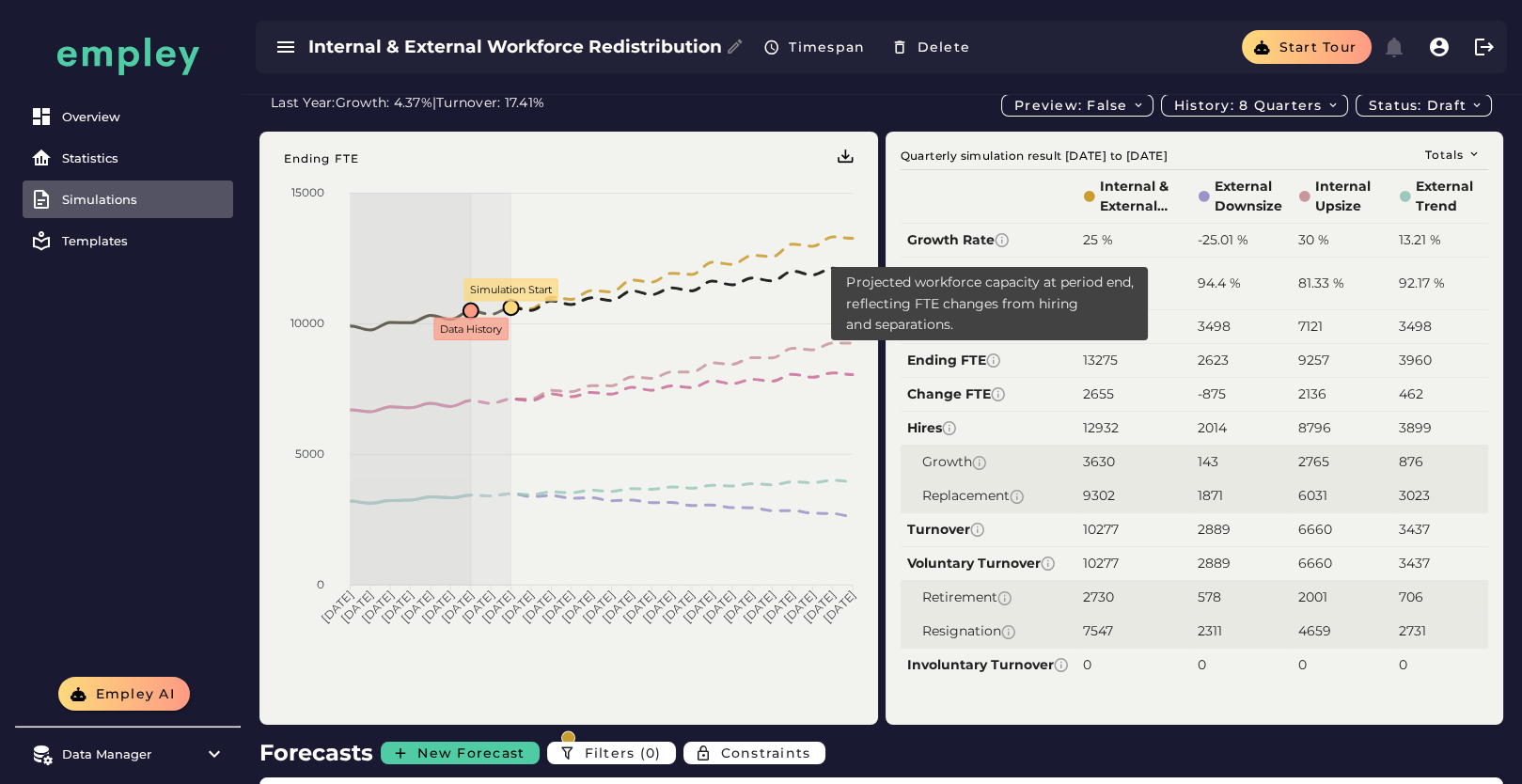 click on "10620" 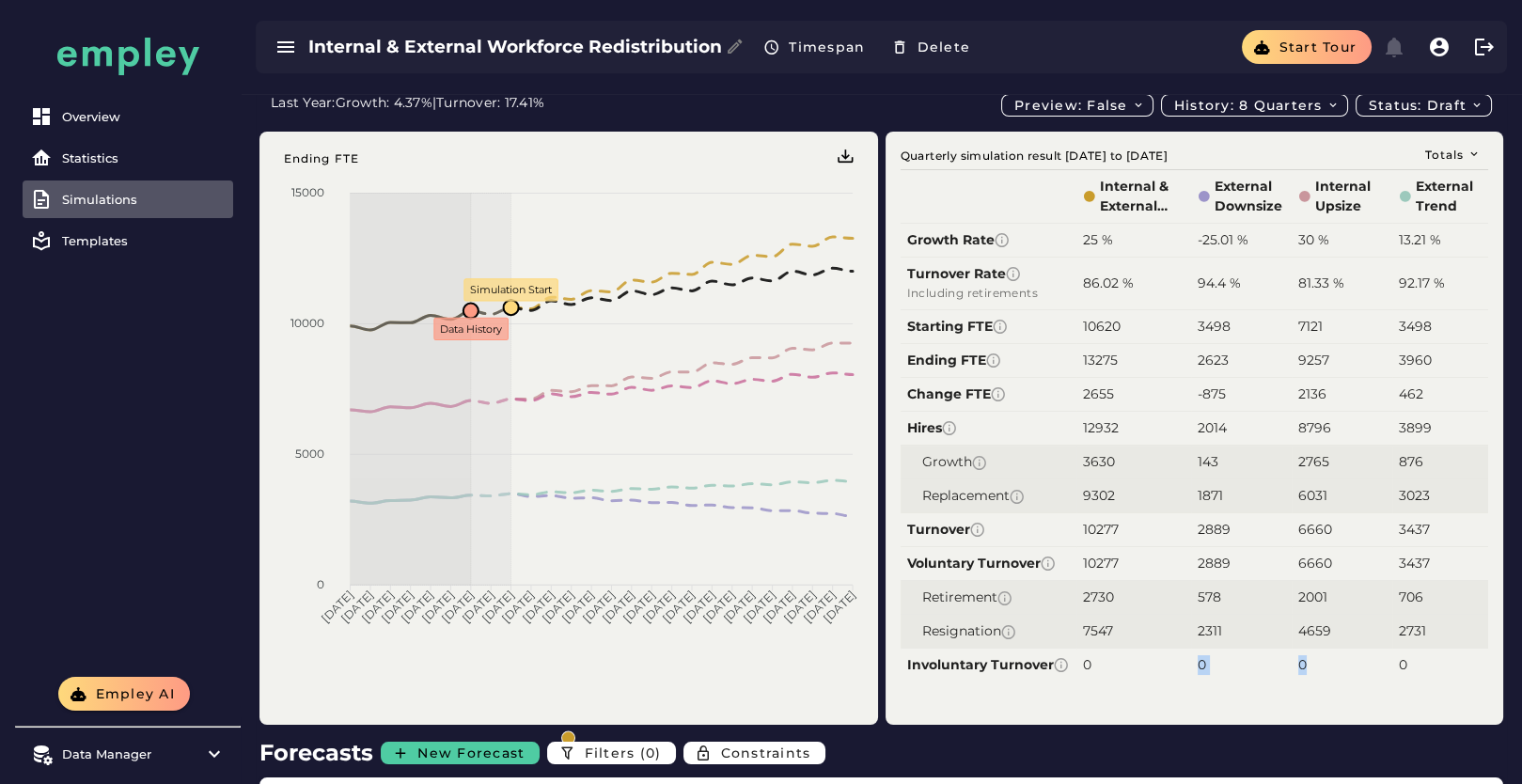 drag, startPoint x: 1197, startPoint y: 676, endPoint x: 1326, endPoint y: 679, distance: 129.03488 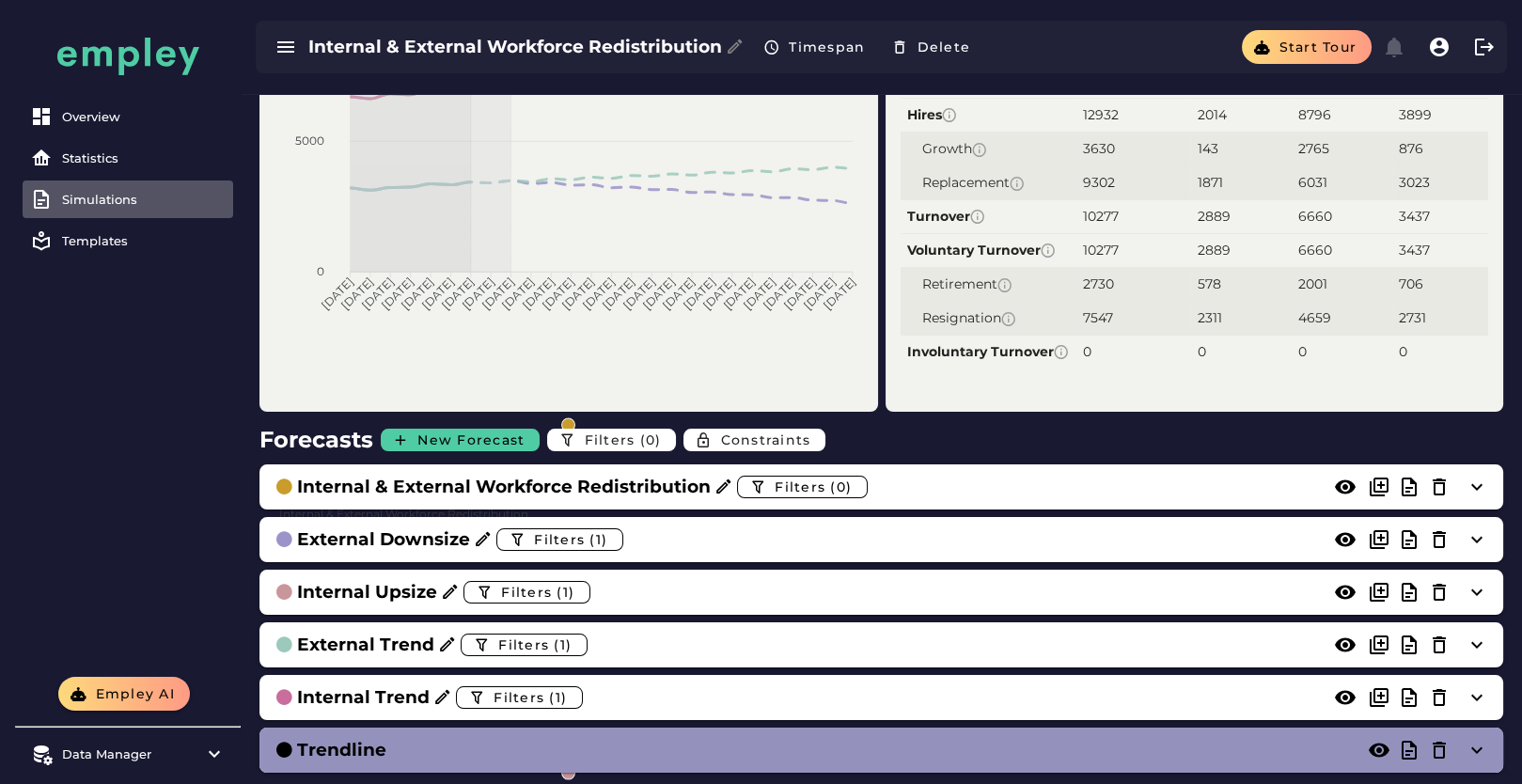 scroll, scrollTop: 0, scrollLeft: 0, axis: both 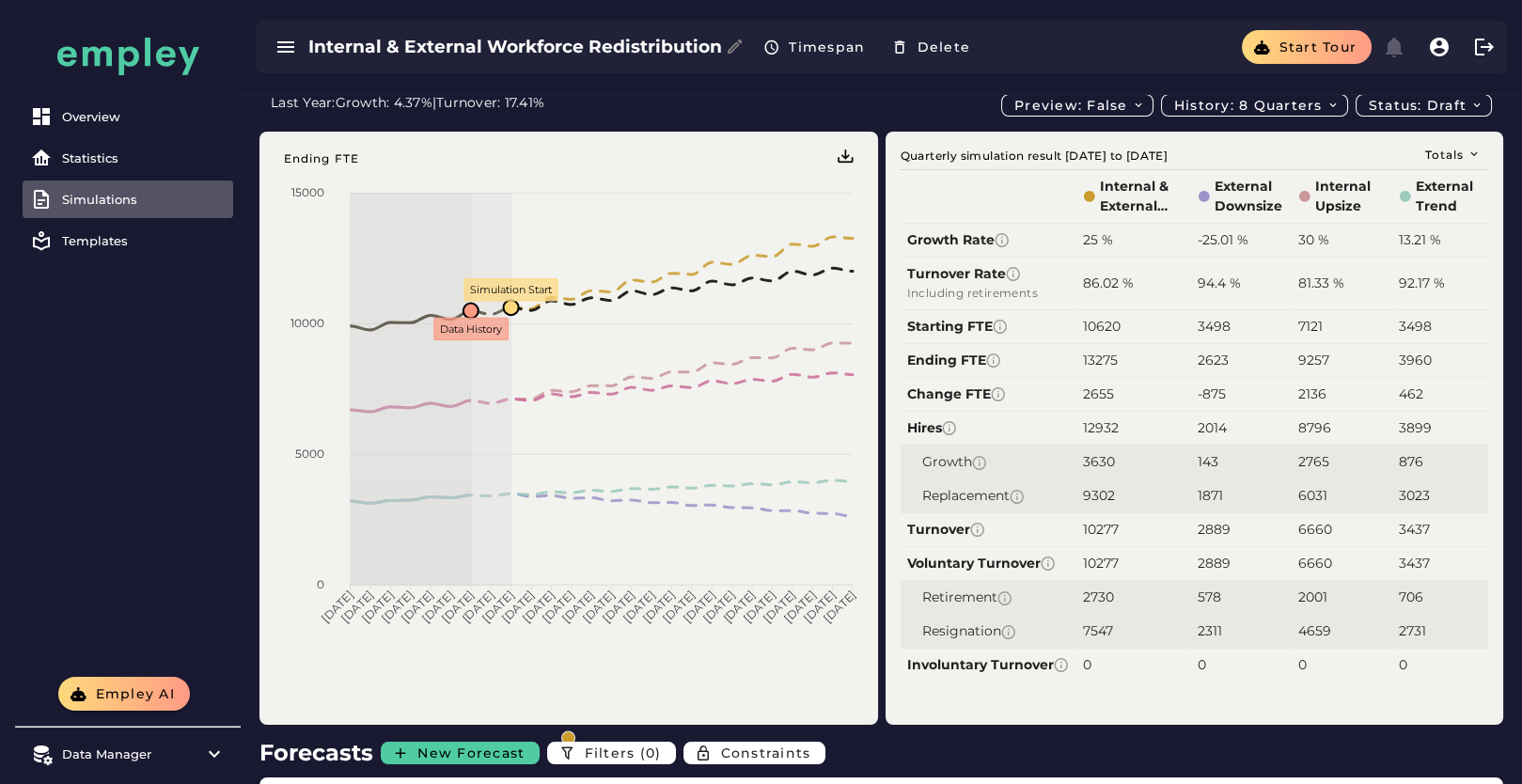 click on "Start tour" 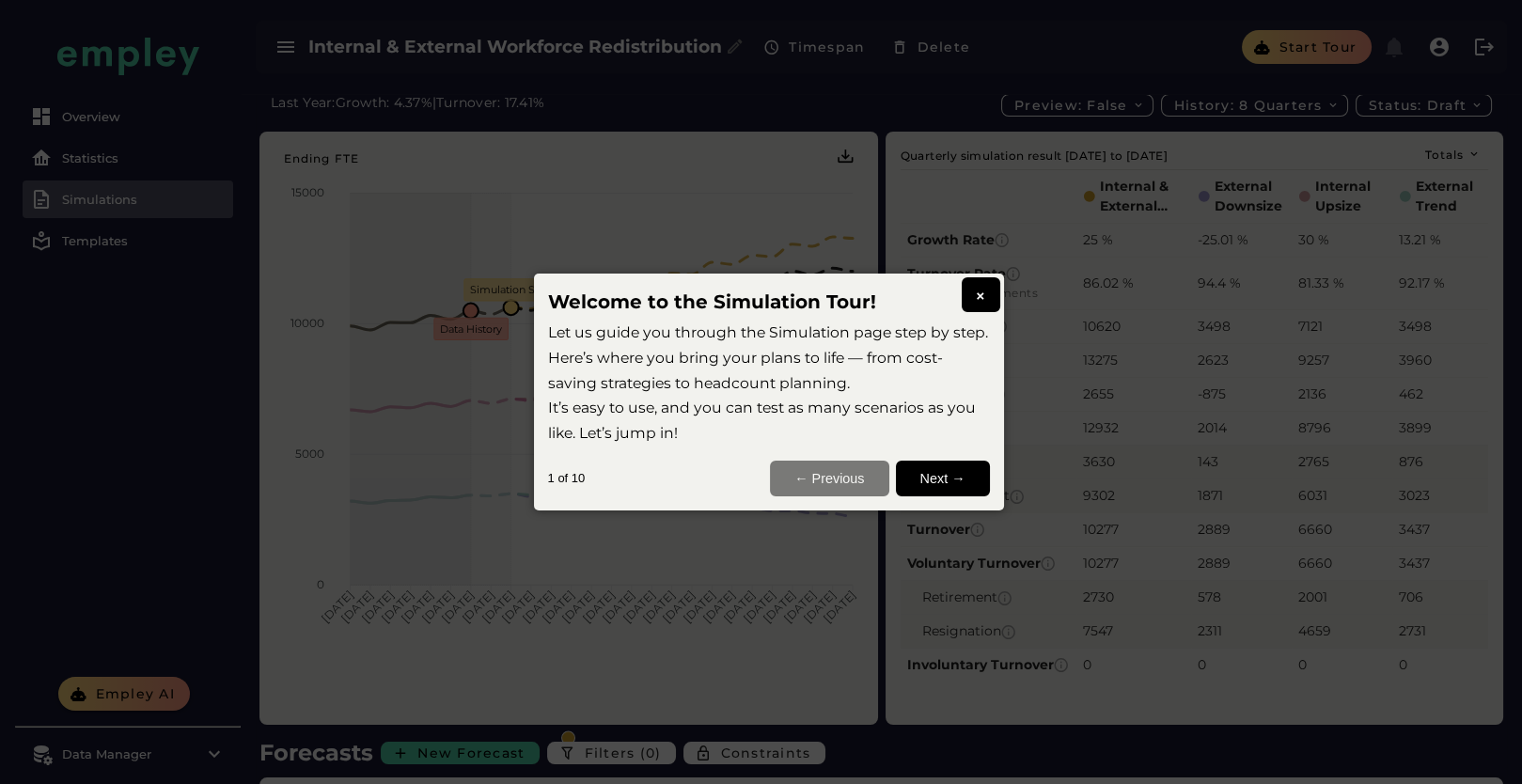 click on "Next →" at bounding box center [943, 478] 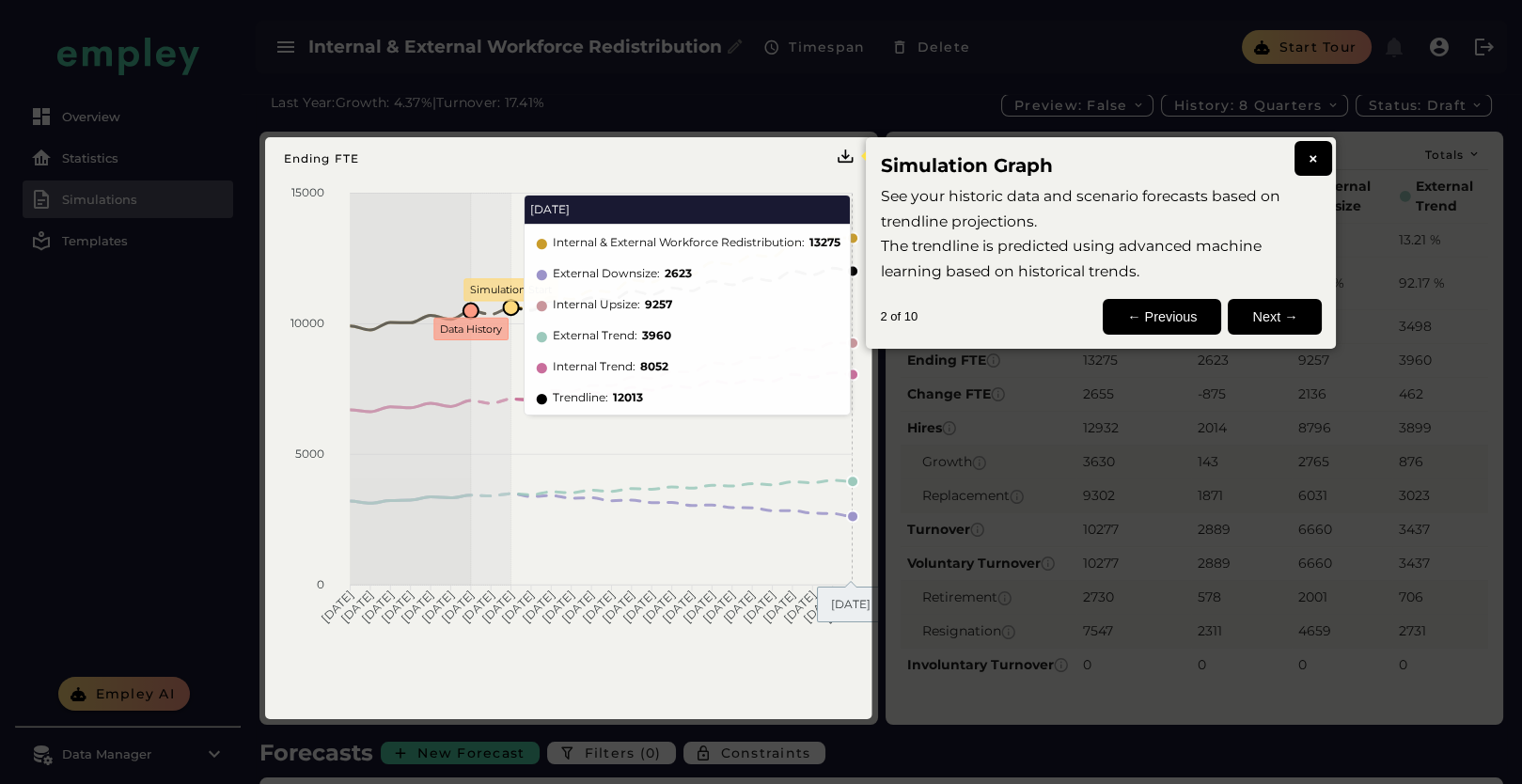 click on "Next →" at bounding box center (1275, 317) 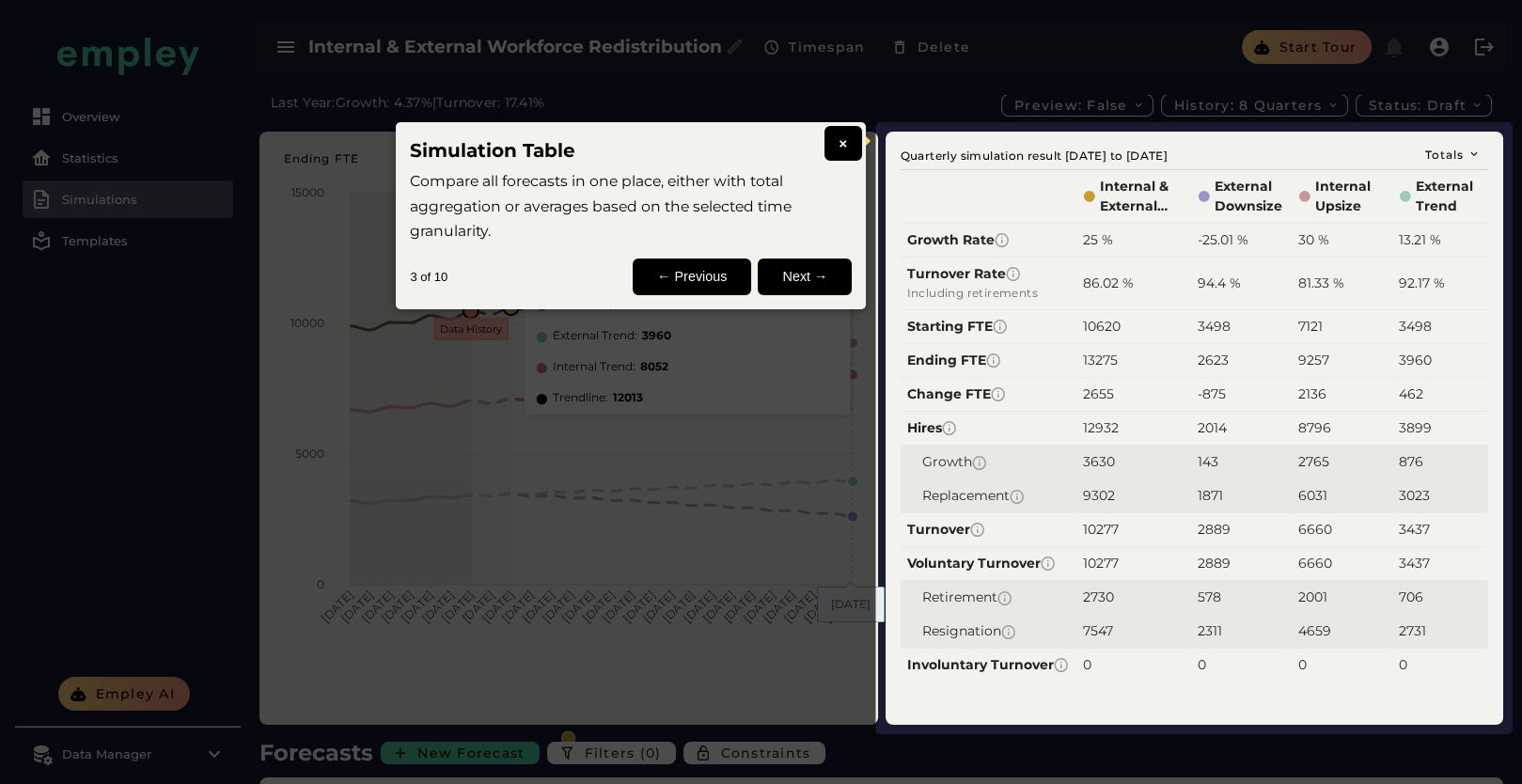 click on "Next →" at bounding box center (805, 276) 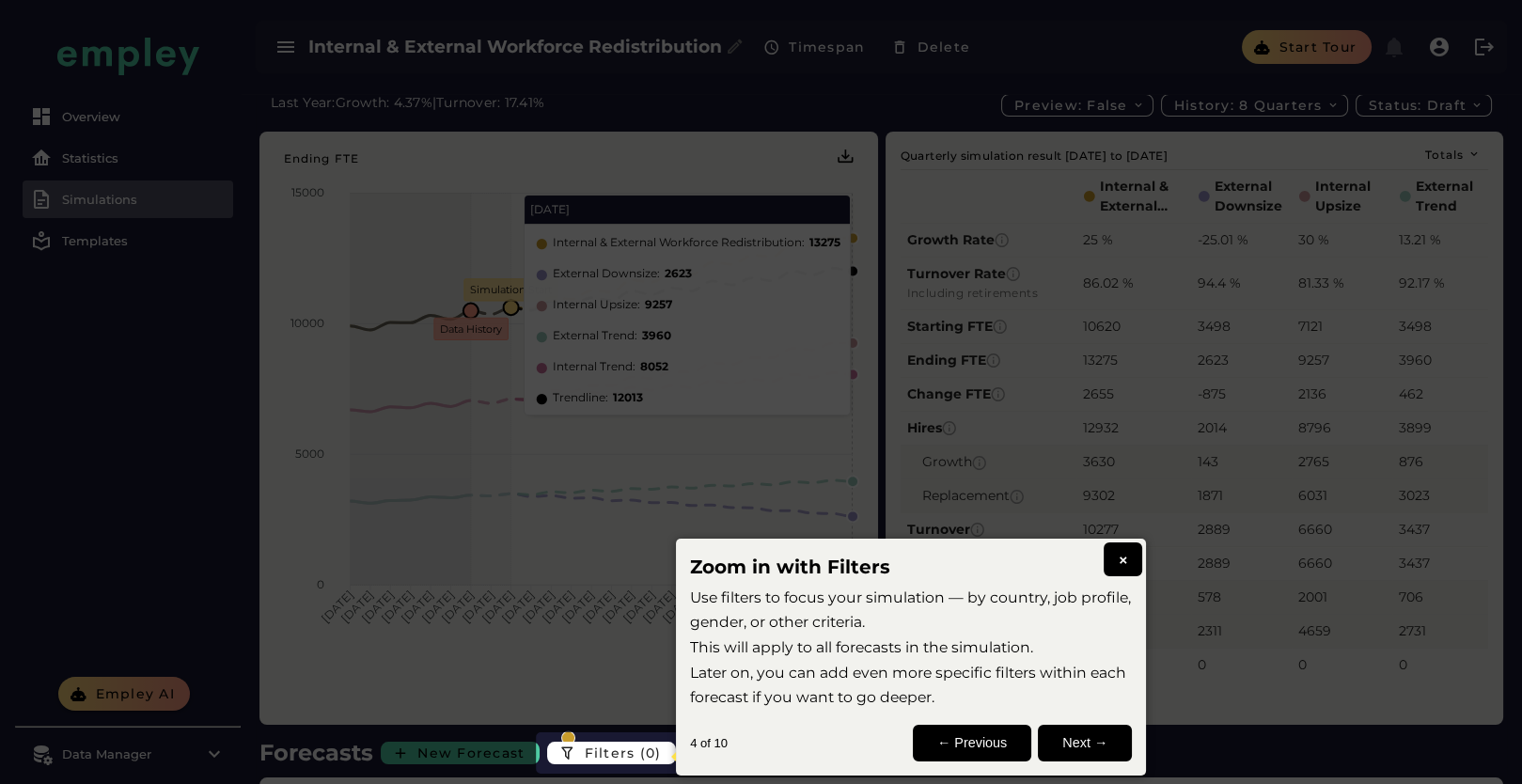 click on "Next →" at bounding box center (1085, 743) 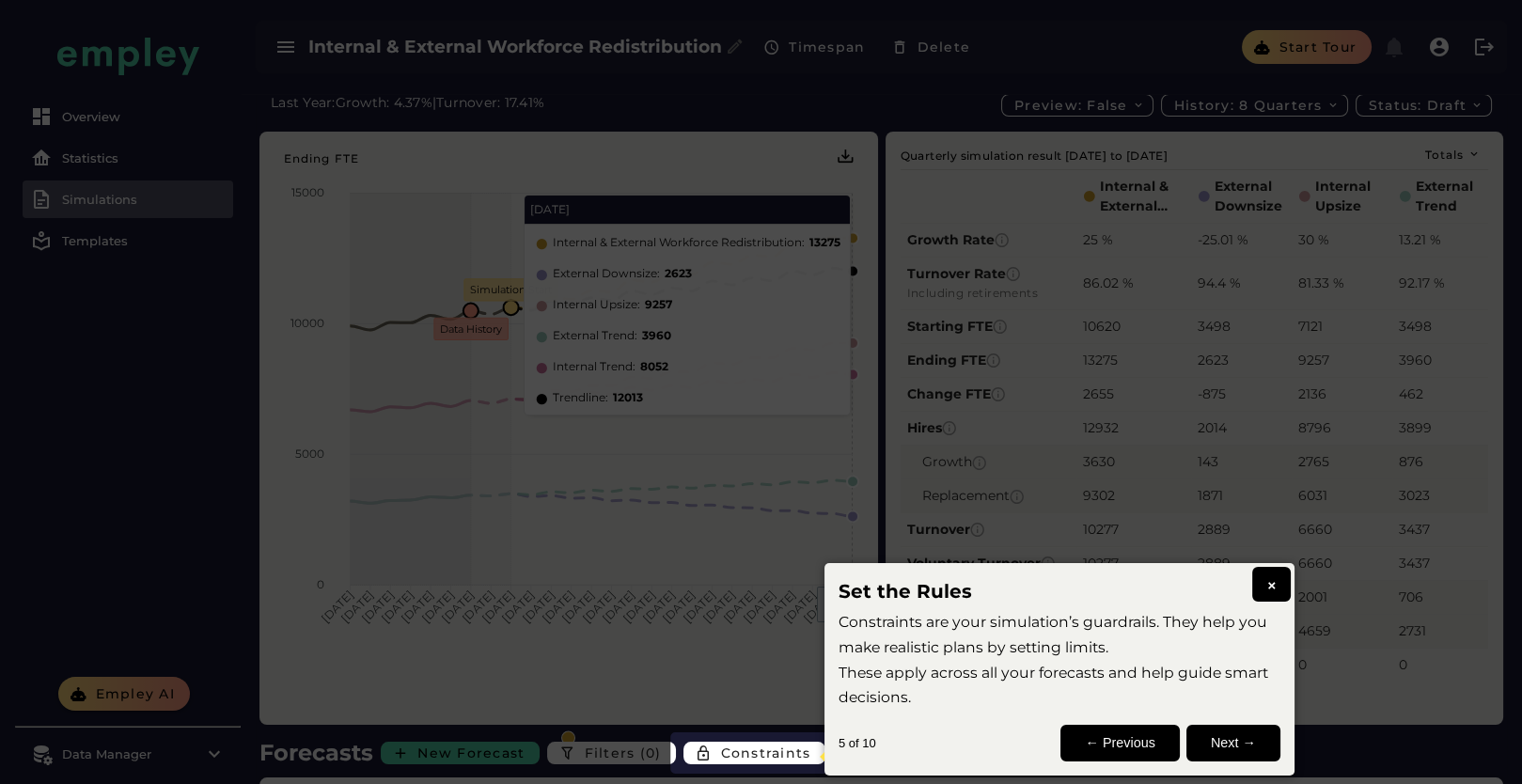 click on "Next →" at bounding box center [1233, 743] 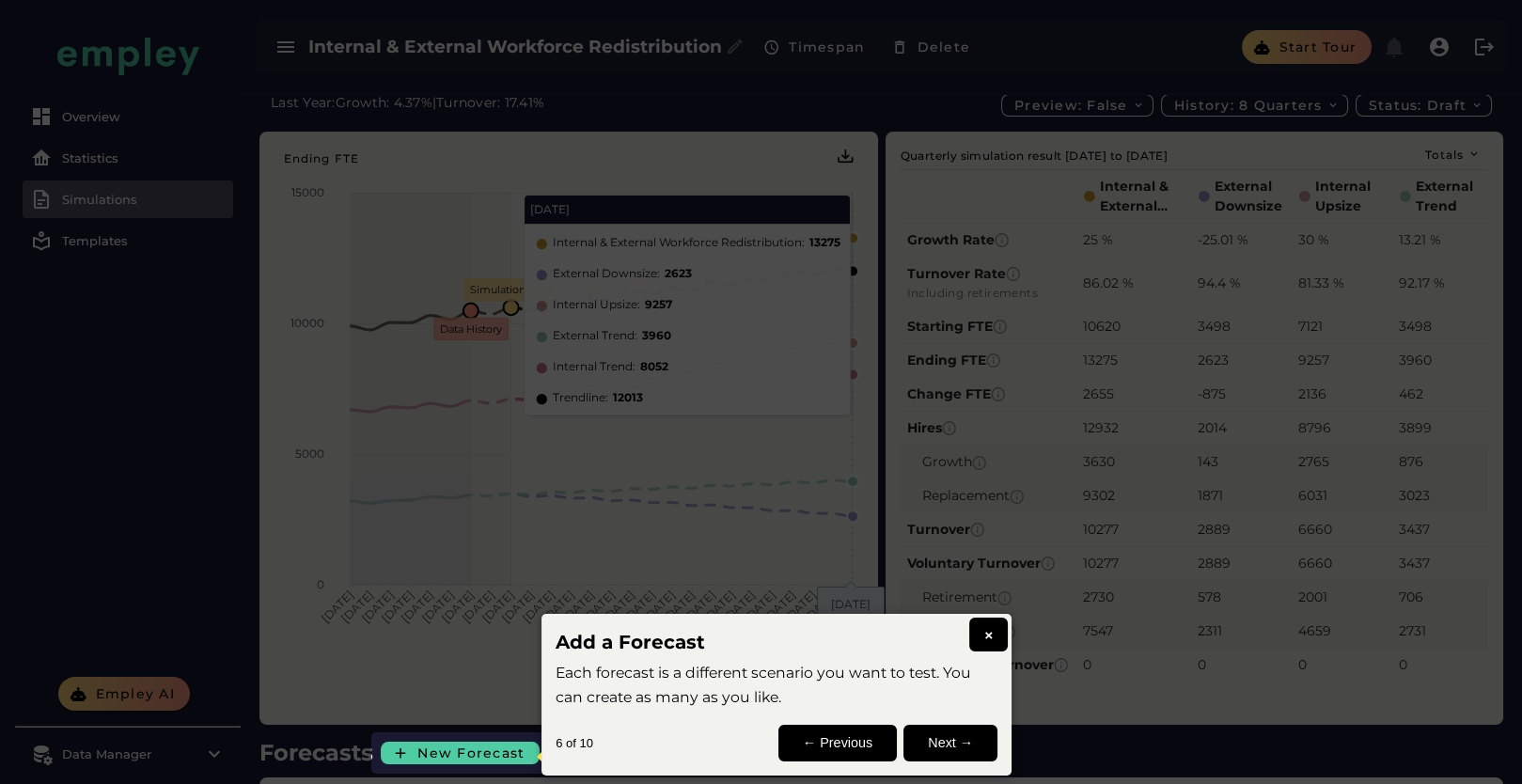 click on "Next →" at bounding box center (950, 743) 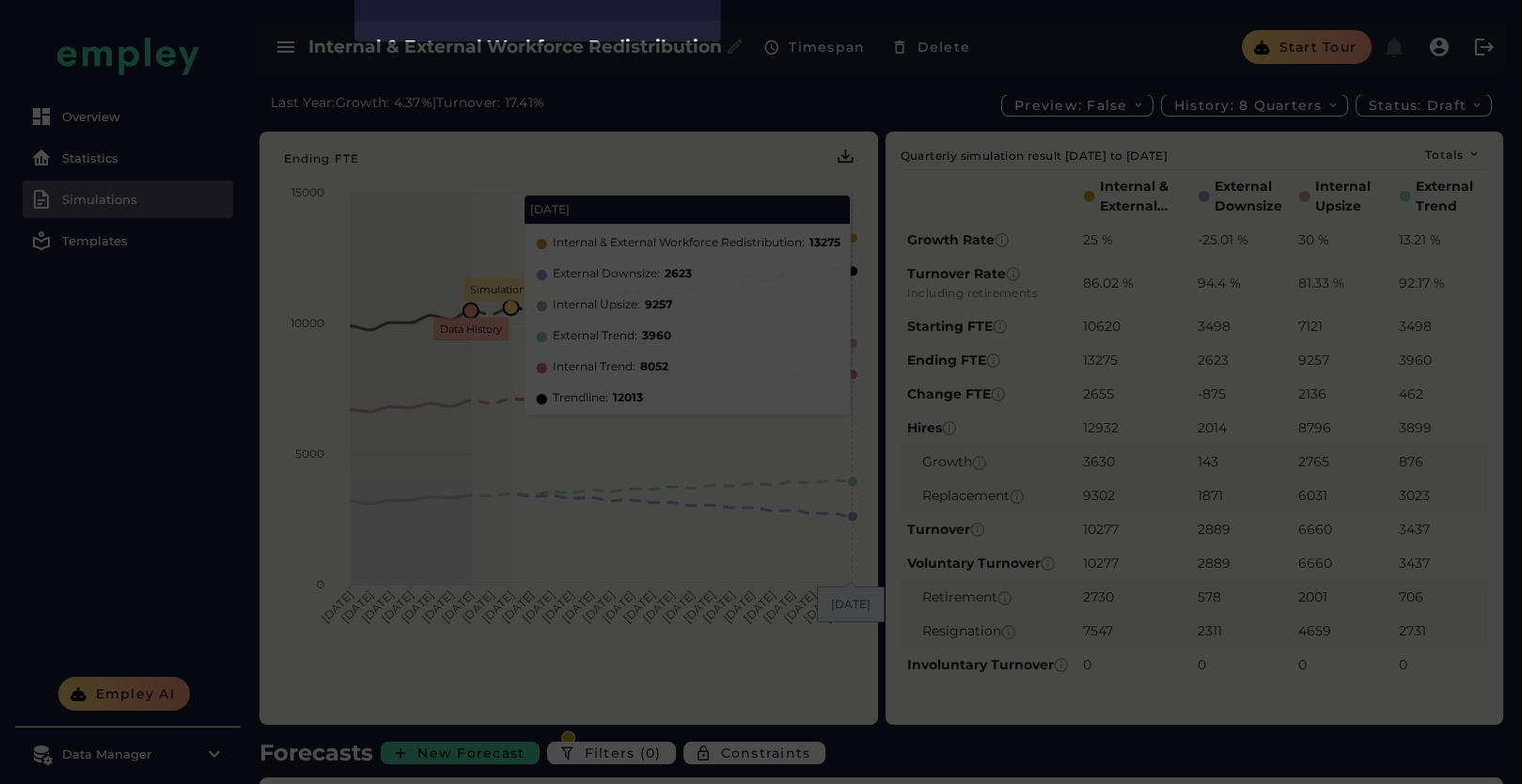 scroll, scrollTop: 870, scrollLeft: 0, axis: vertical 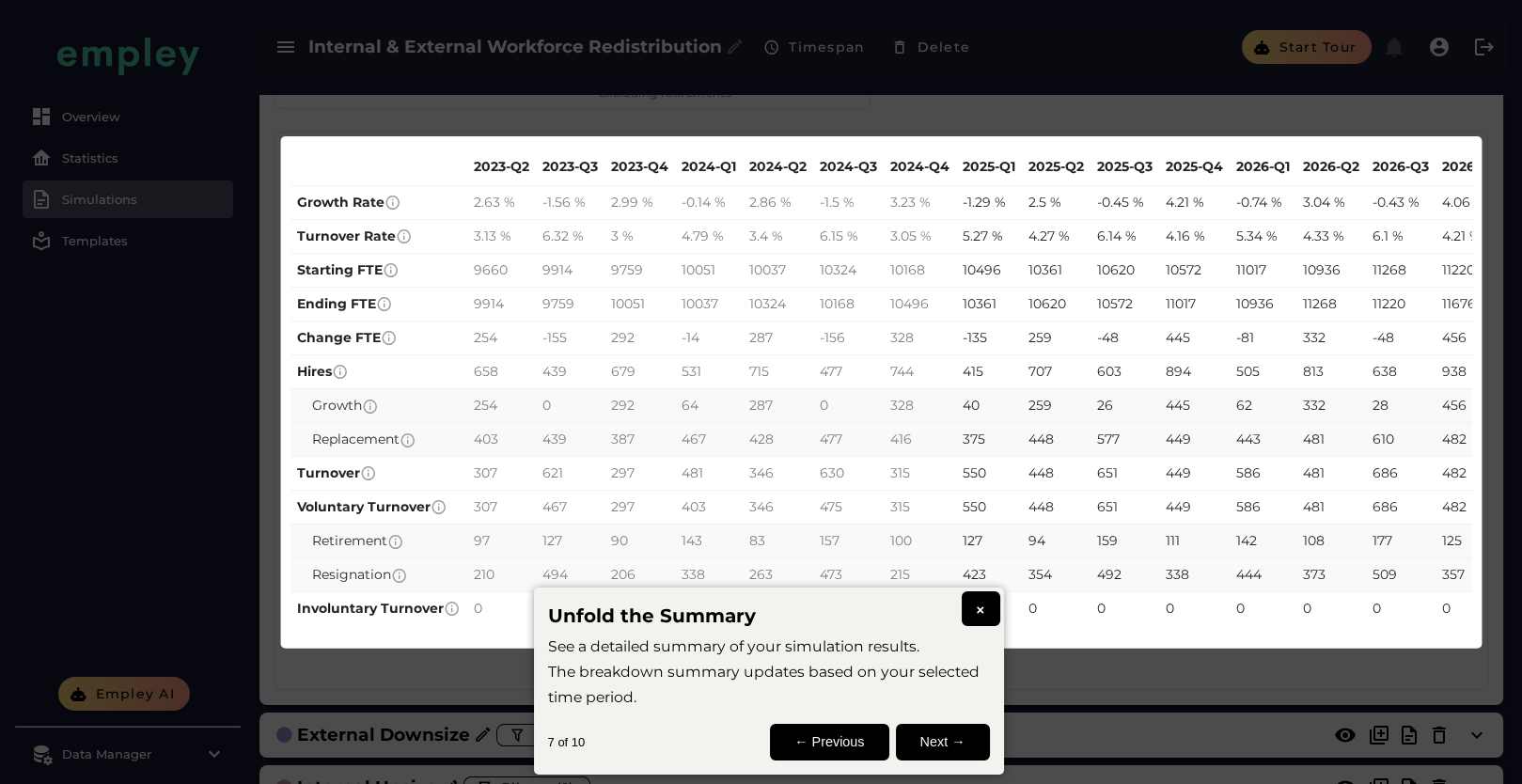 click on "Next →" at bounding box center [943, 742] 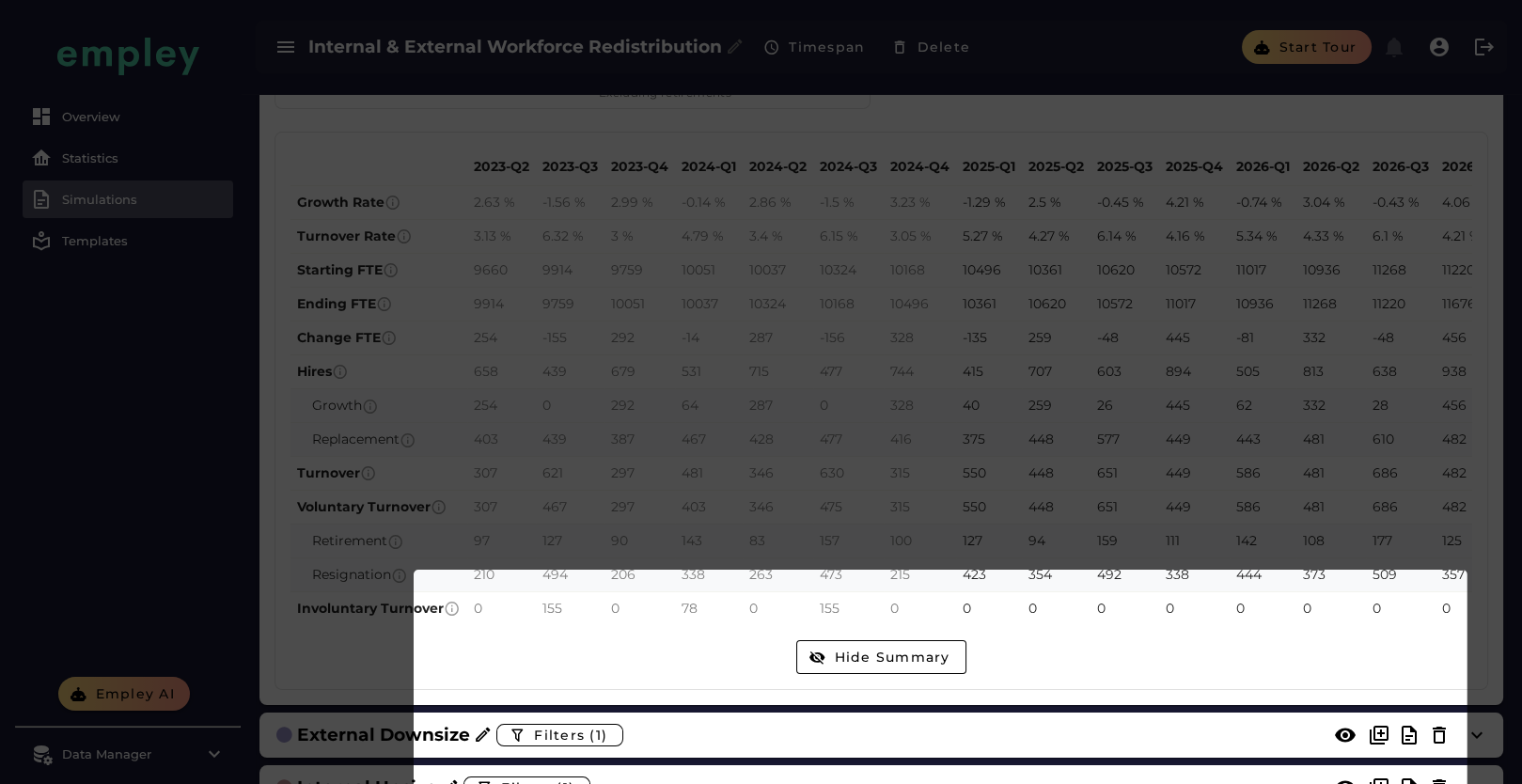 scroll, scrollTop: 407, scrollLeft: 0, axis: vertical 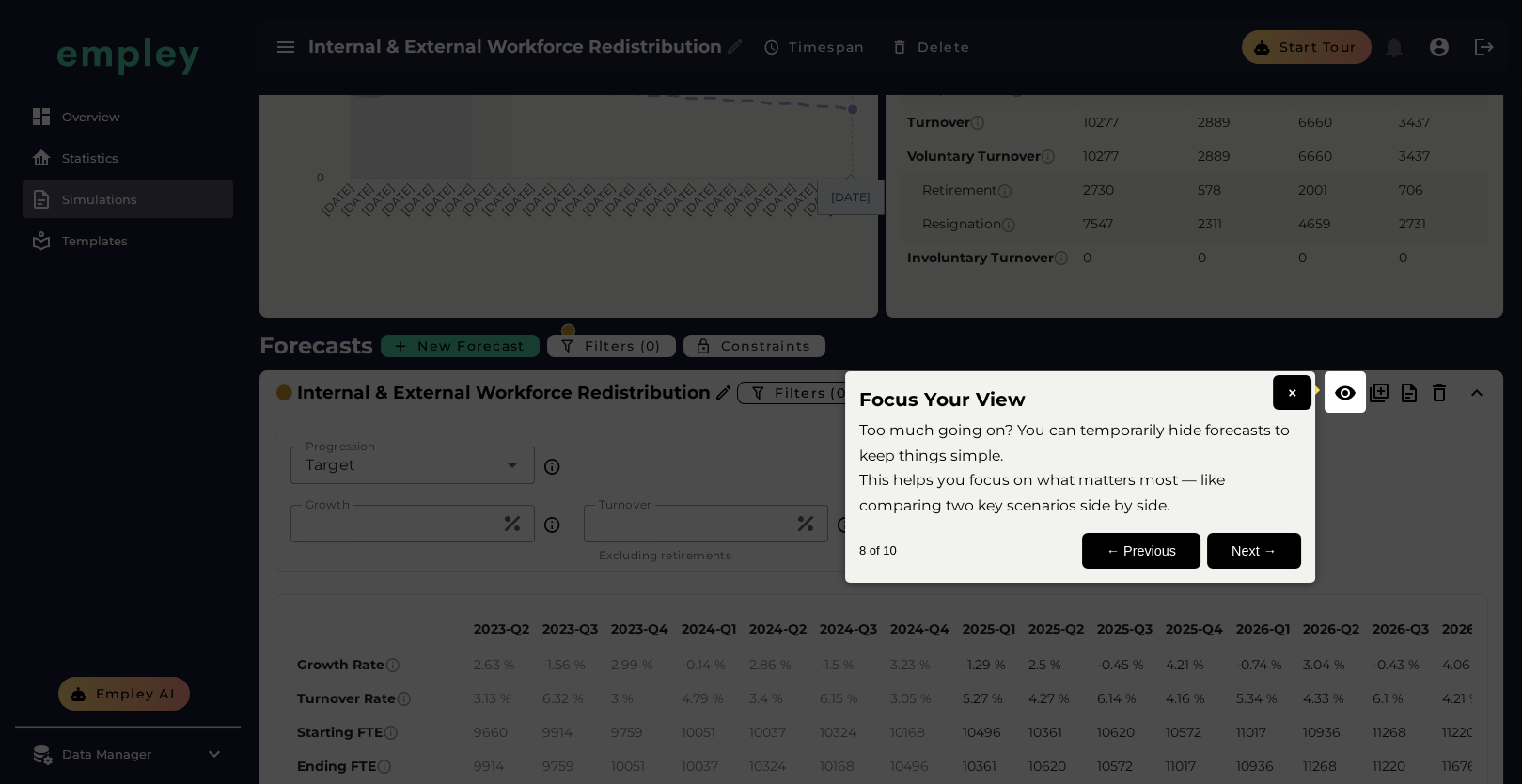 click on "Next →" at bounding box center (1254, 551) 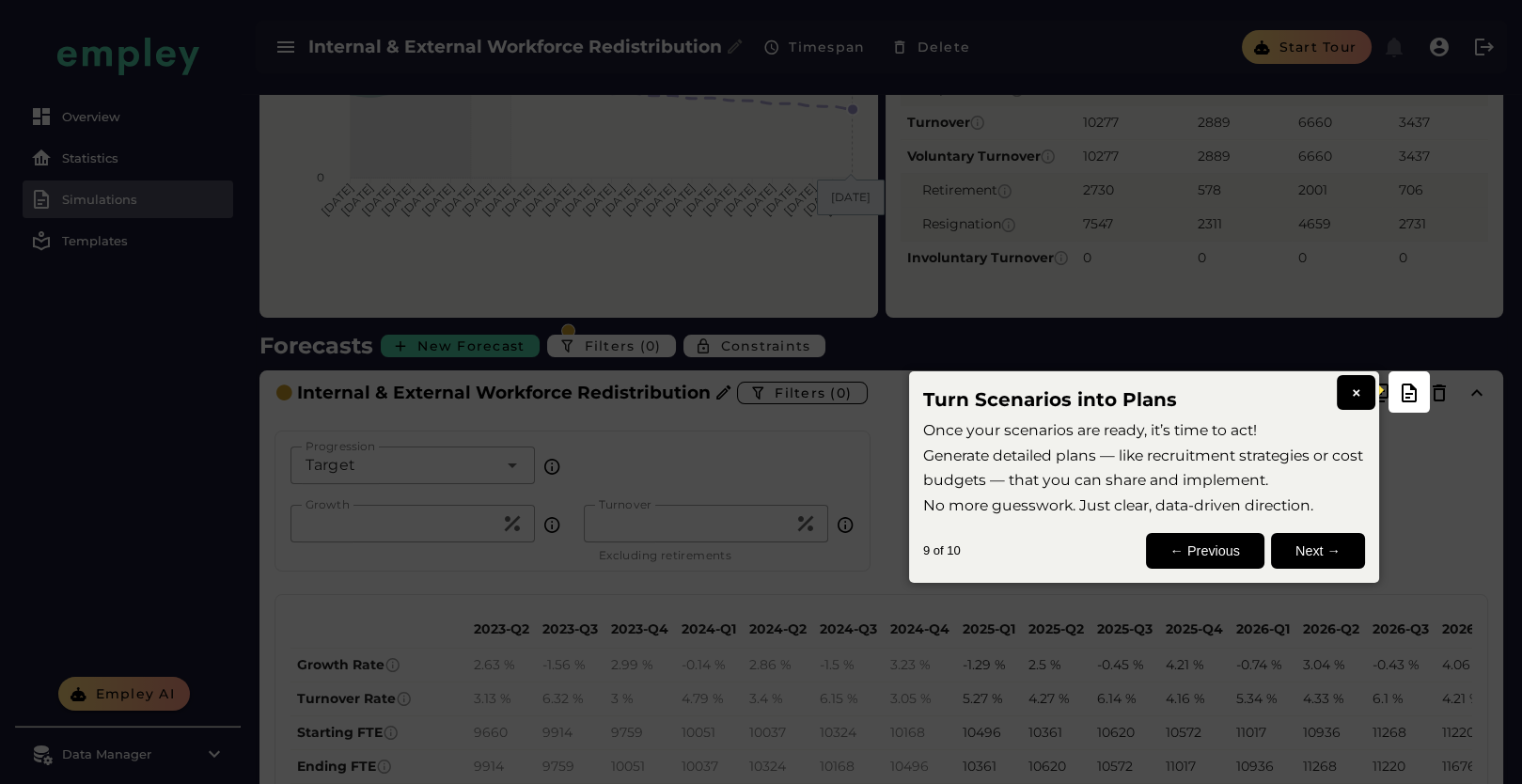click on "Next →" at bounding box center (1318, 551) 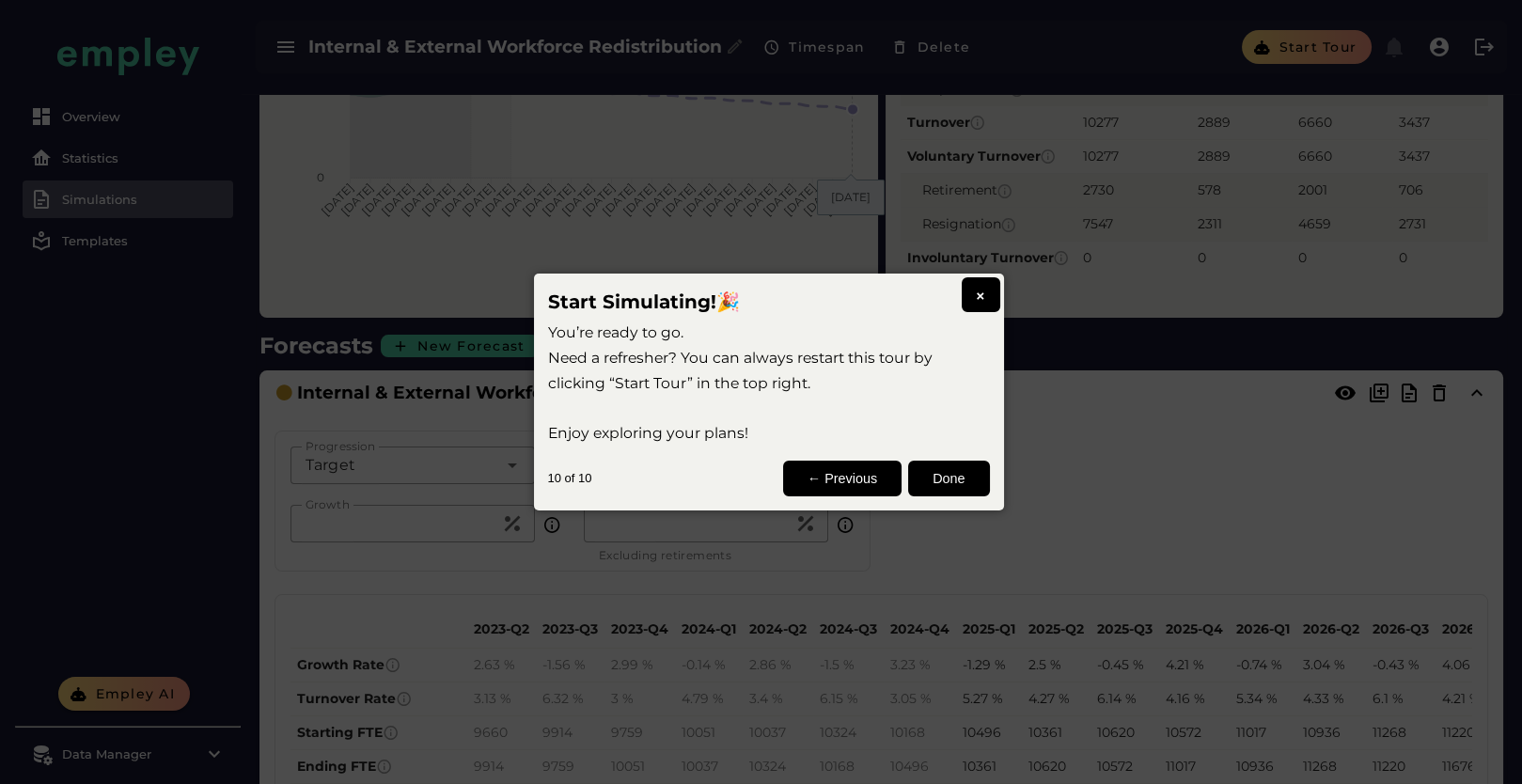 click on "Done" at bounding box center (949, 478) 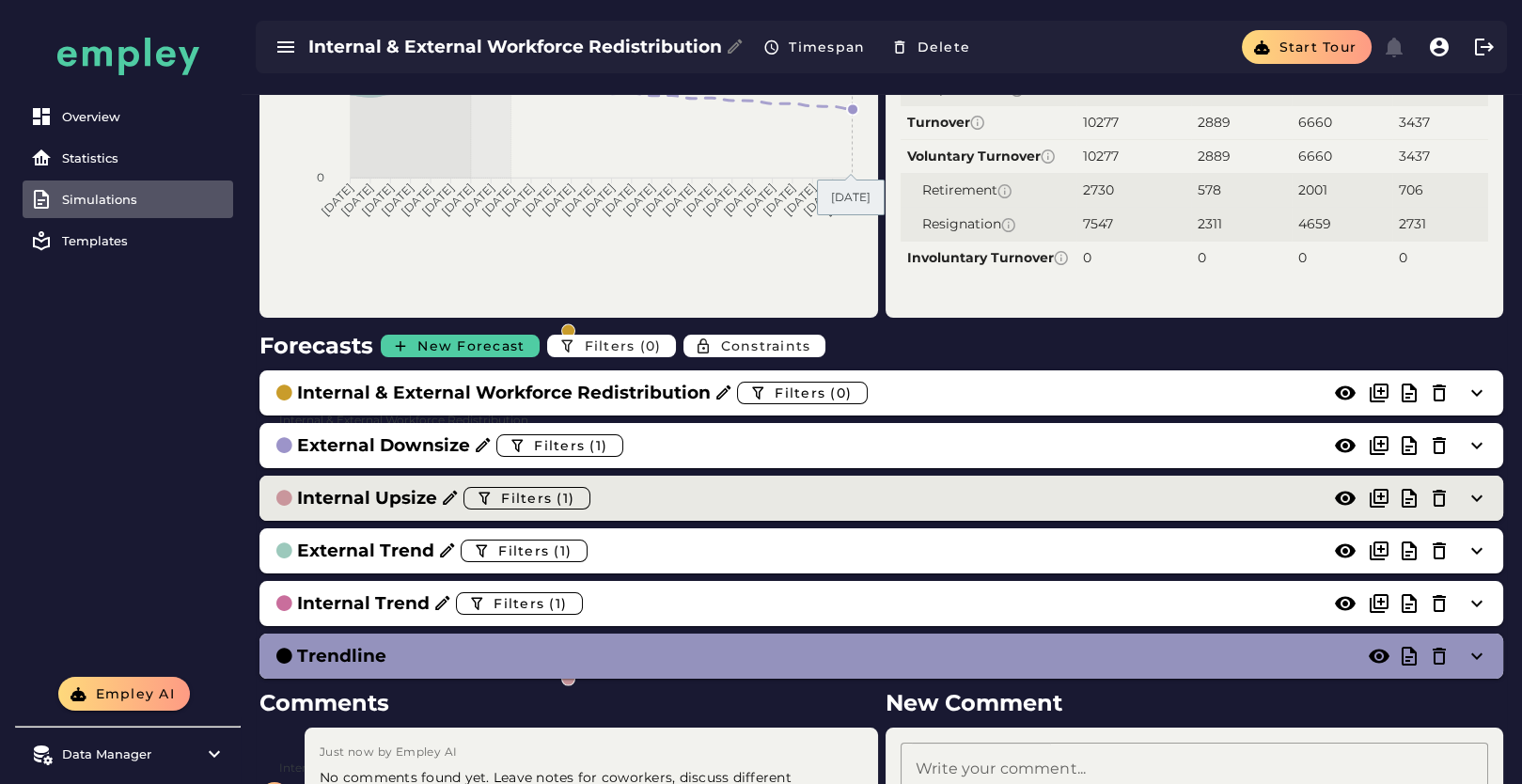 scroll, scrollTop: 0, scrollLeft: 0, axis: both 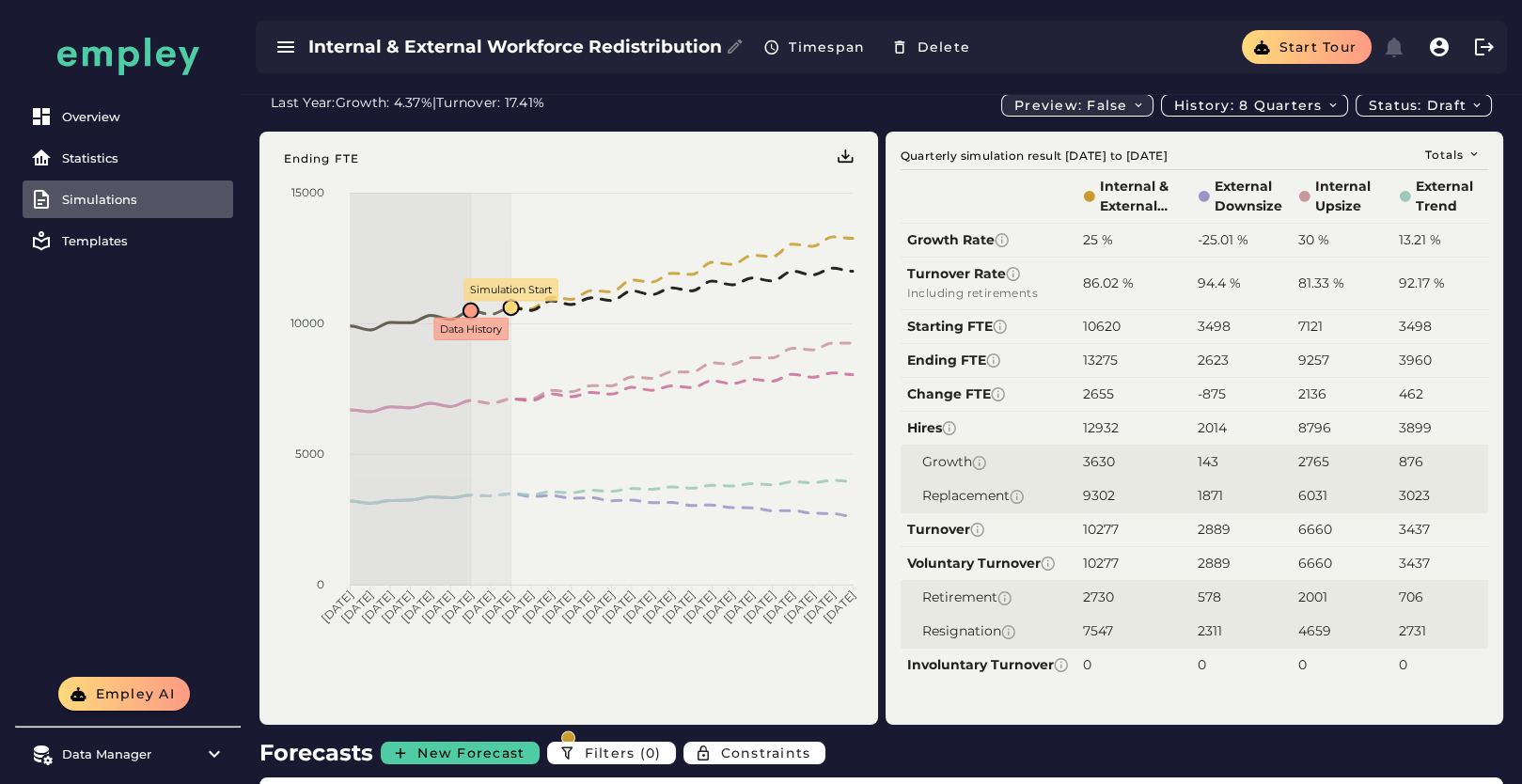 click on "Preview: false" 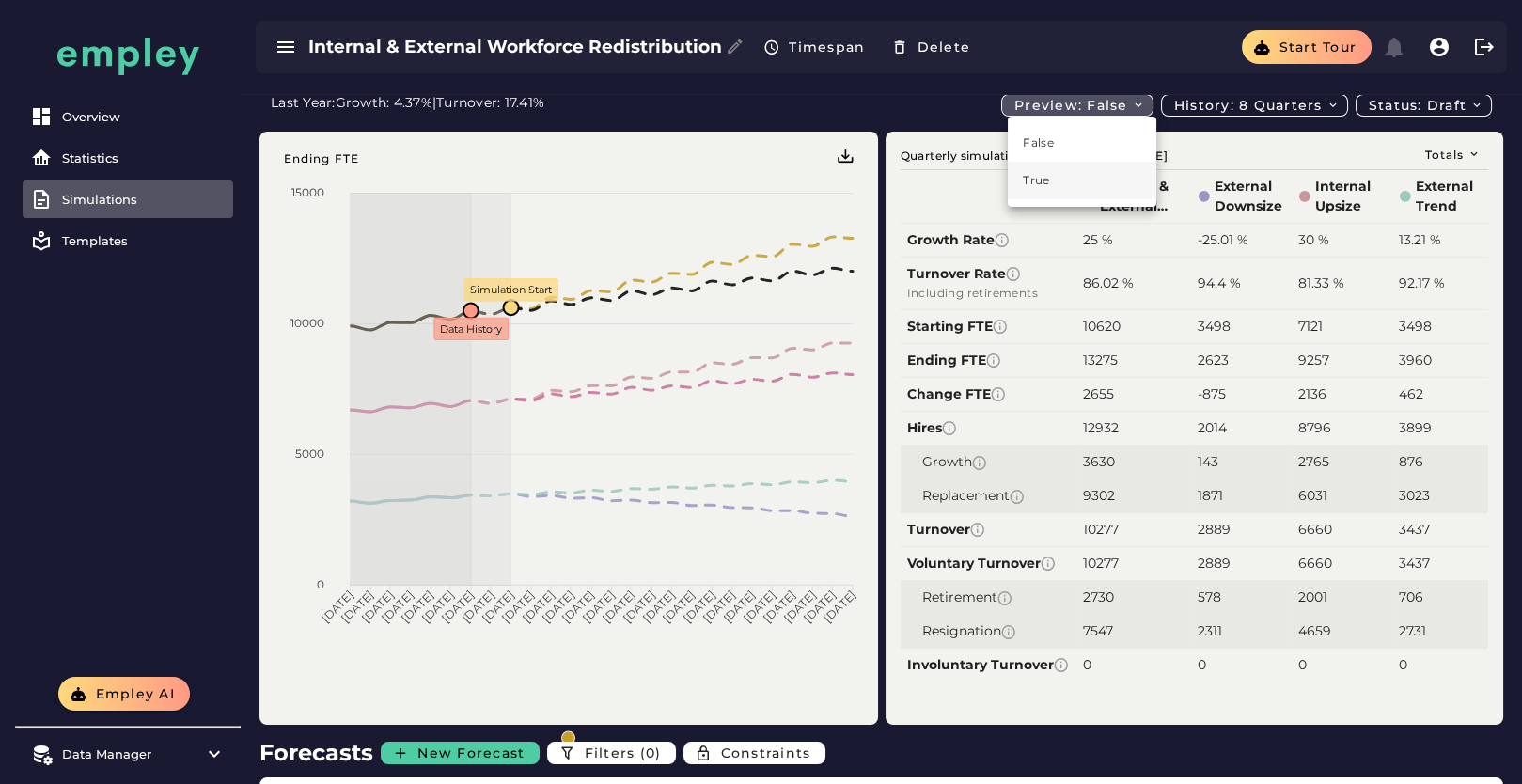 click on "True" 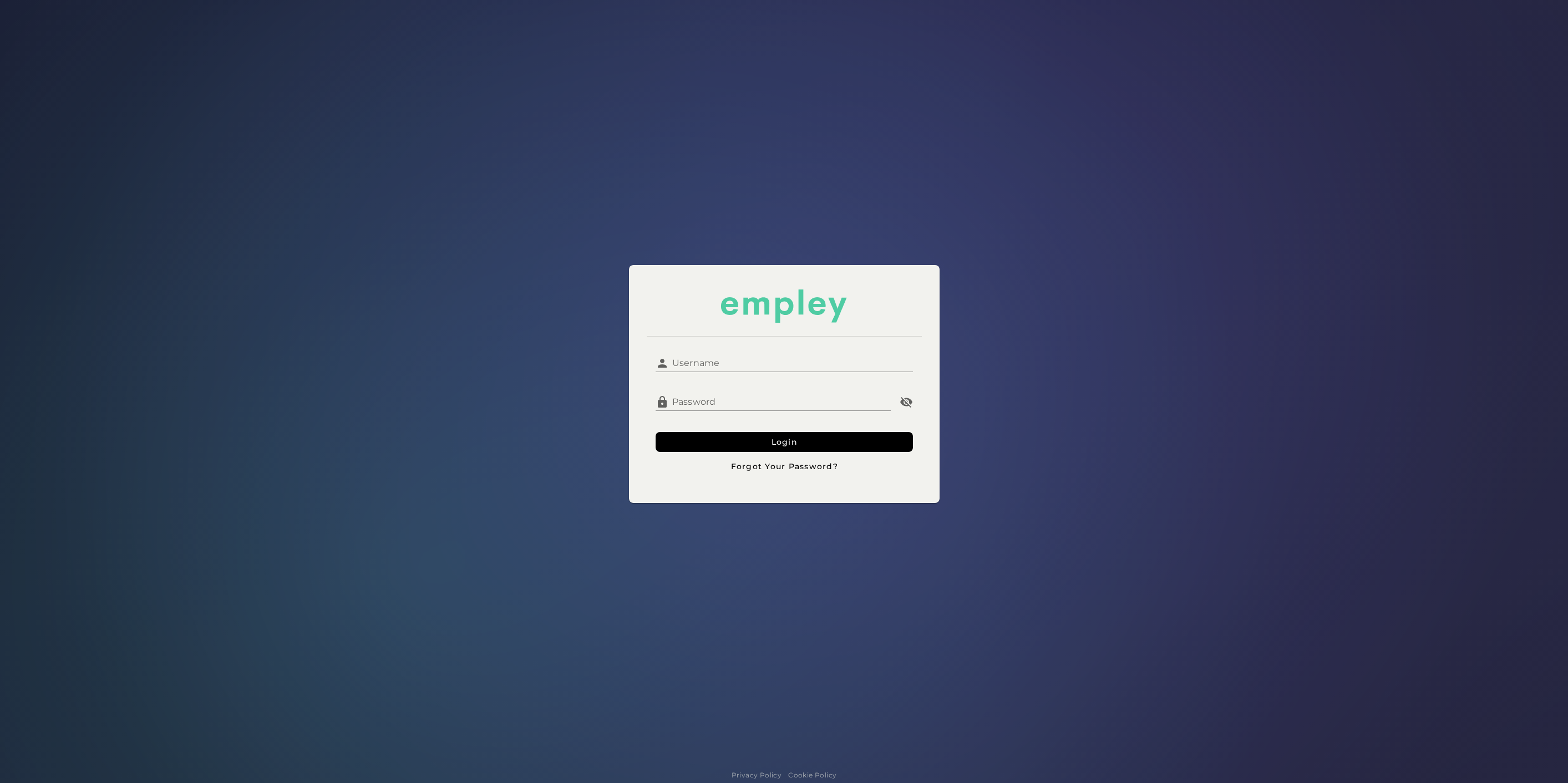 scroll, scrollTop: 0, scrollLeft: 0, axis: both 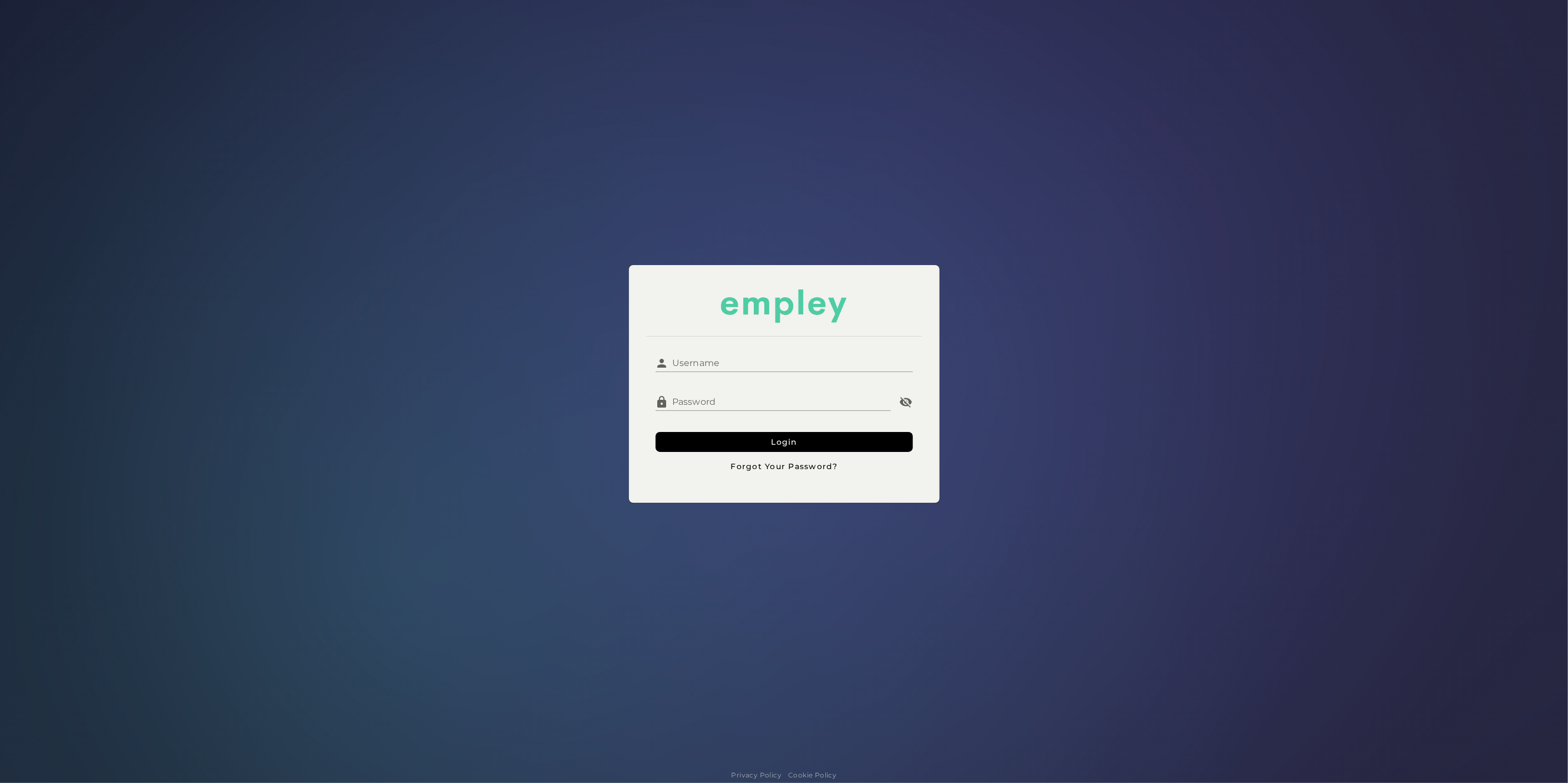 click on "Username" 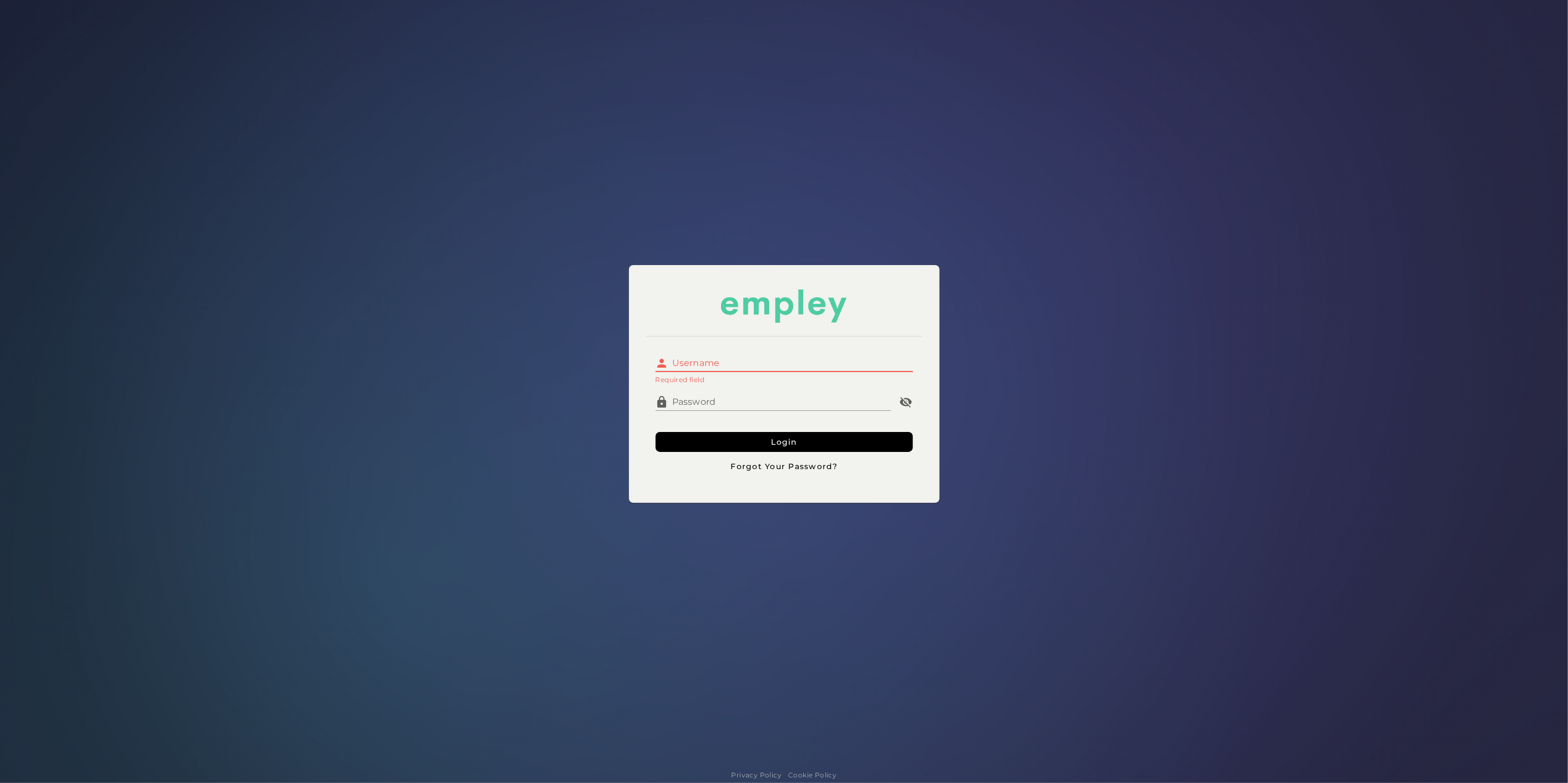 type on "**********" 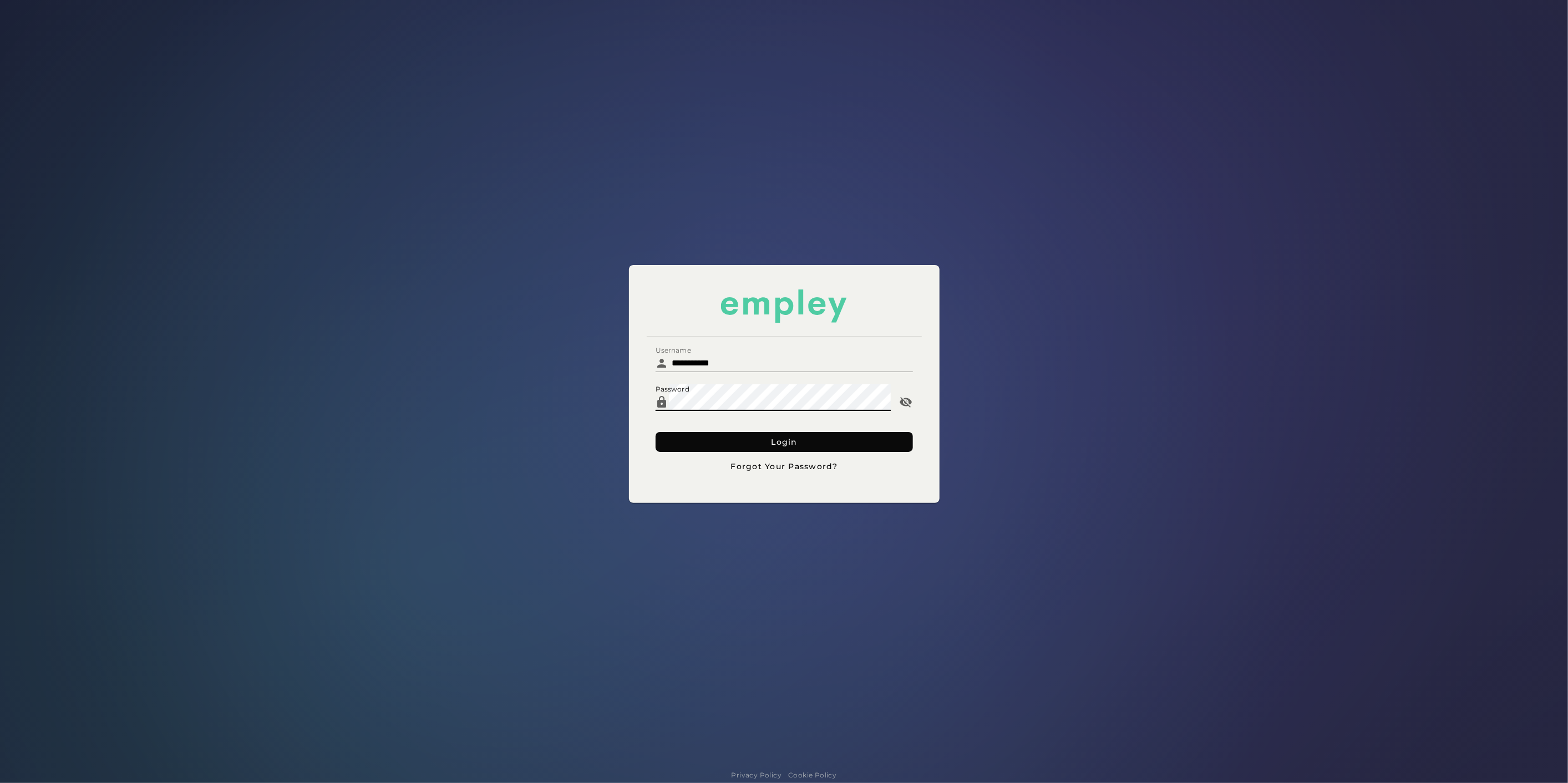 click on "Login" 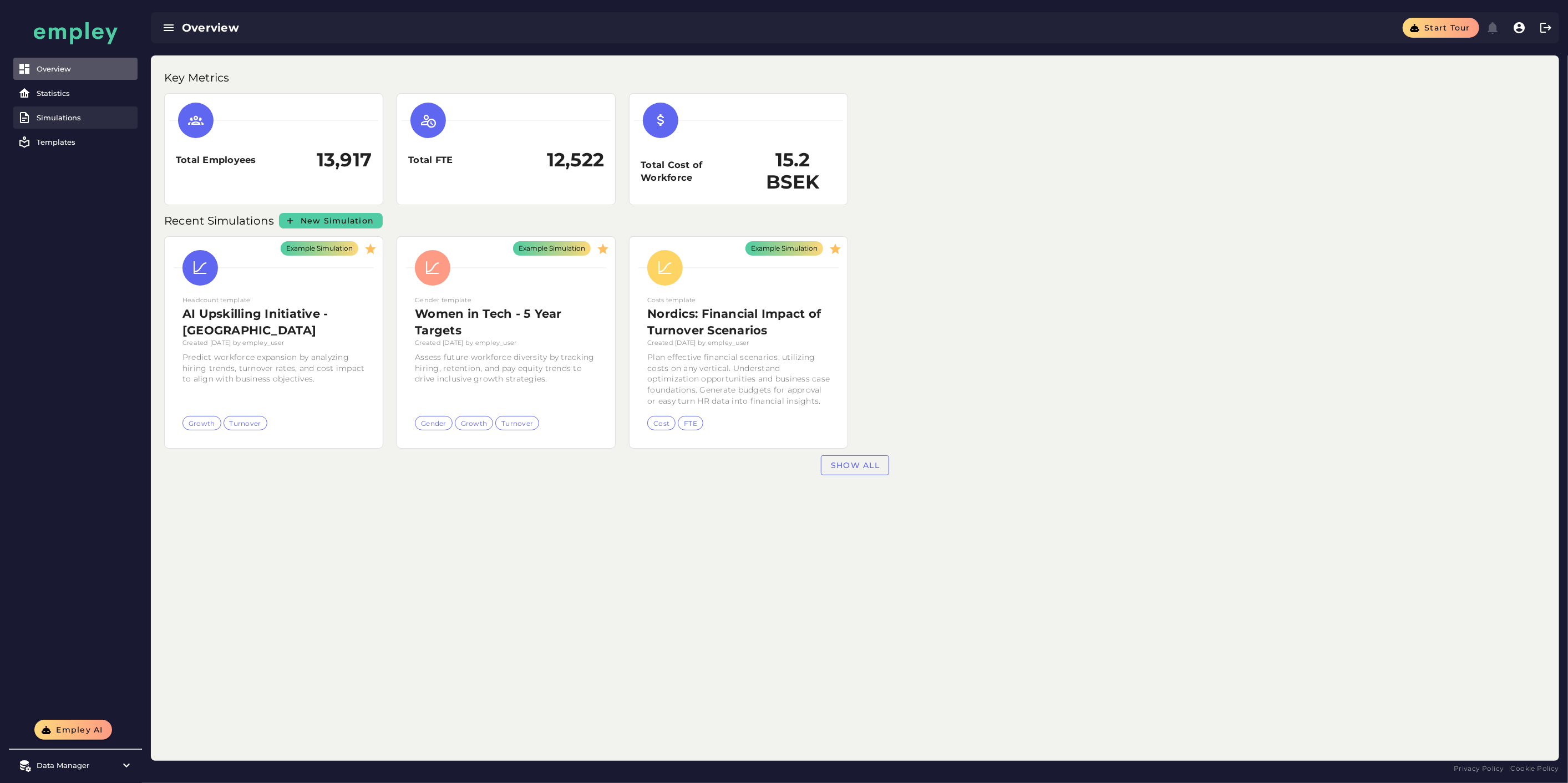 click on "Simulations" at bounding box center (85, 118) 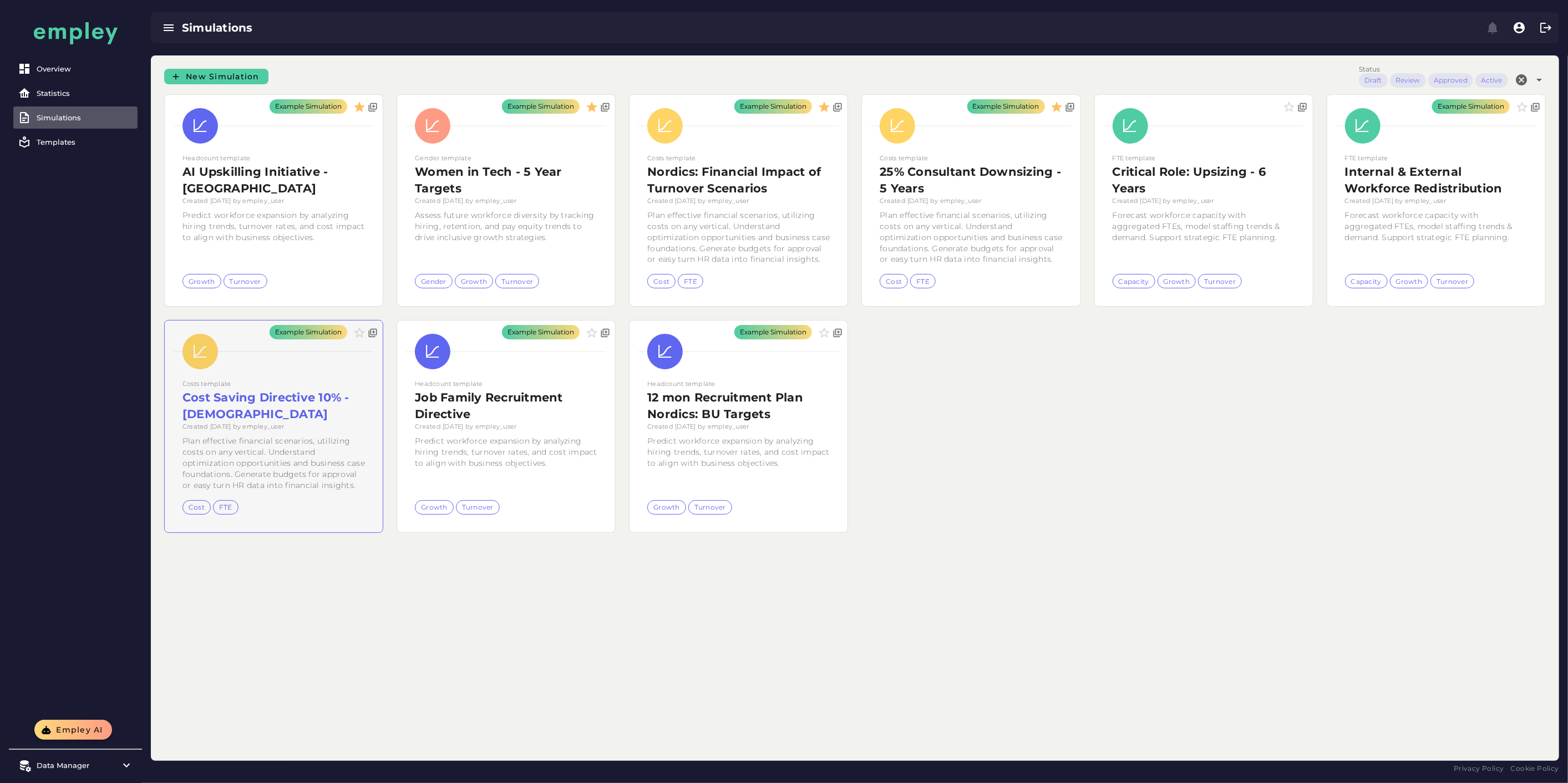 click on "Example Simulation" 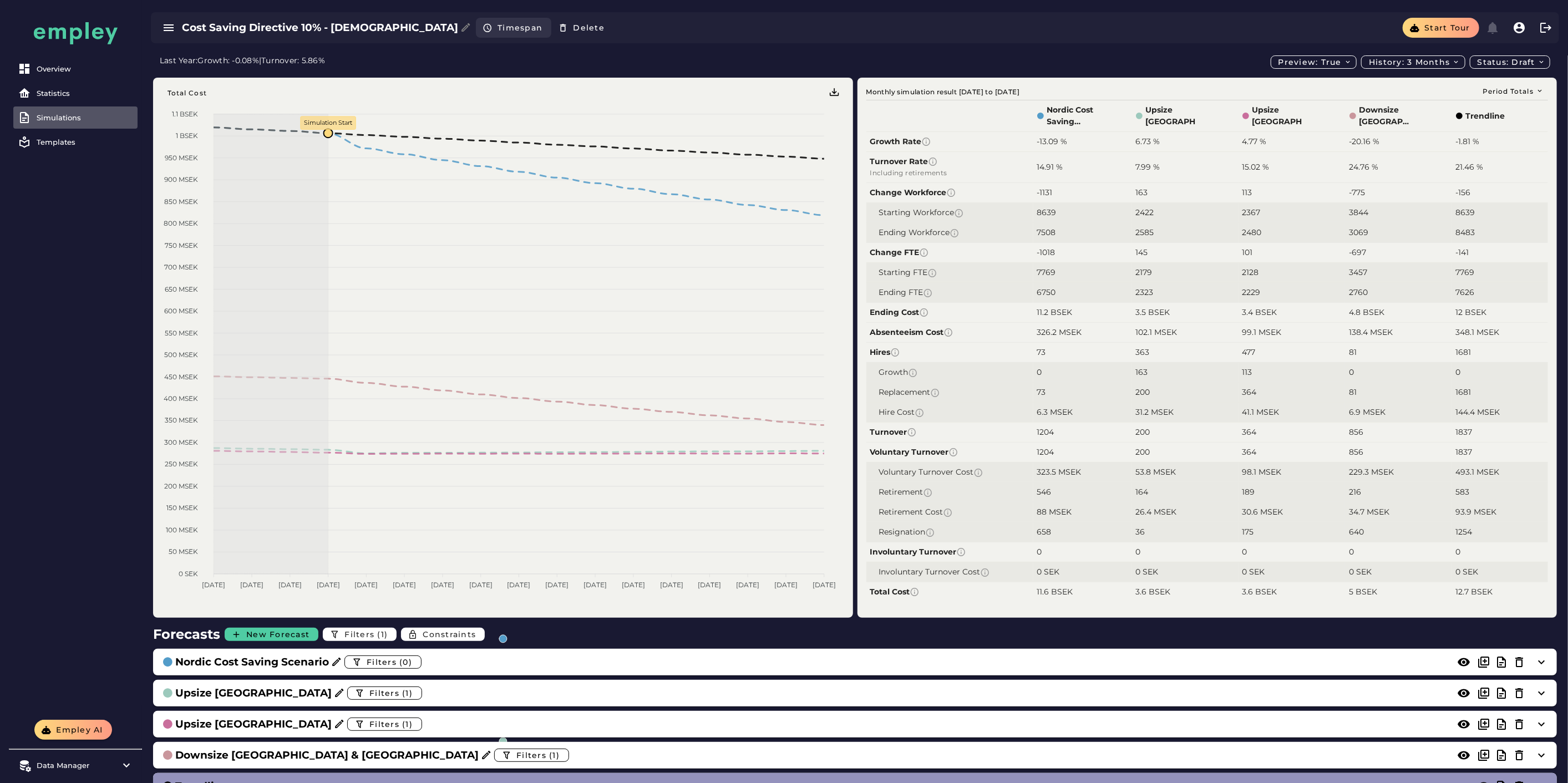 click on "Timespan" 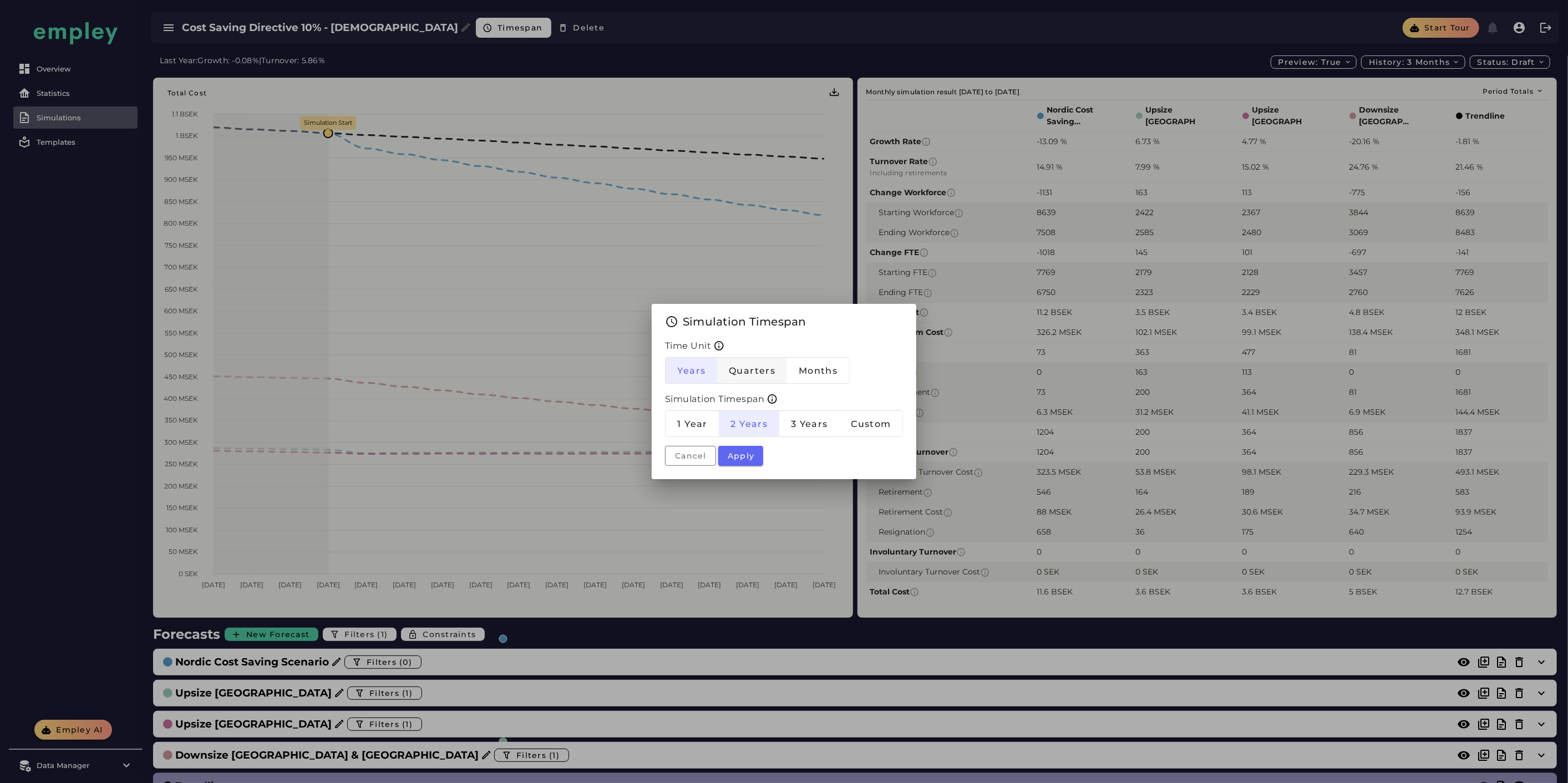 click on "Quarters" 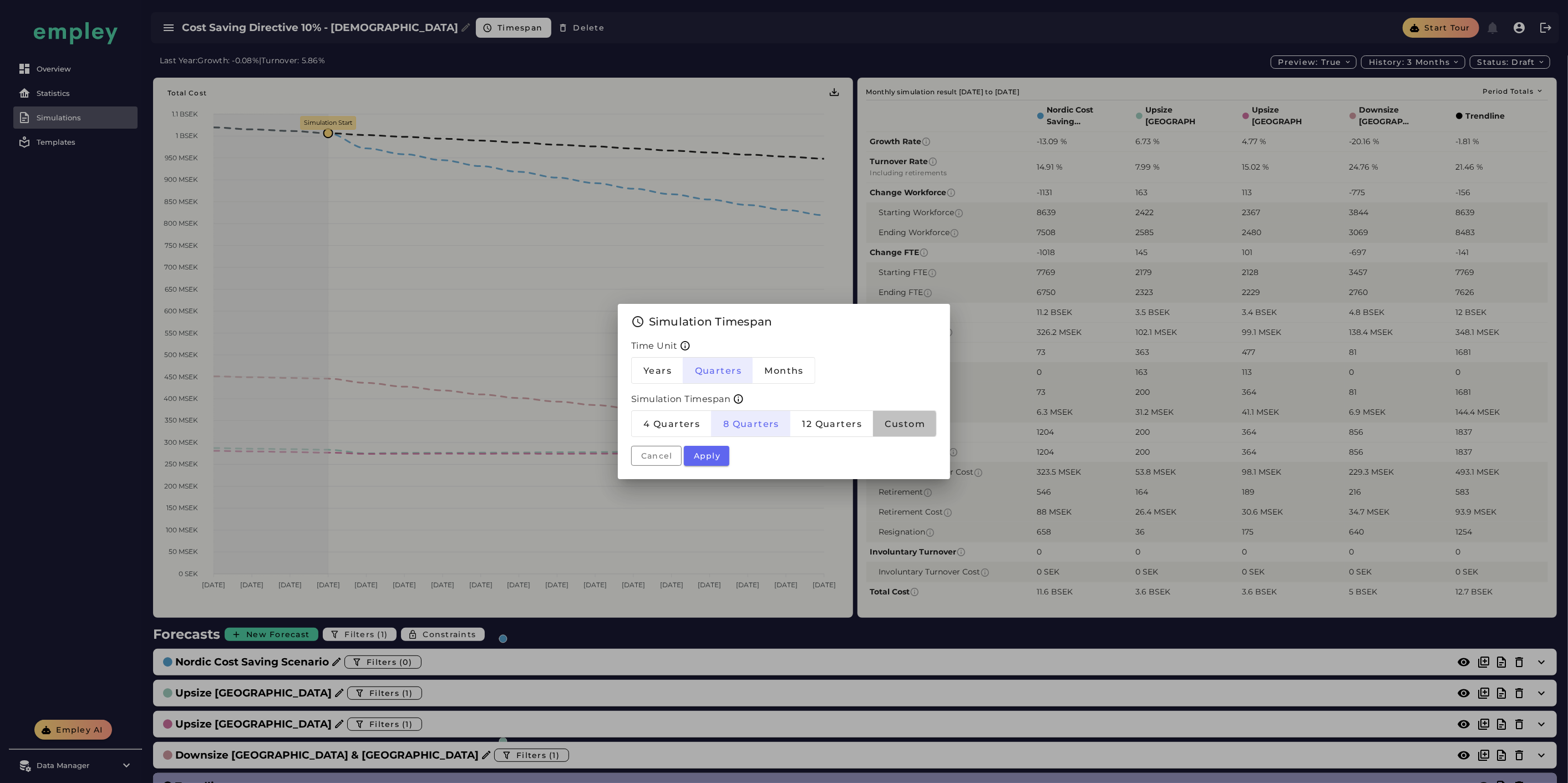 click on "Custom" 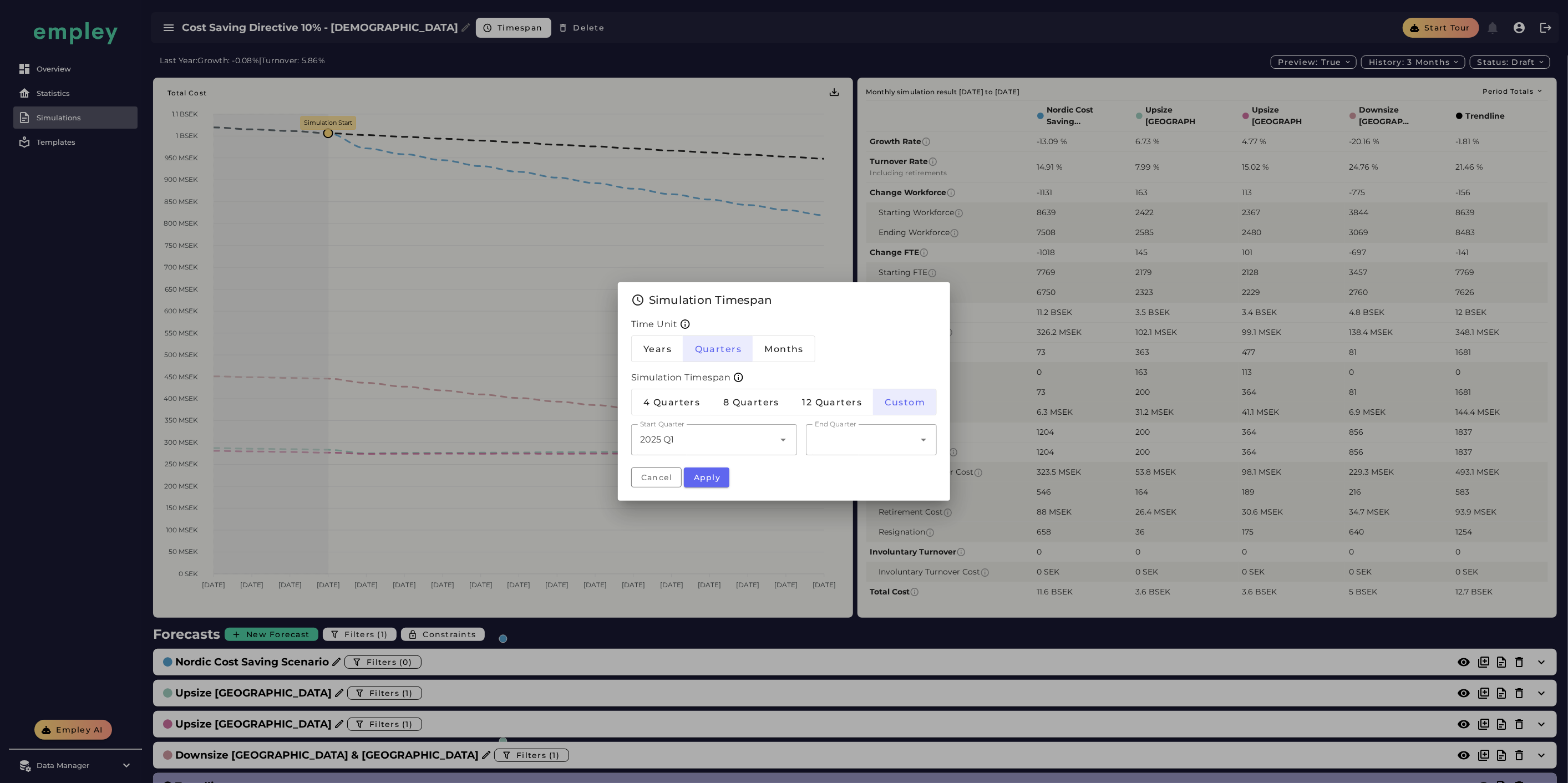 click 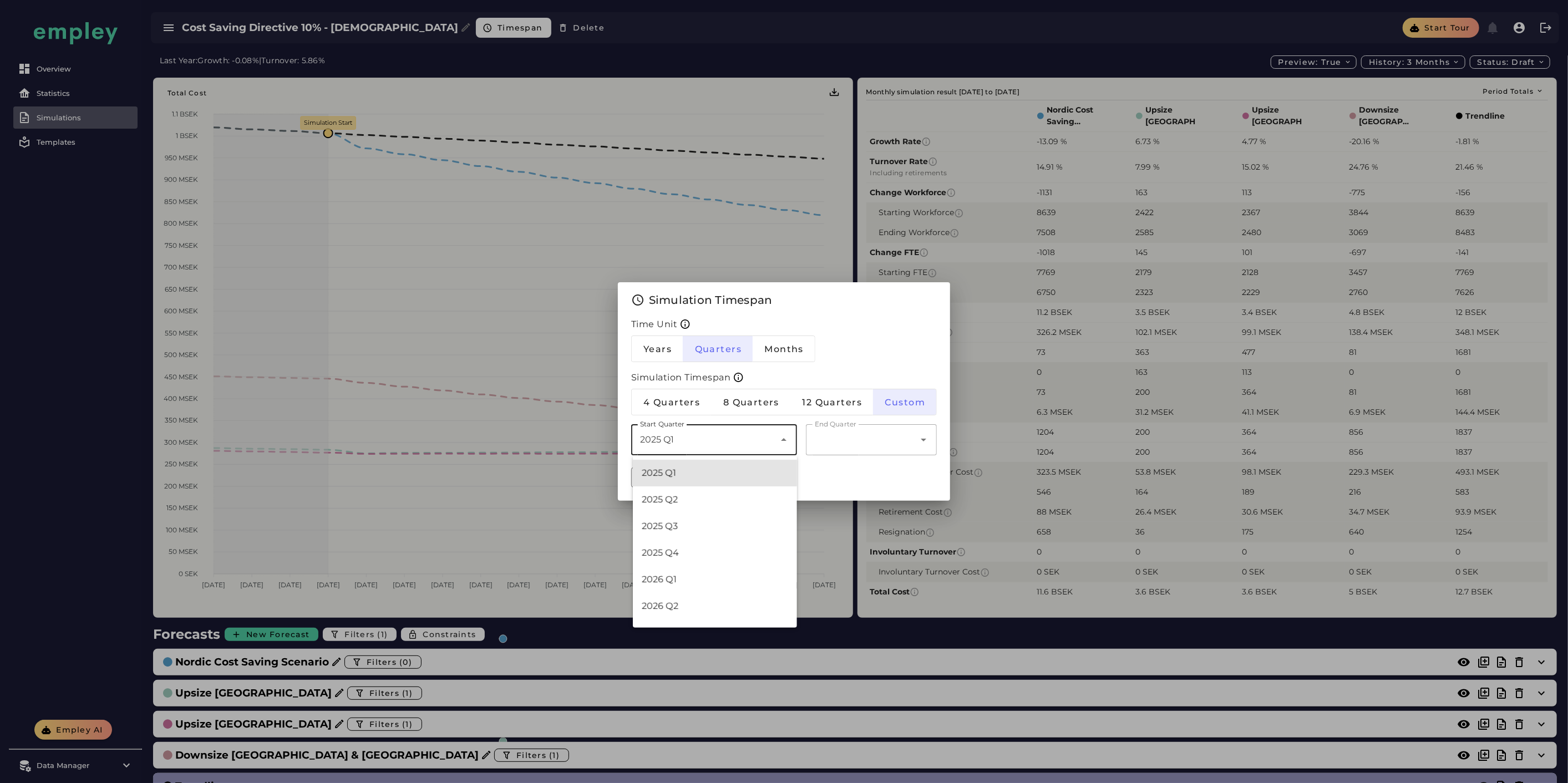 click 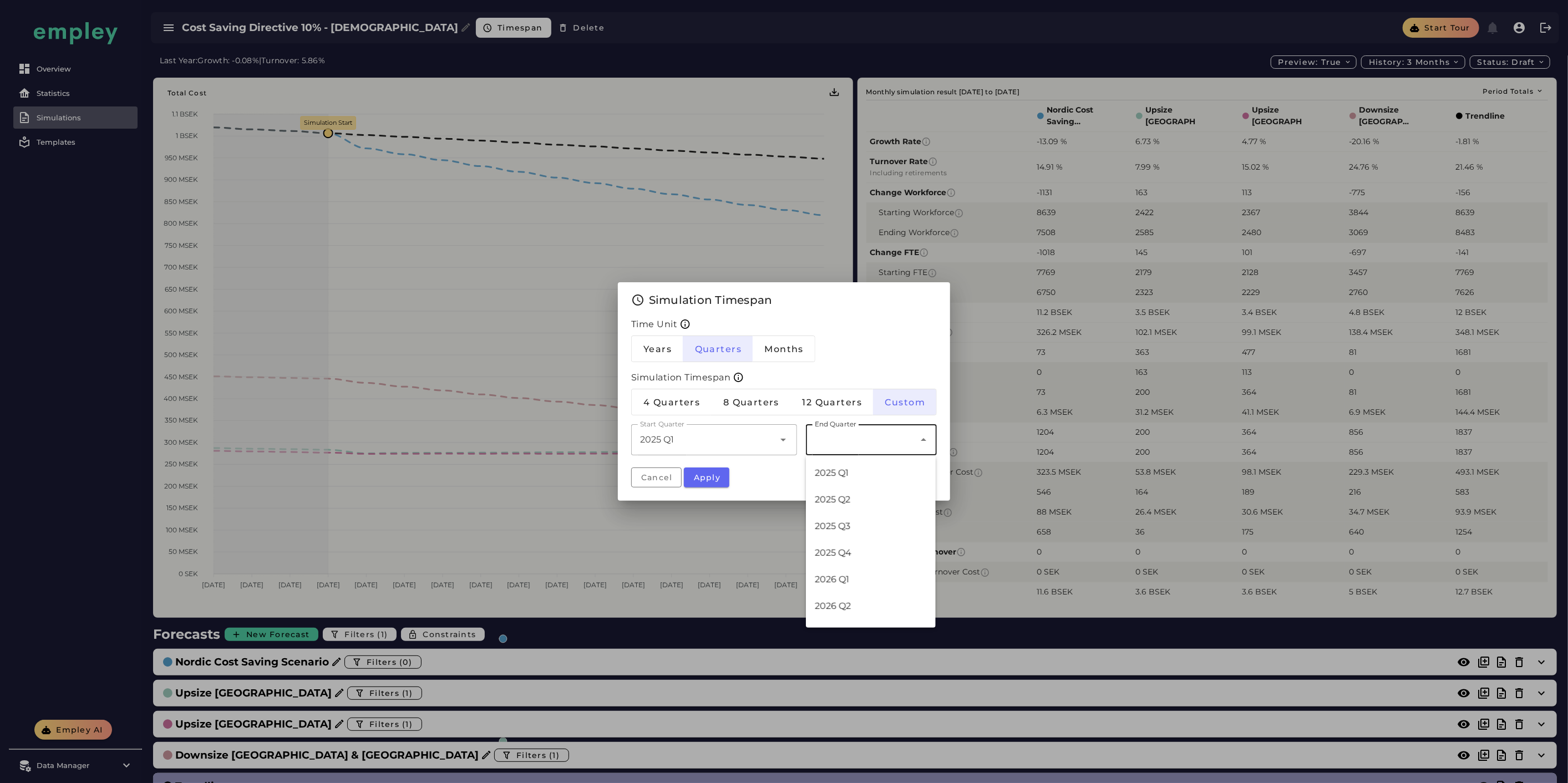 click on "2025 Q1 *******" 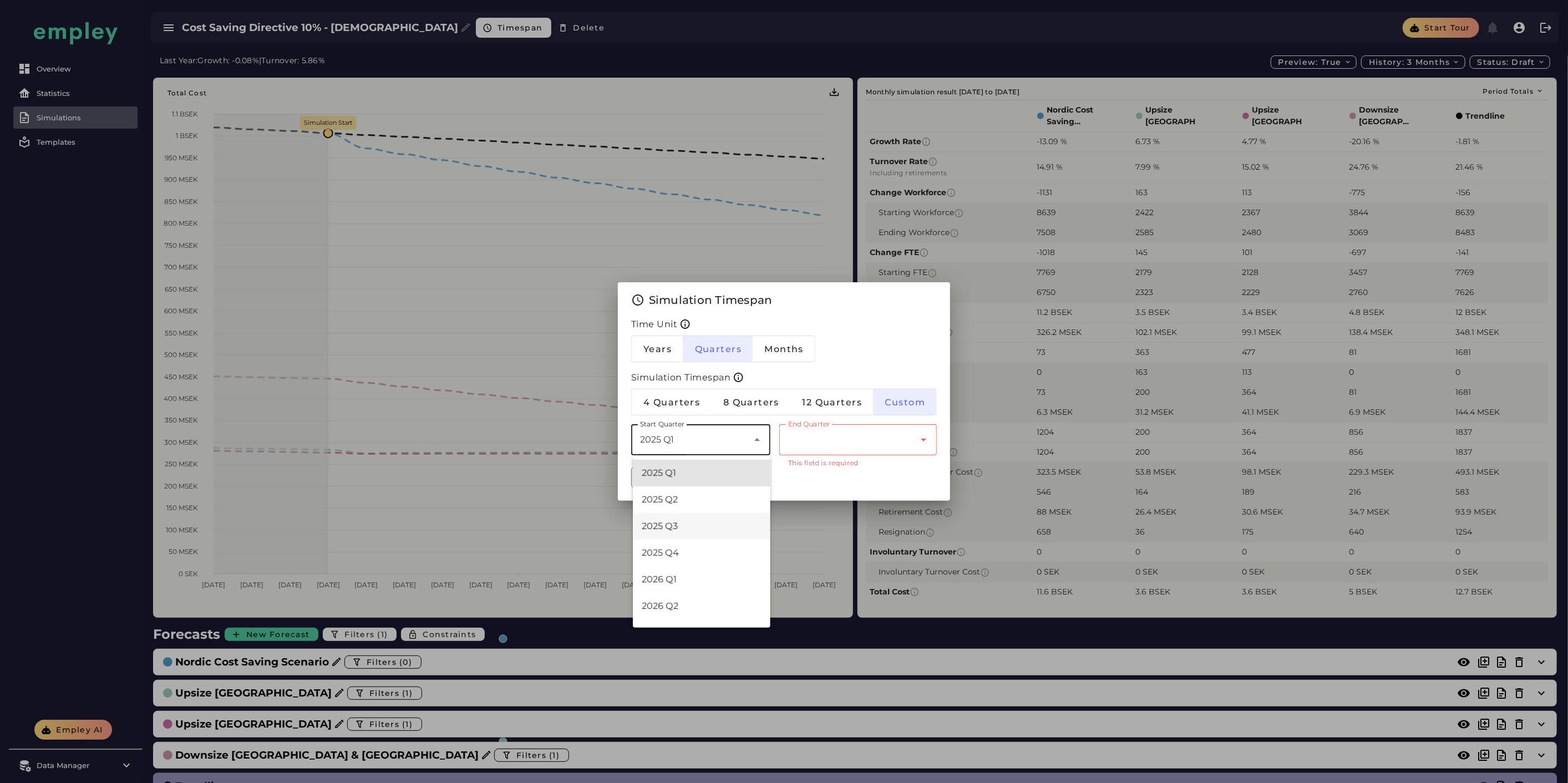 click on "2025 Q3" at bounding box center (702, 526) 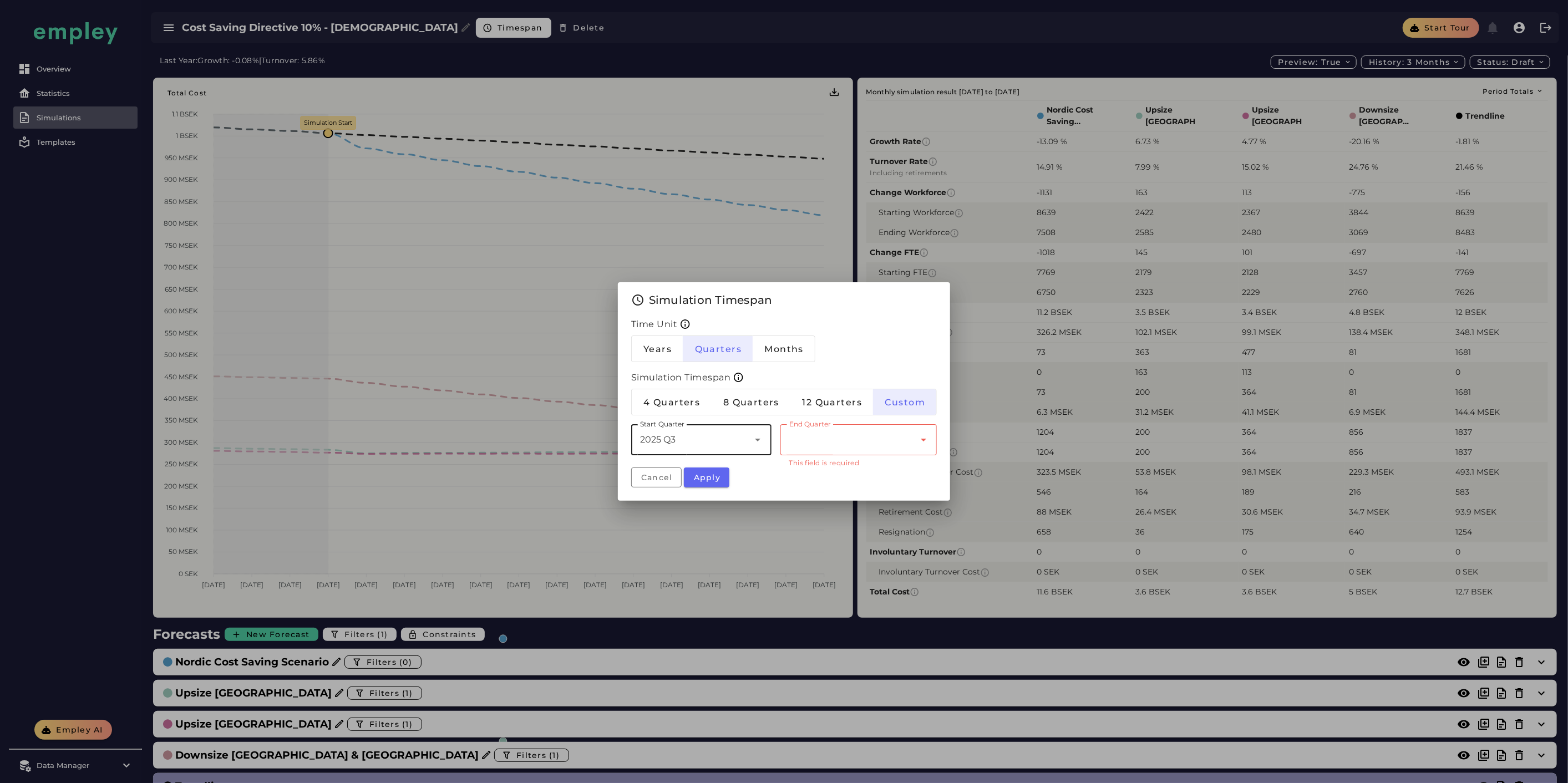 click 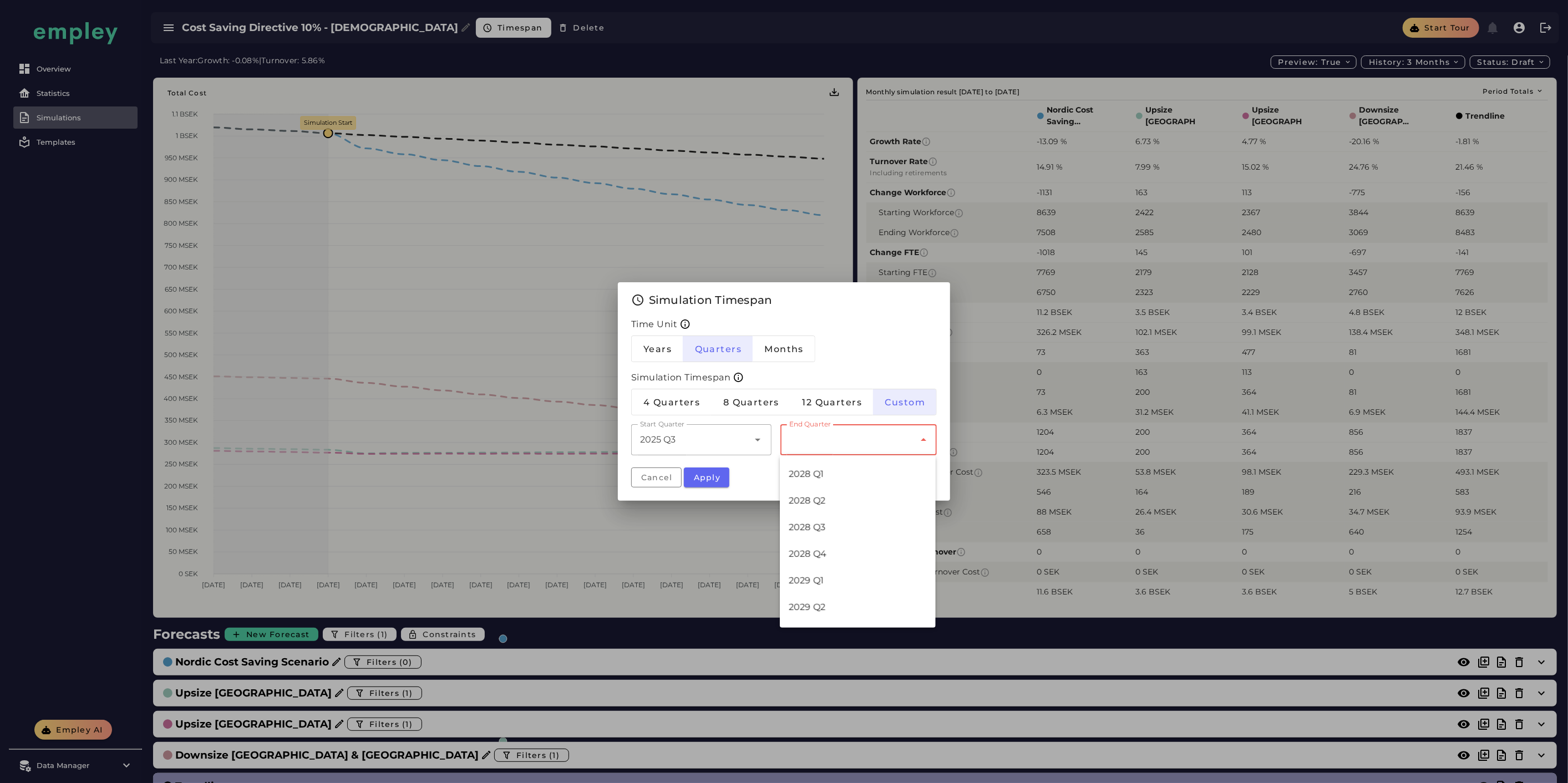scroll, scrollTop: 185, scrollLeft: 0, axis: vertical 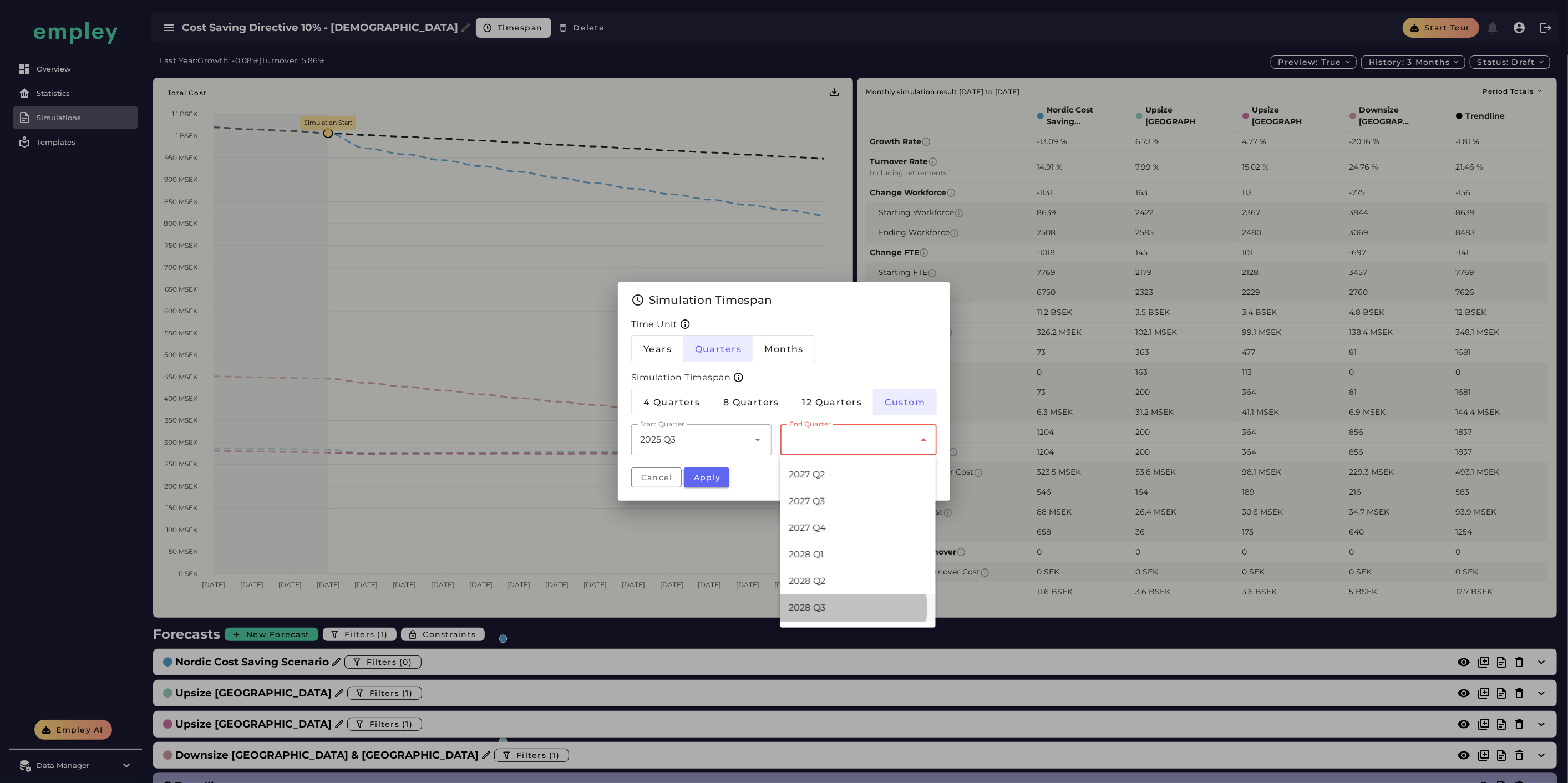 click on "2028 Q3" at bounding box center (857, 608) 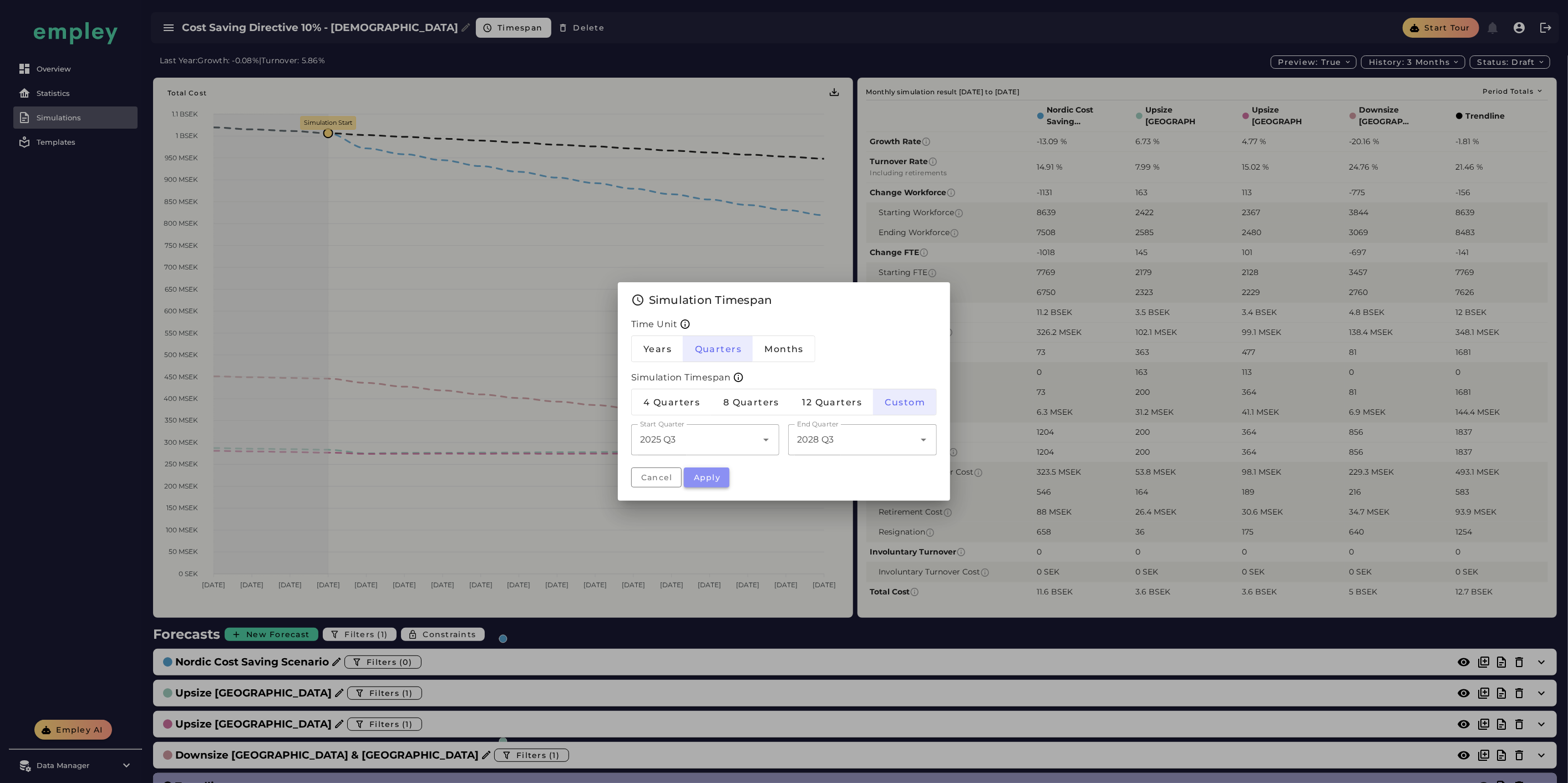 click on "Apply" 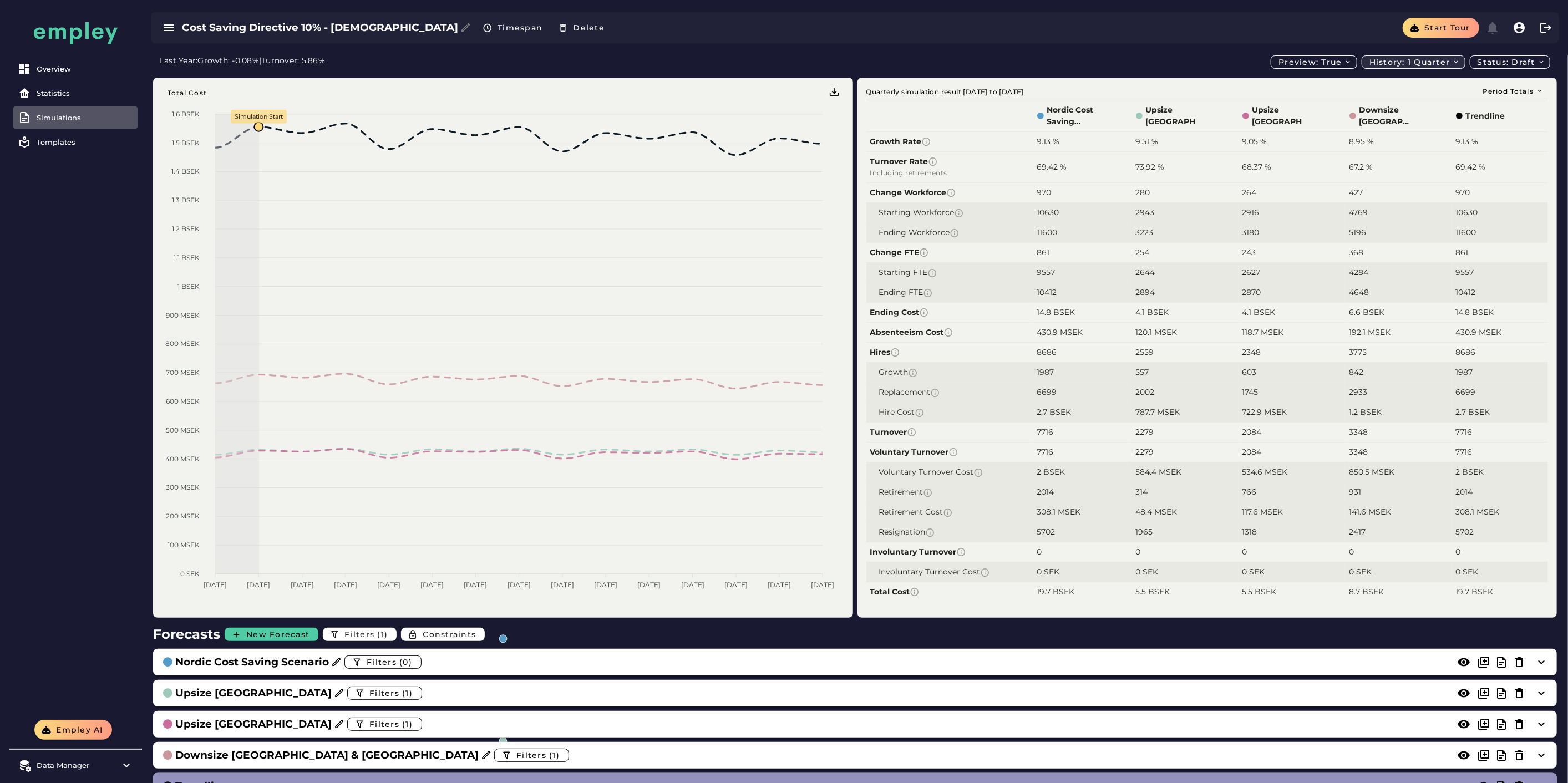click on "History: 1 quarter" 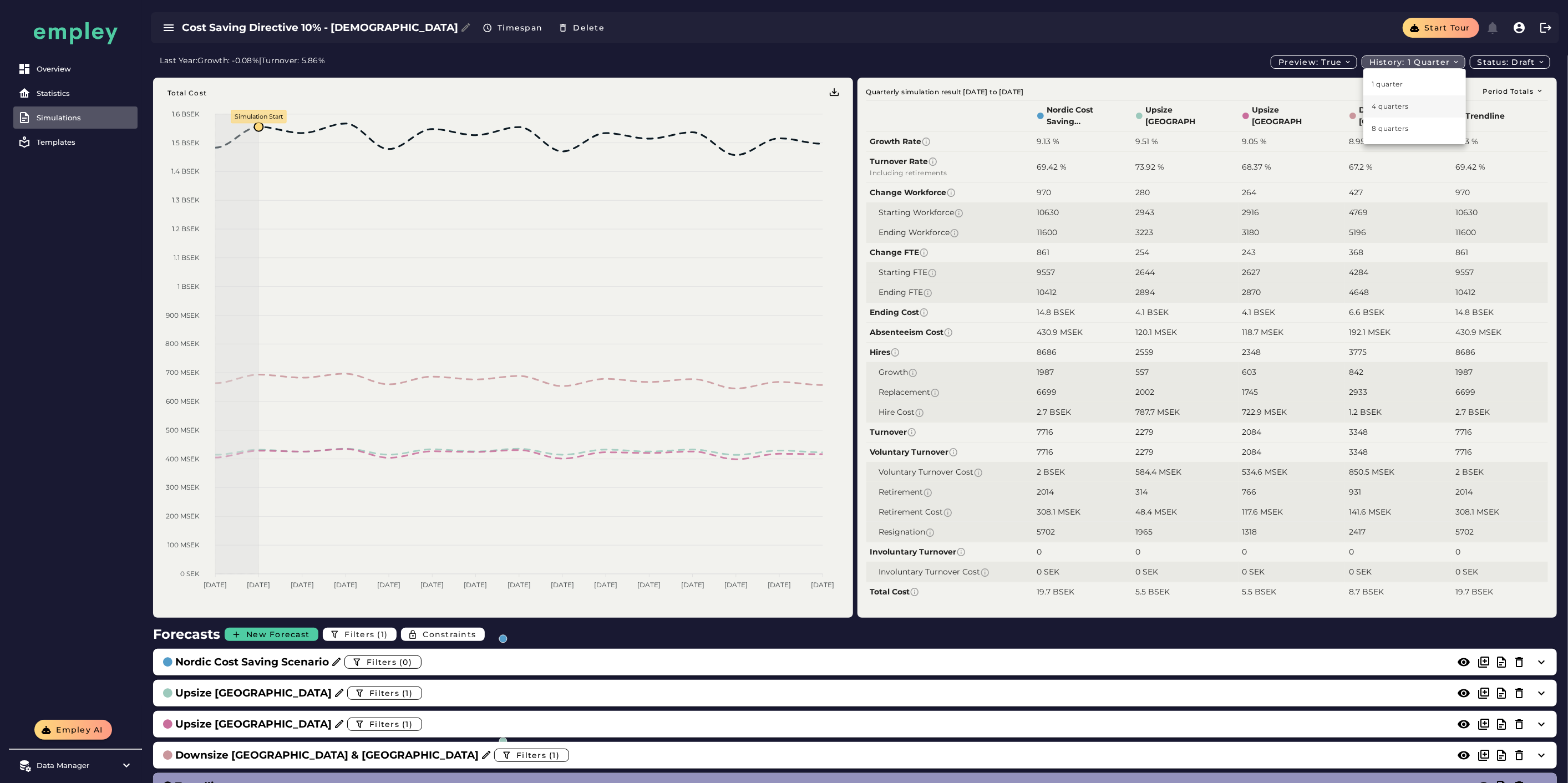 click on "4 quarters" 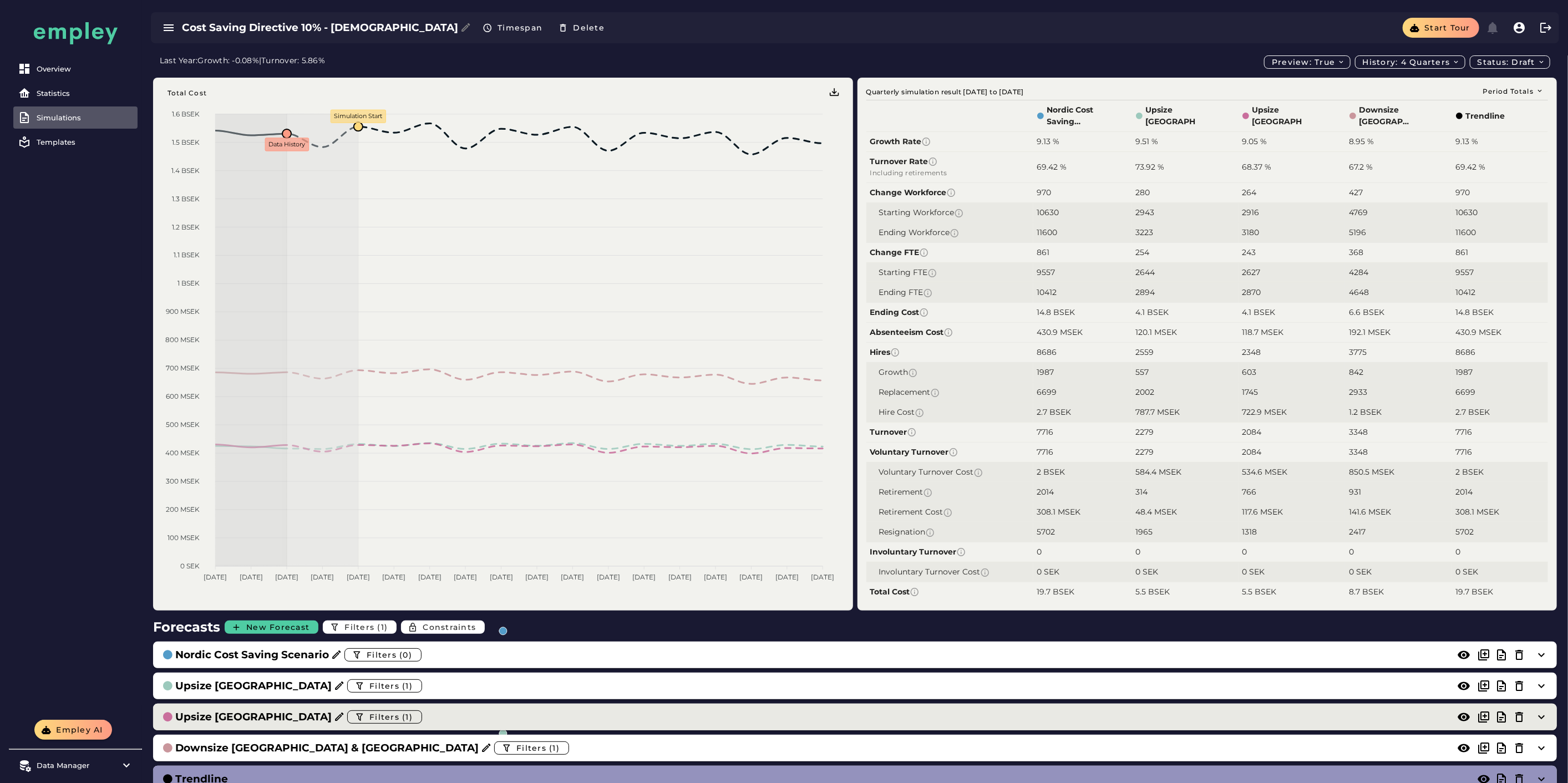 click on "Upsize Denmark  Filters (1)" 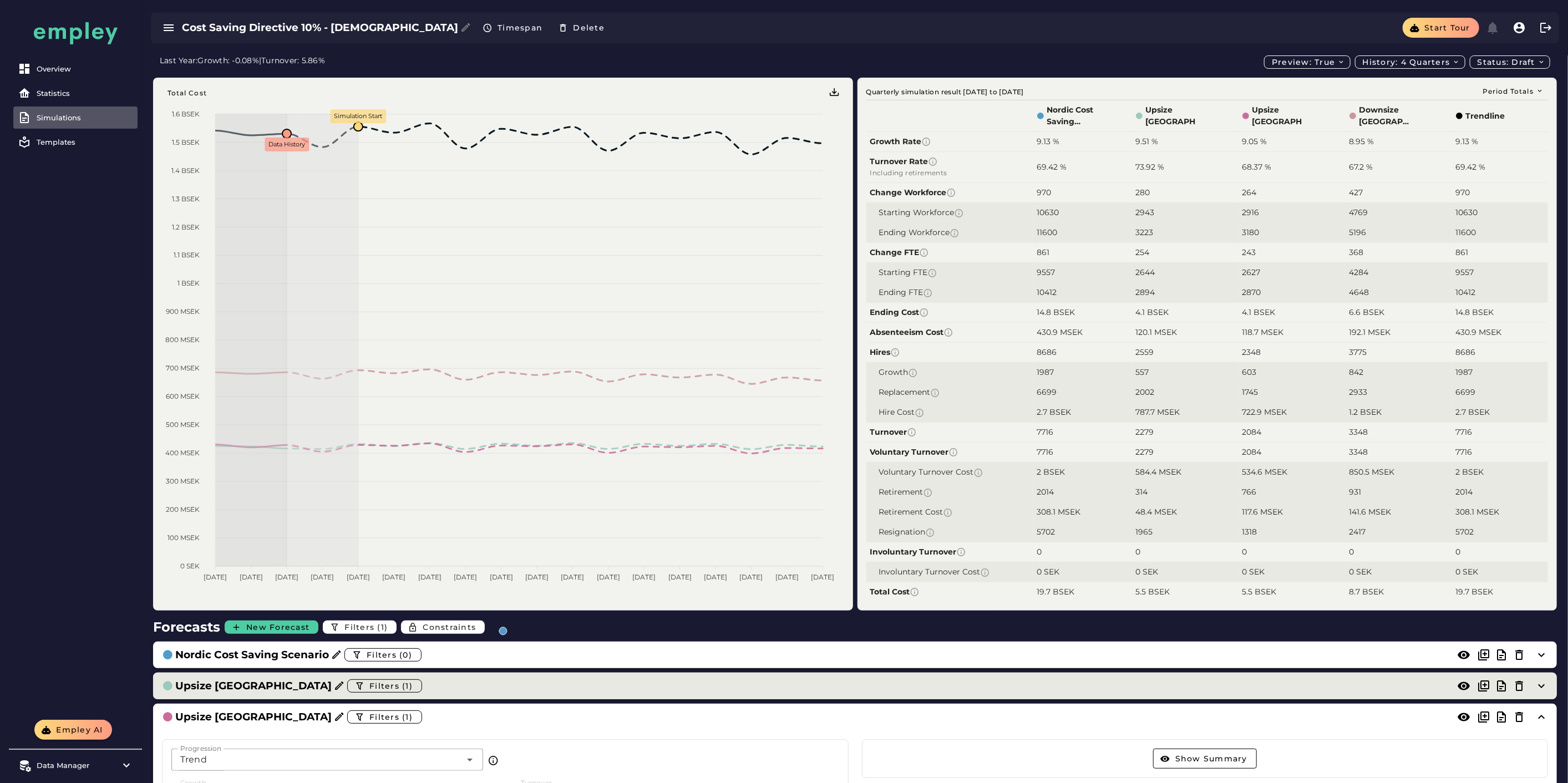 click on "Upsize Sweden  Filters (1)" 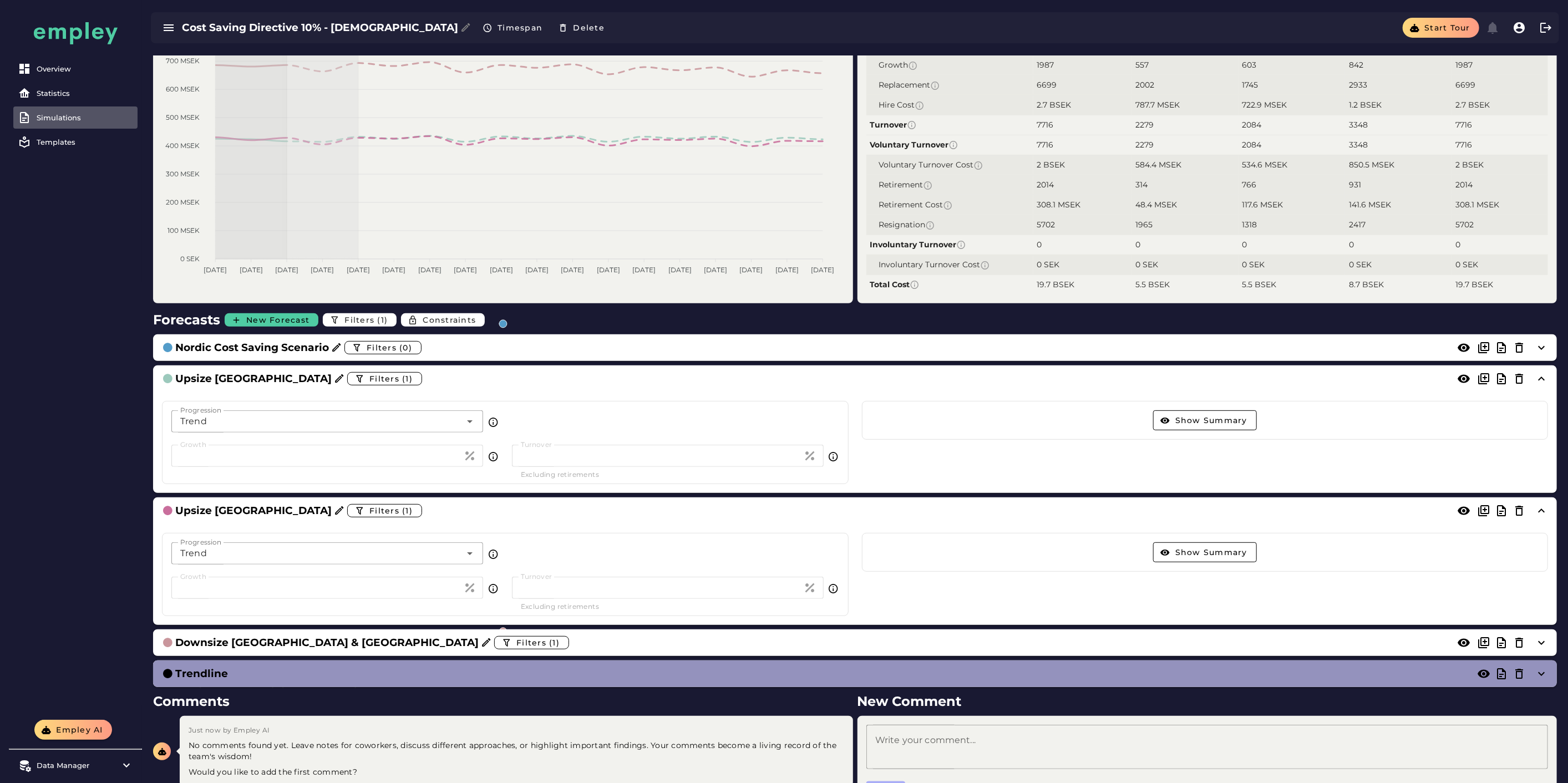 scroll, scrollTop: 308, scrollLeft: 0, axis: vertical 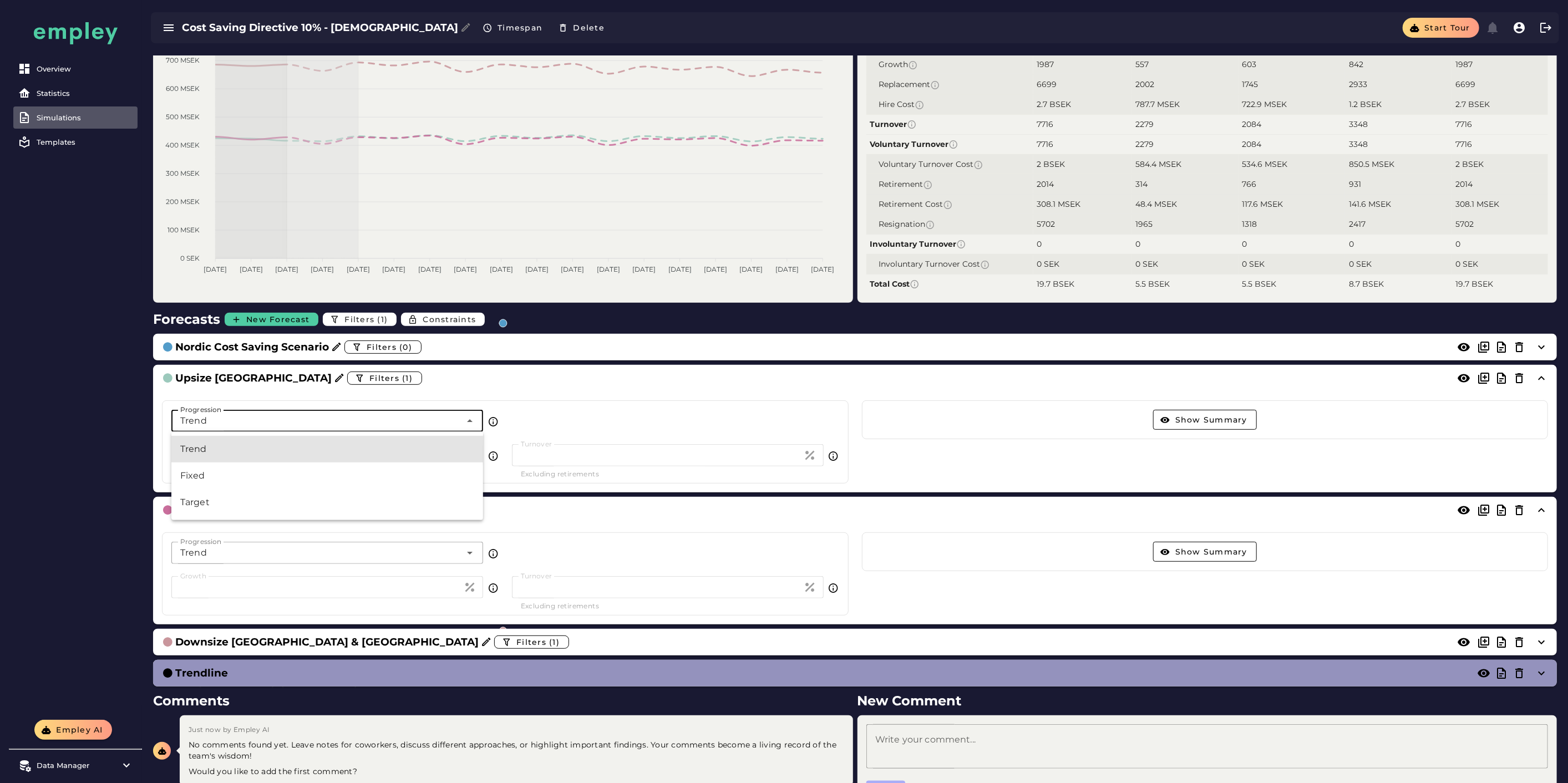 click on "Trend *****" 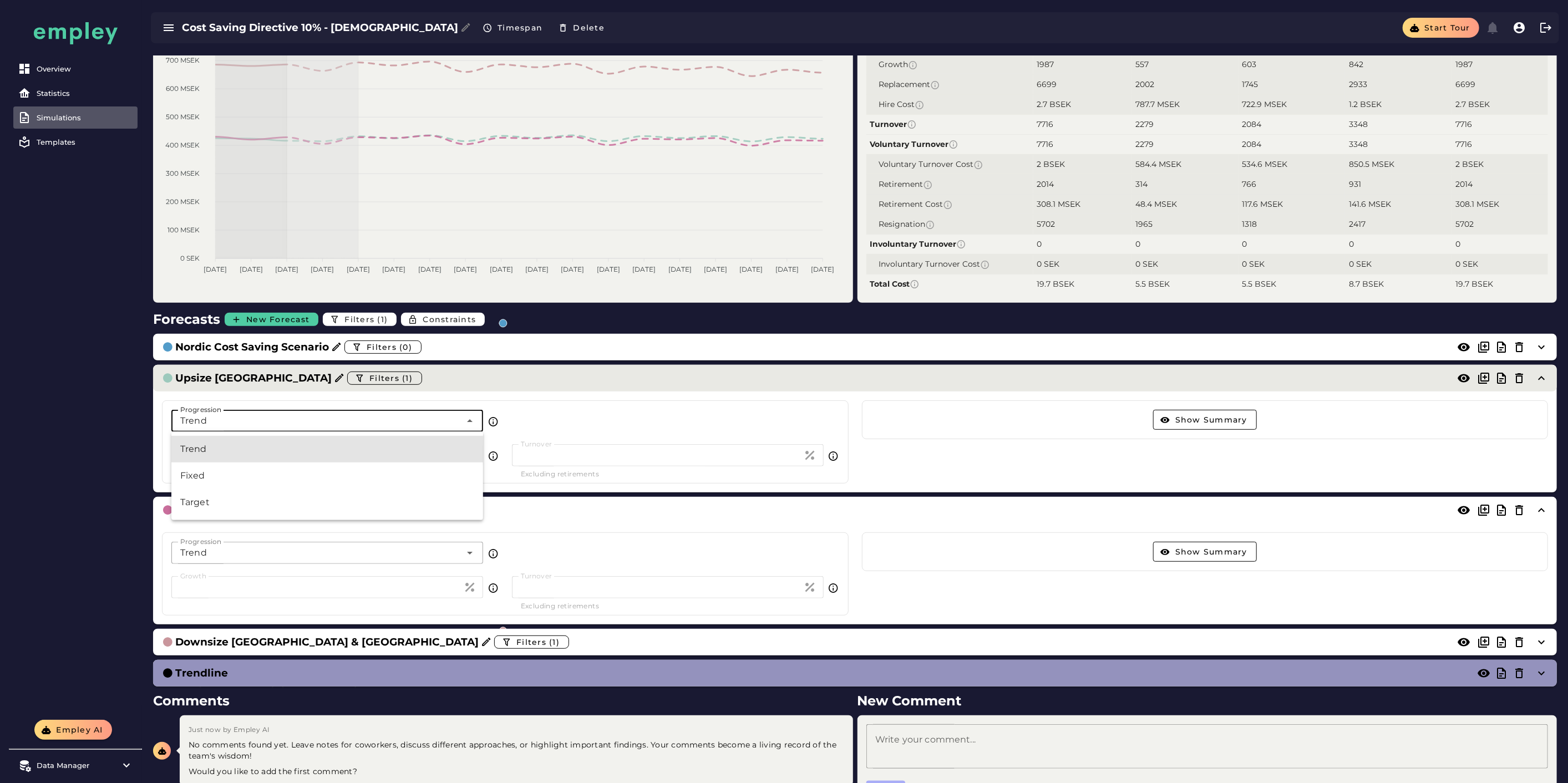 click on "Upsize [GEOGRAPHIC_DATA]" at bounding box center [253, 378] 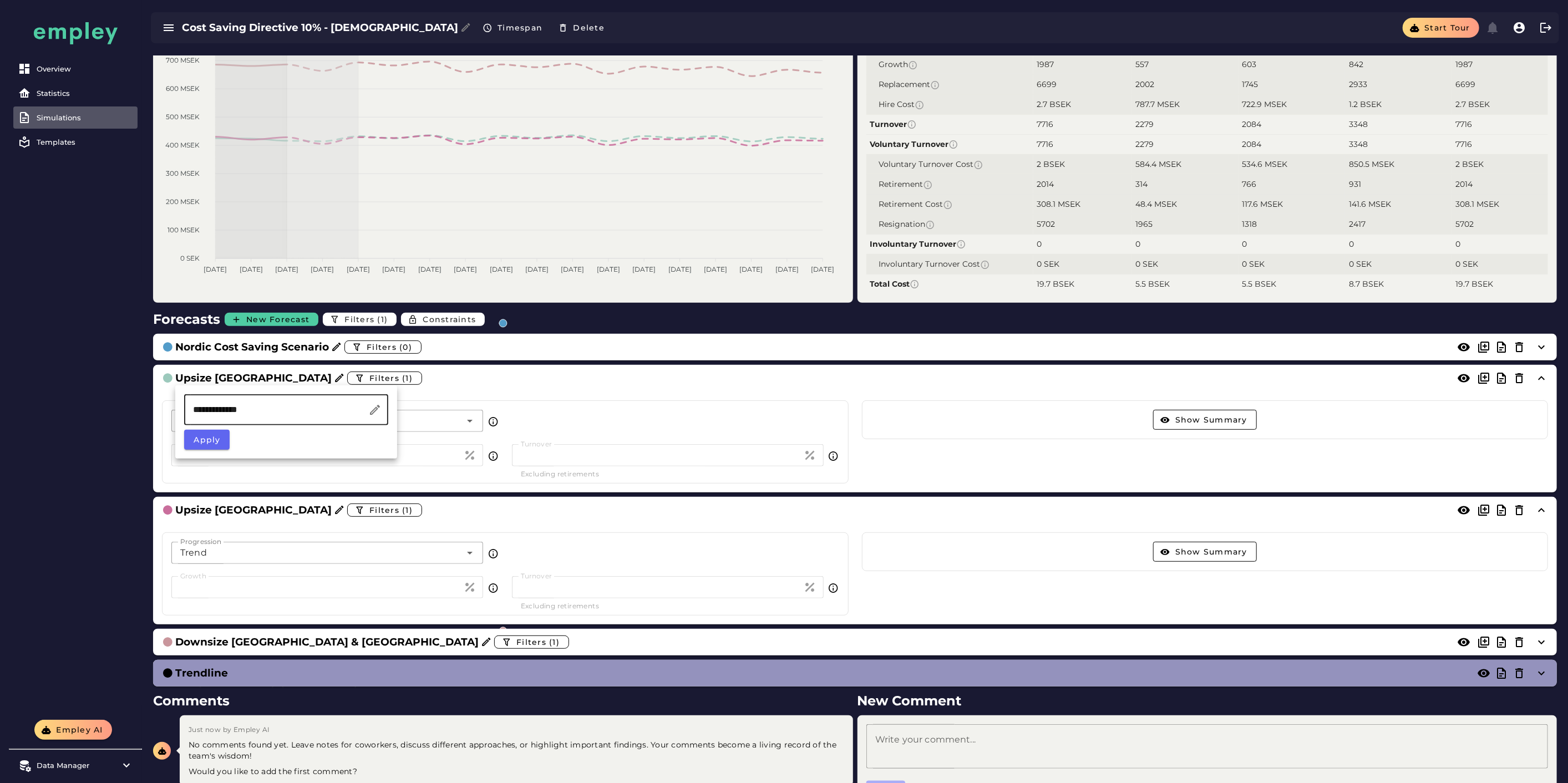 drag, startPoint x: 225, startPoint y: 410, endPoint x: 180, endPoint y: 416, distance: 45.3982 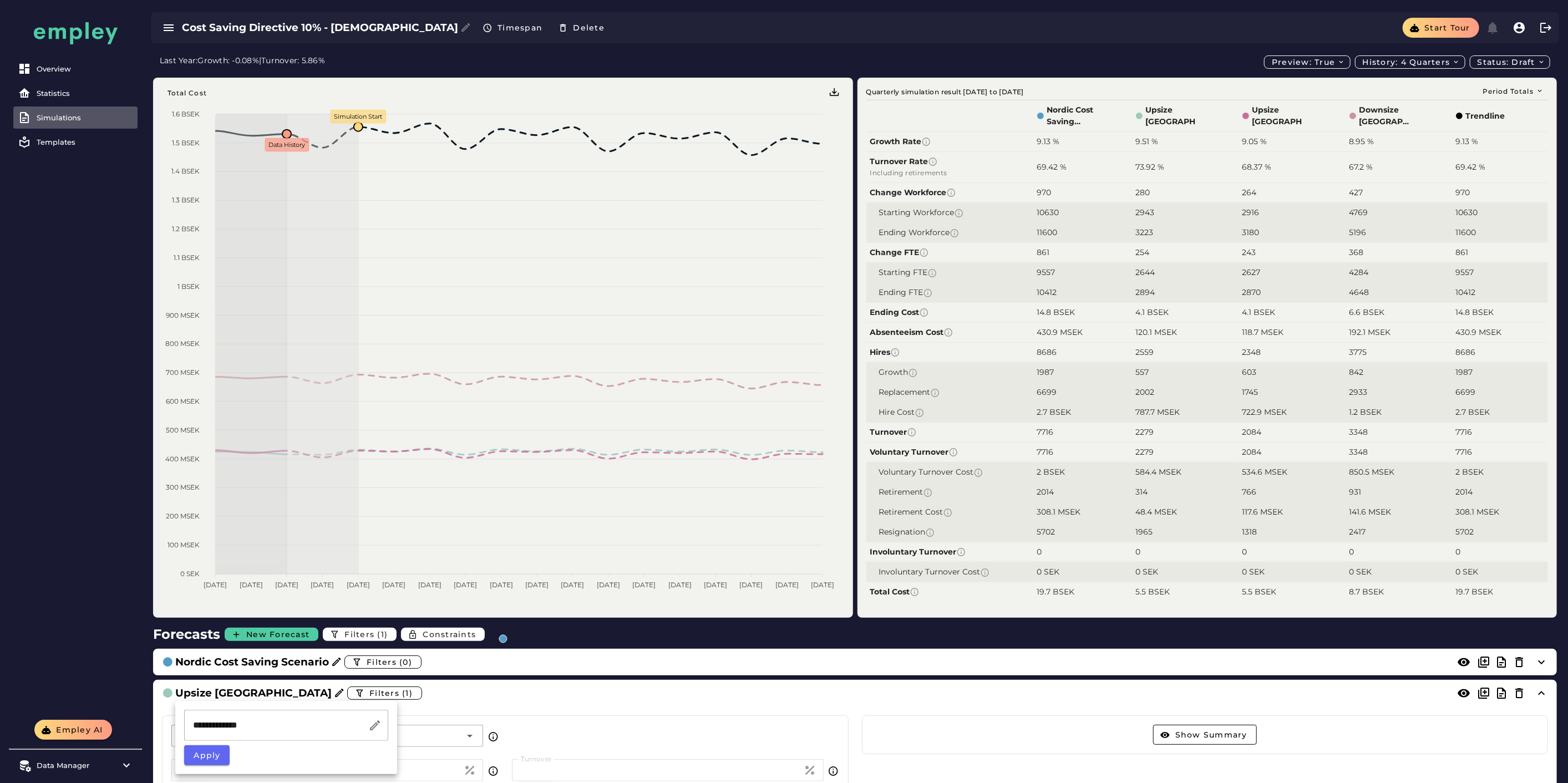 scroll, scrollTop: 308, scrollLeft: 0, axis: vertical 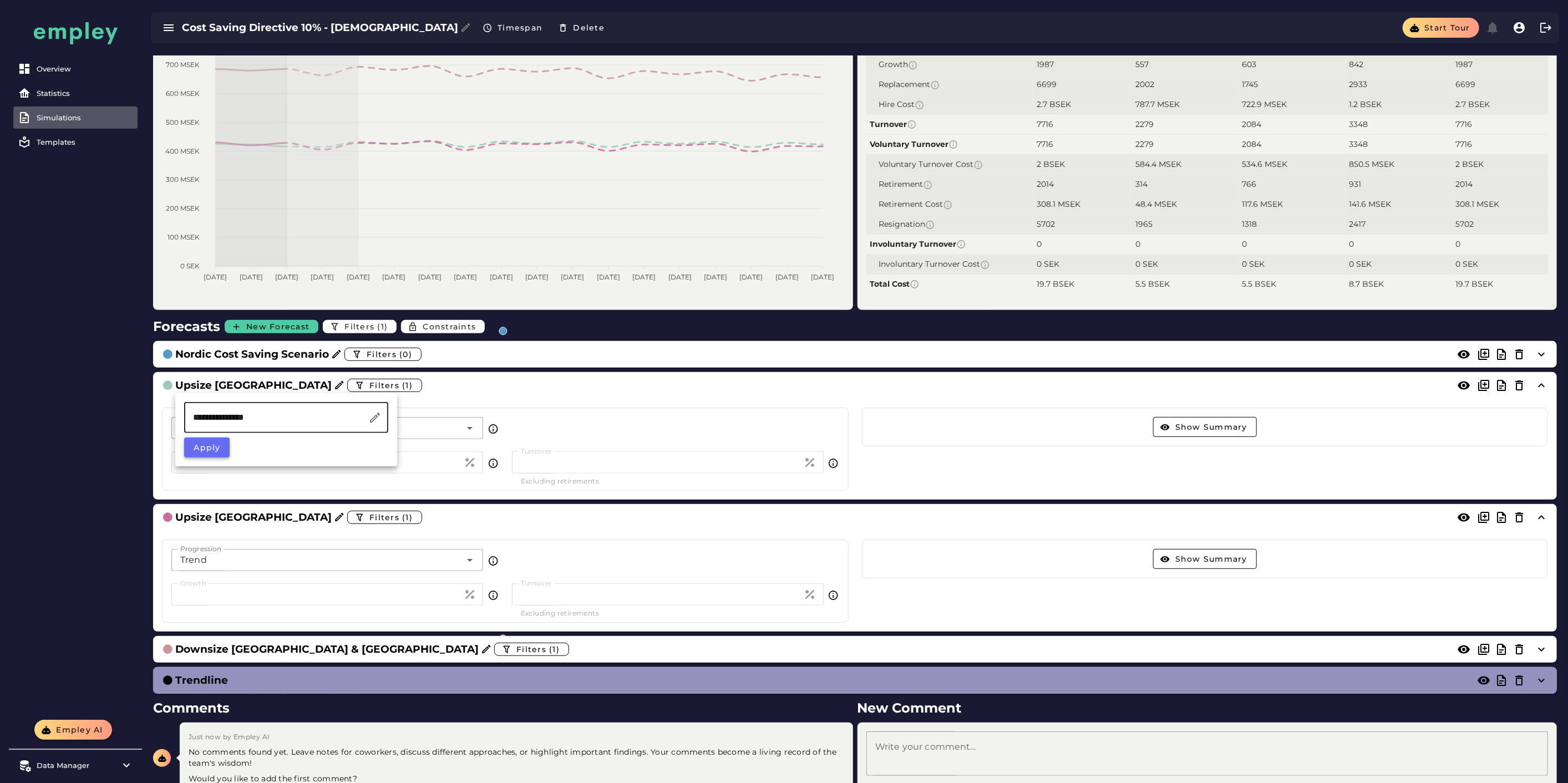 type on "**********" 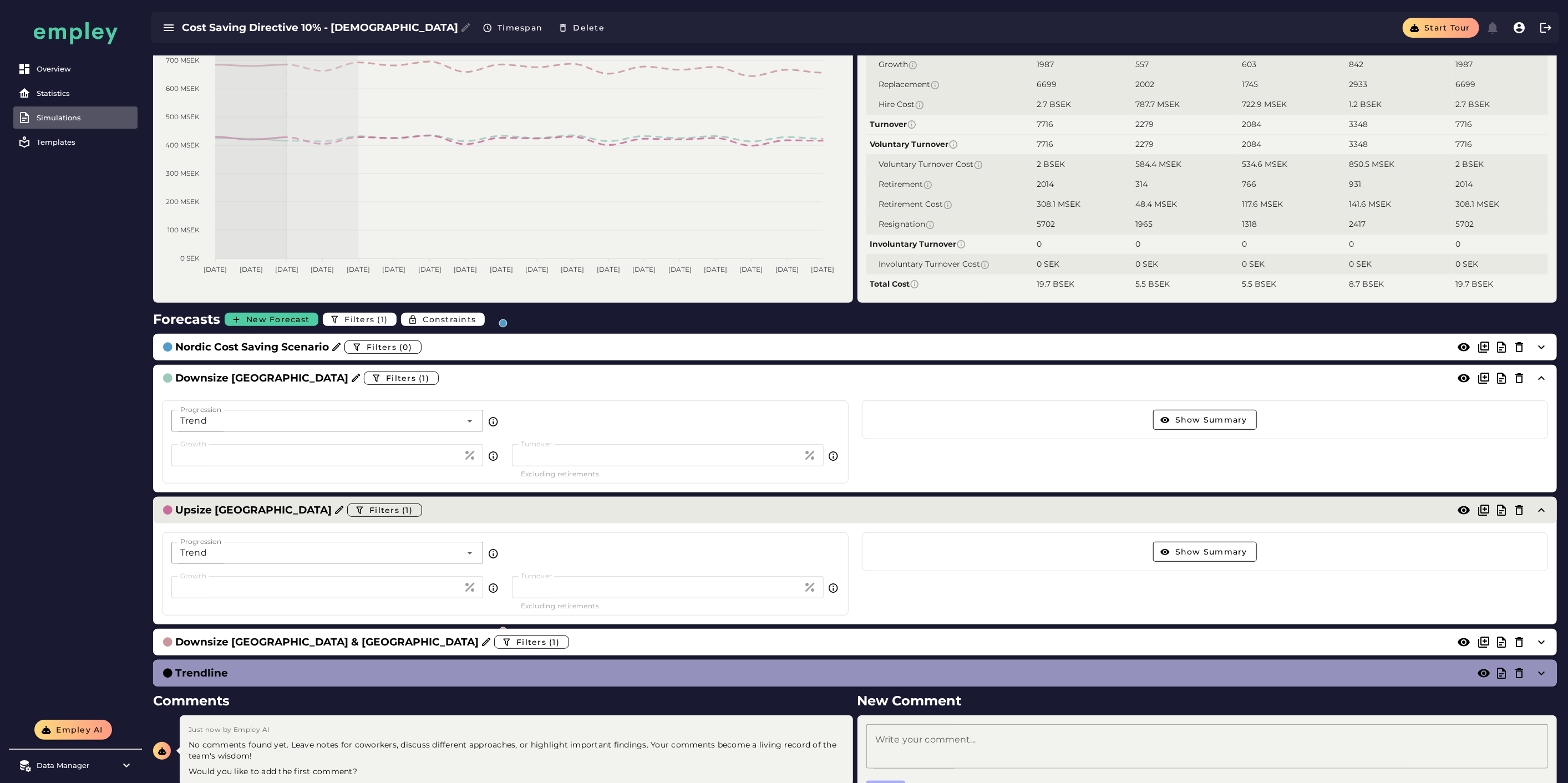 click on "Upsize [GEOGRAPHIC_DATA]" at bounding box center [253, 510] 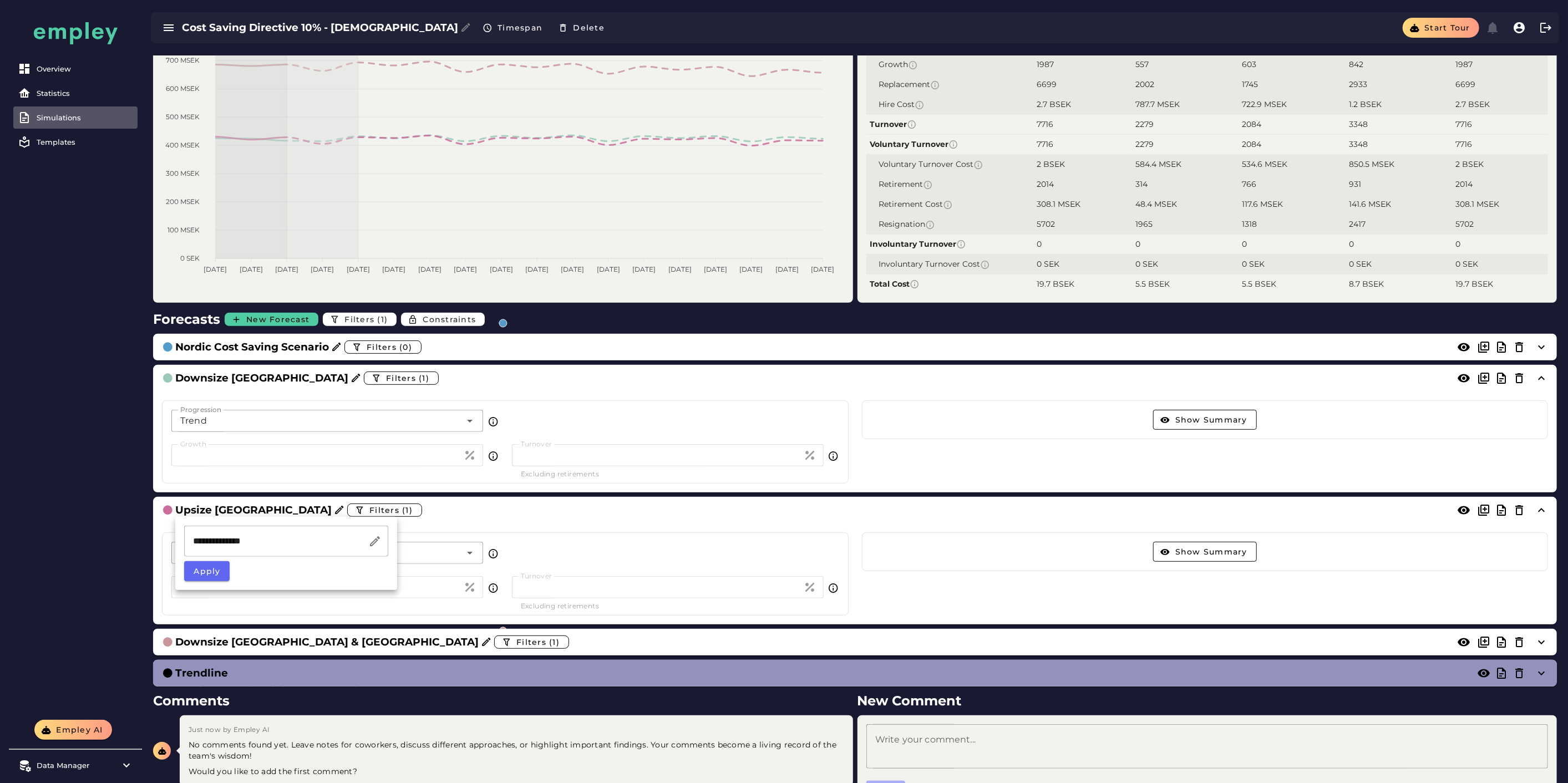 drag, startPoint x: 224, startPoint y: 536, endPoint x: 143, endPoint y: 536, distance: 81 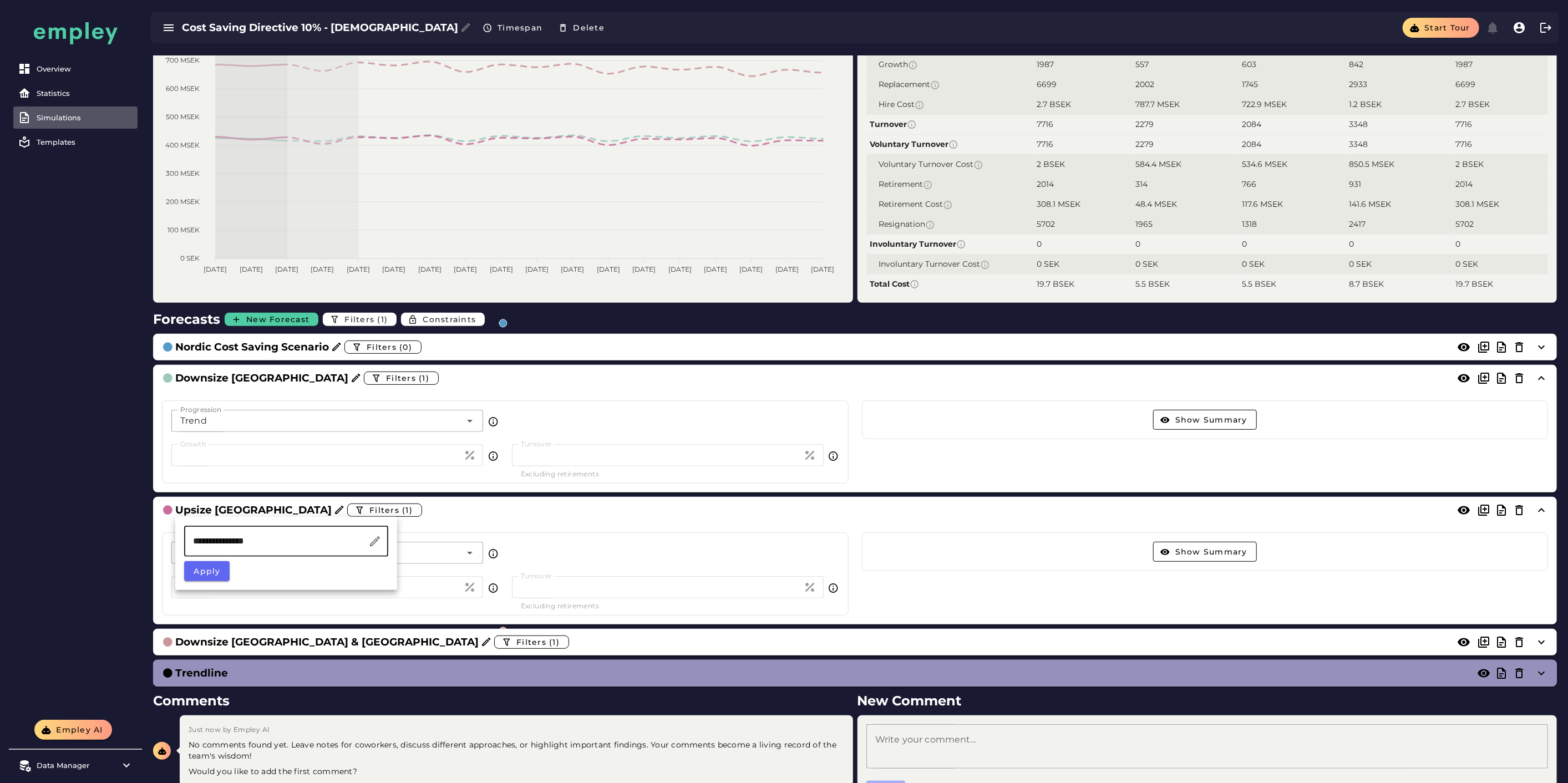 type on "**********" 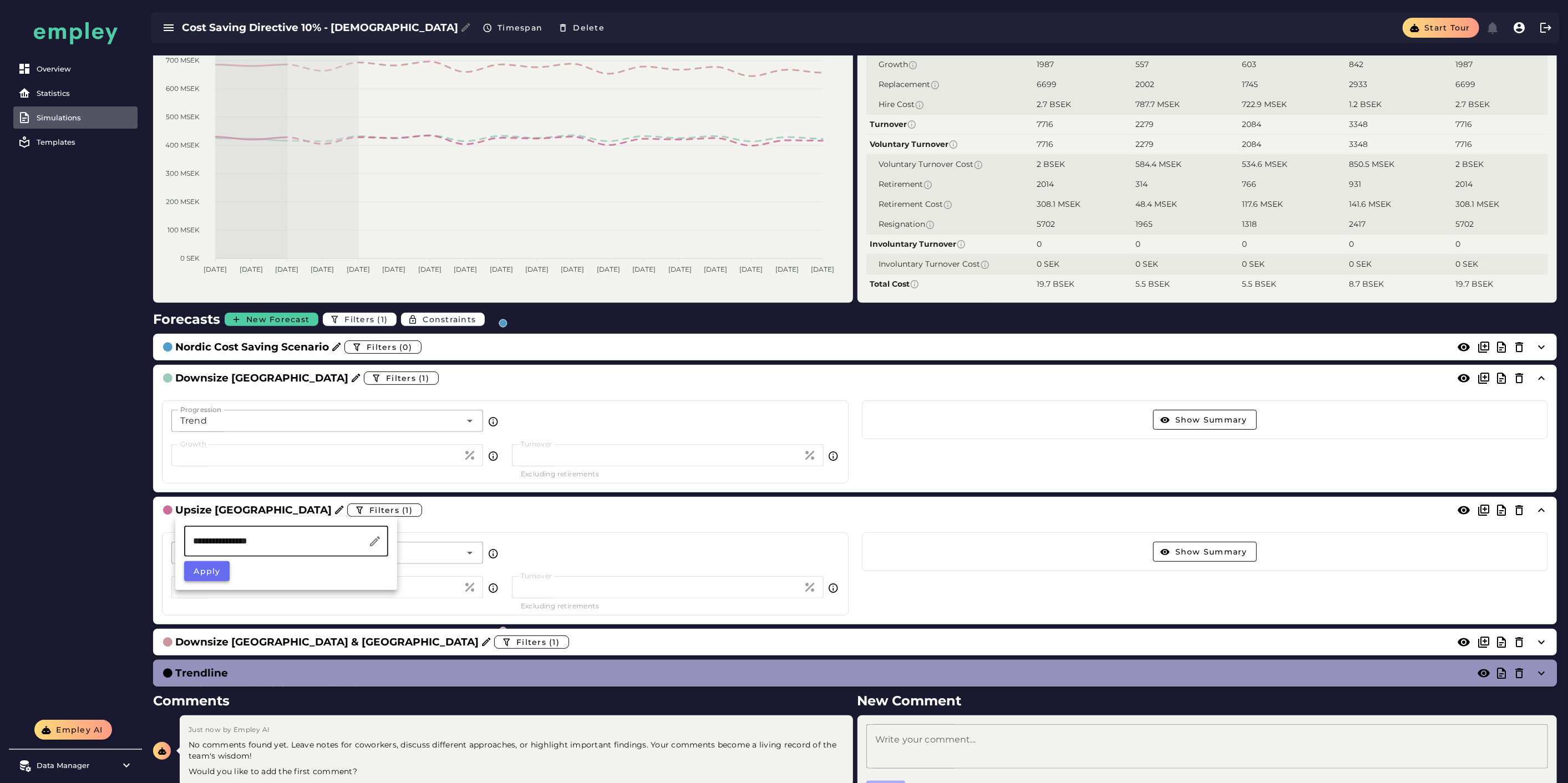 click on "Apply" at bounding box center [207, 571] 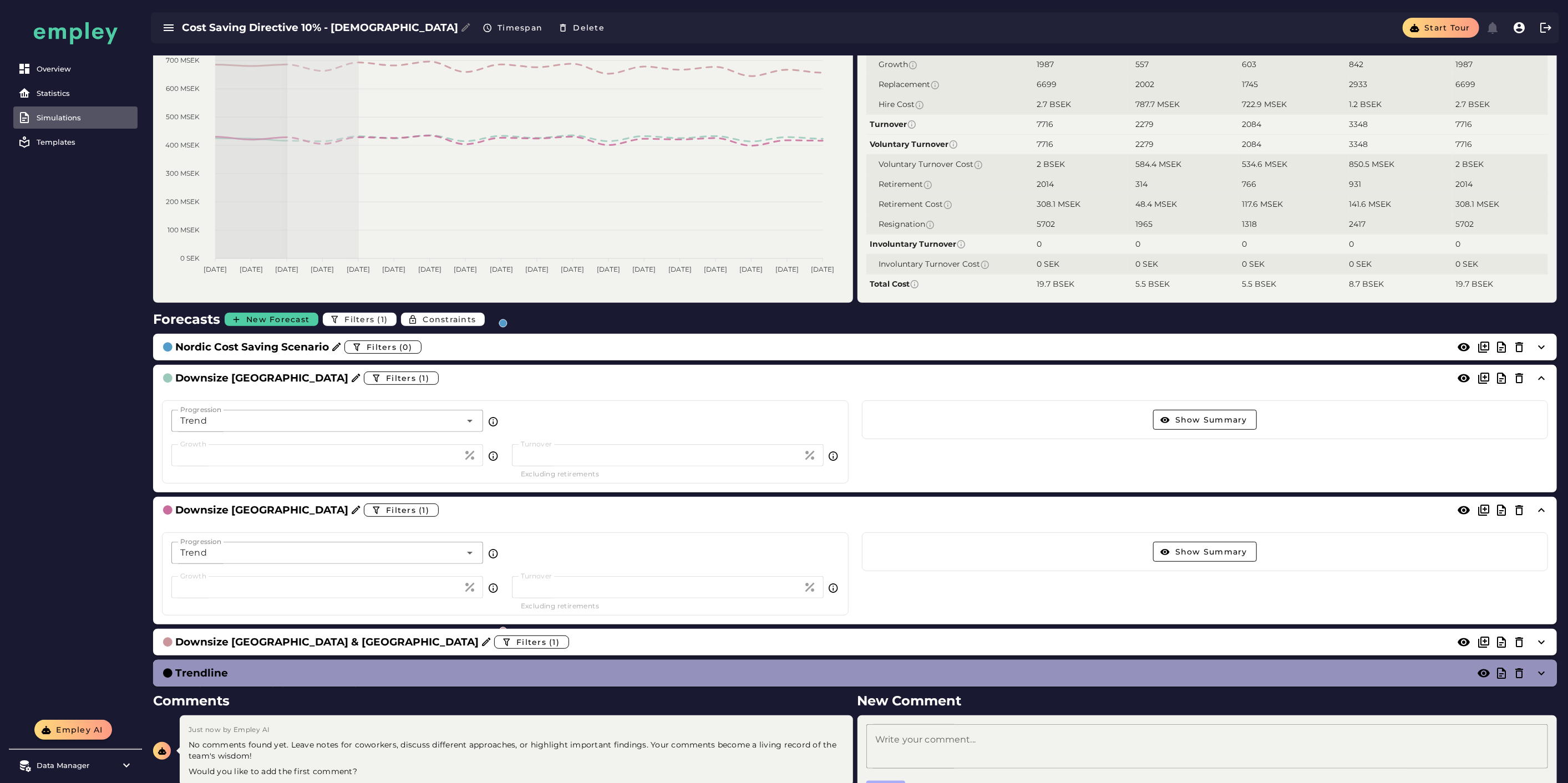 click on "Trend *****" 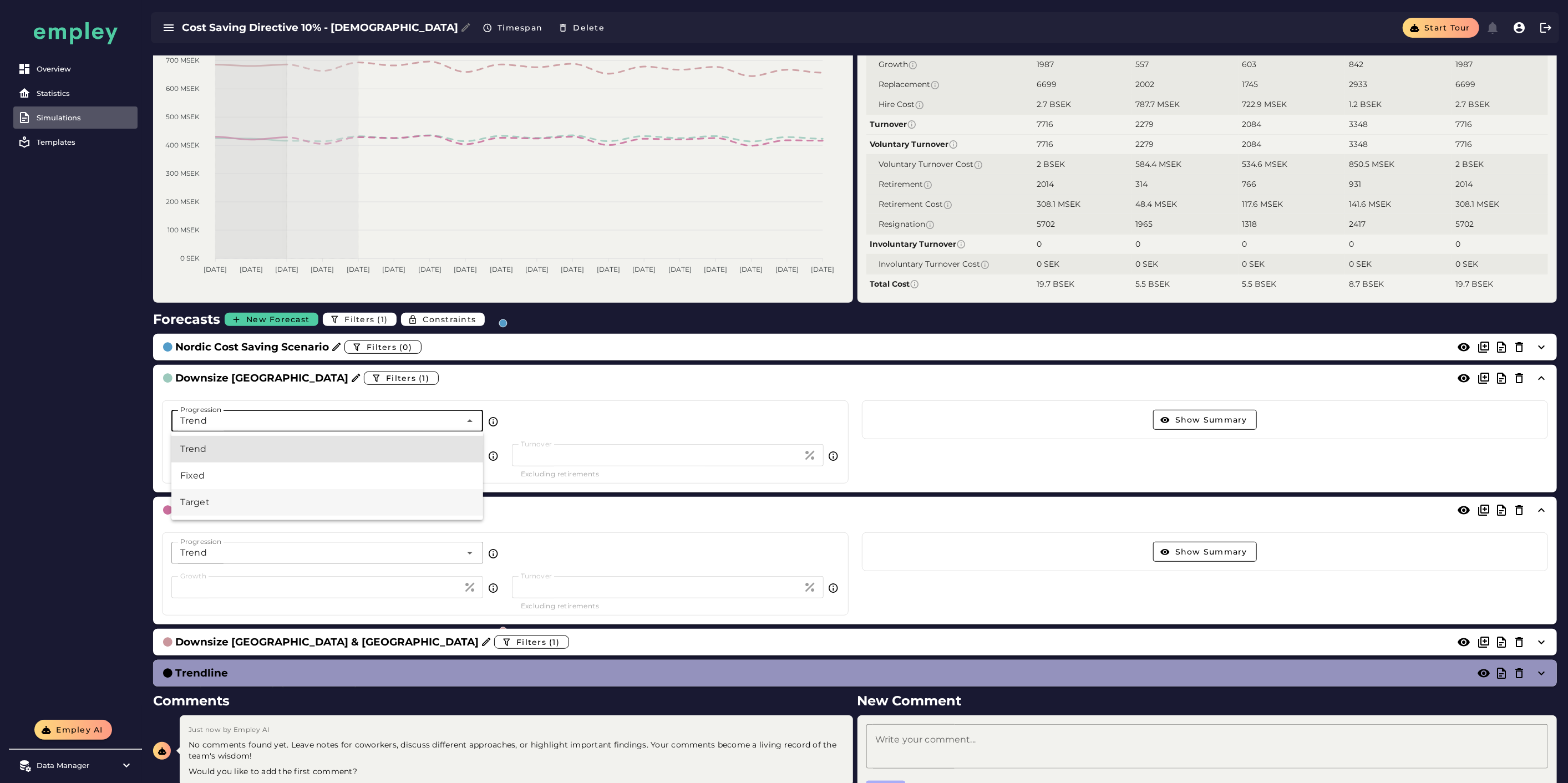 click on "Target" at bounding box center (327, 502) 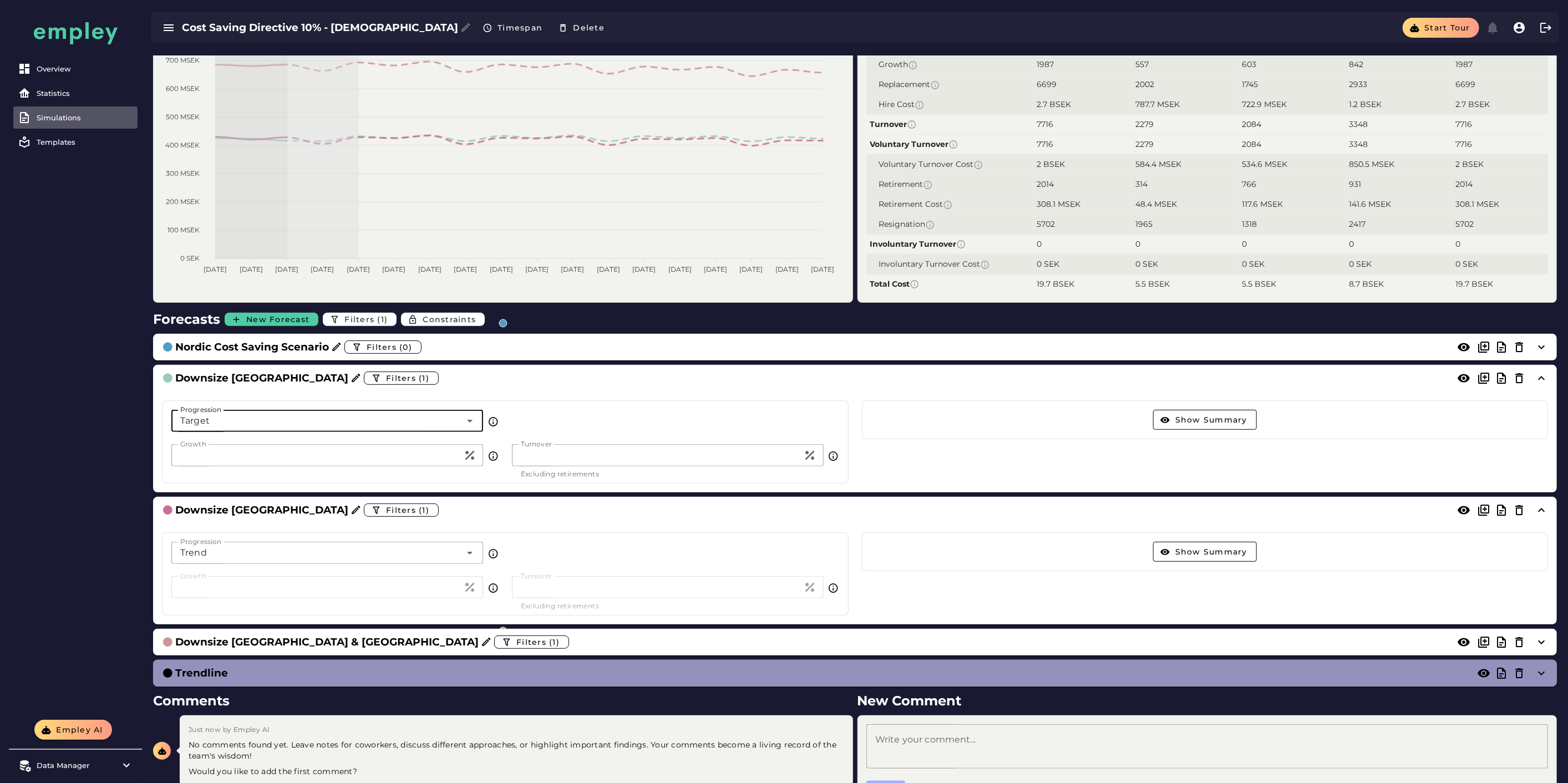 click on "Trend *****" 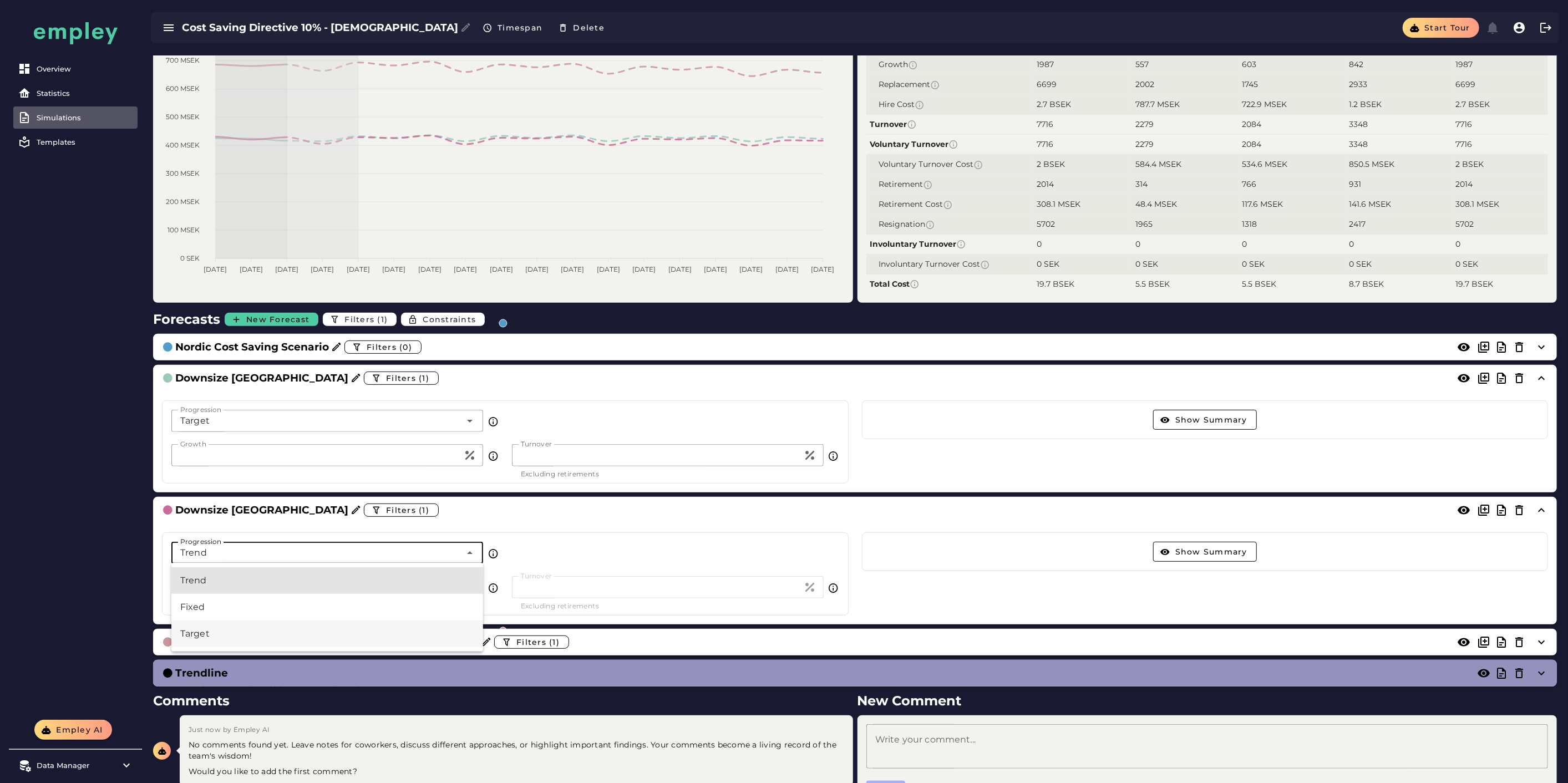 click on "Target" at bounding box center [327, 634] 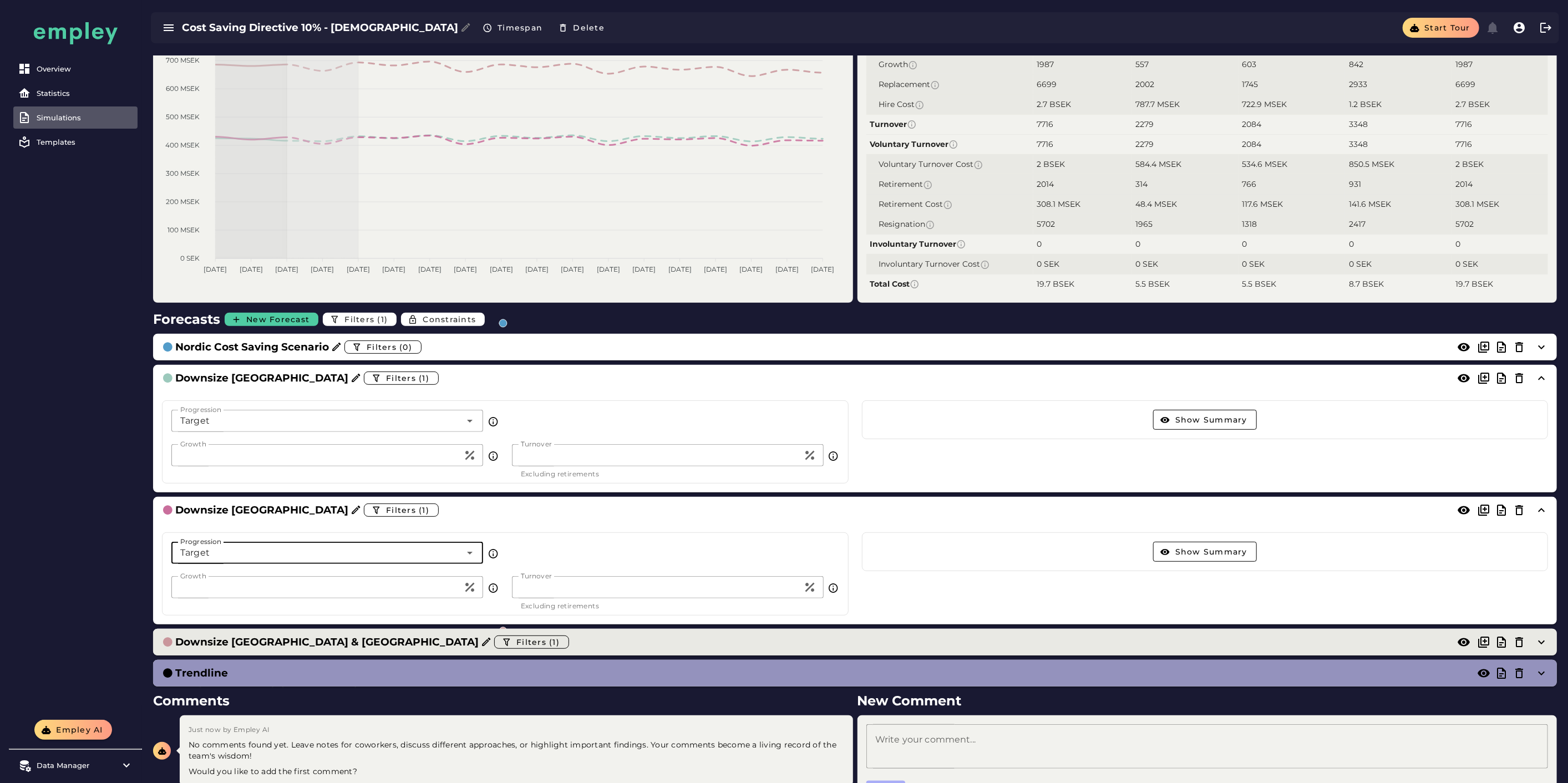 click on "Downsize [GEOGRAPHIC_DATA] & [GEOGRAPHIC_DATA]" at bounding box center [327, 642] 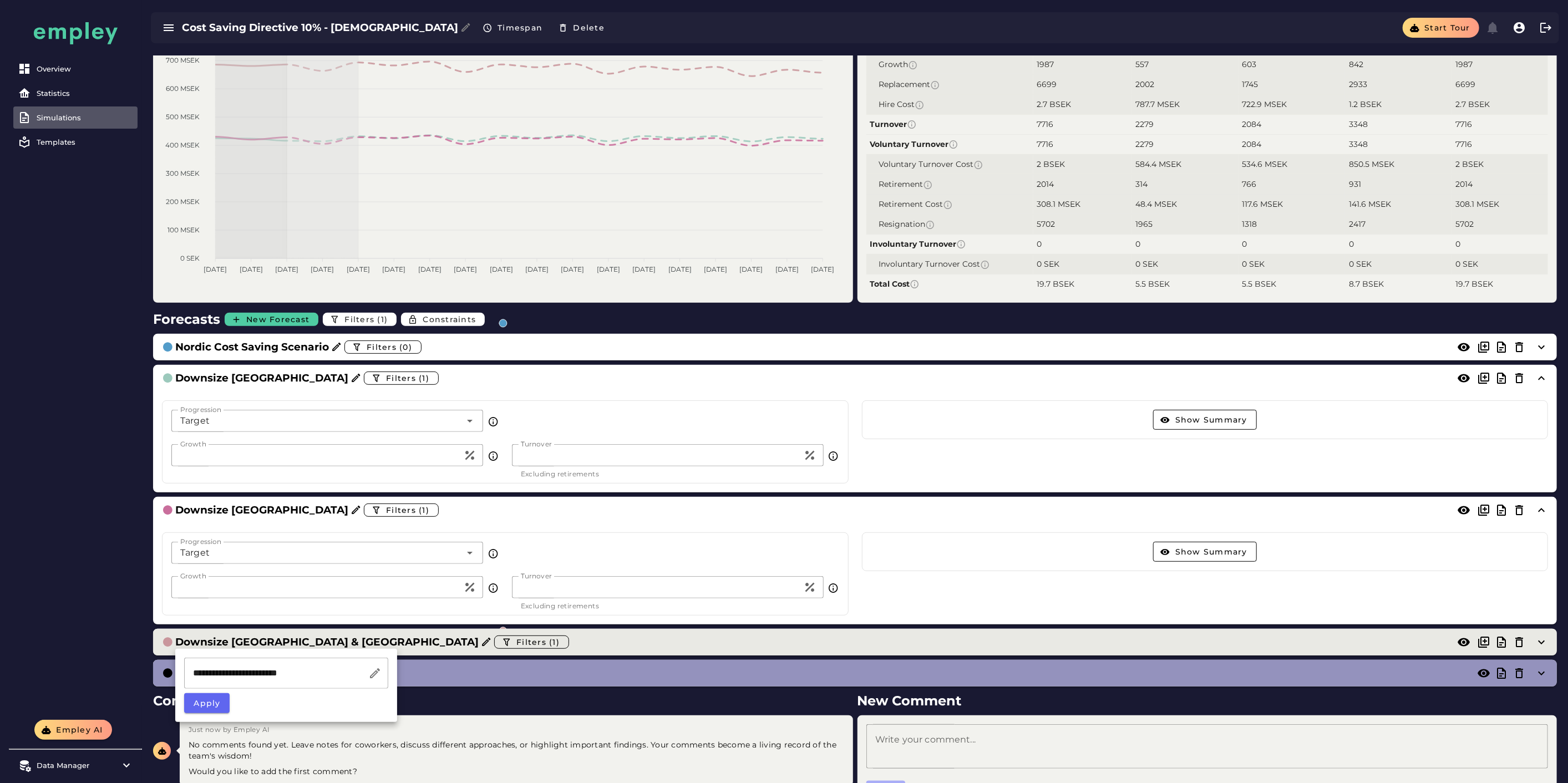 scroll, scrollTop: 0, scrollLeft: 0, axis: both 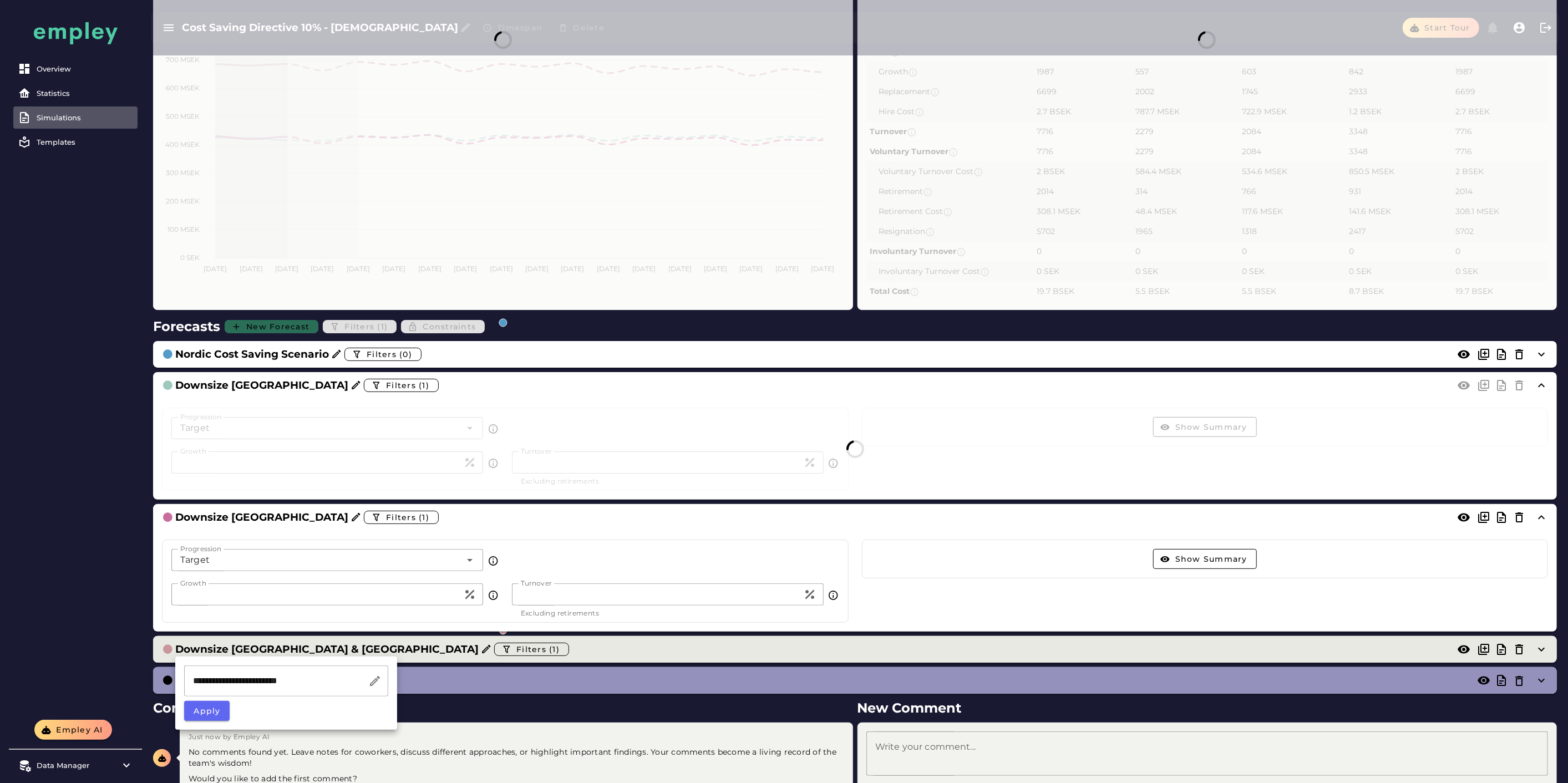 click on "Downsize [GEOGRAPHIC_DATA] & [GEOGRAPHIC_DATA]  Filters (1)" 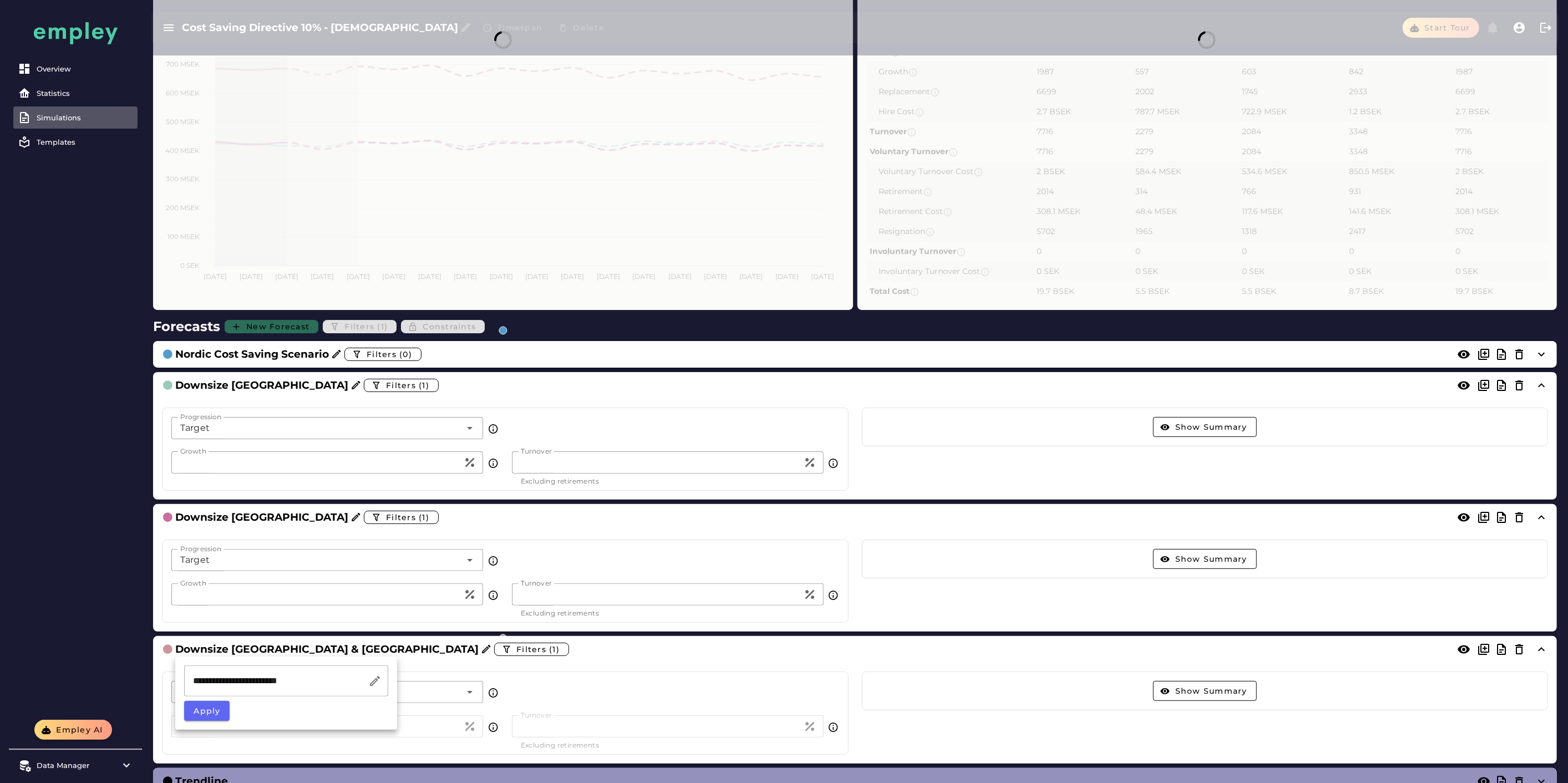 click on "Trend *****" 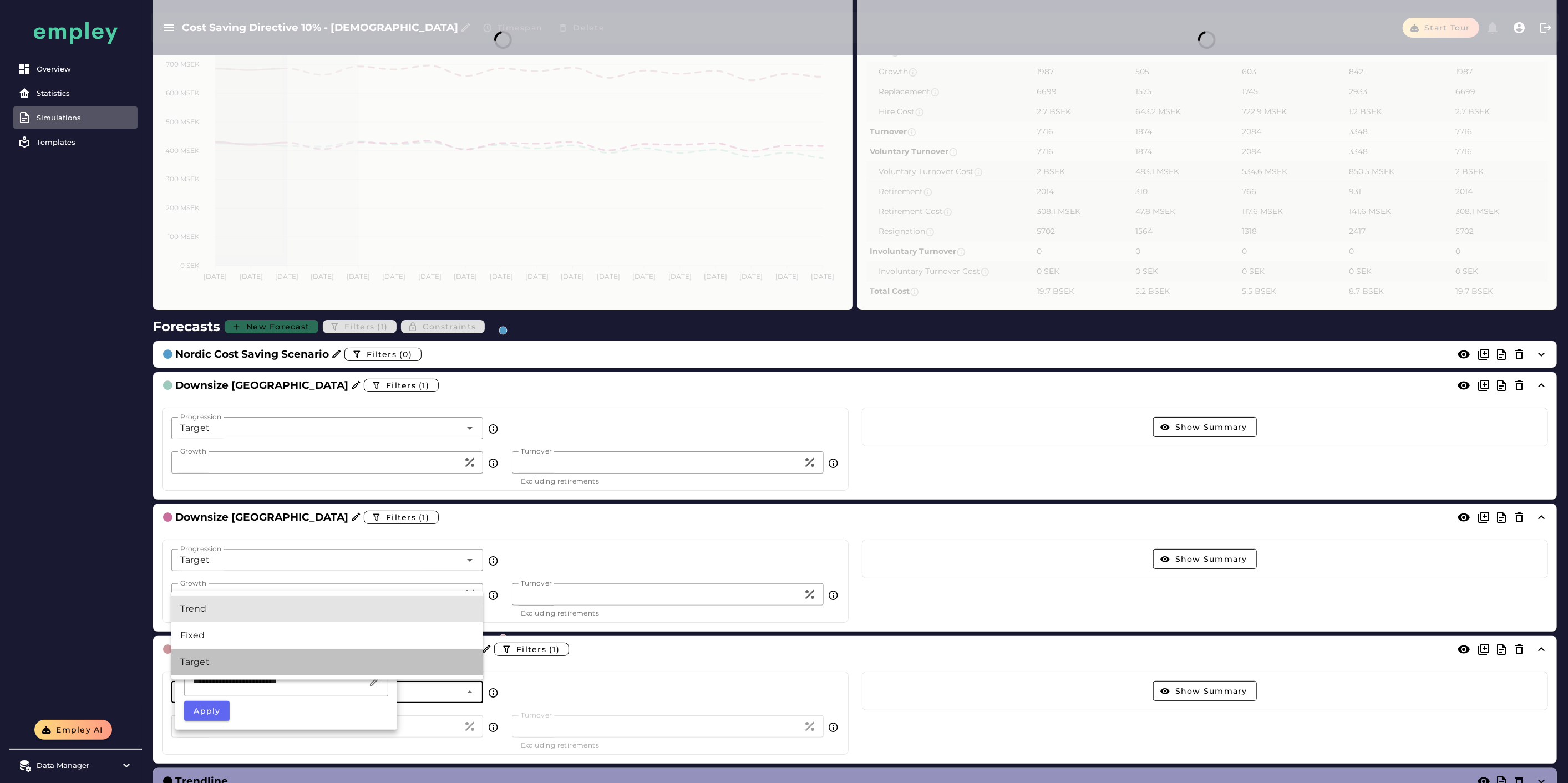 click on "Target" at bounding box center [327, 662] 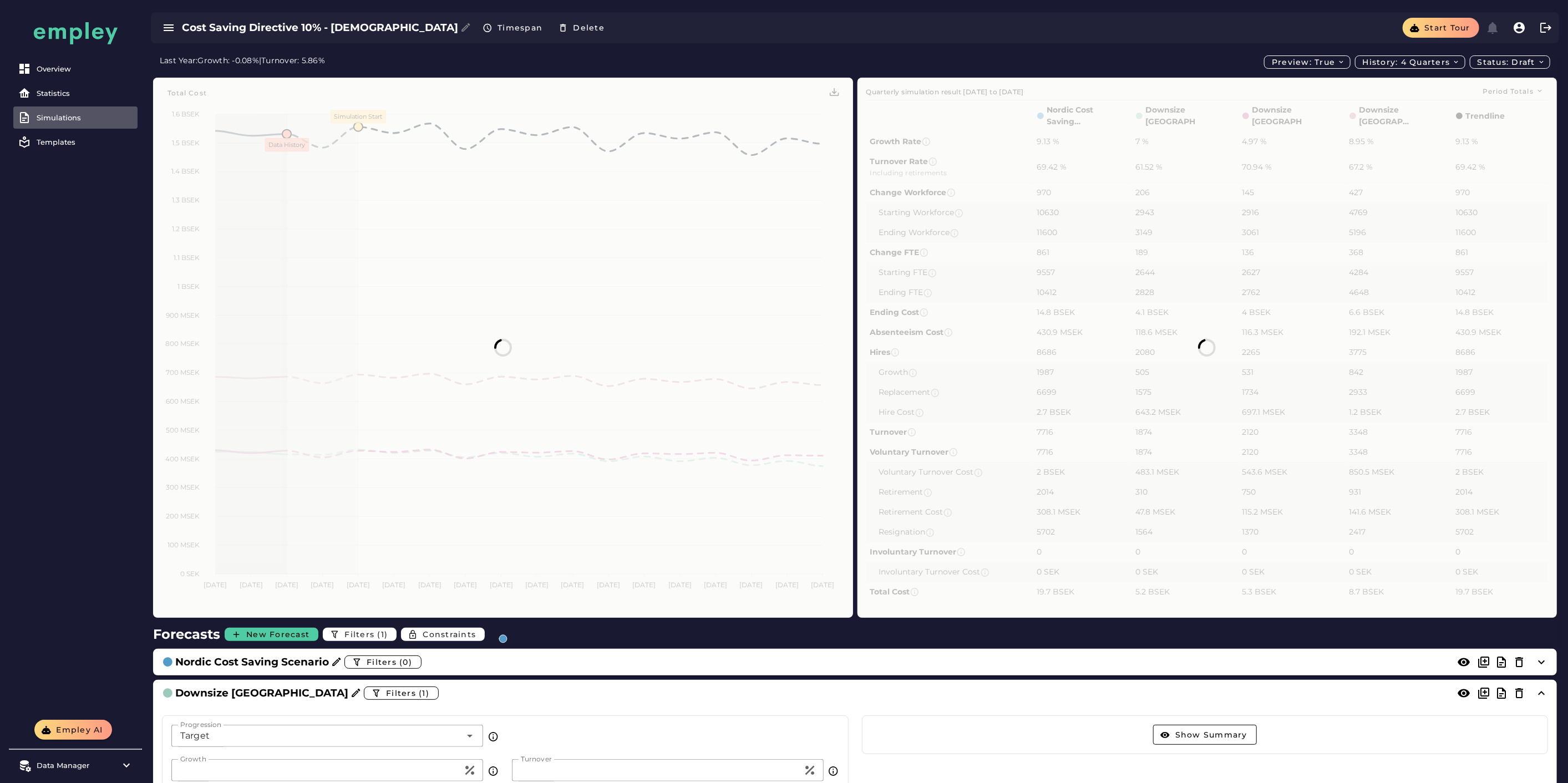 scroll, scrollTop: 308, scrollLeft: 0, axis: vertical 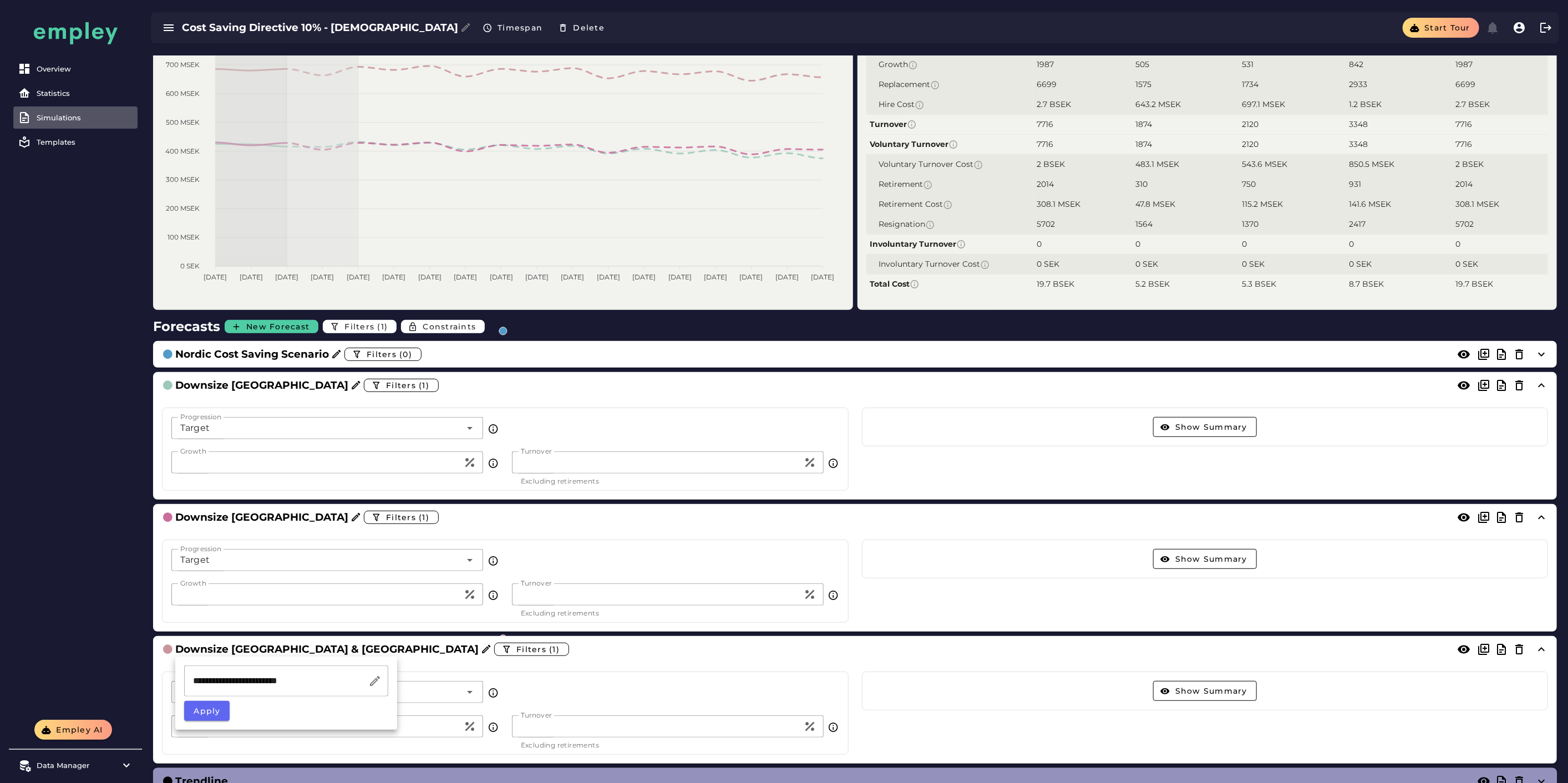 click on "Overview Statistics Simulations Templates" at bounding box center [75, 360] 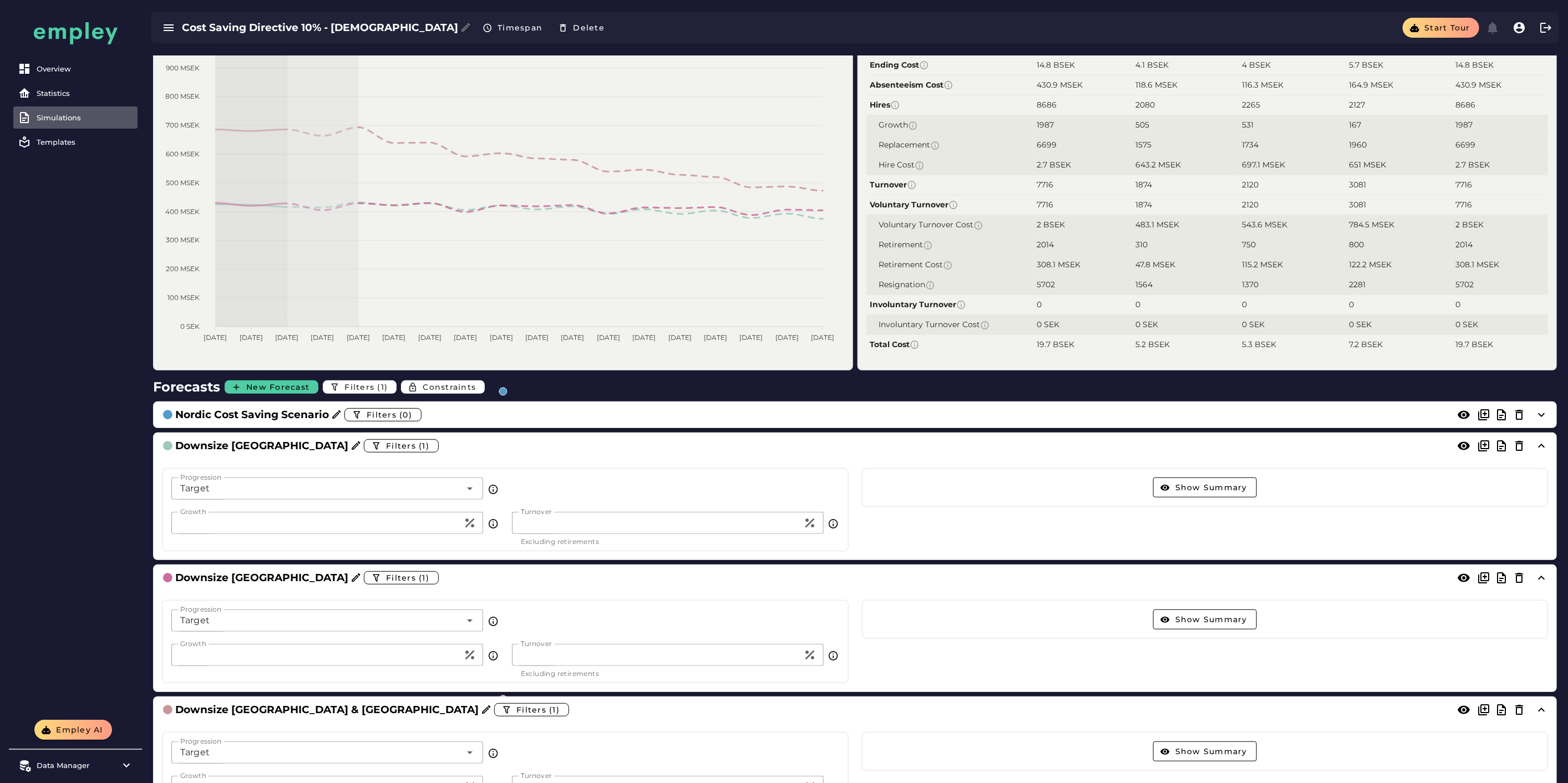 scroll, scrollTop: 431, scrollLeft: 0, axis: vertical 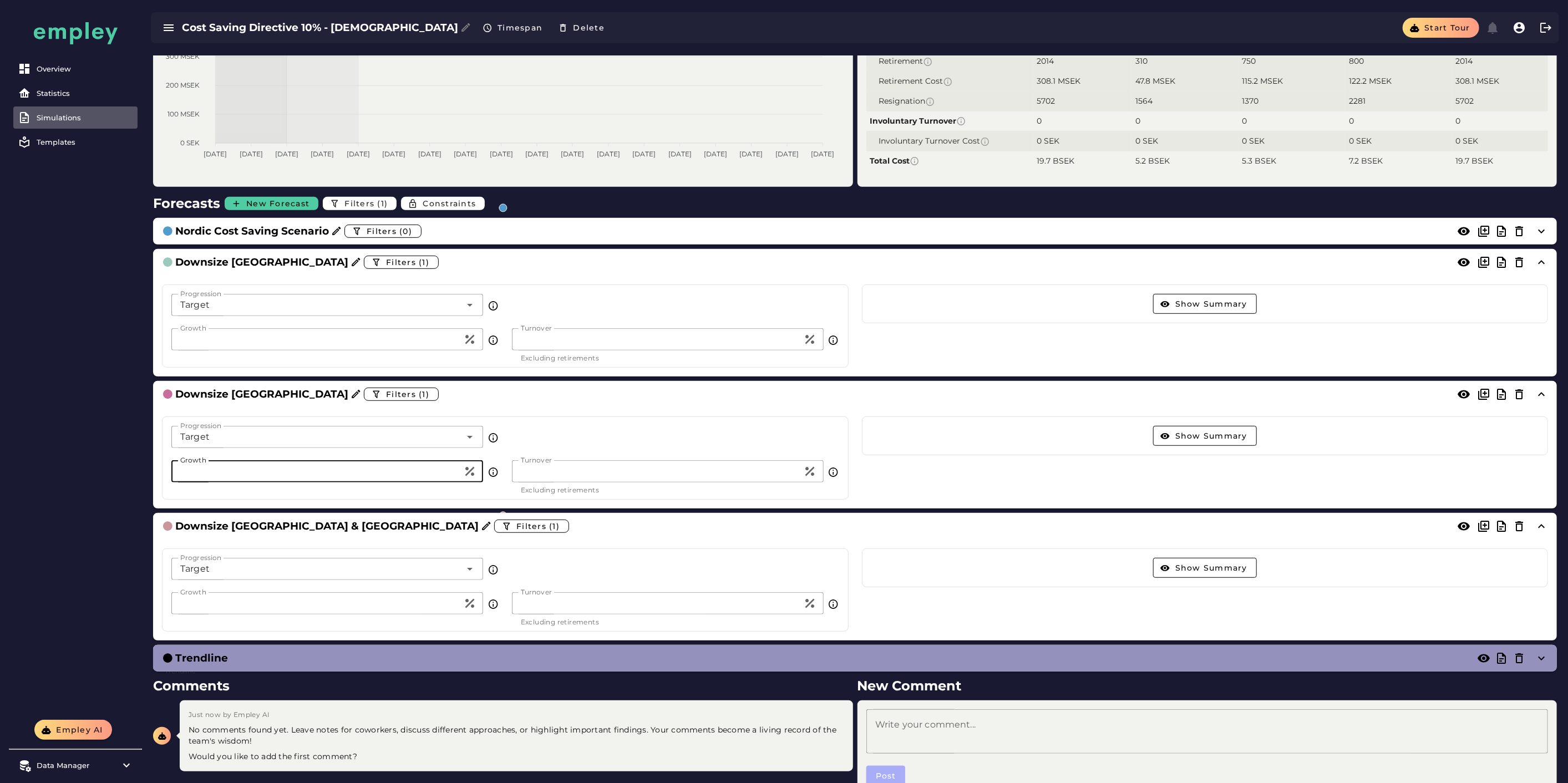 drag, startPoint x: 172, startPoint y: 474, endPoint x: 162, endPoint y: 474, distance: 10 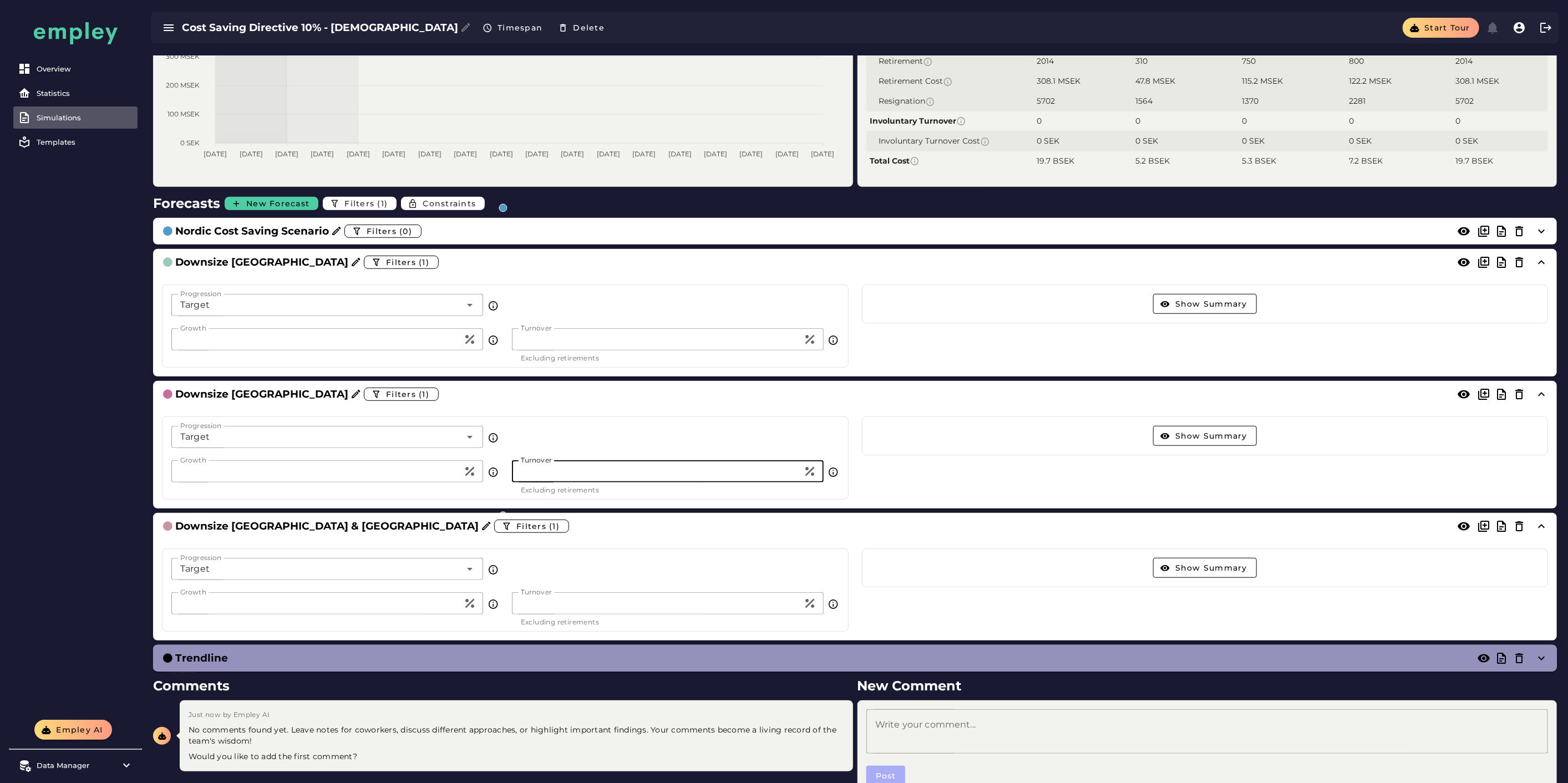 type on "**" 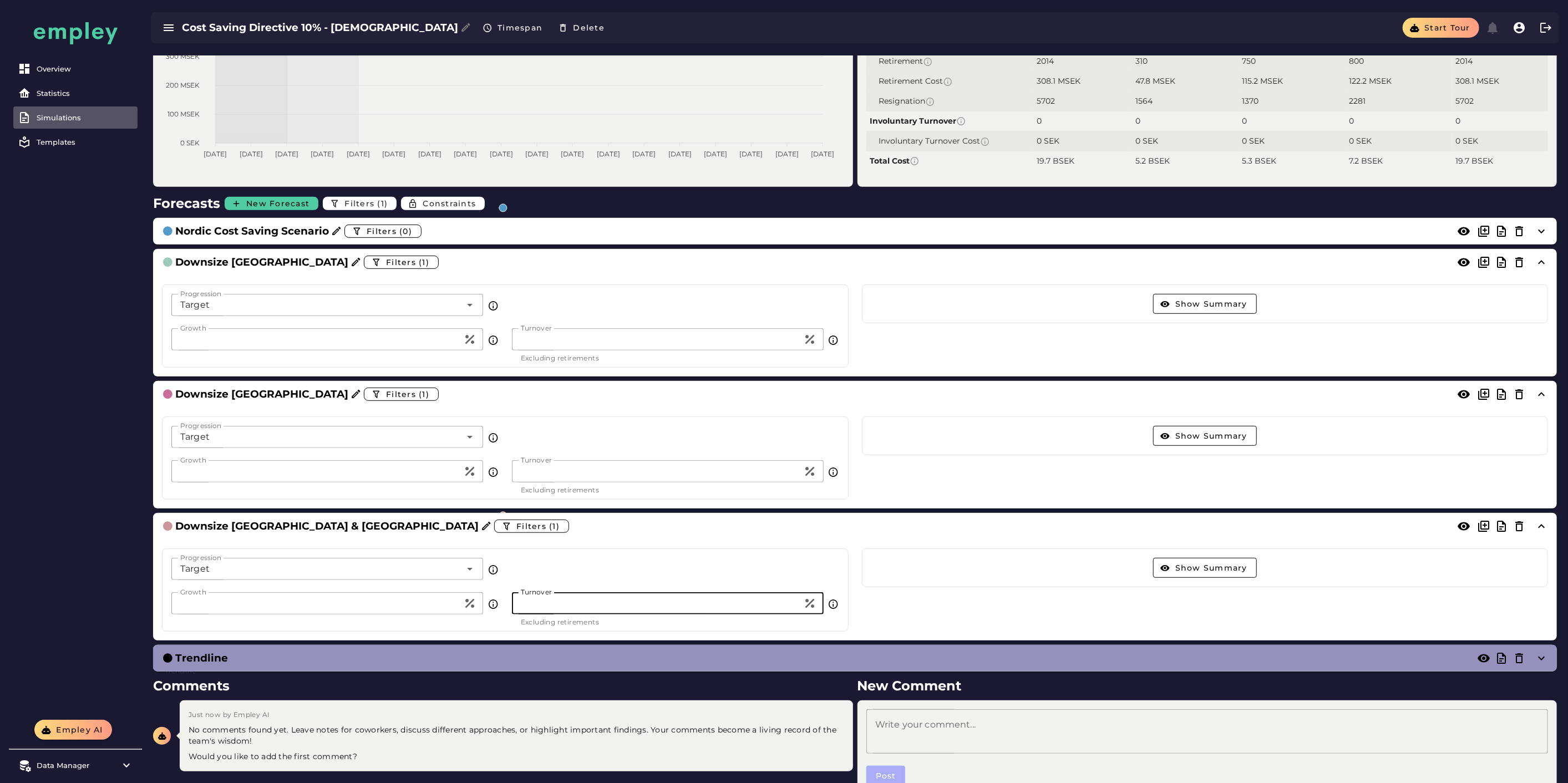 type on "**" 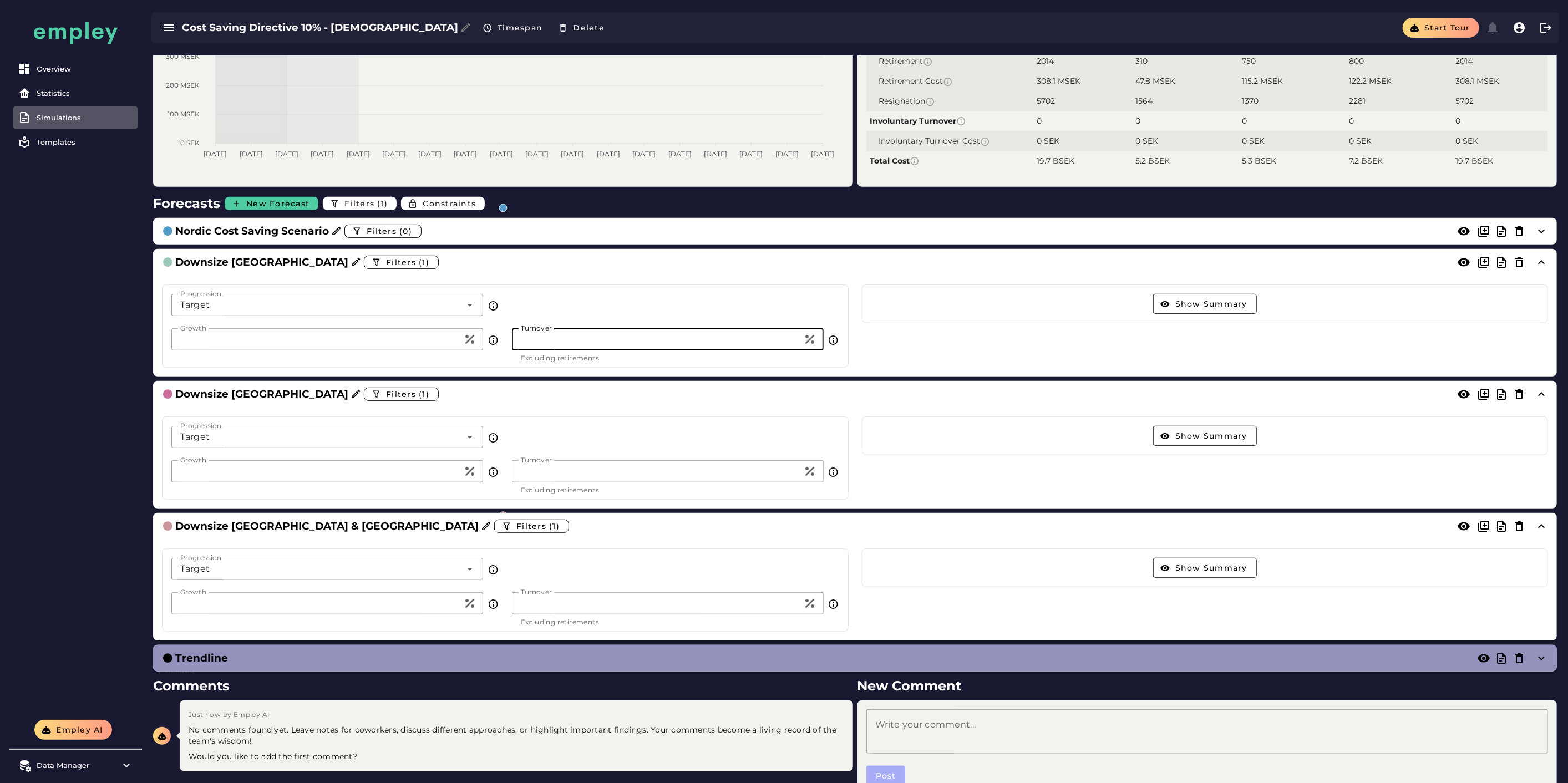 drag, startPoint x: 532, startPoint y: 335, endPoint x: 480, endPoint y: 337, distance: 52.038447 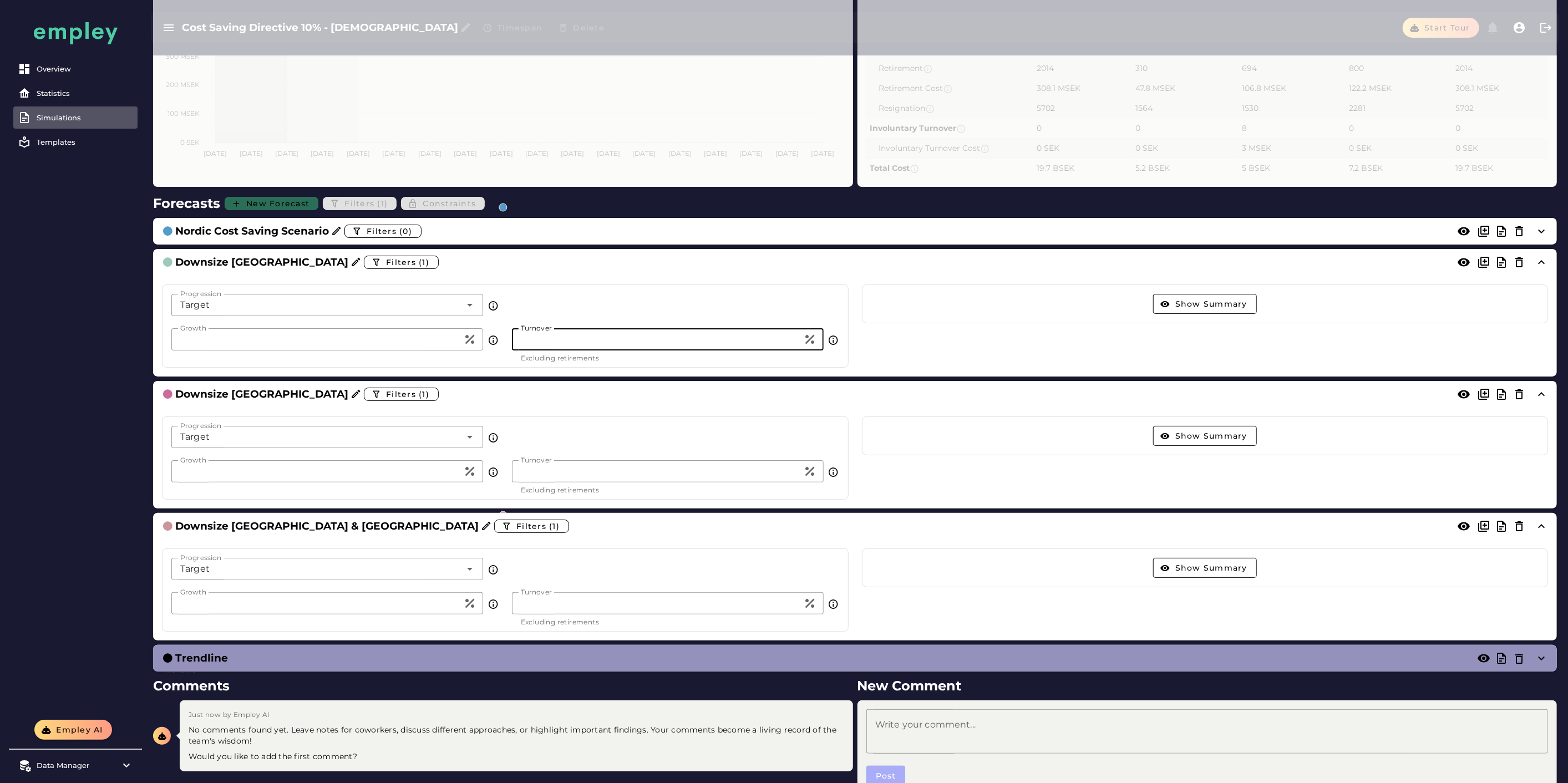 scroll, scrollTop: 0, scrollLeft: 0, axis: both 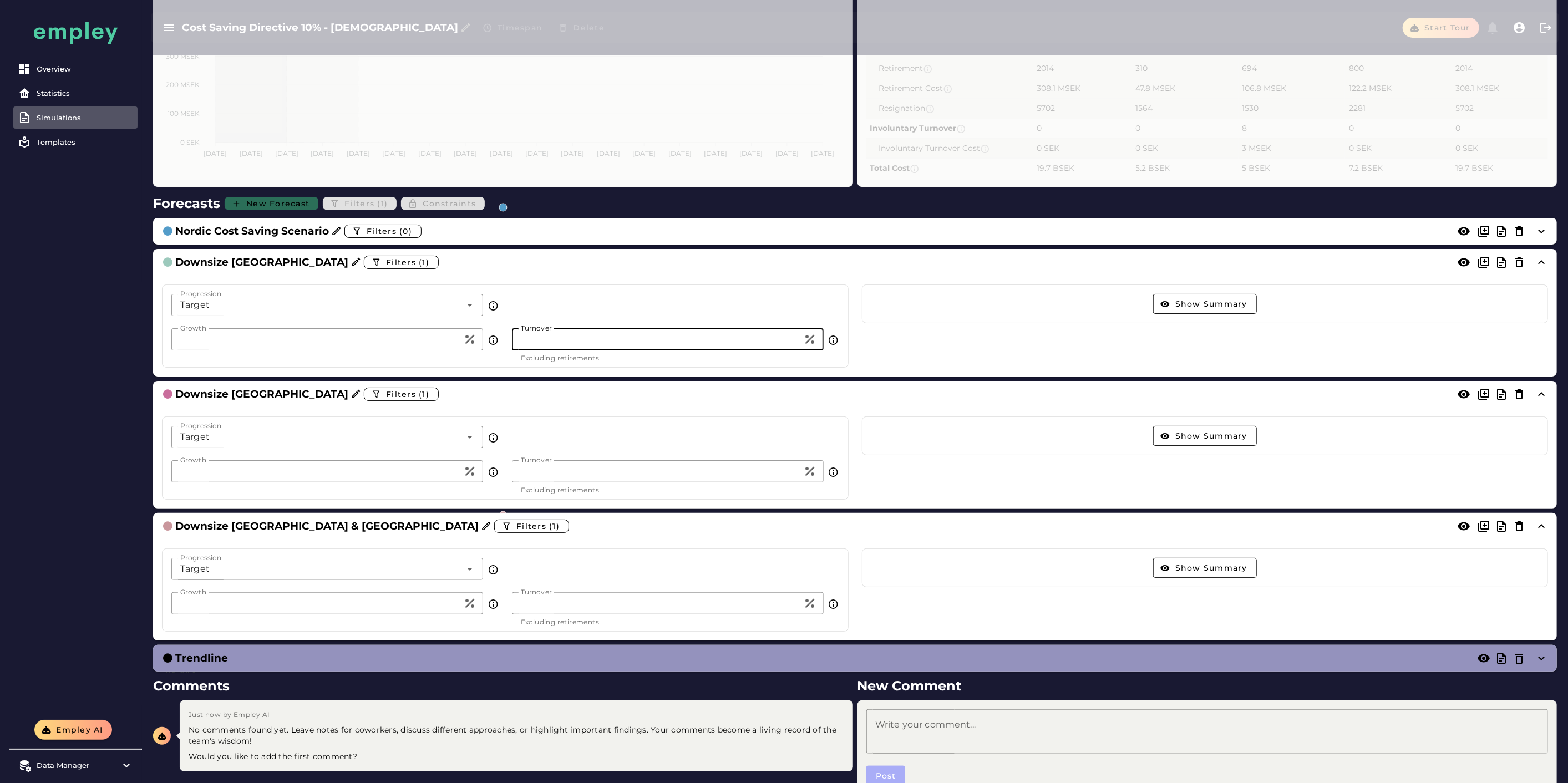 type on "**" 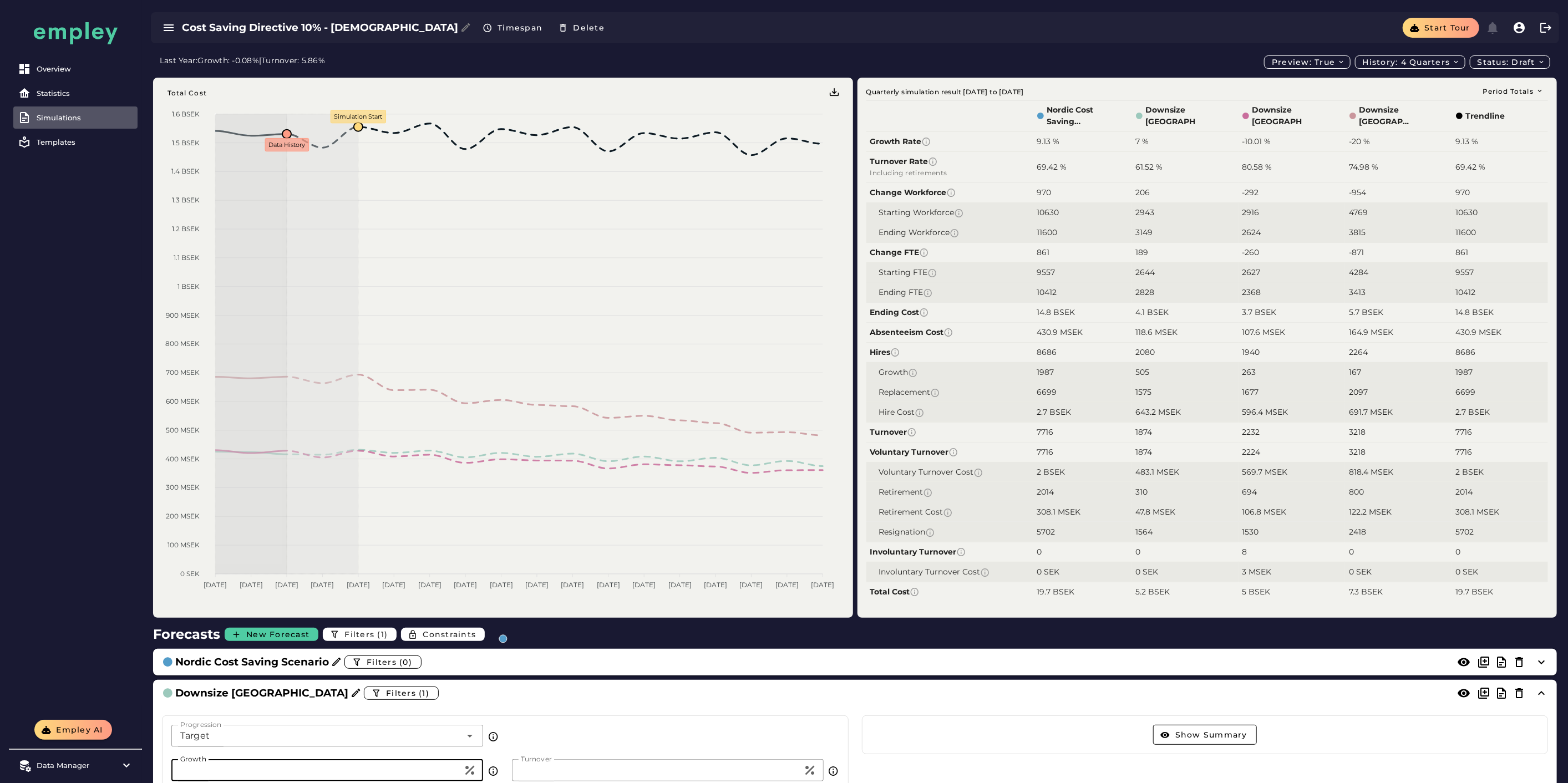 scroll, scrollTop: 431, scrollLeft: 0, axis: vertical 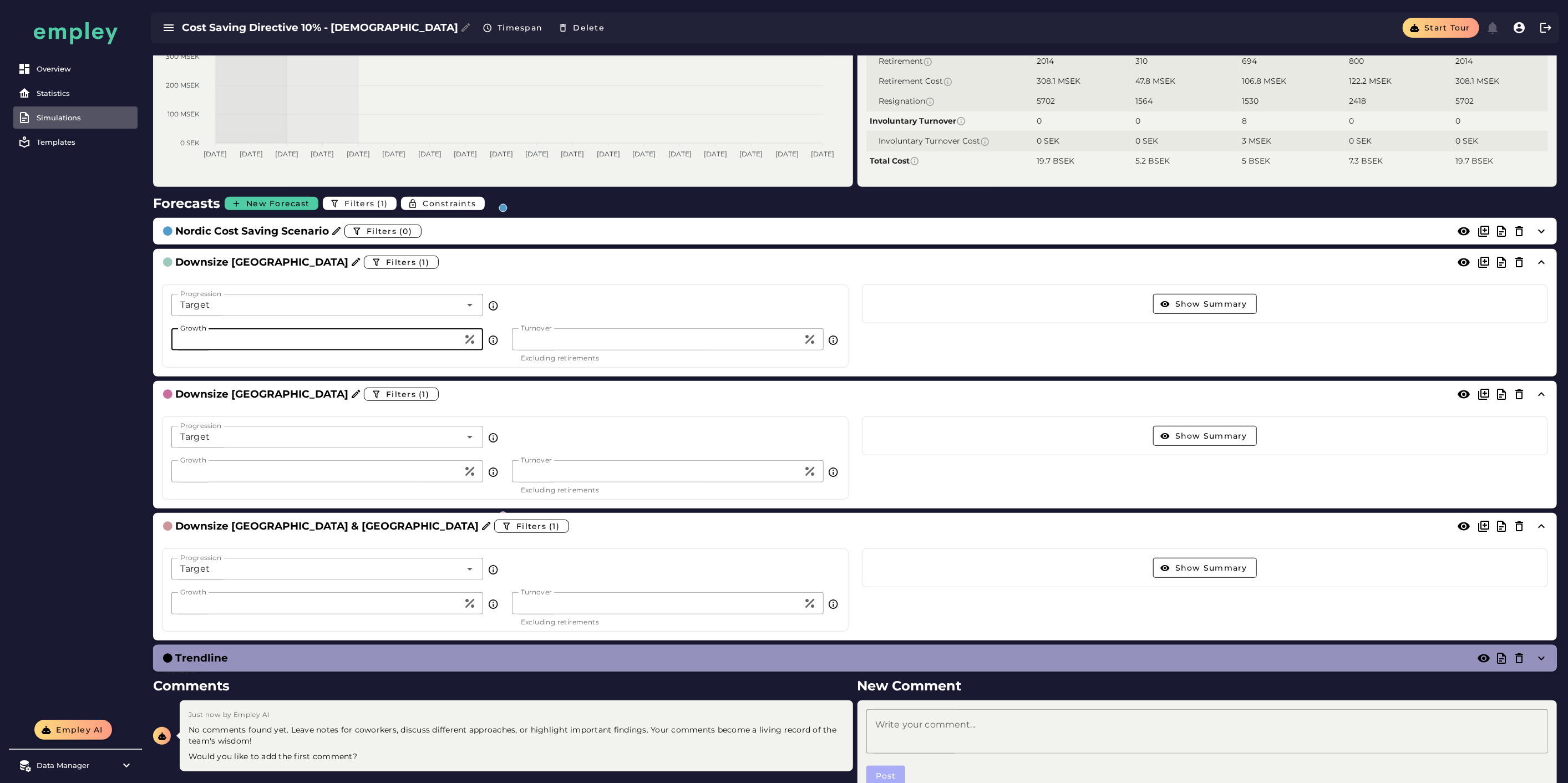 click on "Overview Statistics Simulations Templates" at bounding box center (75, 360) 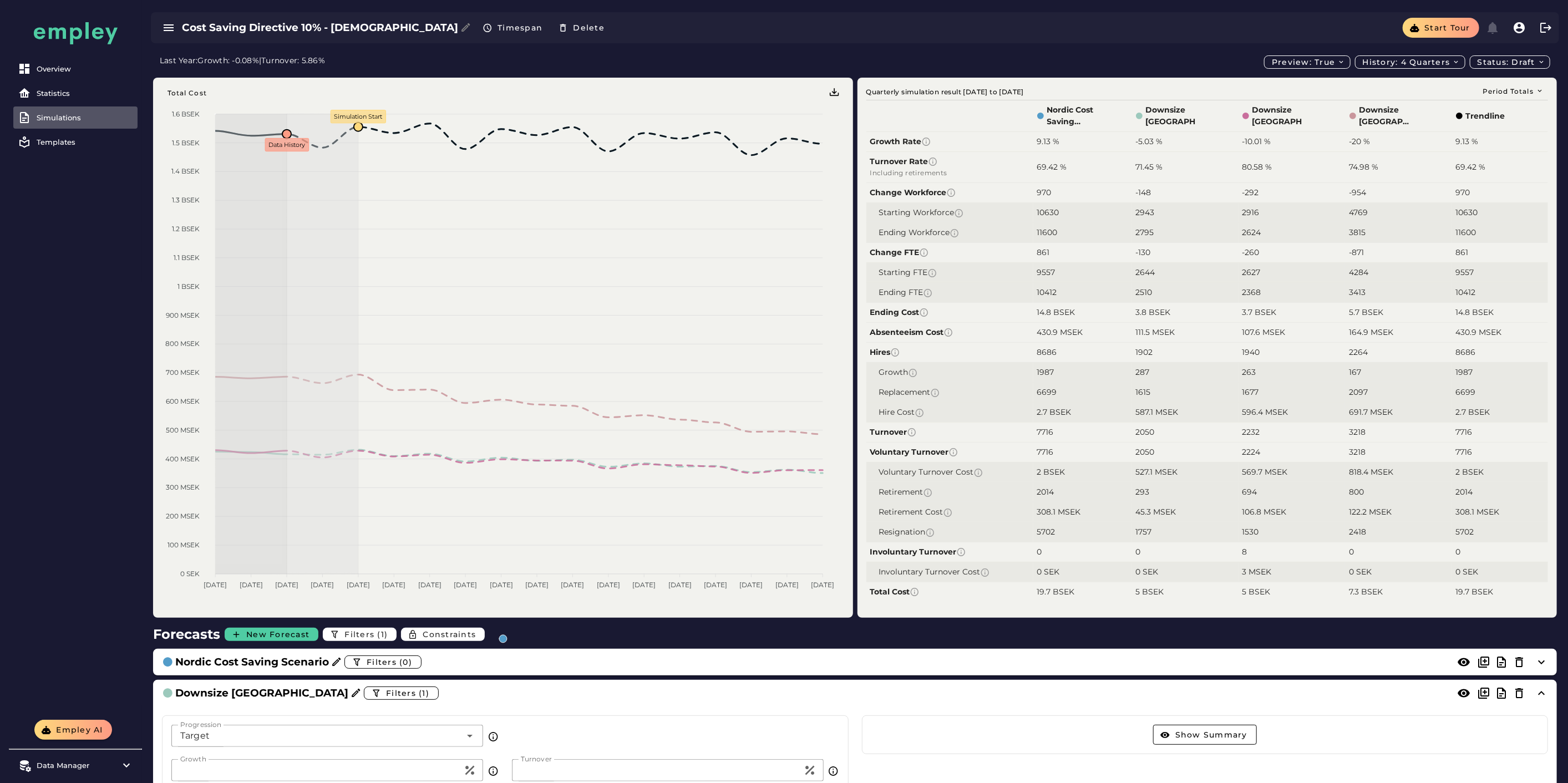 scroll, scrollTop: 185, scrollLeft: 0, axis: vertical 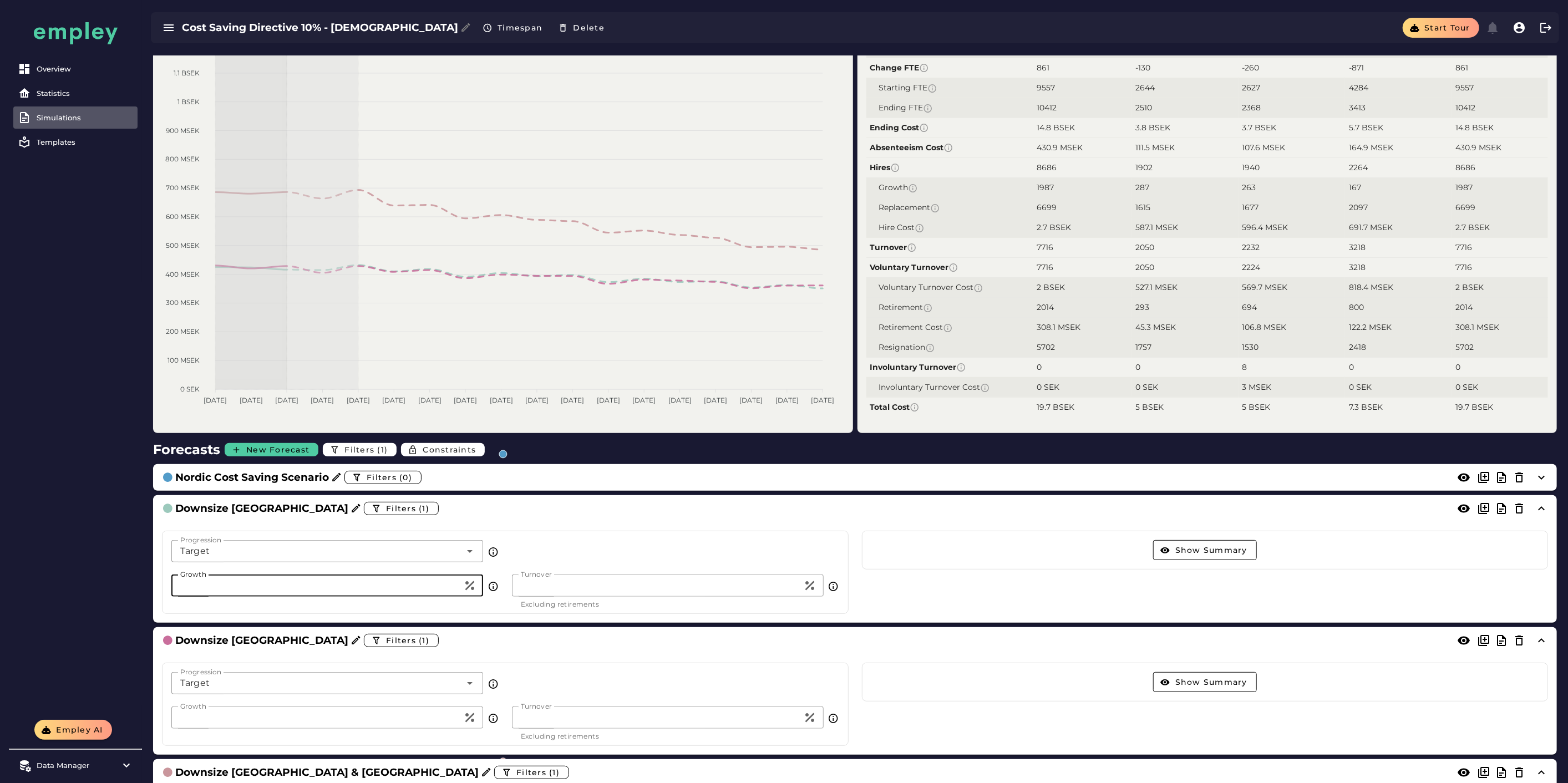 drag, startPoint x: 202, startPoint y: 583, endPoint x: 178, endPoint y: 581, distance: 24.08319 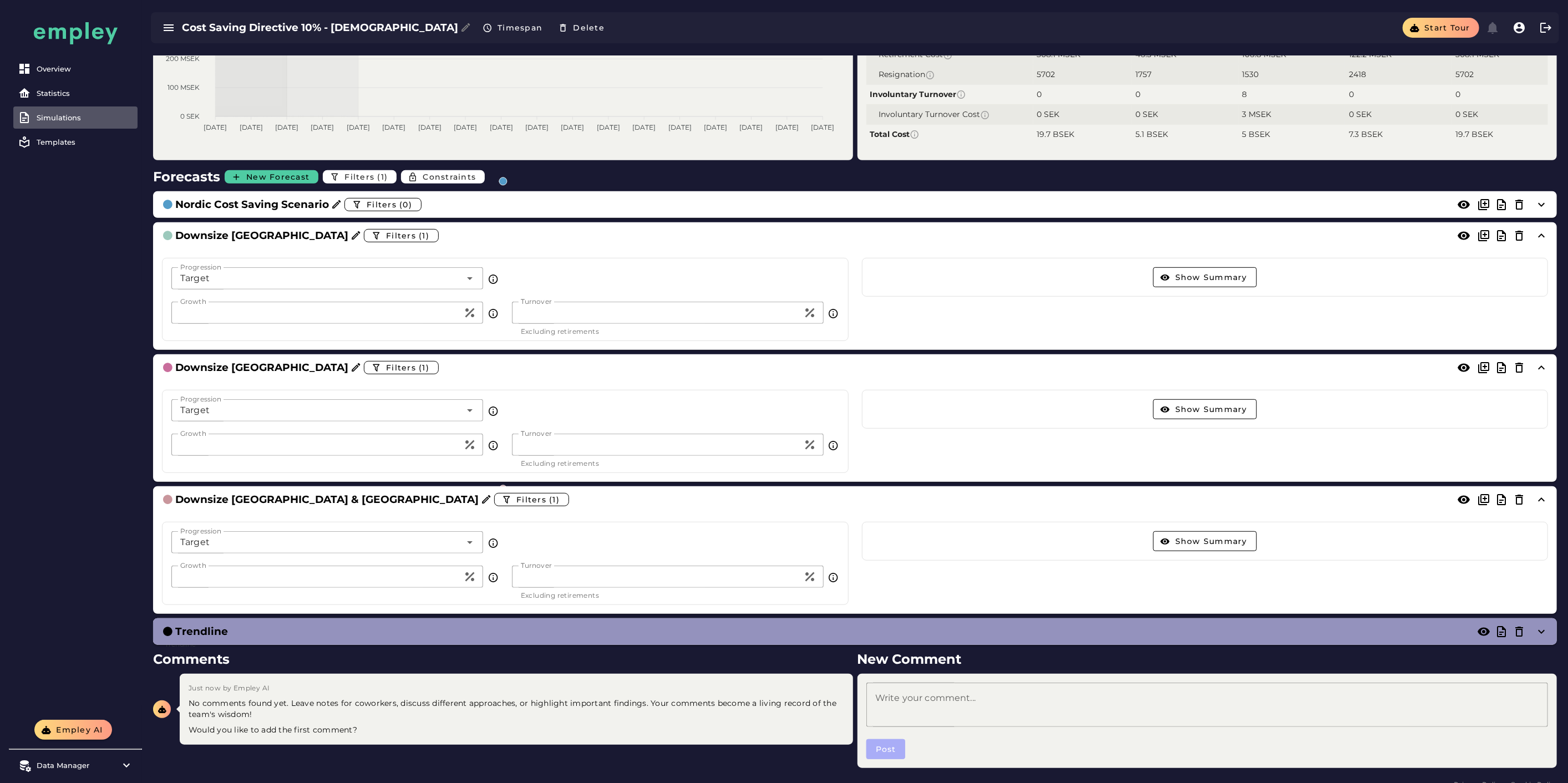 scroll, scrollTop: 472, scrollLeft: 0, axis: vertical 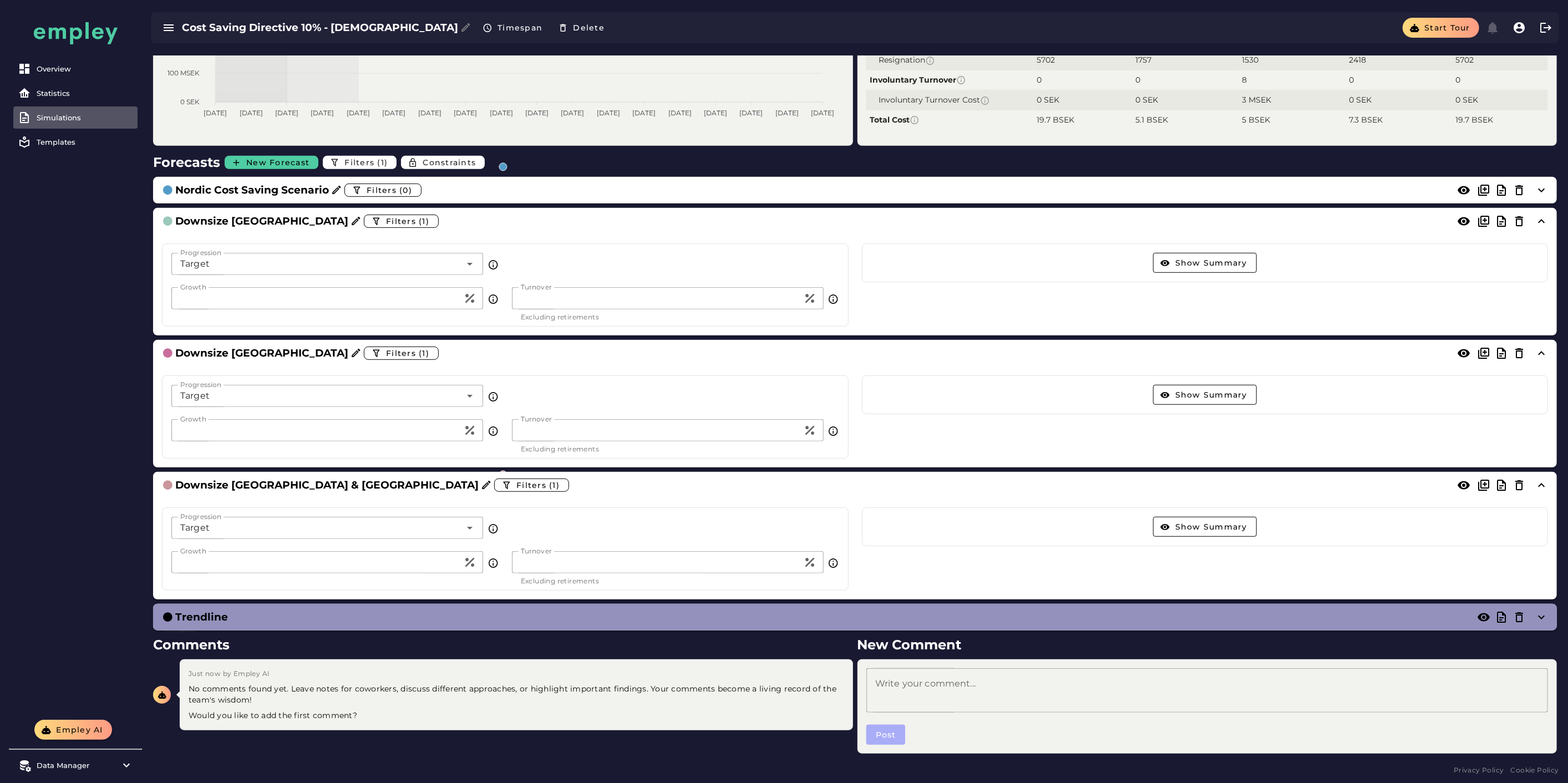 click on "***" 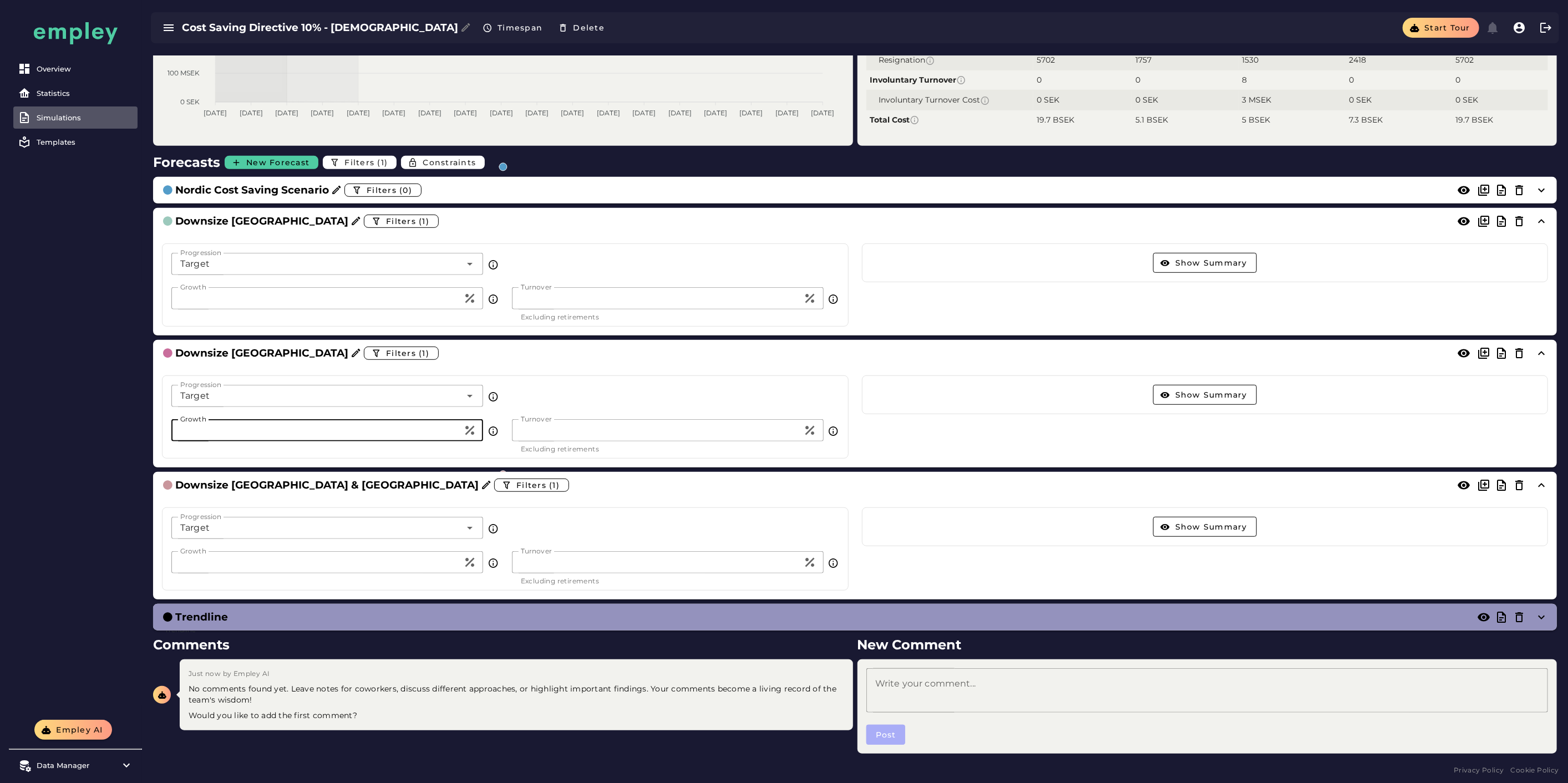 type on "***" 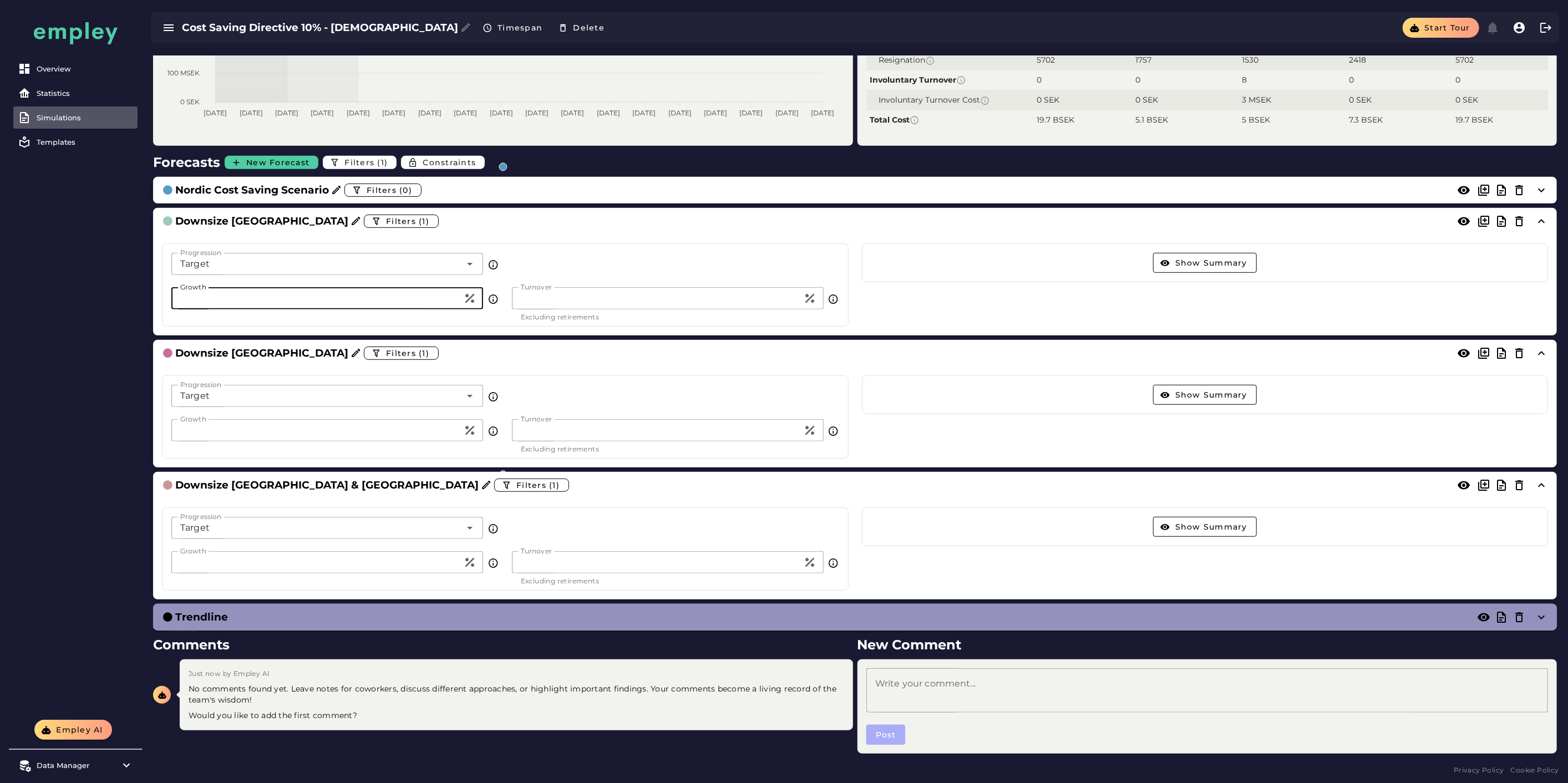 drag, startPoint x: 211, startPoint y: 299, endPoint x: 148, endPoint y: 303, distance: 63.12686 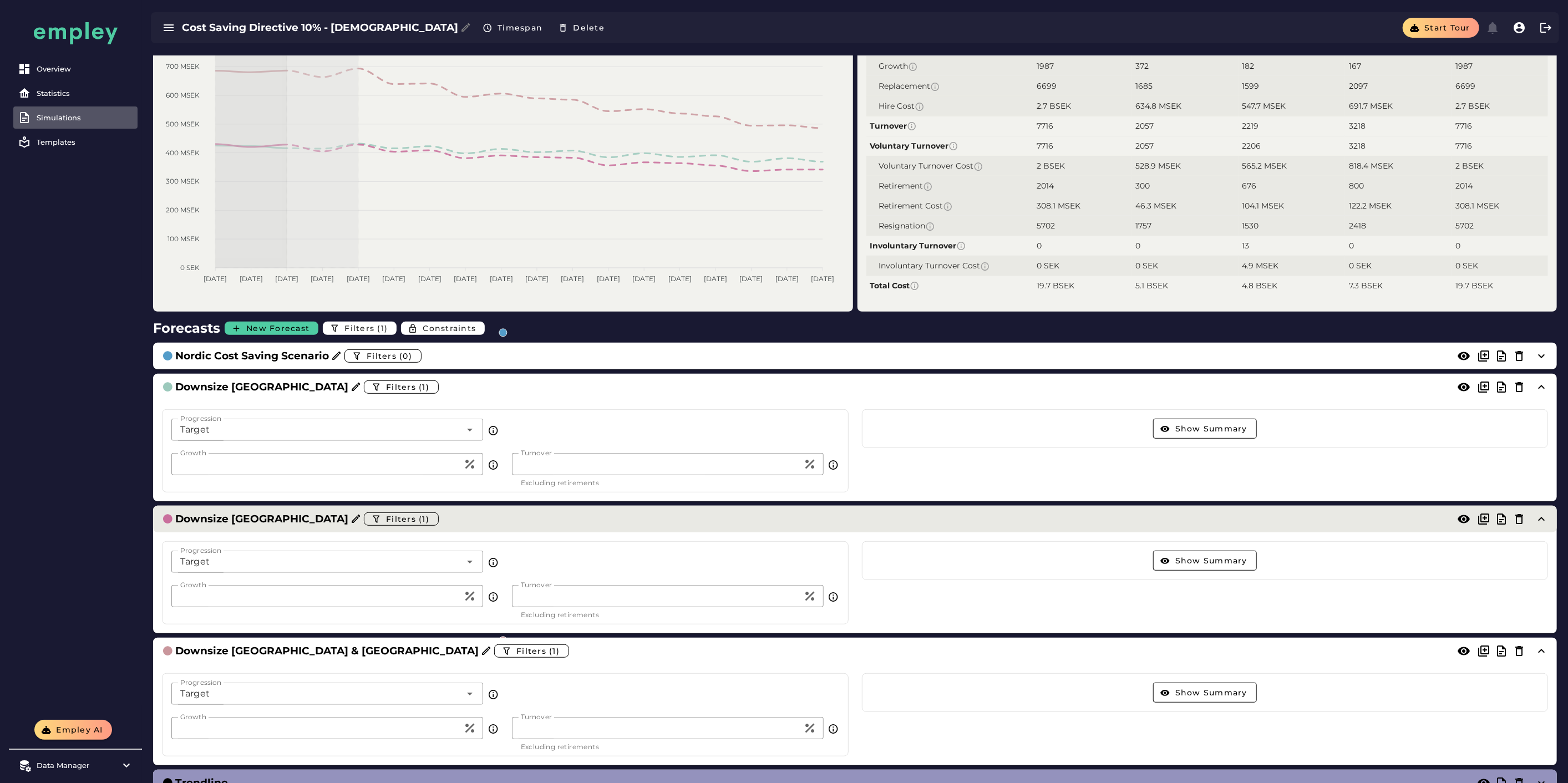 scroll, scrollTop: 308, scrollLeft: 0, axis: vertical 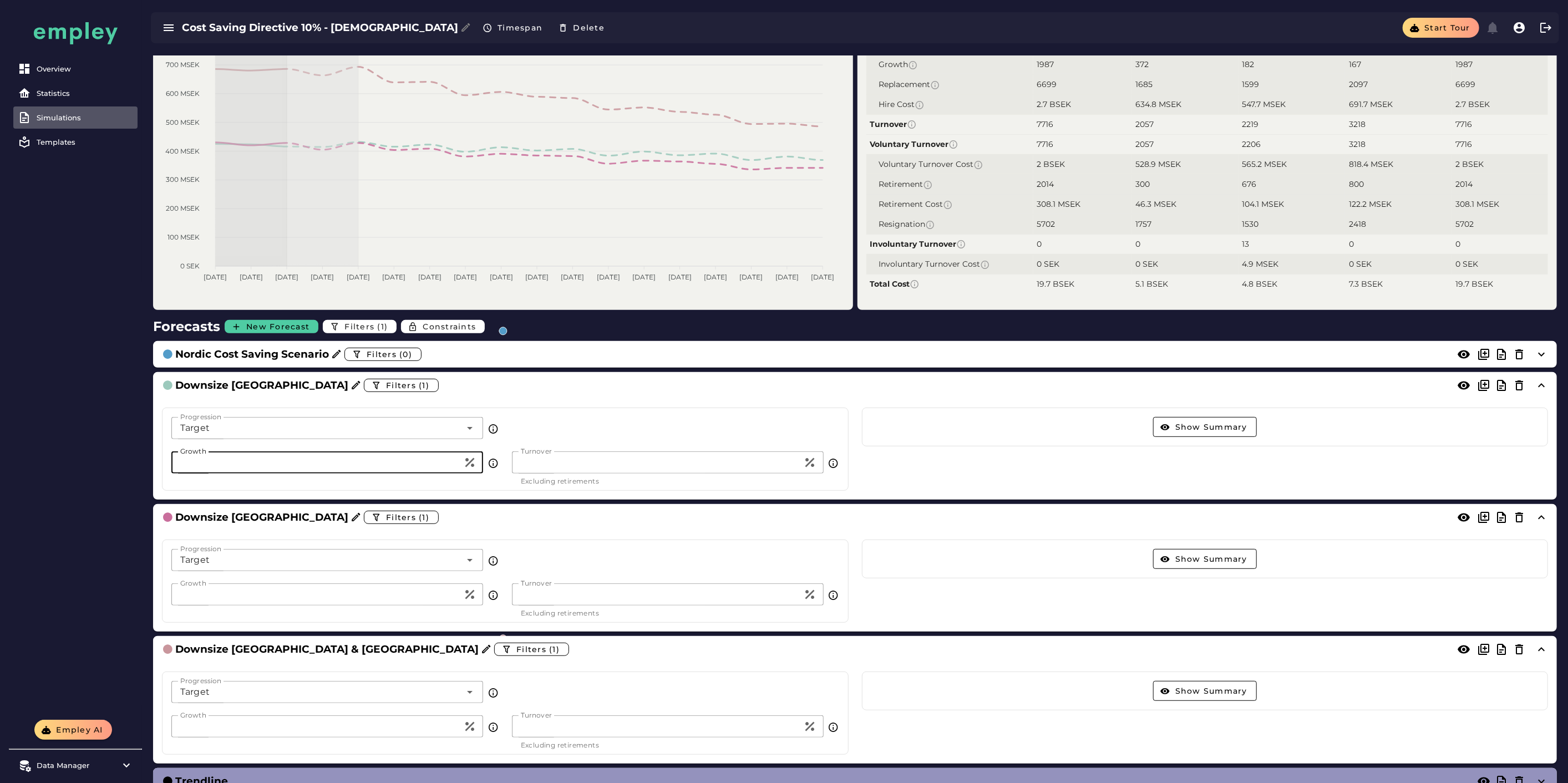 drag, startPoint x: 152, startPoint y: 460, endPoint x: 130, endPoint y: 466, distance: 22.803509 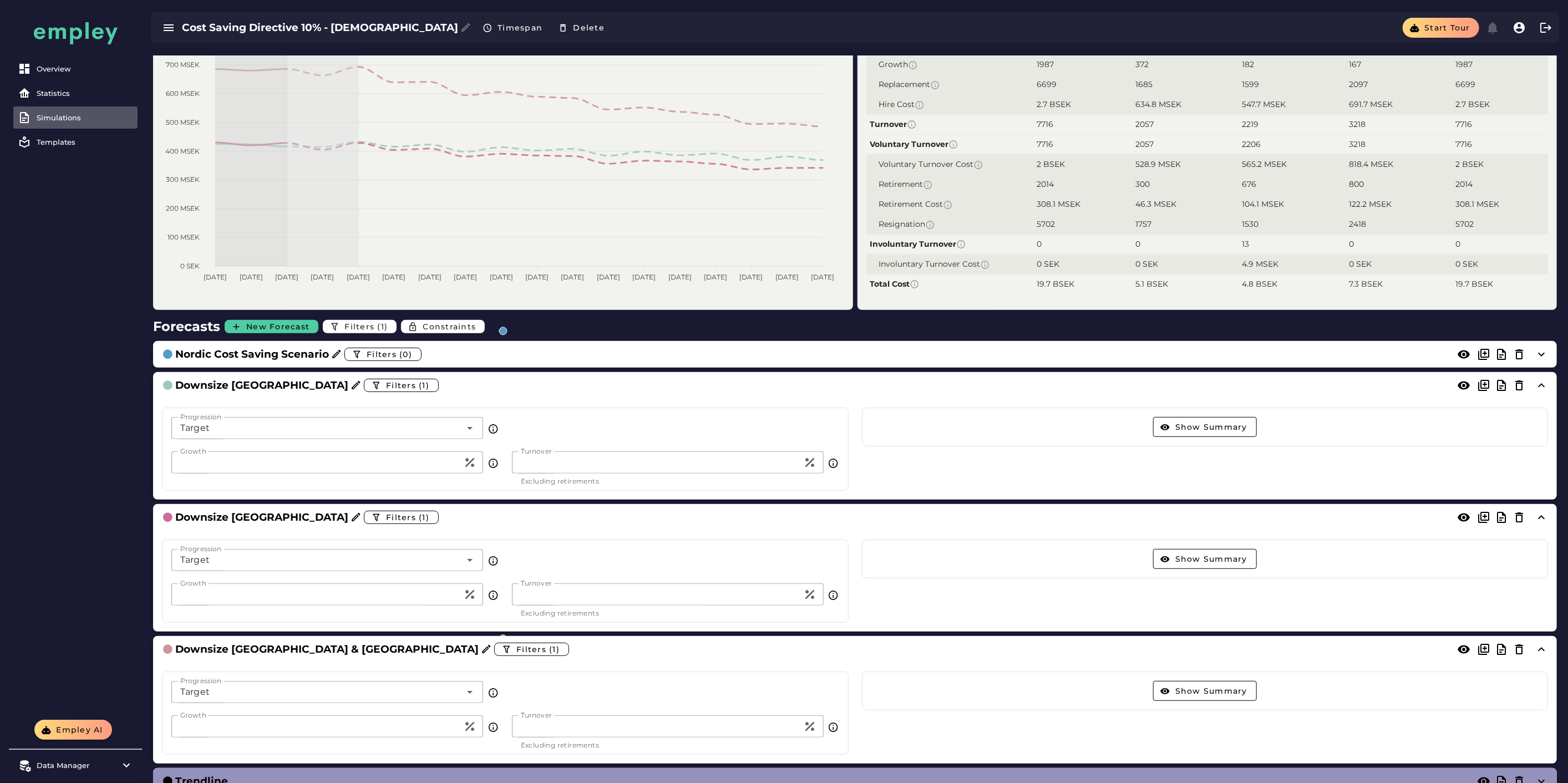 click on "Overview Statistics Simulations Templates" at bounding box center (75, 360) 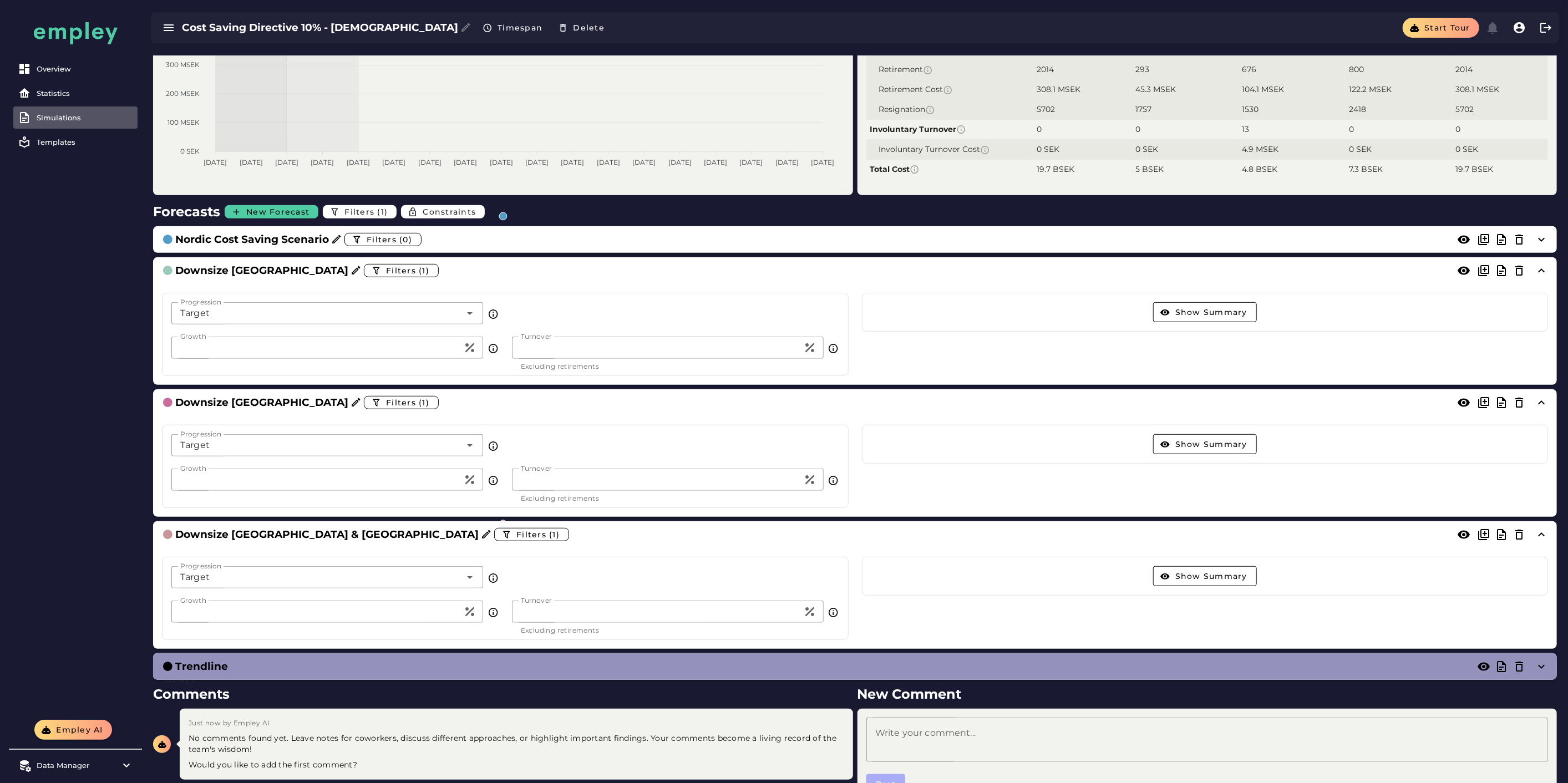 scroll, scrollTop: 431, scrollLeft: 0, axis: vertical 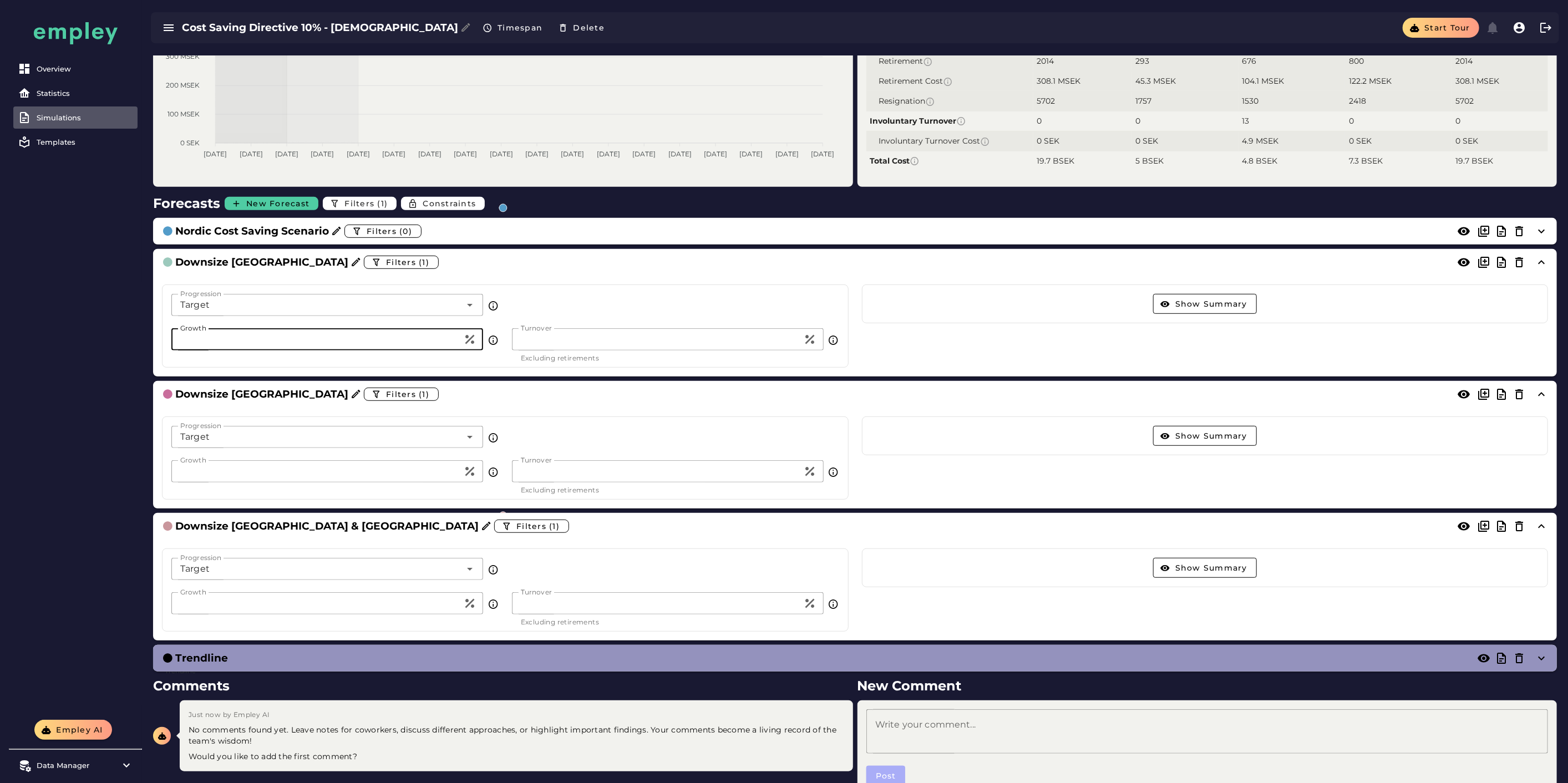 drag, startPoint x: 197, startPoint y: 337, endPoint x: 184, endPoint y: 338, distance: 13.038405 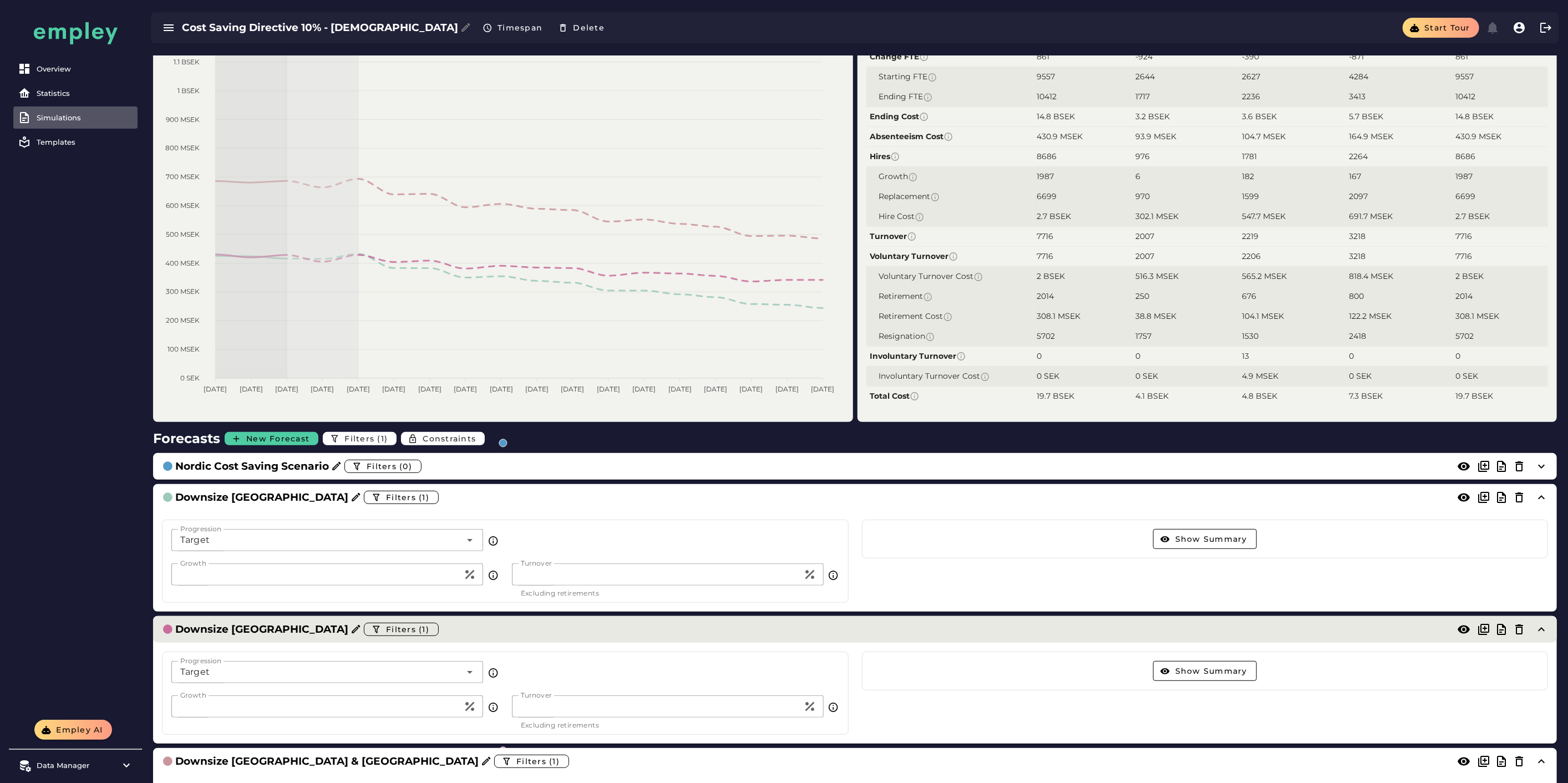 scroll, scrollTop: 308, scrollLeft: 0, axis: vertical 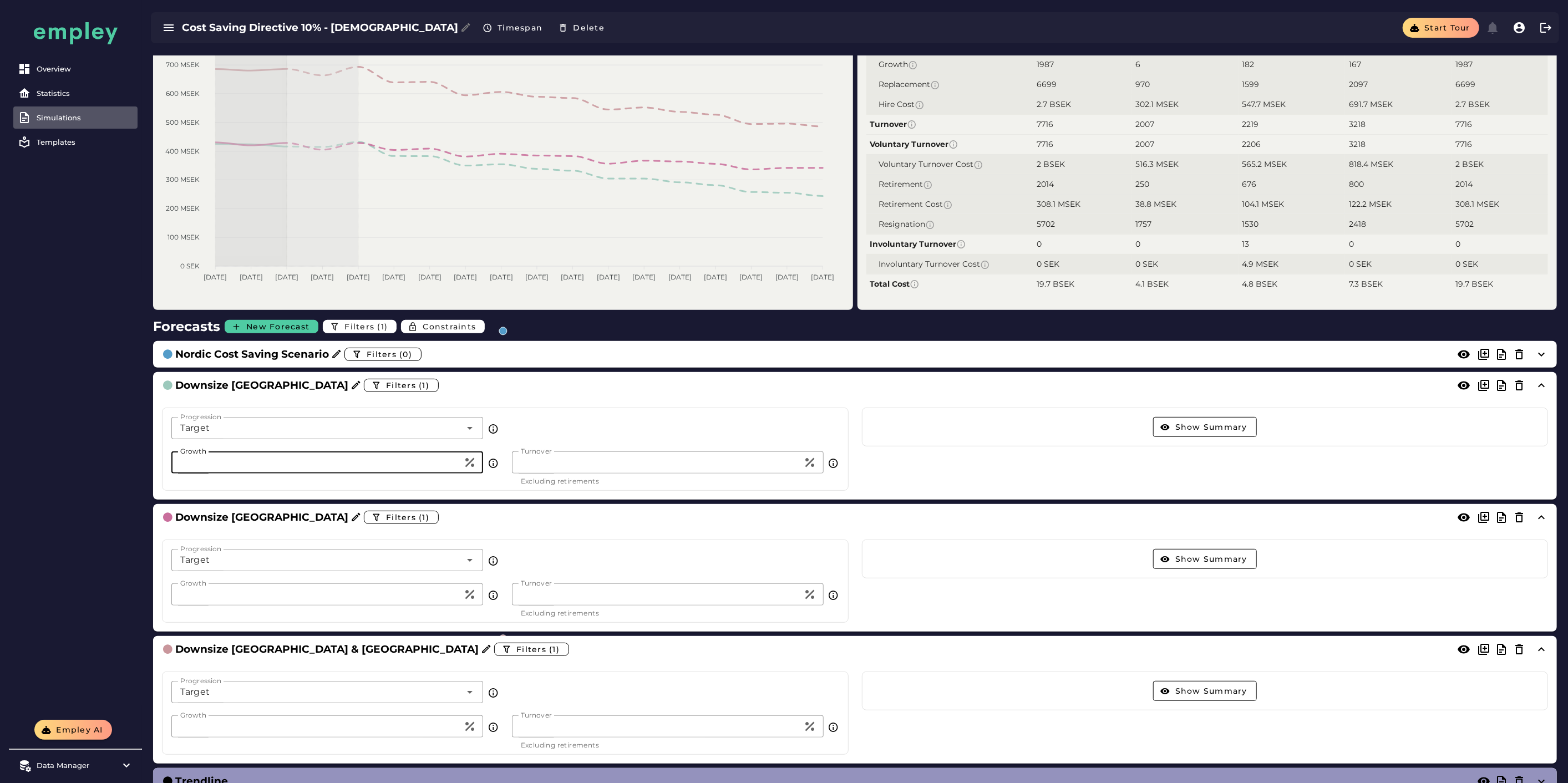 drag, startPoint x: 209, startPoint y: 465, endPoint x: 187, endPoint y: 463, distance: 22.090722 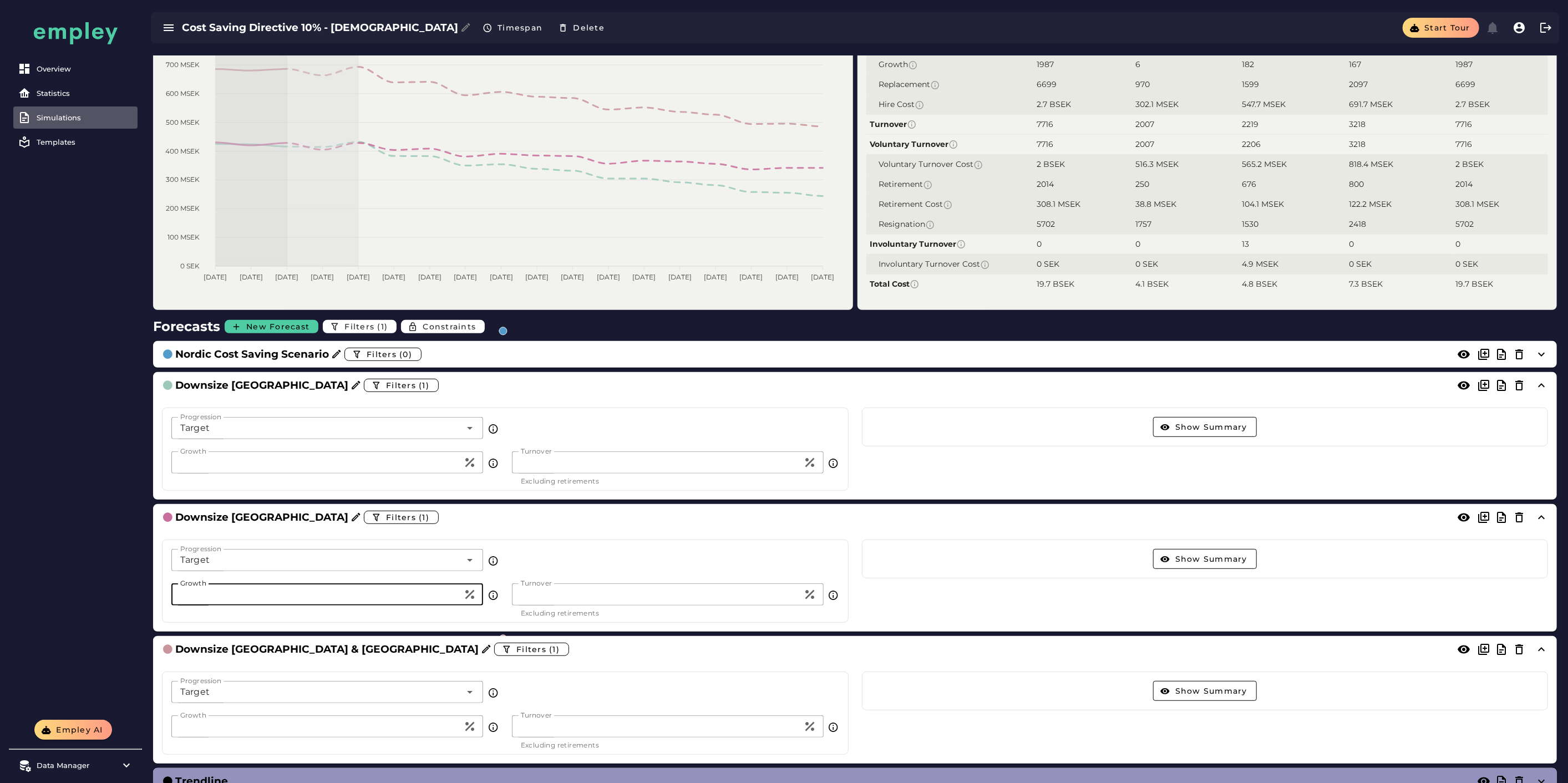 drag, startPoint x: 202, startPoint y: 594, endPoint x: 183, endPoint y: 590, distance: 19.416488 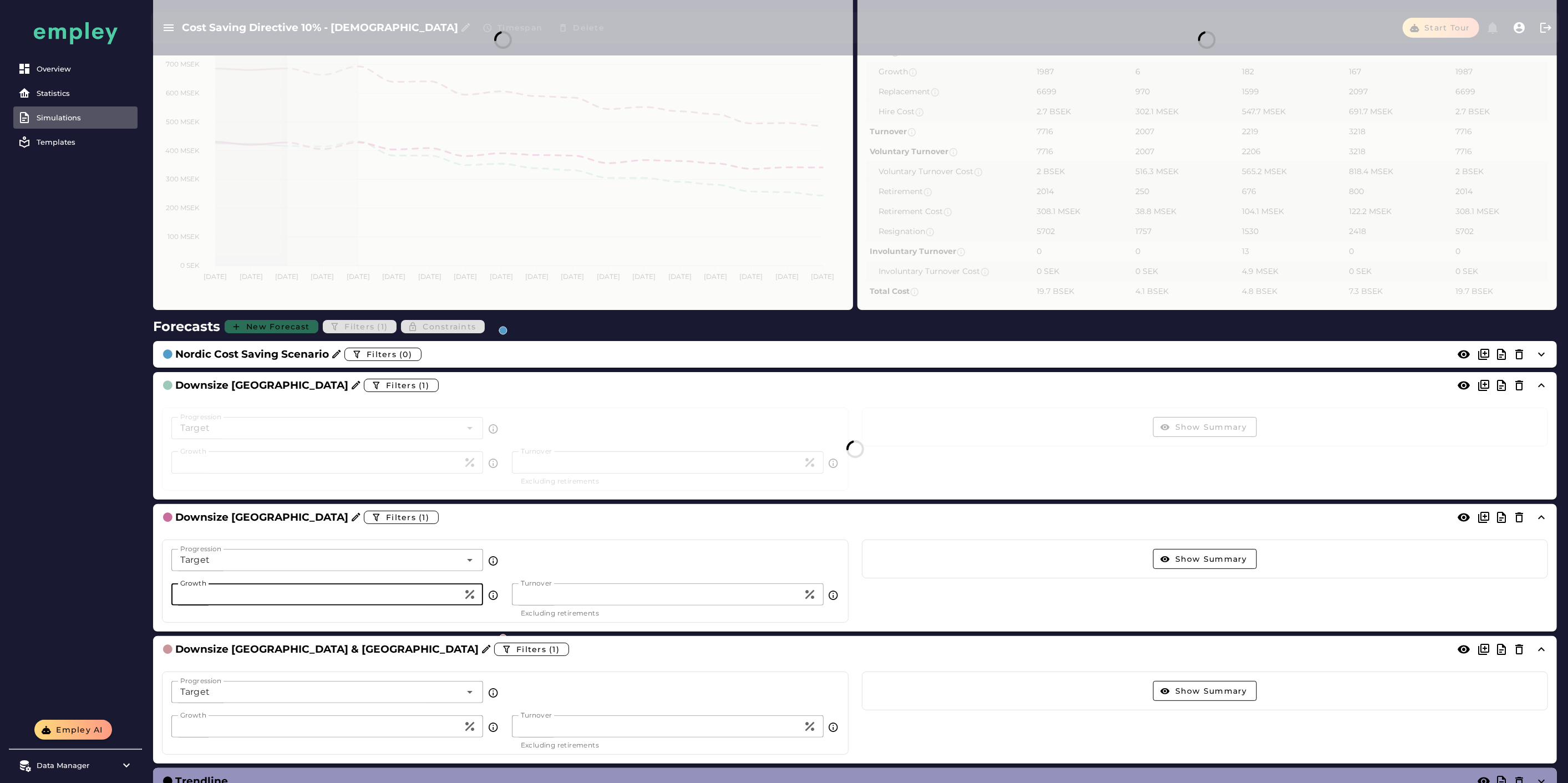 scroll, scrollTop: 0, scrollLeft: 0, axis: both 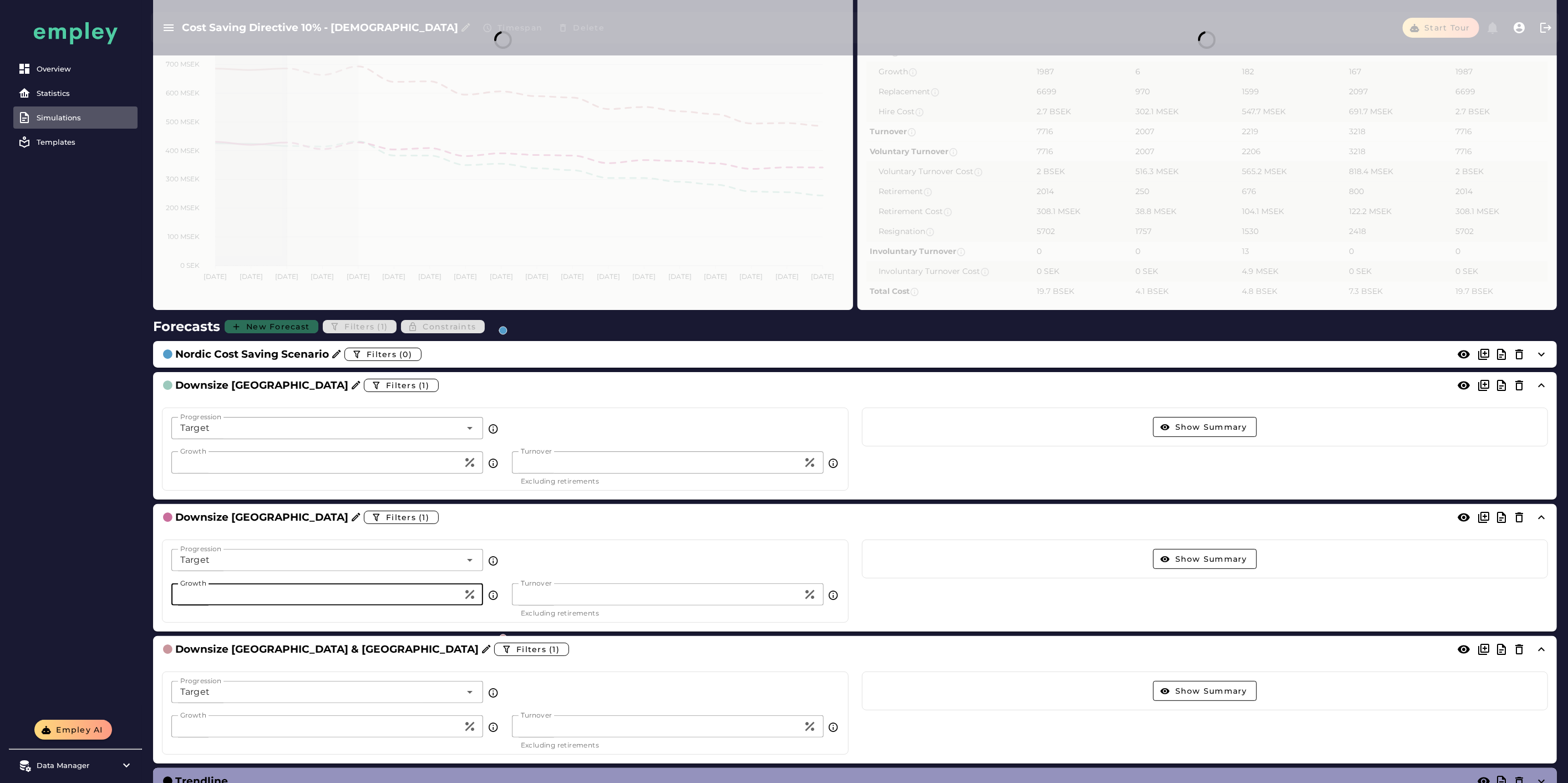 type on "**" 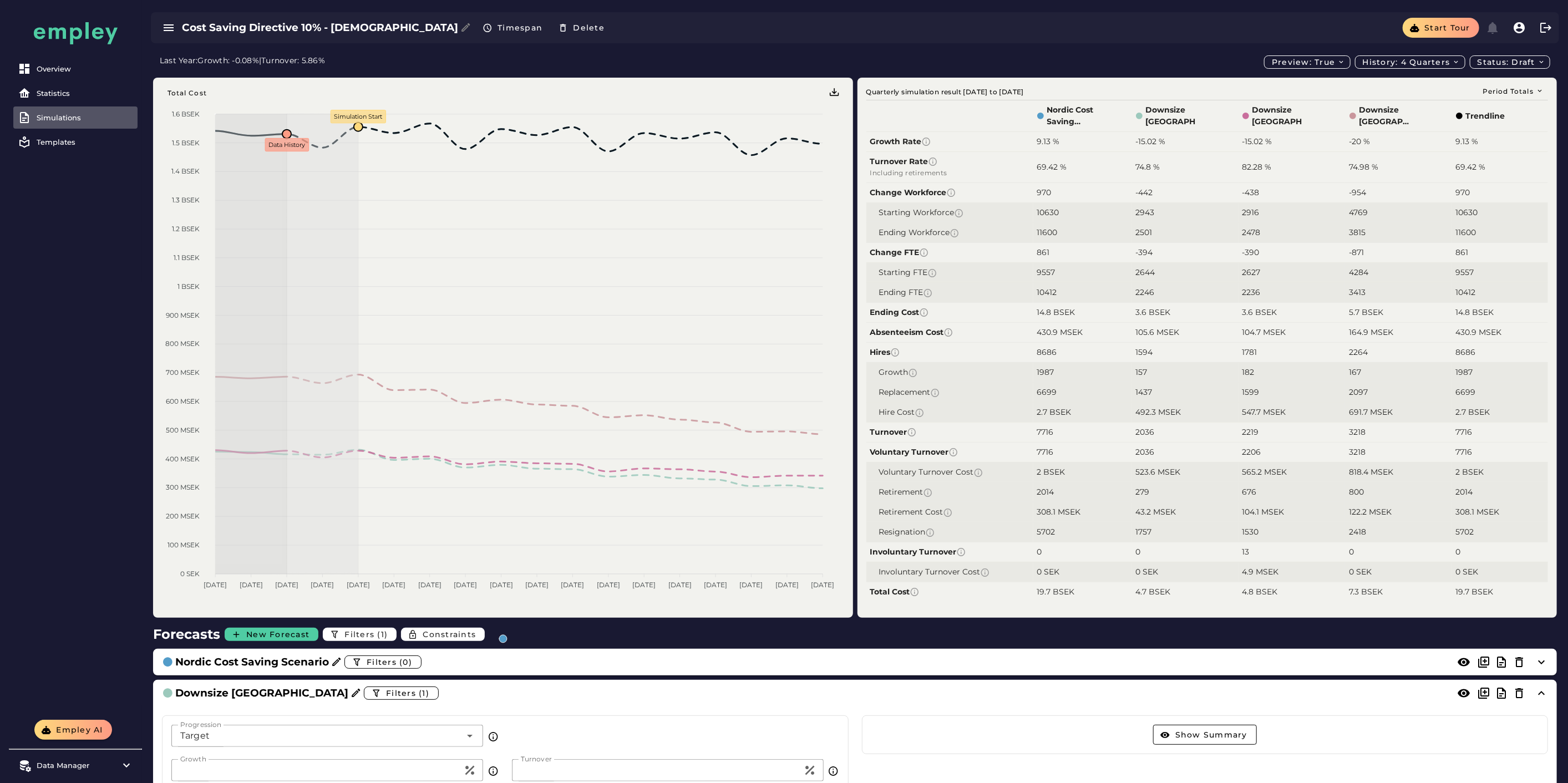 scroll, scrollTop: 308, scrollLeft: 0, axis: vertical 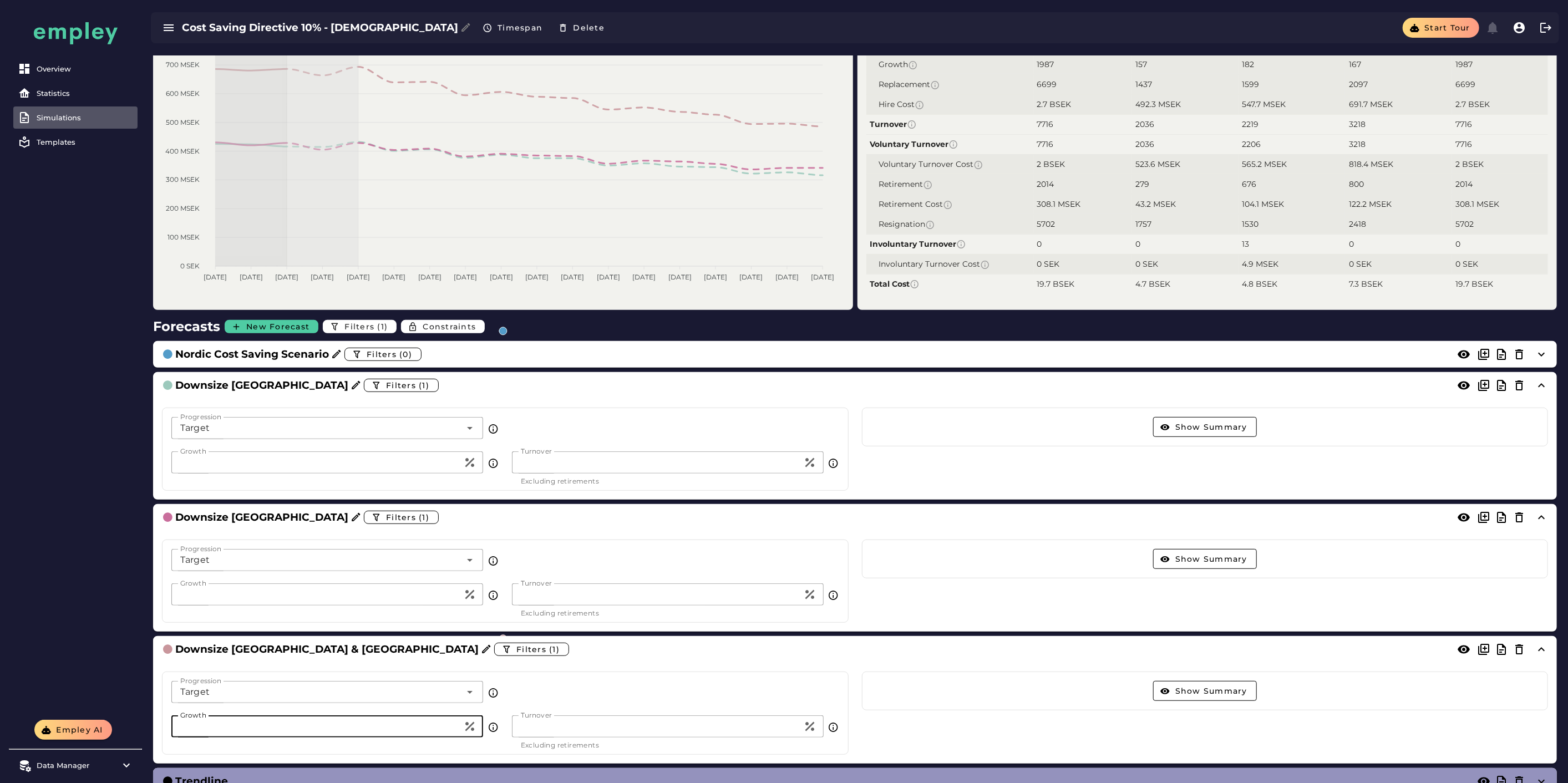 drag, startPoint x: 197, startPoint y: 719, endPoint x: 185, endPoint y: 720, distance: 12.041595 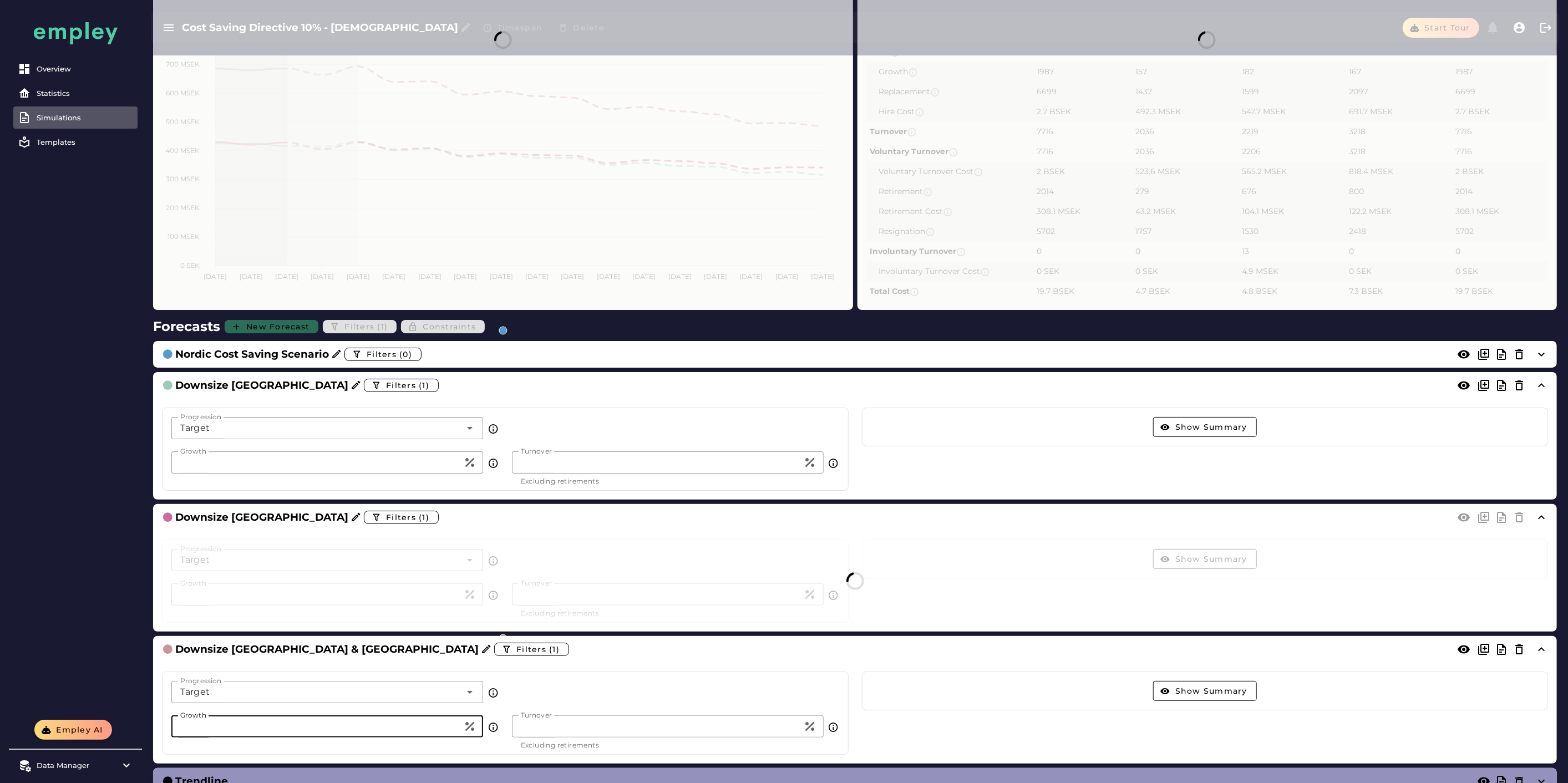 scroll, scrollTop: 0, scrollLeft: 0, axis: both 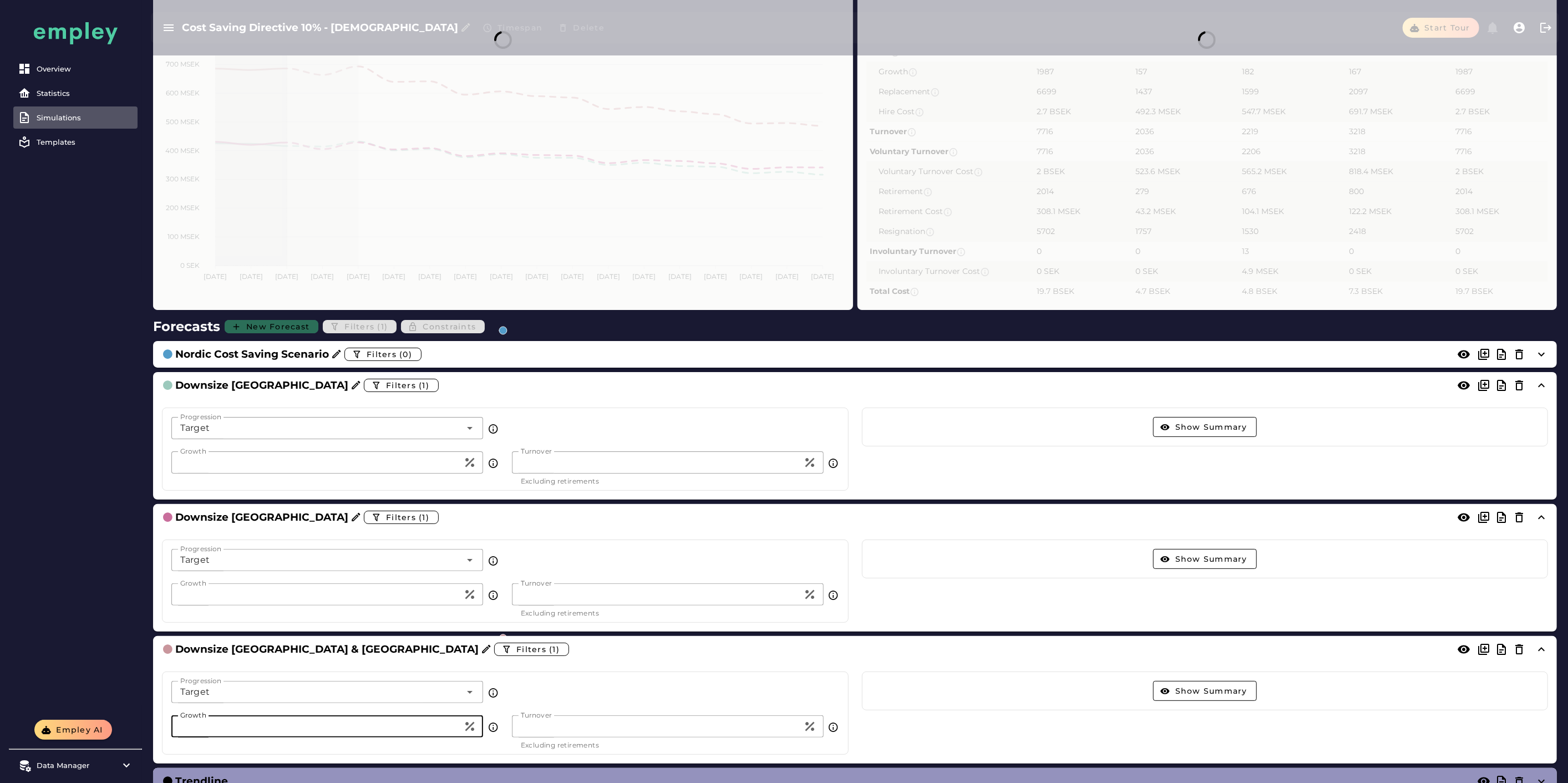 type on "***" 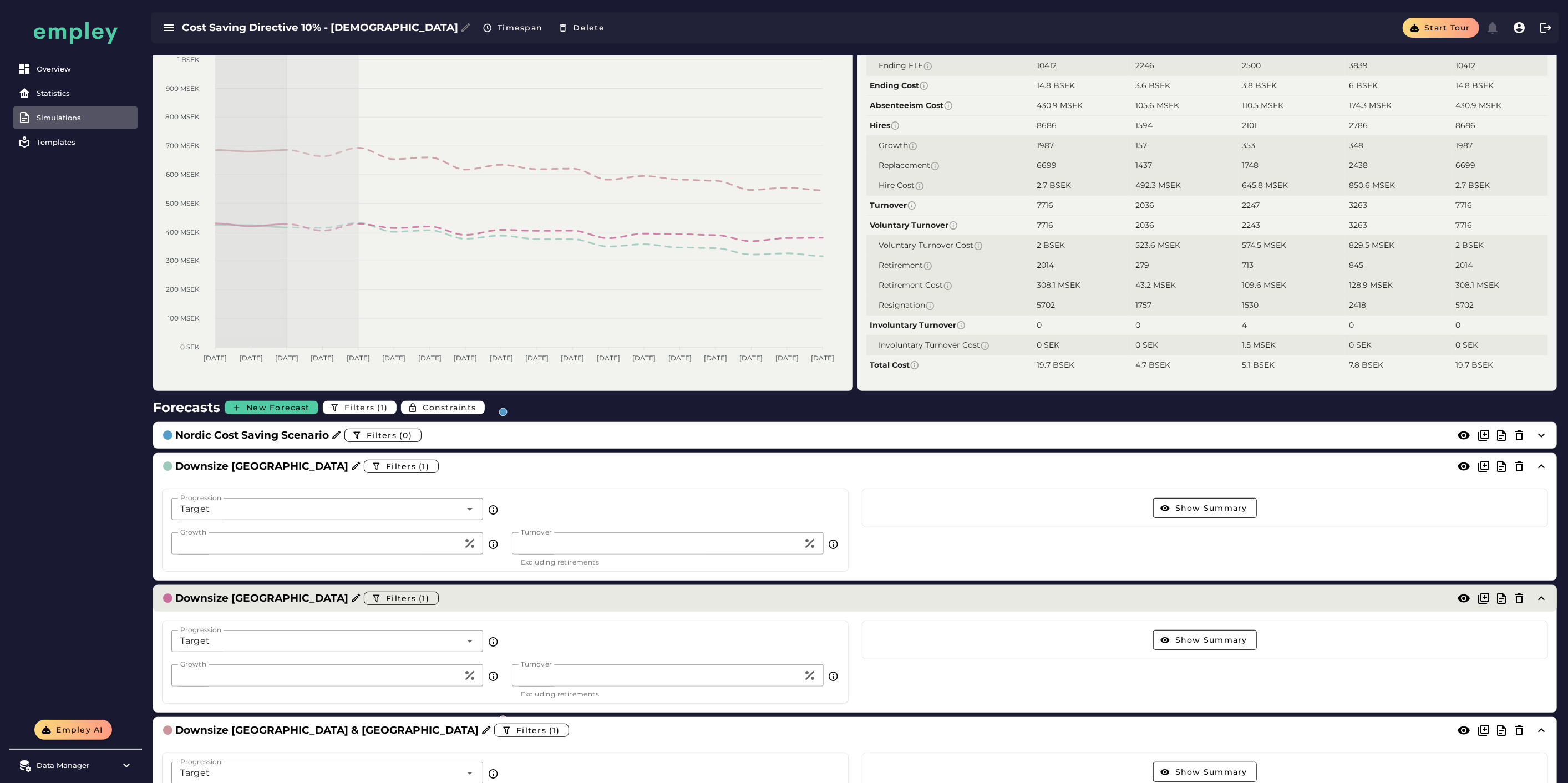scroll, scrollTop: 246, scrollLeft: 0, axis: vertical 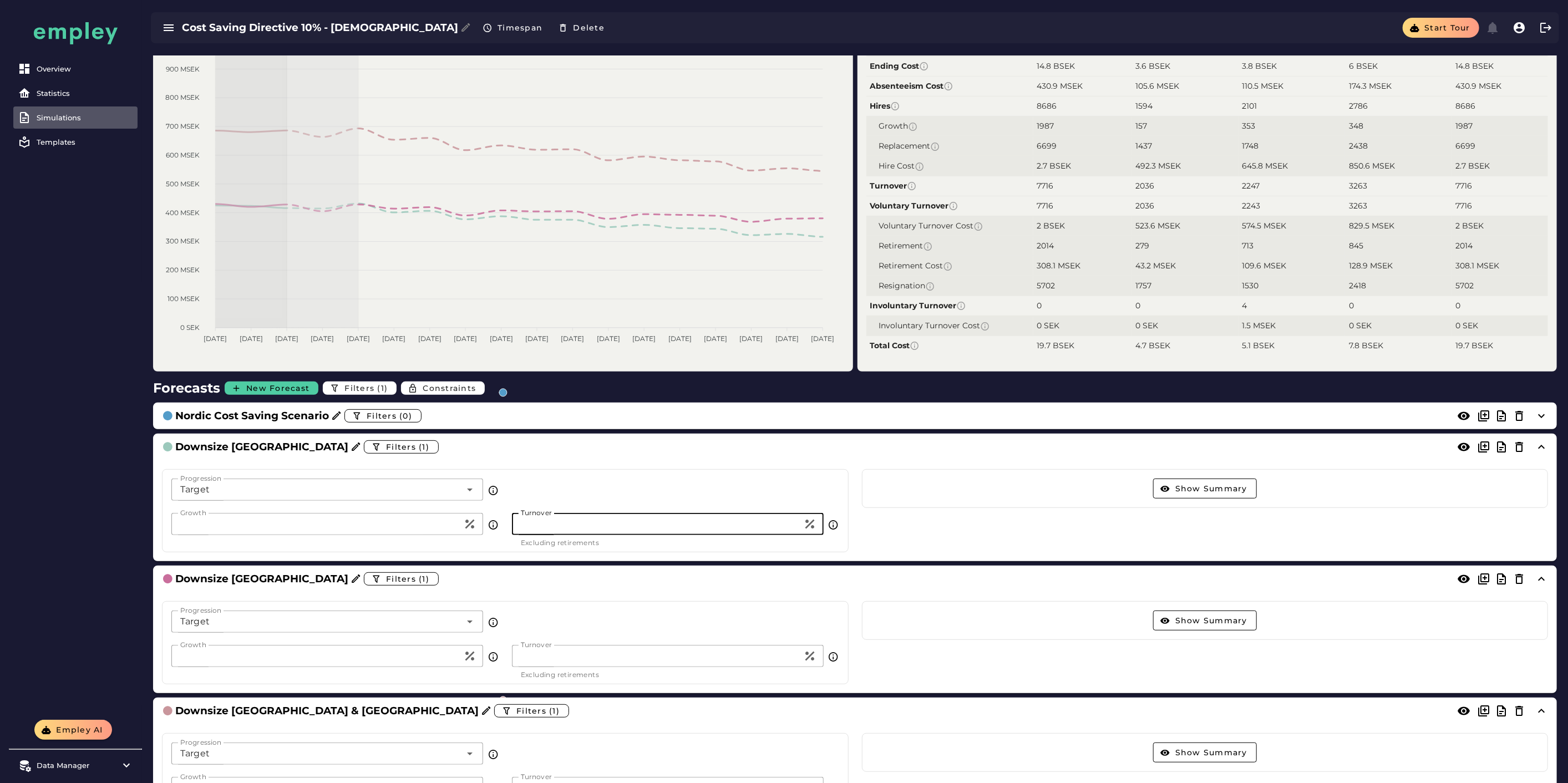 drag, startPoint x: 559, startPoint y: 523, endPoint x: 495, endPoint y: 521, distance: 64.03124 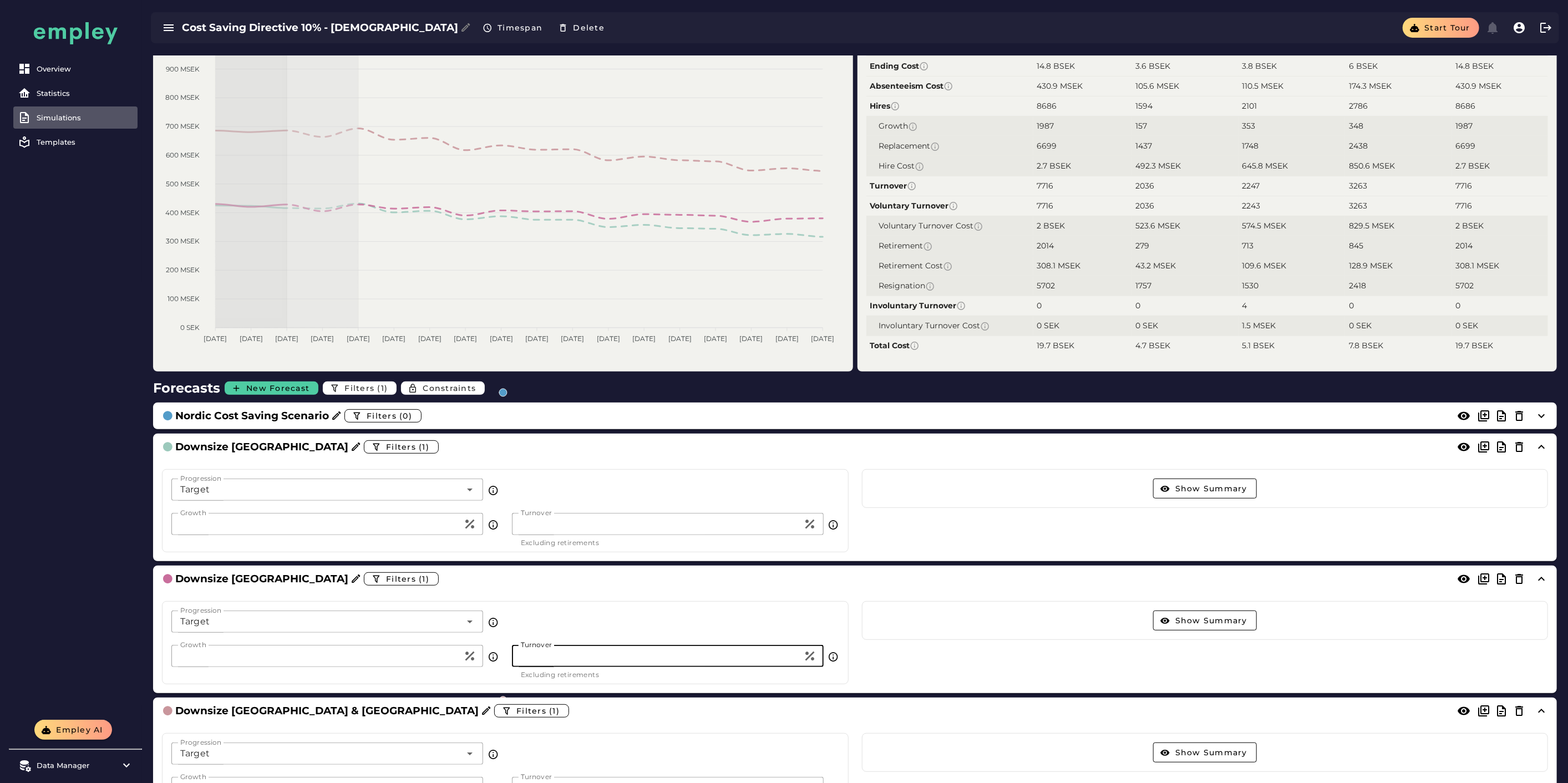 drag, startPoint x: 534, startPoint y: 657, endPoint x: 501, endPoint y: 655, distance: 33.06055 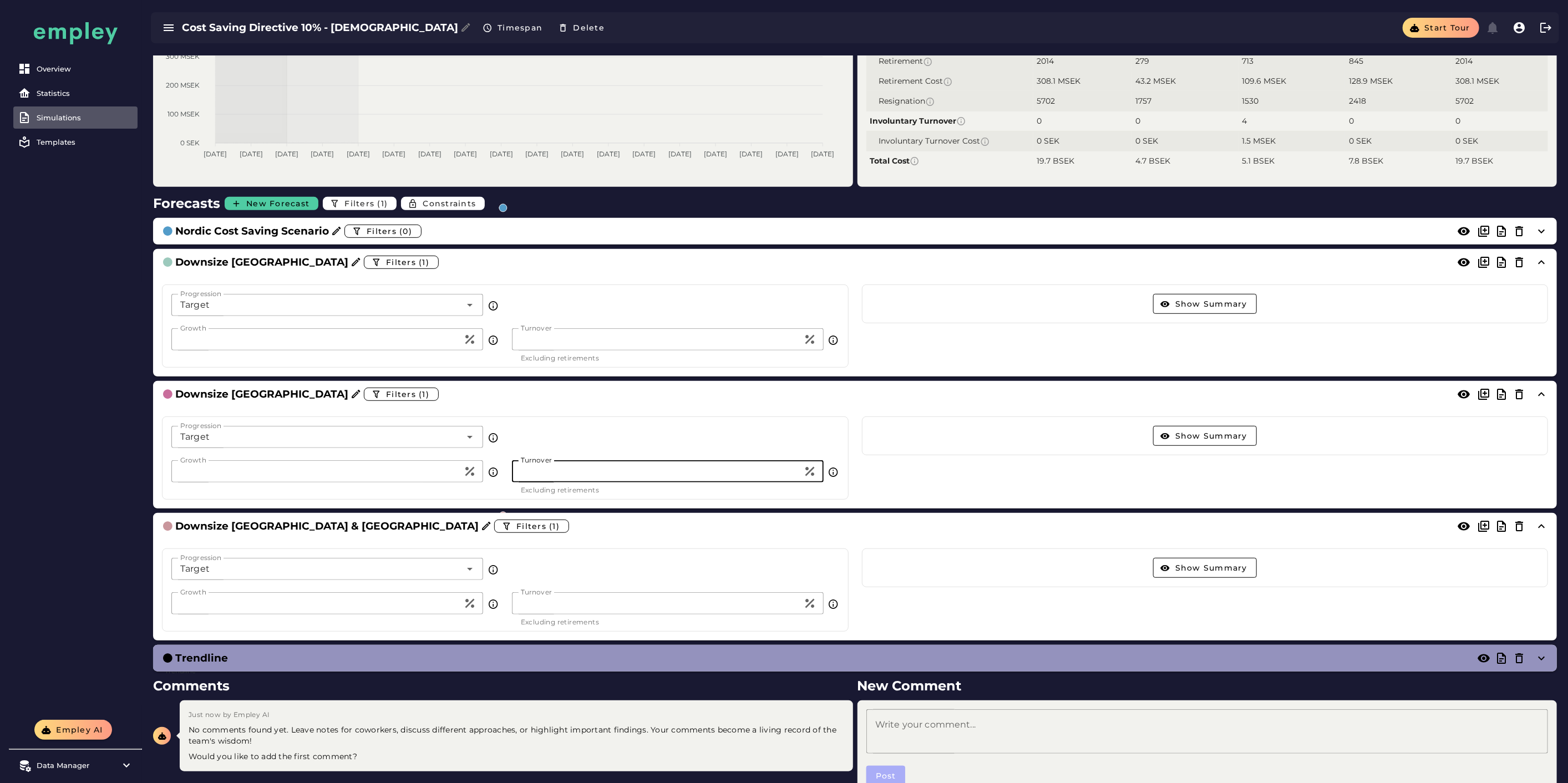 type on "**" 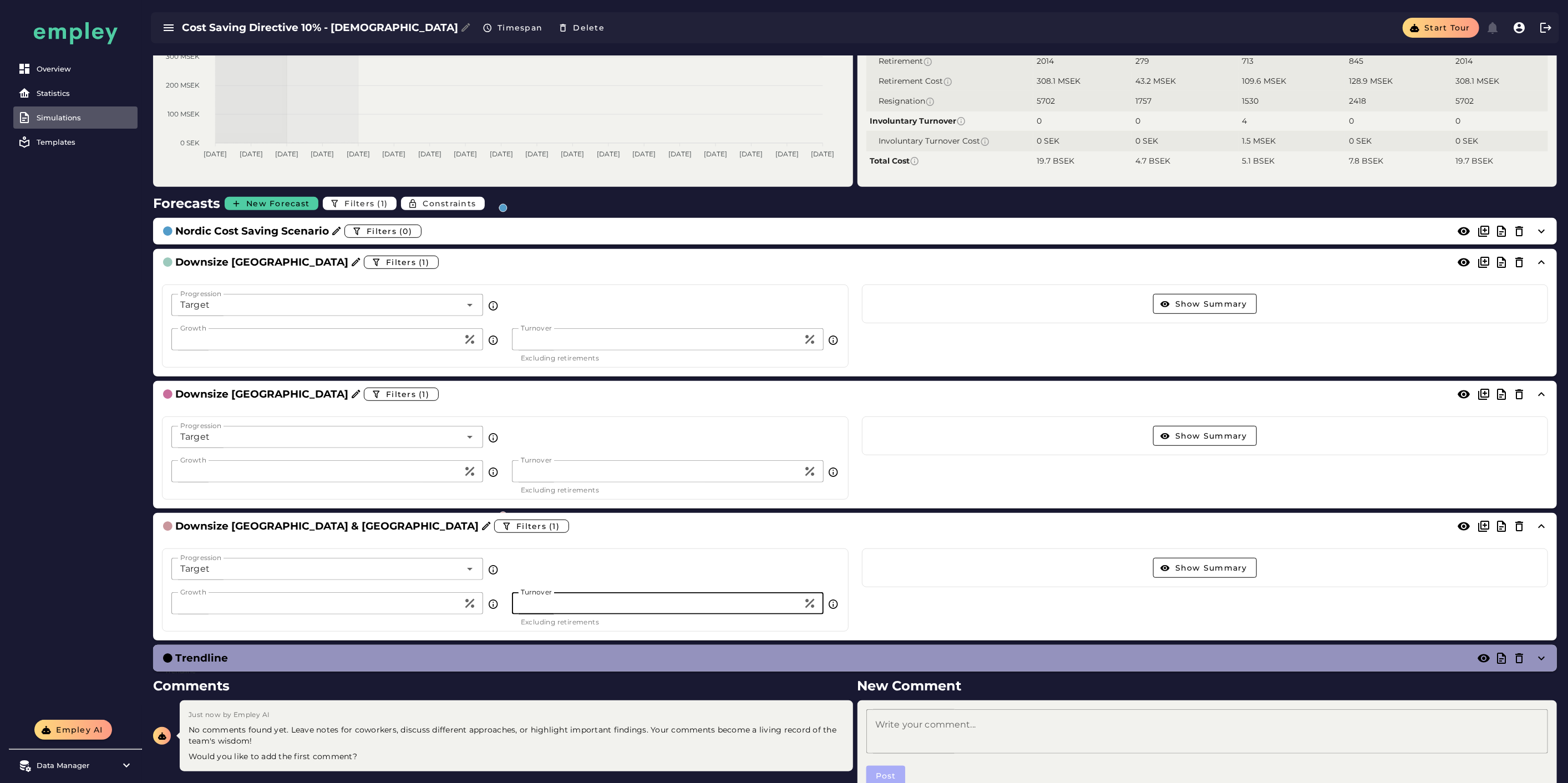 drag, startPoint x: 539, startPoint y: 605, endPoint x: 464, endPoint y: 601, distance: 75.10659 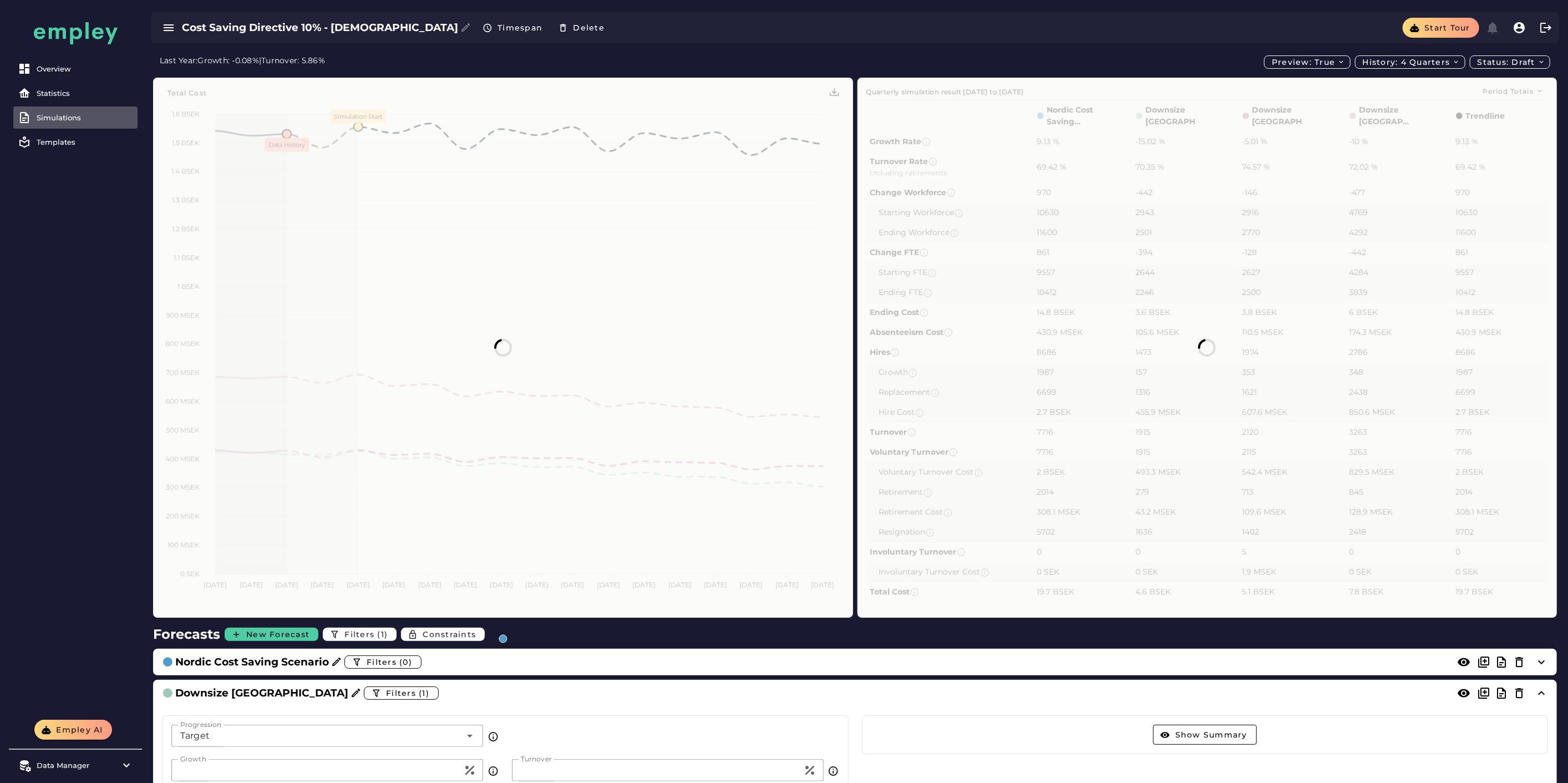 scroll, scrollTop: 431, scrollLeft: 0, axis: vertical 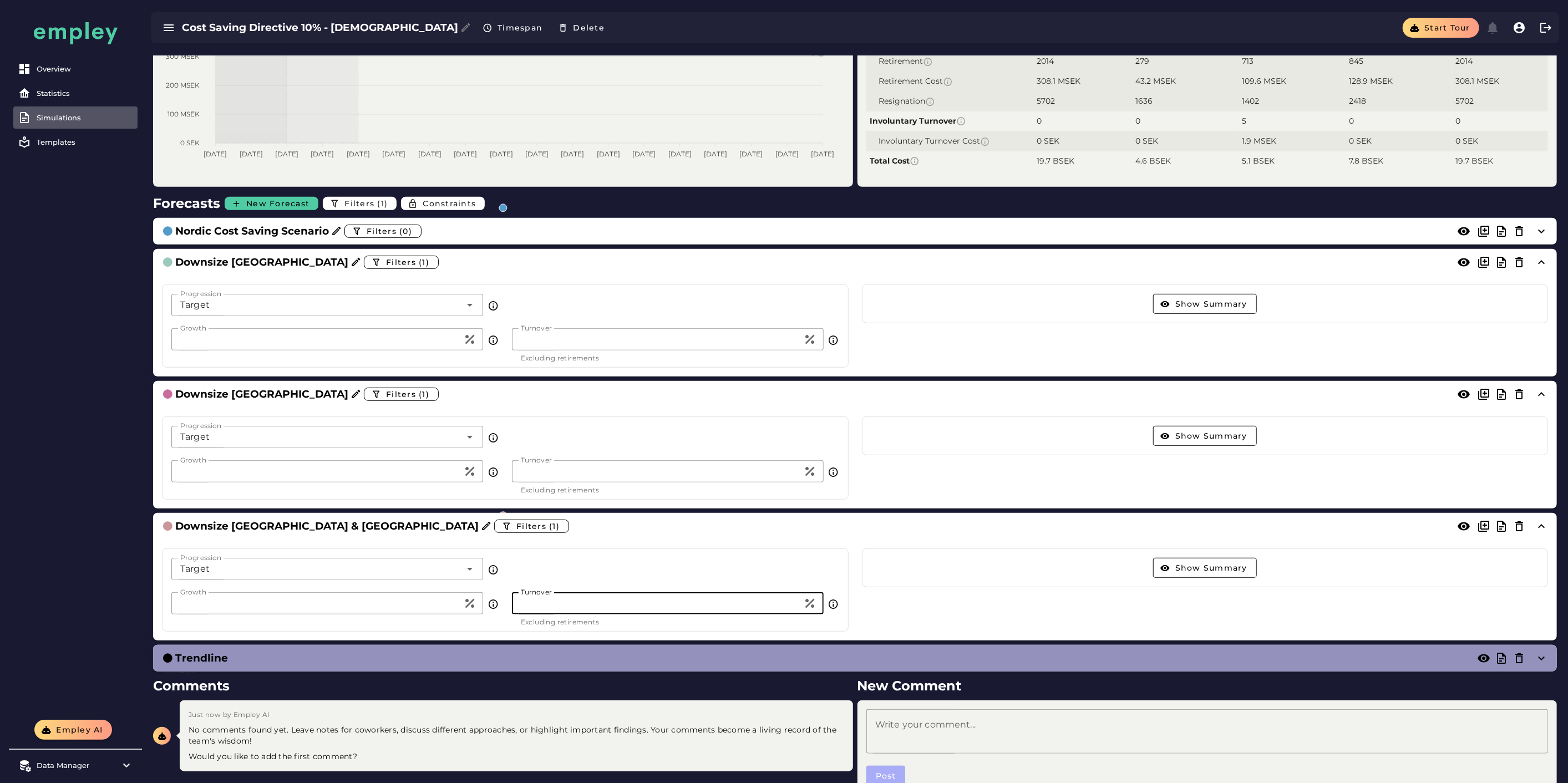 type on "**" 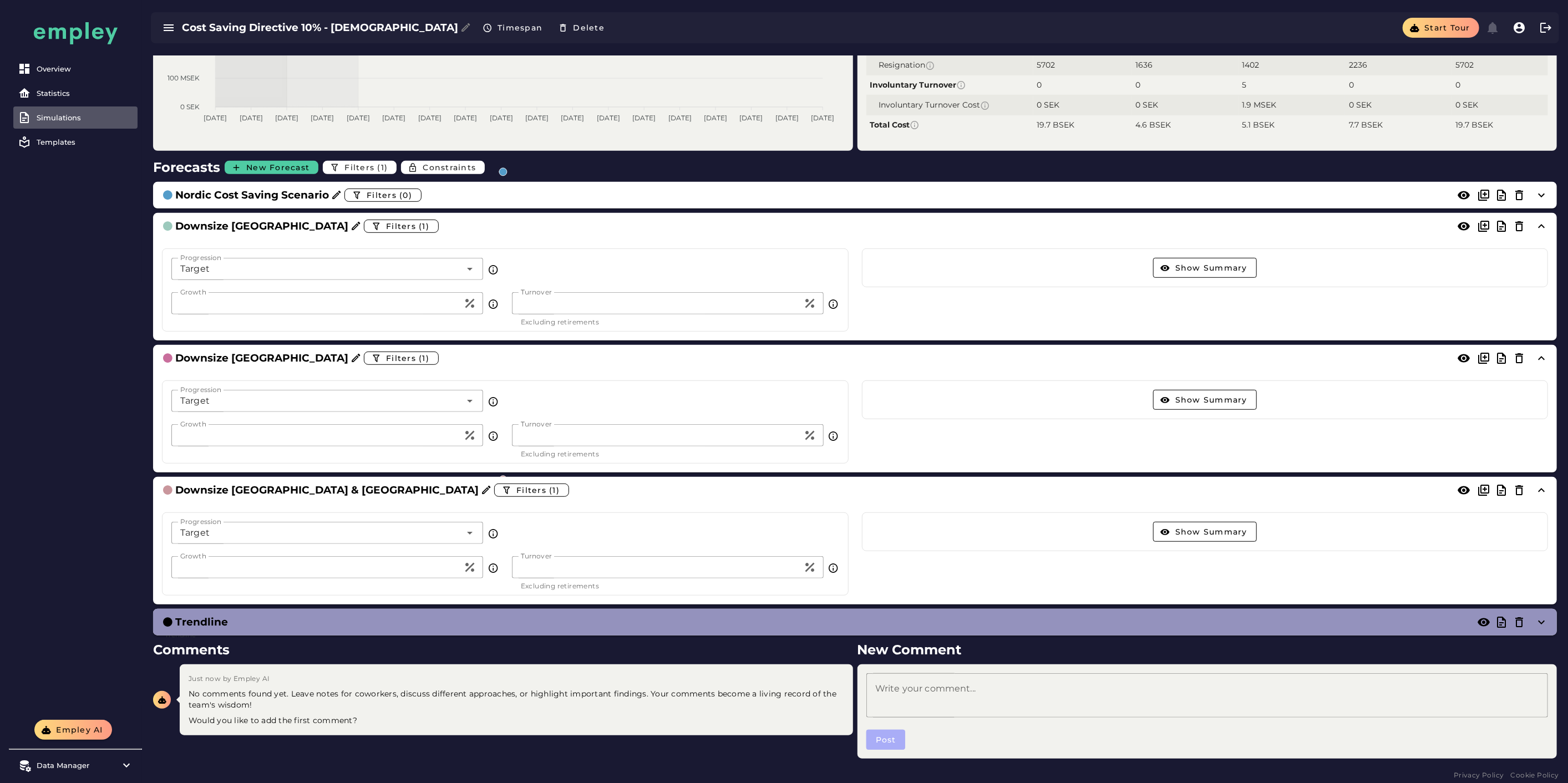scroll, scrollTop: 468, scrollLeft: 0, axis: vertical 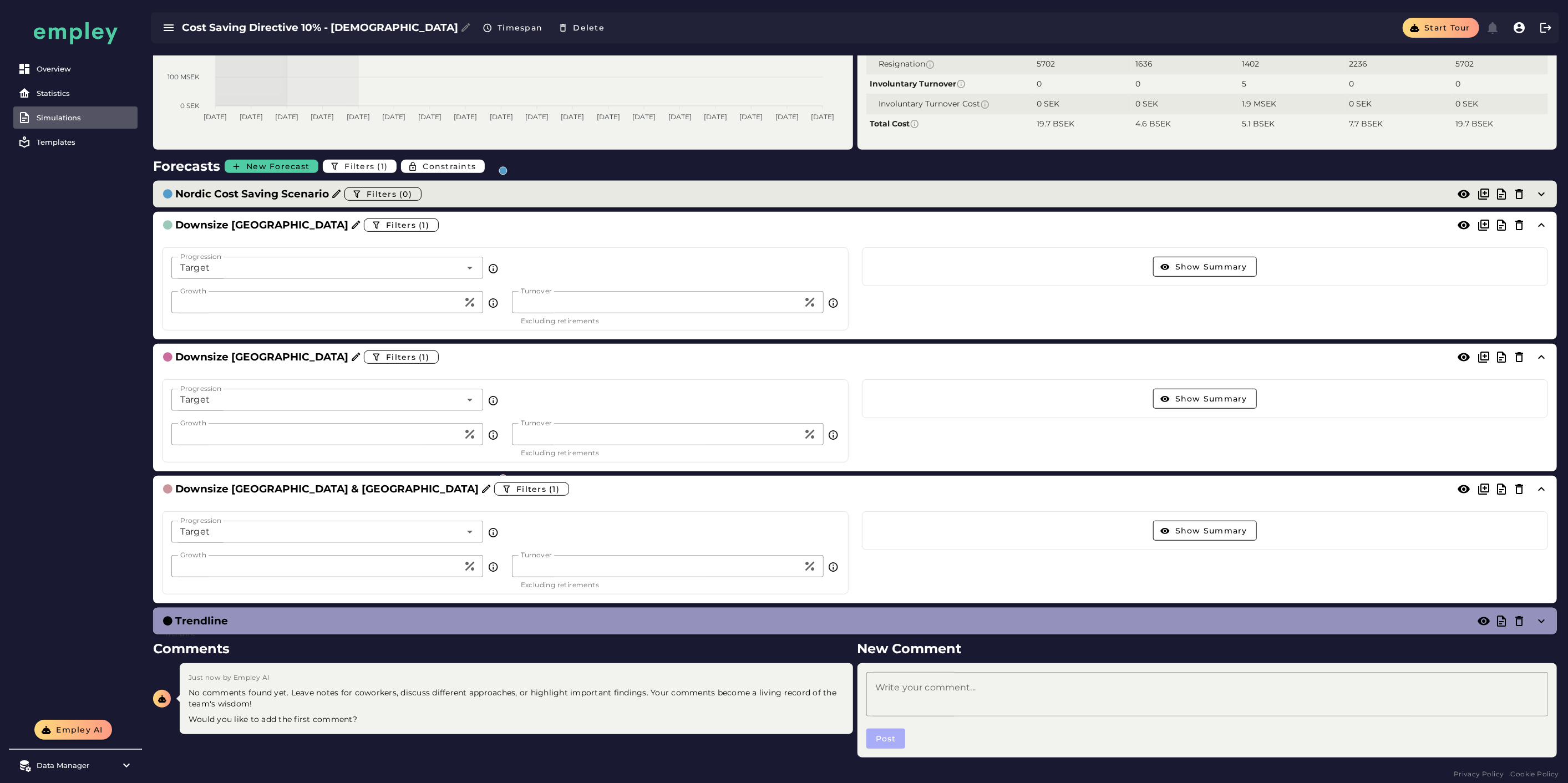 click on "Nordic Cost Saving Scenario  Filters (0)" 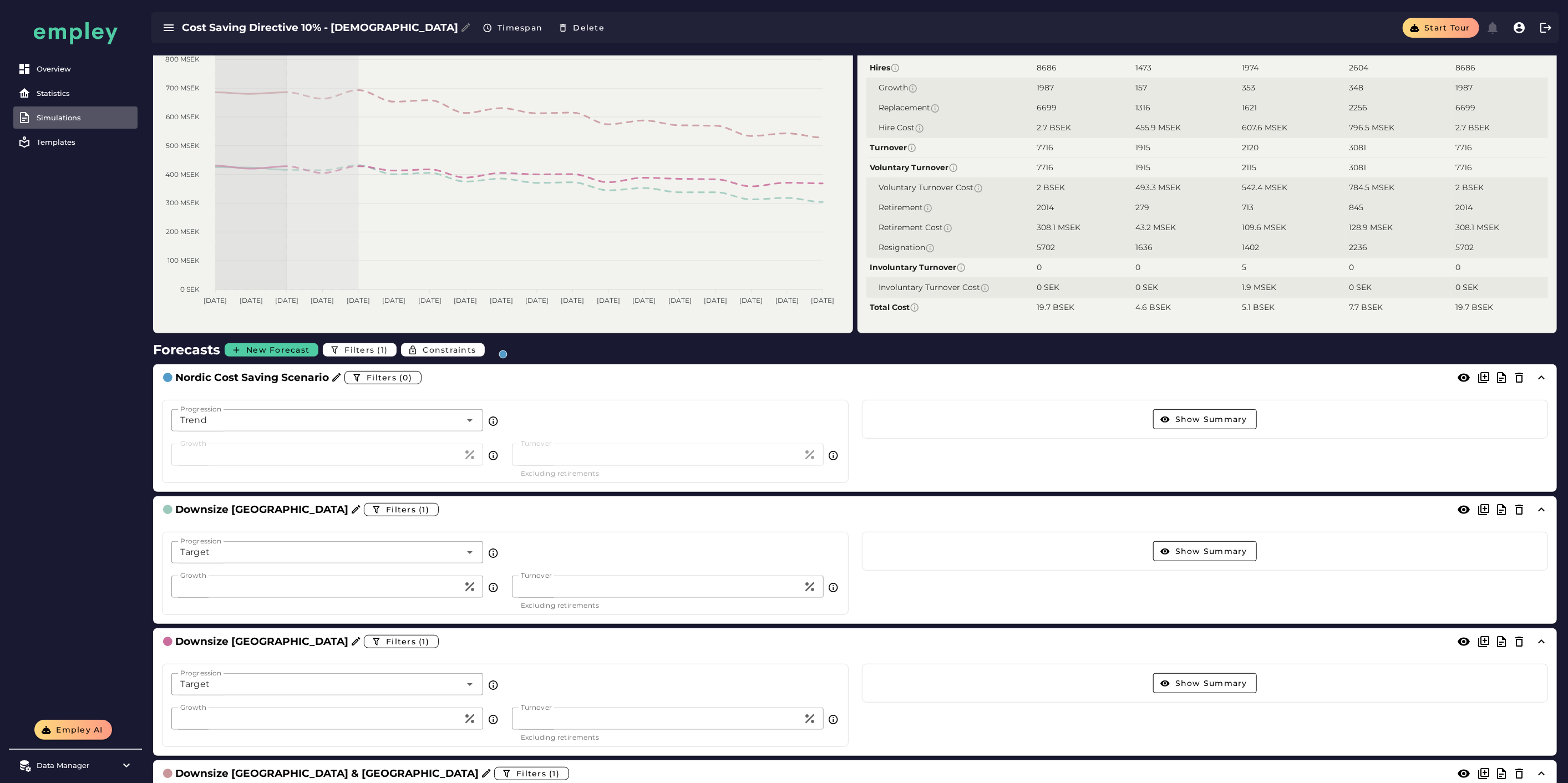 scroll, scrollTop: 283, scrollLeft: 0, axis: vertical 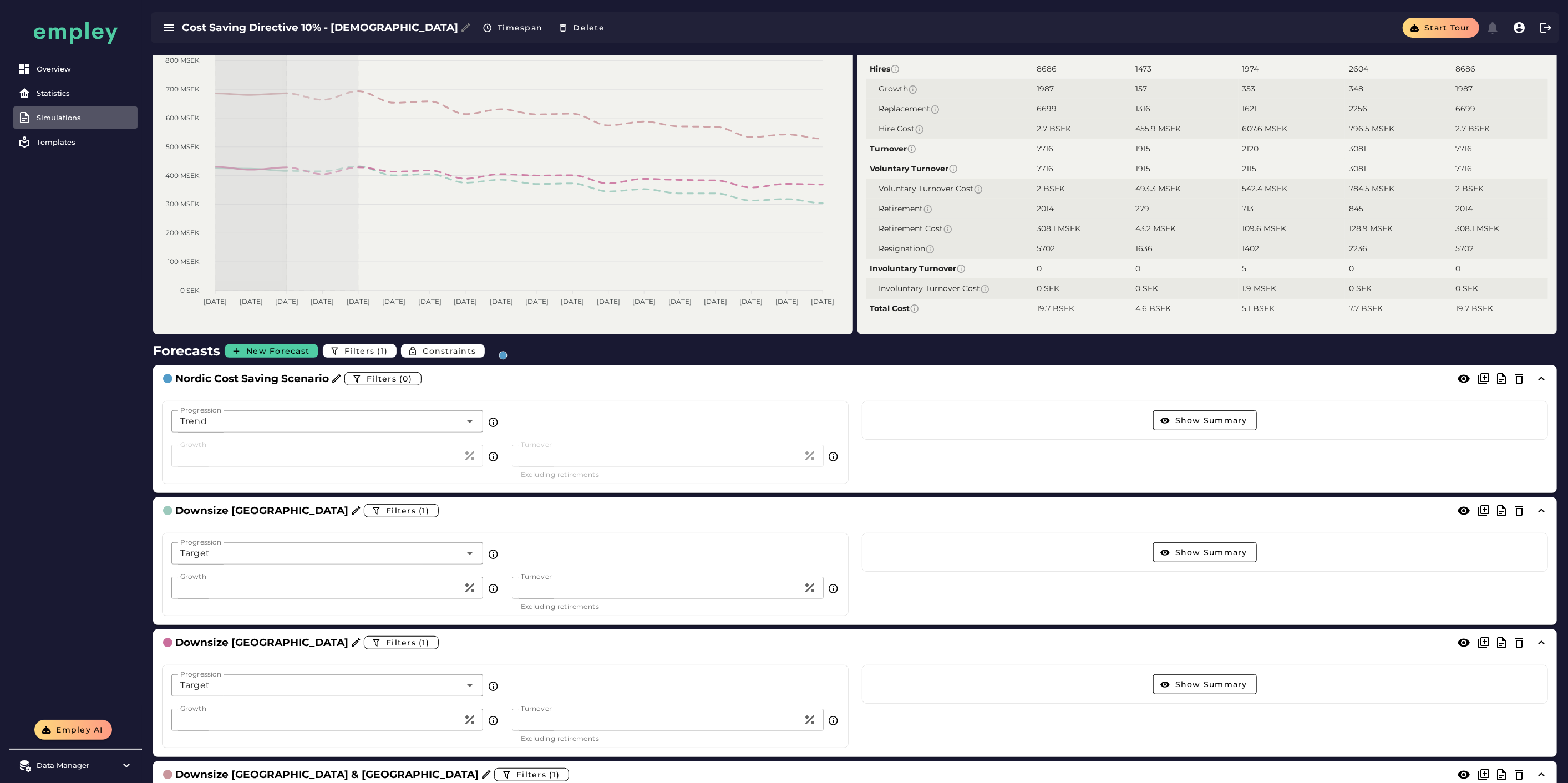 click on "Trend *****" 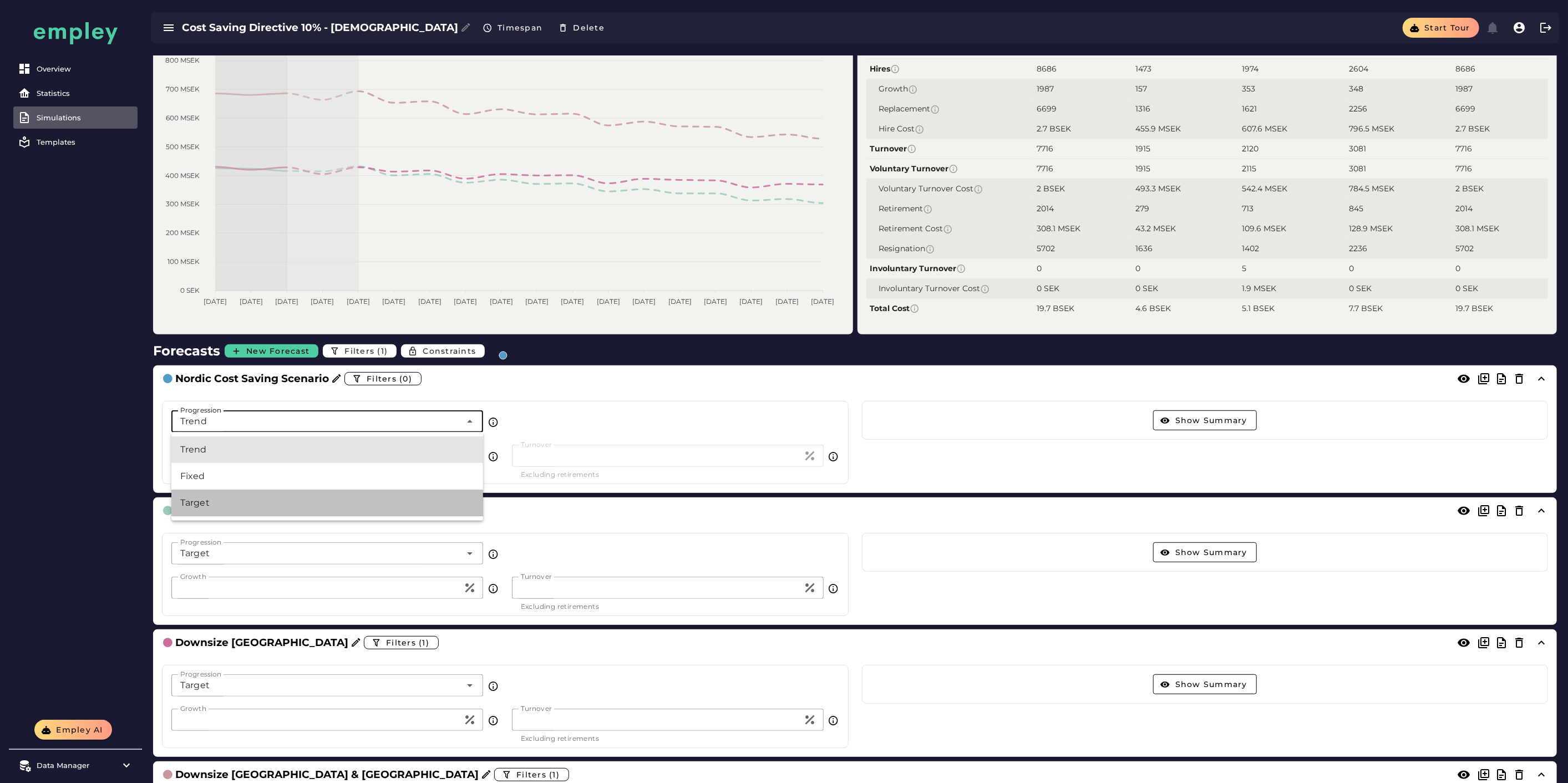 click on "Target" at bounding box center (327, 503) 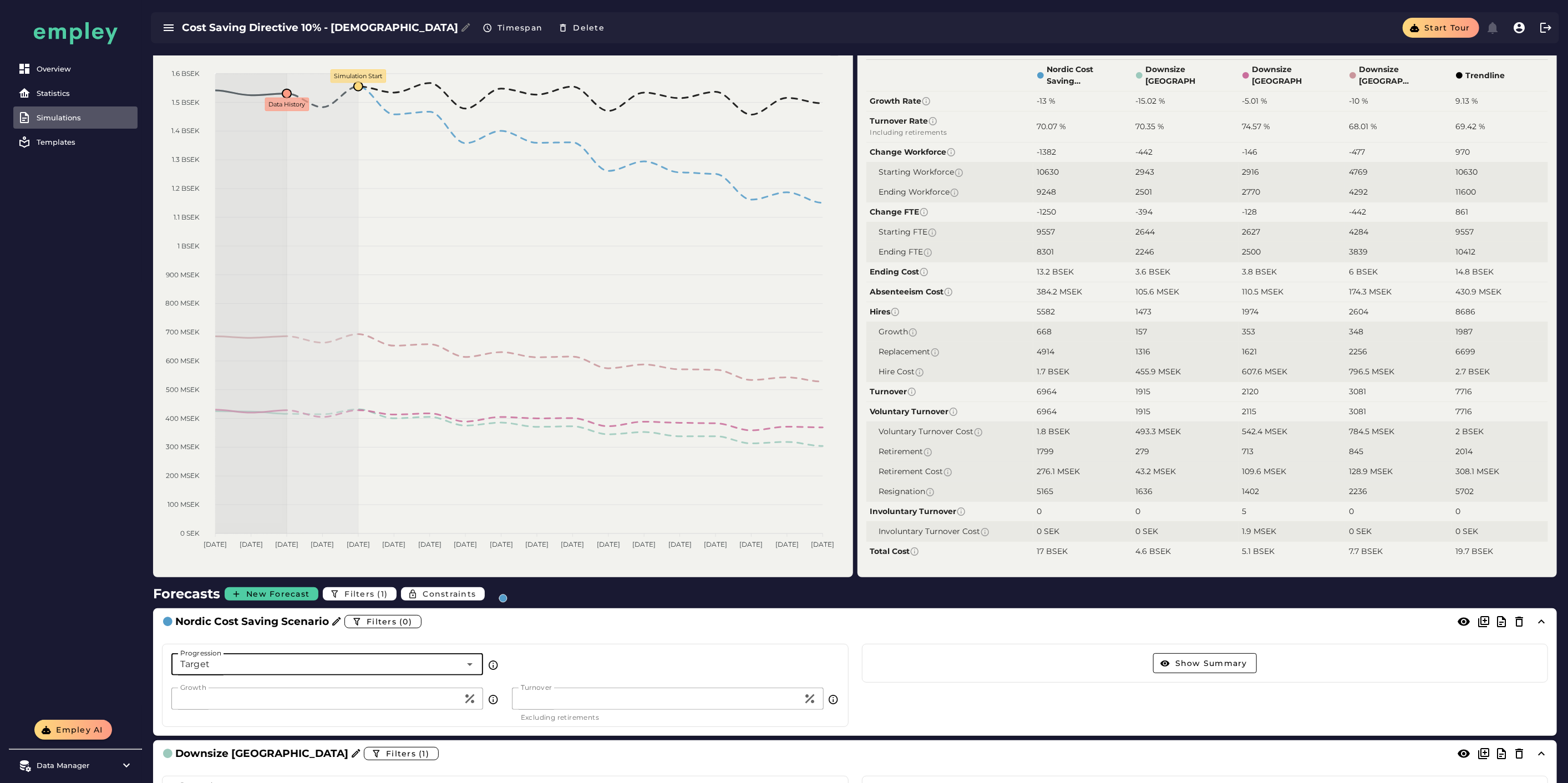 scroll, scrollTop: 0, scrollLeft: 0, axis: both 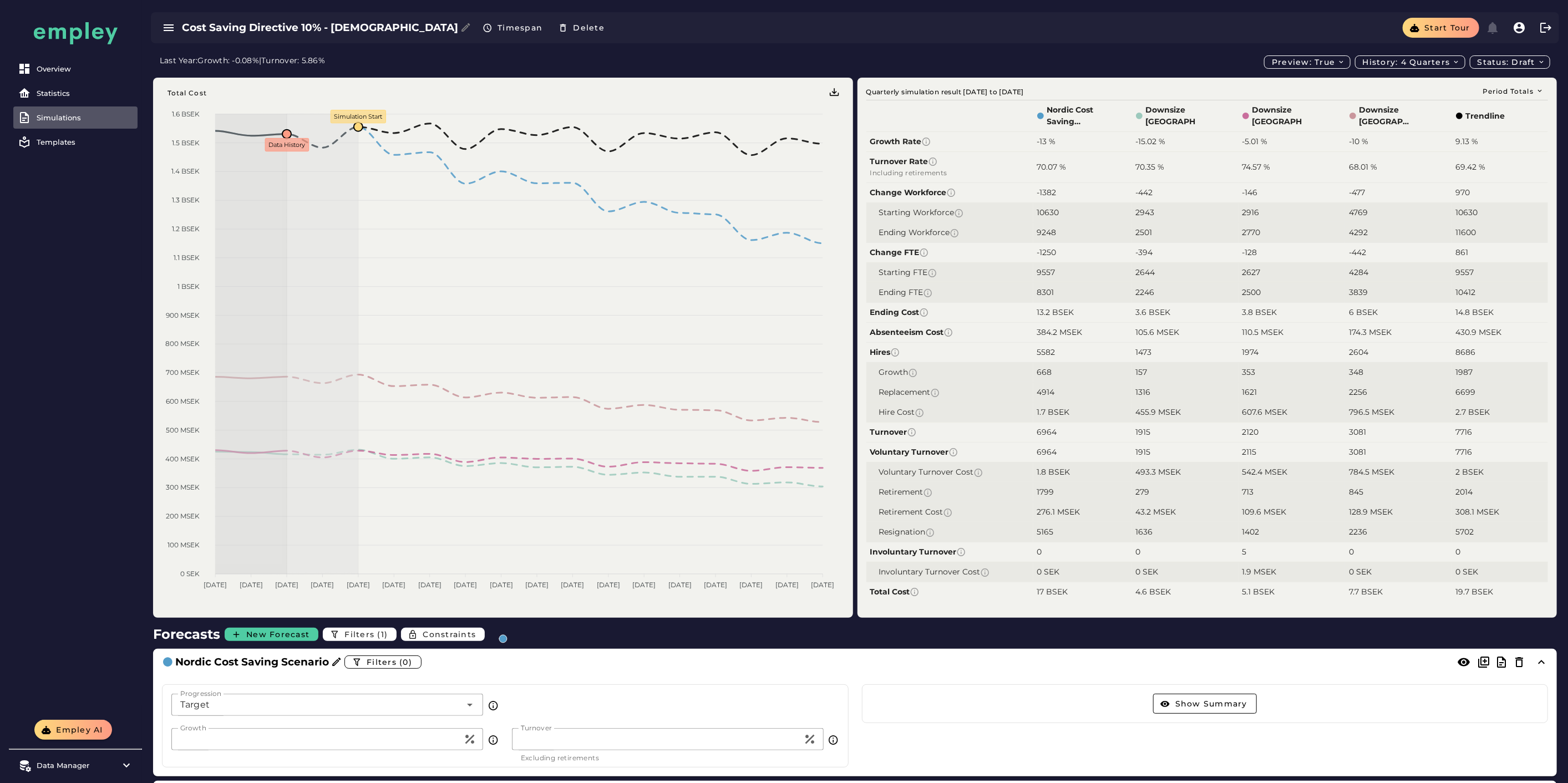 click on "Cost Saving Directive 10% - Nordics" at bounding box center (320, 28) 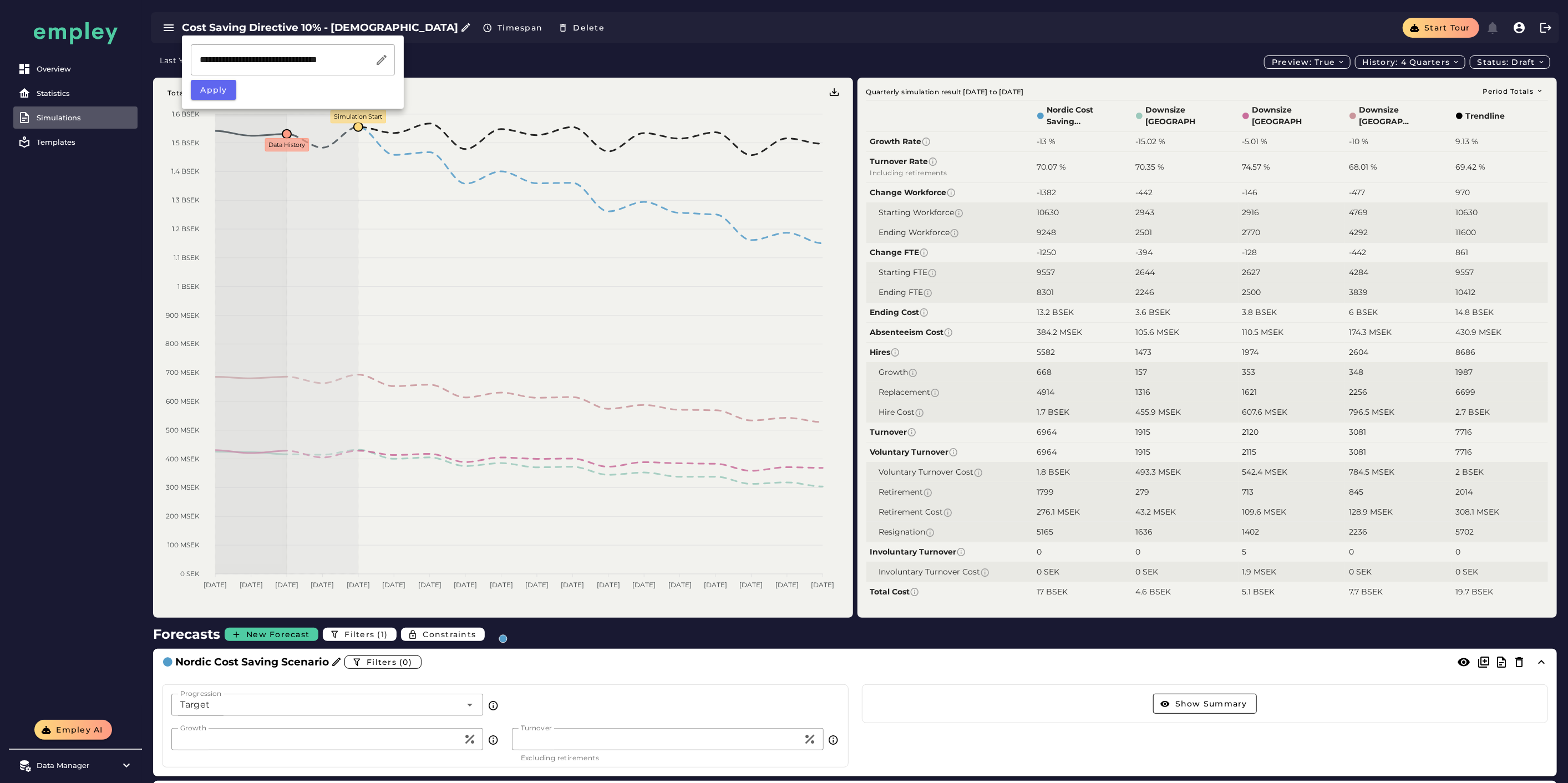 click on "**********" 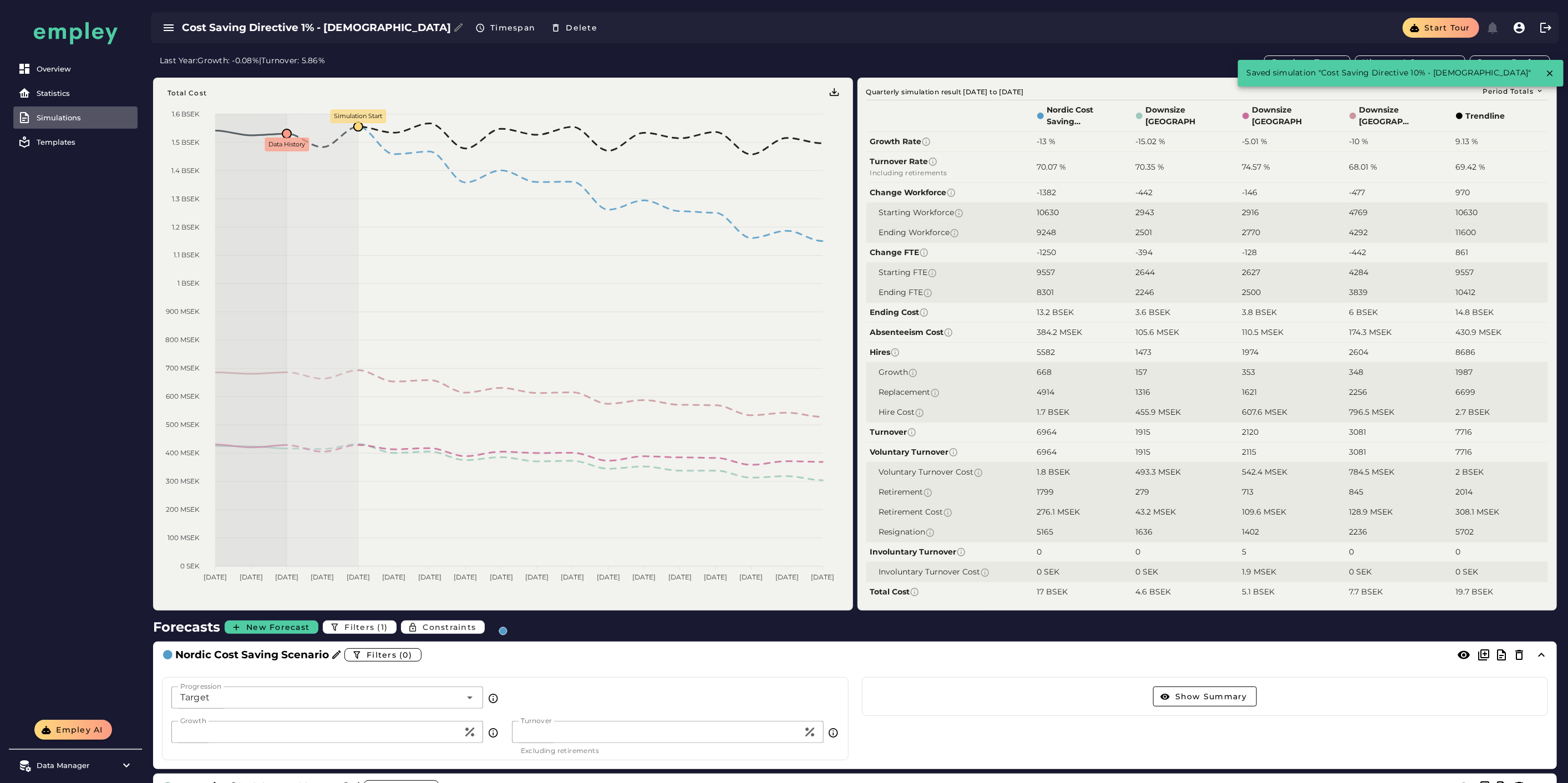 click on "Cost Saving Directive 1% - Nordics" at bounding box center [316, 28] 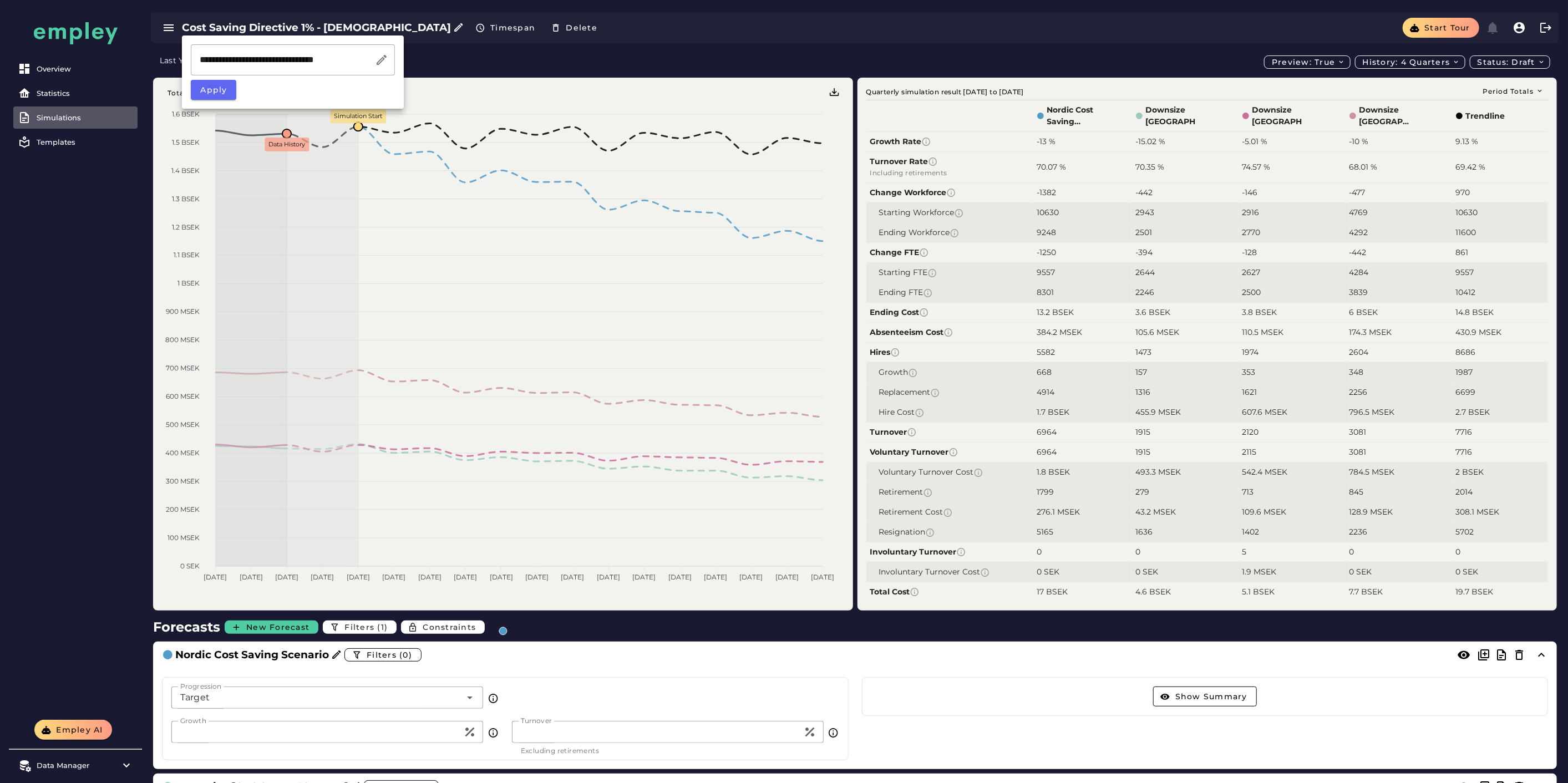 click on "**********" 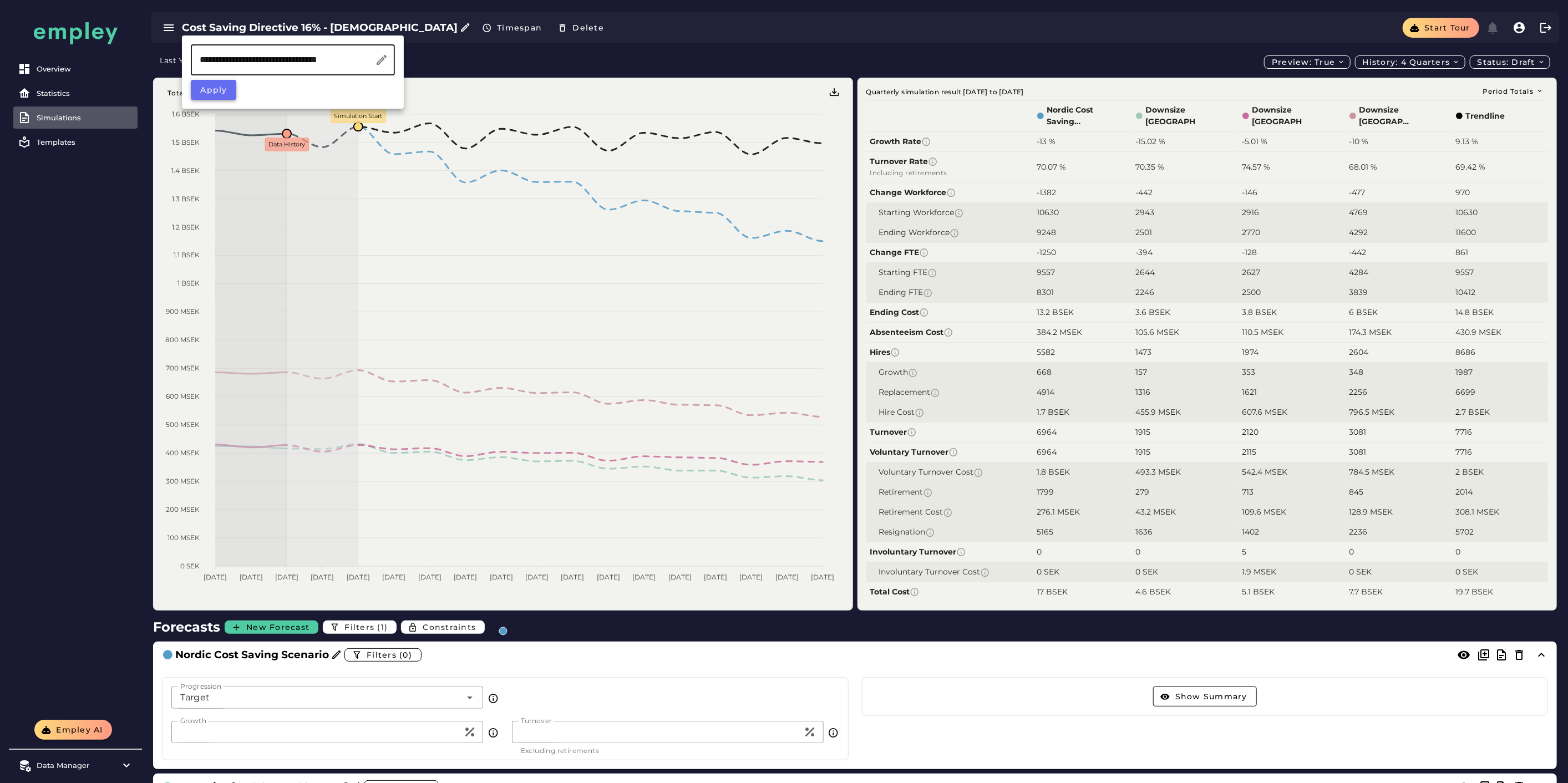 type on "**********" 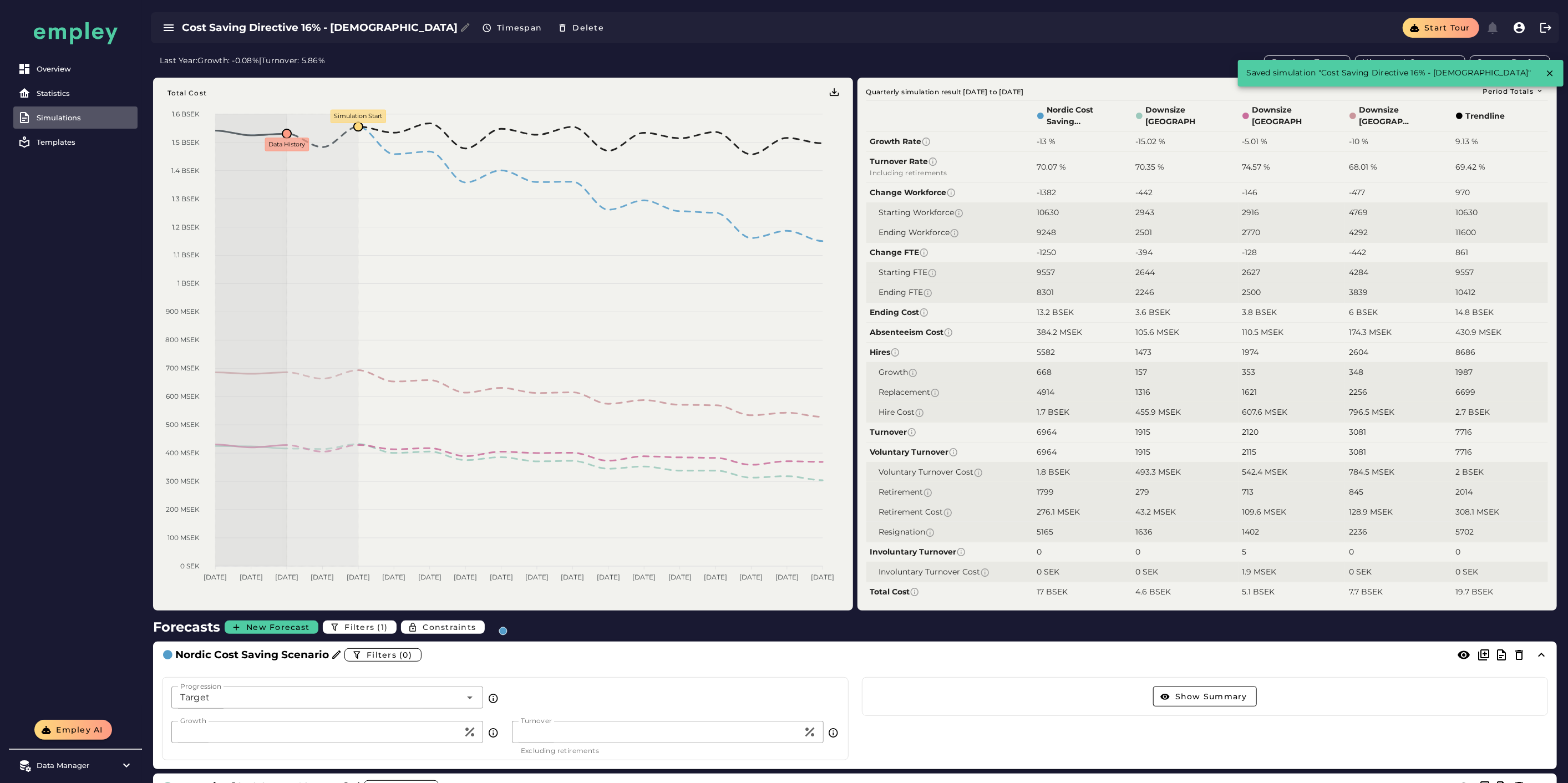 click on "Nordic Cost Saving Scenario" at bounding box center (1083, 116) 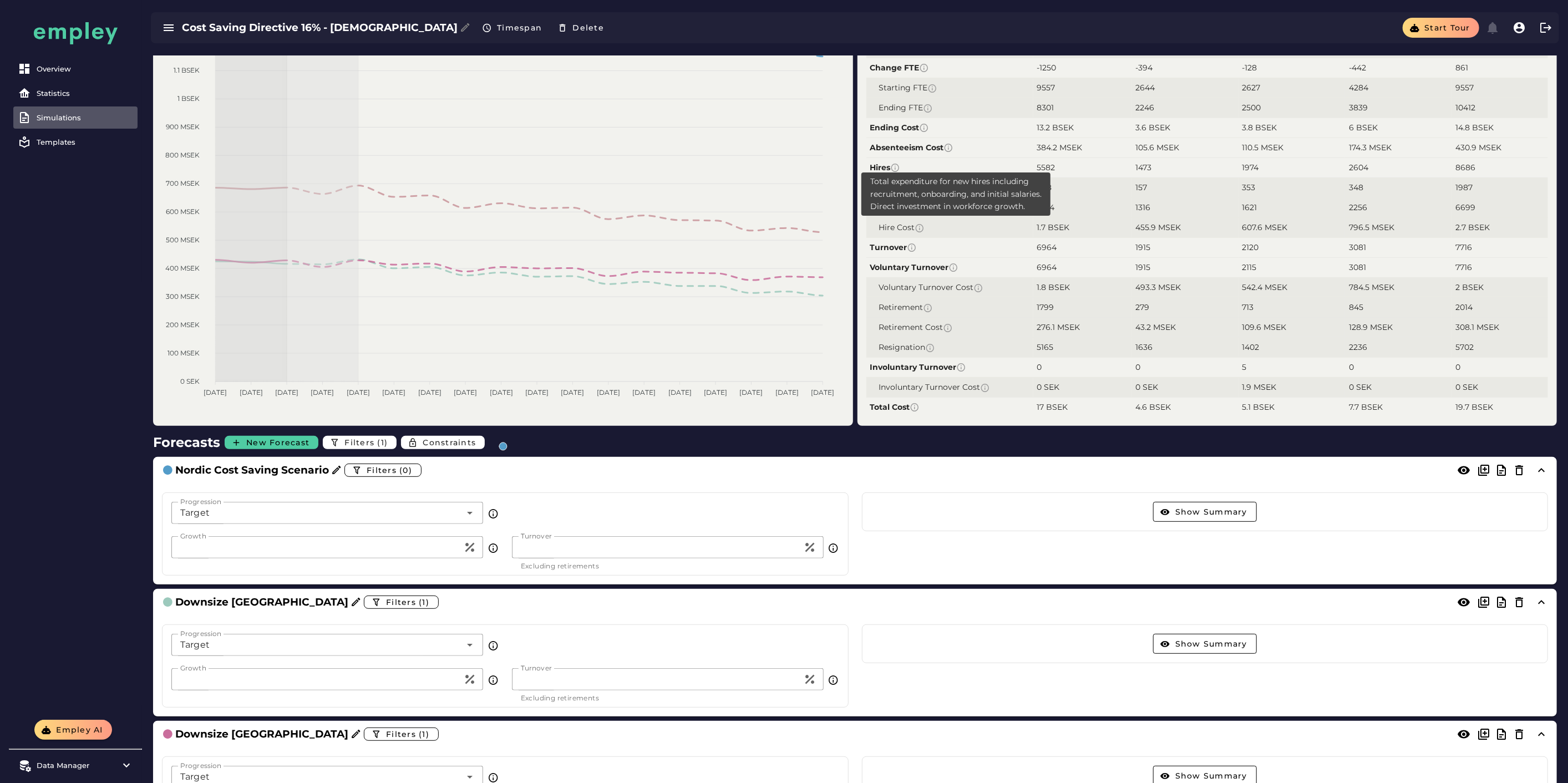 scroll, scrollTop: 431, scrollLeft: 0, axis: vertical 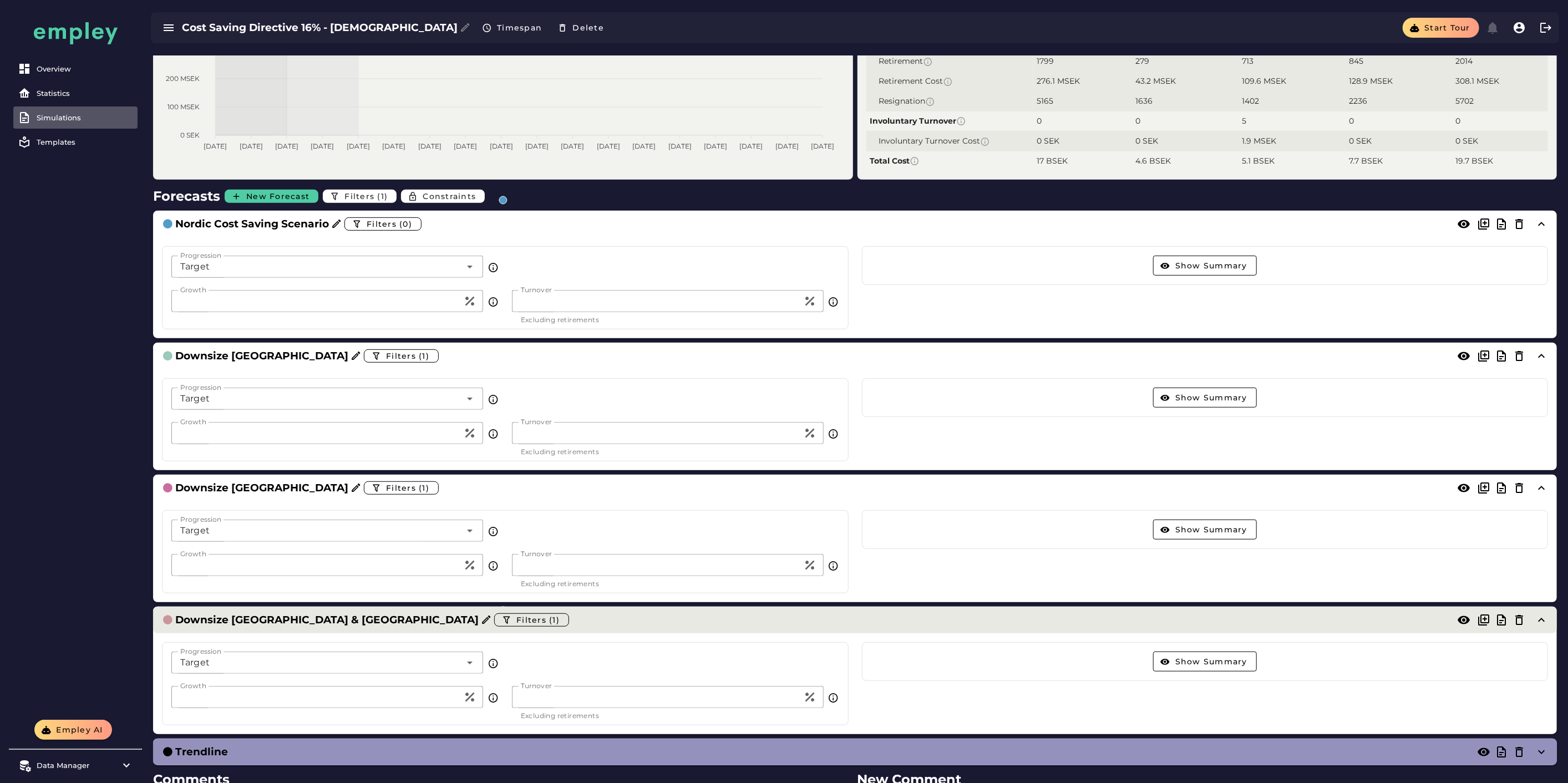 click on "Downsize Norway & Finland  Filters (1)" 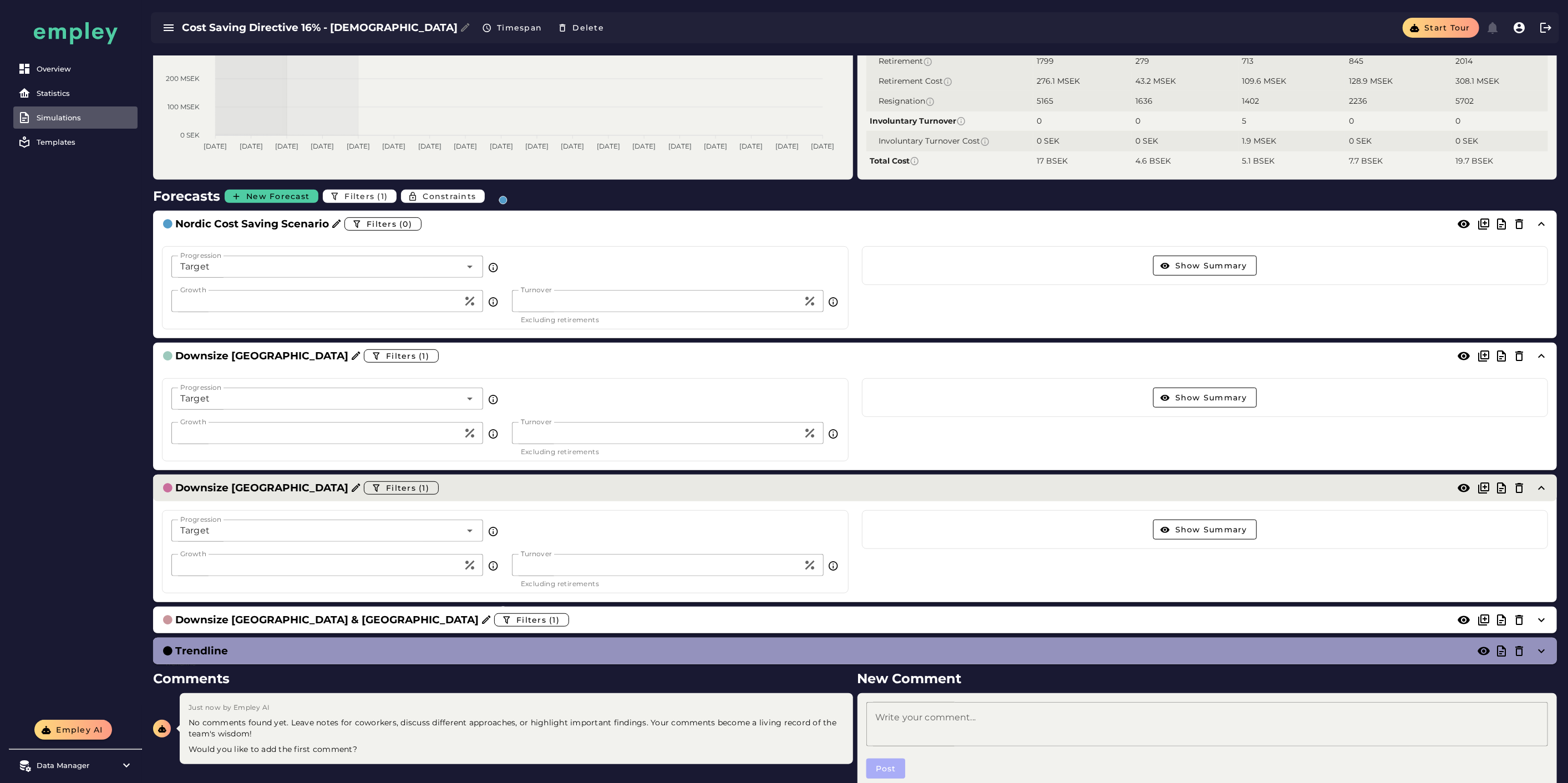 click on "Downsize Denmark  Filters (1)" 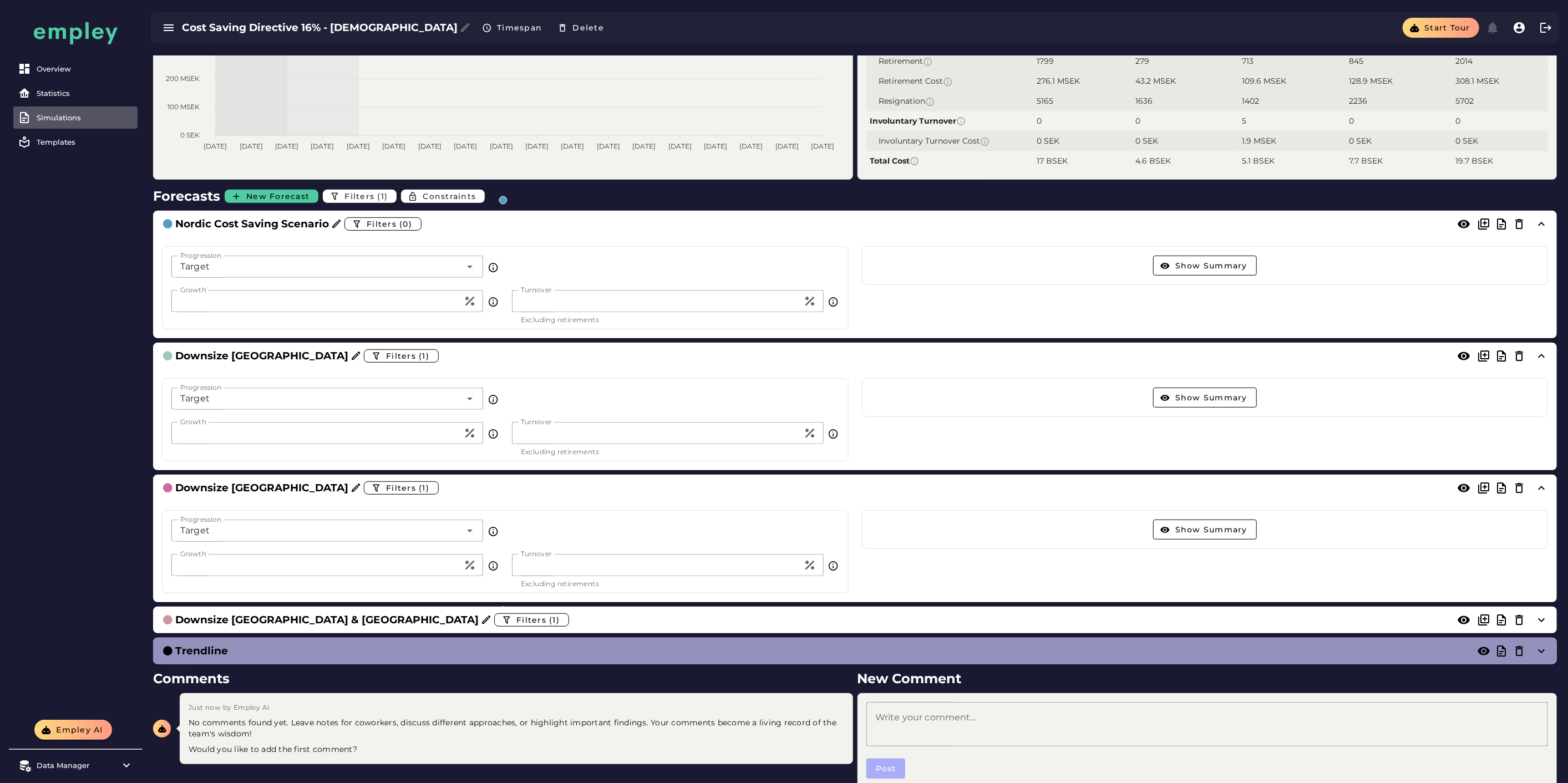 scroll, scrollTop: 364, scrollLeft: 0, axis: vertical 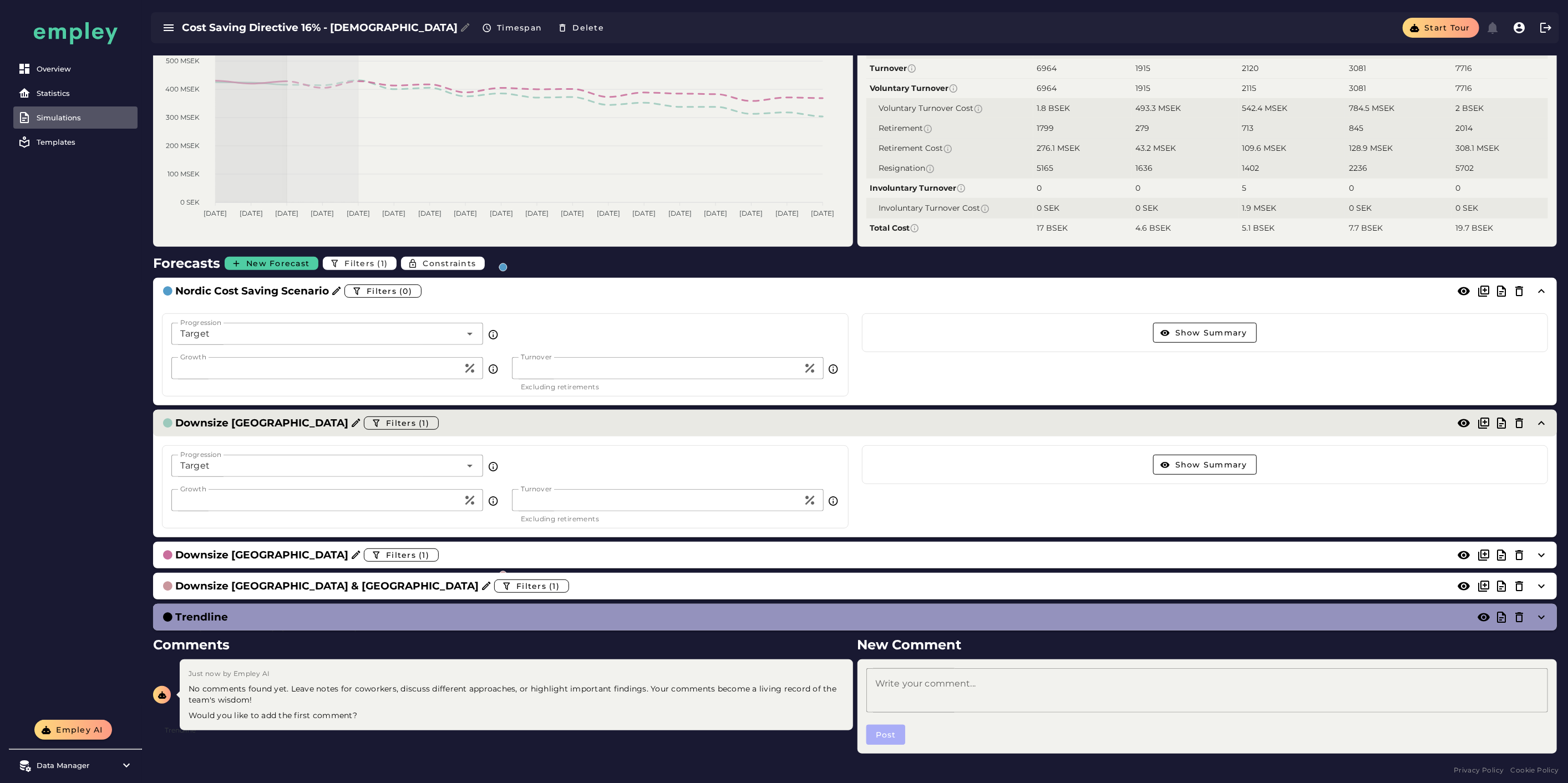click on "Downsize Sweden  Filters (1)" 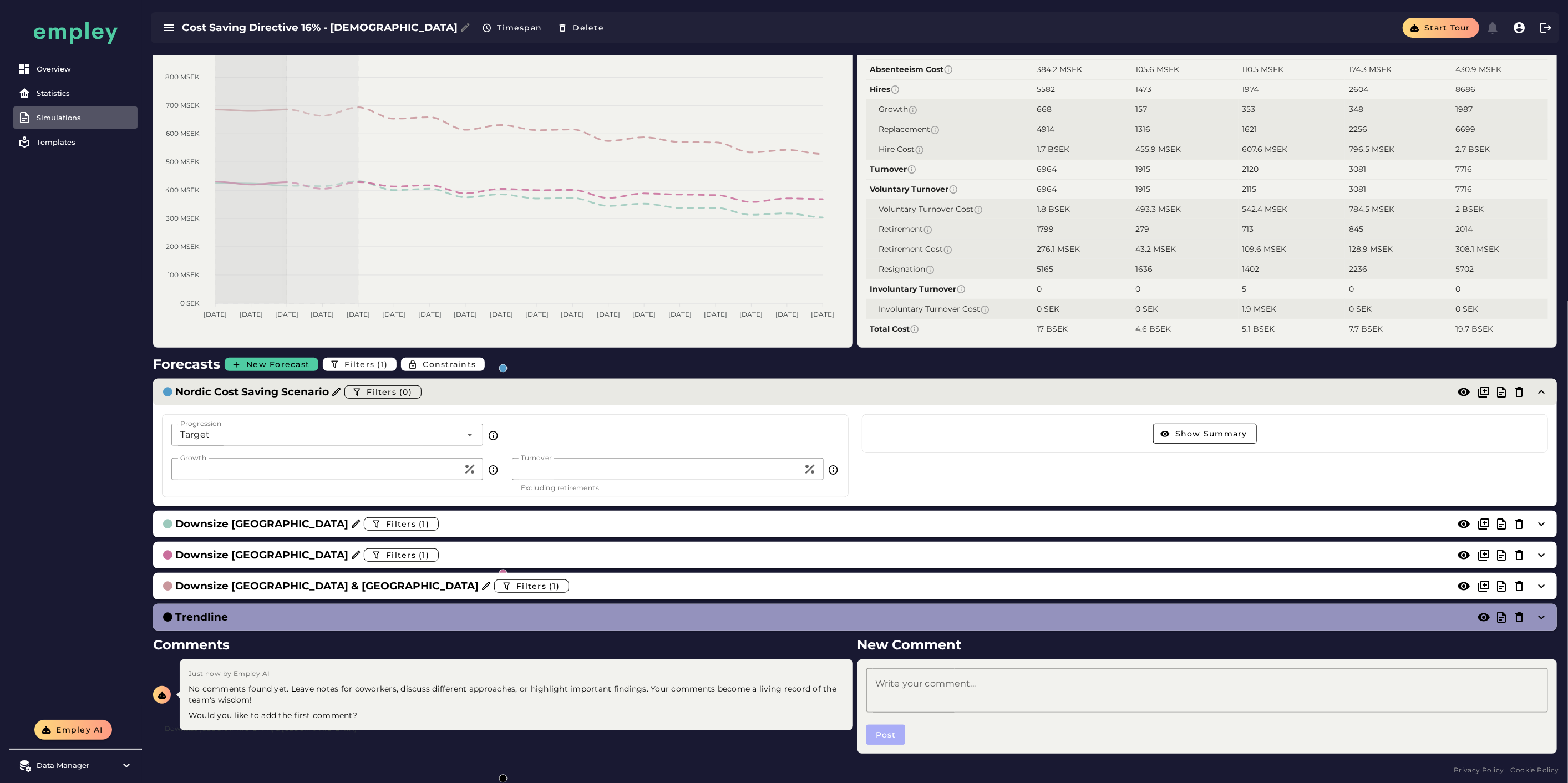 click on "Nordic Cost Saving Scenario  Filters (0)" 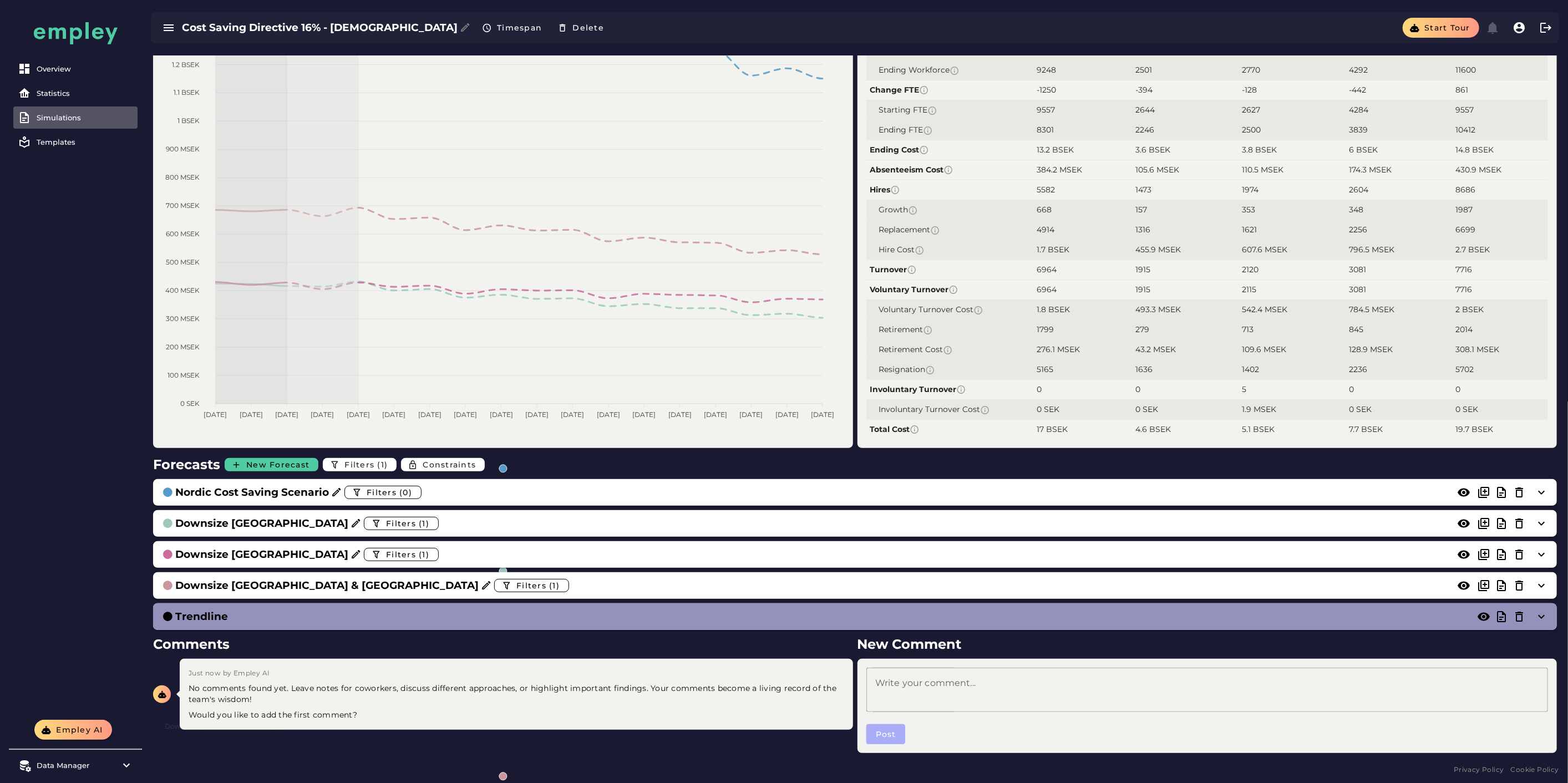 scroll, scrollTop: 0, scrollLeft: 0, axis: both 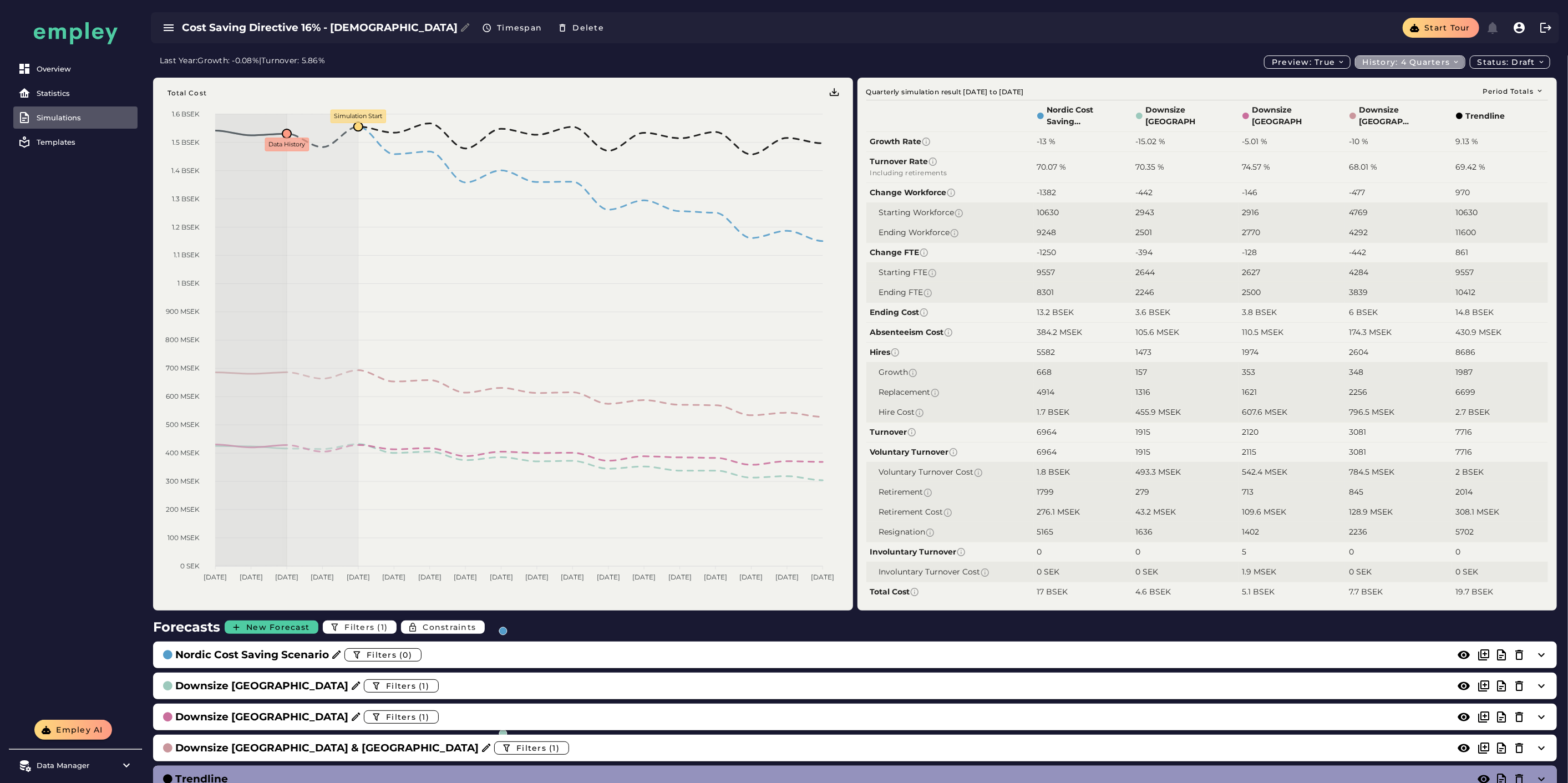 click on "History: 4 quarters" 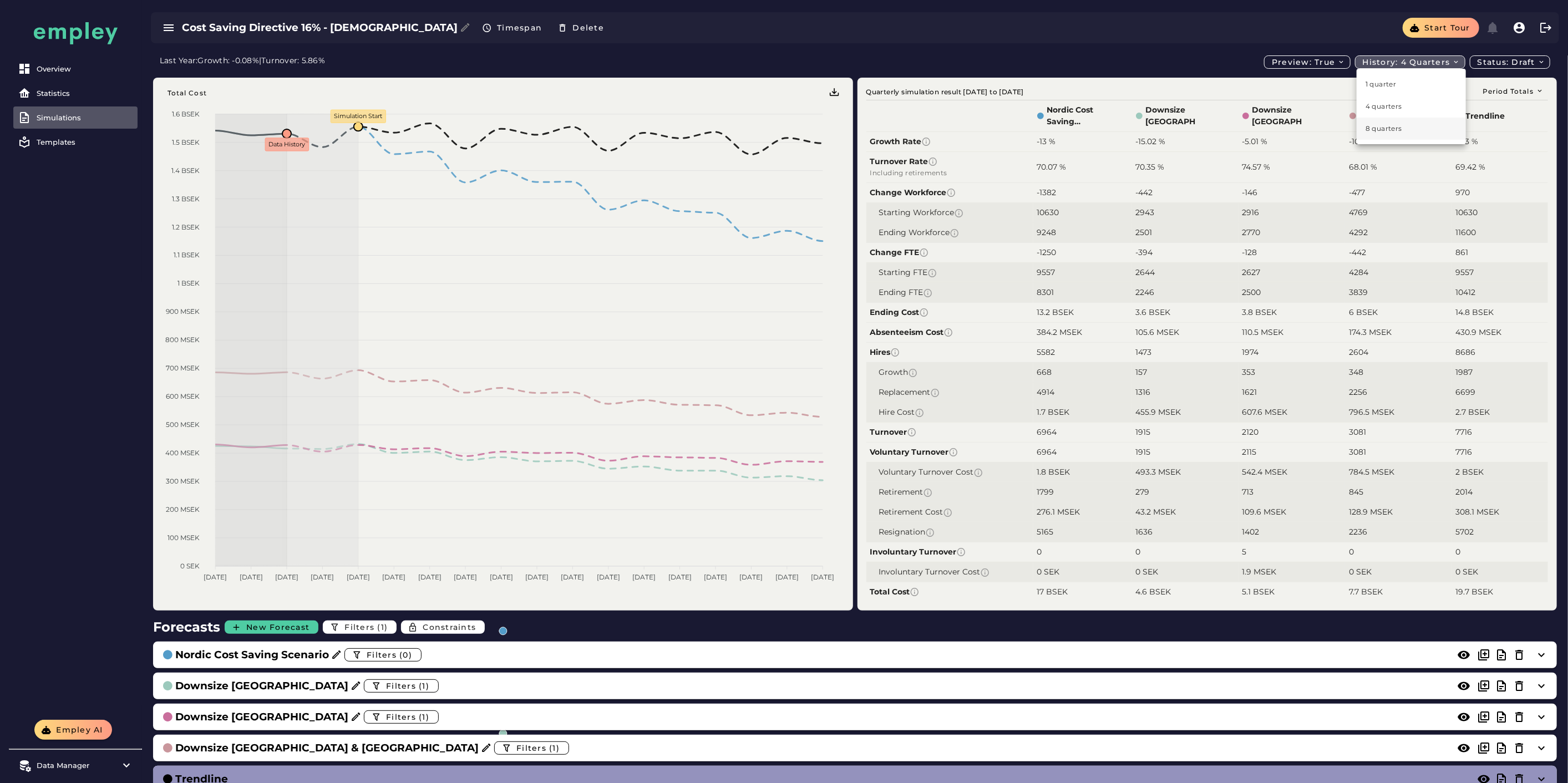 click on "8 quarters" 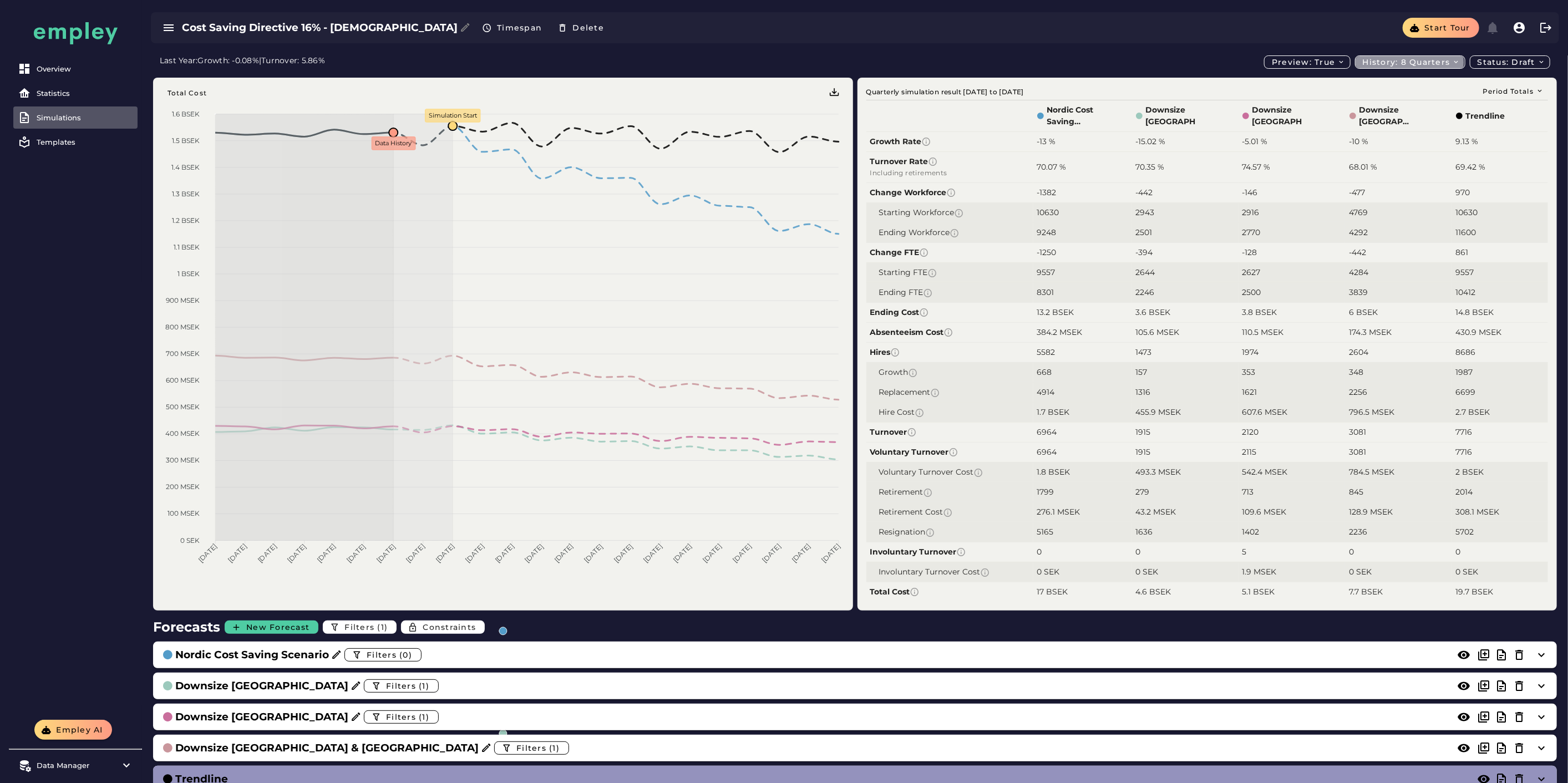 click on "History: 8 quarters" 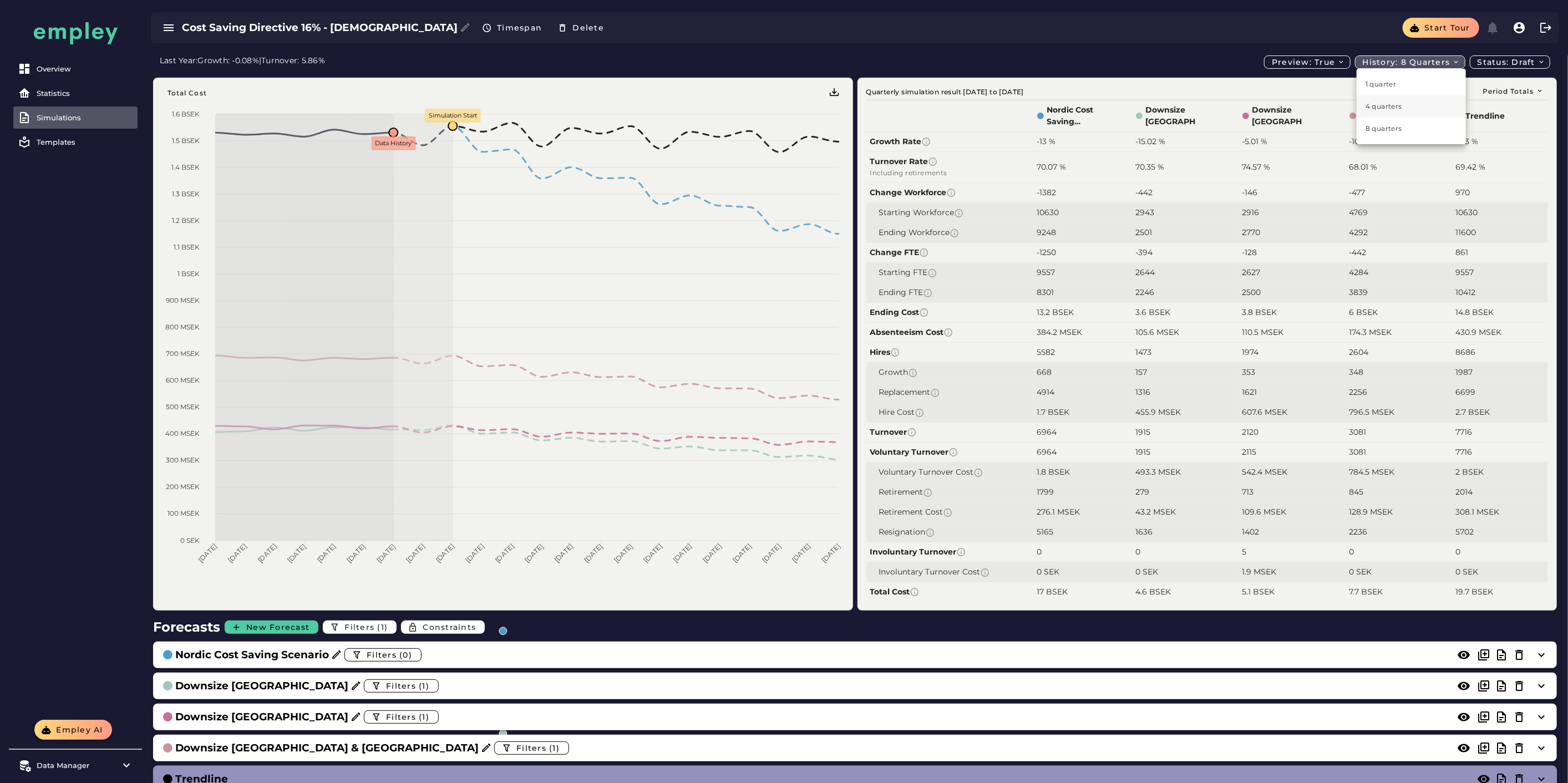 click on "4 quarters" 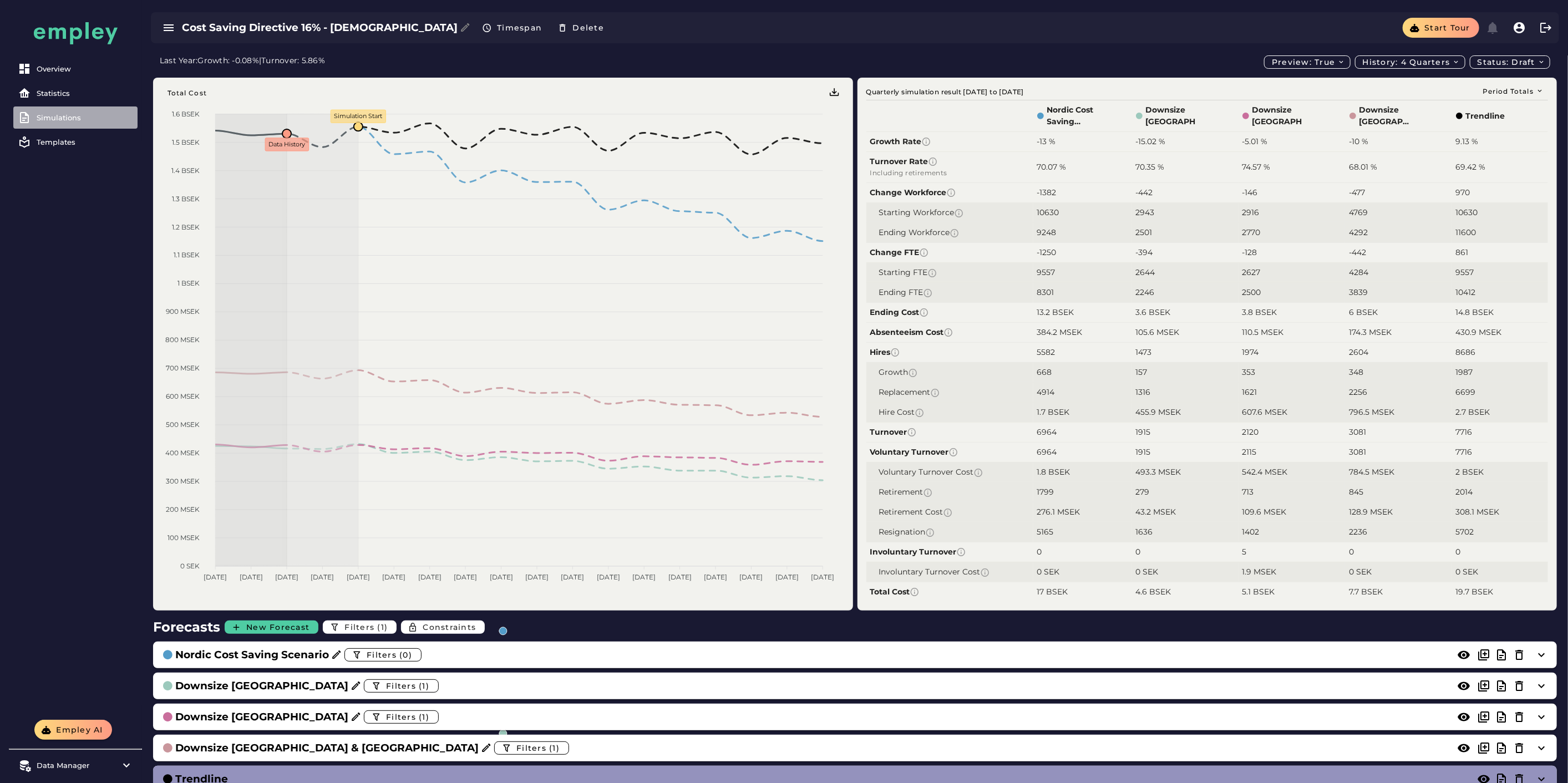 click on "Simulations" at bounding box center (85, 118) 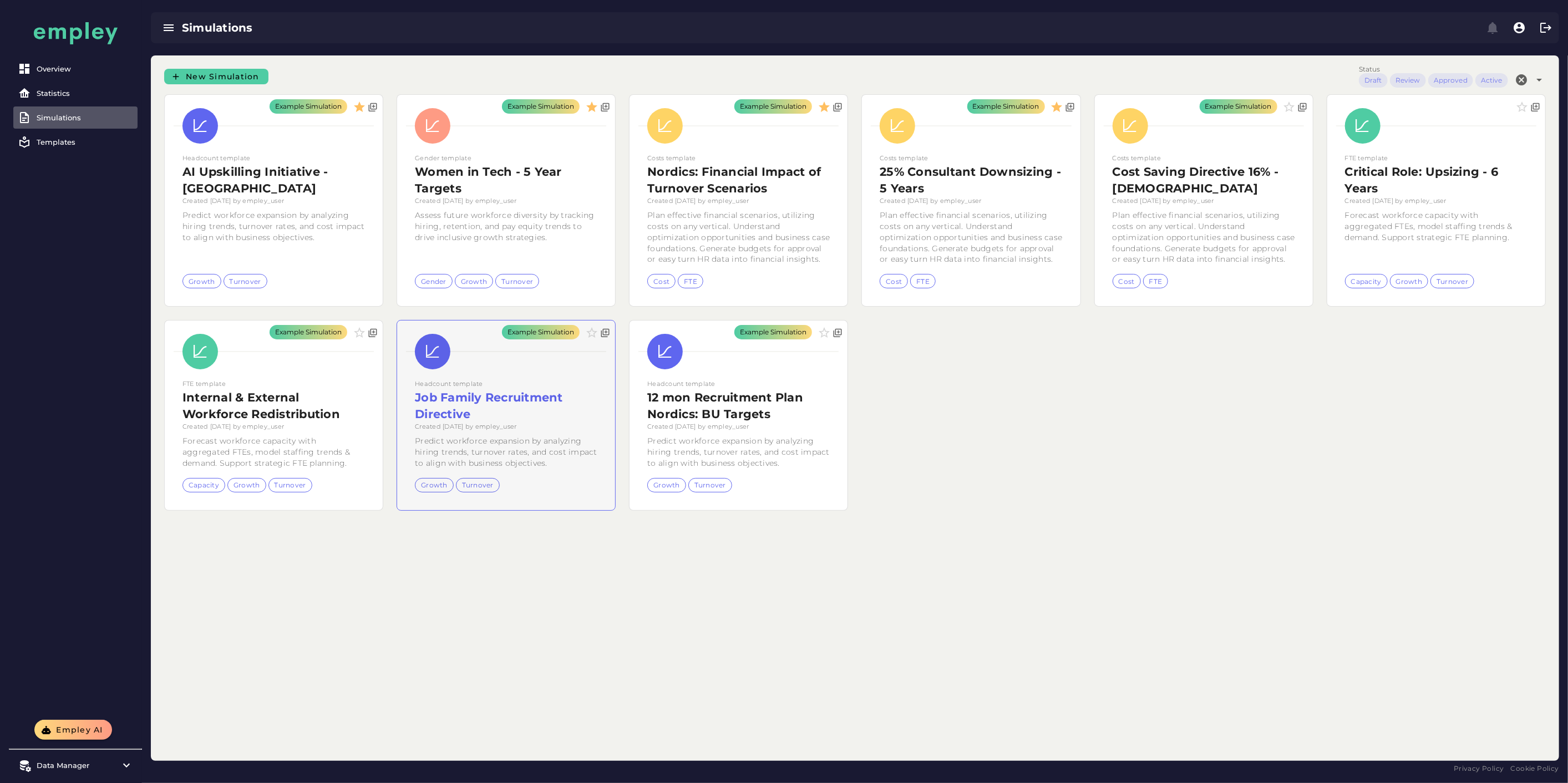 click on "Example Simulation" 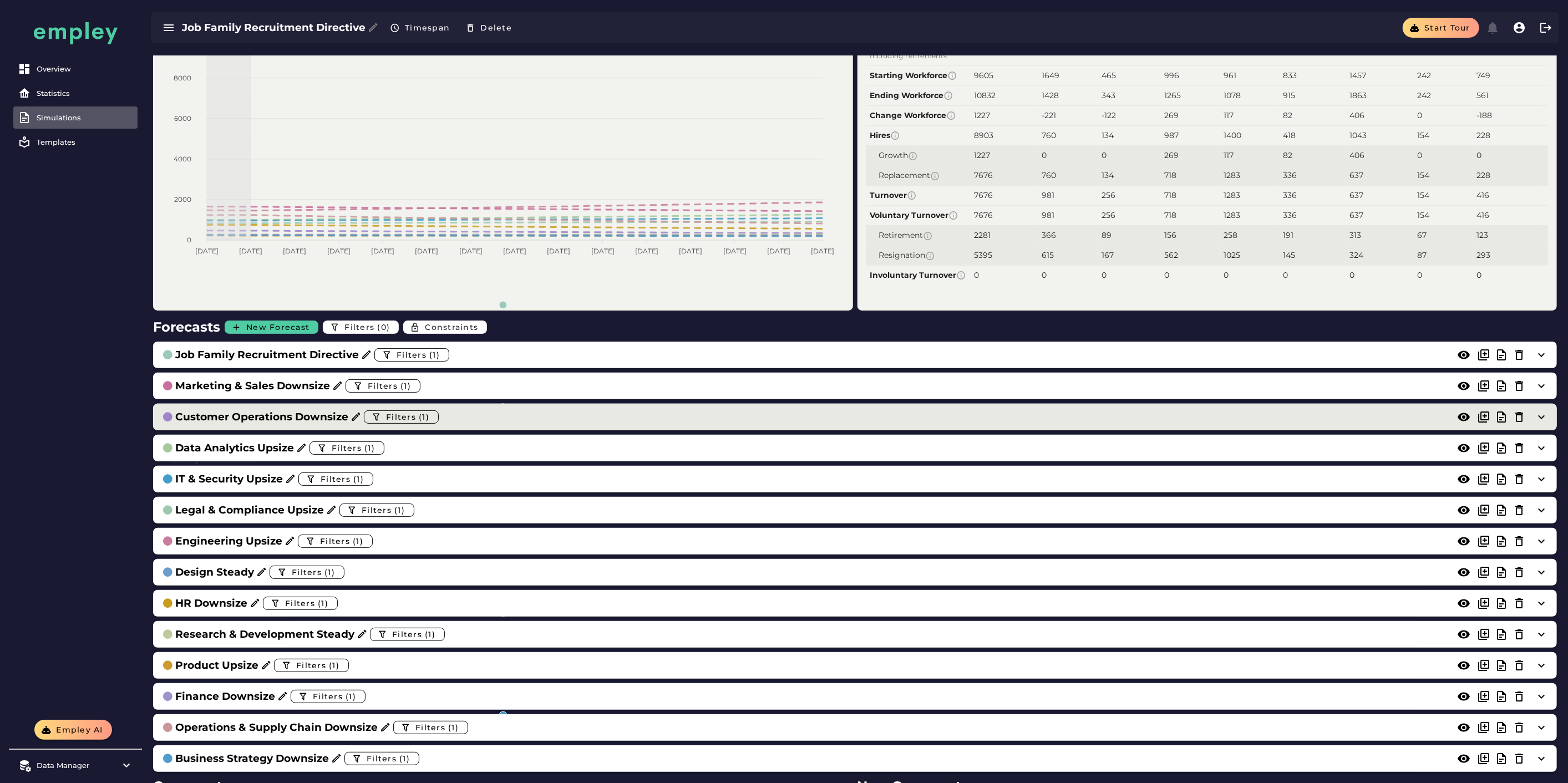 scroll, scrollTop: 0, scrollLeft: 0, axis: both 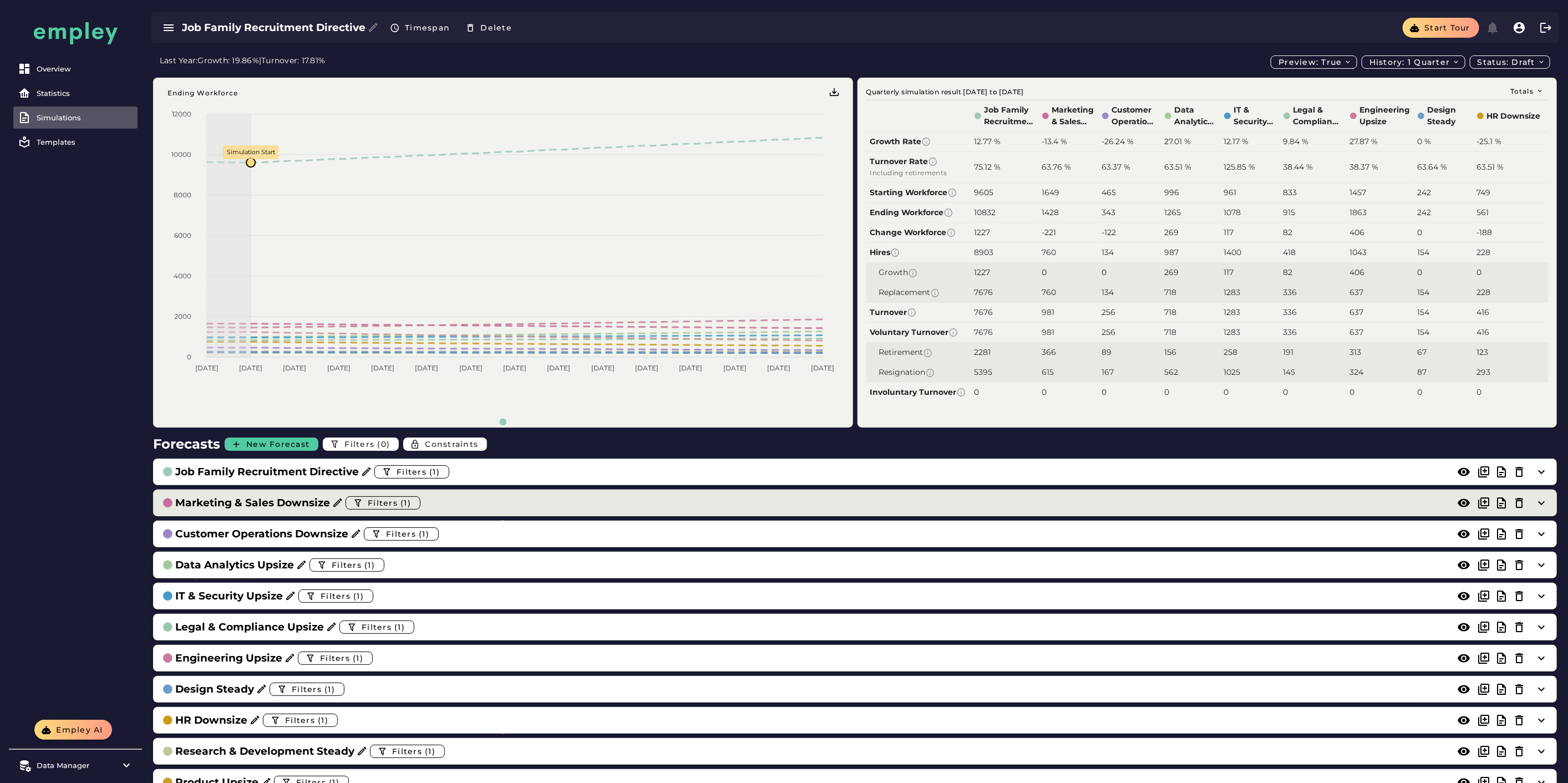 click on "Marketing & Sales Downsize  Filters (1)" 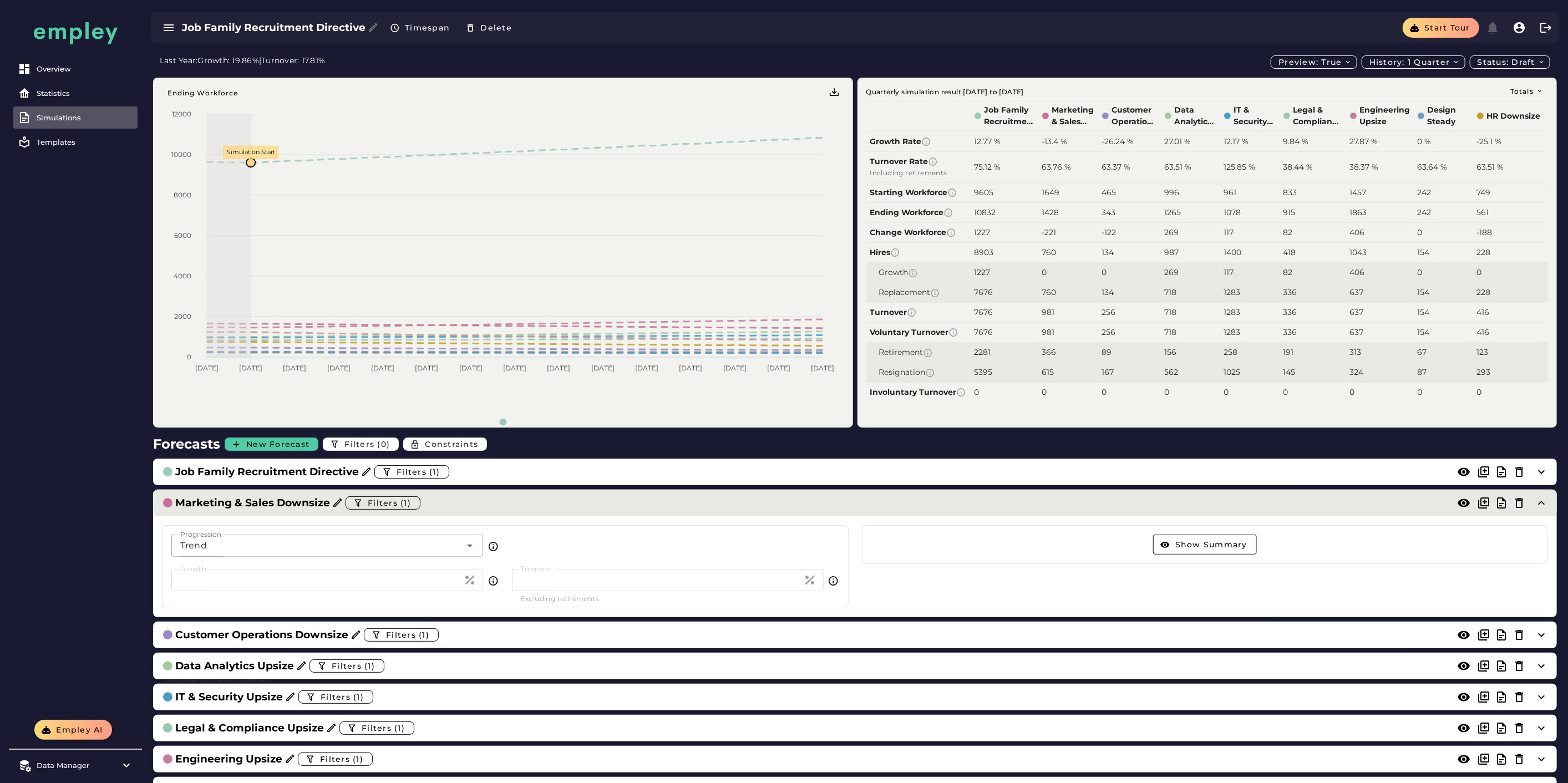 click on "Marketing & Sales Downsize  Filters (1)" 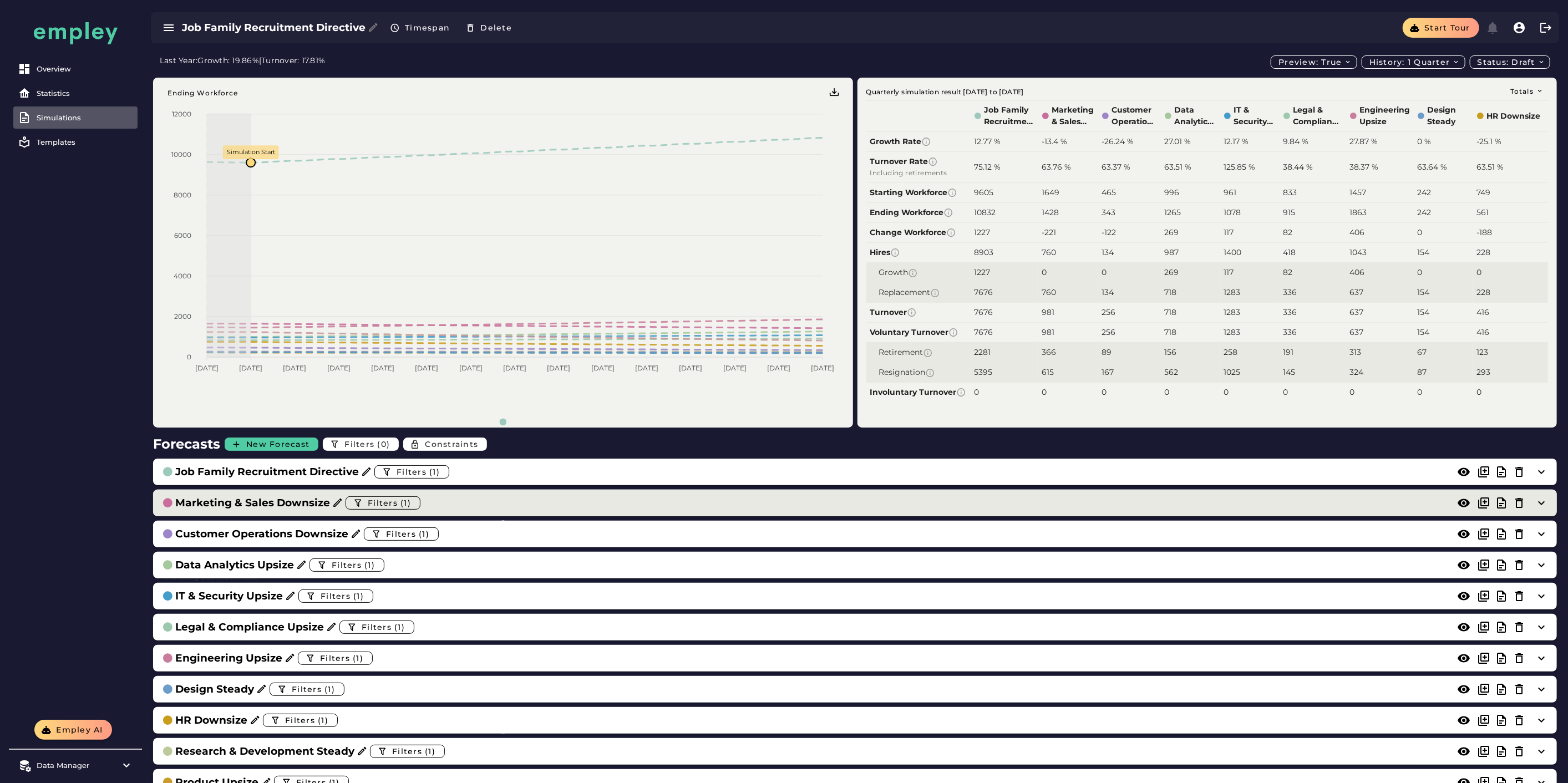 click on "Marketing & Sales Downsize  Filters (1)" 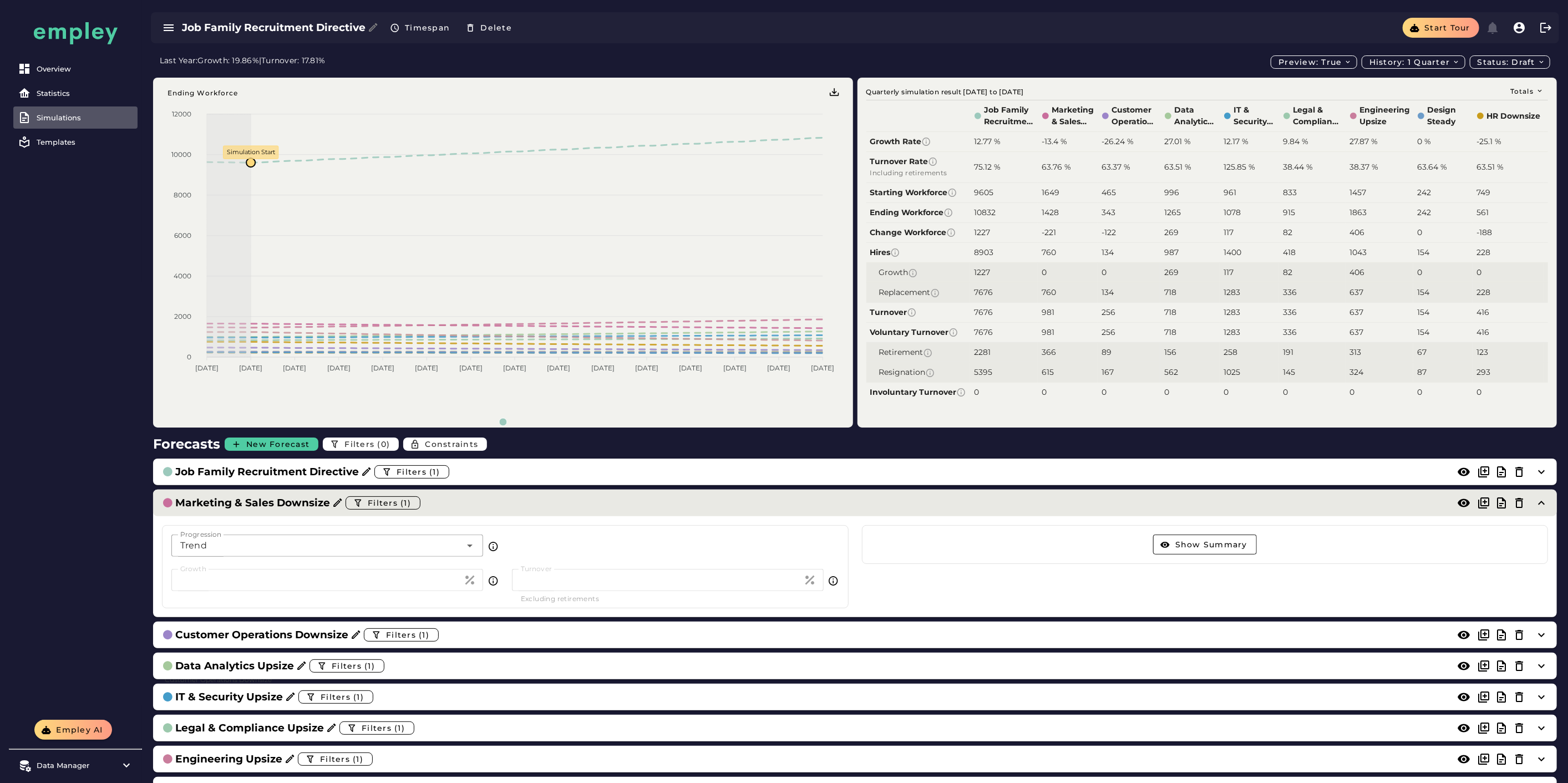 click on "Marketing & Sales Downsize  Filters (1)" 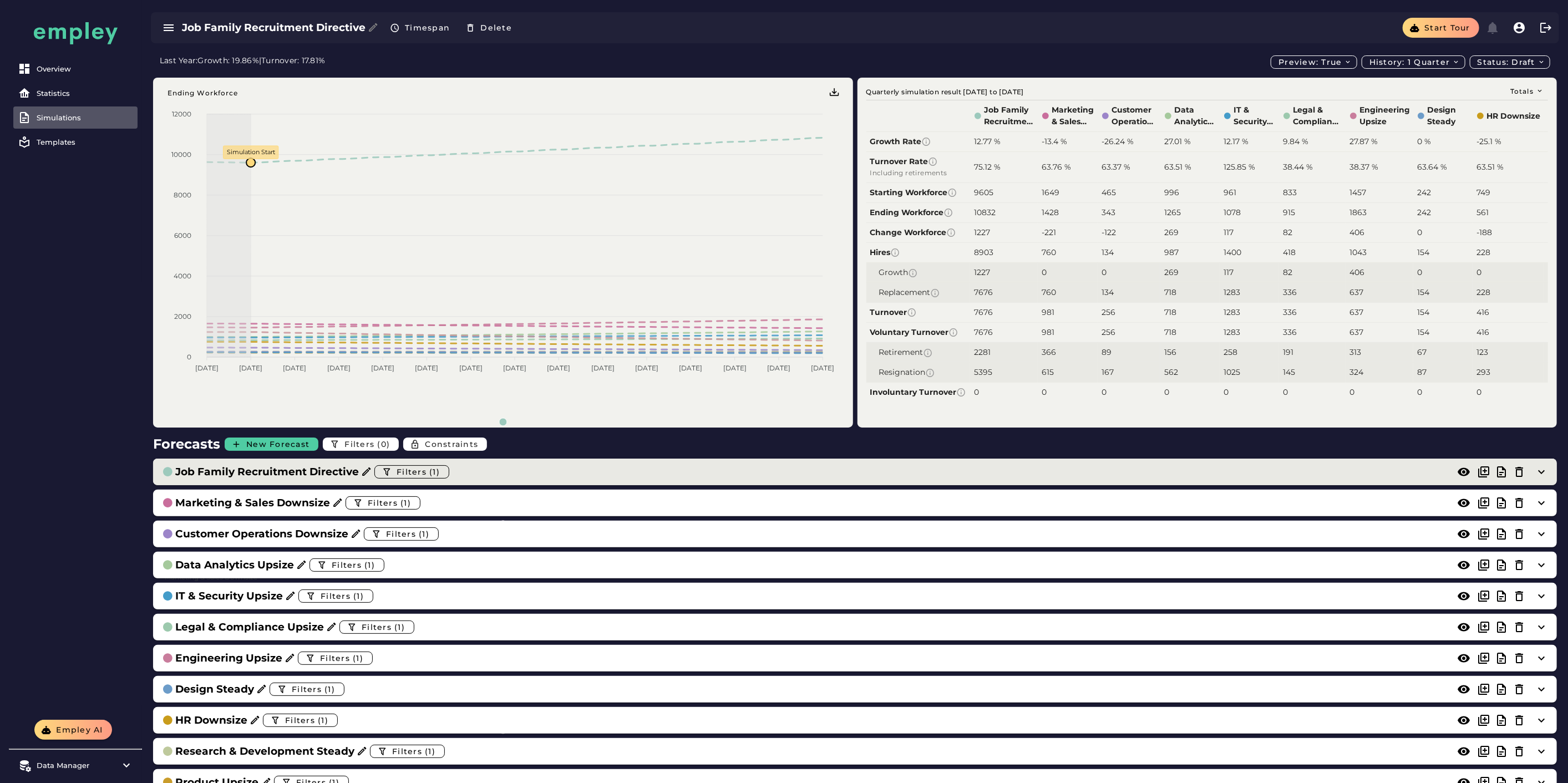 click on "Job Family Recruitment Directive  Filters (1)" 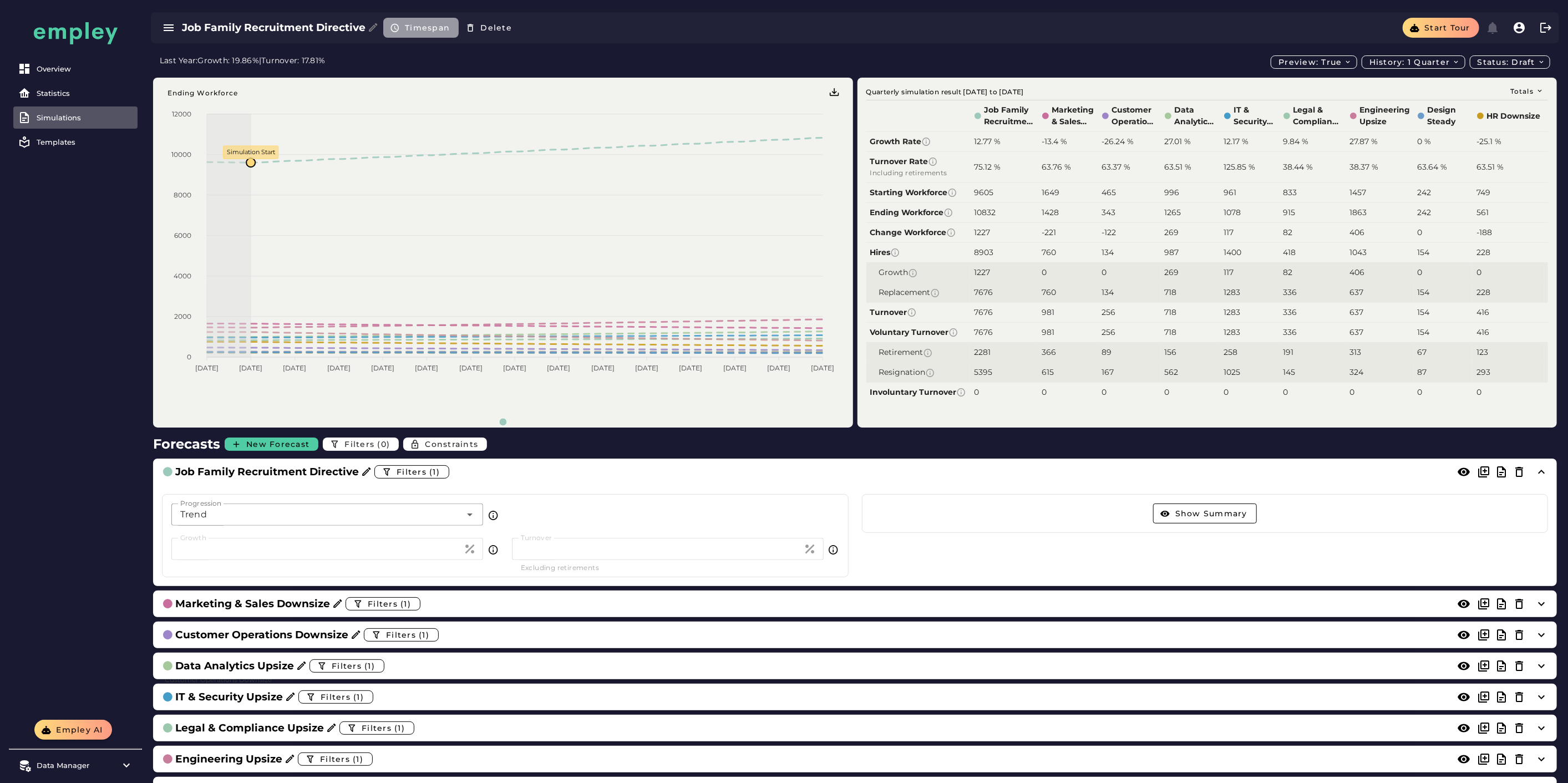 click on "Timespan" 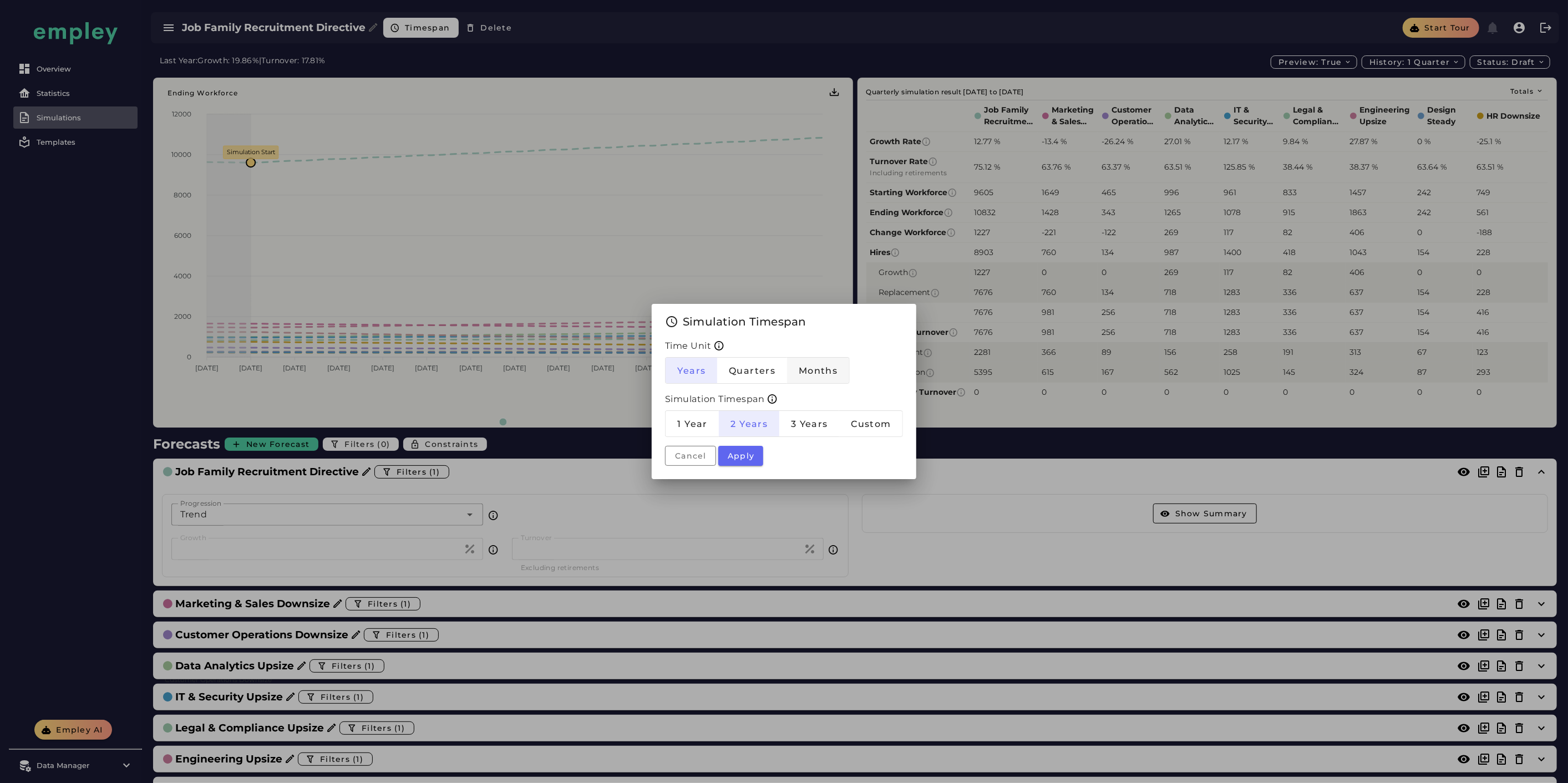 click on "Months" 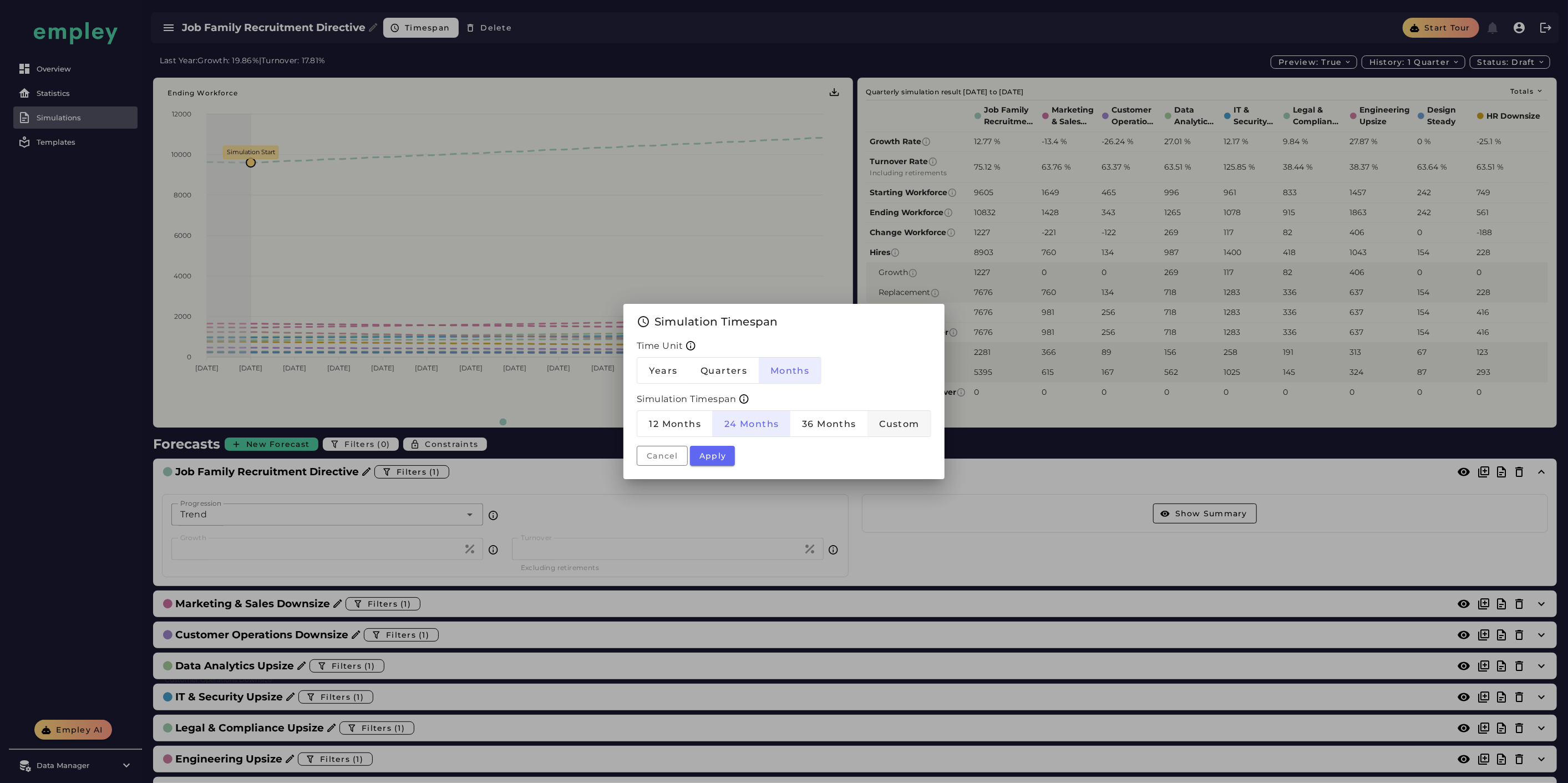 click on "Custom" 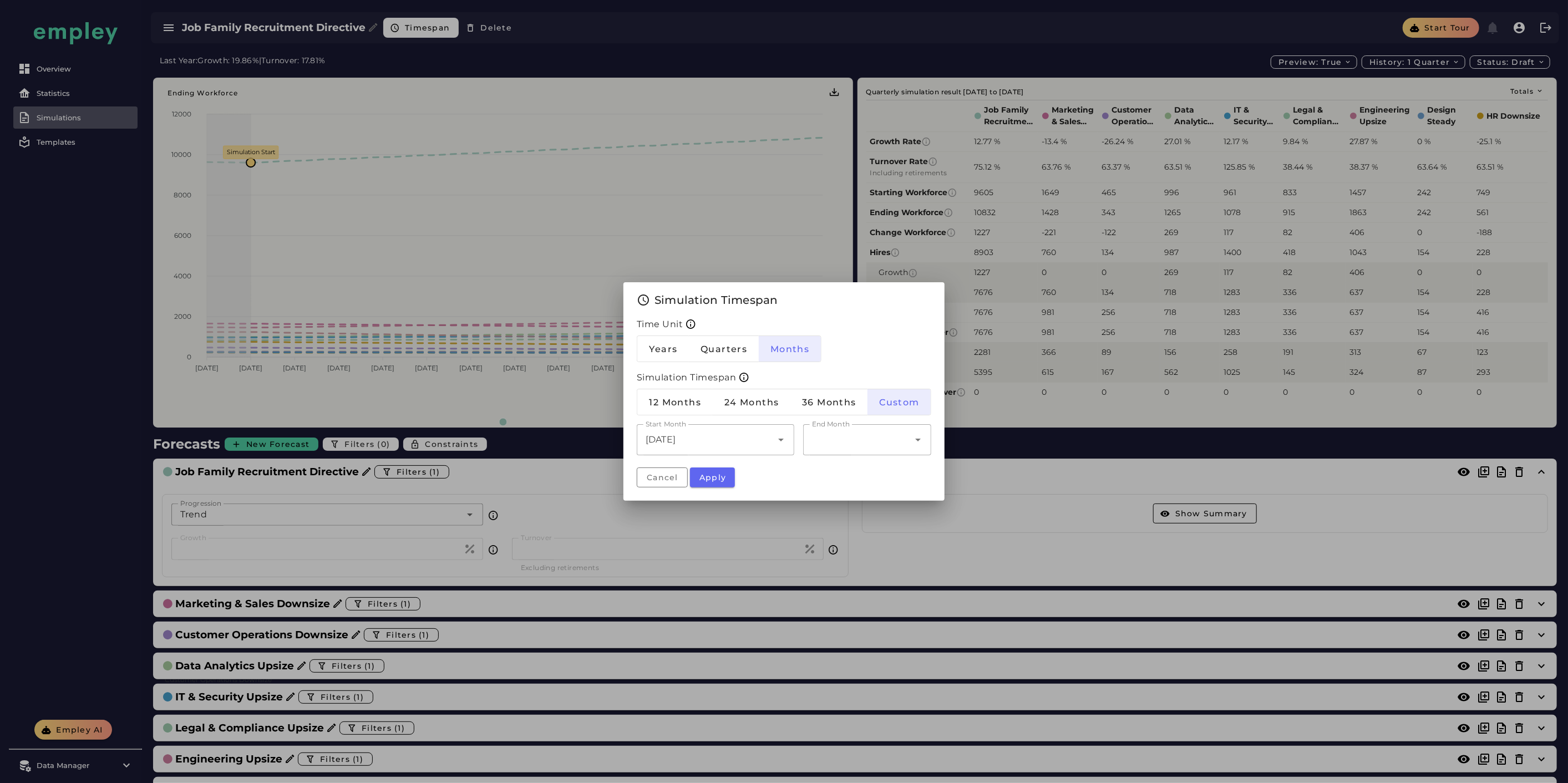 click on "2025 January *******" 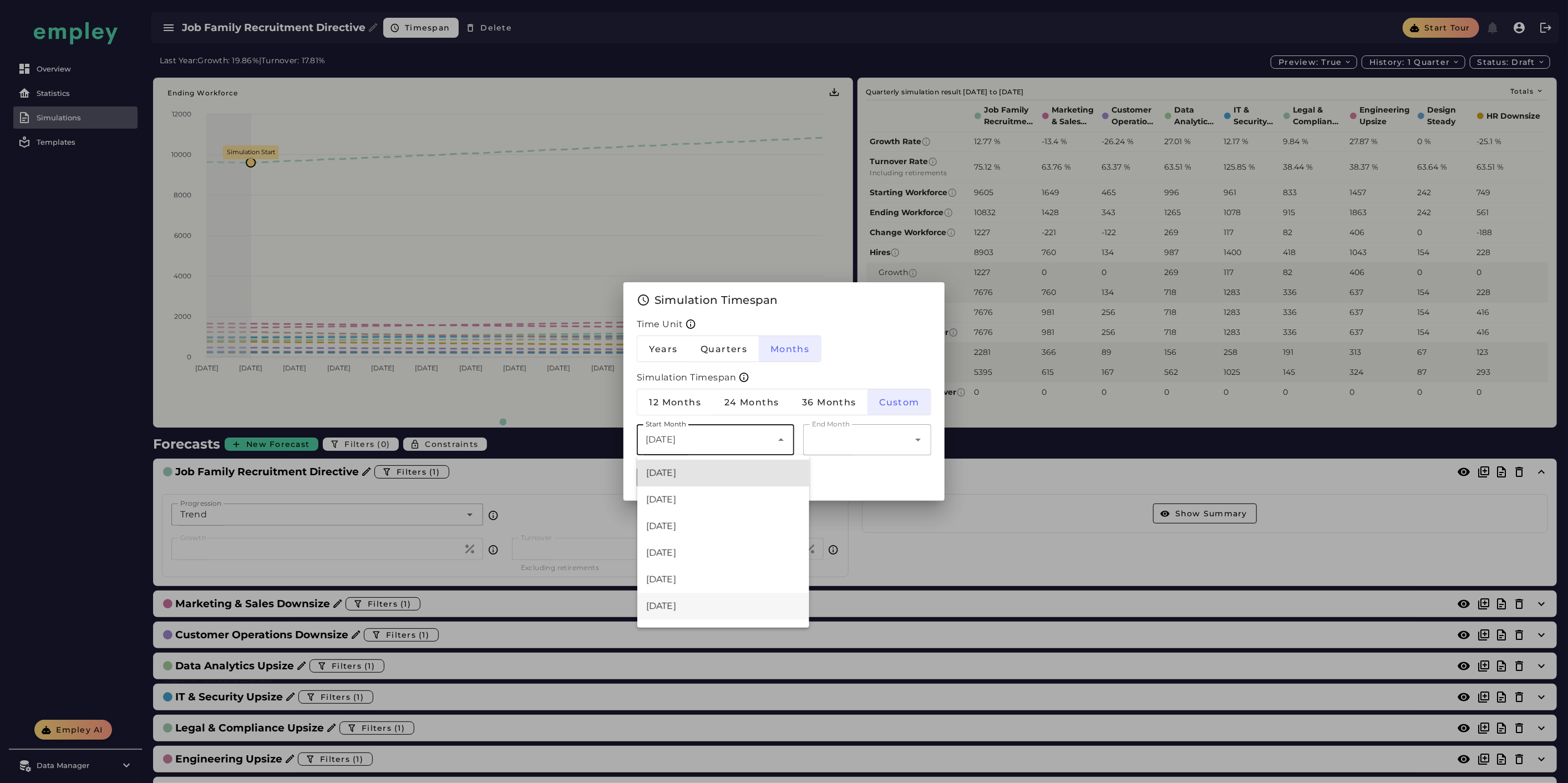 scroll, scrollTop: 62, scrollLeft: 0, axis: vertical 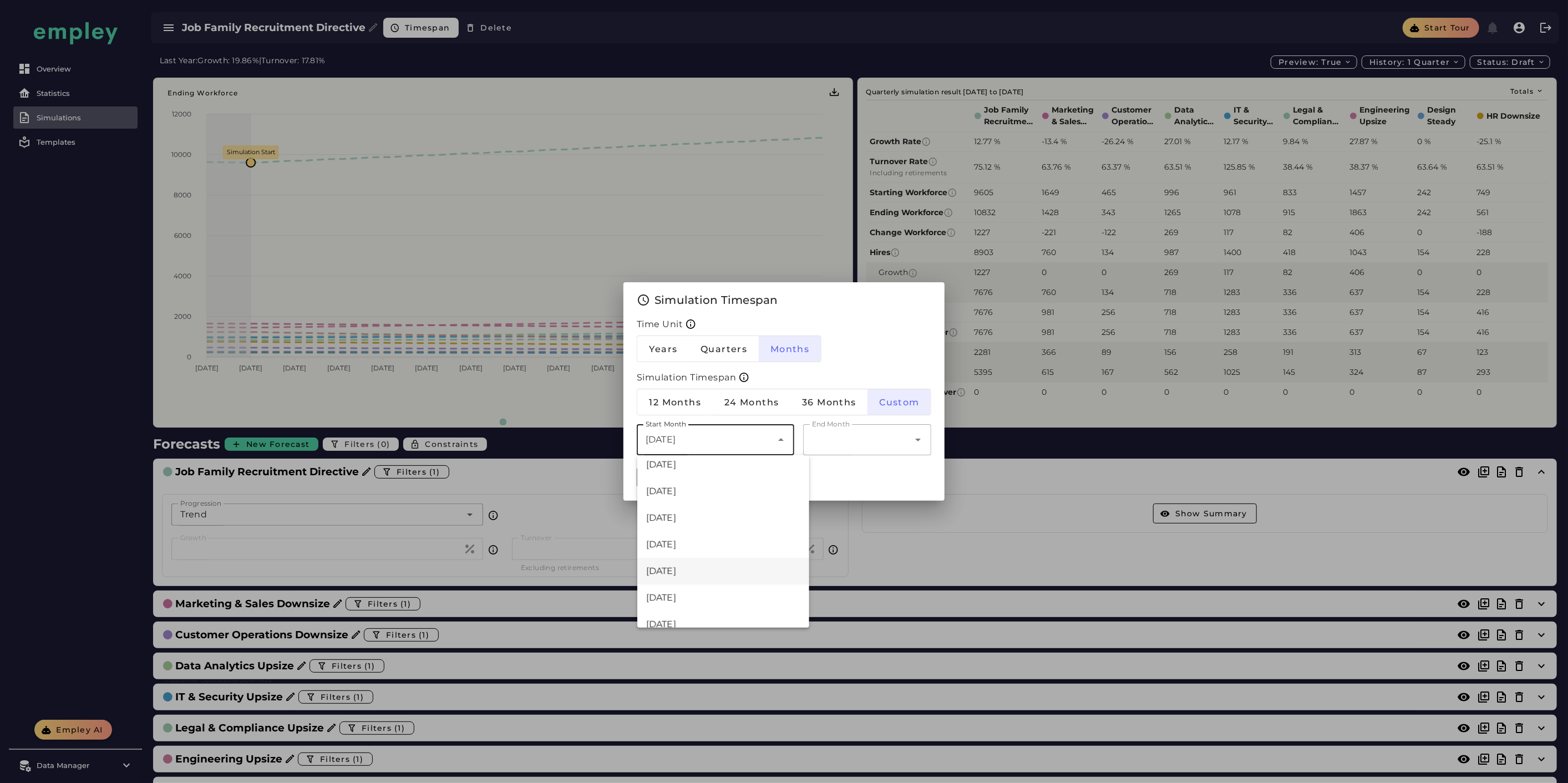 click on "2025 July" at bounding box center [723, 571] 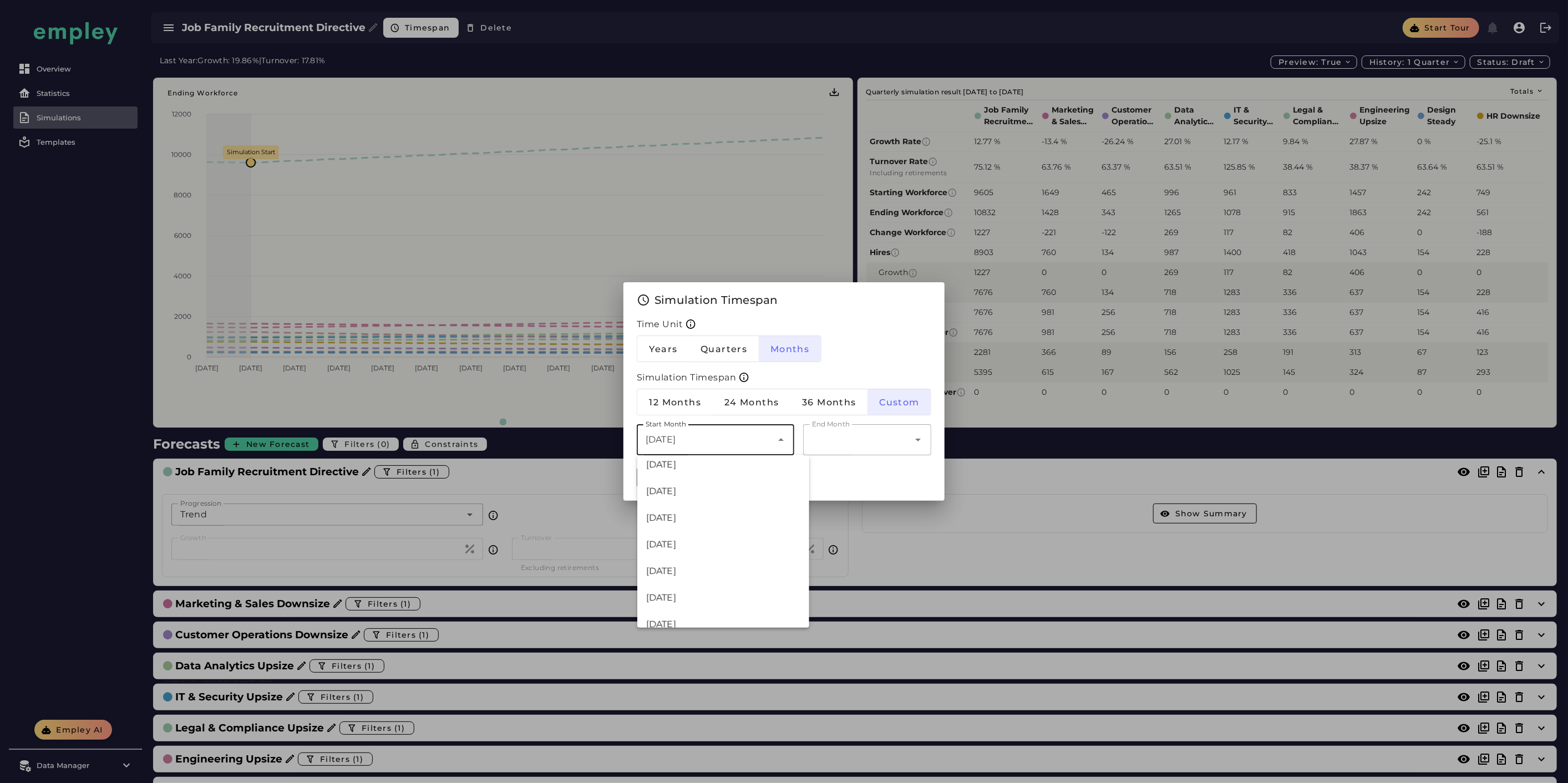 type on "*******" 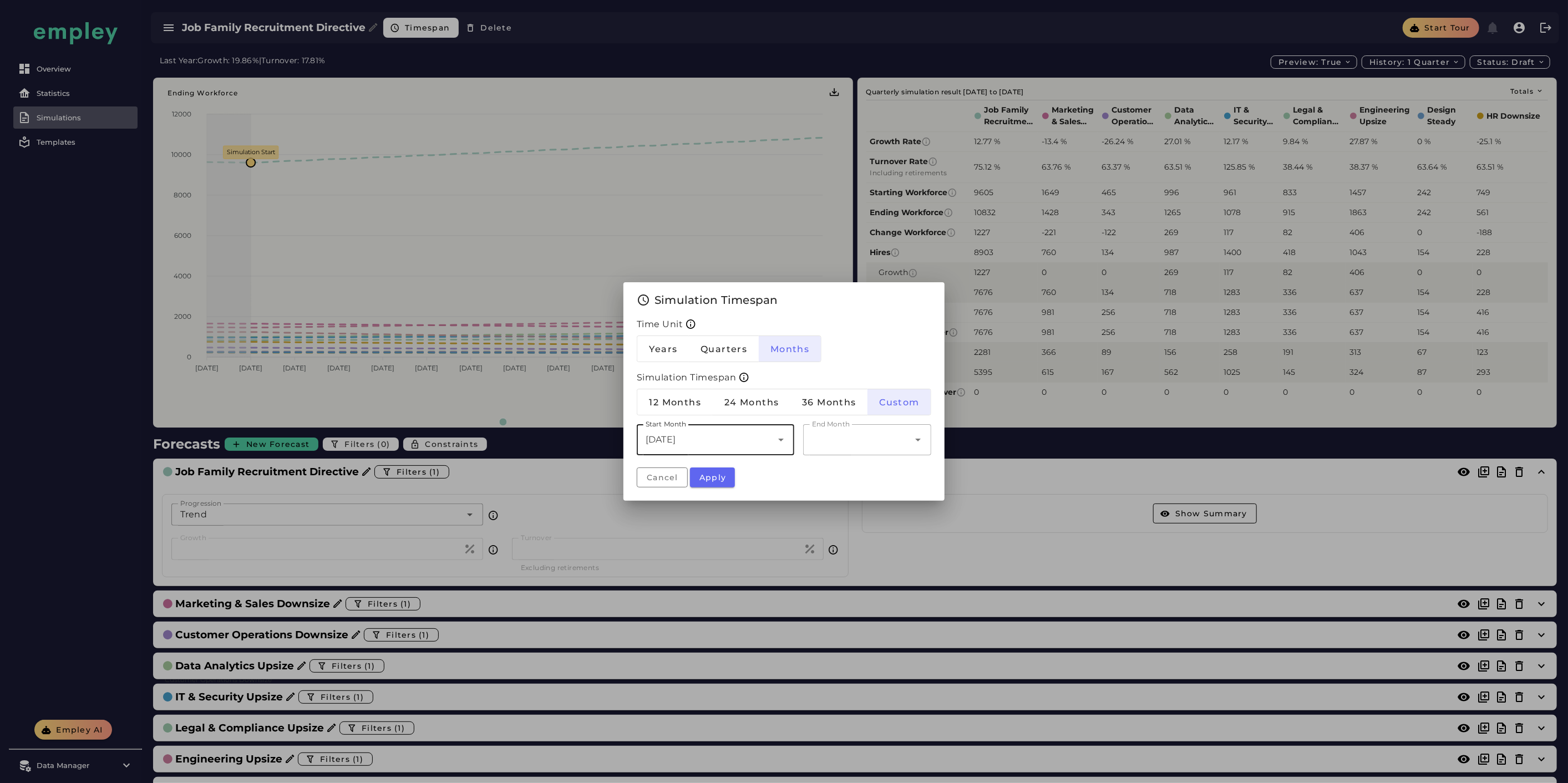click 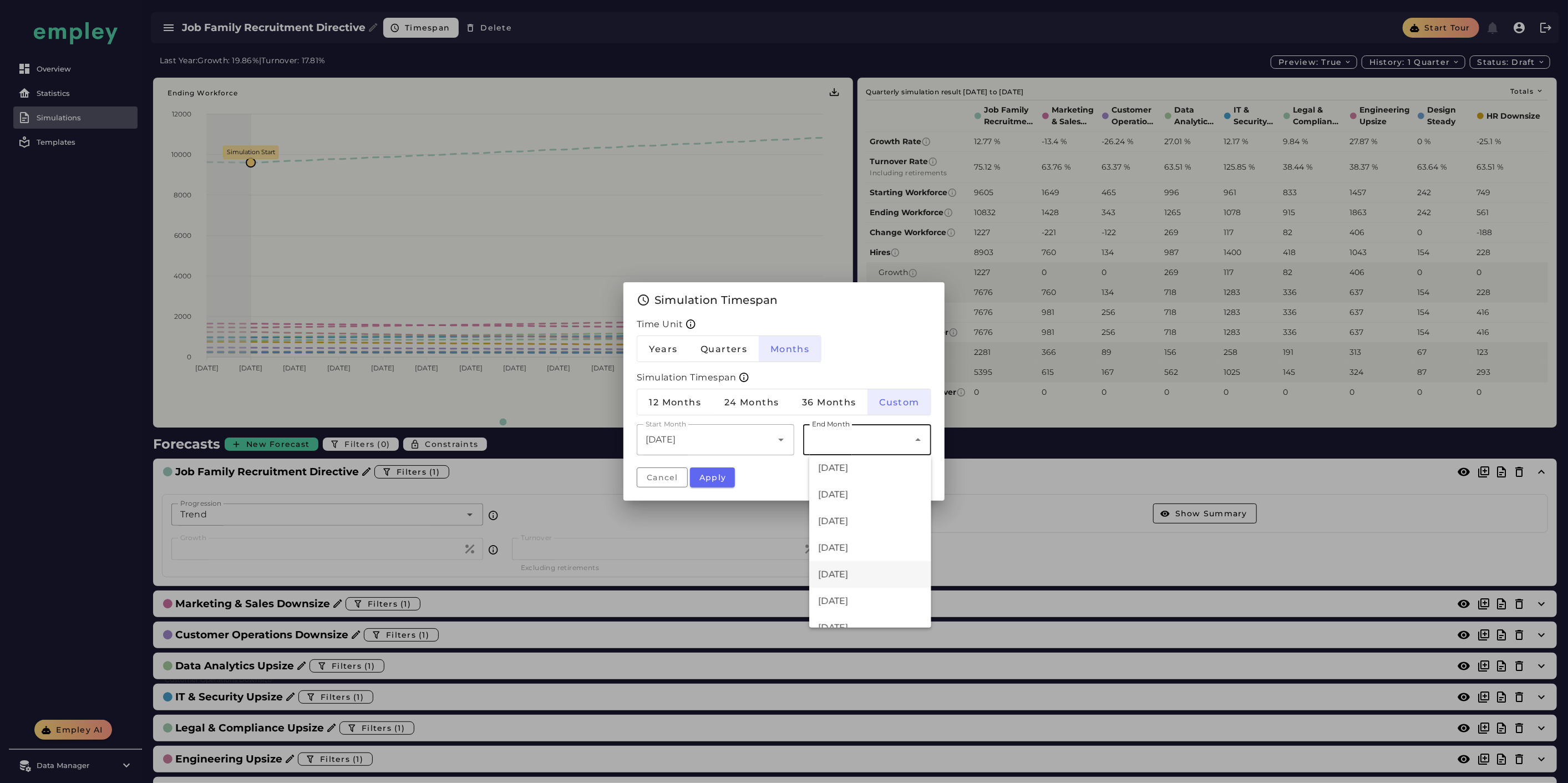 scroll, scrollTop: 555, scrollLeft: 0, axis: vertical 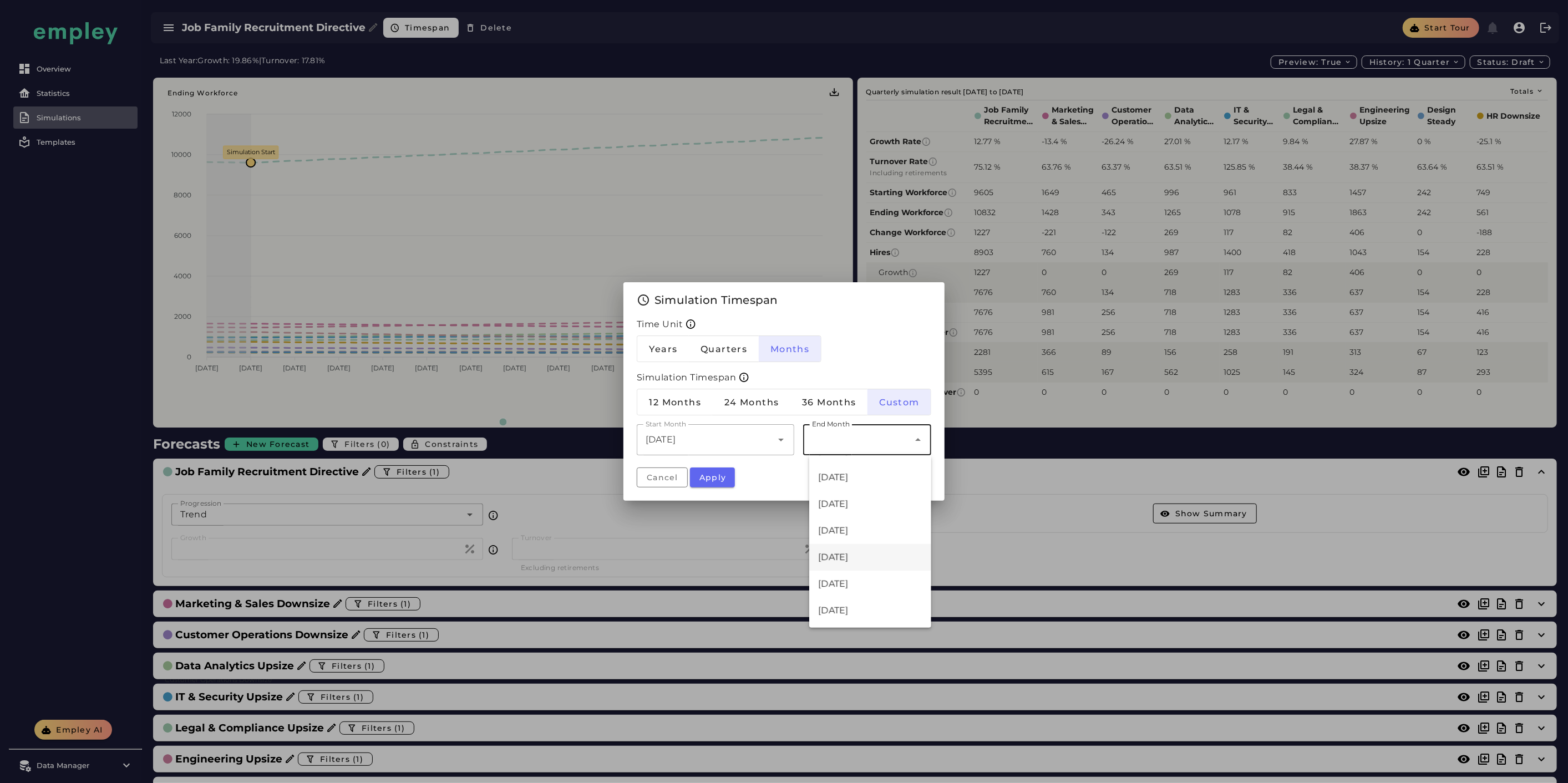 click on "2027 July" at bounding box center (870, 557) 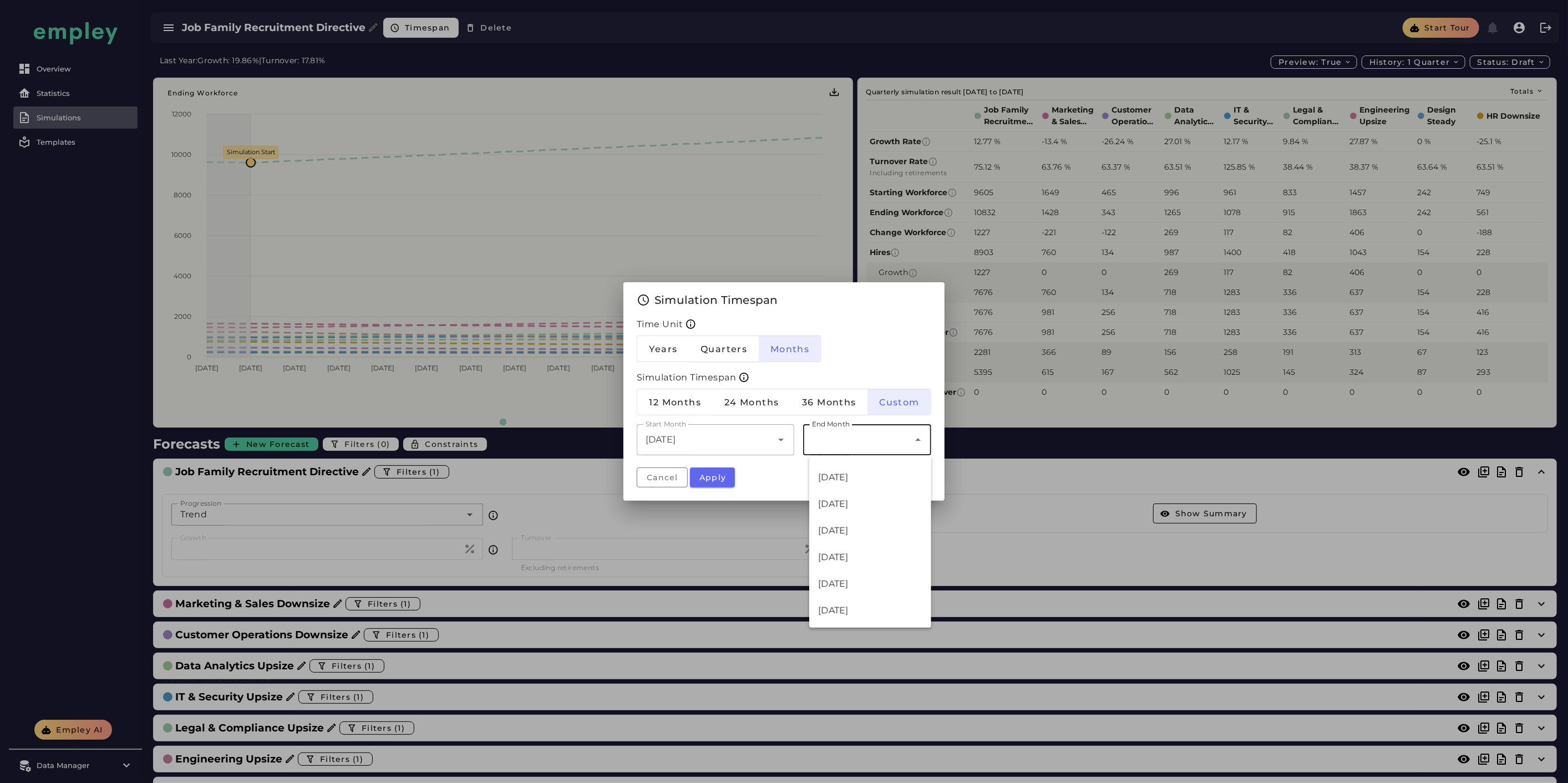 type on "*******" 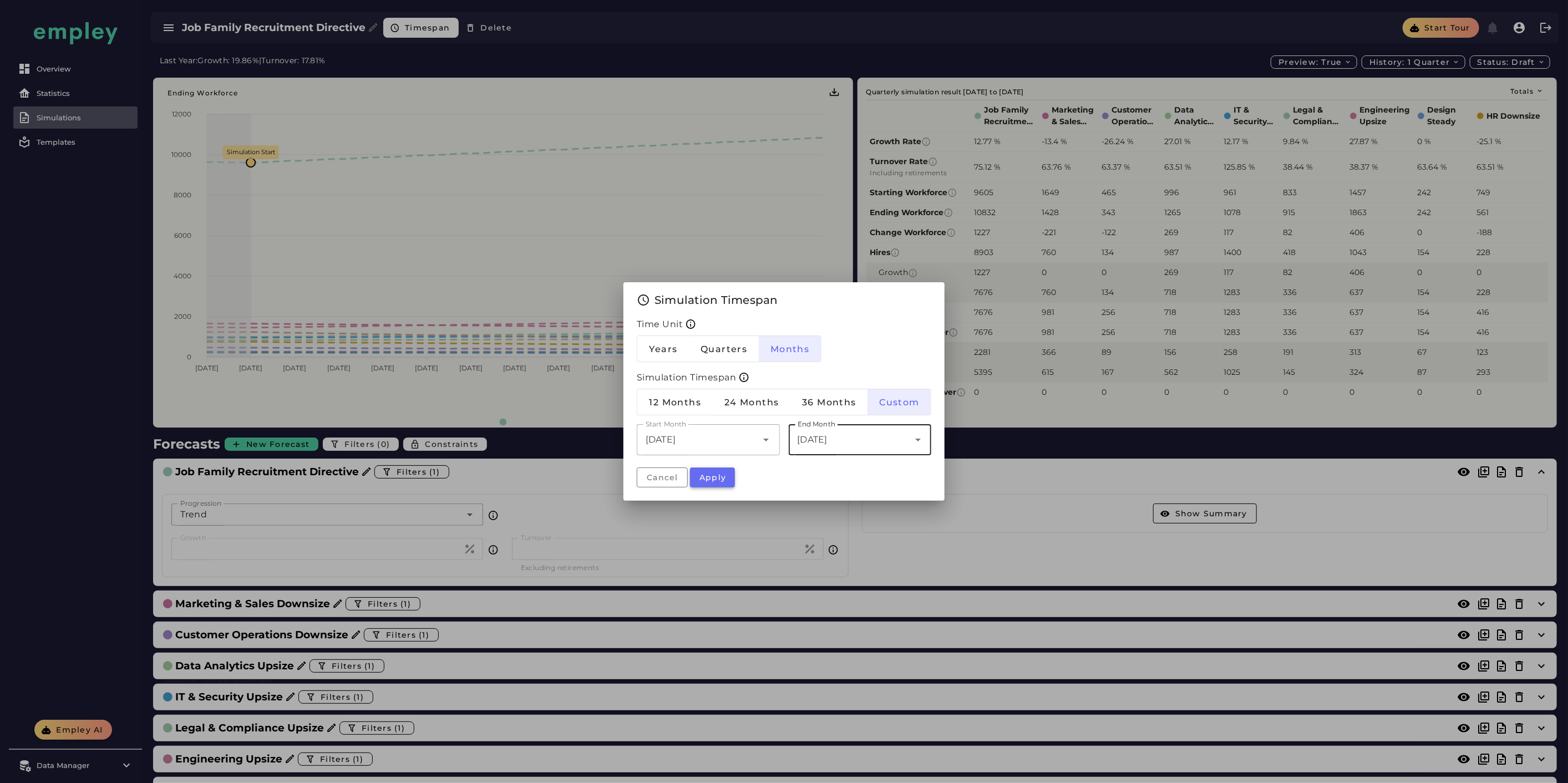 click on "Apply" 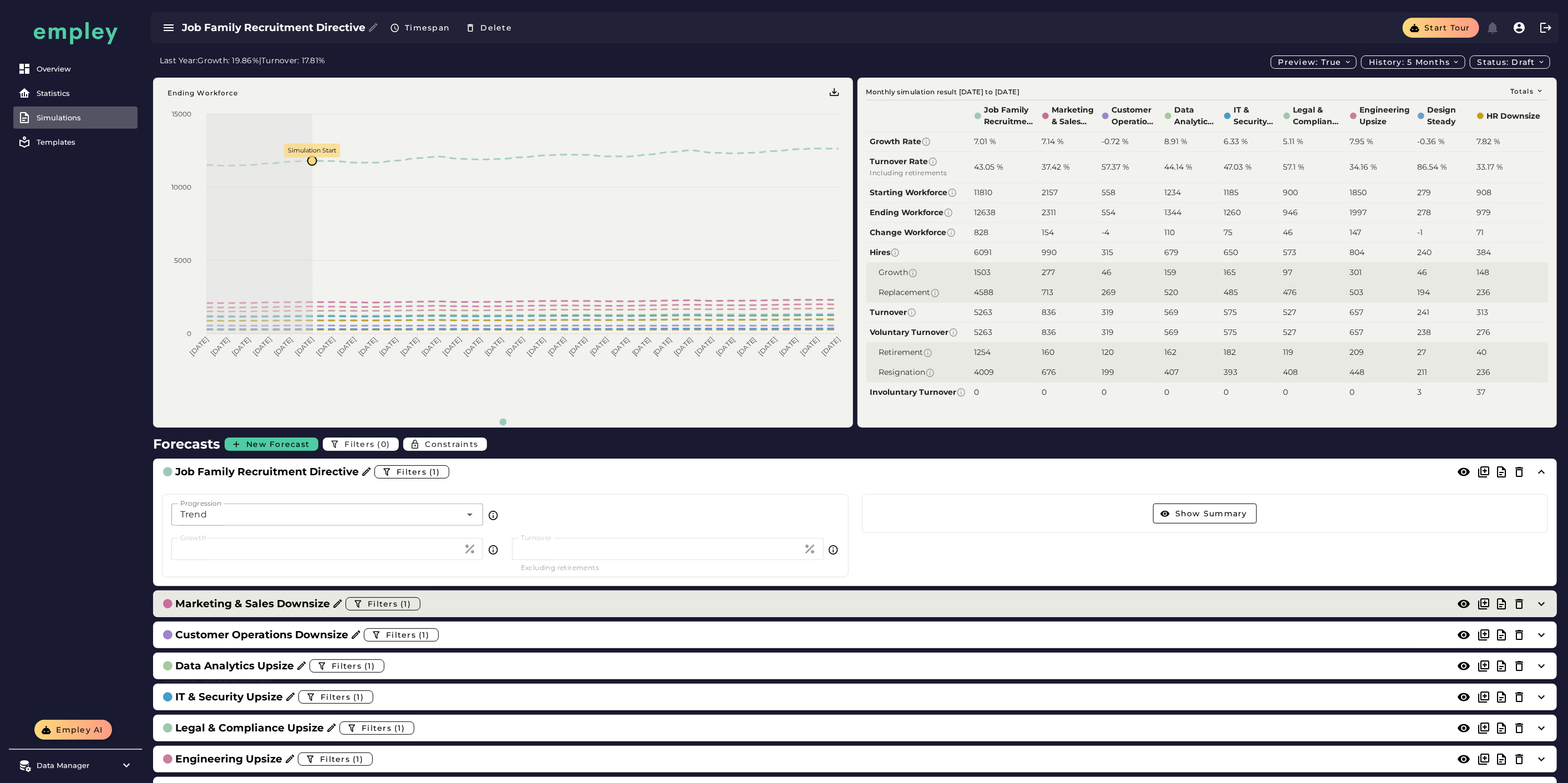 click on "Marketing & Sales Downsize  Filters (1)" 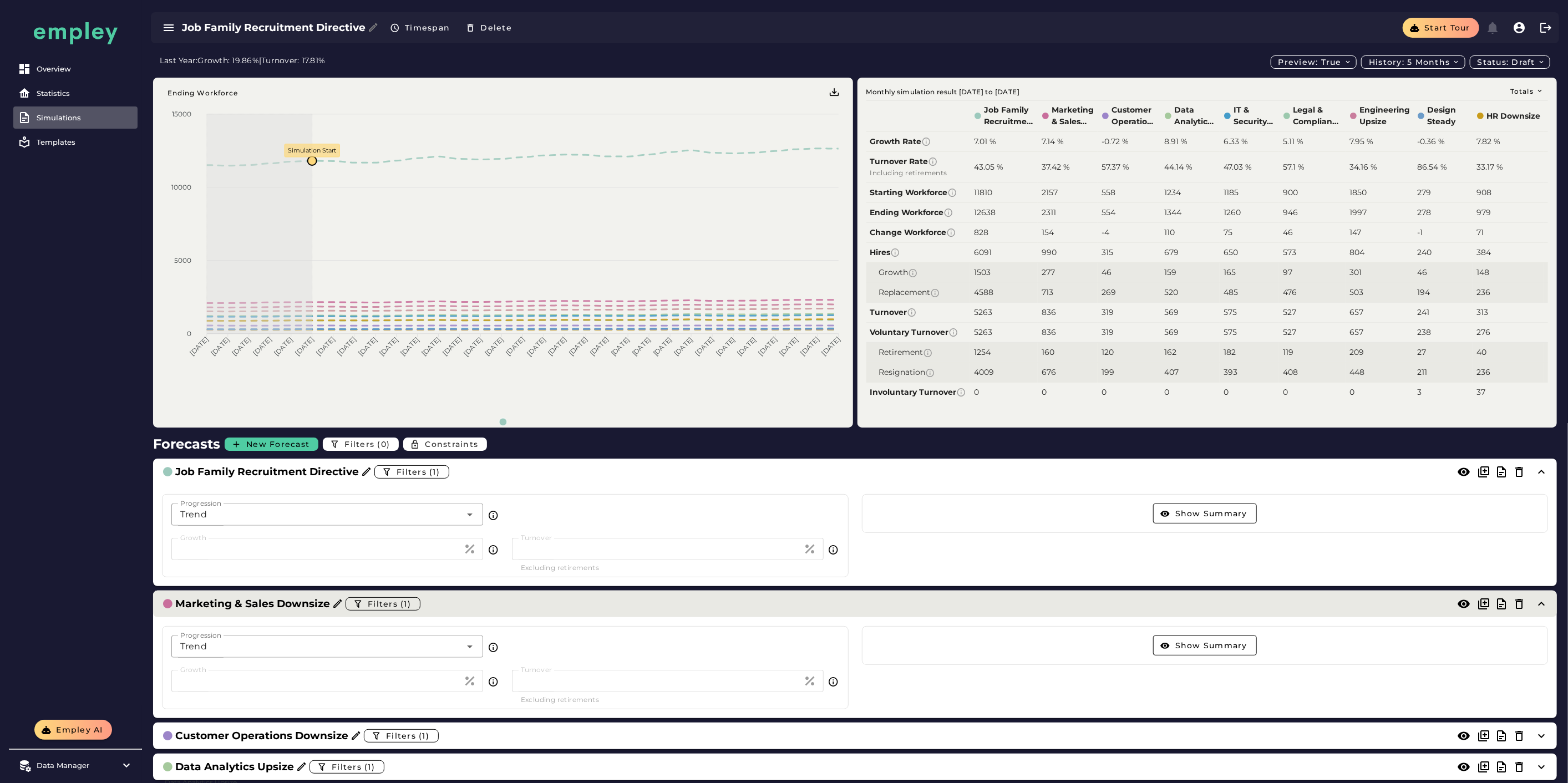 click on "Marketing & Sales Downsize  Filters (1)" 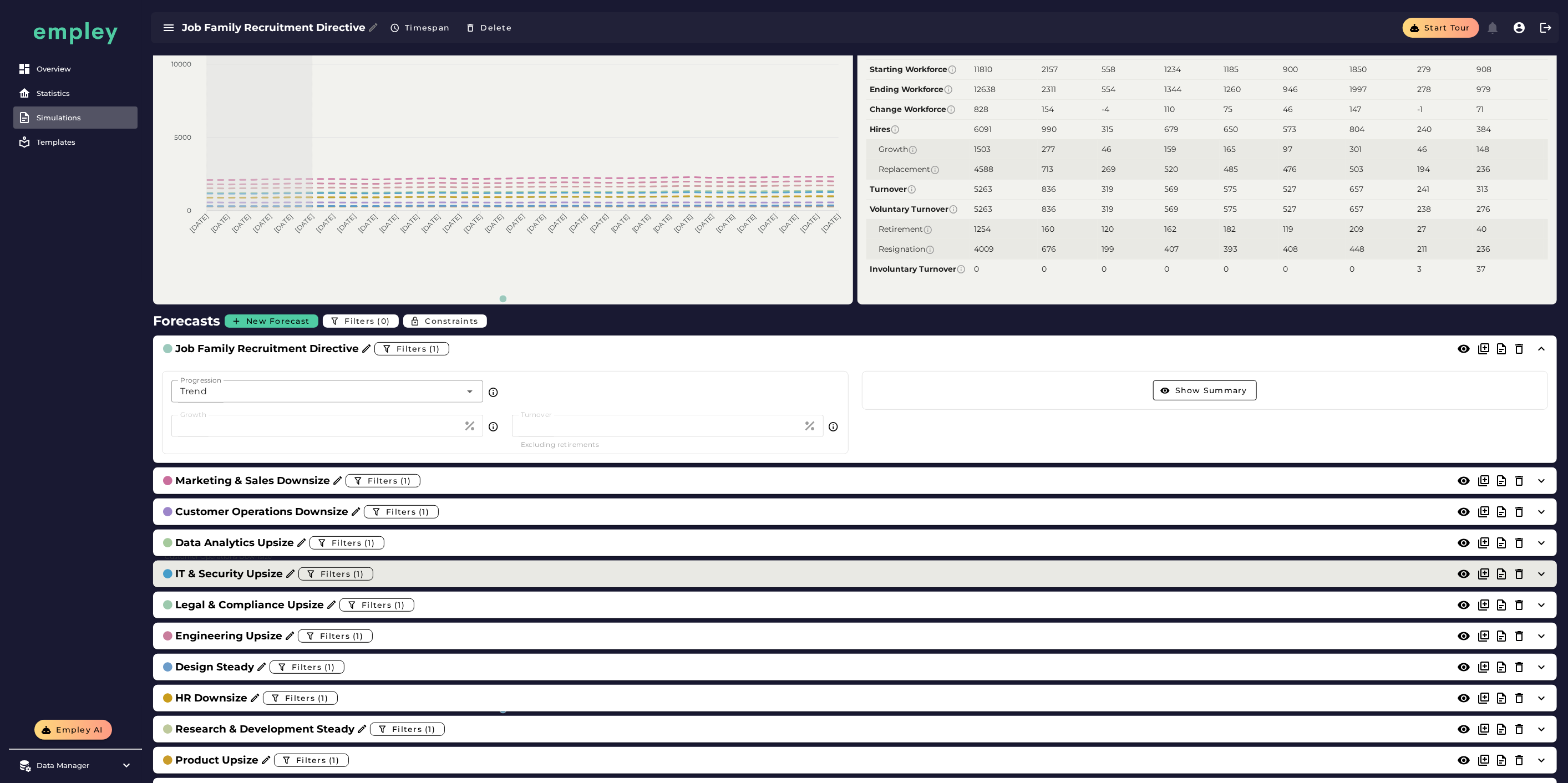 scroll, scrollTop: 62, scrollLeft: 0, axis: vertical 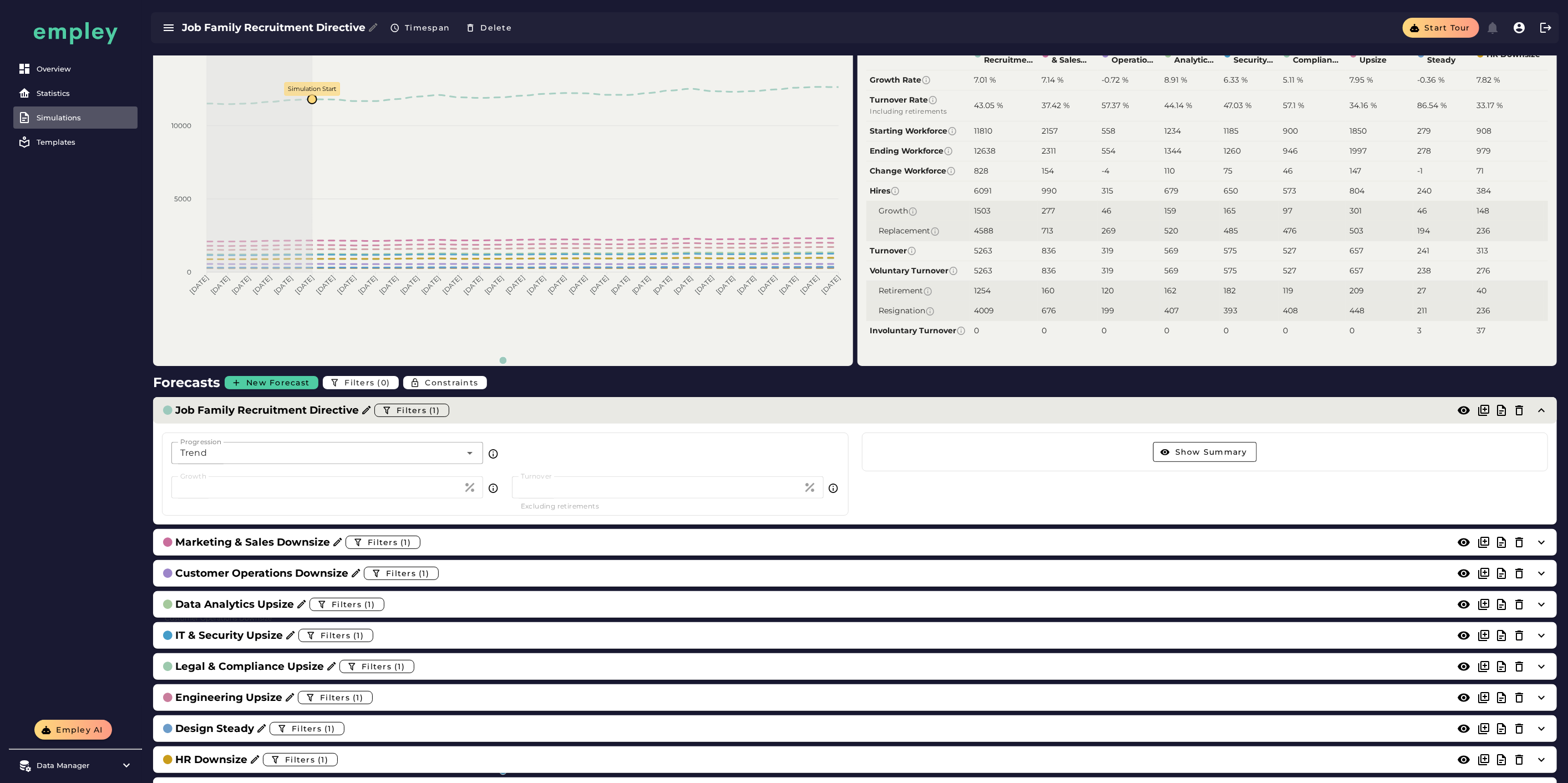 click on "Job Family Recruitment Directive  Filters (1)" at bounding box center [855, 410] 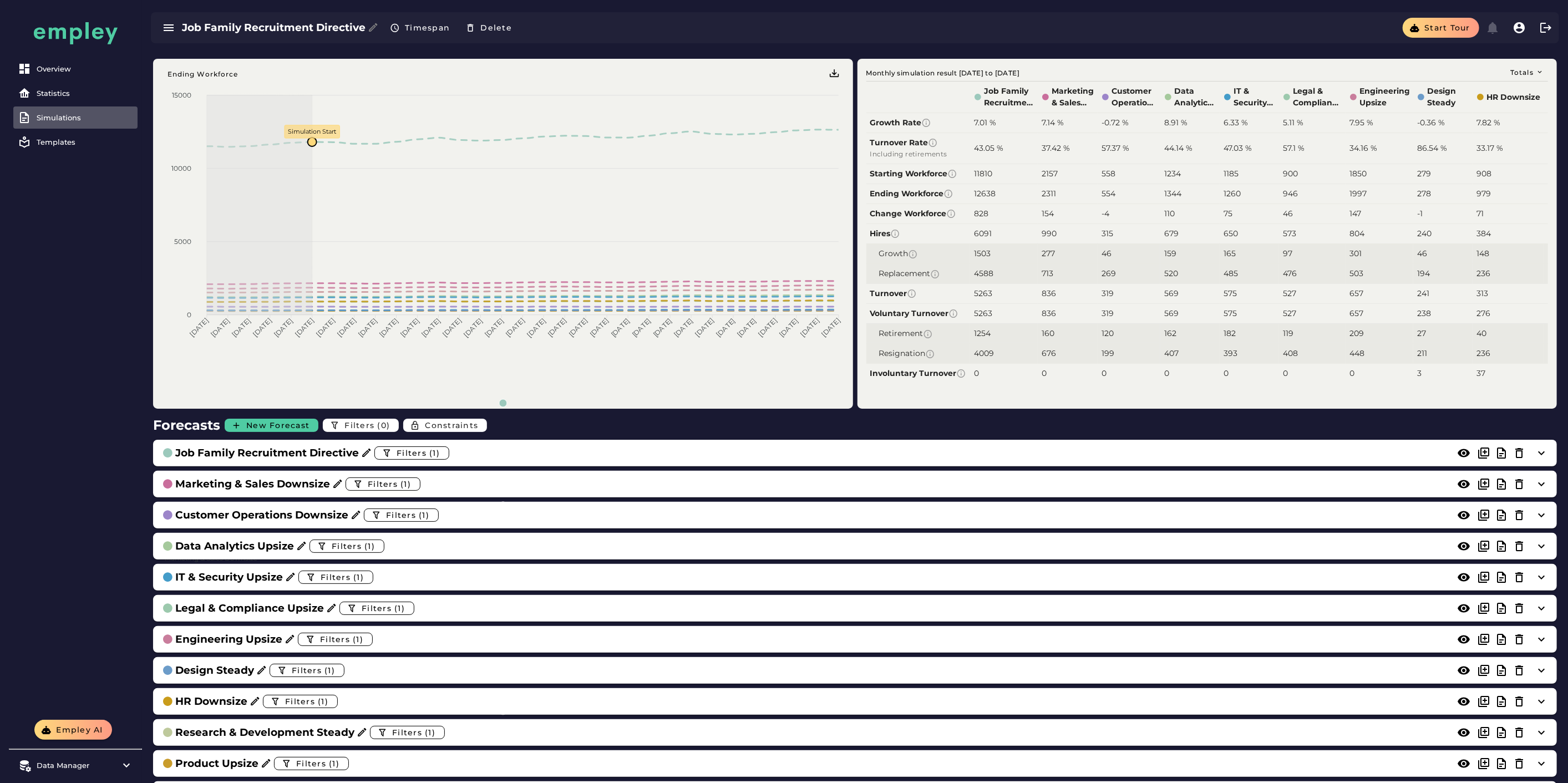 scroll, scrollTop: 0, scrollLeft: 0, axis: both 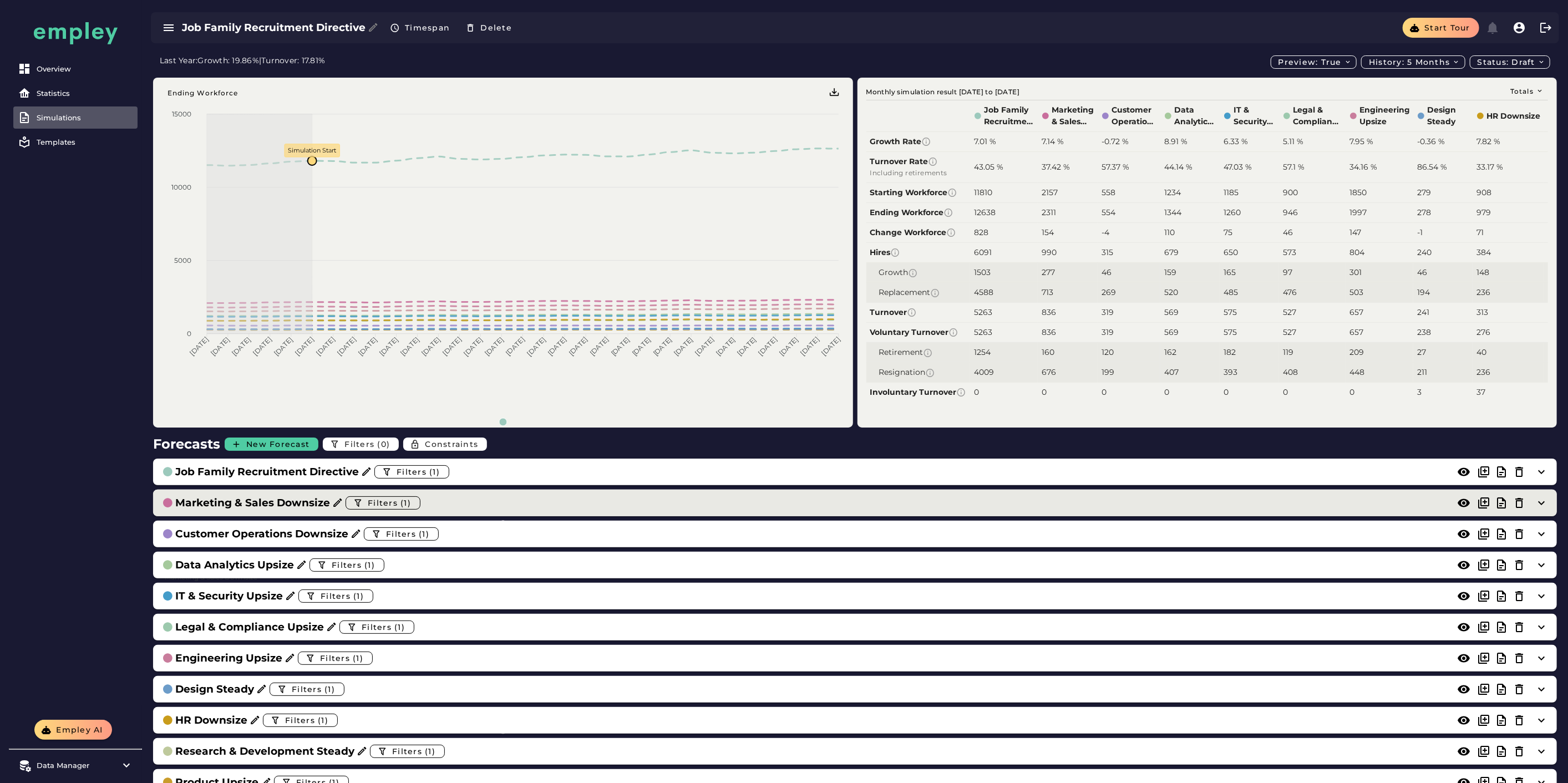 click on "Marketing & Sales Downsize  Filters (1)" 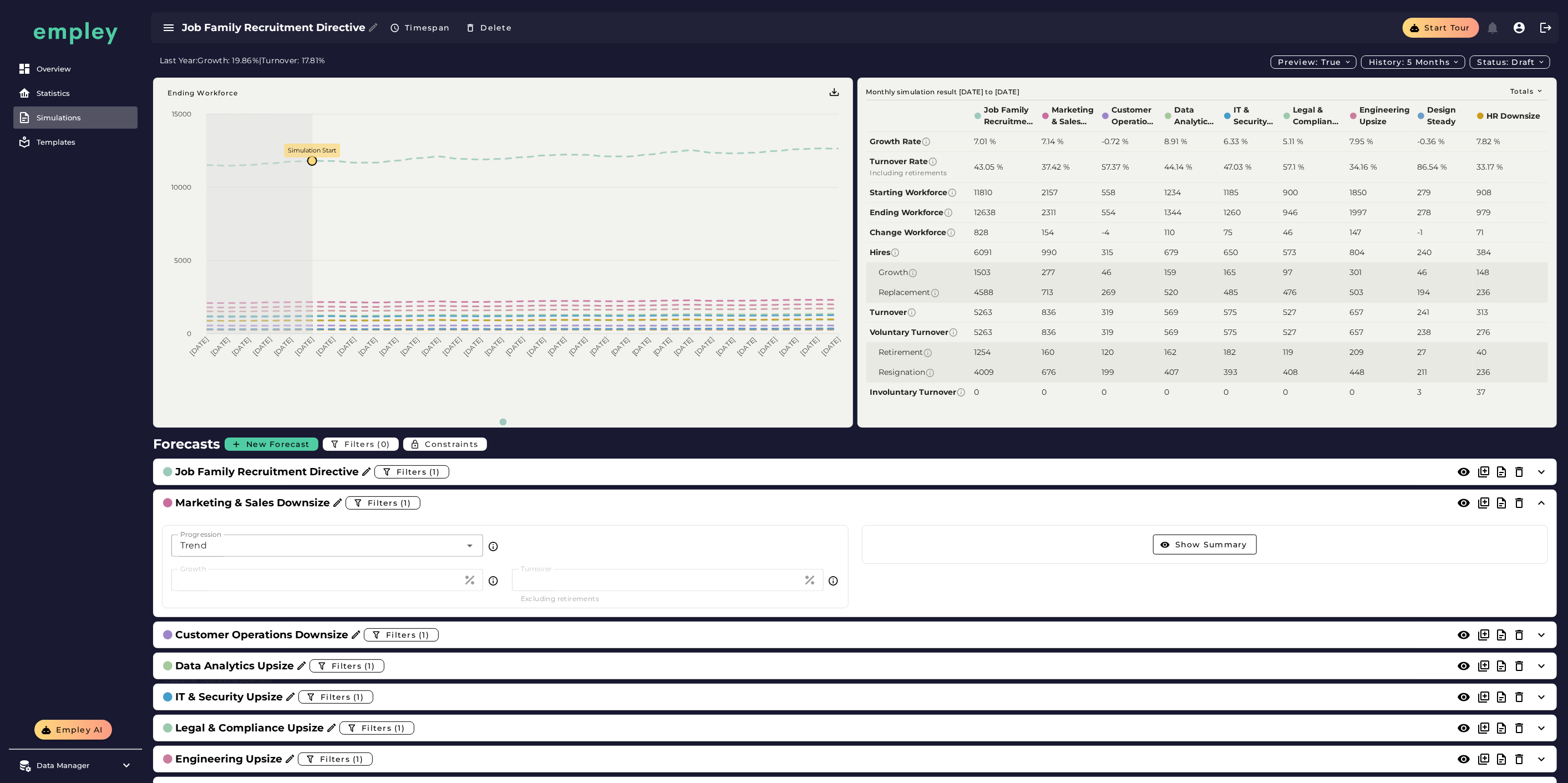 click on "Trend *****" 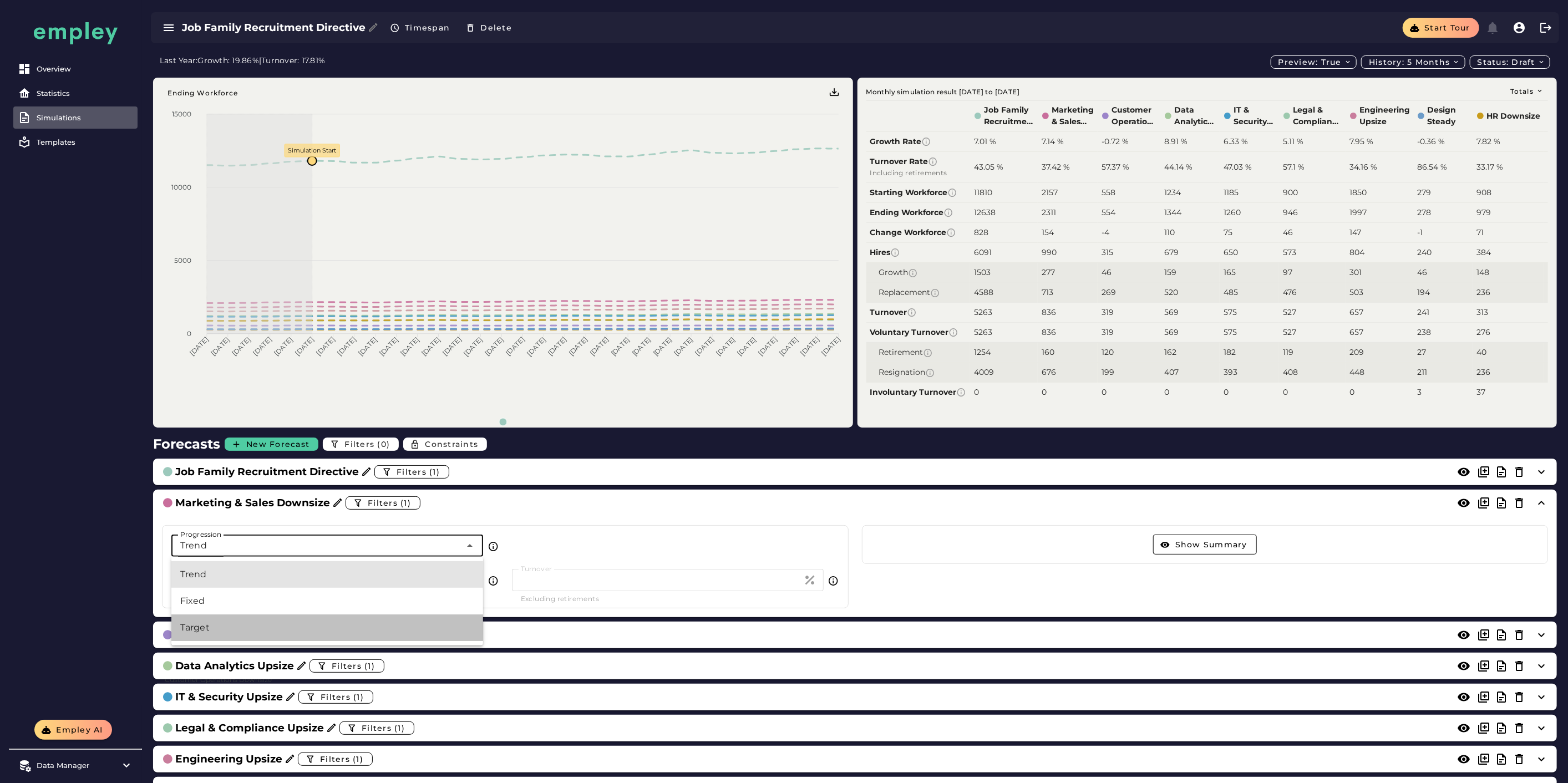 click on "Target" at bounding box center [327, 628] 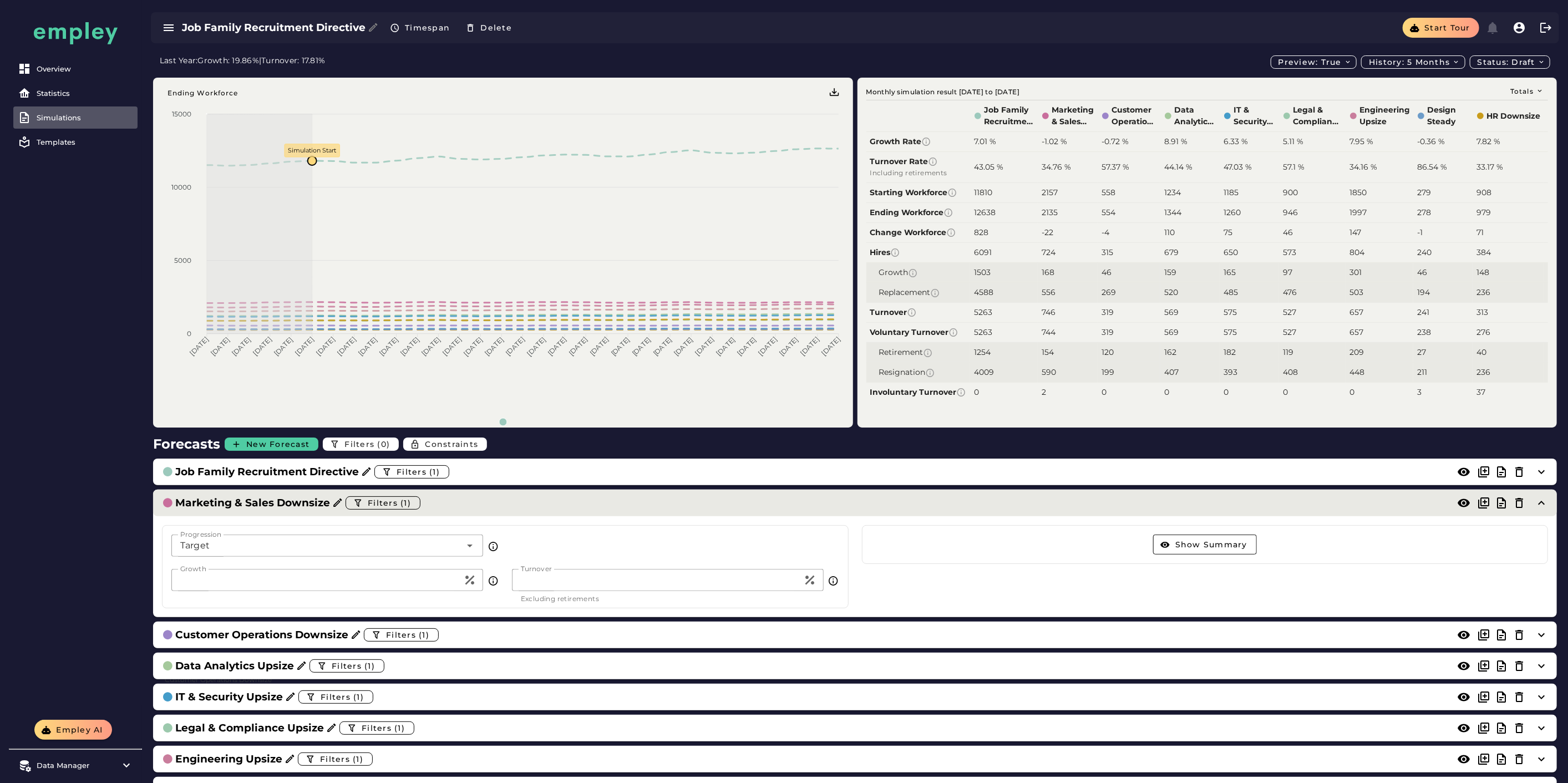 click on "Marketing & Sales Downsize  Filters (1)" 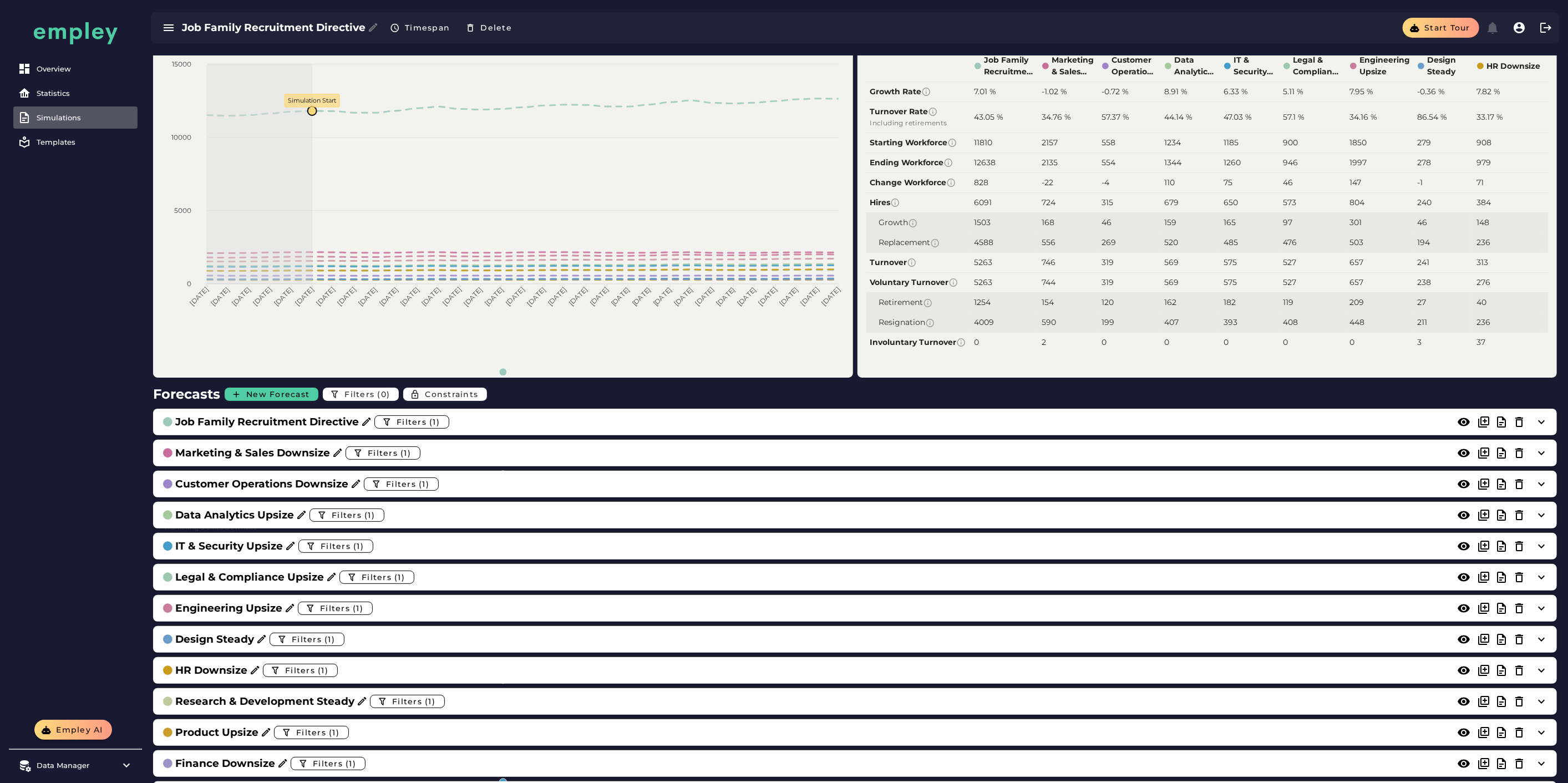 scroll, scrollTop: 62, scrollLeft: 0, axis: vertical 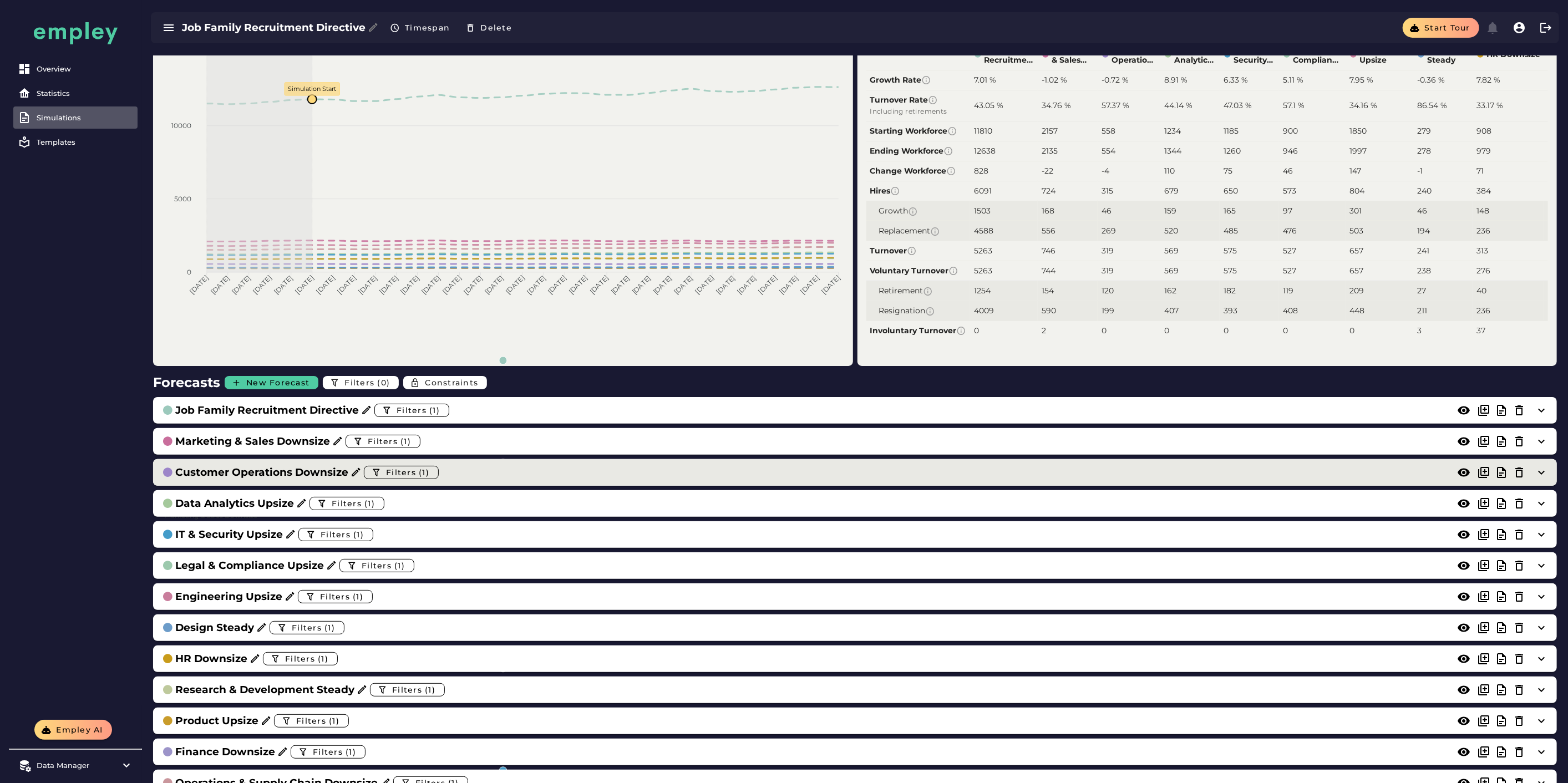 click on "Customer Operations Downsize  Filters (1)" at bounding box center (855, 472) 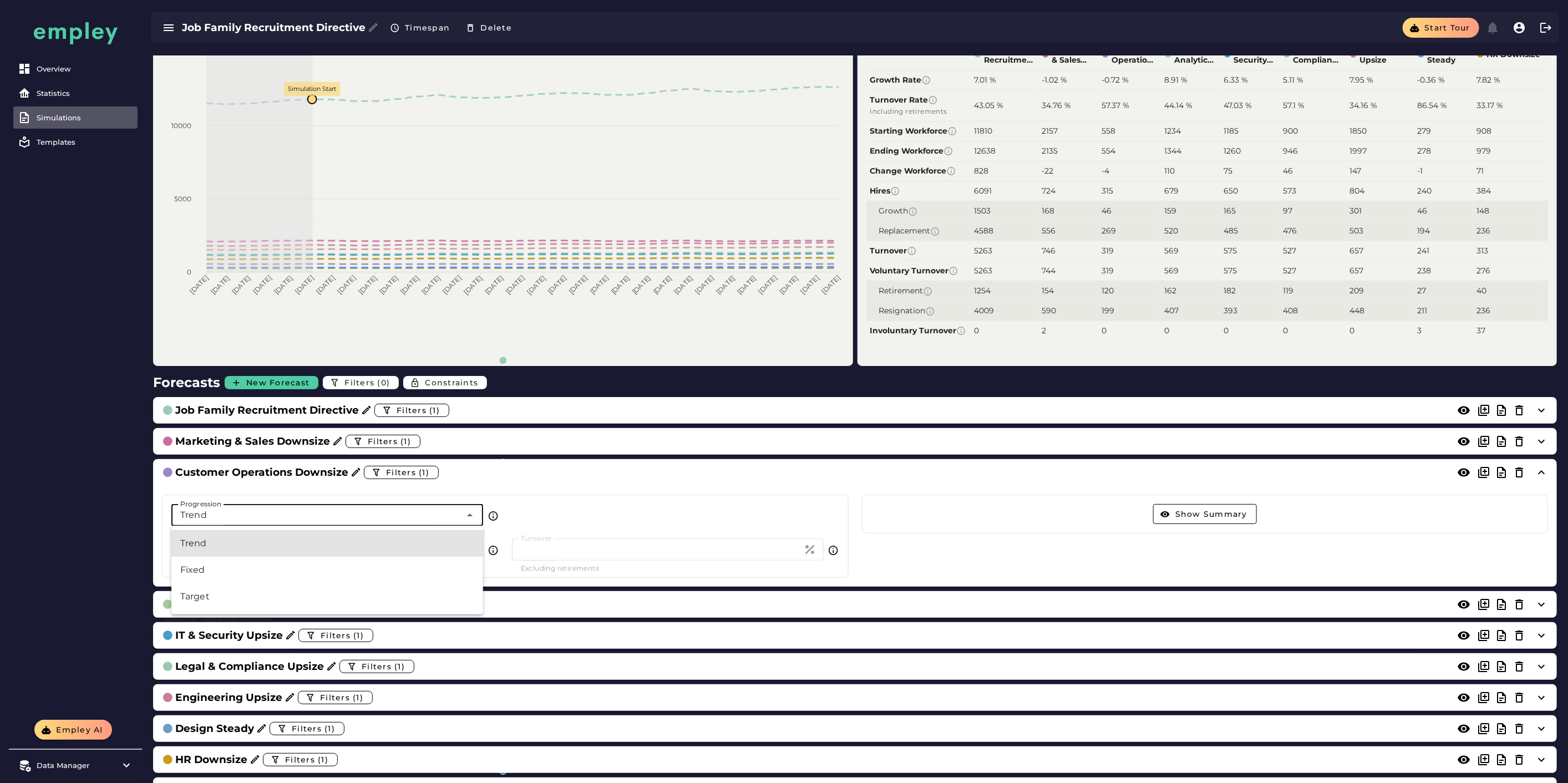 click on "Trend *****" 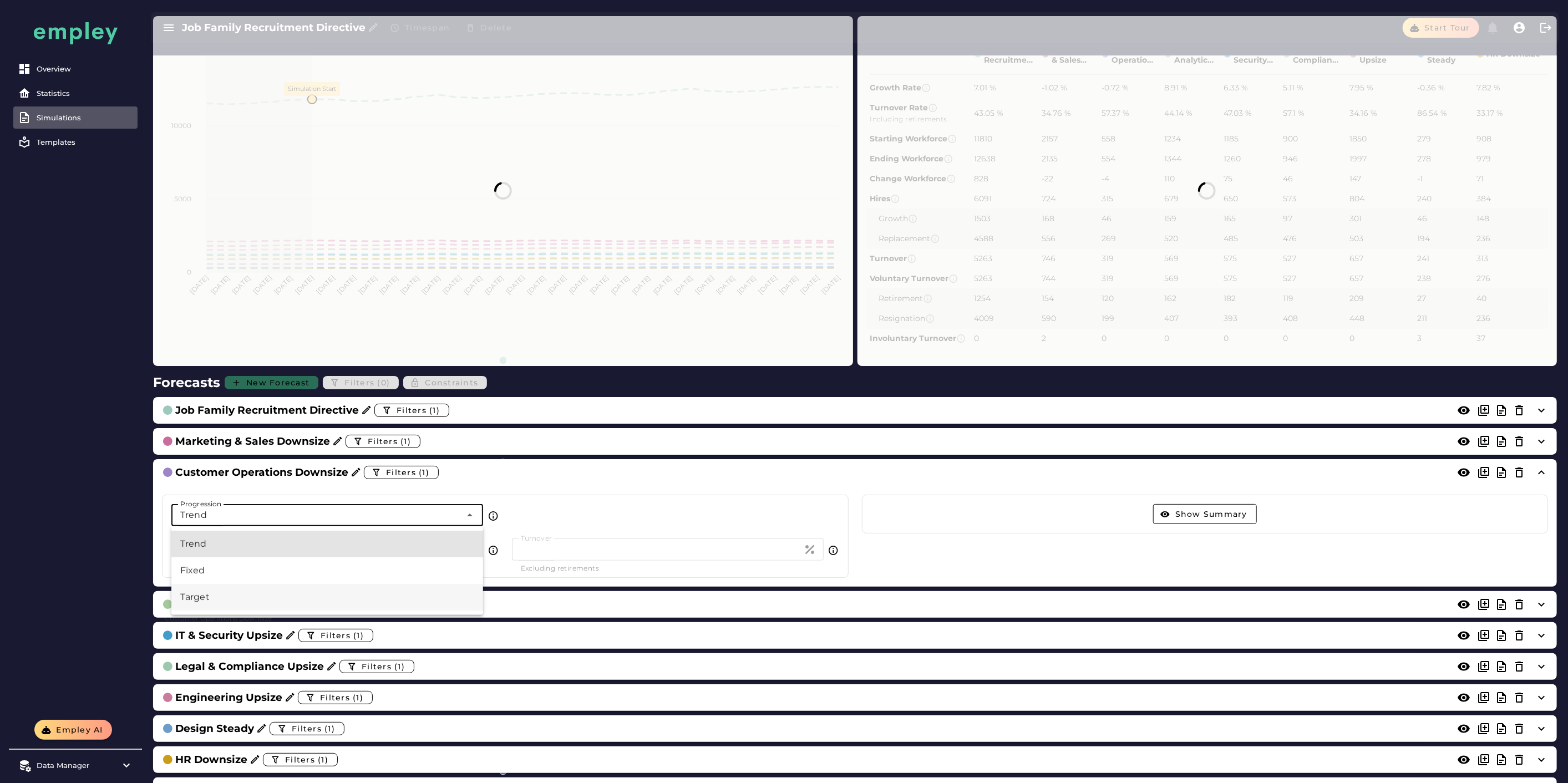 scroll, scrollTop: 0, scrollLeft: 0, axis: both 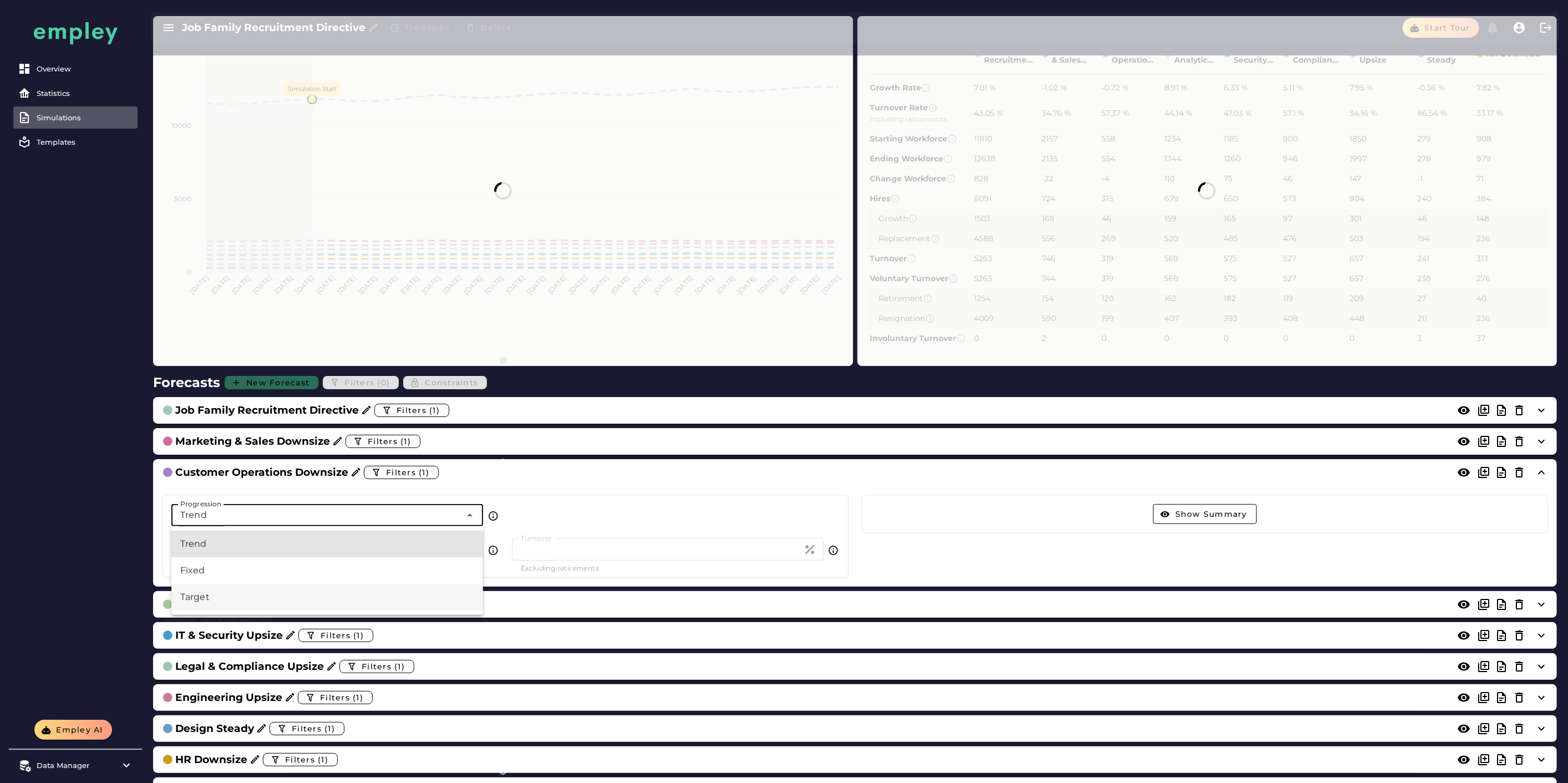 click on "Target" at bounding box center (327, 597) 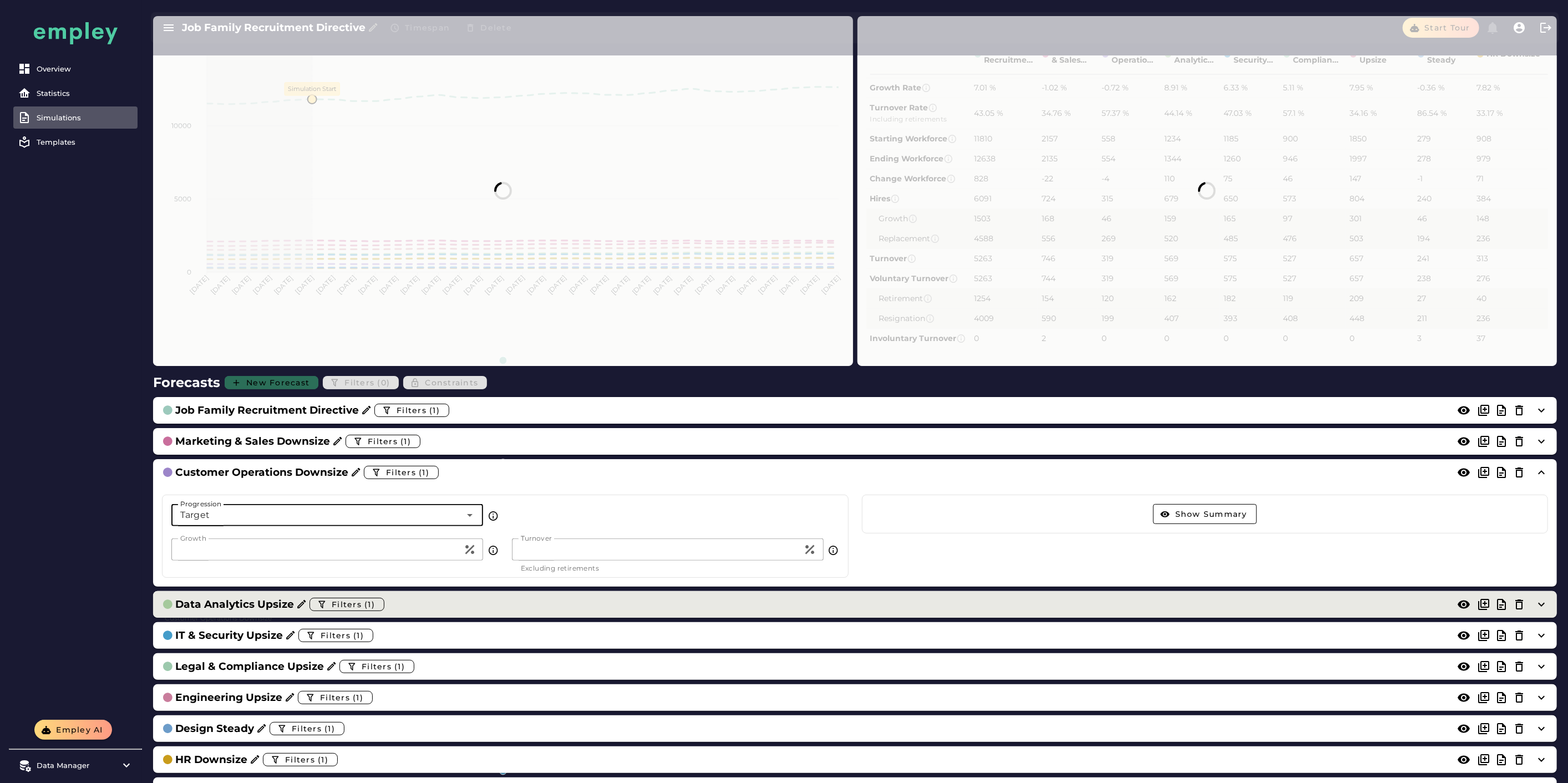 click on "Data Analytics Upsize  Filters (1)" 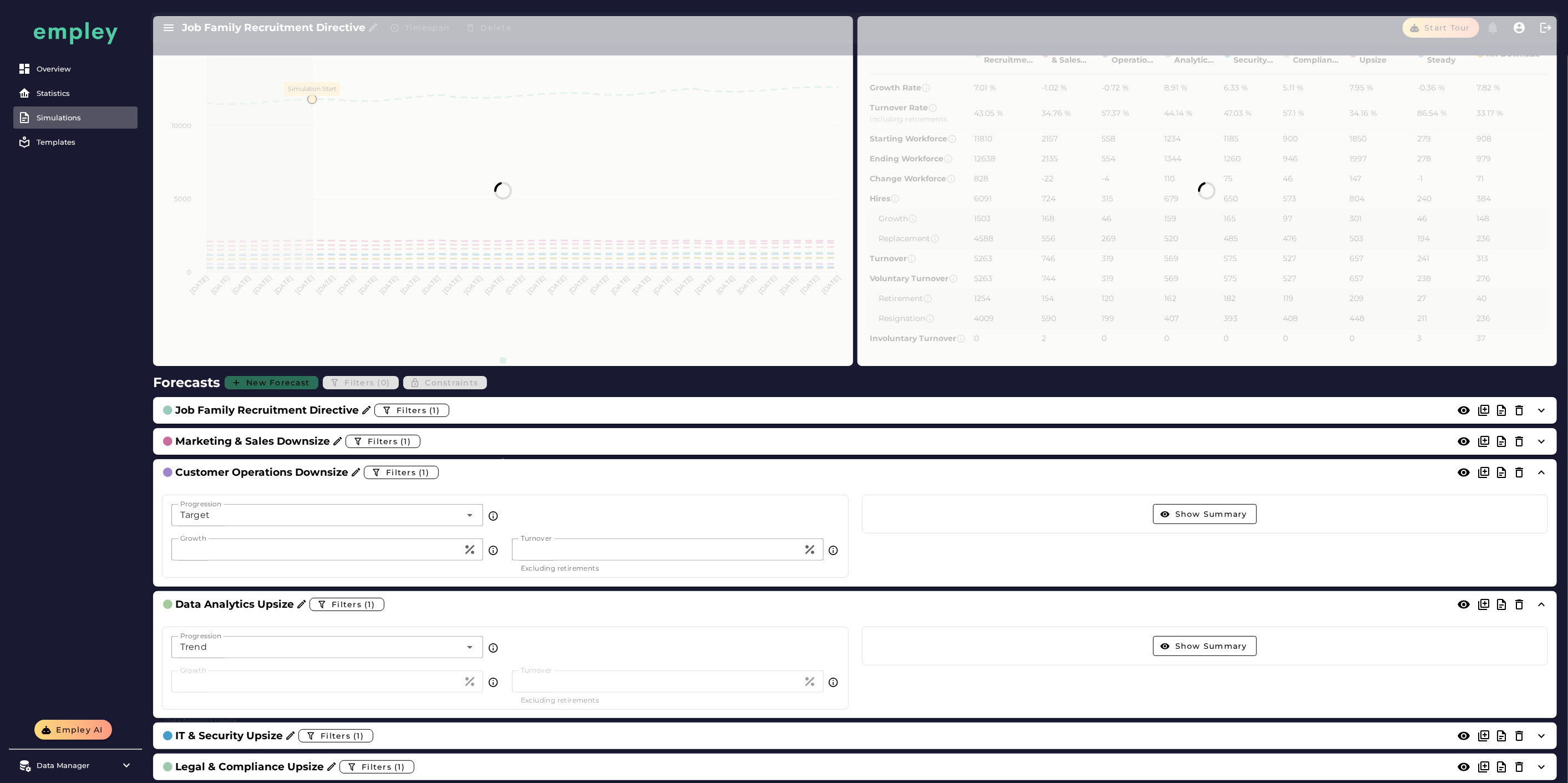 scroll, scrollTop: 62, scrollLeft: 0, axis: vertical 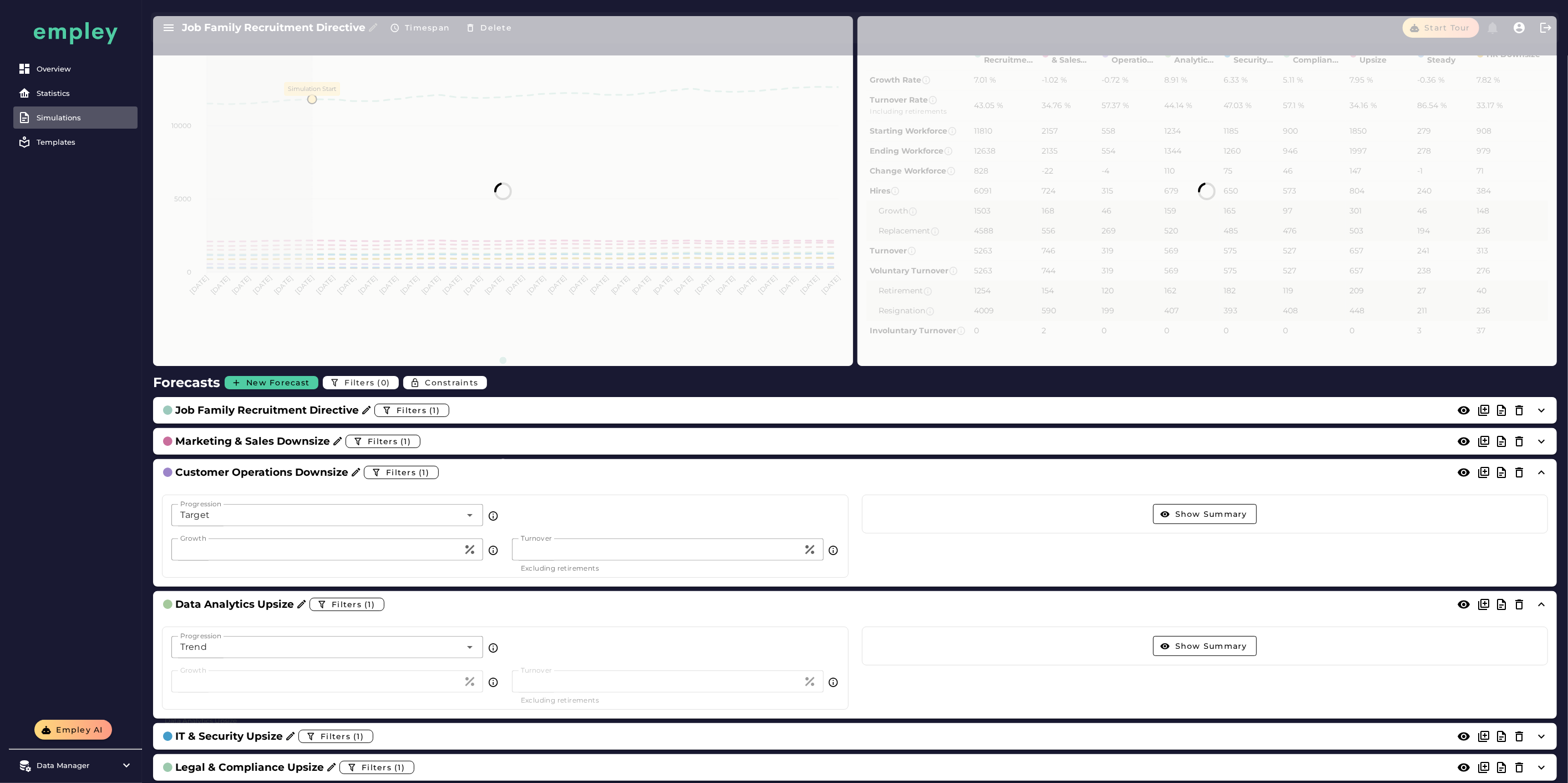 click on "Trend *****" 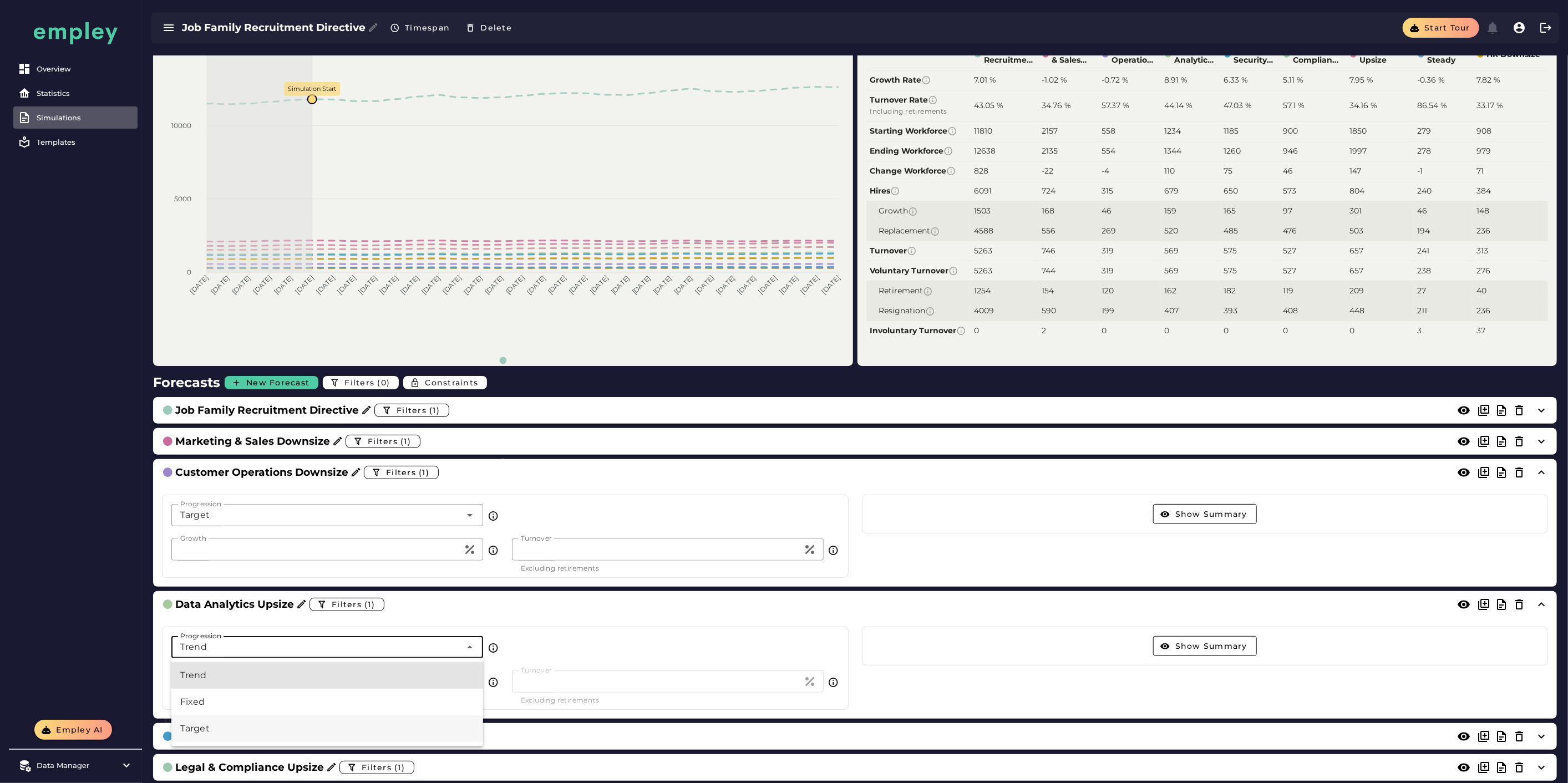 click on "Target" at bounding box center (327, 729) 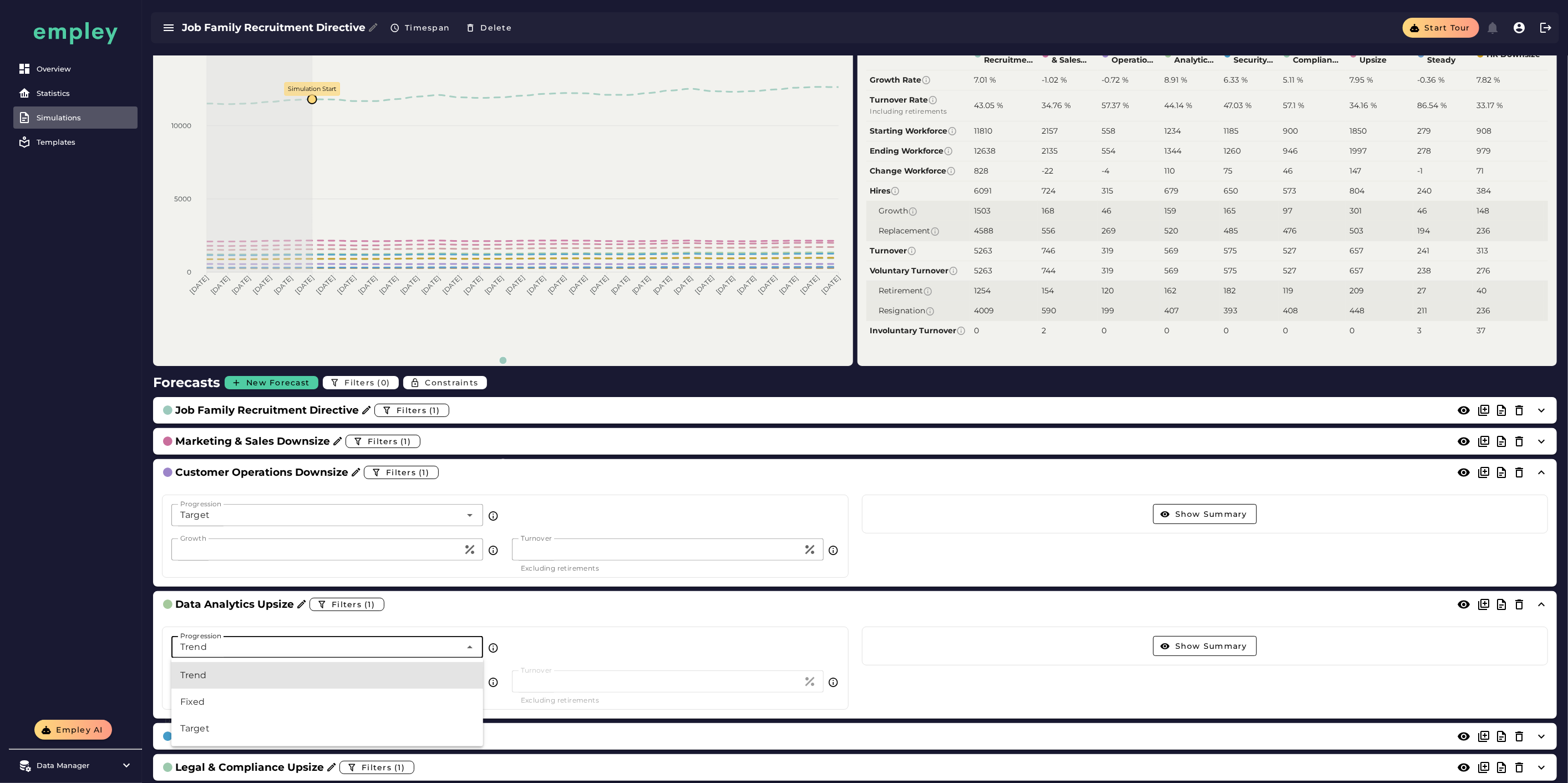 type on "******" 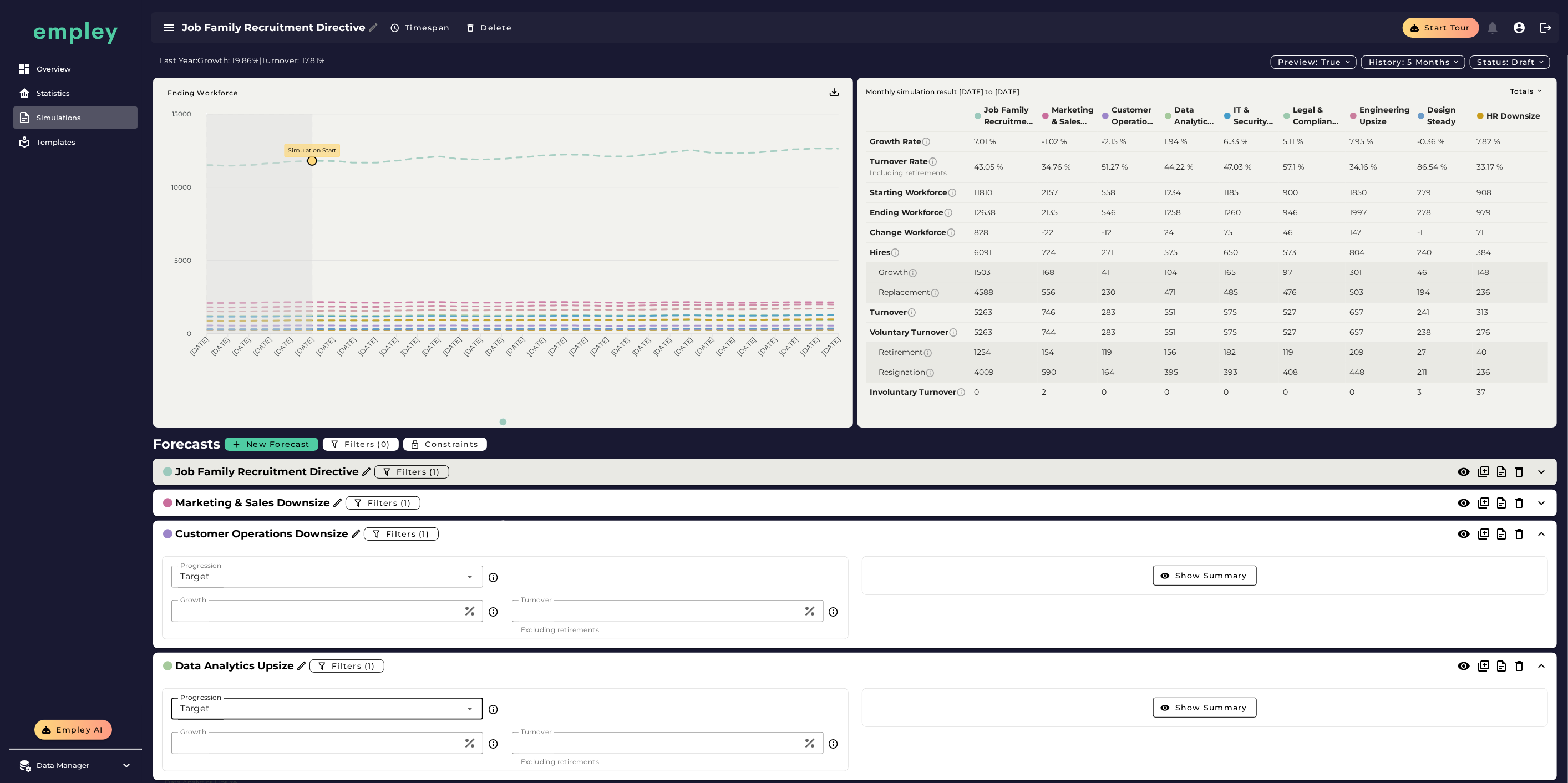 scroll, scrollTop: 0, scrollLeft: 0, axis: both 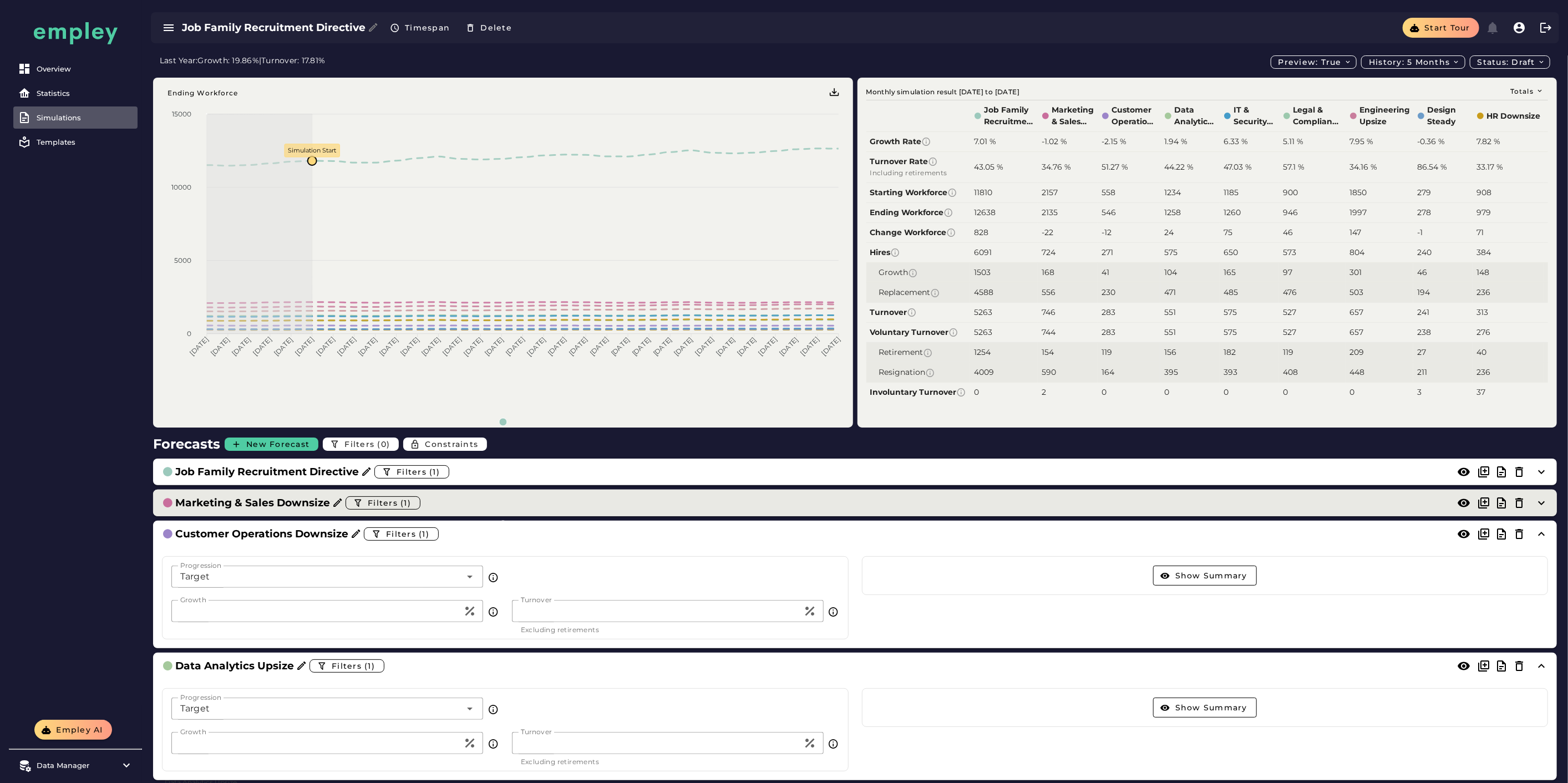 click on "Marketing & Sales Downsize  Filters (1)" 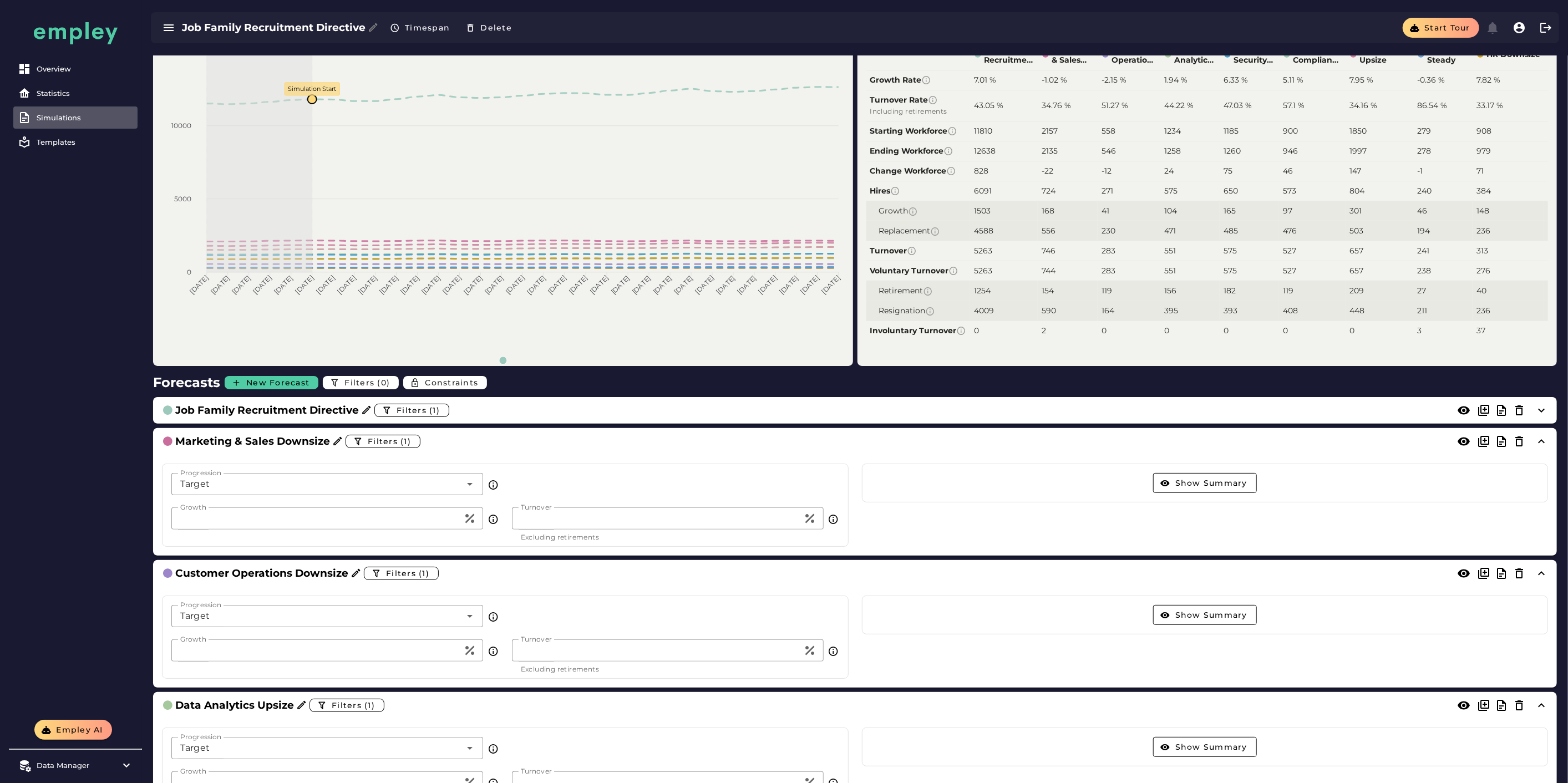 scroll, scrollTop: 0, scrollLeft: 0, axis: both 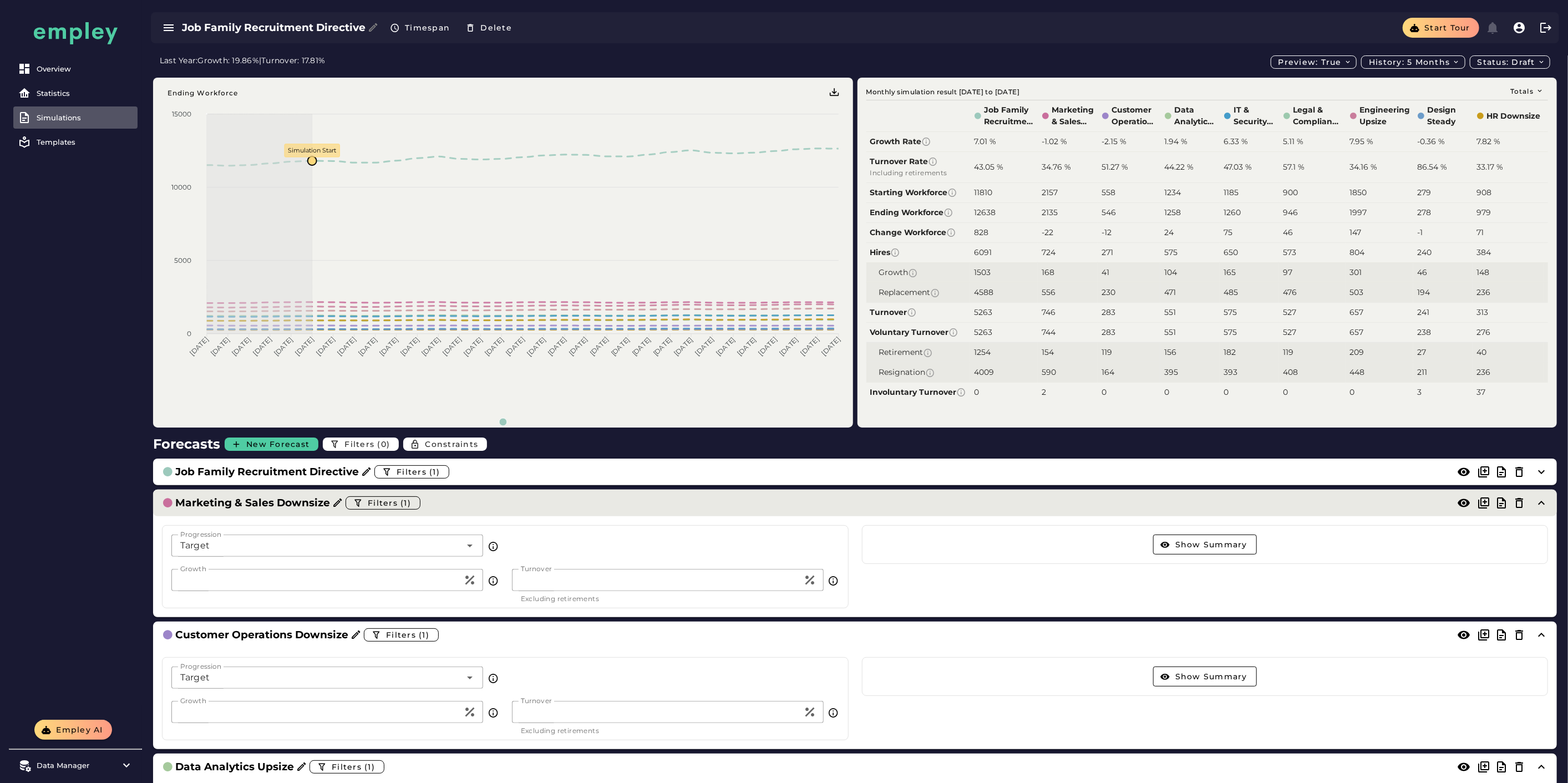 click on "Marketing & Sales Downsize  Filters (1)" 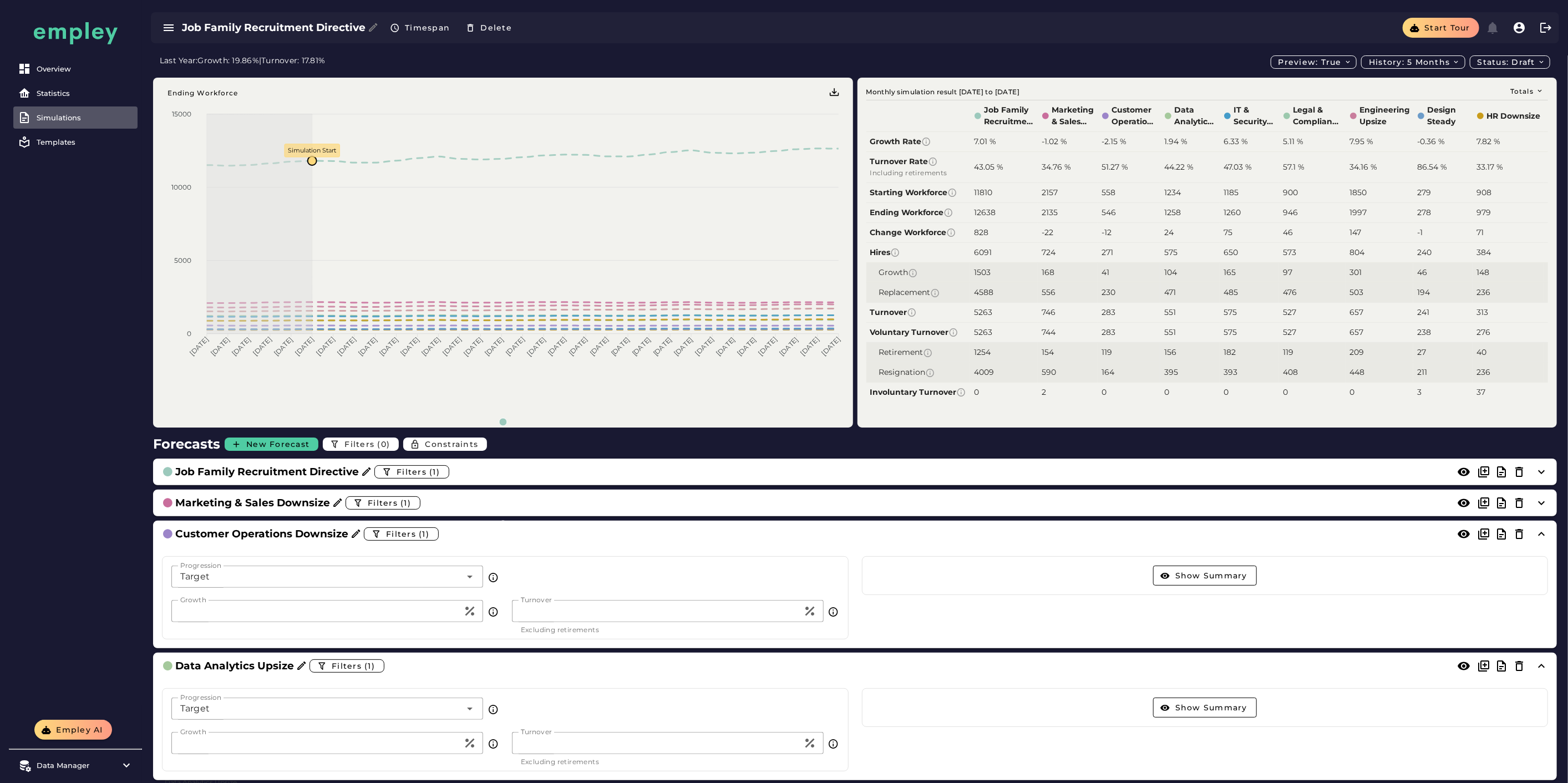 click on "Job Family Recruitment Directive" at bounding box center (273, 28) 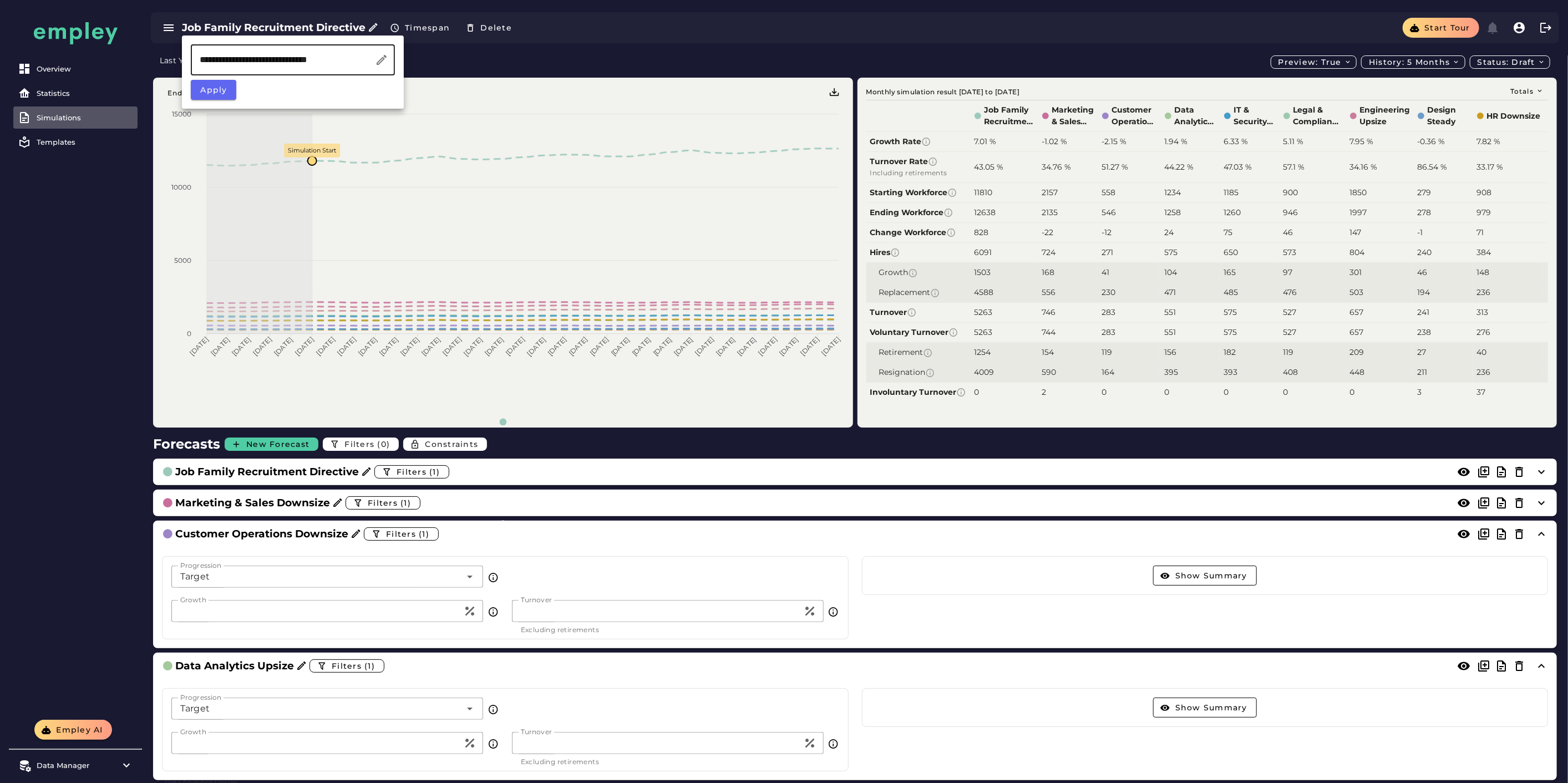 drag, startPoint x: 354, startPoint y: 60, endPoint x: 252, endPoint y: 64, distance: 102.0784 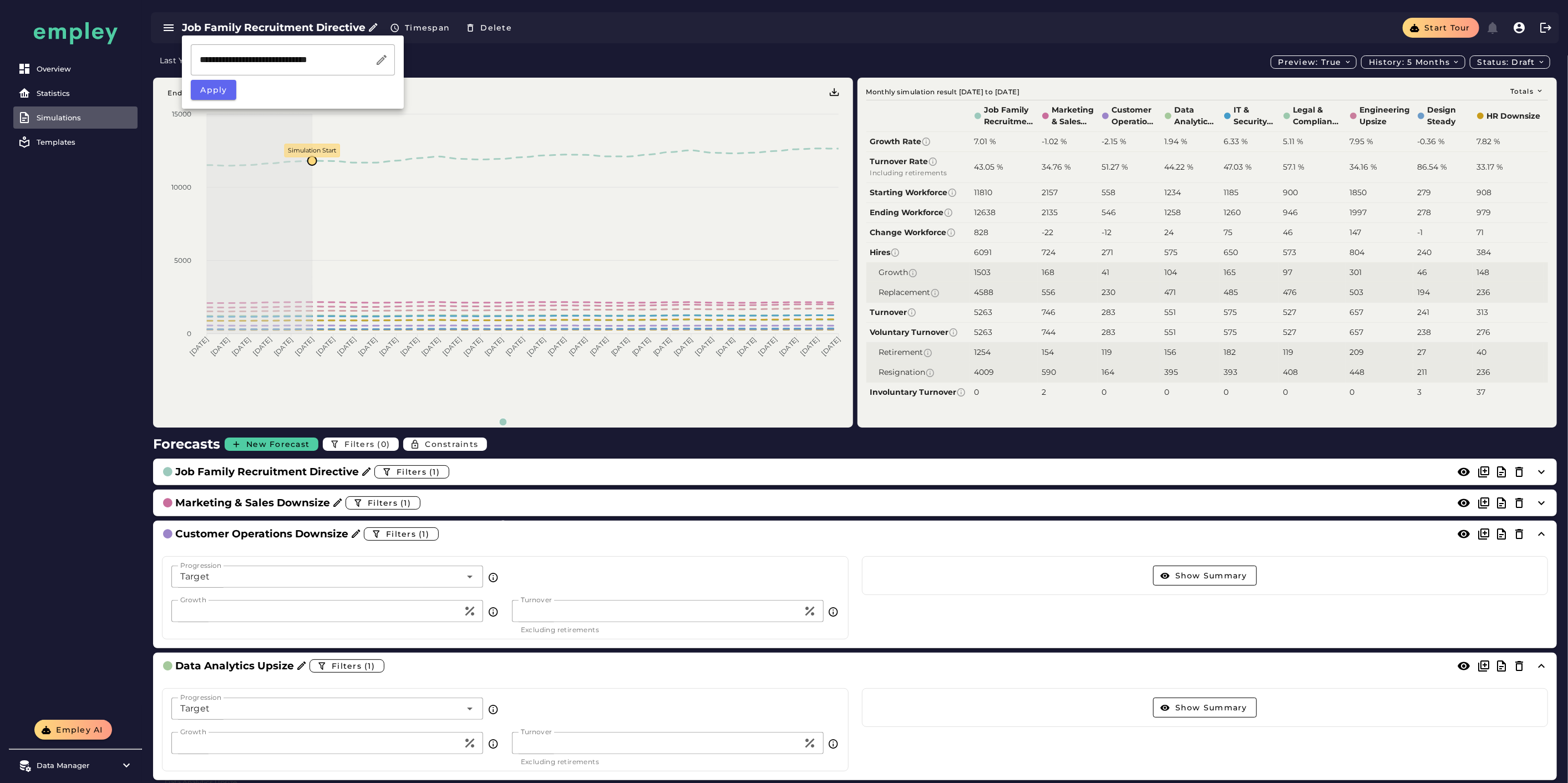 click on "Overview Statistics Simulations Templates" at bounding box center [75, 360] 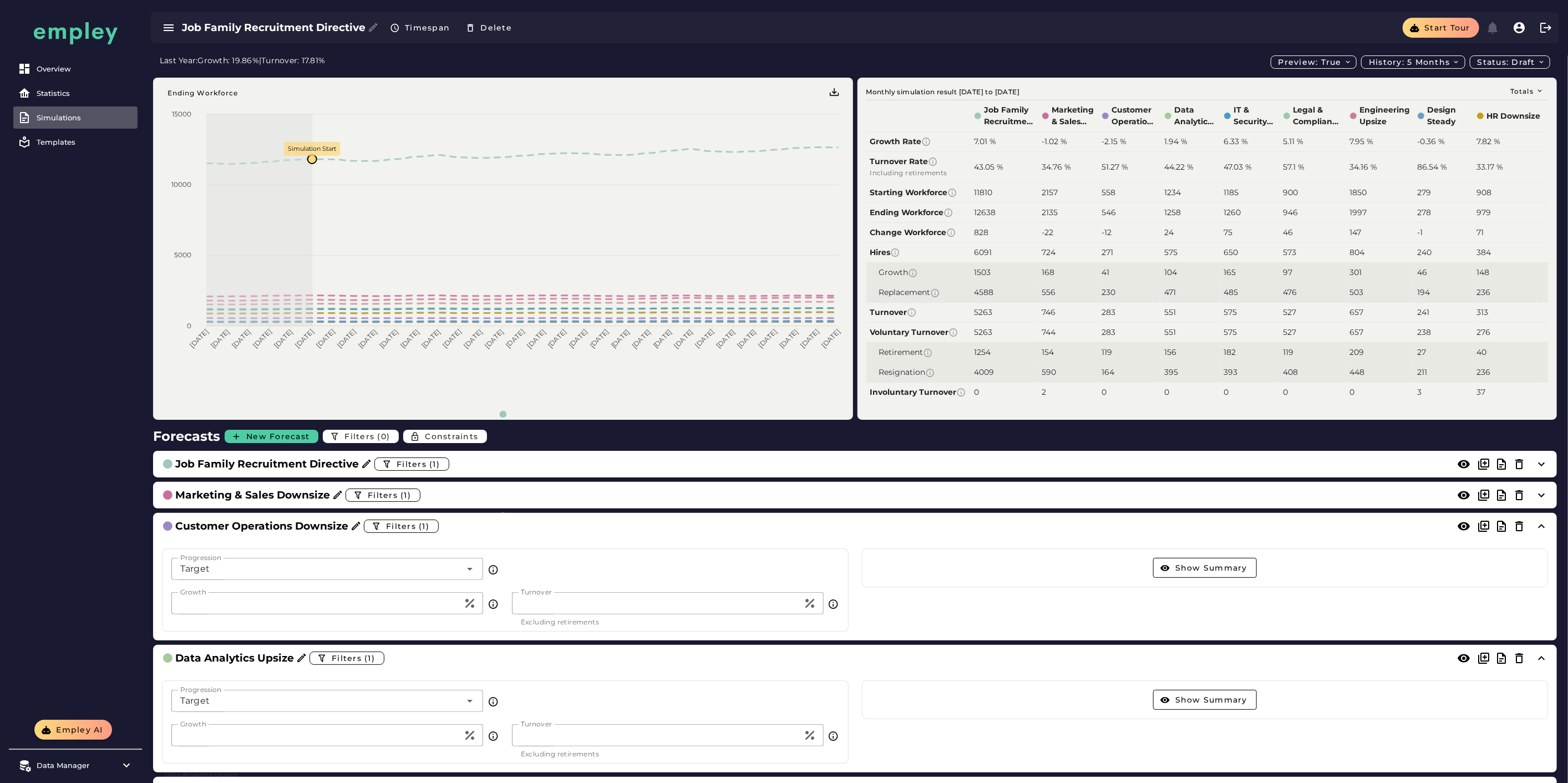 scroll, scrollTop: 62, scrollLeft: 0, axis: vertical 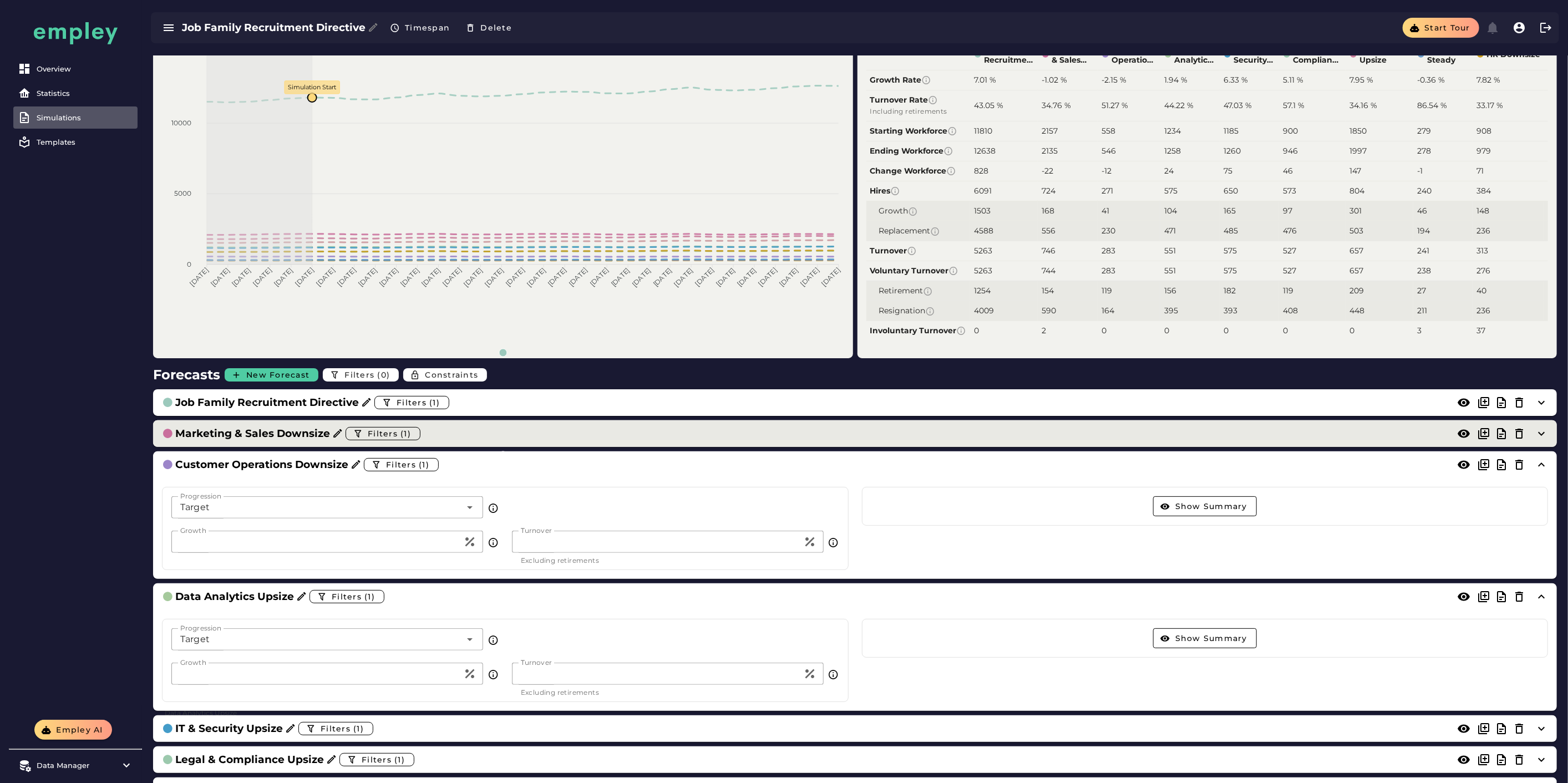 click on "Marketing & Sales Downsize  Filters (1)" 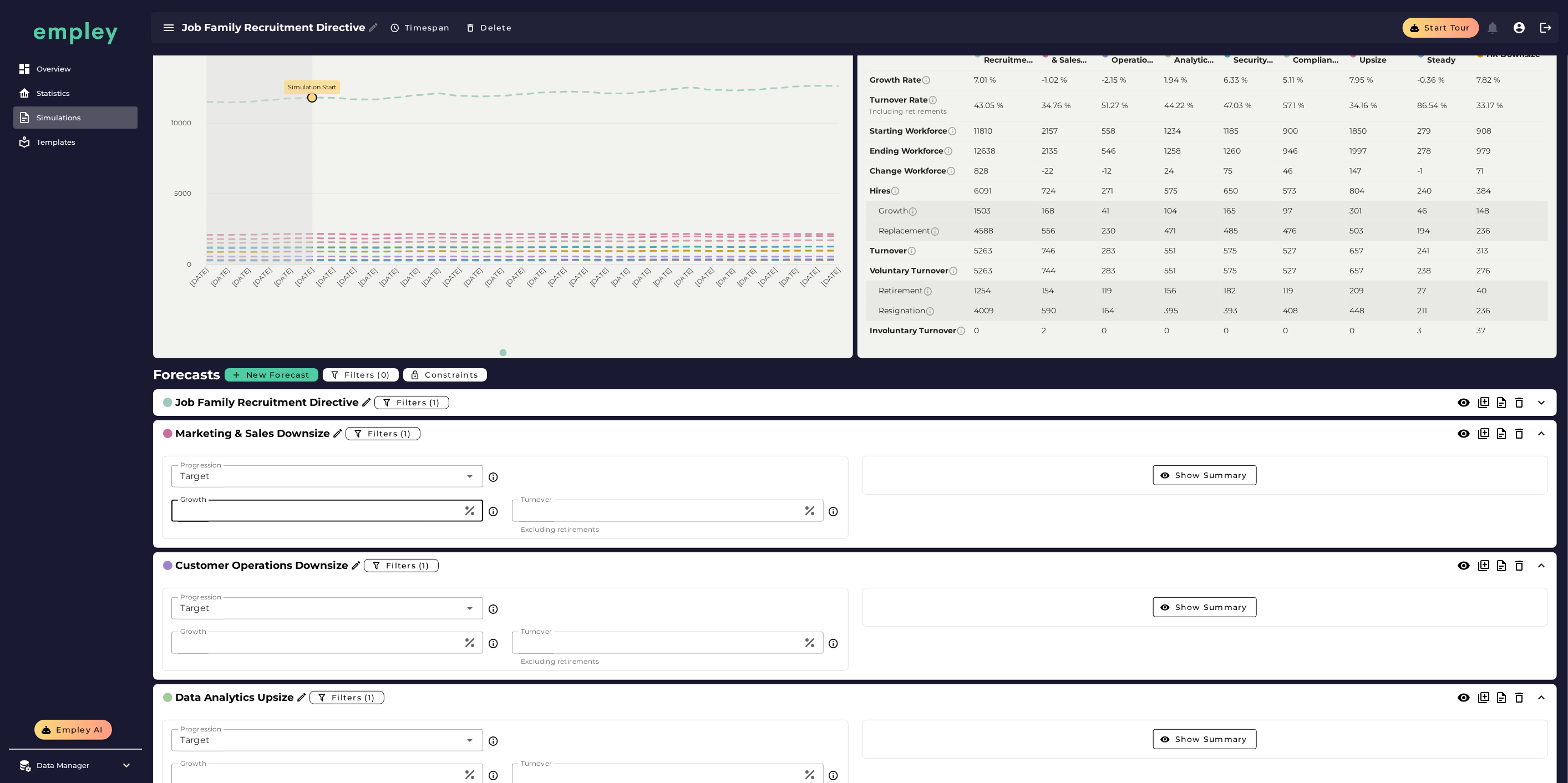 click on "**" 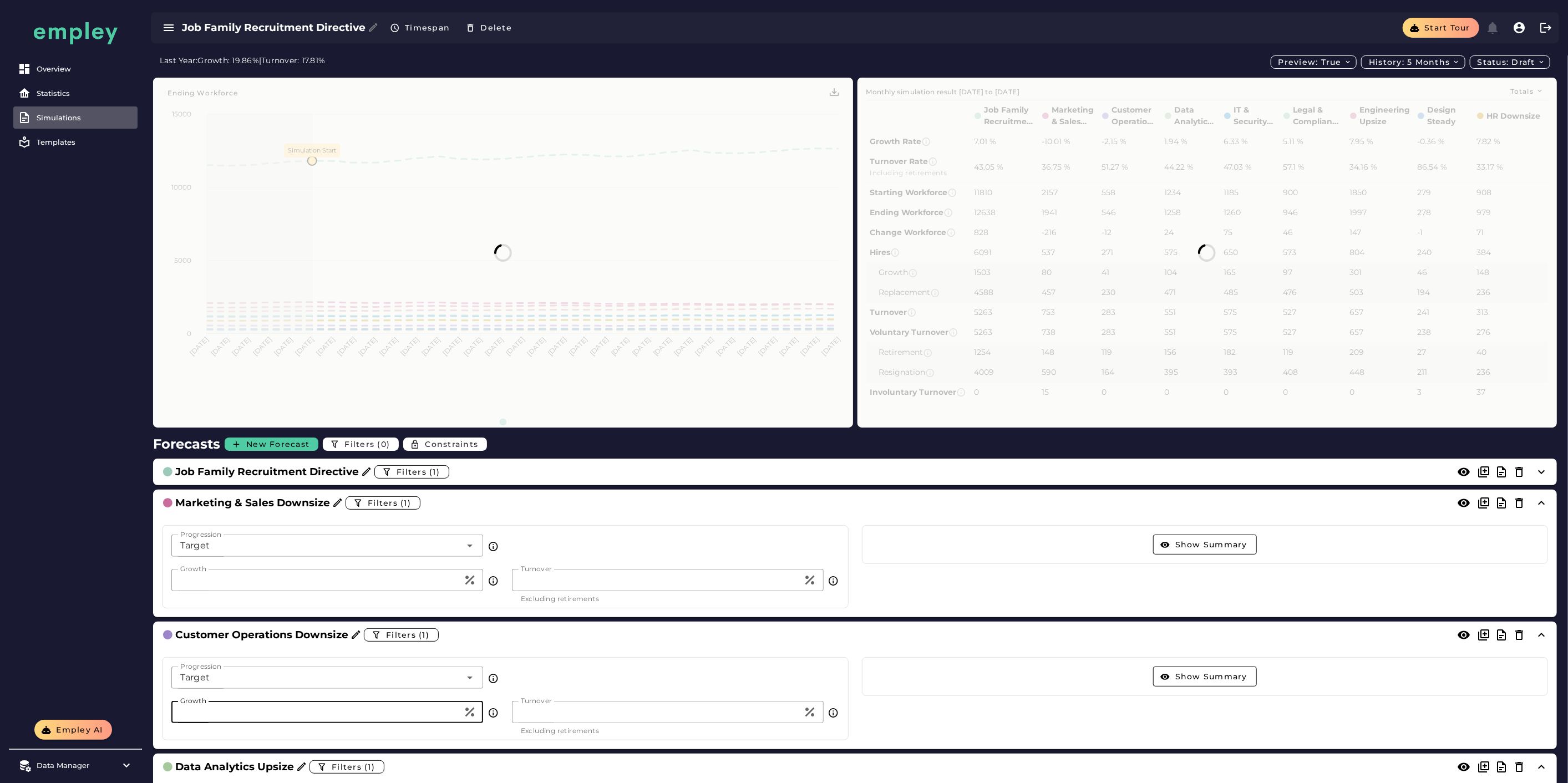 scroll, scrollTop: 62, scrollLeft: 0, axis: vertical 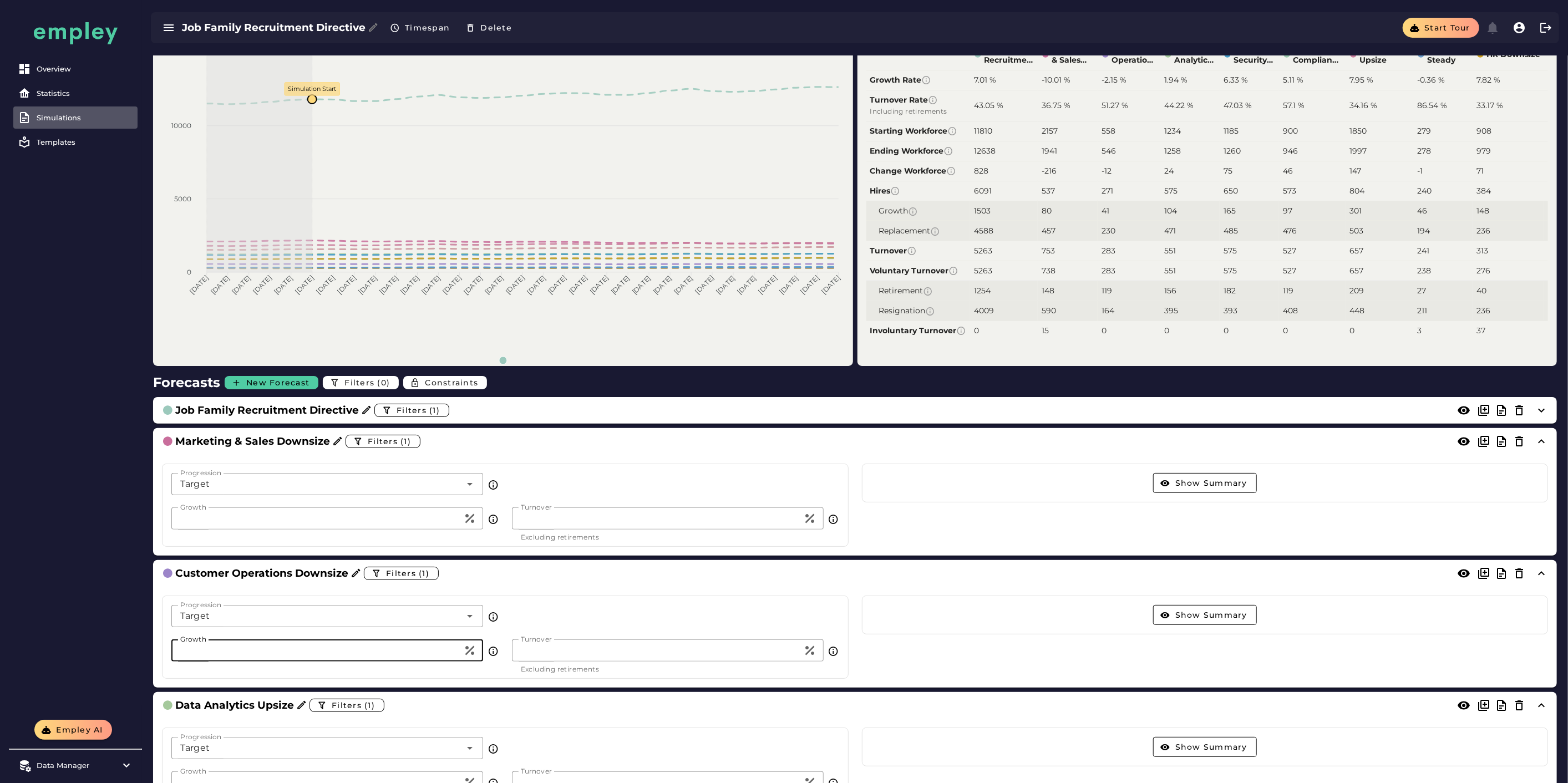 type on "***" 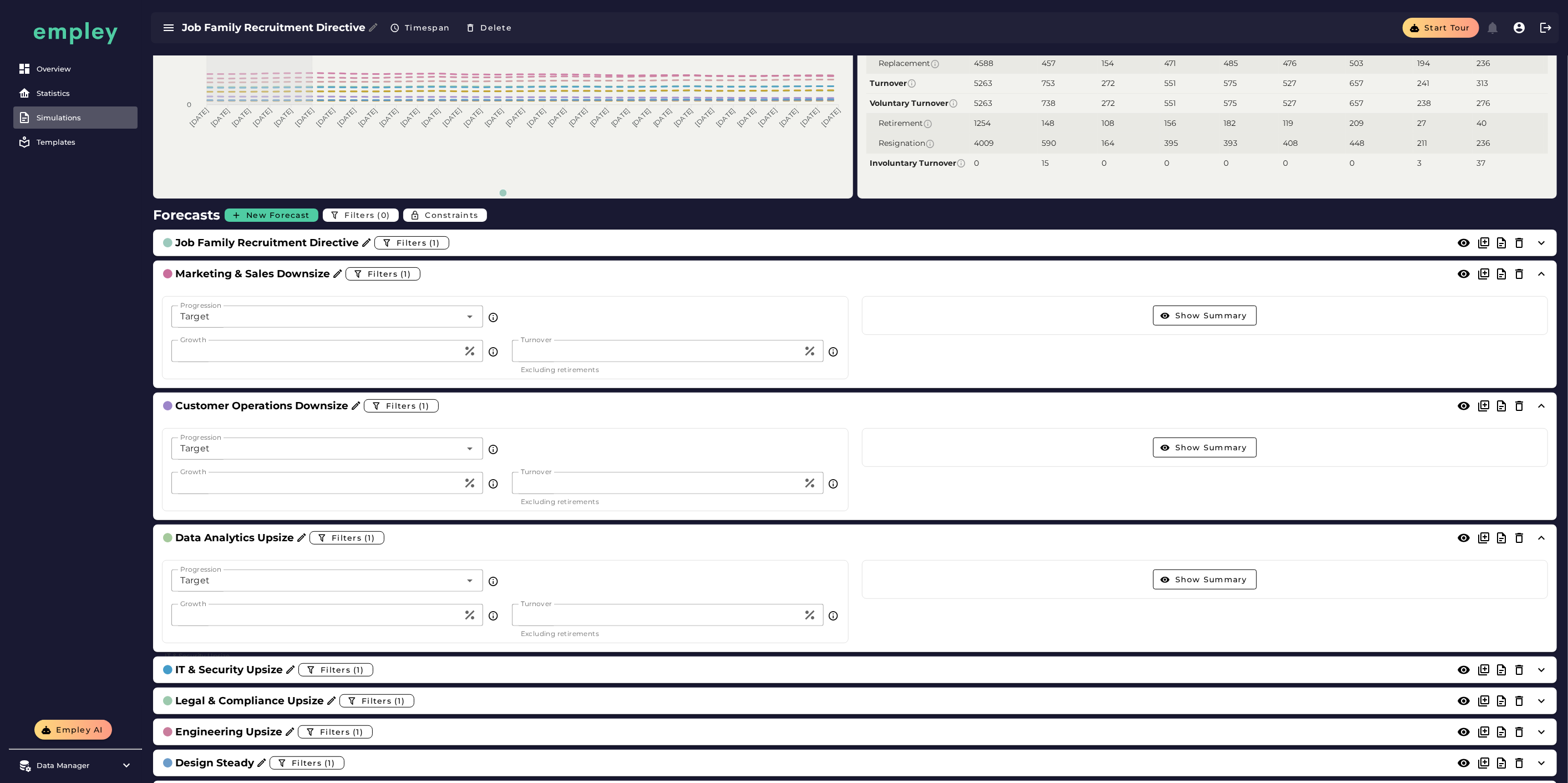scroll, scrollTop: 246, scrollLeft: 0, axis: vertical 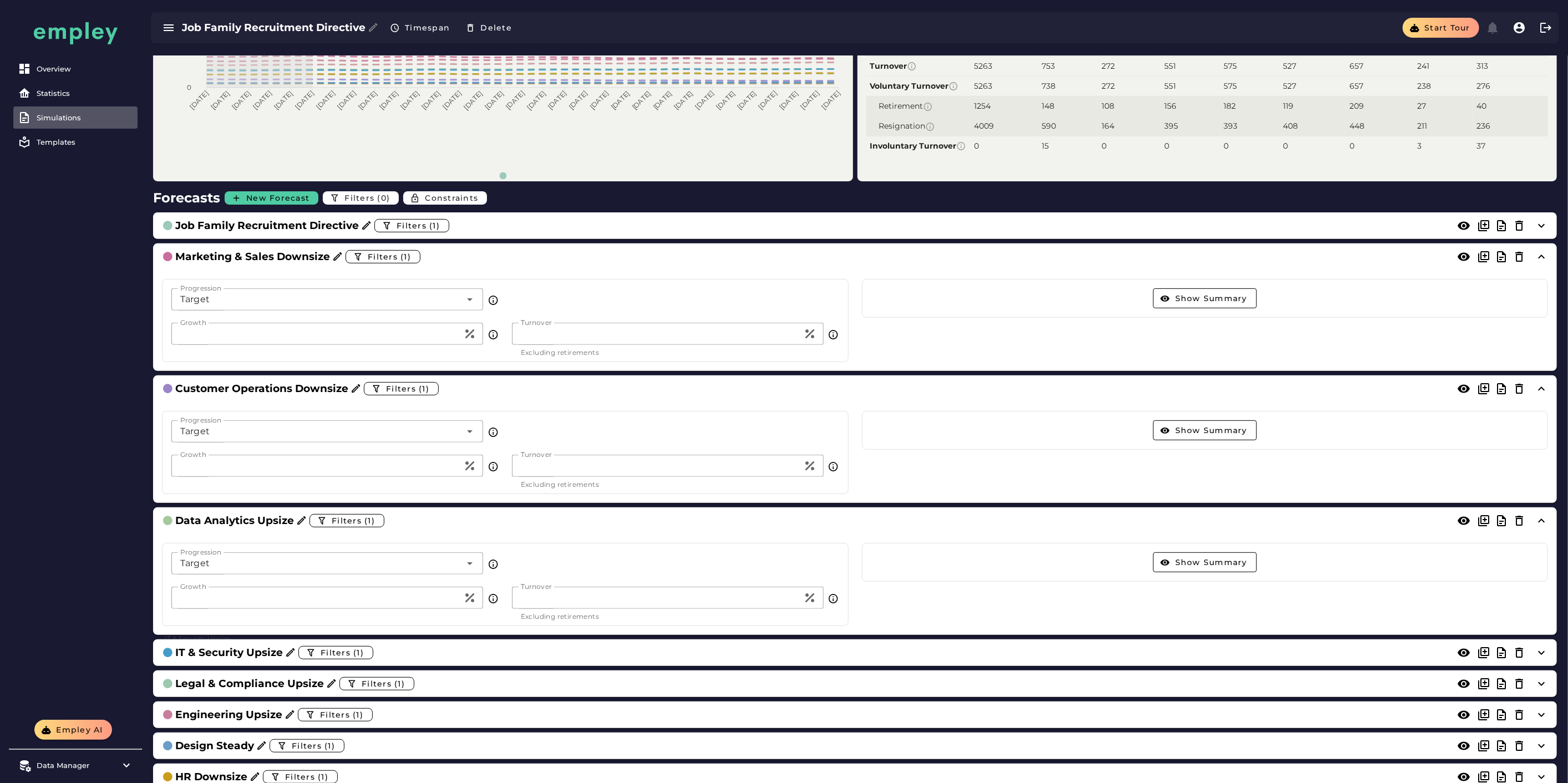 click on "*" 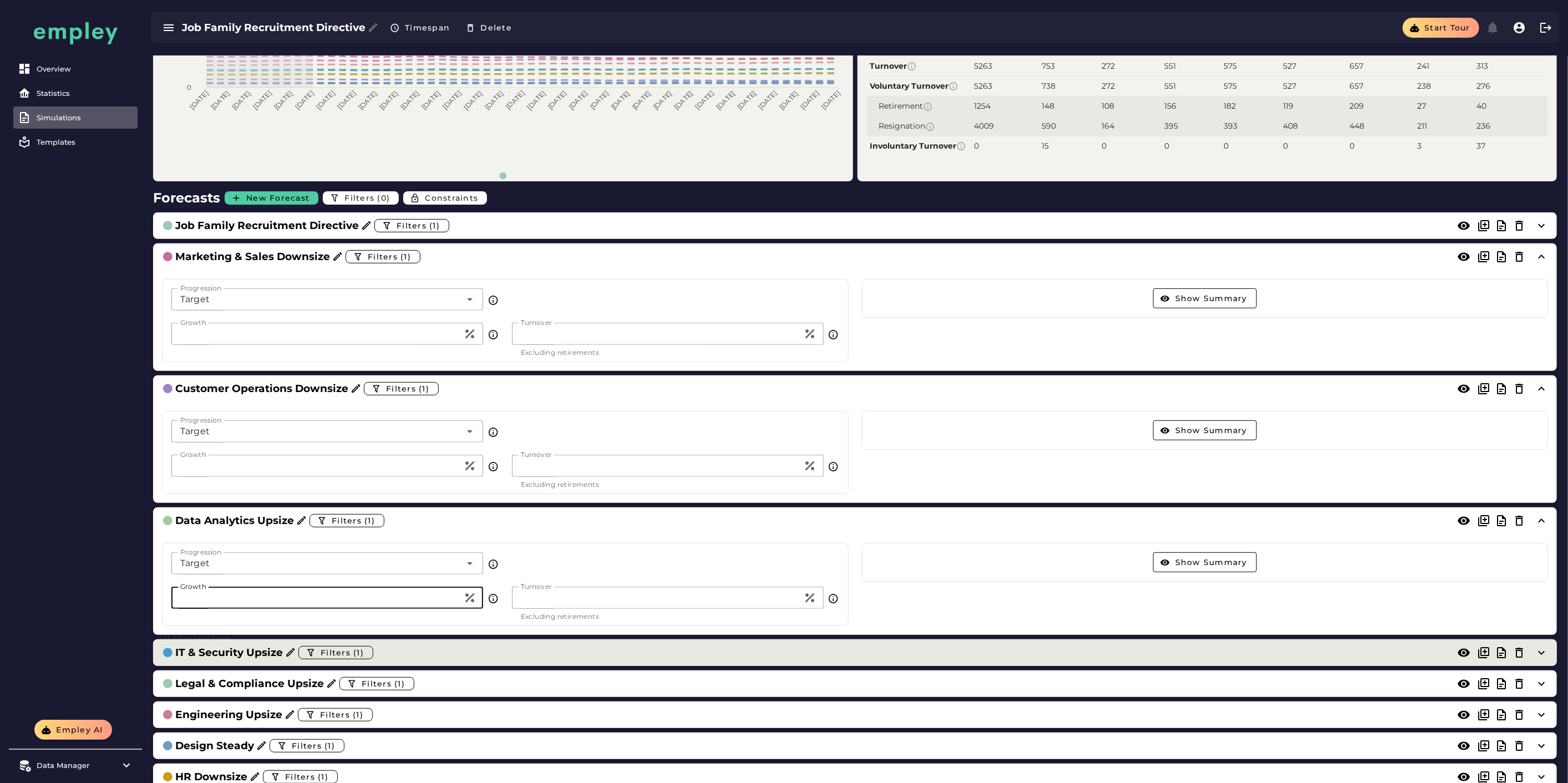 type on "**" 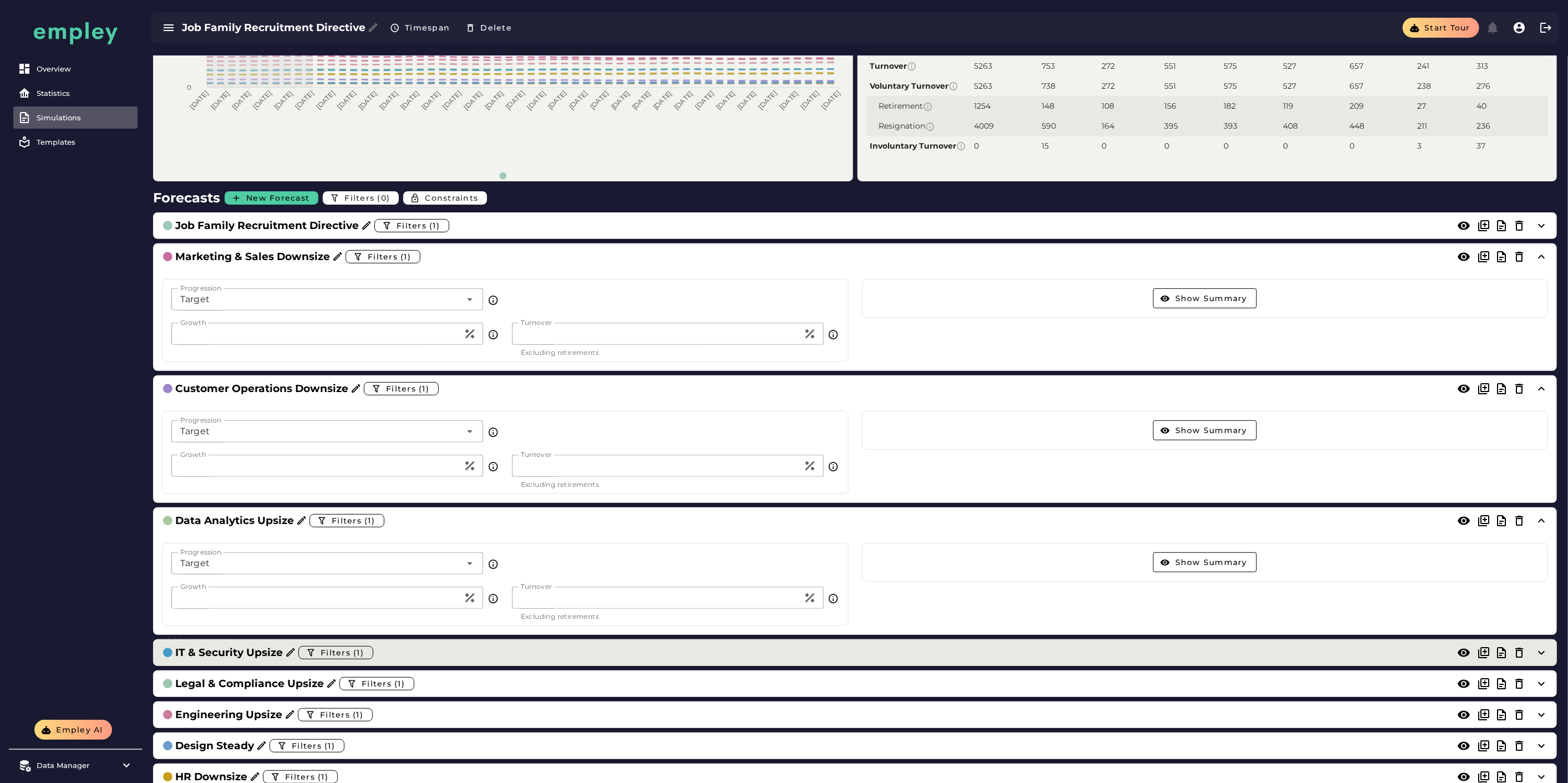click on "IT & Security Upsize  Filters (1)" 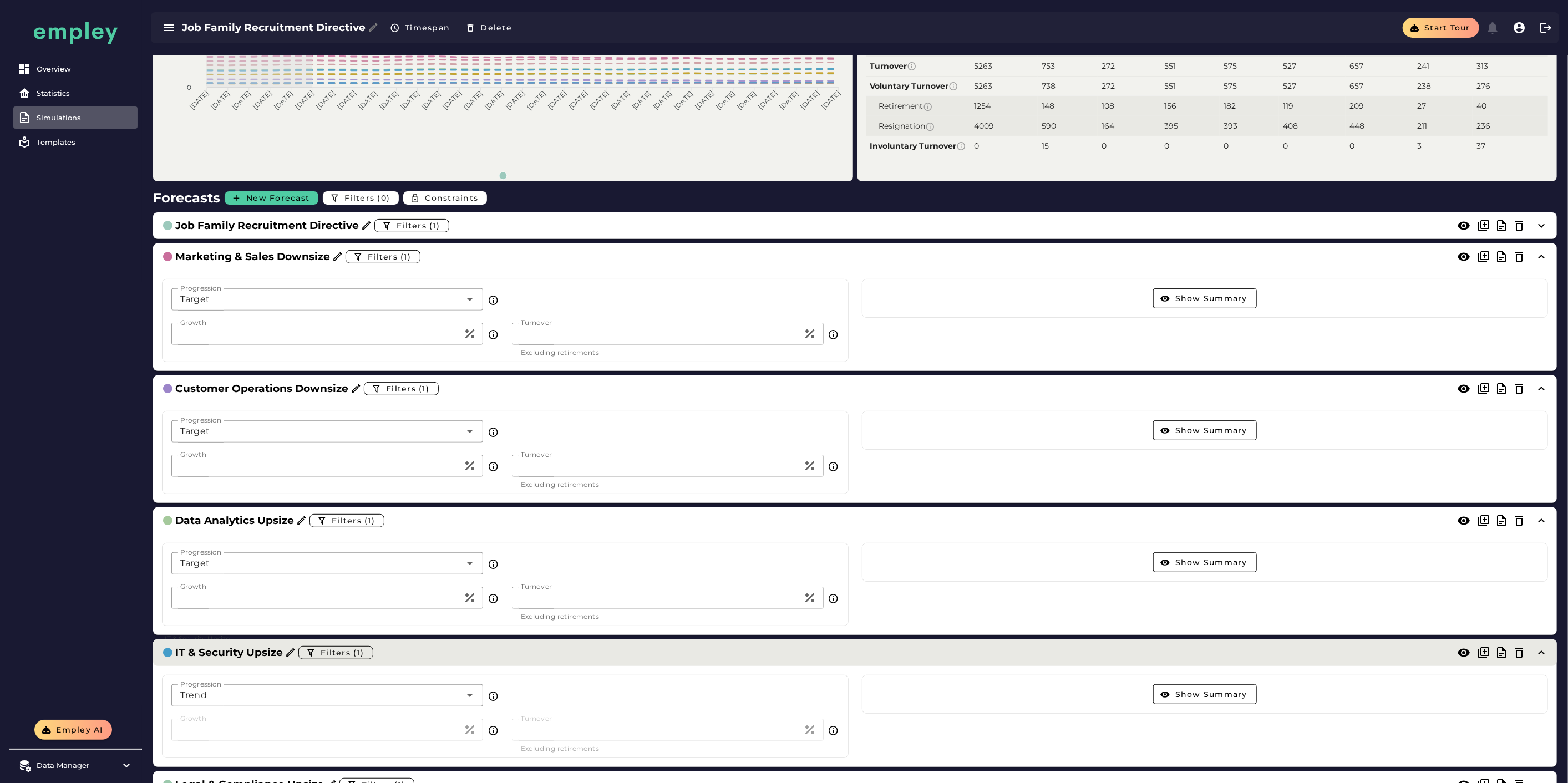 scroll, scrollTop: 431, scrollLeft: 0, axis: vertical 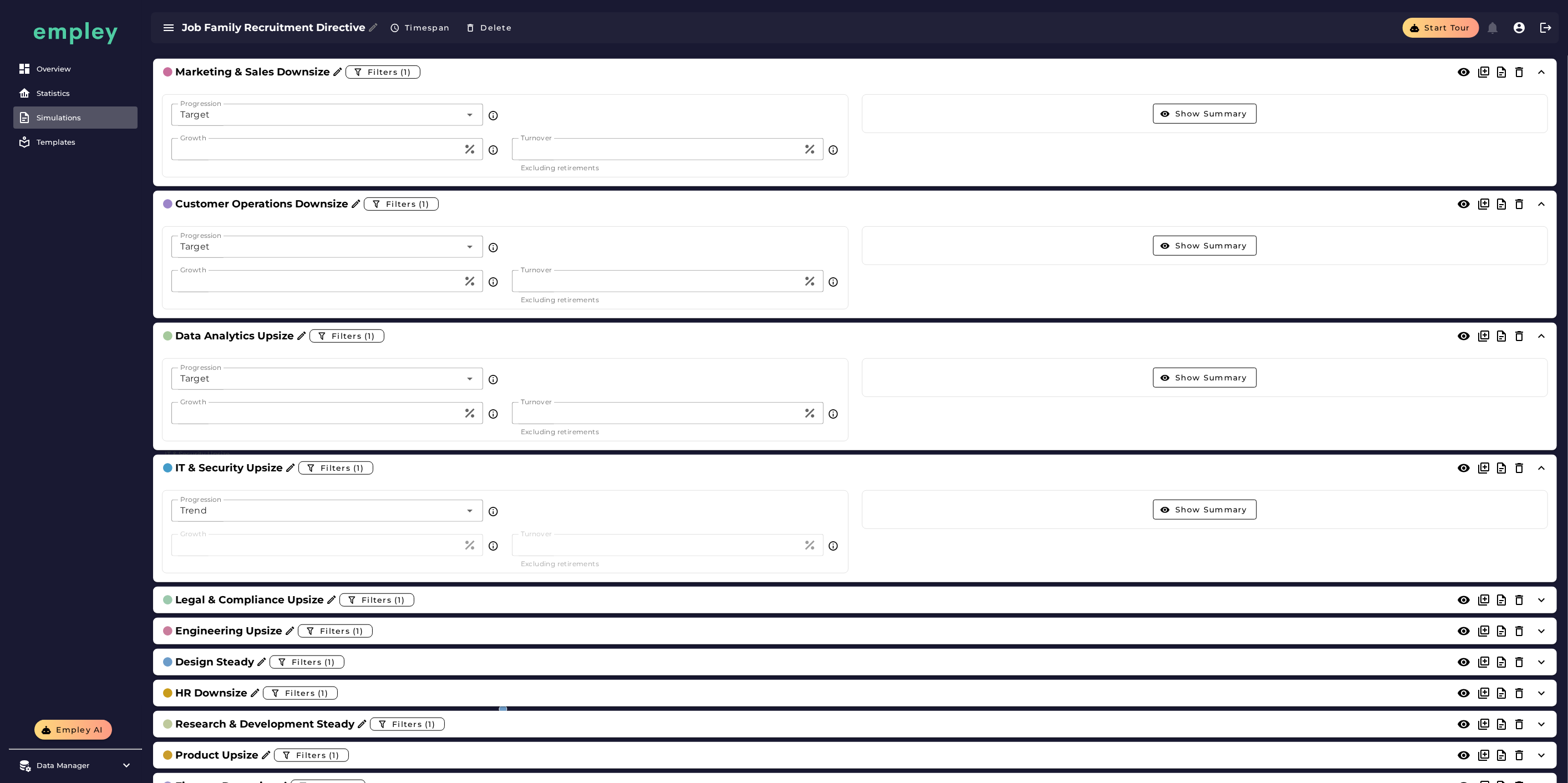 click on "Trend *****" 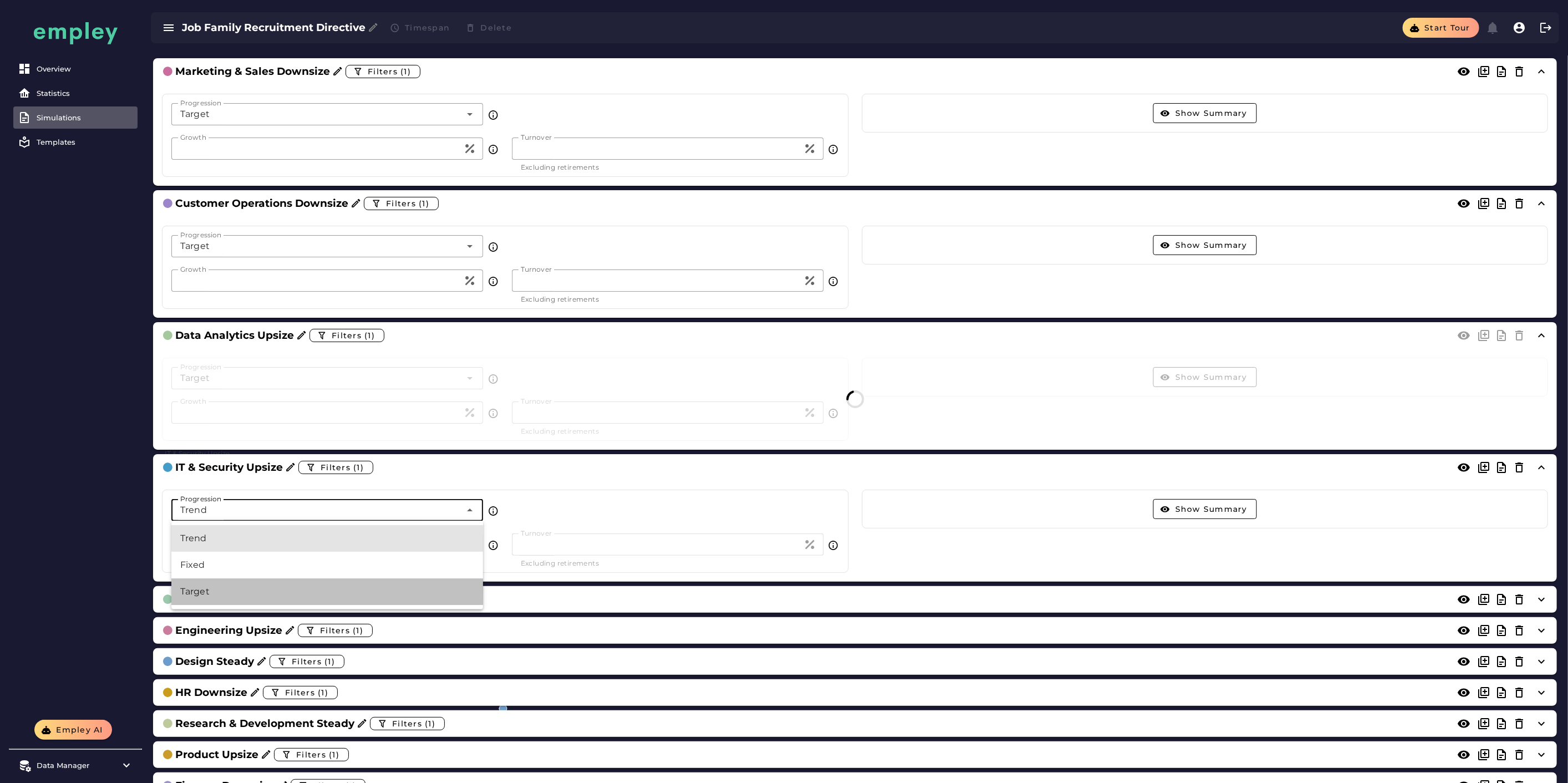 click on "Target" at bounding box center [327, 592] 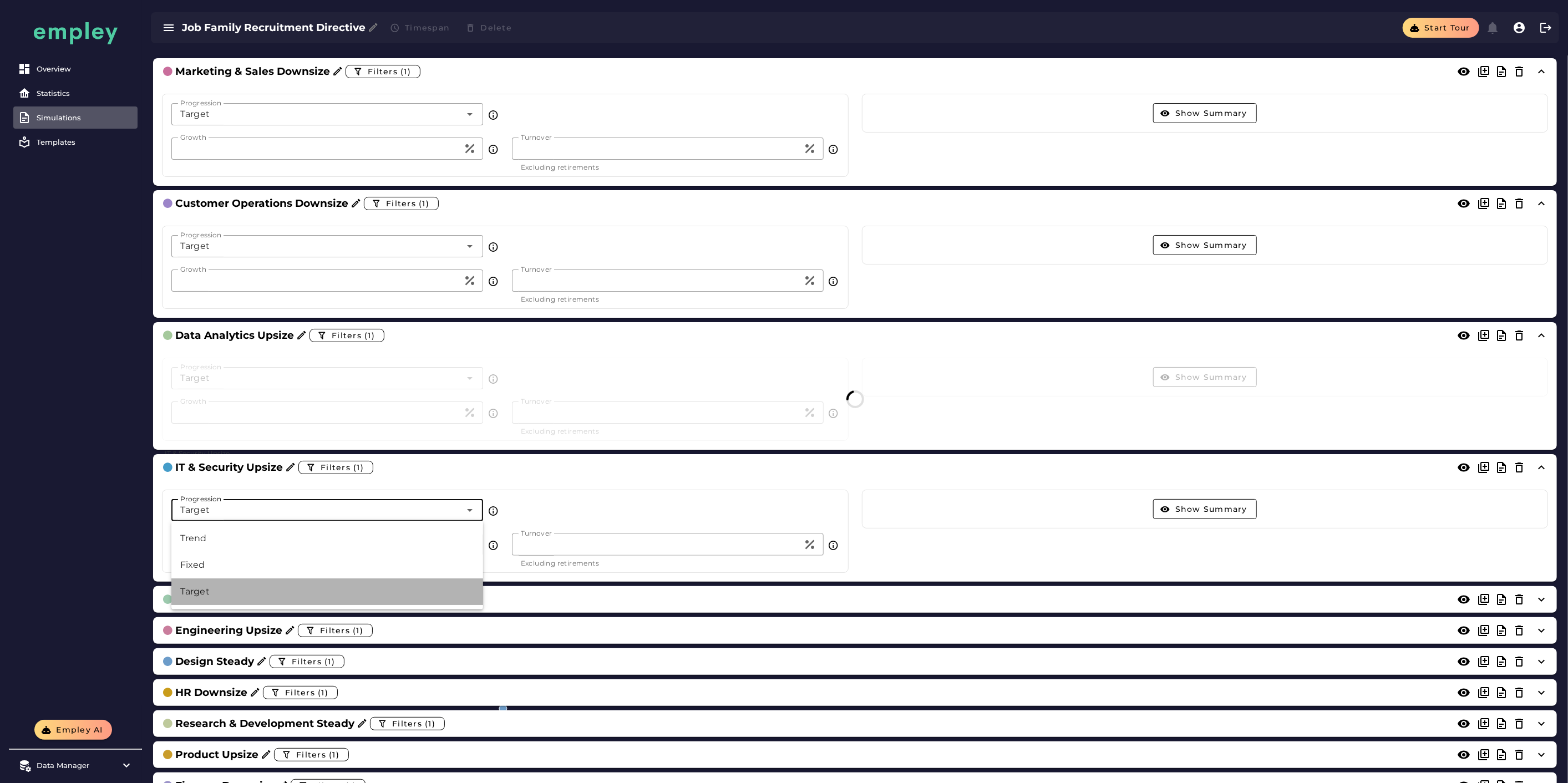 type on "******" 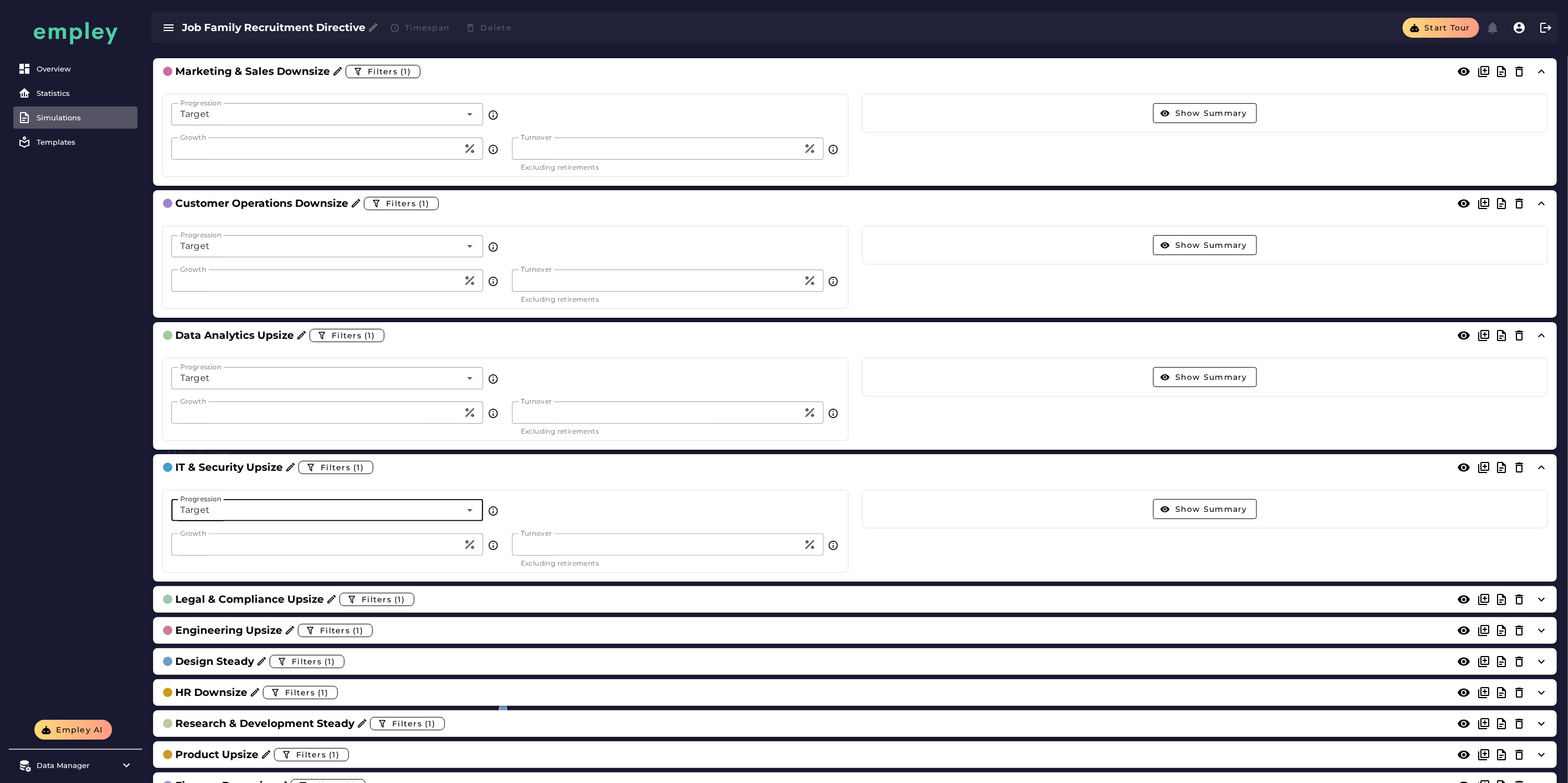 scroll, scrollTop: 0, scrollLeft: 0, axis: both 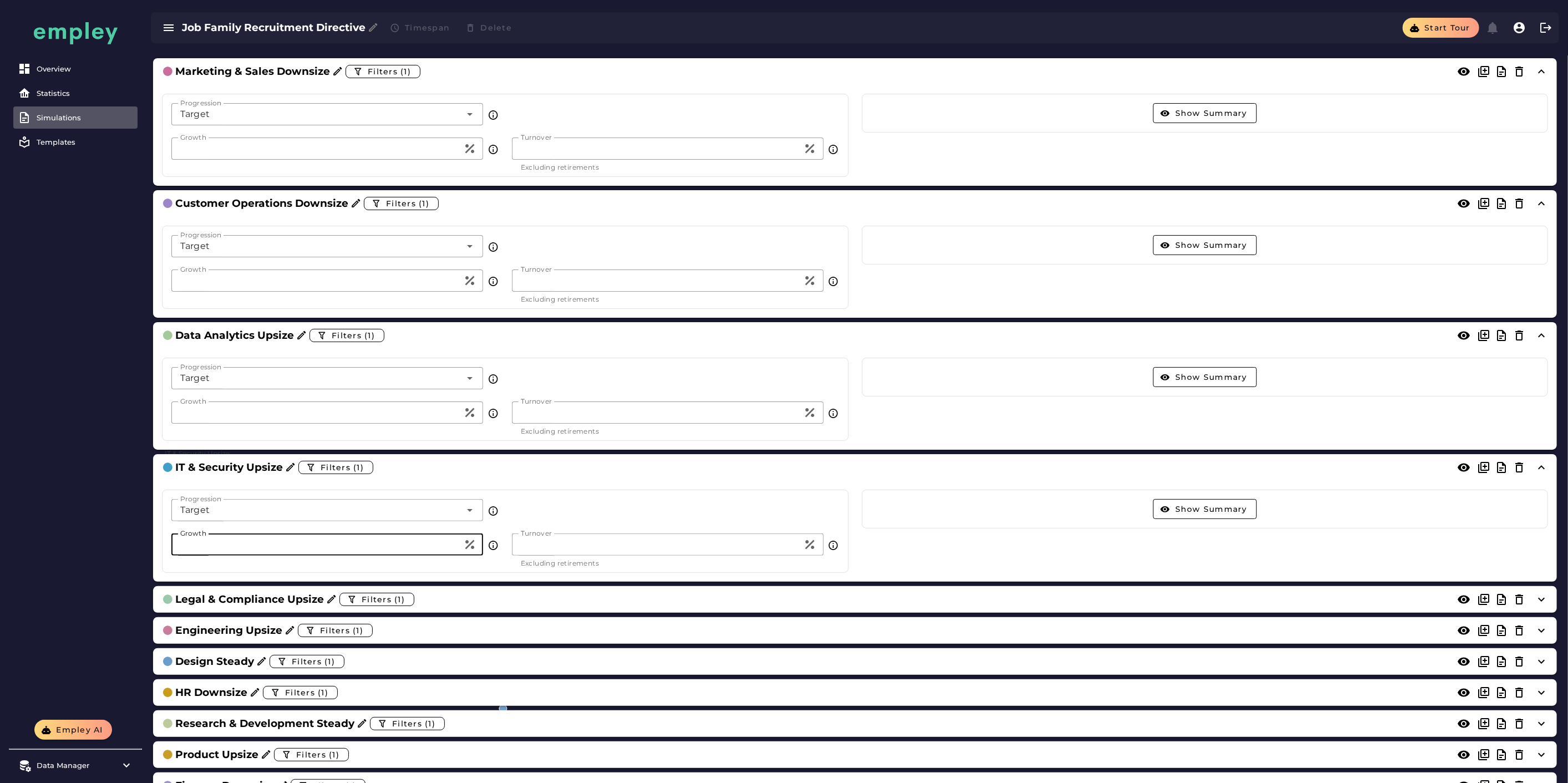 click on "*" 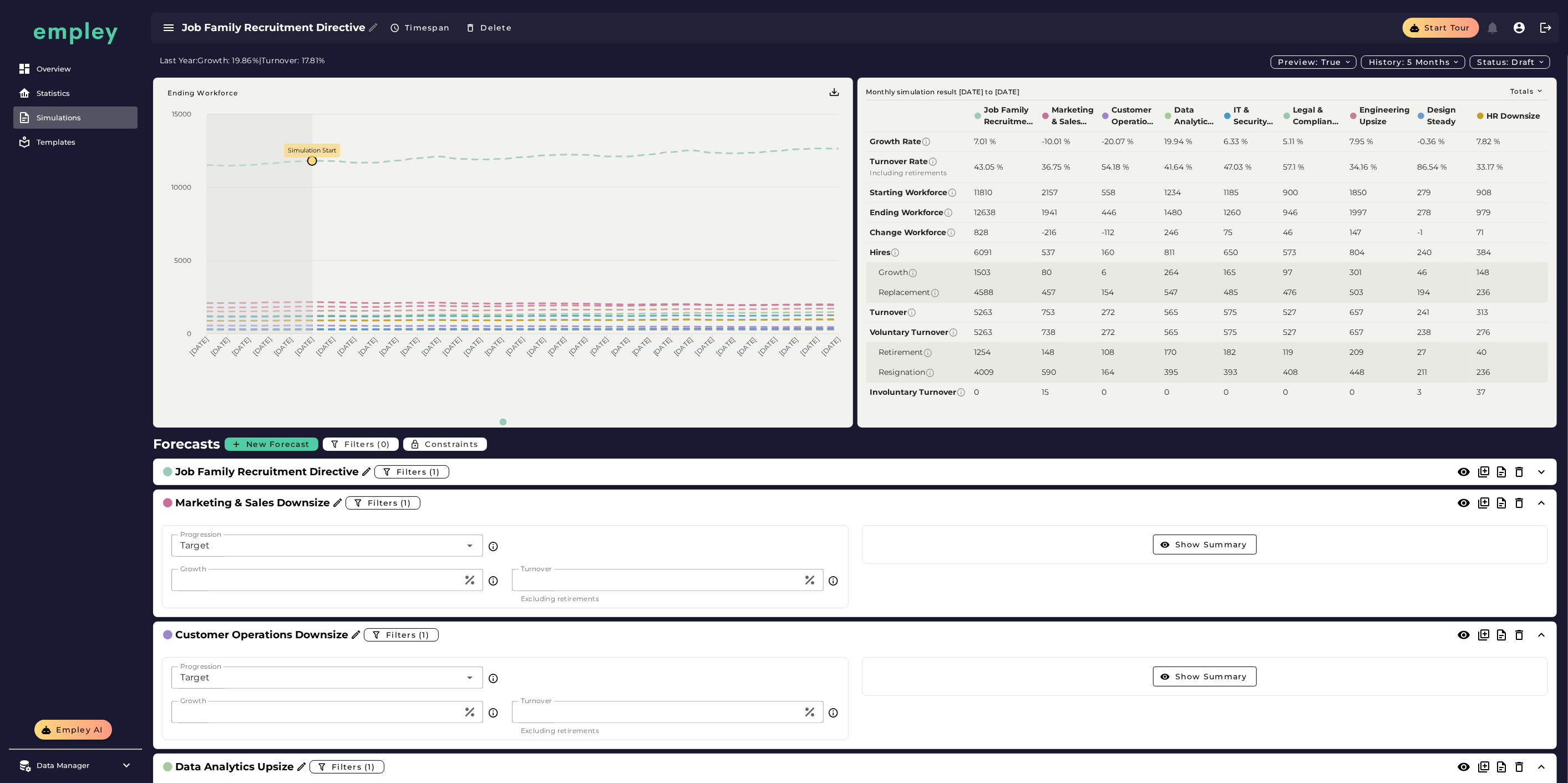 scroll, scrollTop: 431, scrollLeft: 0, axis: vertical 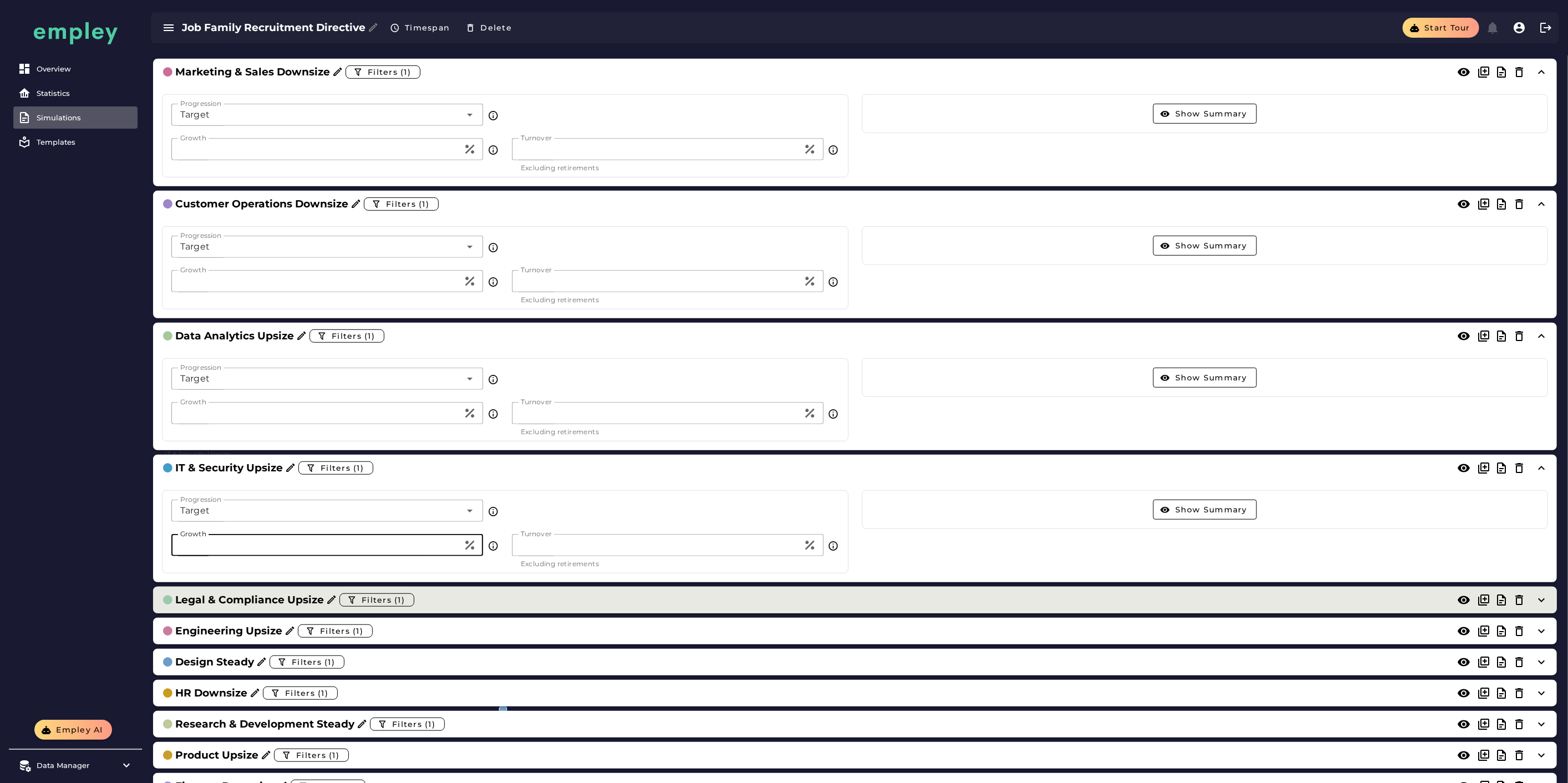 type on "**" 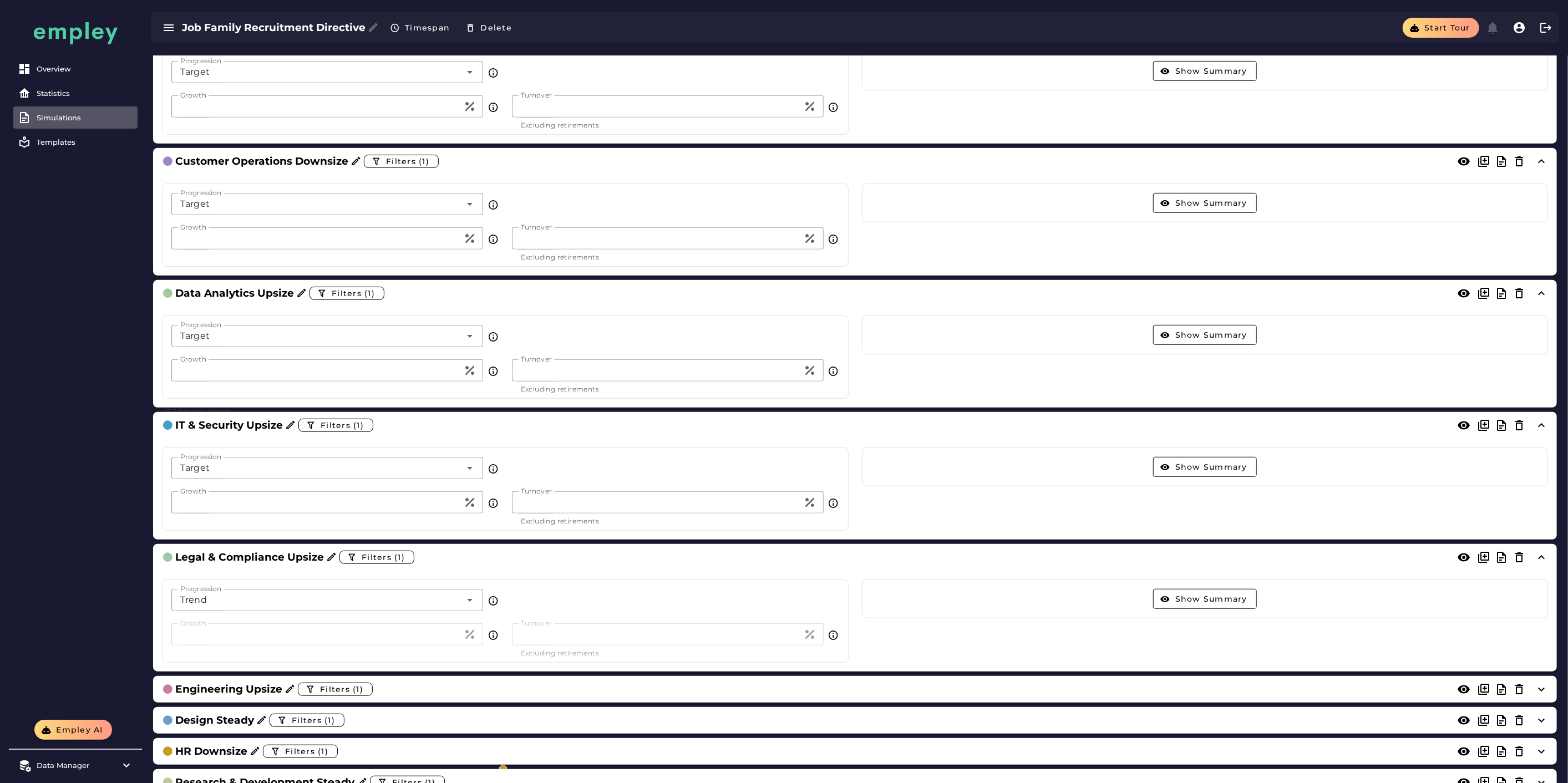 scroll, scrollTop: 492, scrollLeft: 0, axis: vertical 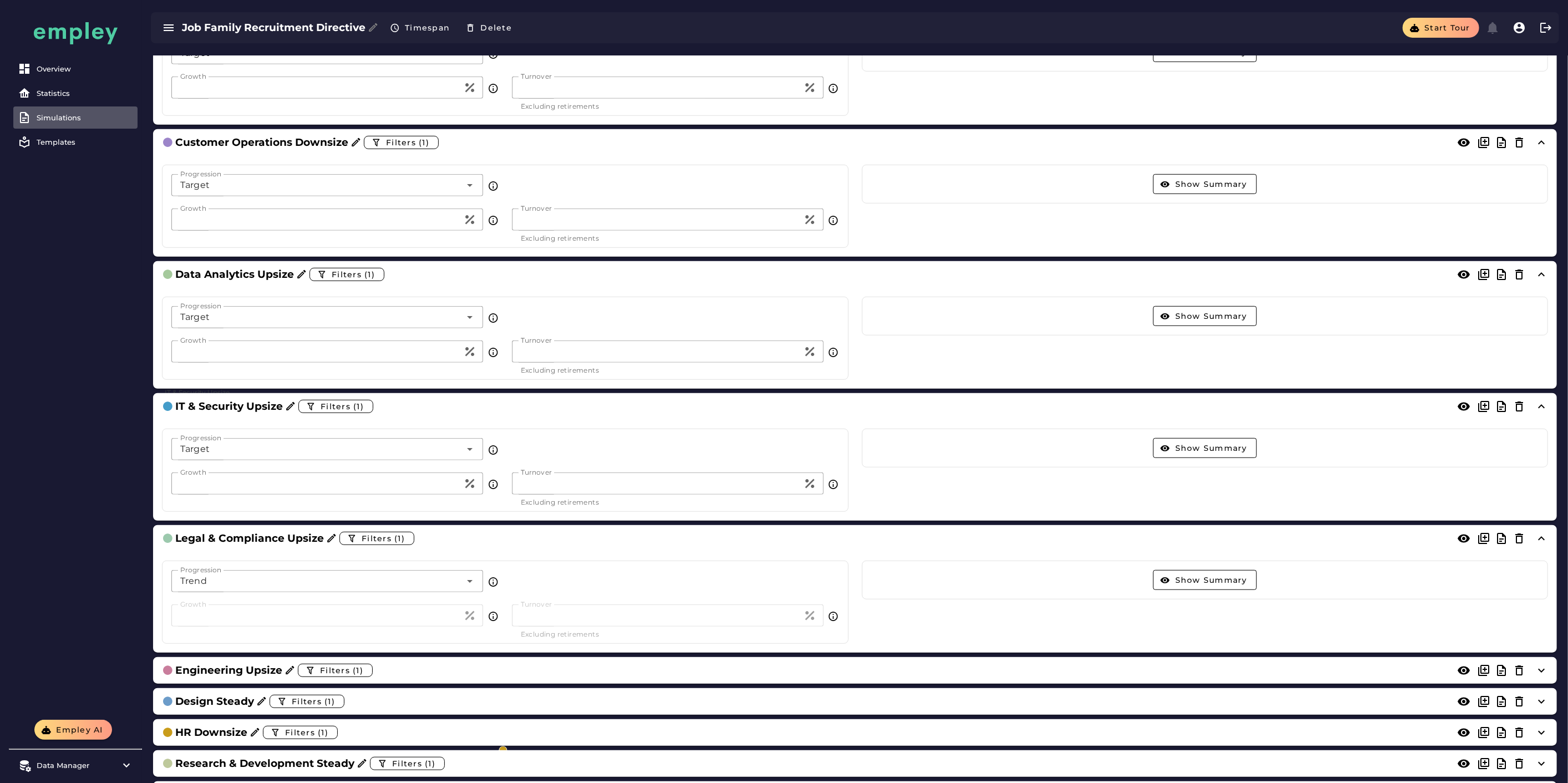 click on "Trend *****" 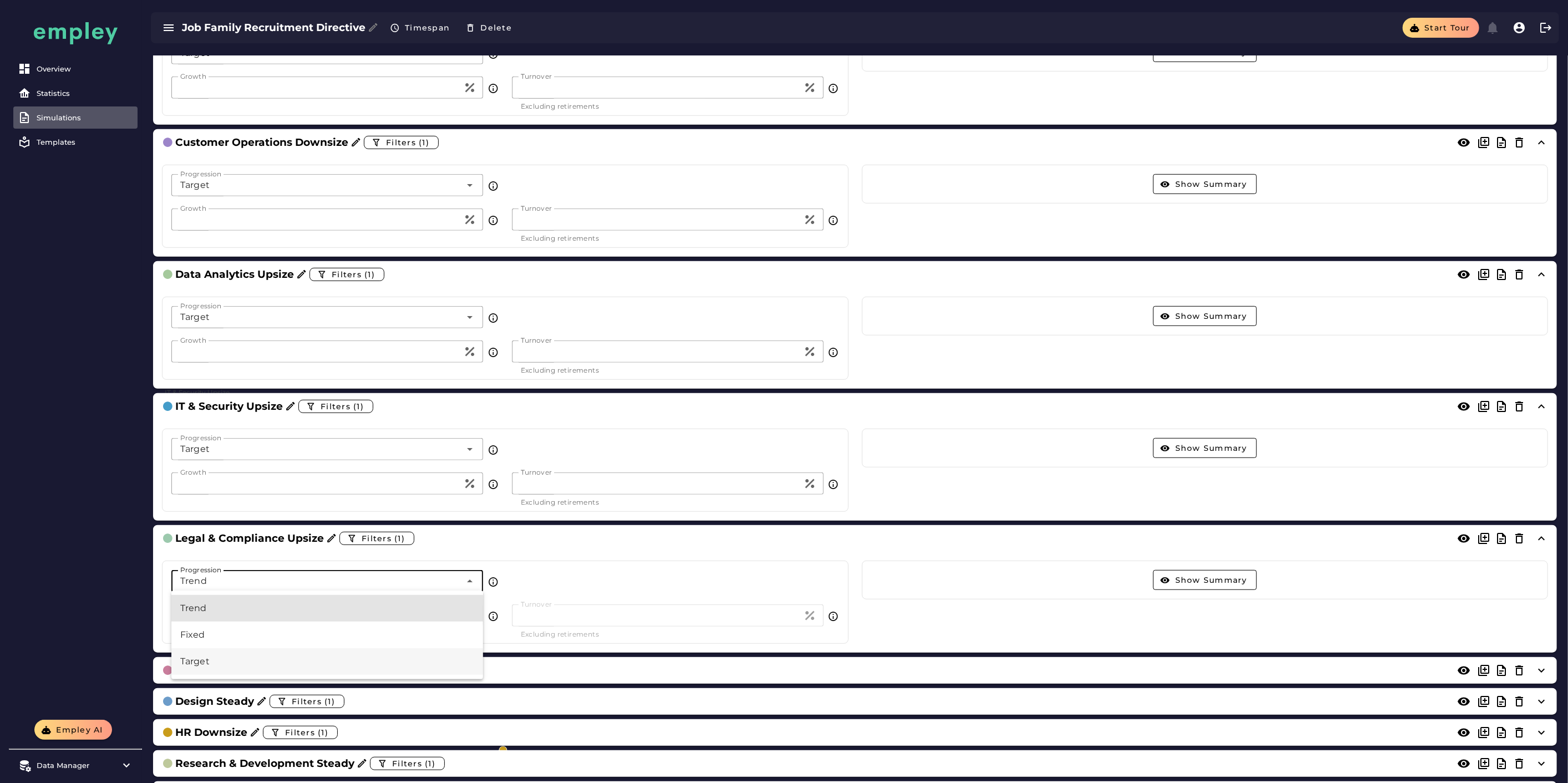 click on "Target" at bounding box center (327, 662) 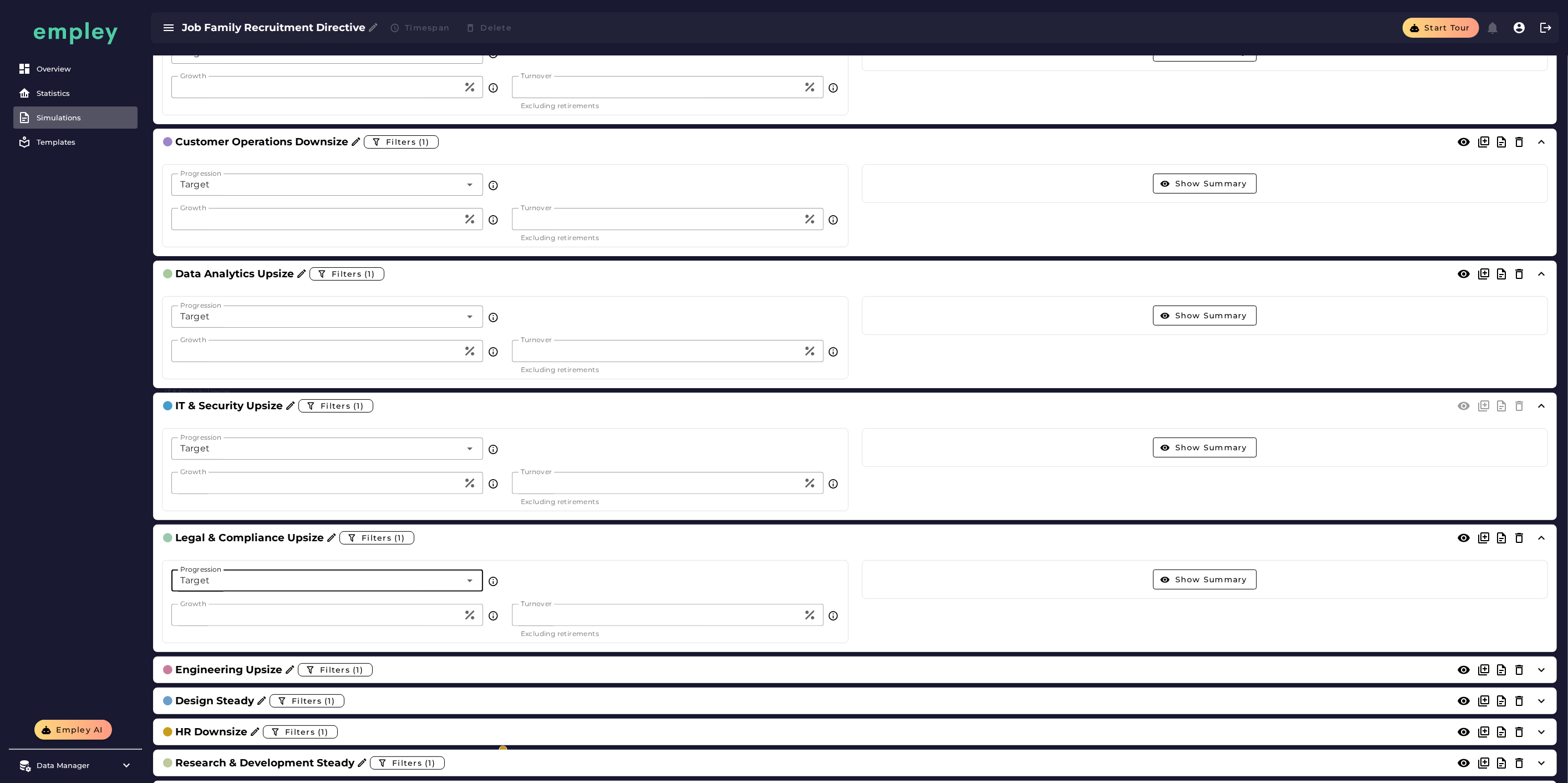 click on "*" 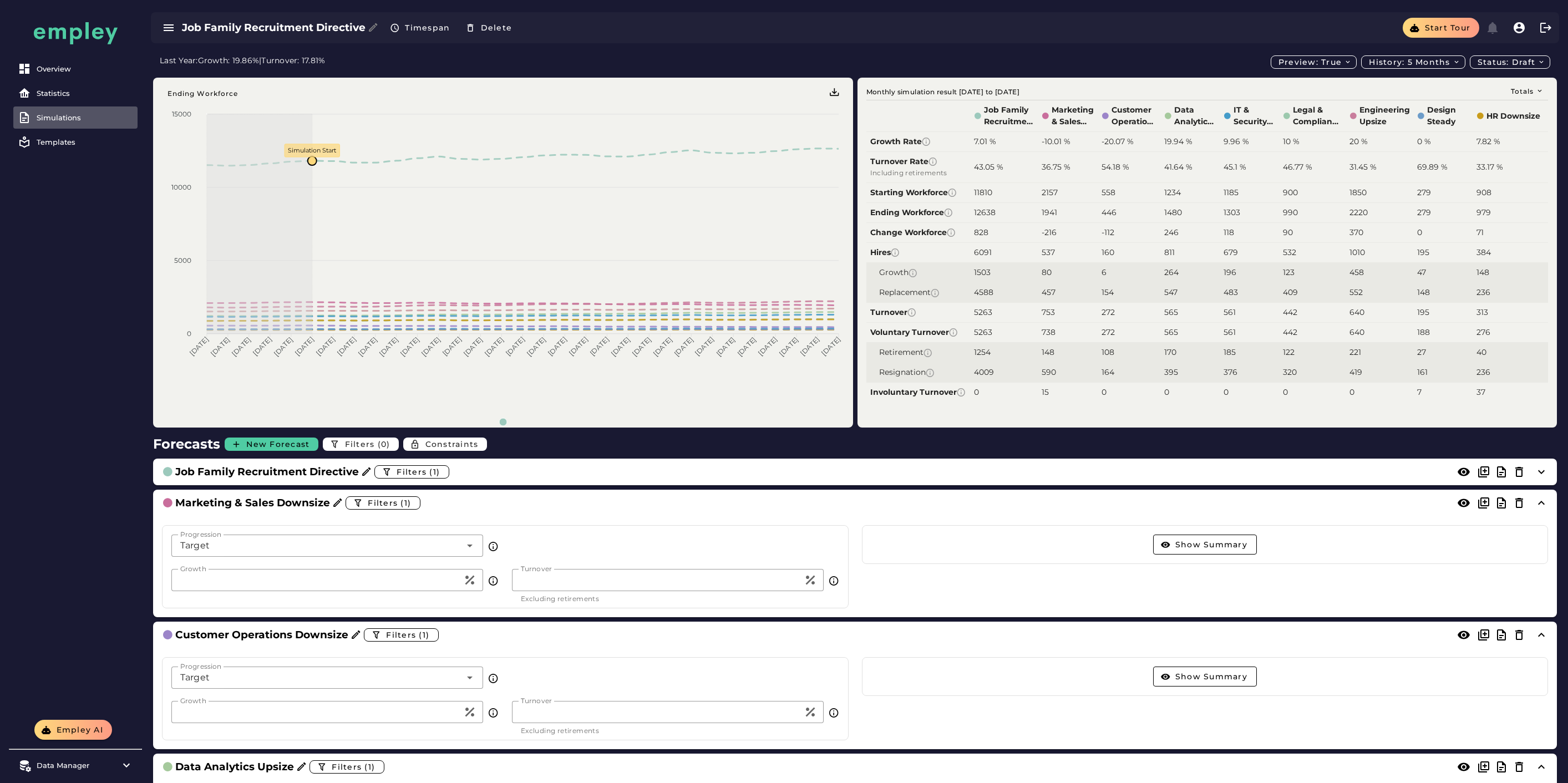 scroll, scrollTop: 0, scrollLeft: 0, axis: both 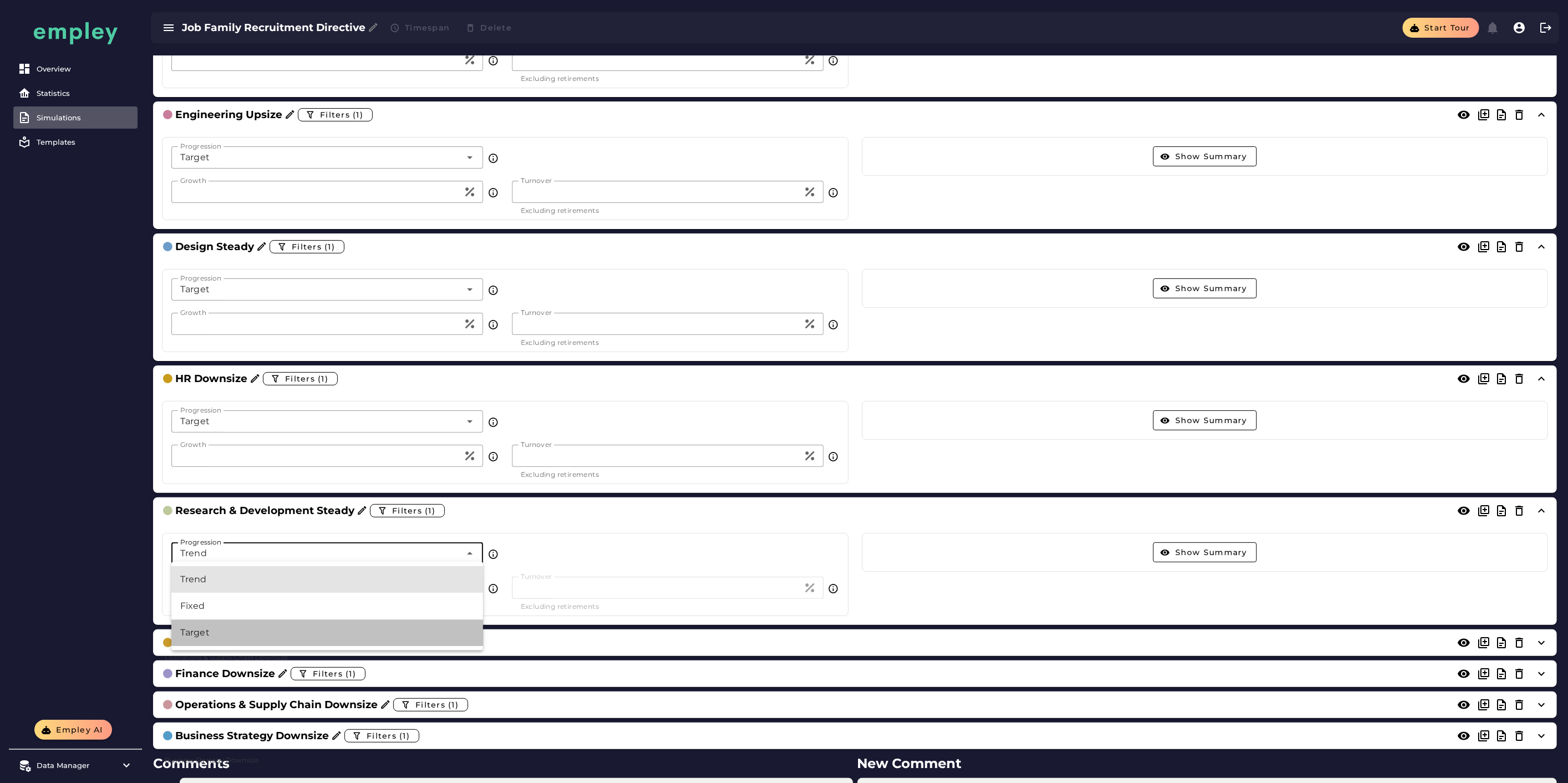 click on "Target" at bounding box center [327, 633] 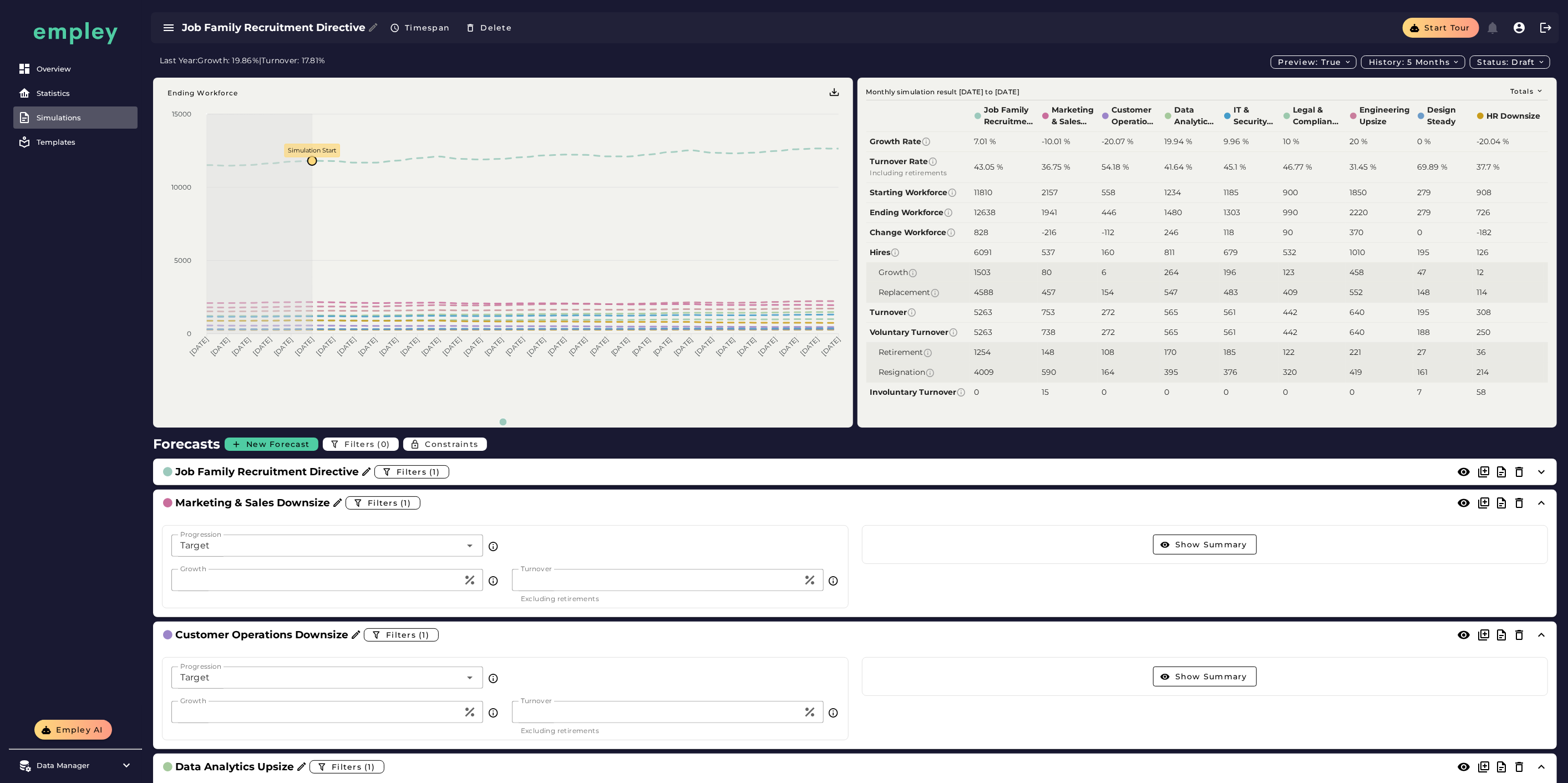 click on "Product Upsize  Filters (1)" 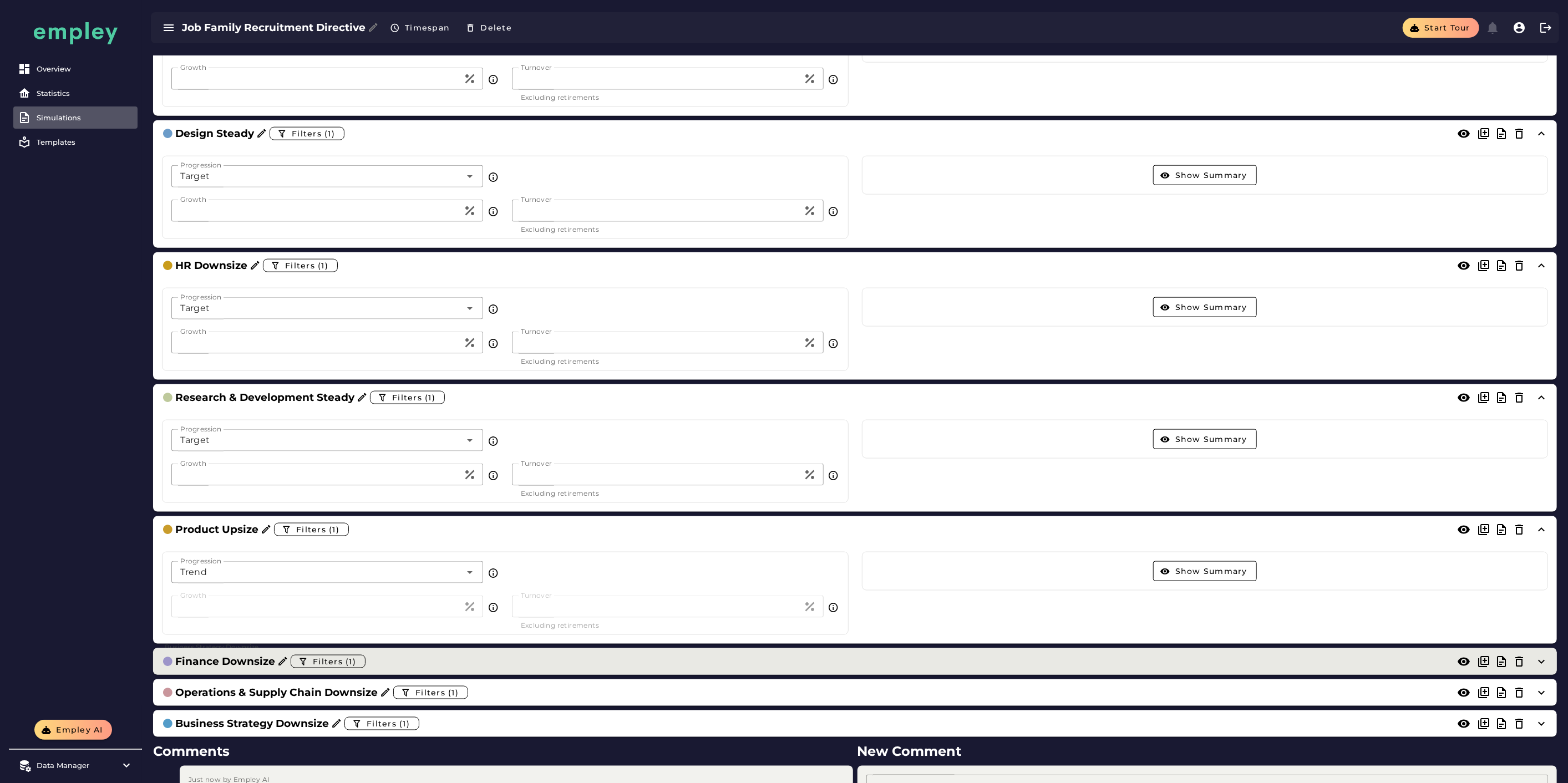 scroll, scrollTop: 1232, scrollLeft: 0, axis: vertical 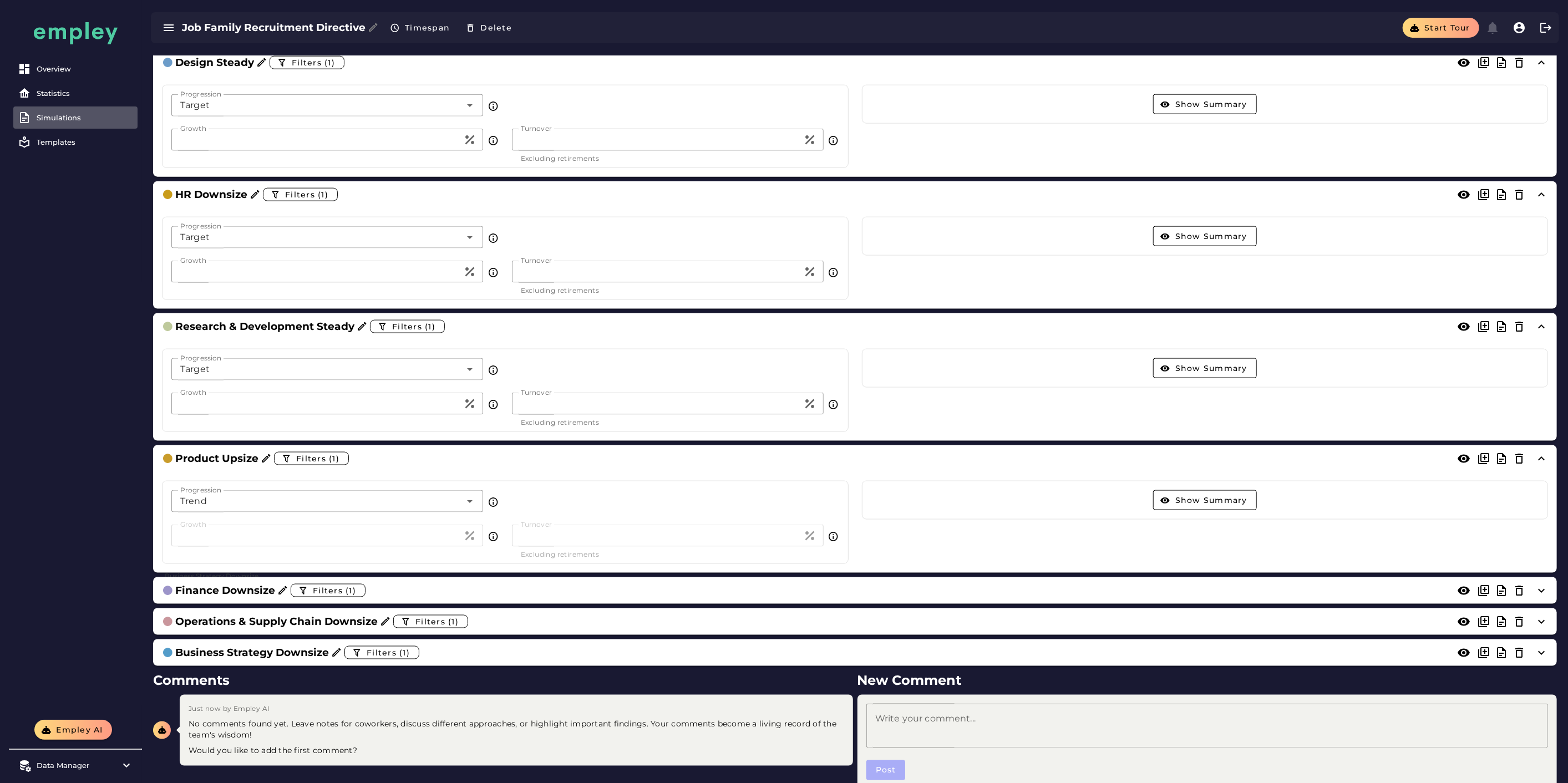 click on "Trend *****" 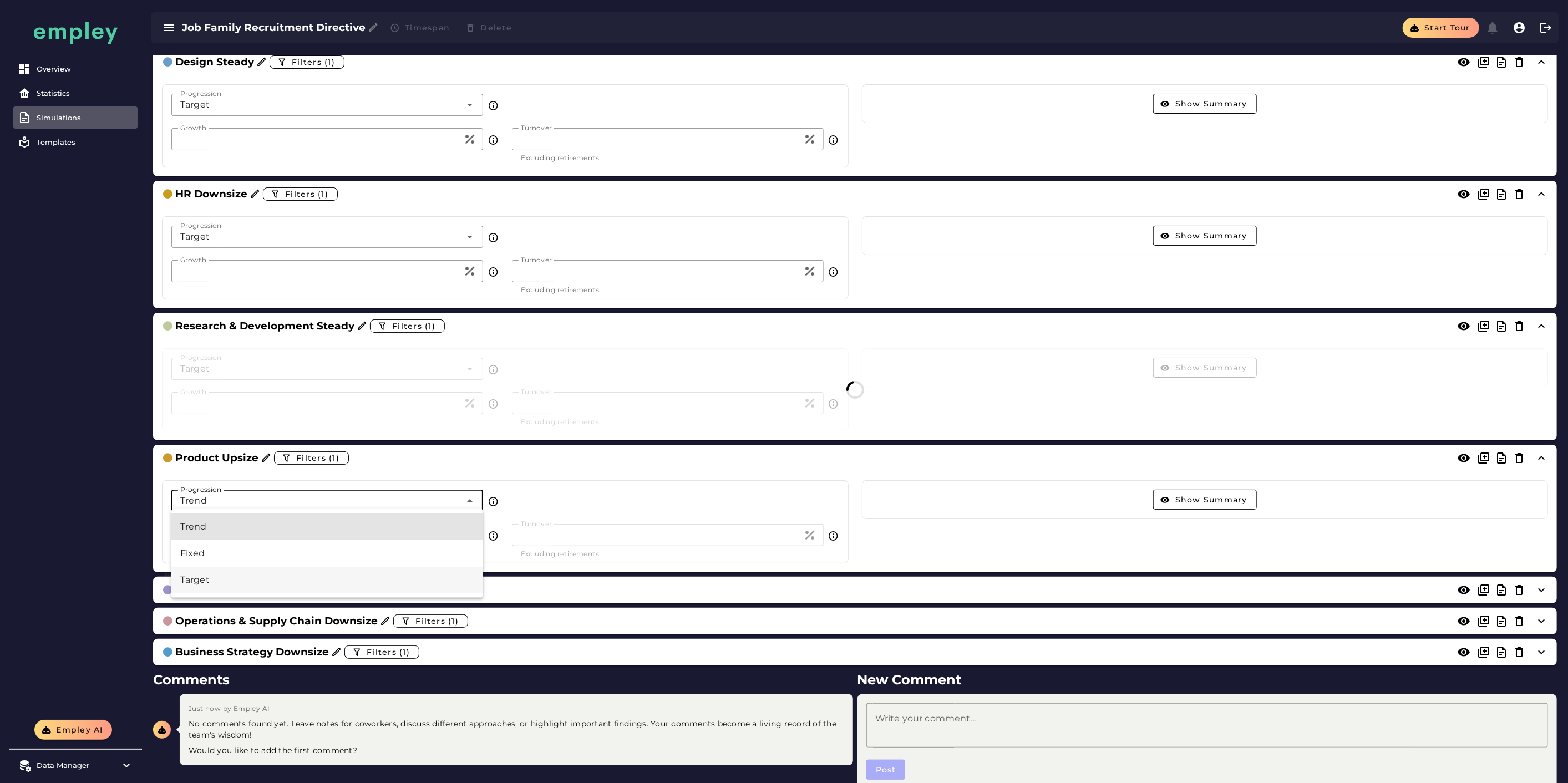 scroll, scrollTop: 0, scrollLeft: 0, axis: both 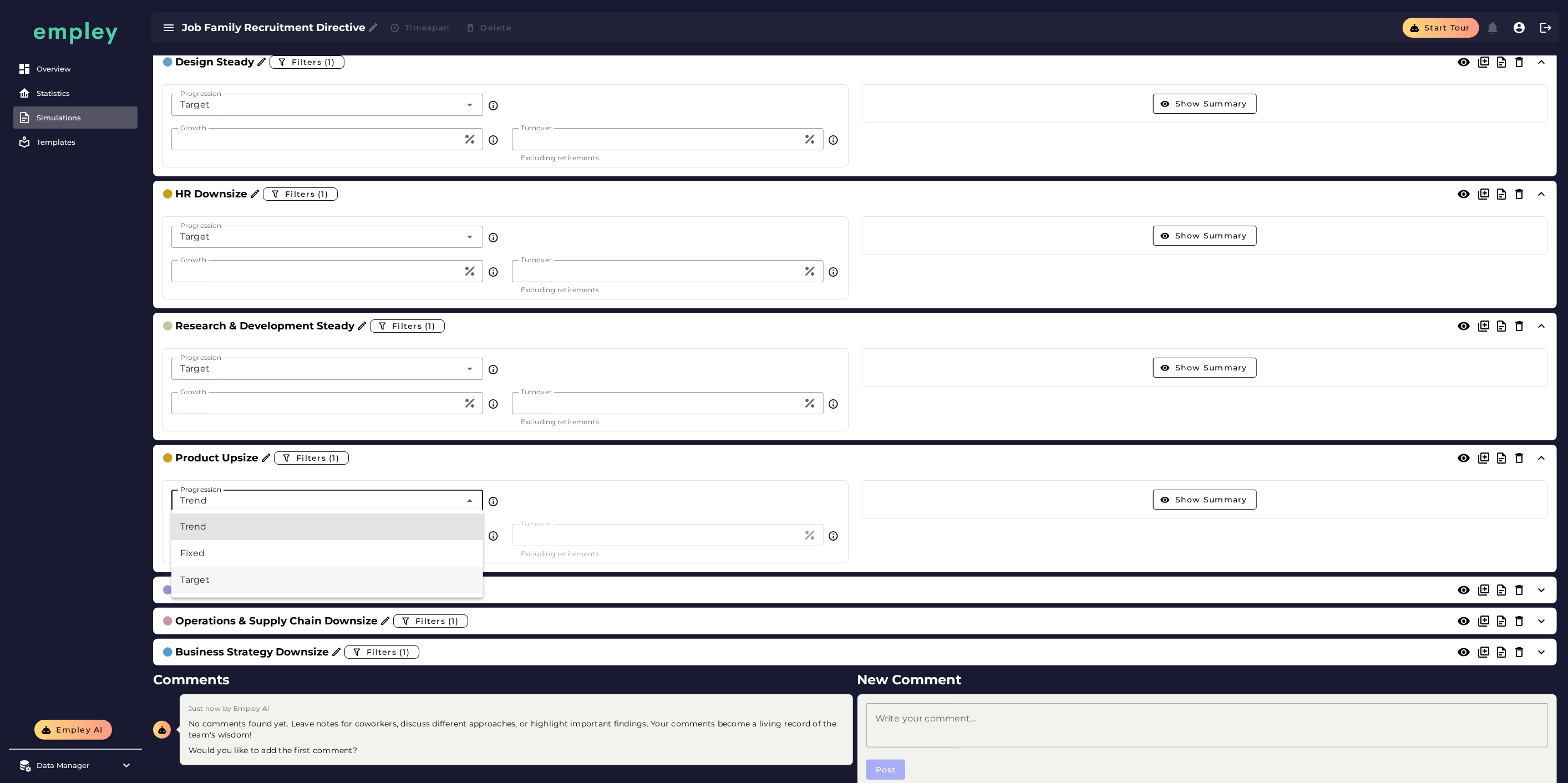 click on "Target" at bounding box center [327, 580] 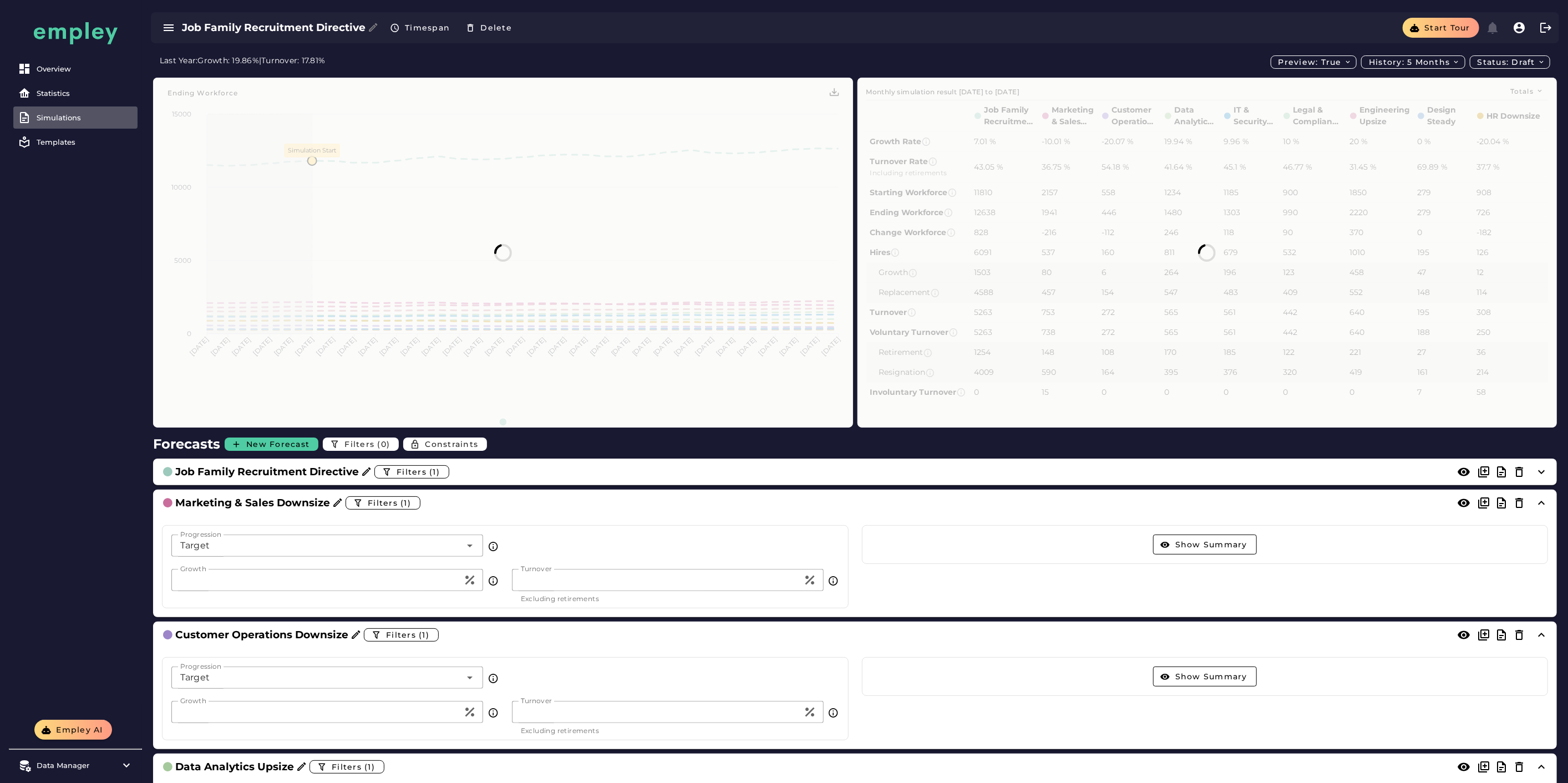 scroll, scrollTop: 1232, scrollLeft: 0, axis: vertical 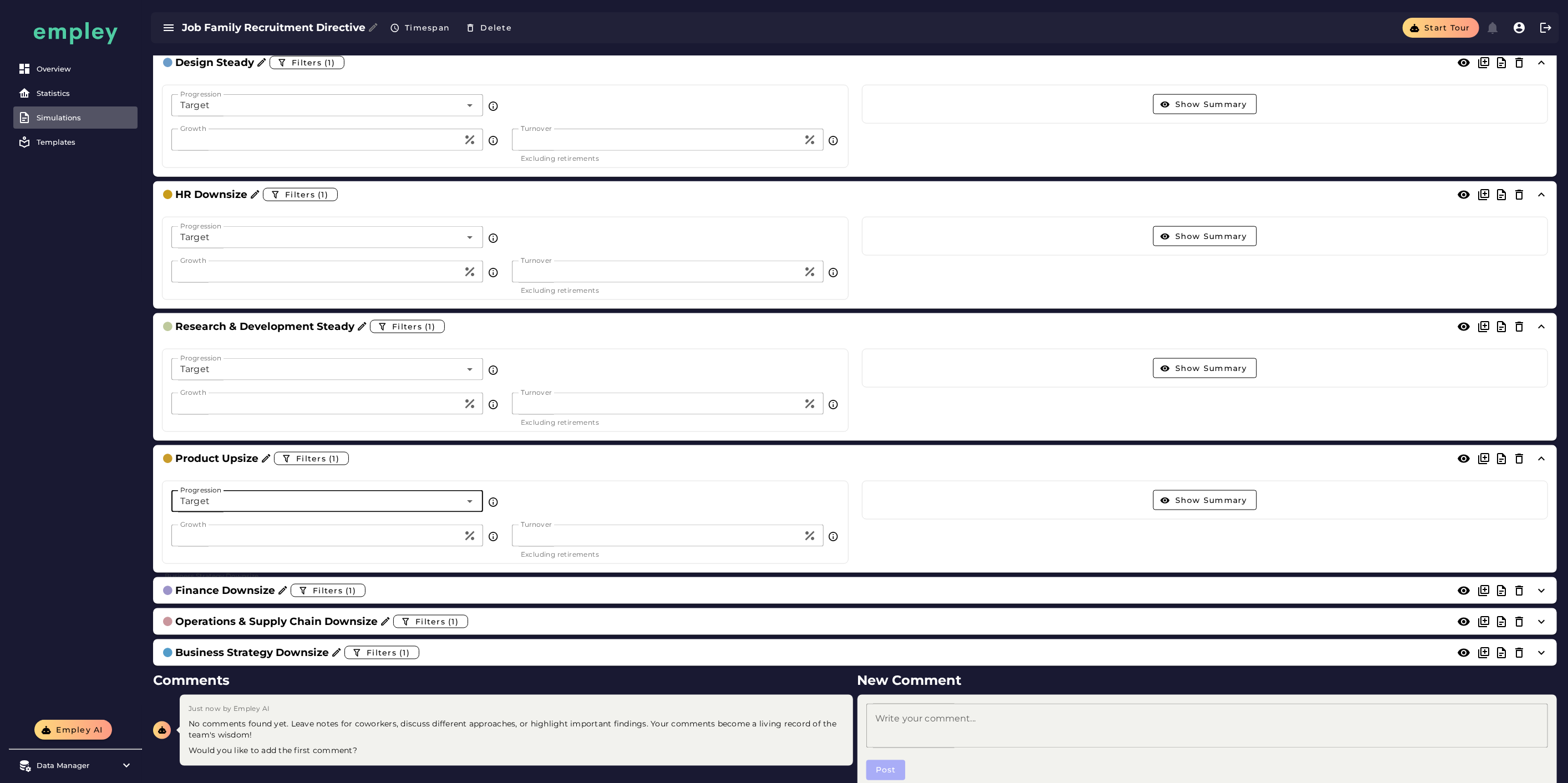 click on "*" 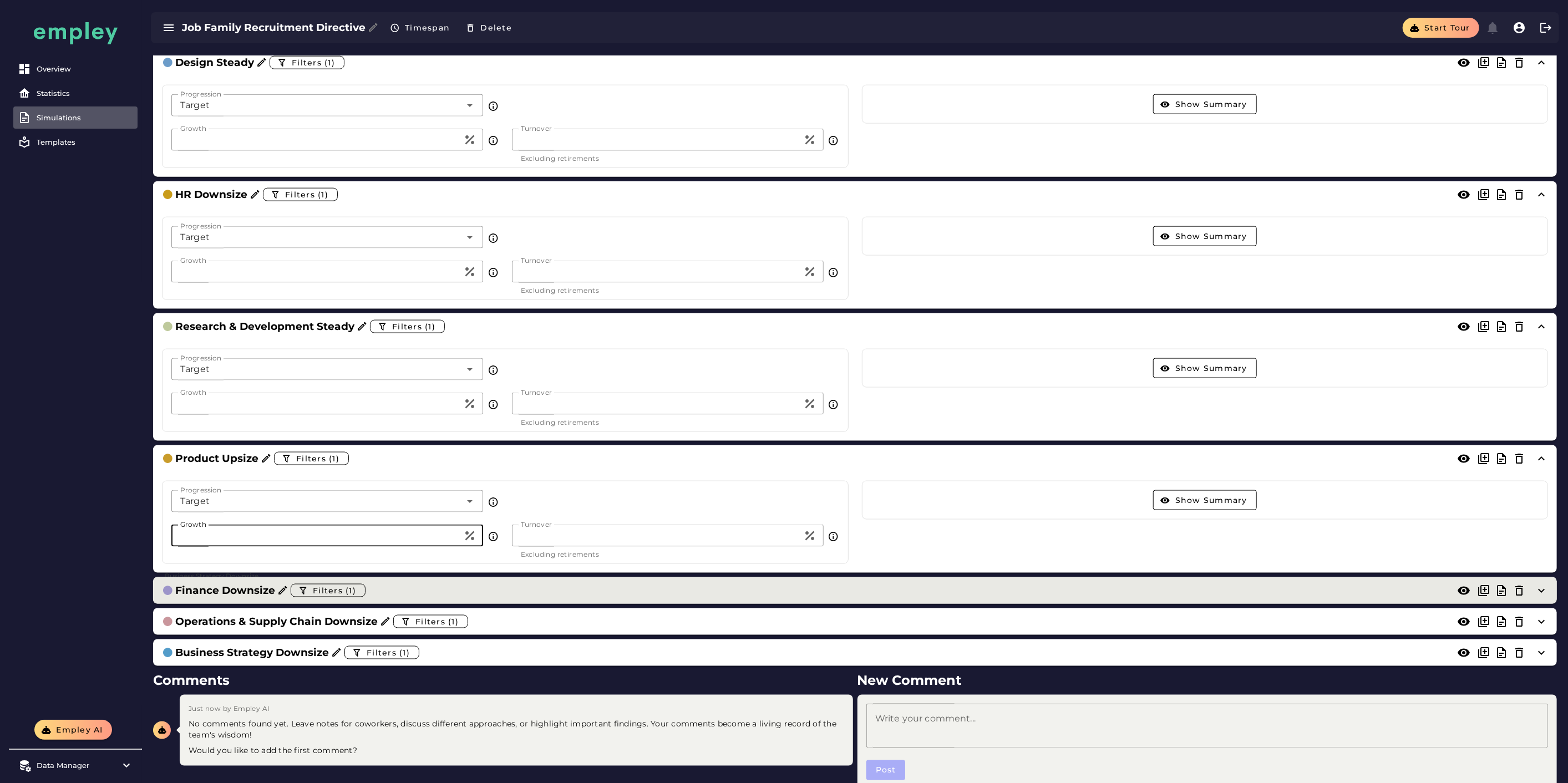 type on "**" 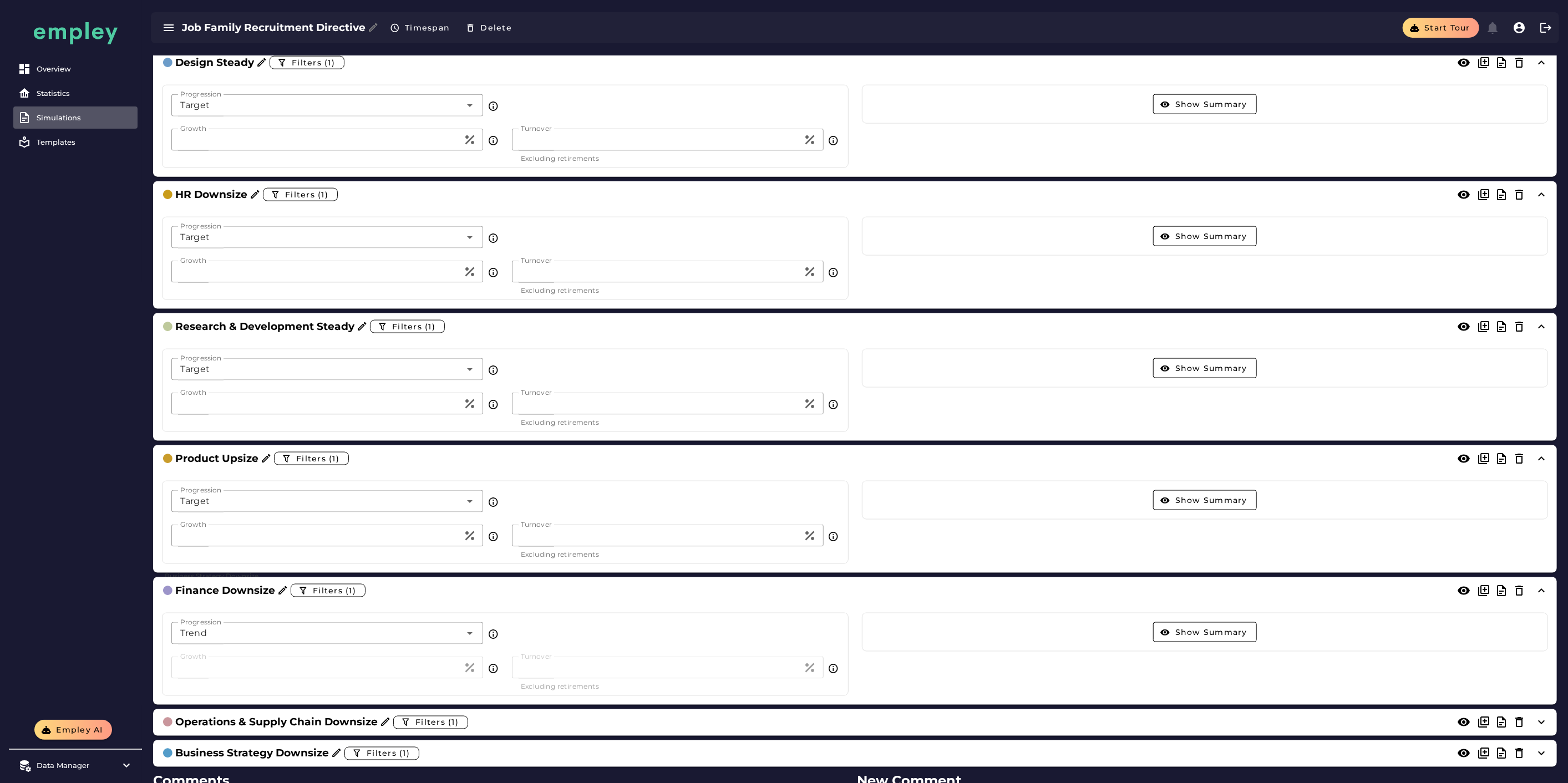 click on "Trend *****" 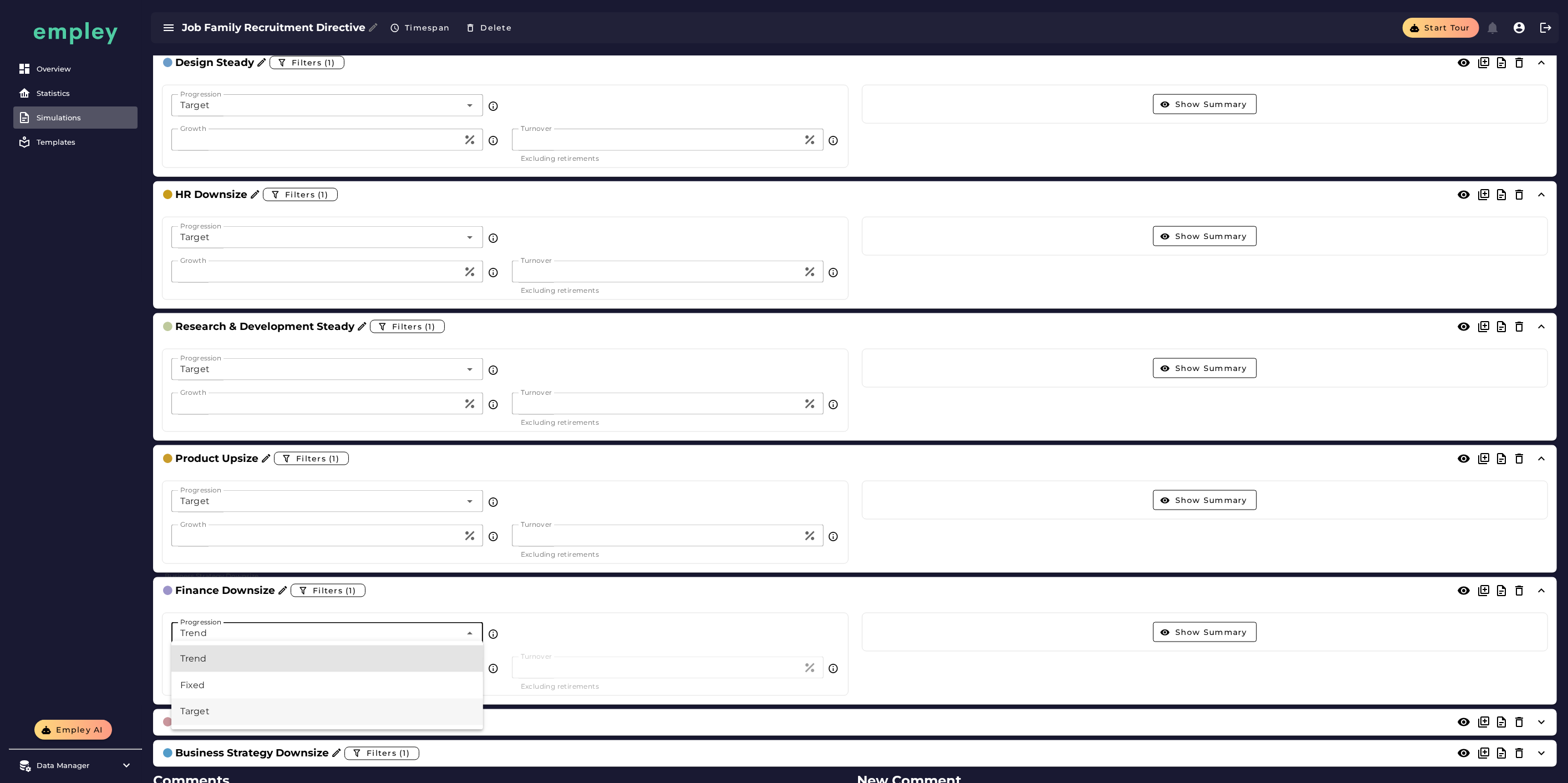 click on "Target" at bounding box center [327, 712] 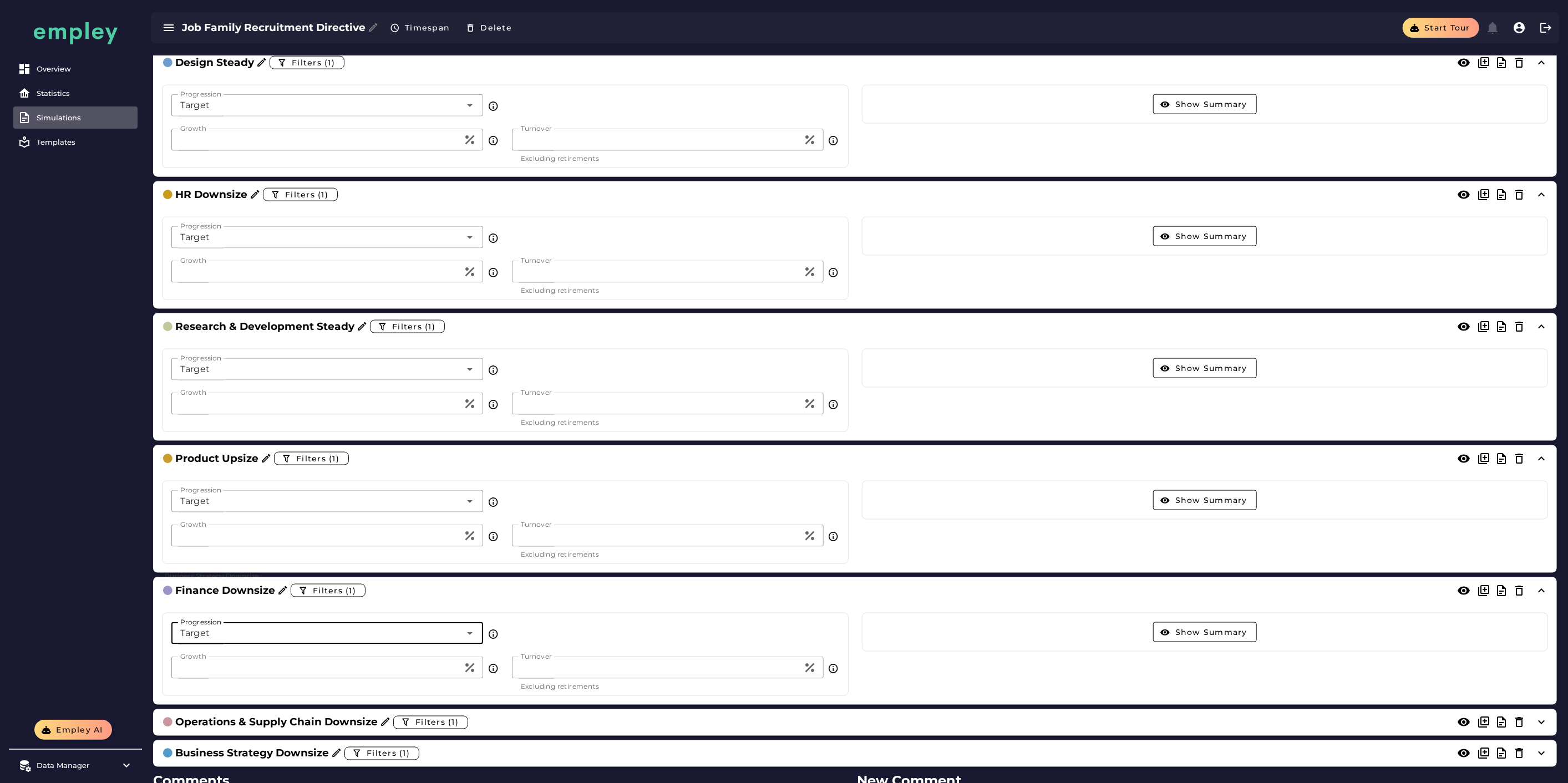 click on "**" 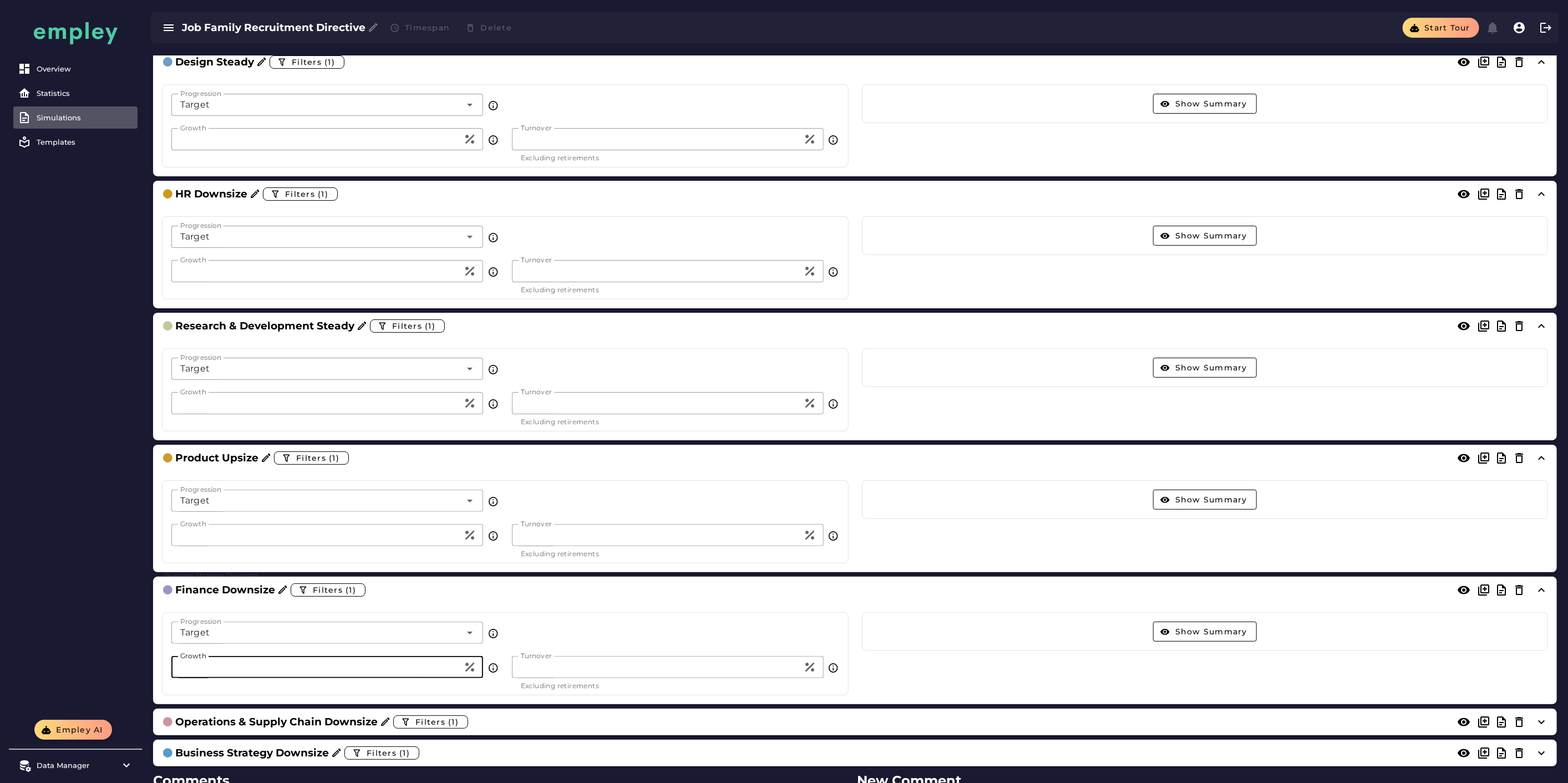scroll, scrollTop: 0, scrollLeft: 0, axis: both 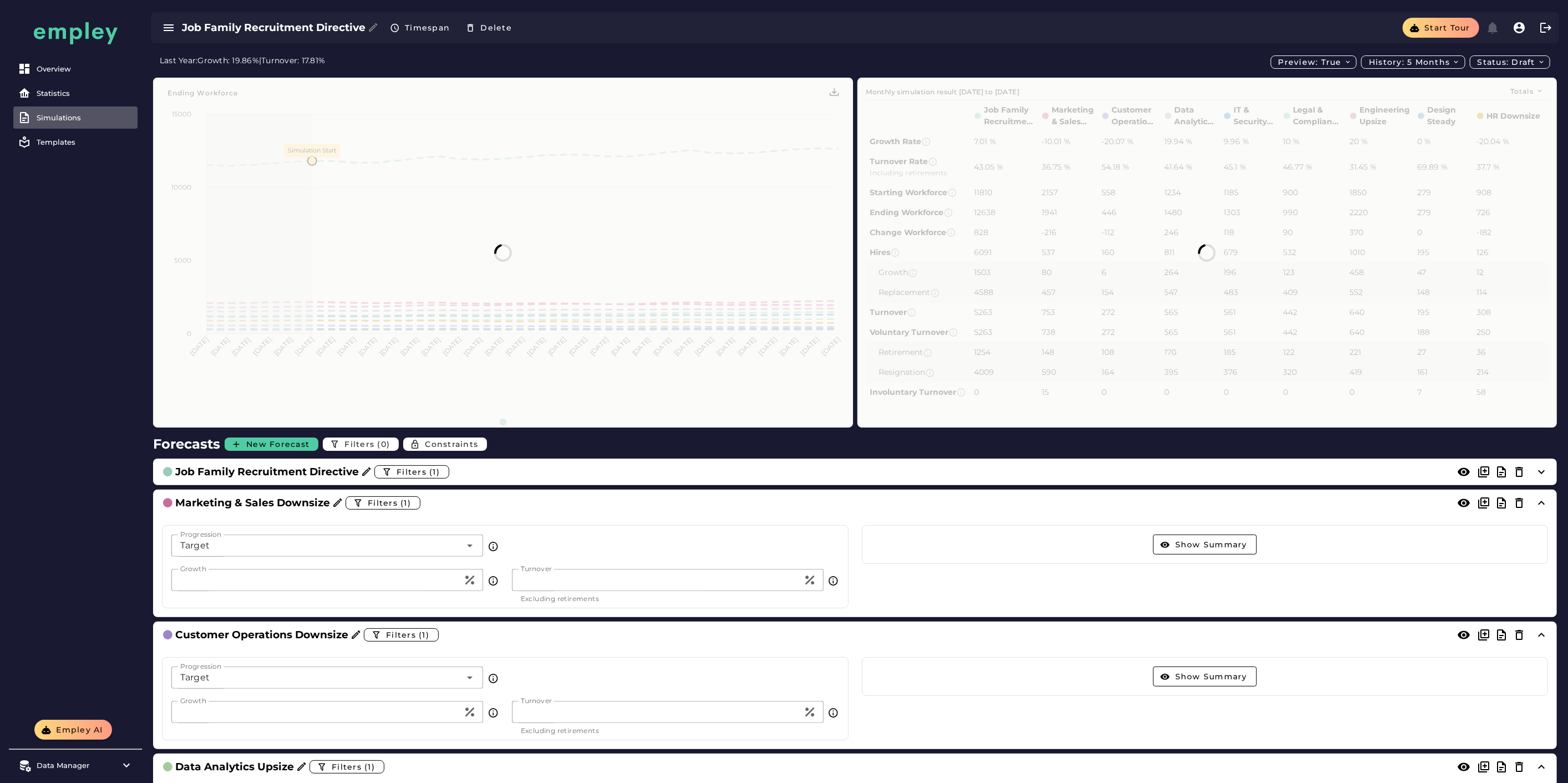 type on "***" 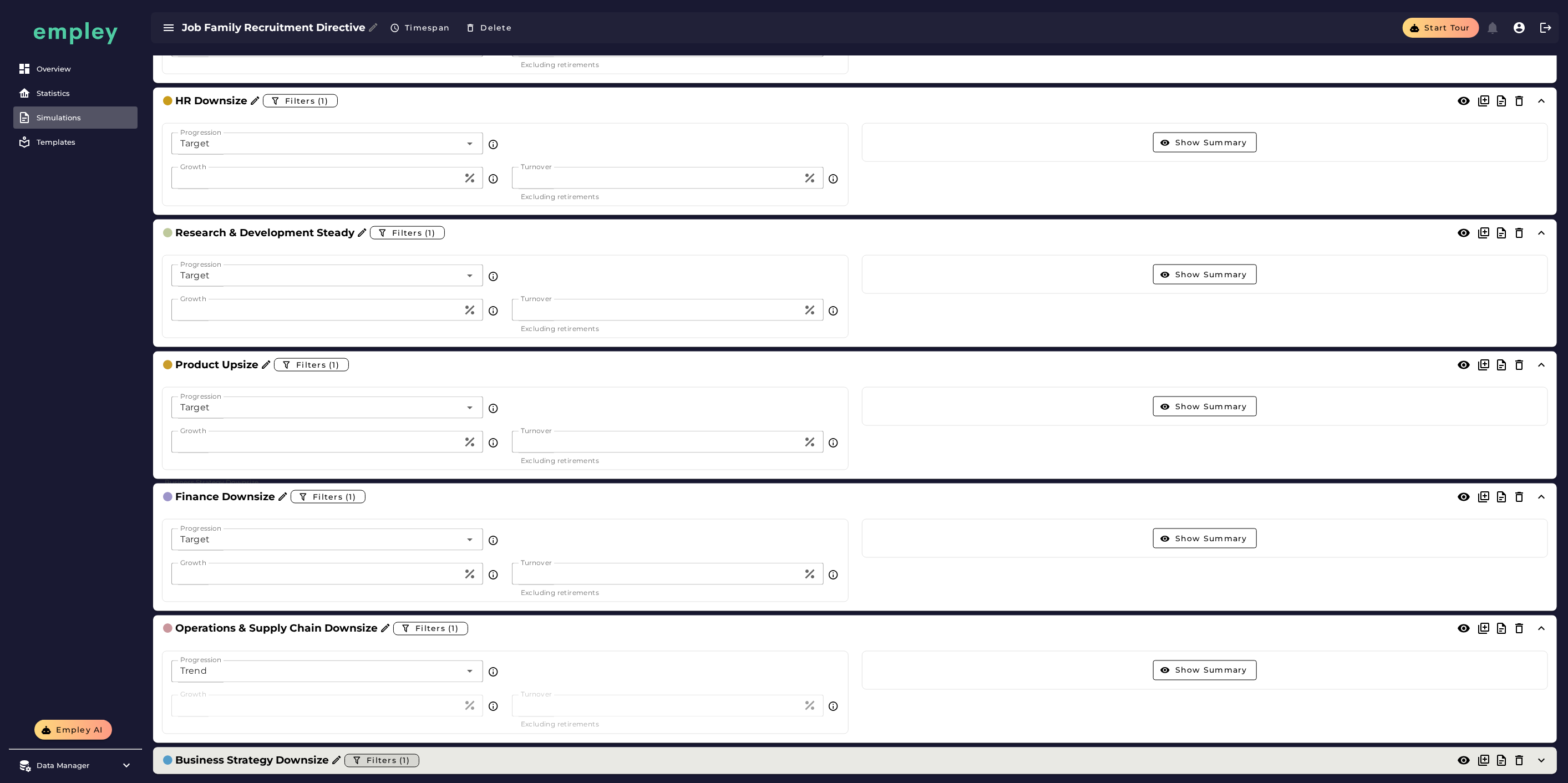 scroll, scrollTop: 1417, scrollLeft: 0, axis: vertical 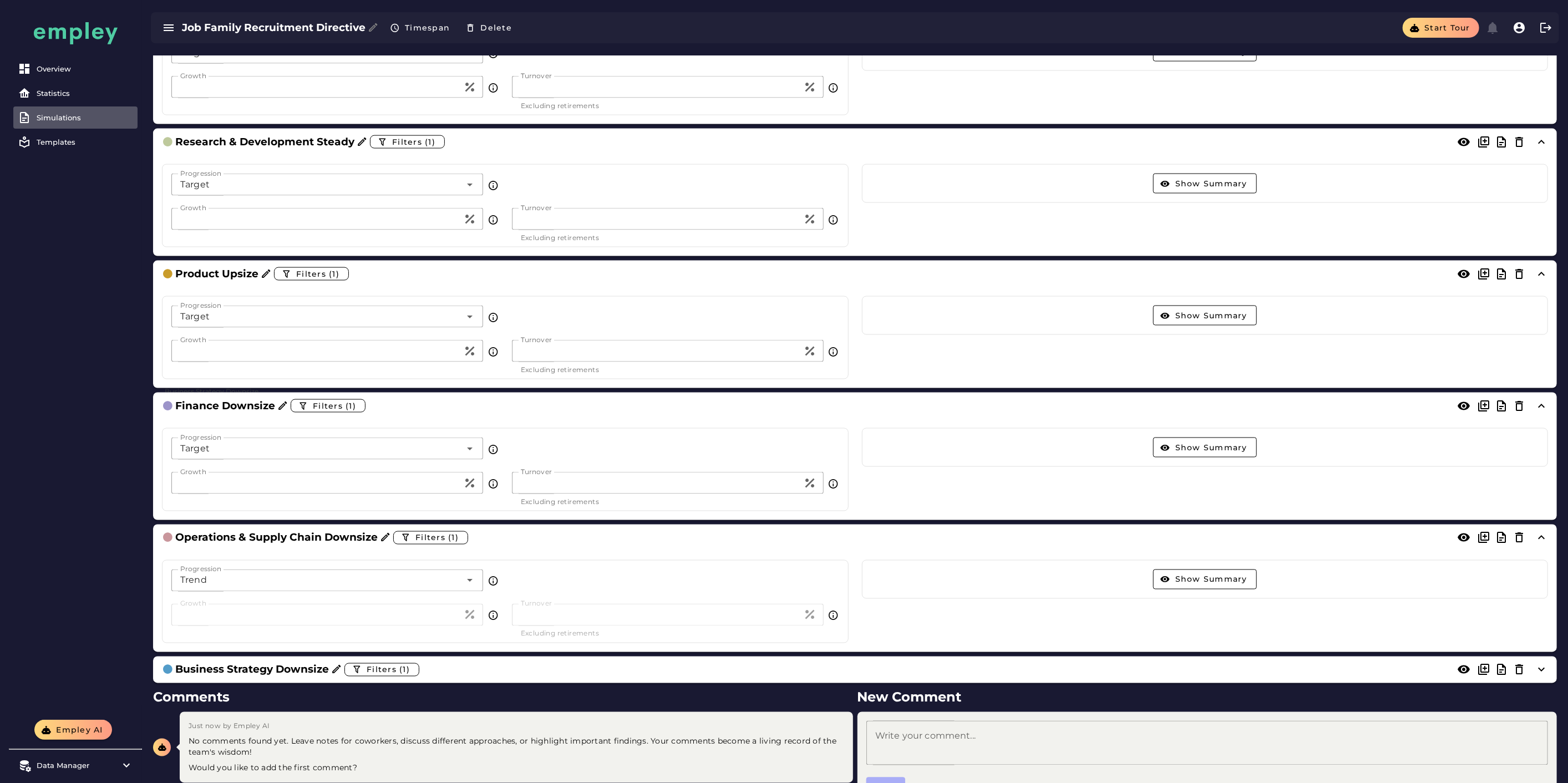click on "Progression Trend ***** Progression" at bounding box center [335, 587] 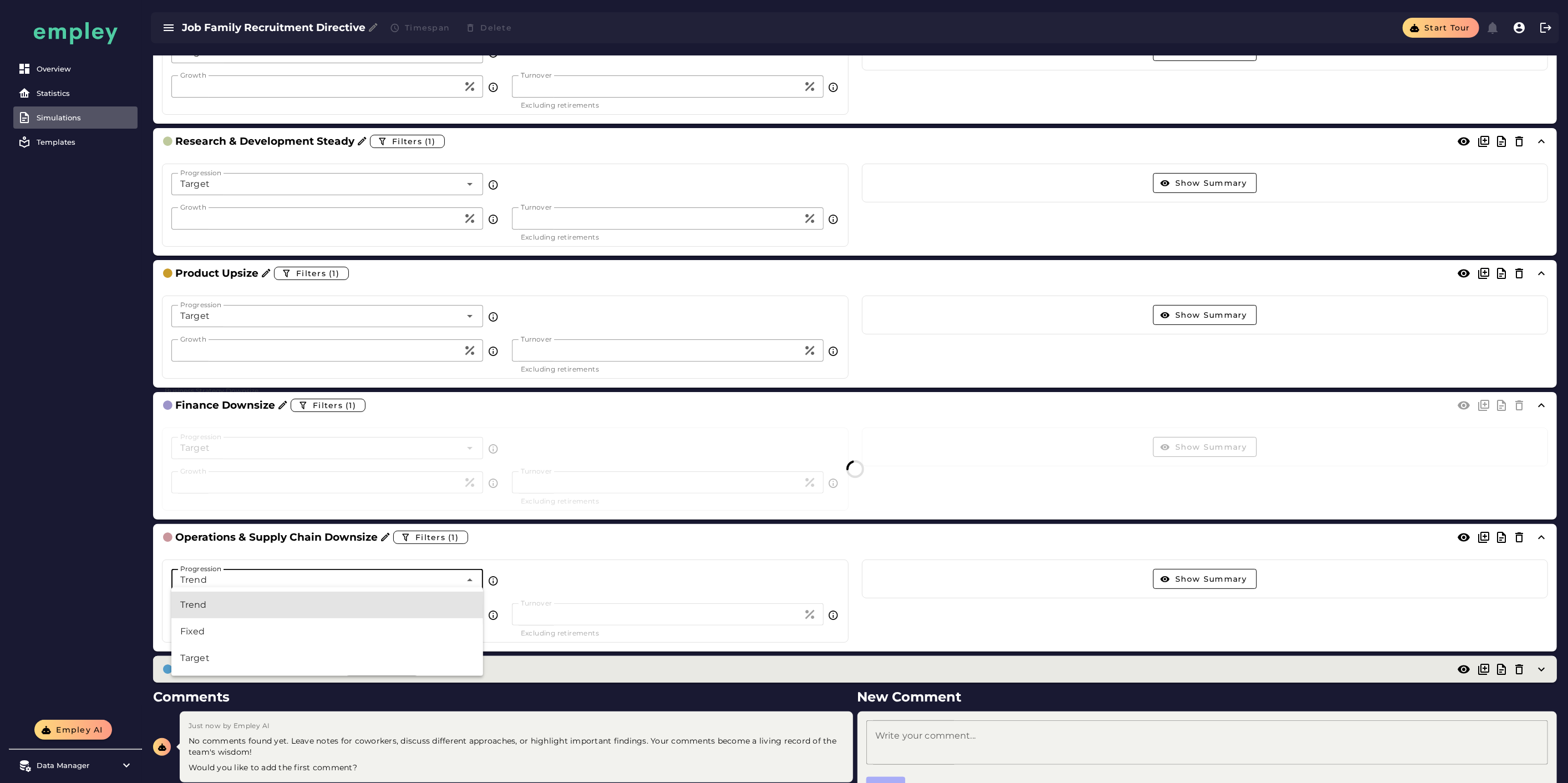 click on "Target" at bounding box center (327, 658) 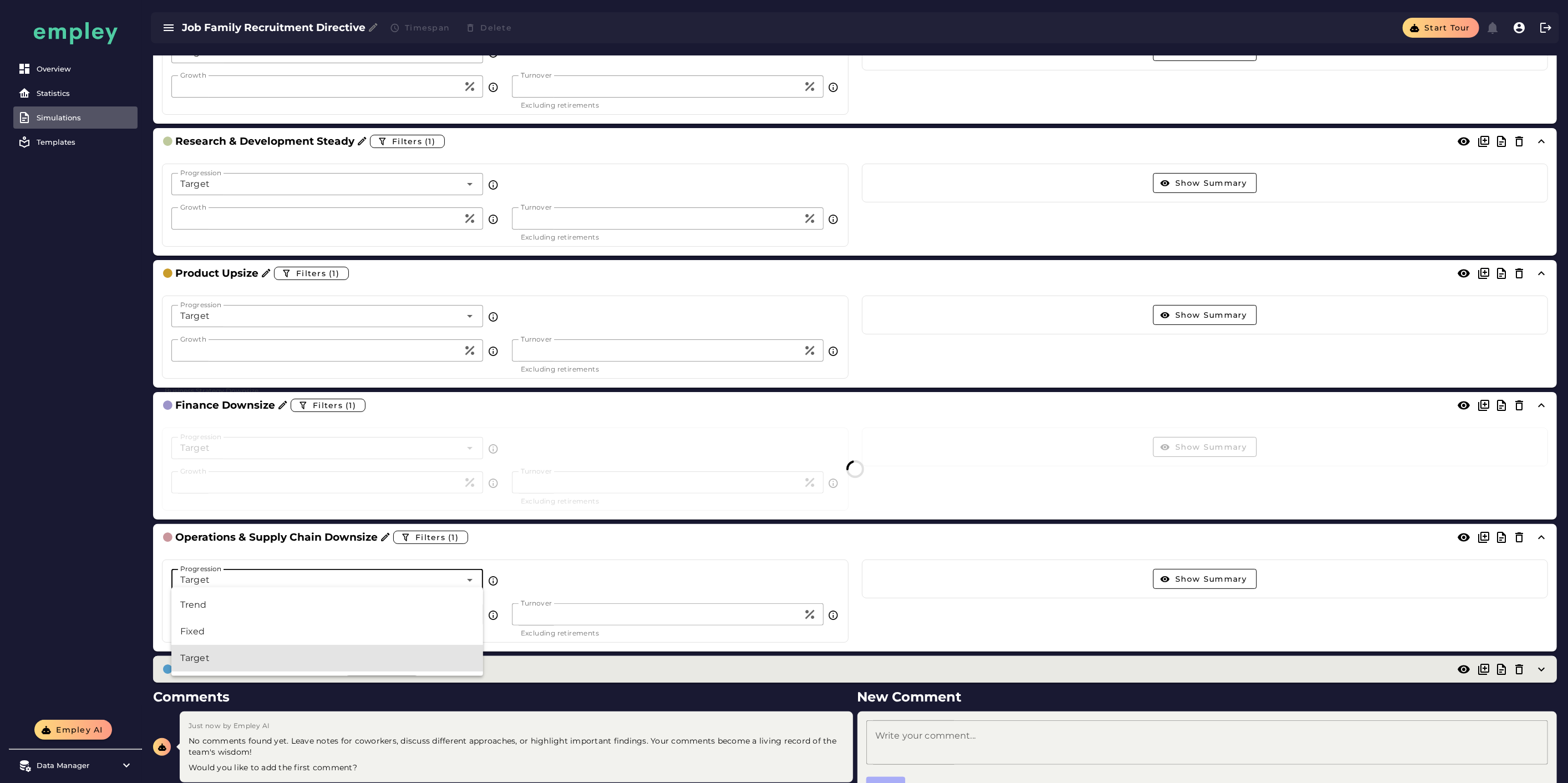type on "******" 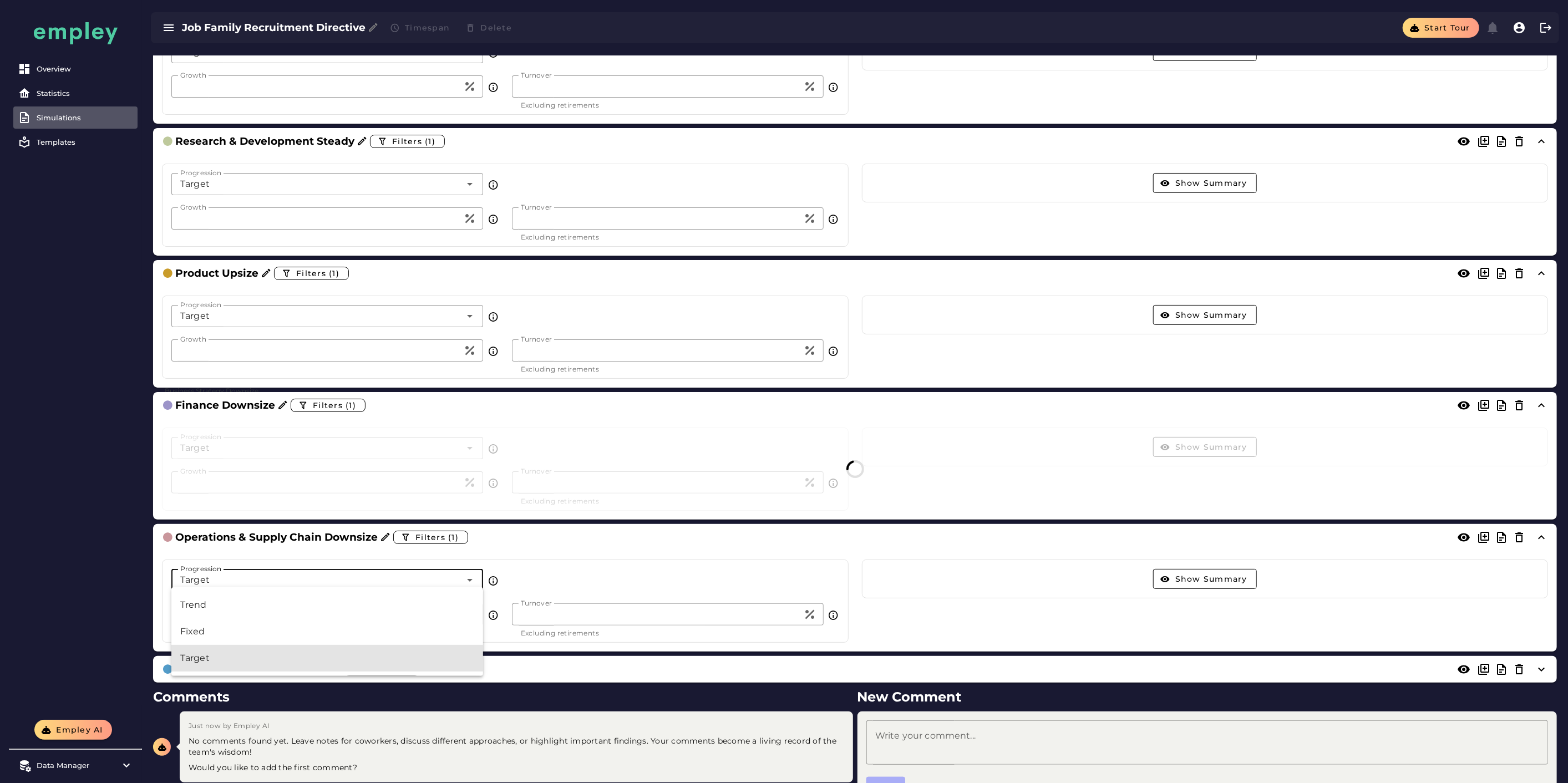 scroll, scrollTop: 0, scrollLeft: 0, axis: both 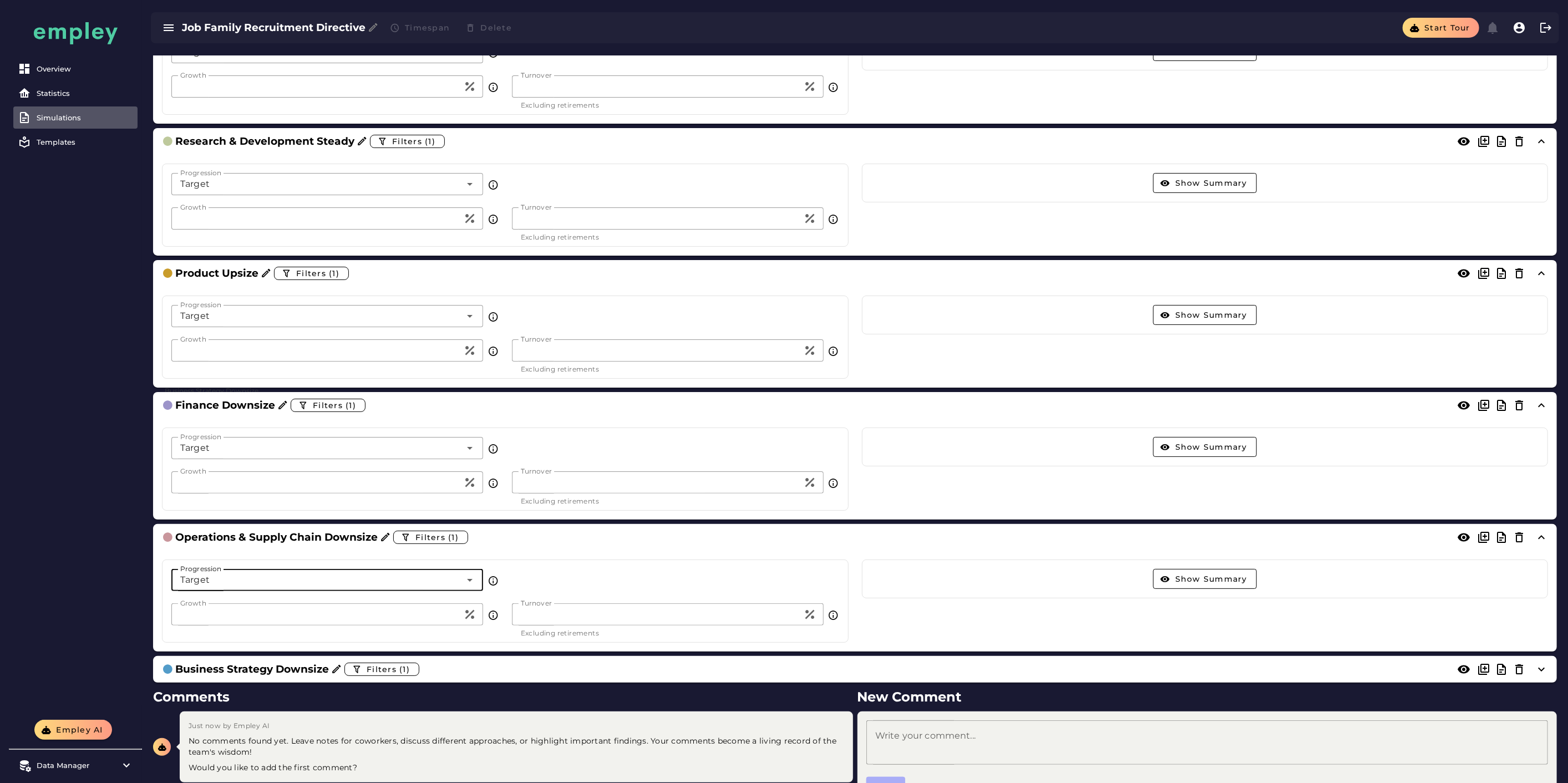 click on "**" 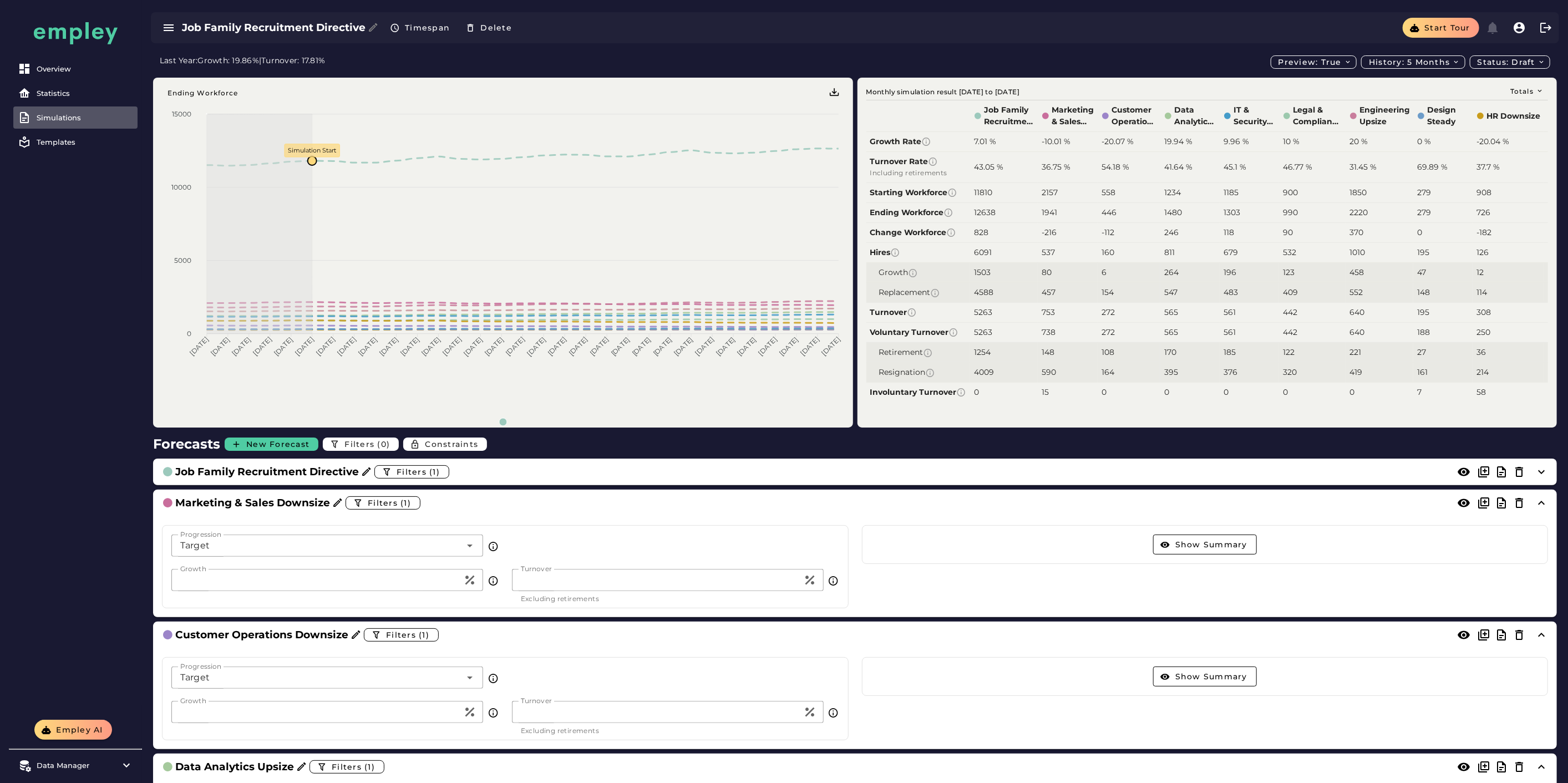 scroll, scrollTop: 1417, scrollLeft: 0, axis: vertical 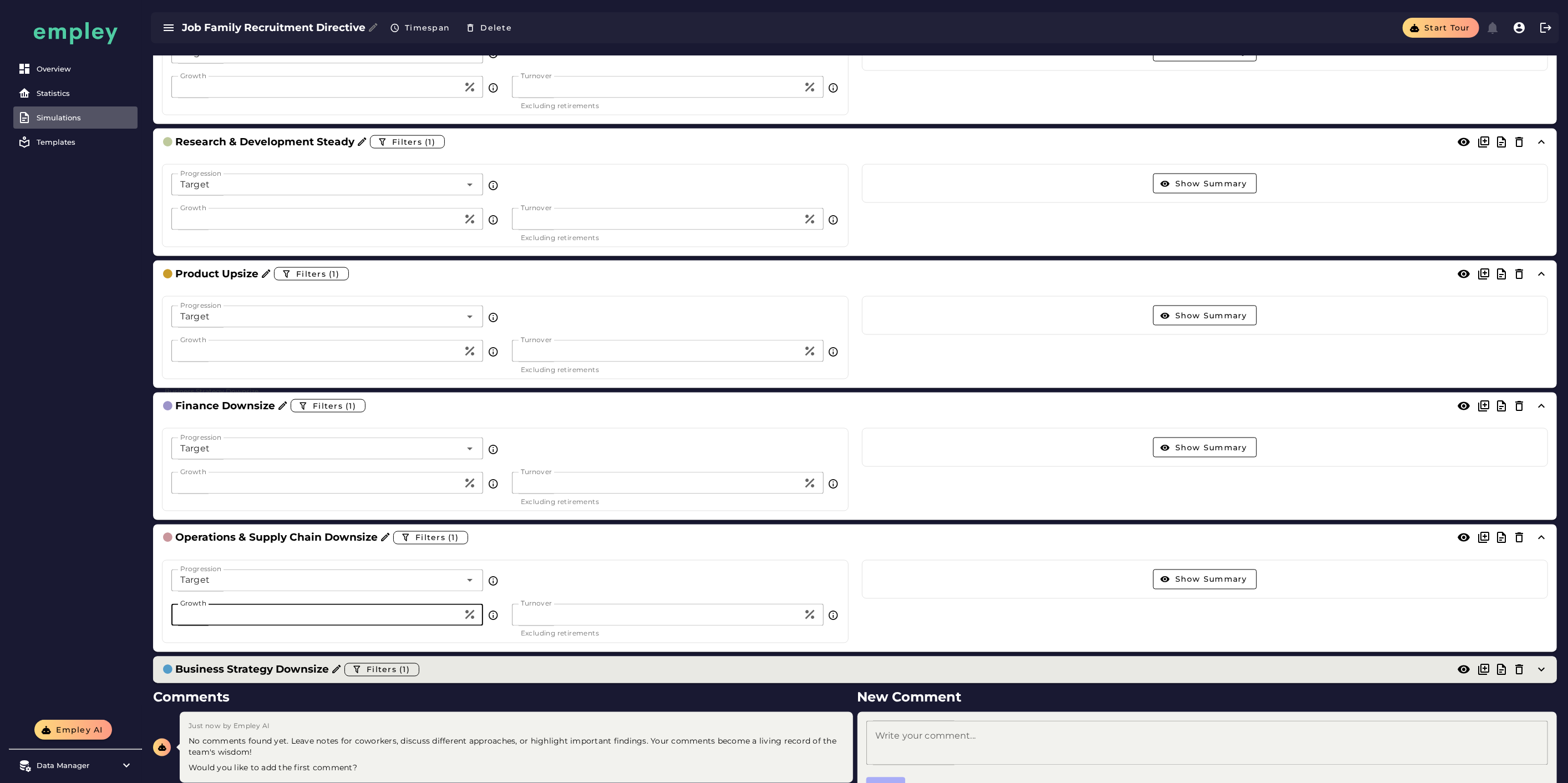 type on "***" 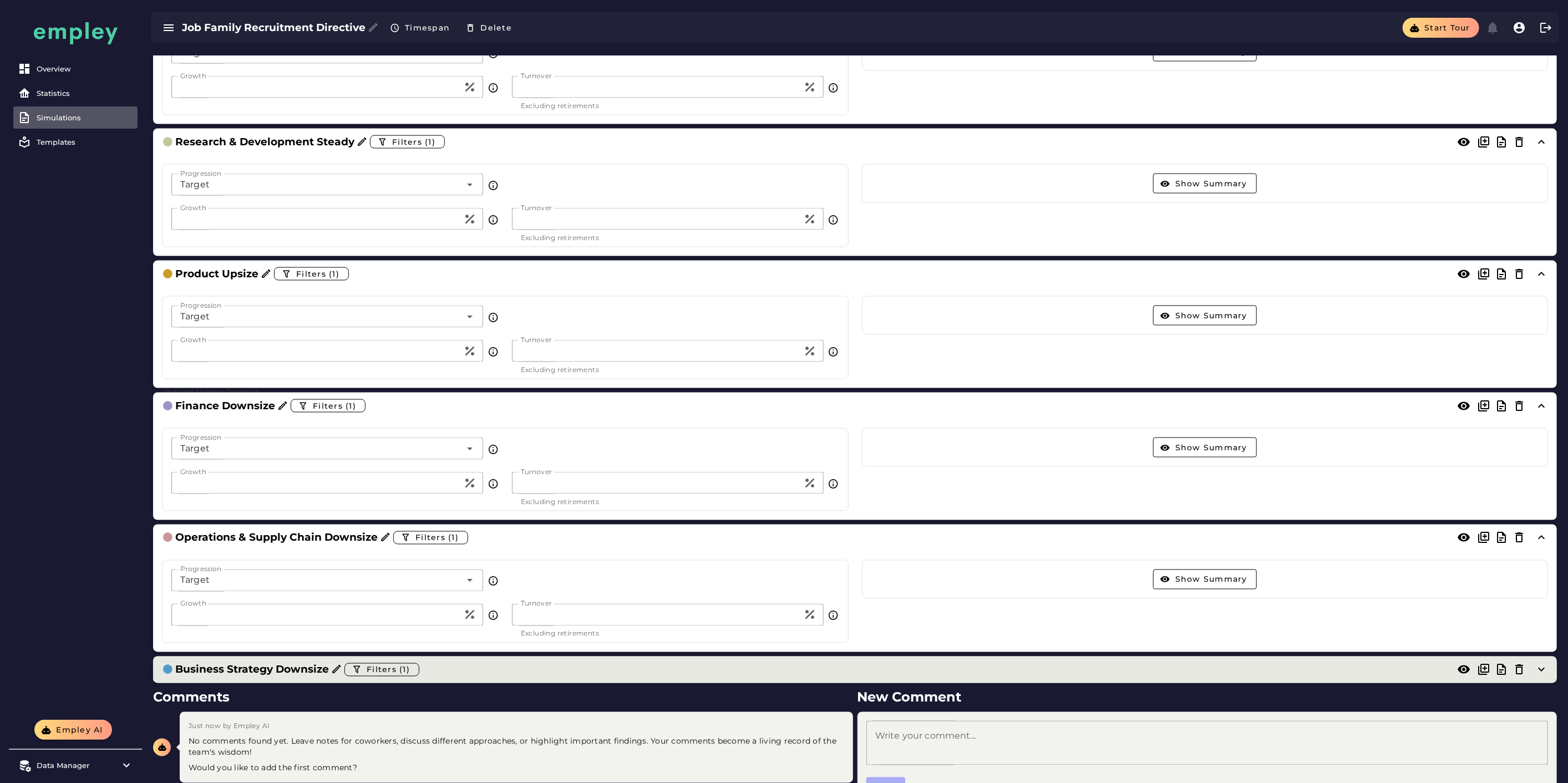 click on "Business Strategy Downsize  Filters (1)" at bounding box center (855, 670) 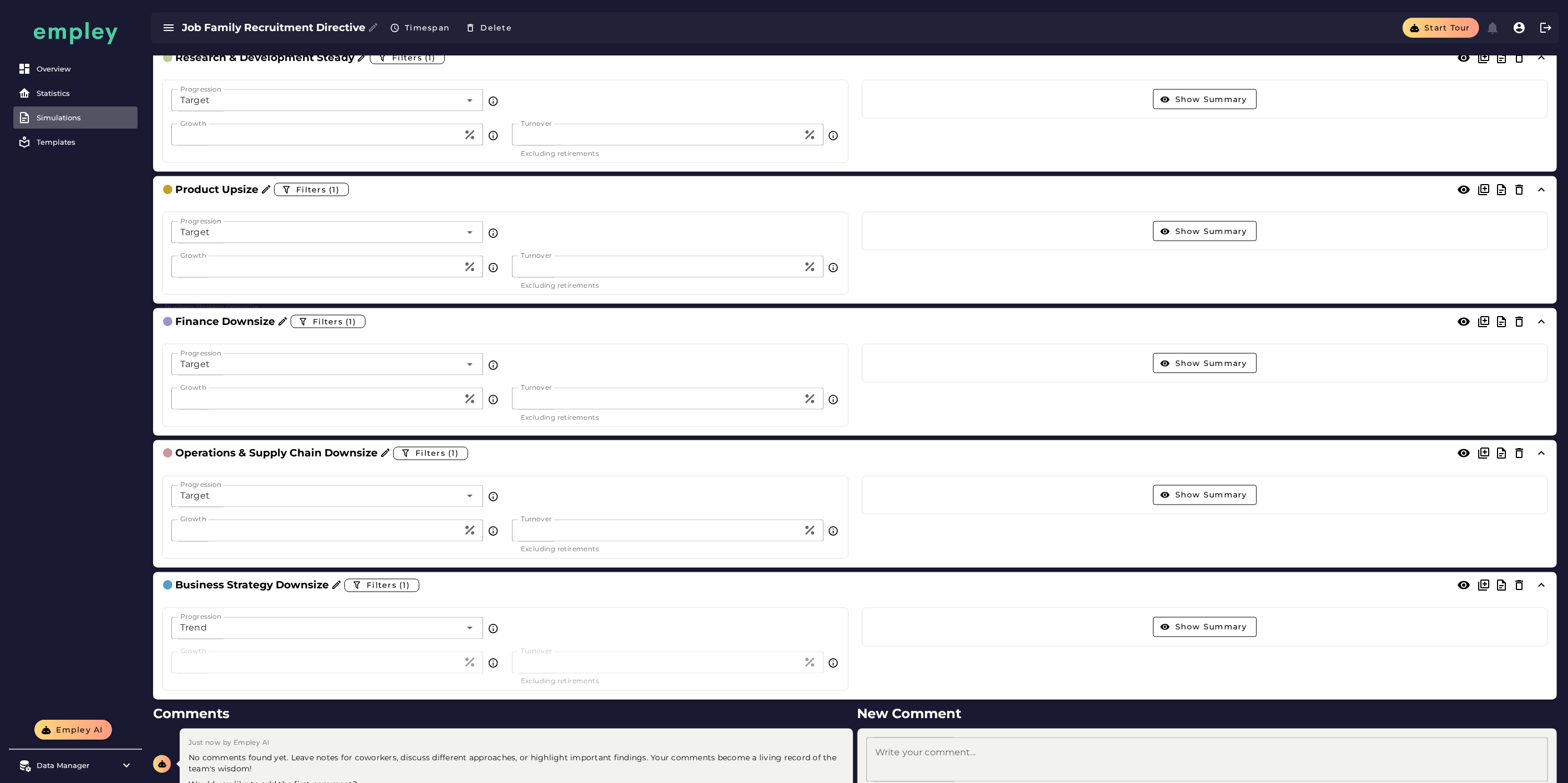 scroll, scrollTop: 1567, scrollLeft: 0, axis: vertical 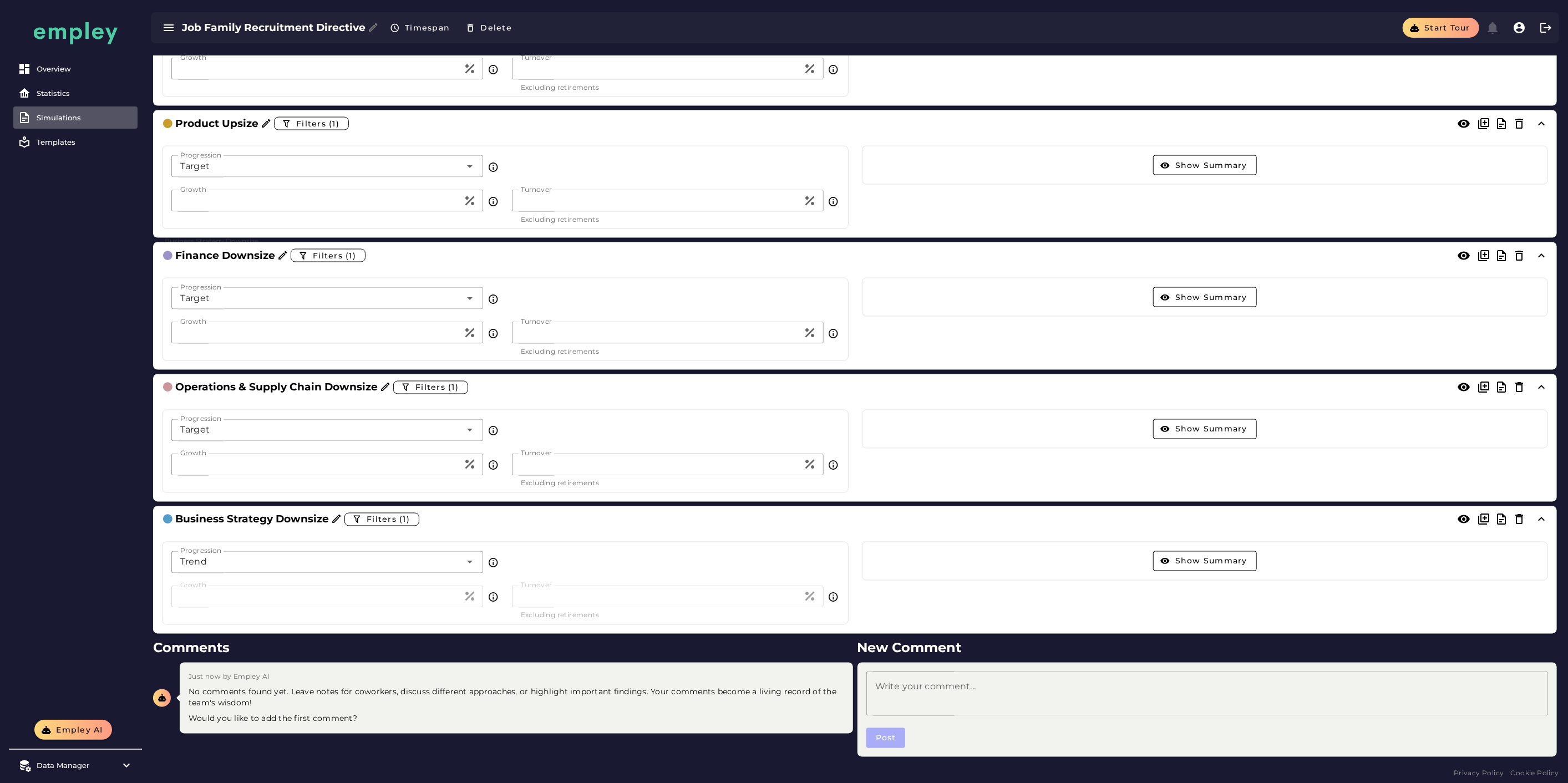 click on "Trend *****" 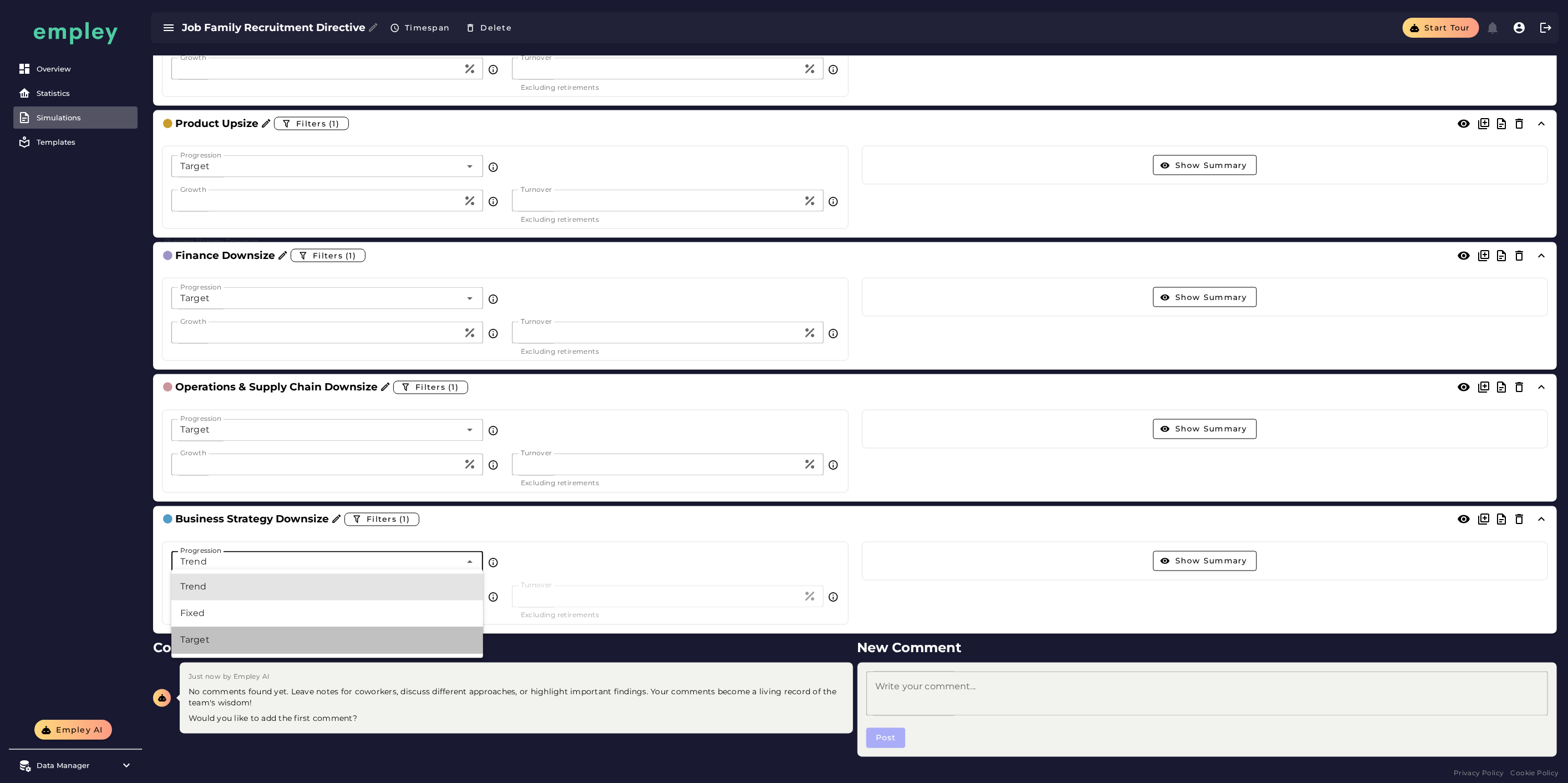 click on "Target" at bounding box center [327, 640] 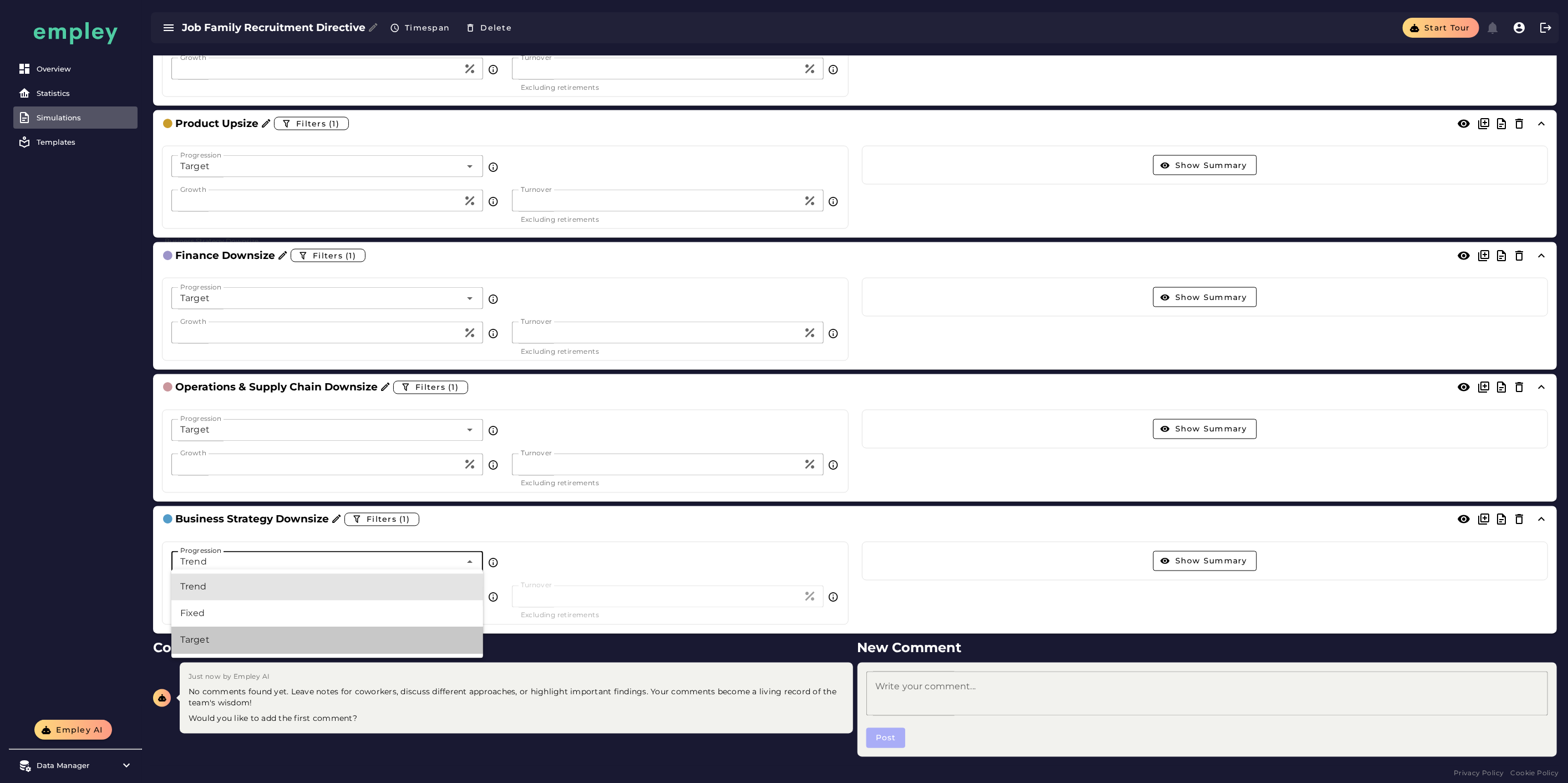 type on "******" 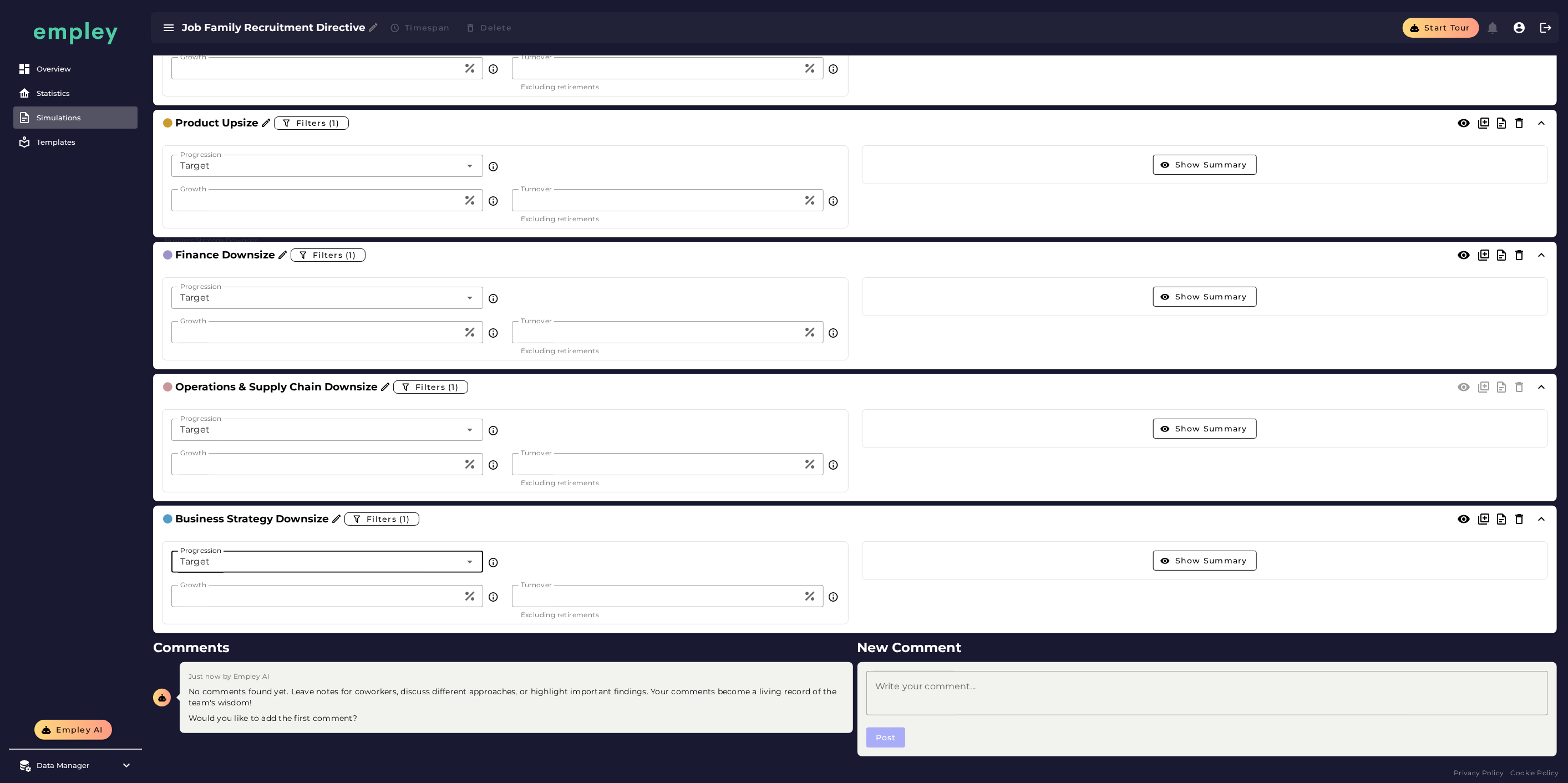 click on "**" 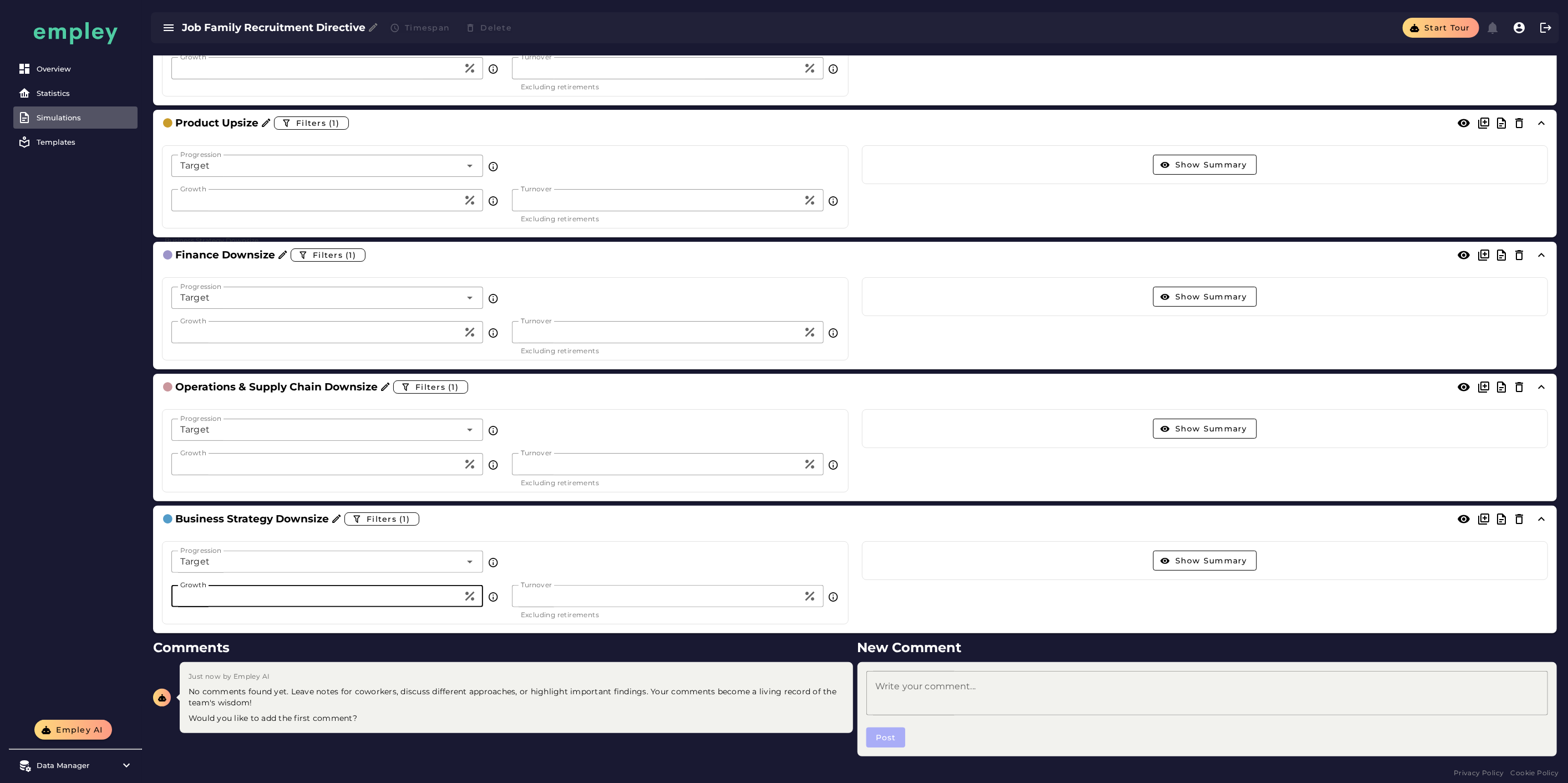 scroll, scrollTop: 0, scrollLeft: 0, axis: both 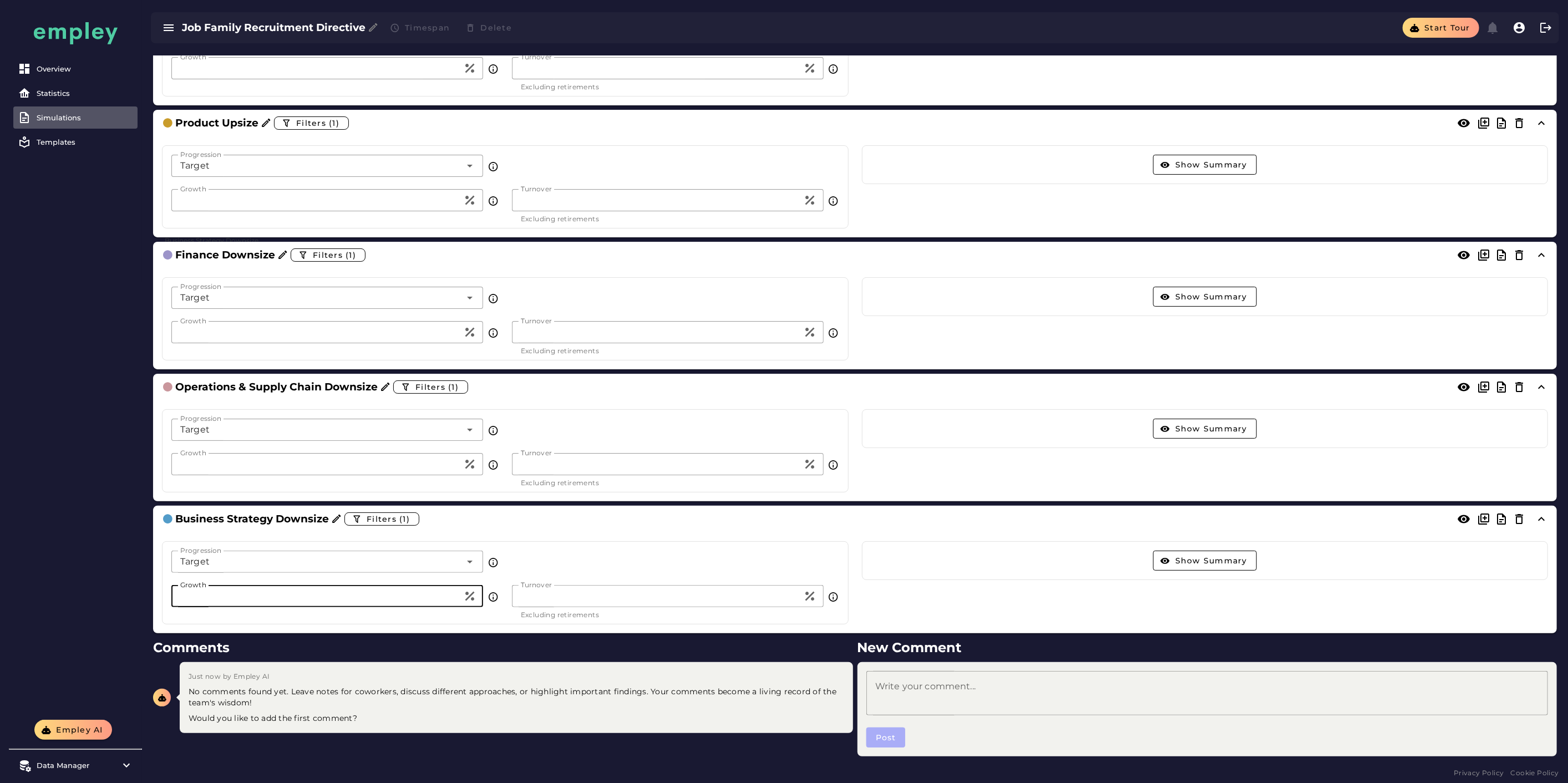 type on "***" 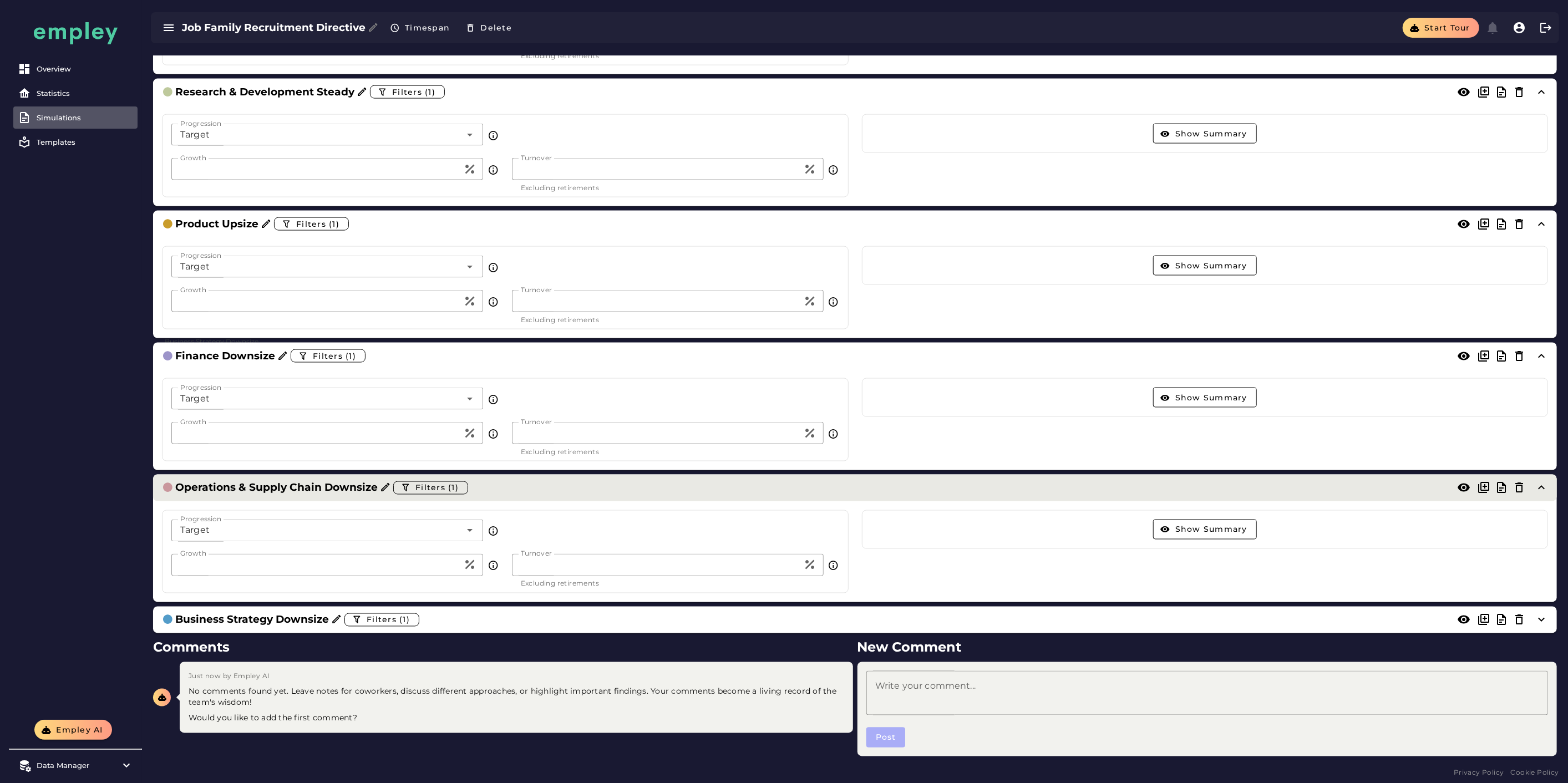 click on "Operations & Supply Chain Downsize  Filters (1)" 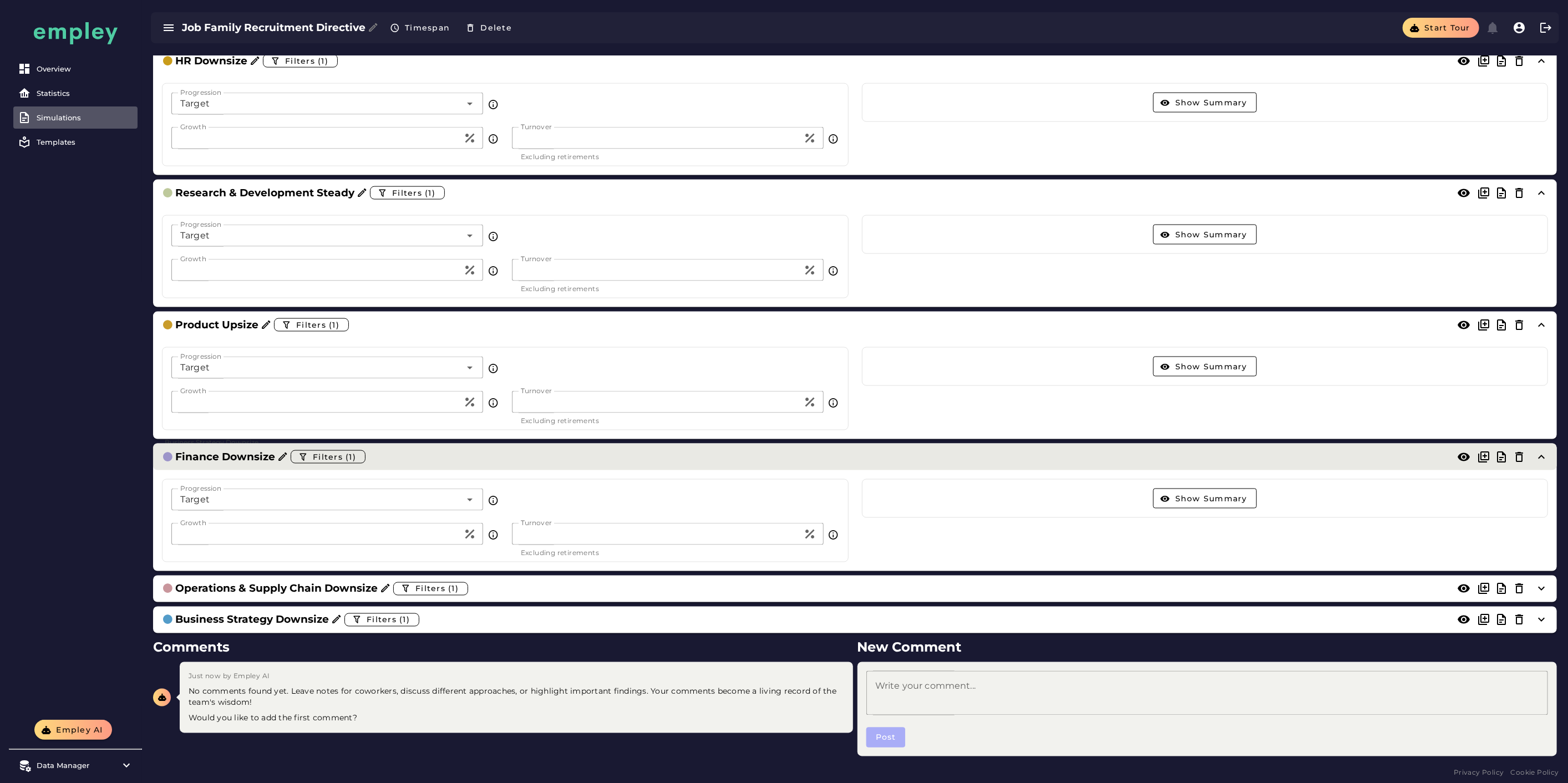 click on "Finance Downsize  Filters (1)" 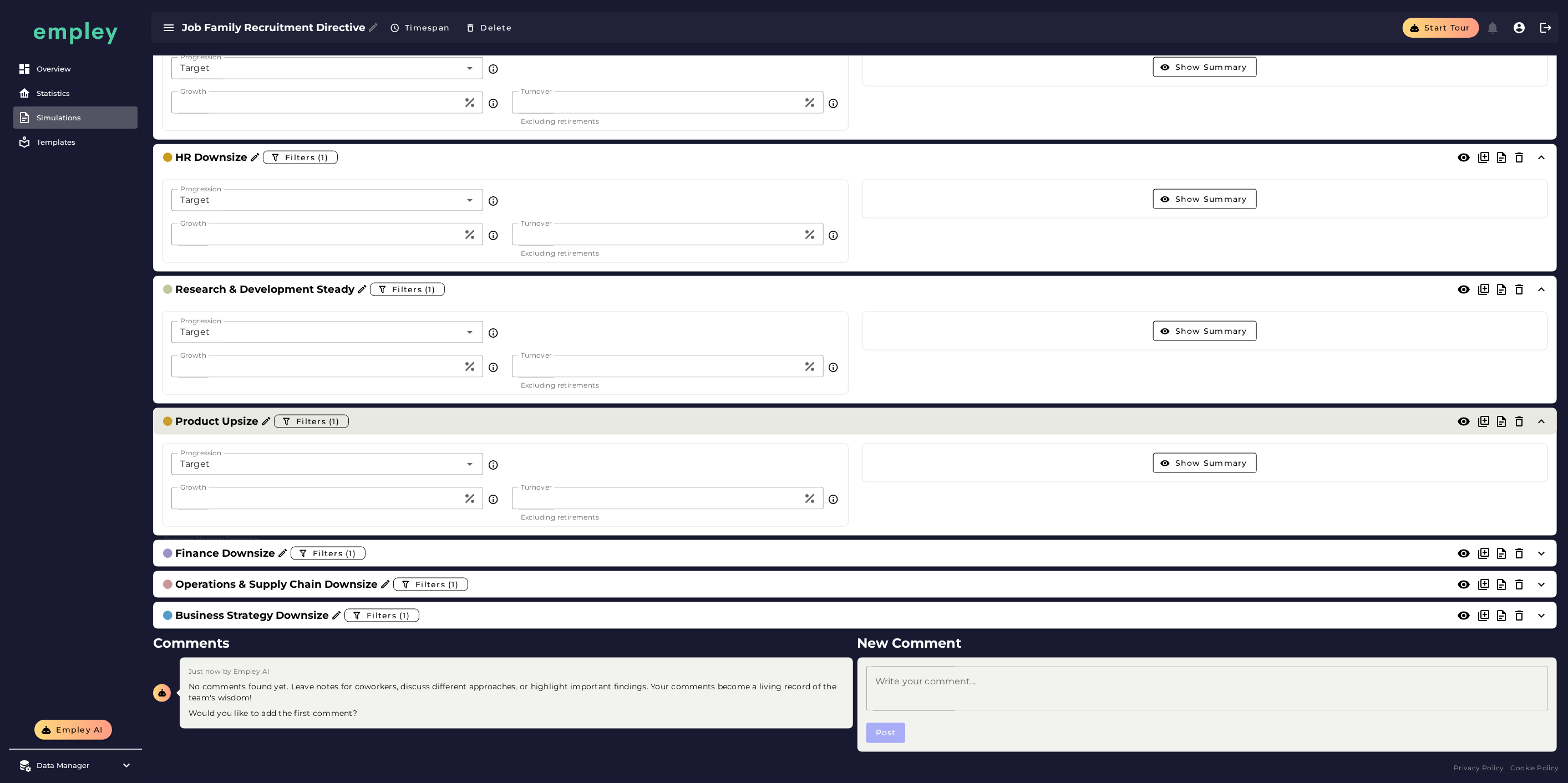 scroll, scrollTop: 1265, scrollLeft: 0, axis: vertical 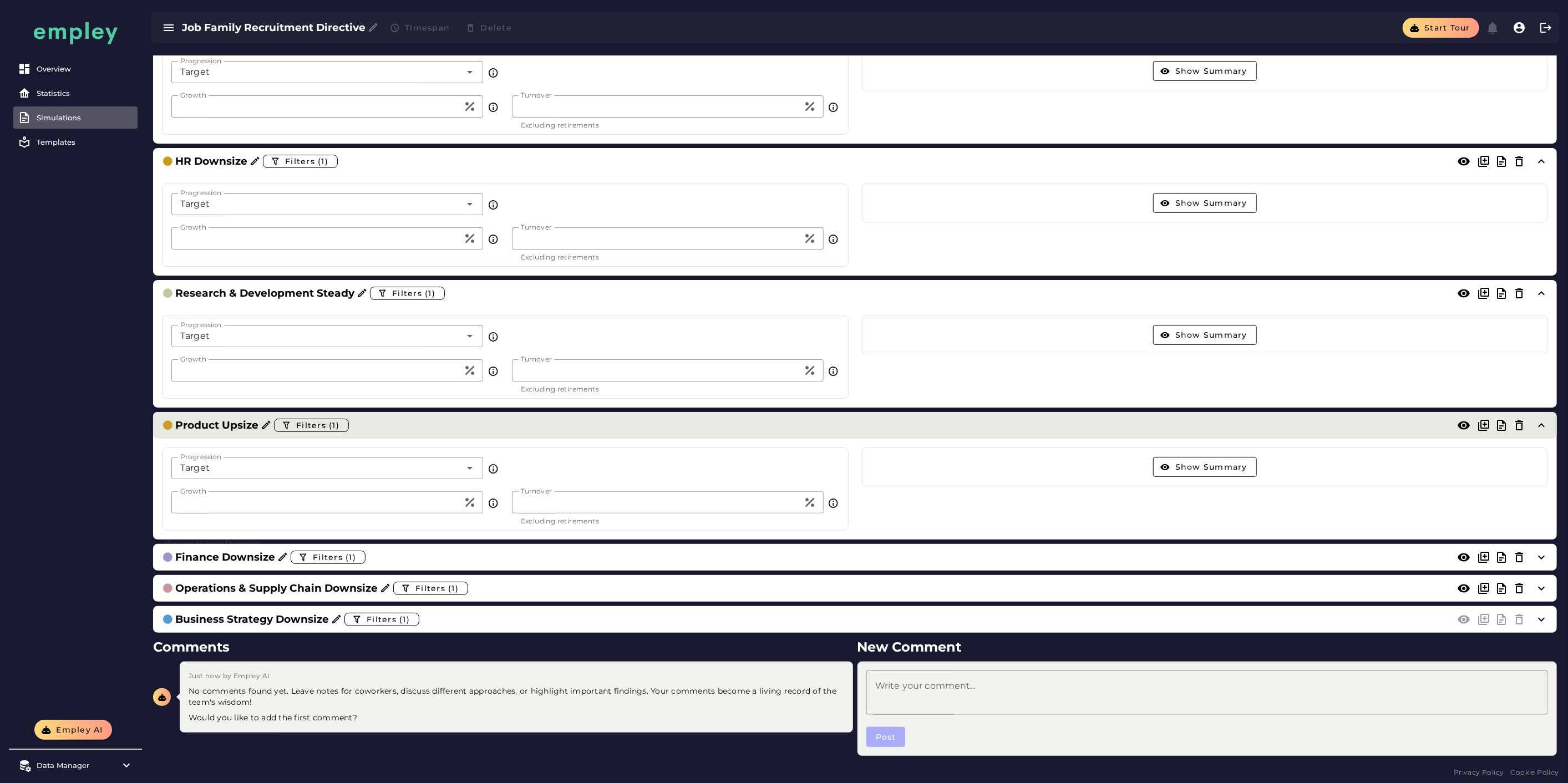 click on "Product Upsize  Filters (1)" 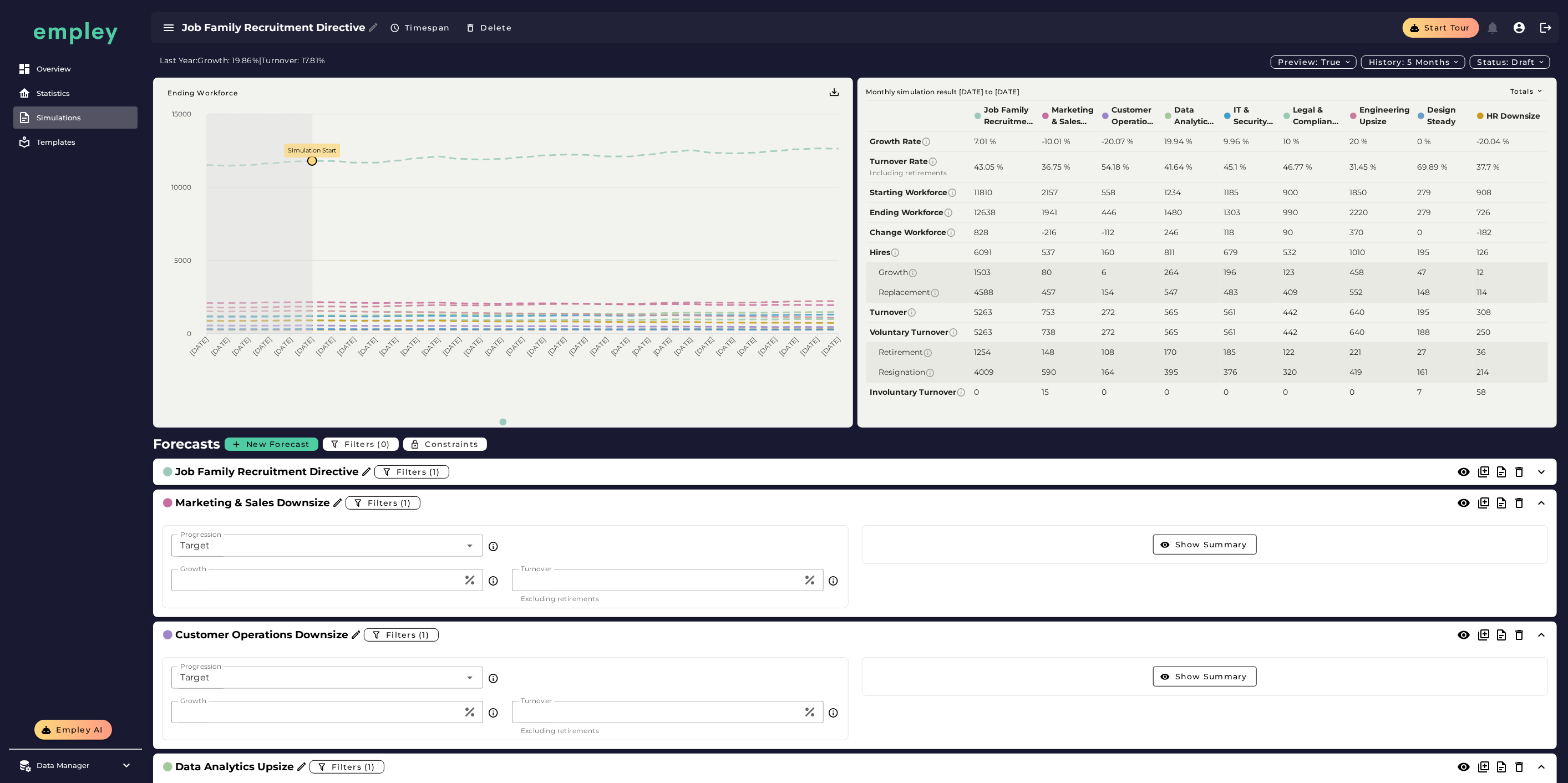 scroll, scrollTop: 1165, scrollLeft: 0, axis: vertical 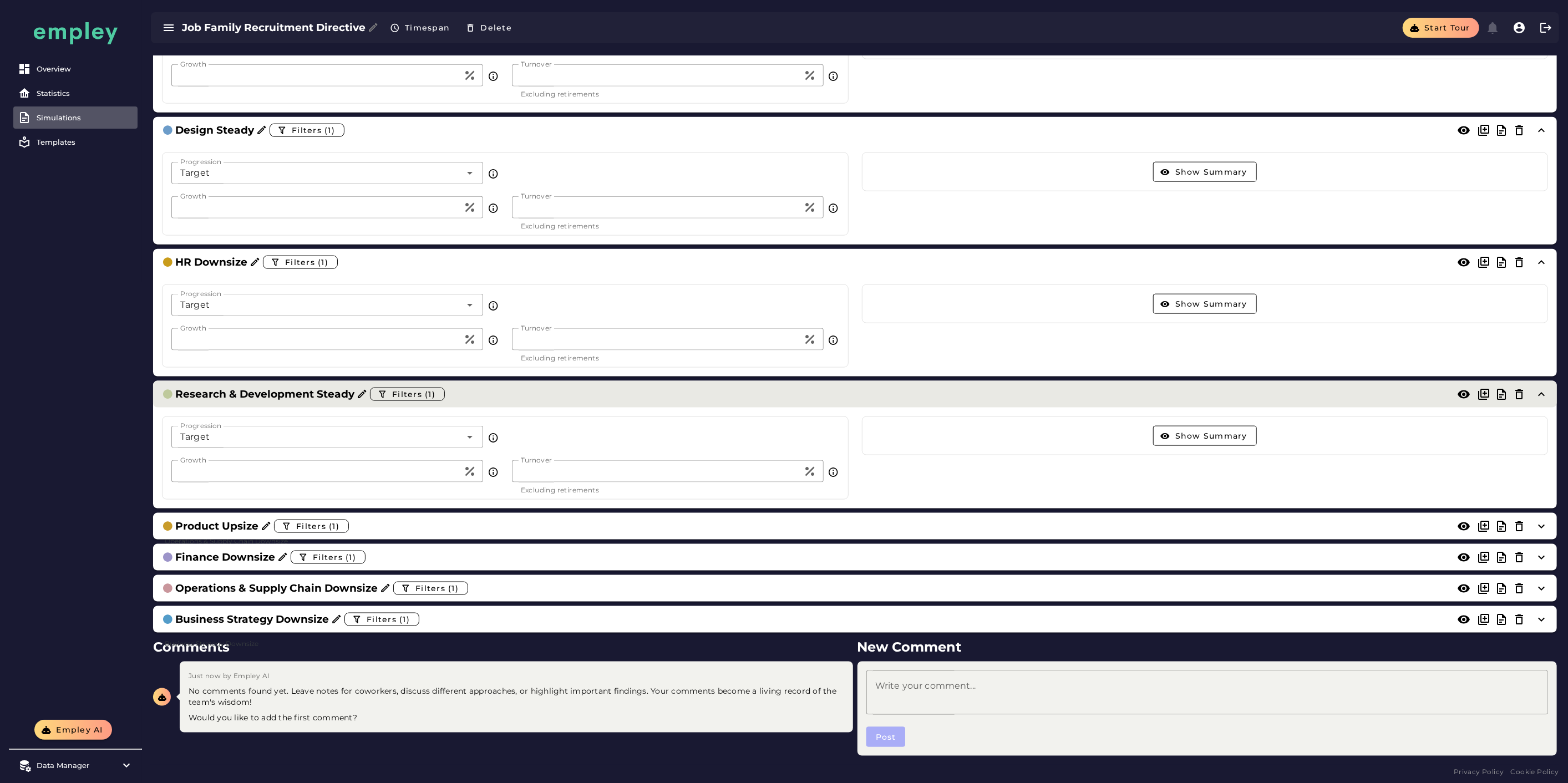 click on "Research & Development Steady  Filters (1)" 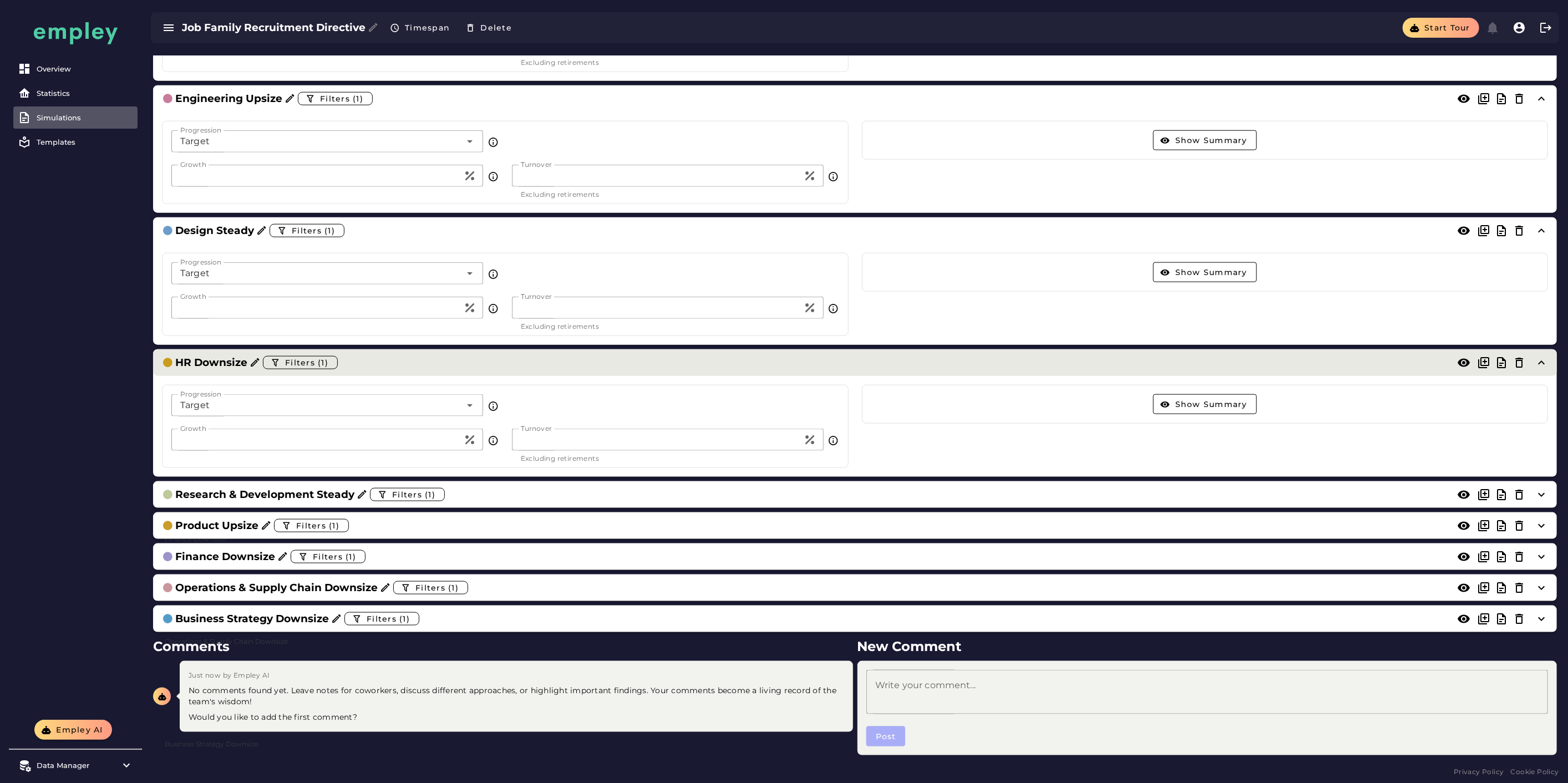 click on "HR Downsize  Filters (1)" 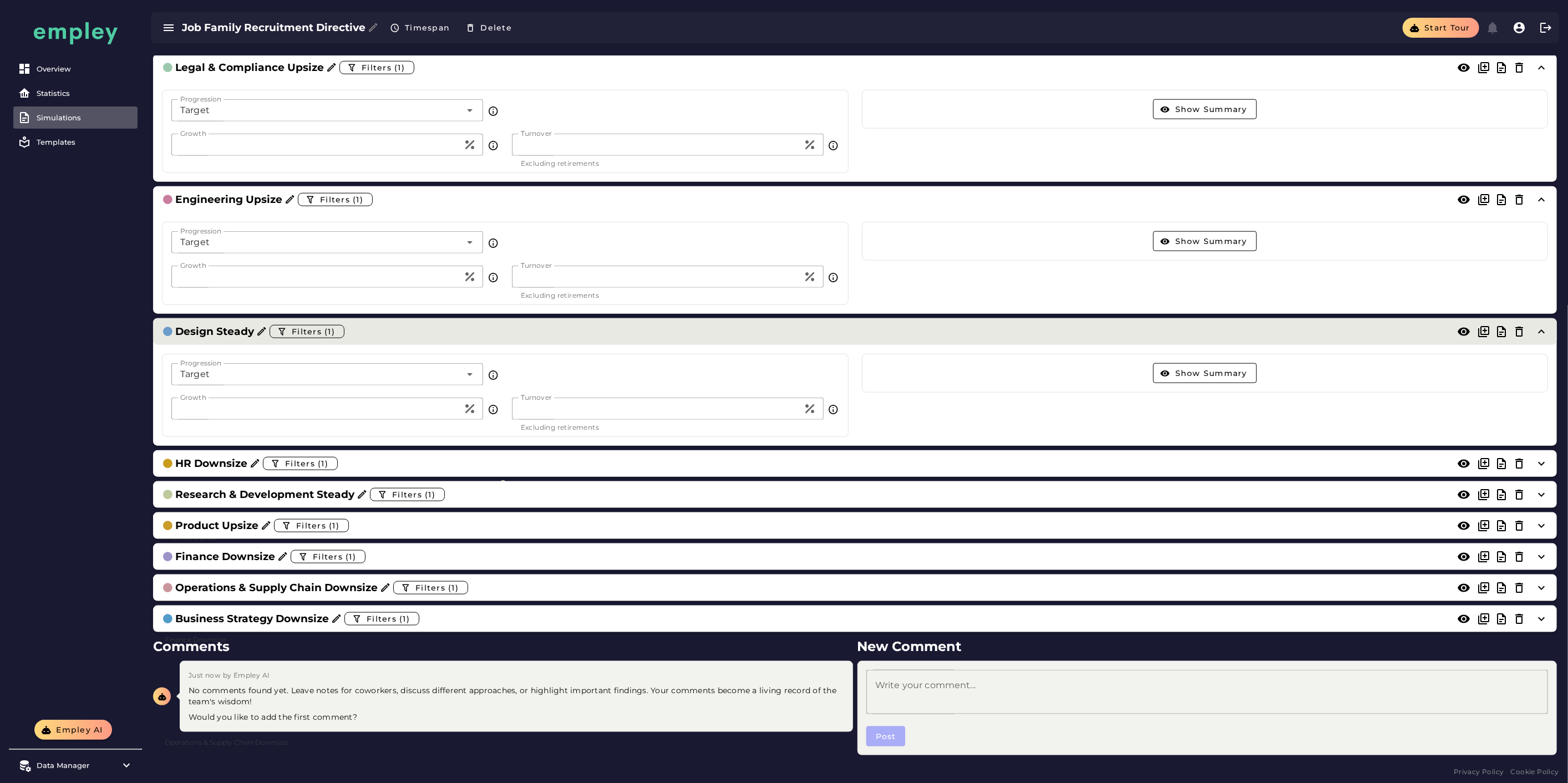 click on "Design Steady  Filters (1)" 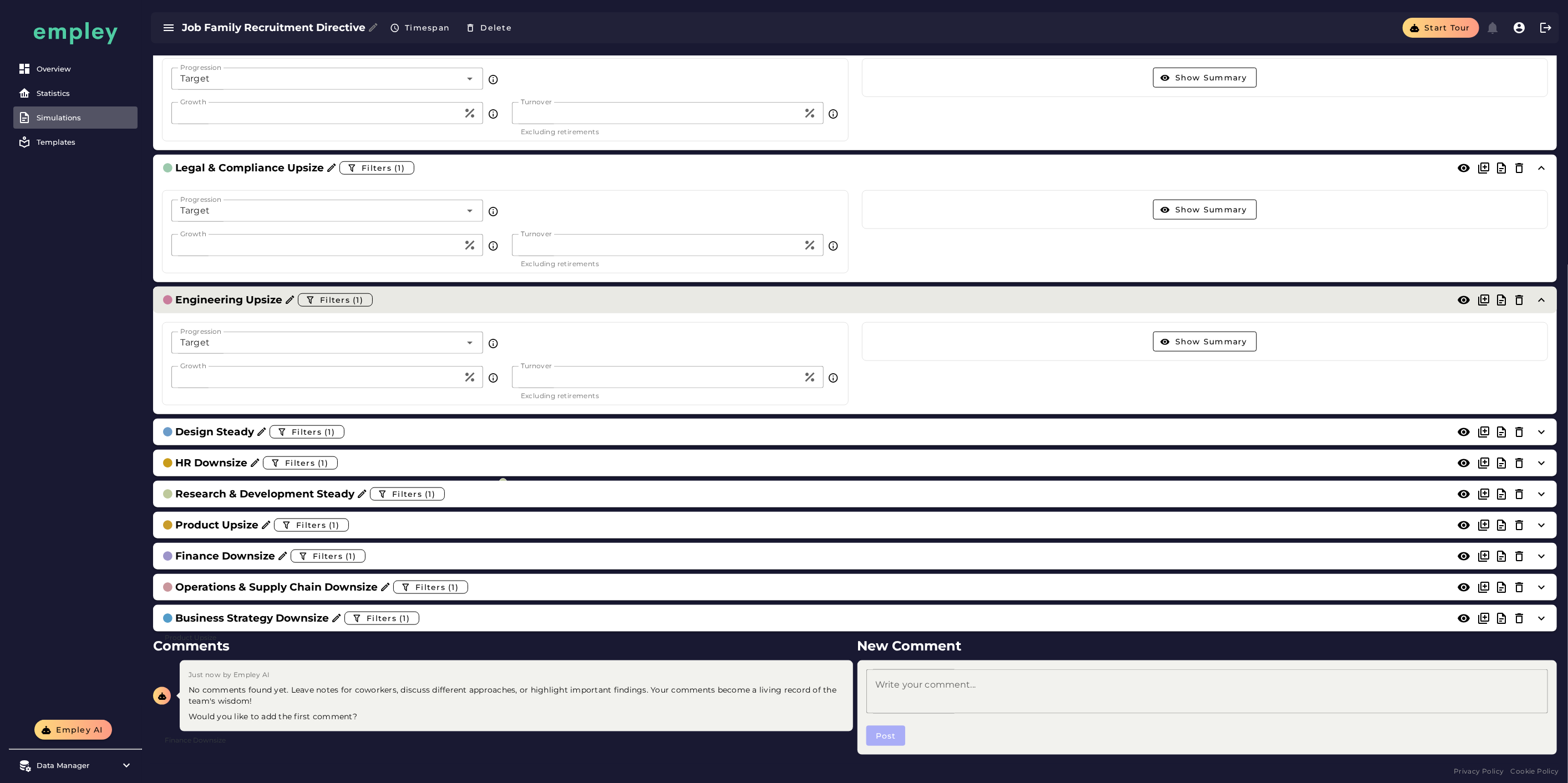 click on "Engineering Upsize  Filters (1)" 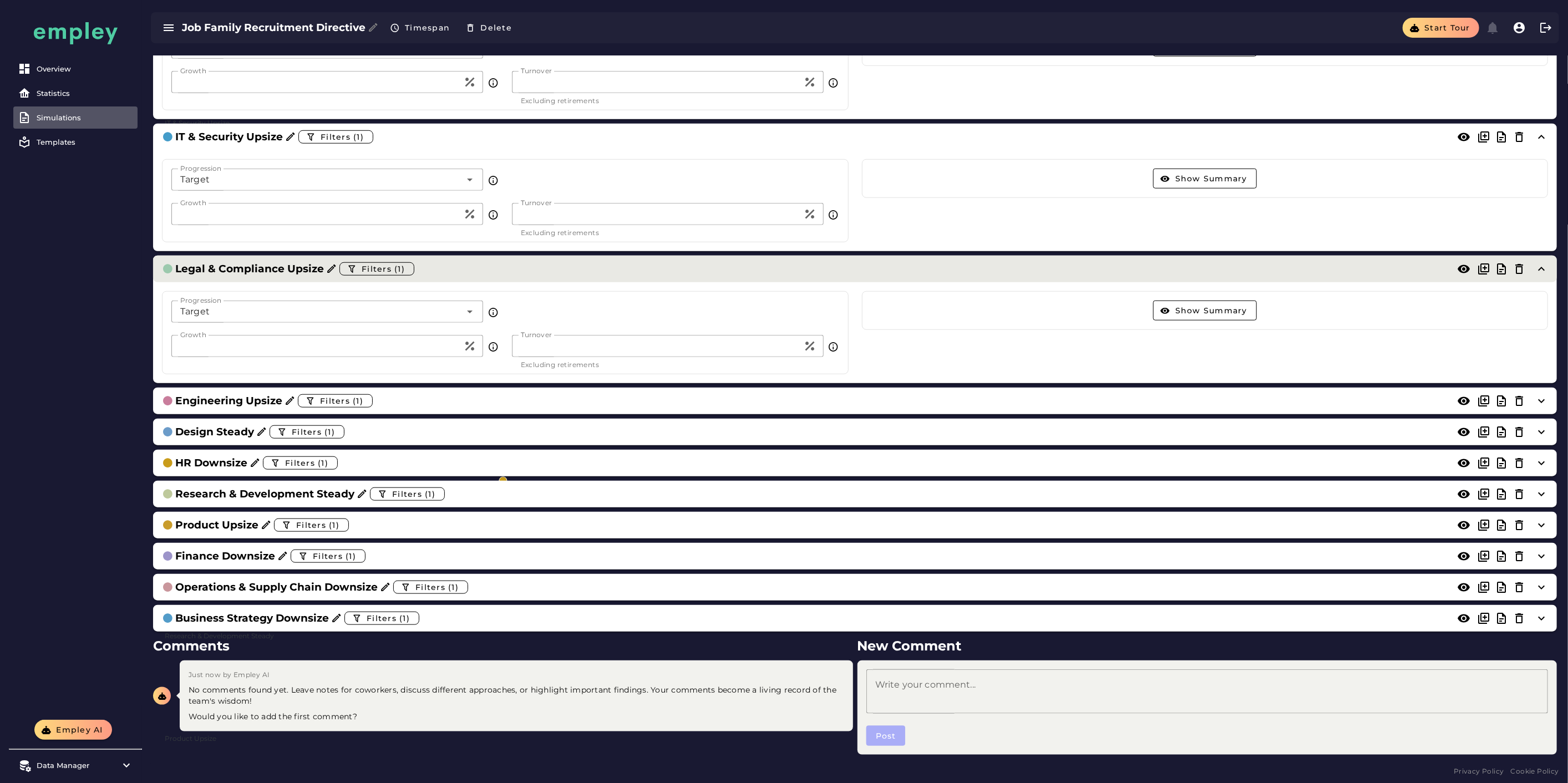 click on "Legal & Compliance Upsize  Filters (1)" 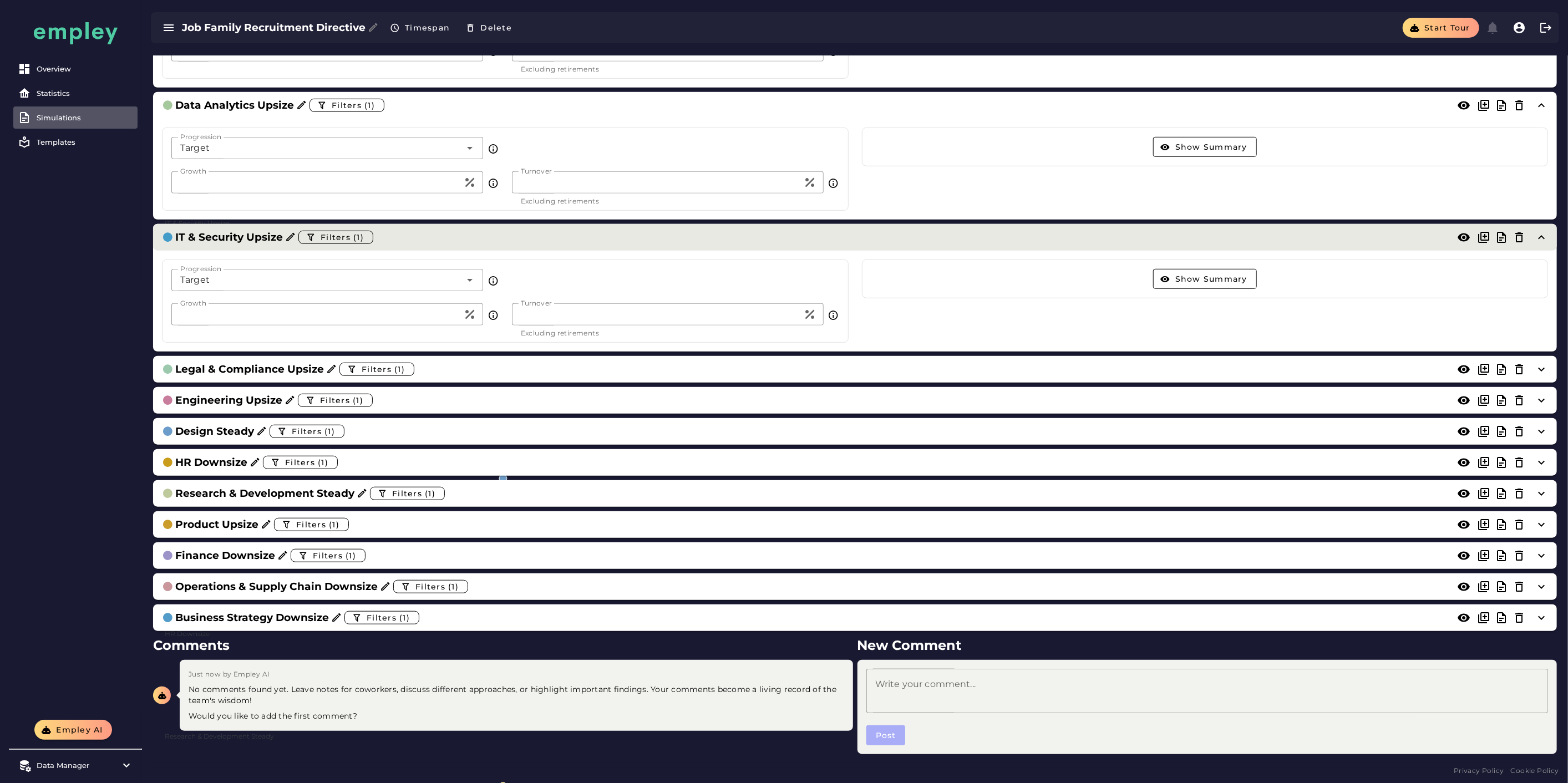 click on "IT & Security Upsize  Filters (1)" 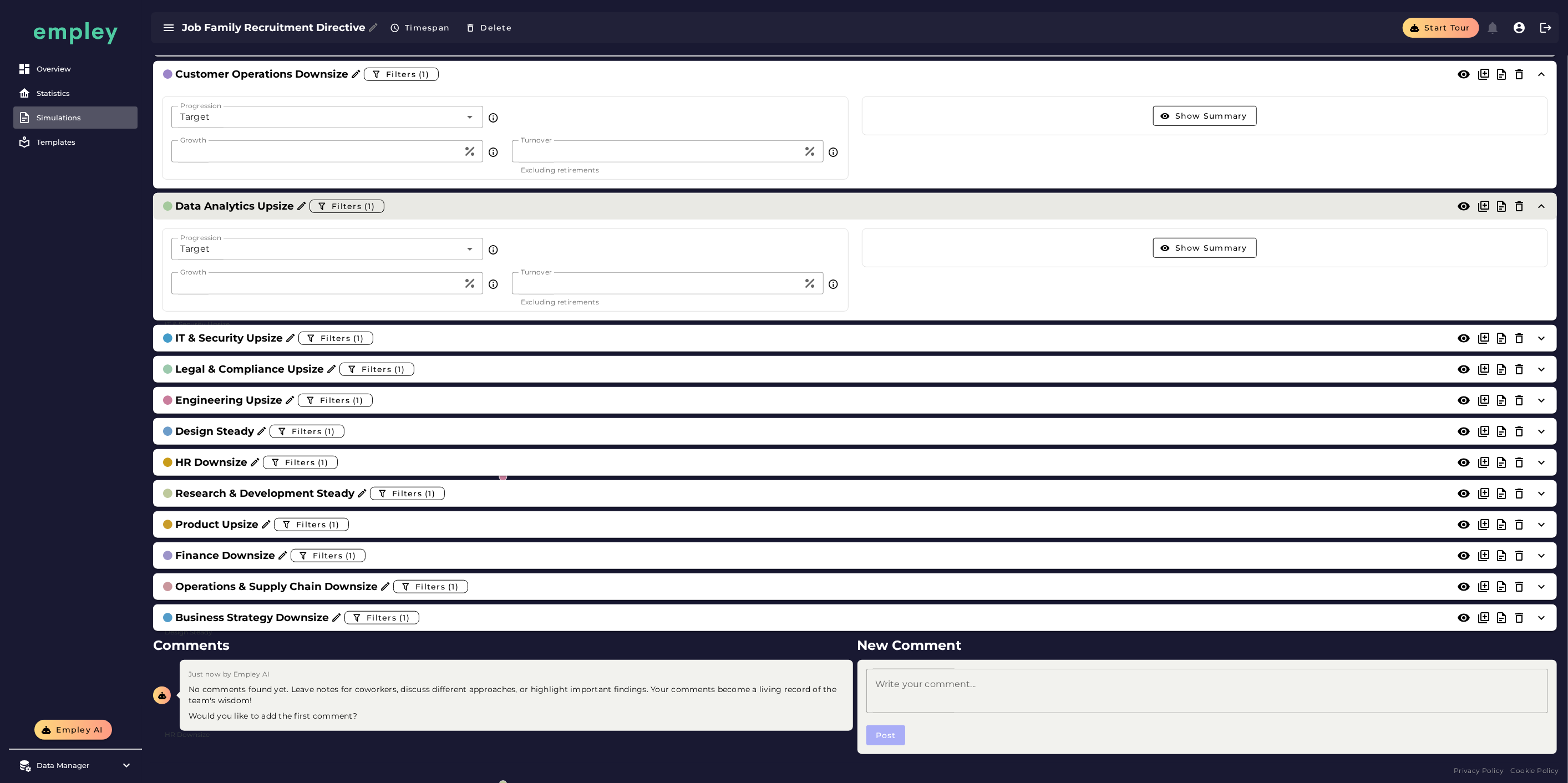 click on "Data Analytics Upsize  Filters (1)" 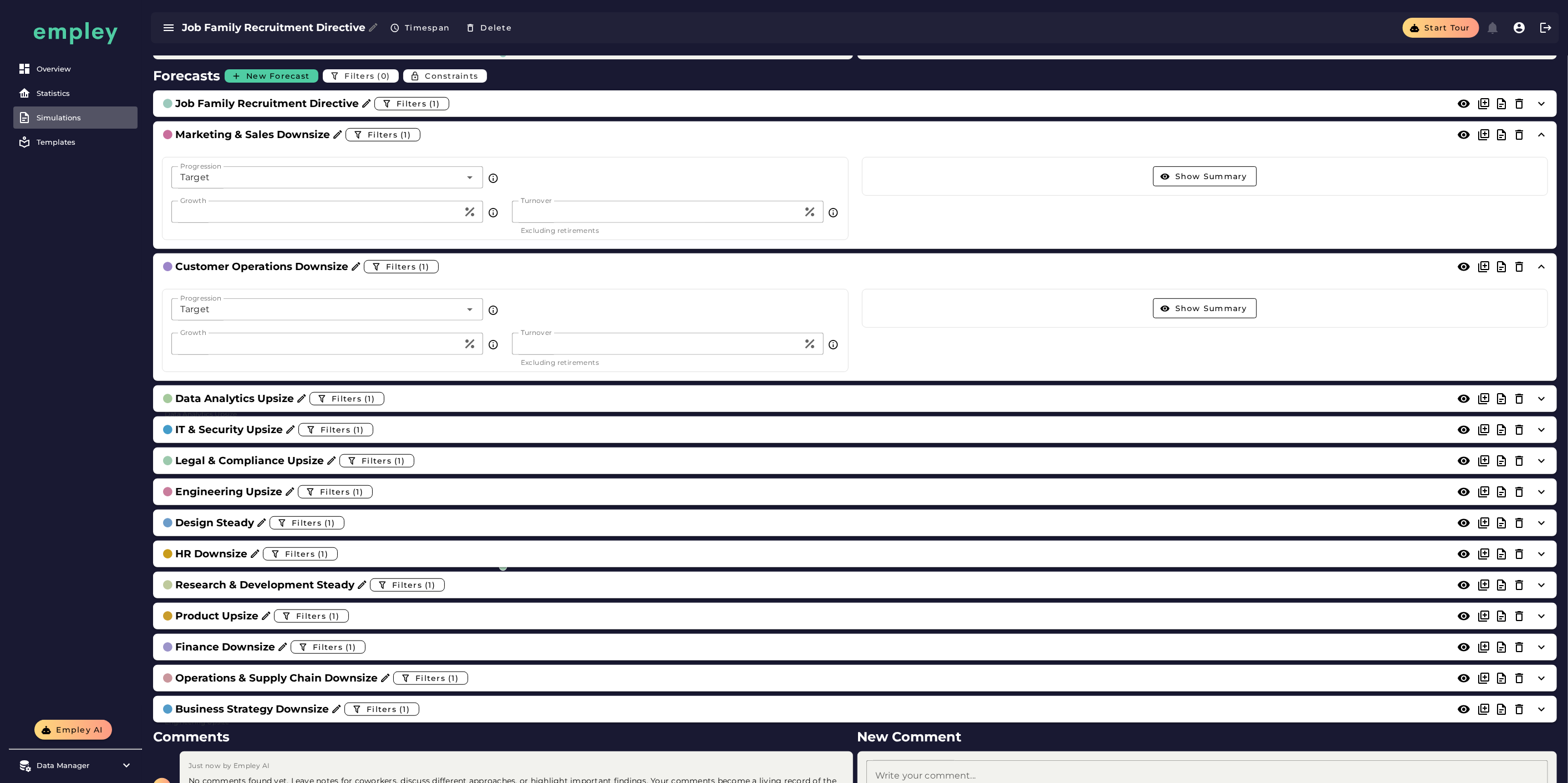 scroll, scrollTop: 276, scrollLeft: 0, axis: vertical 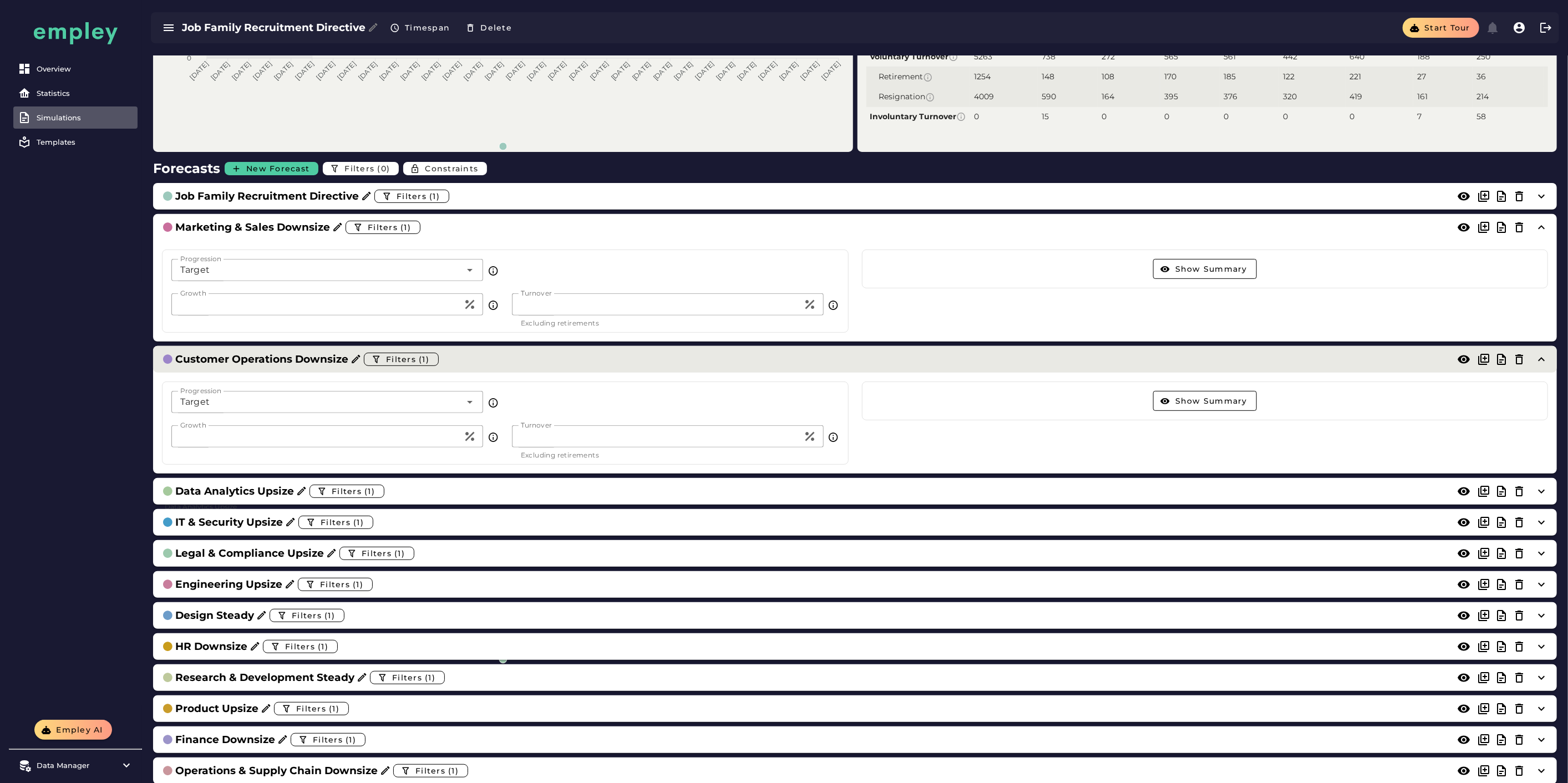click on "Customer Operations Downsize  Filters (1)" 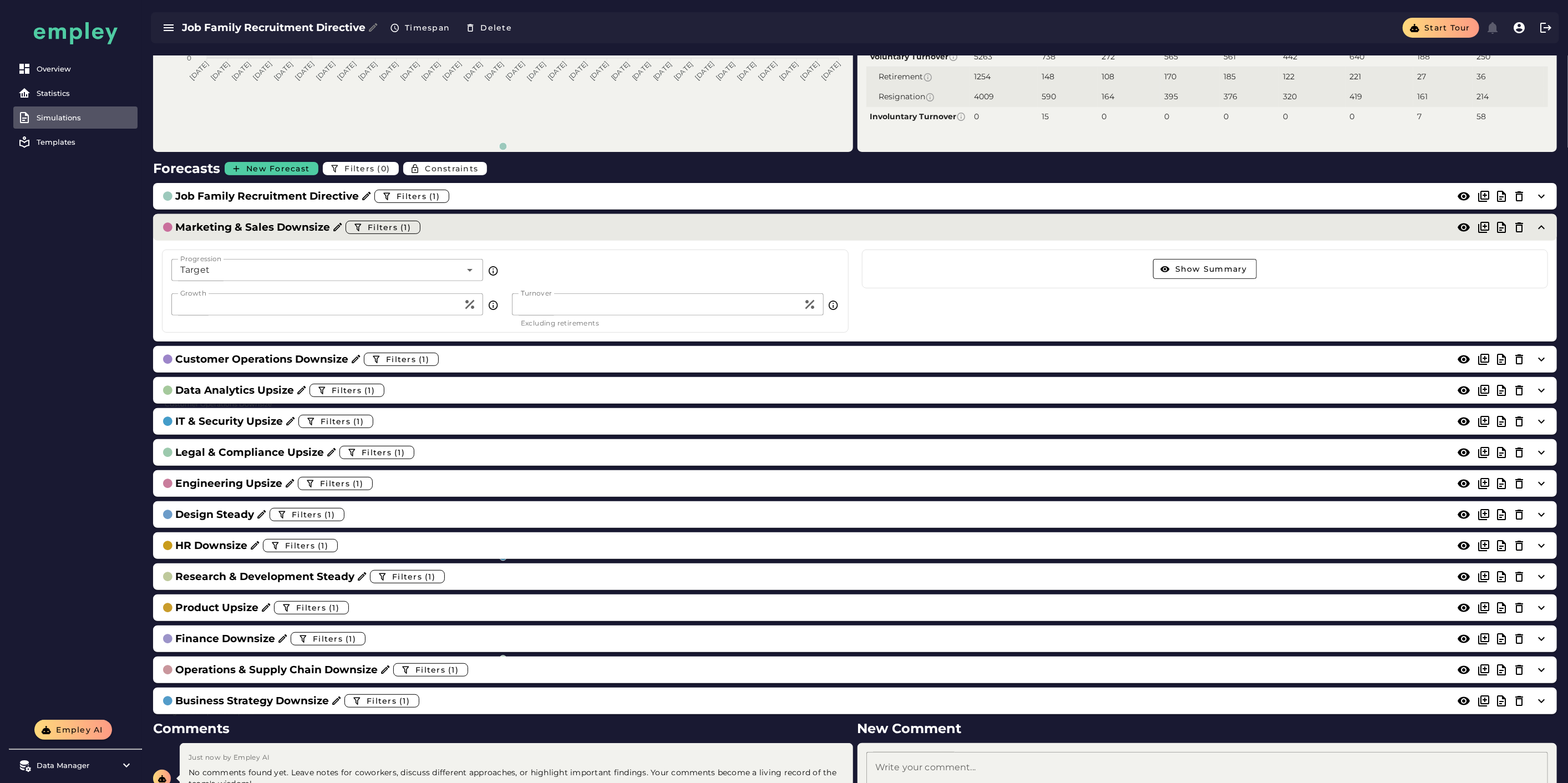 click on "Marketing & Sales Downsize  Filters (1)" 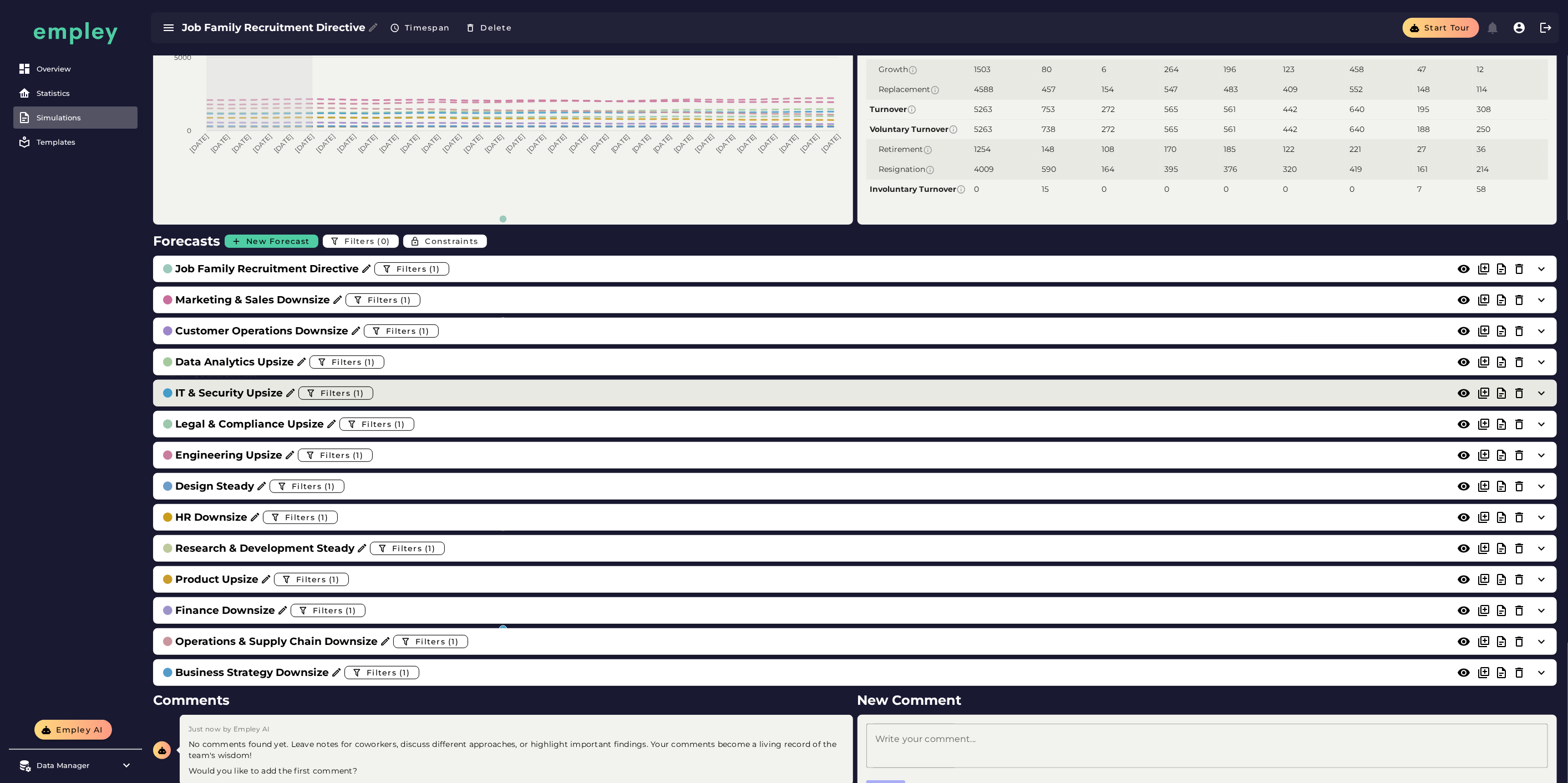 scroll, scrollTop: 13, scrollLeft: 0, axis: vertical 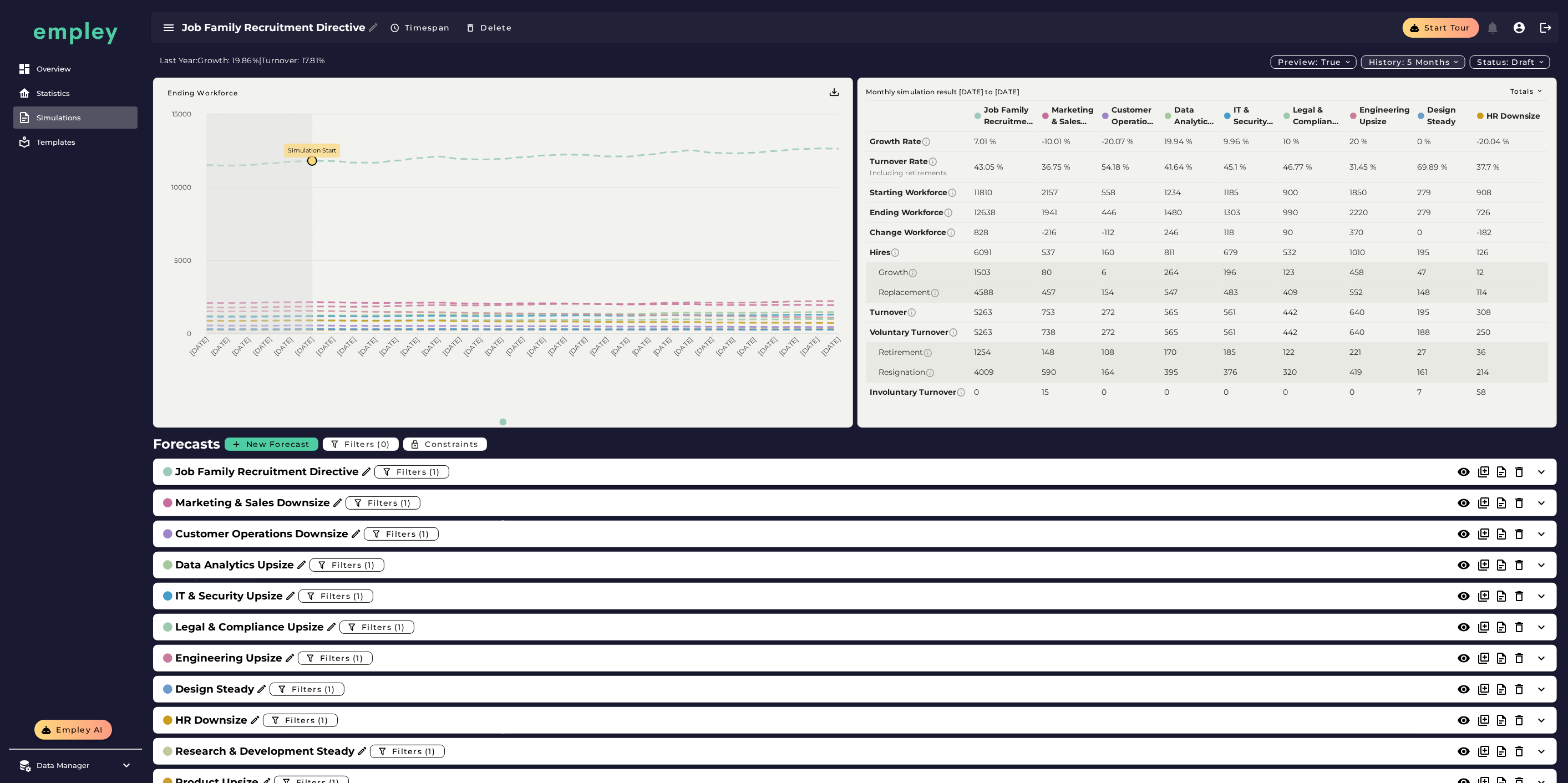click on "History: 5 months" 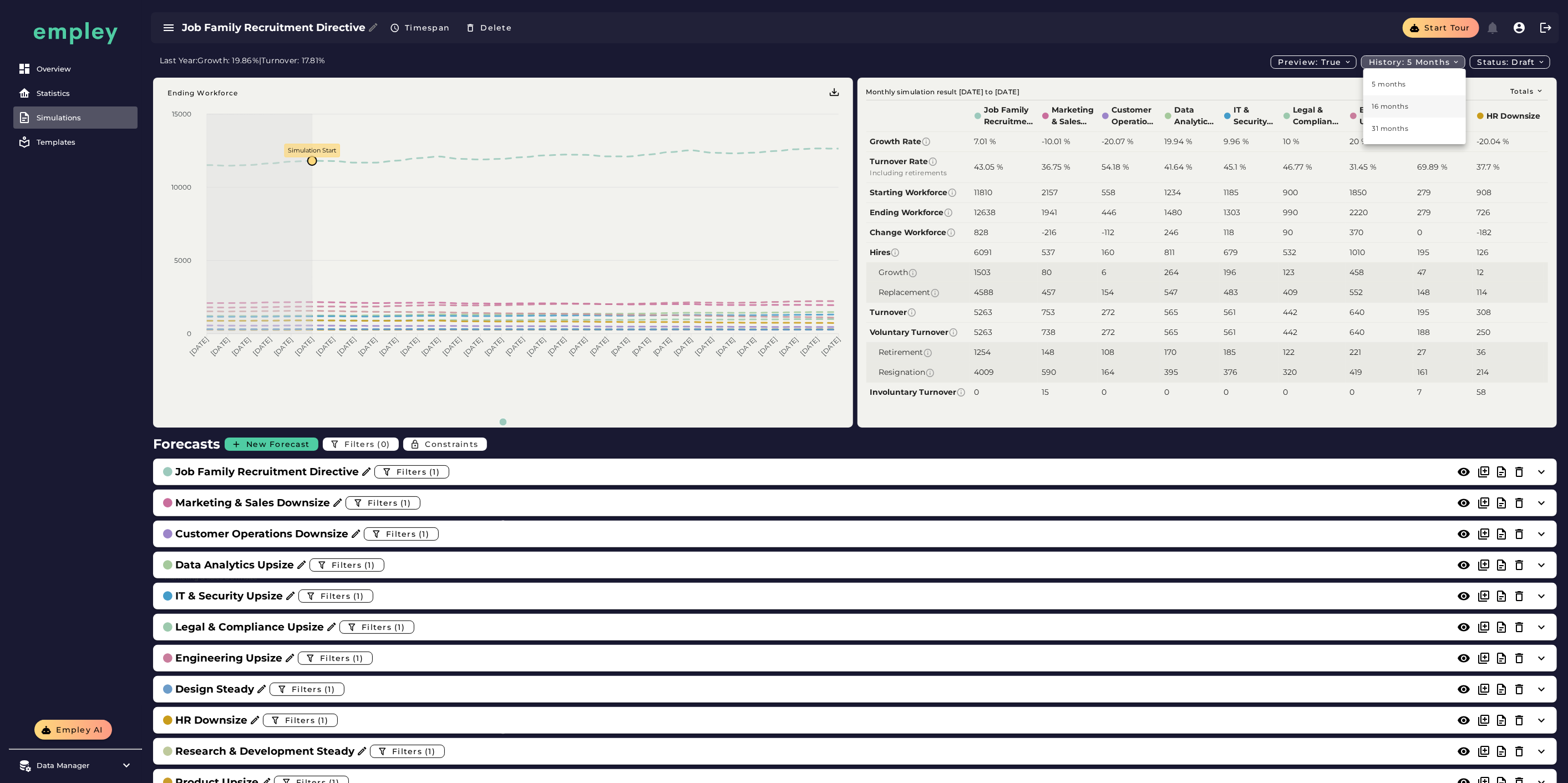 click on "16 months" 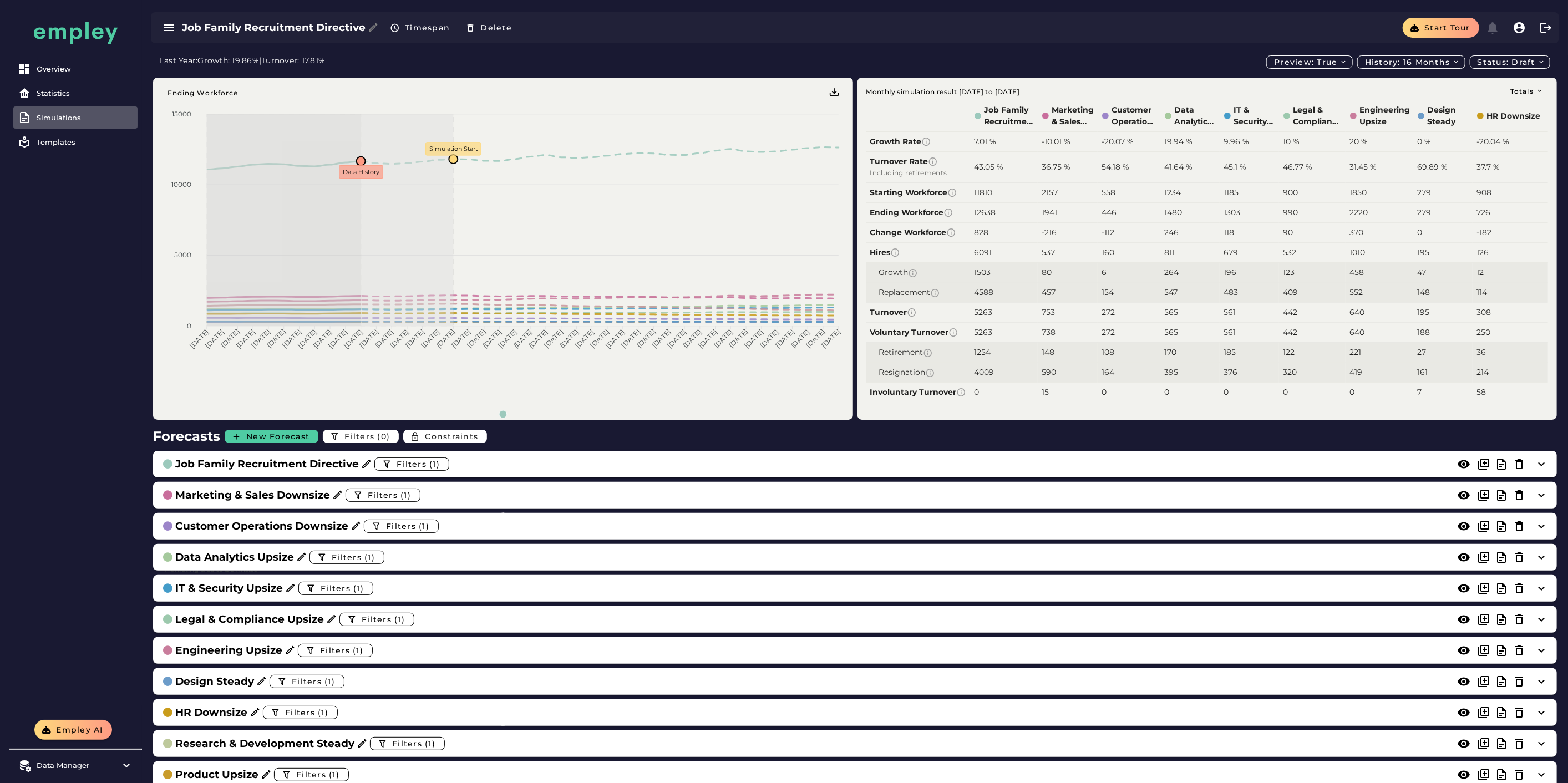 click on "Simulations" at bounding box center (85, 118) 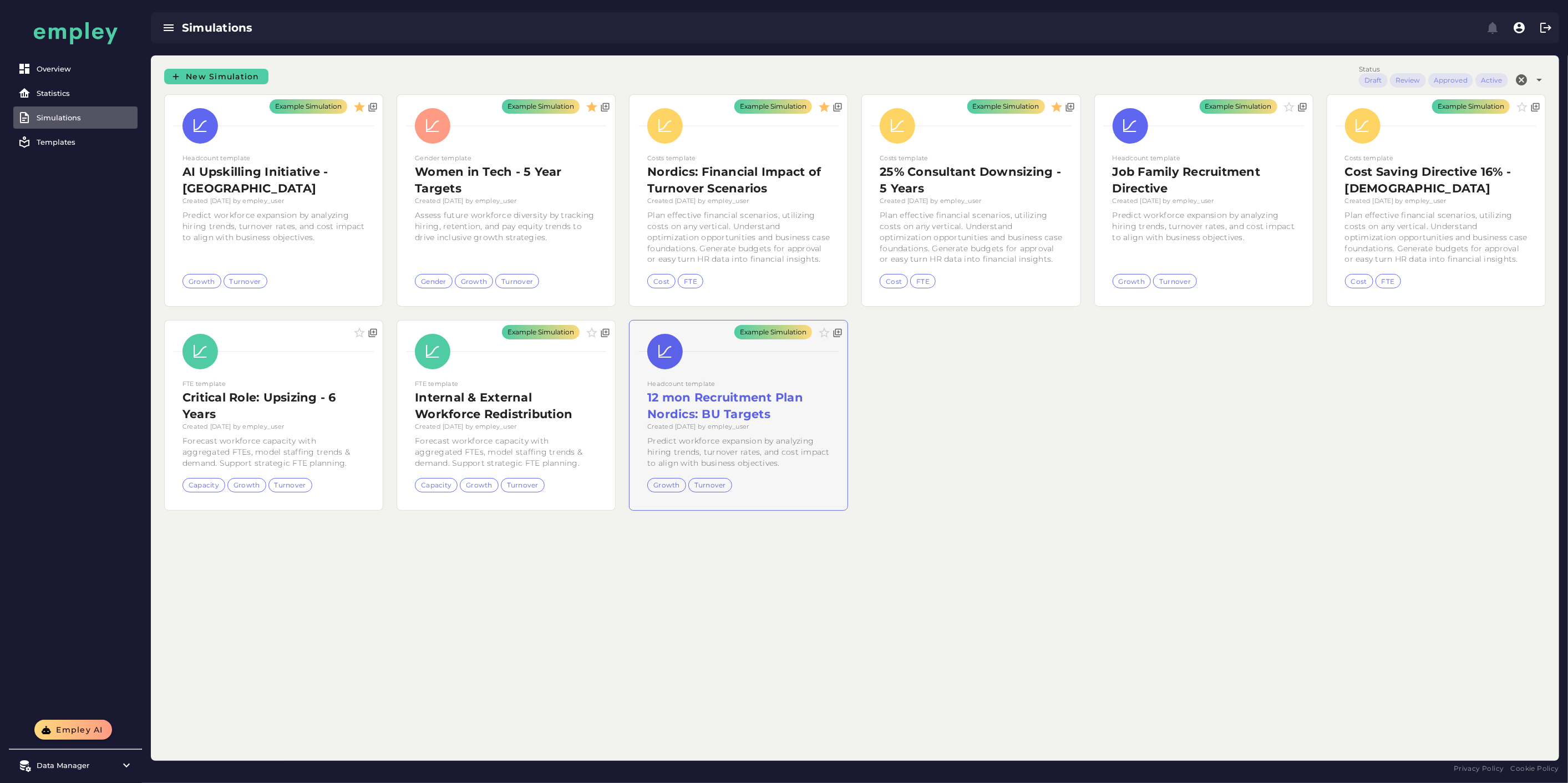 click on "Example Simulation" 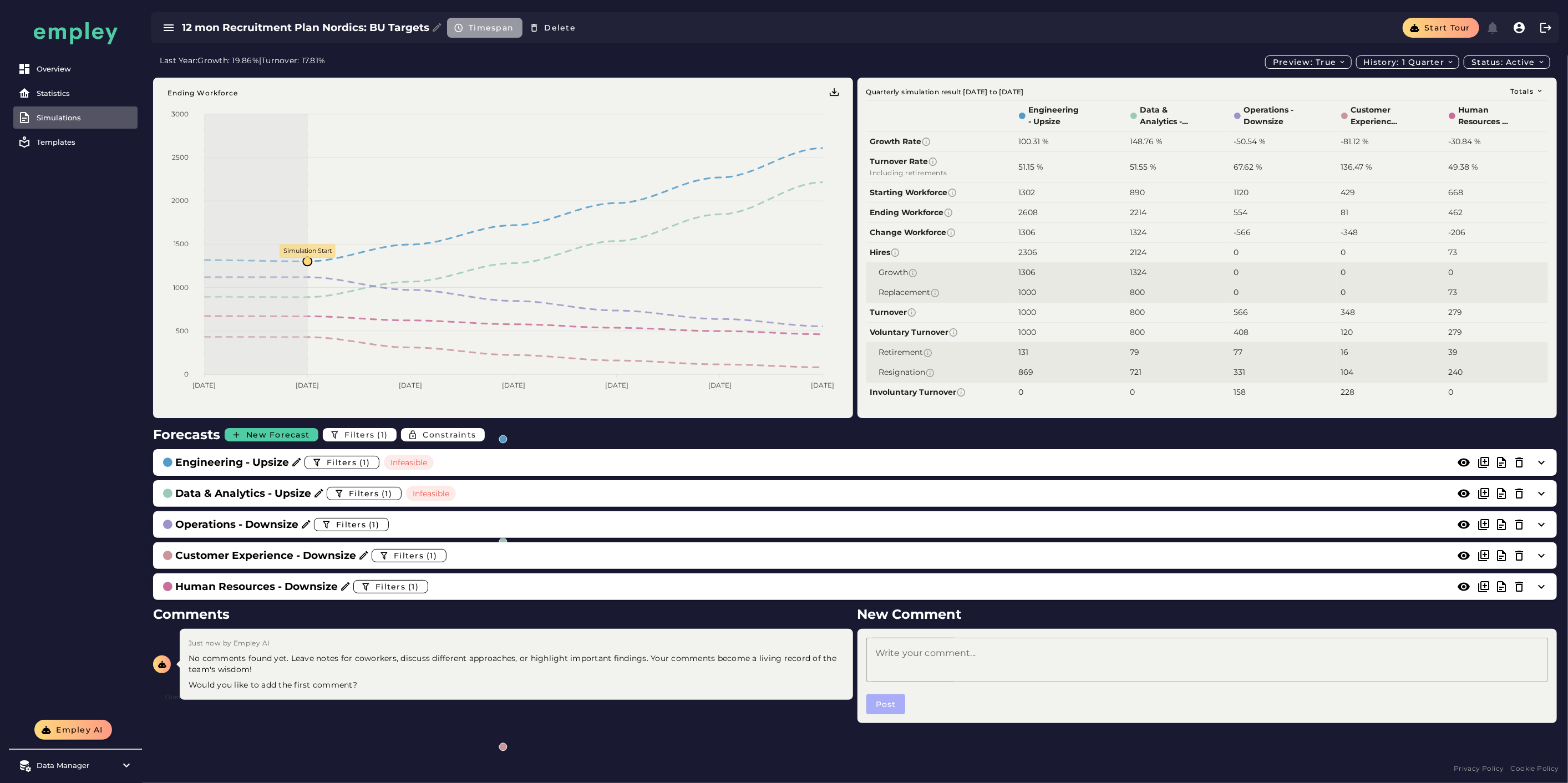 click on "Timespan" 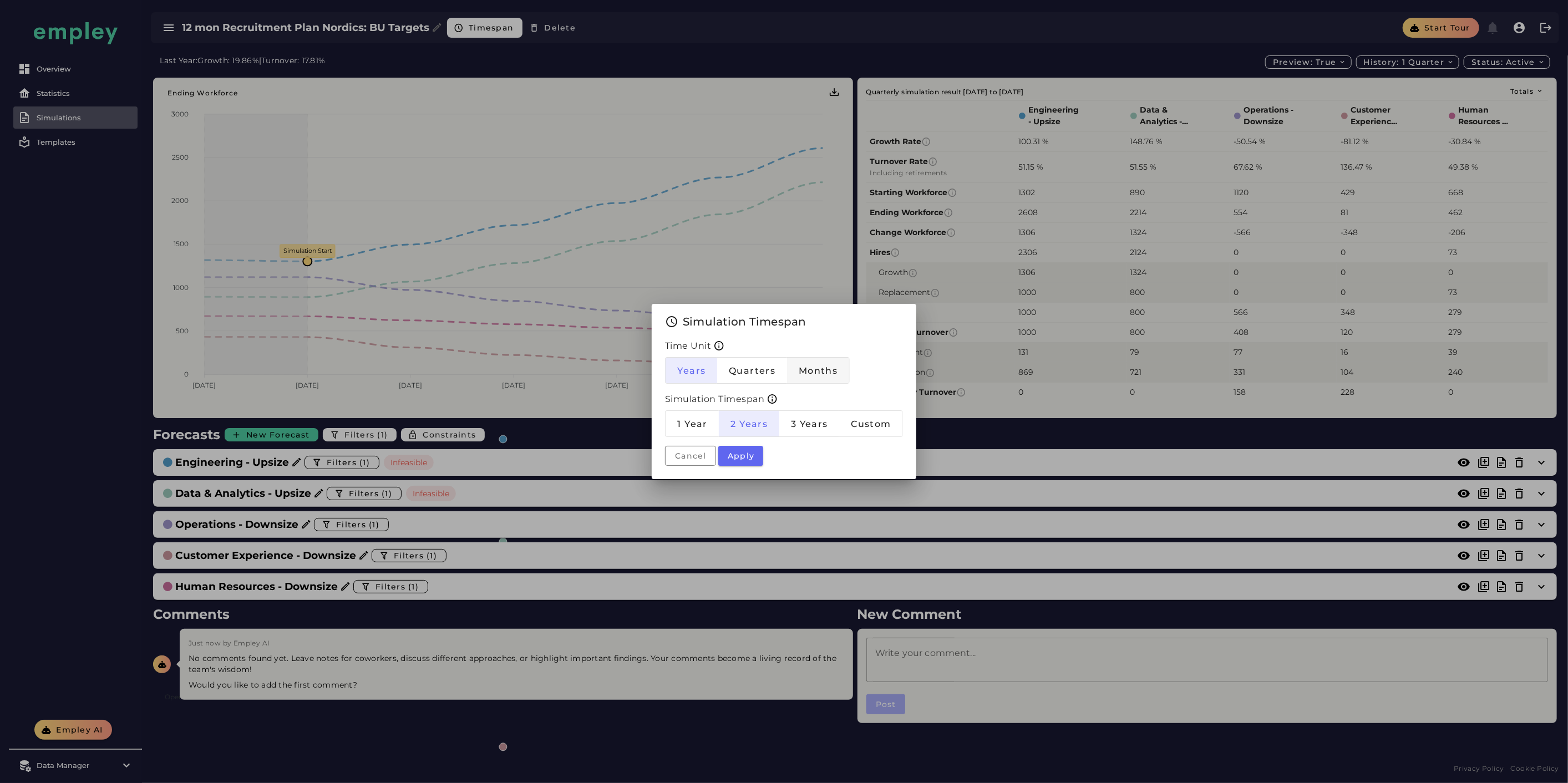 click on "Months" 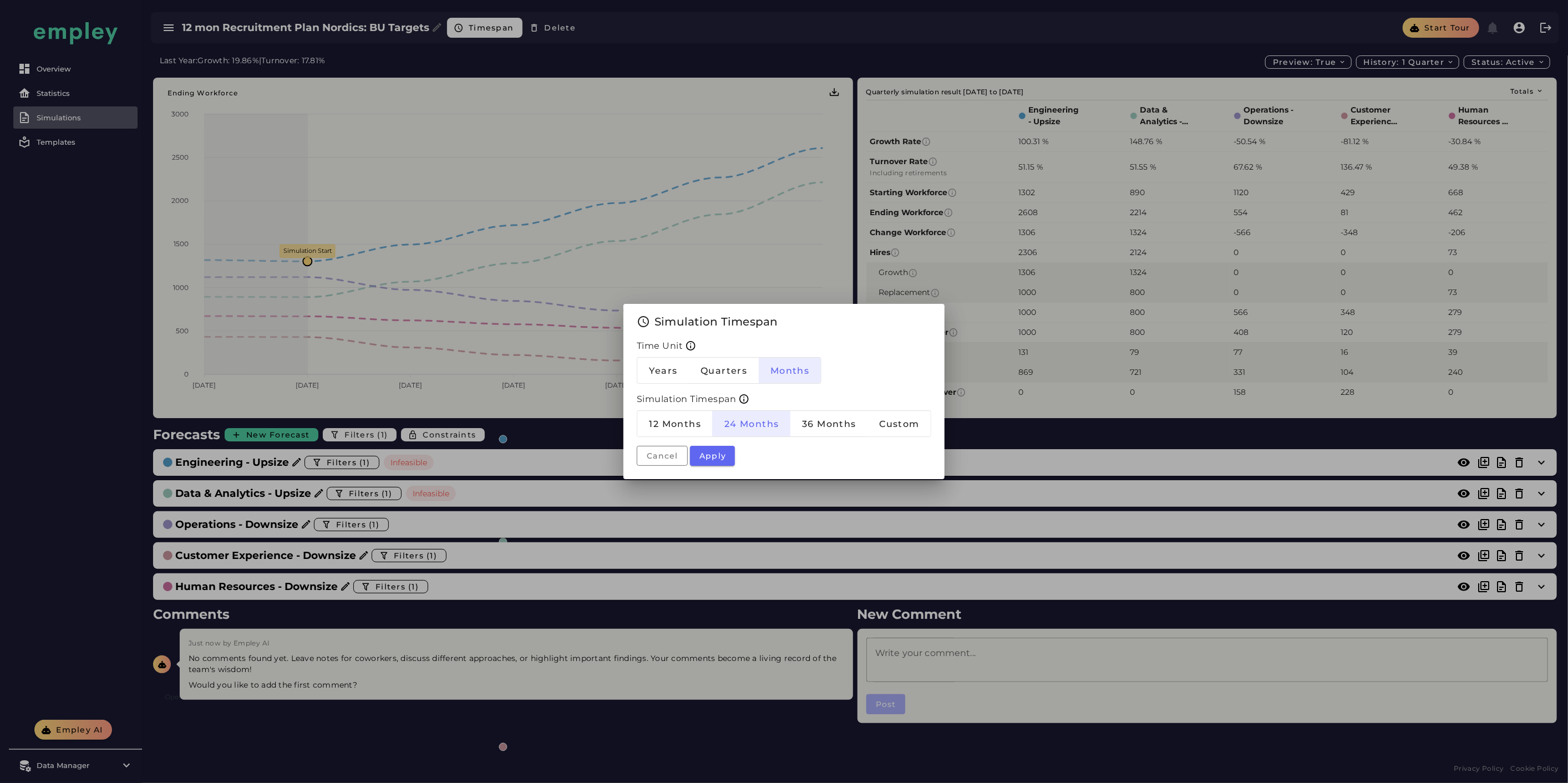 click on "Custom" 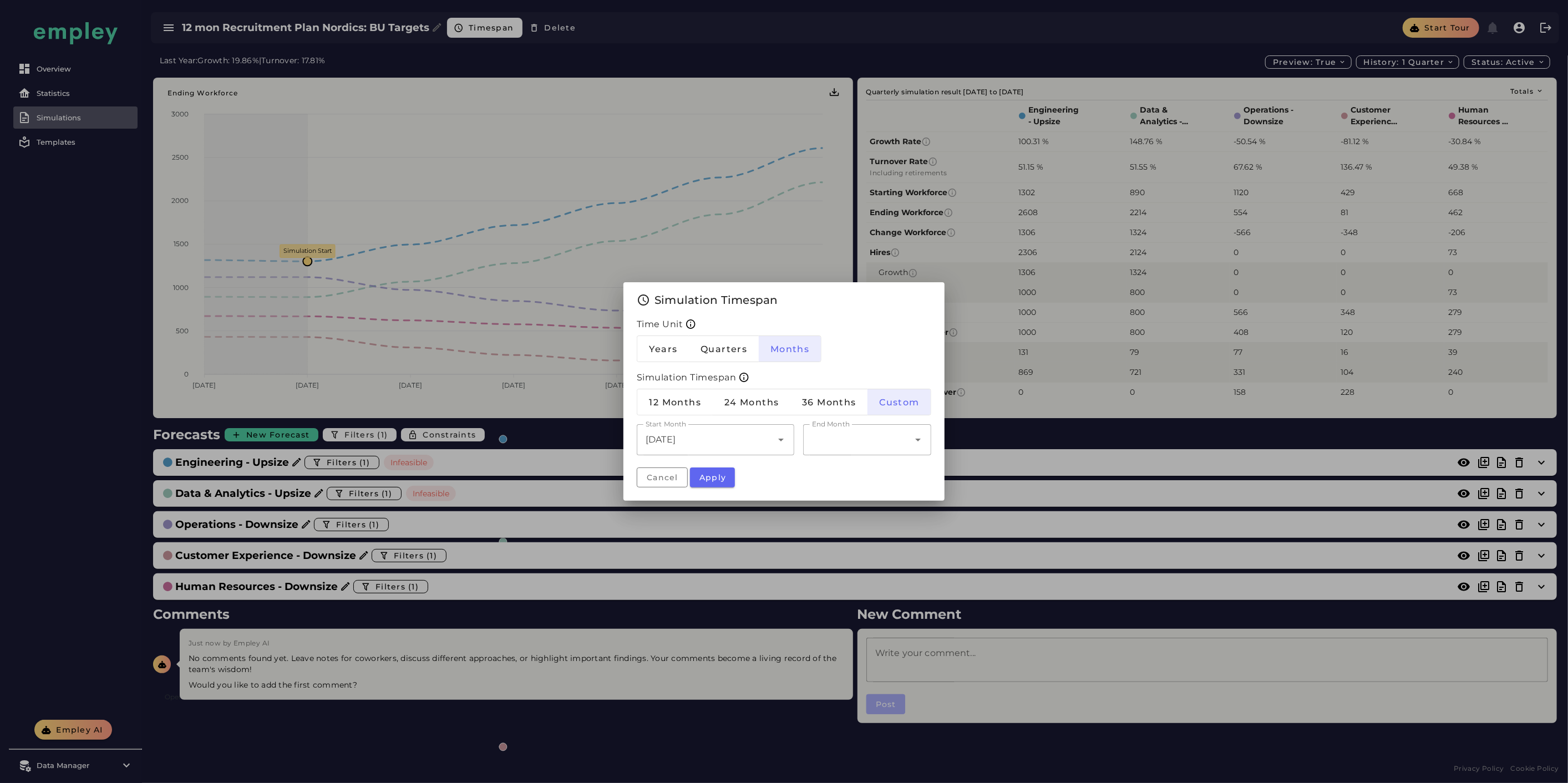 click on "[DATE] *******" 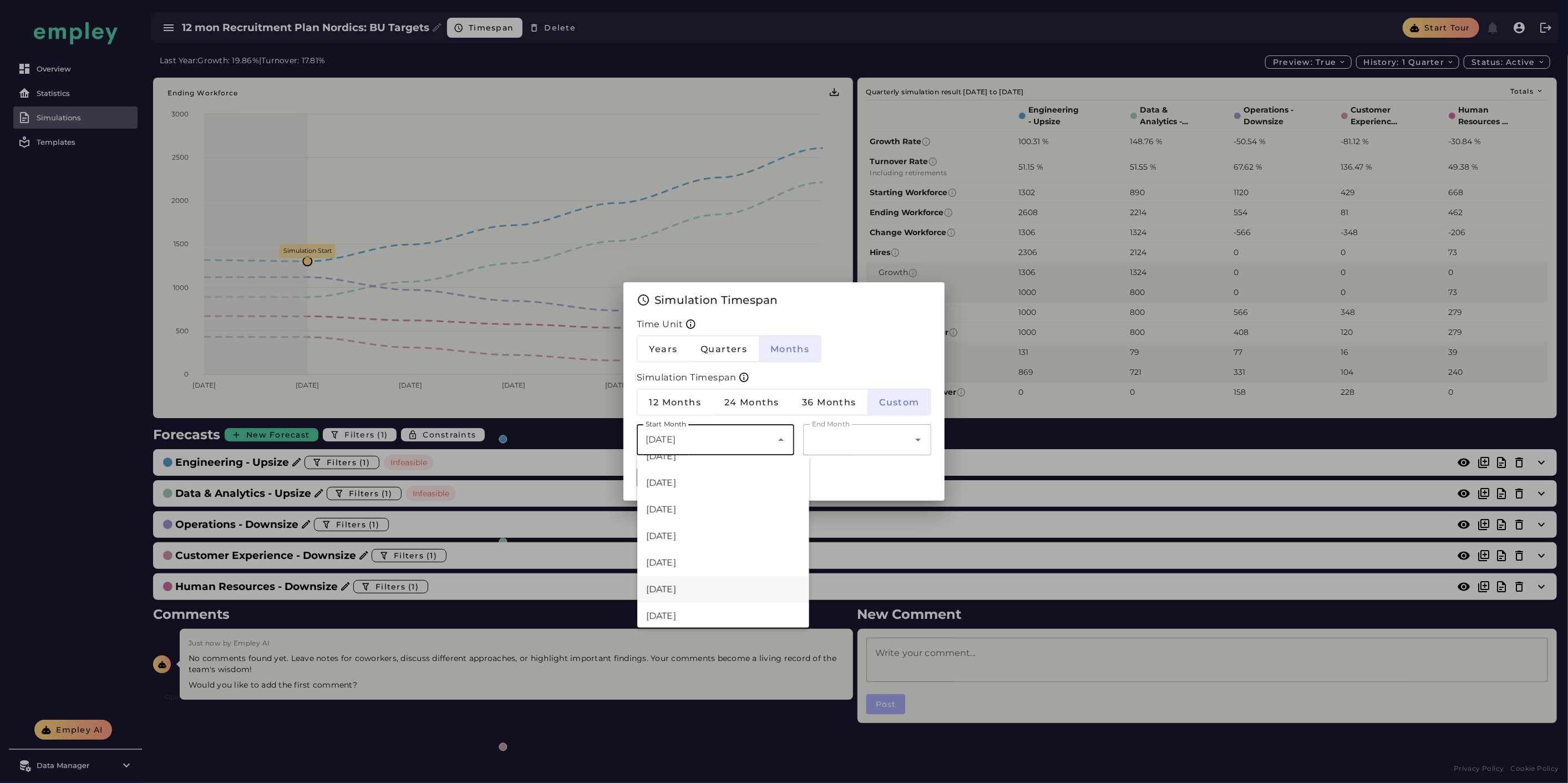 scroll, scrollTop: 62, scrollLeft: 0, axis: vertical 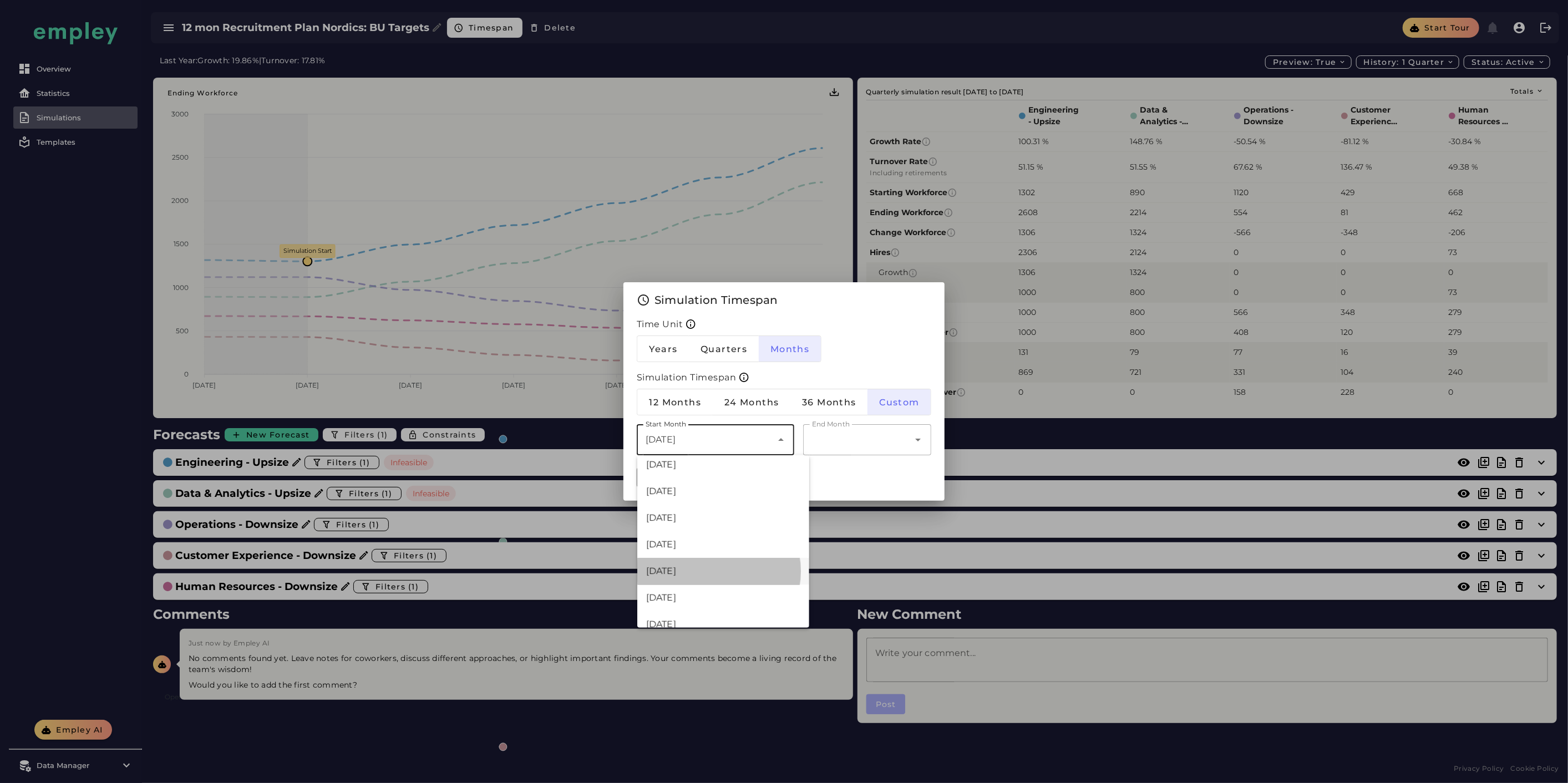 click on "[DATE]" at bounding box center (723, 571) 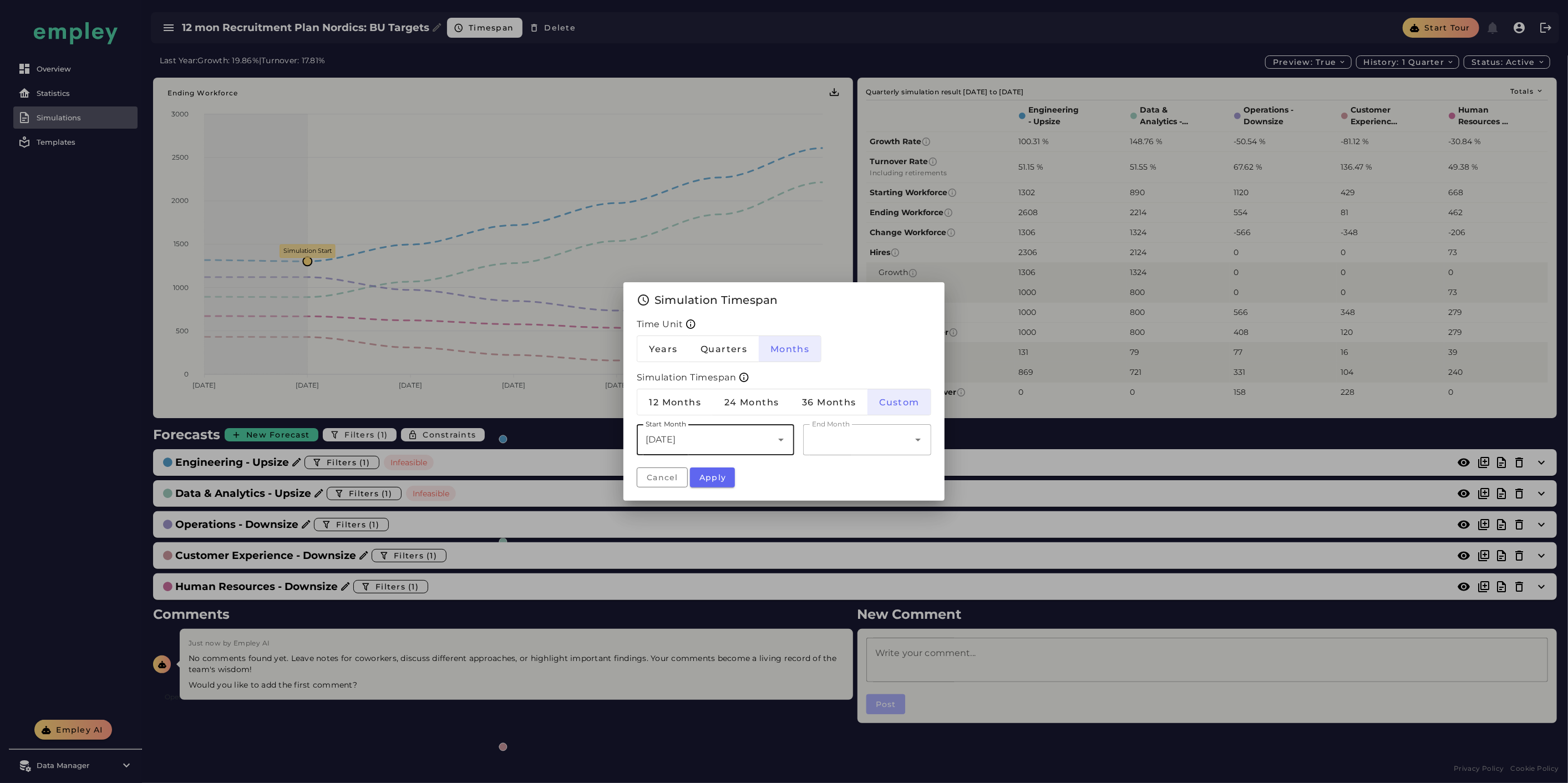 click 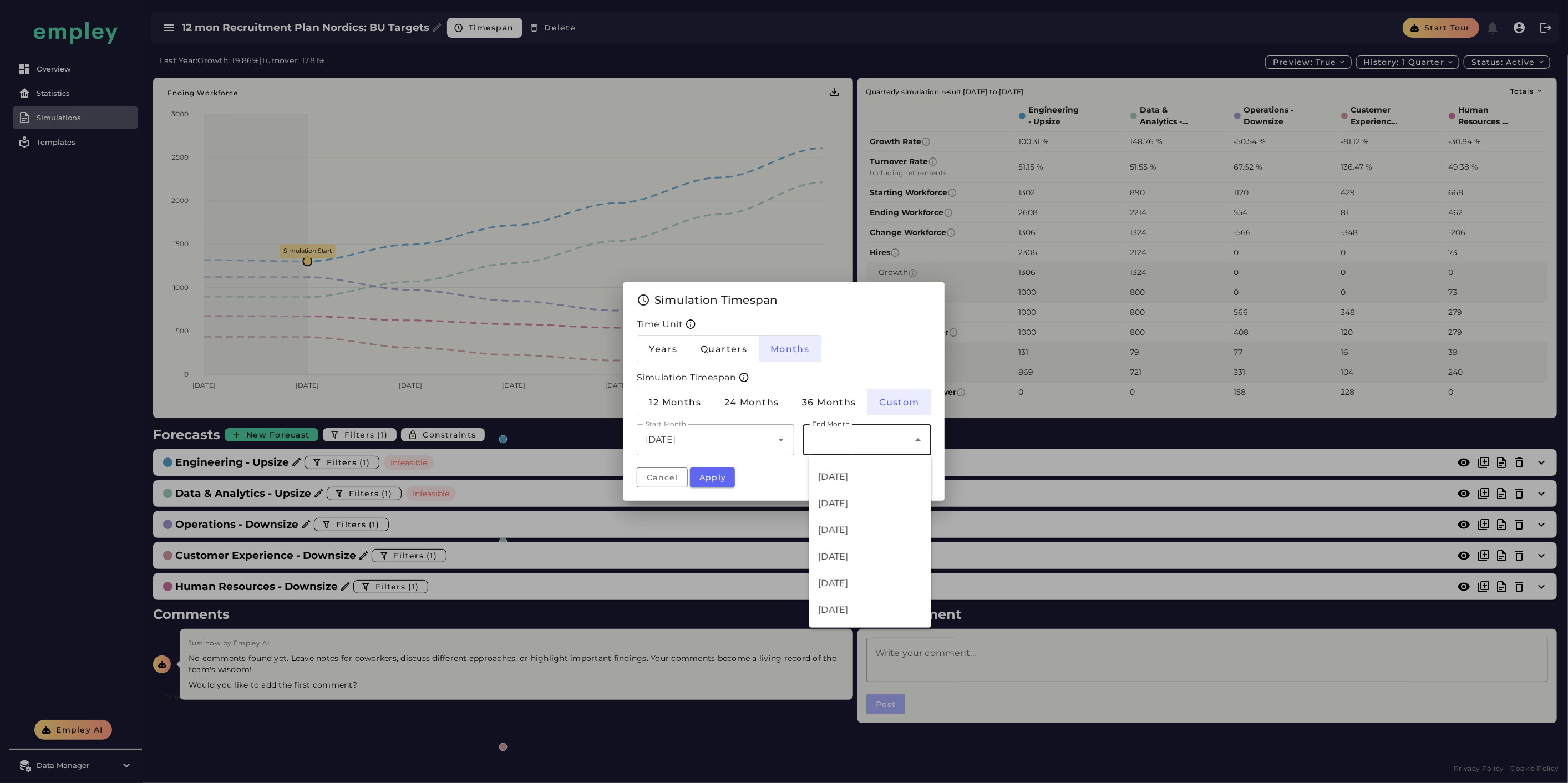scroll, scrollTop: 246, scrollLeft: 0, axis: vertical 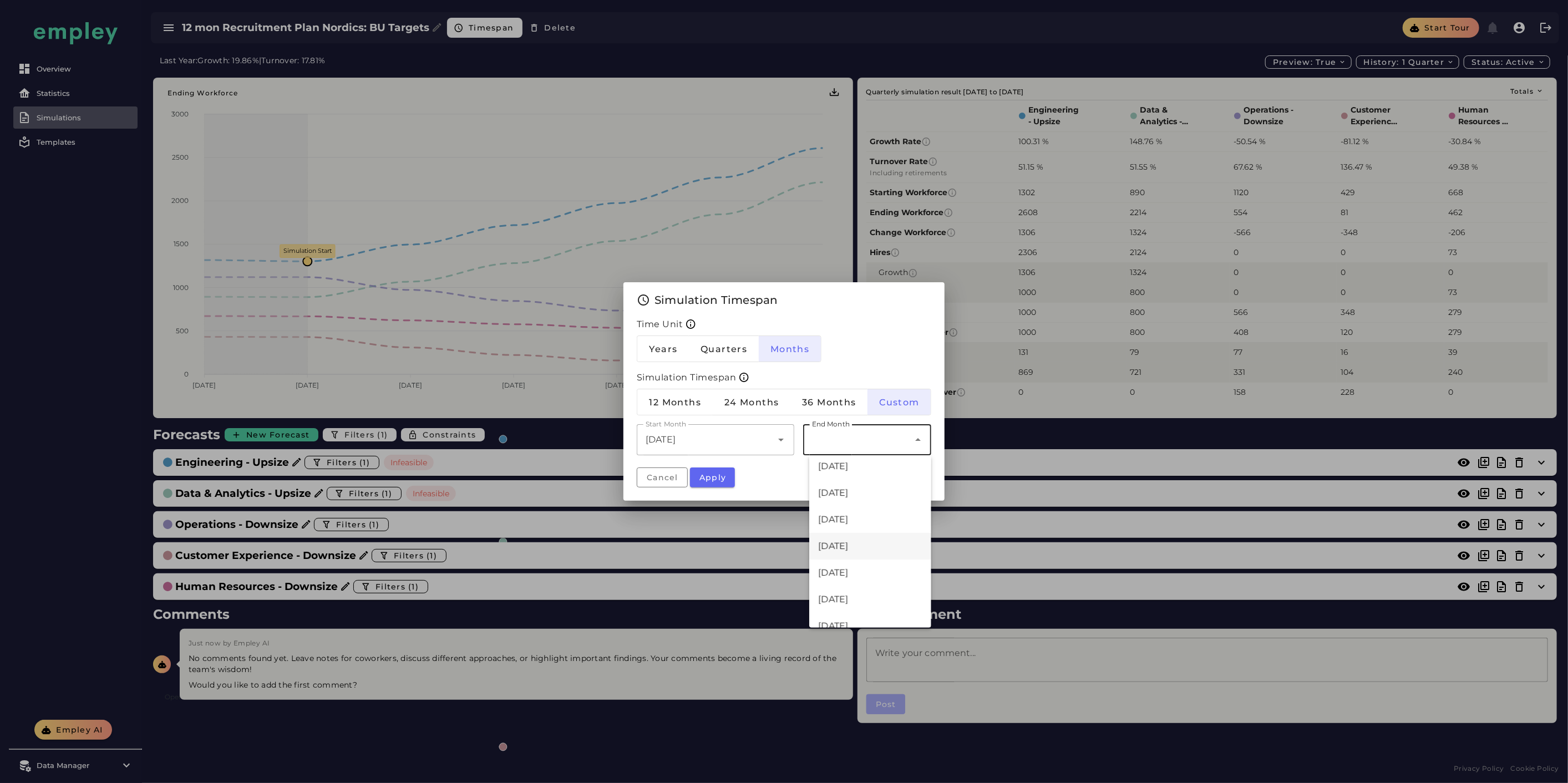 click on "[DATE]" 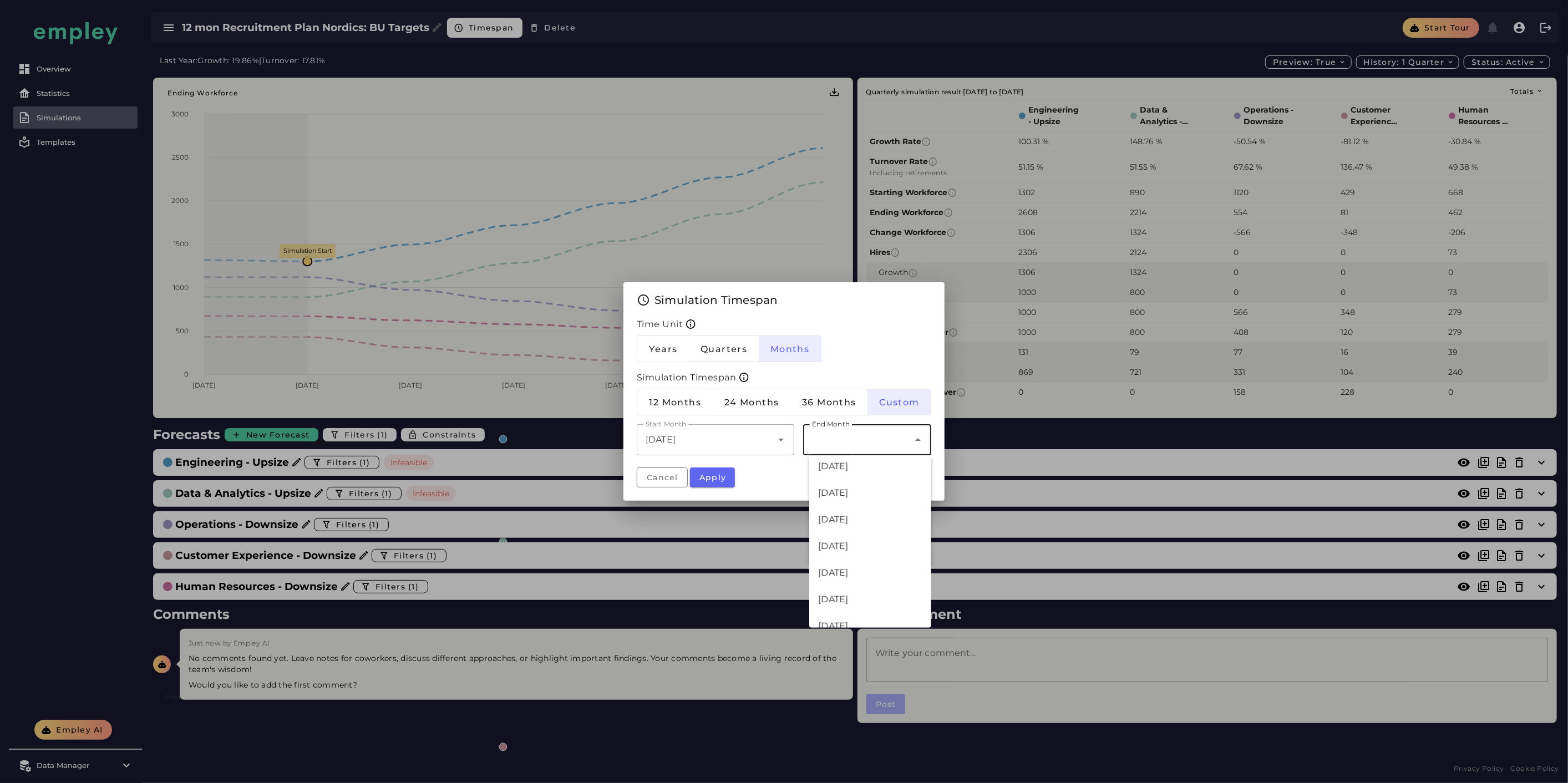type on "*******" 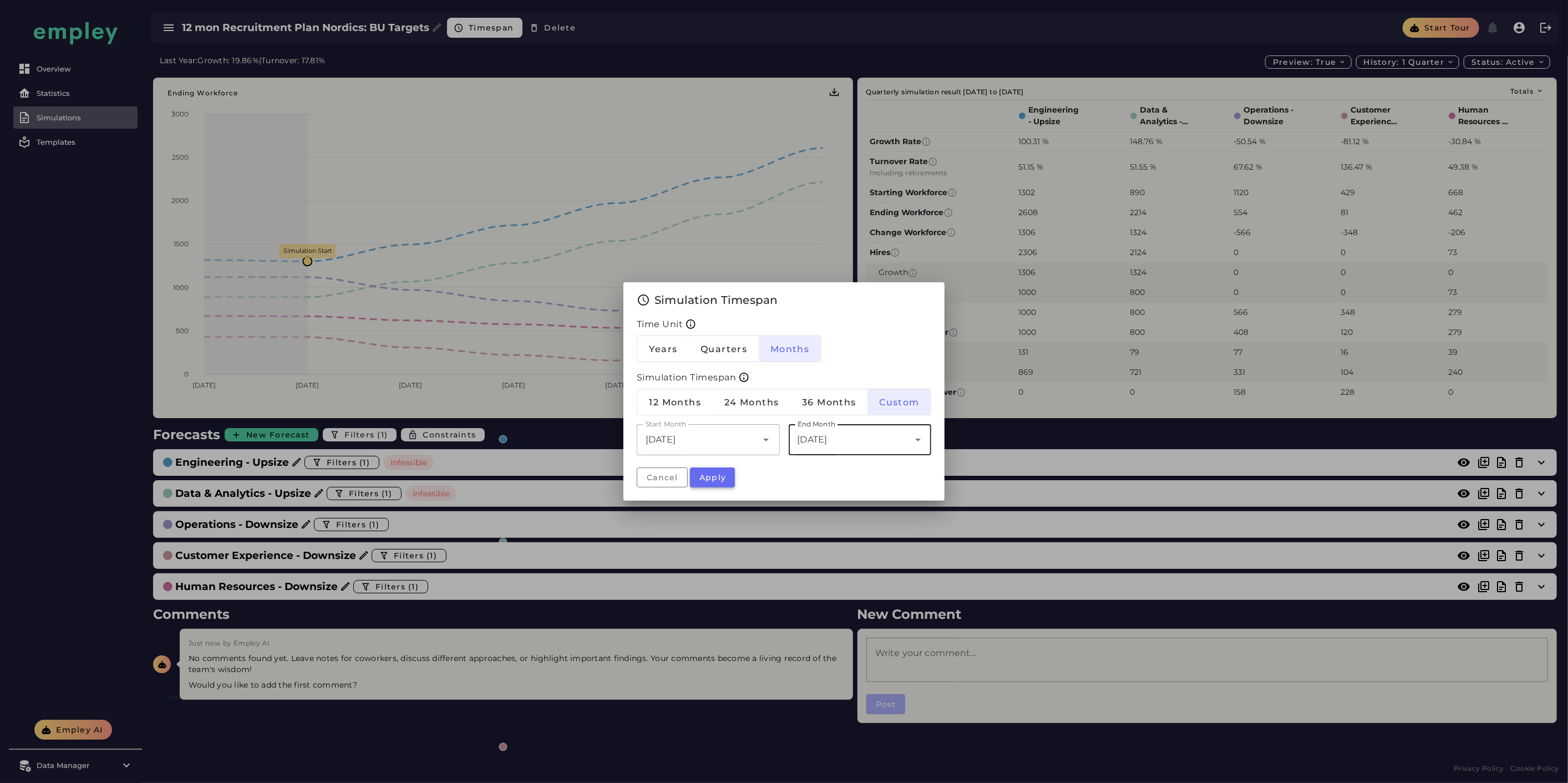 click on "Apply" 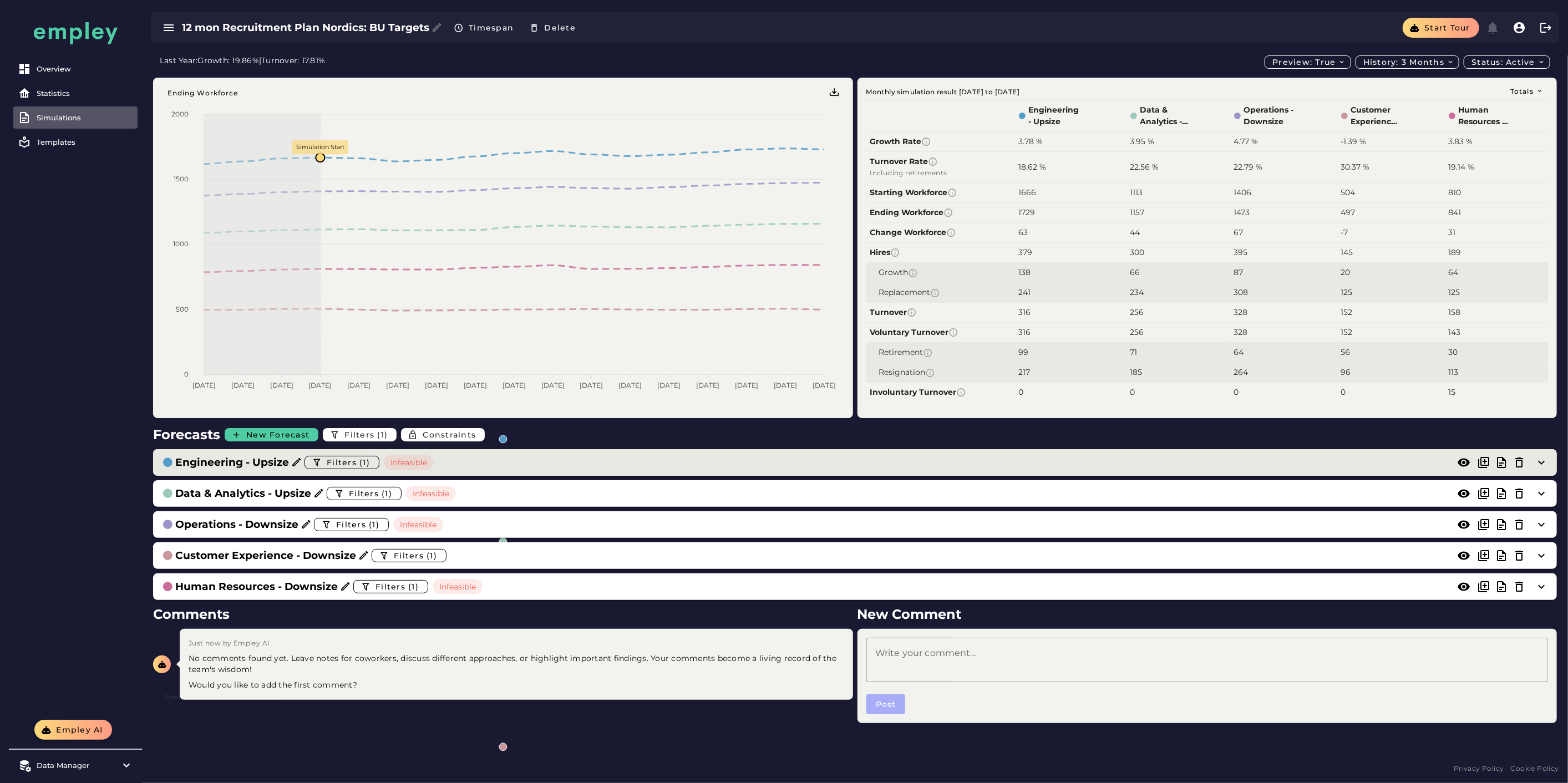 click on "Engineering - Upsize  Filters (1)  Infeasible" 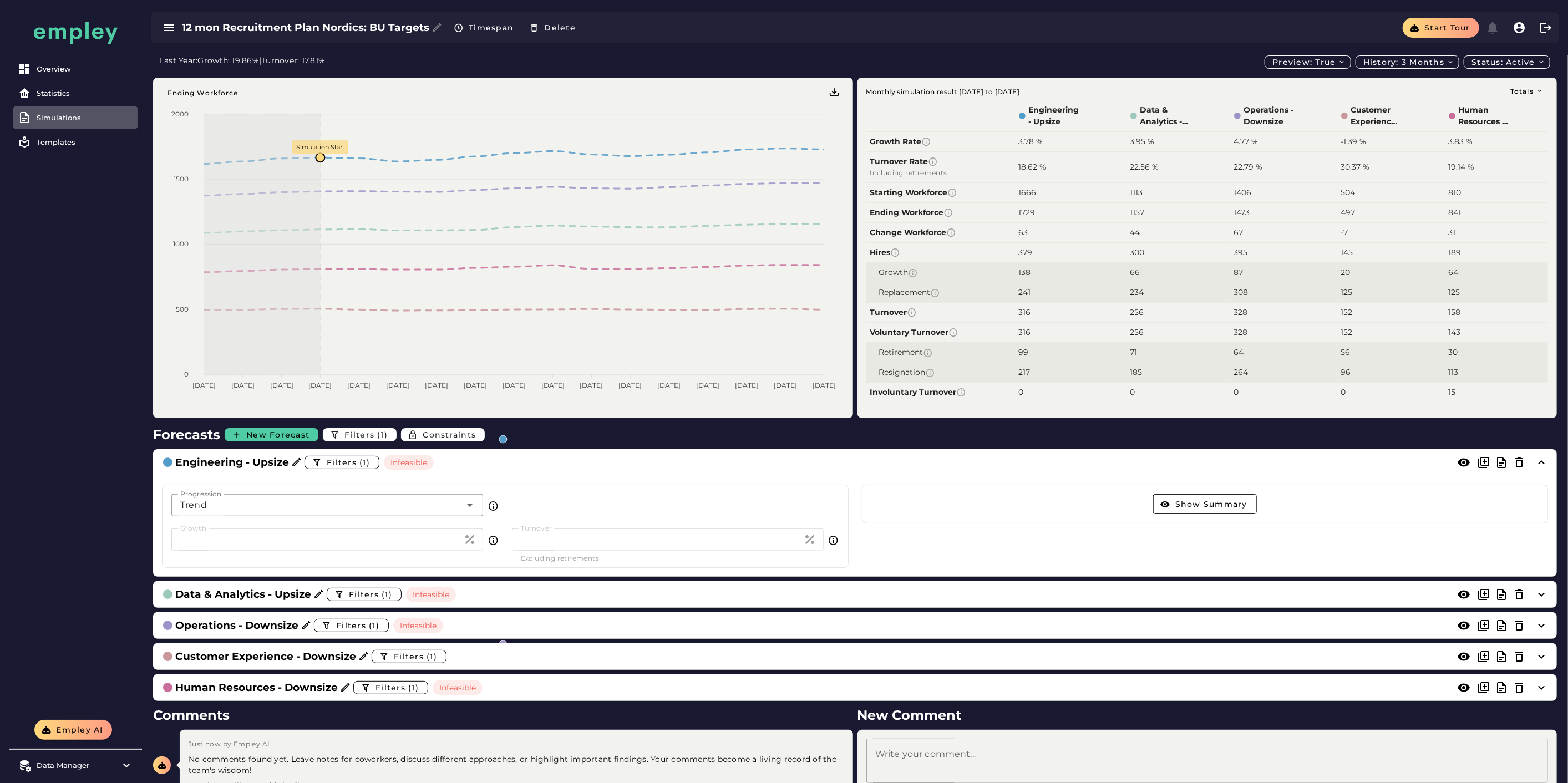 click on "Trend *****" 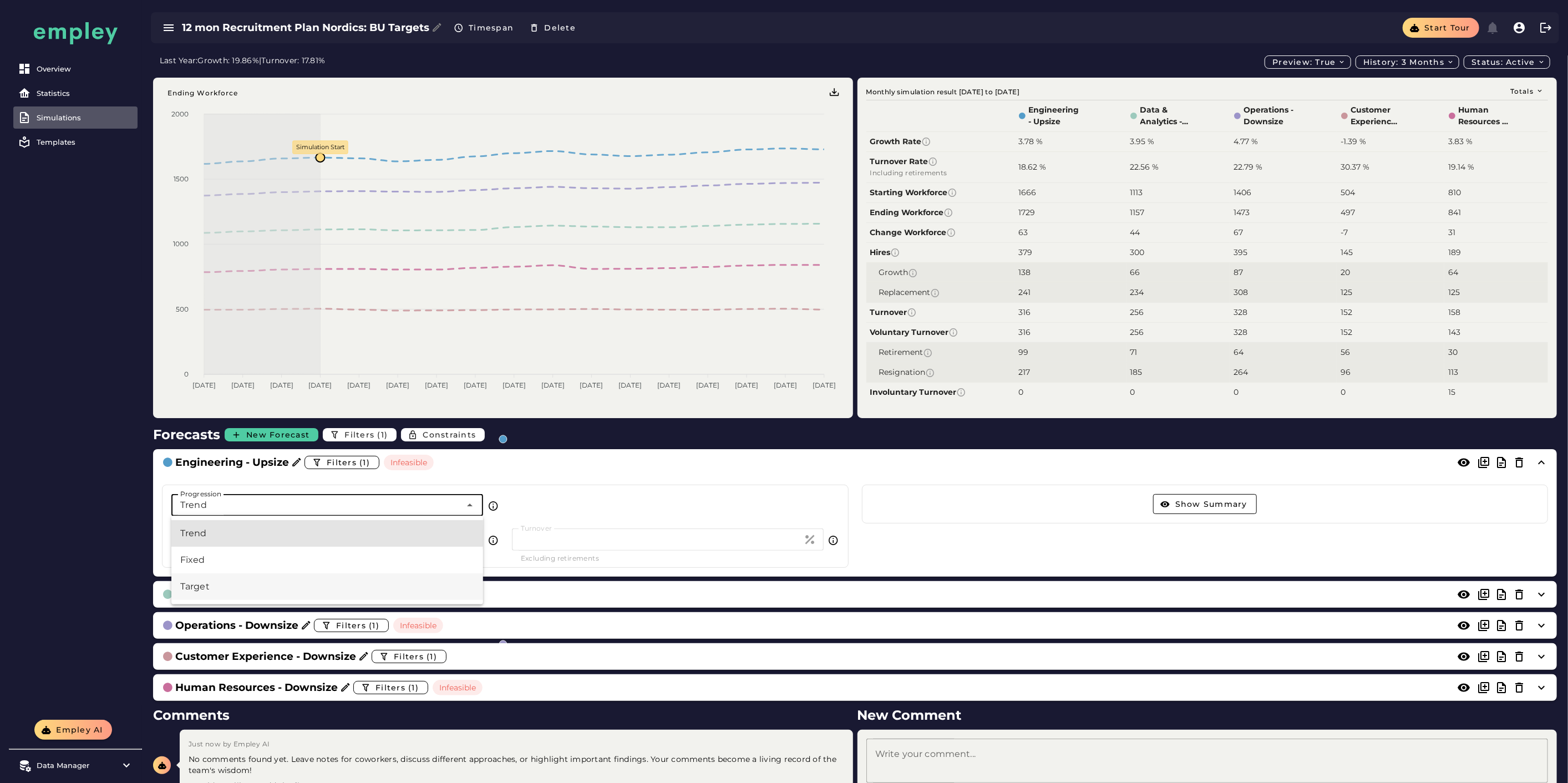 click on "Target" at bounding box center [327, 587] 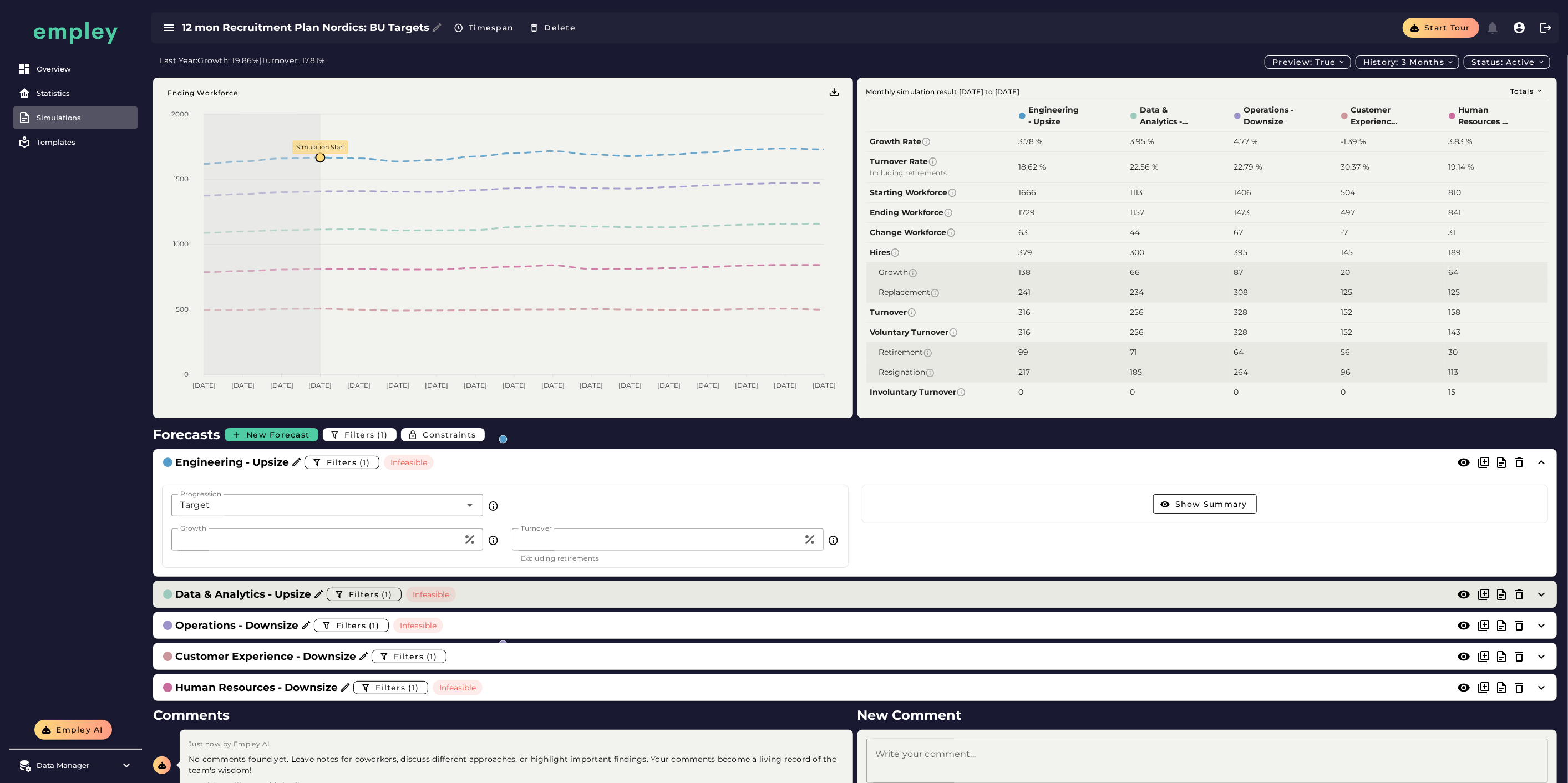 click on "Data & Analytics - Upsize  Filters (1)  Infeasible" 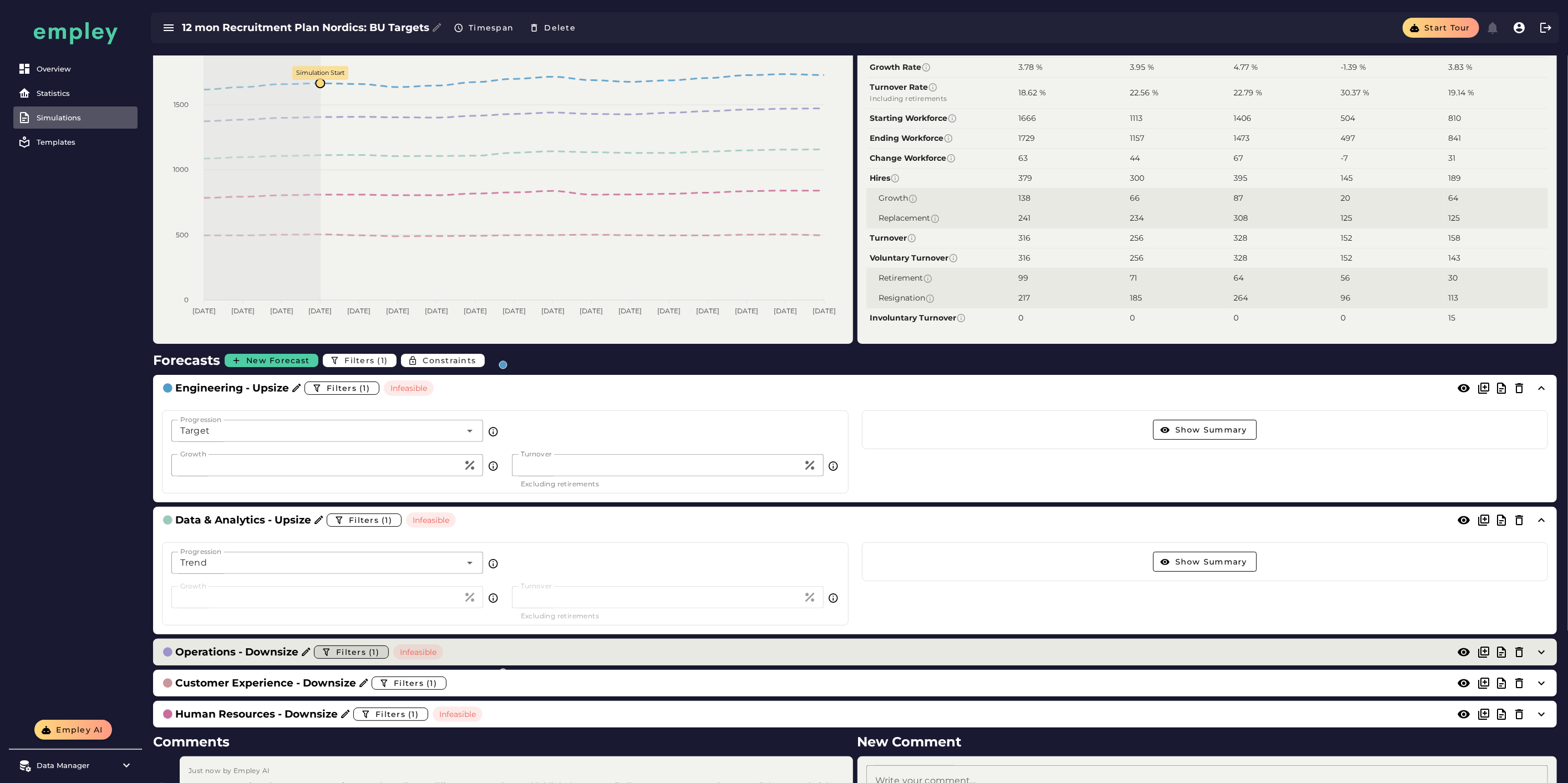 scroll, scrollTop: 123, scrollLeft: 0, axis: vertical 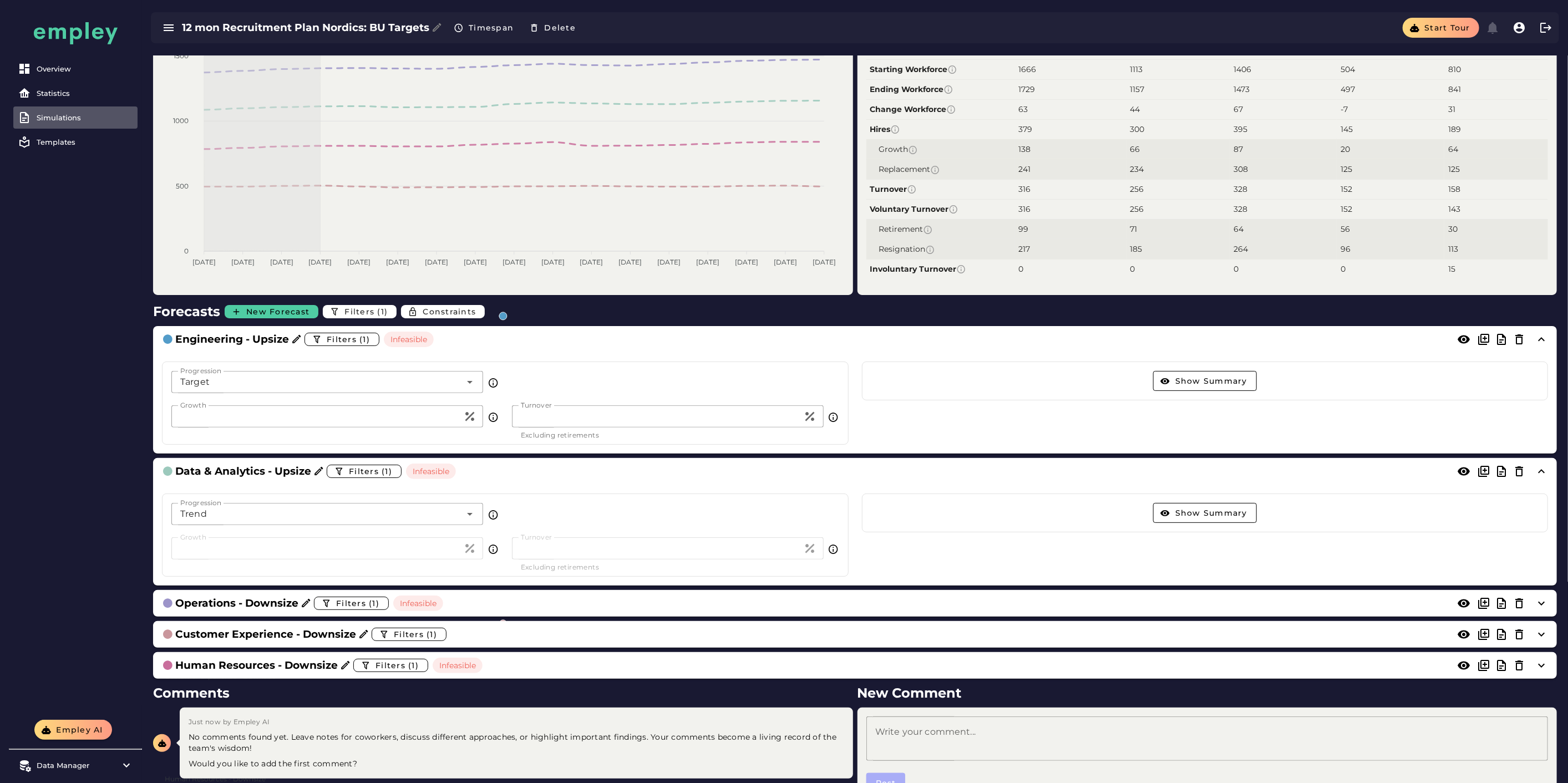 click on "Trend *****" 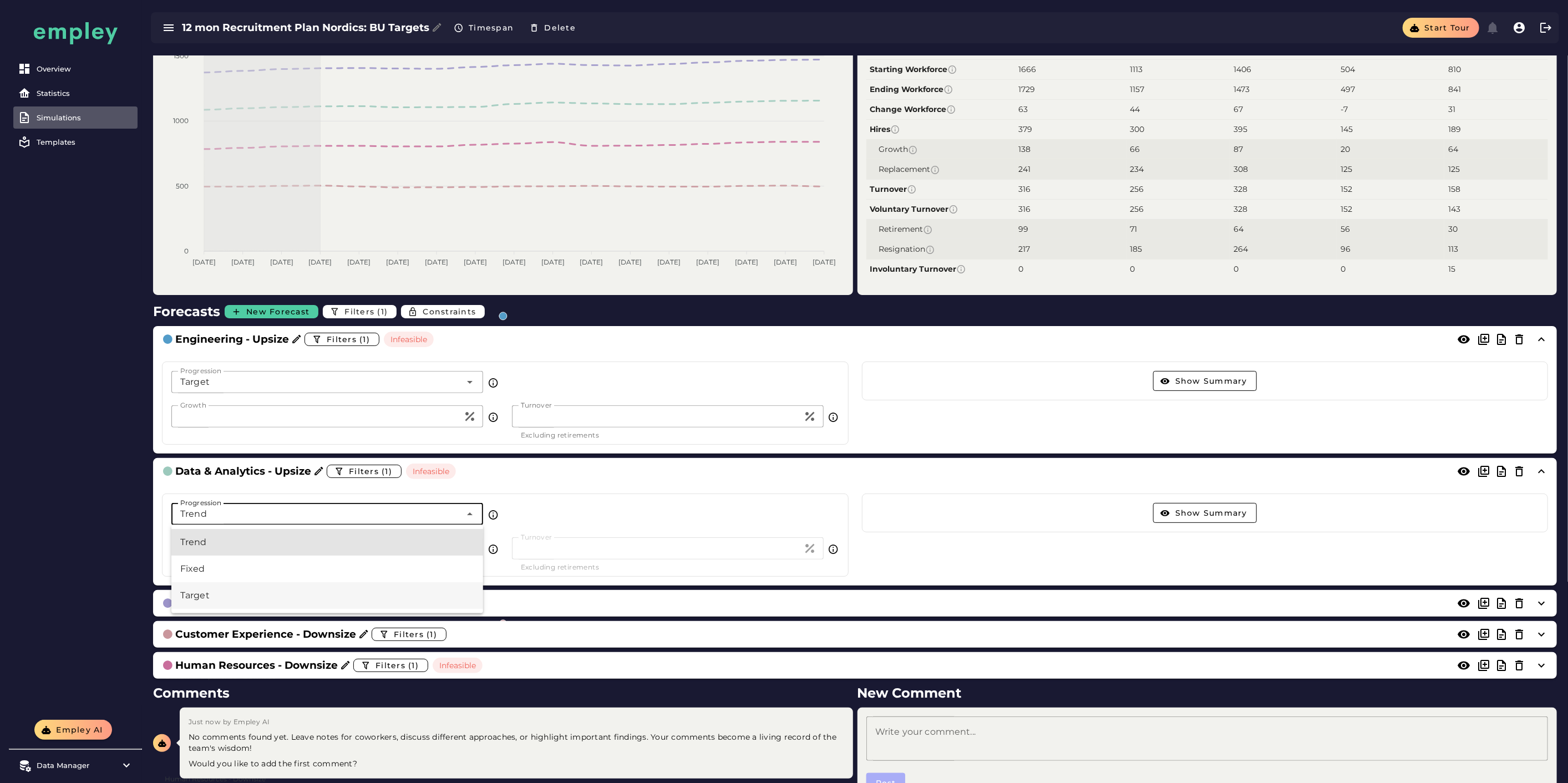 click on "Target" at bounding box center (327, 596) 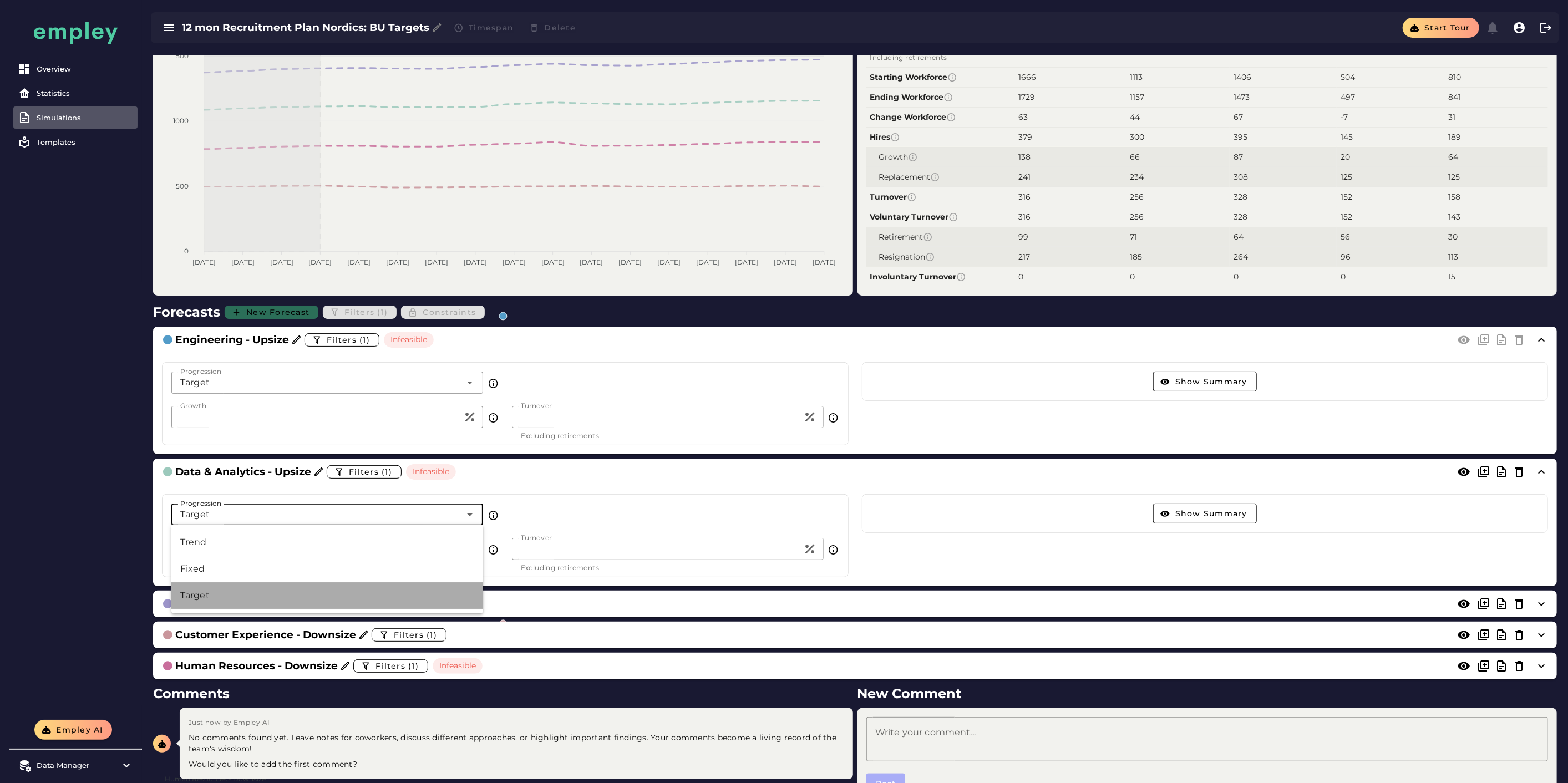 type on "******" 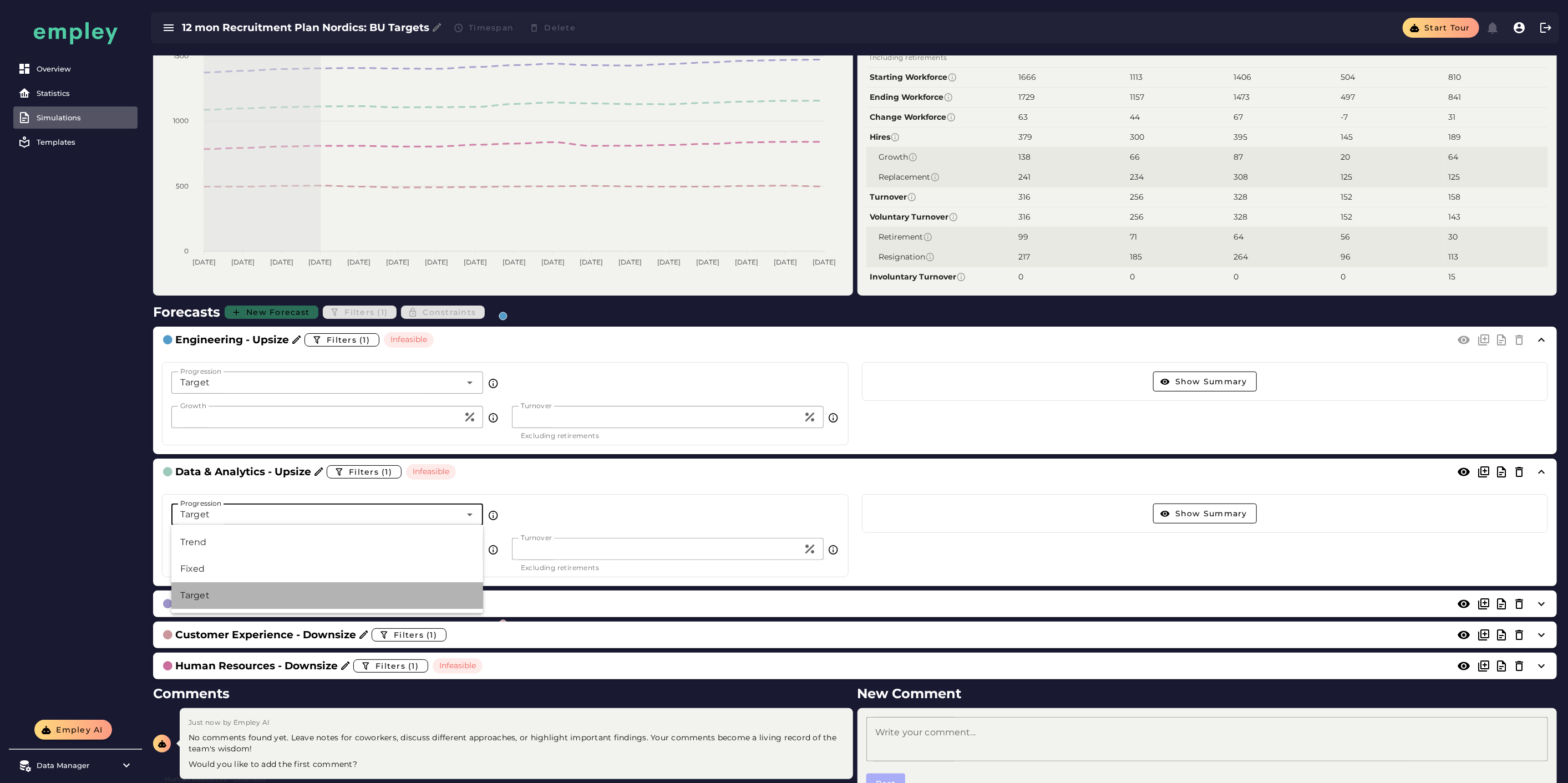 scroll, scrollTop: 0, scrollLeft: 0, axis: both 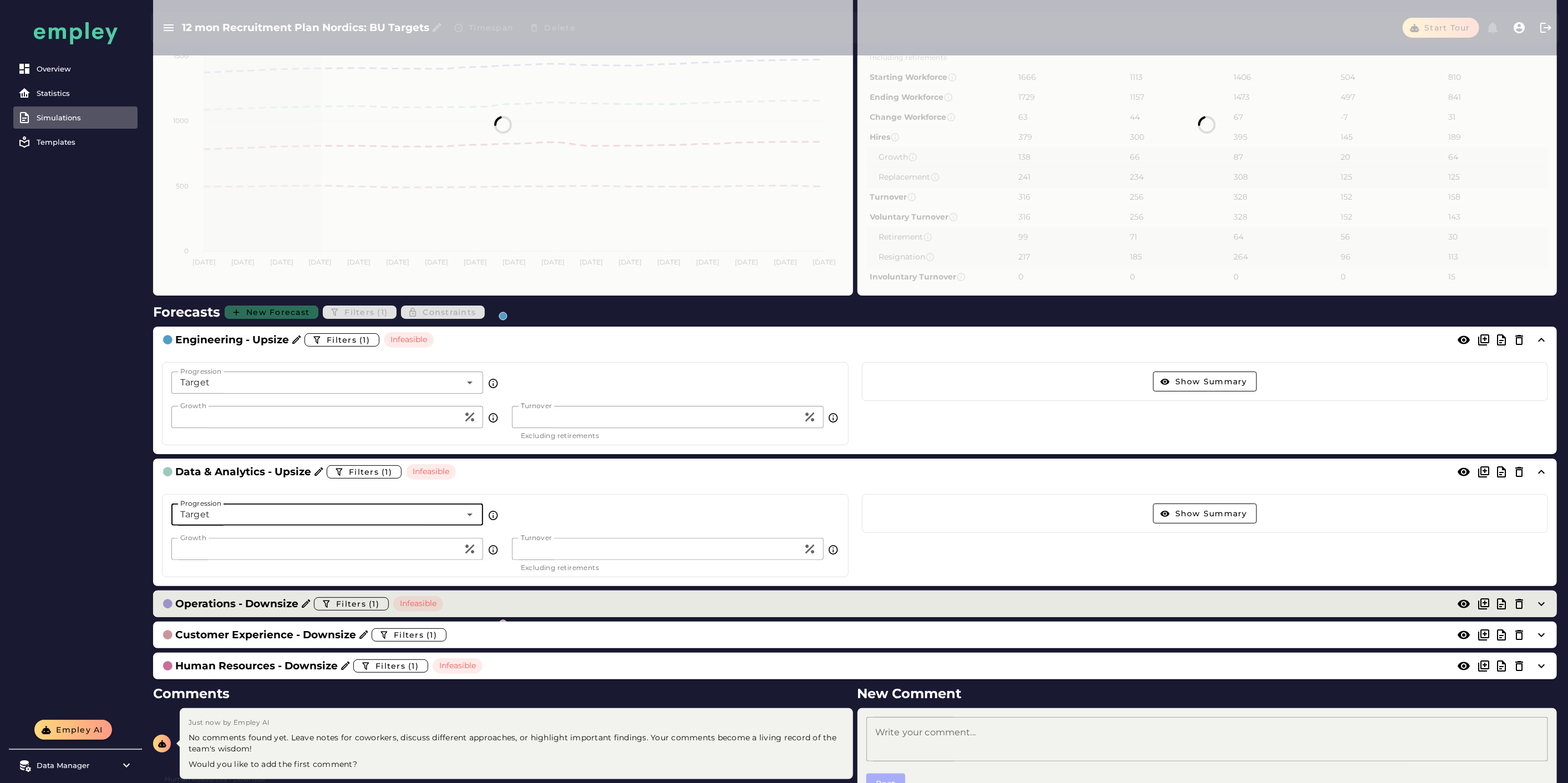 click on "Operations - Downsize  Filters (1)  Infeasible" 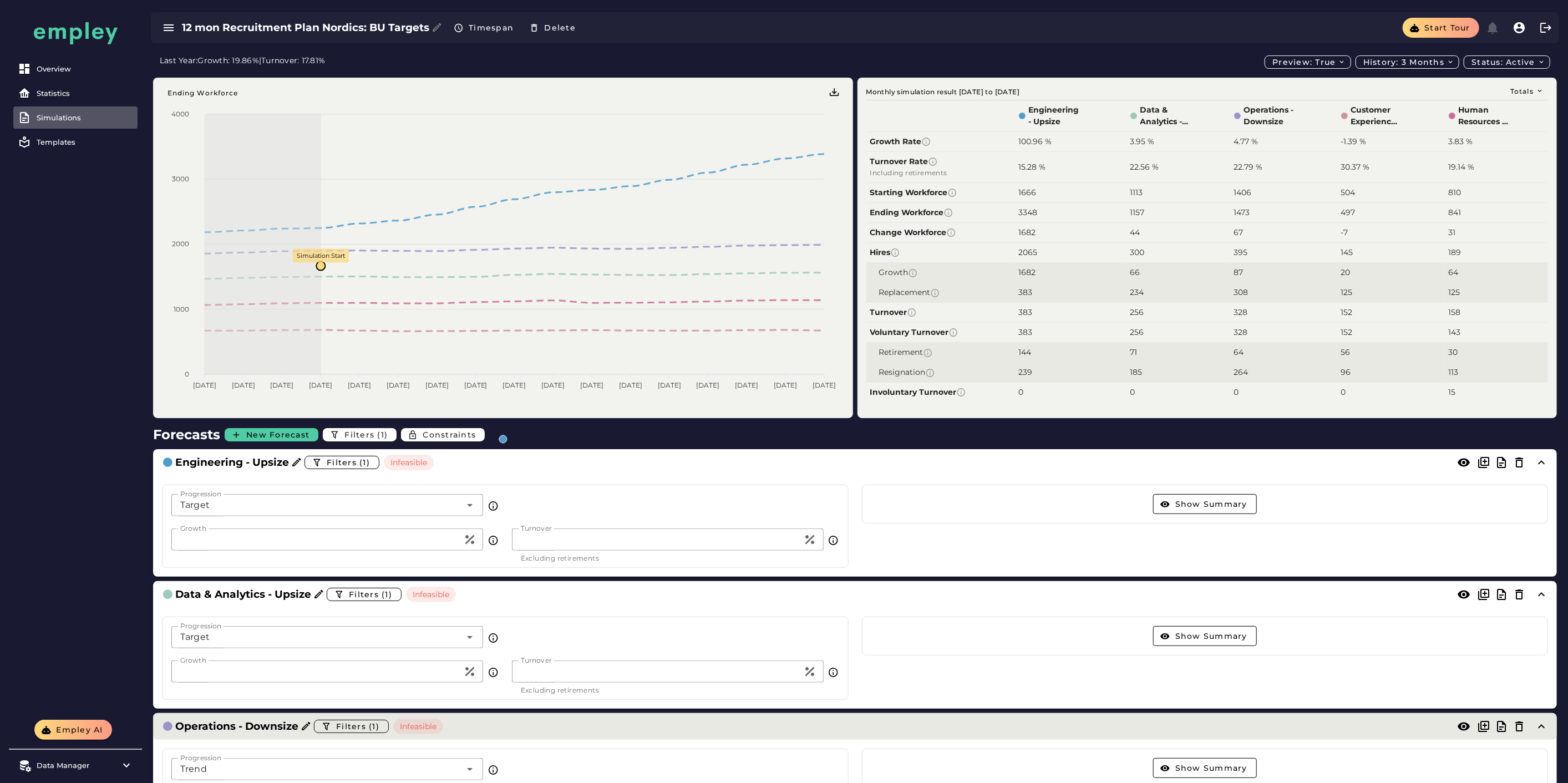scroll, scrollTop: 123, scrollLeft: 0, axis: vertical 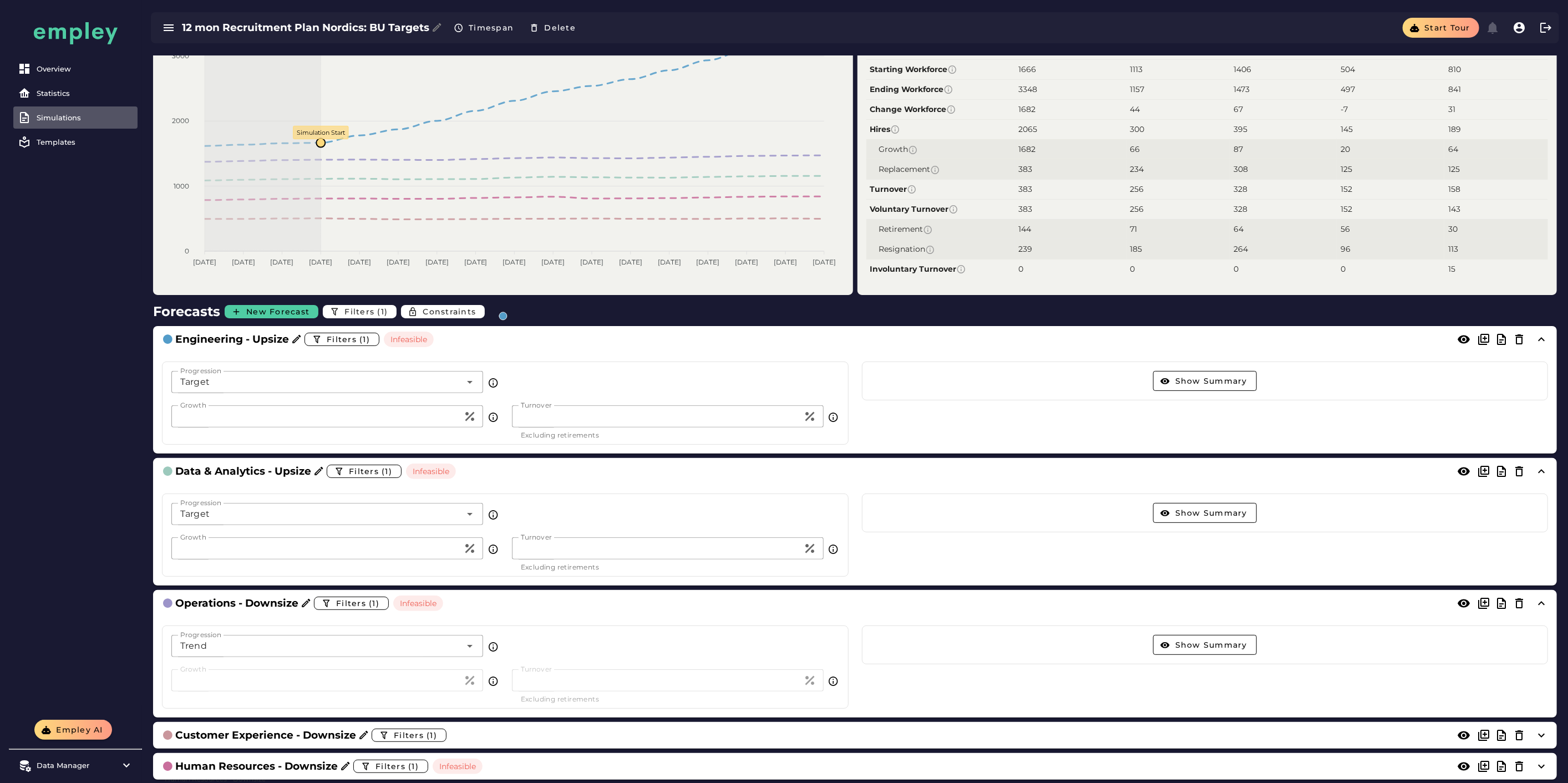 click on "Trend *****" 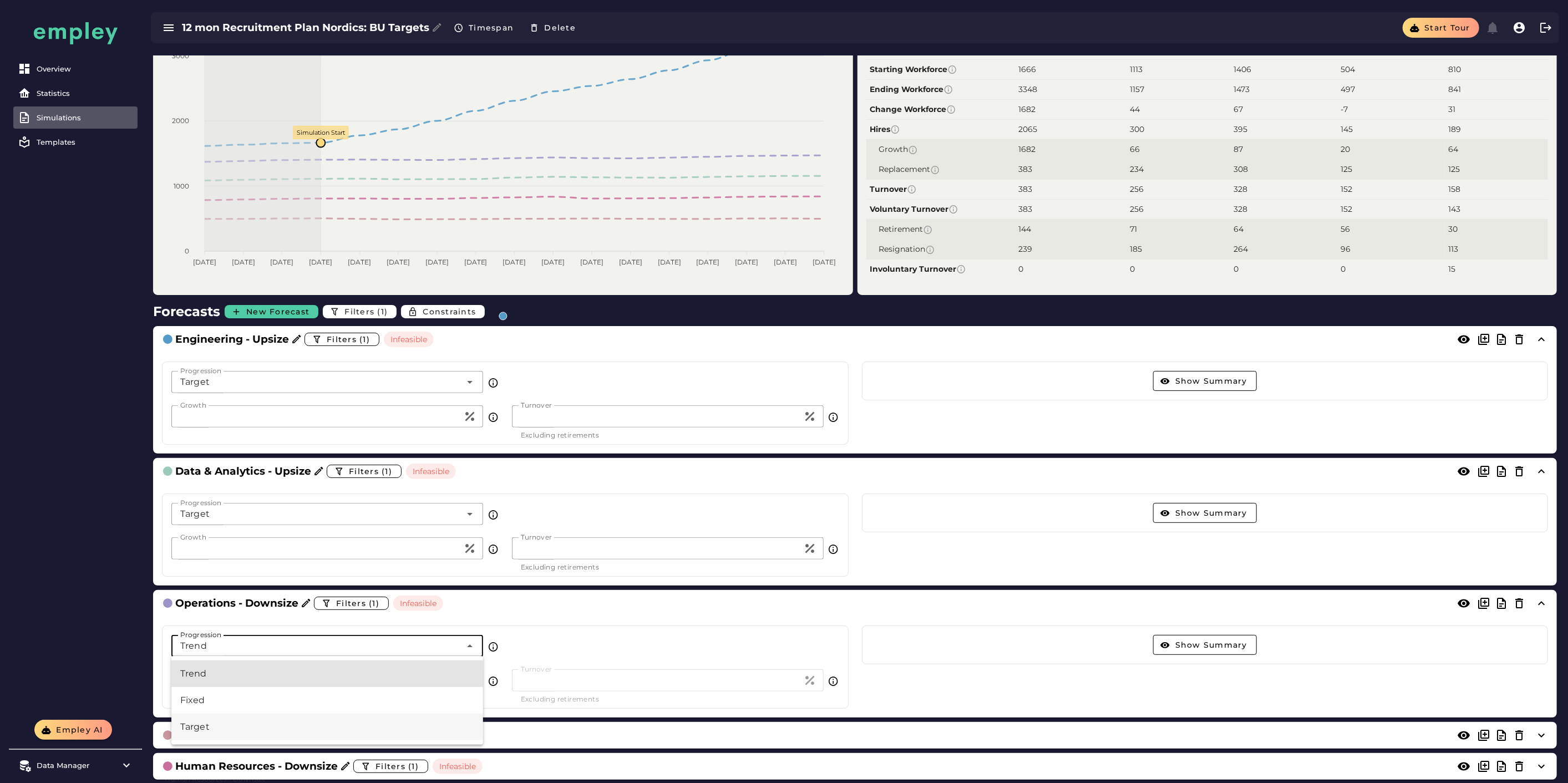 click on "Target" at bounding box center (327, 727) 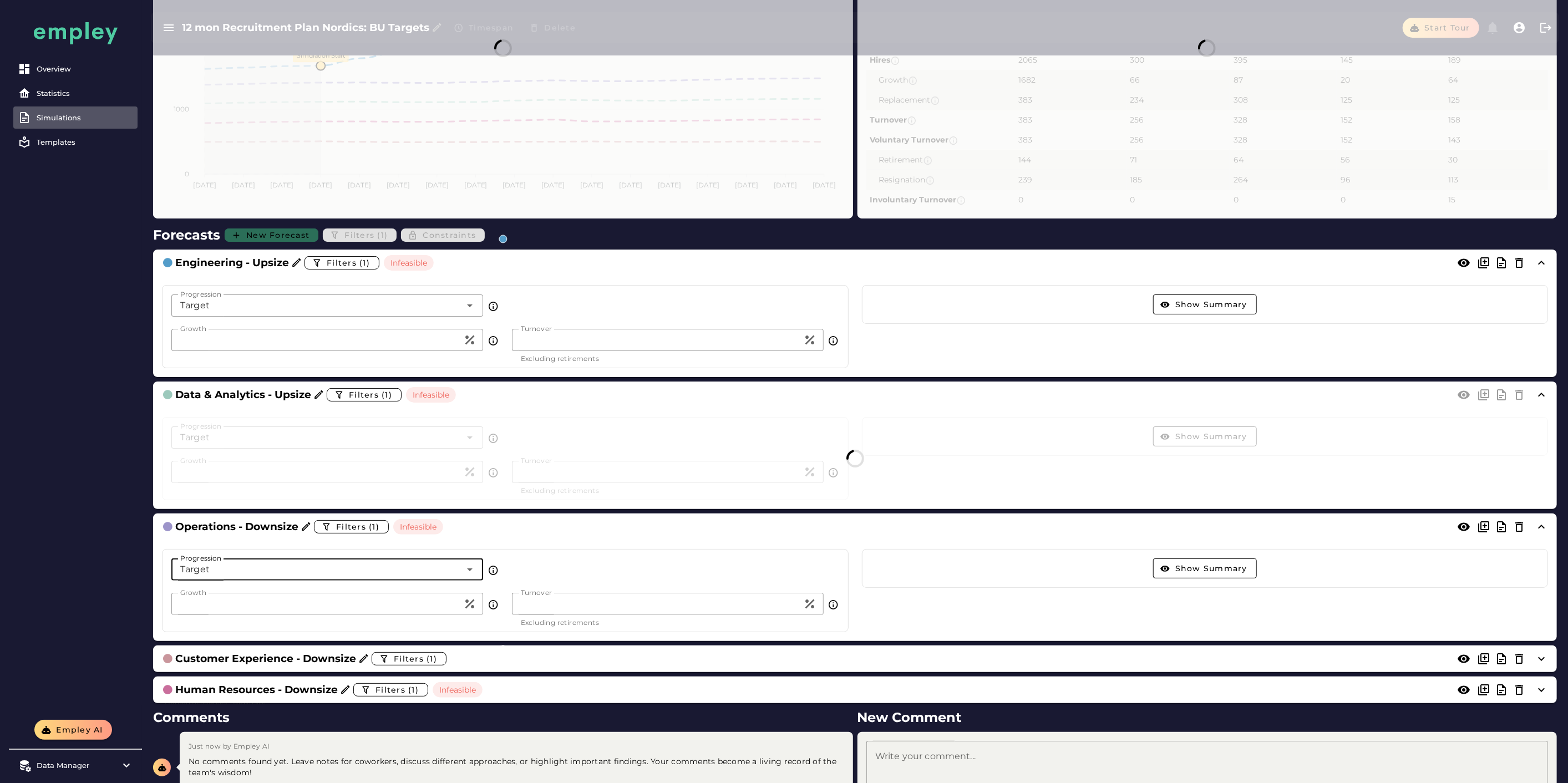 scroll, scrollTop: 0, scrollLeft: 0, axis: both 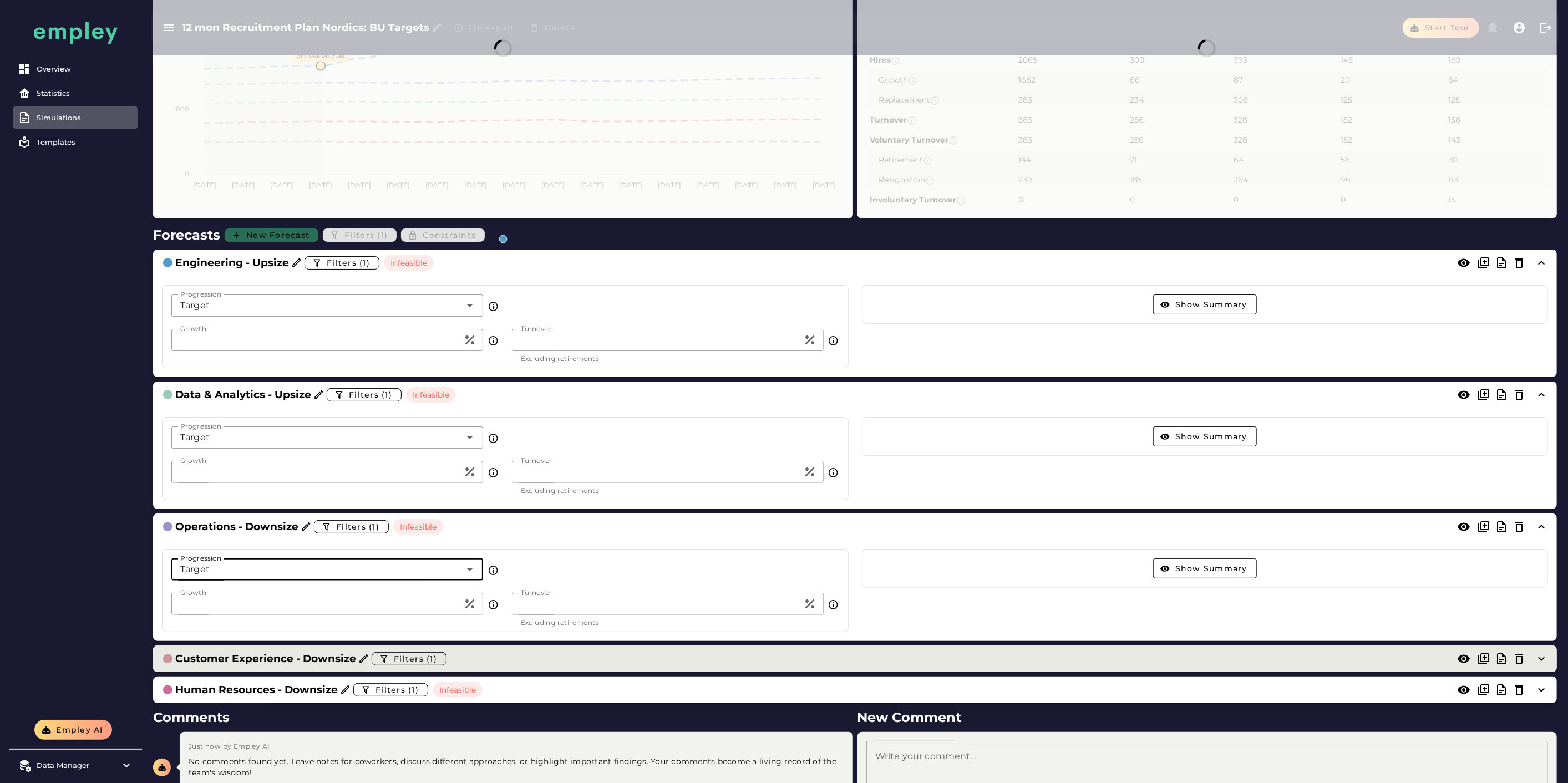 click on "Customer Experience - Downsize  Filters (1)" 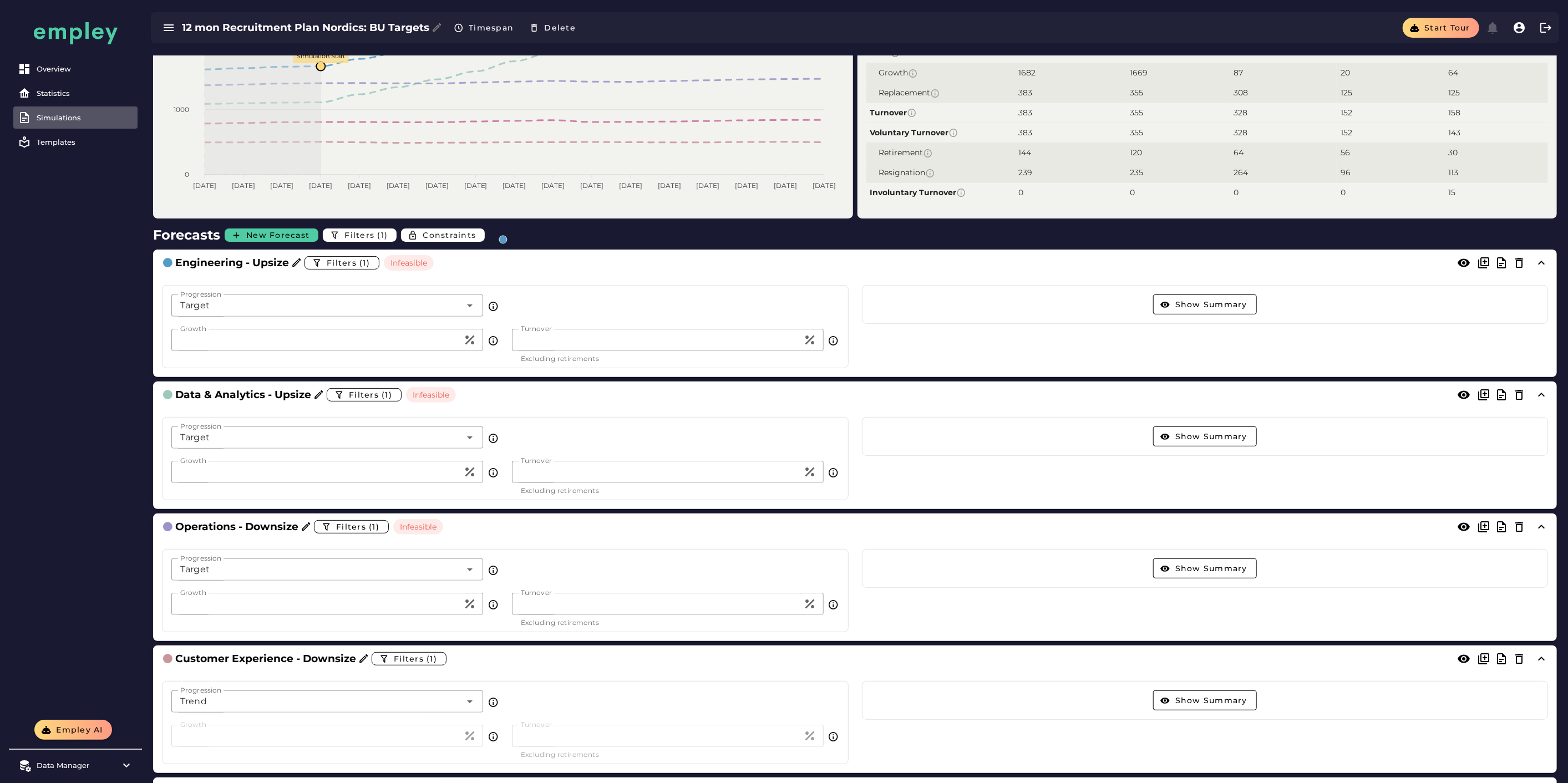 scroll, scrollTop: 373, scrollLeft: 0, axis: vertical 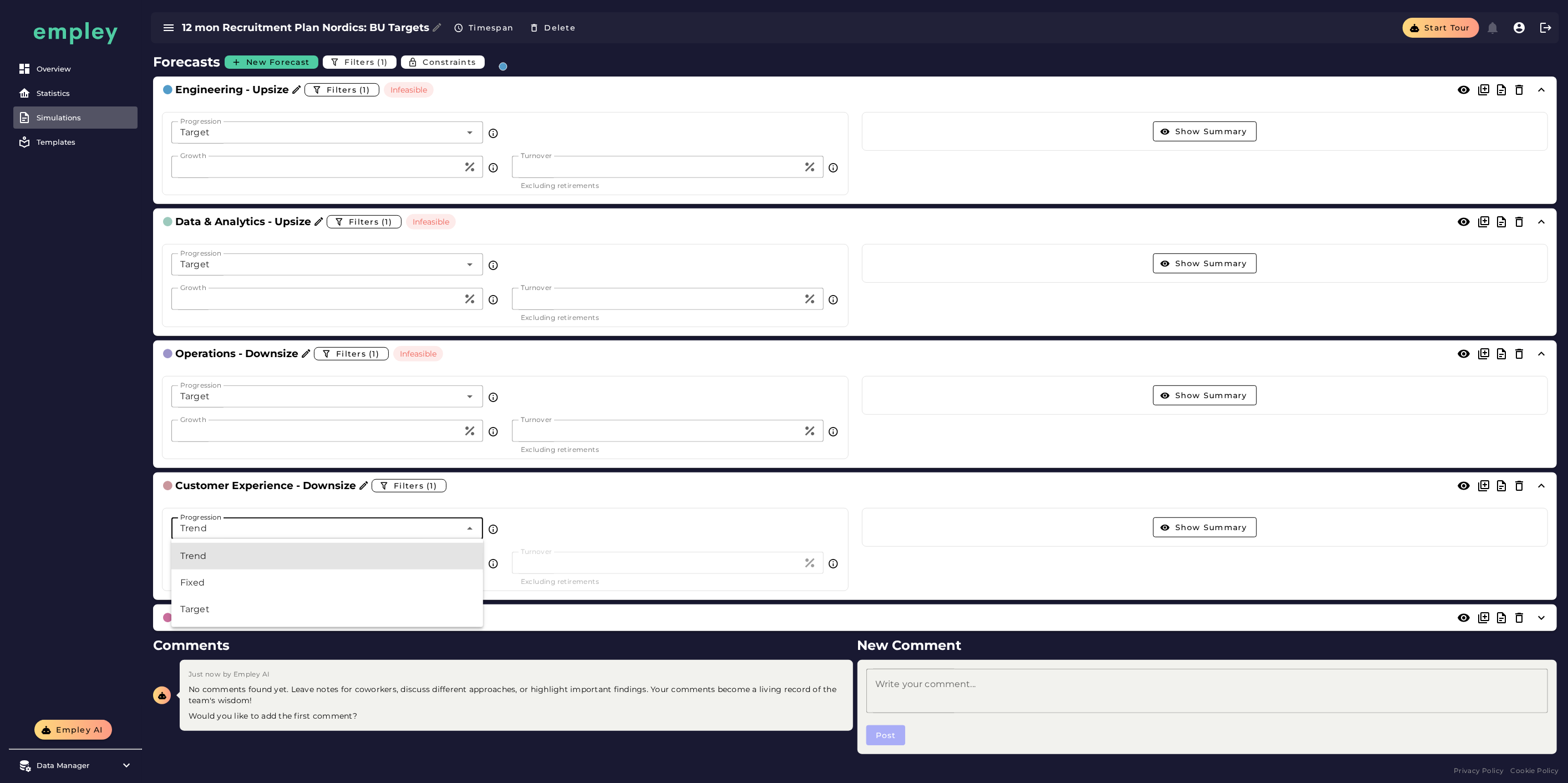 click on "Trend *****" 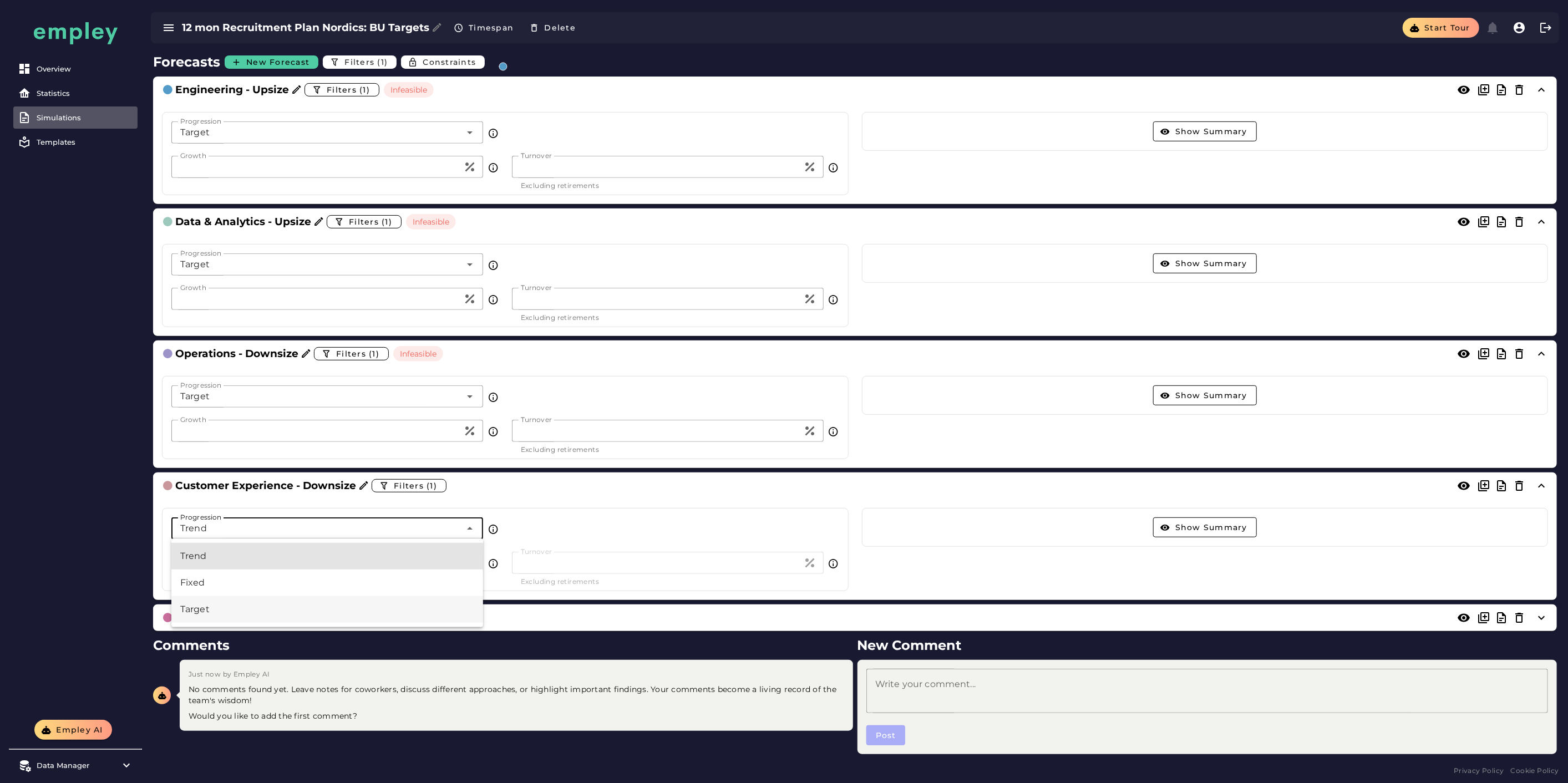 click on "Target" at bounding box center (327, 609) 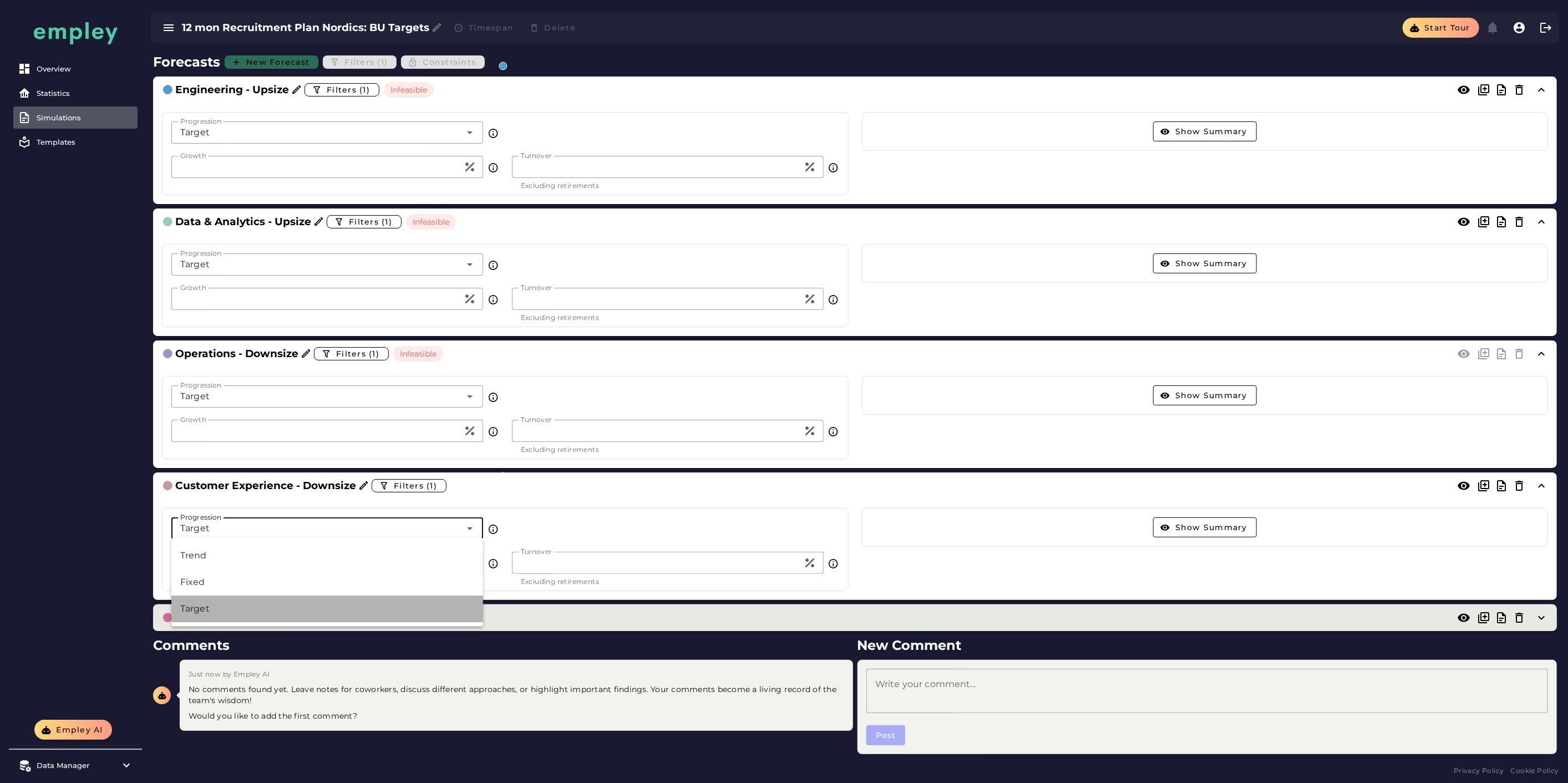 type on "******" 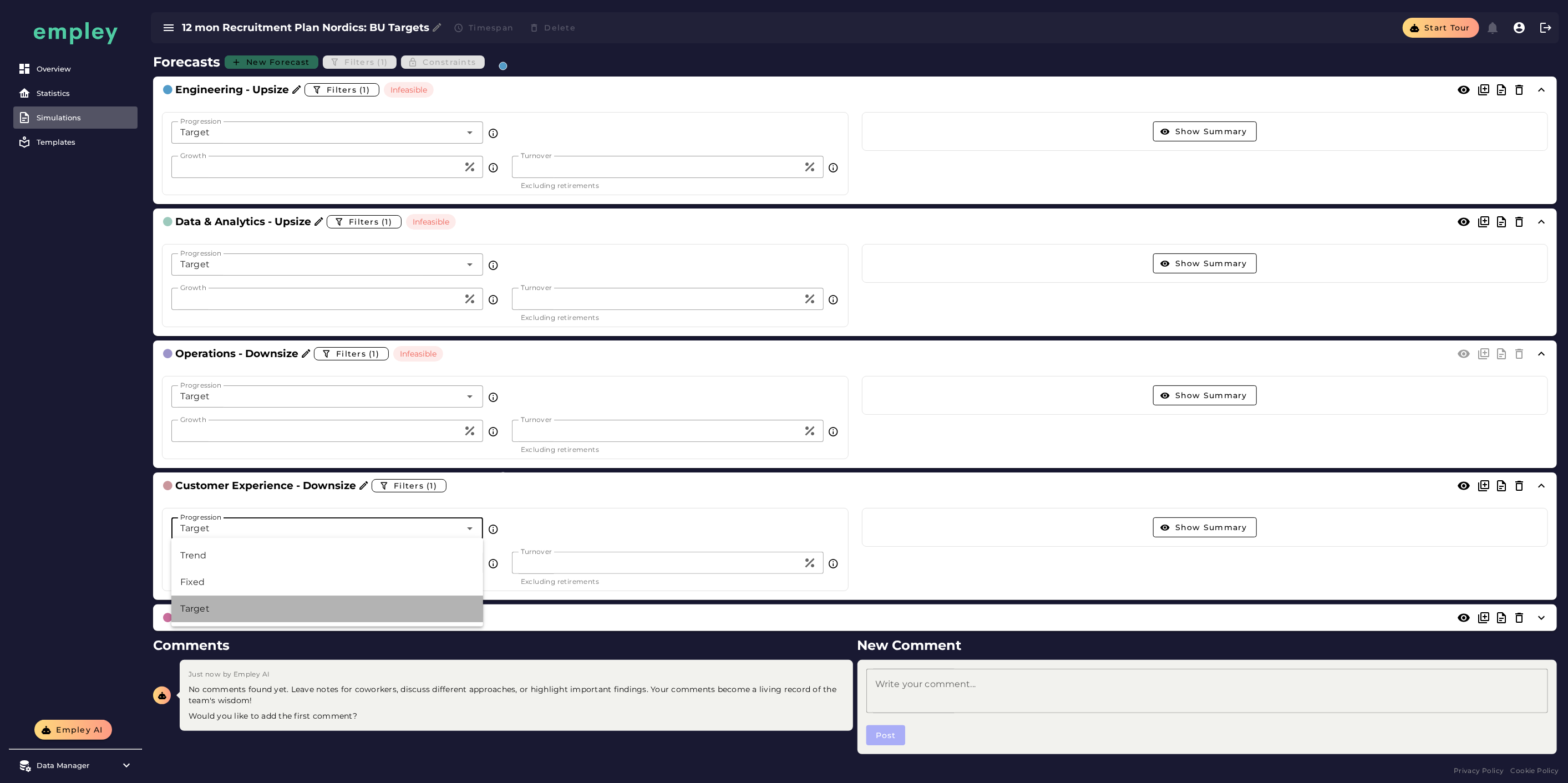 scroll, scrollTop: 0, scrollLeft: 0, axis: both 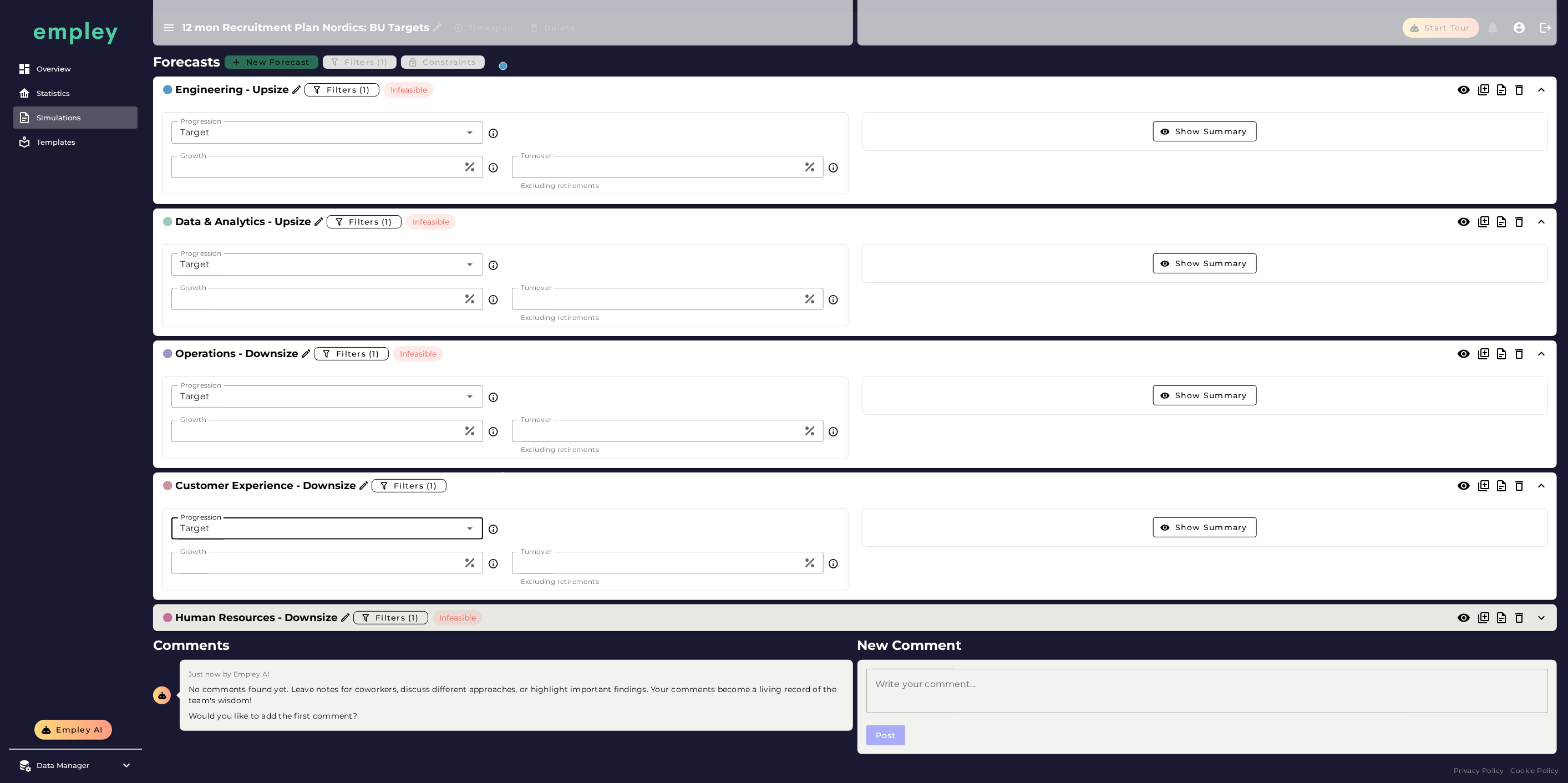 click on "Human Resources - Downsize  Filters (1)  Infeasible" at bounding box center [855, 618] 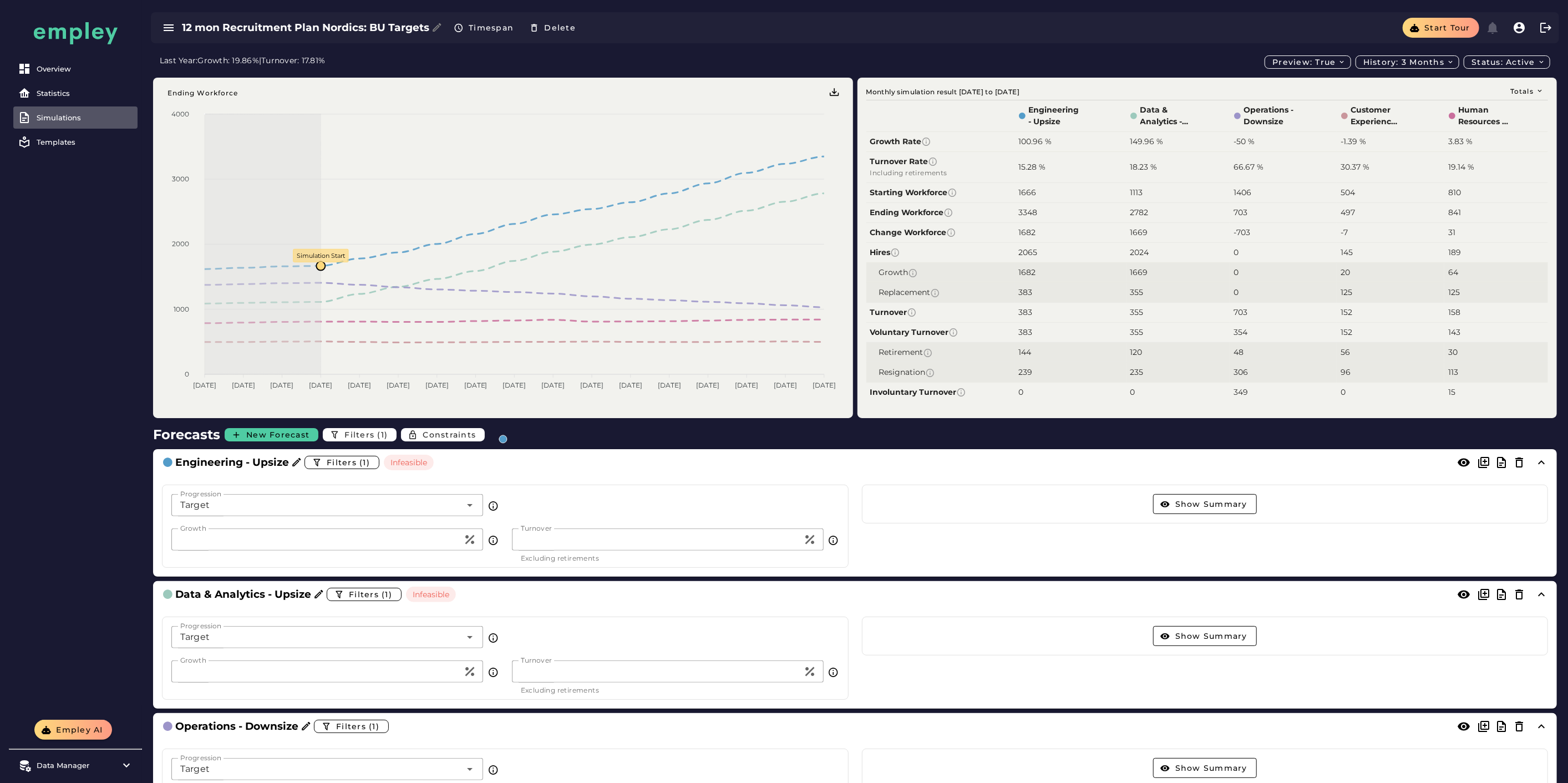 scroll, scrollTop: 373, scrollLeft: 0, axis: vertical 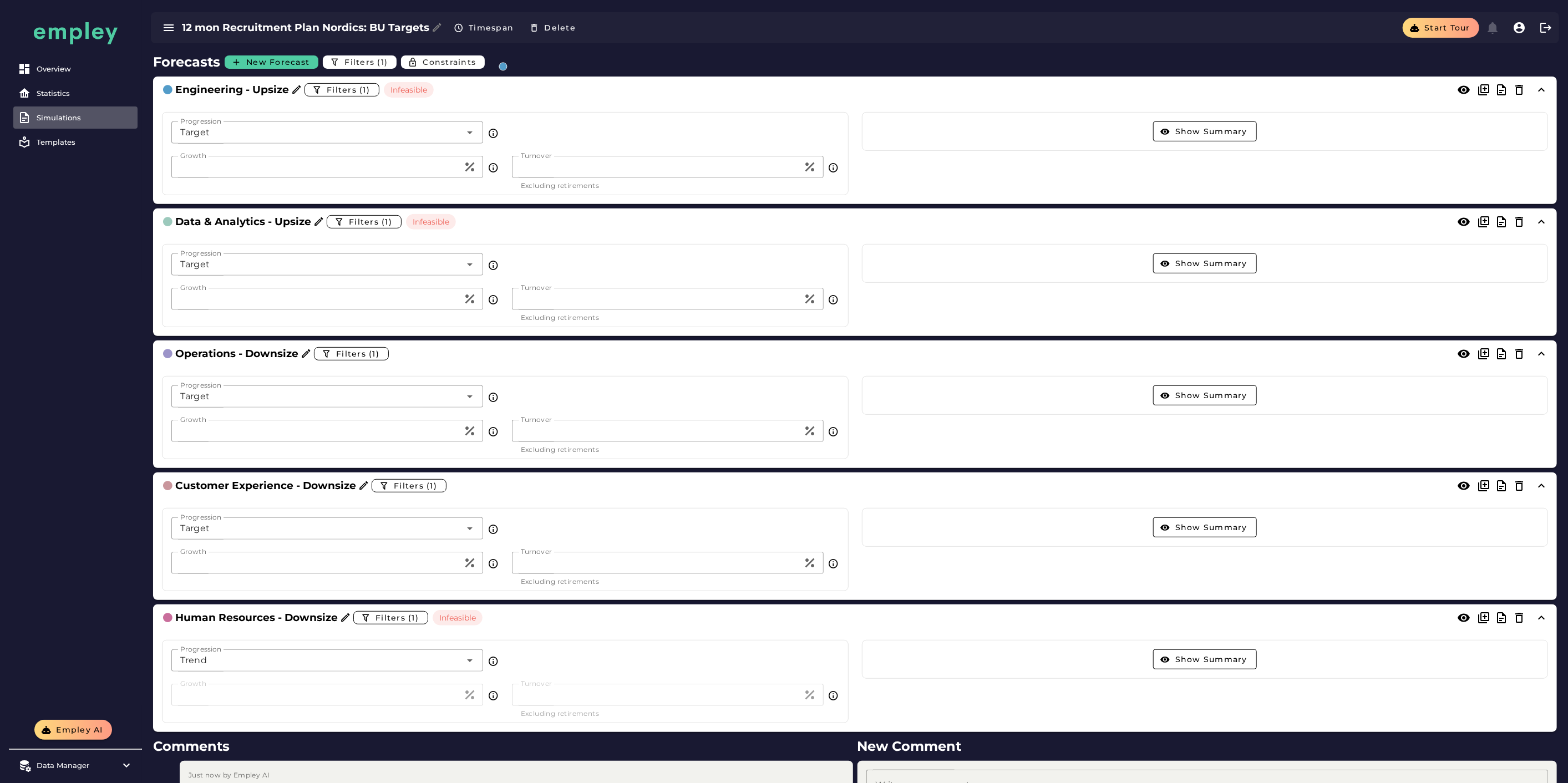 click on "Trend *****" 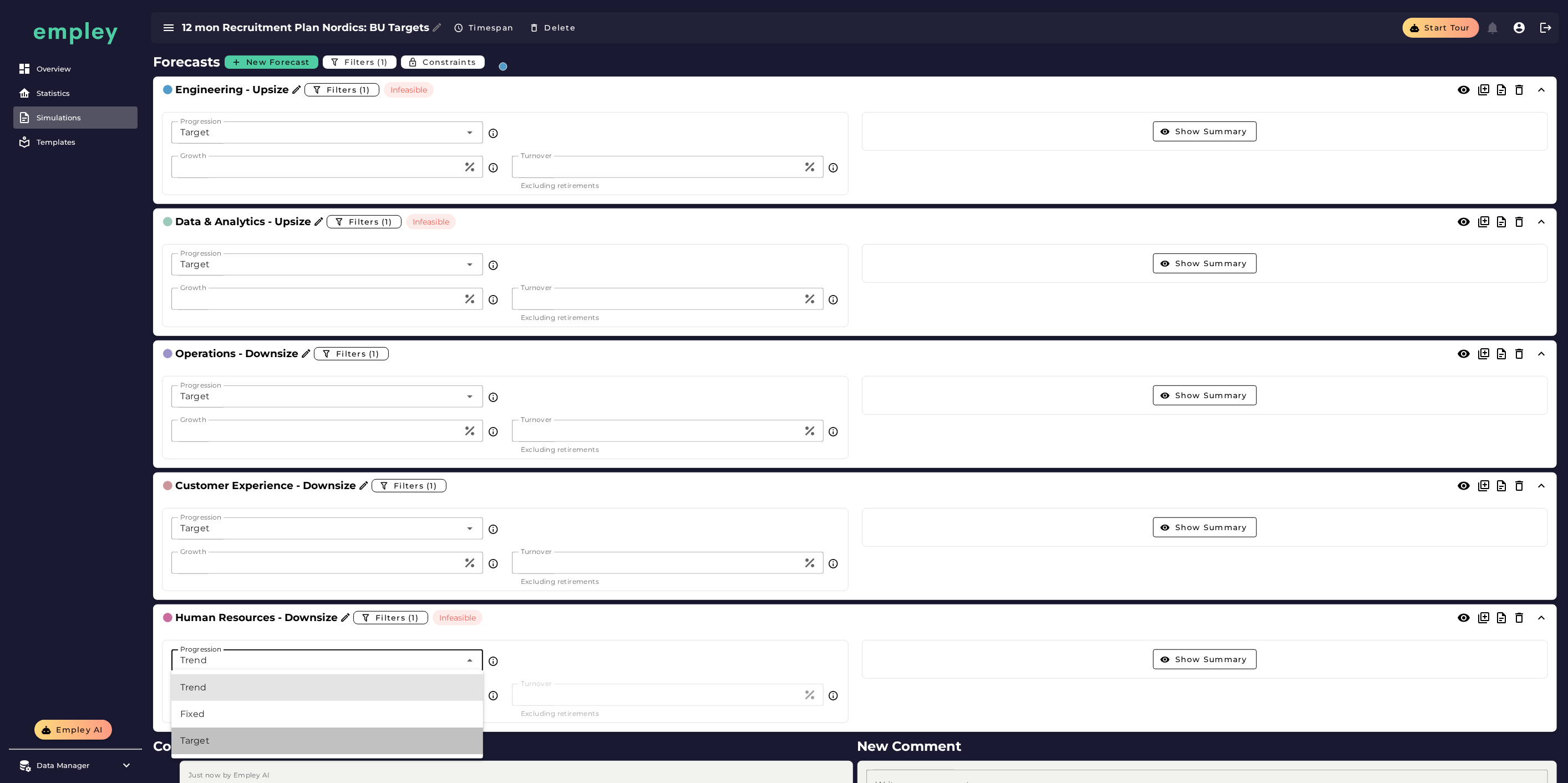 click on "Target" at bounding box center (327, 741) 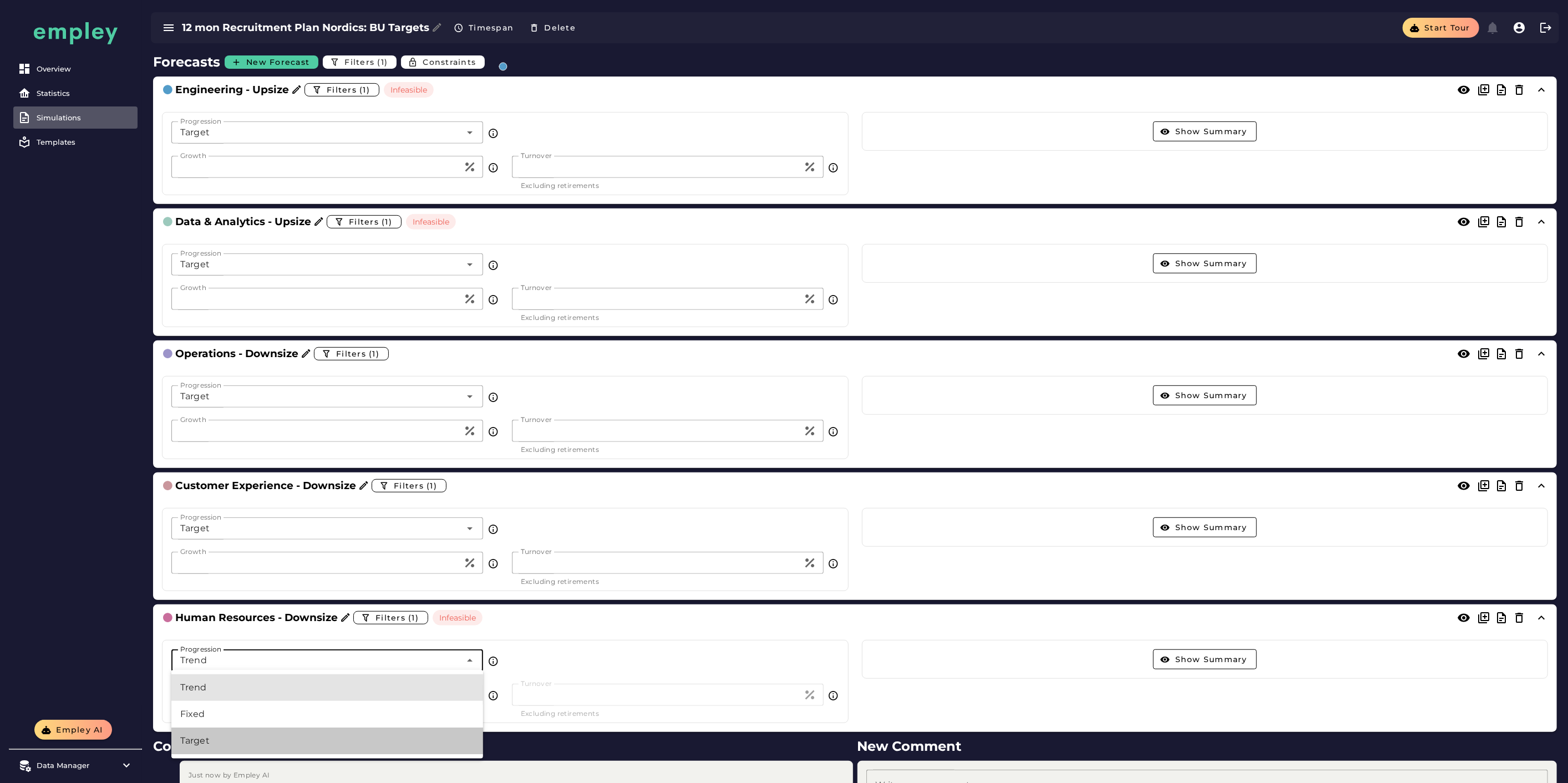 type on "******" 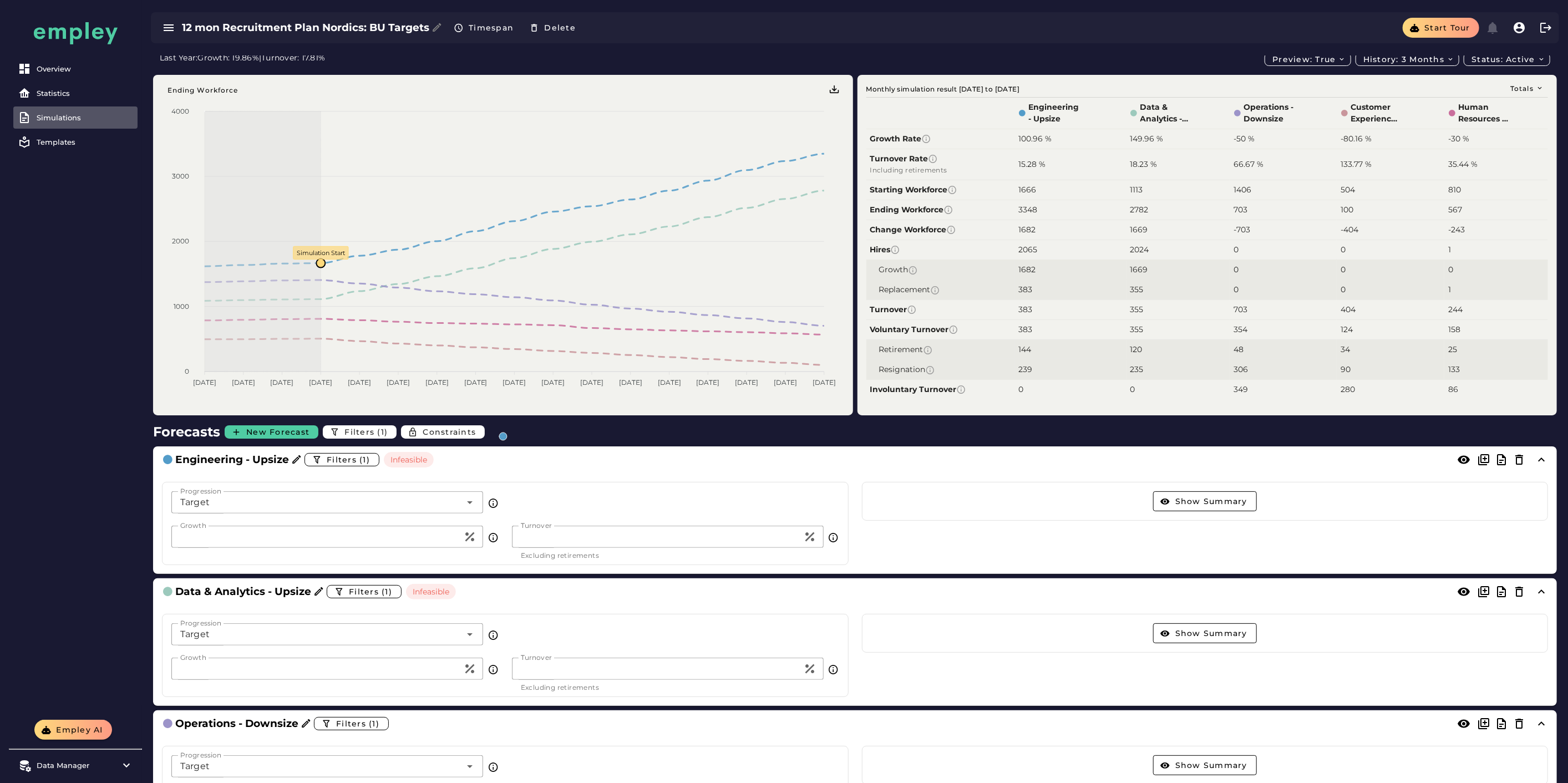 scroll, scrollTop: 0, scrollLeft: 0, axis: both 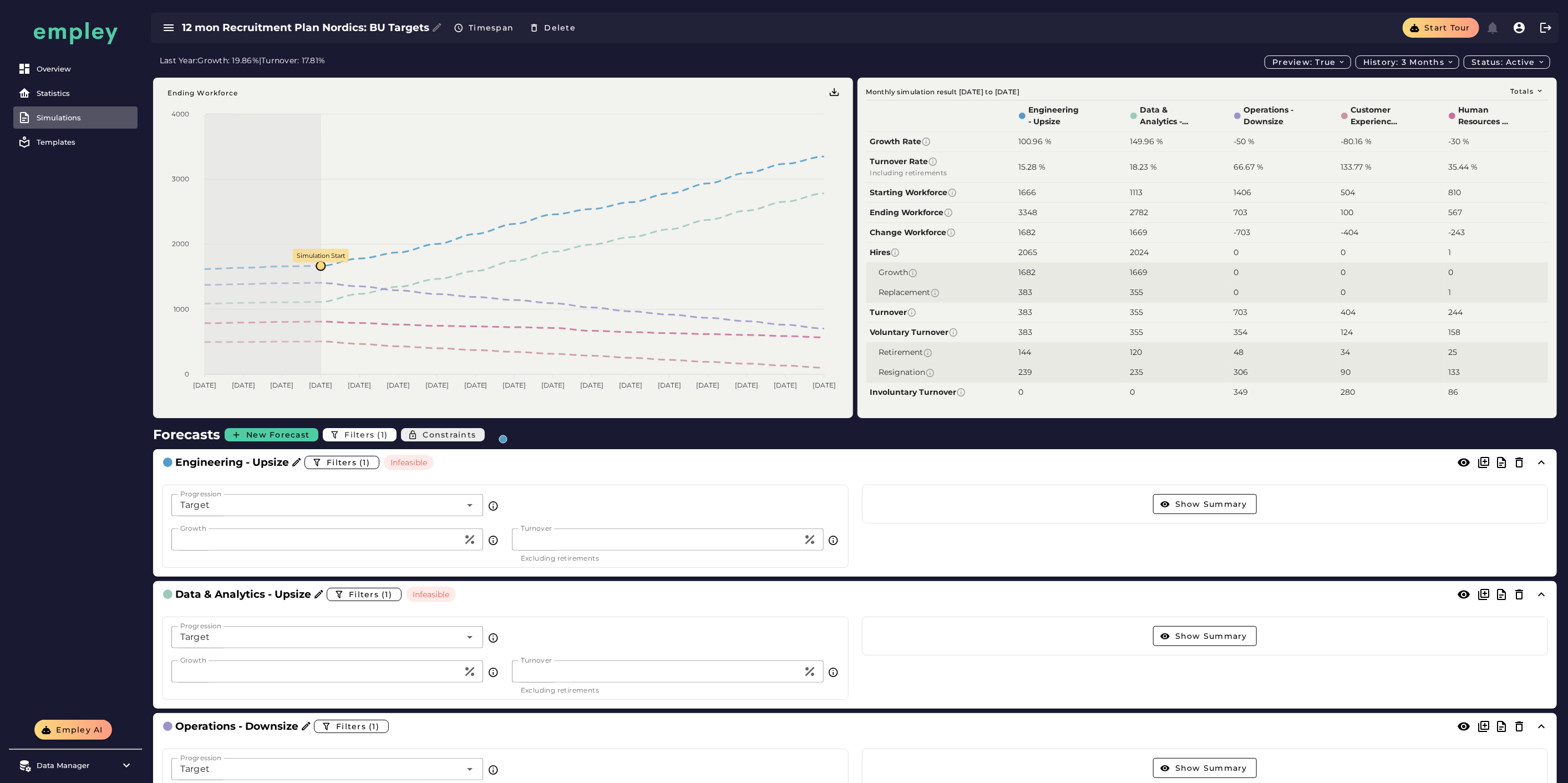 click on "Constraints" 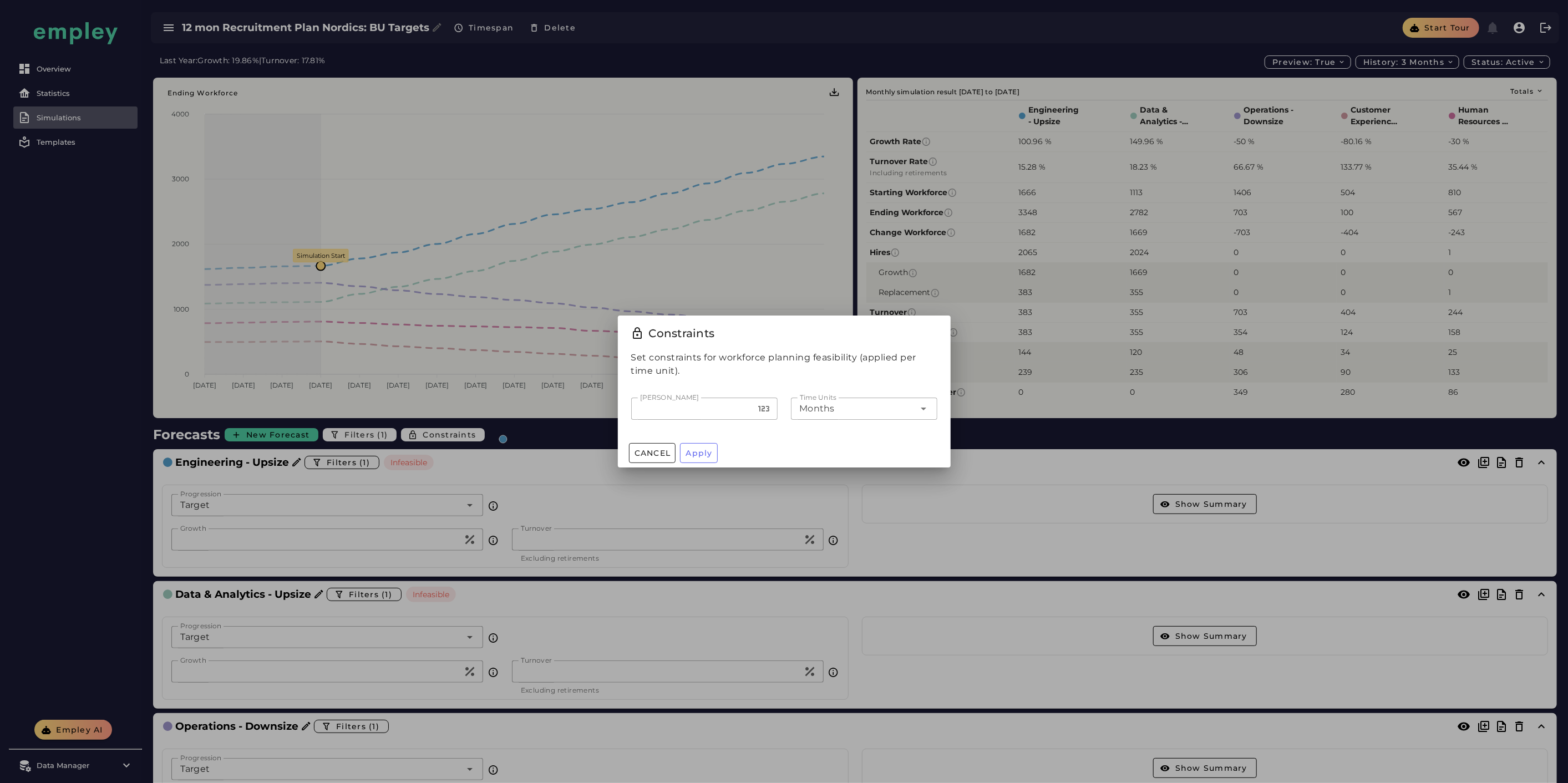 click on "**" 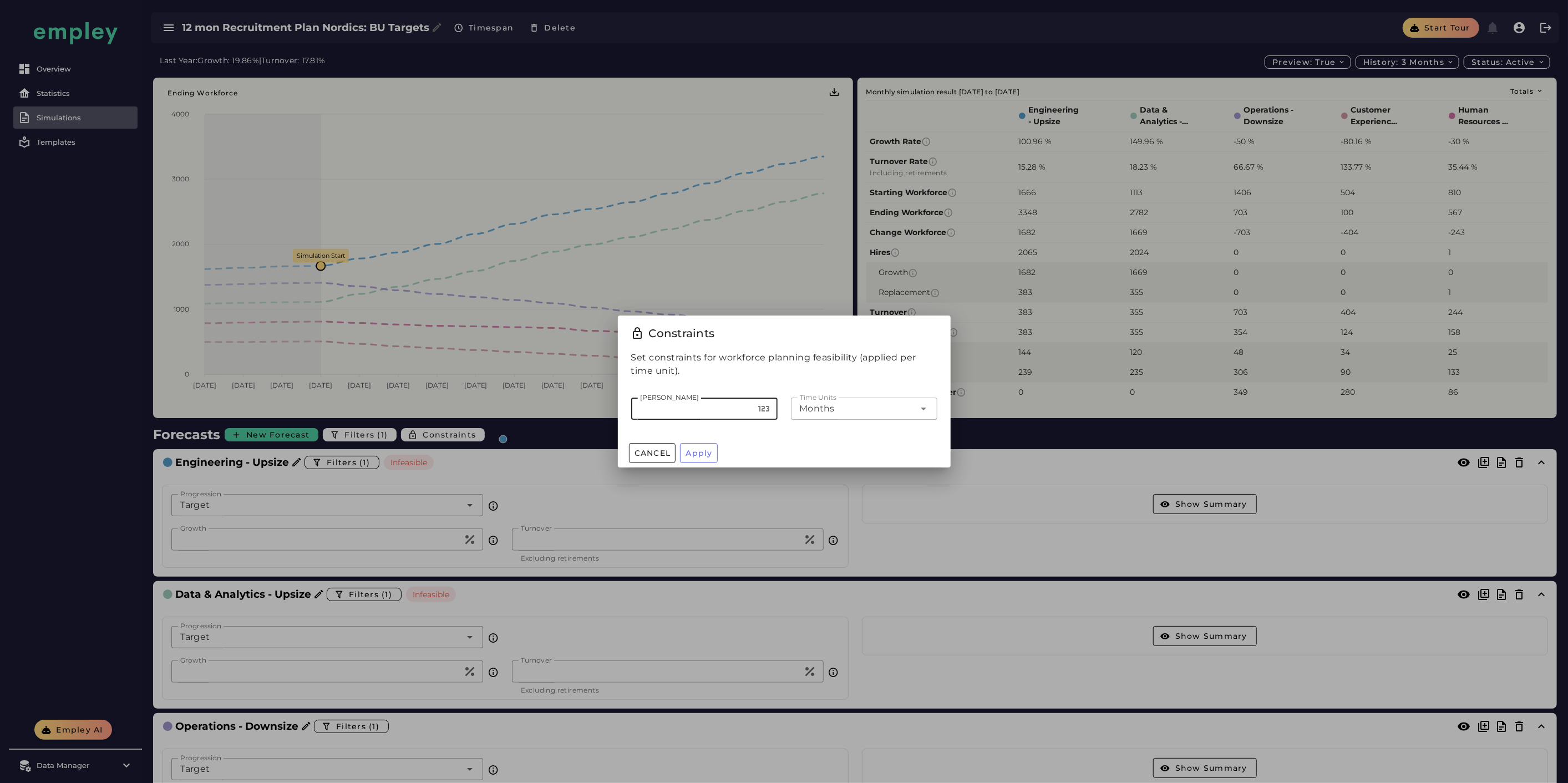 type on "***" 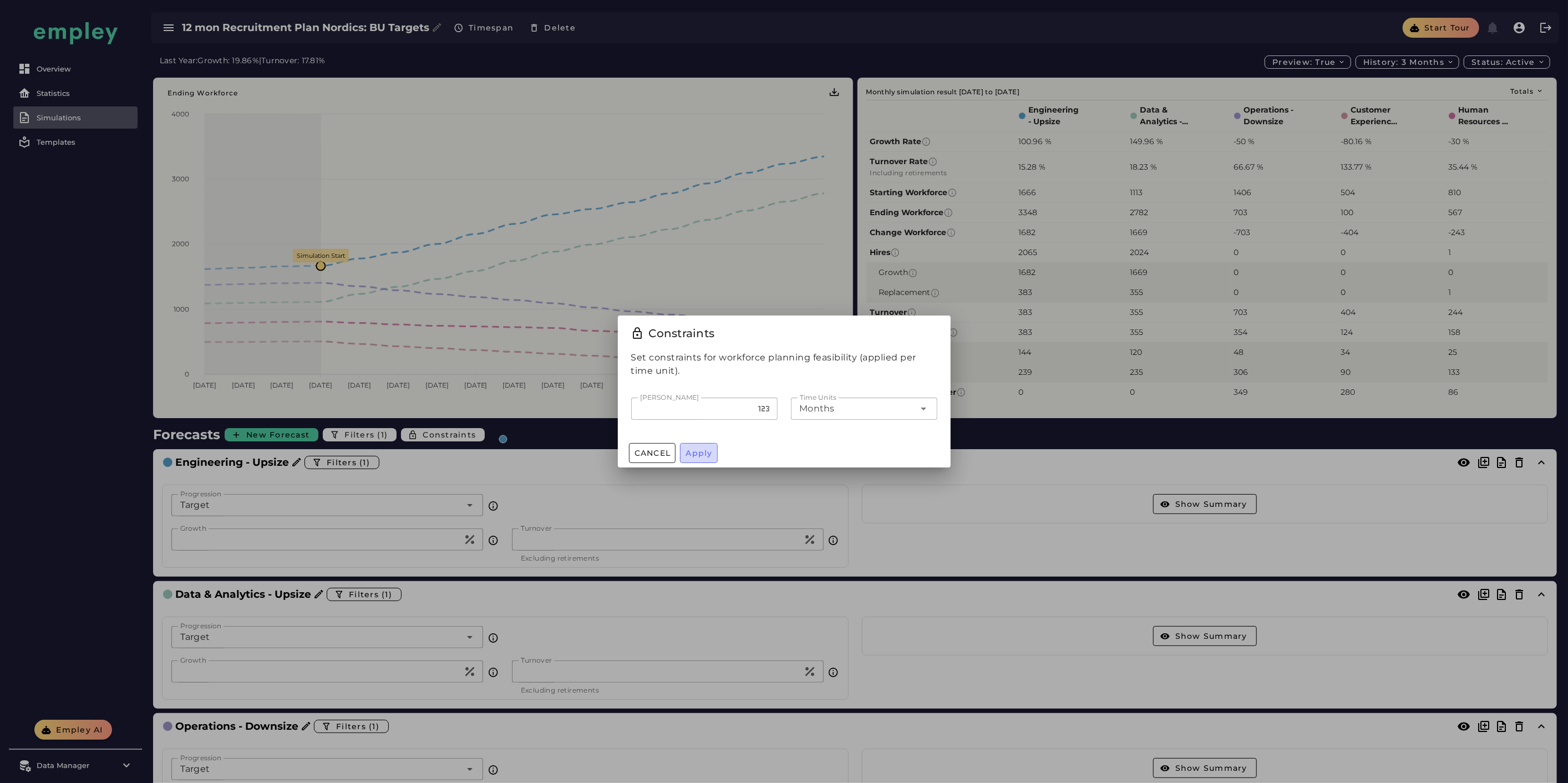 click on "Apply" 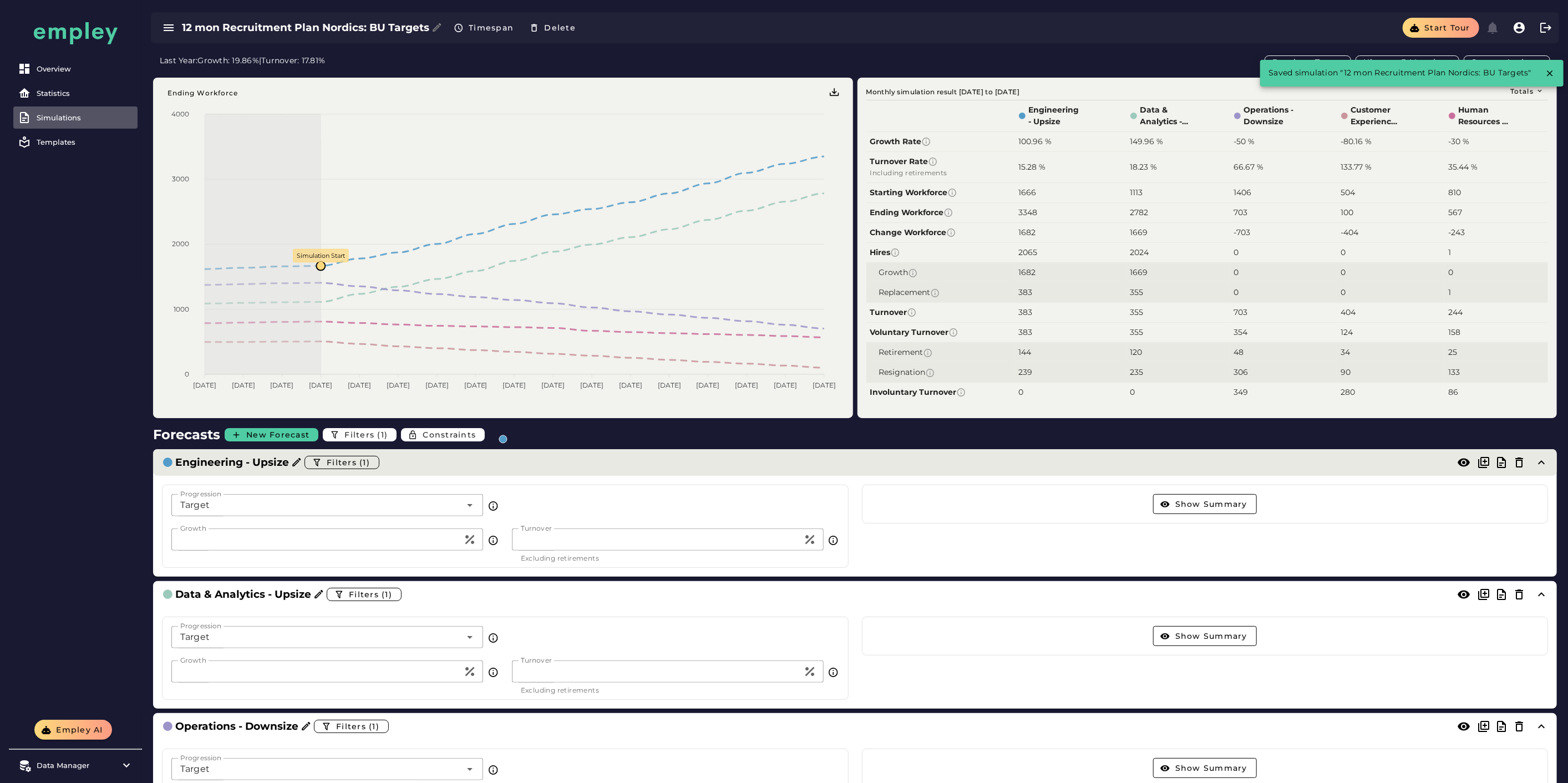 click on "Engineering - Upsize  Filters (1)" 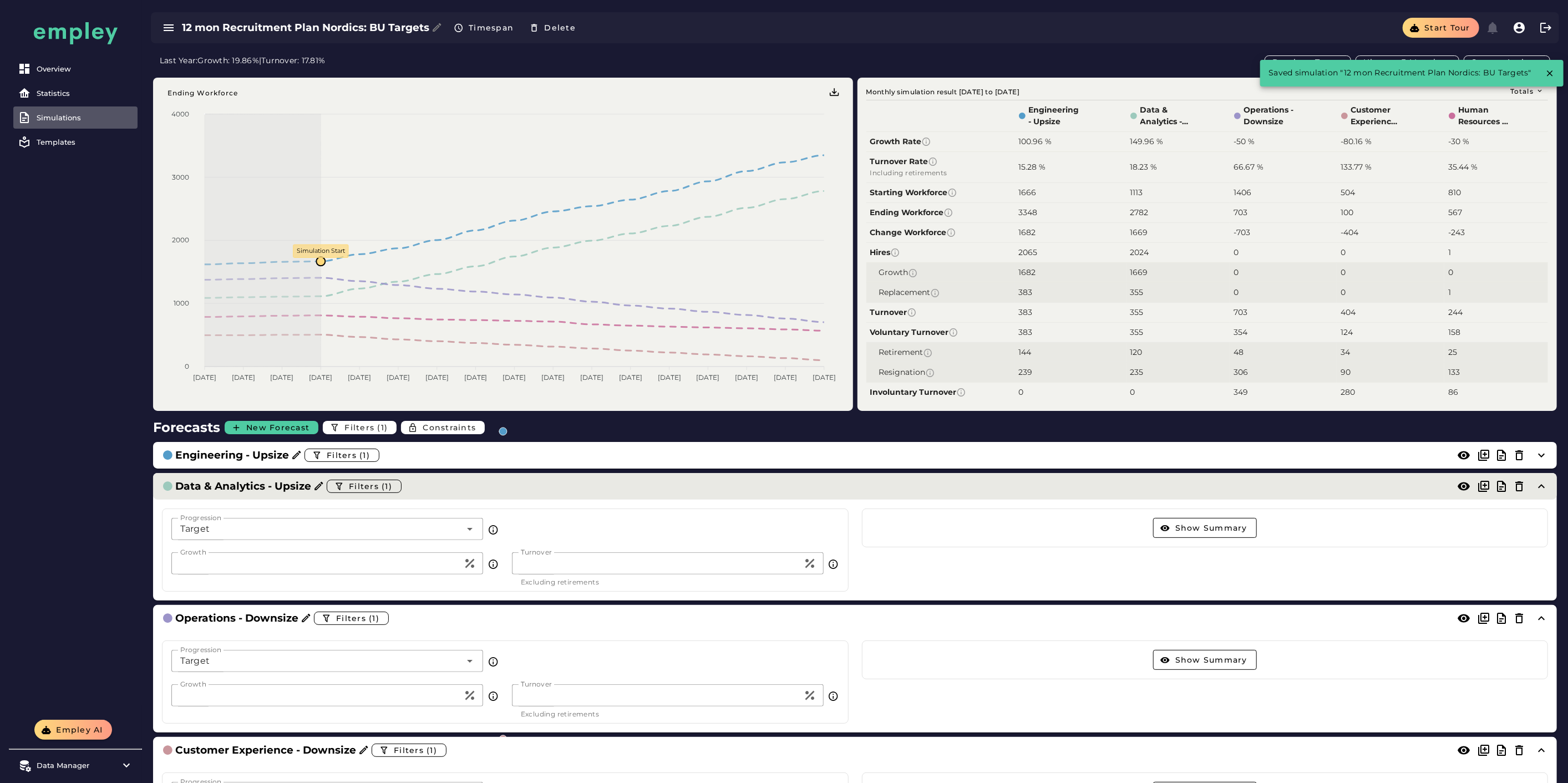 click on "Data & Analytics - Upsize  Filters (1)" 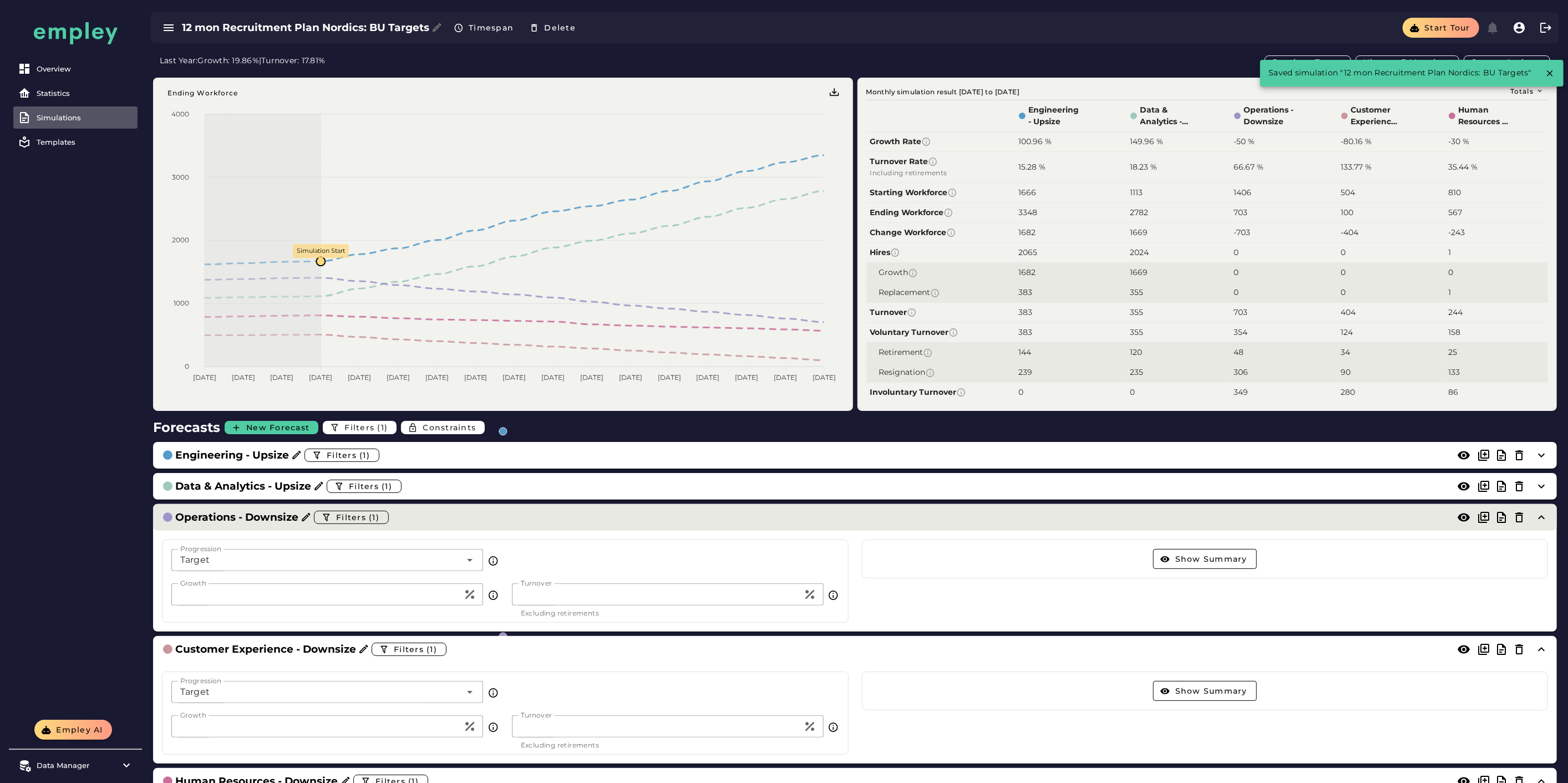 click on "Operations - Downsize  Filters (1)" 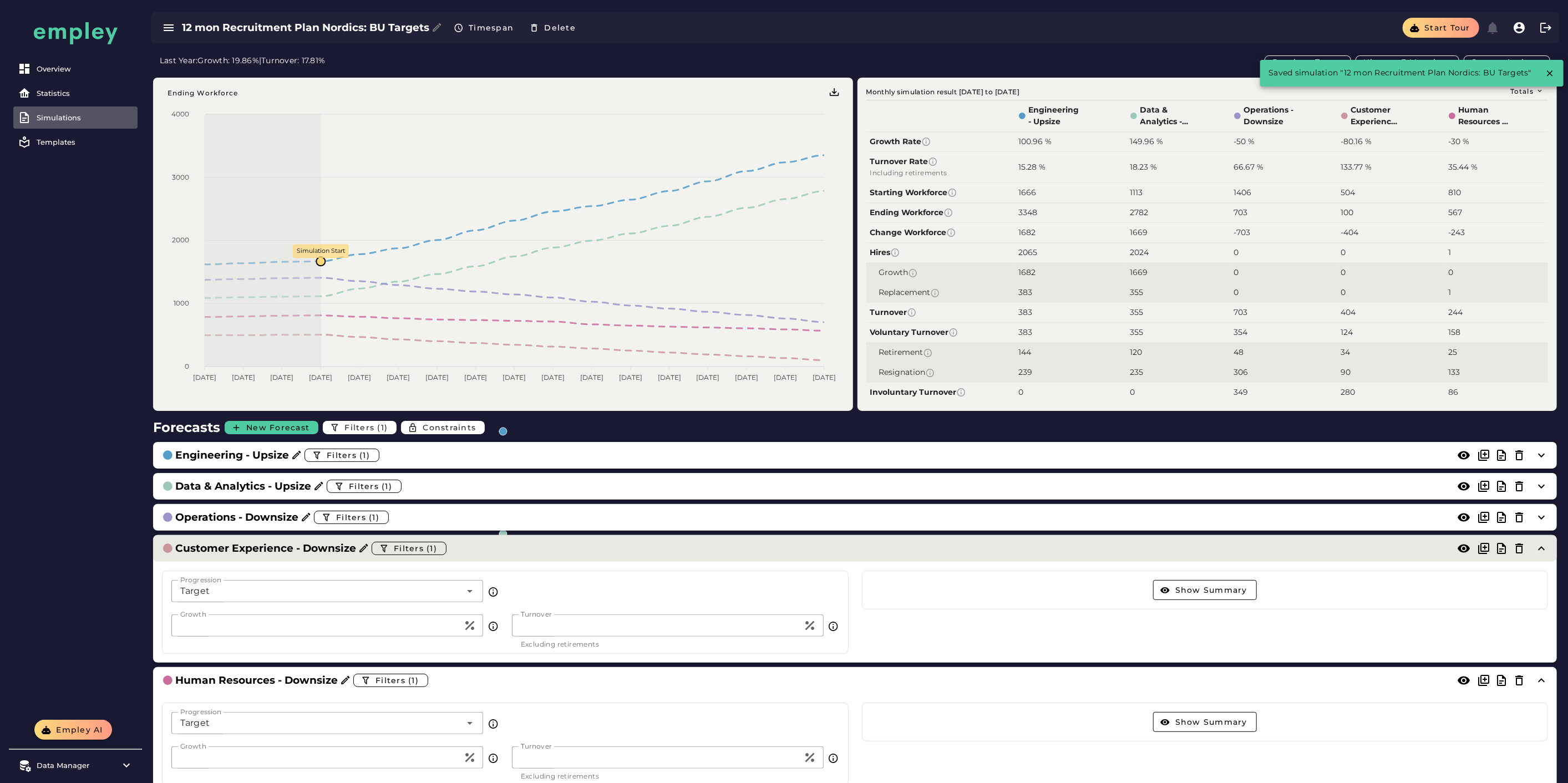 click on "Customer Experience - Downsize  Filters (1)" 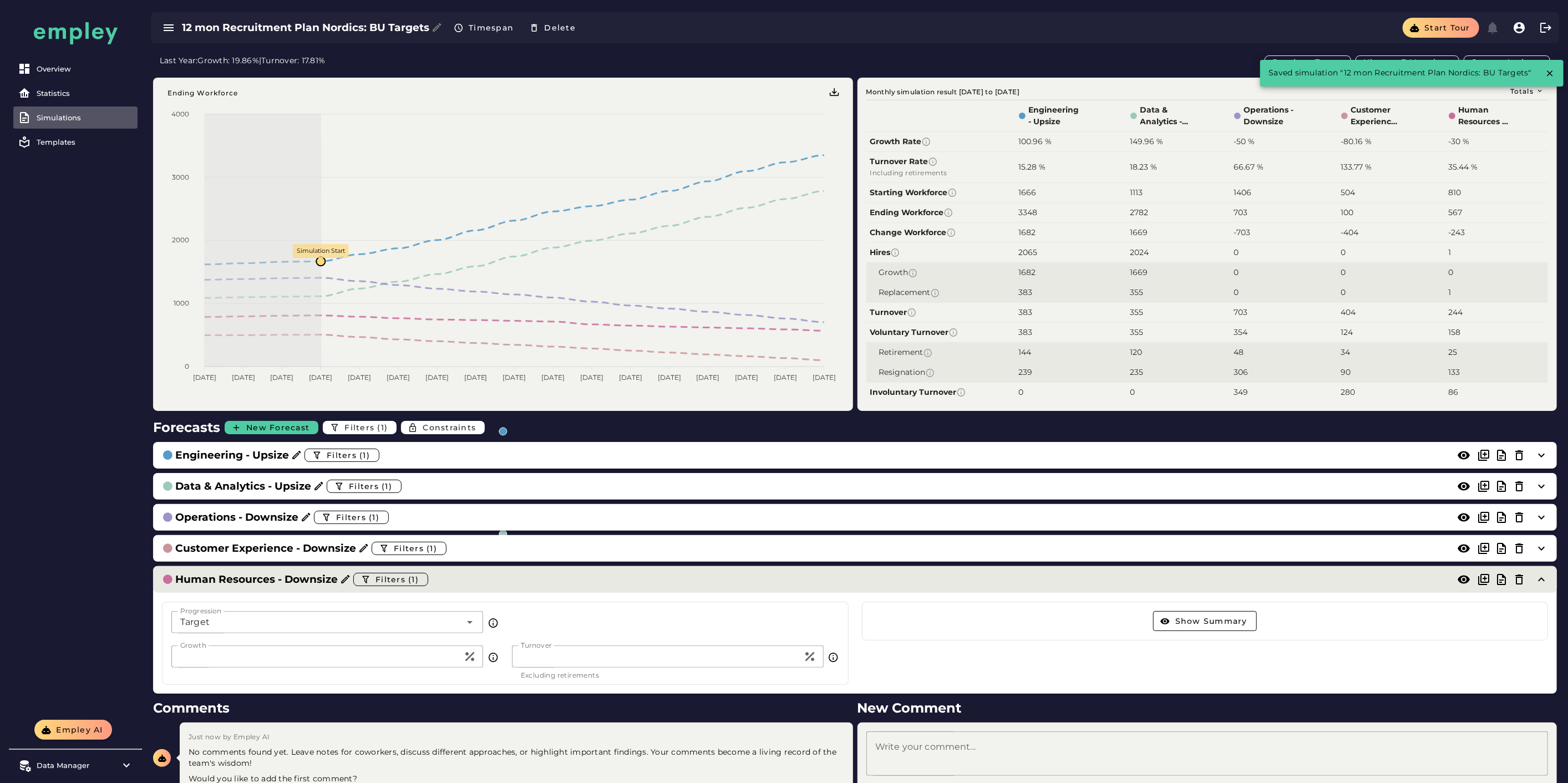 click on "Human Resources - Downsize  Filters (1)" 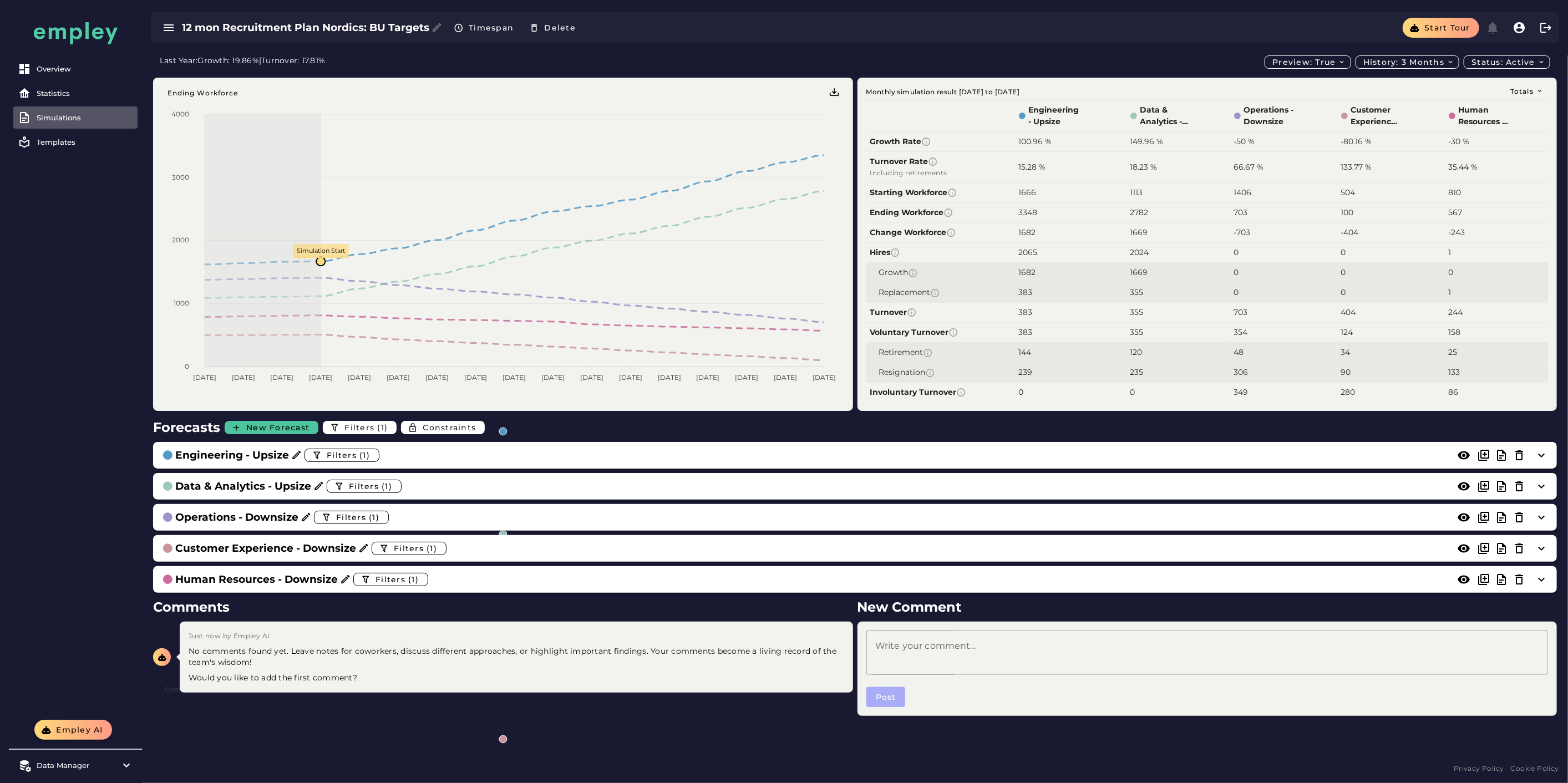click on "New Forecast" 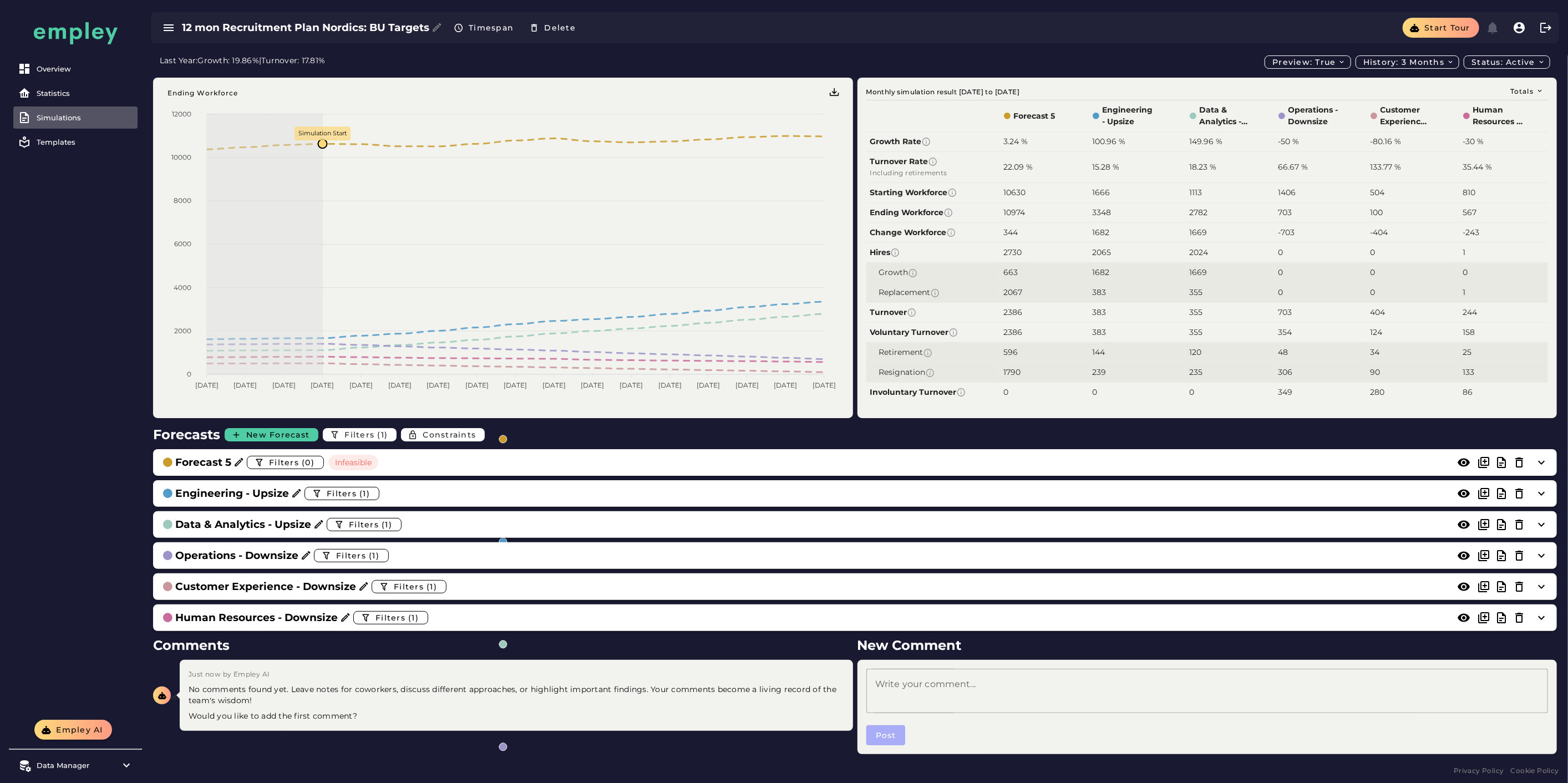 click on "12 mon Recruitment Plan Nordics: BU Targets" at bounding box center [306, 28] 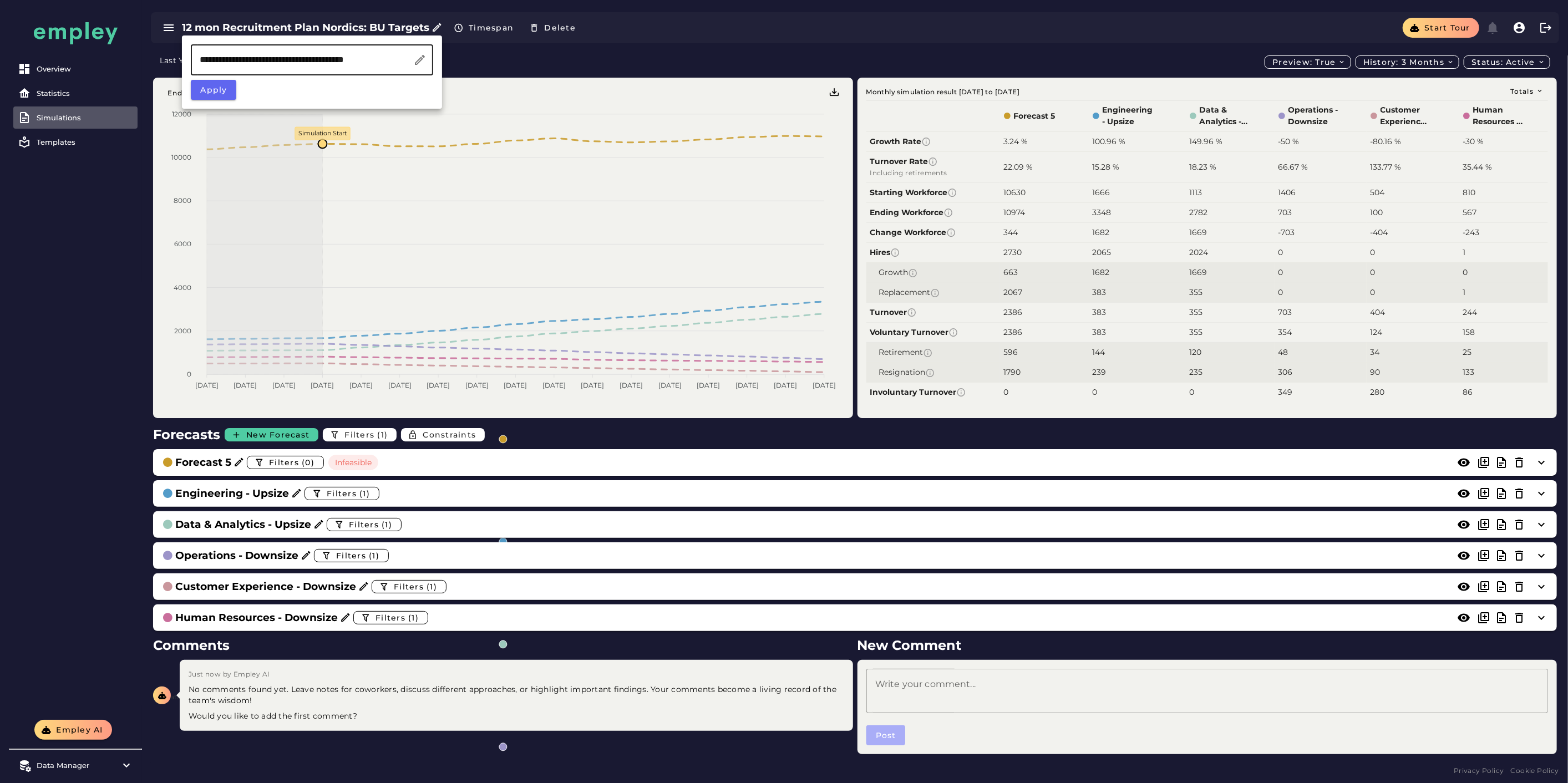 drag, startPoint x: 239, startPoint y: 62, endPoint x: 404, endPoint y: 65, distance: 165.0273 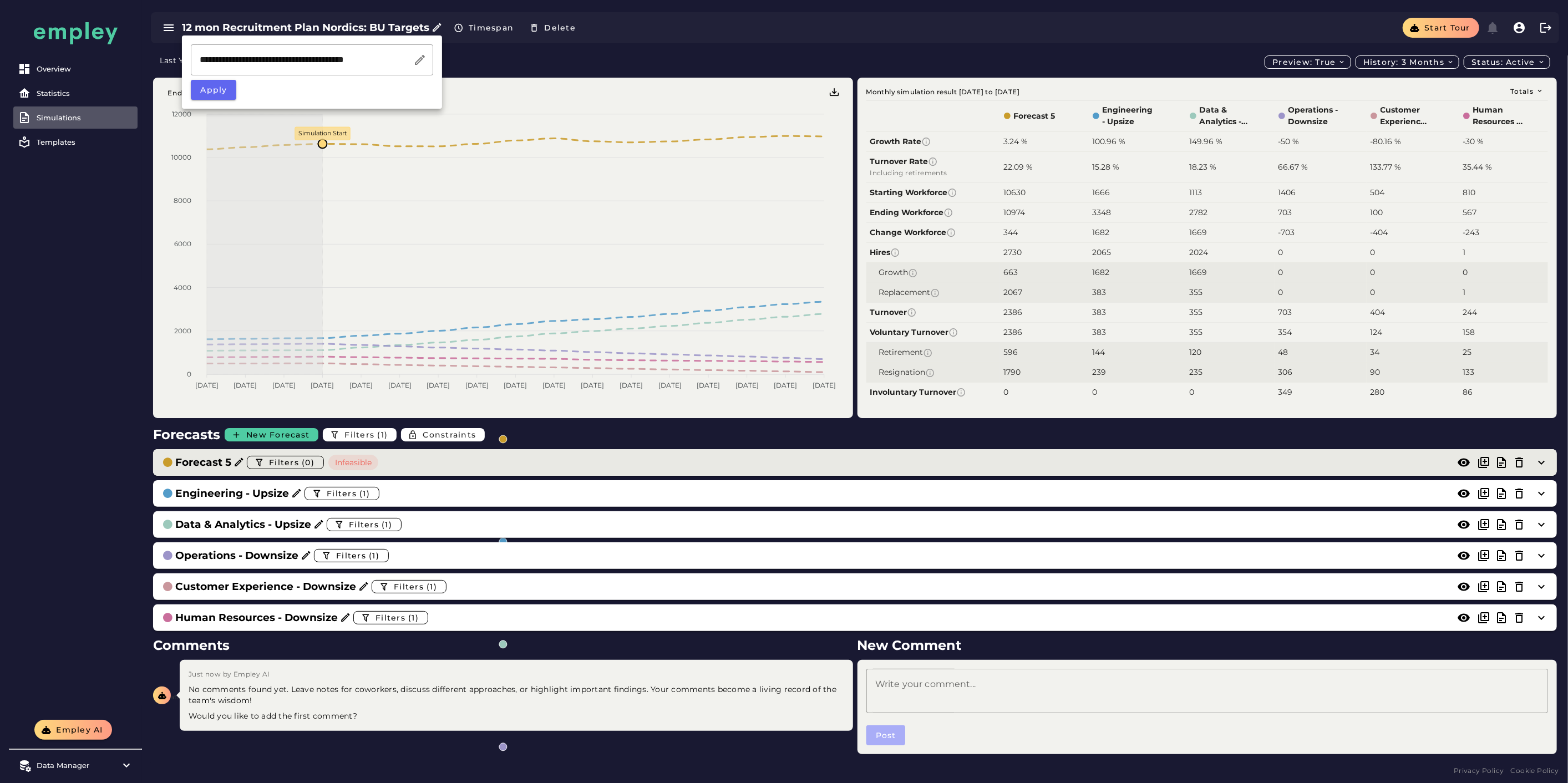 click on "Forecast 5" at bounding box center (203, 462) 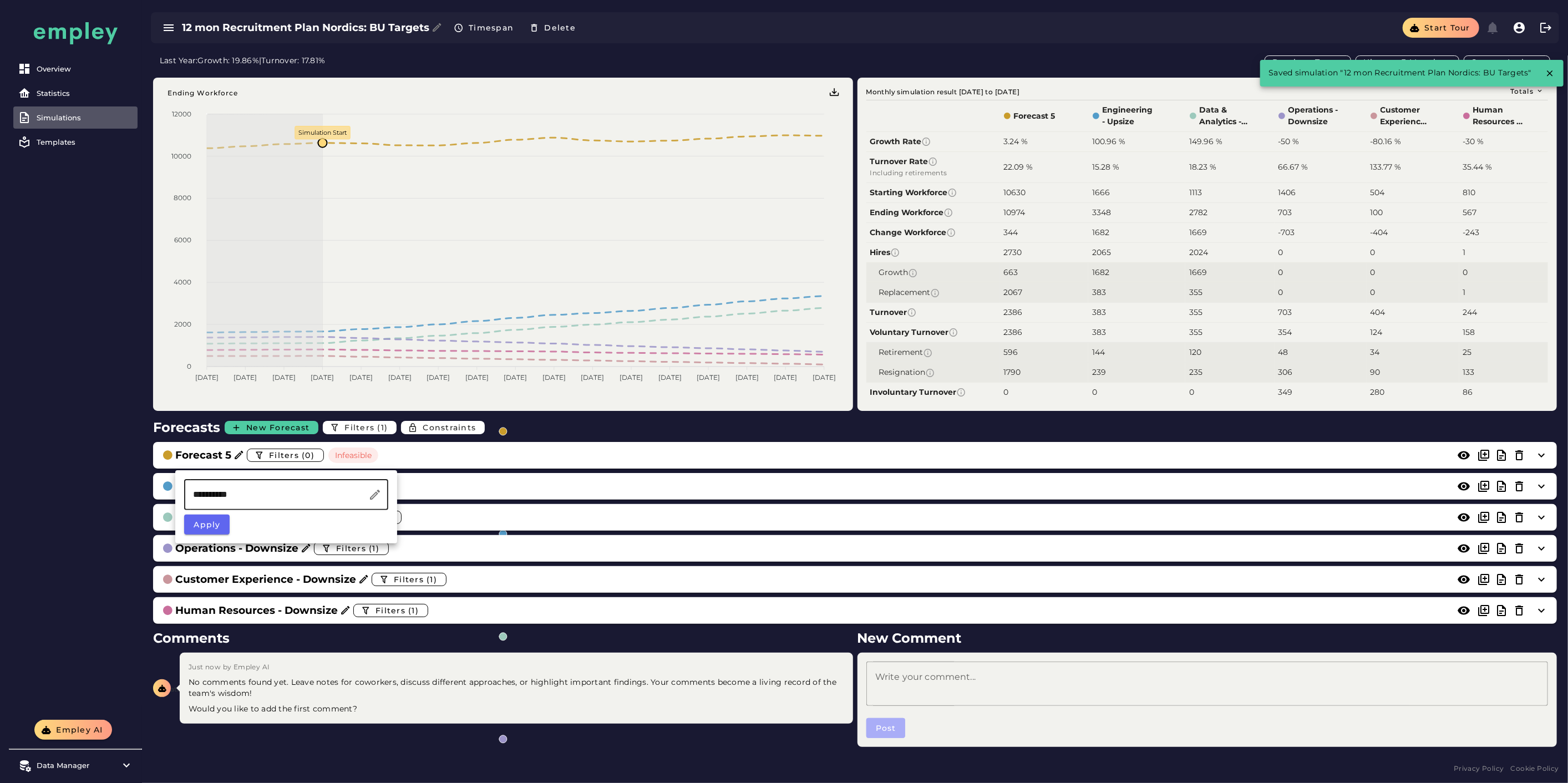 drag, startPoint x: 244, startPoint y: 496, endPoint x: 145, endPoint y: 496, distance: 99 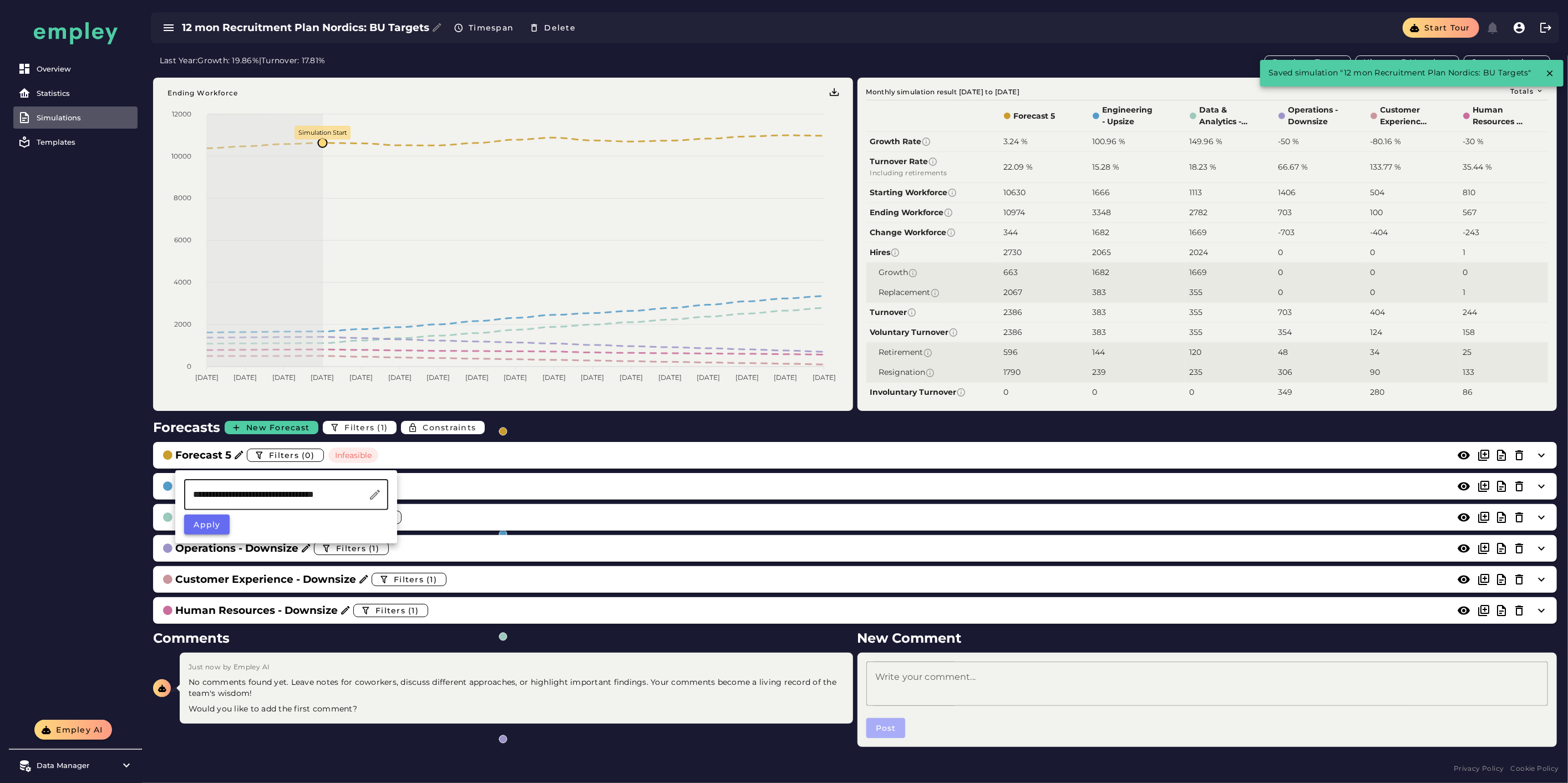 type on "**********" 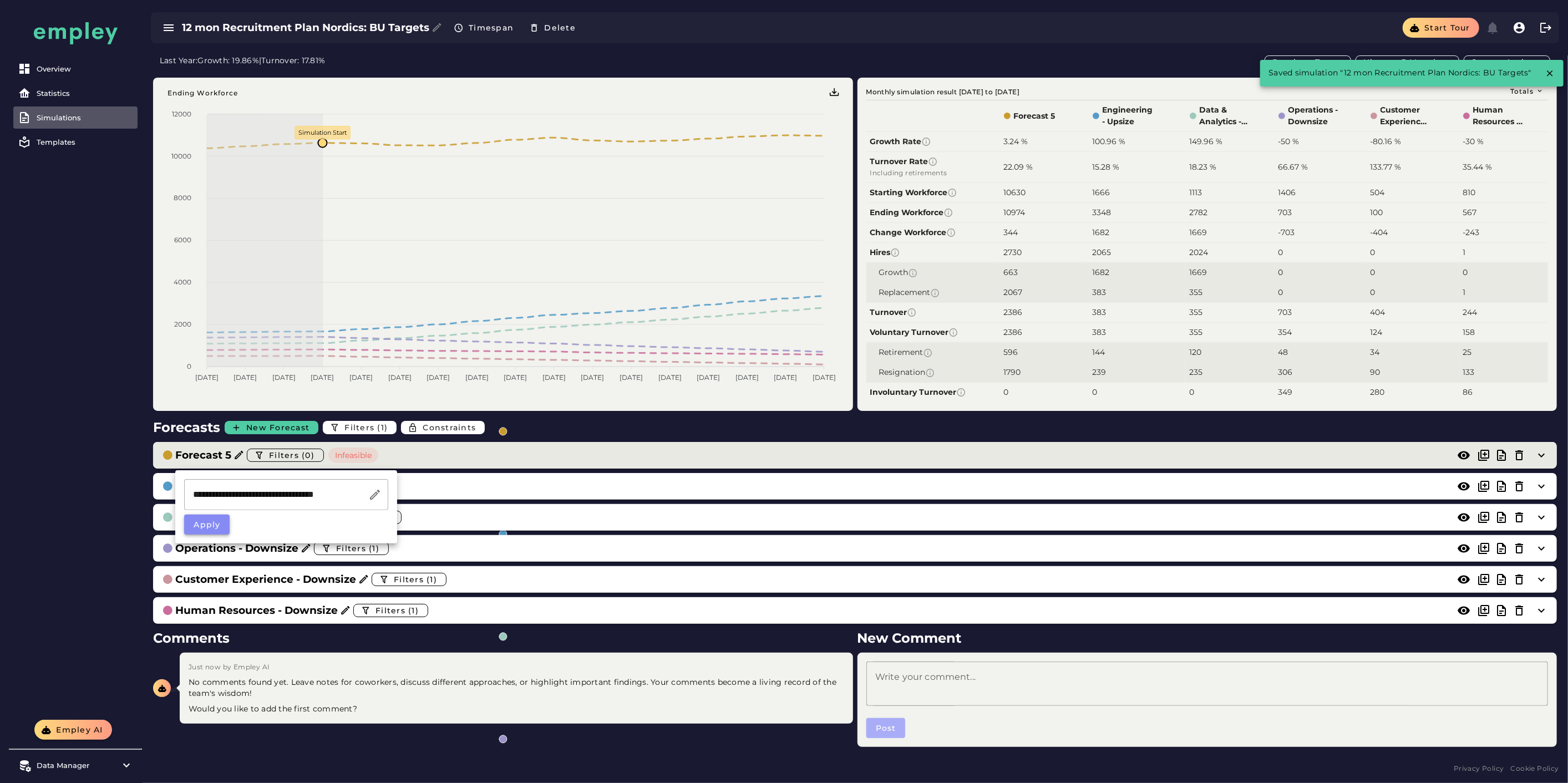 drag, startPoint x: 211, startPoint y: 522, endPoint x: 274, endPoint y: 474, distance: 79.20227 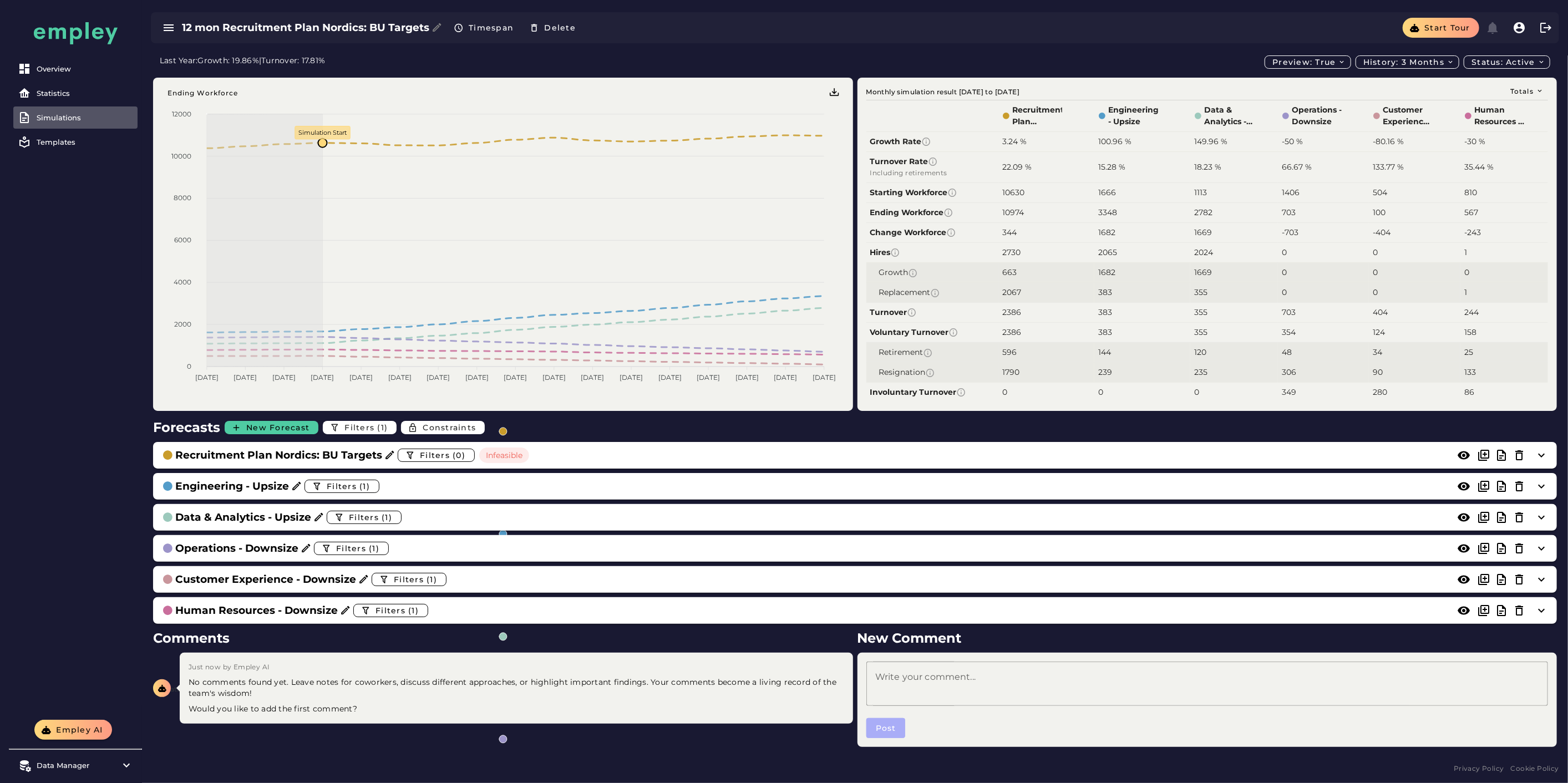 click on "Forecasts  New Forecast   Filters (1)  Constraints" at bounding box center [855, 428] 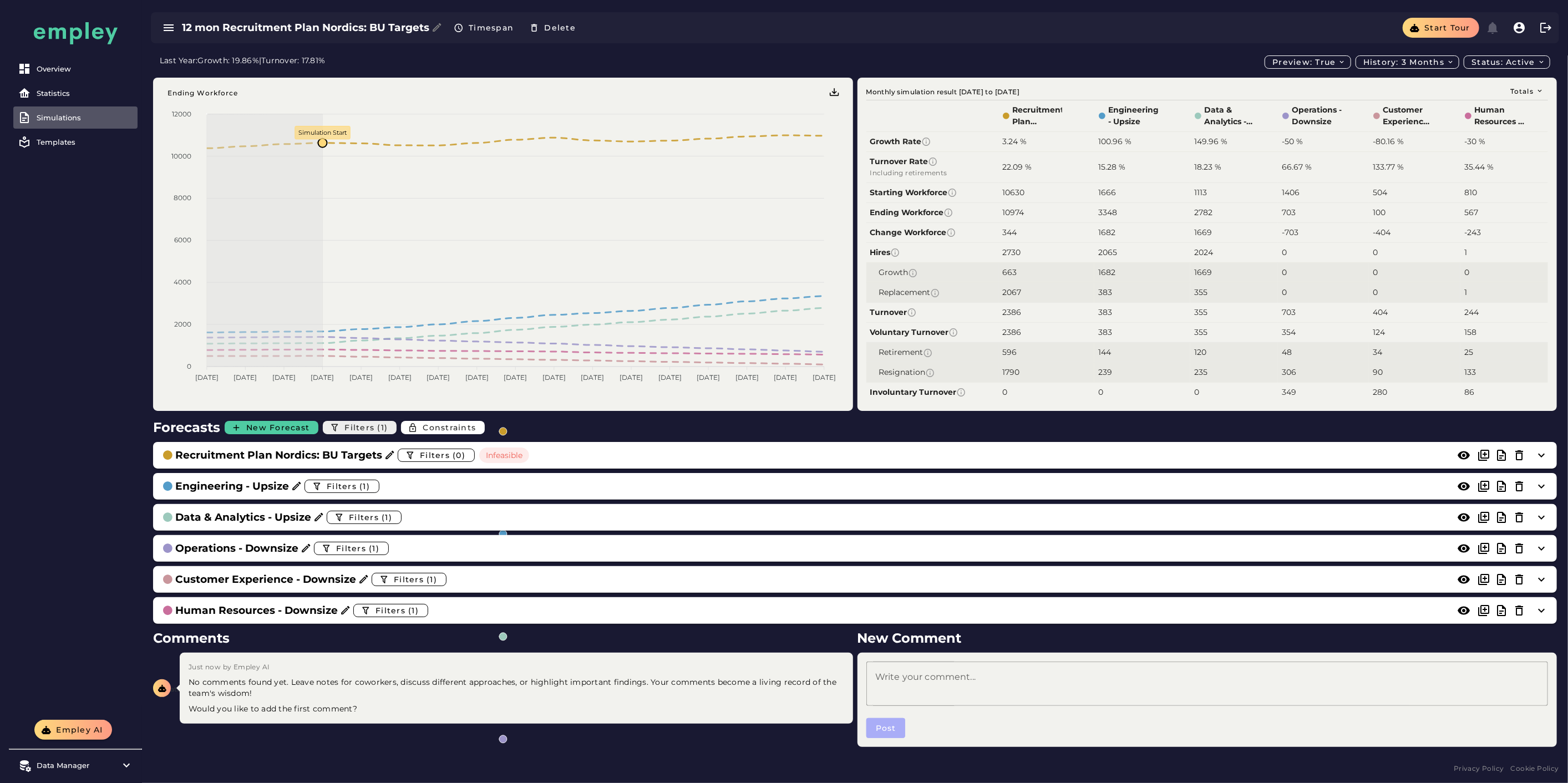 click on "Filters (1)" 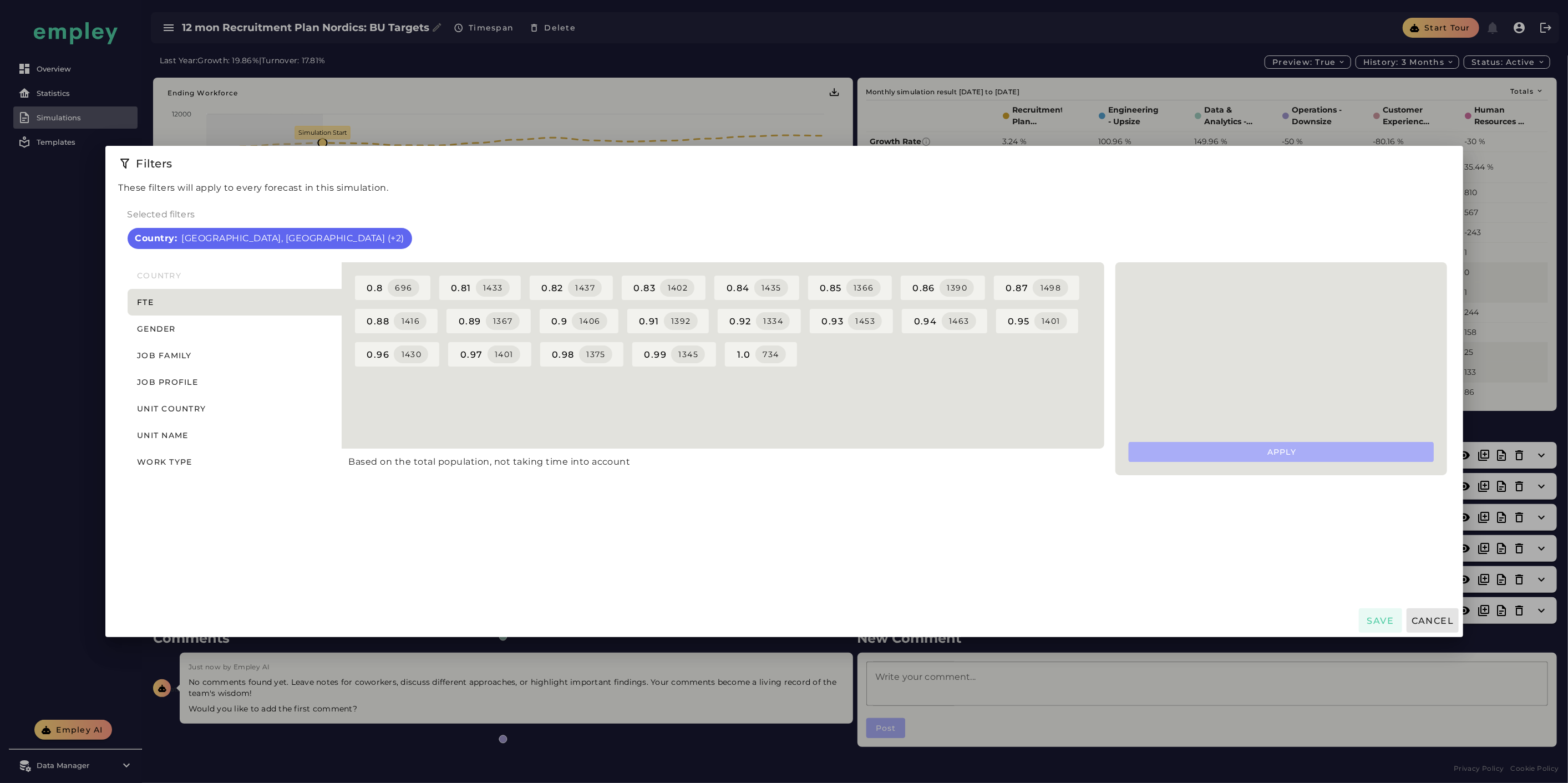 click at bounding box center [784, 392] 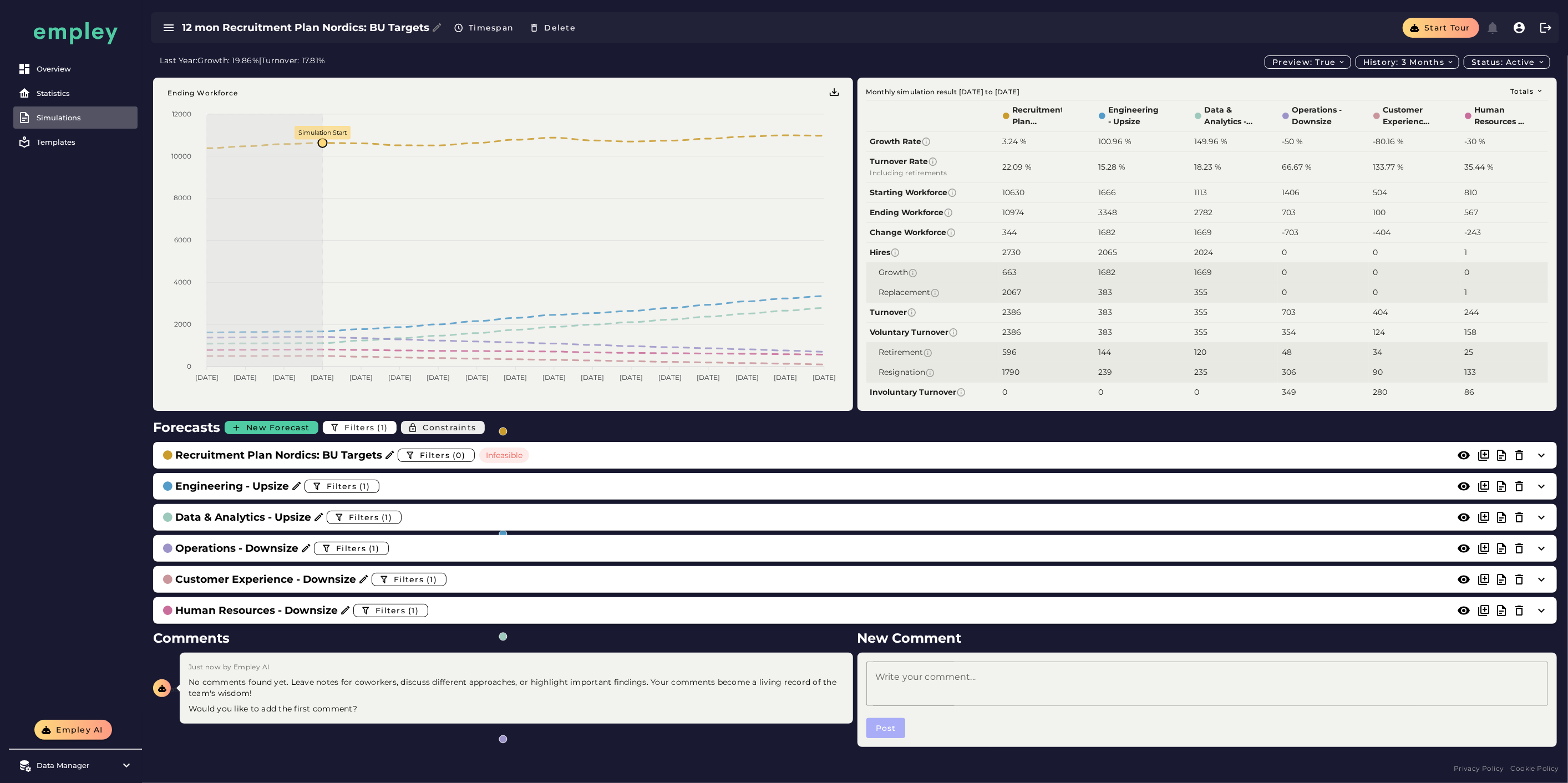 click on "Constraints" 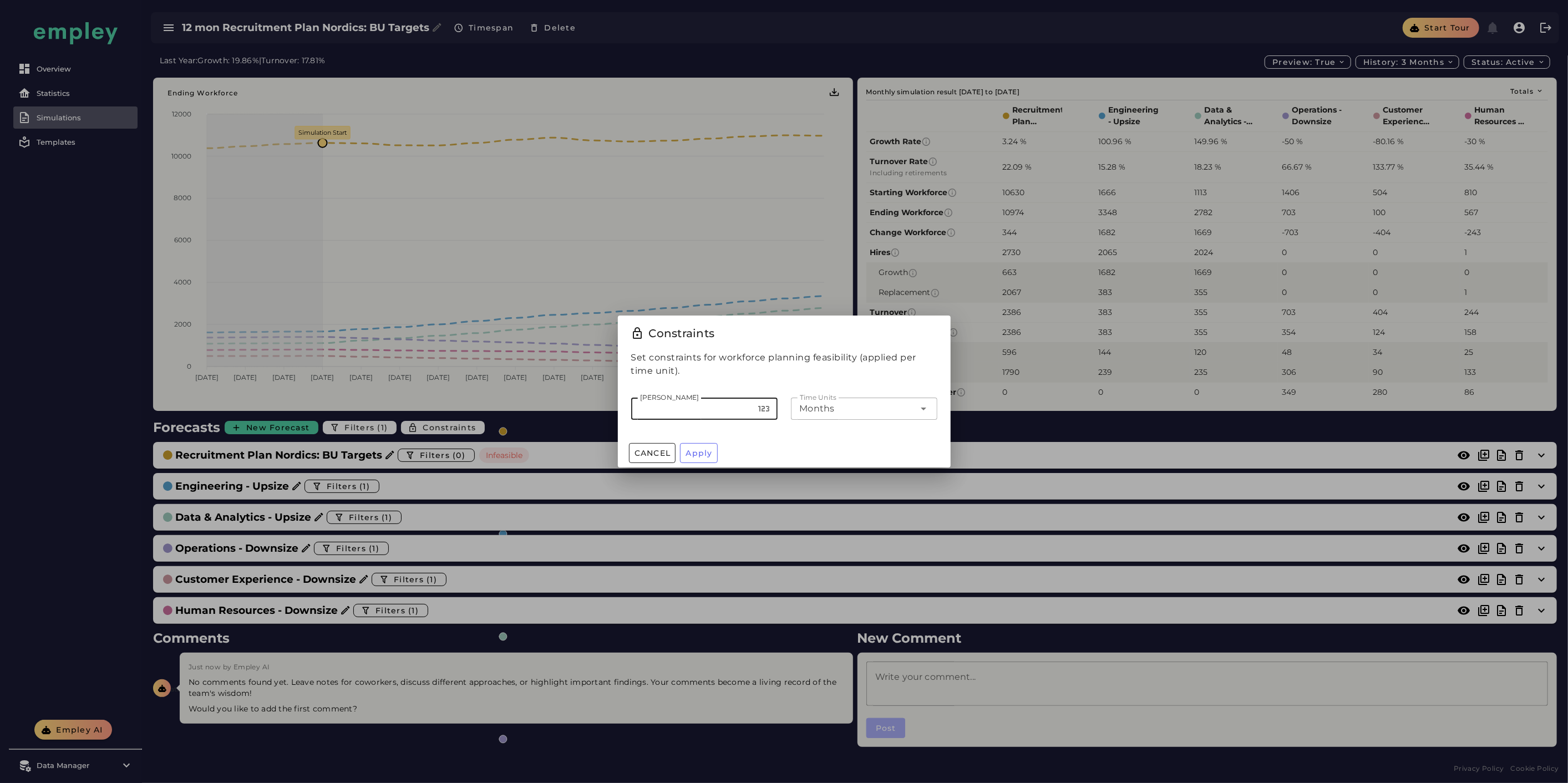 click on "***" 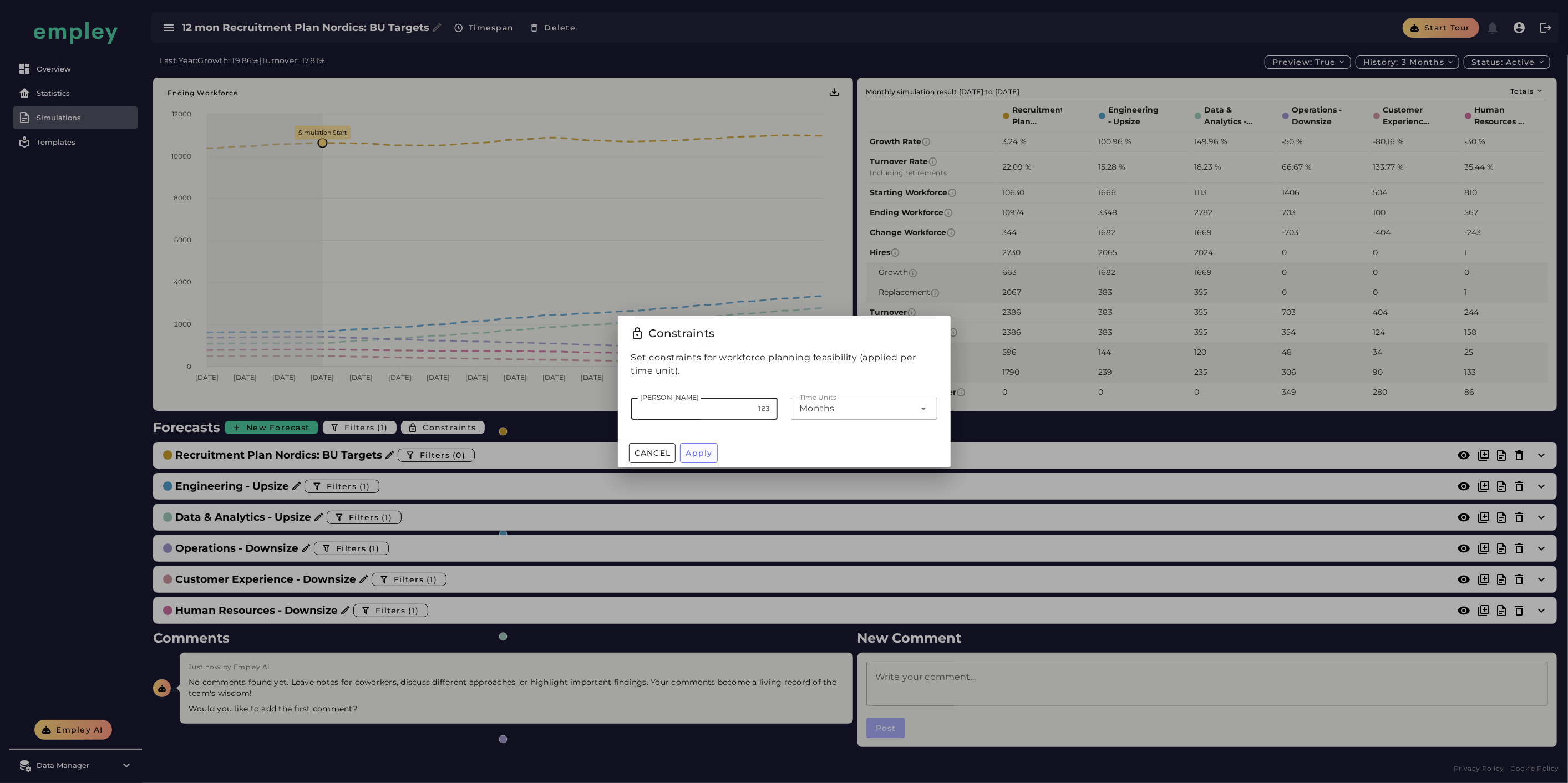 type on "****" 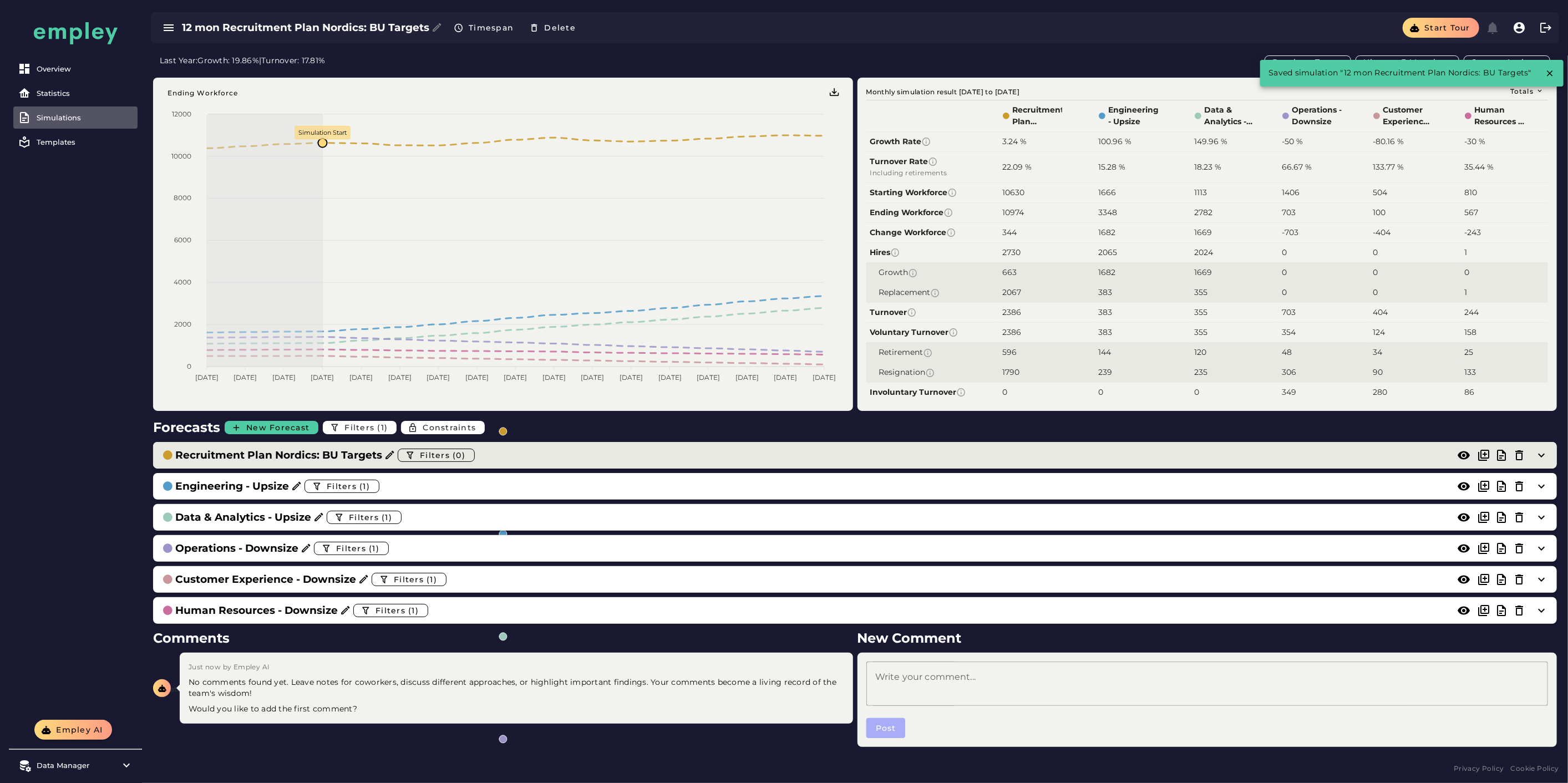click on "Recruitment Plan Nordics: BU Targets  Filters (0)" 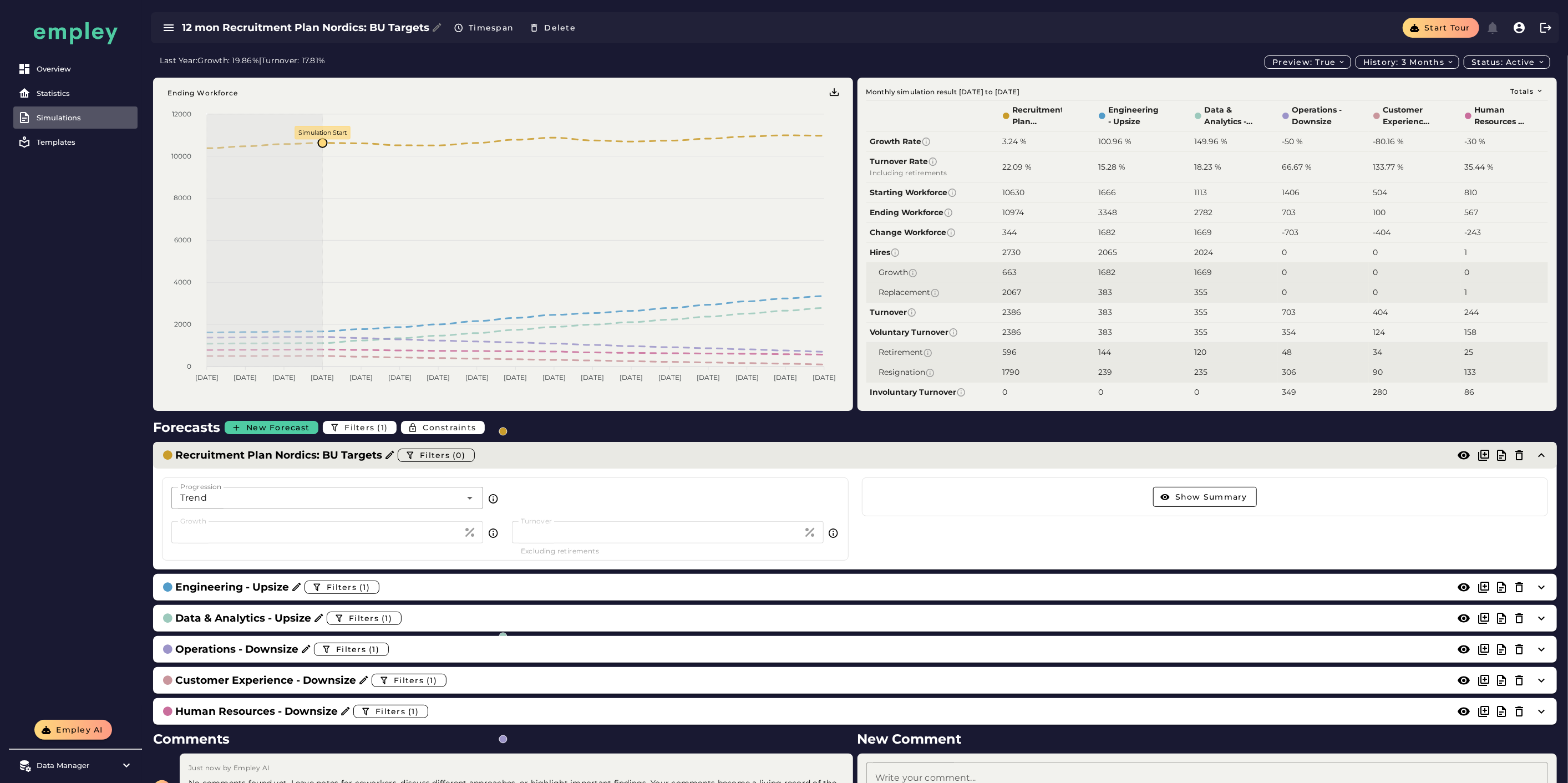 click on "Recruitment Plan Nordics: BU Targets  Filters (0)" 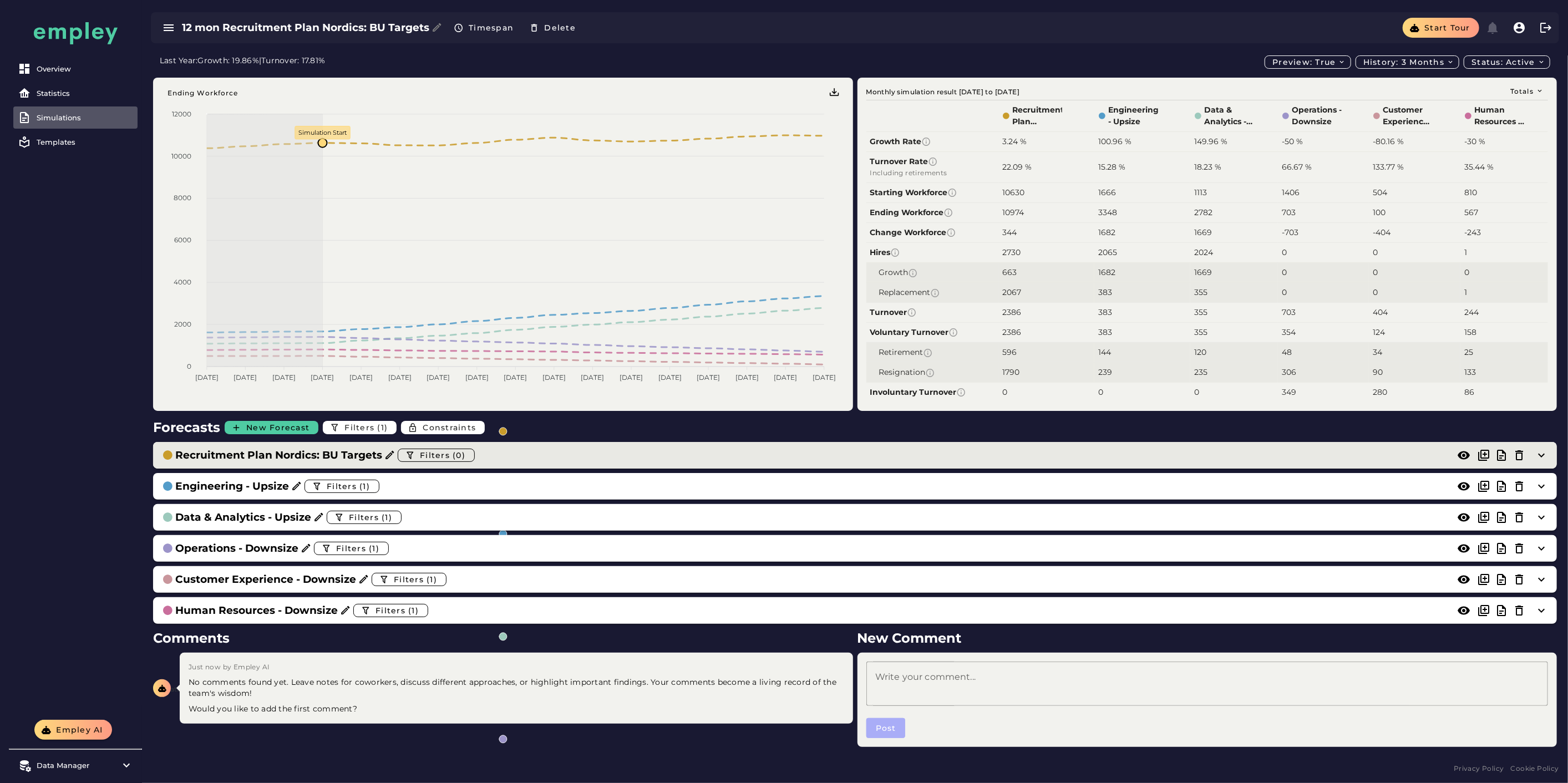 click on "Recruitment Plan Nordics: BU Targets  Filters (0)" 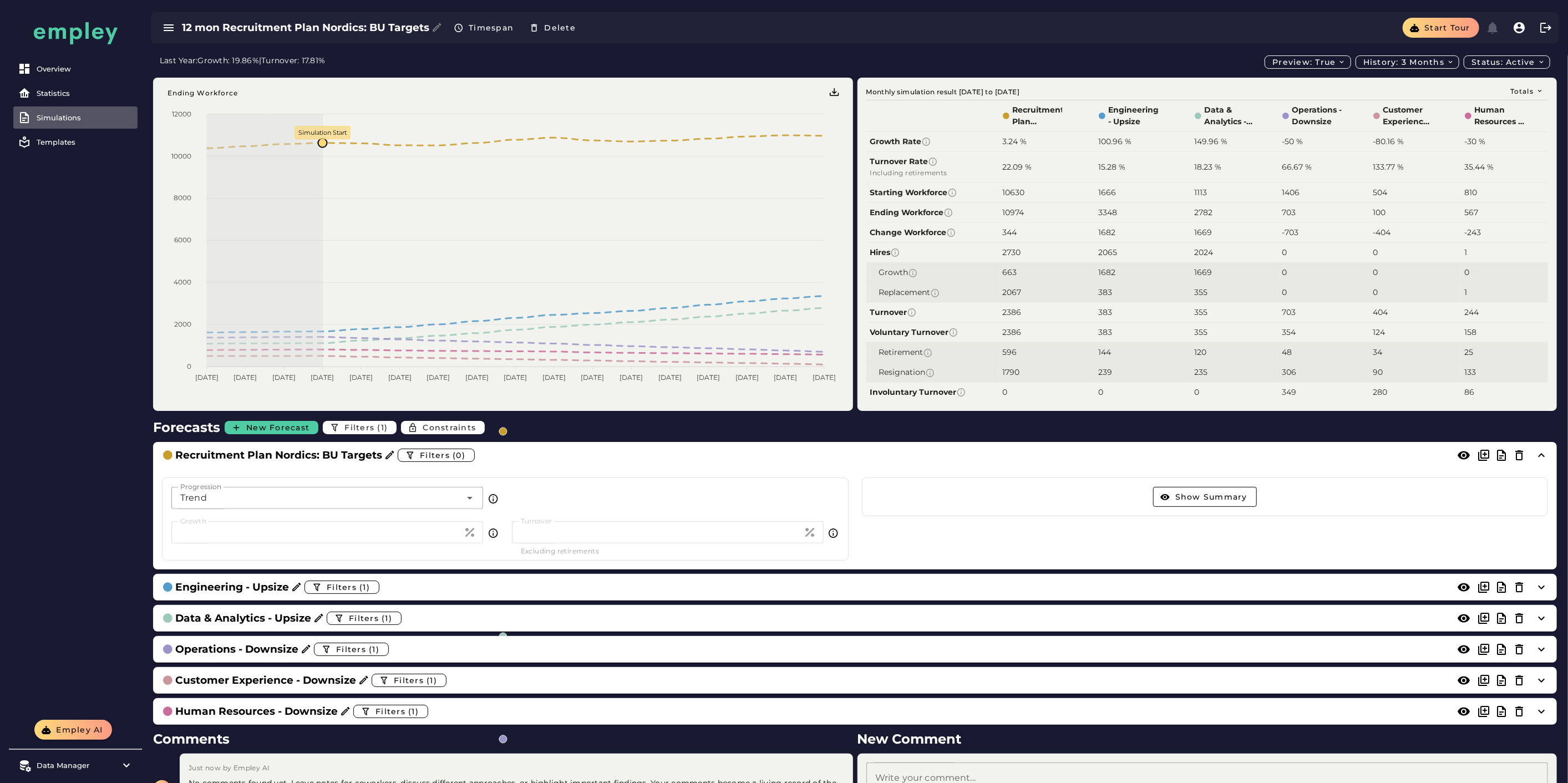click on "Trend *****" 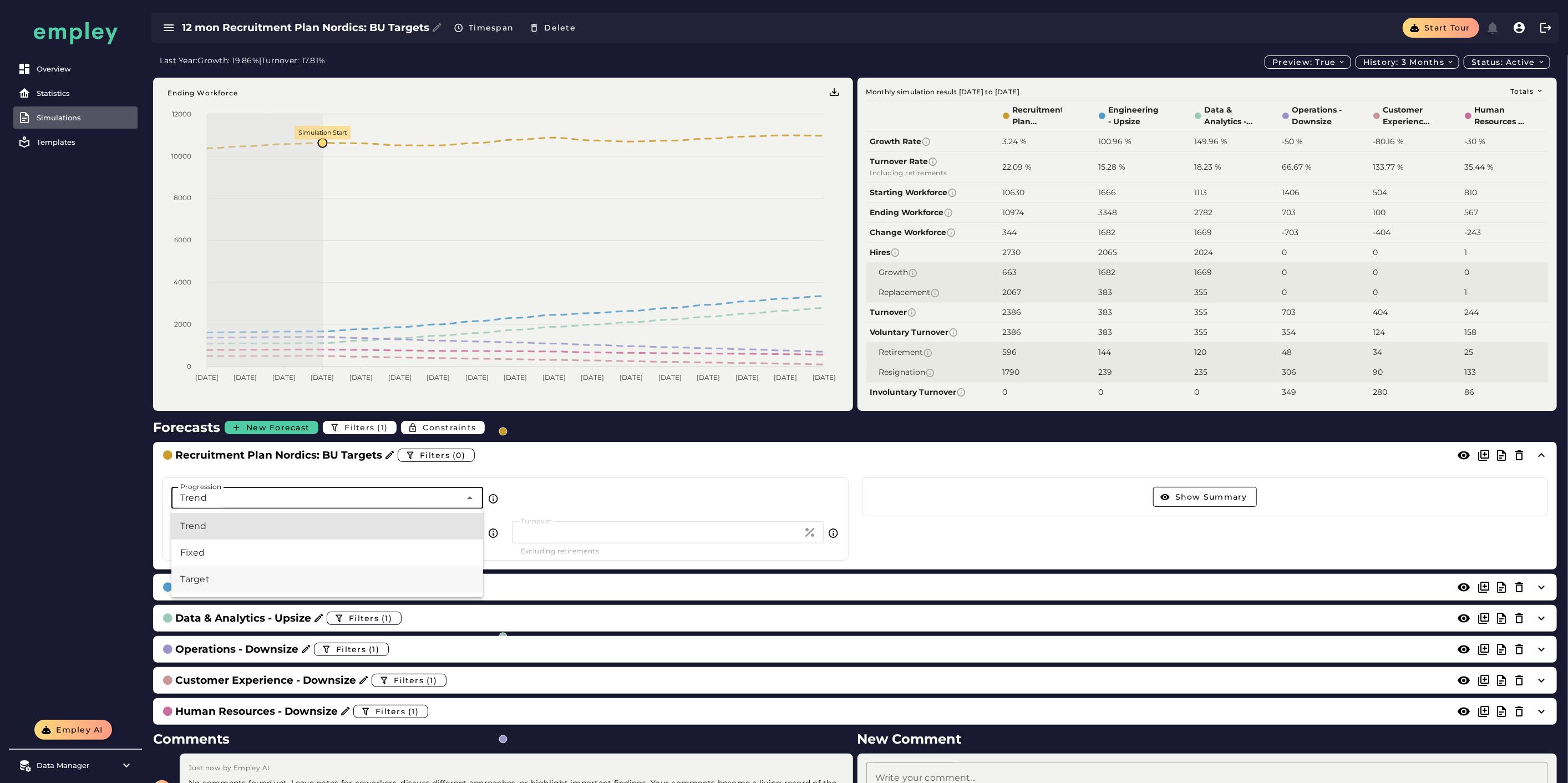 click on "Target" at bounding box center [327, 579] 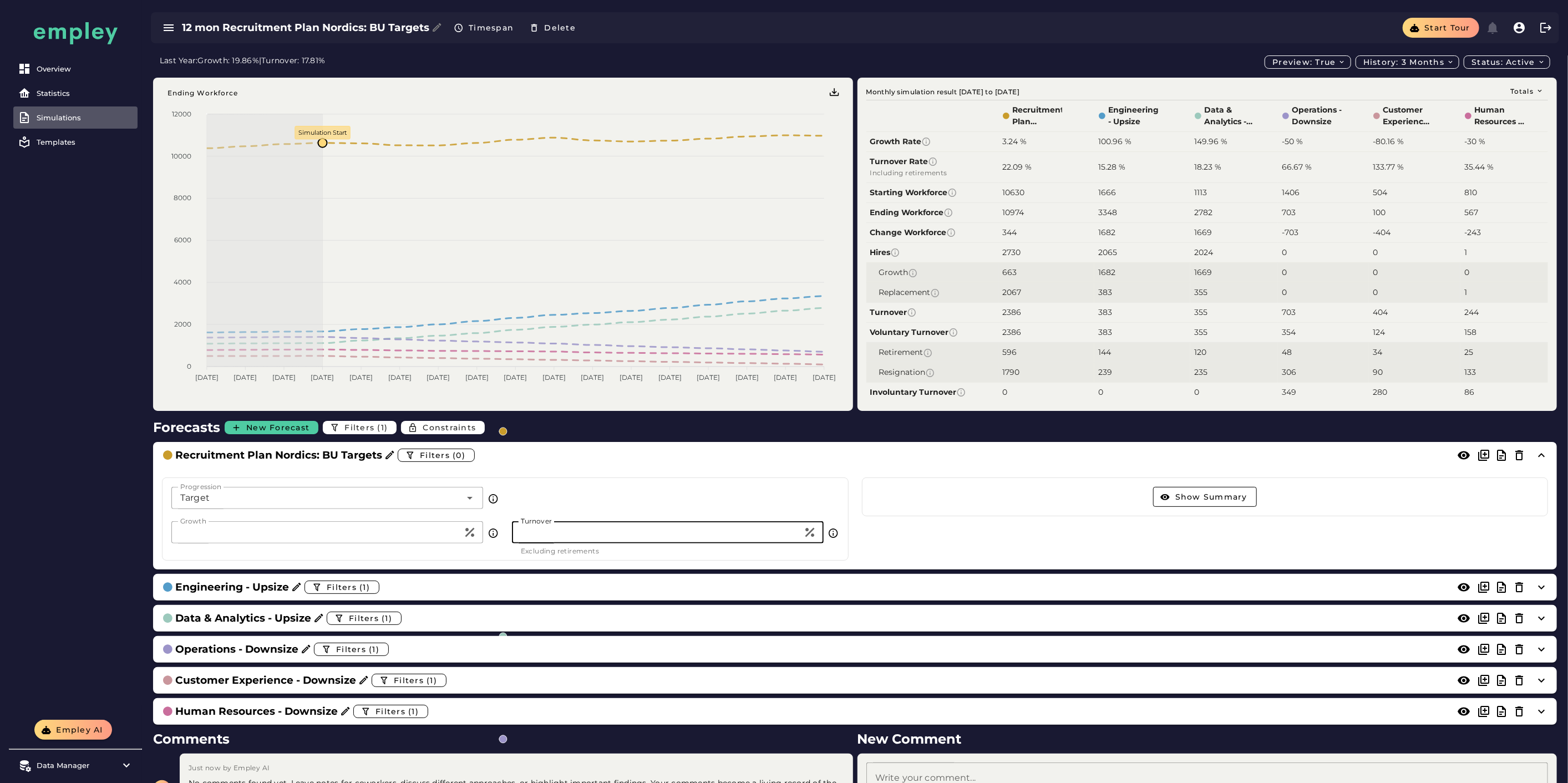 drag, startPoint x: 524, startPoint y: 532, endPoint x: 432, endPoint y: 535, distance: 92.0489 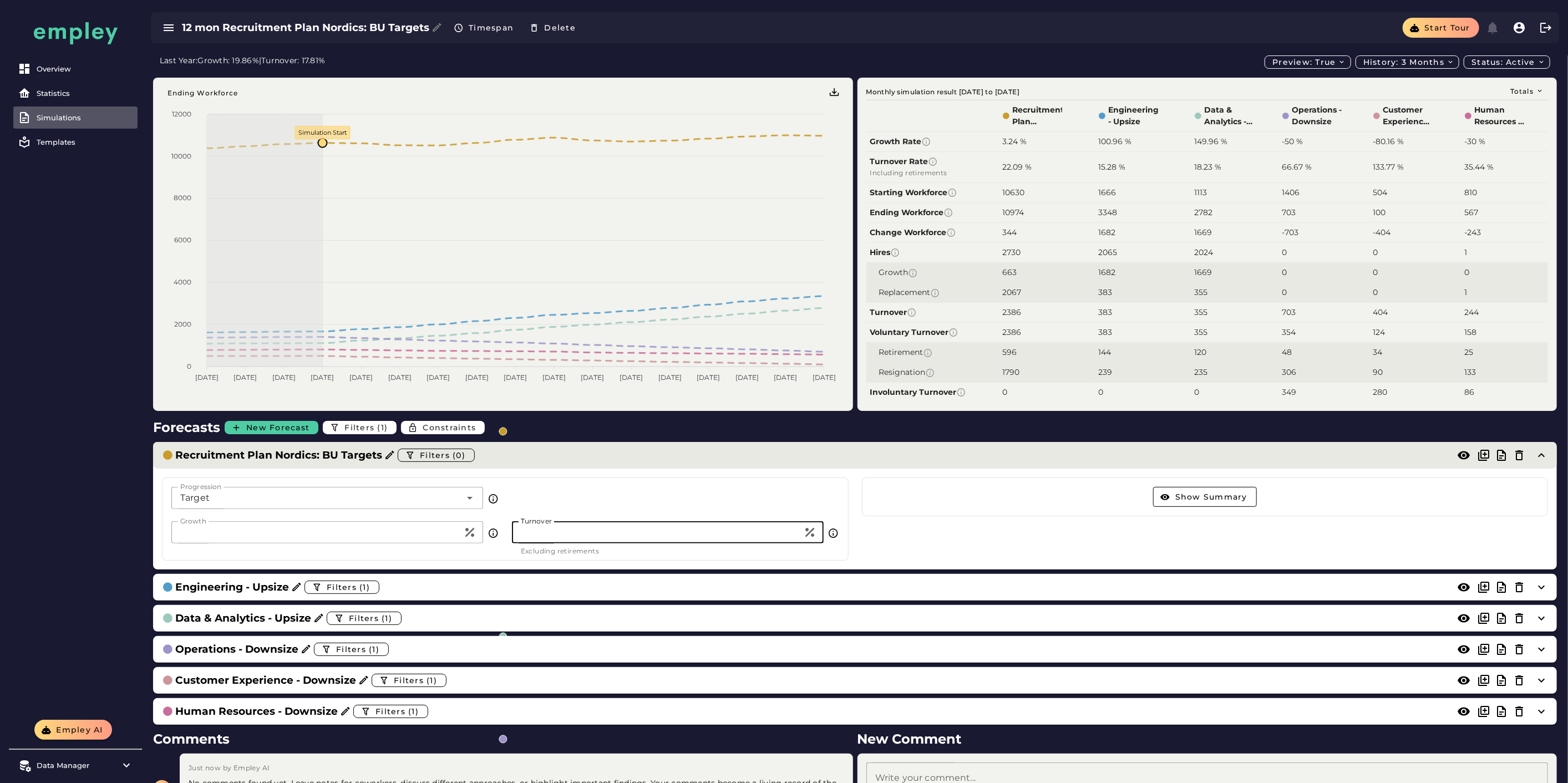 type on "**" 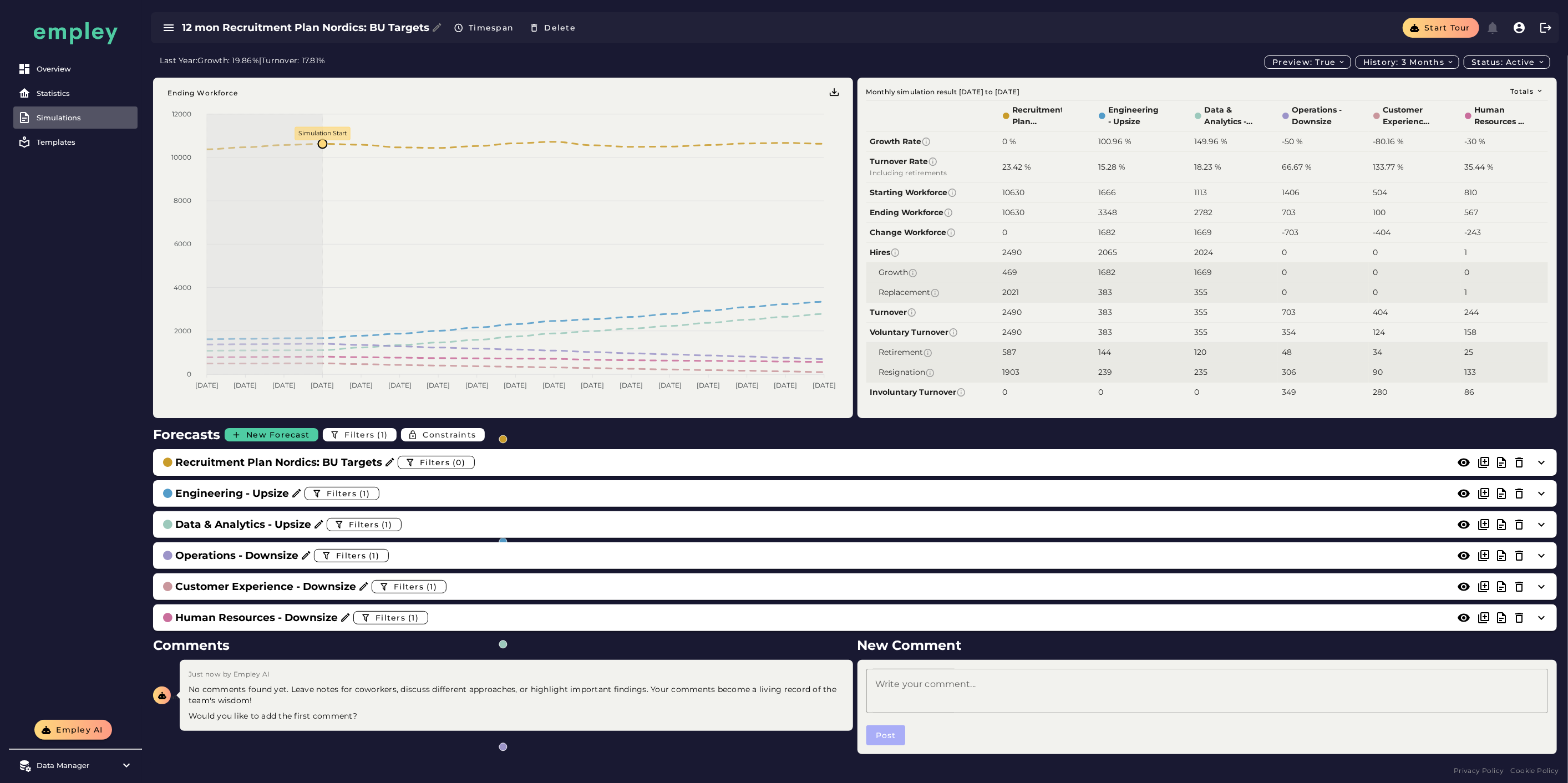 click on "12 mon Recruitment Plan Nordics: BU Targets  Timespan   Delete  Start tour" 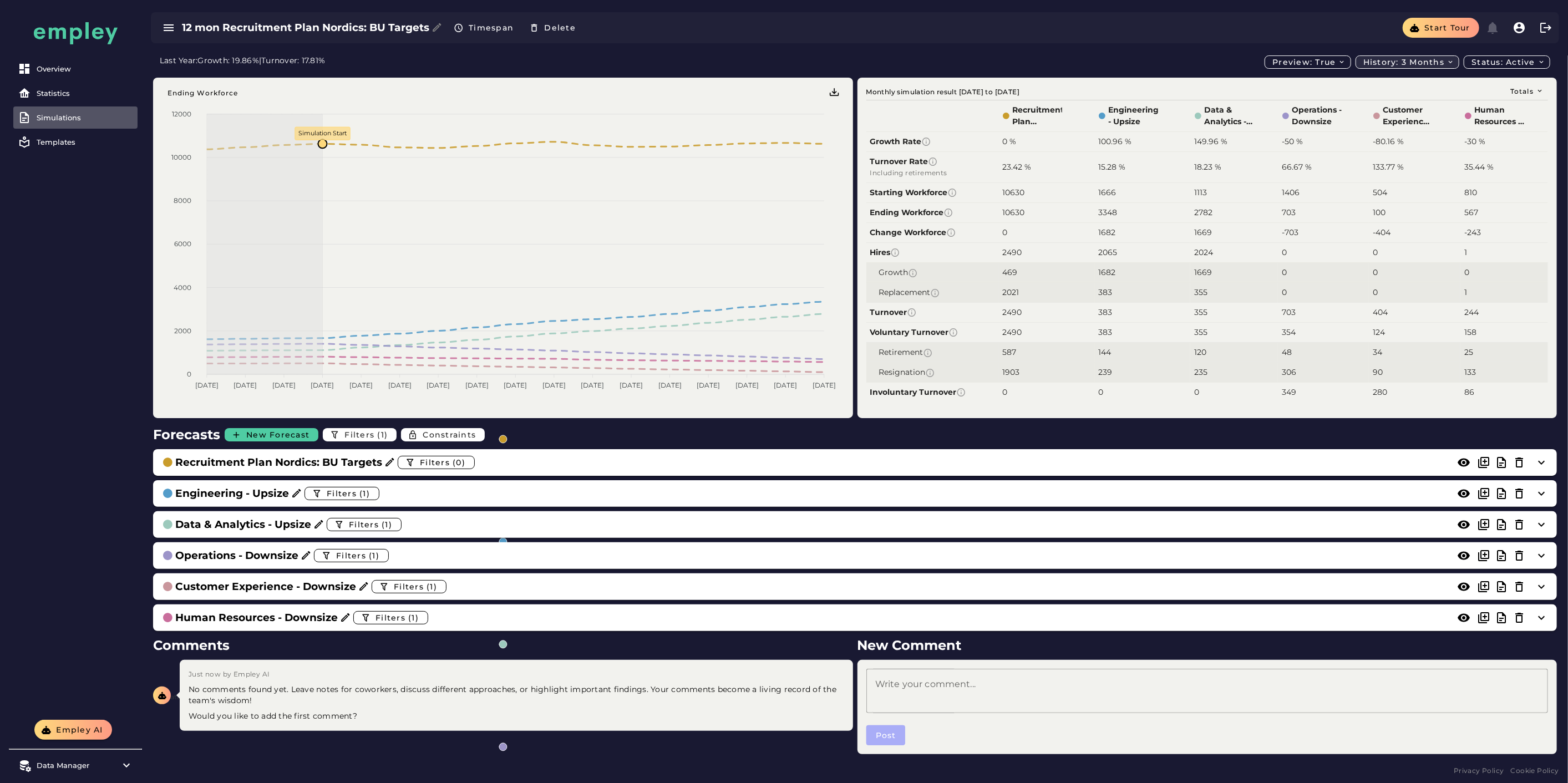 click on "History: 3 months" 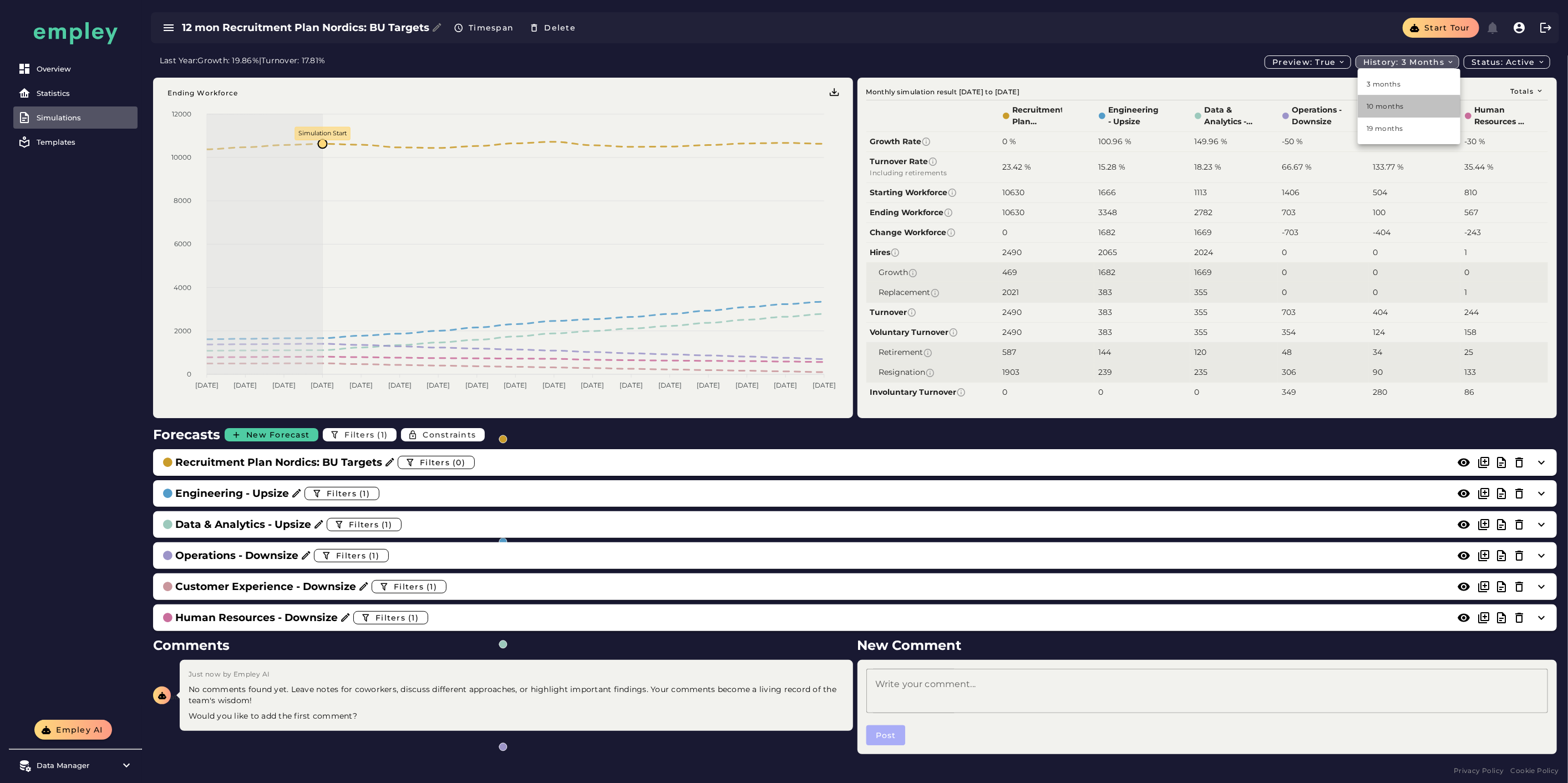 click on "10 months" 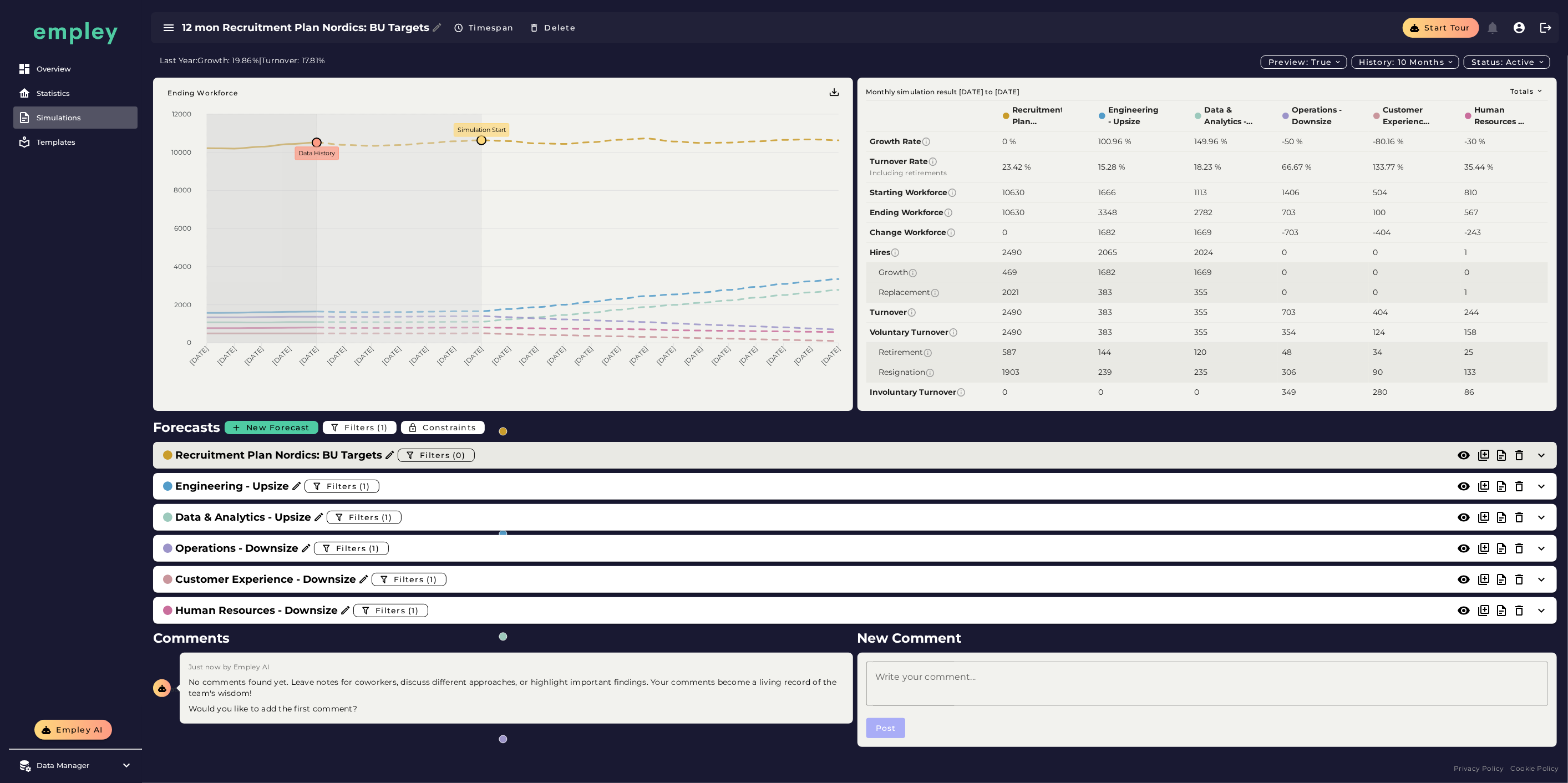click on "Recruitment Plan Nordics: BU Targets" at bounding box center (278, 455) 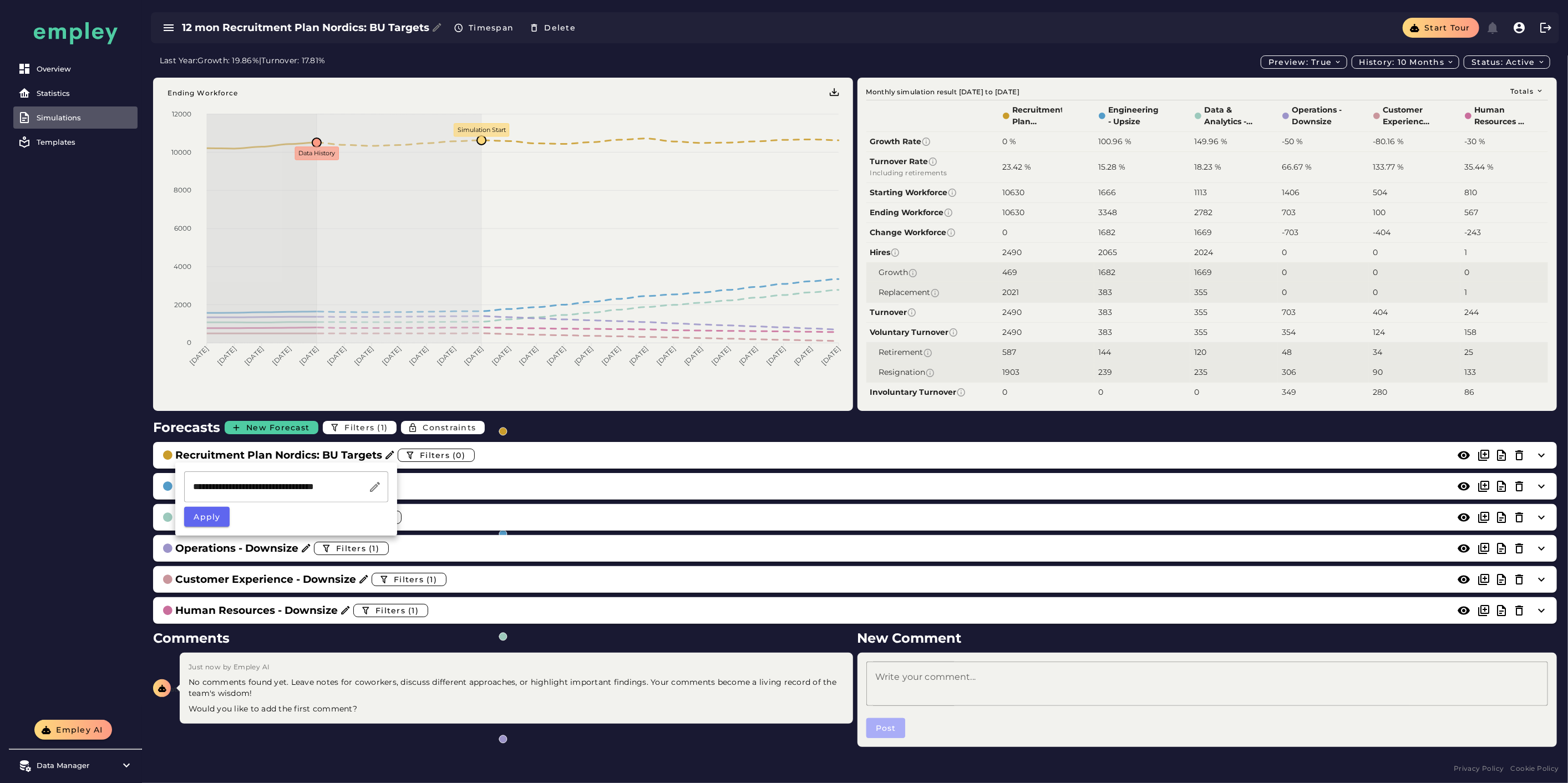 click on "Overview Statistics Simulations Templates" at bounding box center [75, 360] 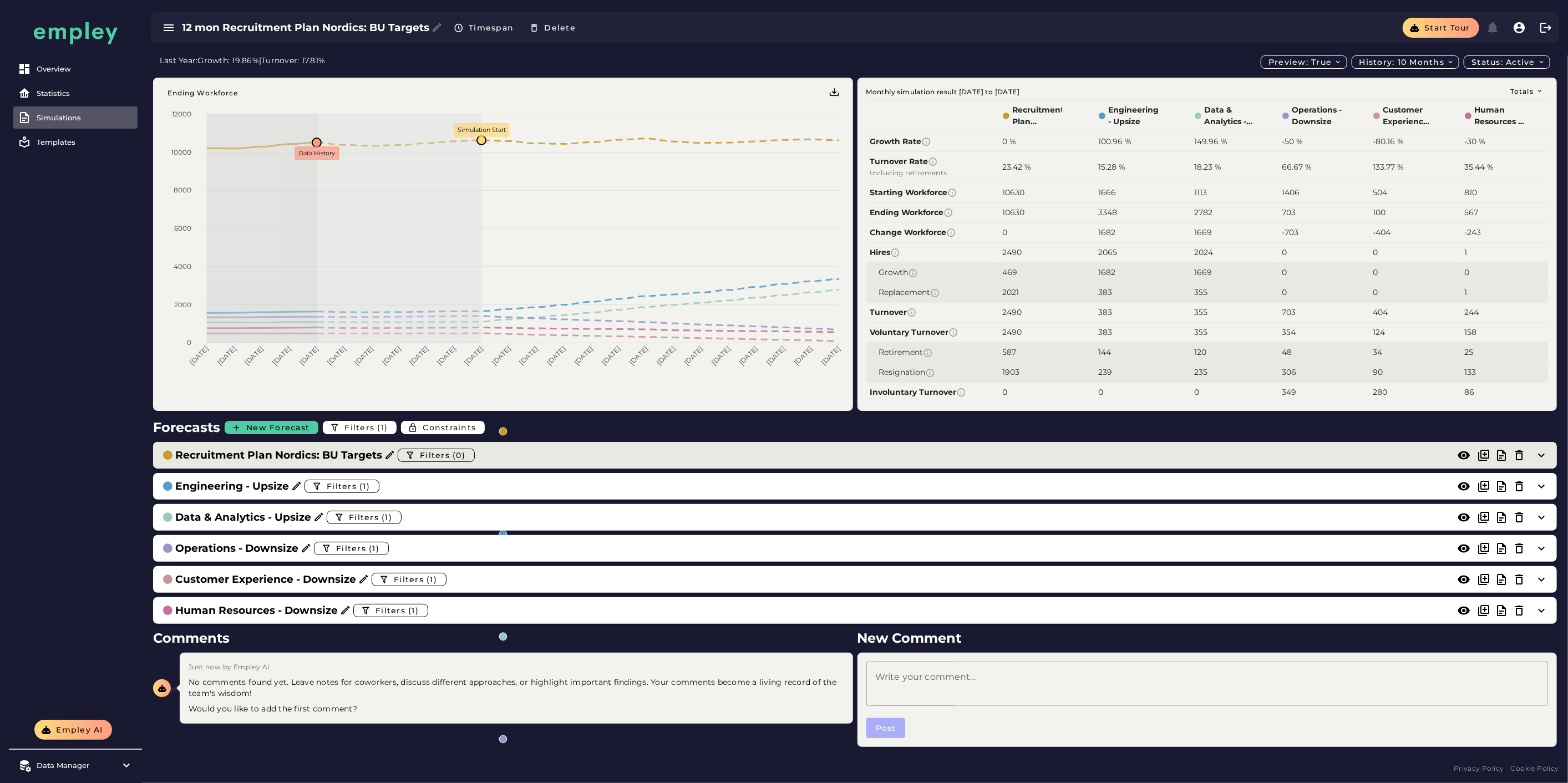 click on "Recruitment Plan Nordics: BU Targets  Filters (0)" 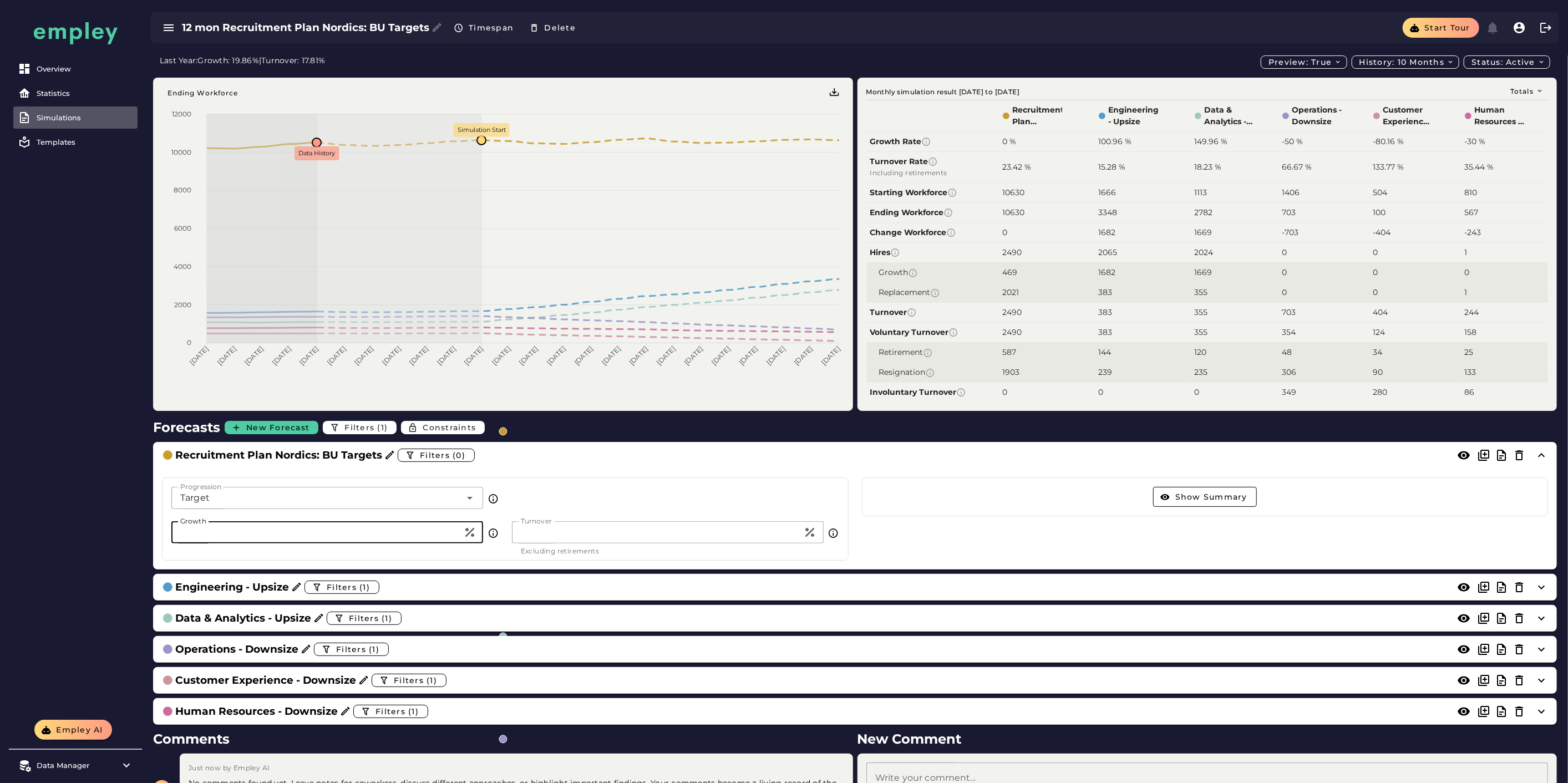 drag, startPoint x: 207, startPoint y: 533, endPoint x: 69, endPoint y: 531, distance: 138.014 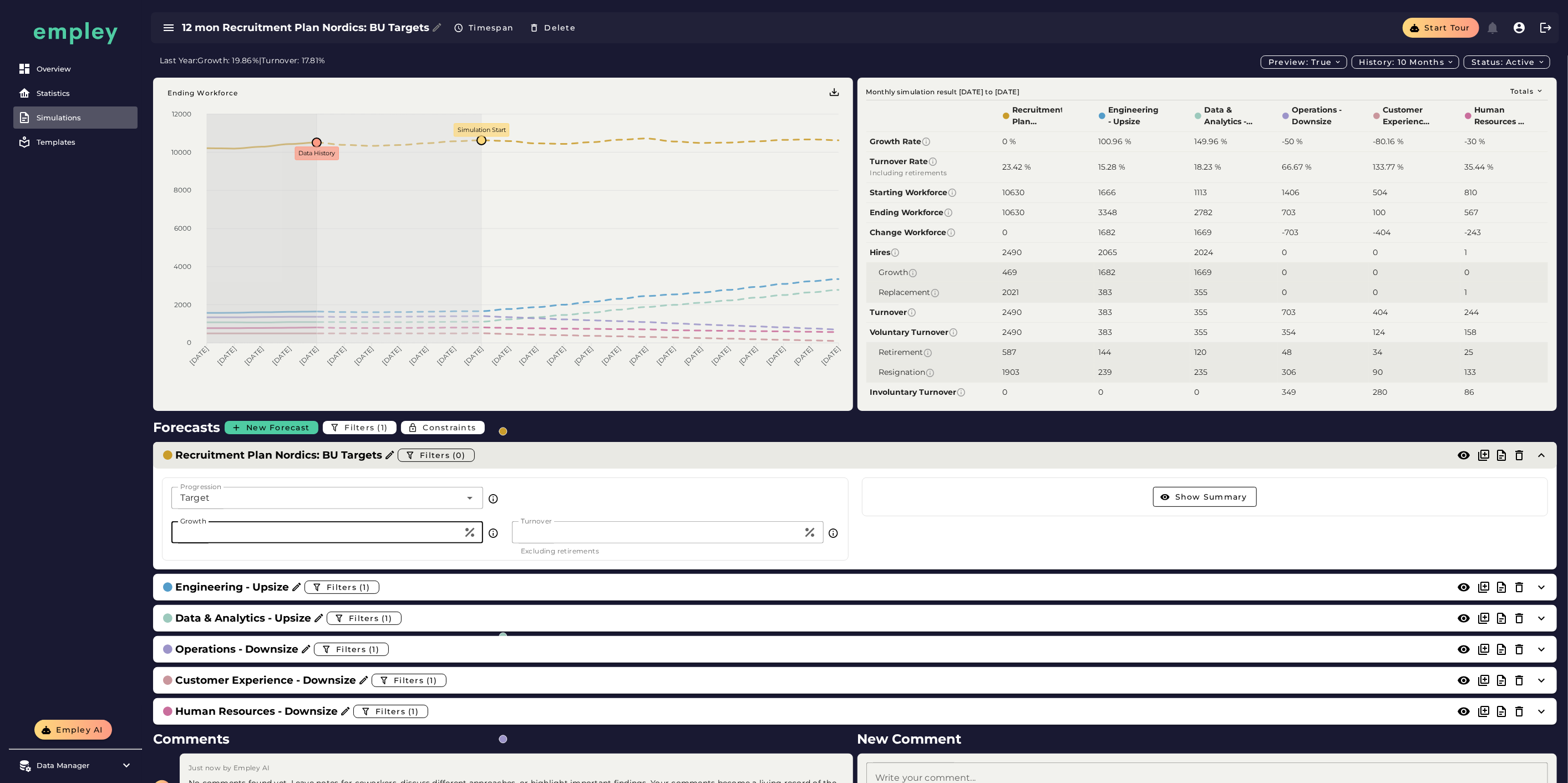 type on "**" 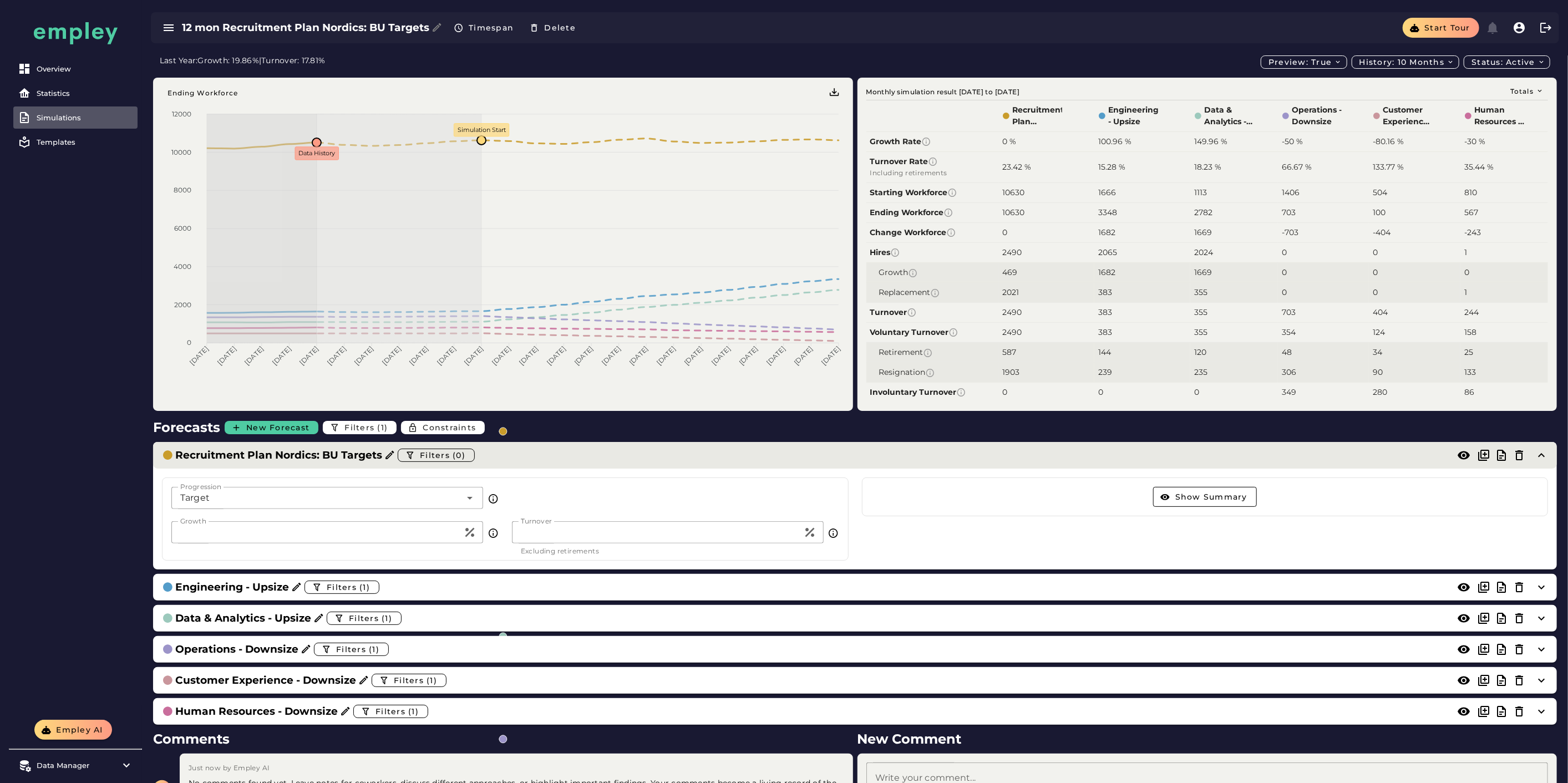 click on "Recruitment Plan Nordics: BU Targets  Filters (0)" 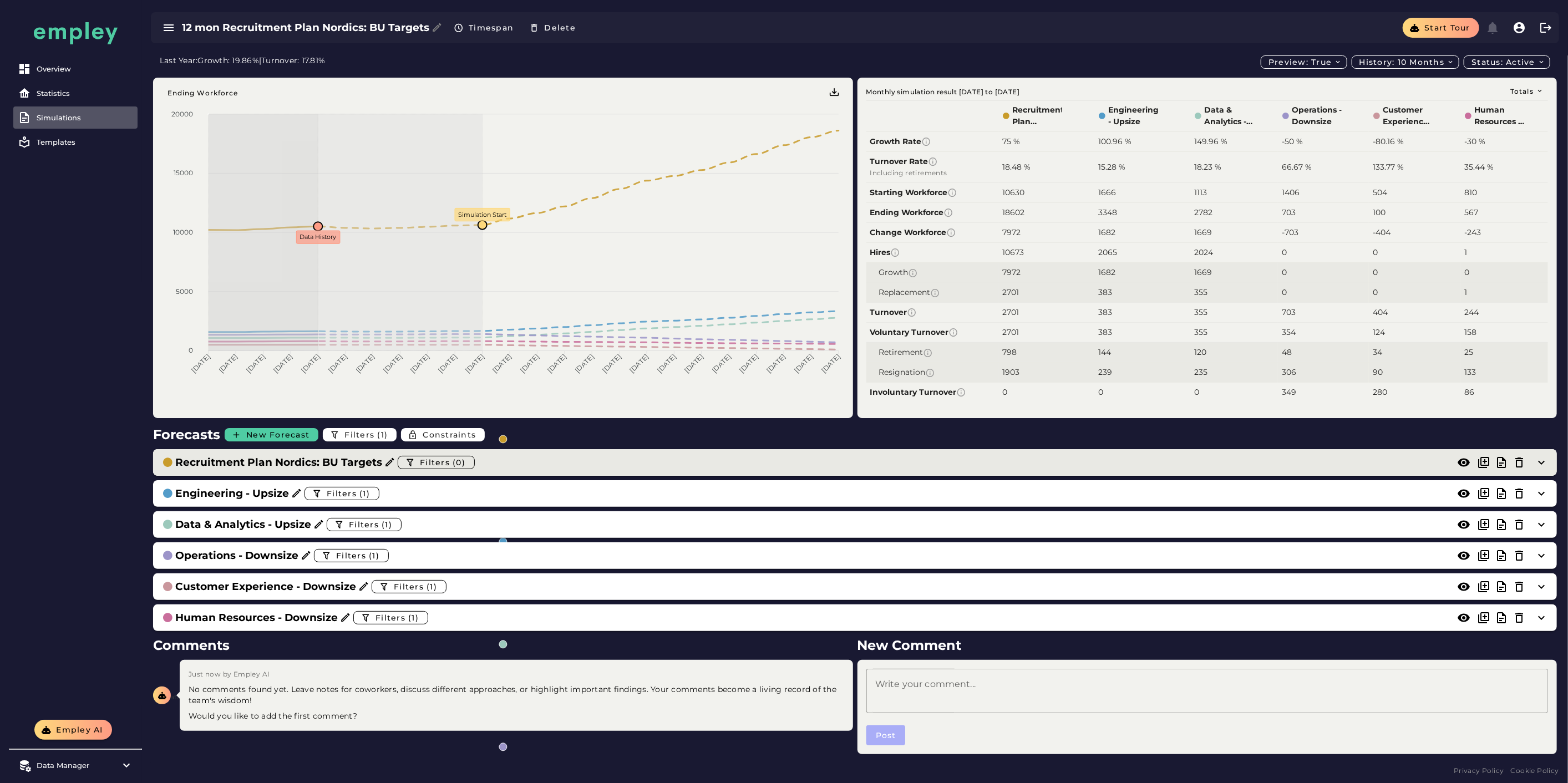 click on "Recruitment Plan Nordics: BU Targets  Filters (0)" 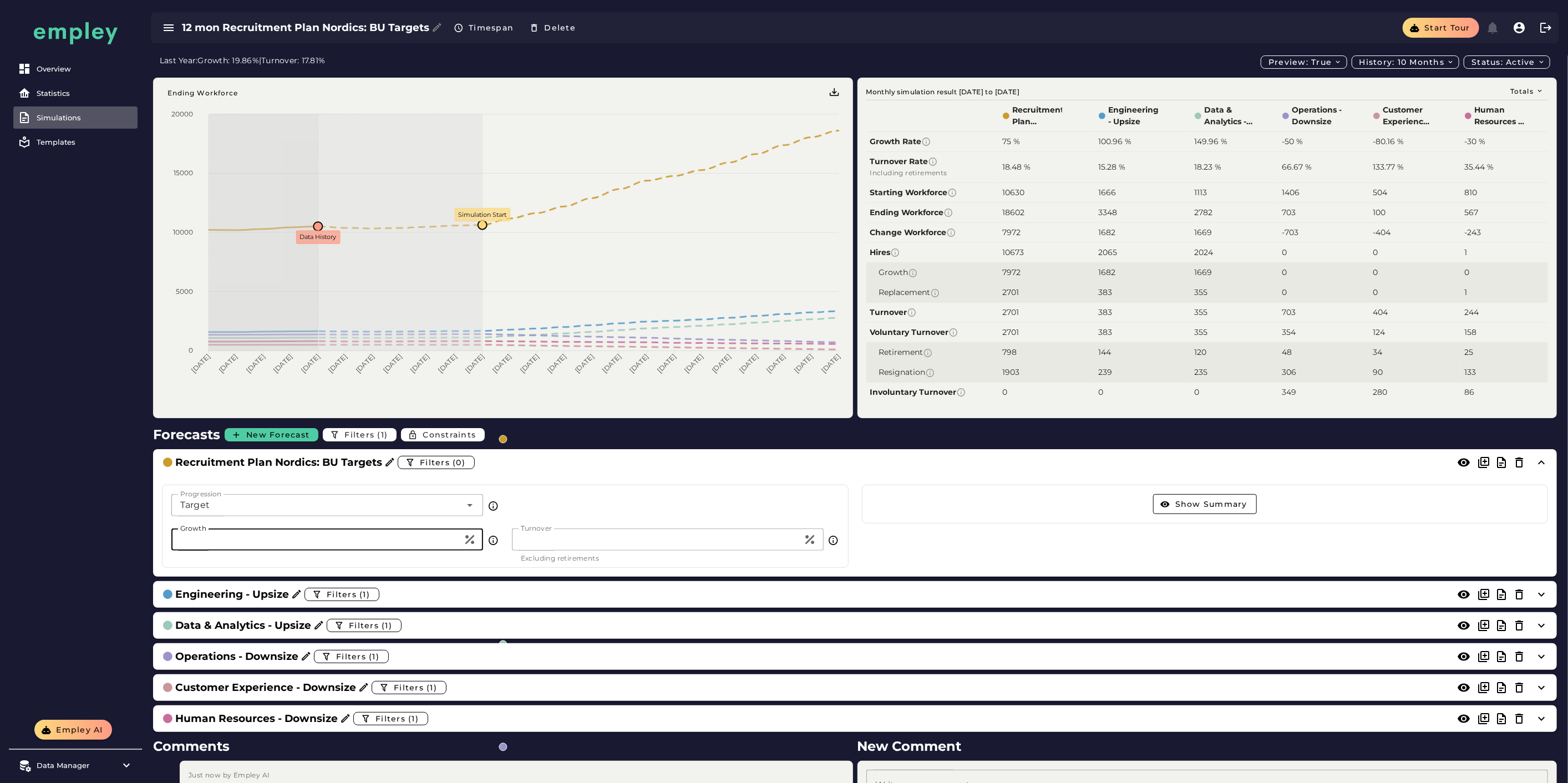 drag, startPoint x: 209, startPoint y: 548, endPoint x: 118, endPoint y: 549, distance: 91.00549 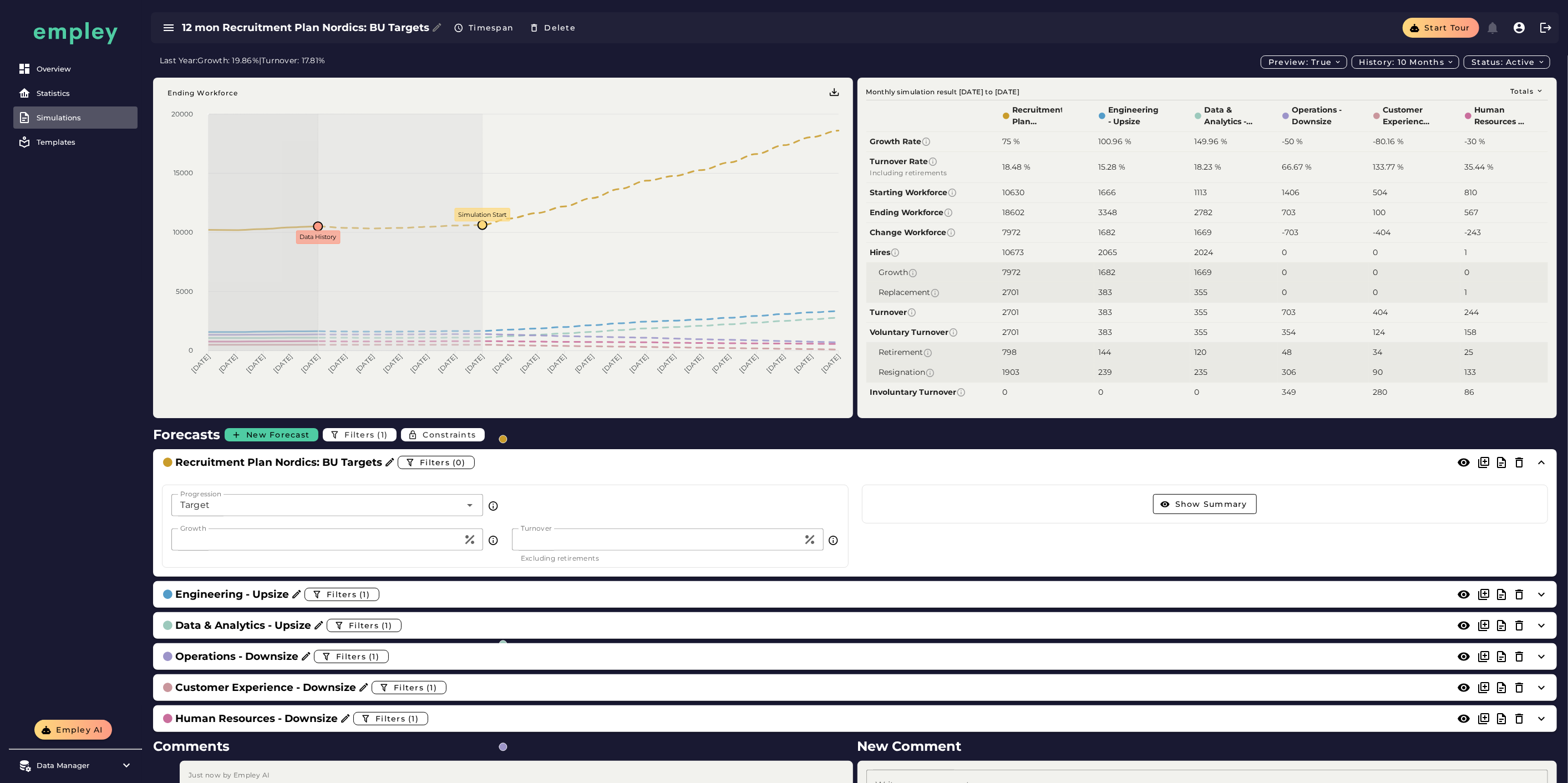 click on "Overview Statistics Simulations Templates" at bounding box center (75, 360) 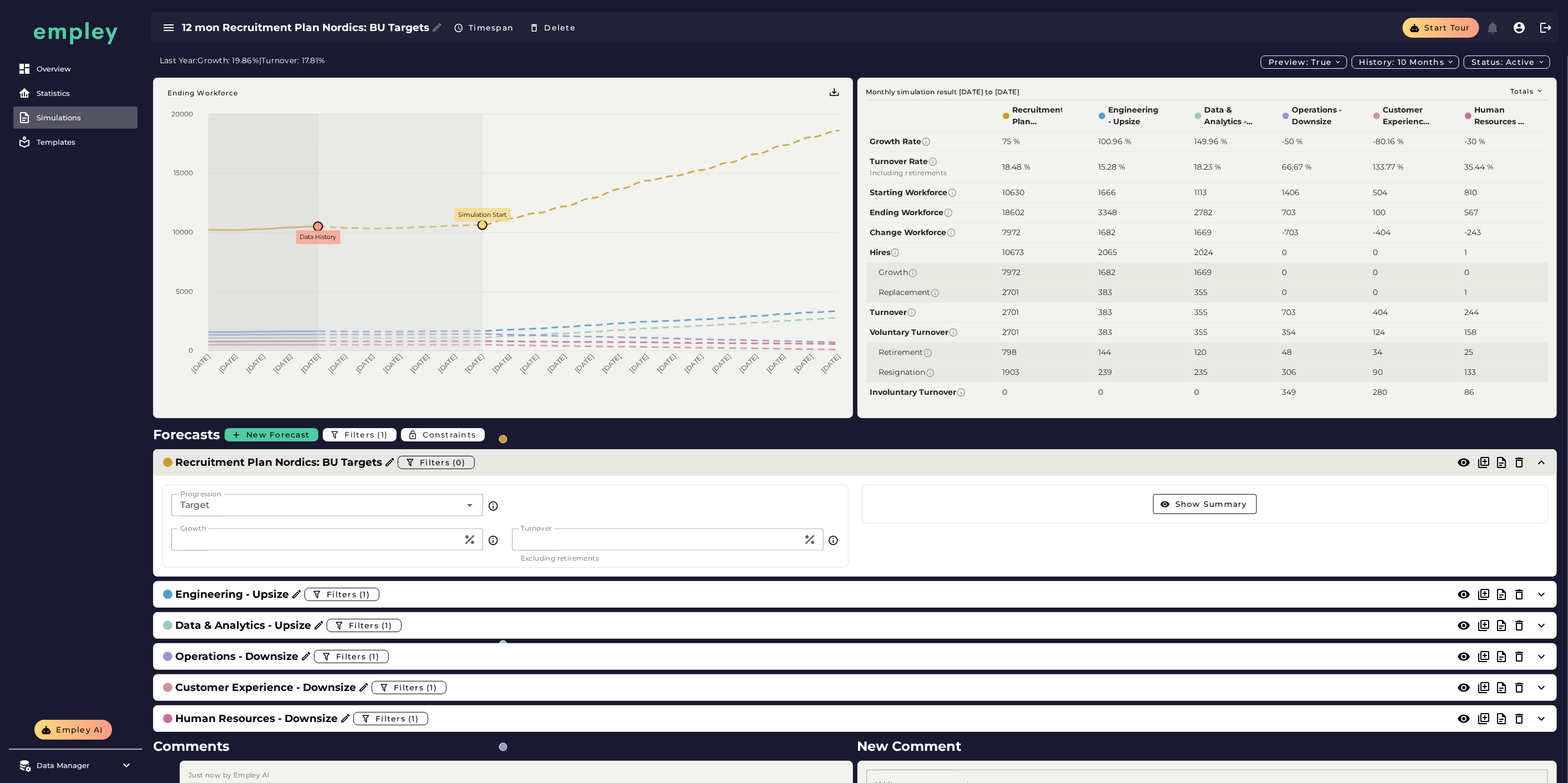 click on "Recruitment Plan Nordics: BU Targets  Filters (0)" 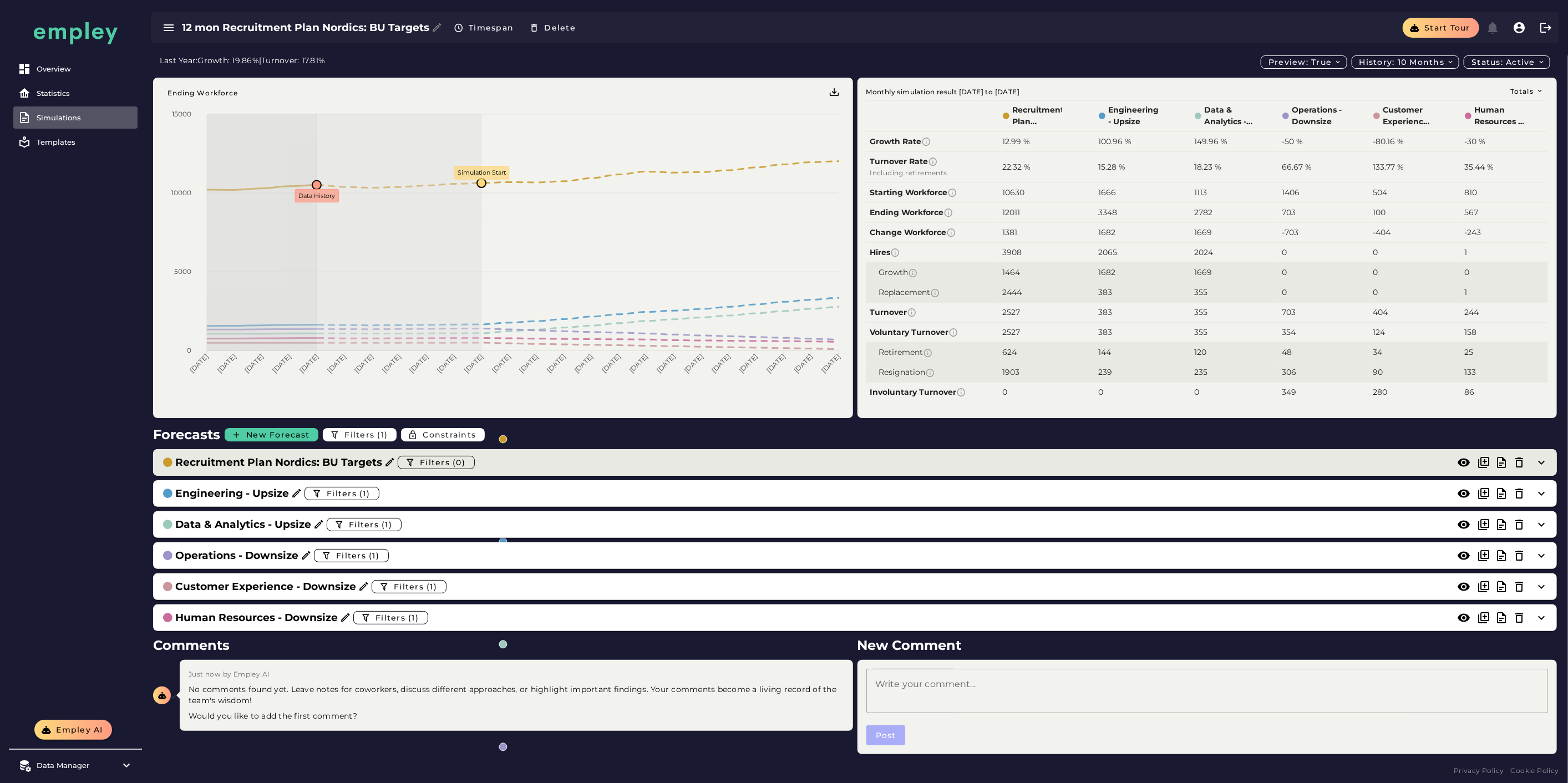 click on "Recruitment Plan Nordics: BU Targets  Filters (0)" 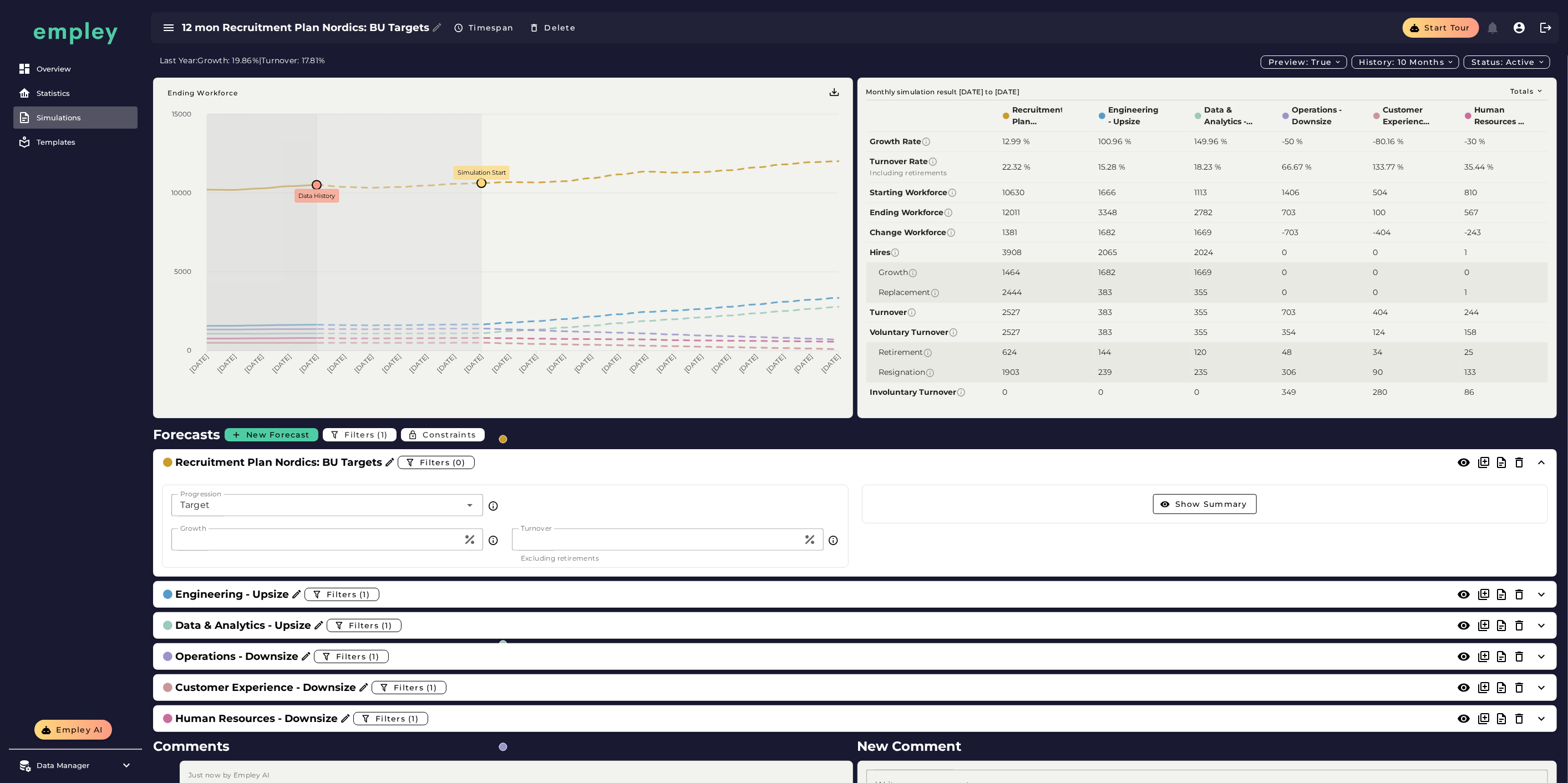 drag, startPoint x: 203, startPoint y: 542, endPoint x: 141, endPoint y: 543, distance: 62.00806 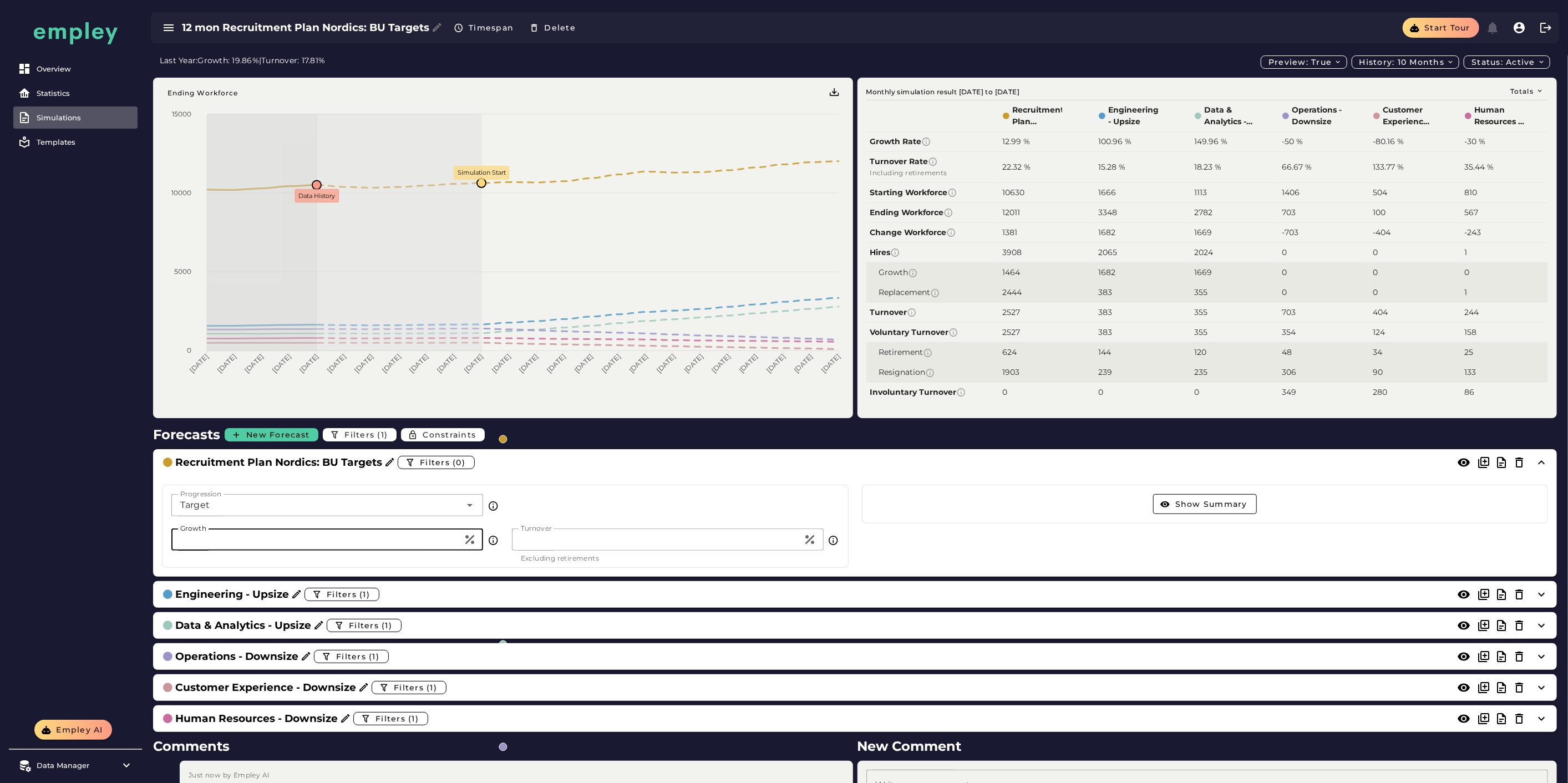 type on "*" 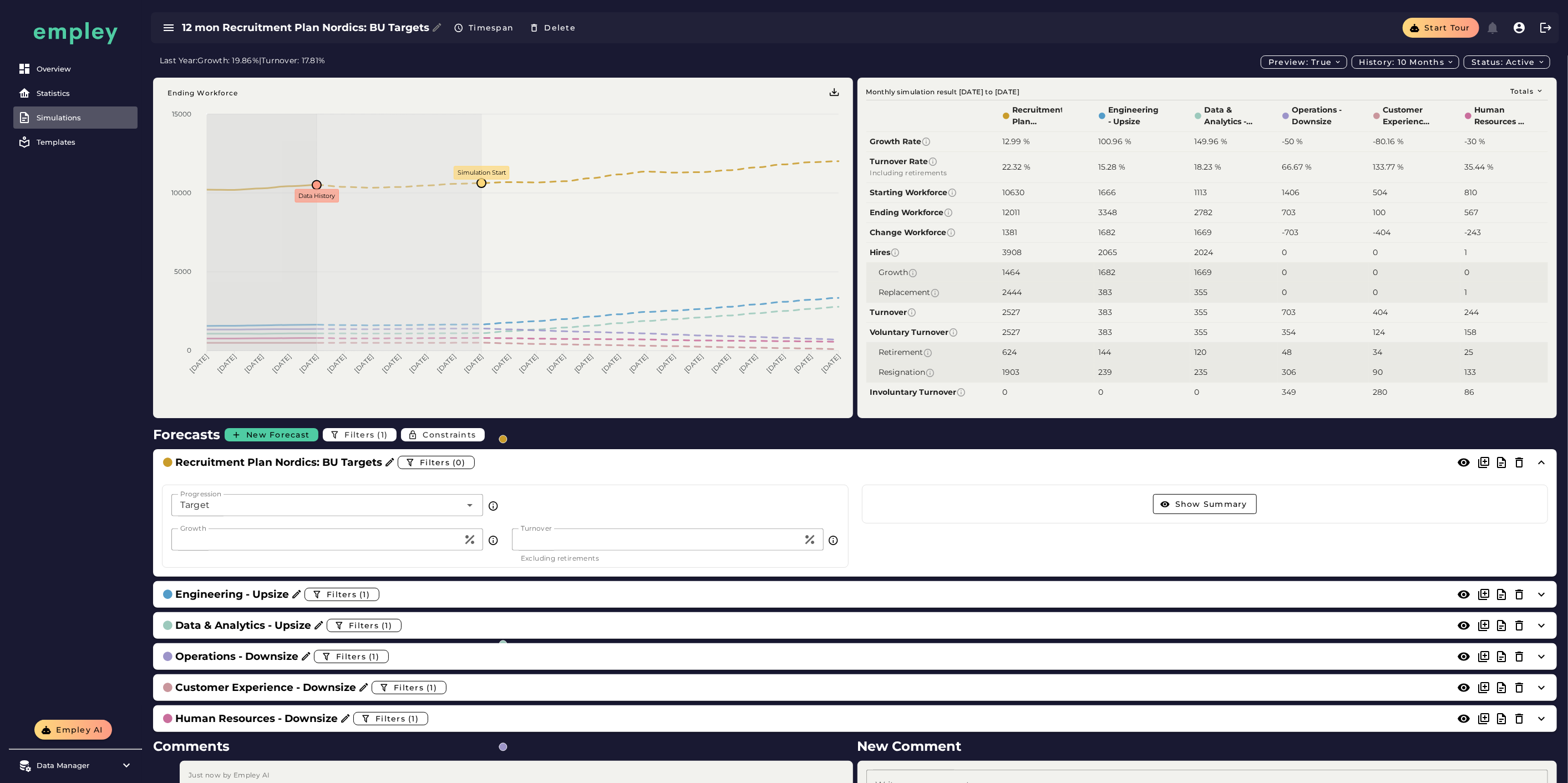 click on "Overview Statistics Simulations Templates" at bounding box center (75, 360) 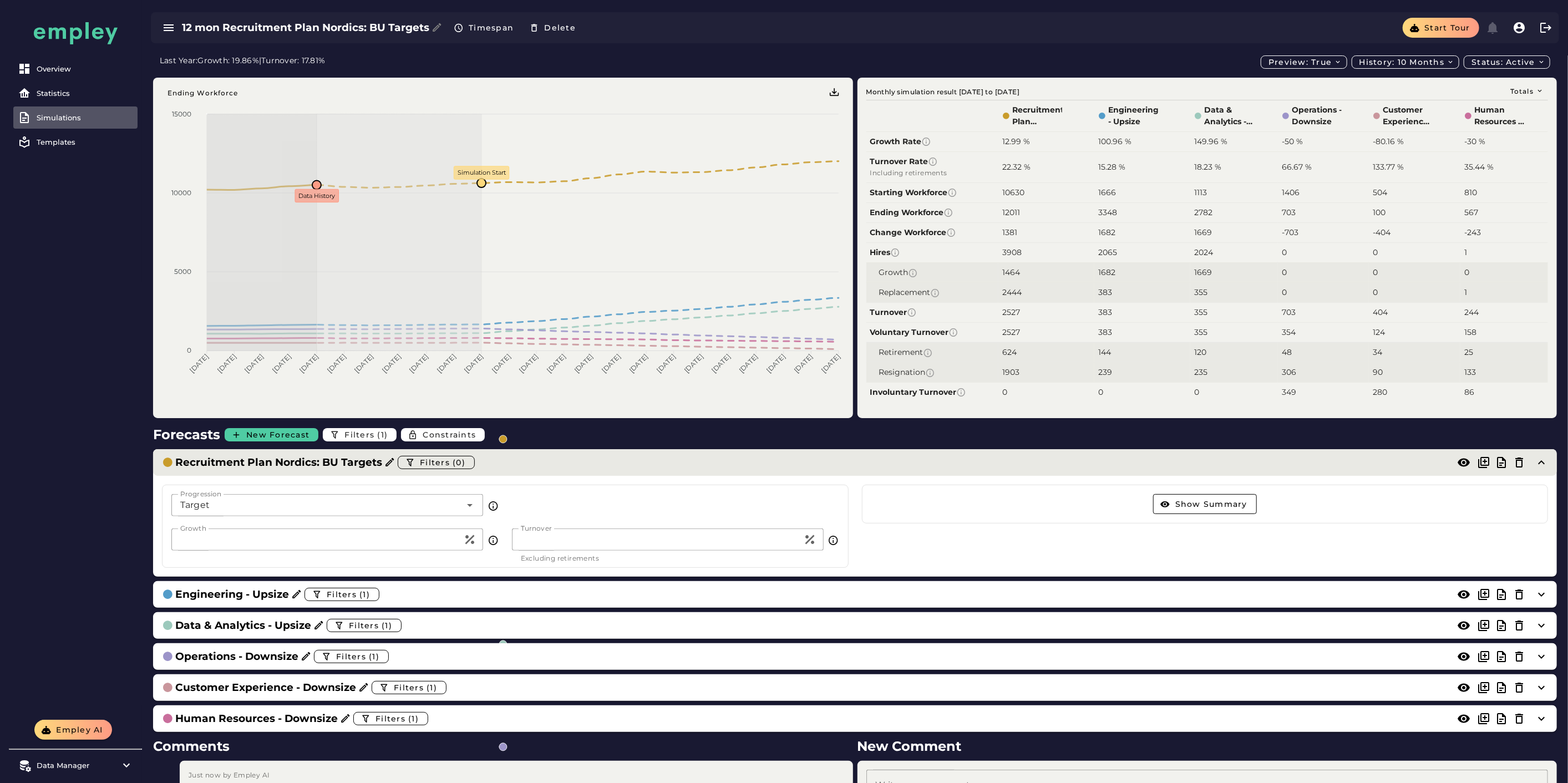 click on "Recruitment Plan Nordics: BU Targets  Filters (0)" 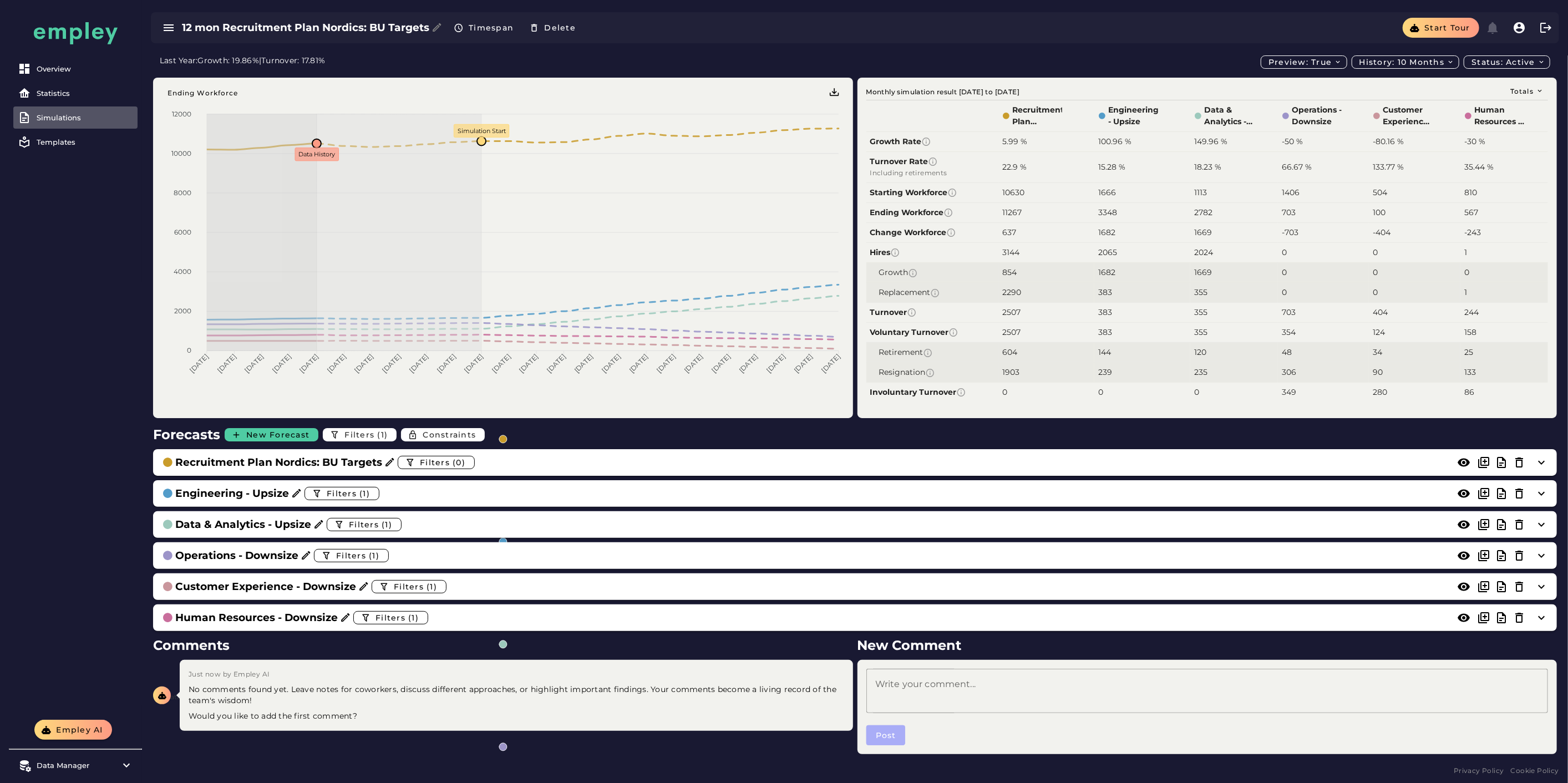 click on "Simulations" at bounding box center [85, 118] 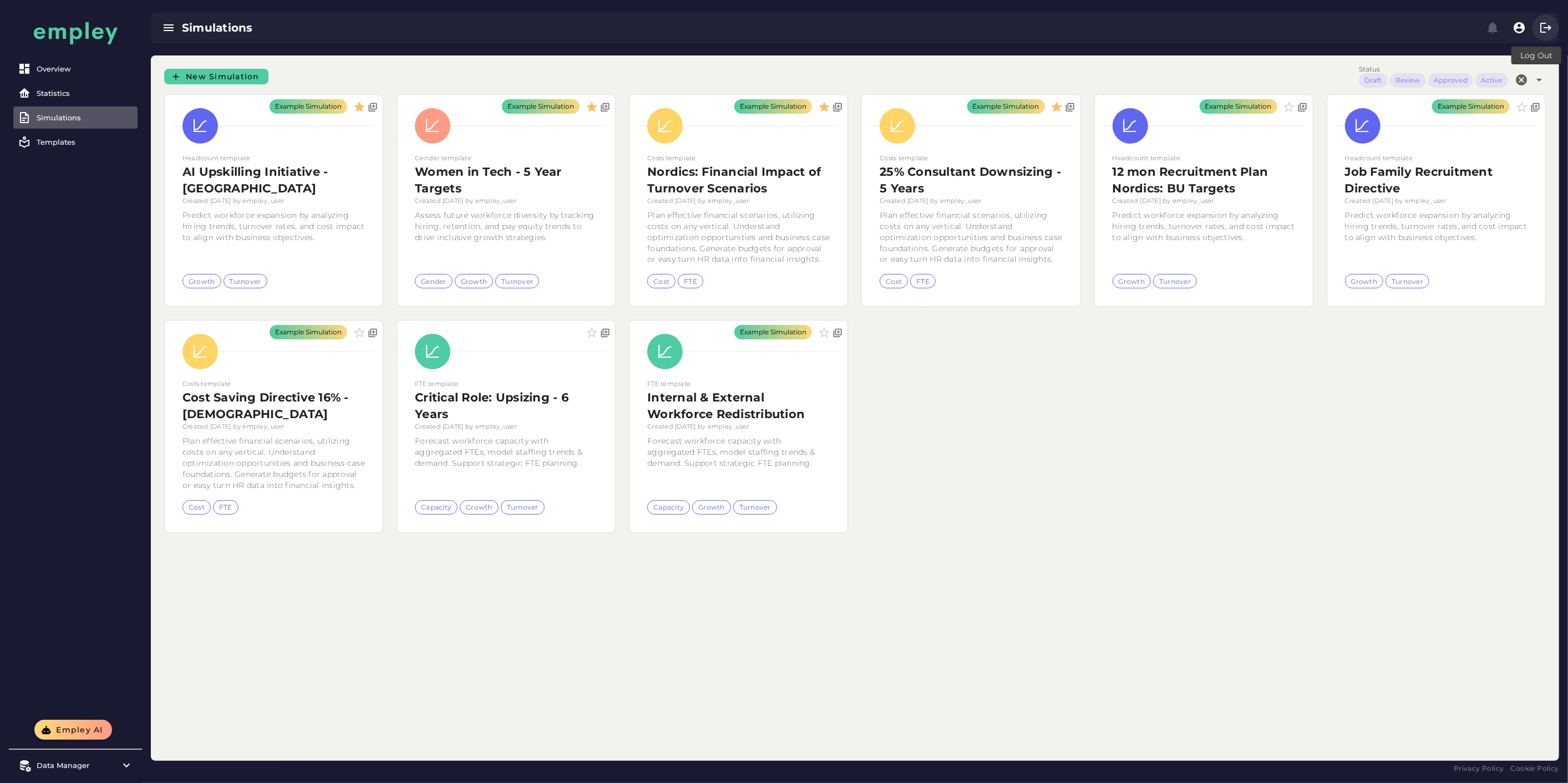 click 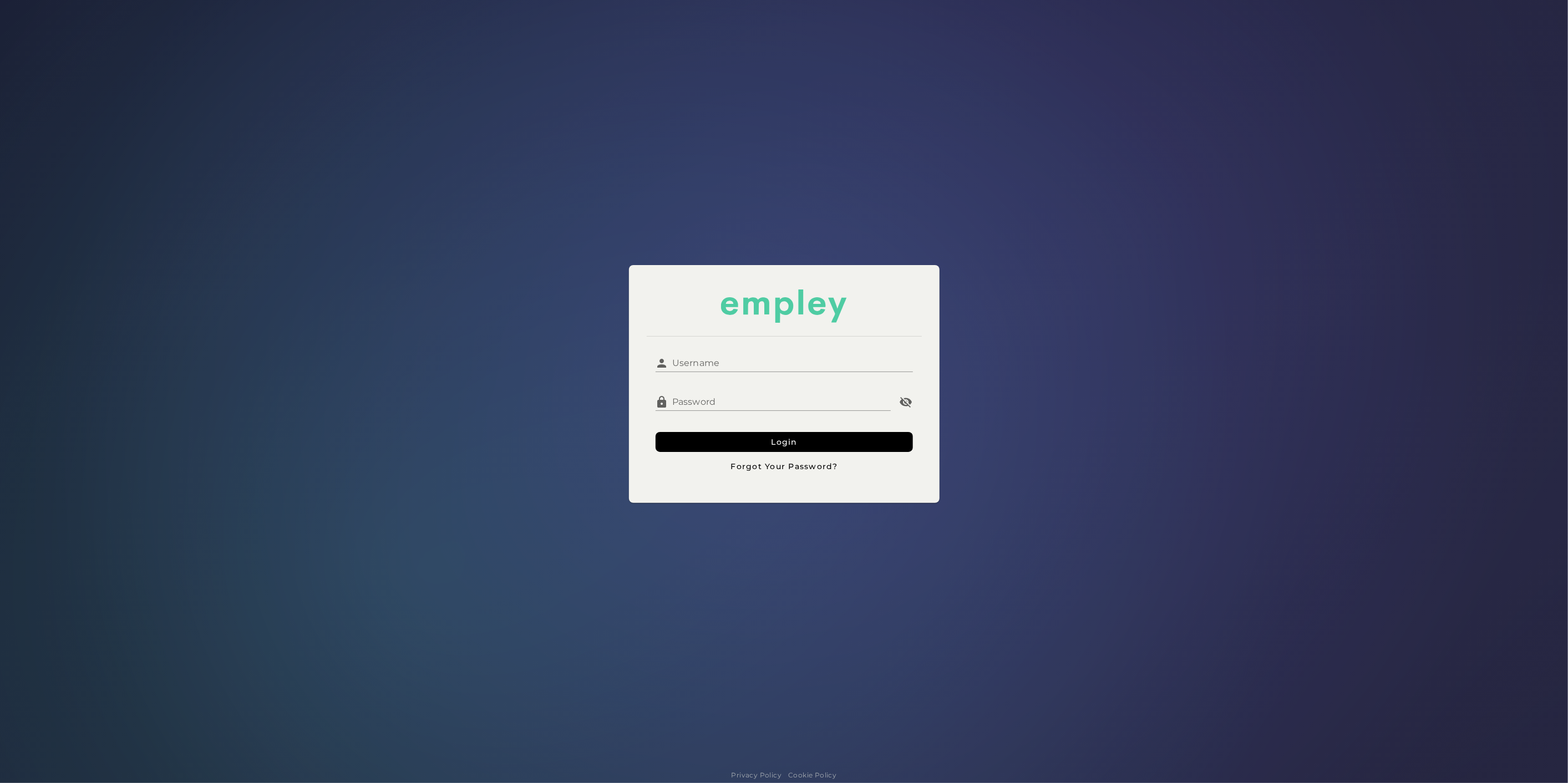 click on "Username" 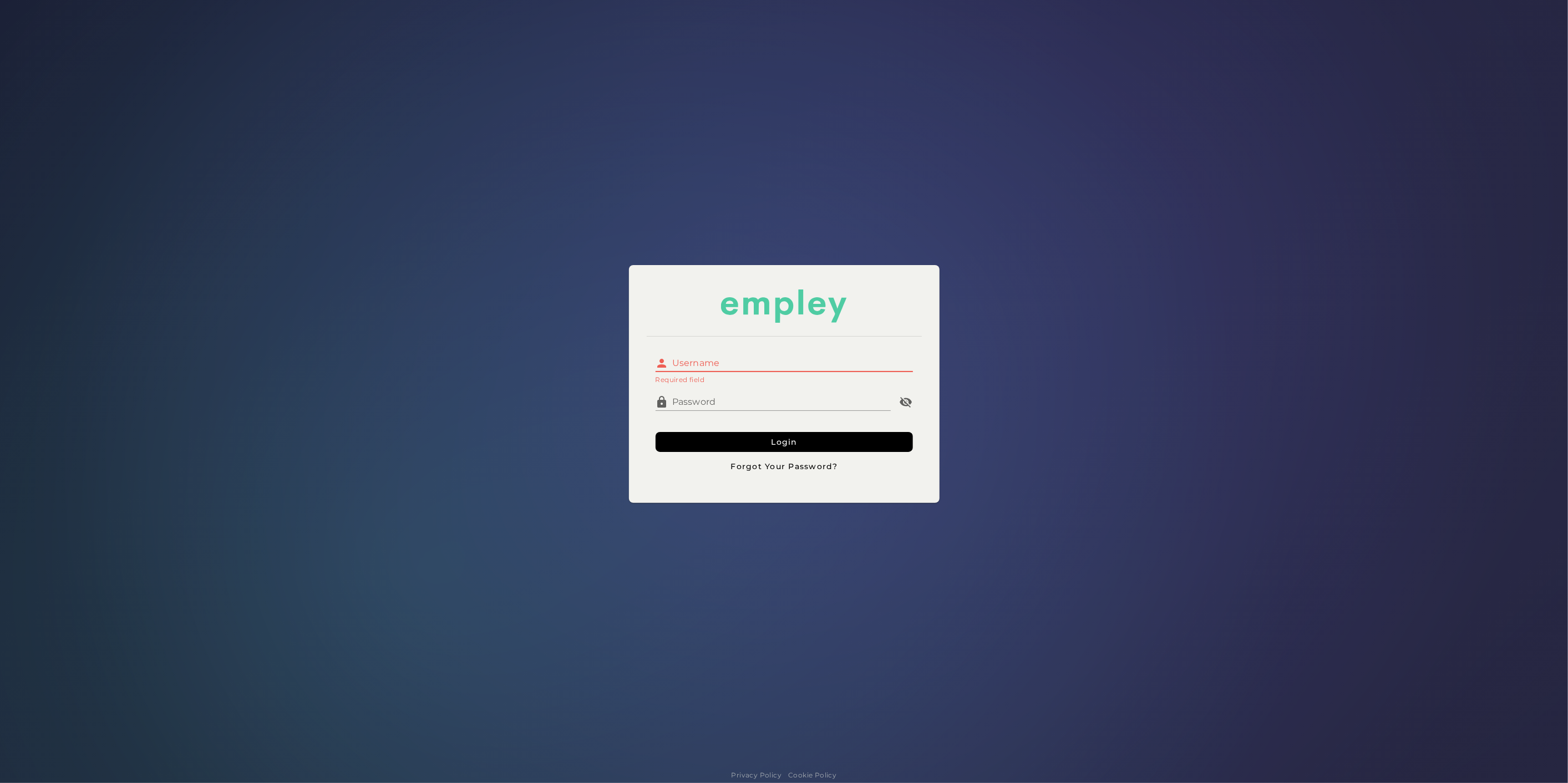 type on "**********" 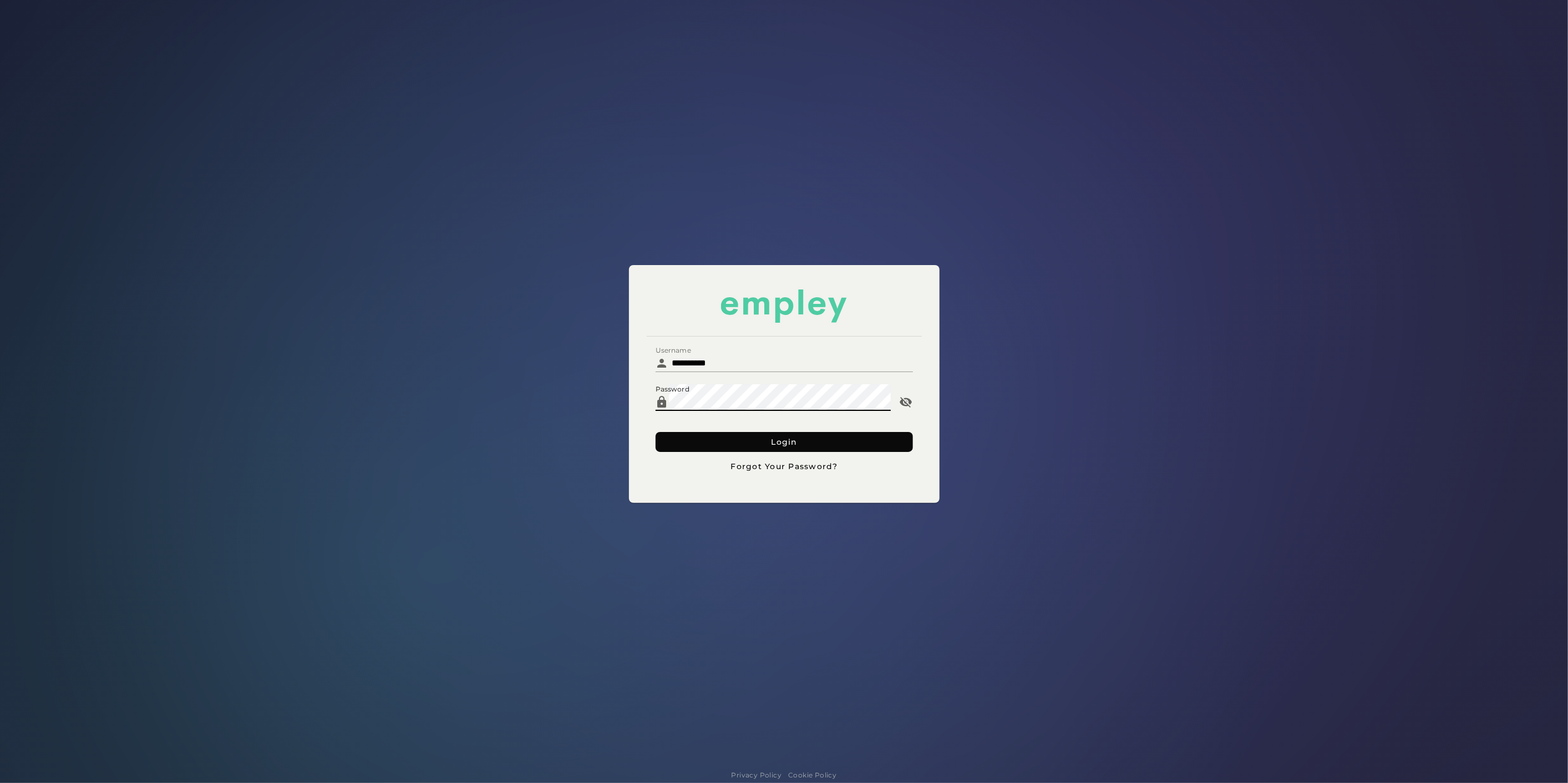 click on "Login" 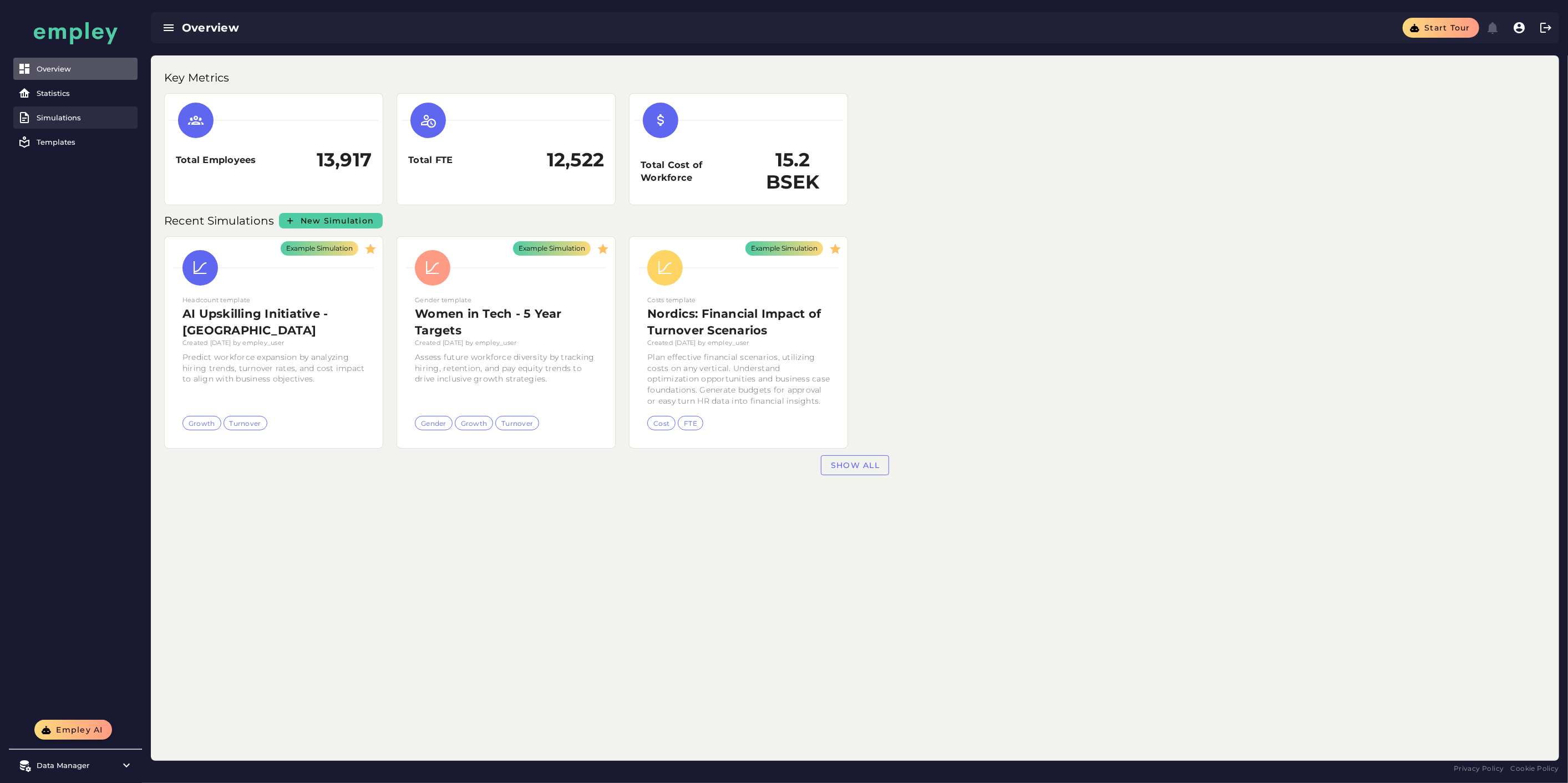 click on "Simulations" 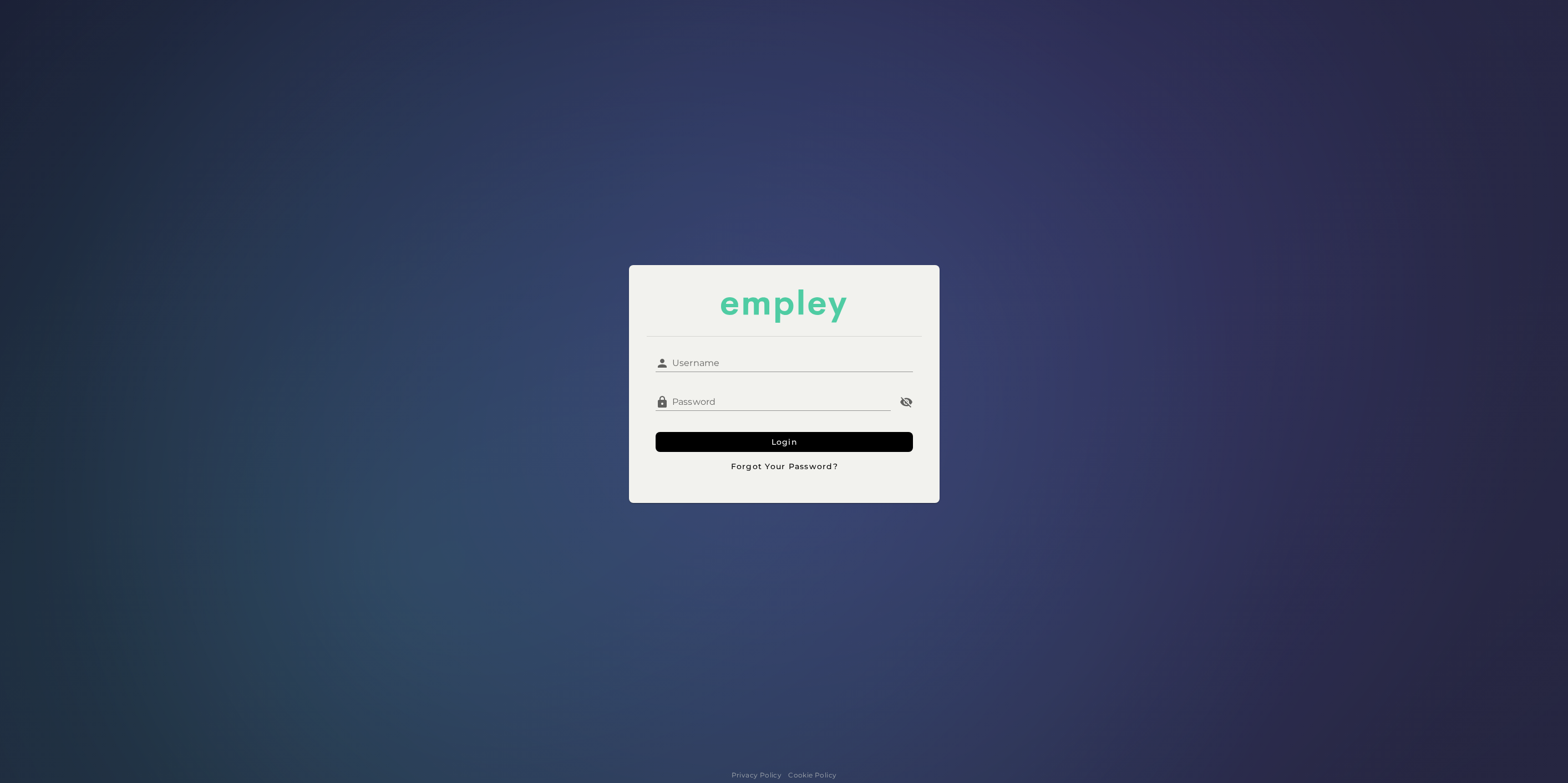 scroll, scrollTop: 0, scrollLeft: 0, axis: both 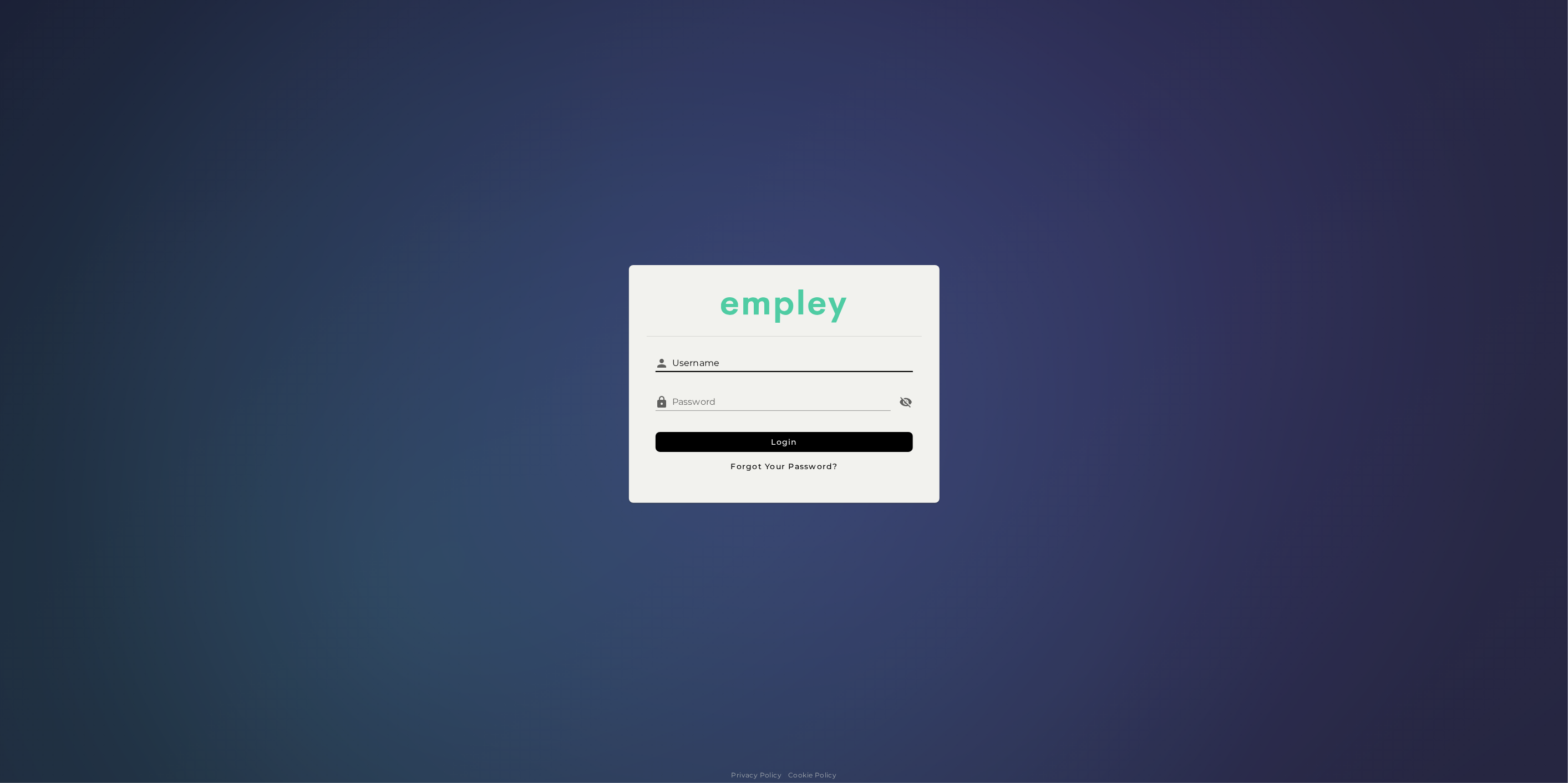click on "Username" 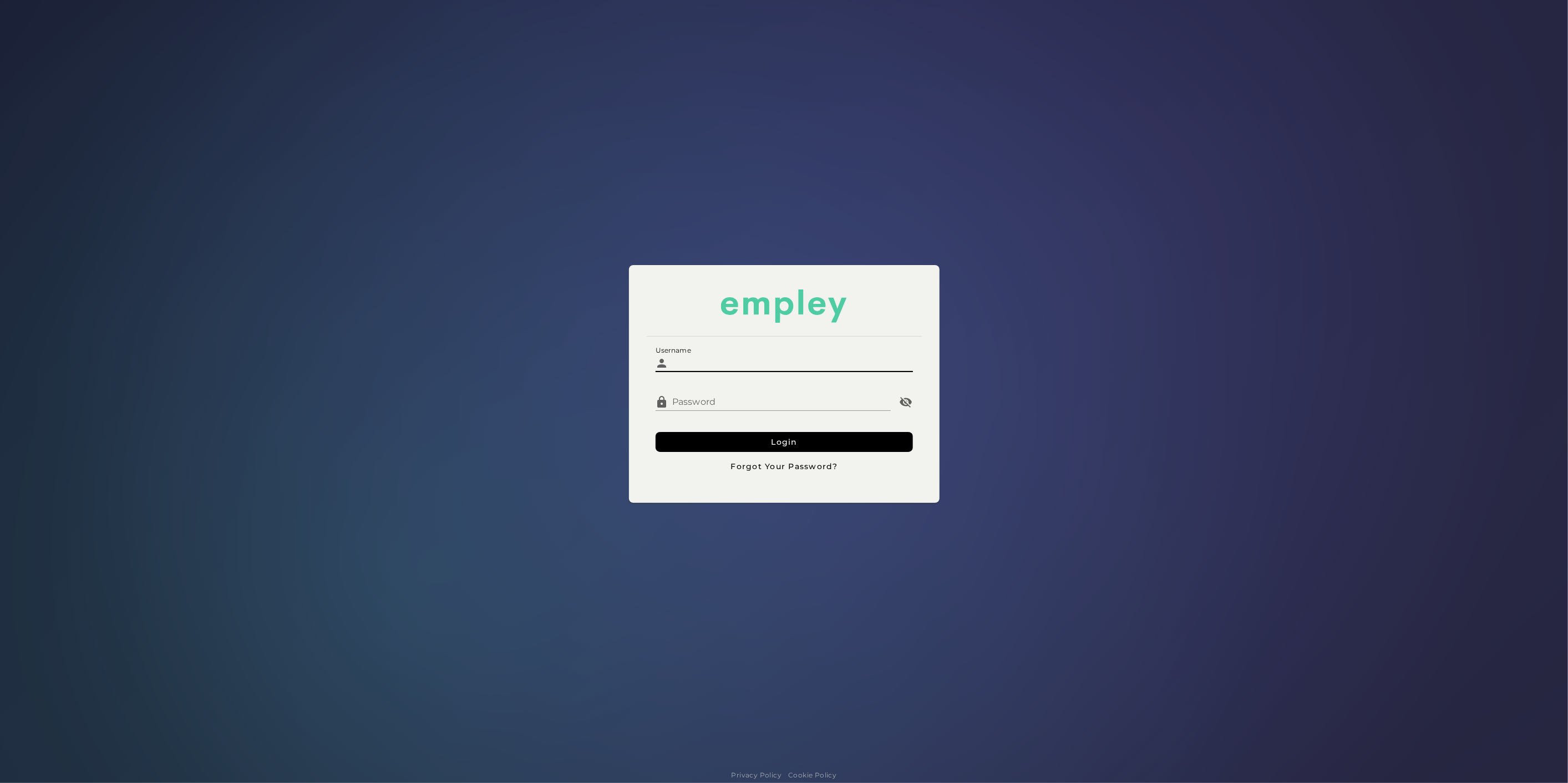 type on "**********" 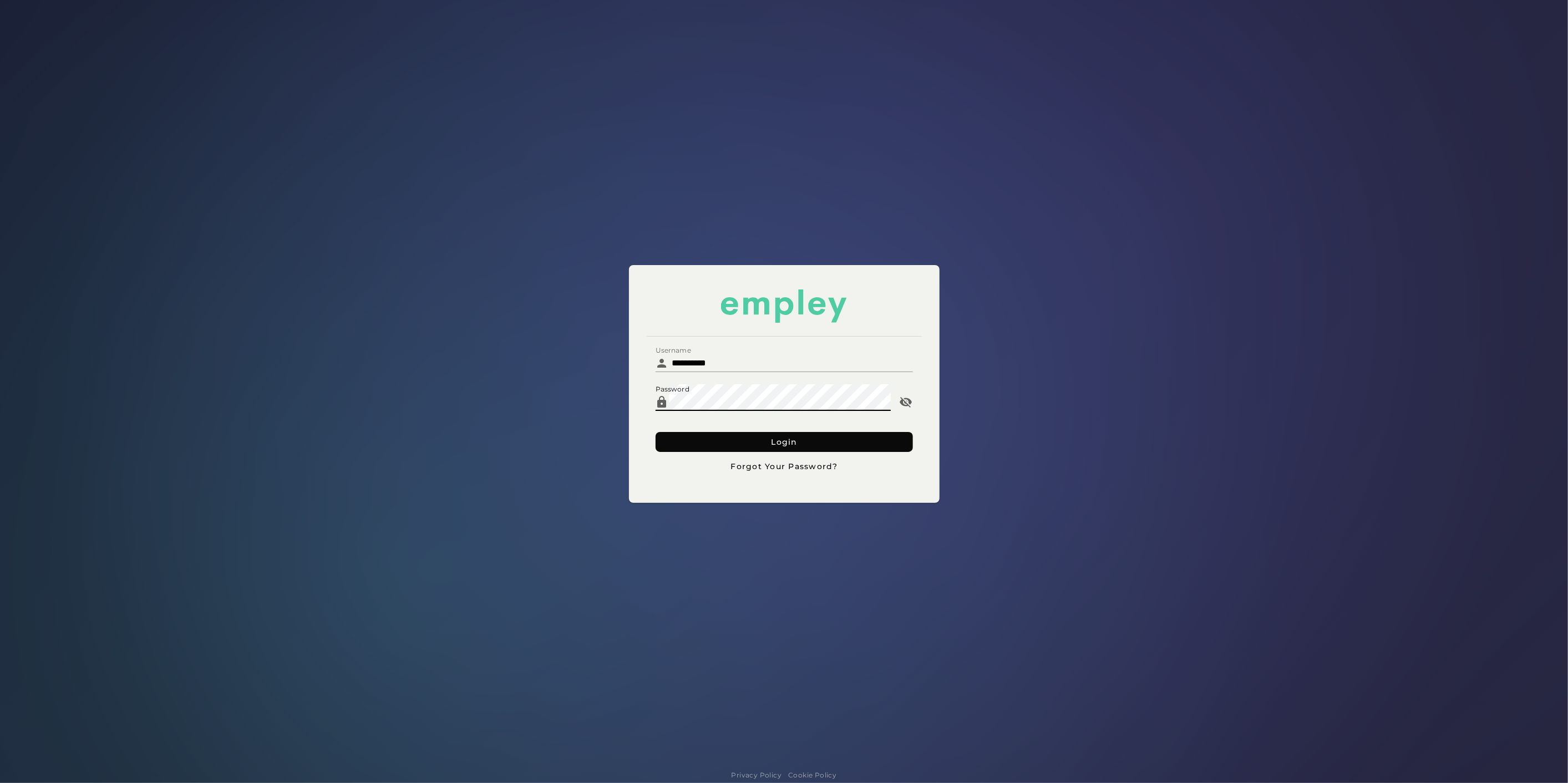 click on "Login" 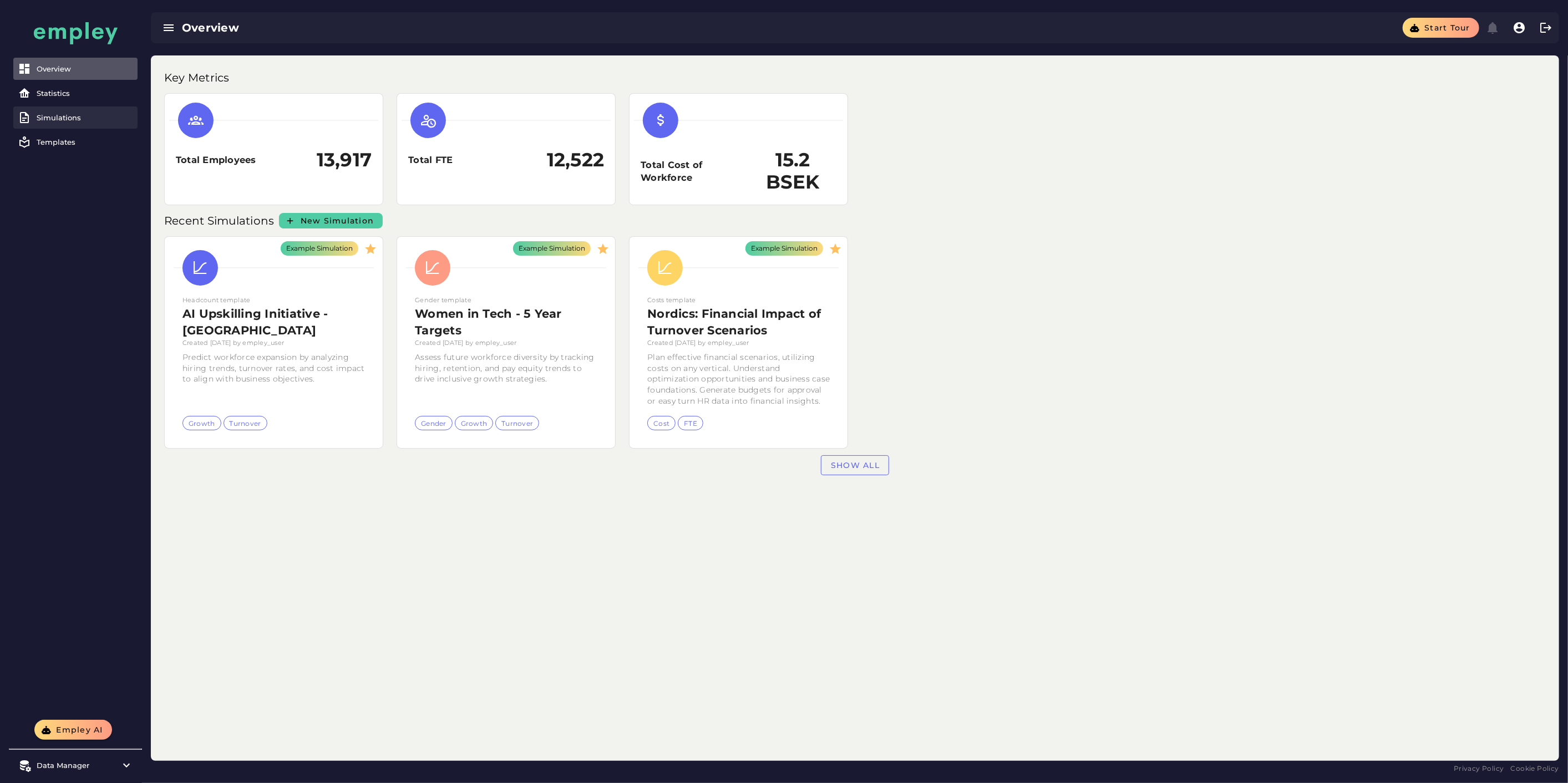 click on "Simulations" at bounding box center [85, 118] 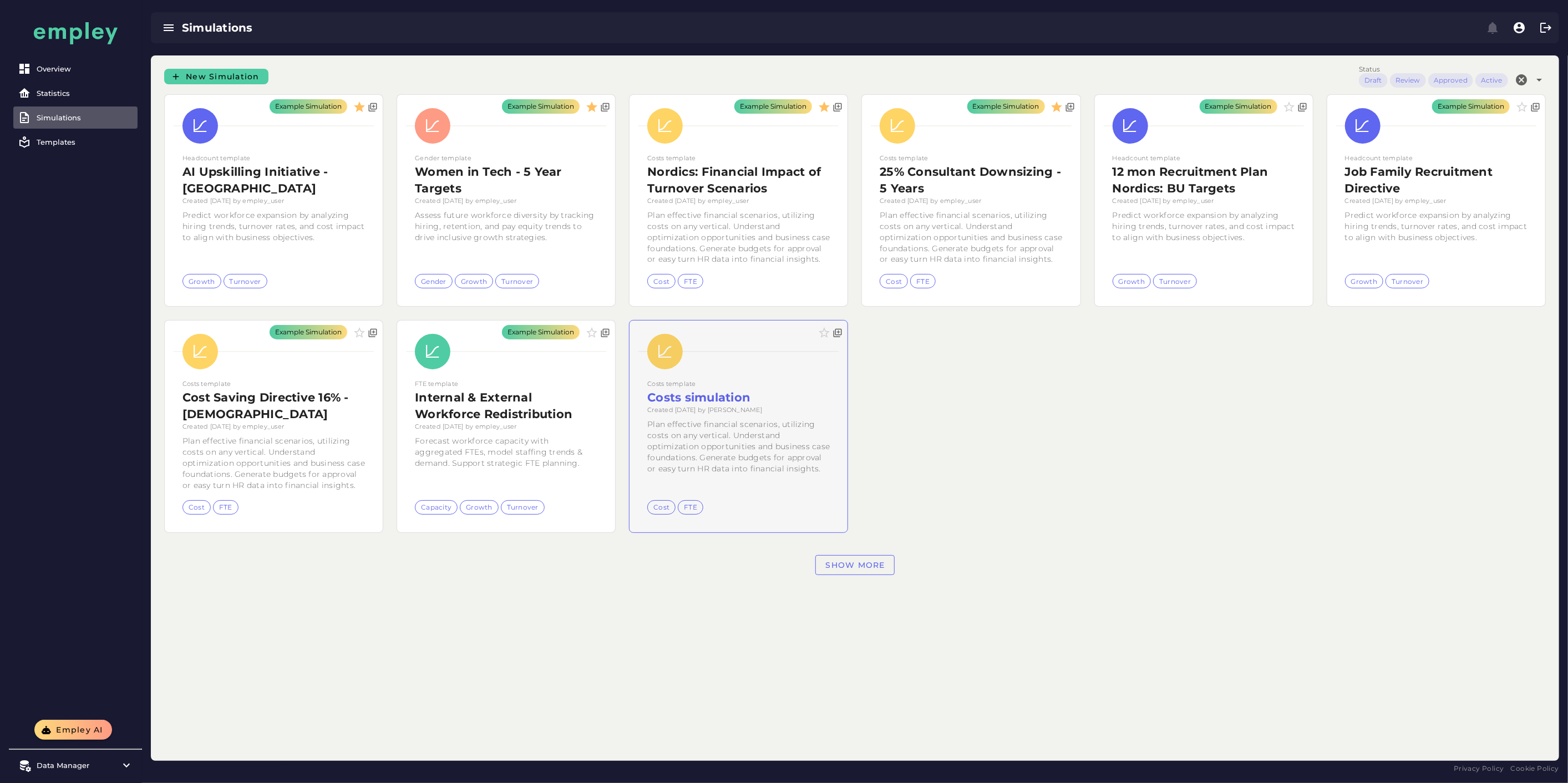 click 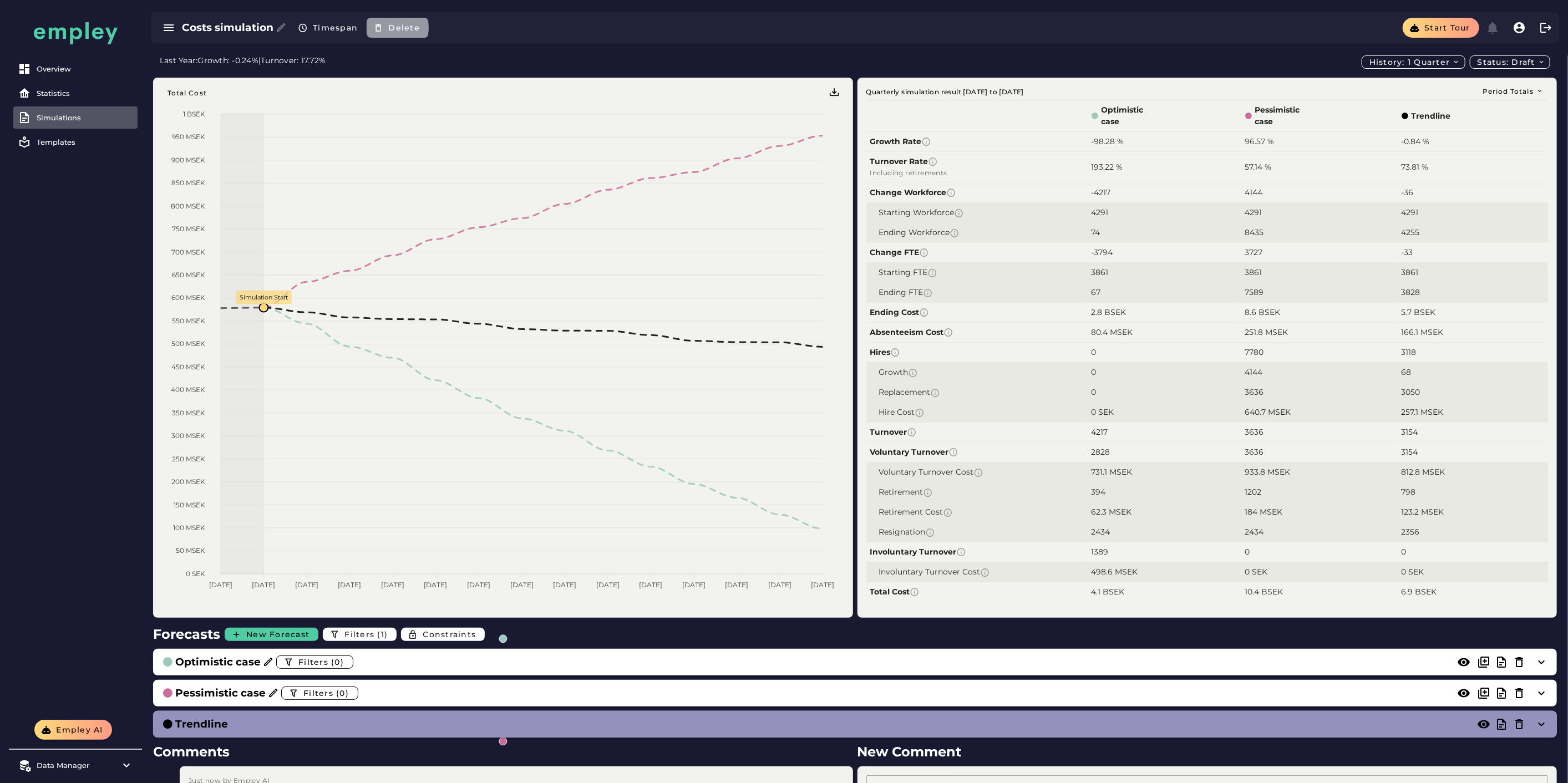 click on "Delete" 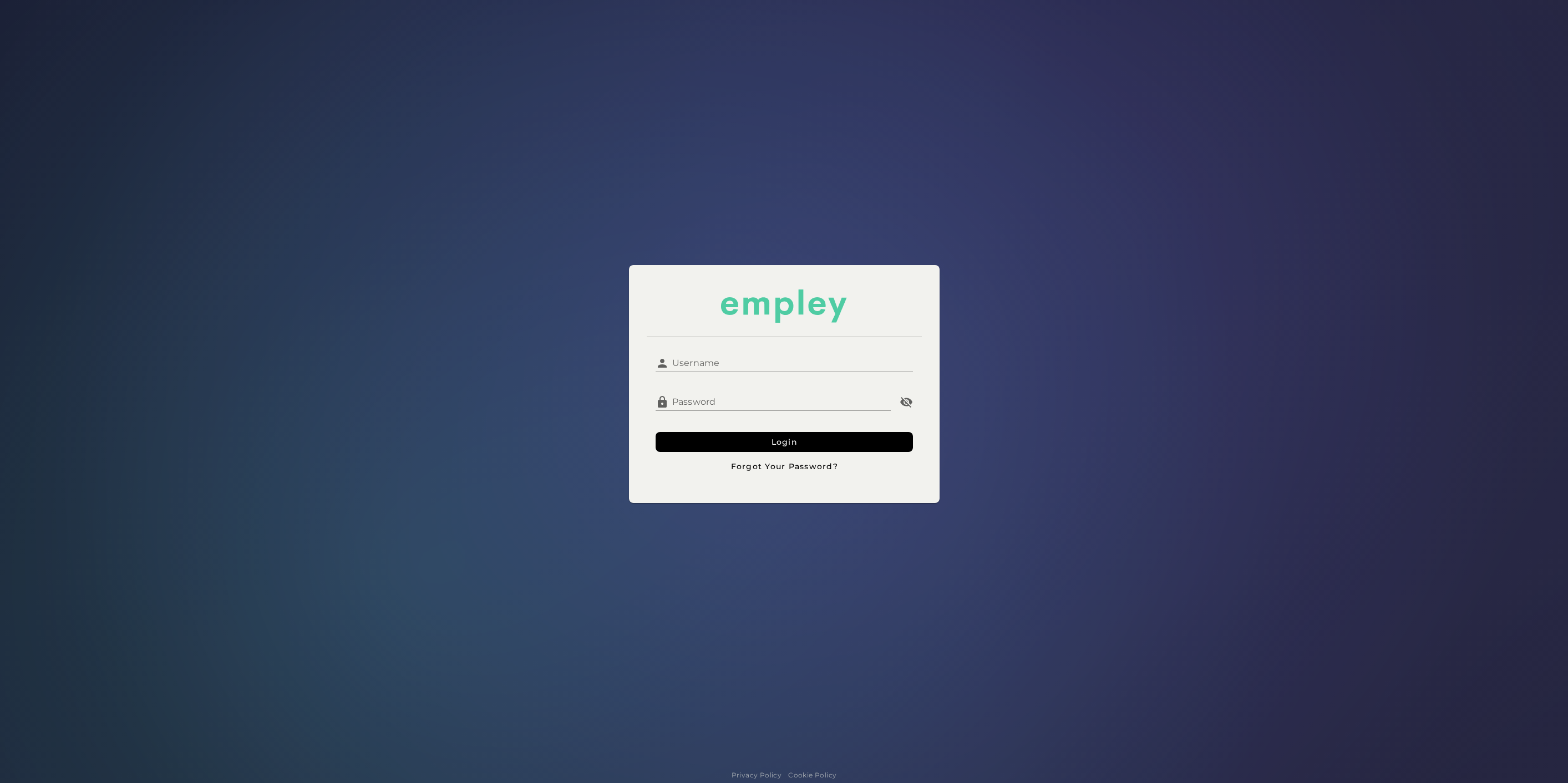 scroll, scrollTop: 0, scrollLeft: 0, axis: both 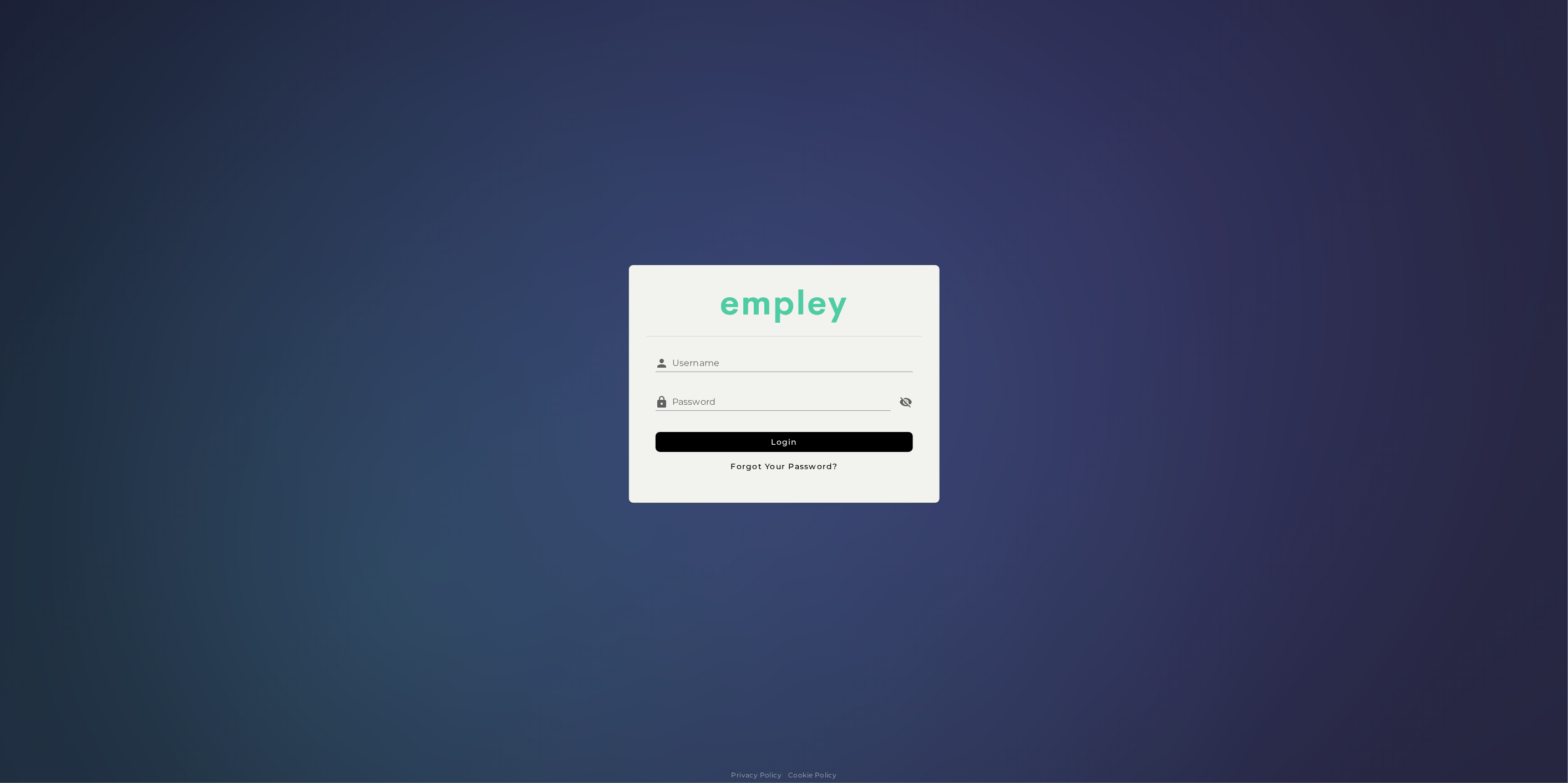 click on "Username" 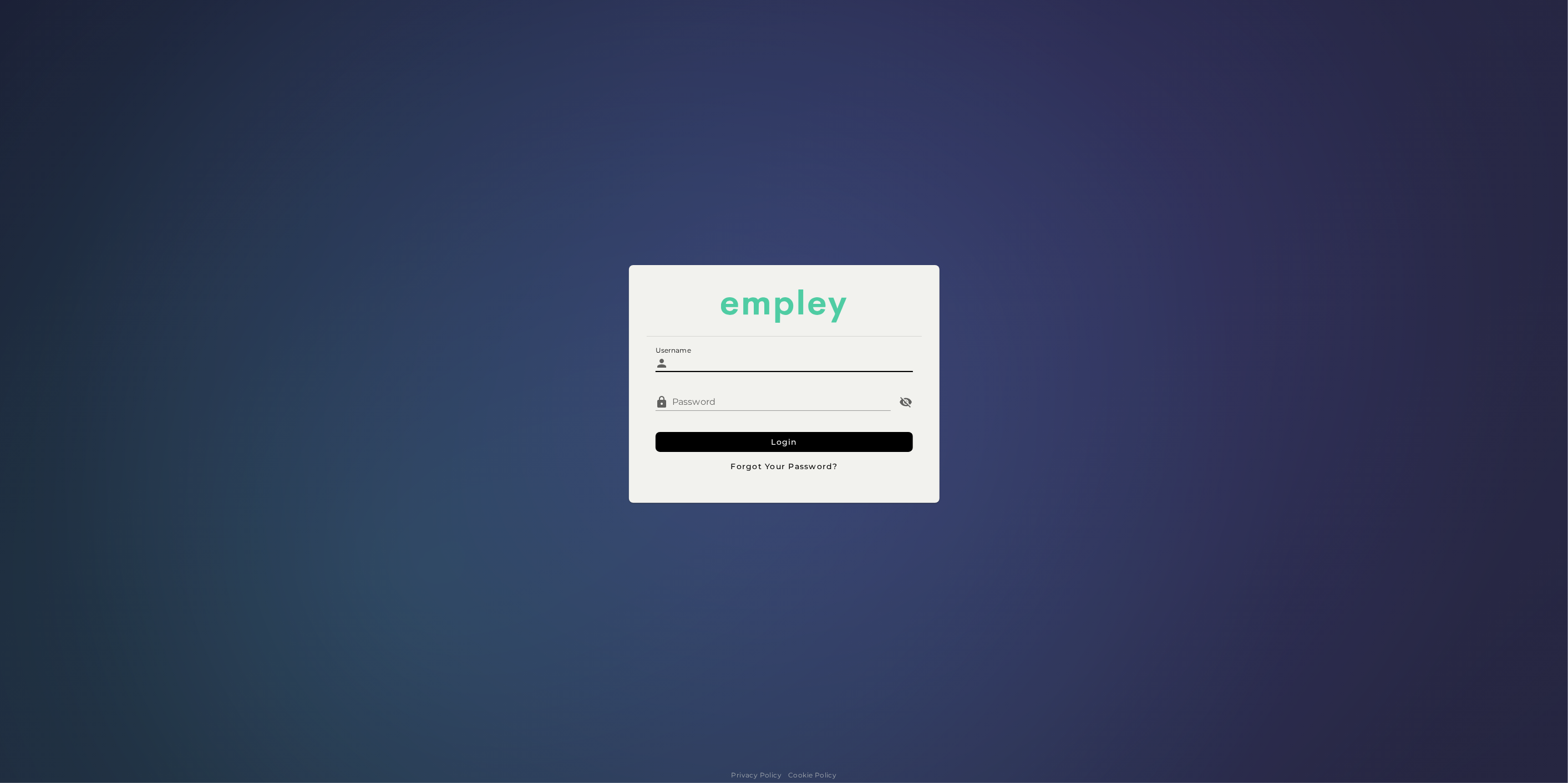 type on "**********" 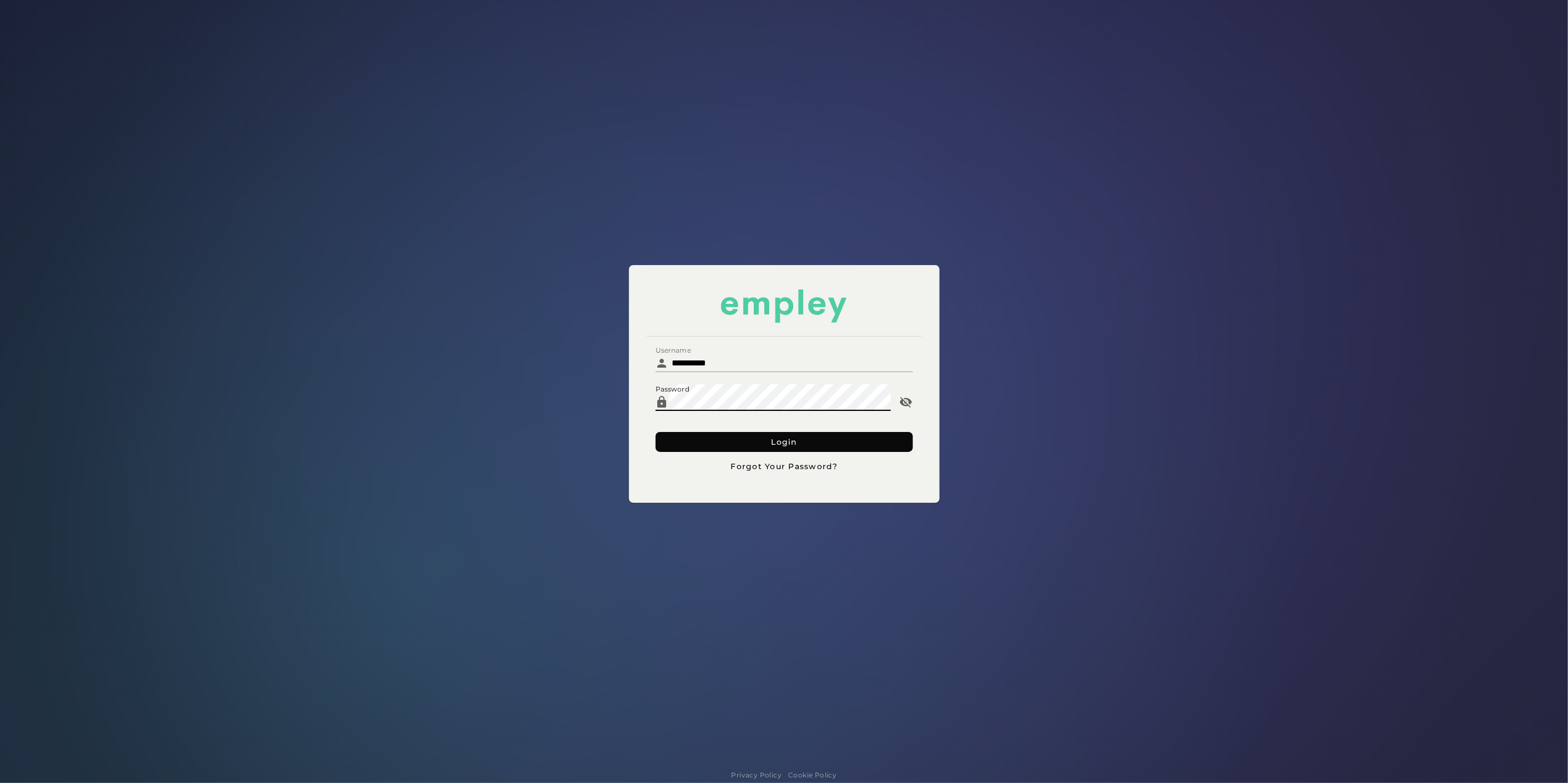 click on "Login" 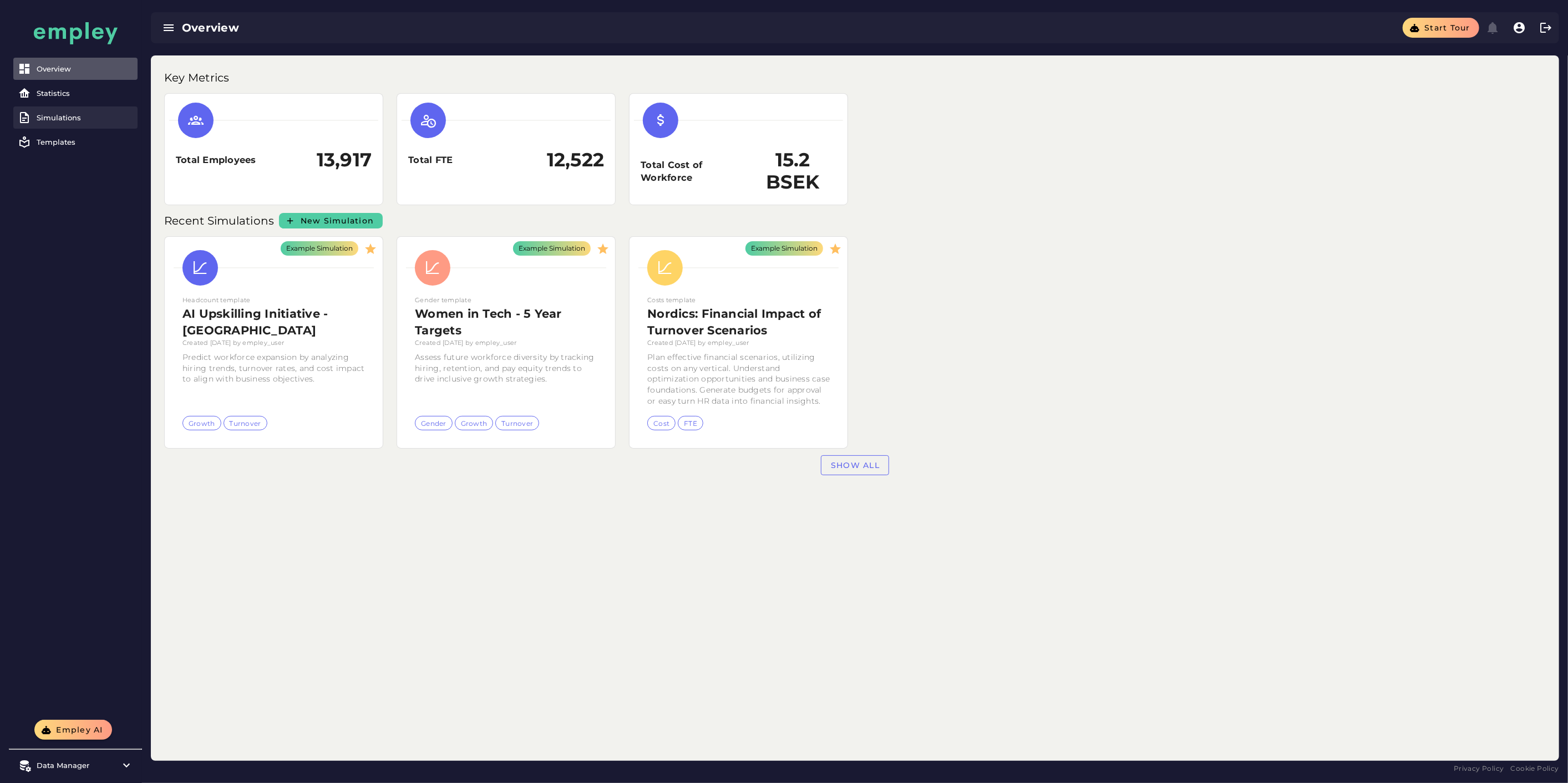 click on "Simulations" at bounding box center (85, 118) 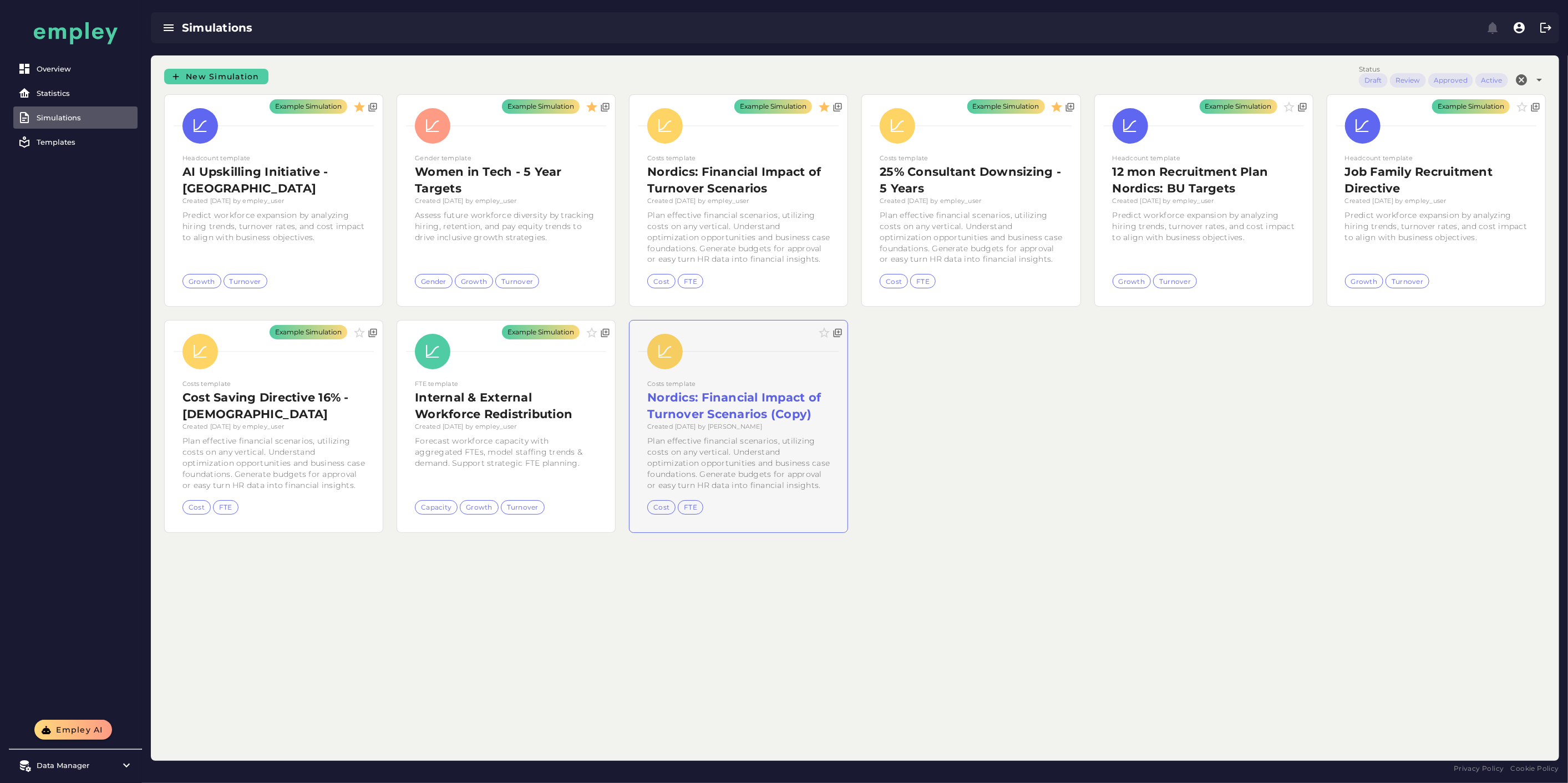 click 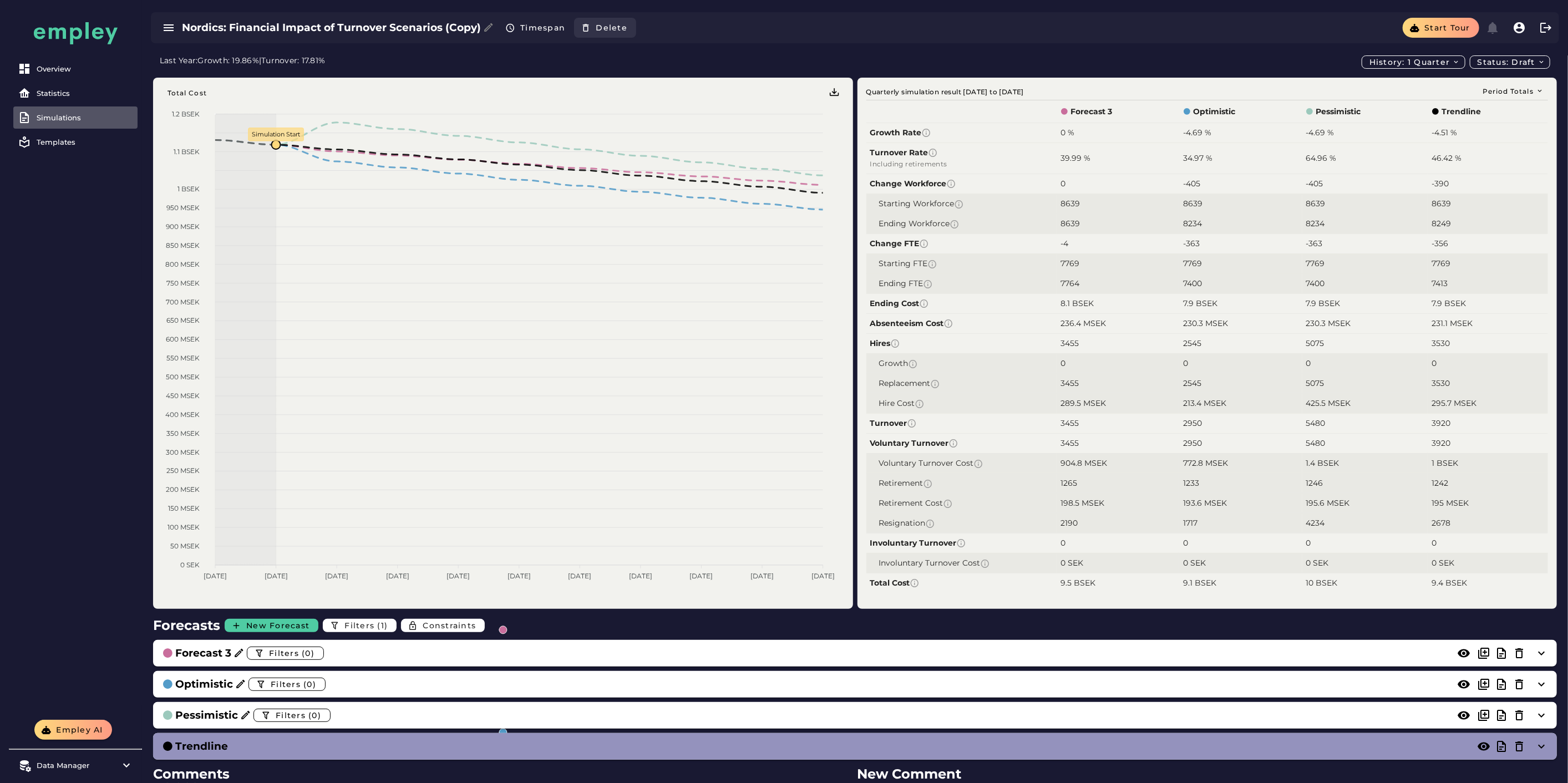 click on "Delete" 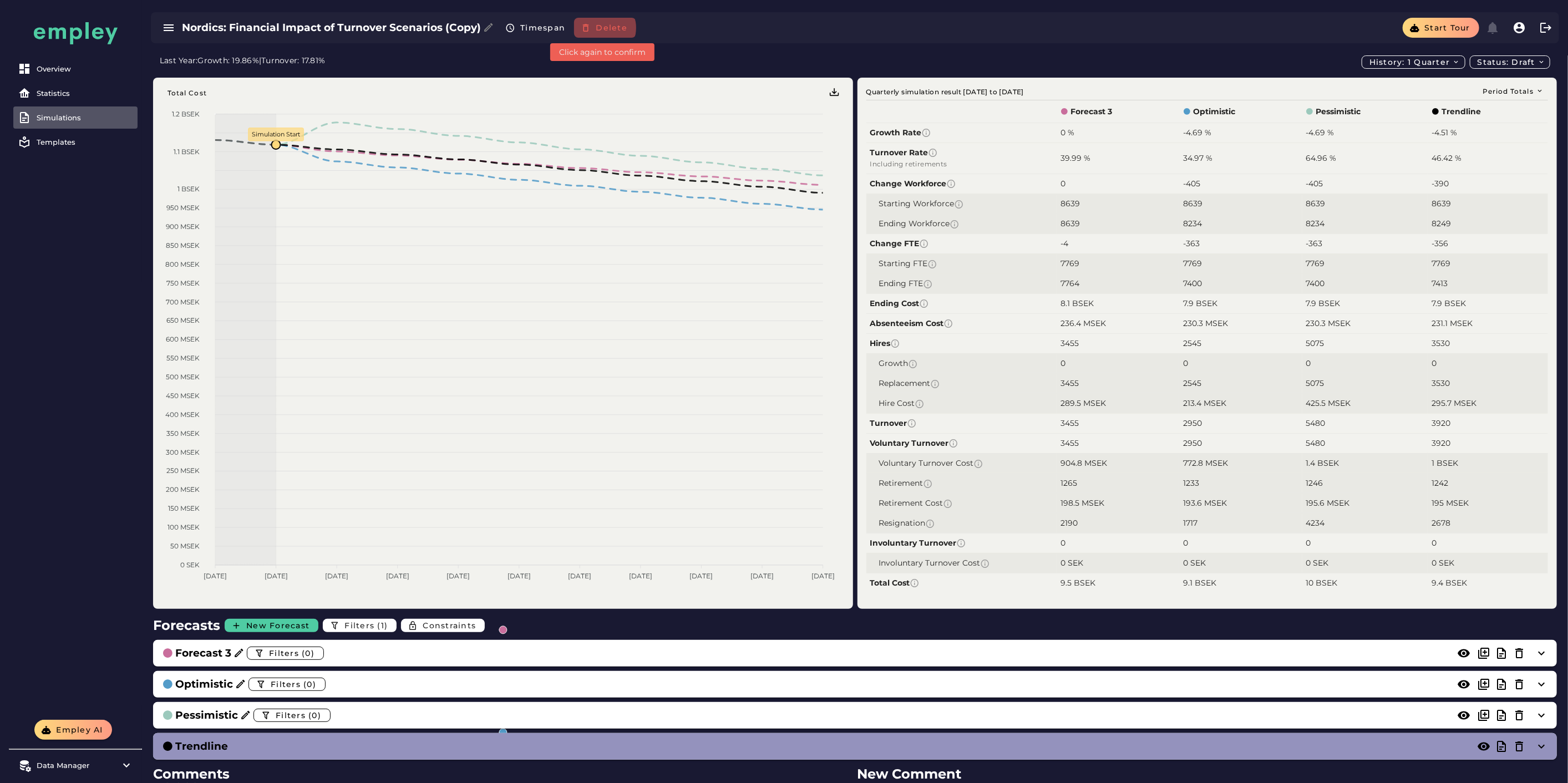 click on "Delete" 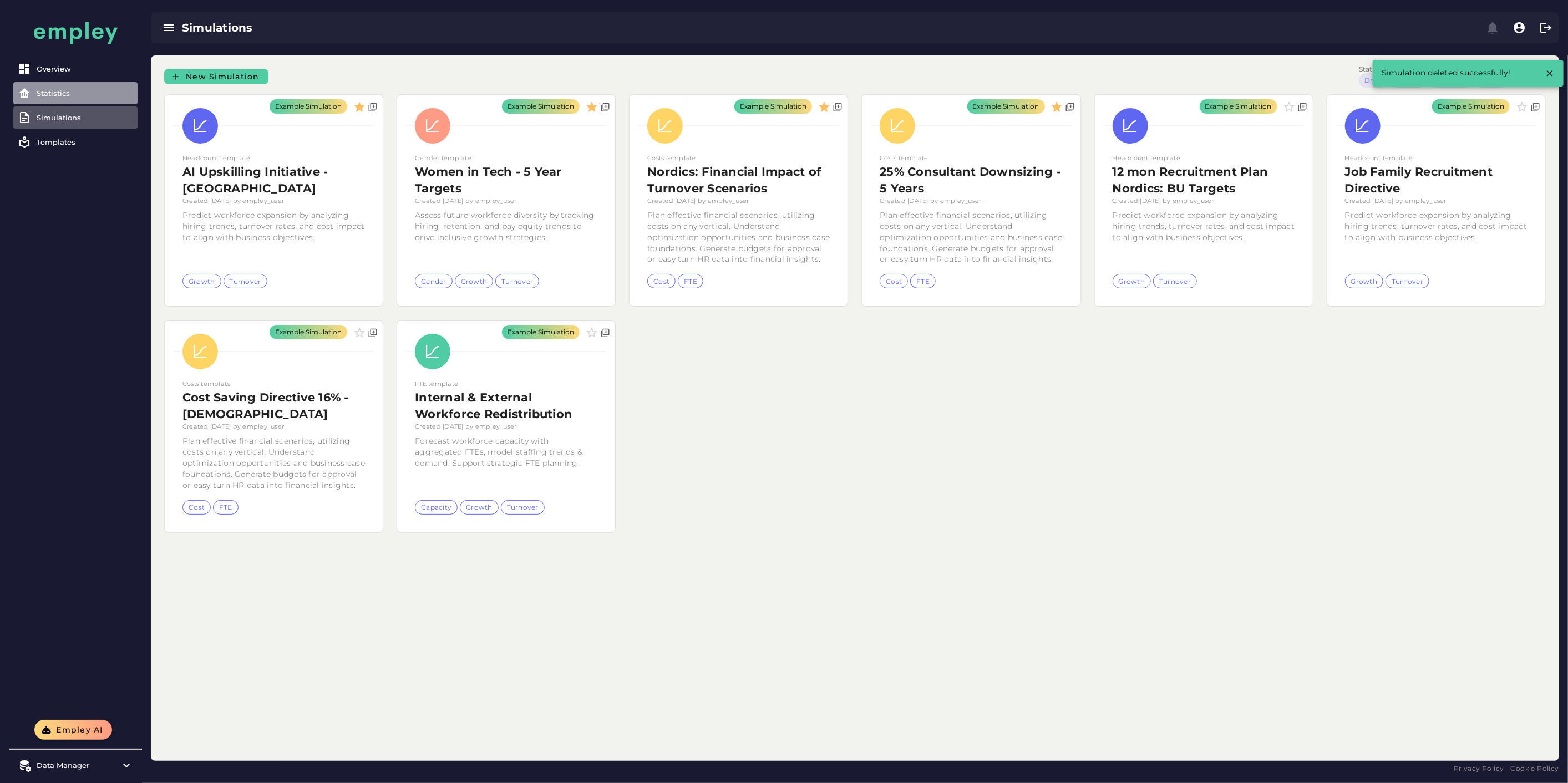 click on "Statistics" at bounding box center (85, 93) 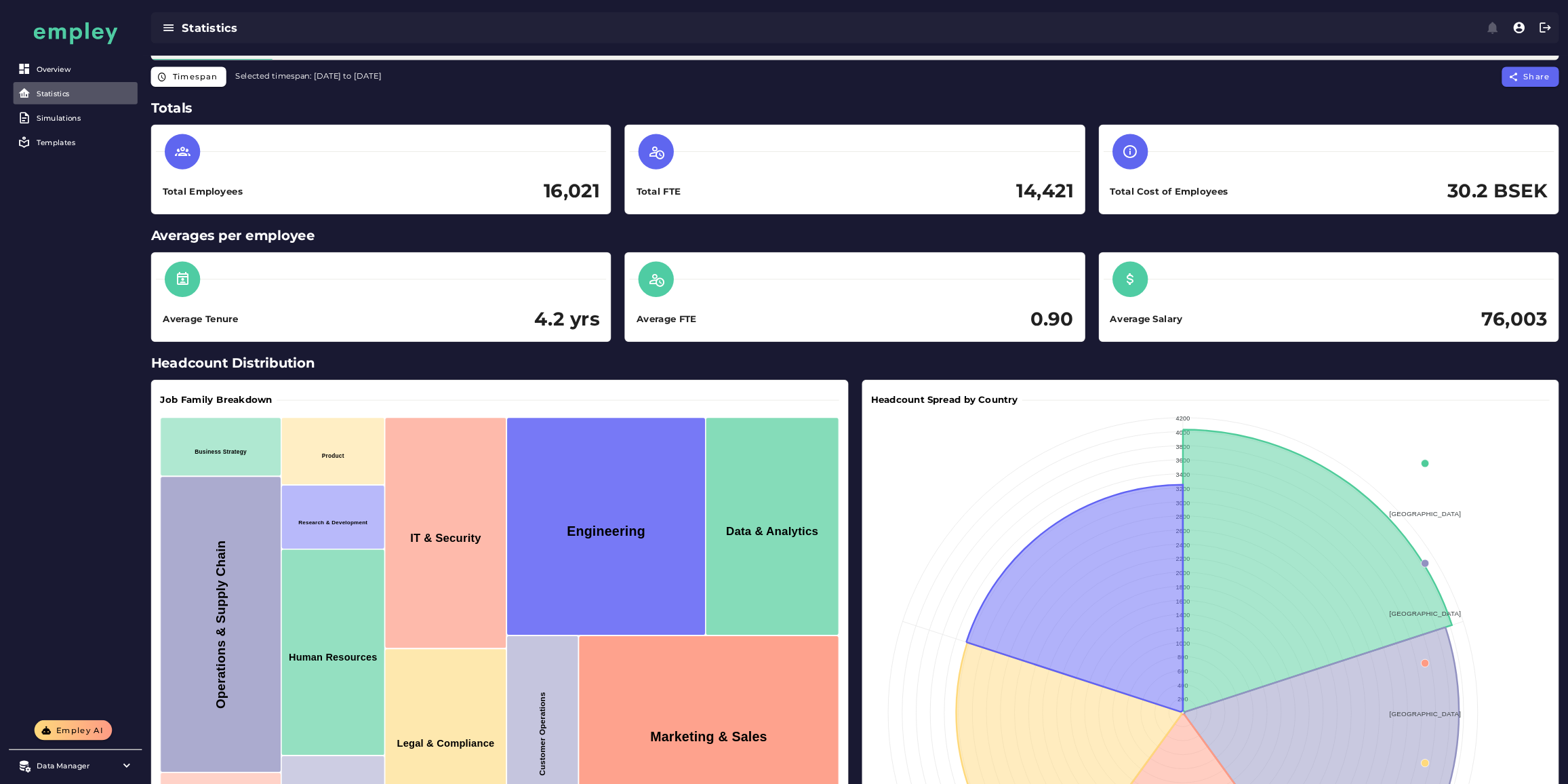 scroll, scrollTop: 0, scrollLeft: 0, axis: both 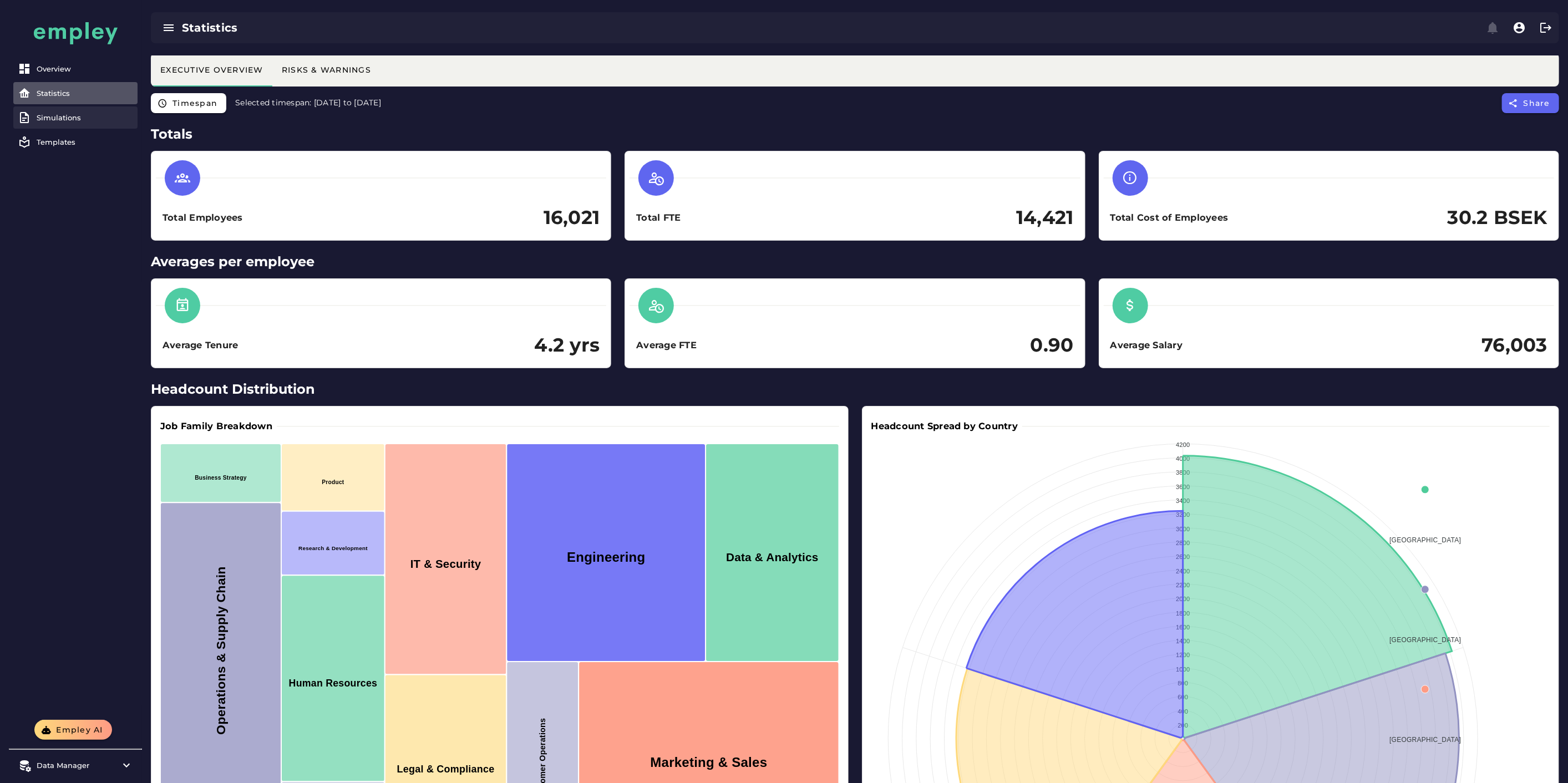 click on "Simulations" at bounding box center (85, 118) 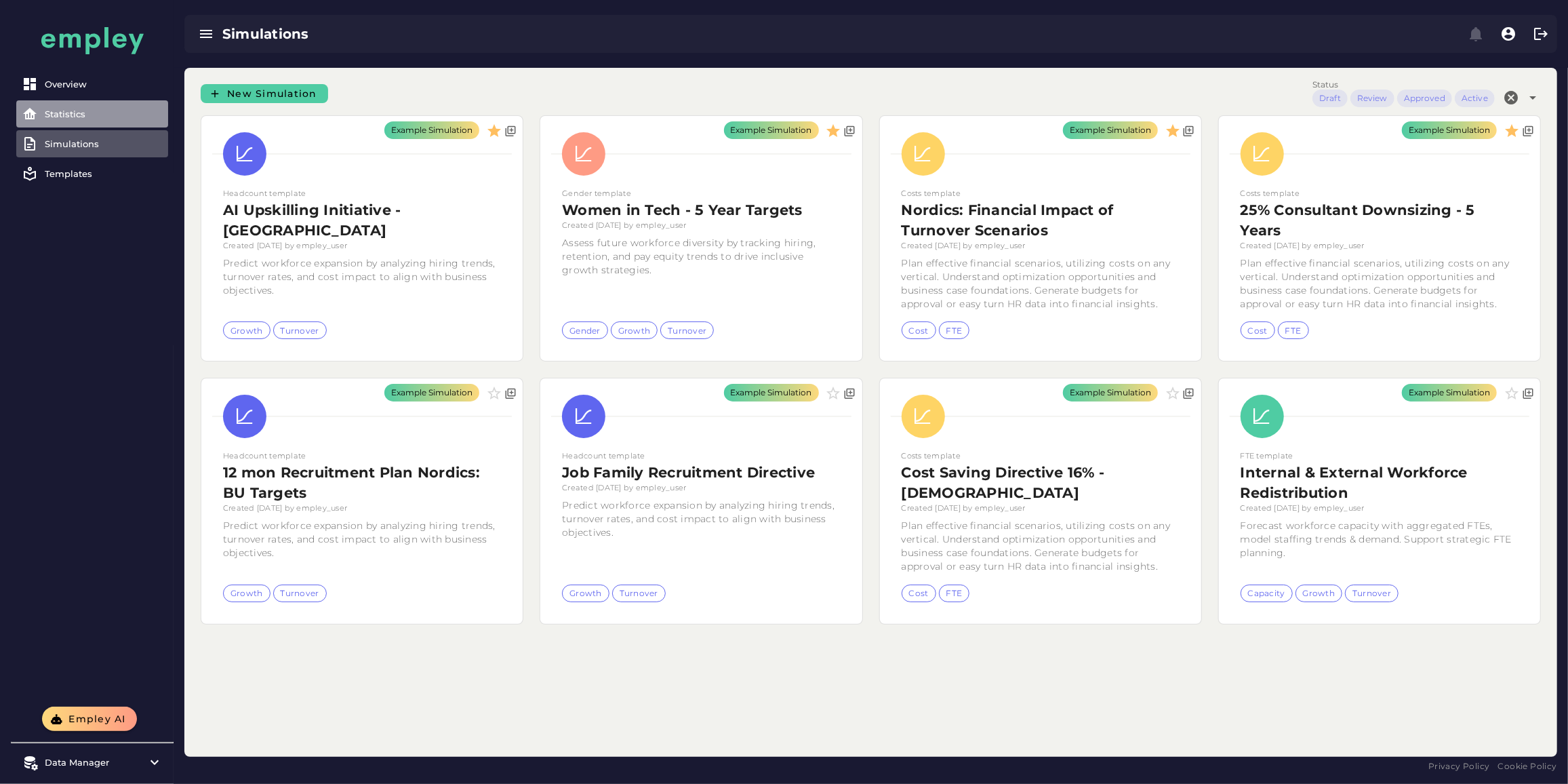 click on "Statistics" at bounding box center (104, 114) 